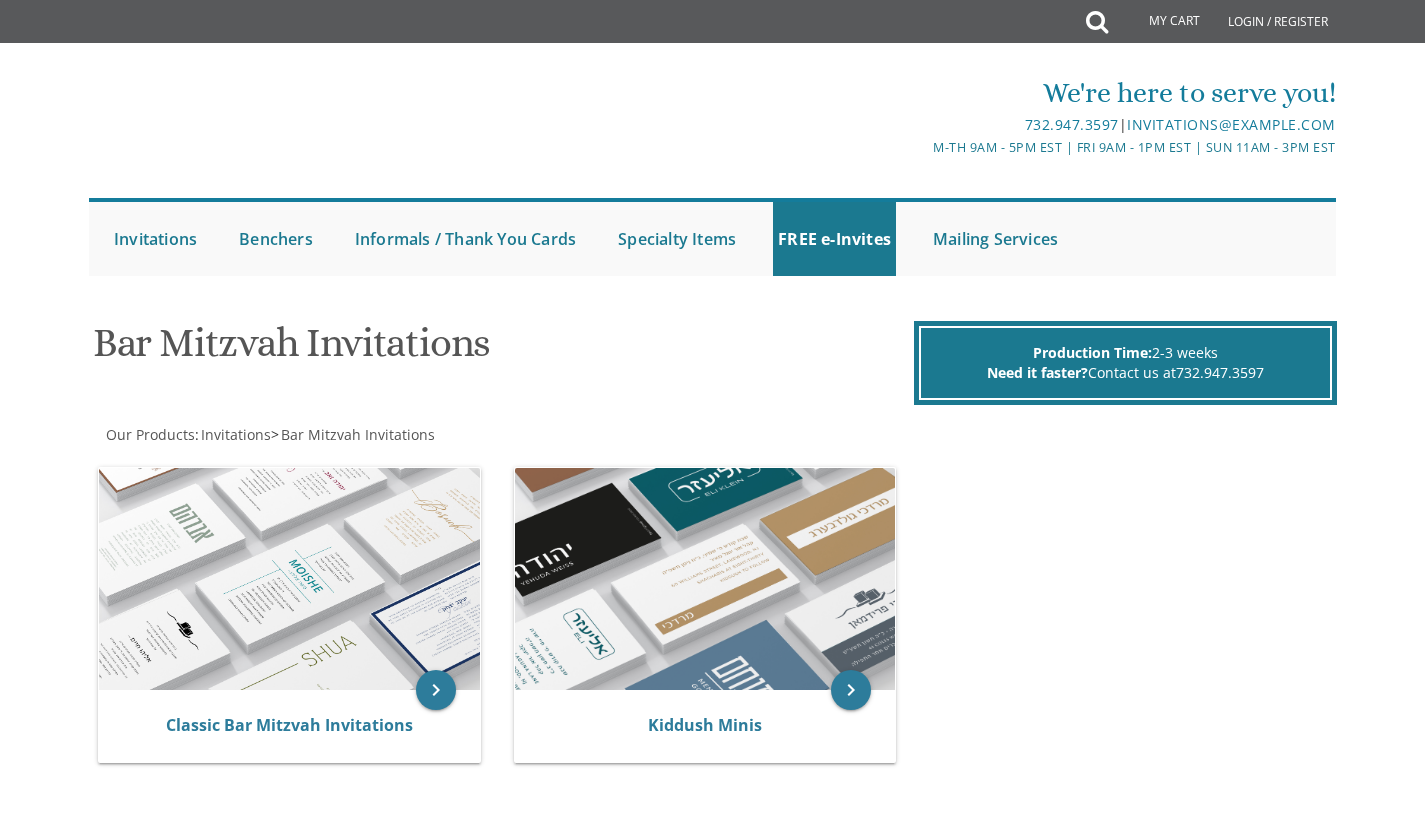 scroll, scrollTop: 0, scrollLeft: 0, axis: both 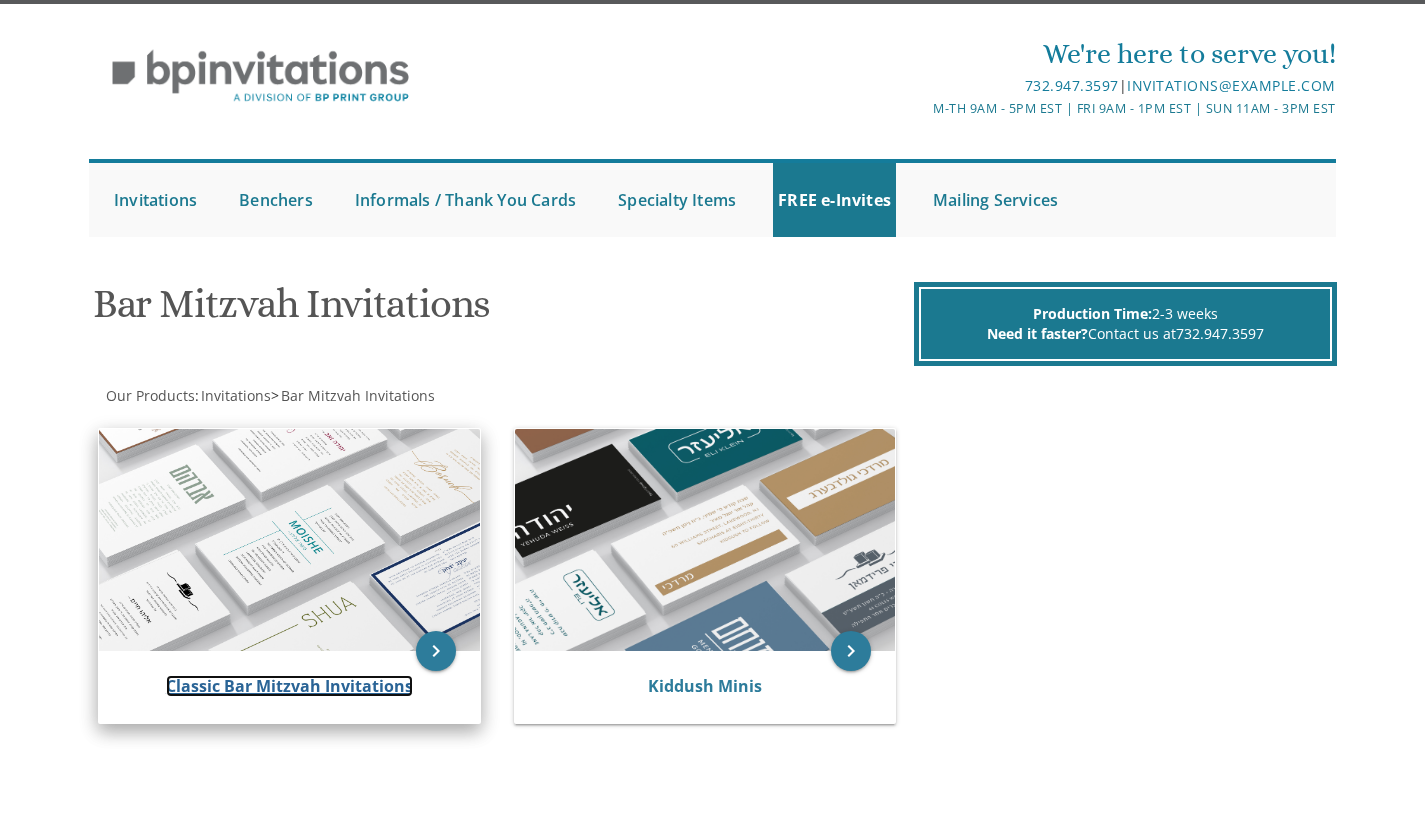 click on "Classic Bar Mitzvah Invitations" at bounding box center (289, 686) 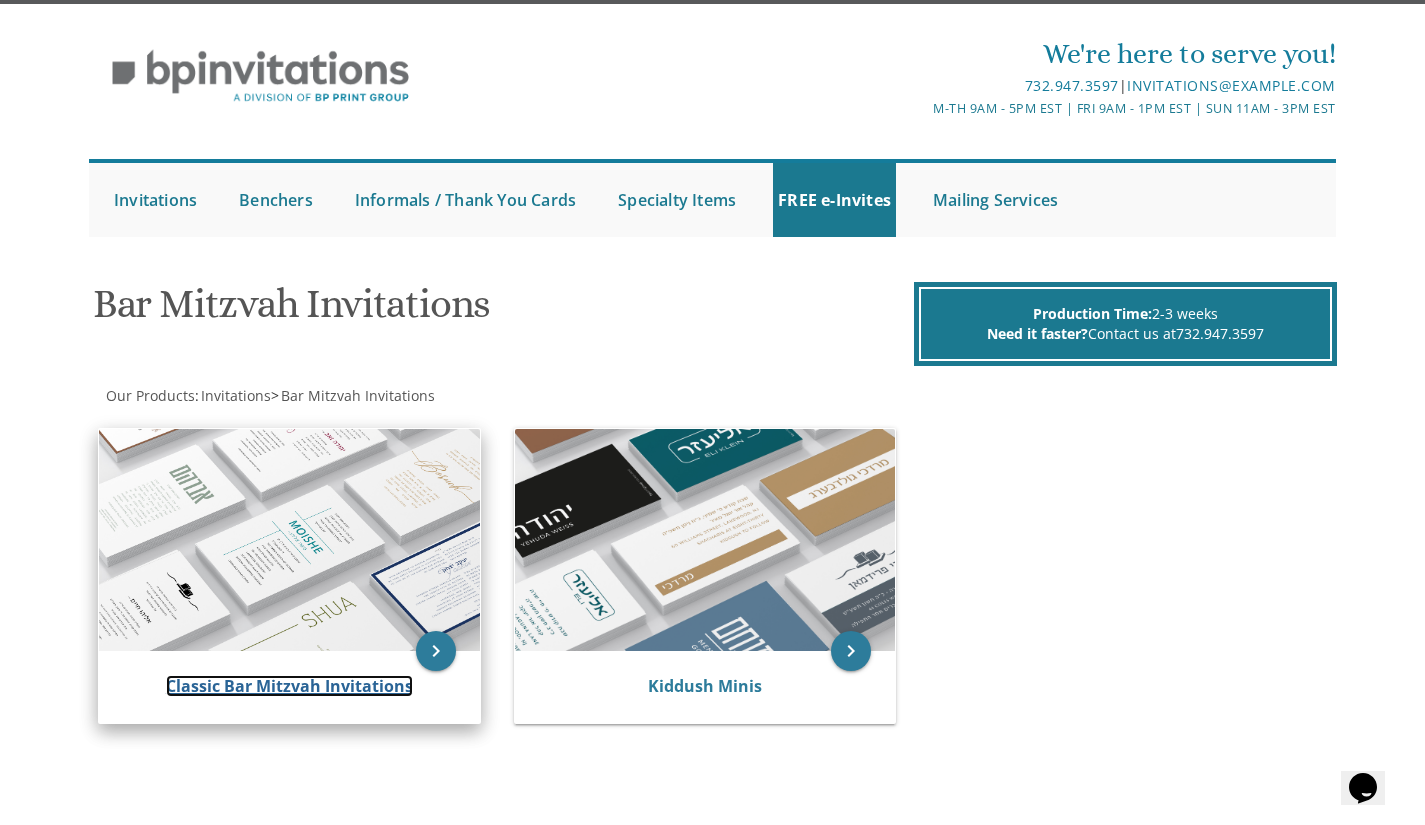 scroll, scrollTop: 0, scrollLeft: 0, axis: both 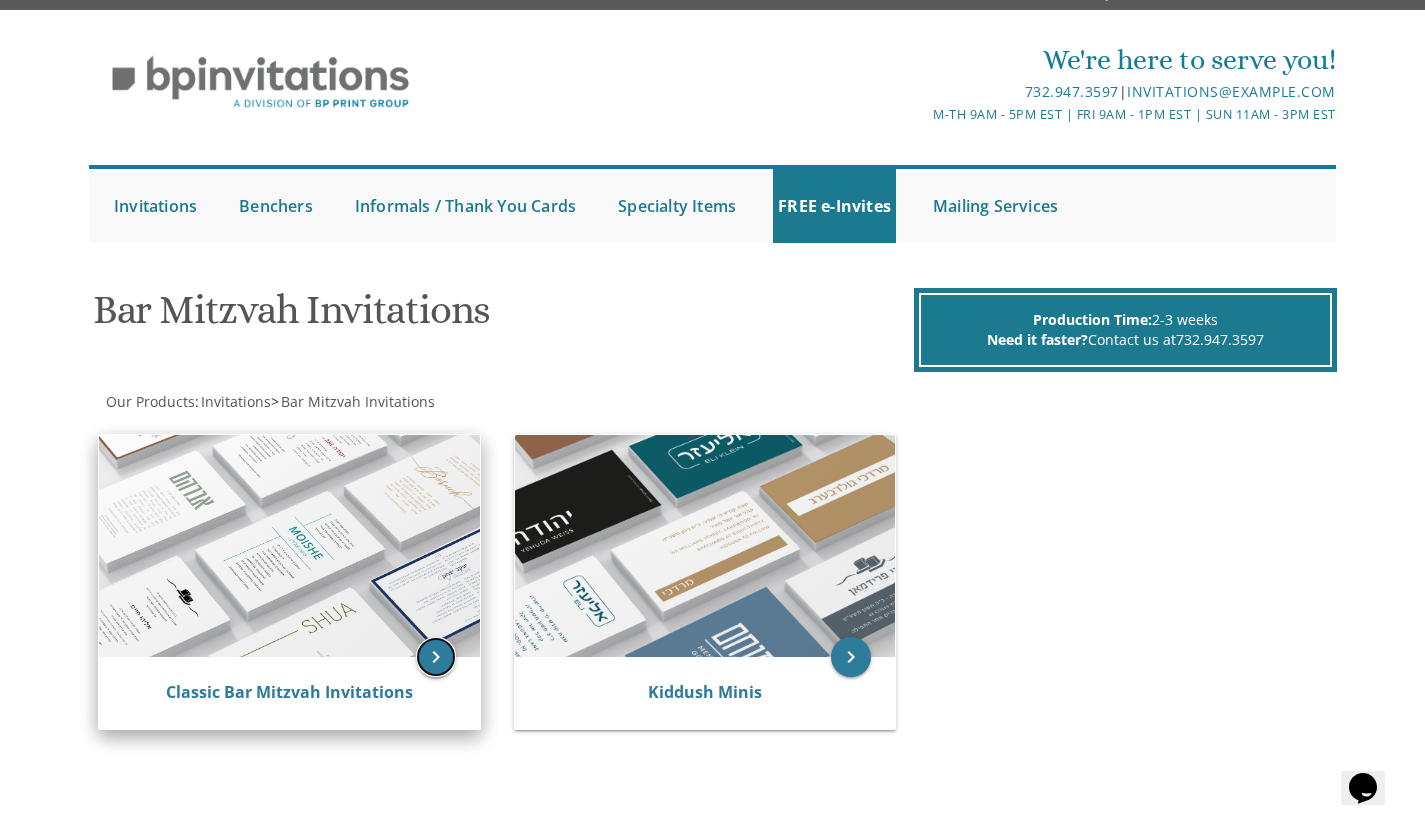 click on "keyboard_arrow_right" at bounding box center (436, 657) 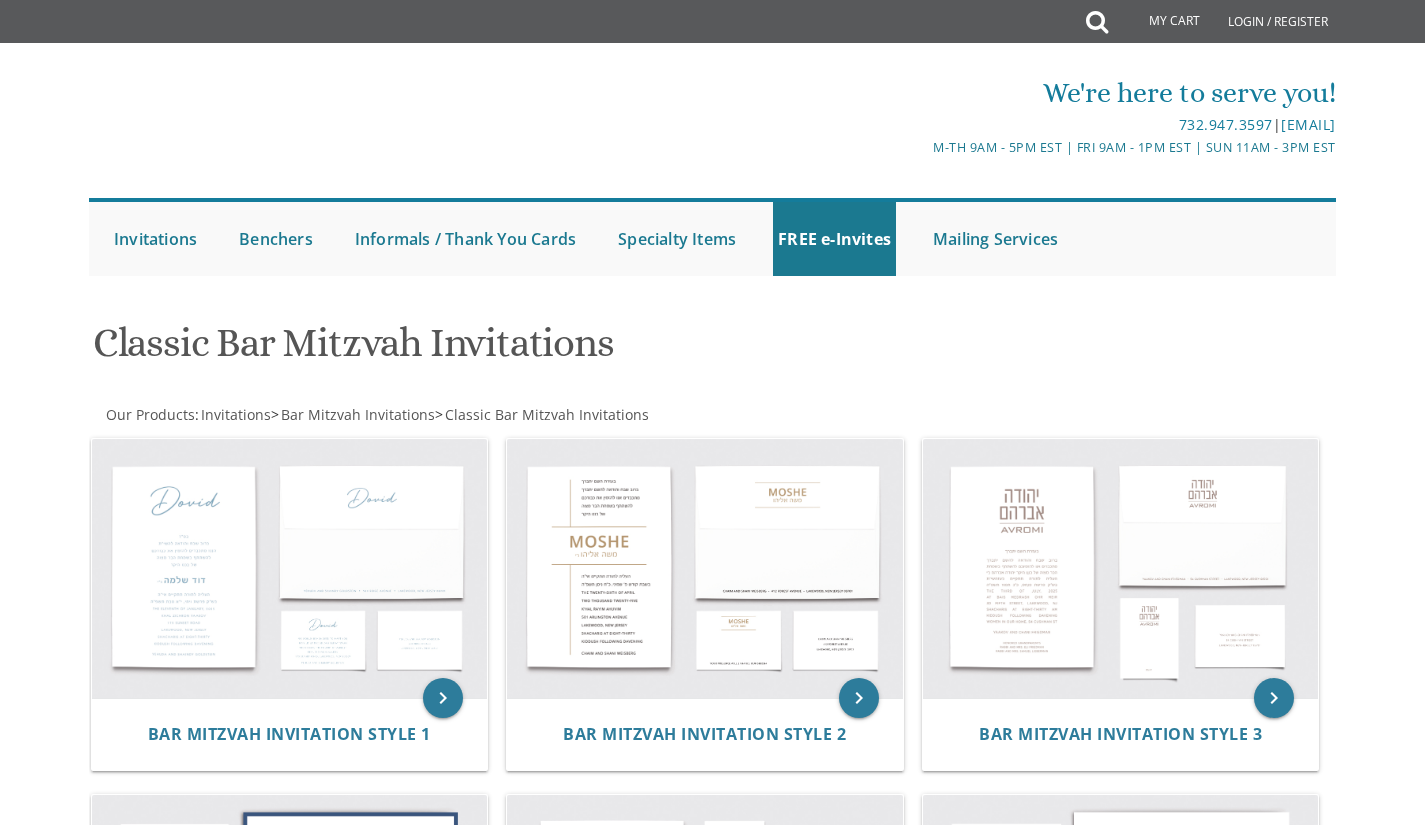 scroll, scrollTop: 0, scrollLeft: 0, axis: both 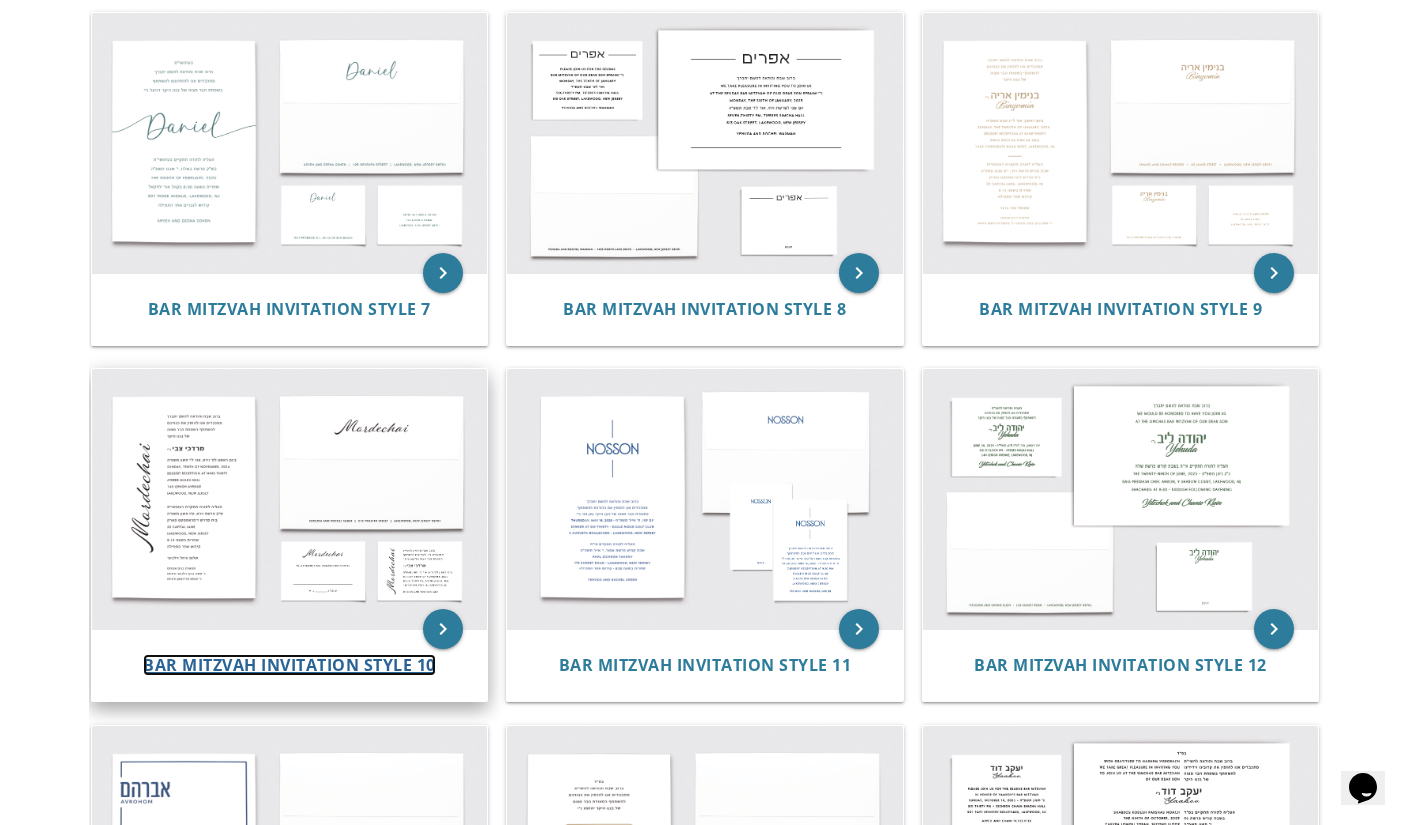 click on "Bar Mitzvah Invitation Style 10" at bounding box center (289, 665) 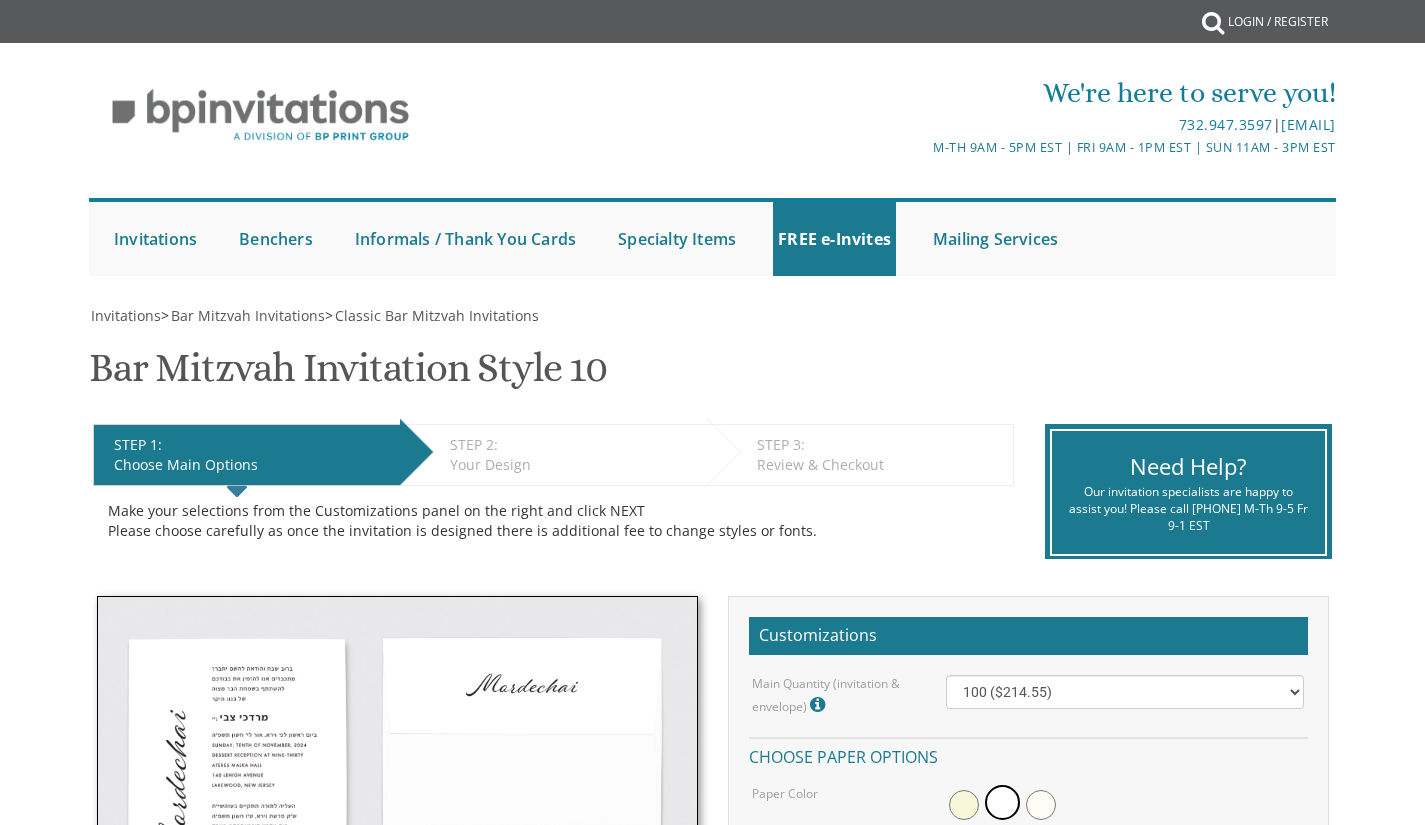 scroll, scrollTop: 0, scrollLeft: 0, axis: both 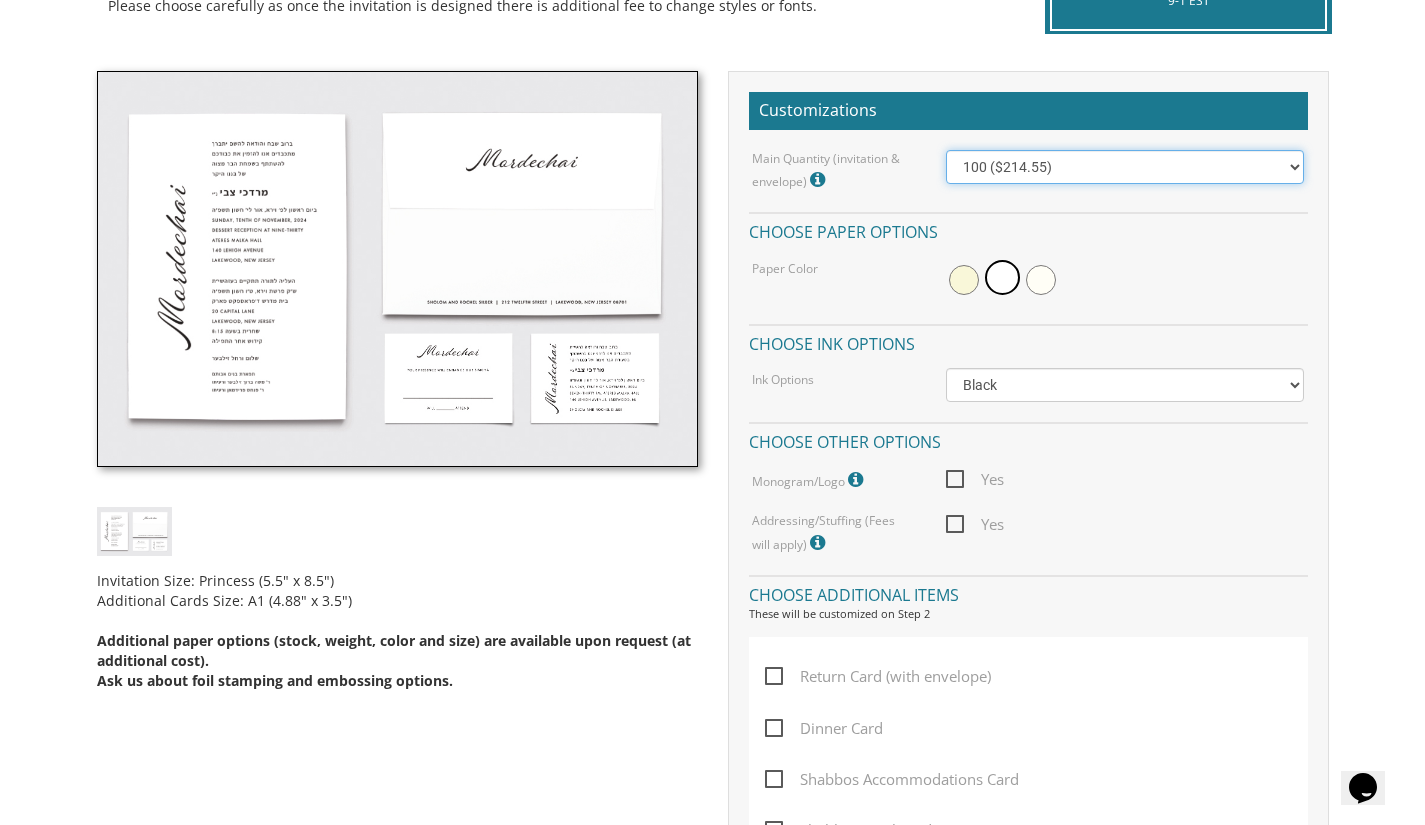 click on "100 ($214.55) 200 ($254.60) 300 ($294.25) 400 ($333.55) 500 ($373.90) 600 ($413.25) 700 ($452.35) 800 ($491.40) 900 ($528.00) 1000 ($568.05)" at bounding box center (1125, 167) 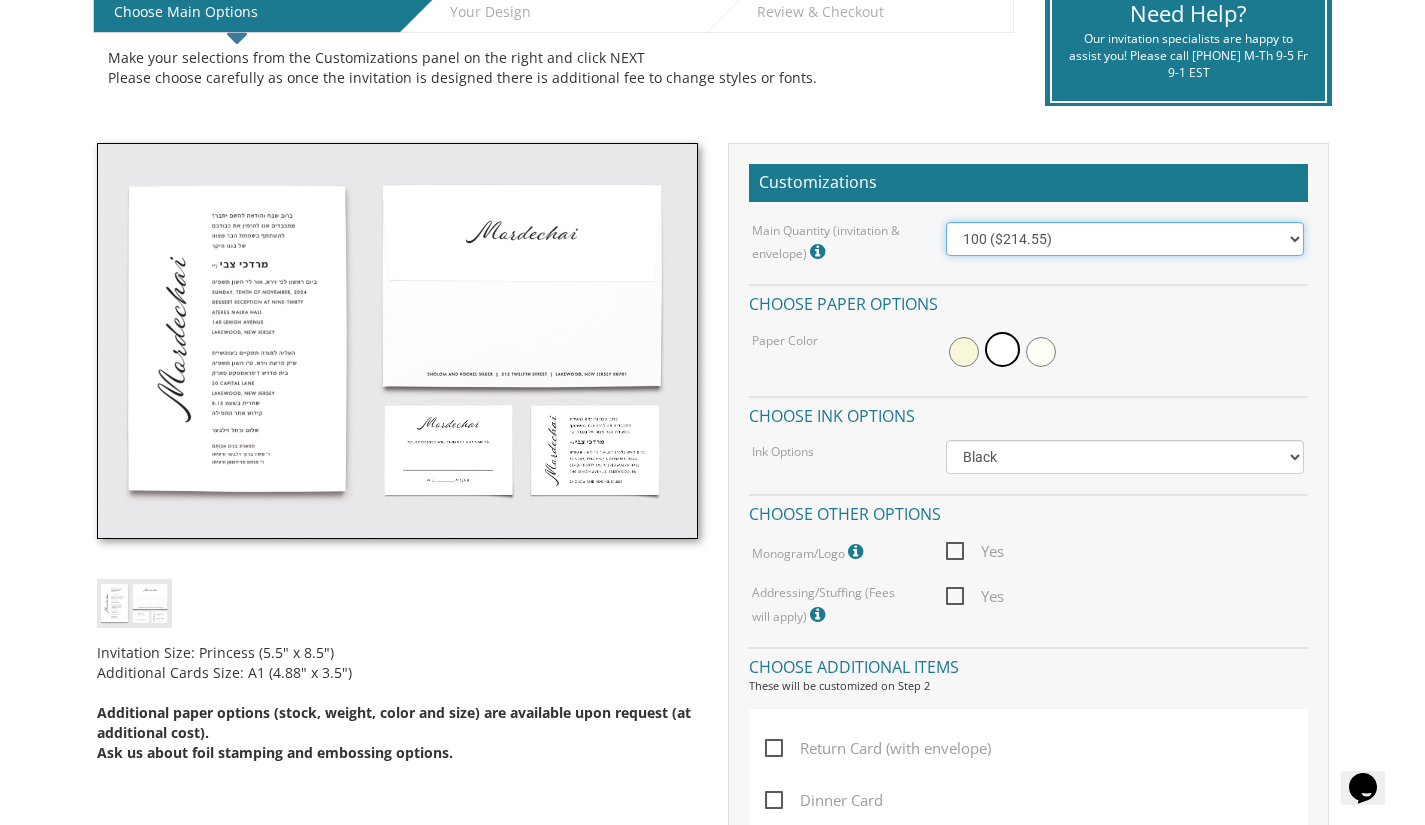 scroll, scrollTop: 456, scrollLeft: 0, axis: vertical 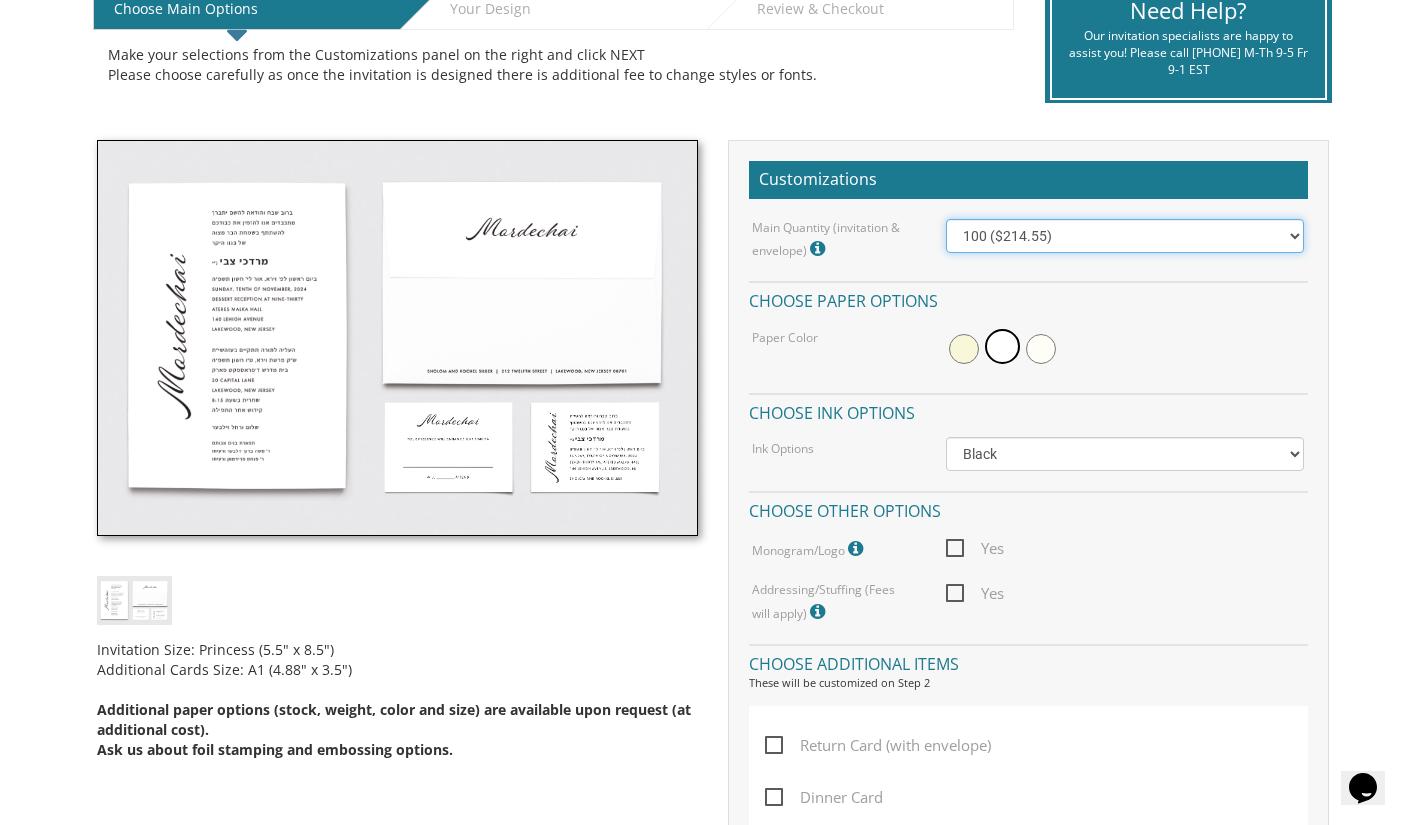 click on "100 ($214.55) 200 ($254.60) 300 ($294.25) 400 ($333.55) 500 ($373.90) 600 ($413.25) 700 ($452.35) 800 ($491.40) 900 ($528.00) 1000 ($568.05)" at bounding box center (1125, 236) 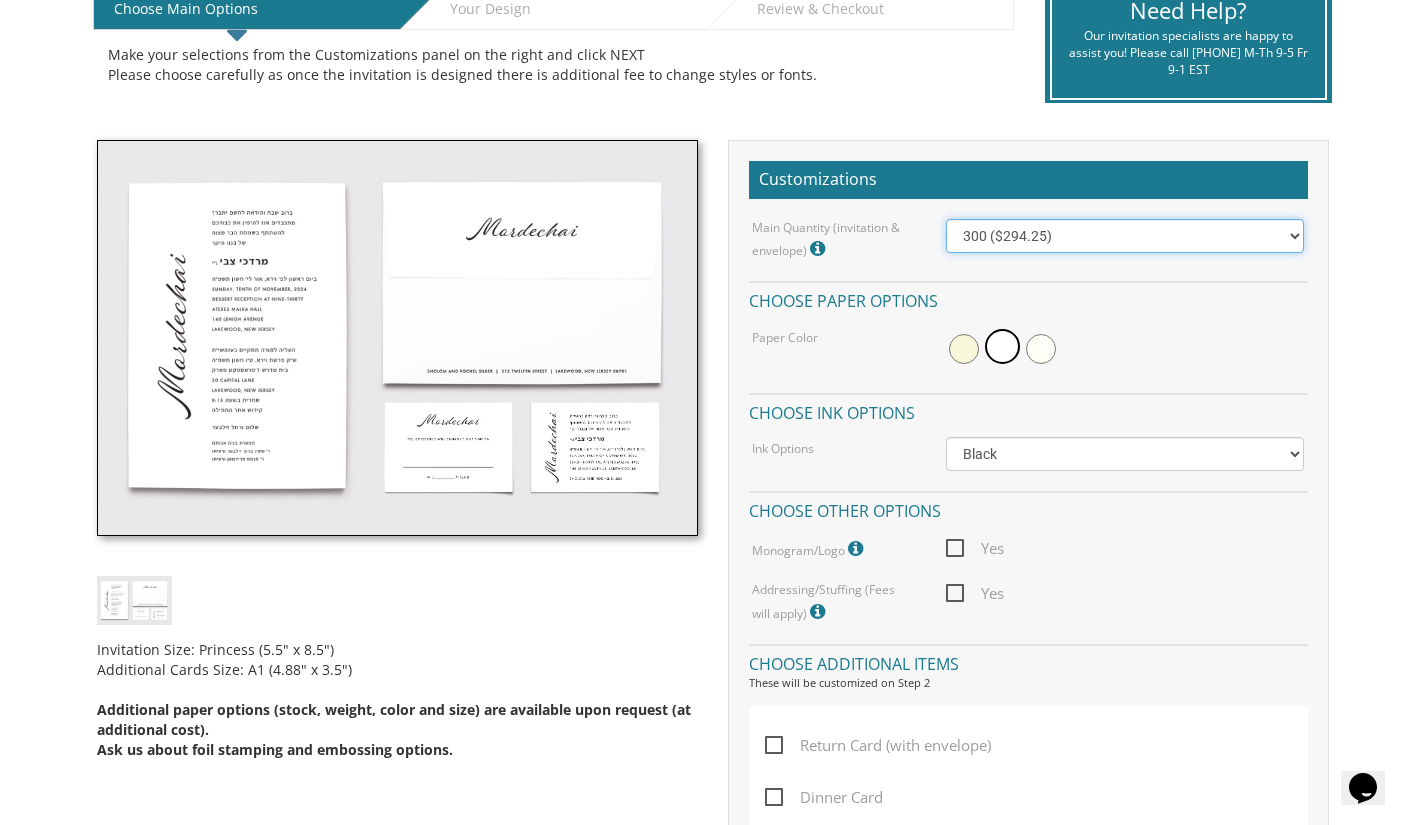 click on "100 ($214.55) 200 ($254.60) 300 ($294.25) 400 ($333.55) 500 ($373.90) 600 ($413.25) 700 ($452.35) 800 ($491.40) 900 ($528.00) 1000 ($568.05)" at bounding box center [1125, 236] 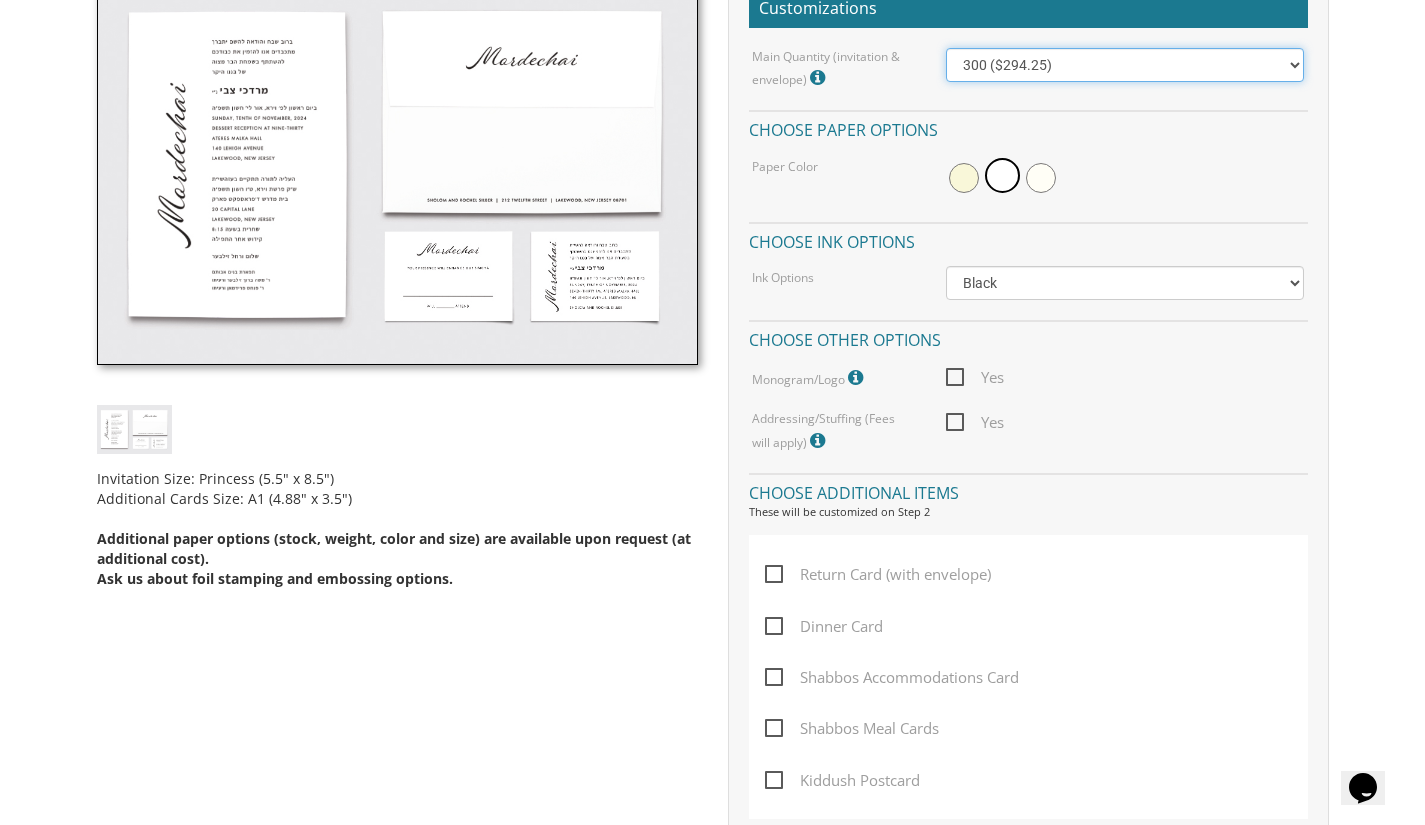 scroll, scrollTop: 659, scrollLeft: 0, axis: vertical 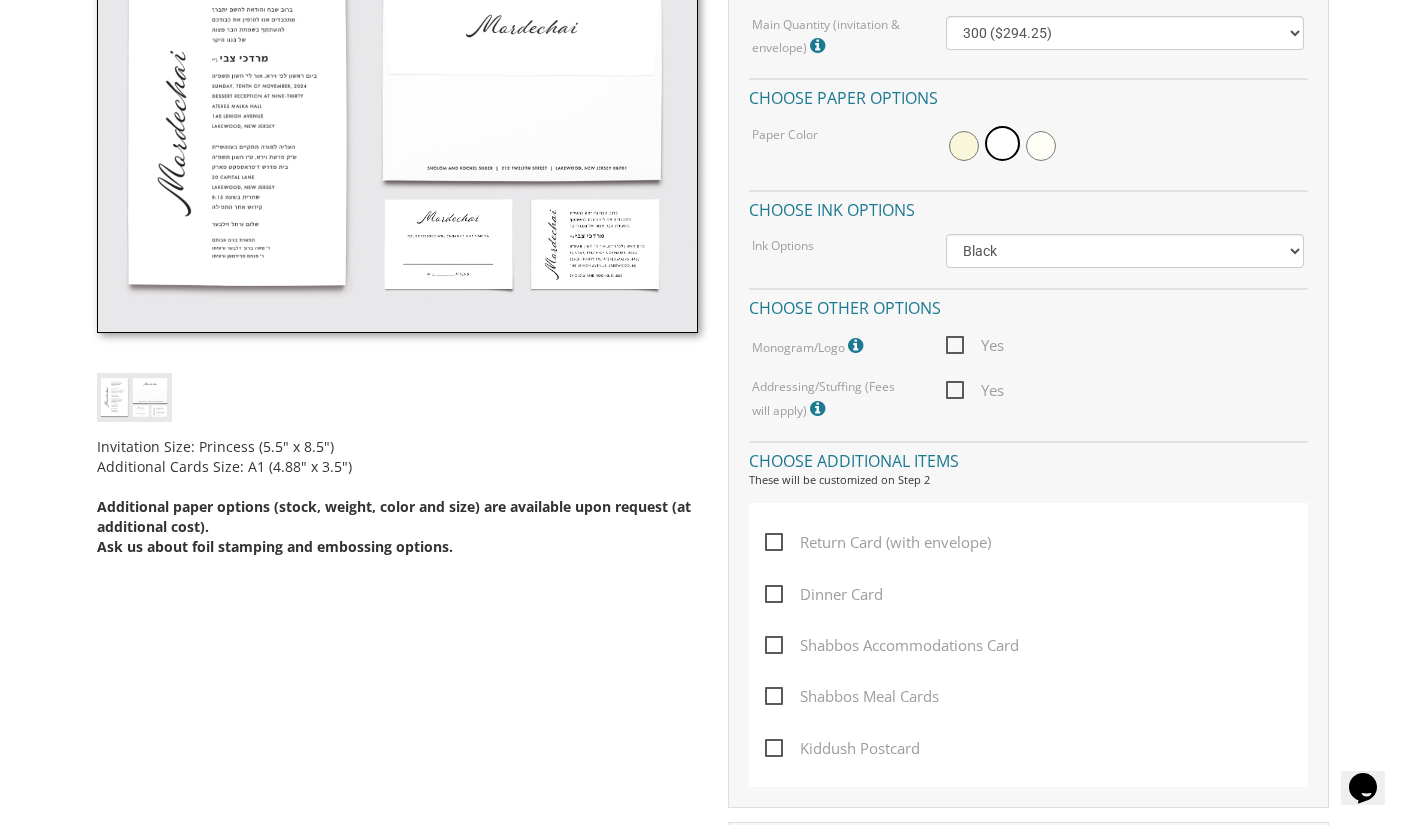 click on "Yes" at bounding box center [975, 390] 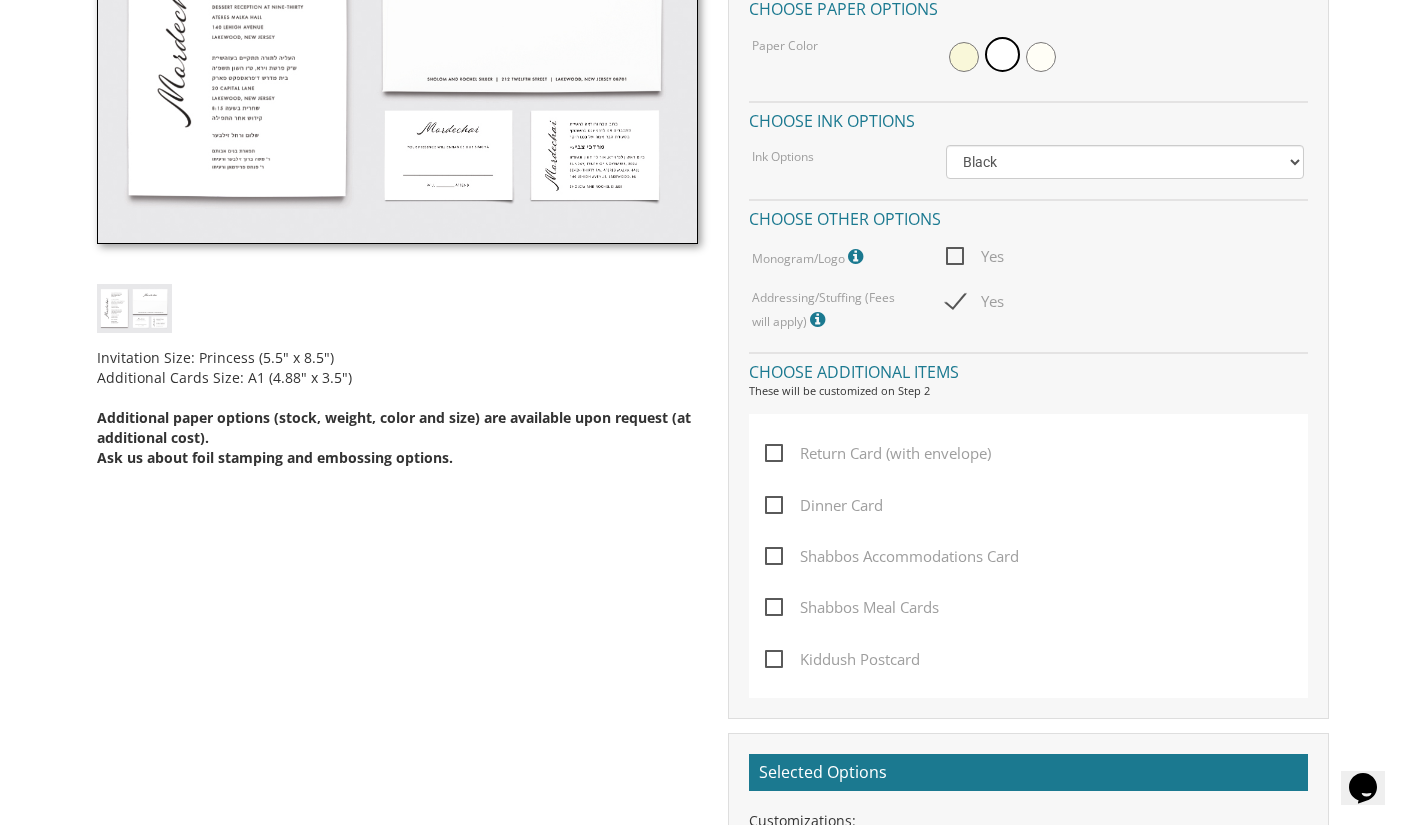 scroll, scrollTop: 749, scrollLeft: 0, axis: vertical 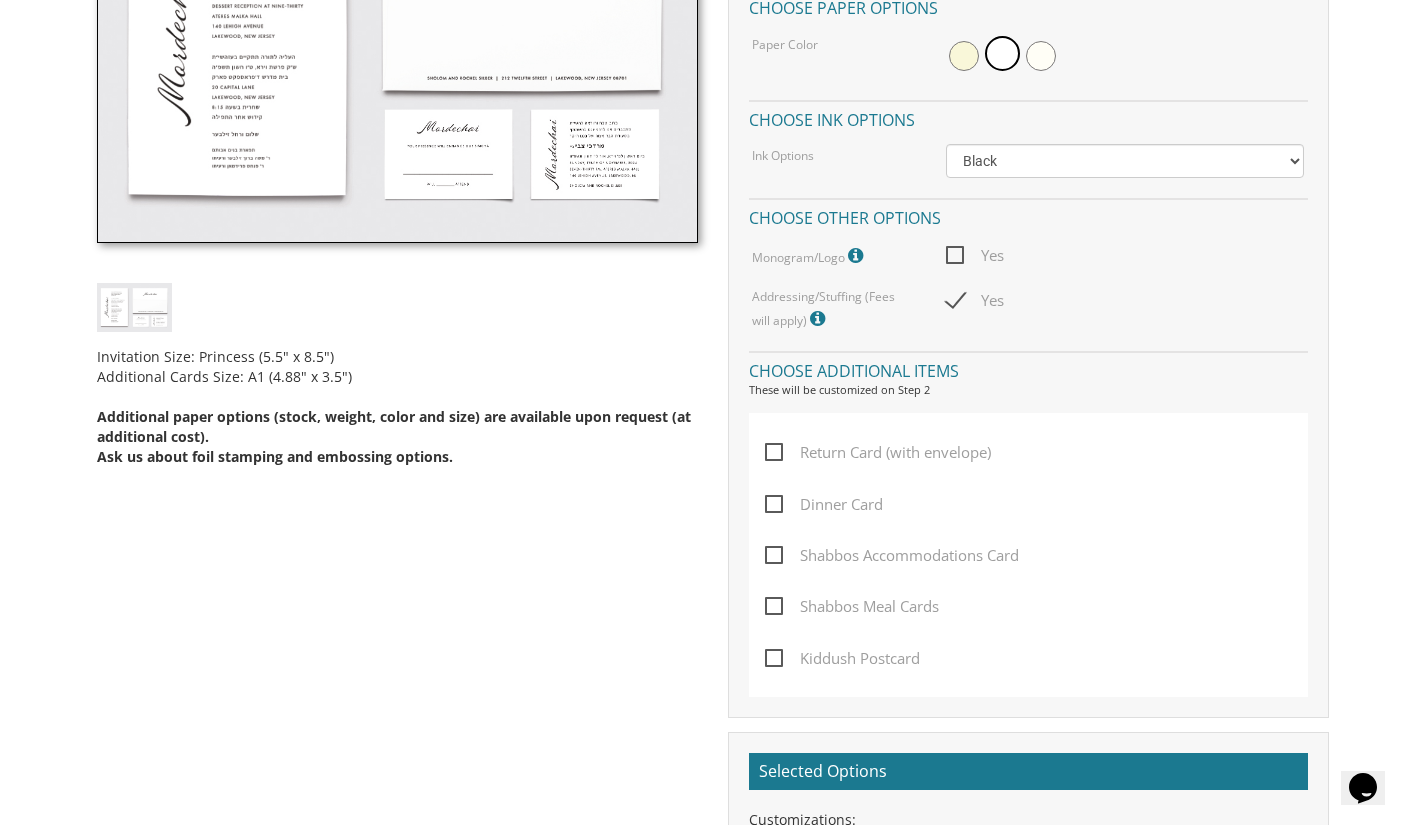 click on "Dinner Card" at bounding box center (824, 504) 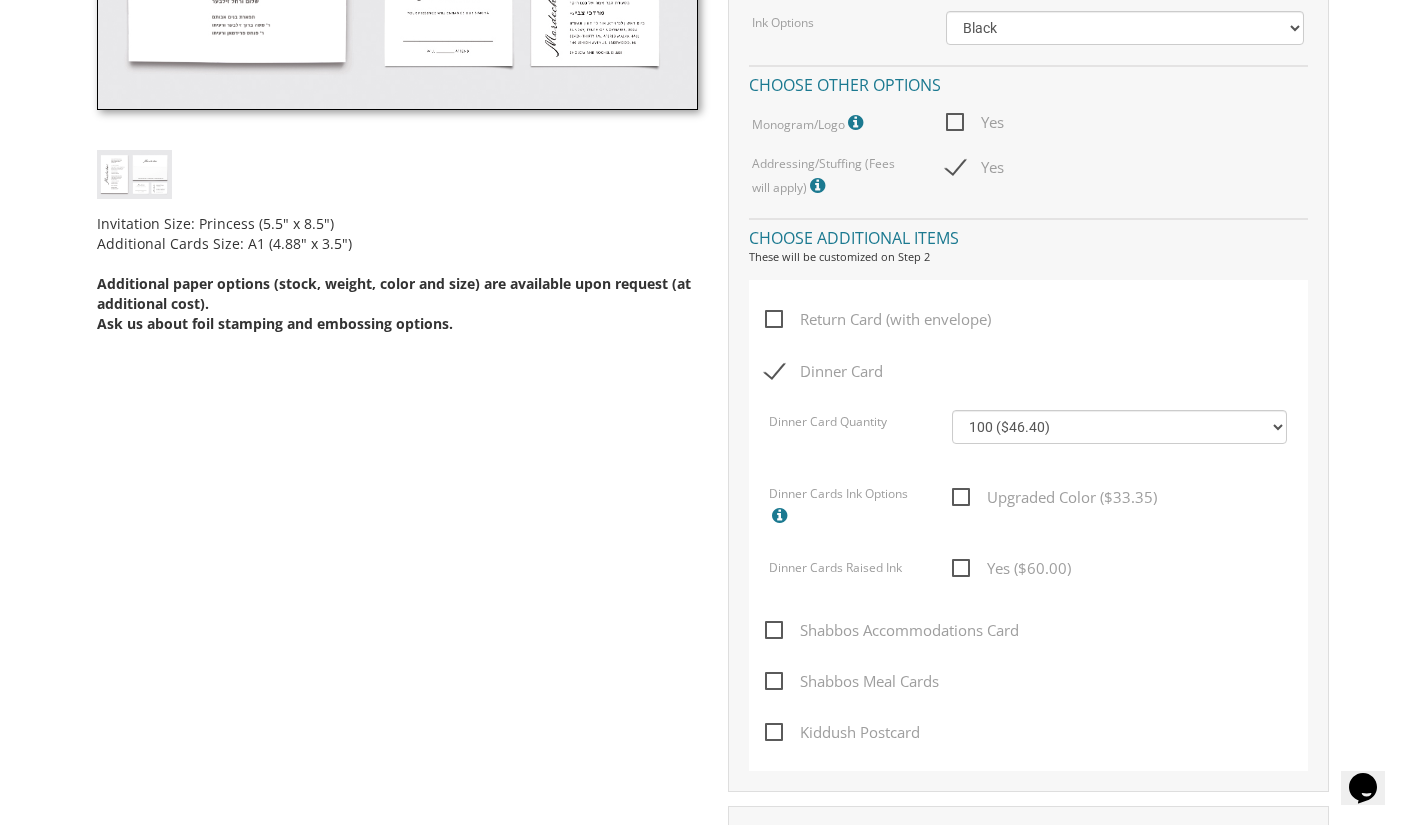 scroll, scrollTop: 883, scrollLeft: 0, axis: vertical 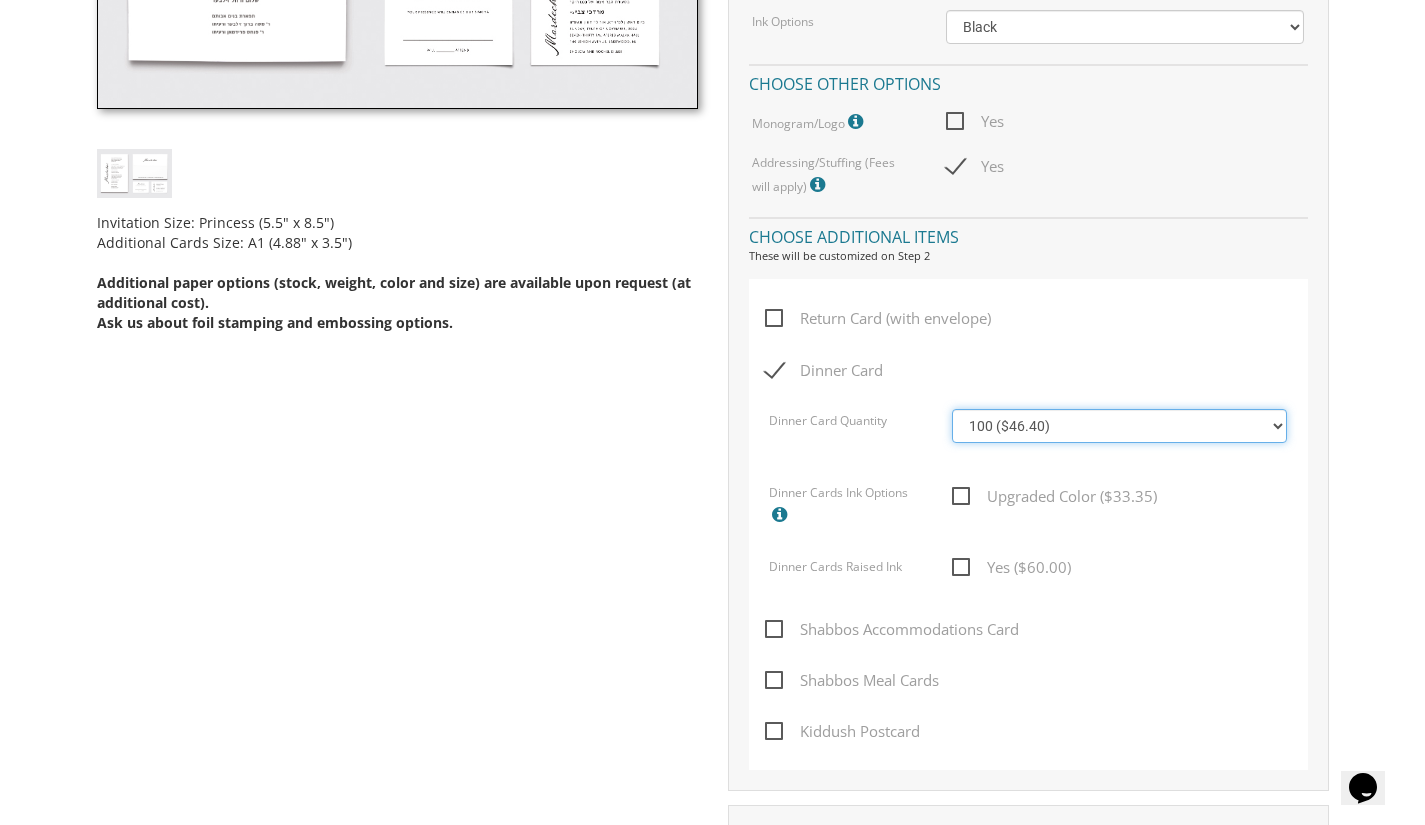 click on "100 ($46.40) 200 ($55.20) 300 ($61.85) 400 ($70.60) 500 ($77.20) 600 ($85.95) 700 ($92.55) 800 ($99.10) 900 ($107.85) 1000 ($114.40)" at bounding box center (1119, 426) 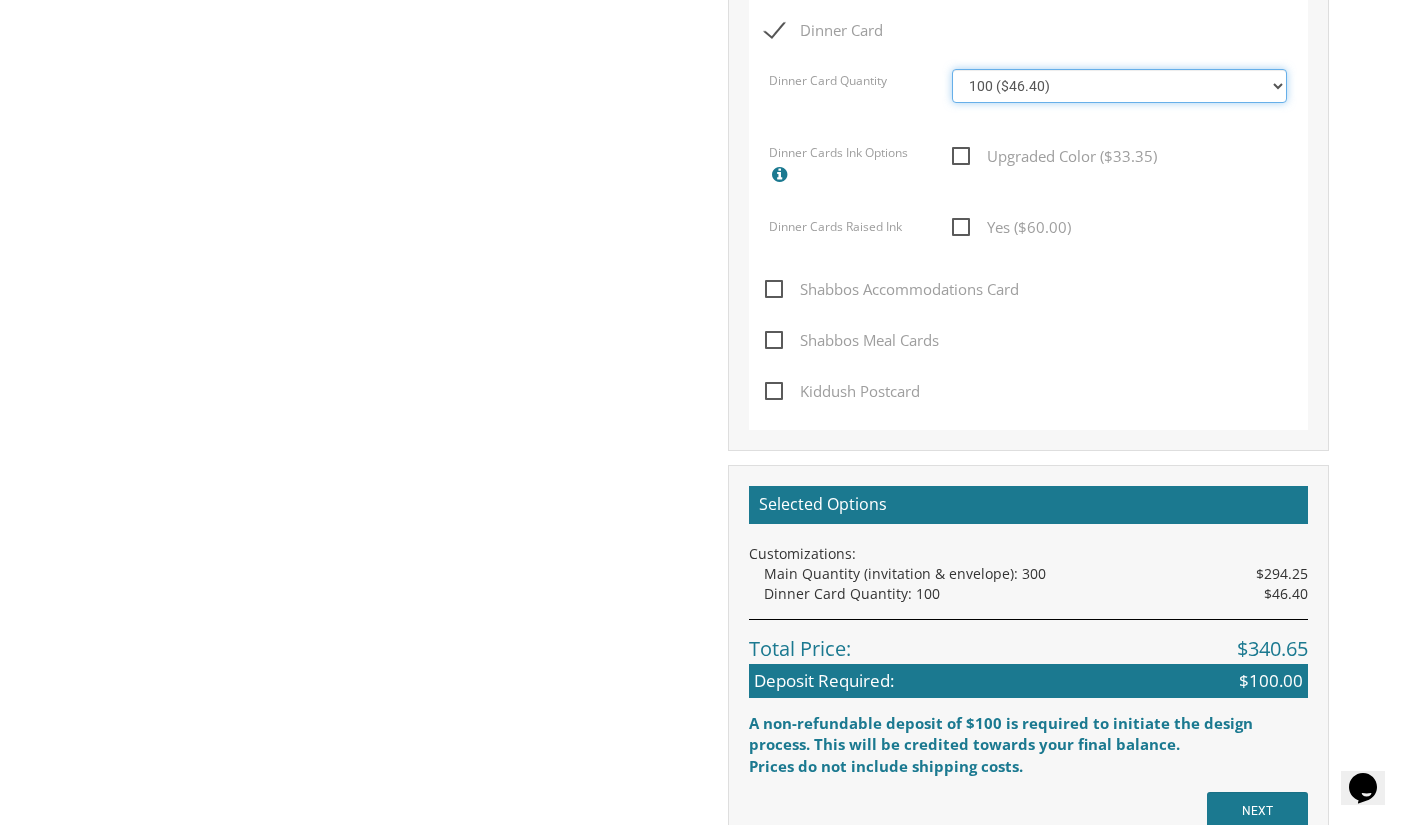 scroll, scrollTop: 1224, scrollLeft: 0, axis: vertical 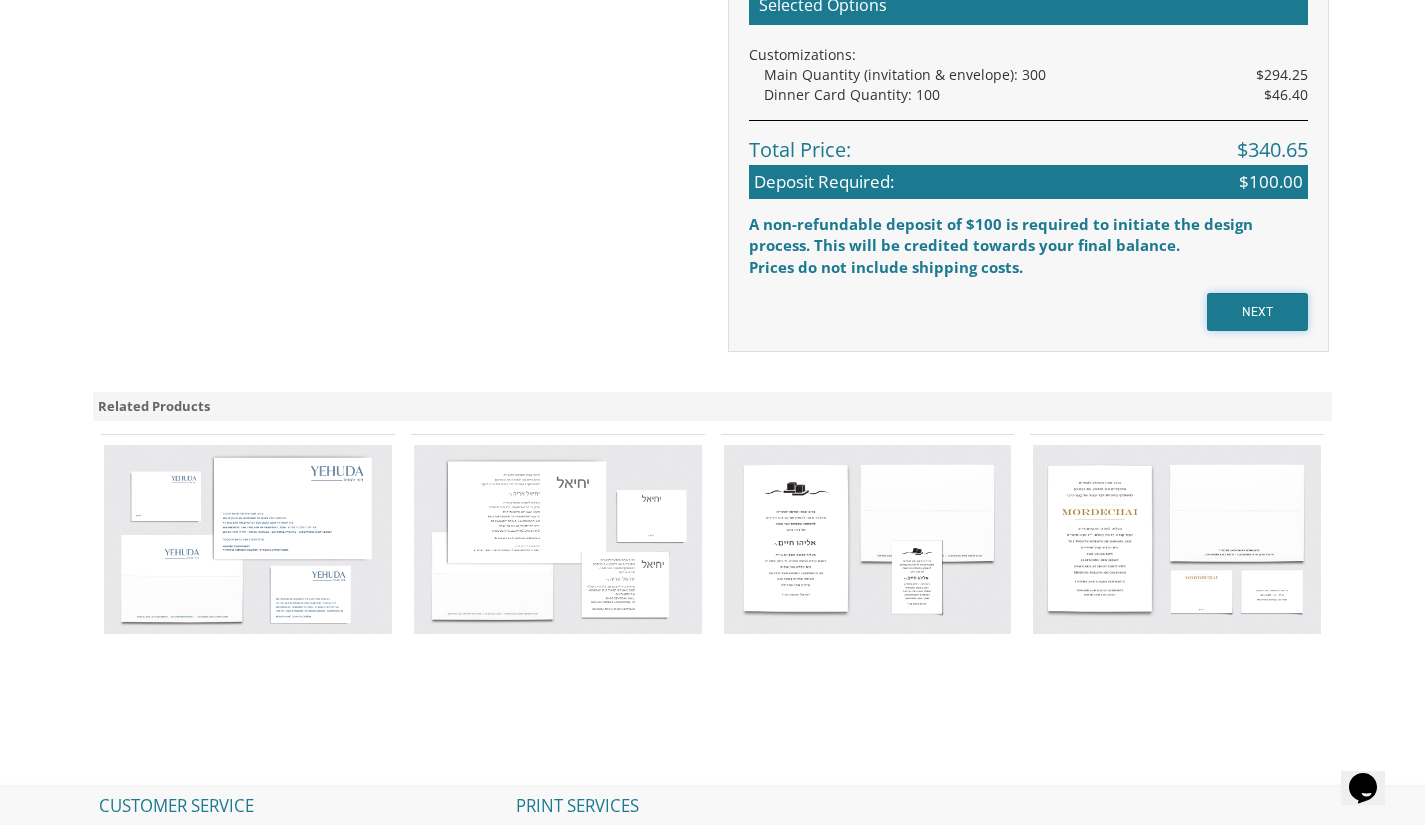 click on "NEXT" at bounding box center (1257, 312) 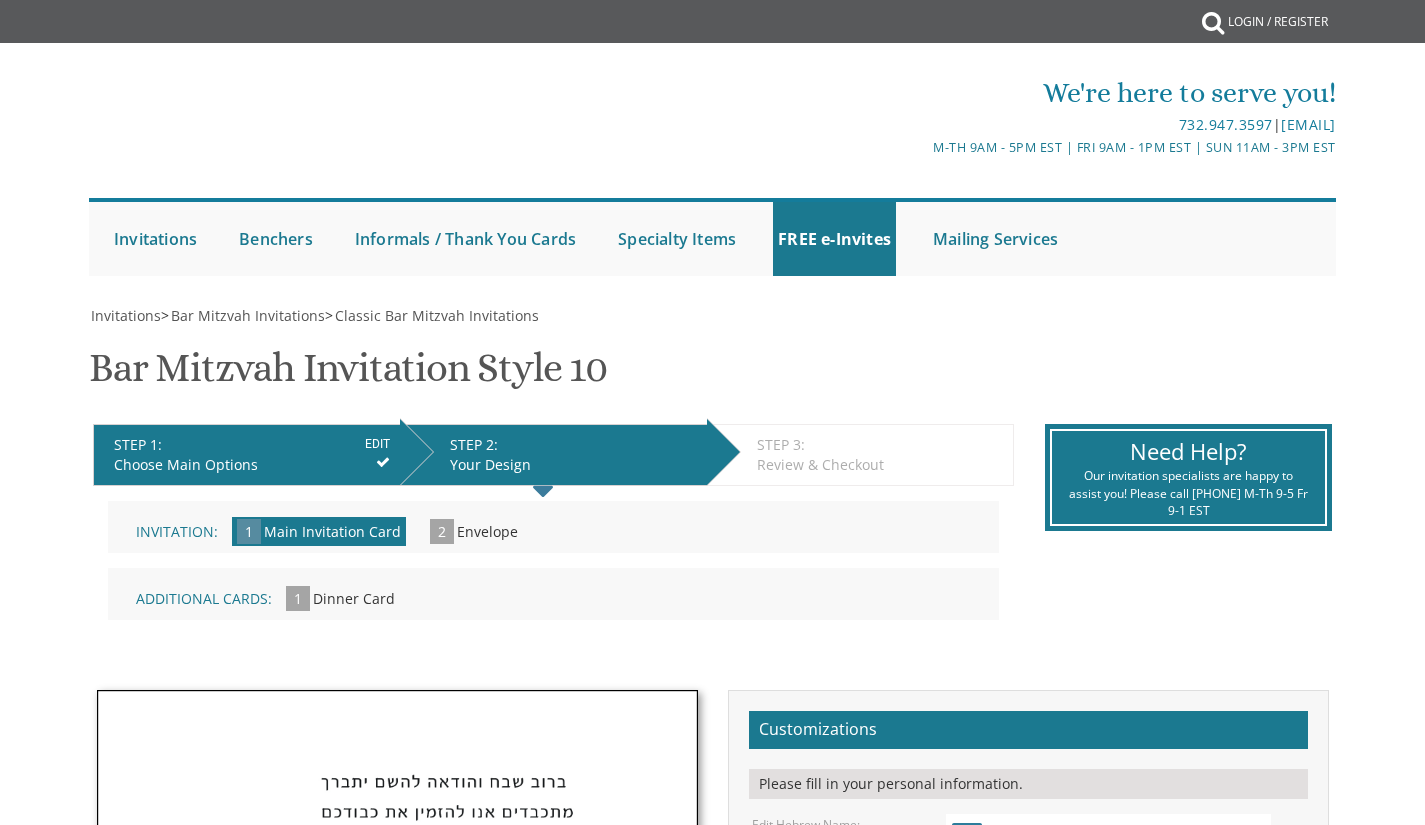 scroll, scrollTop: 0, scrollLeft: 0, axis: both 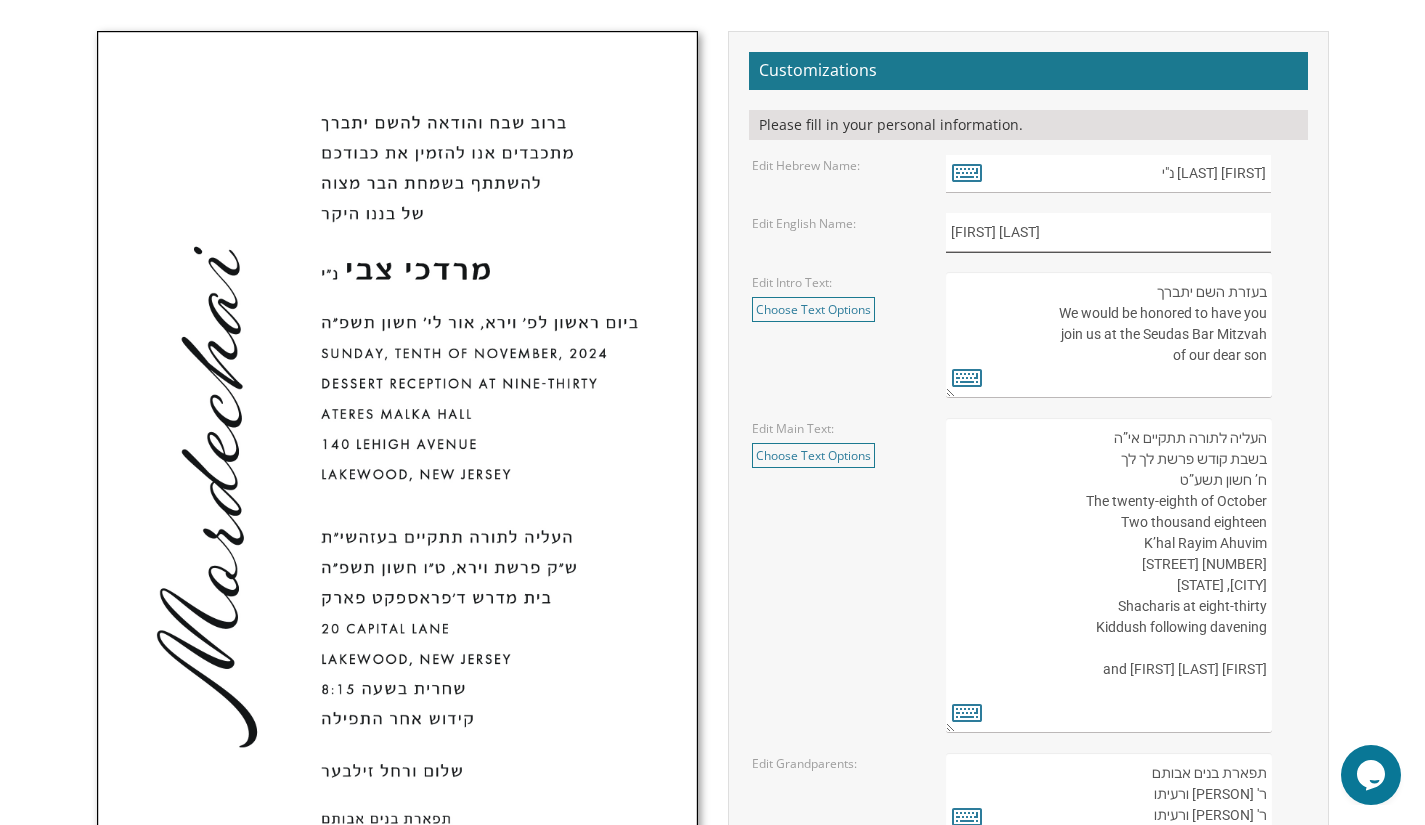 click on "Mordechai" at bounding box center (1108, 232) 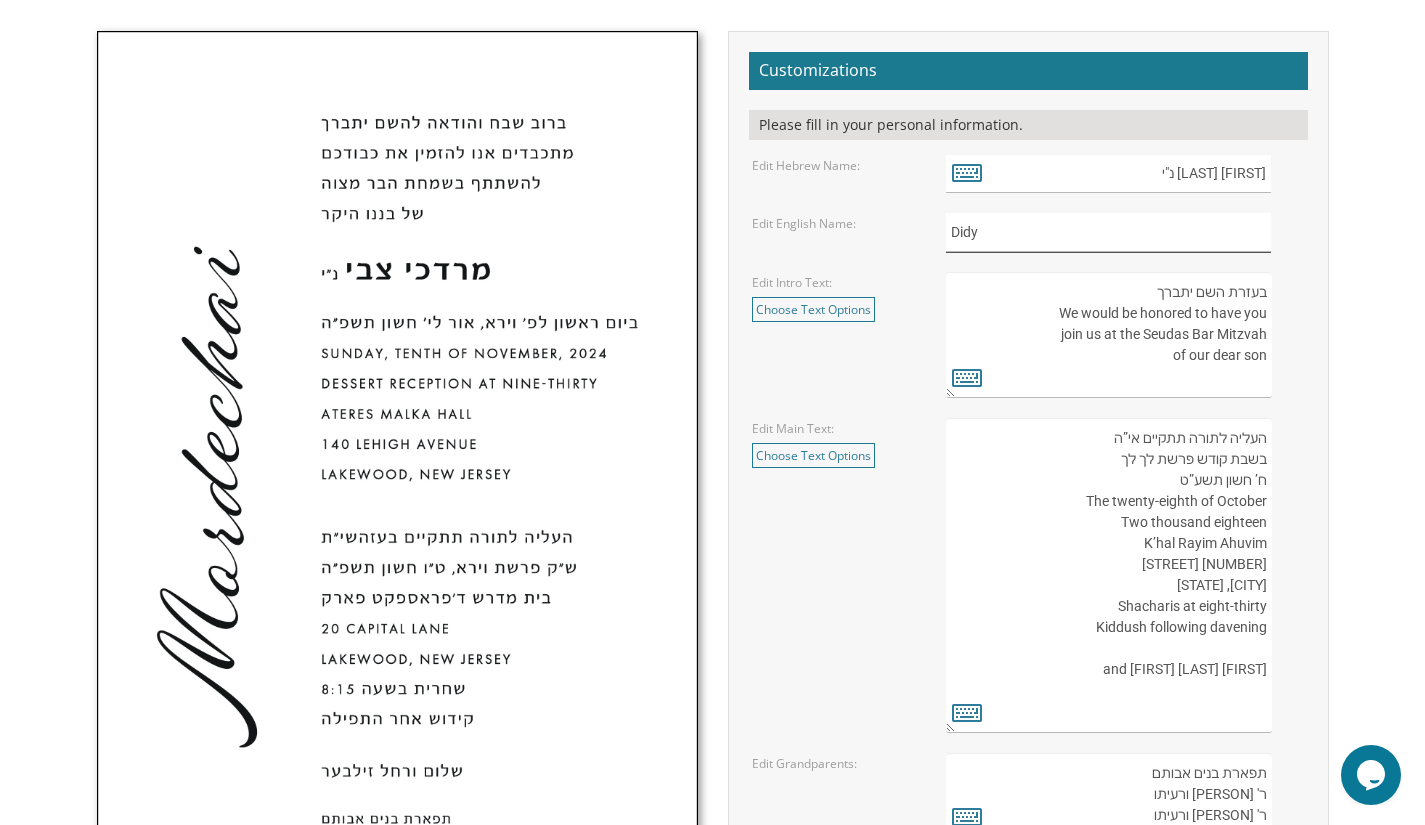 type on "Didy" 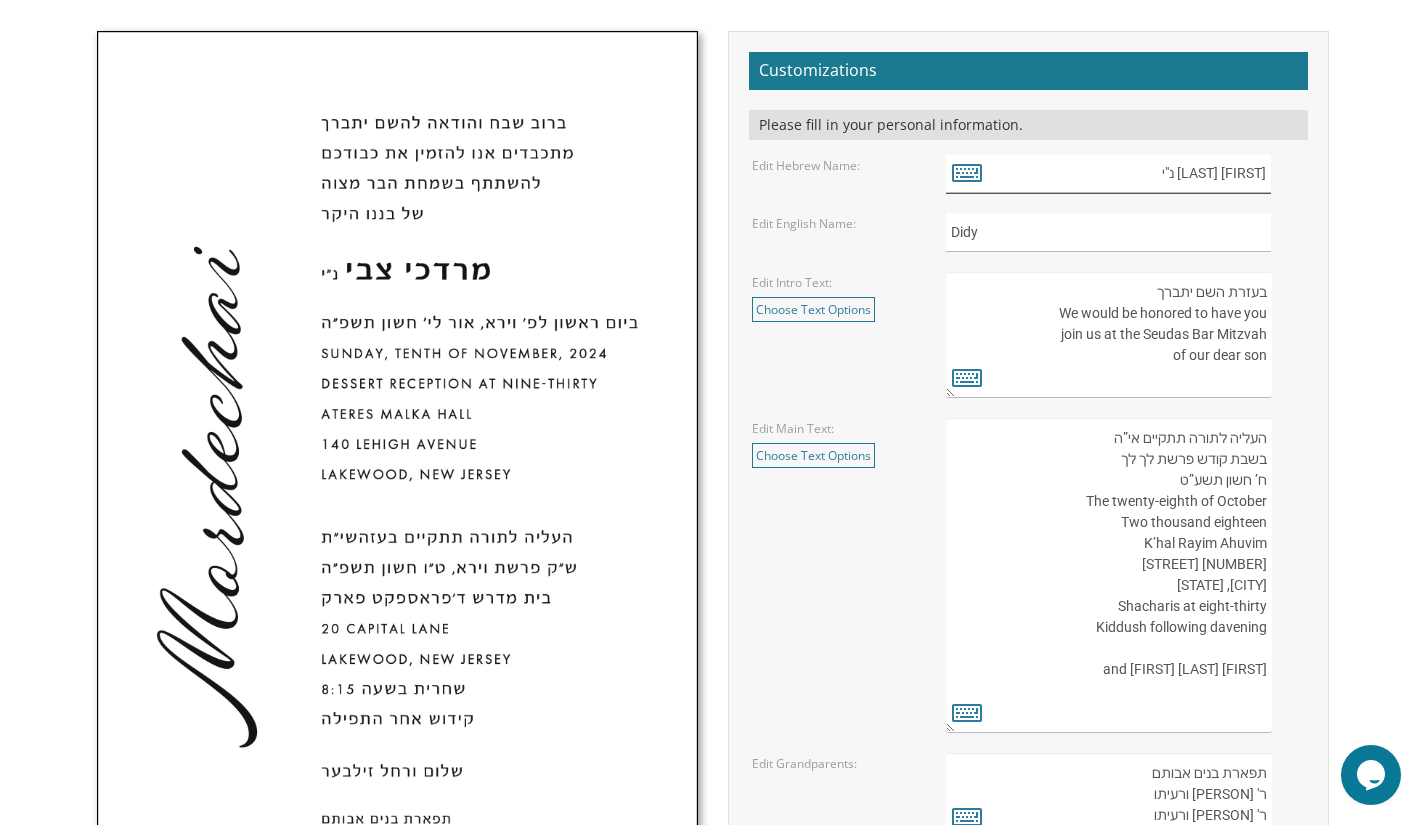click on "מרדכי צבי נ"י" at bounding box center [1108, 174] 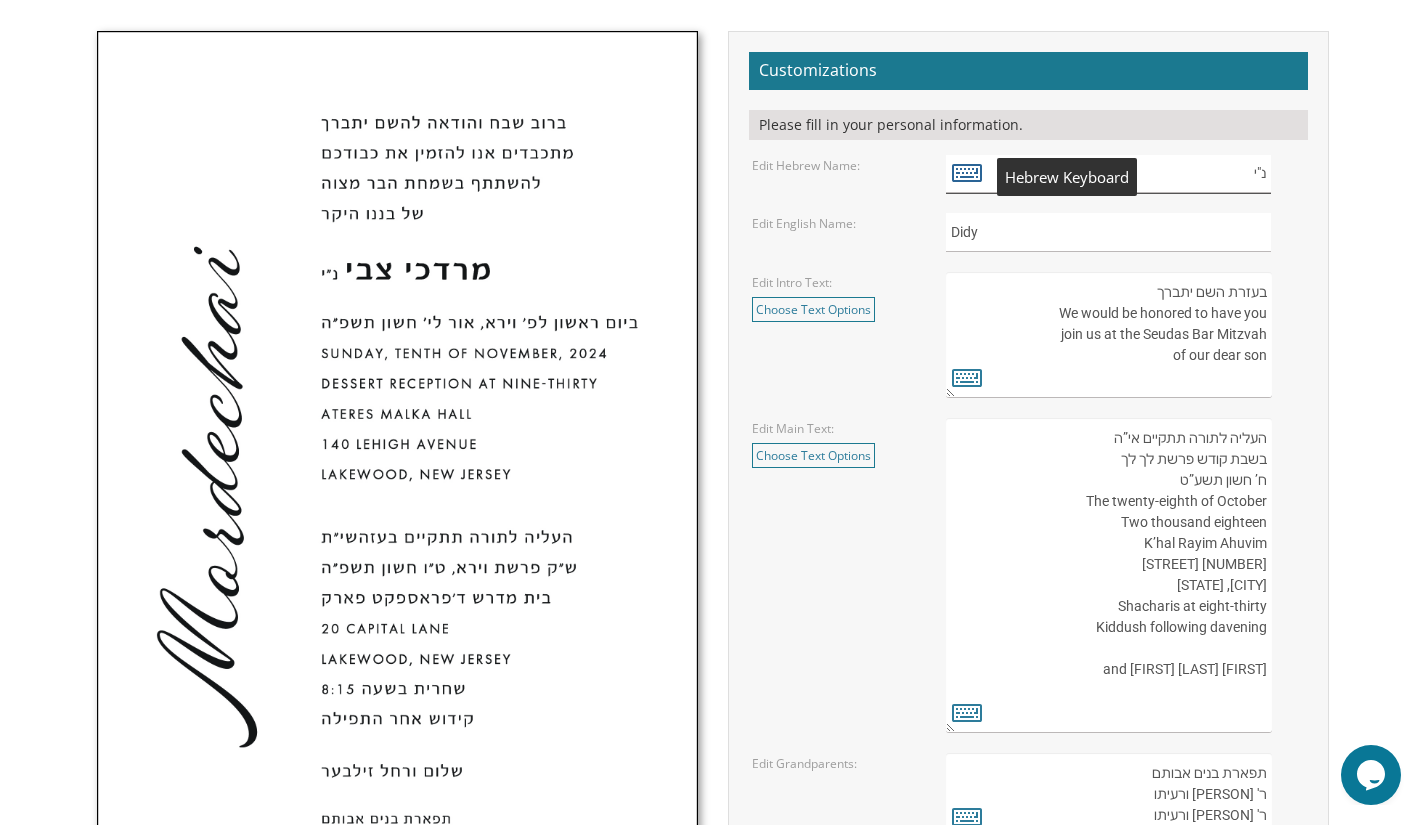 type on "נ"י" 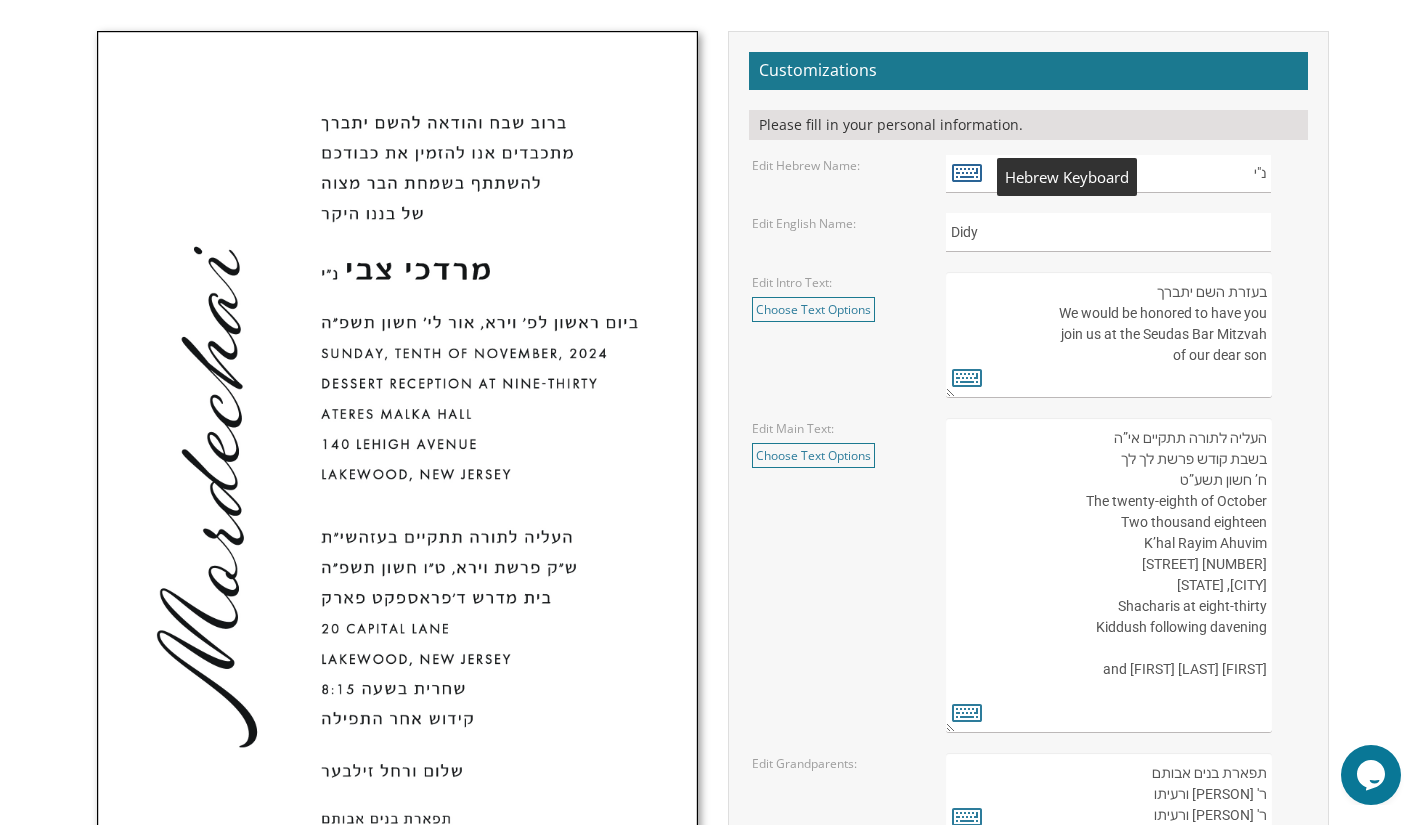 click at bounding box center [967, 172] 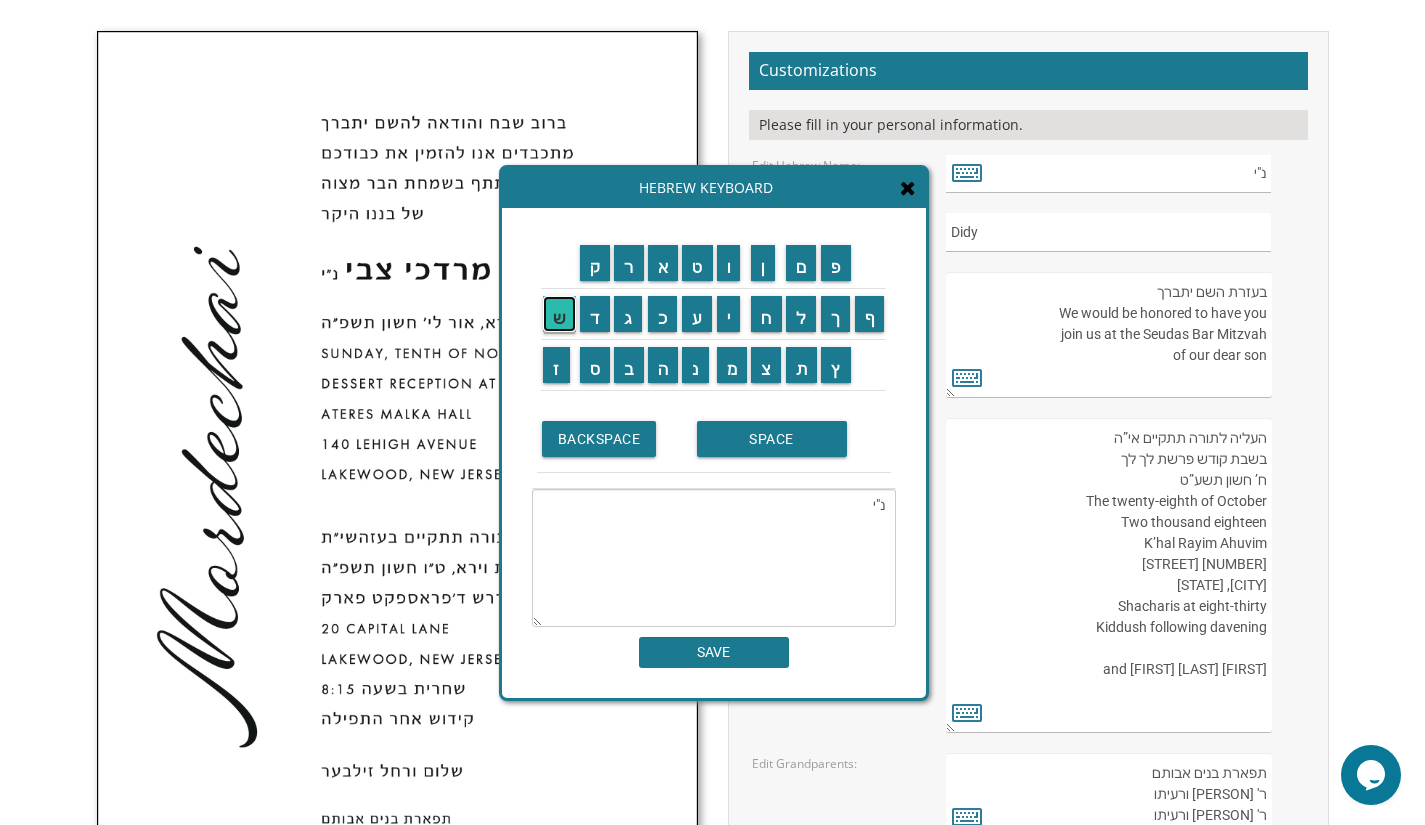 click on "ש" at bounding box center (559, 314) 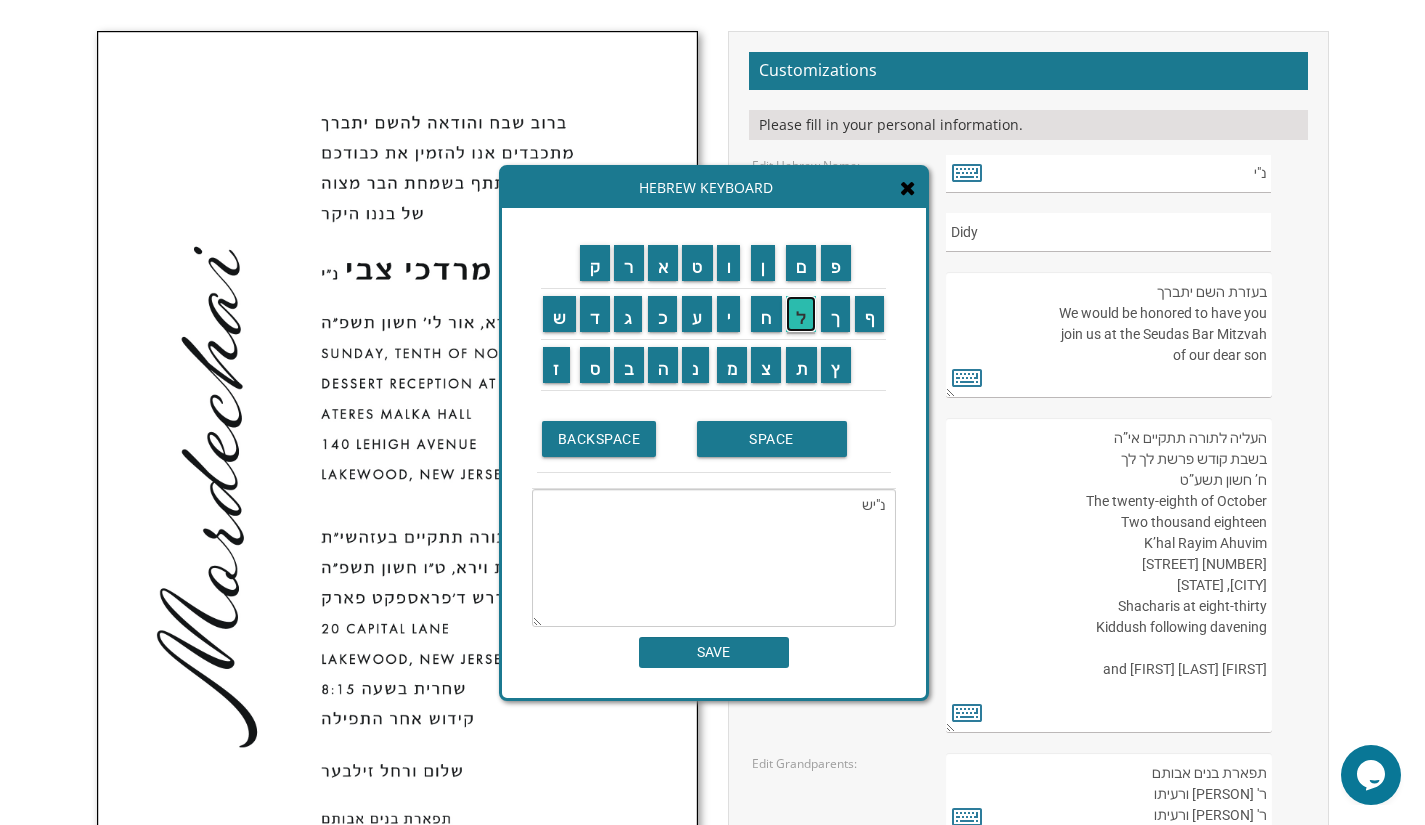 click on "ל" at bounding box center [801, 314] 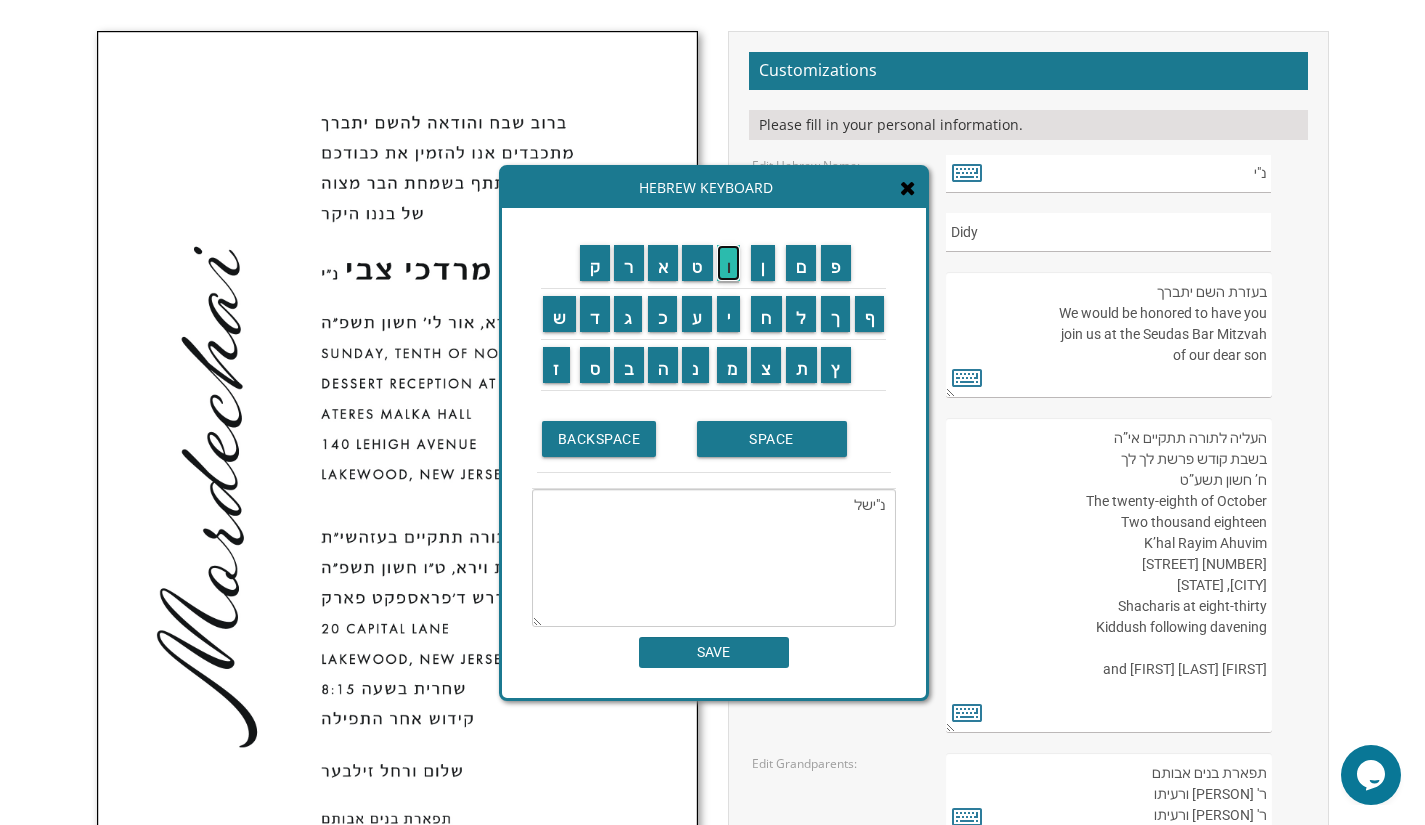 click on "ו" at bounding box center [729, 263] 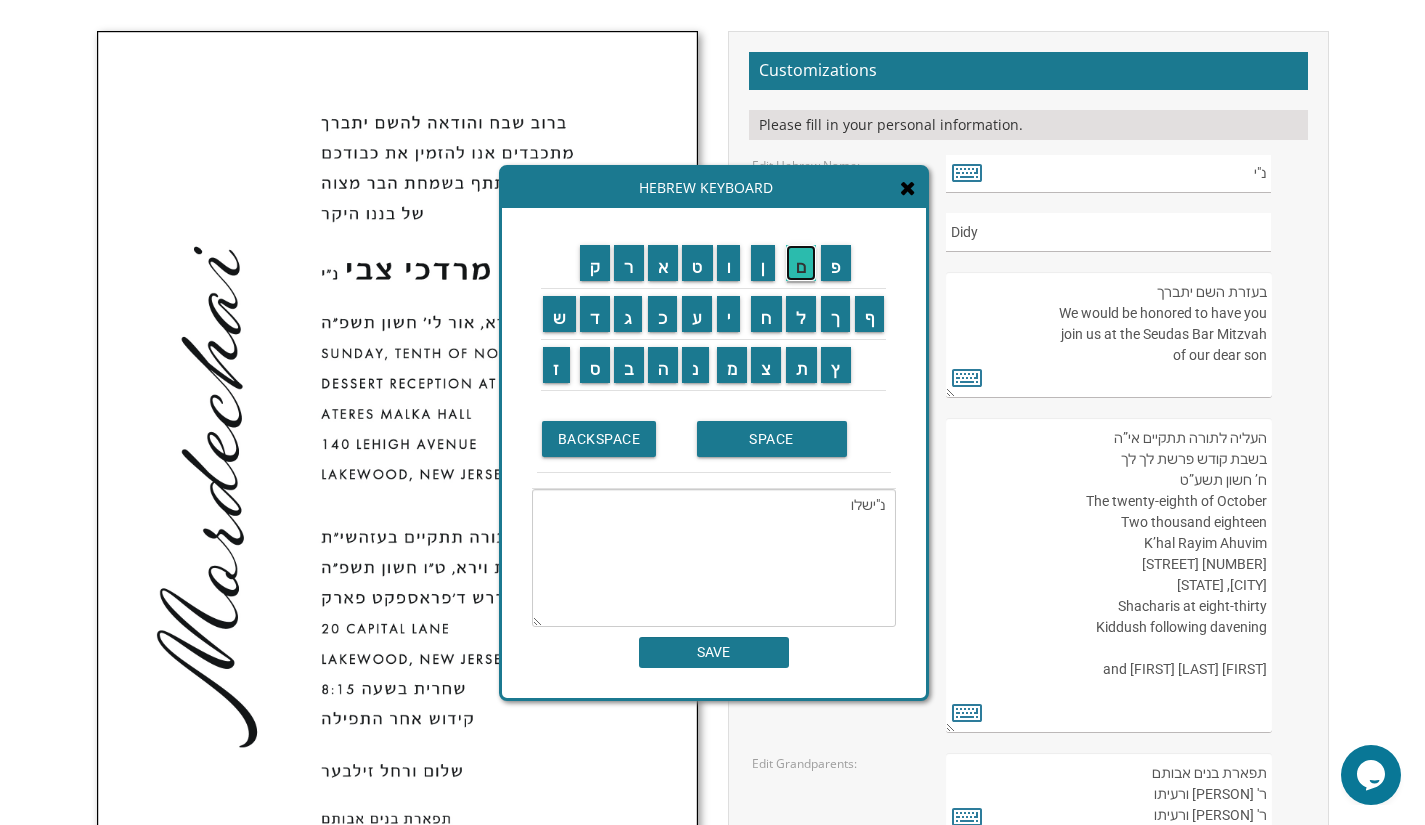 click on "ם" at bounding box center (801, 263) 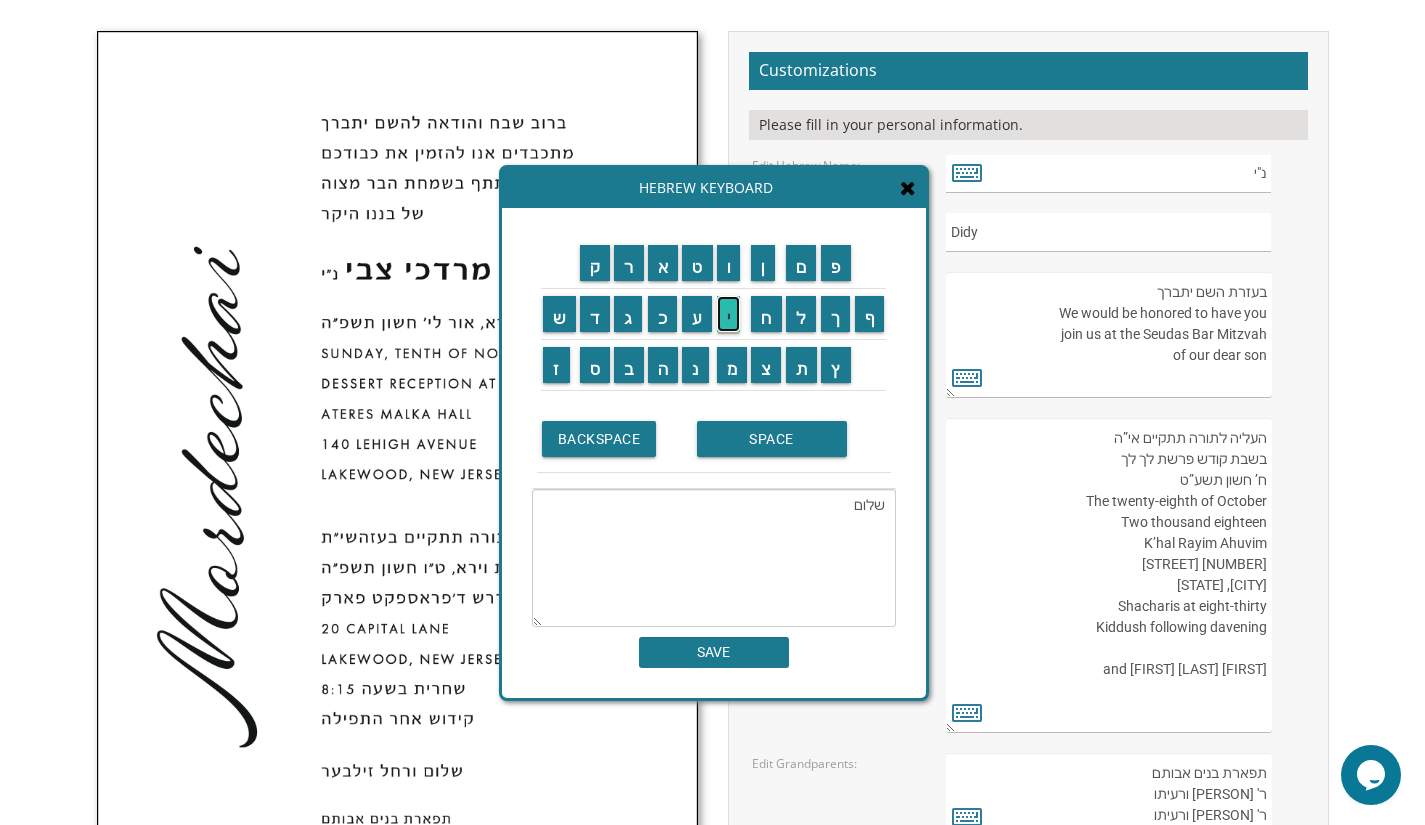 click on "י" at bounding box center [729, 314] 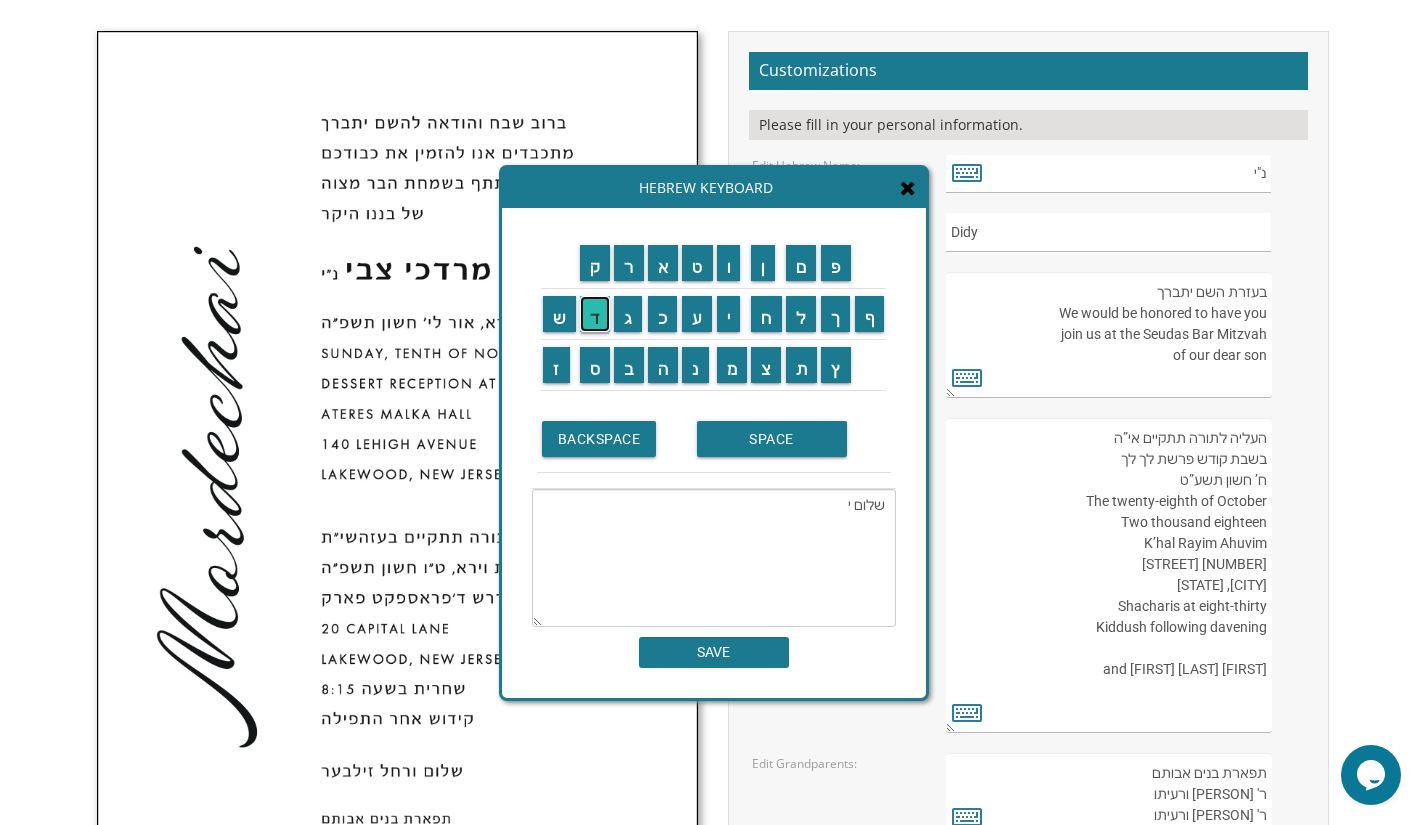click on "ד" at bounding box center [595, 314] 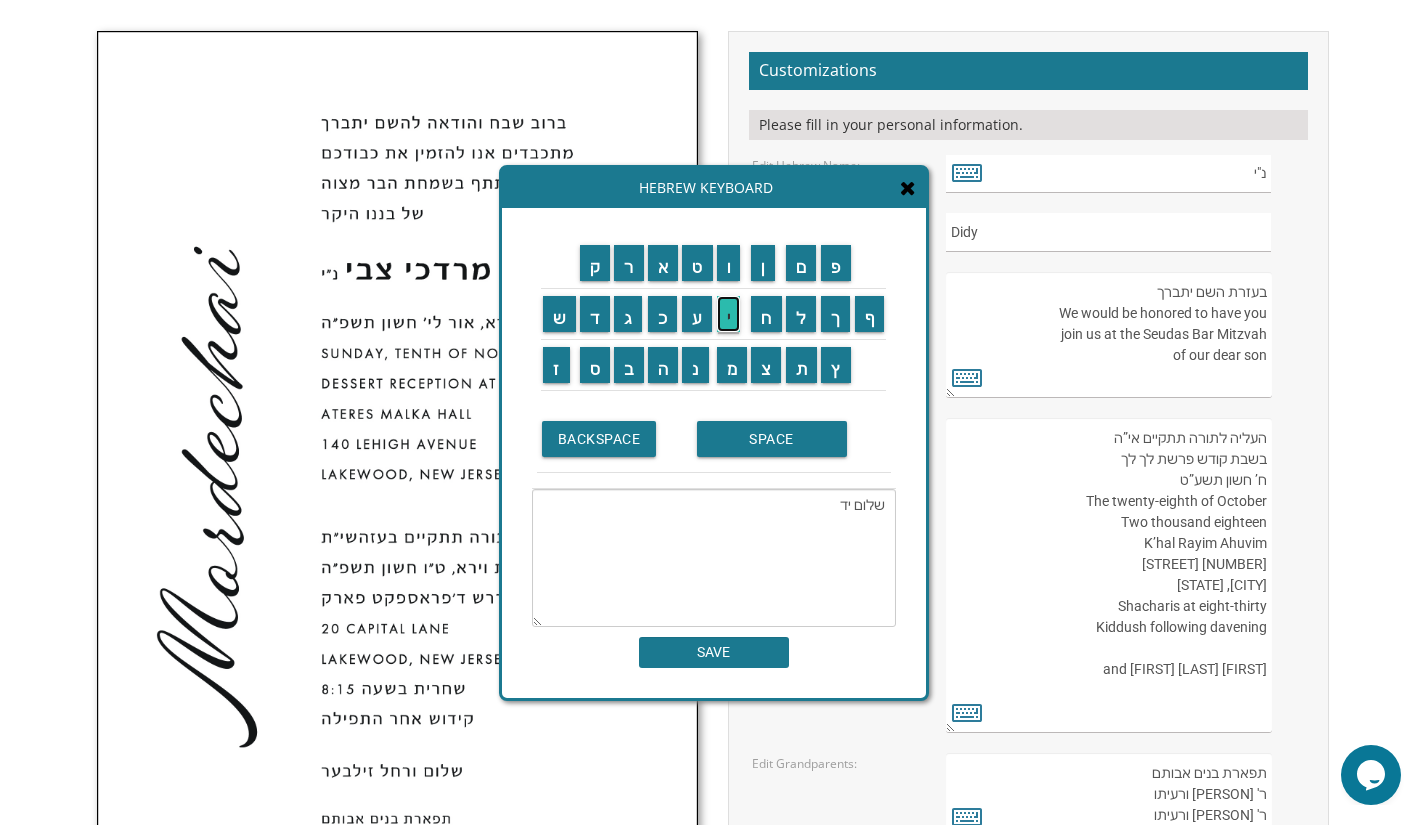 click on "י" at bounding box center [729, 314] 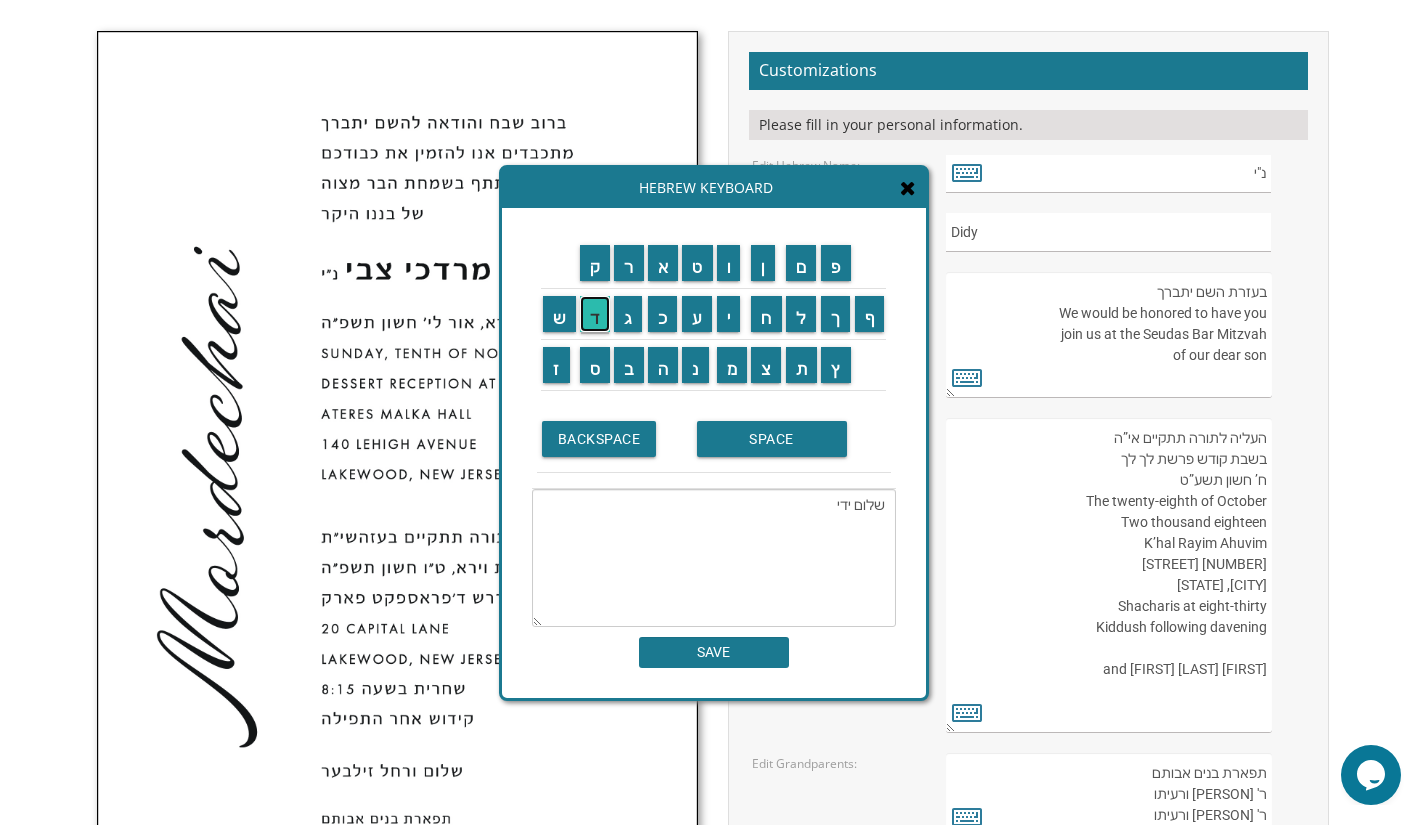 click on "ד" at bounding box center [595, 314] 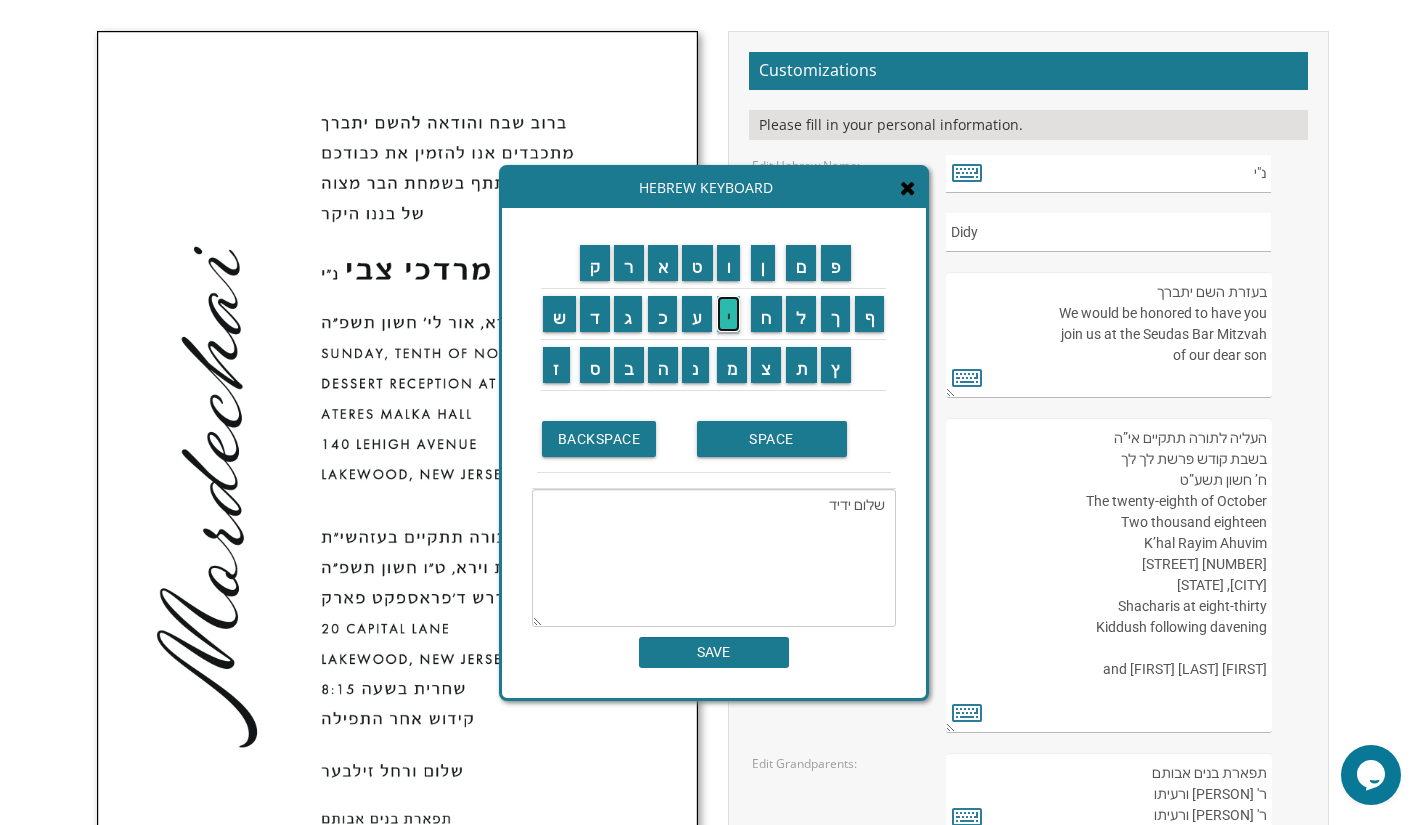 click on "י" at bounding box center (729, 314) 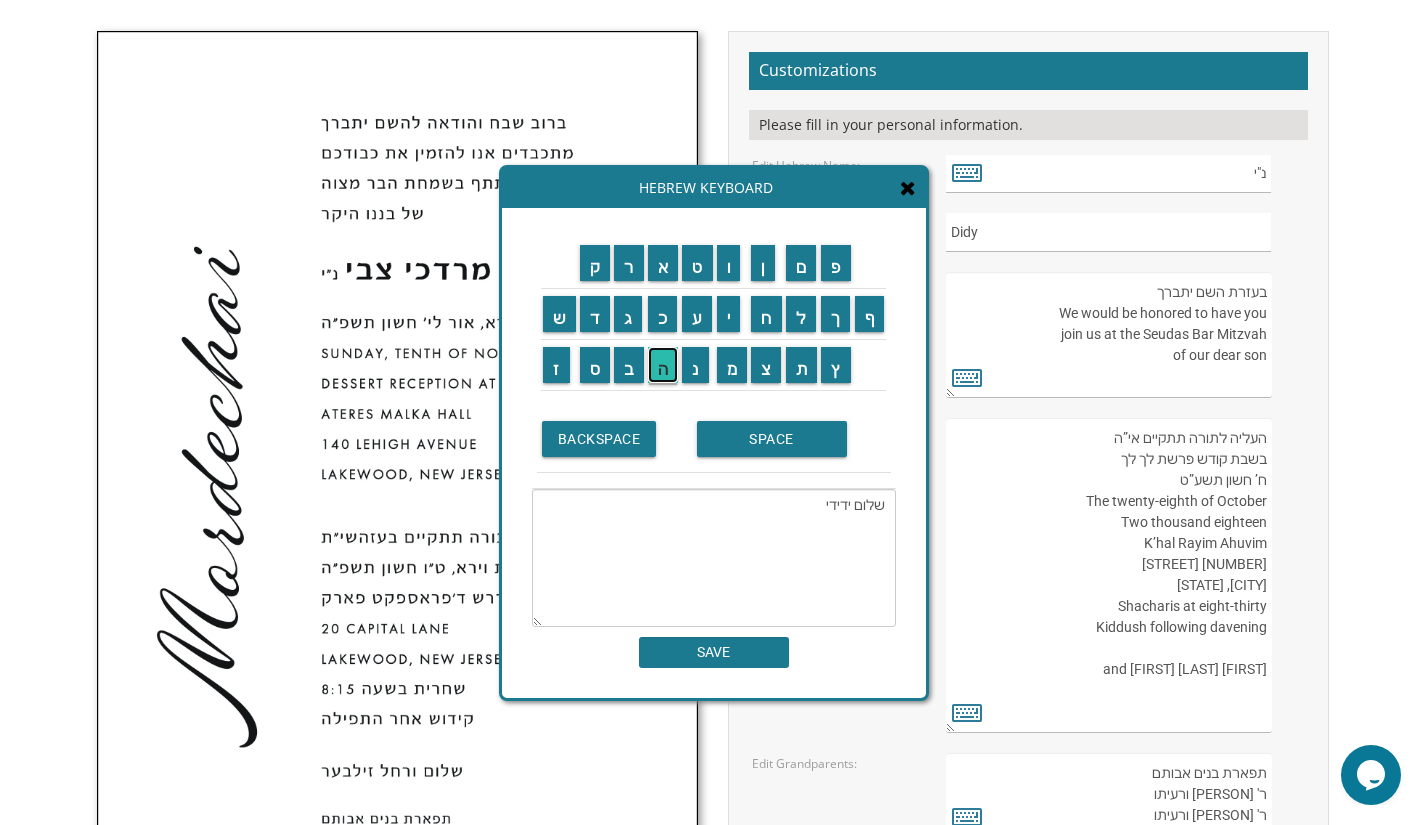 click on "ה" at bounding box center [663, 365] 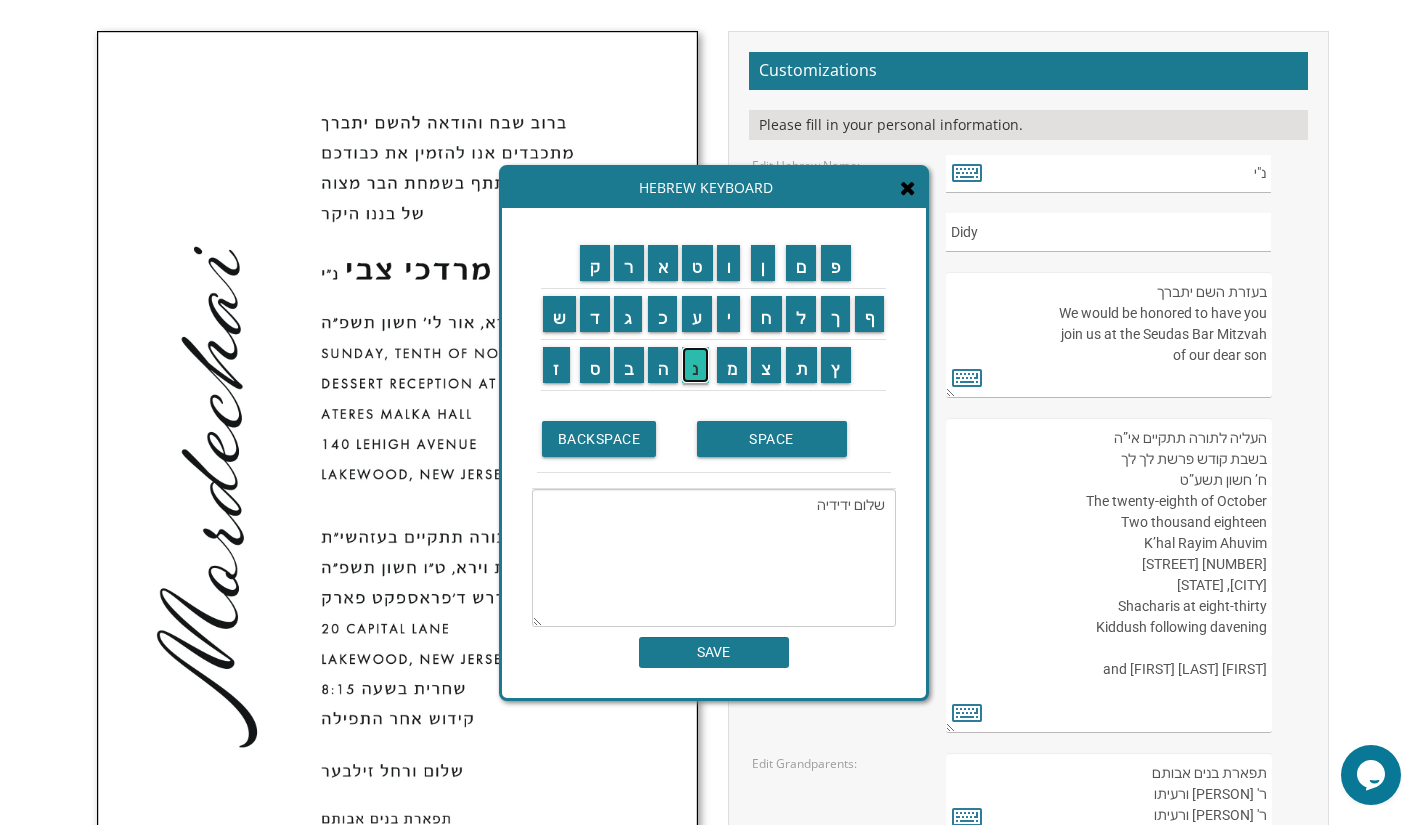 click on "נ" at bounding box center (695, 365) 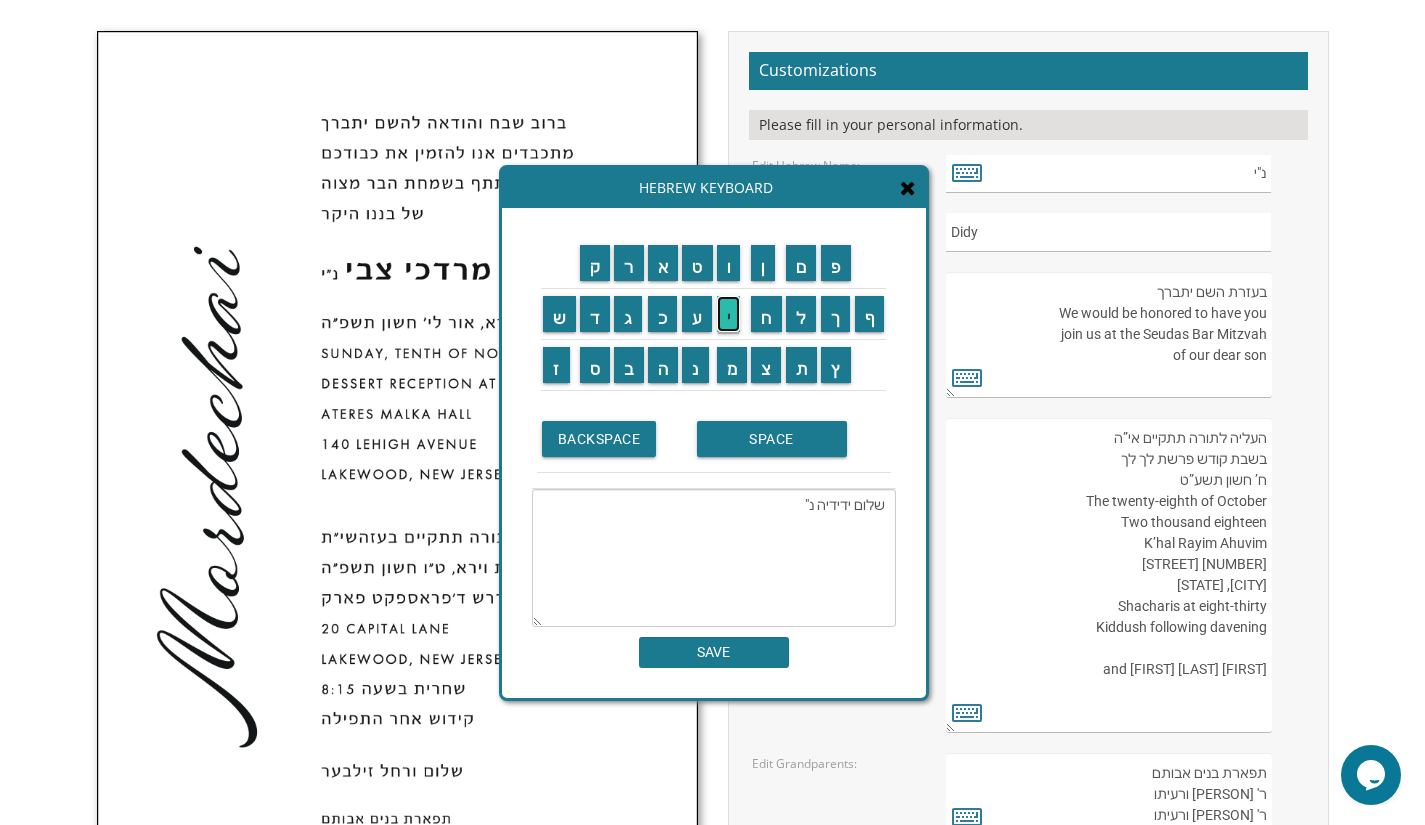 click on "י" at bounding box center (729, 314) 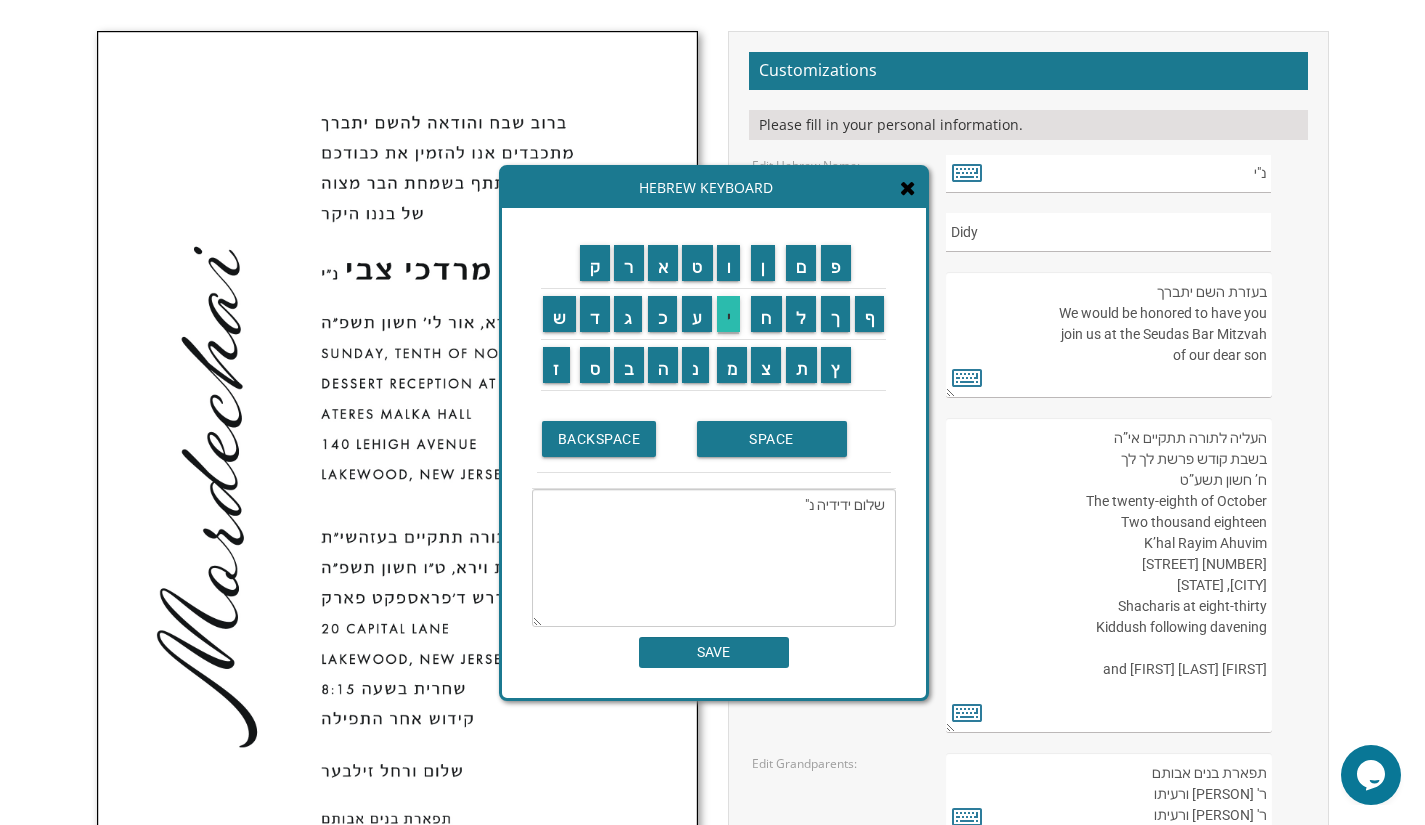 type on "שלום ידידיה נ"י" 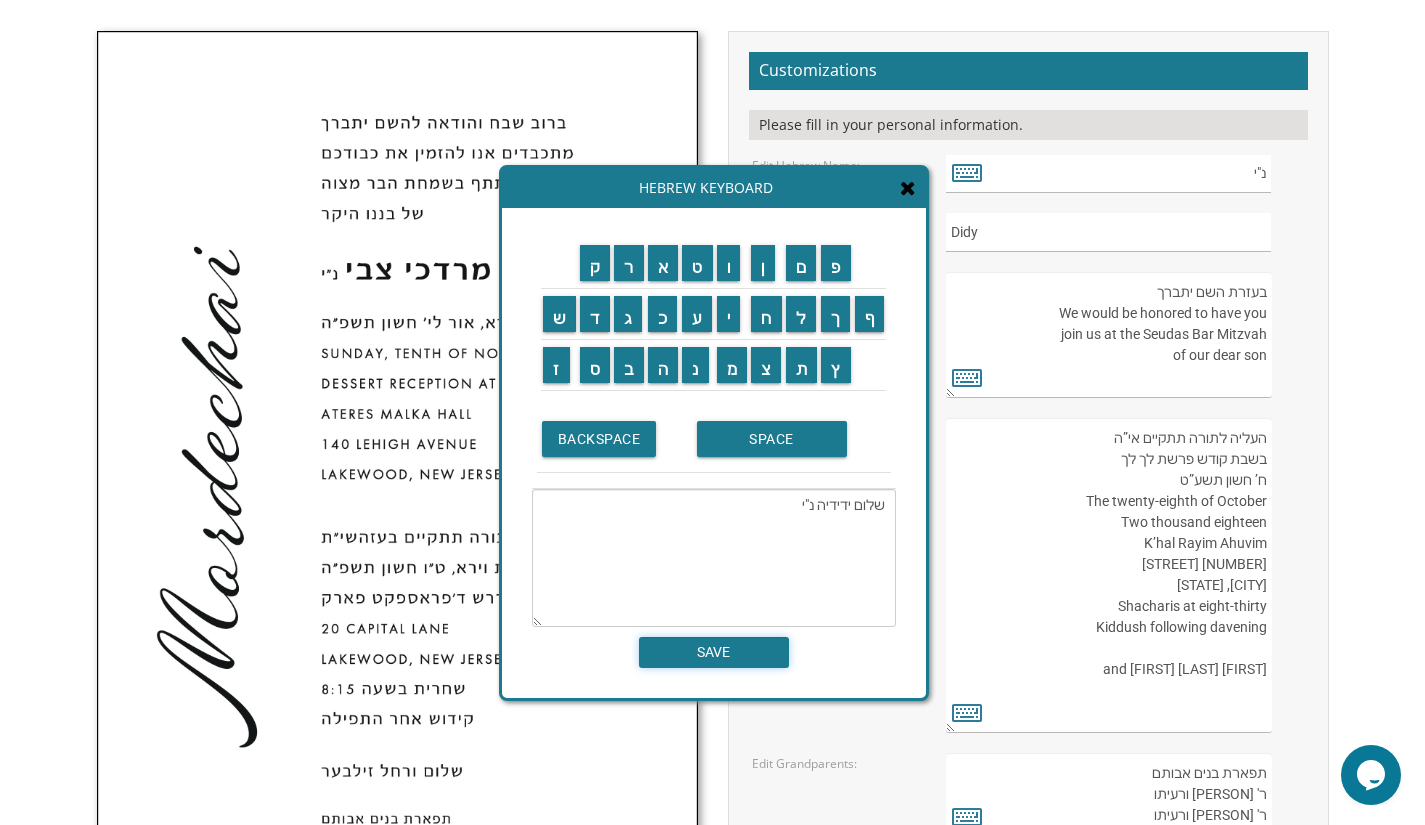 click on "SAVE" at bounding box center [714, 652] 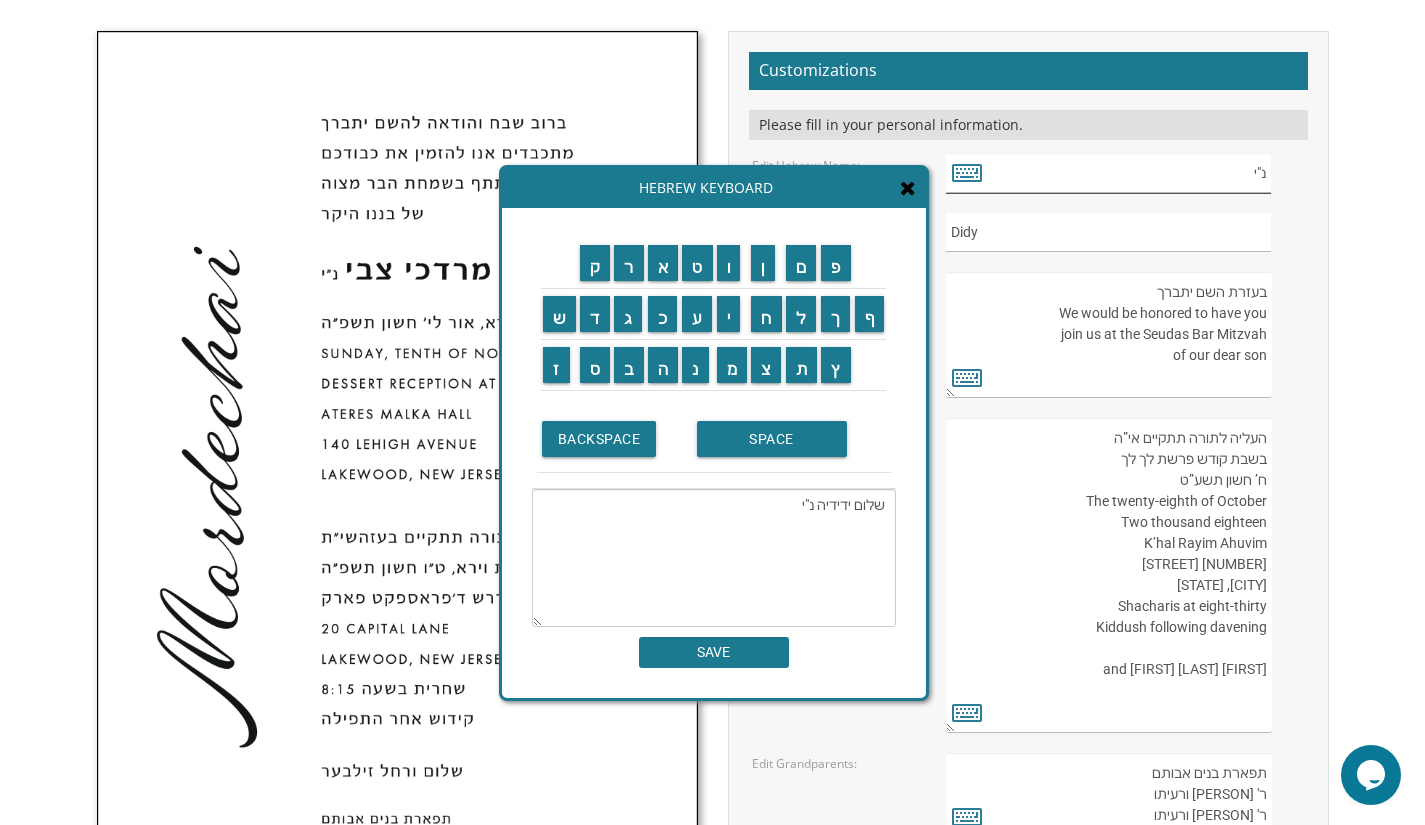 type on "שלום ידידיה נ"י" 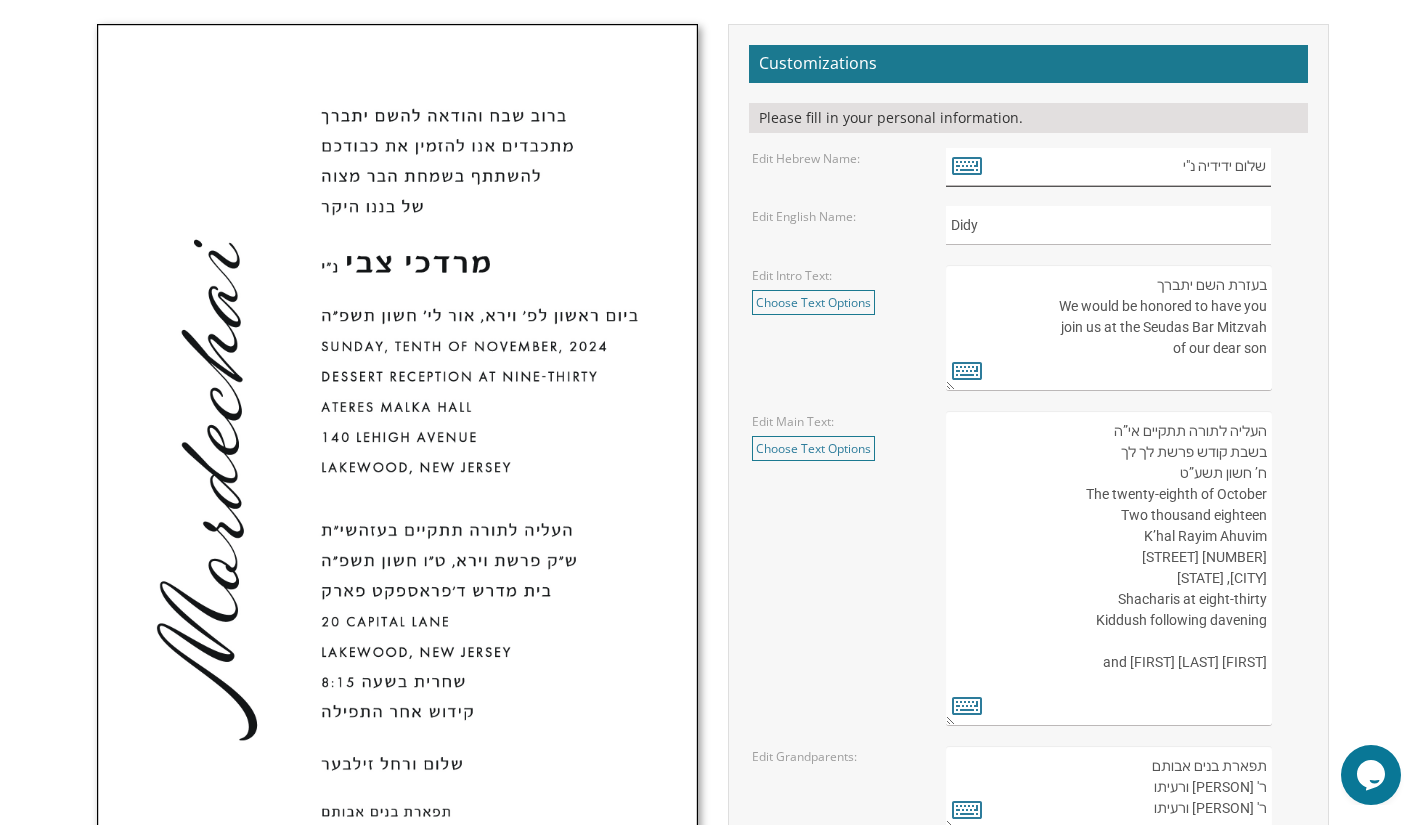 scroll, scrollTop: 665, scrollLeft: 0, axis: vertical 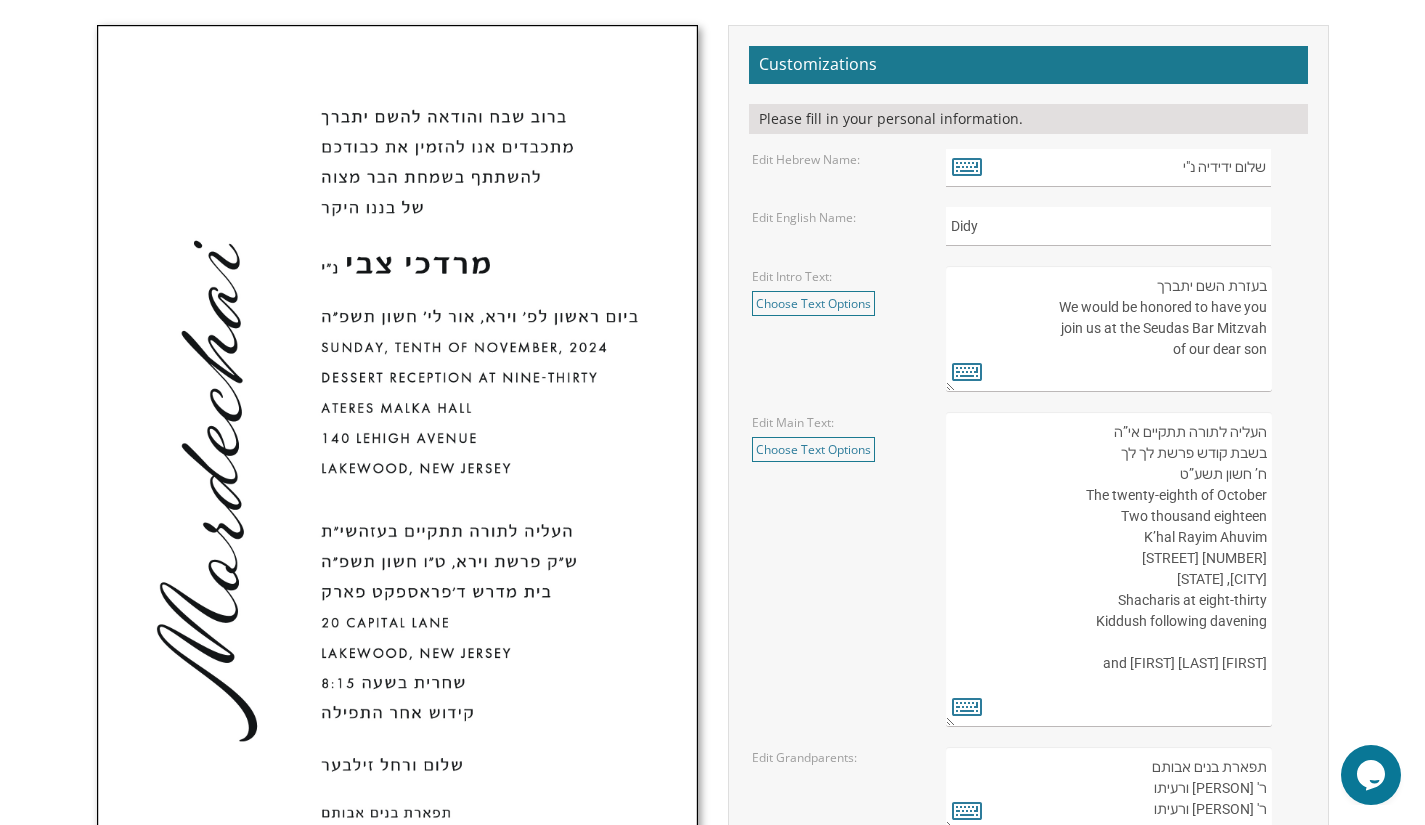 click at bounding box center [397, 489] 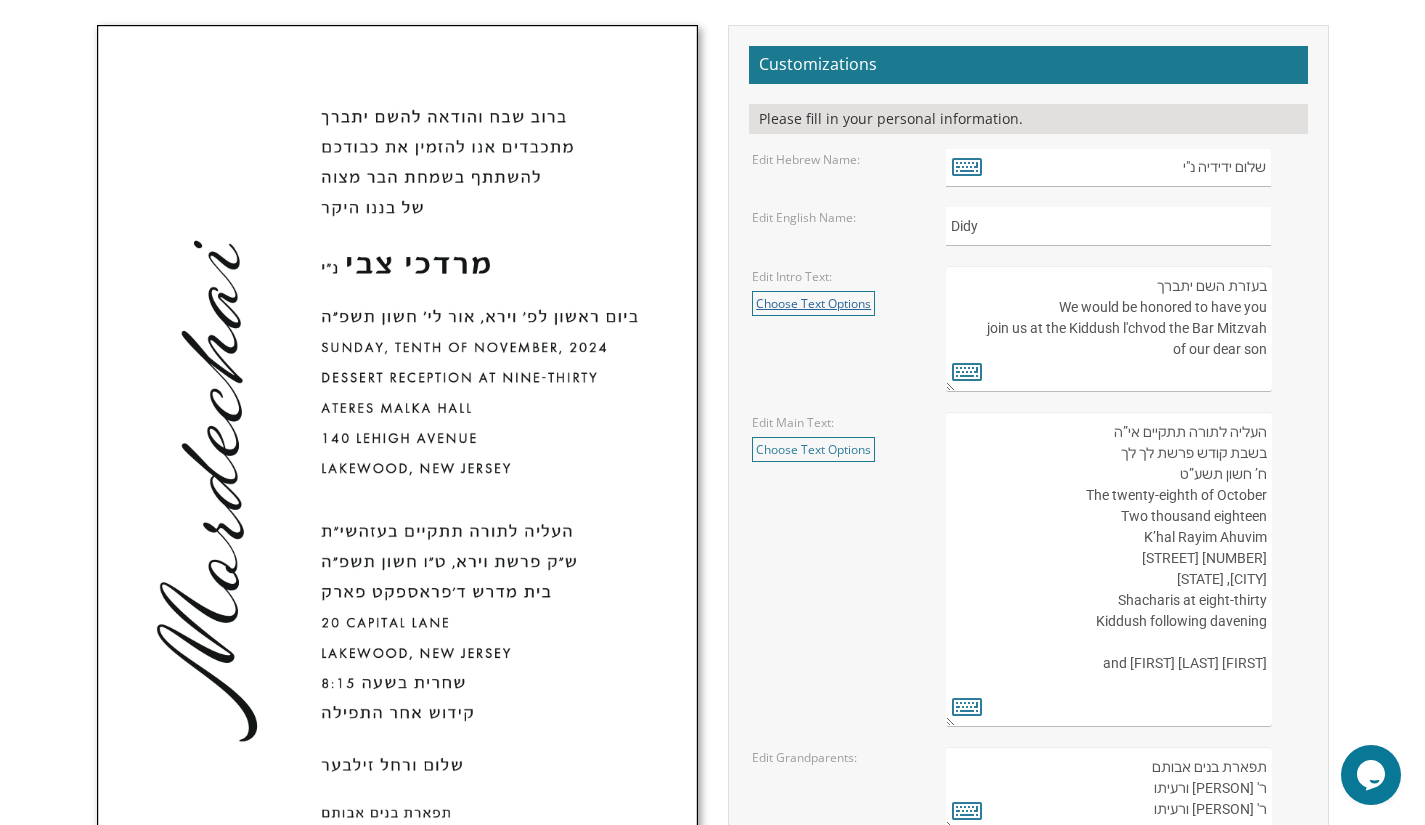 click on "Choose Text Options" at bounding box center (813, 303) 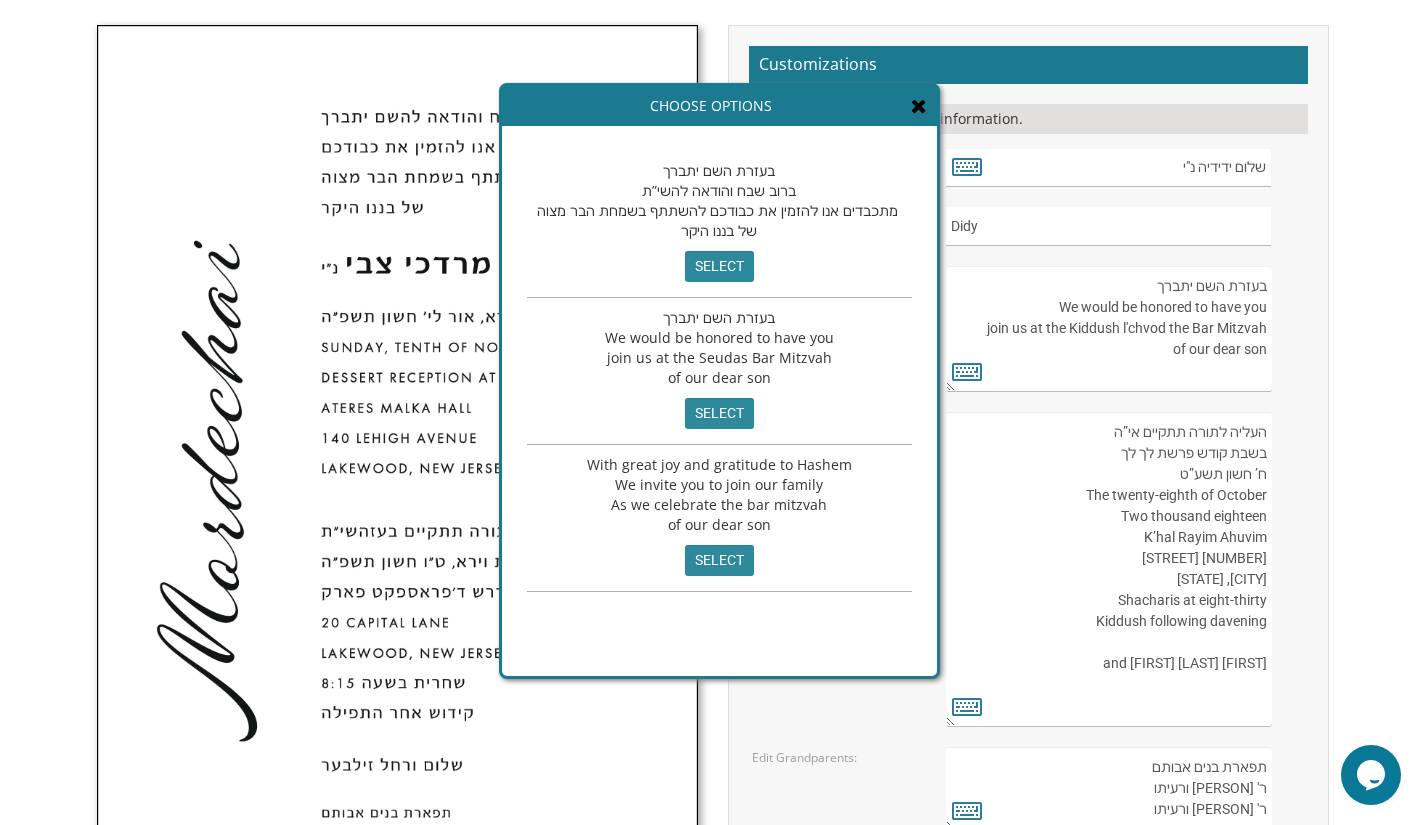 click on "Customizations
Please fill in your personal information.
Edit Hebrew Name:
שלום ידידיה נ"י   Edit English Name: Didy   select" at bounding box center (1028, 475) 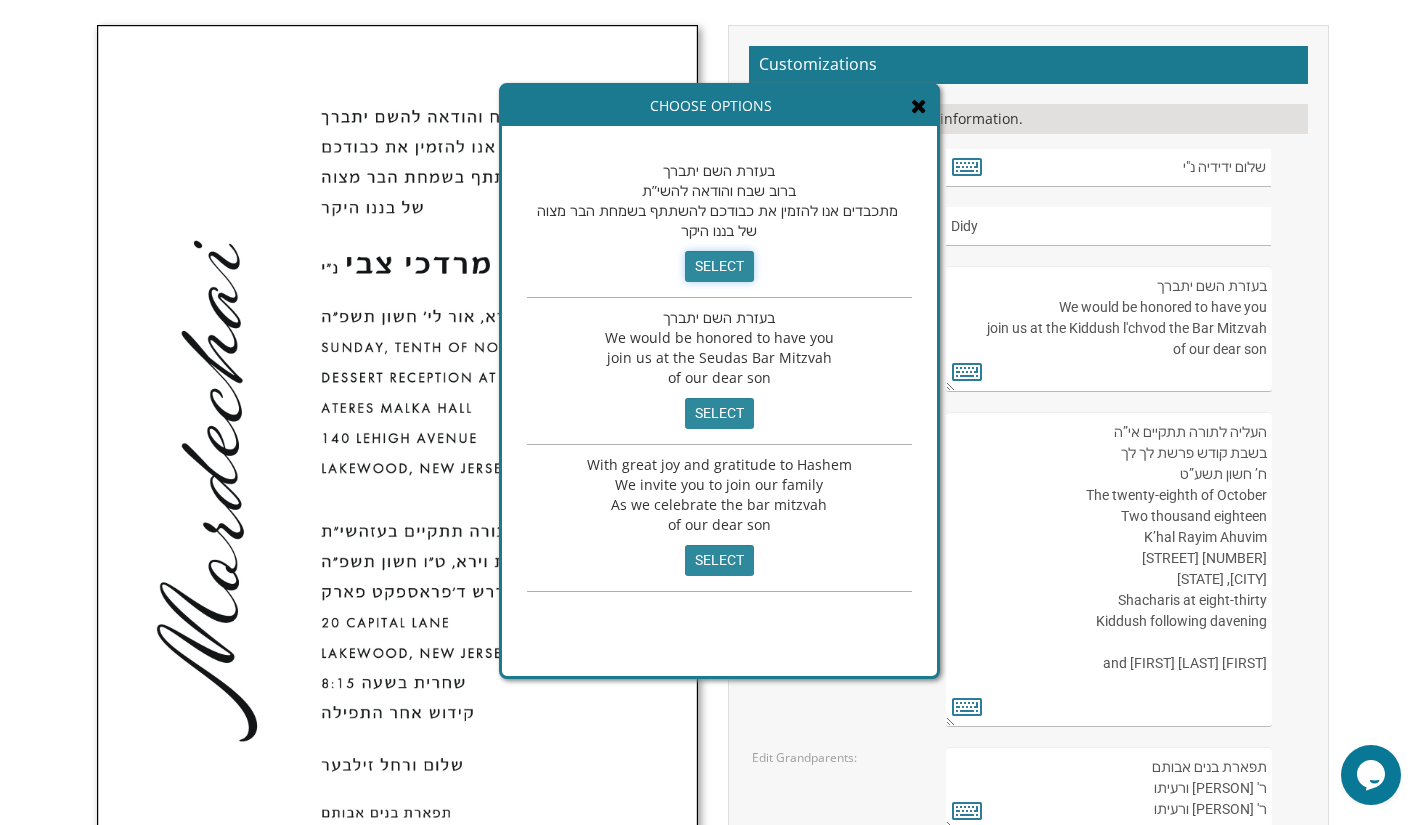click on "select" at bounding box center [719, 266] 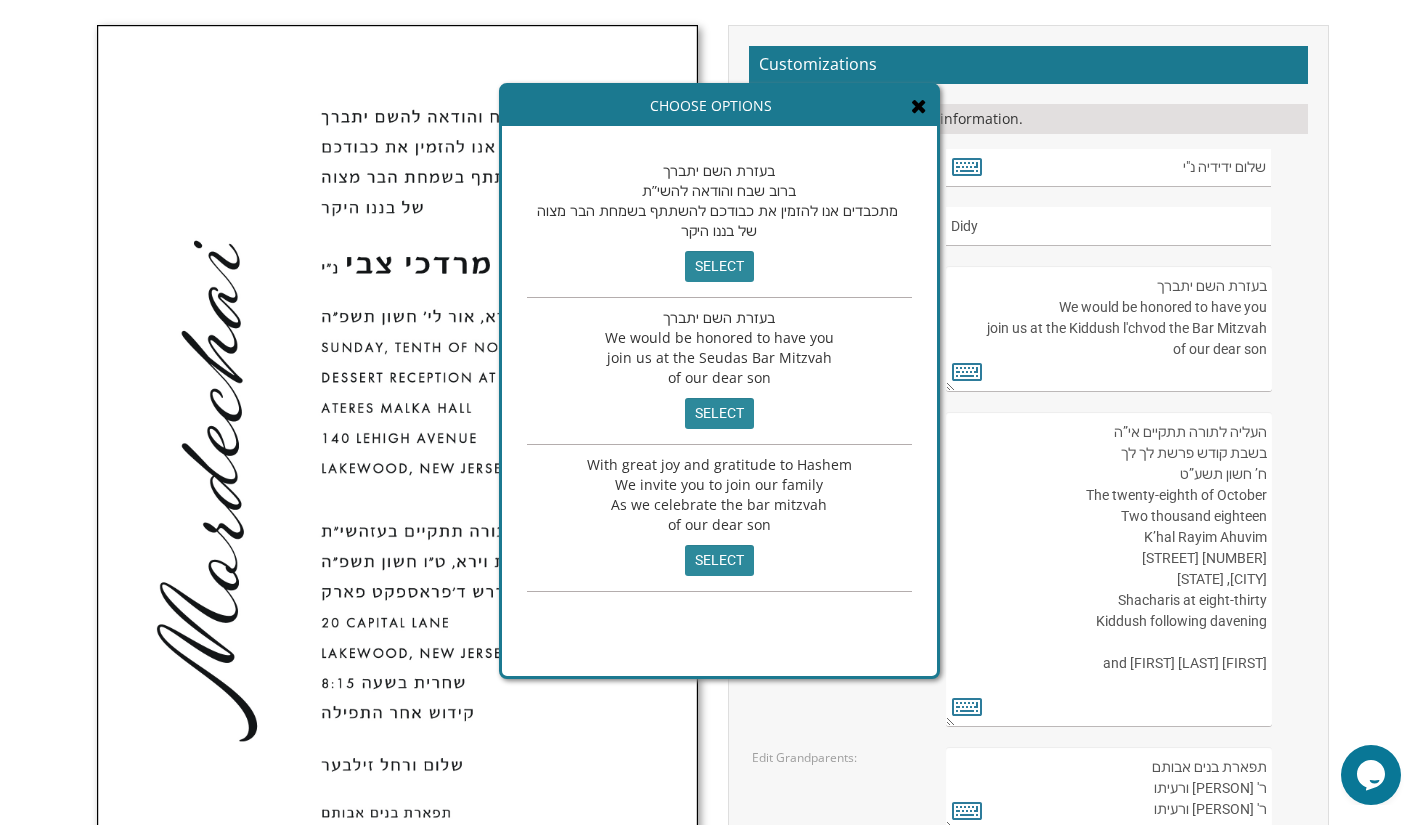 type on "בעזרת השם יתברך
ברוב שבח והודאה להשי”ת
מתכבדים אנו להזמין את כבודכם להשתתף בשמחת הבר מצוה
של בננו היקר" 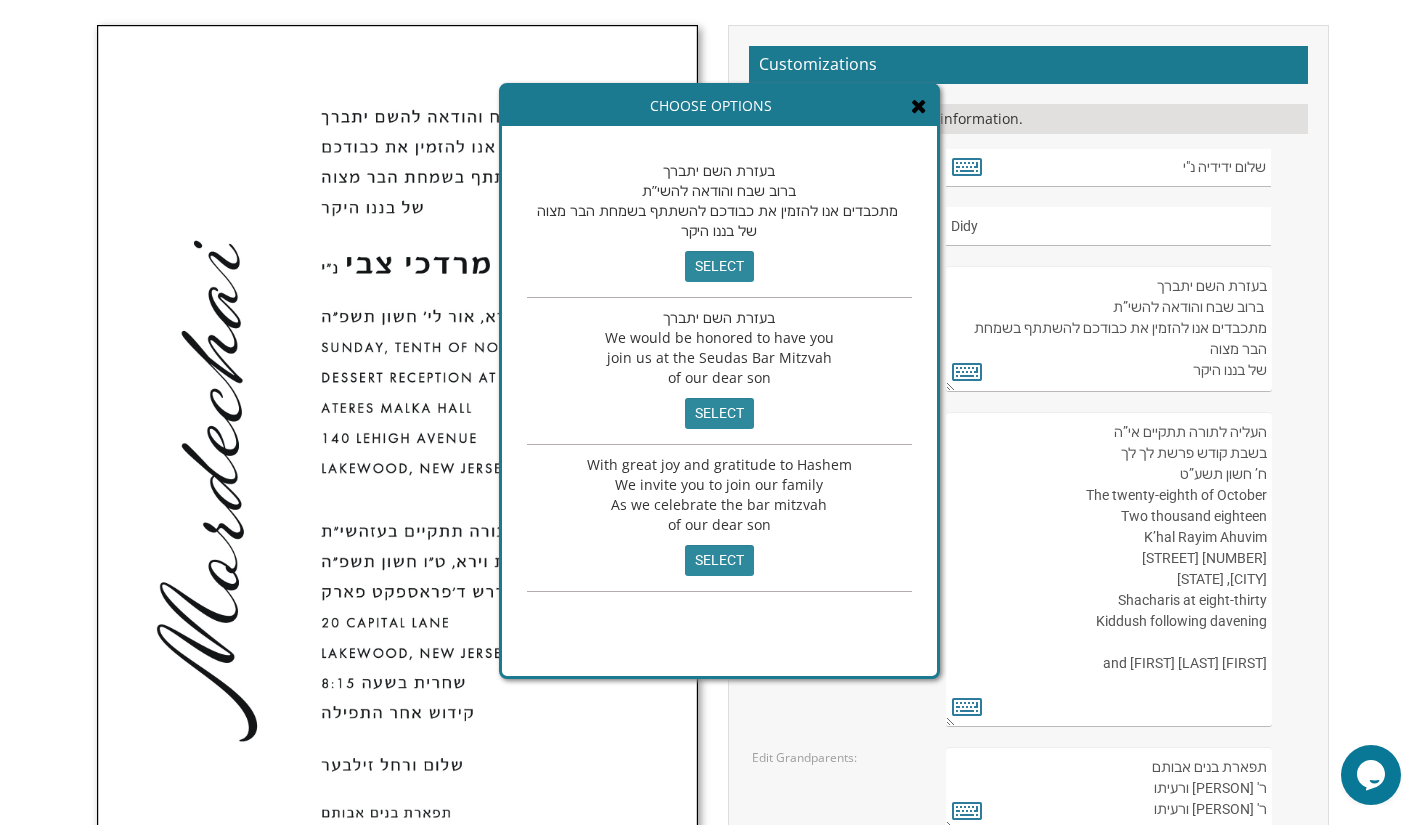 scroll, scrollTop: 10, scrollLeft: 0, axis: vertical 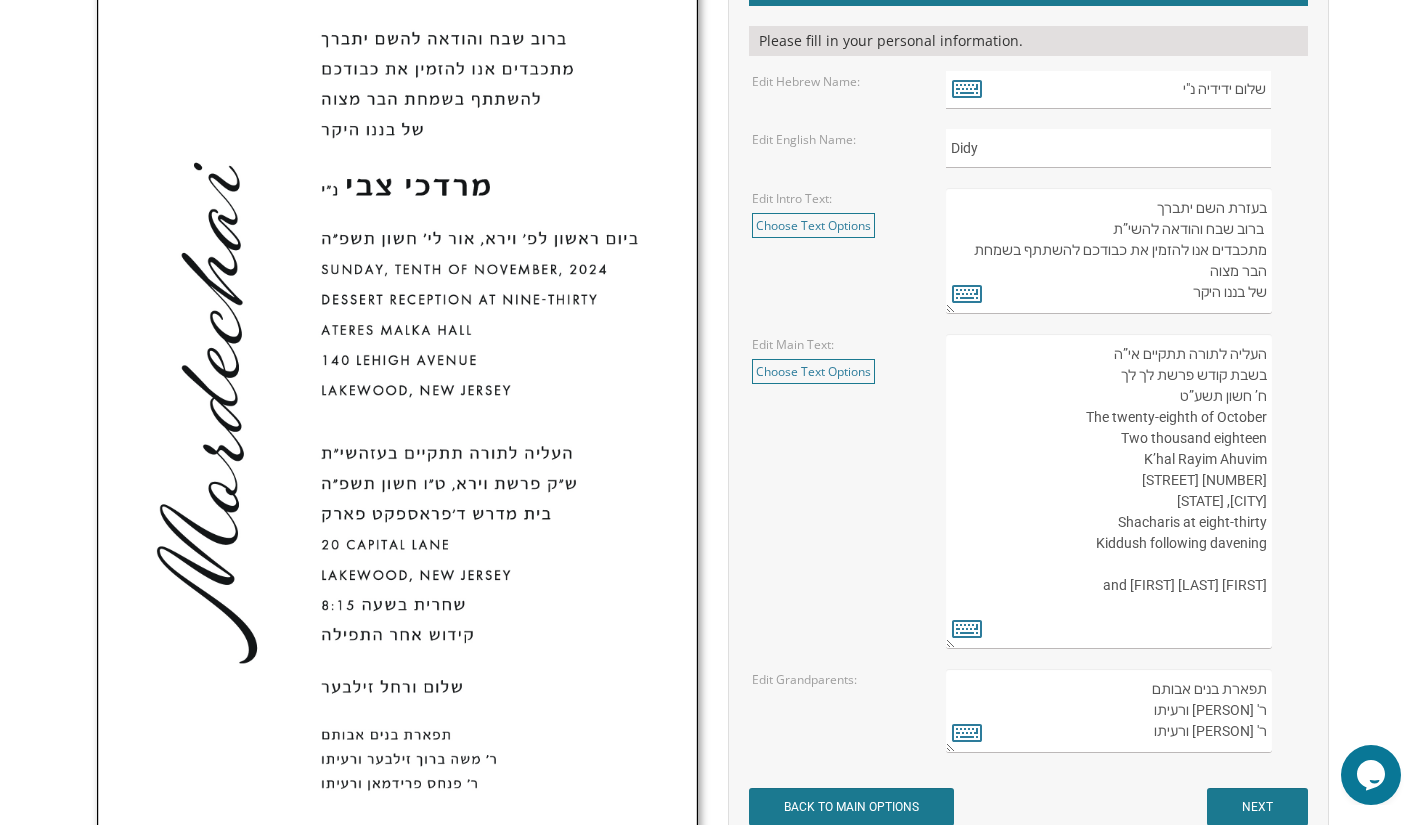 click on "העליה לתורה תתקיים אי”ה
בשבת קודש פרשת לך לך
ח’ חשון תשע”ט
The twenty-eighth of October
Two thousand eighteen
K’hal Rayim Ahuvim
175 Sunset Road
Lakewood, New Jersey
Shacharis at eight-thirty
Kiddush following davening
Chaim and Shani Kohn" at bounding box center [1108, 491] 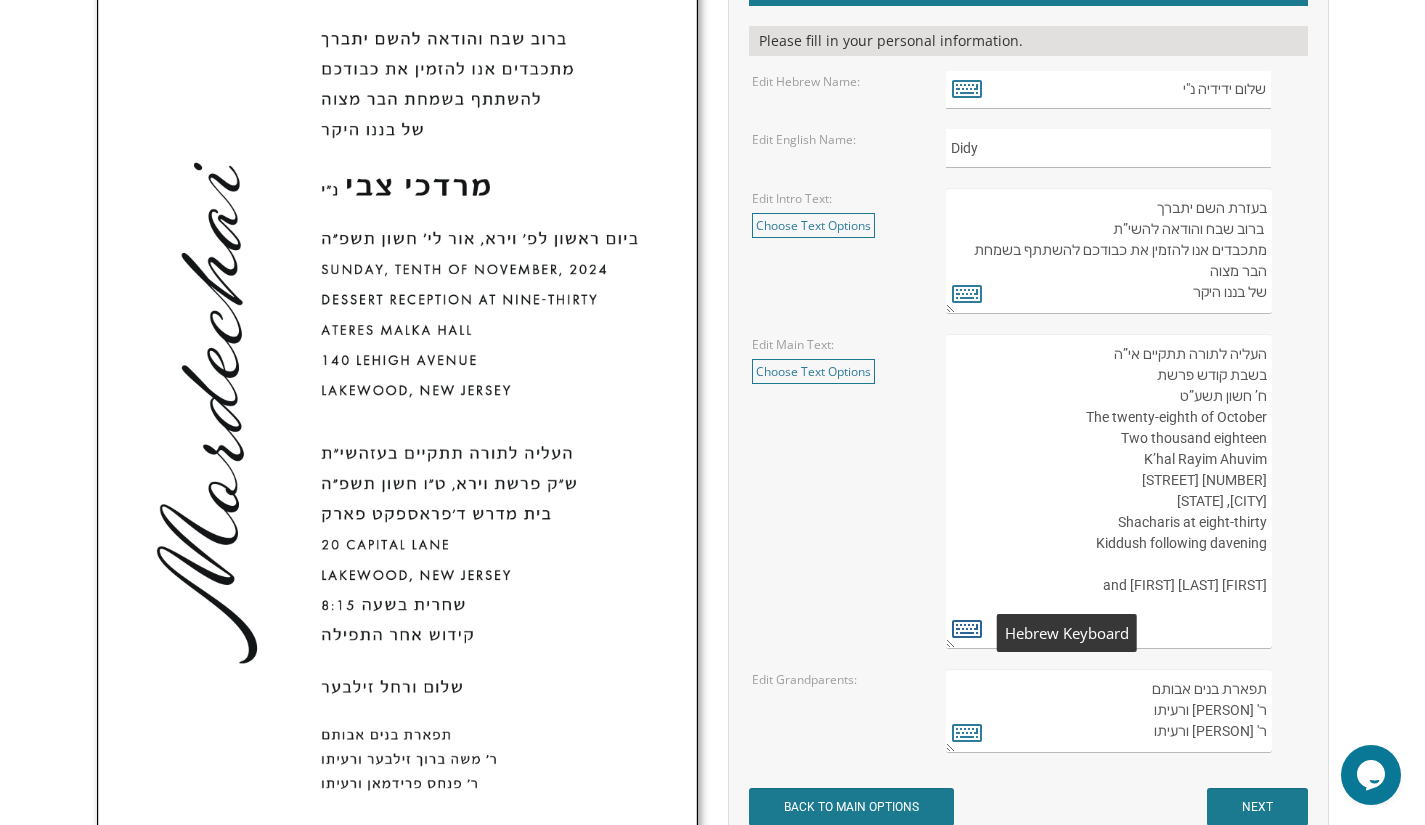 type on "העליה לתורה תתקיים אי”ה
בשבת קודש פרשת
ח’ חשון תשע”ט
The twenty-eighth of October
Two thousand eighteen
K’hal Rayim Ahuvim
175 Sunset Road
Lakewood, New Jersey
Shacharis at eight-thirty
Kiddush following davening
Chaim and Shani Kohn" 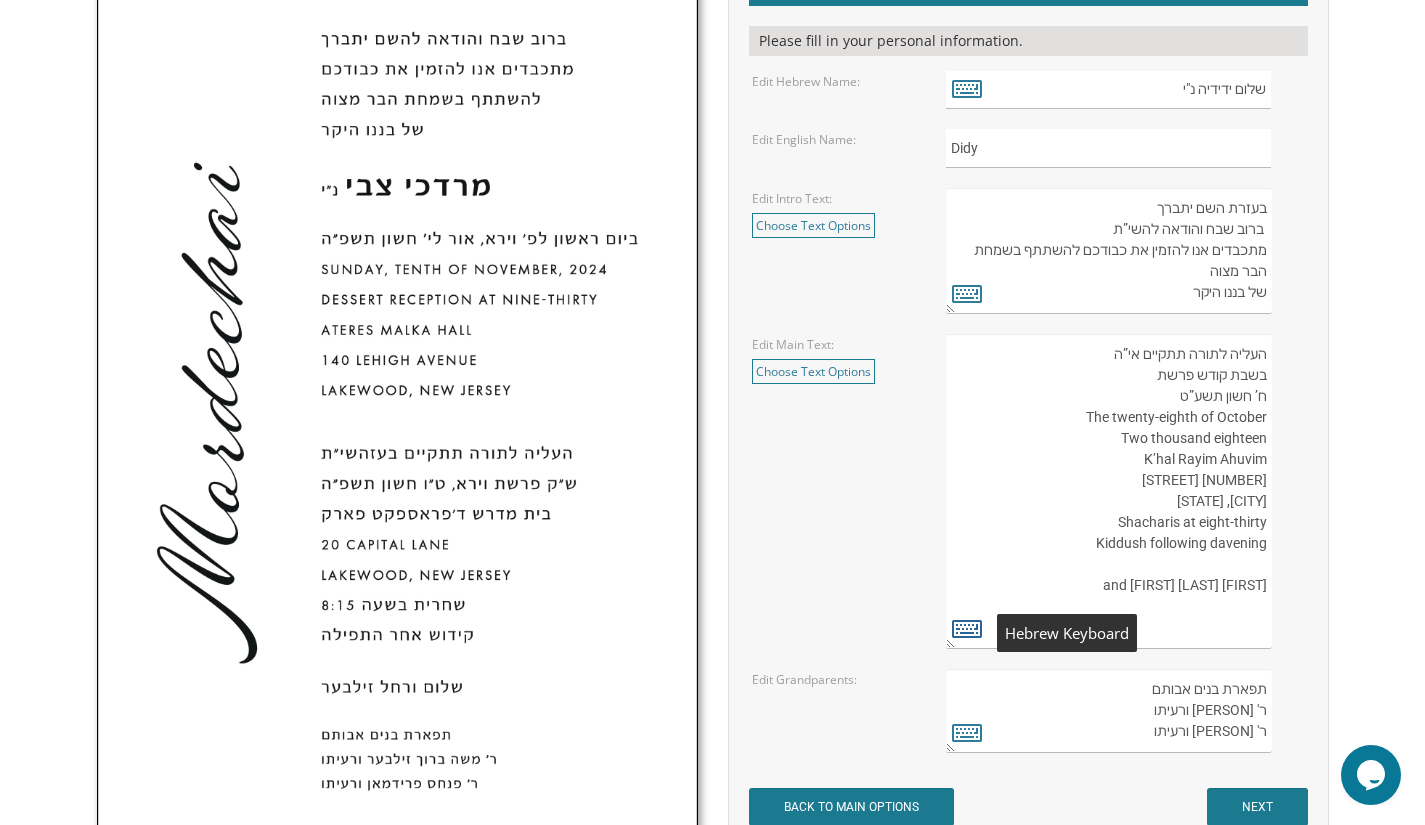 click at bounding box center [967, 628] 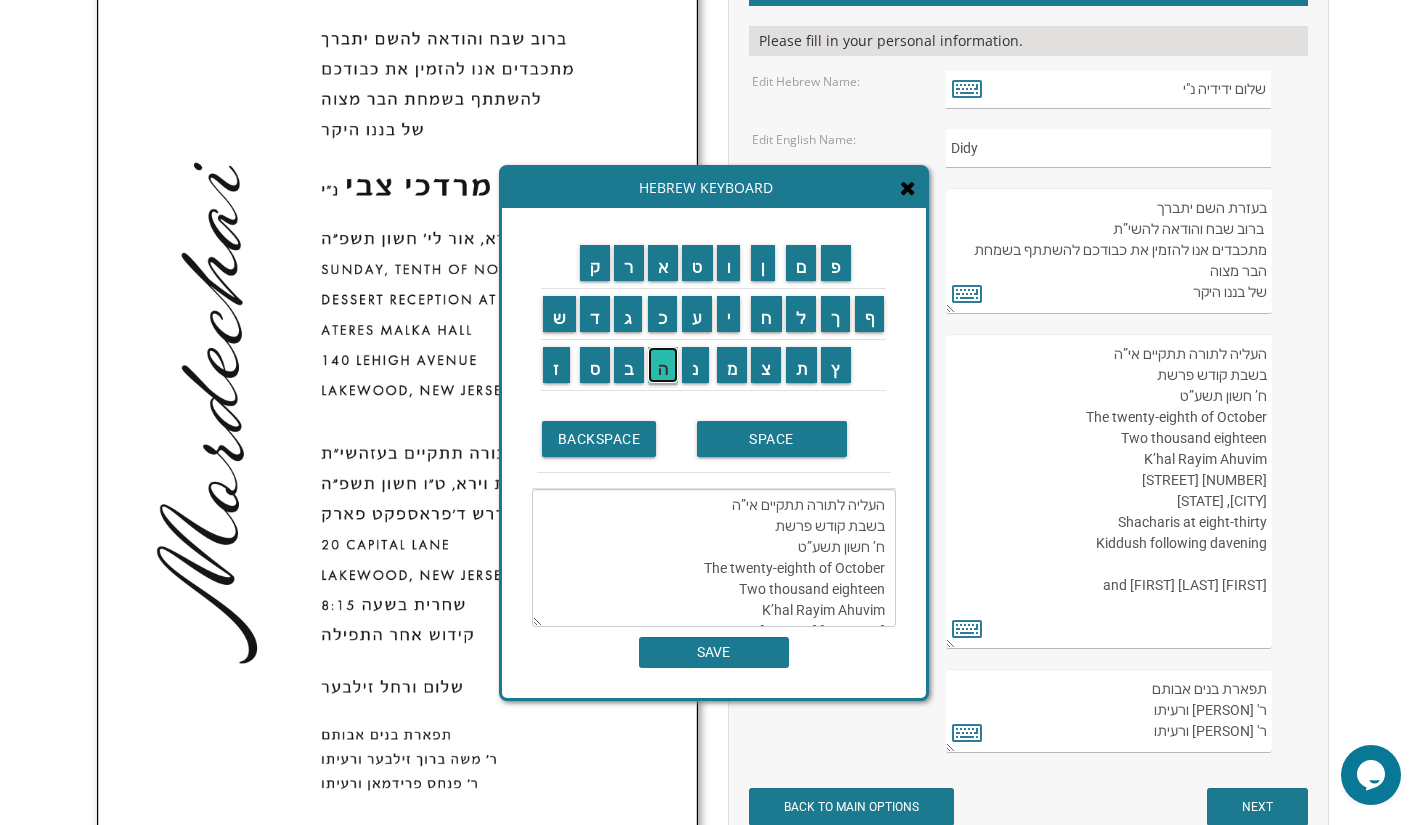click on "ה" at bounding box center (663, 365) 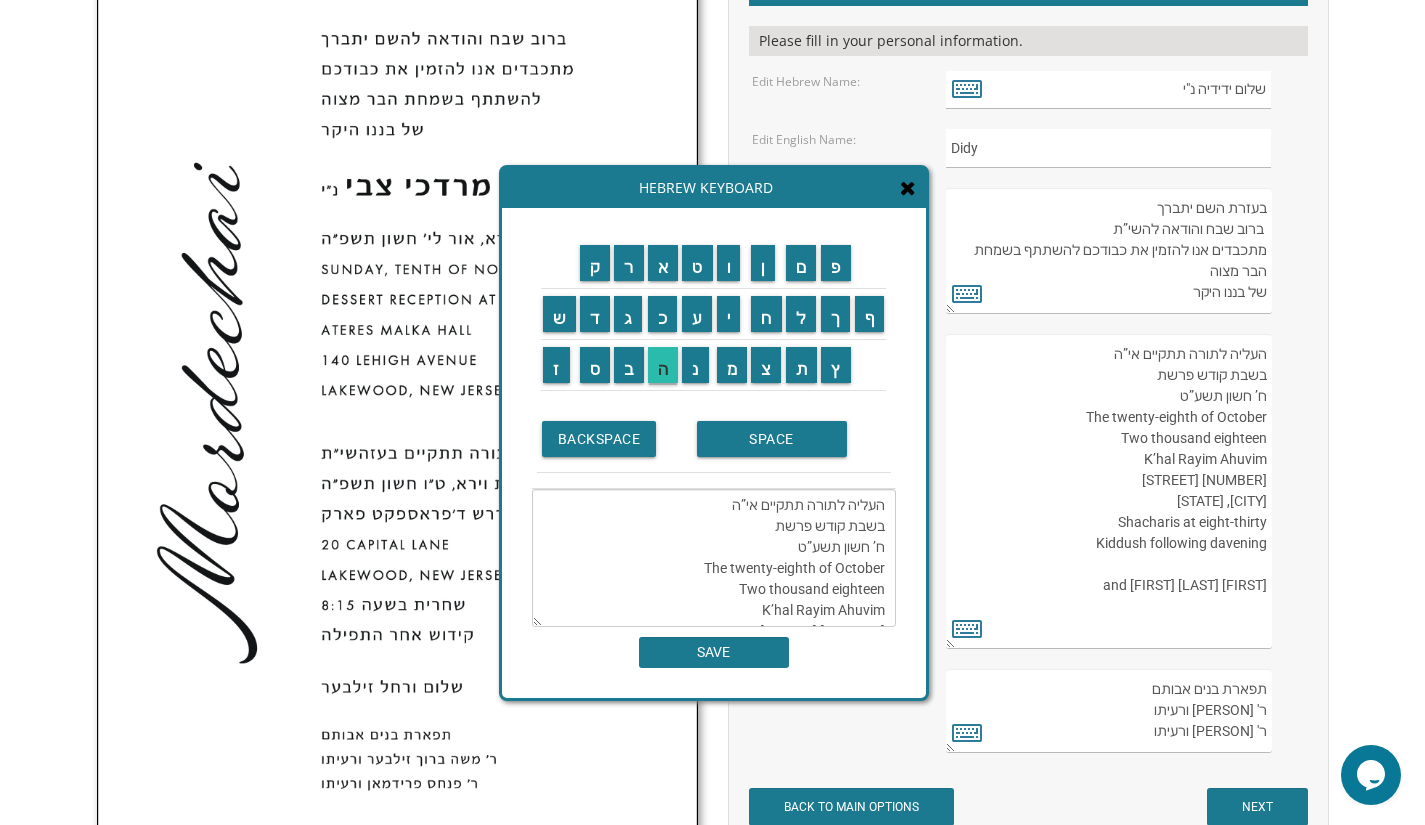 scroll, scrollTop: 168, scrollLeft: 0, axis: vertical 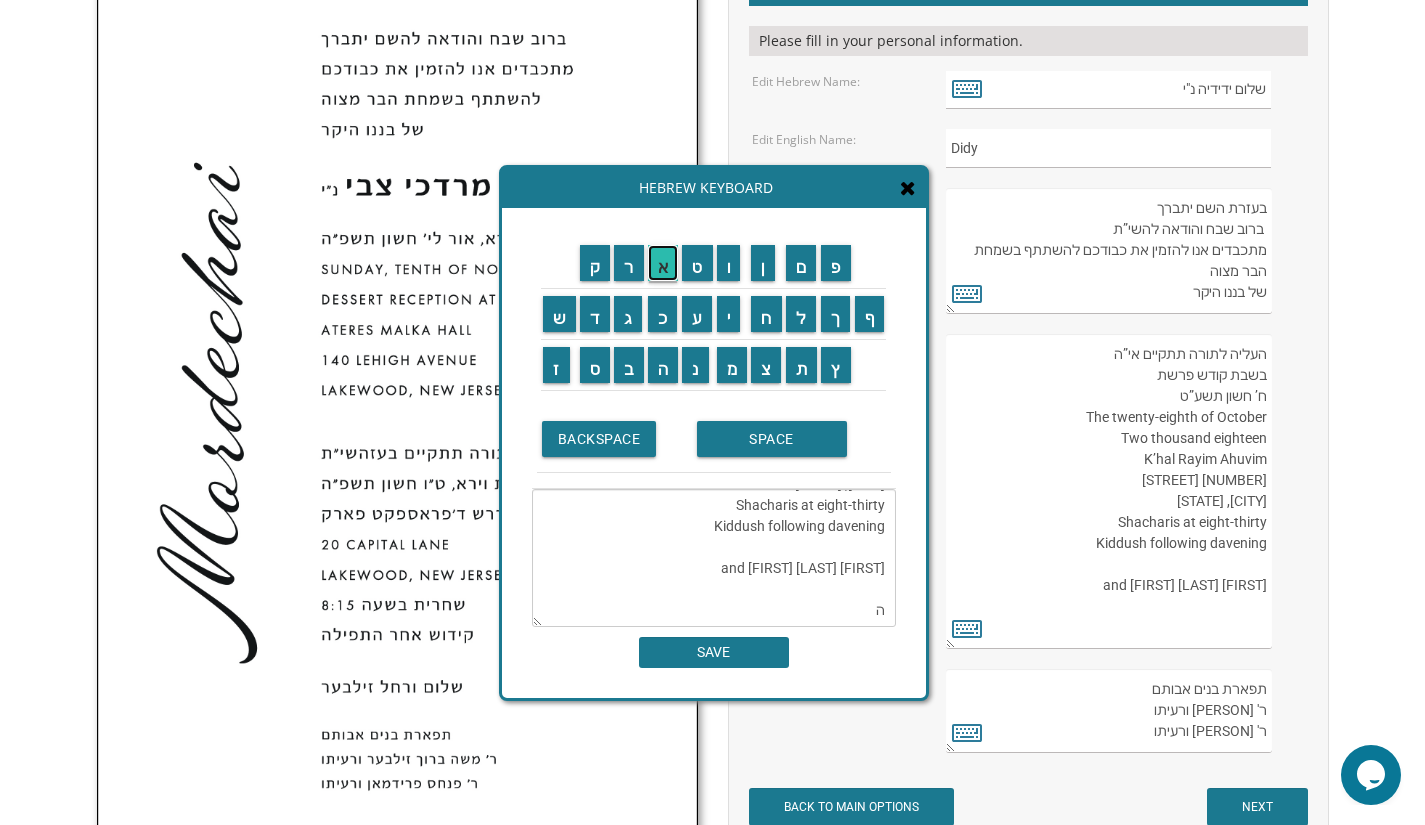 click on "א" at bounding box center [663, 263] 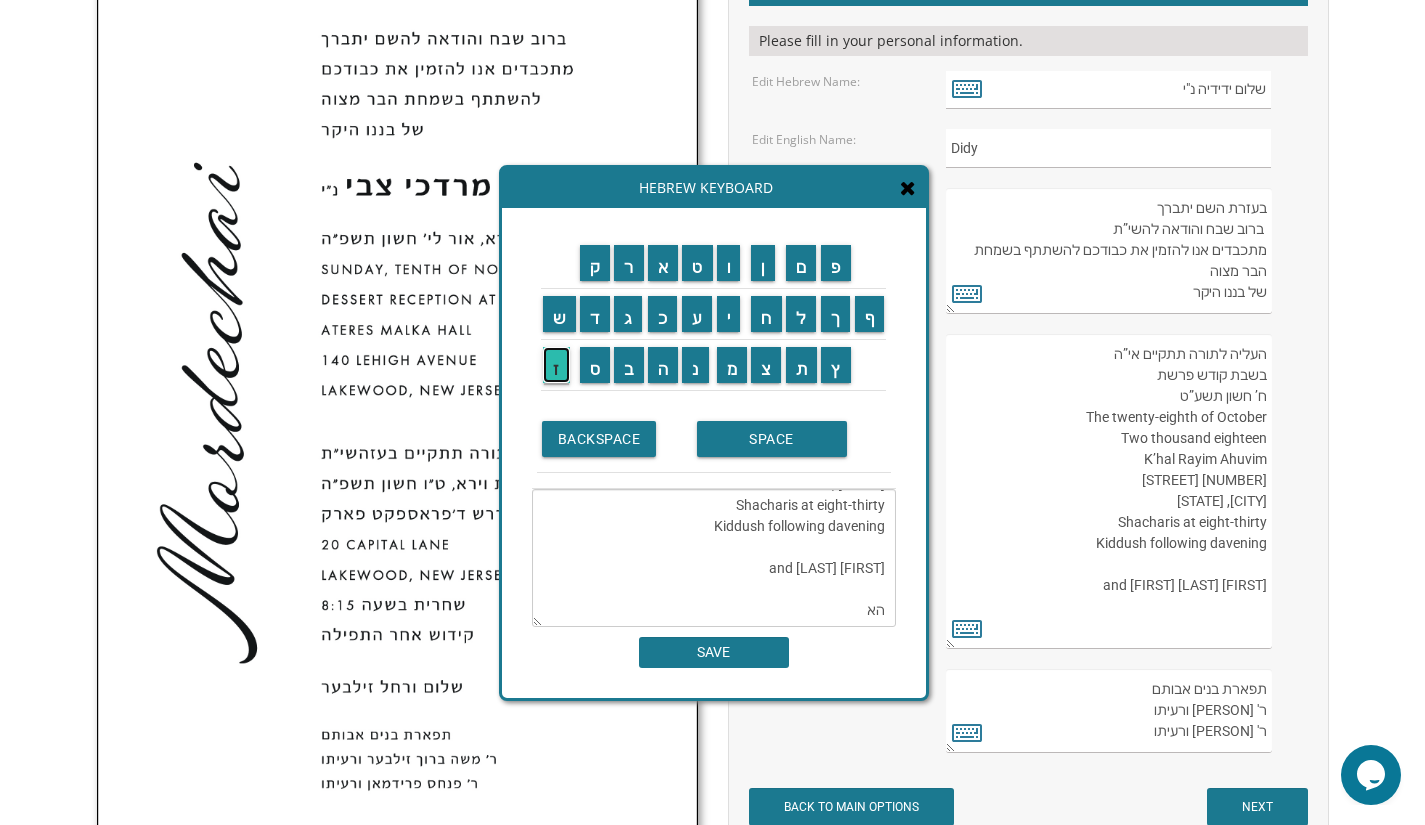 click on "ז" at bounding box center (556, 365) 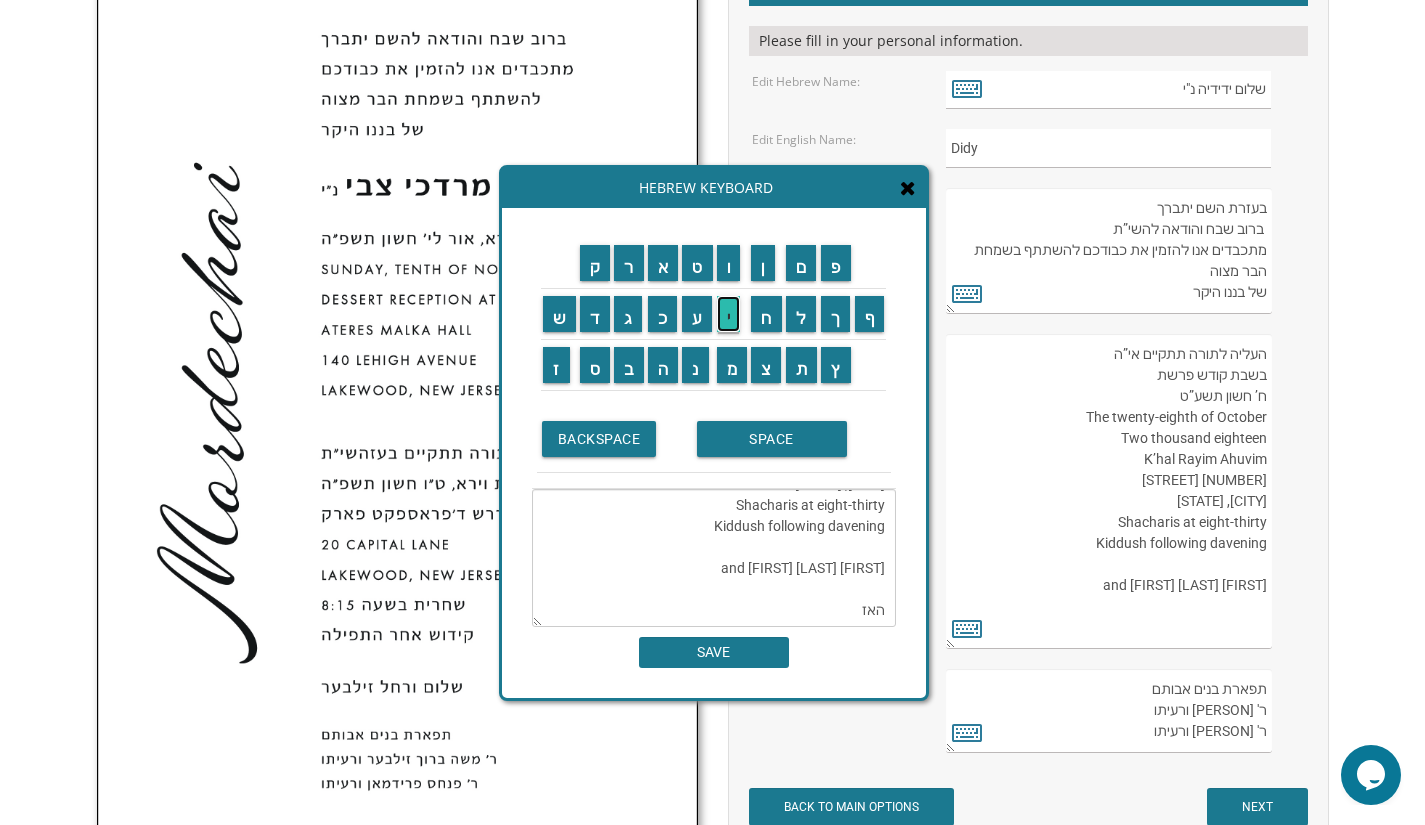 click on "י" at bounding box center [729, 314] 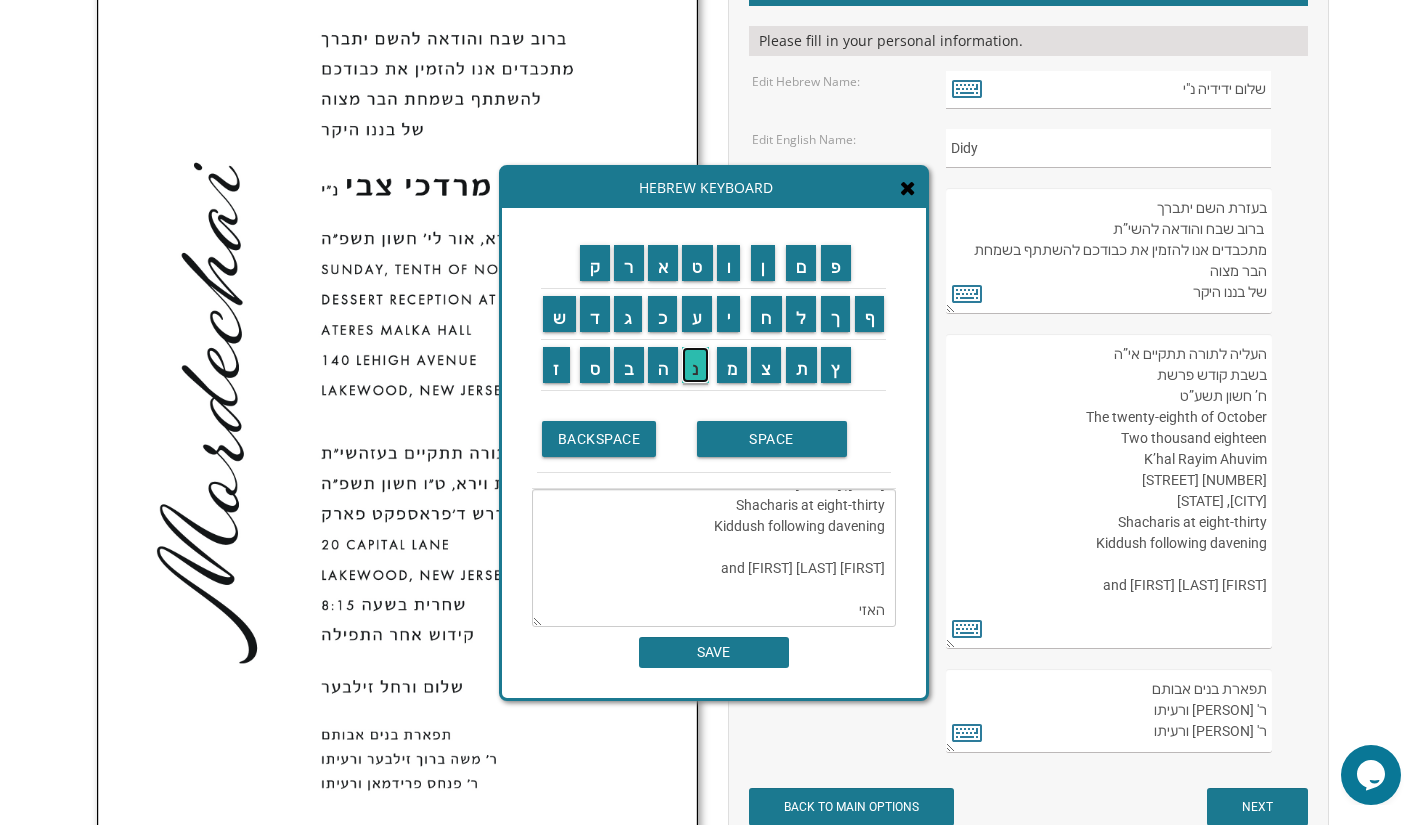 click on "נ" at bounding box center (695, 365) 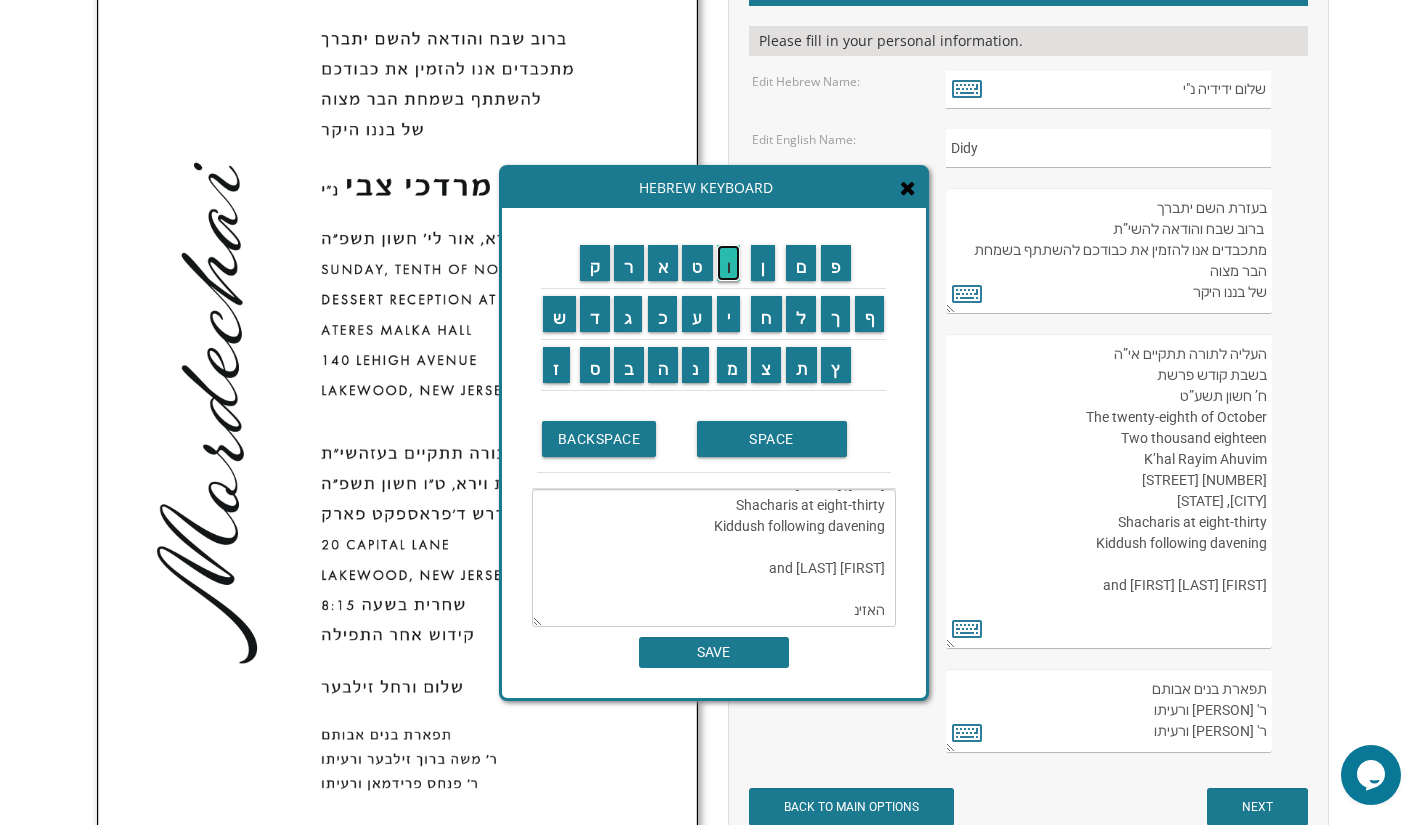 click on "ו" at bounding box center [729, 263] 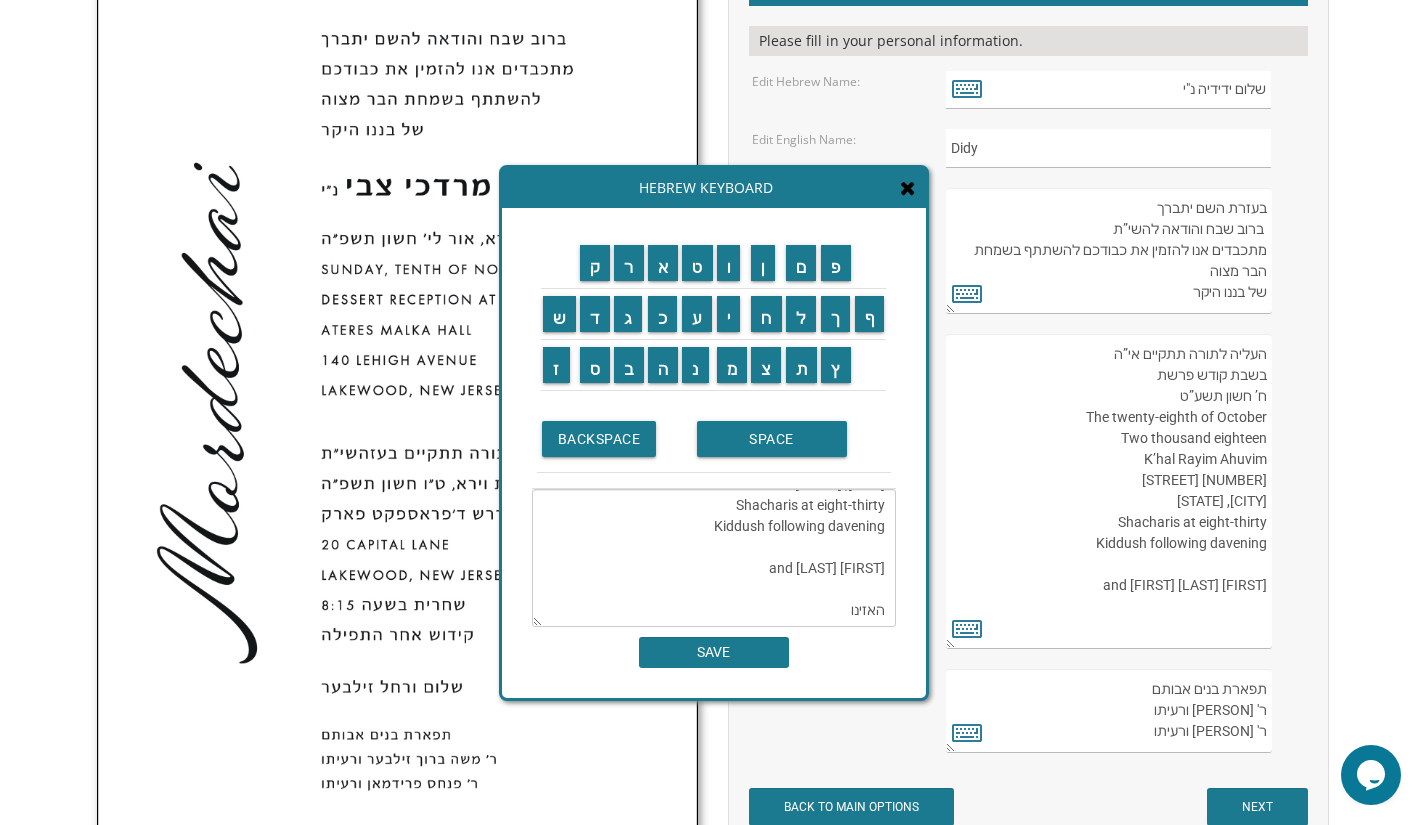 click on "העליה לתורה תתקיים אי”ה
בשבת קודש פרשת
ח’ חשון תשע”ט
The twenty-eighth of October
Two thousand eighteen
K’hal Rayim Ahuvim
175 Sunset Road
Lakewood, New Jersey
Shacharis at eight-thirty
Kiddush following davening
Chaim and Shani Kohn
האזינו" at bounding box center [714, 558] 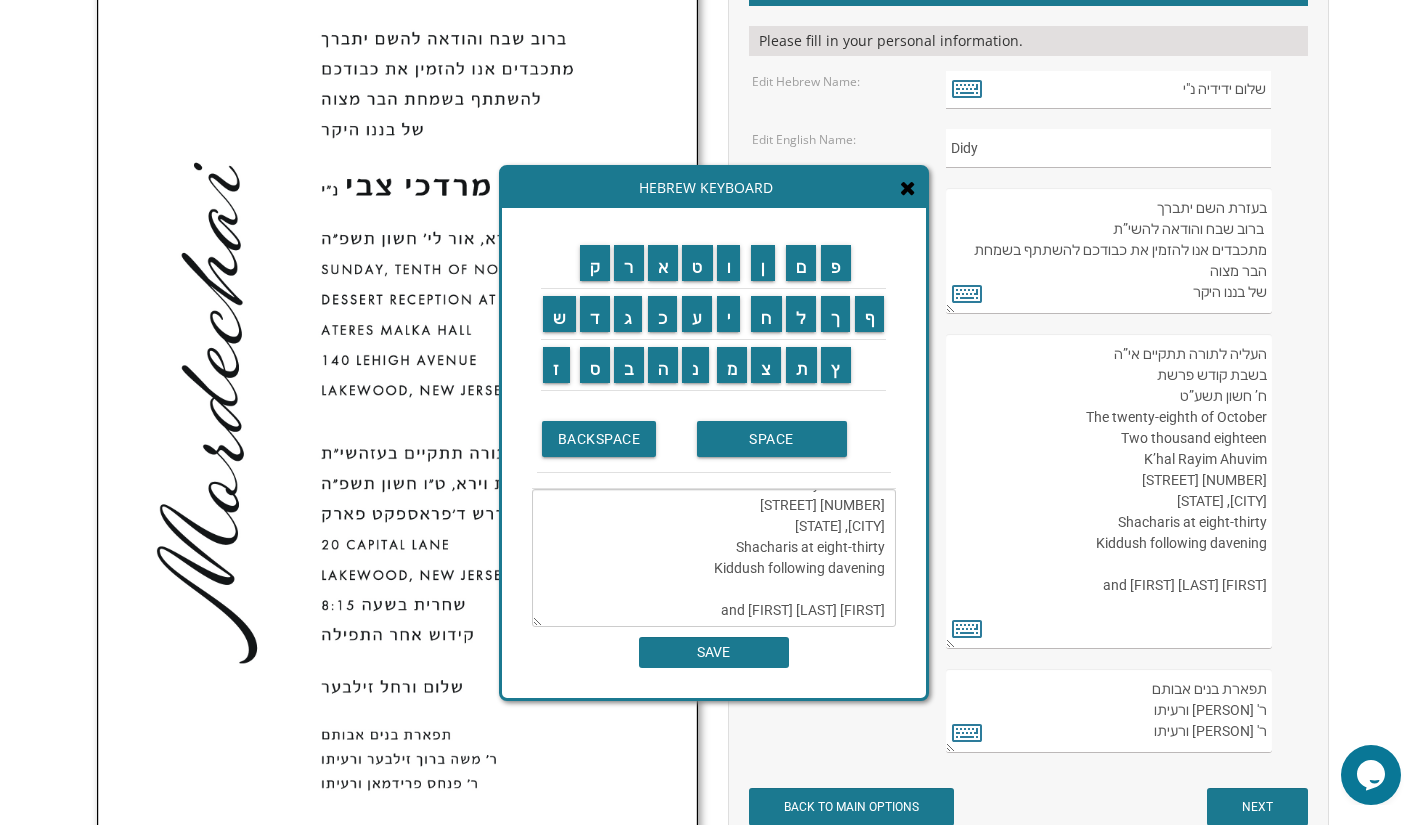 scroll, scrollTop: 0, scrollLeft: 0, axis: both 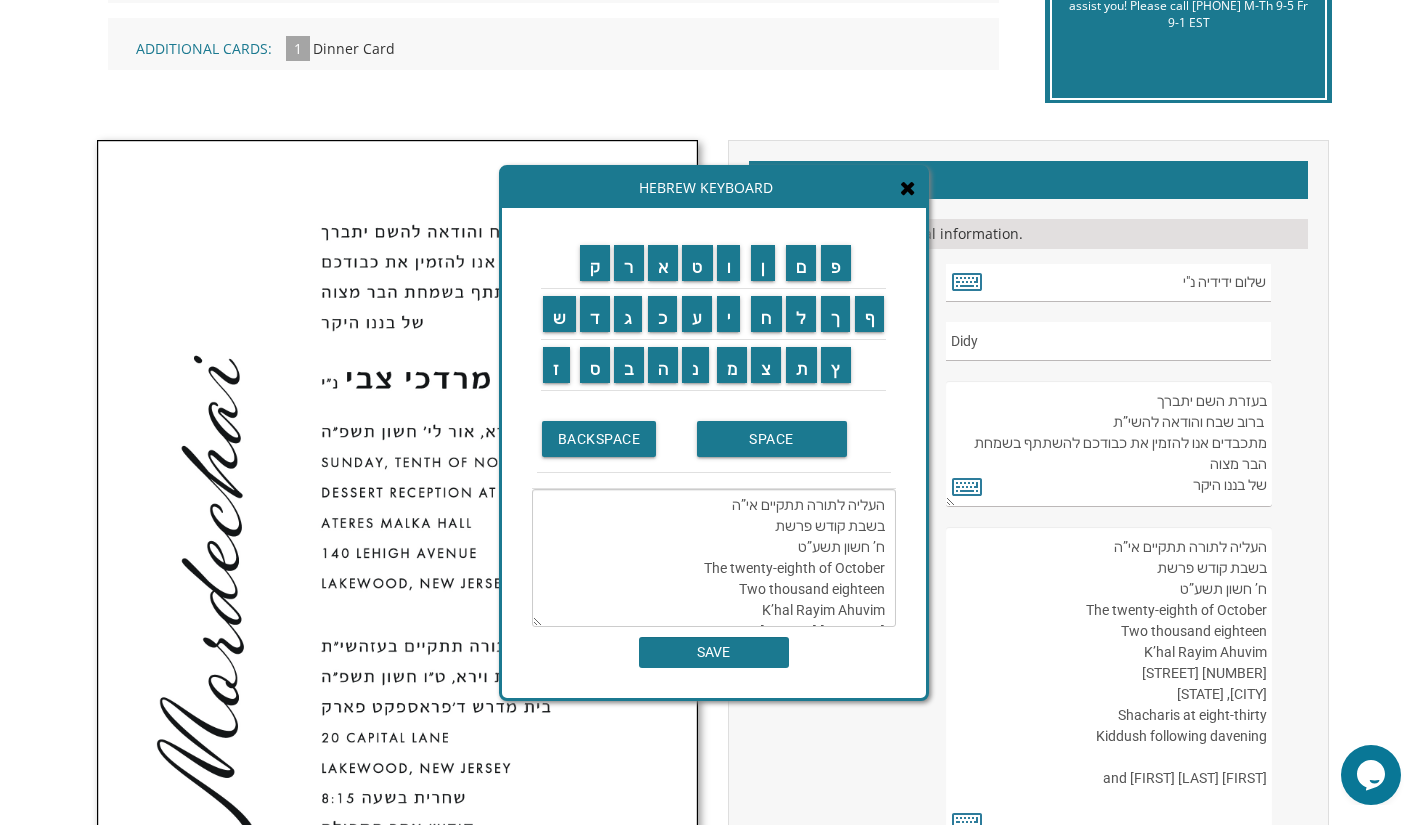 click on "העליה לתורה תתקיים אי”ה
בשבת קודש פרשת
ח’ חשון תשע”ט
The twenty-eighth of October
Two thousand eighteen
K’hal Rayim Ahuvim
175 Sunset Road
Lakewood, New Jersey
Shacharis at eight-thirty
Kiddush following davening
Chaim and Shani Kohn" at bounding box center [714, 558] 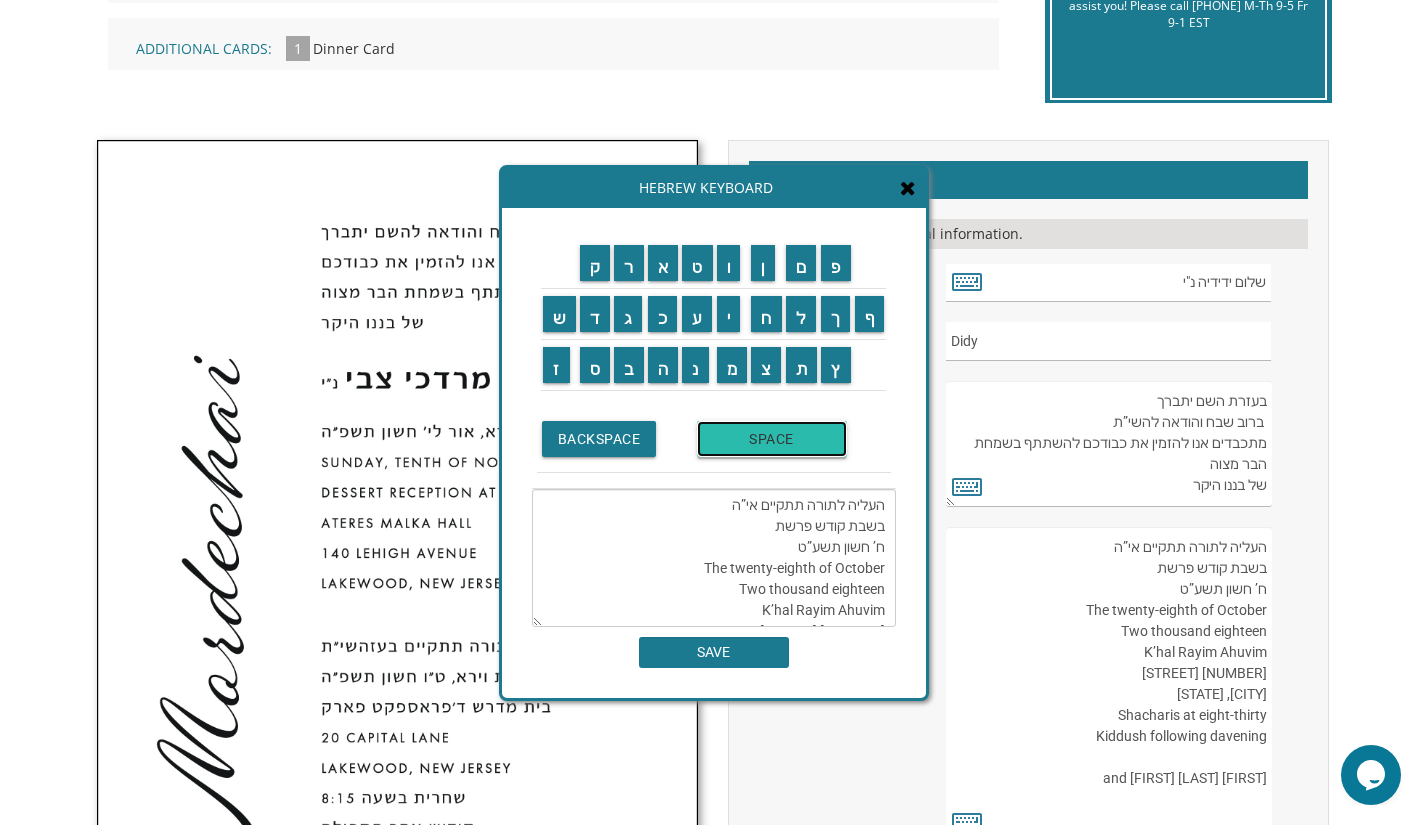 click on "SPACE" at bounding box center (772, 439) 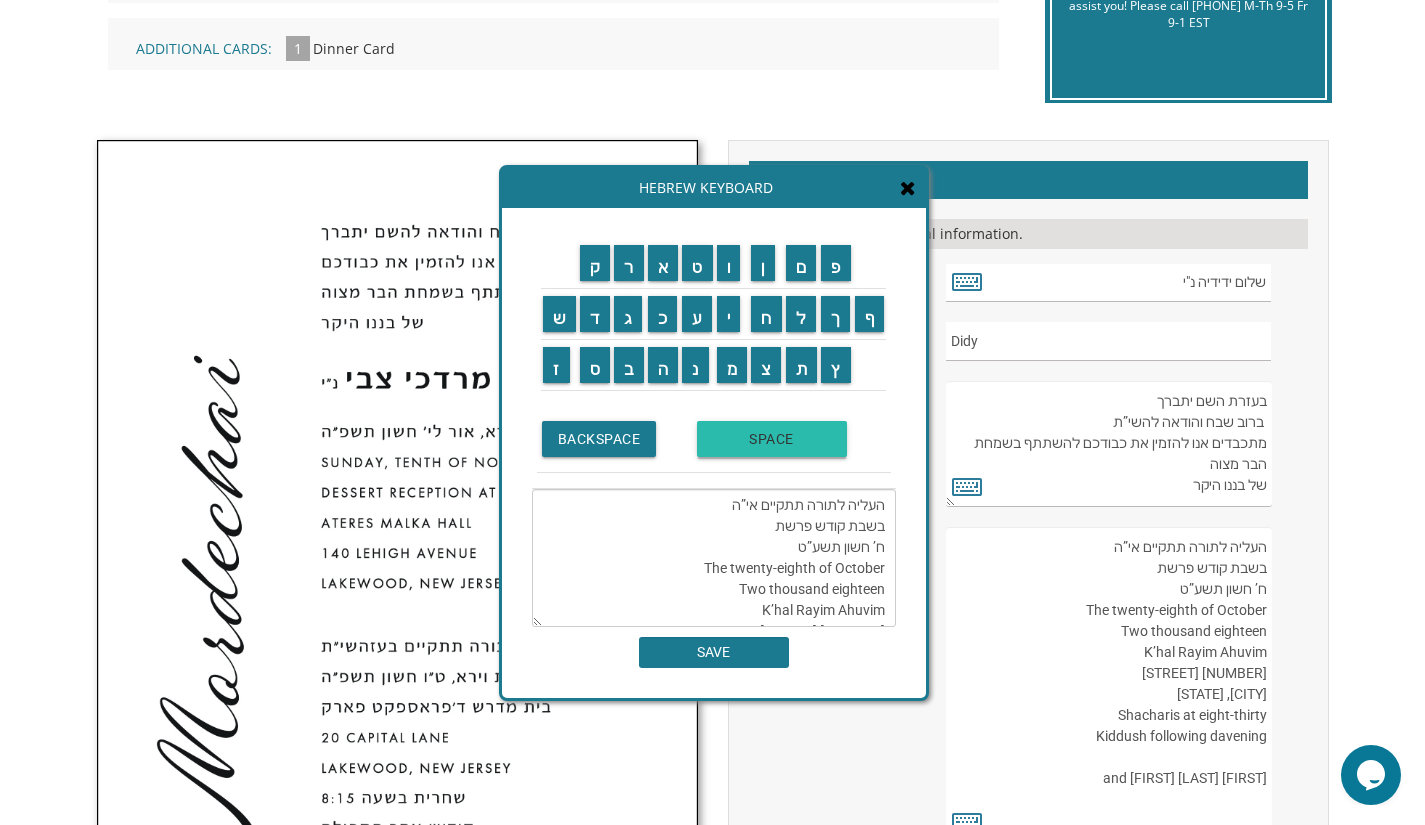 scroll, scrollTop: 168, scrollLeft: 0, axis: vertical 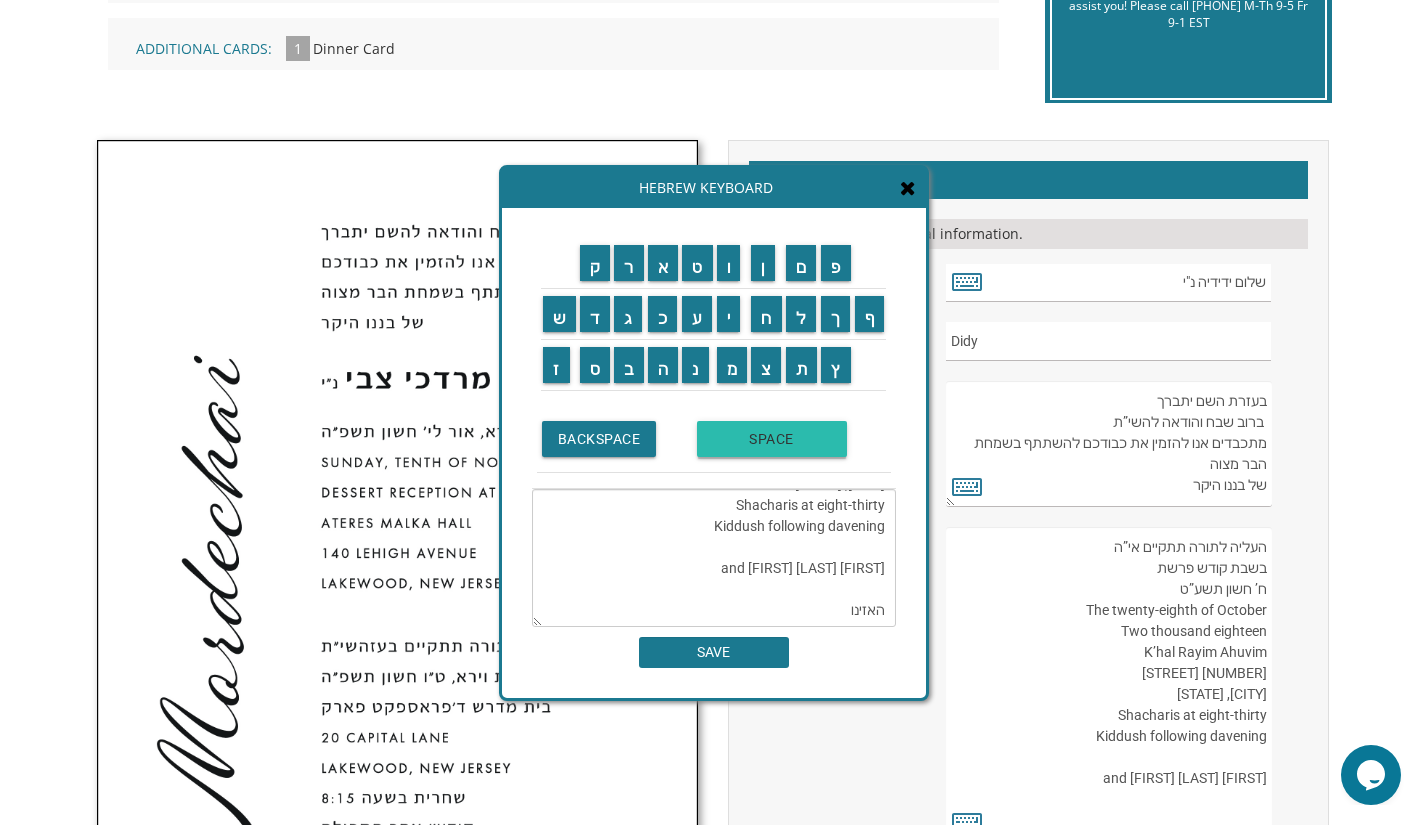 type on "העליה לתורה תתקיים אי”ה
בשבת קודש פרשת
ח’ חשון תשע”ט
The twenty-eighth of October
Two thousand eighteen
K’hal Rayim Ahuvim
175 Sunset Road
Lakewood, New Jersey
Shacharis at eight-thirty
Kiddush following davening
Chaim and Shani Kohn
האזינו" 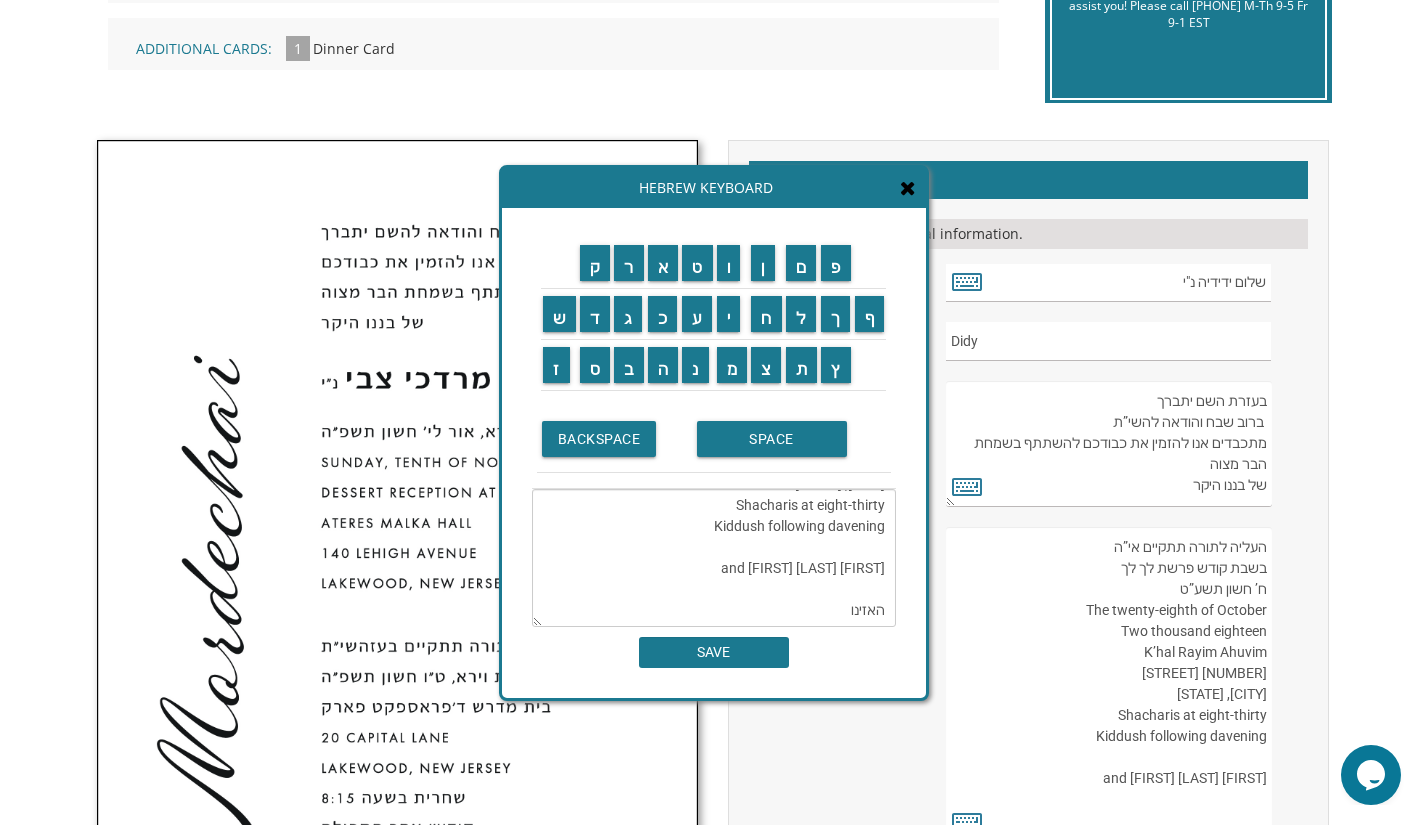 scroll, scrollTop: 0, scrollLeft: 0, axis: both 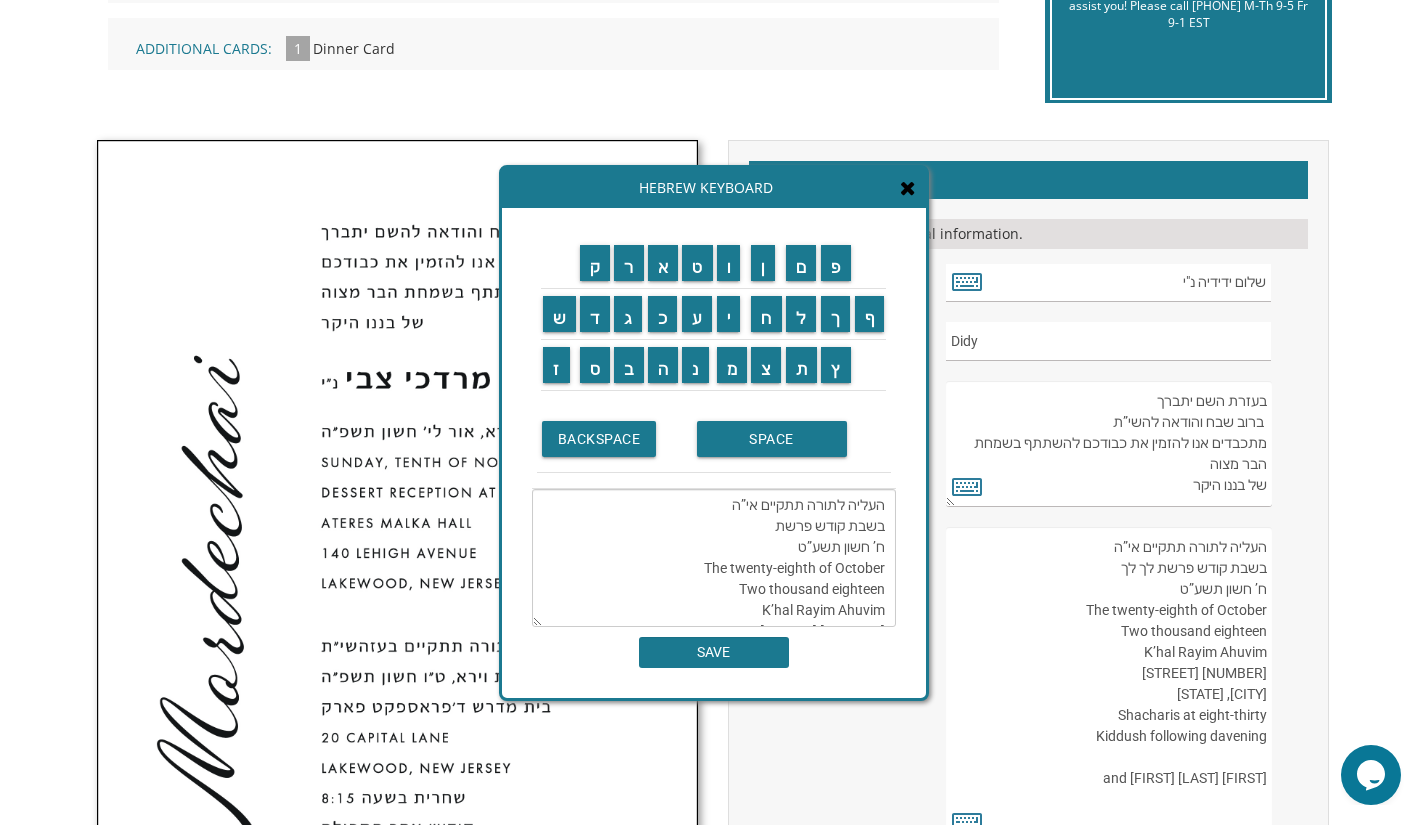 type on "העליה לתורה תתקיים אי”ה
בשבת קודש פרשת לך לך
ח’ חשון תשע”ט
The twenty-eighth of October
Two thousand eighteen
K’hal Rayim Ahuvim
175 Sunset Road
Lakewood, New Jersey
Shacharis at eight-thirty
Kiddush following davening
Chaim and Shani Kohn" 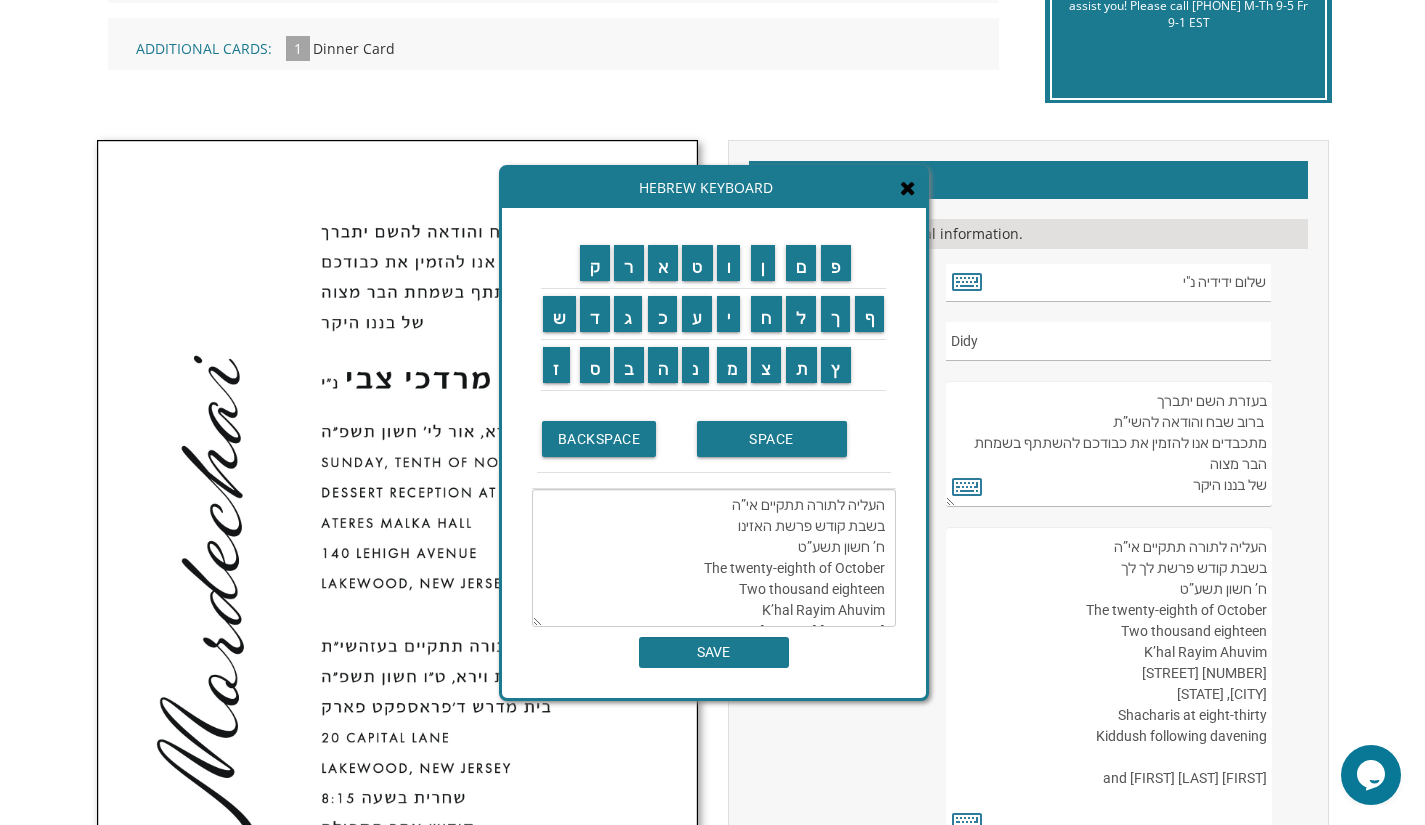 click on "העליה לתורה תתקיים אי”ה
בשבת קודש פרשת האזינו
ח’ חשון תשע”ט
The twenty-eighth of October
Two thousand eighteen
K’hal Rayim Ahuvim
175 Sunset Road
Lakewood, New Jersey
Shacharis at eight-thirty
Kiddush following davening
Chaim and Shani Kohn
האזינו" at bounding box center [714, 558] 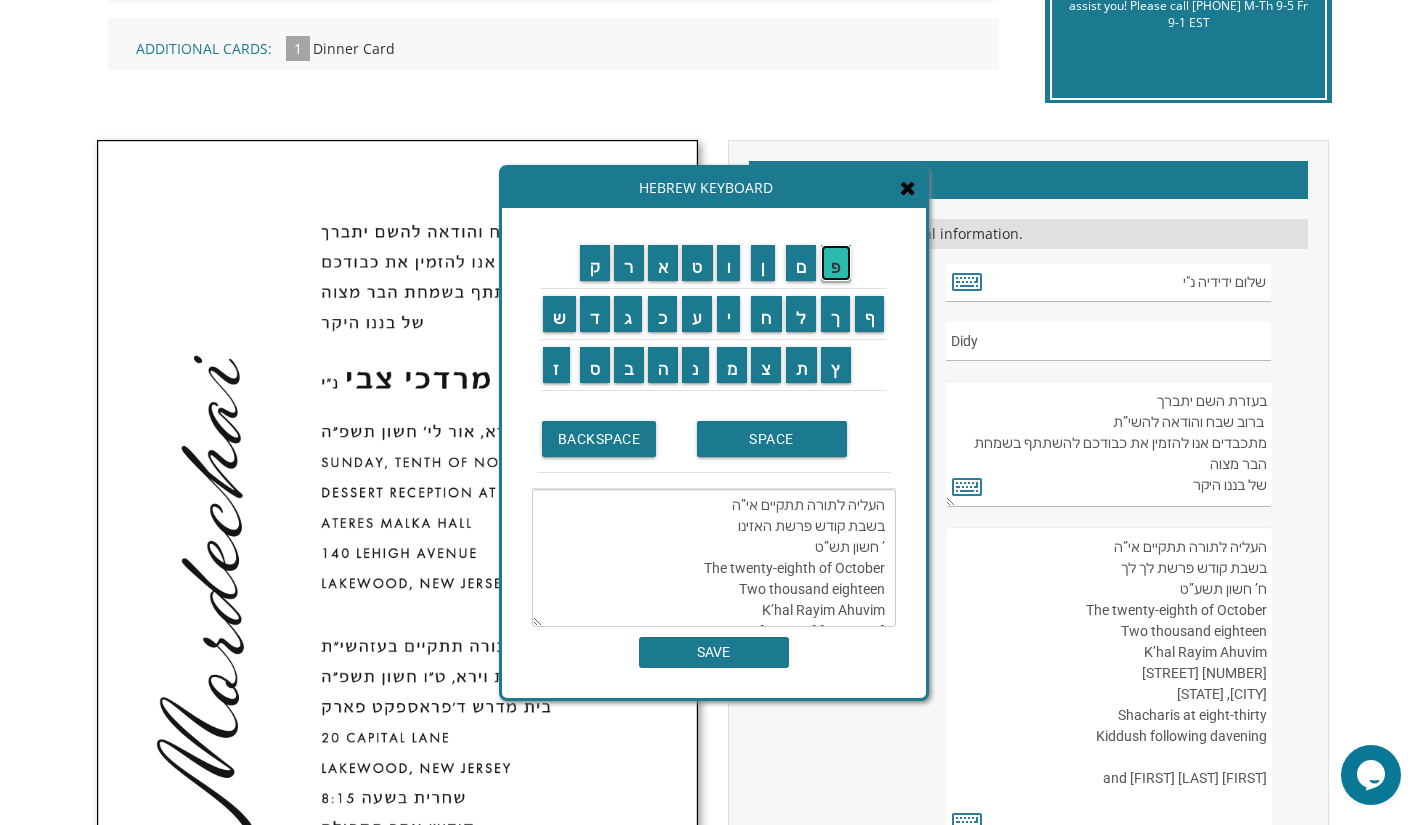 click on "פ" at bounding box center [836, 263] 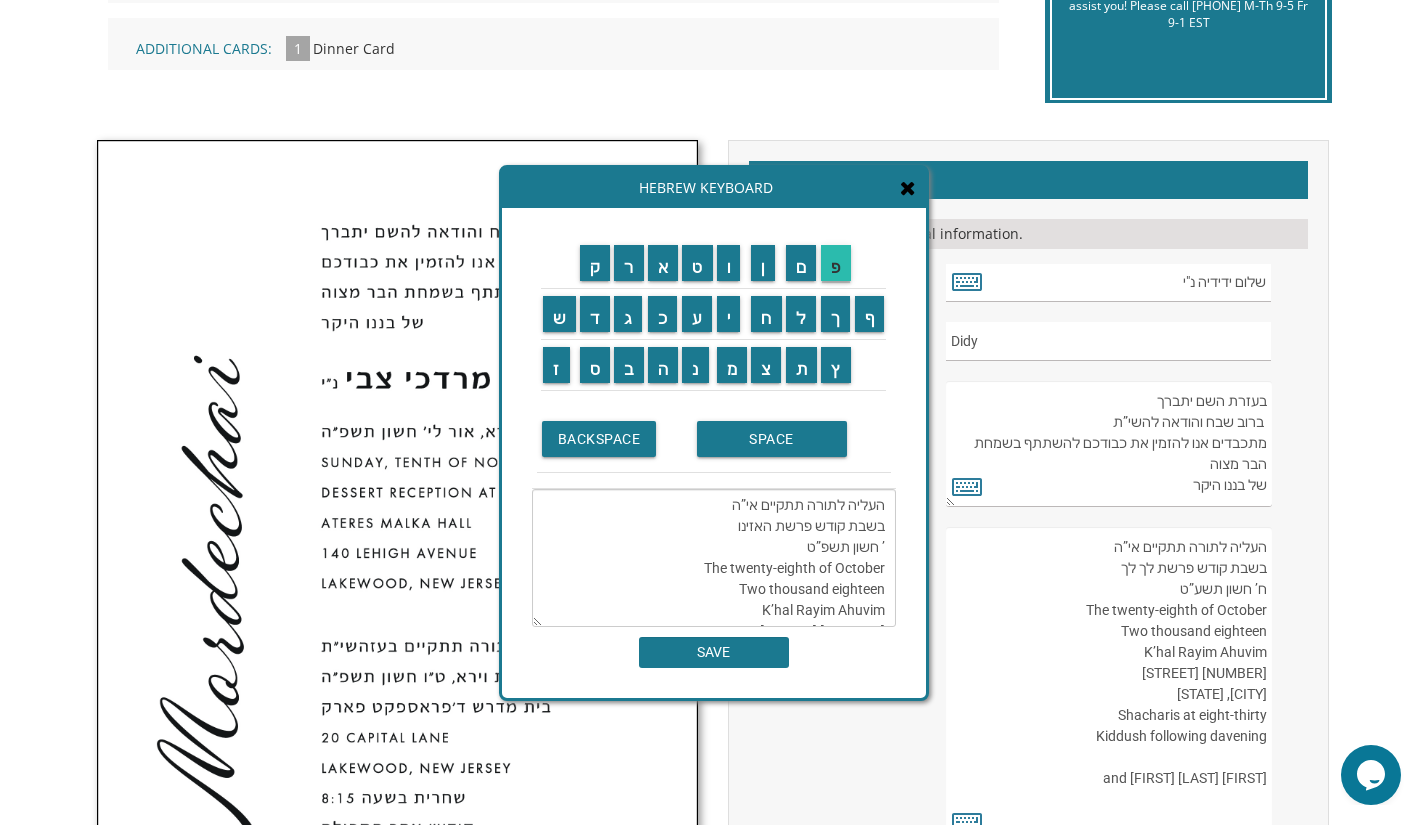 scroll, scrollTop: 168, scrollLeft: 0, axis: vertical 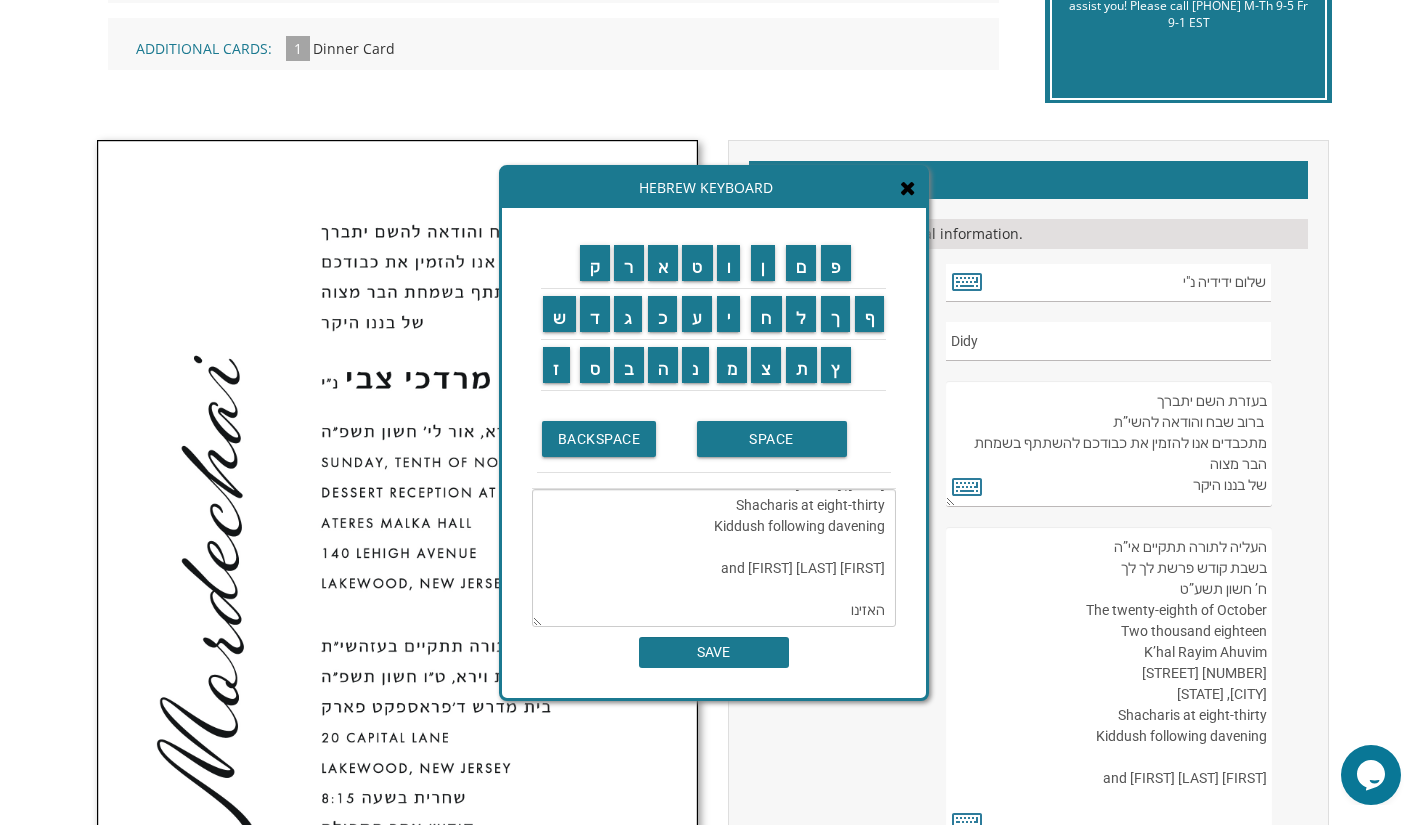 click on "העליה לתורה תתקיים אי”ה
בשבת קודש פרשת האזינו
’ חשון תשפ”ט
The twenty-eighth of October
Two thousand eighteen
K’hal Rayim Ahuvim
175 Sunset Road
Lakewood, New Jersey
Shacharis at eight-thirty
Kiddush following davening
Chaim and Shani Kohn
האזינו" at bounding box center [714, 558] 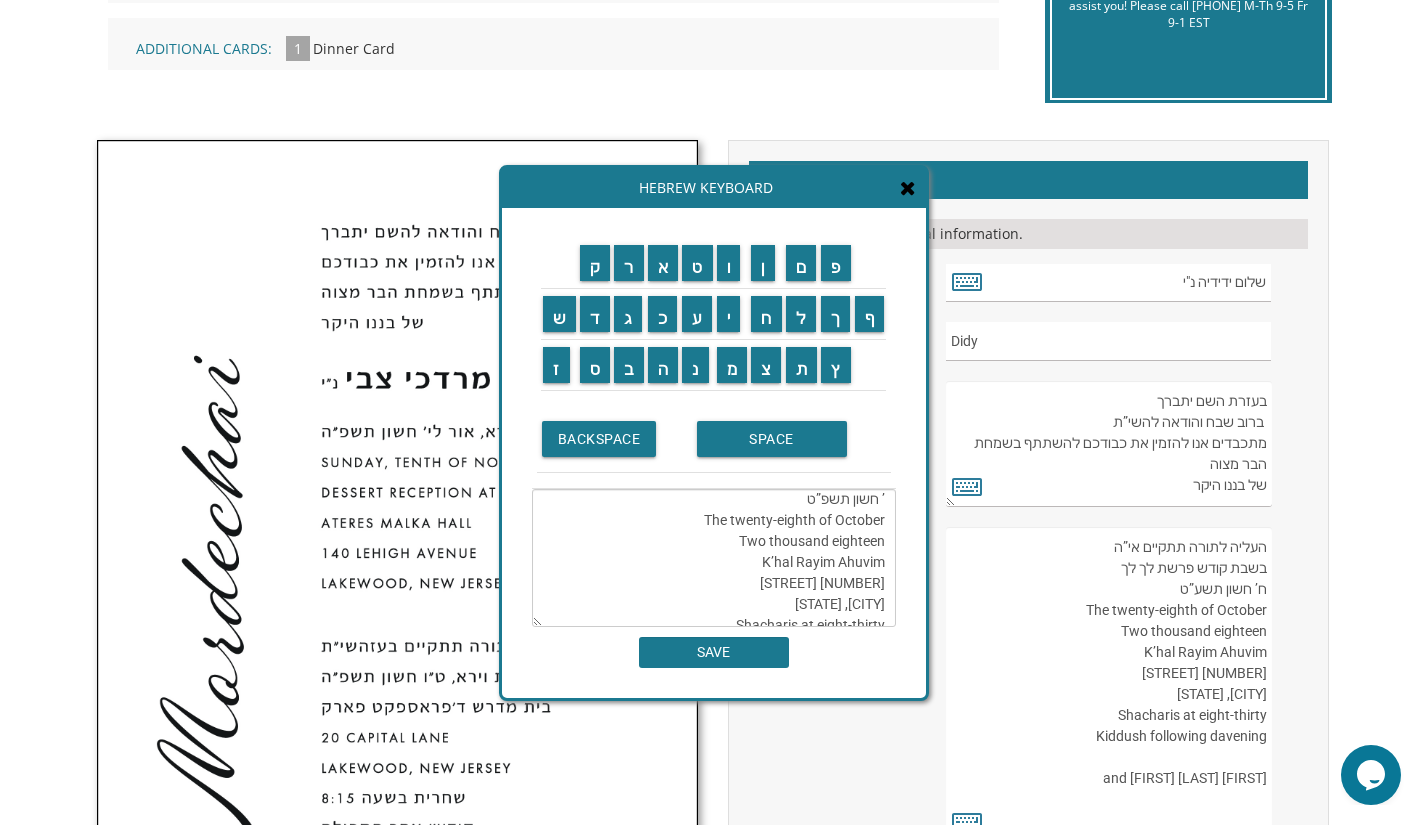 scroll, scrollTop: 27, scrollLeft: 0, axis: vertical 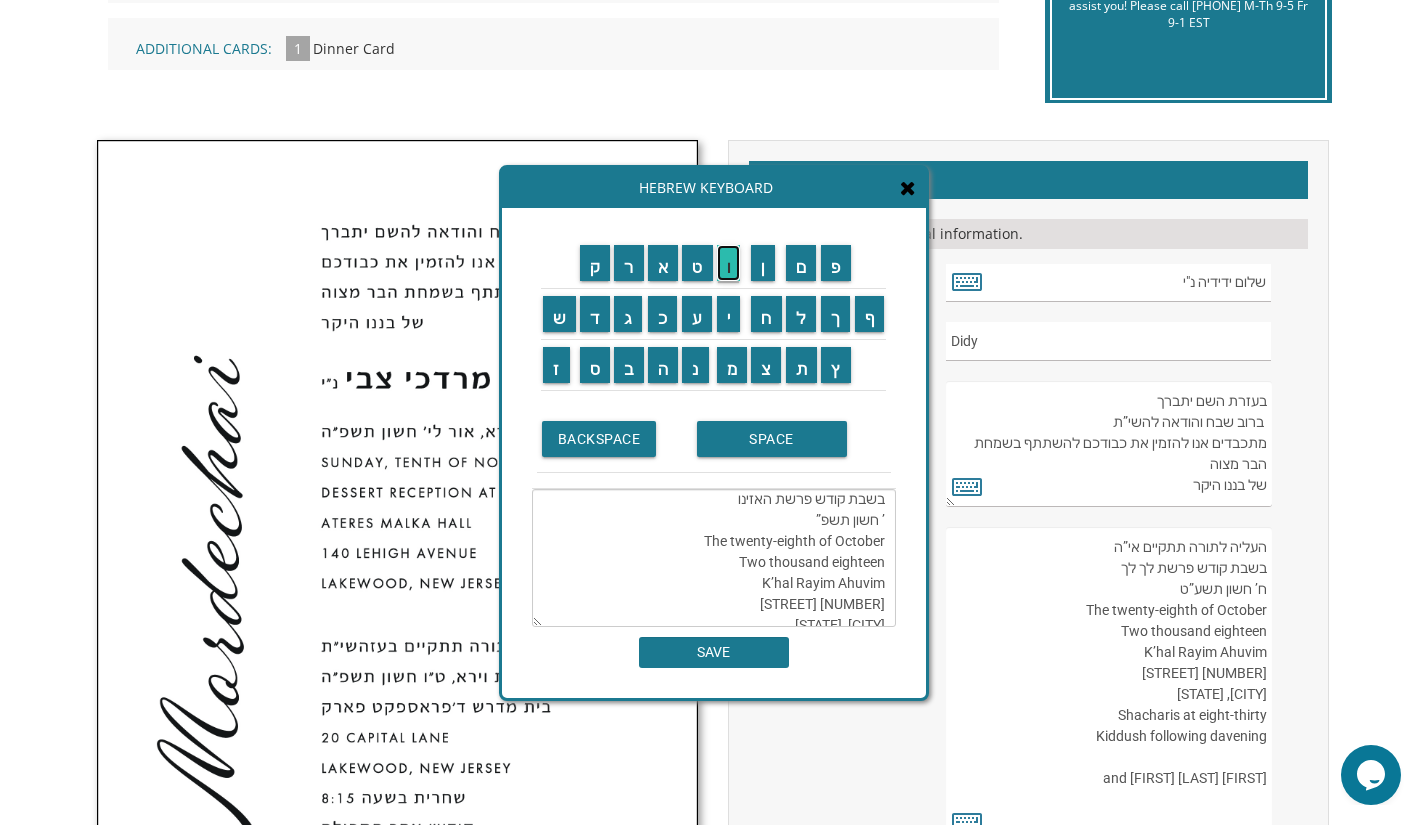 click on "ו" at bounding box center [729, 263] 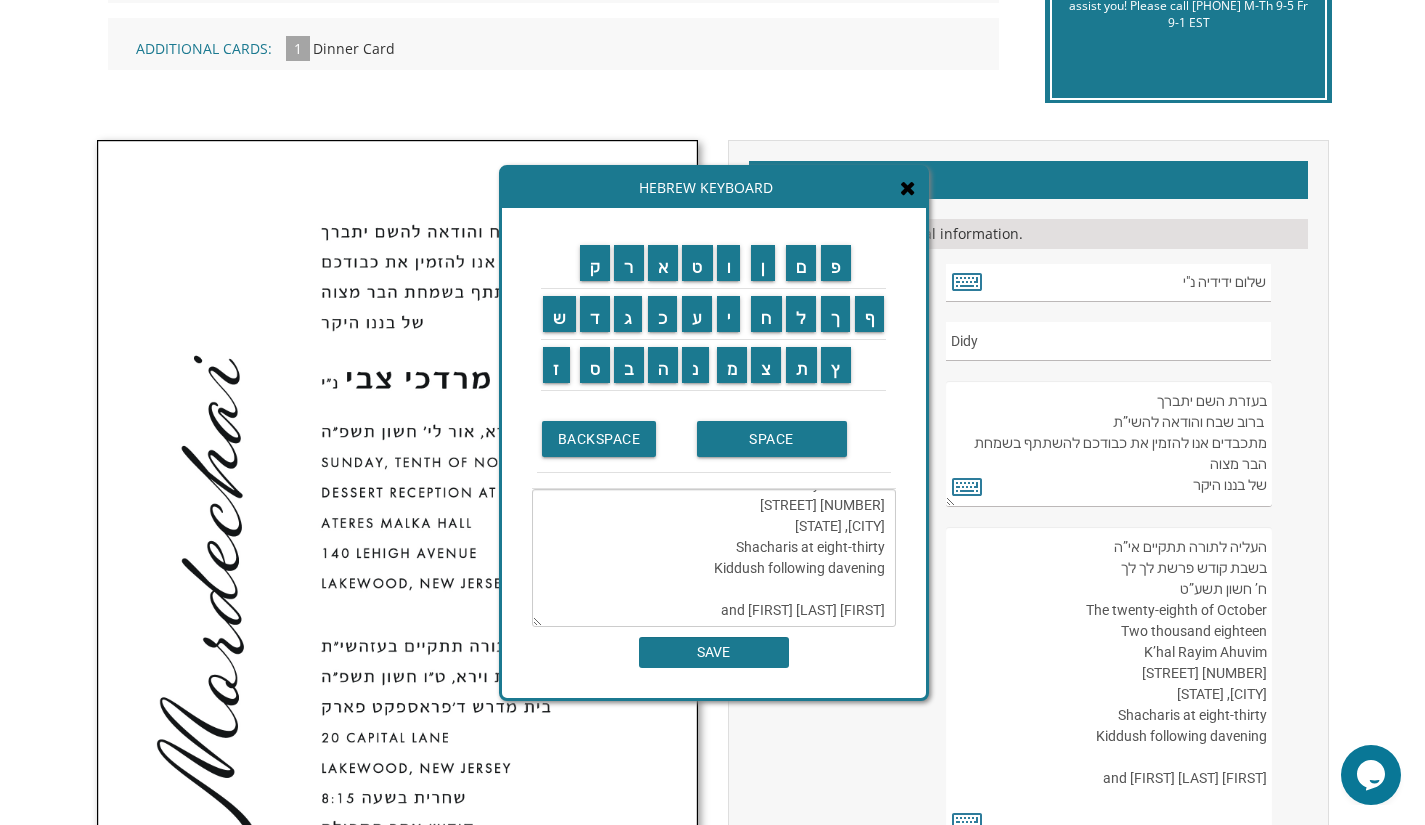 scroll, scrollTop: 0, scrollLeft: 0, axis: both 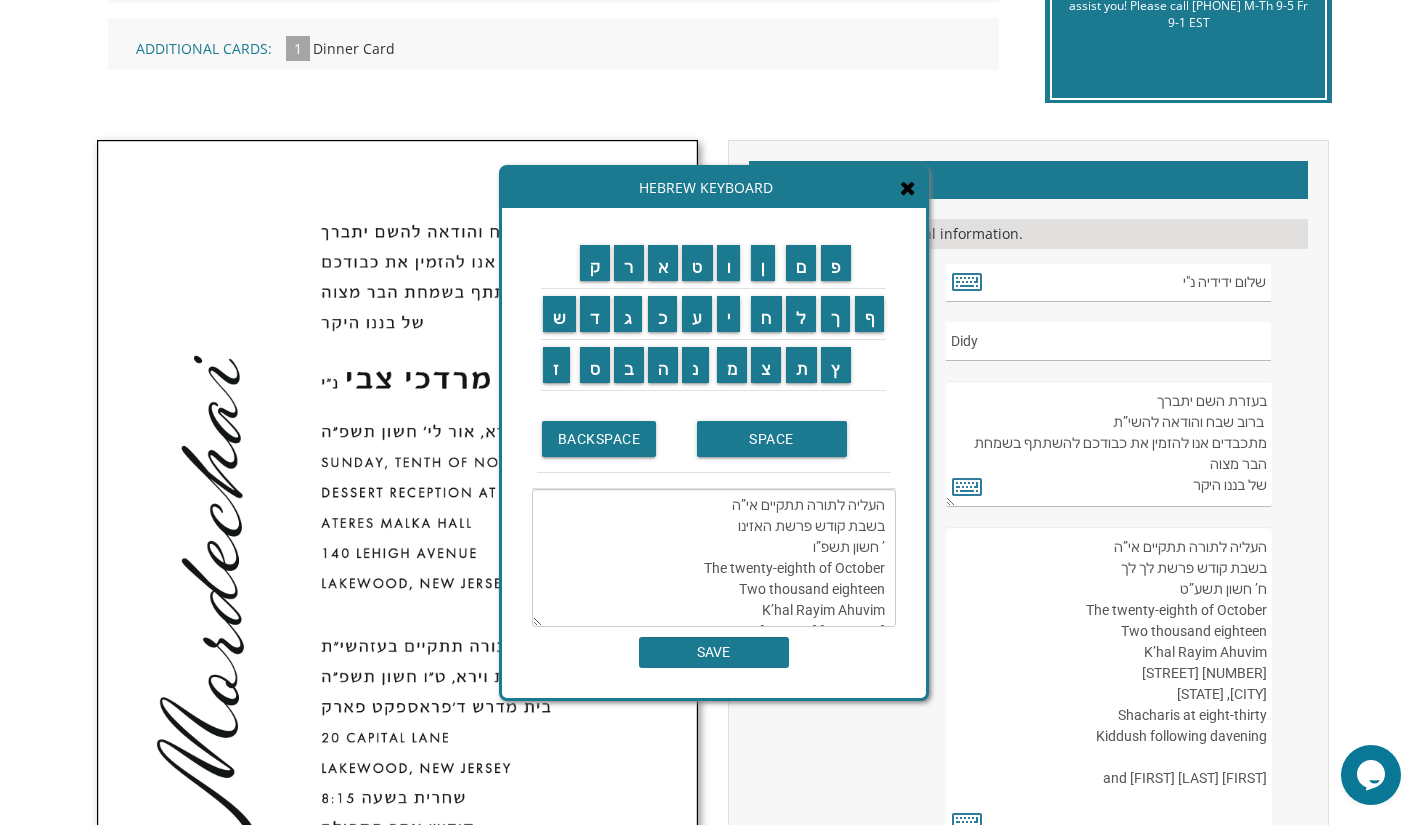 click on "העליה לתורה תתקיים אי”ה
בשבת קודש פרשת האזינו
’ חשון תשפ”ו
The twenty-eighth of October
Two thousand eighteen
K’hal Rayim Ahuvim
175 Sunset Road
Lakewood, New Jersey
Shacharis at eight-thirty
Kiddush following davening
Chaim and Shani Kohn" at bounding box center [714, 558] 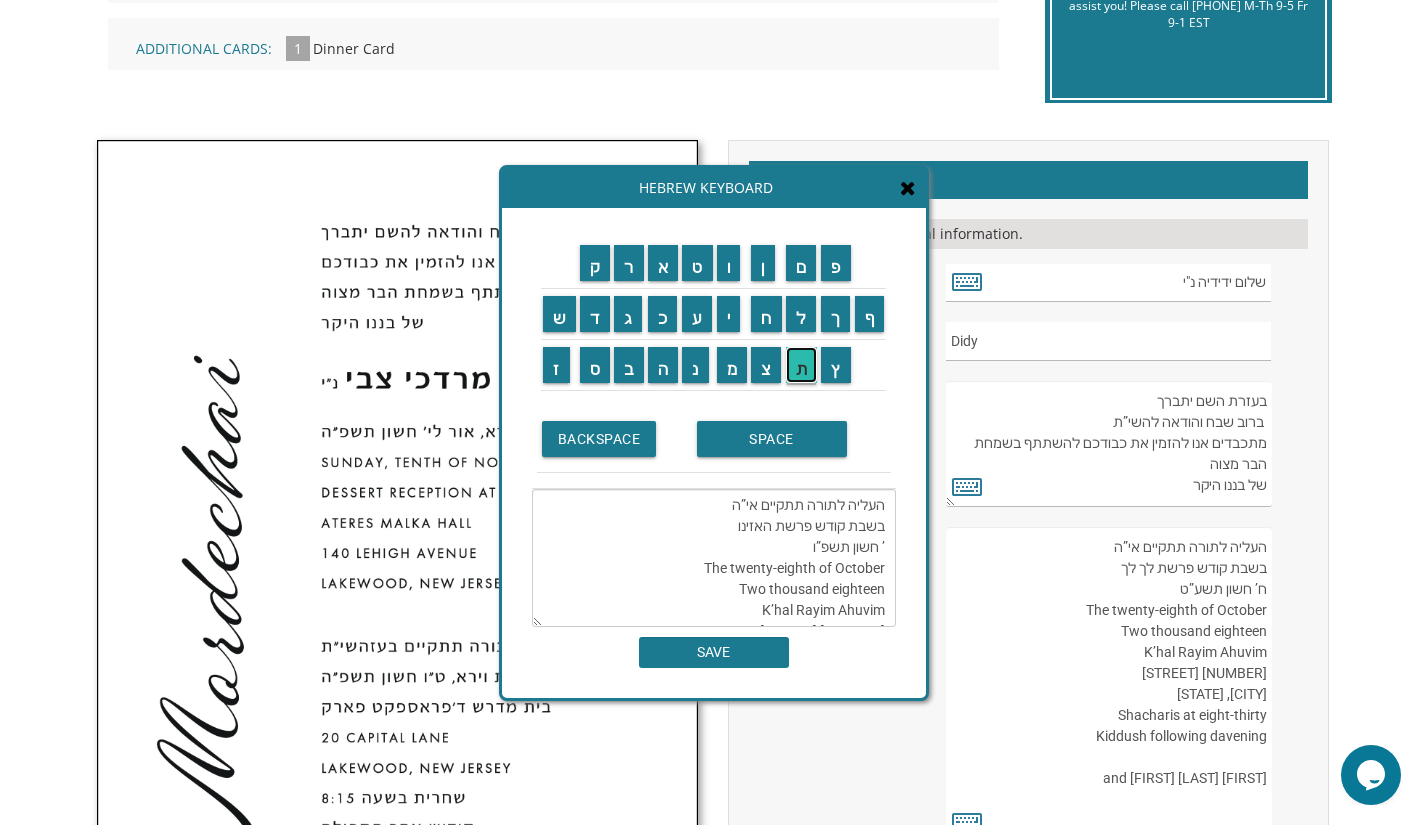 click on "ת" at bounding box center [802, 365] 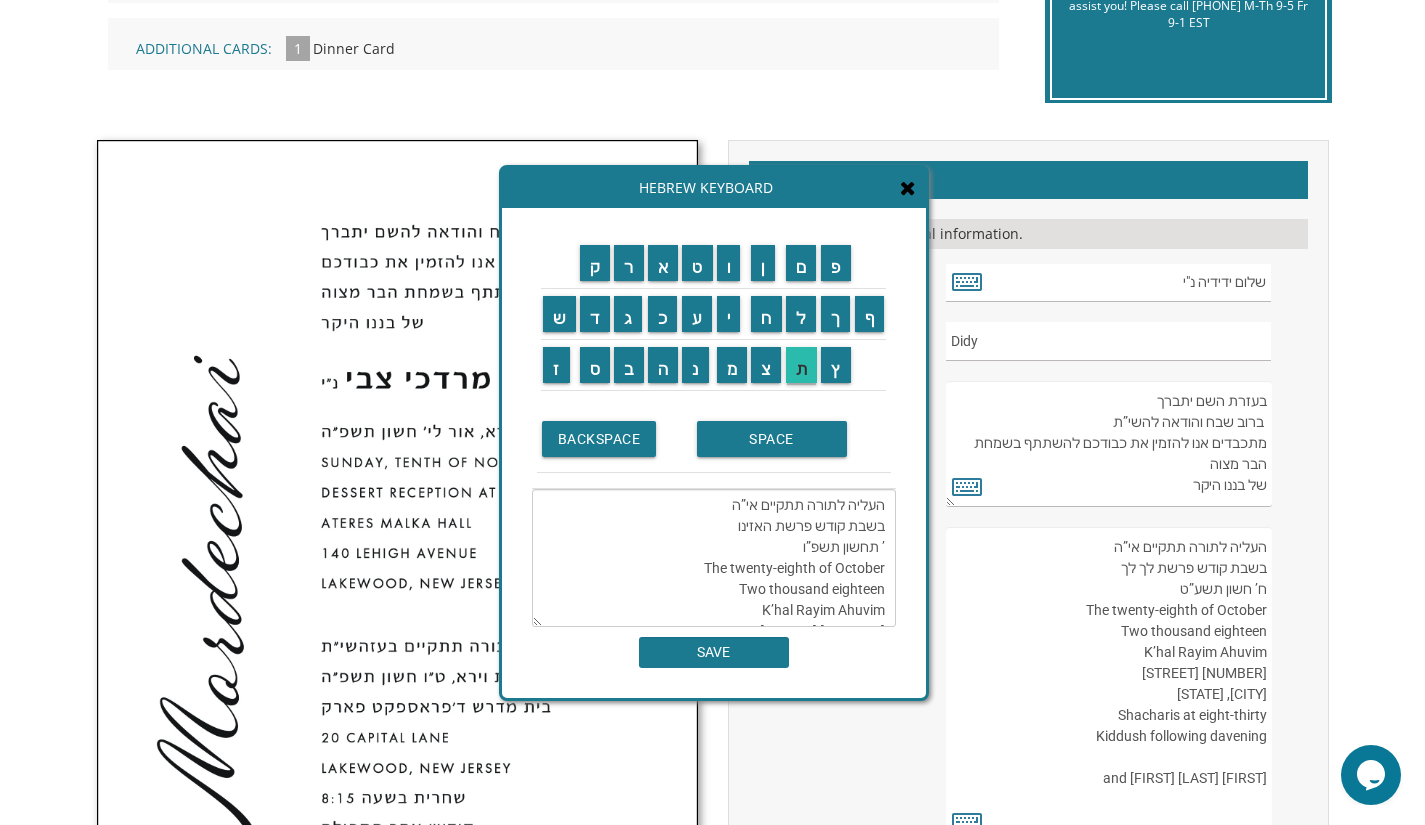 scroll, scrollTop: 168, scrollLeft: 0, axis: vertical 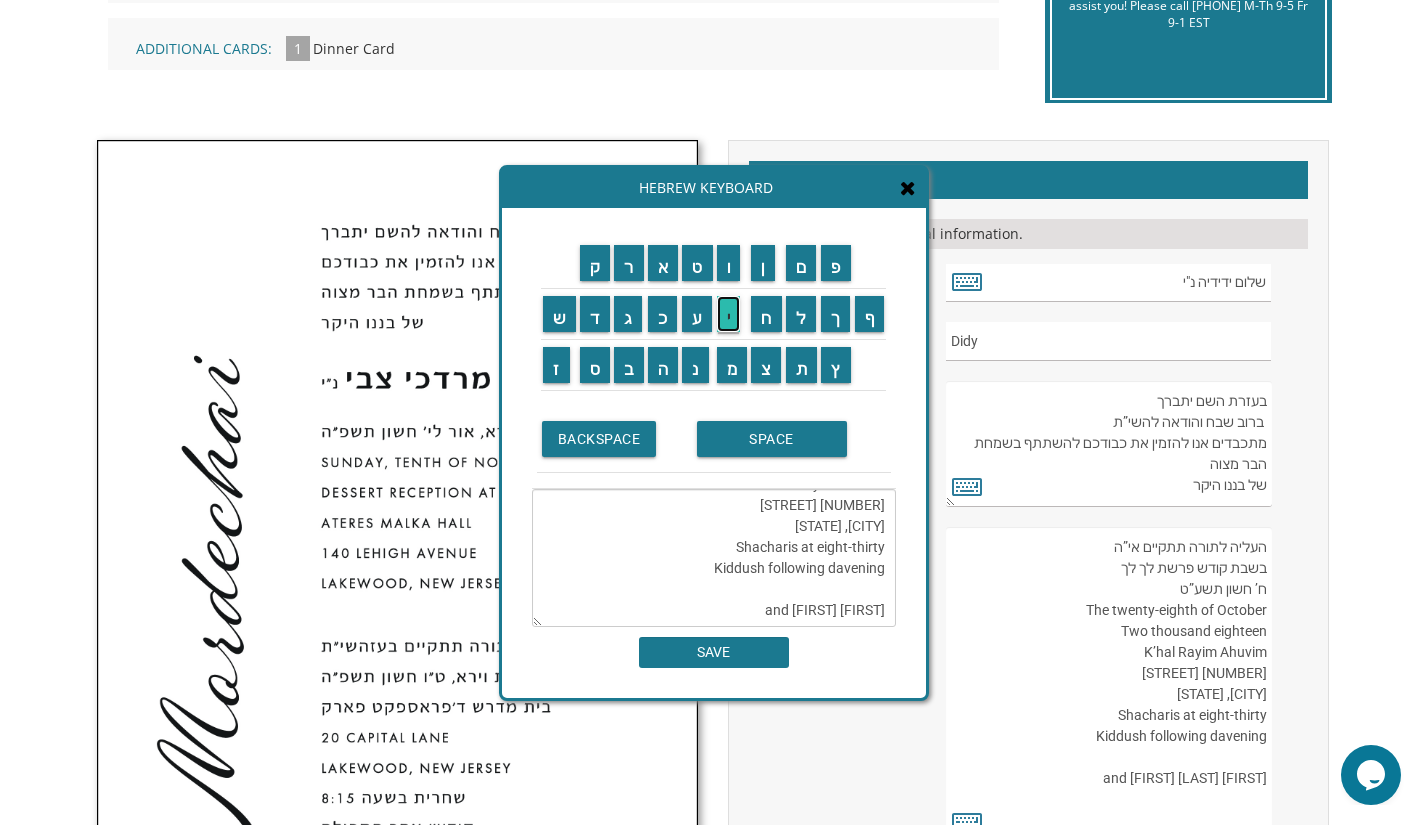 click on "י" at bounding box center [729, 314] 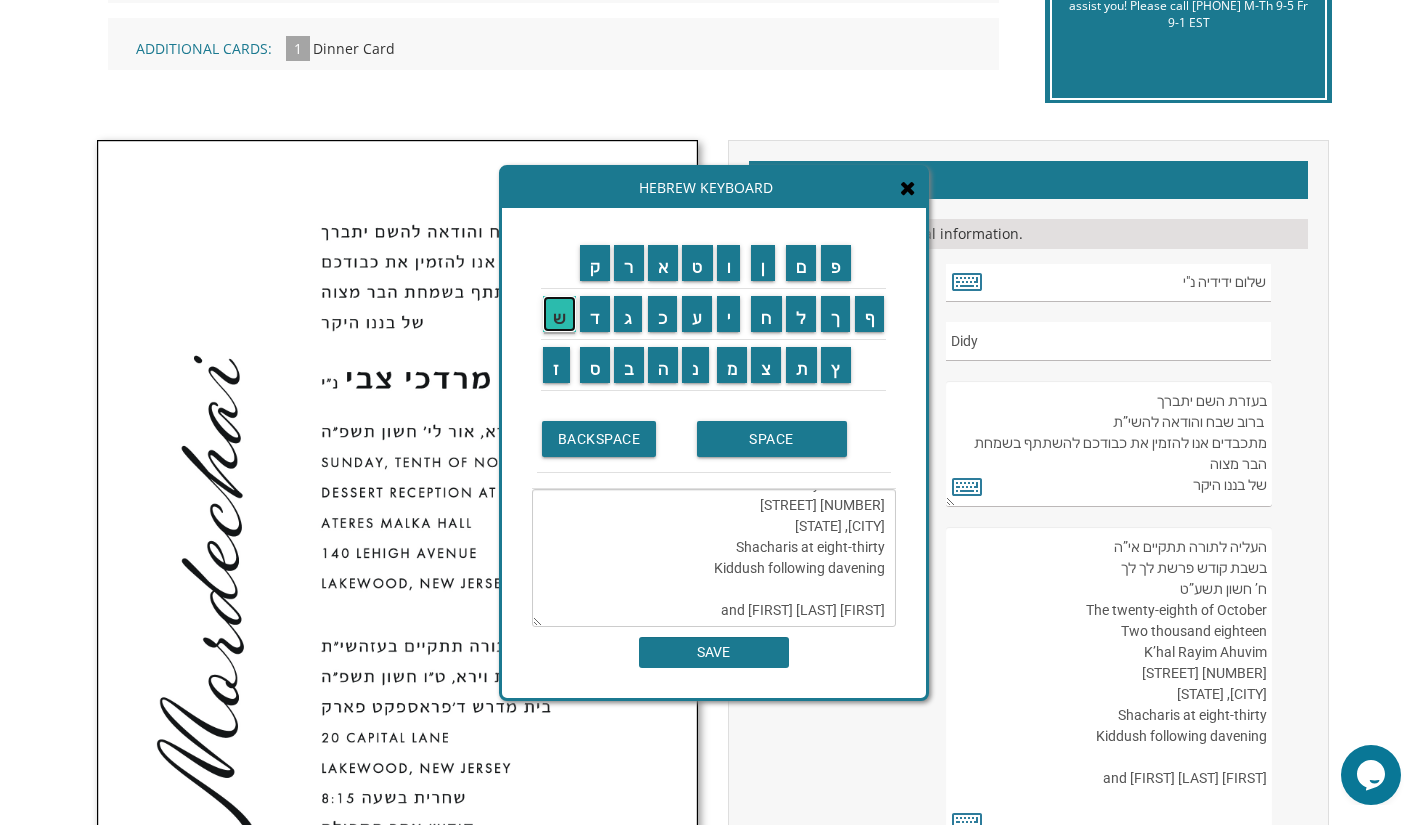 click on "ש" at bounding box center (559, 314) 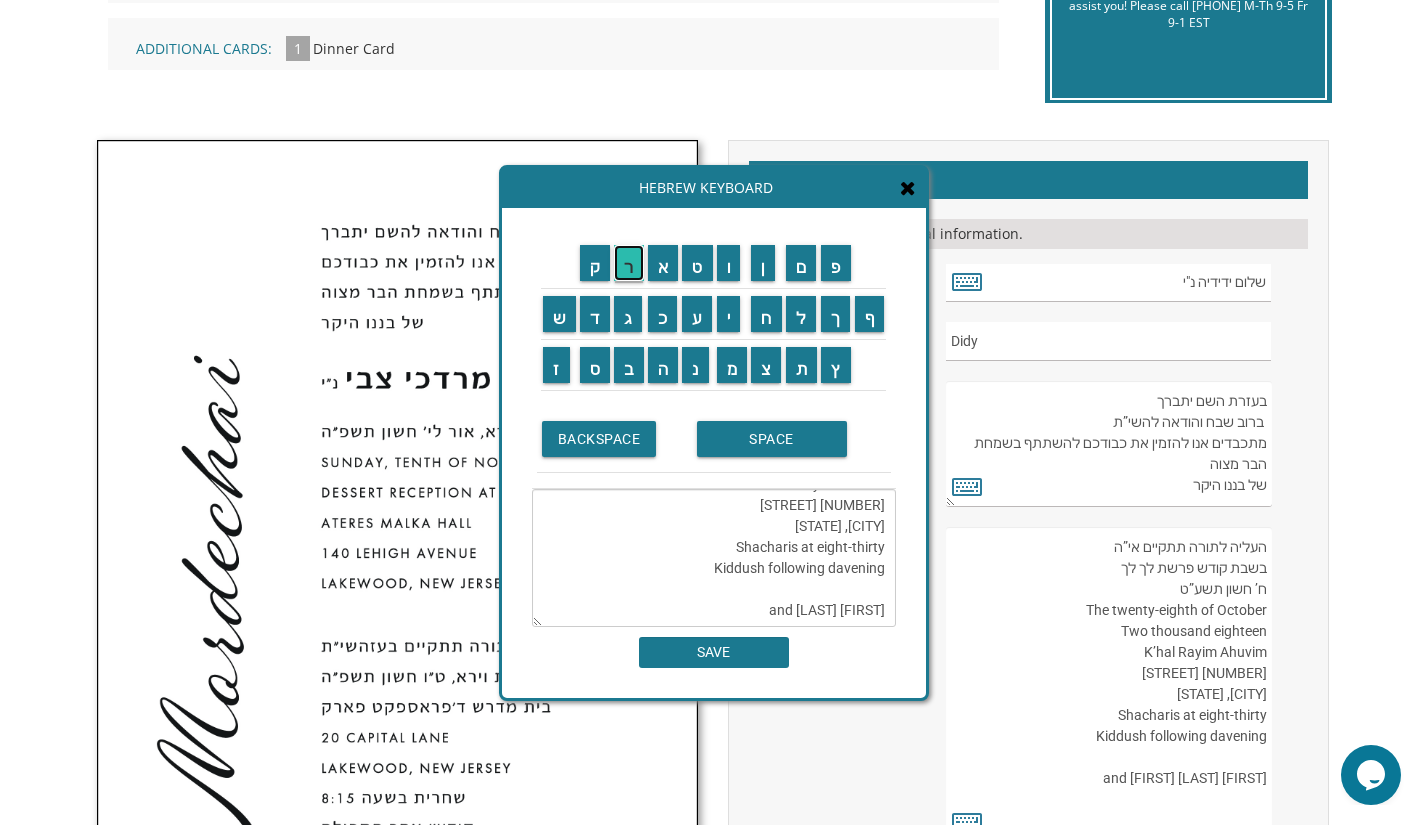 click on "ר" at bounding box center (629, 263) 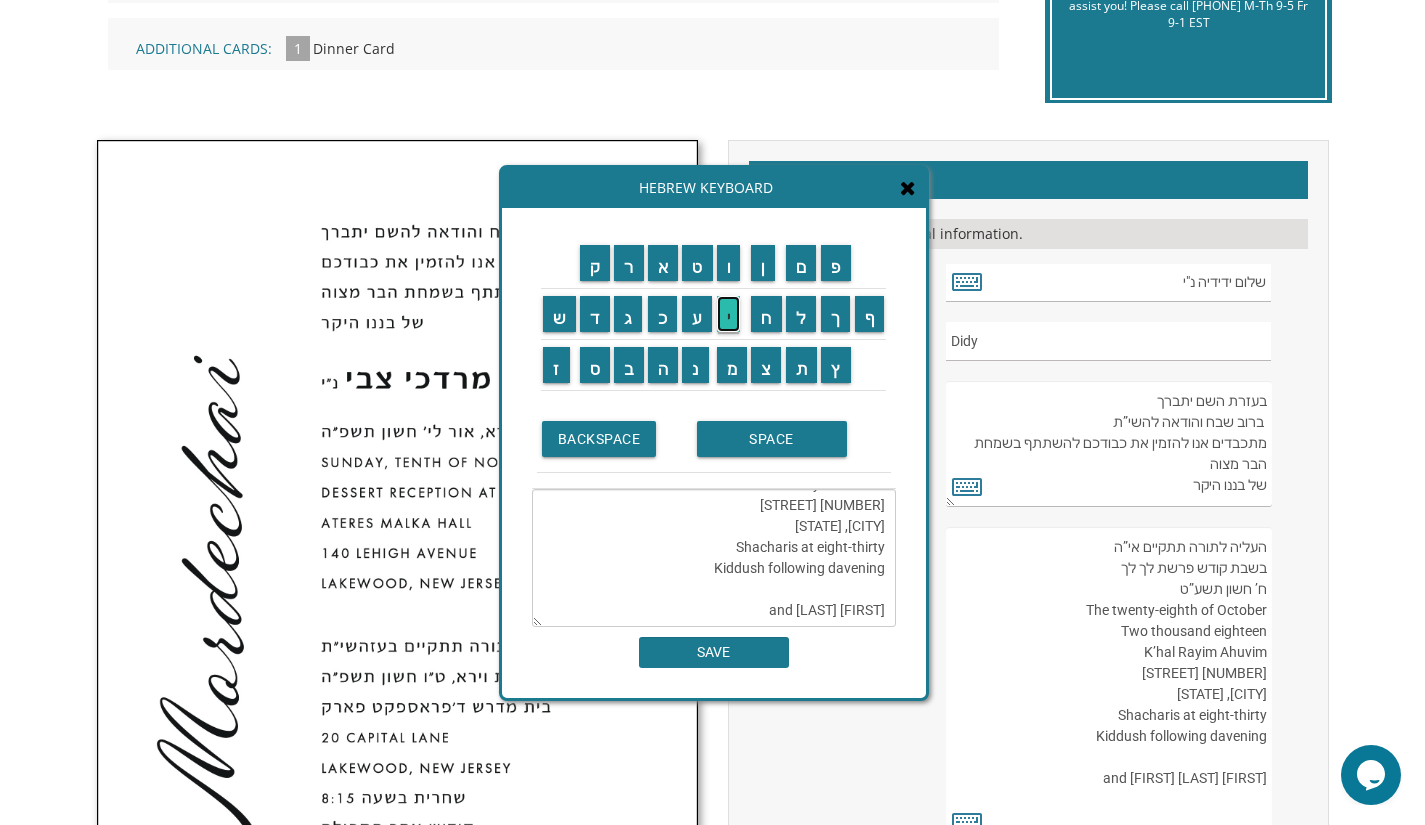 click on "י" at bounding box center [729, 314] 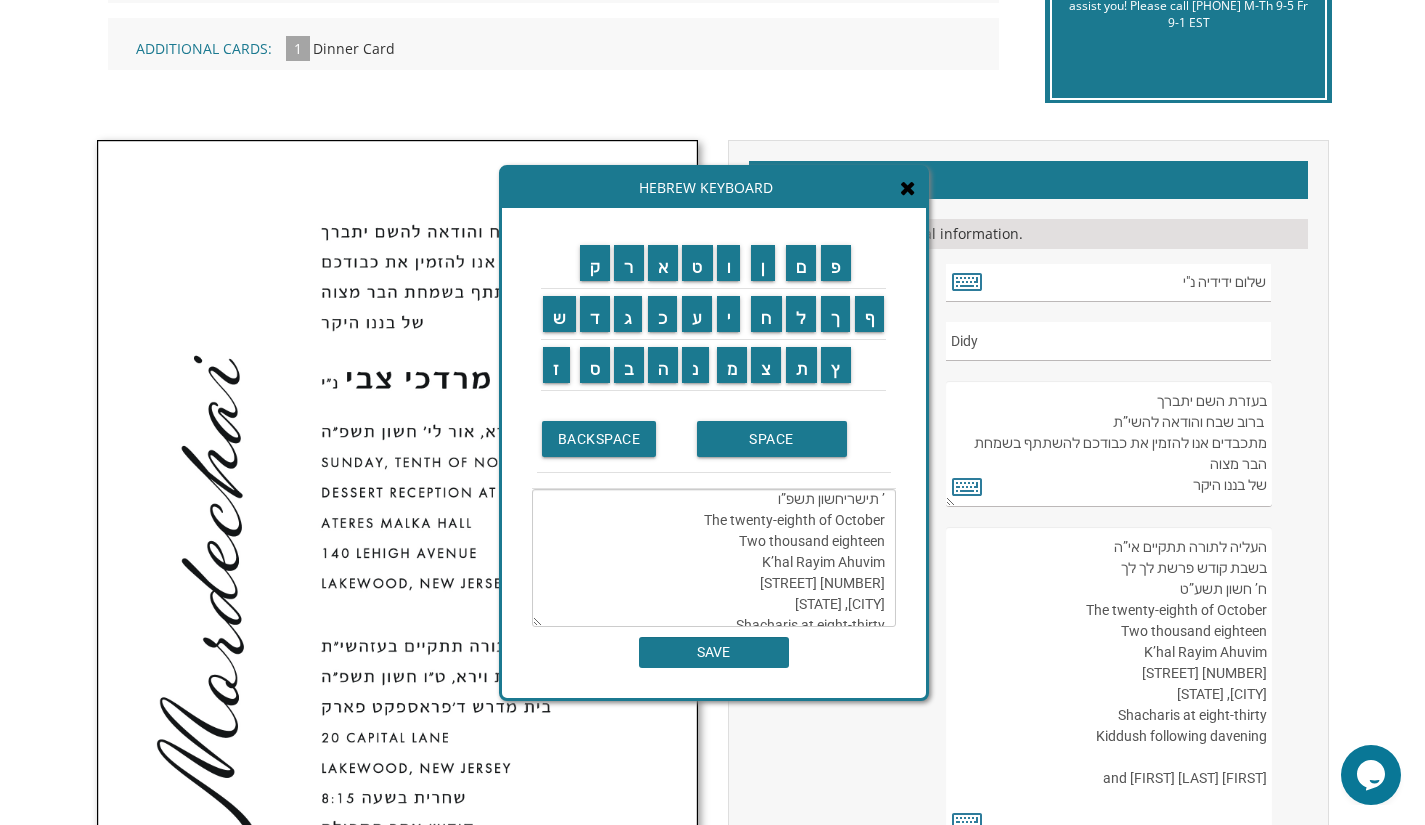 scroll, scrollTop: 6, scrollLeft: 0, axis: vertical 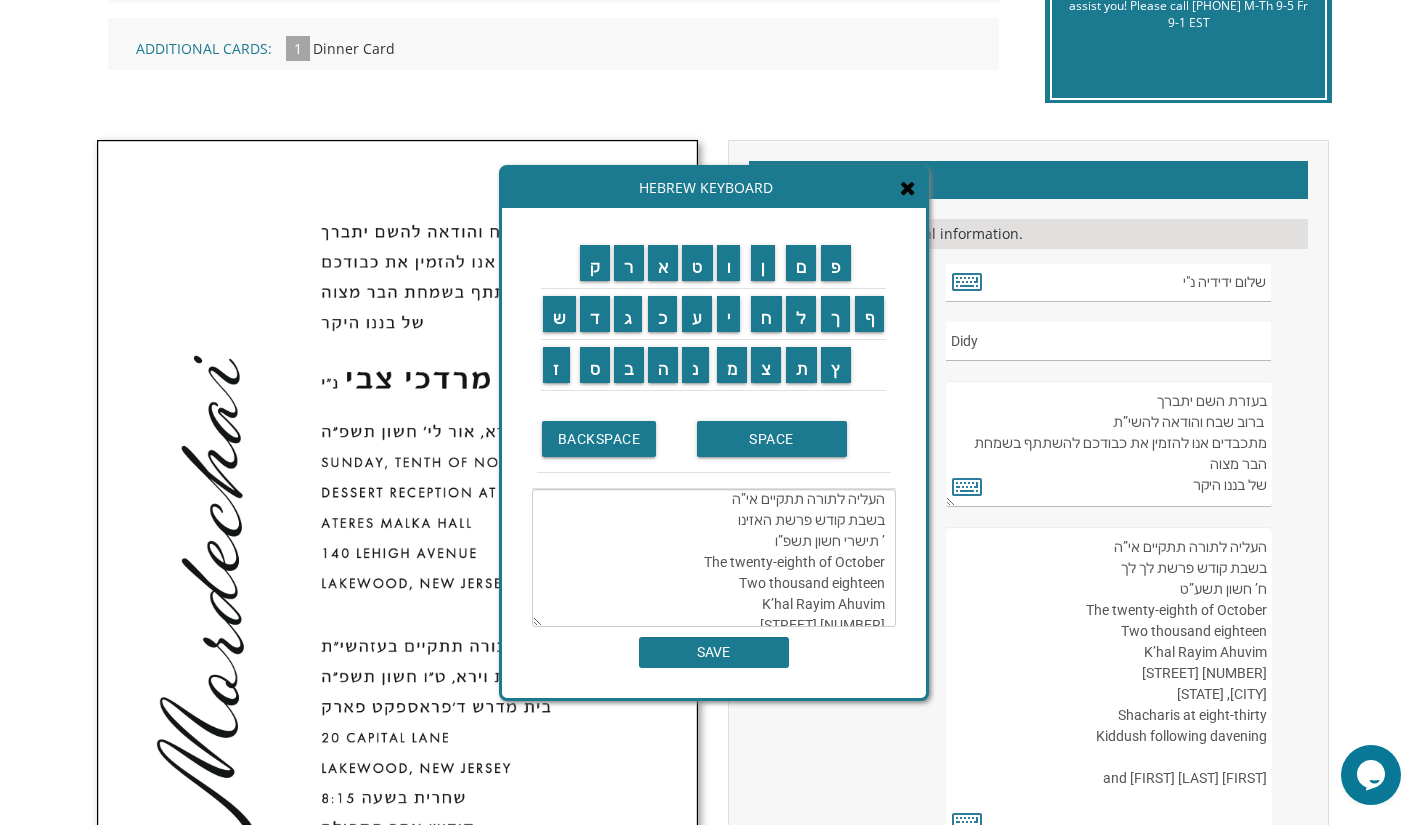 click on "העליה לתורה תתקיים אי”ה
בשבת קודש פרשת האזינו
’ תישרי חשון תשפ”ו
The twenty-eighth of October
Two thousand eighteen
K’hal Rayim Ahuvim
175 Sunset Road
Lakewood, New Jersey
Shacharis at eight-thirty
Kiddush following davening
Chaim and Shani Kohn" at bounding box center (714, 558) 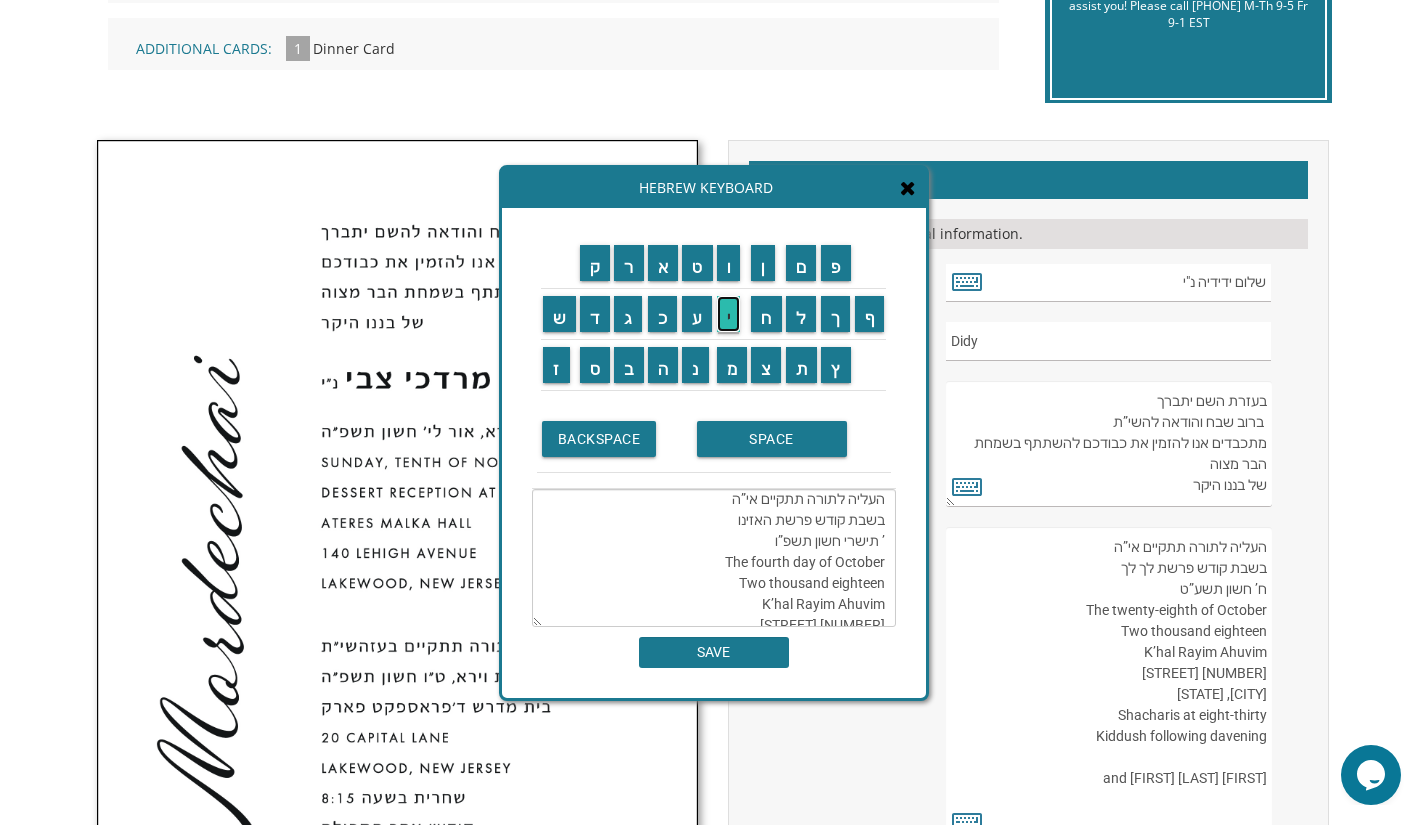 click on "י" at bounding box center (729, 314) 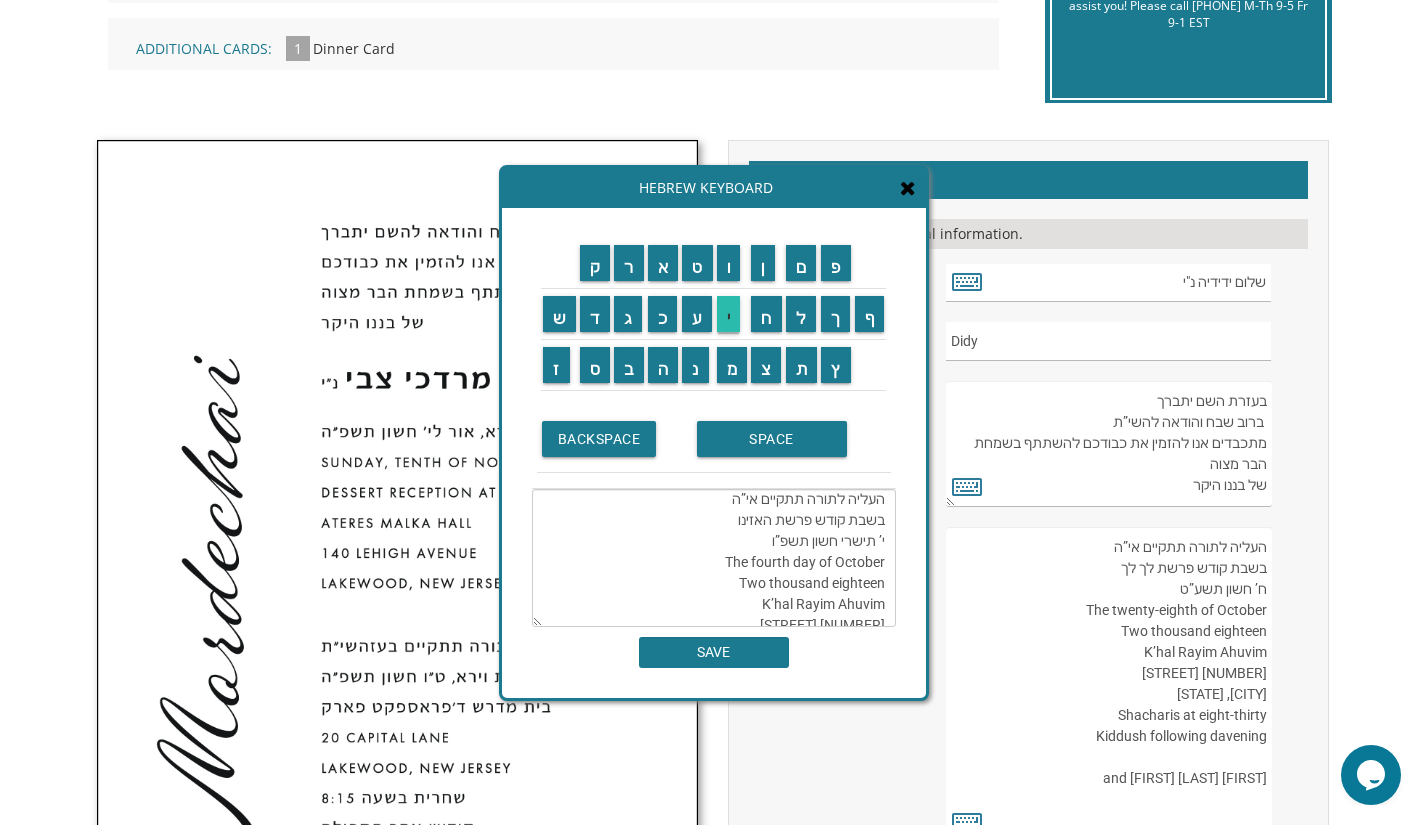 scroll, scrollTop: 168, scrollLeft: 0, axis: vertical 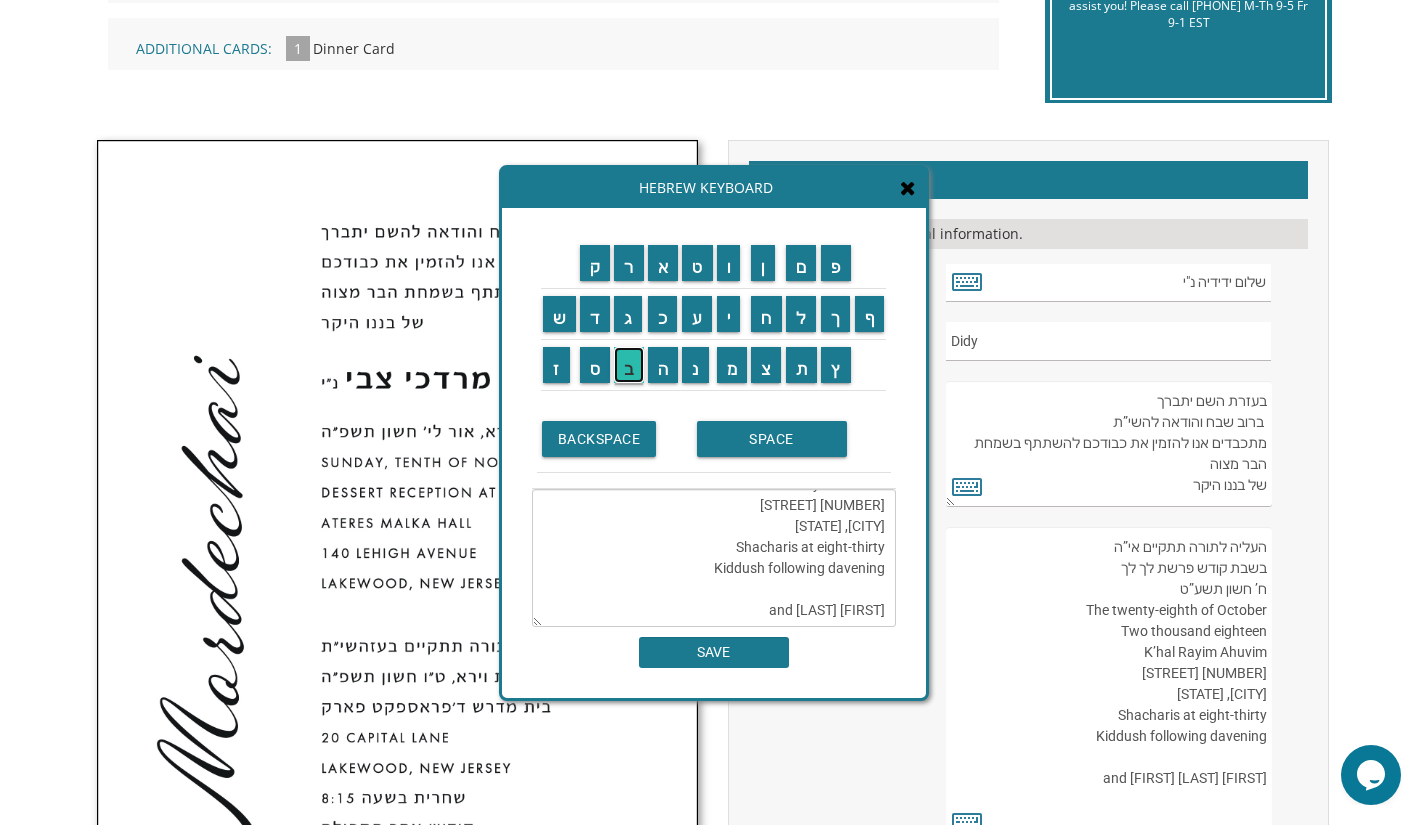click on "ב" at bounding box center (629, 365) 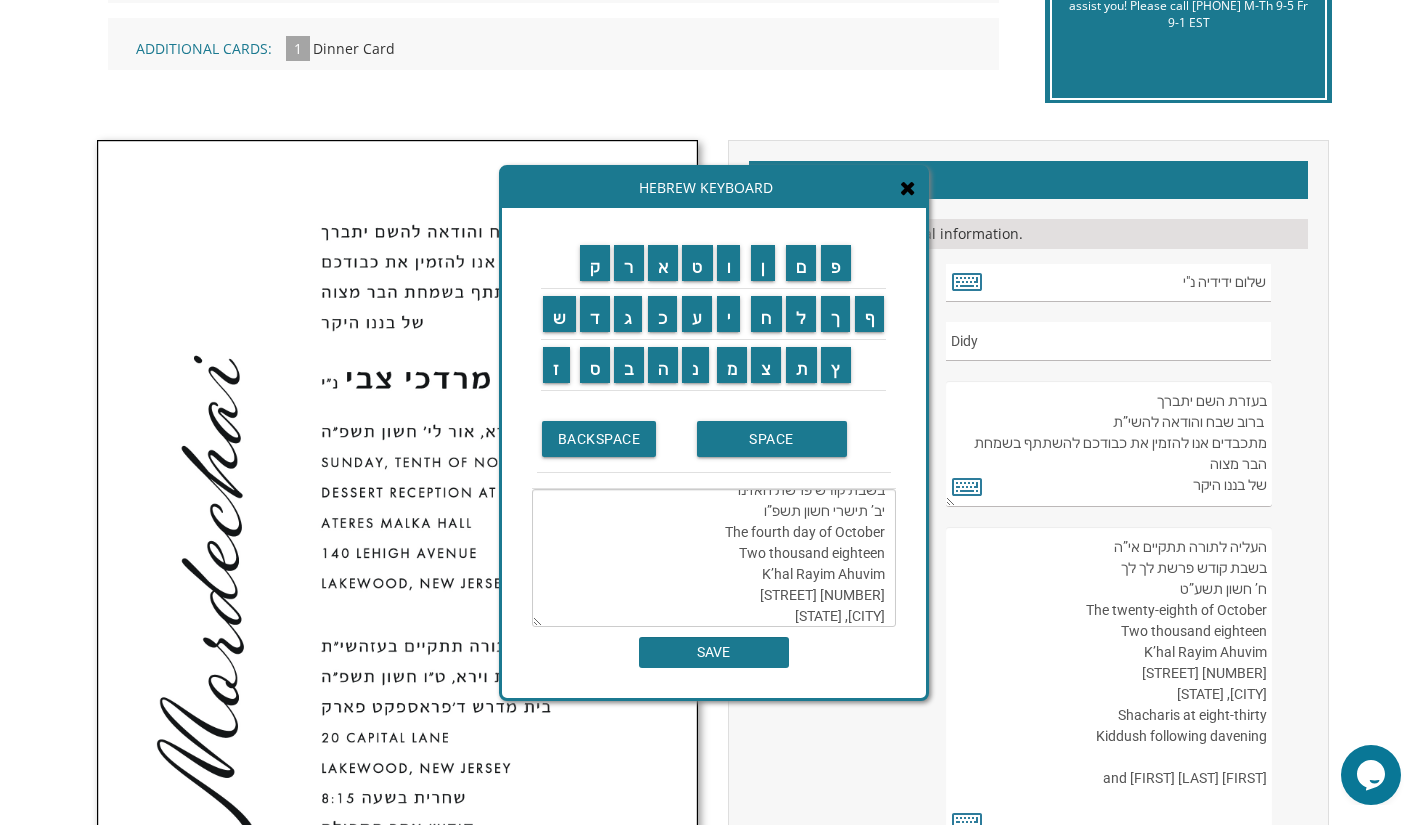 scroll, scrollTop: 44, scrollLeft: 0, axis: vertical 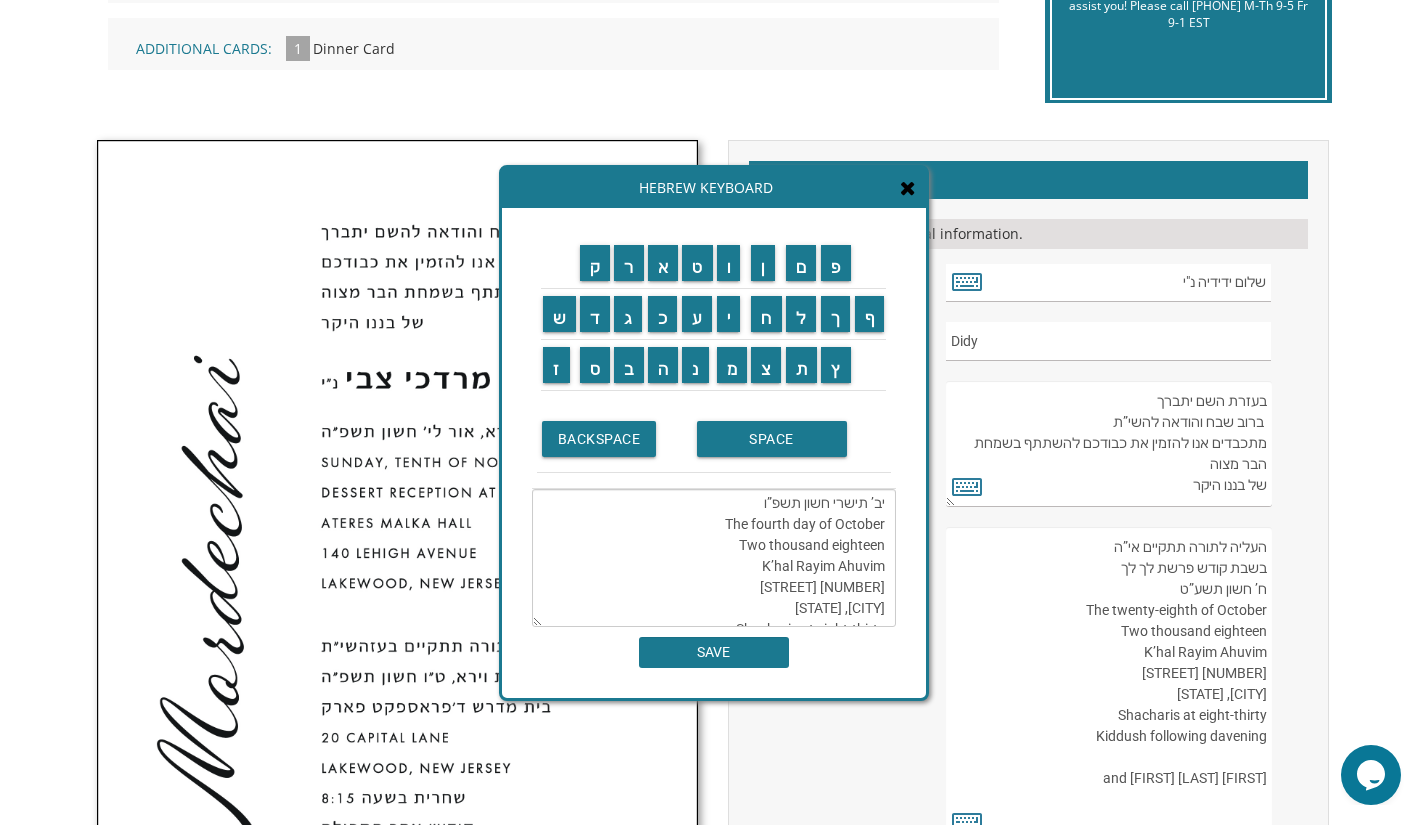 click on "העליה לתורה תתקיים אי”ה
בשבת קודש פרשת האזינו
יב’ תישרי חשון תשפ”ו
The fourth day of October
Two thousand eighteen
K’hal Rayim Ahuvim
175 Sunset Road
Lakewood, New Jersey
Shacharis at eight-thirty
Kiddush following davening
Chaim and Shani Kohn" at bounding box center [714, 558] 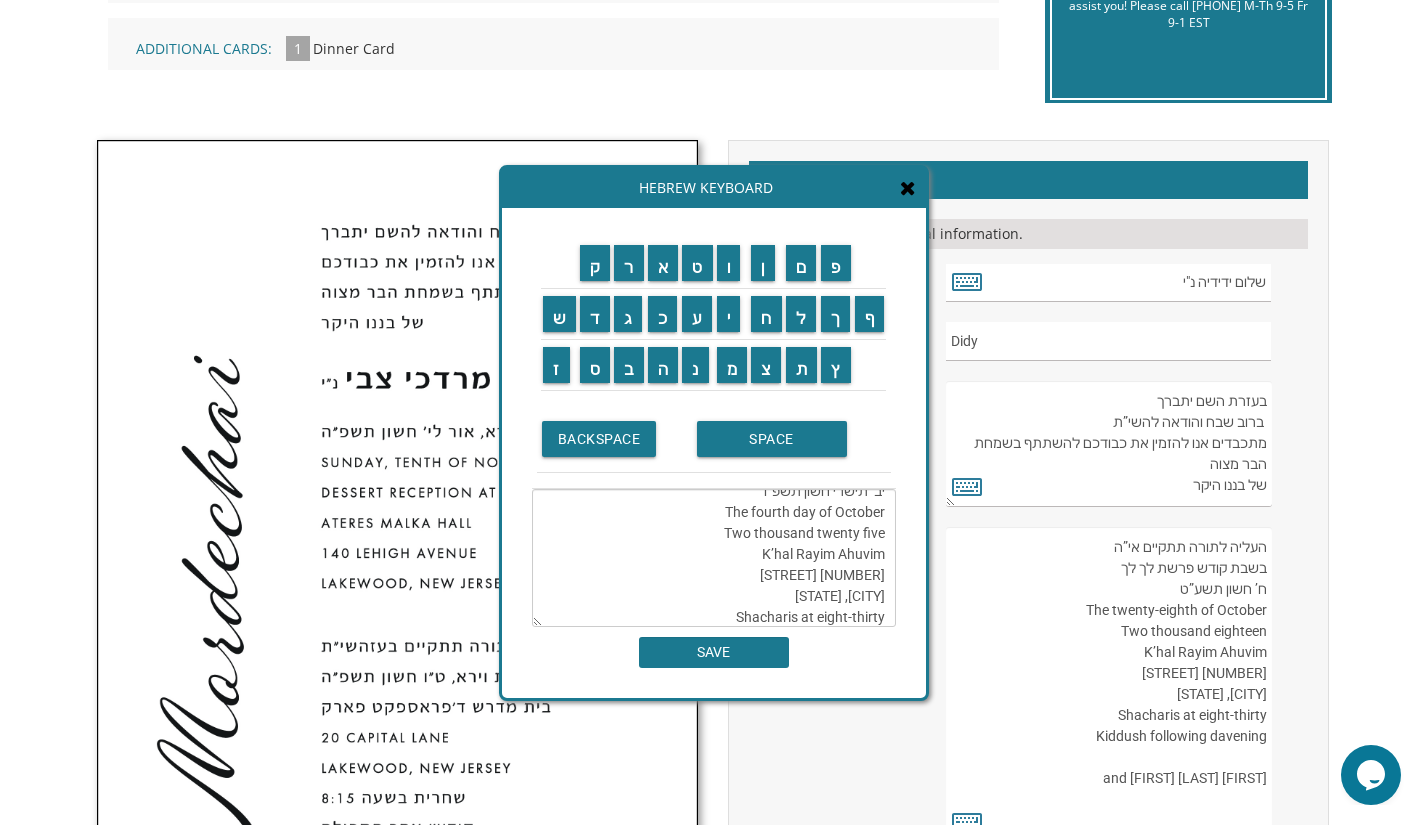 scroll, scrollTop: 60, scrollLeft: 0, axis: vertical 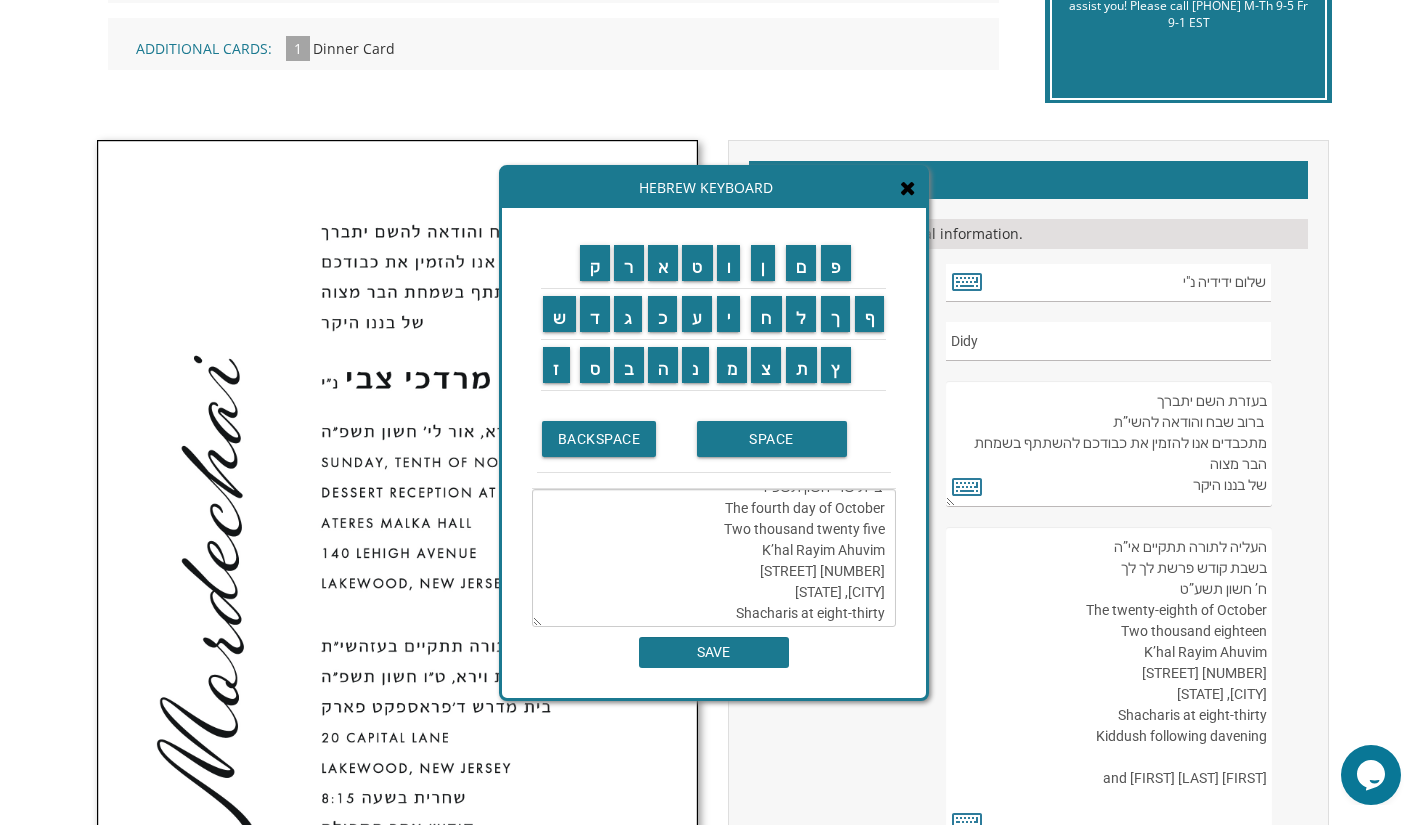 click on "העליה לתורה תתקיים אי”ה
בשבת קודש פרשת האזינו
יב’ תישרי חשון תשפ”ו
The fourth day of October
Two thousand twenty five
K’hal Rayim Ahuvim
175 Sunset Road
Lakewood, New Jersey
Shacharis at eight-thirty
Kiddush following davening
Chaim and Shani Kohn" at bounding box center [714, 558] 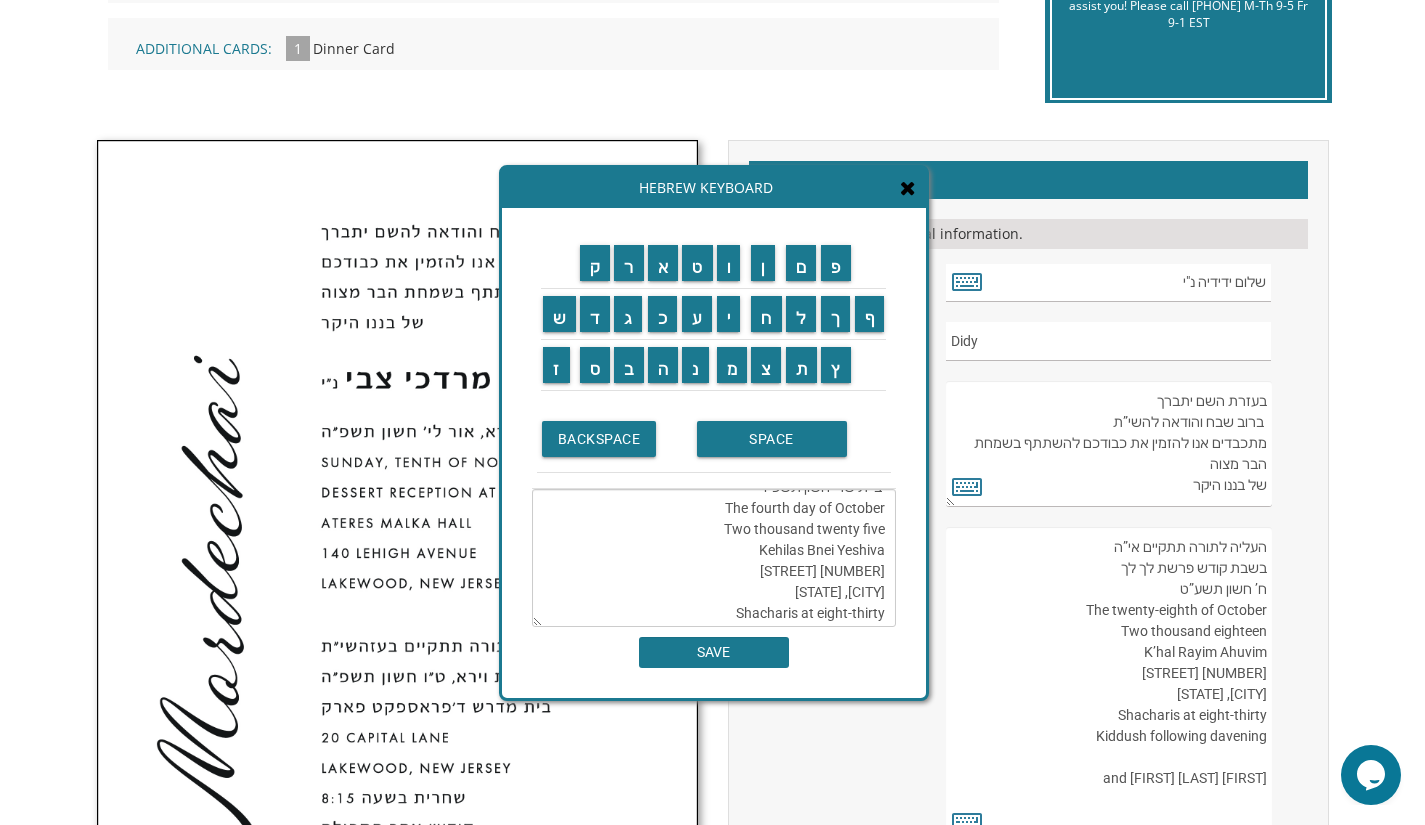 click on "העליה לתורה תתקיים אי”ה
בשבת קודש פרשת האזינו
יב’ תישרי חשון תשפ”ו
The fourth day of October
Two thousand twenty five
Kehilas Bnei Yeshiva
175 Sunset Road
Lakewood, New Jersey
Shacharis at eight-thirty
Kiddush following davening
Chaim and Shani Kohn" at bounding box center [714, 558] 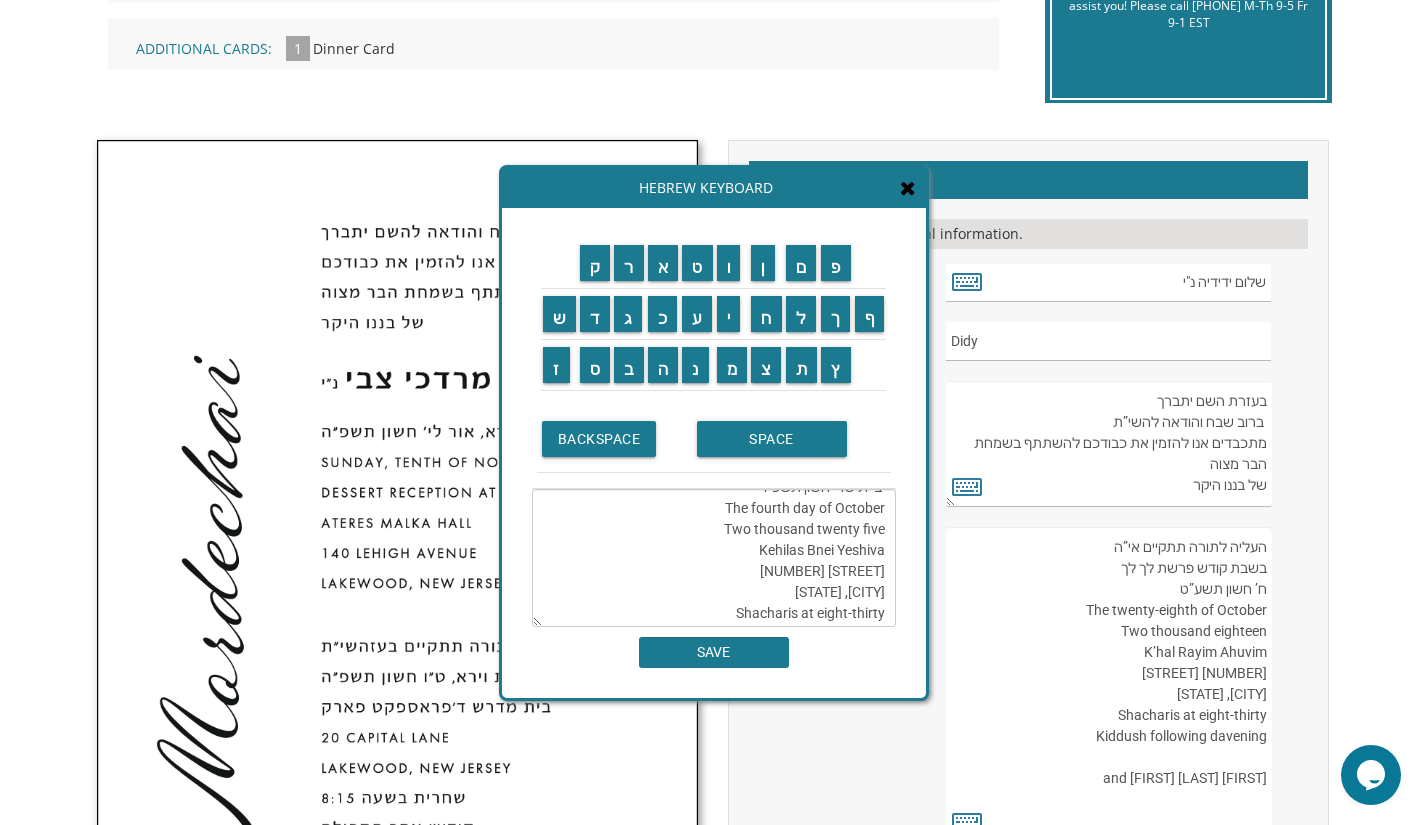 click on "העליה לתורה תתקיים אי”ה
בשבת קודש פרשת האזינו
יב’ תישרי חשון תשפ”ו
The fourth day of October
Two thousand twenty five
Kehilas Bnei Yeshiva
Cross Country Blvd 6700
Lakewood, New Jersey
Shacharis at eight-thirty
Kiddush following davening
Chaim and Shani Kohn" at bounding box center [714, 558] 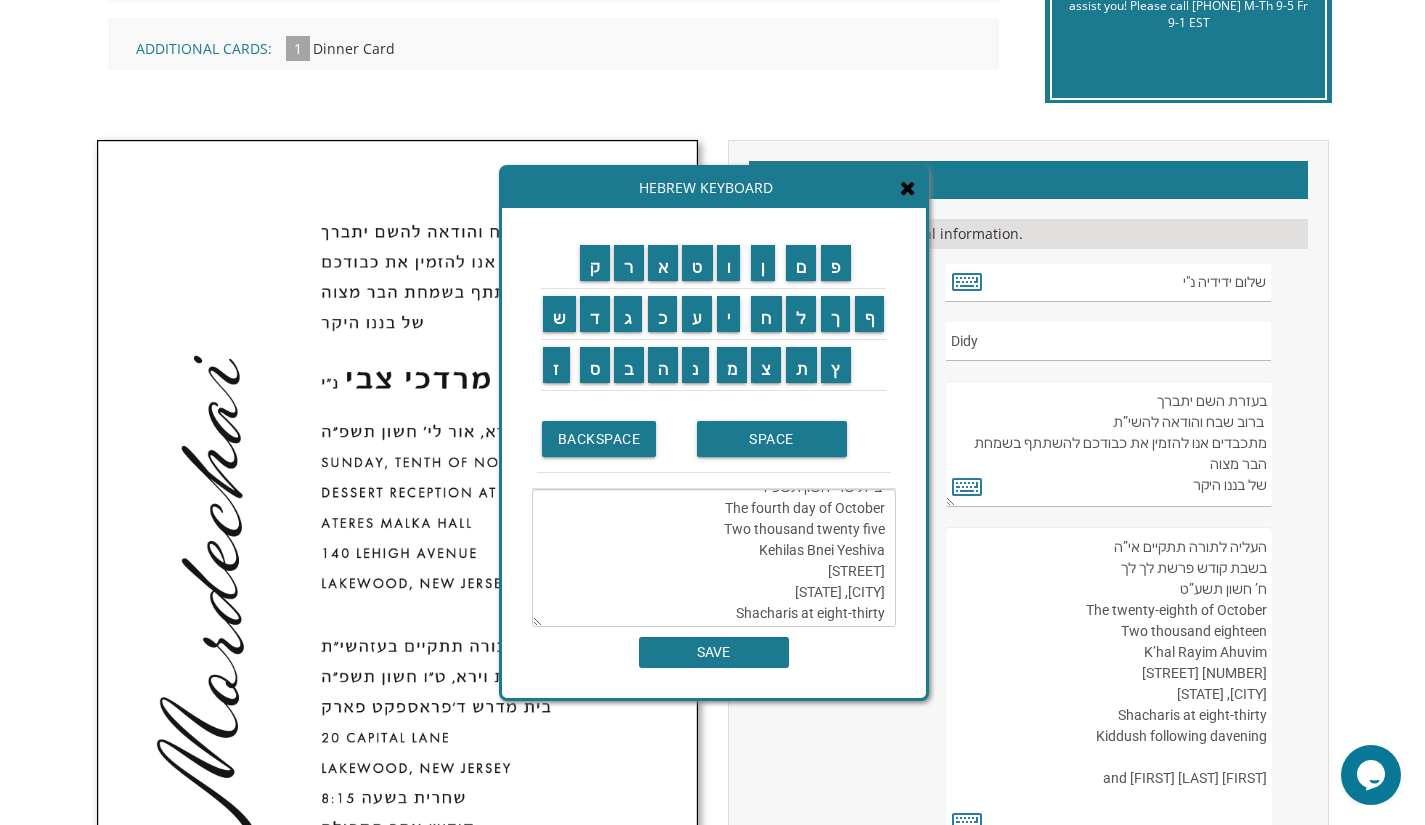 click on "העליה לתורה תתקיים אי”ה
בשבת קודש פרשת האזינו
יב’ תישרי חשון תשפ”ו
The fourth day of October
Two thousand twenty five
Kehilas Bnei Yeshiva
Cross Country Blvd
Lakewood, New Jersey
Shacharis at eight-thirty
Kiddush following davening
Chaim and Shani Kohn" at bounding box center [714, 558] 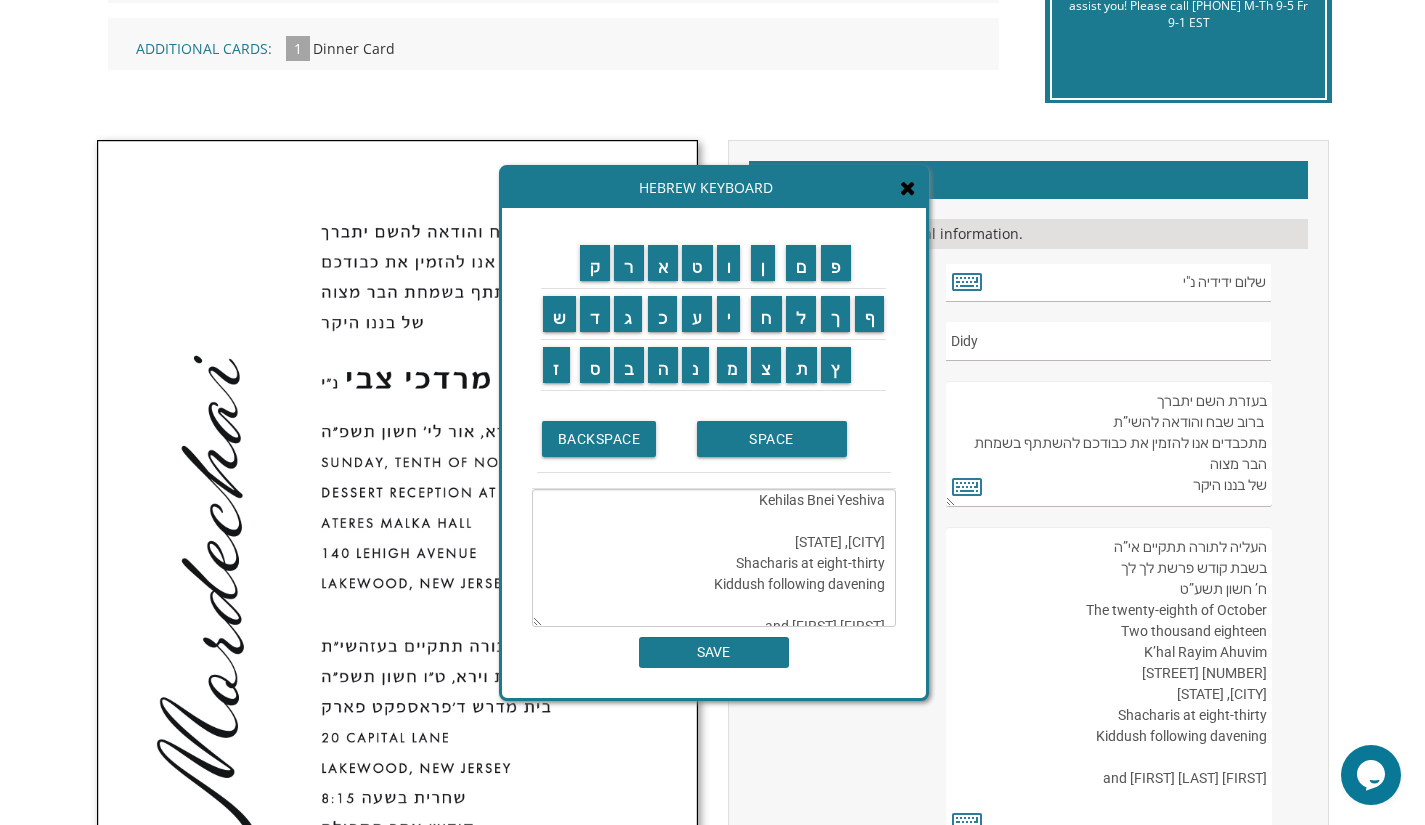 scroll, scrollTop: 107, scrollLeft: 0, axis: vertical 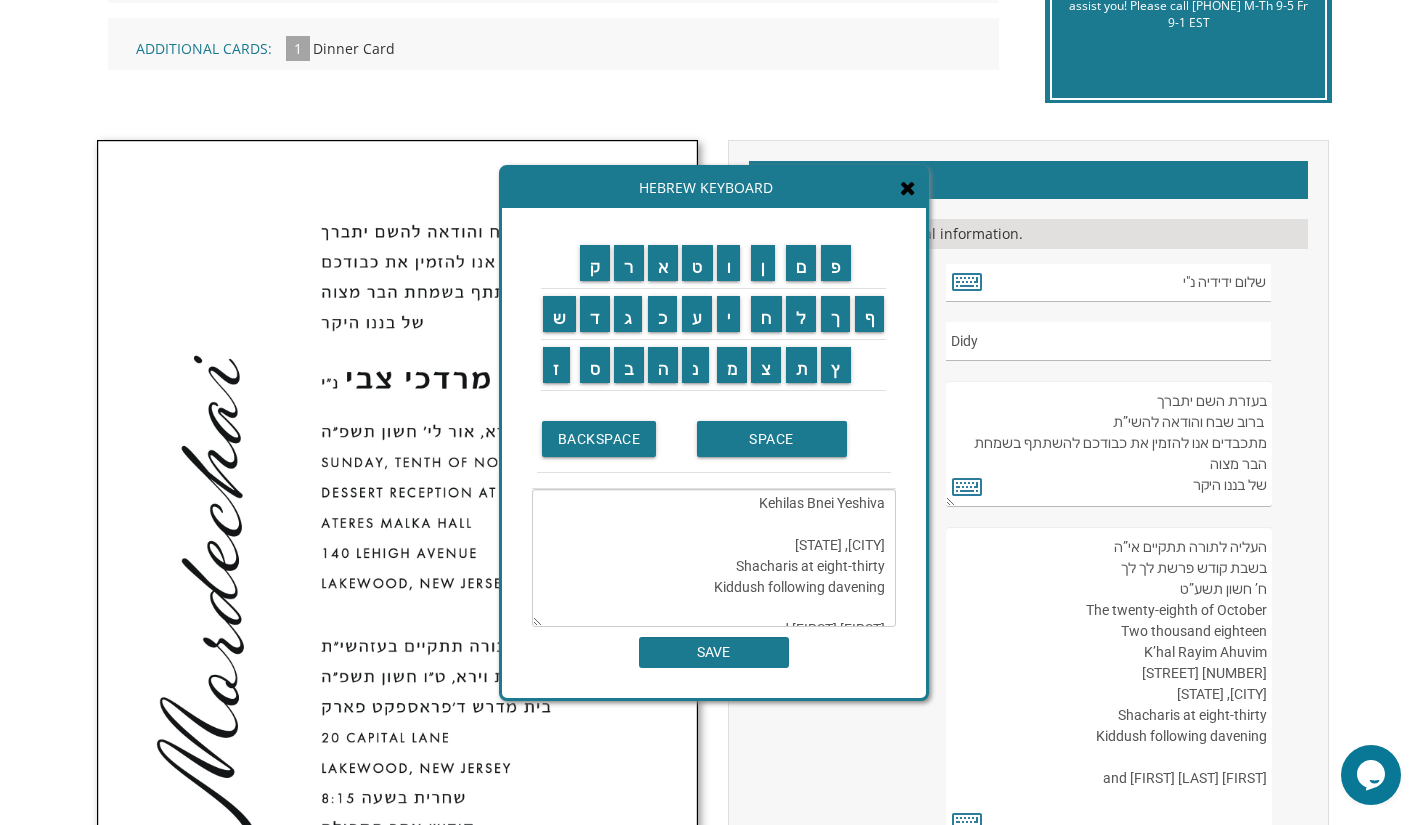 click on "העליה לתורה תתקיים אי”ה
בשבת קודש פרשת האזינו
יב’ תישרי חשון תשפ”ו
The fourth day of October
Two thousand twenty five
Kehilas Bnei Yeshiva
Lakewood, New Jersey
Shacharis at eight-thirty
Kiddush following davening
Chaim and Shani Kohn" at bounding box center [714, 558] 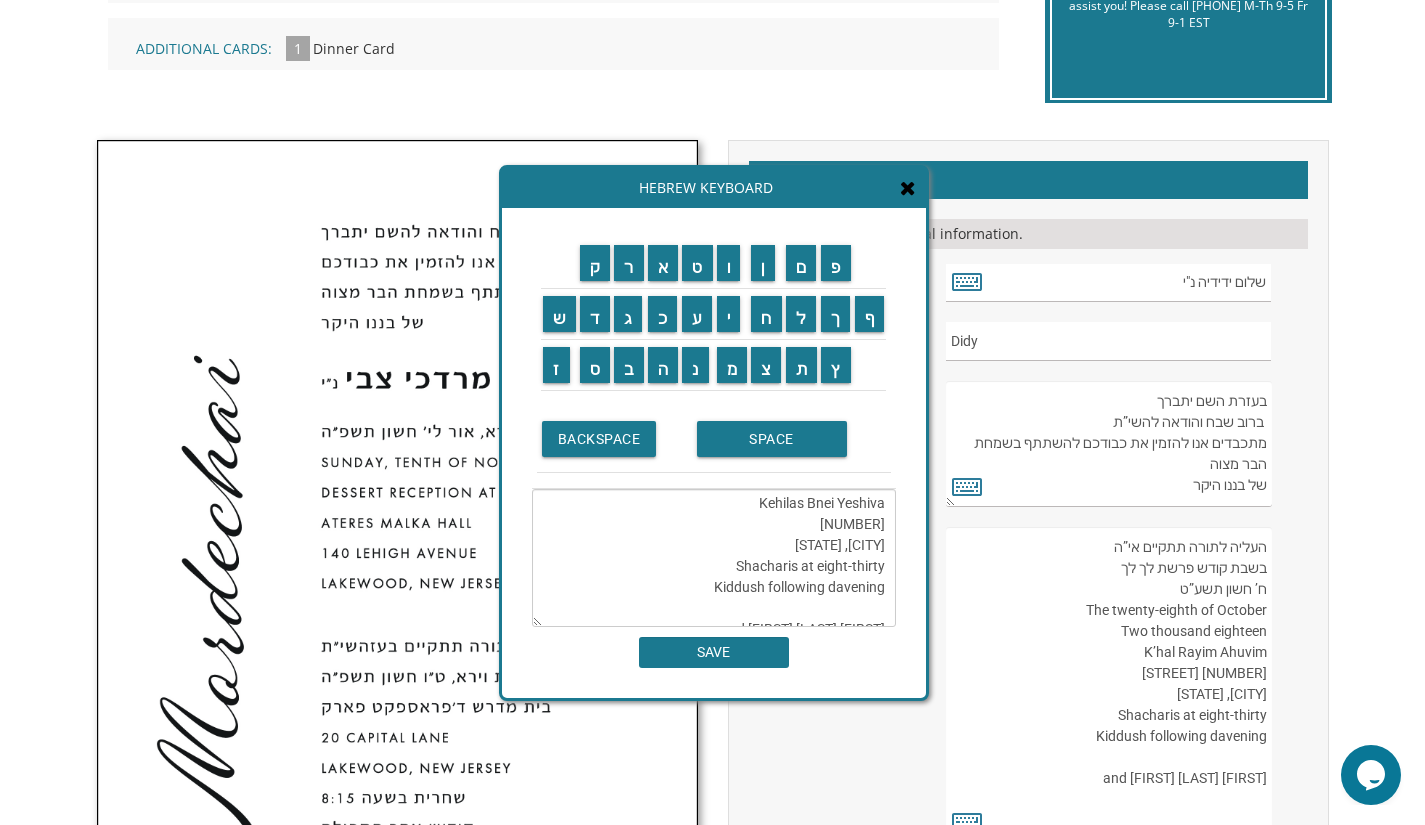 click on "העליה לתורה תתקיים אי”ה
בשבת קודש פרשת האזינו
יב’ תישרי חשון תשפ”ו
The fourth day of October
Two thousand twenty five
Kehilas Bnei Yeshiva
6700
akewood, New Jersey
Shacharis at eight-thirty
Kiddush following davening
Chaim and Shani Kohn" at bounding box center (714, 558) 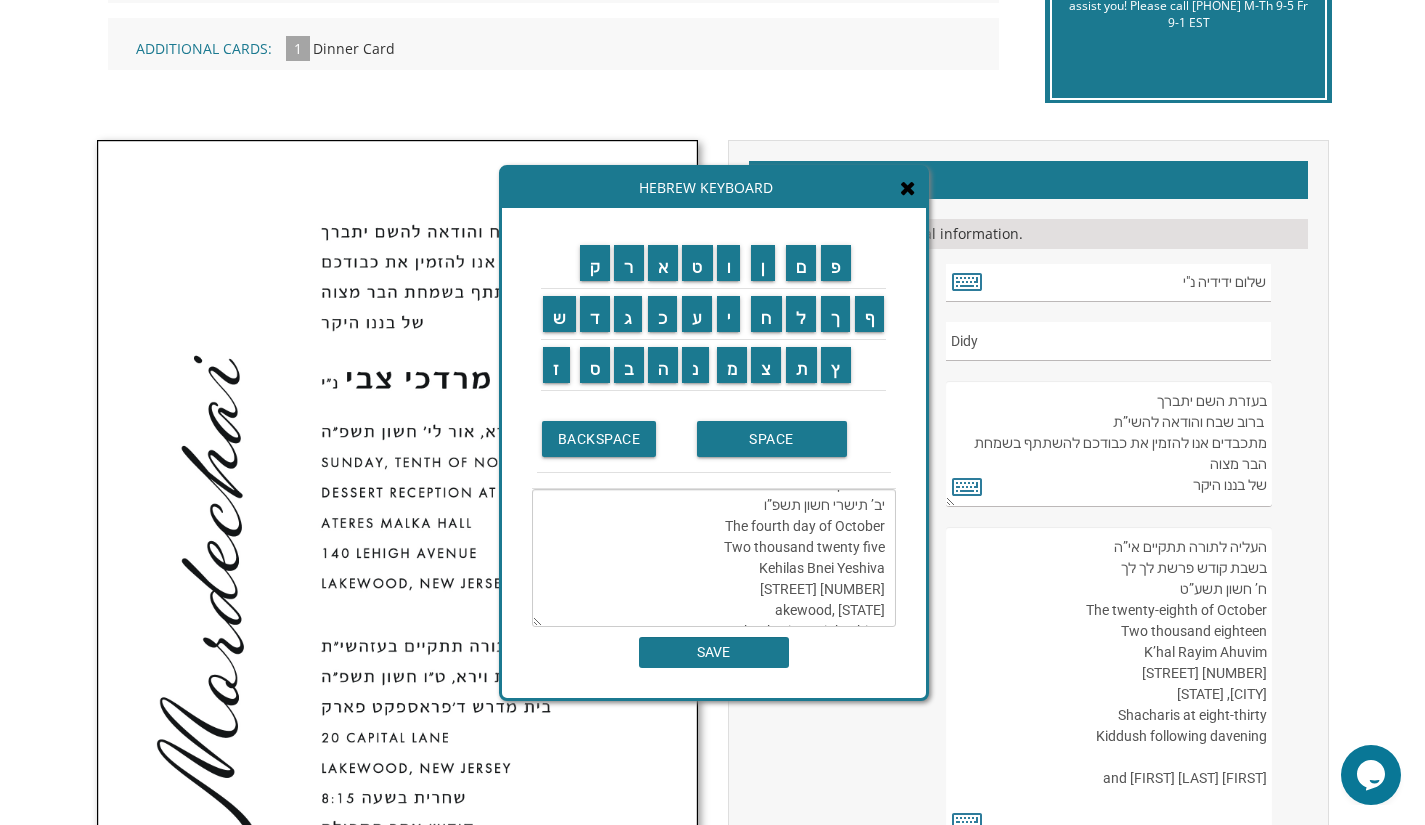 scroll, scrollTop: 99, scrollLeft: 0, axis: vertical 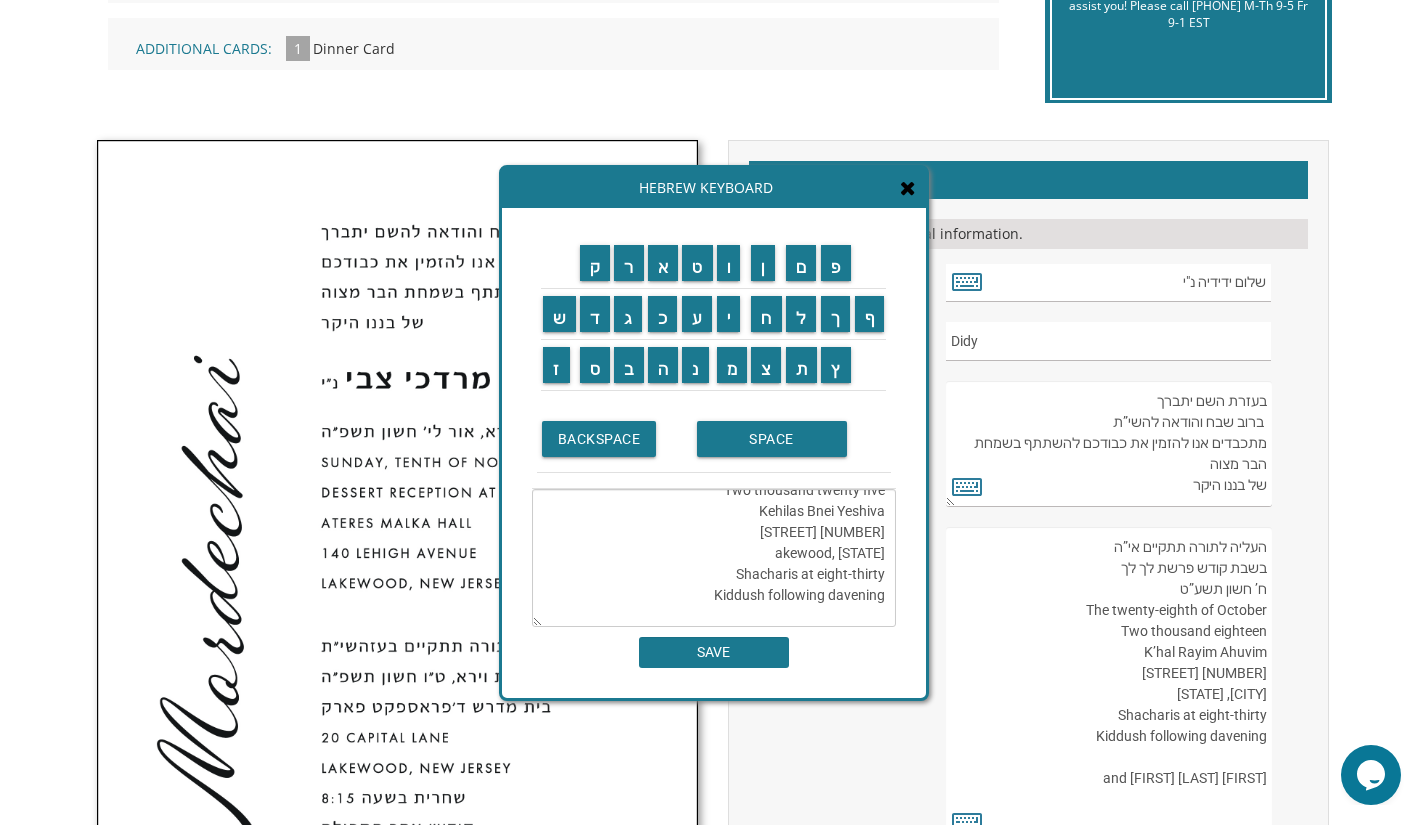 click on "העליה לתורה תתקיים אי”ה
בשבת קודש פרשת האזינו
יב’ תישרי חשון תשפ”ו
The fourth day of October
Two thousand twenty five
Kehilas Bnei Yeshiva
6700 Cross Country Blvd
akewood, New Jersey
Shacharis at eight-thirty
Kiddush following davening
Chaim and Shani Kohn" at bounding box center [714, 558] 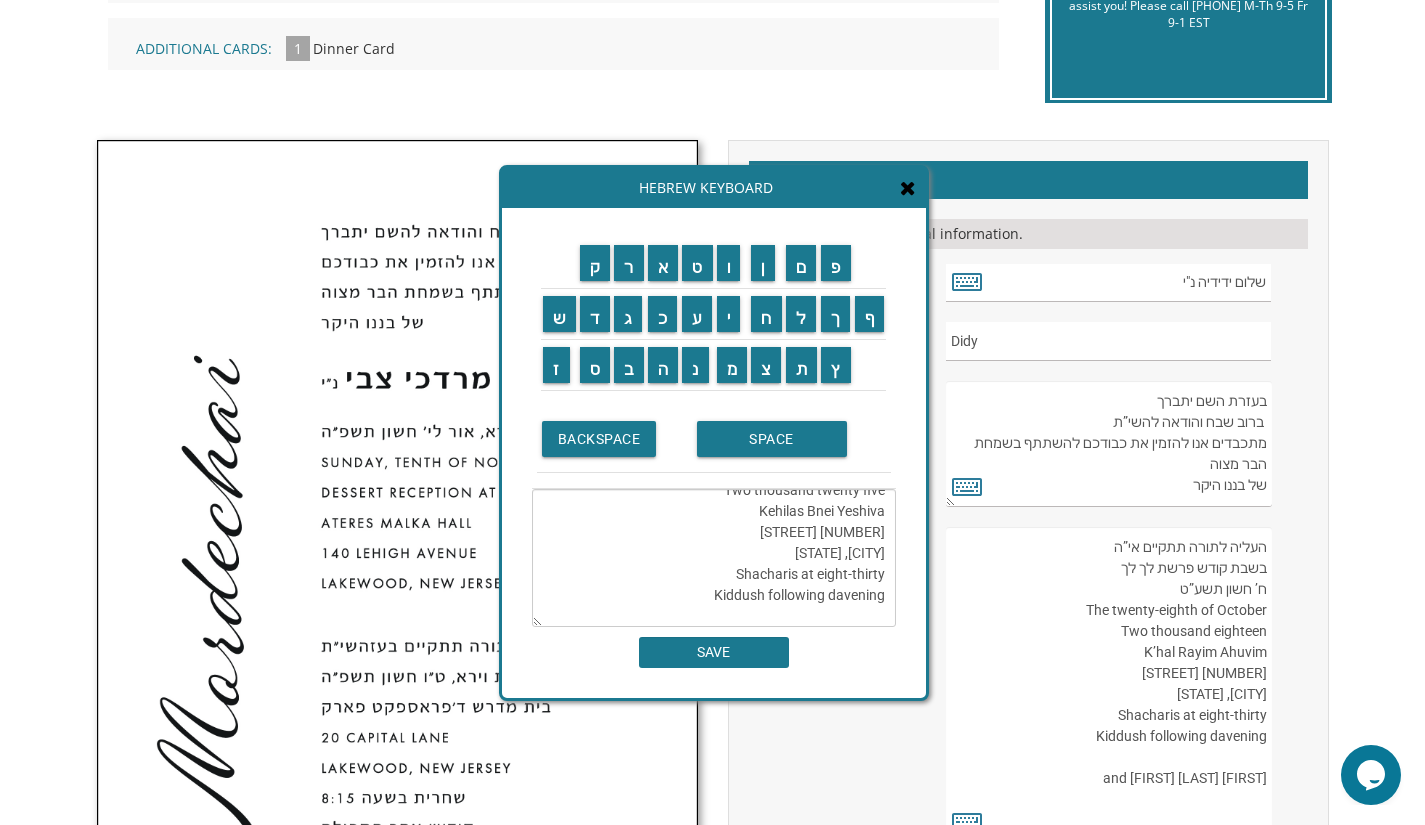 click on "העליה לתורה תתקיים אי”ה
בשבת קודש פרשת האזינו
יב’ תישרי חשון תשפ”ו
The fourth day of October
Two thousand twenty five
Kehilas Bnei Yeshiva
6700 Cross Country Blvd
Baltimore, New Jersey
Shacharis at eight-thirty
Kiddush following davening
Chaim and Shani Kohn" at bounding box center (714, 558) 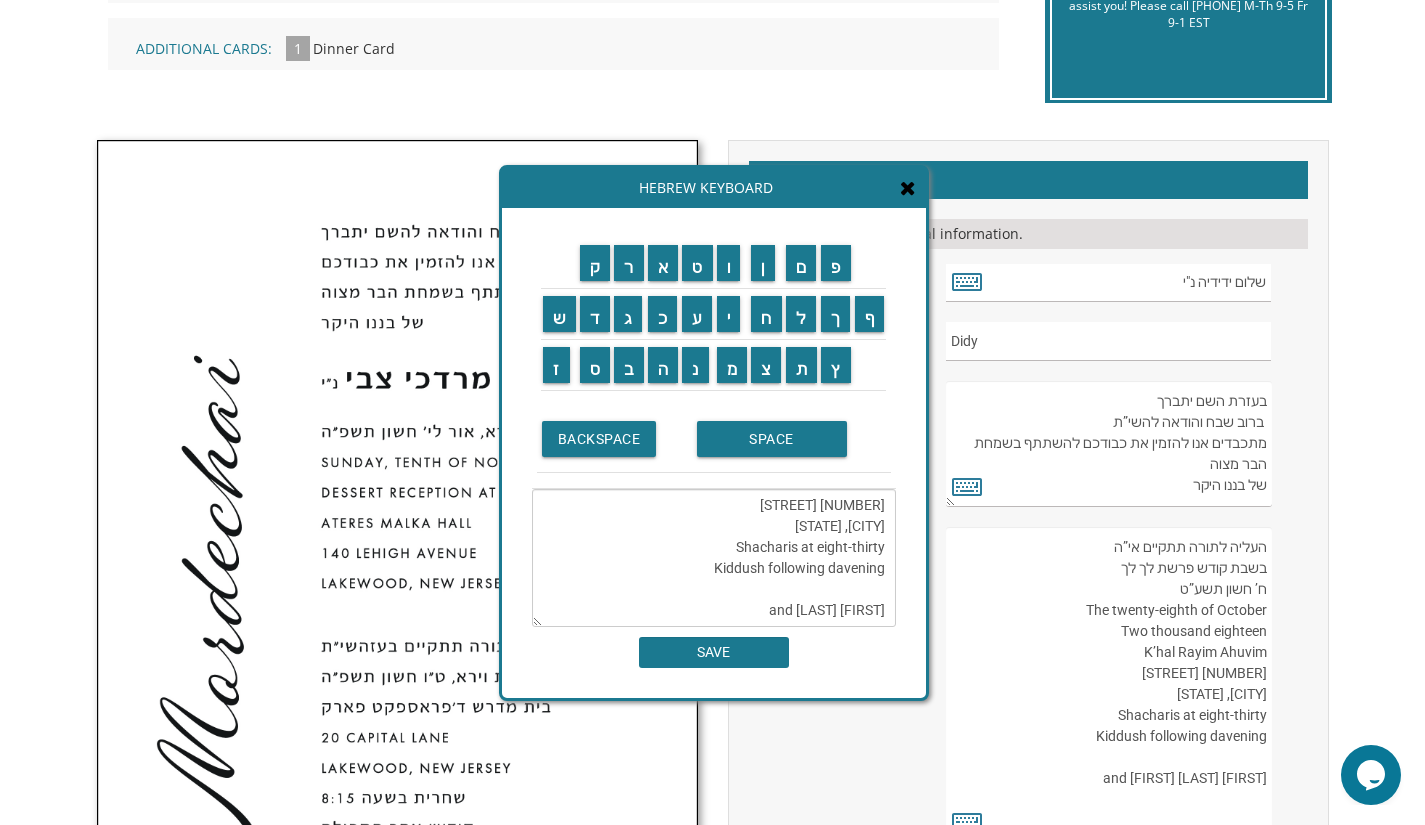 scroll, scrollTop: 168, scrollLeft: 0, axis: vertical 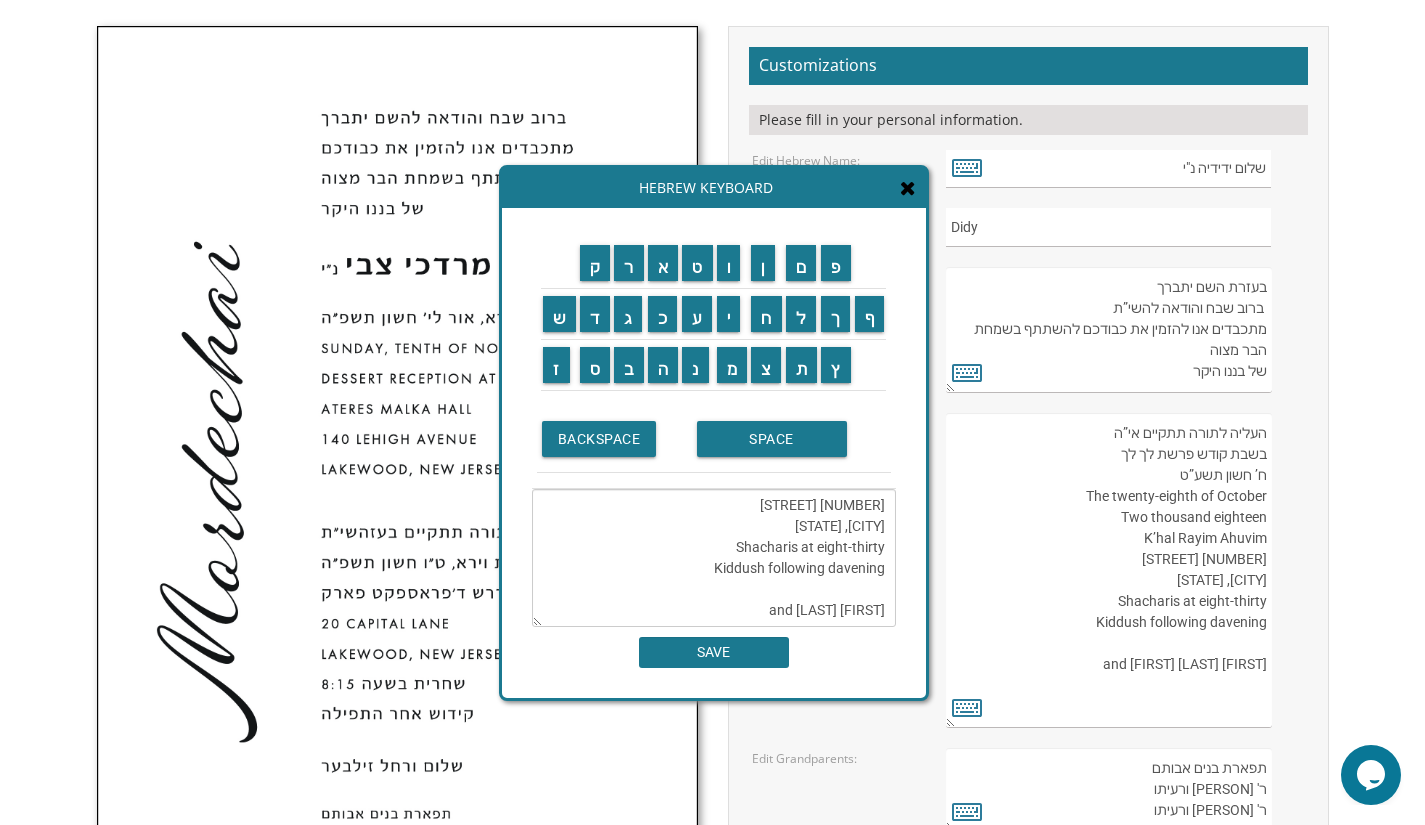 type on "העליה לתורה תתקיים אי”ה
בשבת קודש פרשת האזינו
יב’ תישרי חשון תשפ”ו
The fourth day of October
Two thousand twenty five
Kehilas Bnei Yeshiva
6700 Cross Country Blvd
Baltimore, Maryland
Shacharis at eight-thirty
Kiddush following davening
Elie and Dassi Mishory" 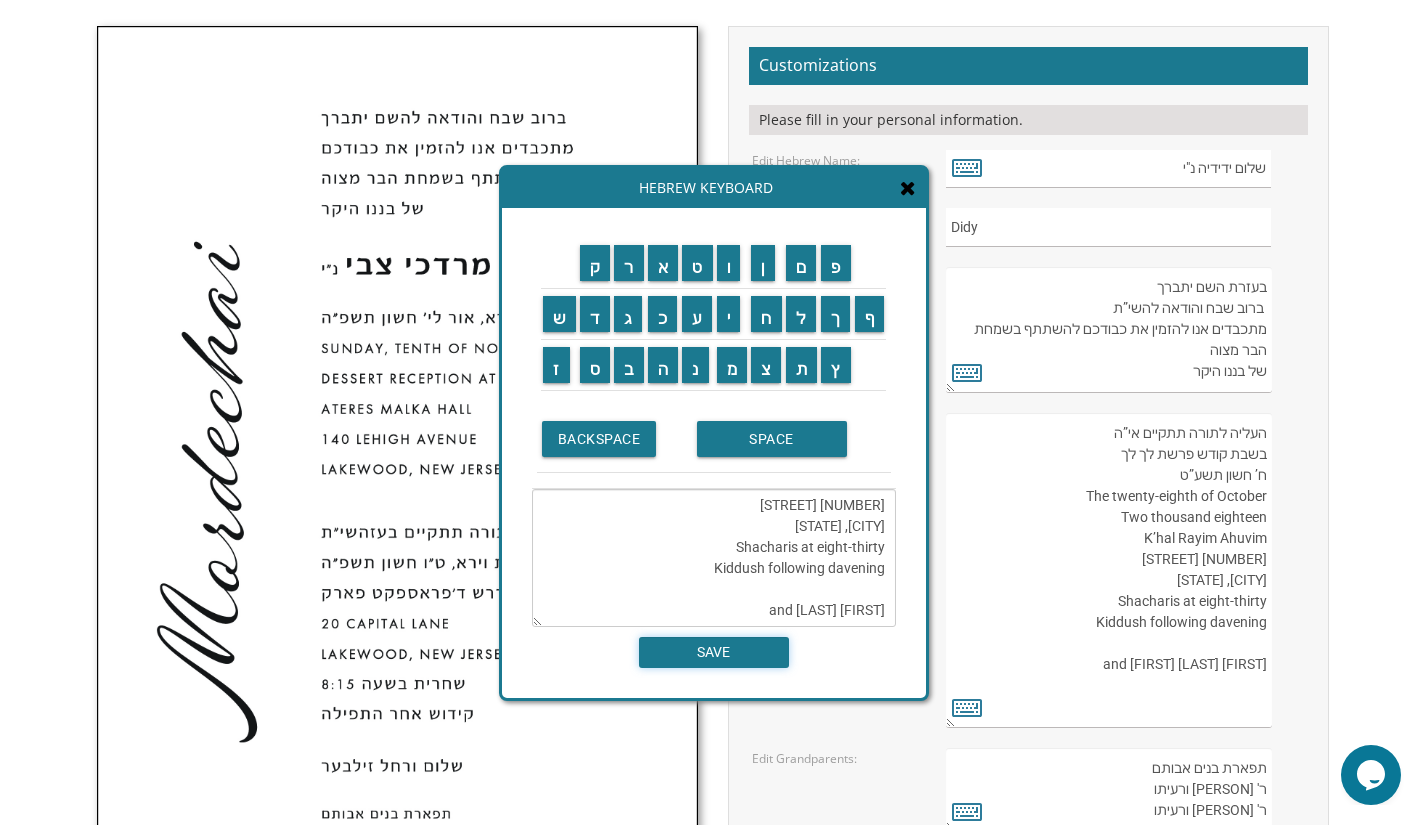 click on "SAVE" at bounding box center [714, 652] 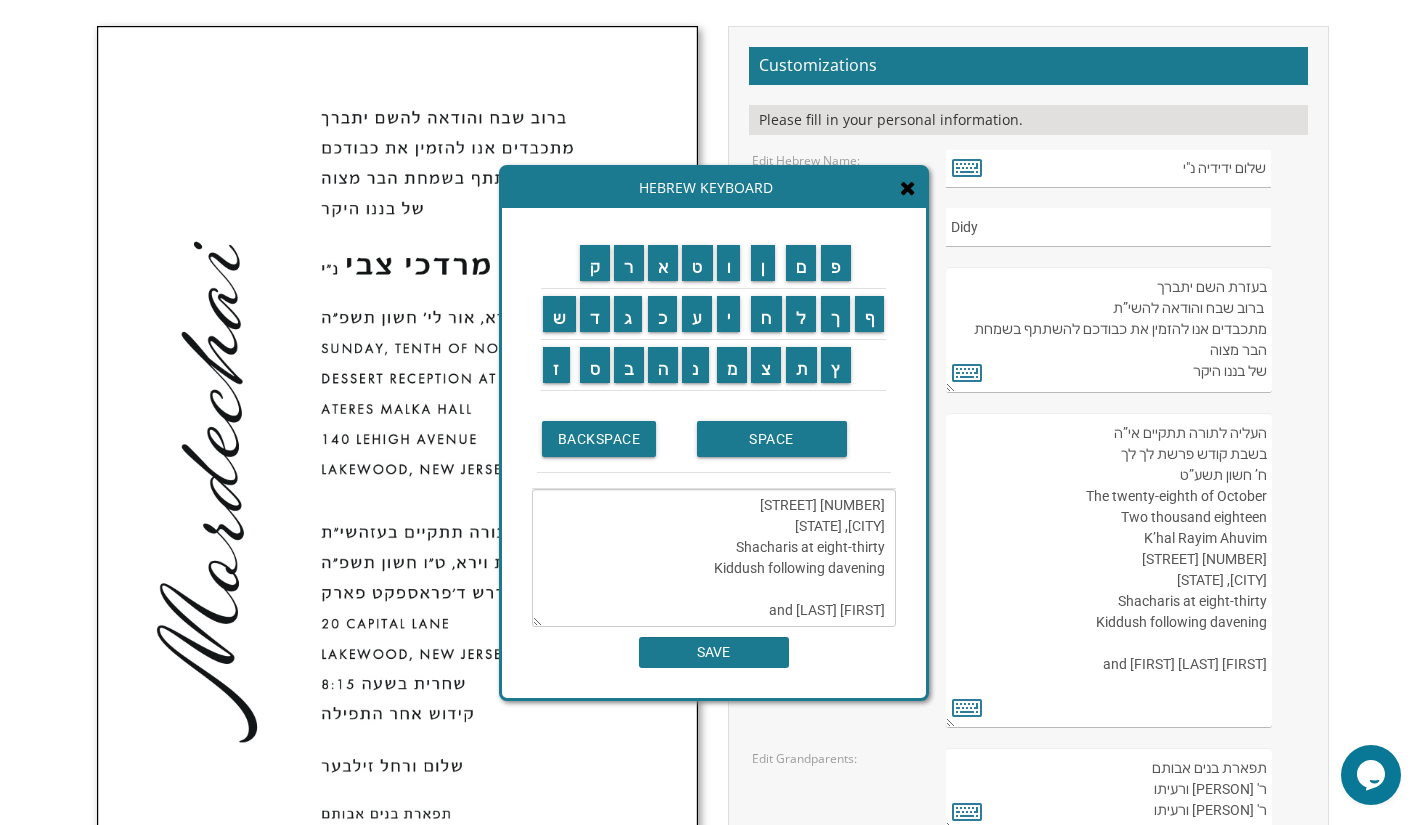 type on "העליה לתורה תתקיים אי”ה
בשבת קודש פרשת האזינו
יב’ תישרי חשון תשפ”ו
The fourth day of October
Two thousand twenty five
Kehilas Bnei Yeshiva
6700 Cross Country Blvd
Baltimore, Maryland
Shacharis at eight-thirty
Kiddush following davening
Elie and Dassi Mishory" 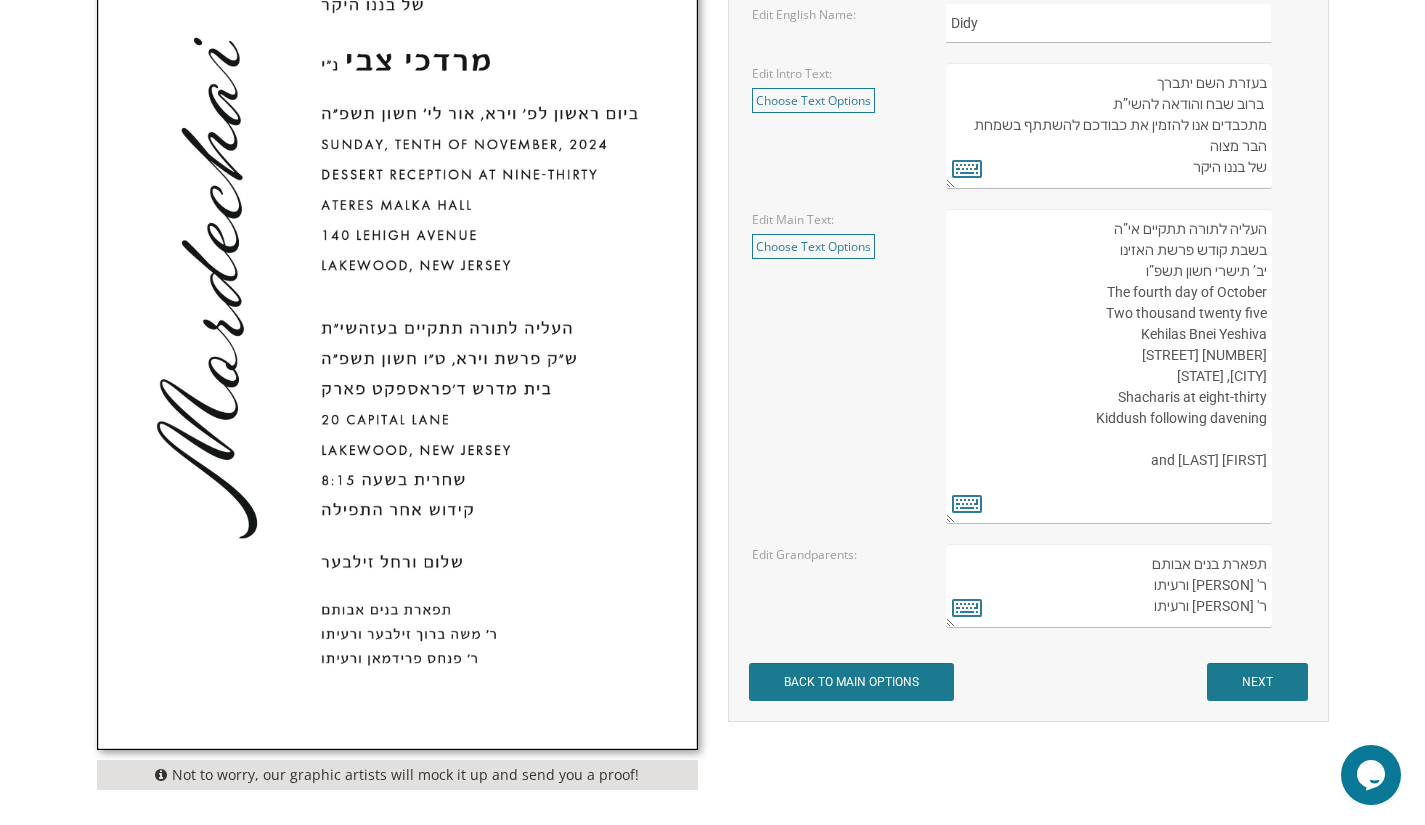 scroll, scrollTop: 866, scrollLeft: 0, axis: vertical 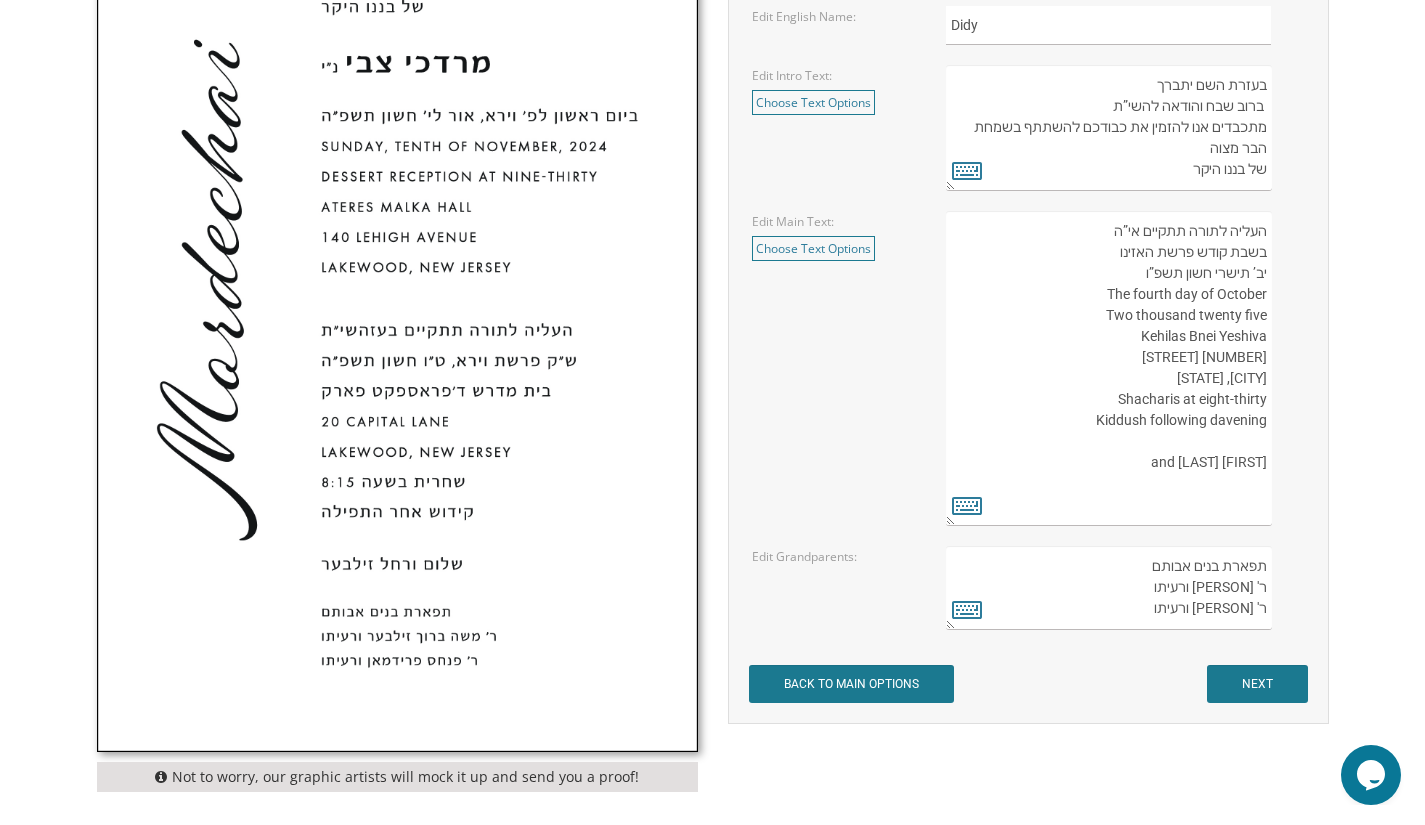click on "תפארת בנים אבותם
ר' משה ברוך זילבער ורעיתו
ר' פנחס פרידמאן ורעיתו" at bounding box center (1108, 588) 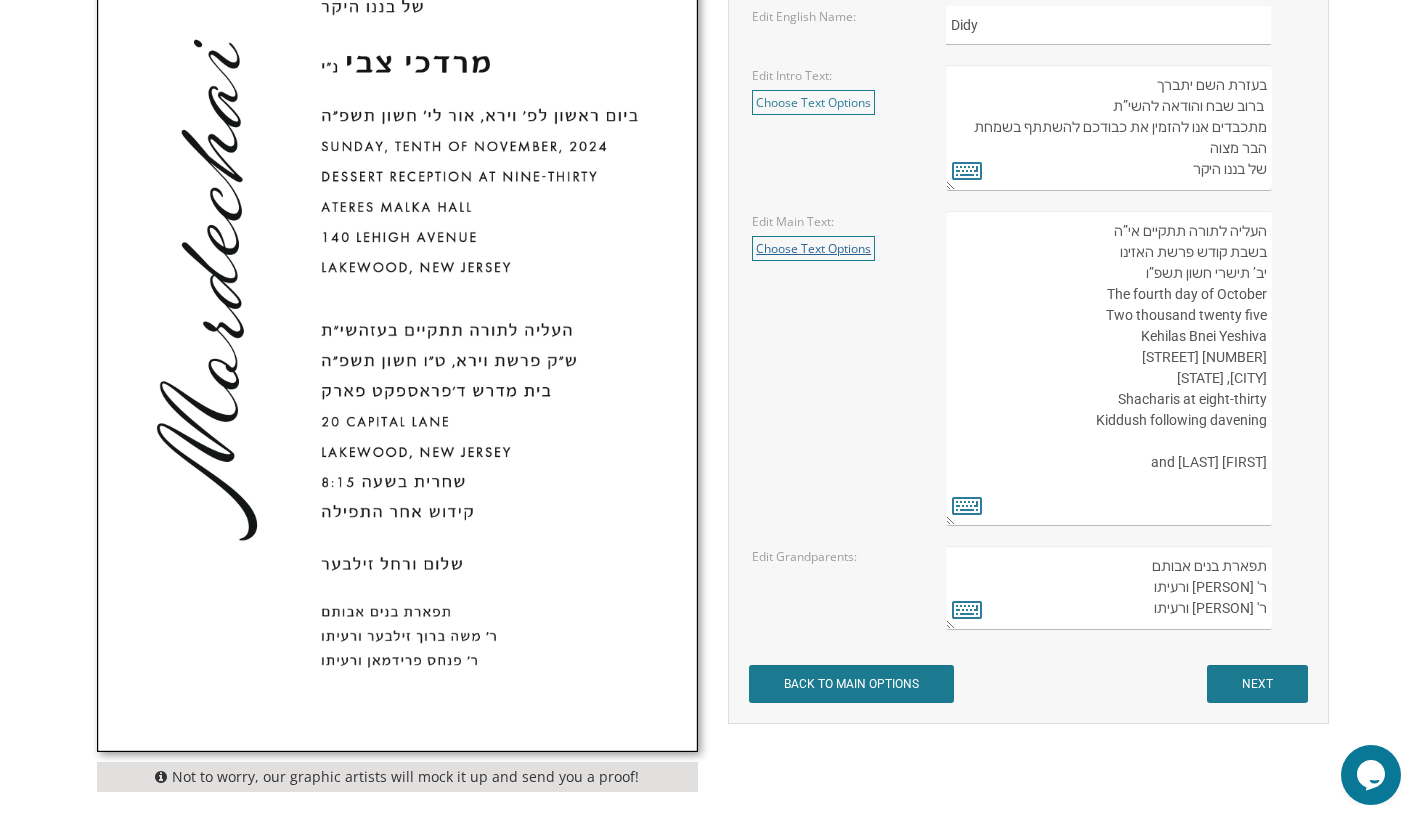 click on "Choose Text Options" at bounding box center [813, 248] 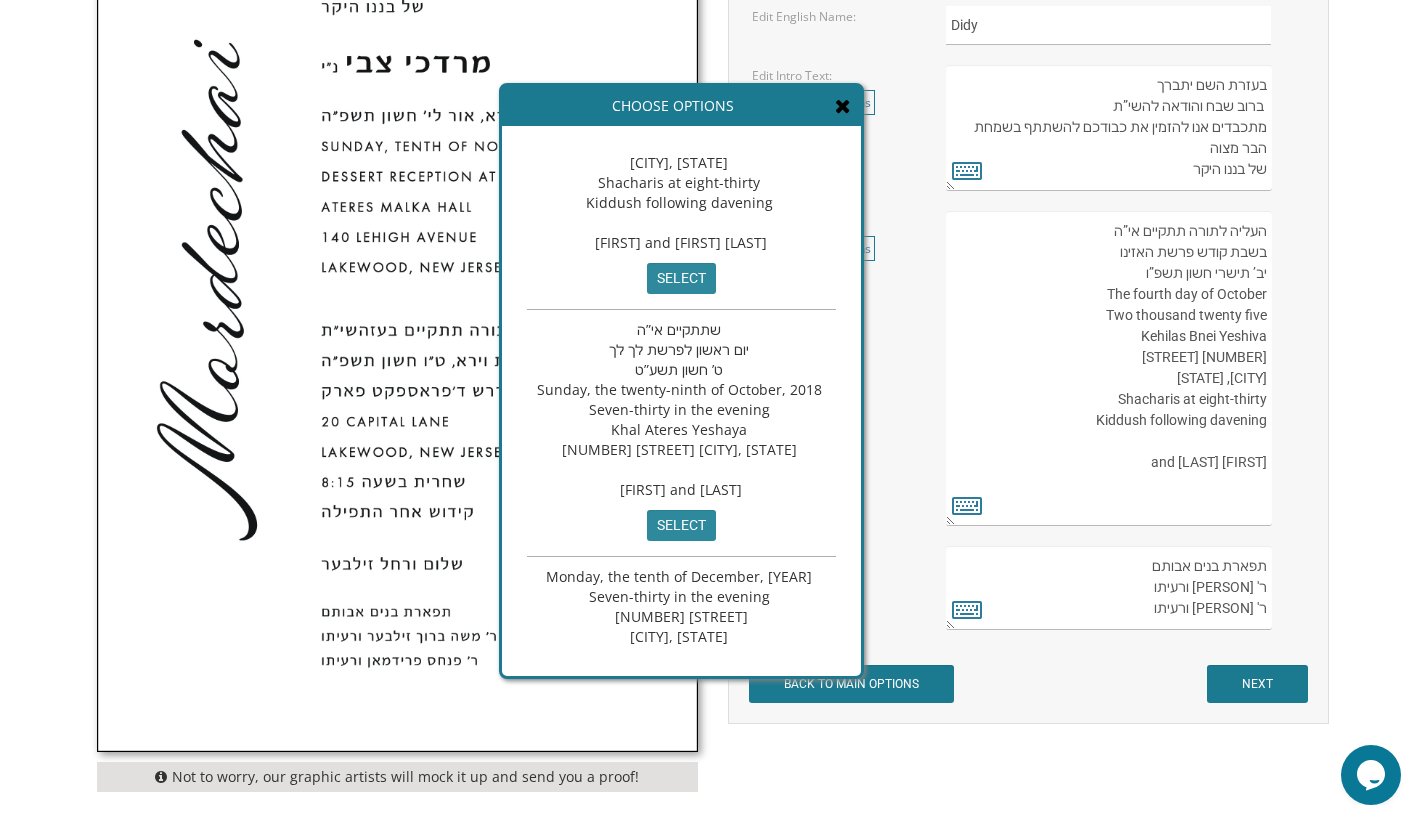 scroll, scrollTop: 301, scrollLeft: 0, axis: vertical 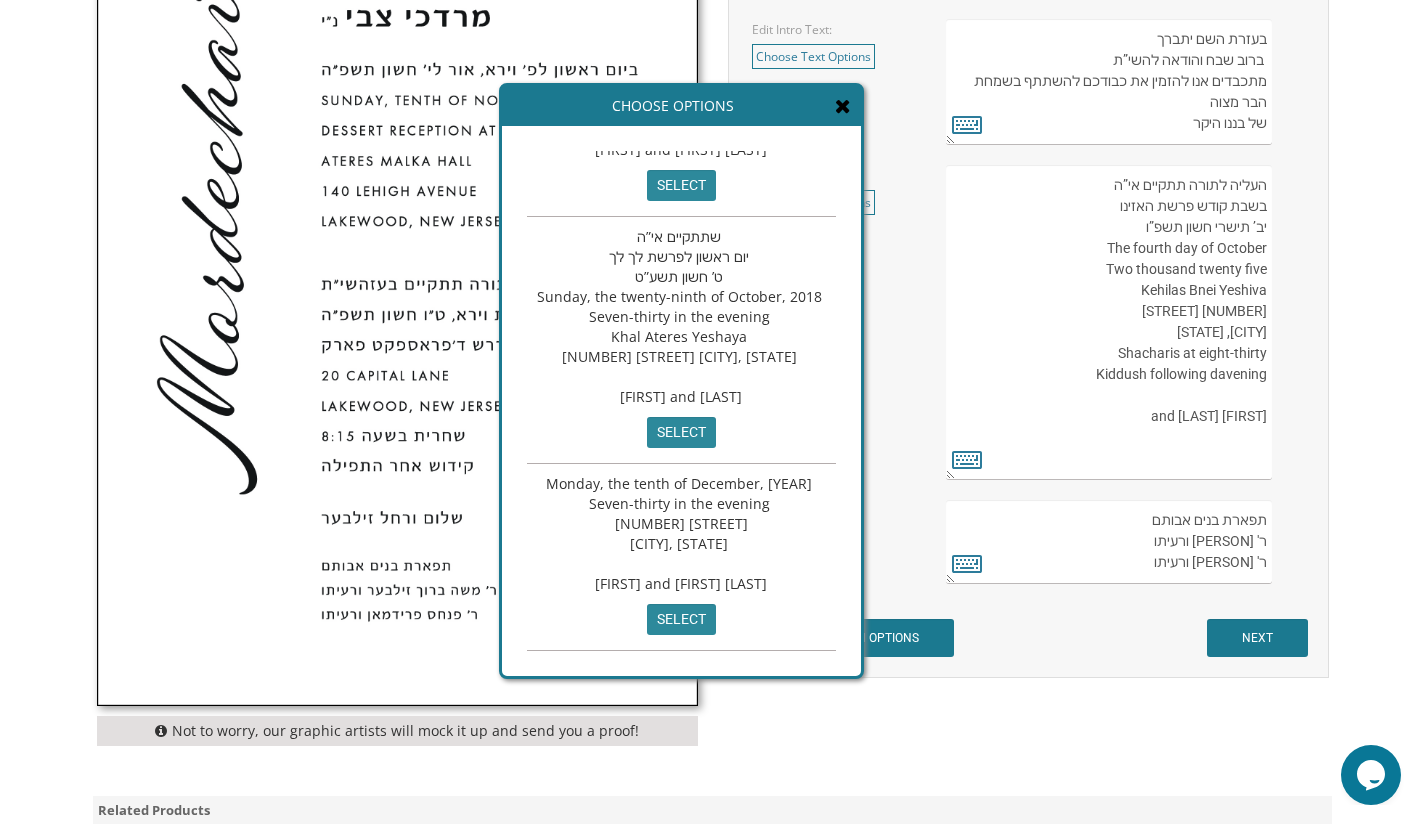 click at bounding box center (843, 106) 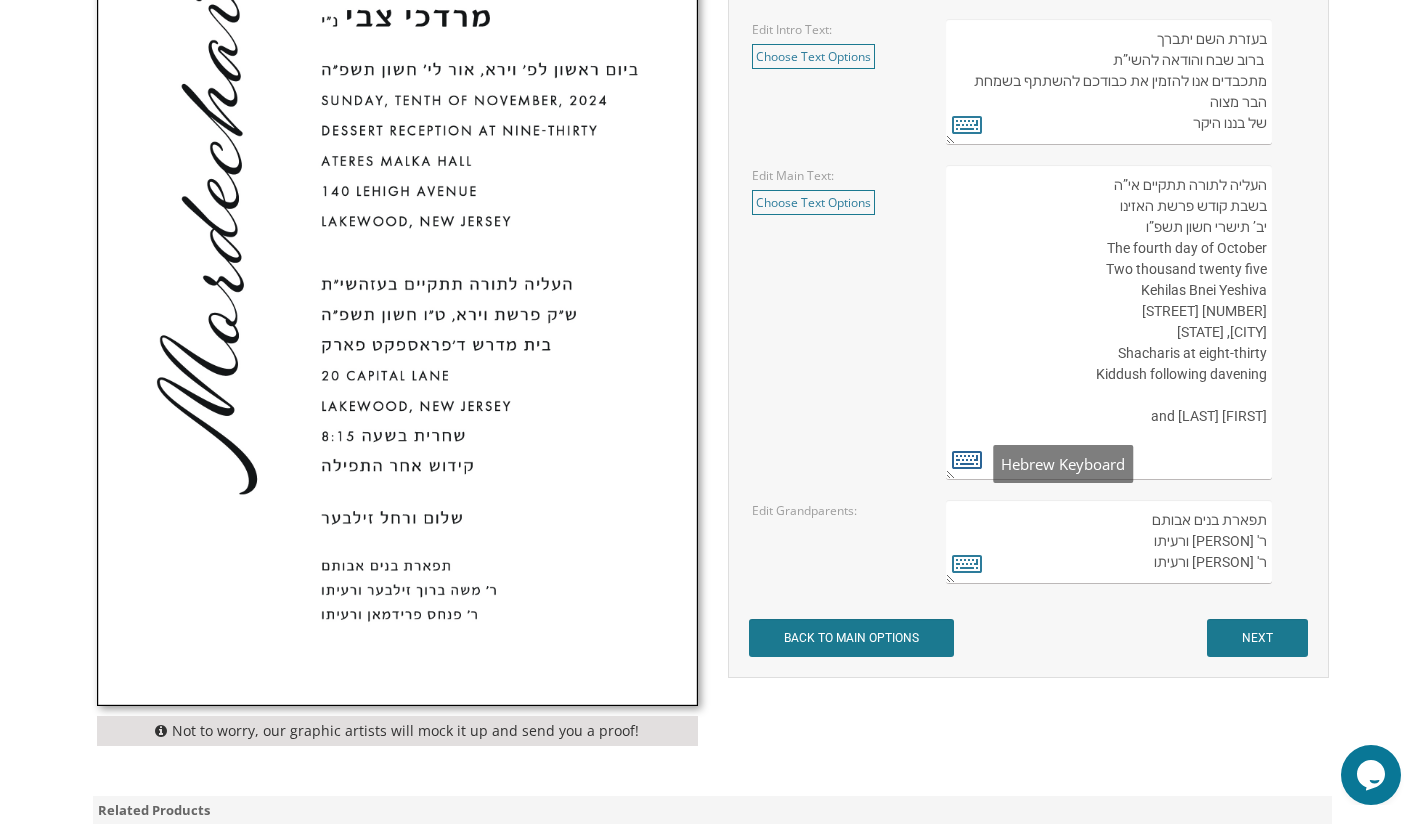 click at bounding box center (967, 459) 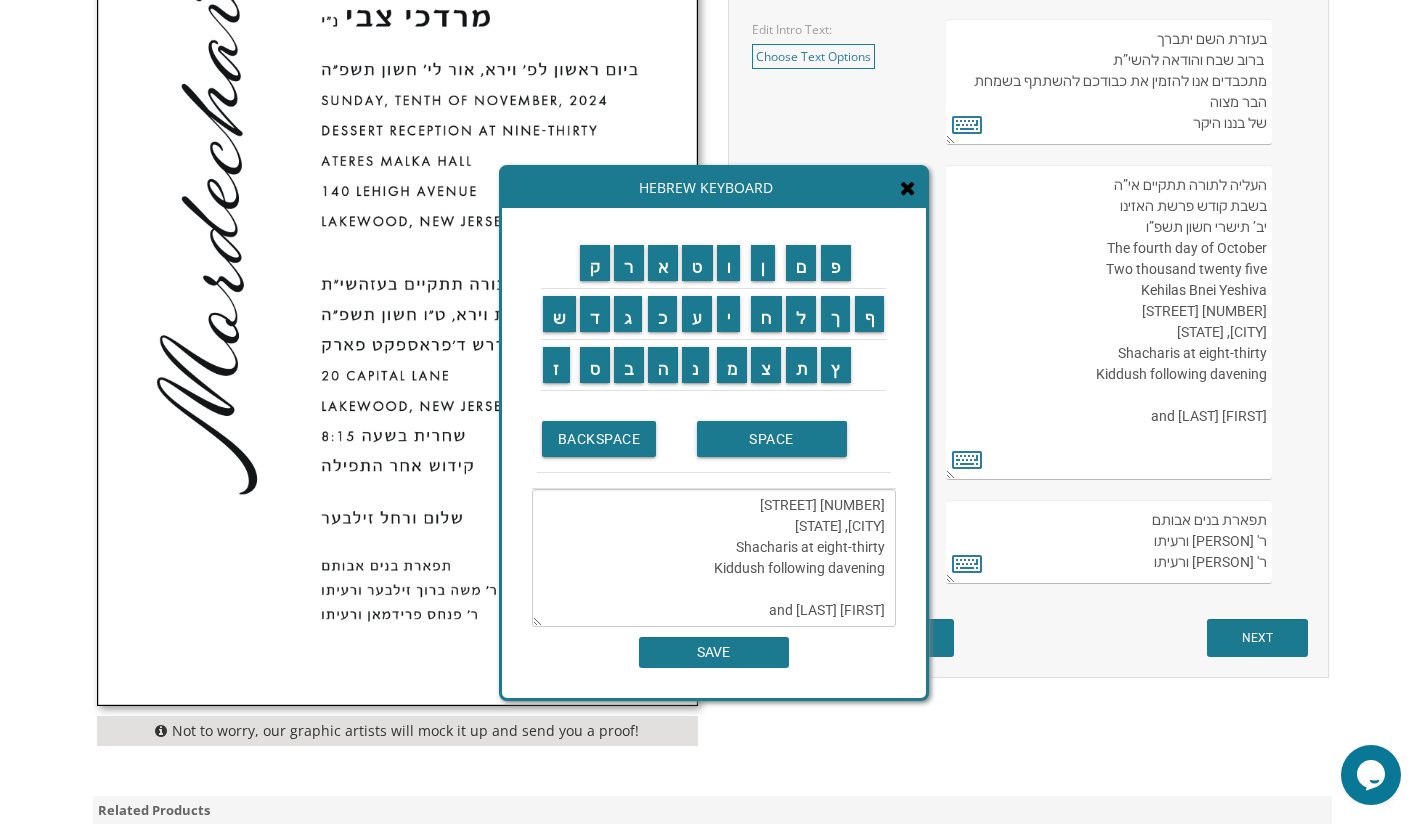 scroll, scrollTop: 130, scrollLeft: 0, axis: vertical 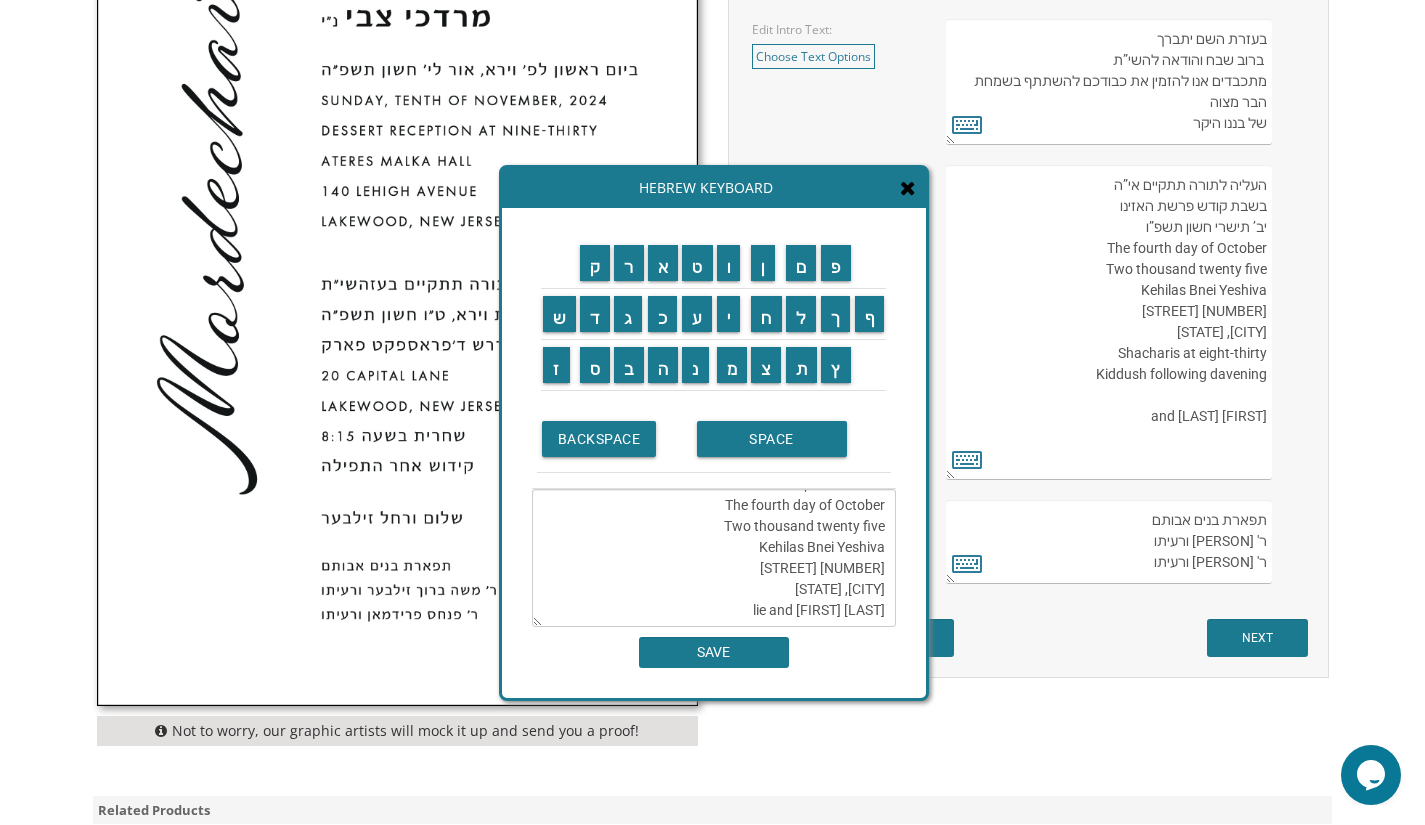 click on "העליה לתורה תתקיים אי”ה
בשבת קודש פרשת האזינו
יב’ תישרי חשון תשפ”ו
The fourth day of October
Two thousand twenty five
Kehilas Bnei Yeshiva
6700 Cross Country Blvd
Baltimore, Maryland
lie and Dassi Mishory" at bounding box center (714, 558) 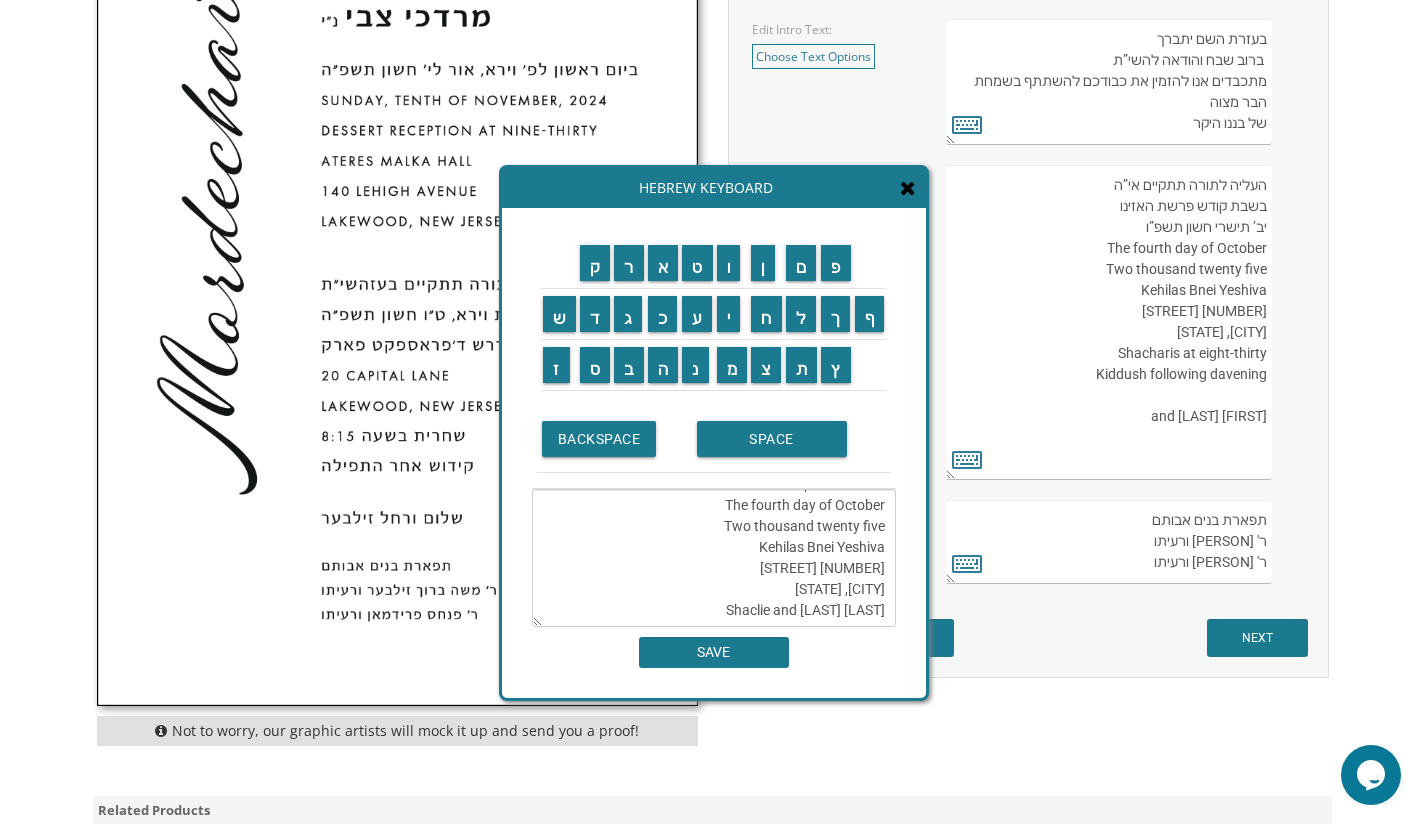 scroll, scrollTop: 105, scrollLeft: 0, axis: vertical 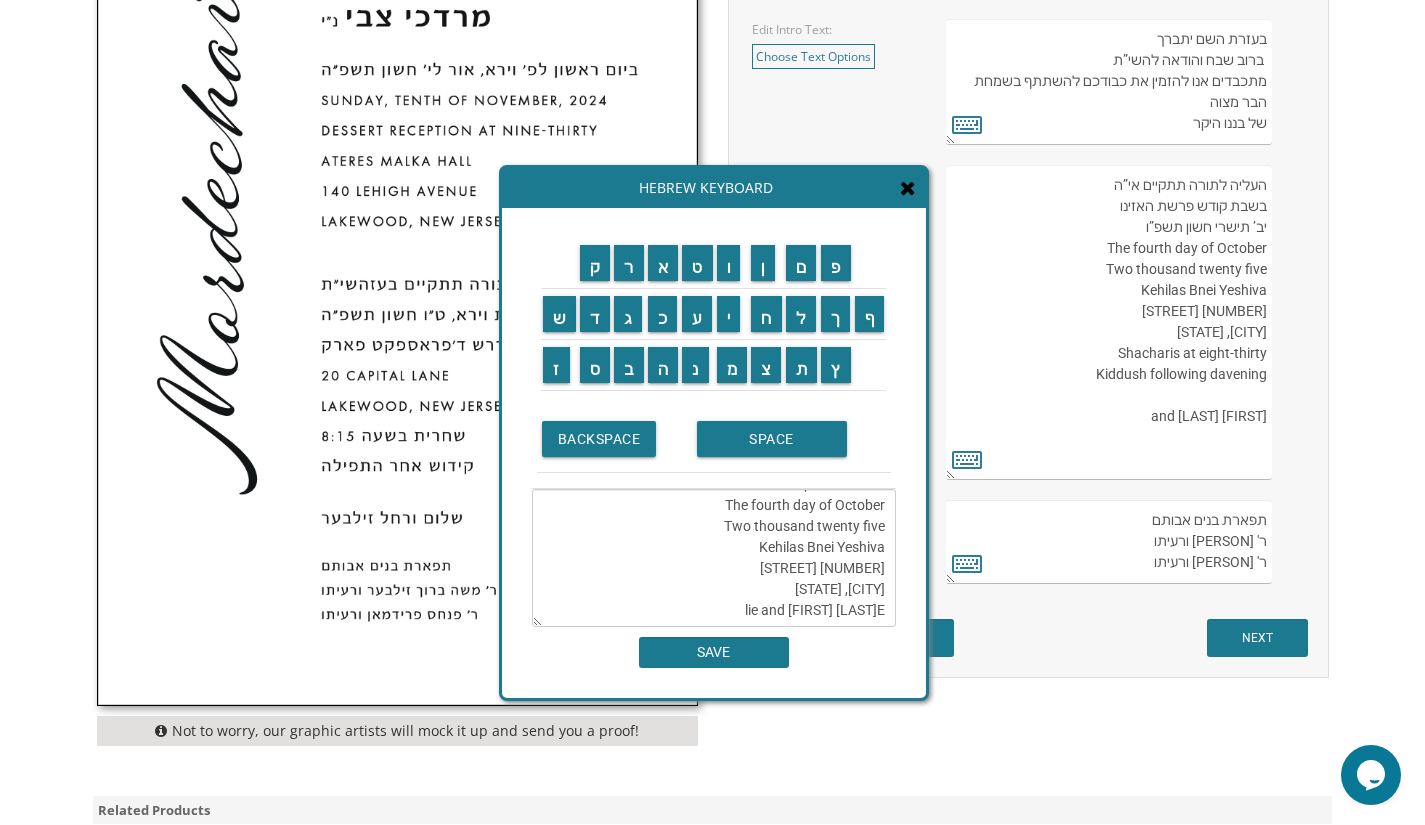 click on "העליה לתורה תתקיים אי”ה
בשבת קודש פרשת האזינו
יב’ תישרי חשון תשפ”ו
The fourth day of October
Two thousand twenty five
Kehilas Bnei Yeshiva
6700 Cross Country Blvd
Baltimore, Maryland
lie and Dassi MishoryE" at bounding box center (714, 558) 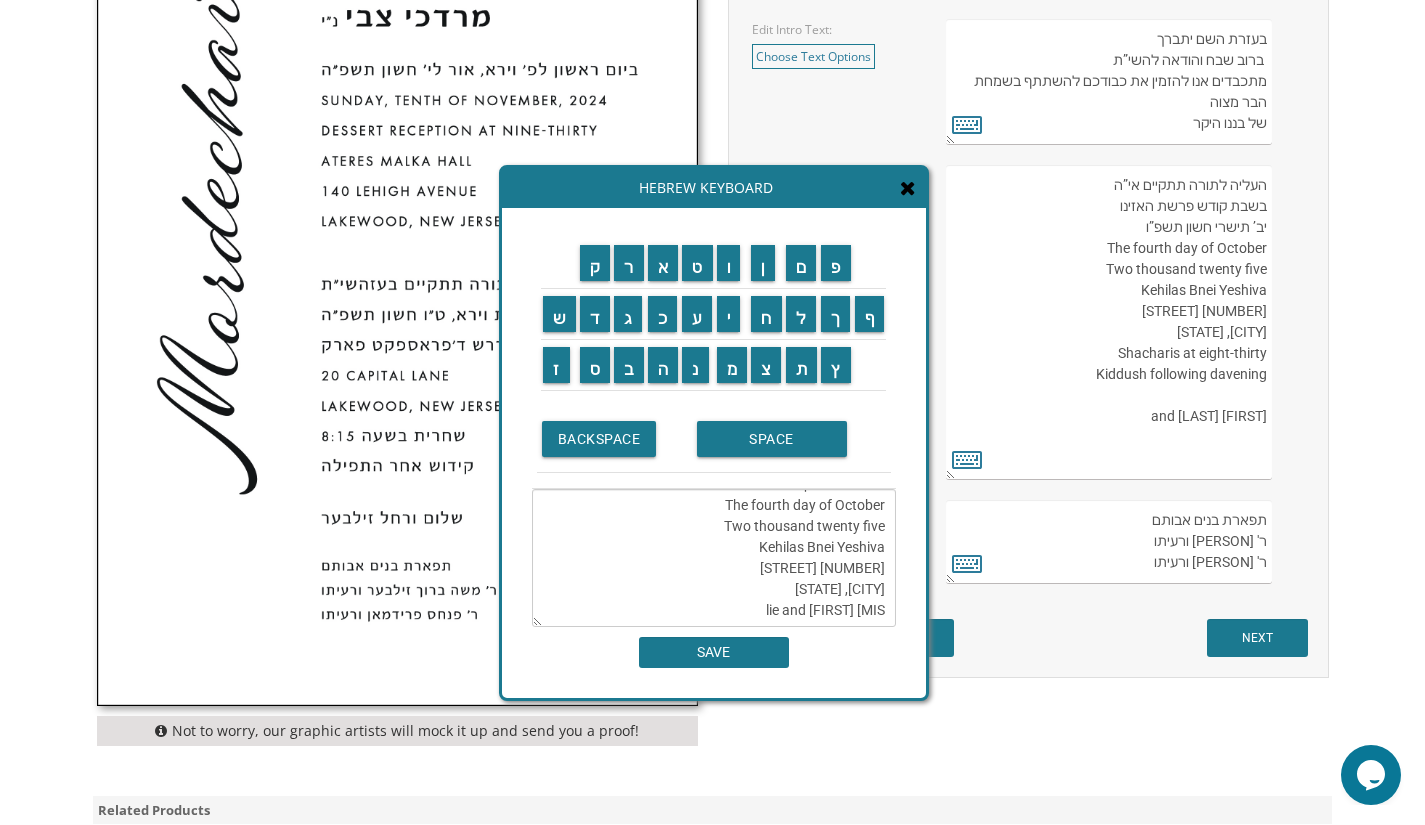 scroll, scrollTop: 63, scrollLeft: 0, axis: vertical 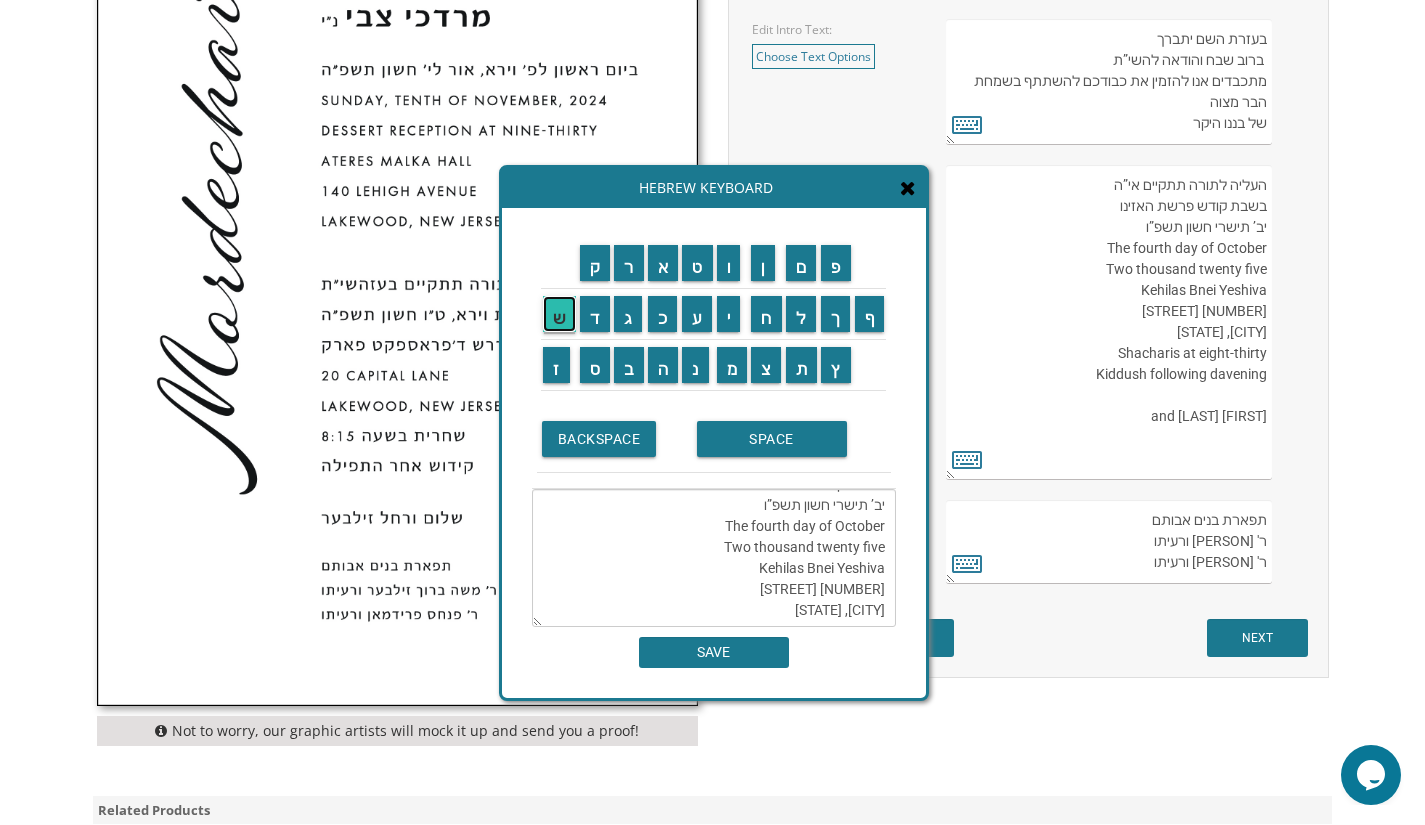 click on "ש" at bounding box center (559, 314) 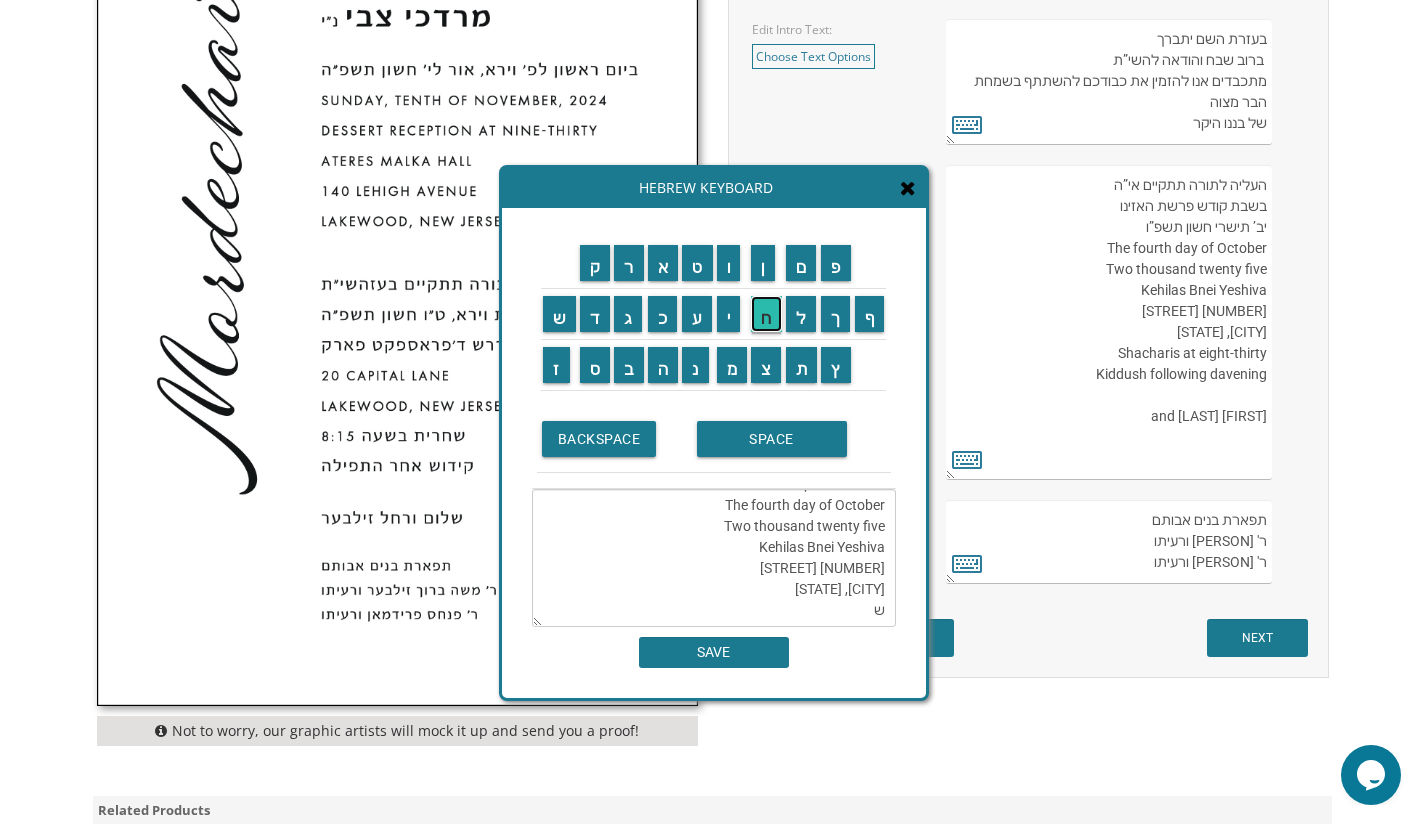 click on "ח" at bounding box center [766, 314] 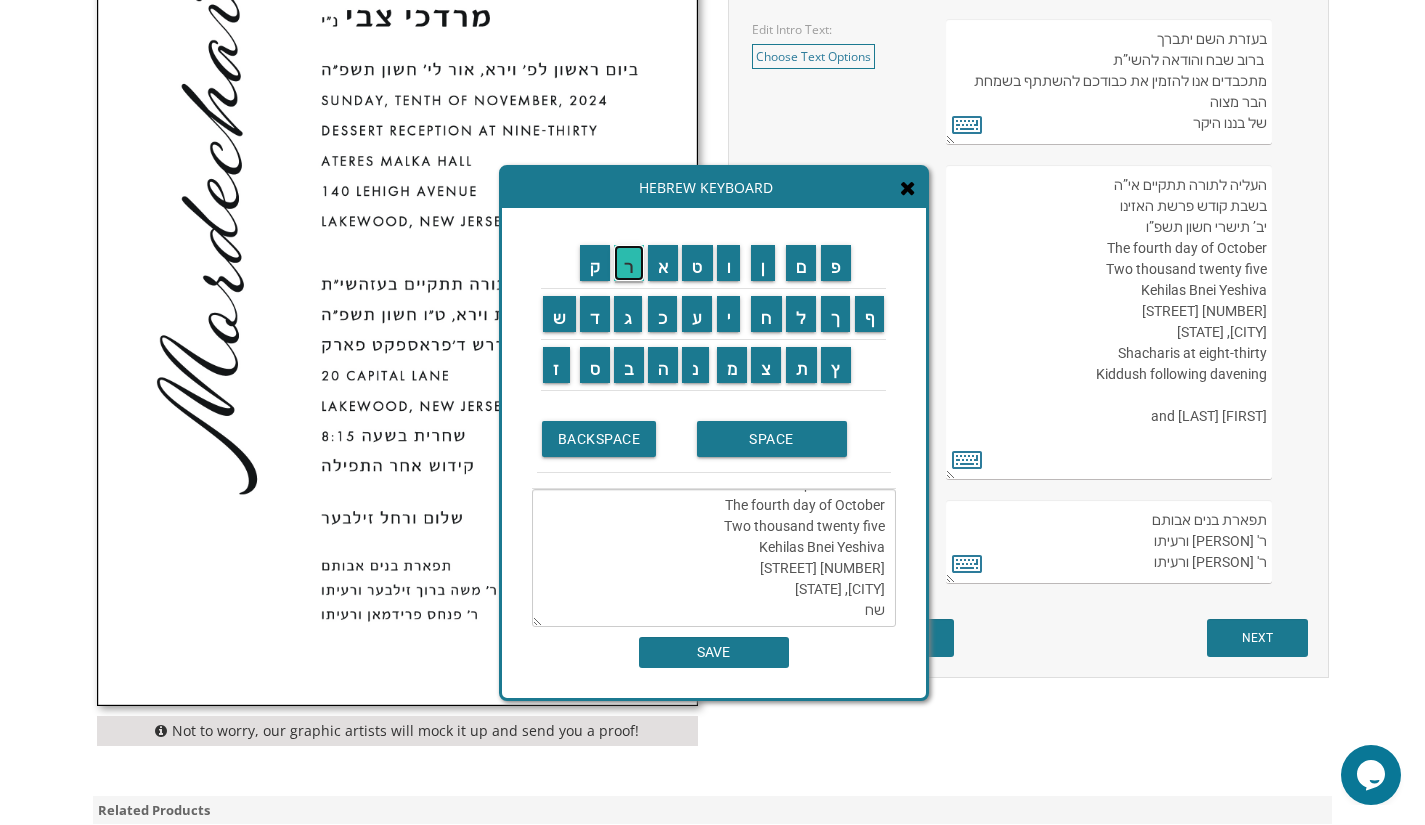 click on "ר" at bounding box center (629, 263) 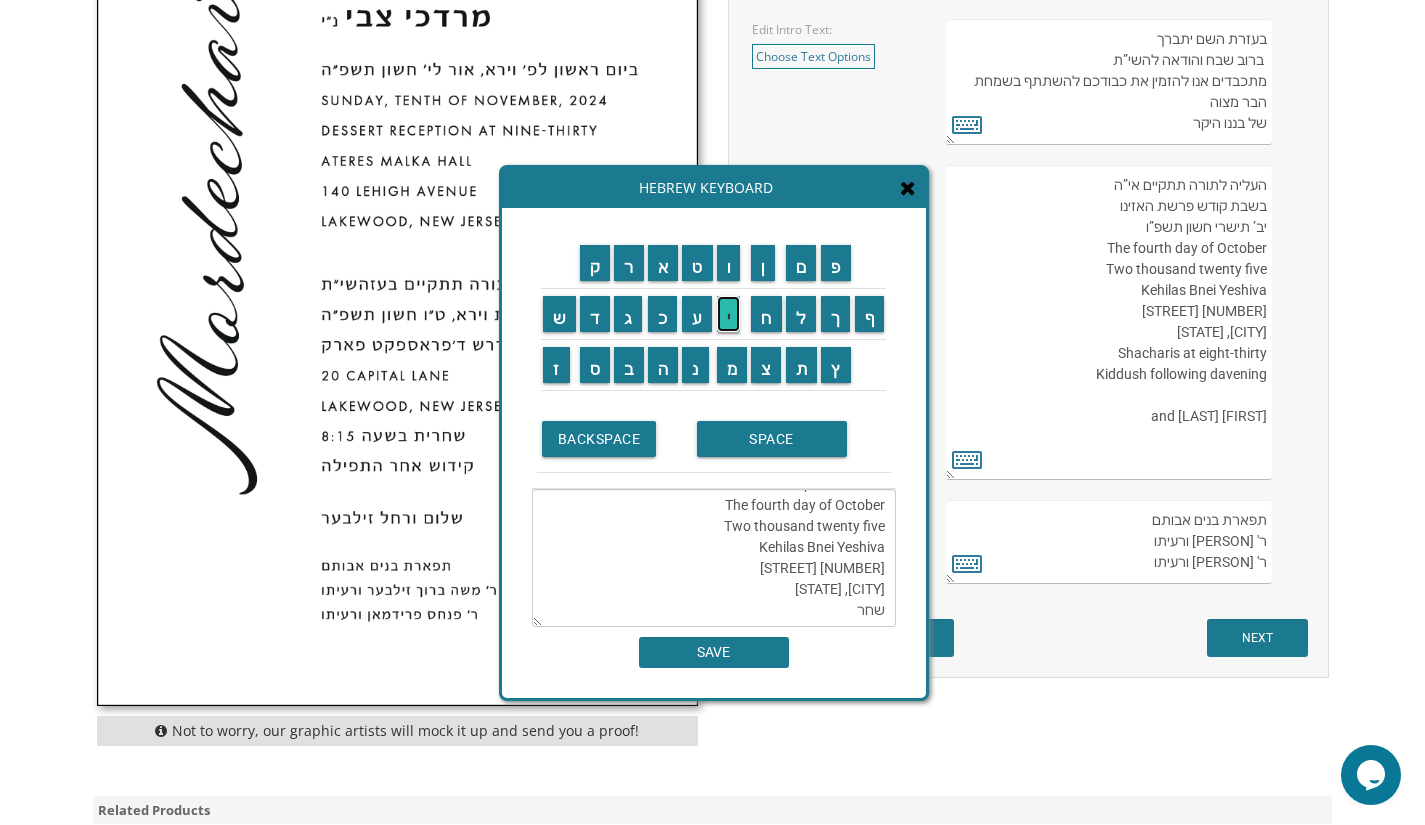 click on "י" at bounding box center [729, 314] 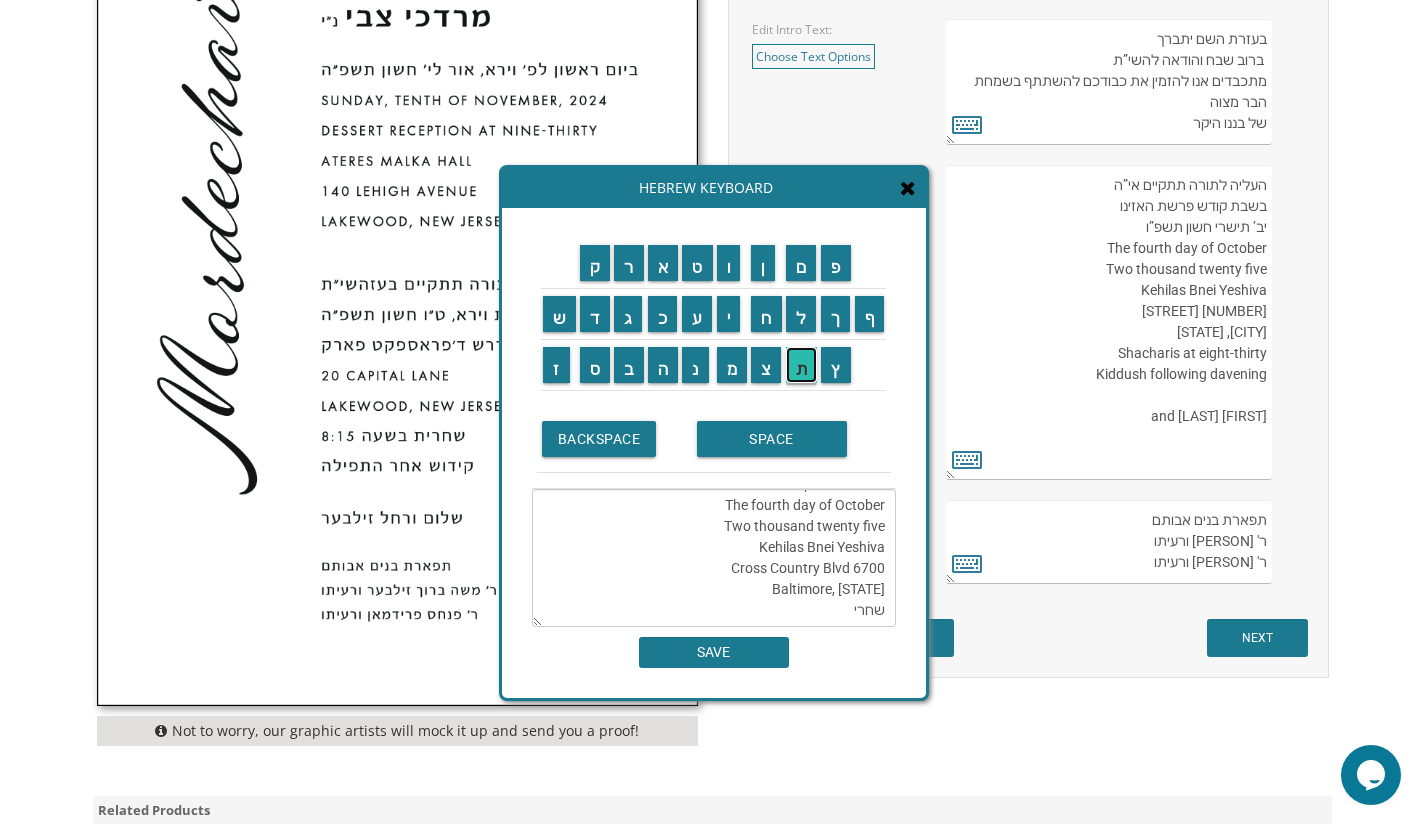 click on "ת" at bounding box center [802, 365] 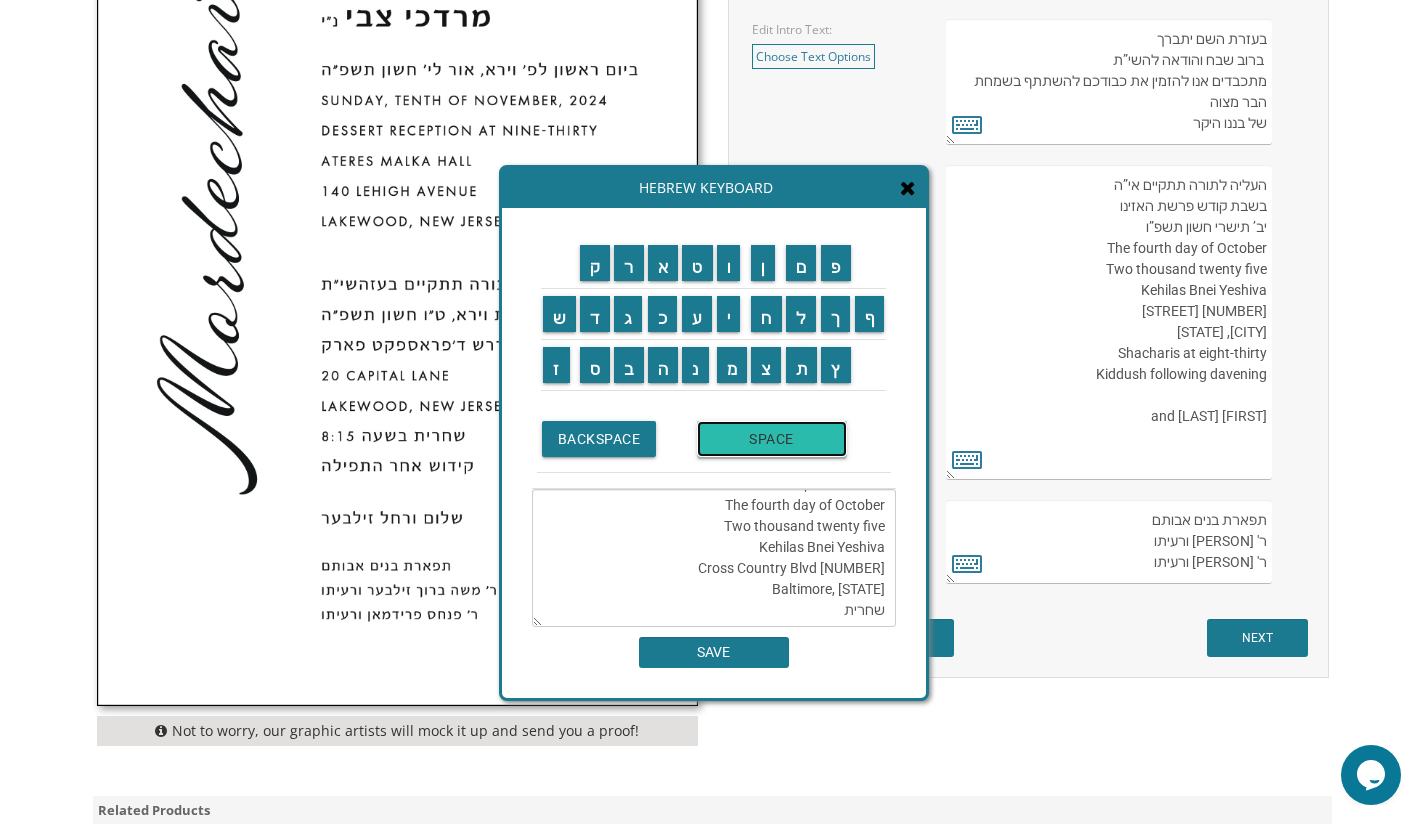 click on "SPACE" at bounding box center [772, 439] 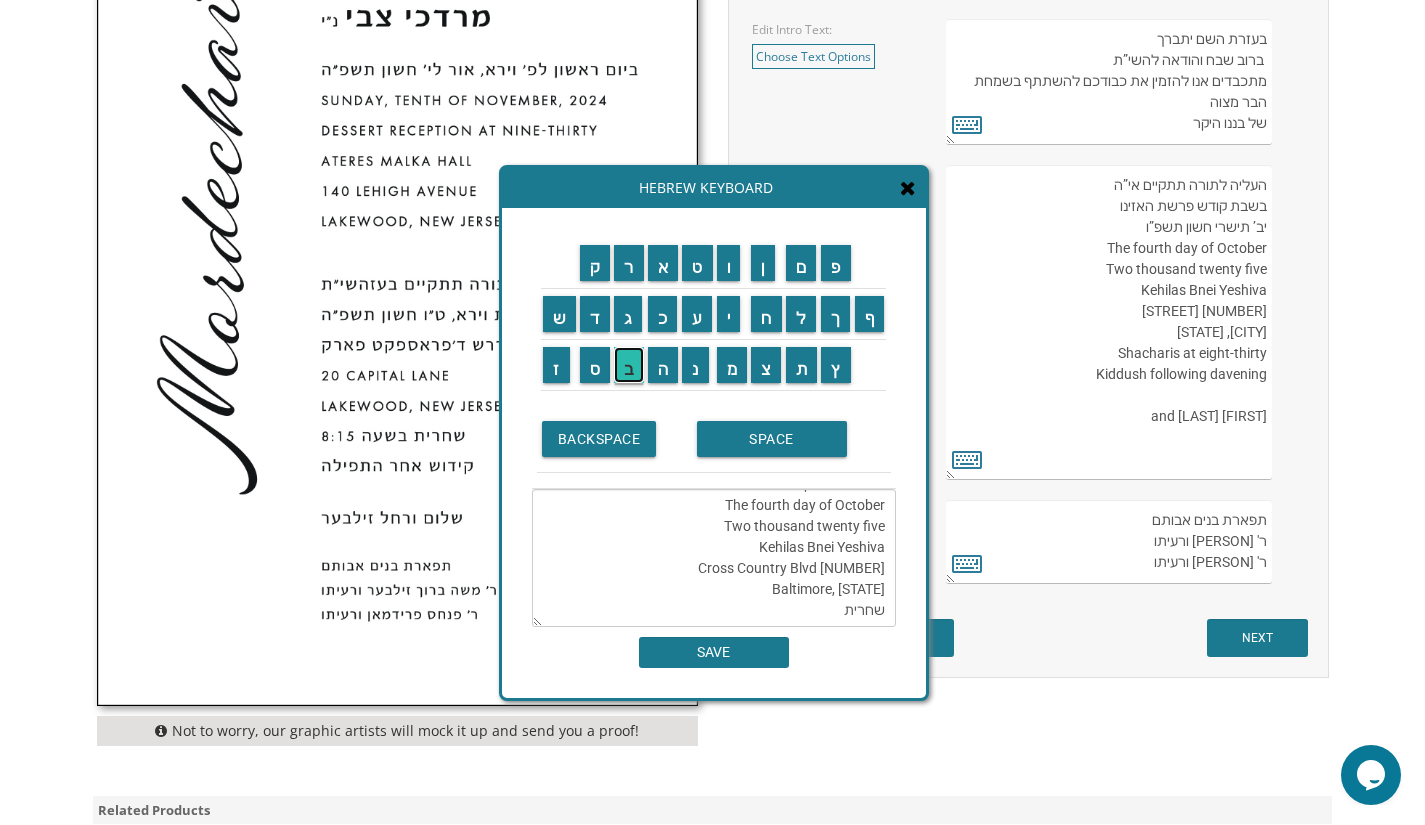 click on "ב" at bounding box center [629, 365] 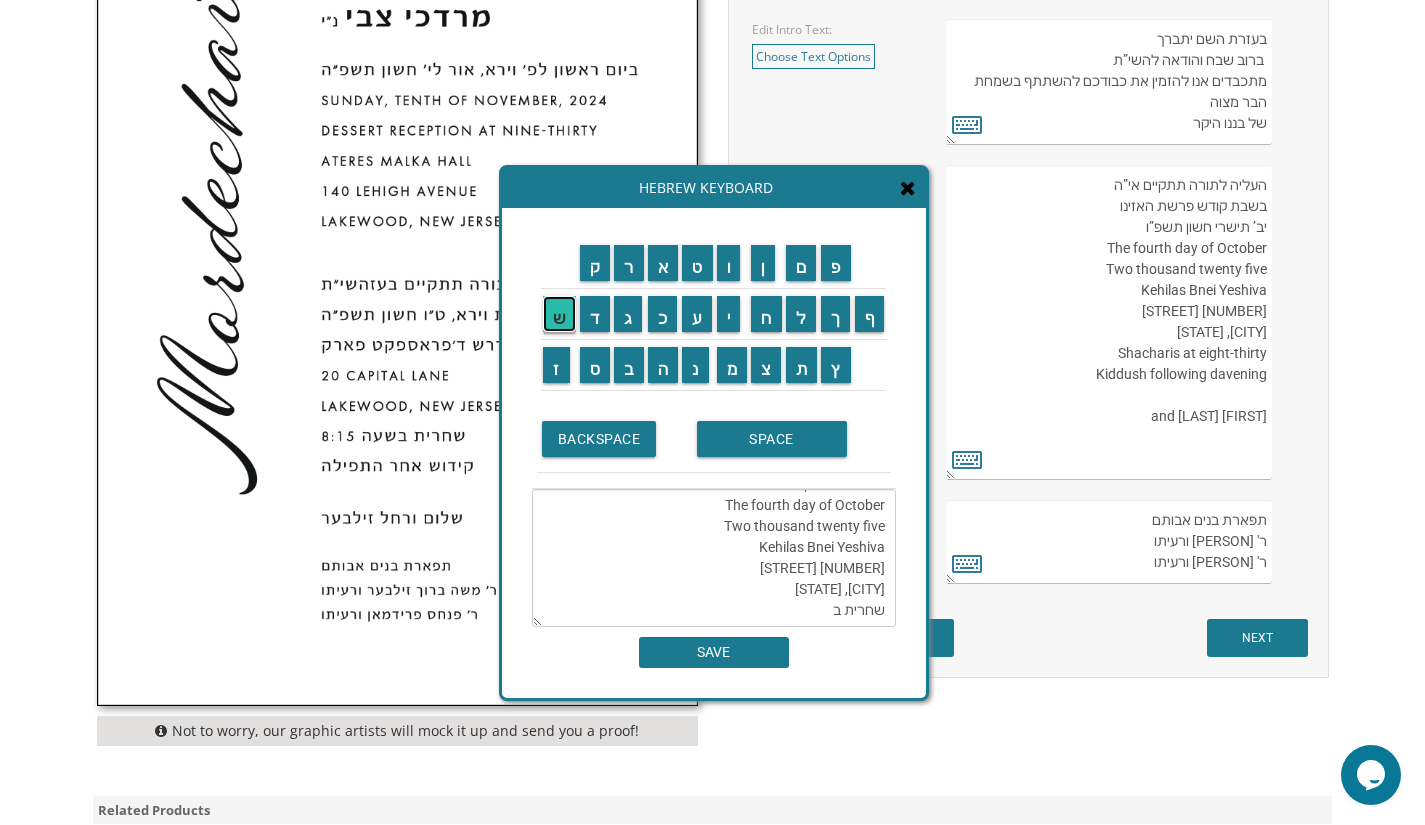 click on "ש" at bounding box center [559, 314] 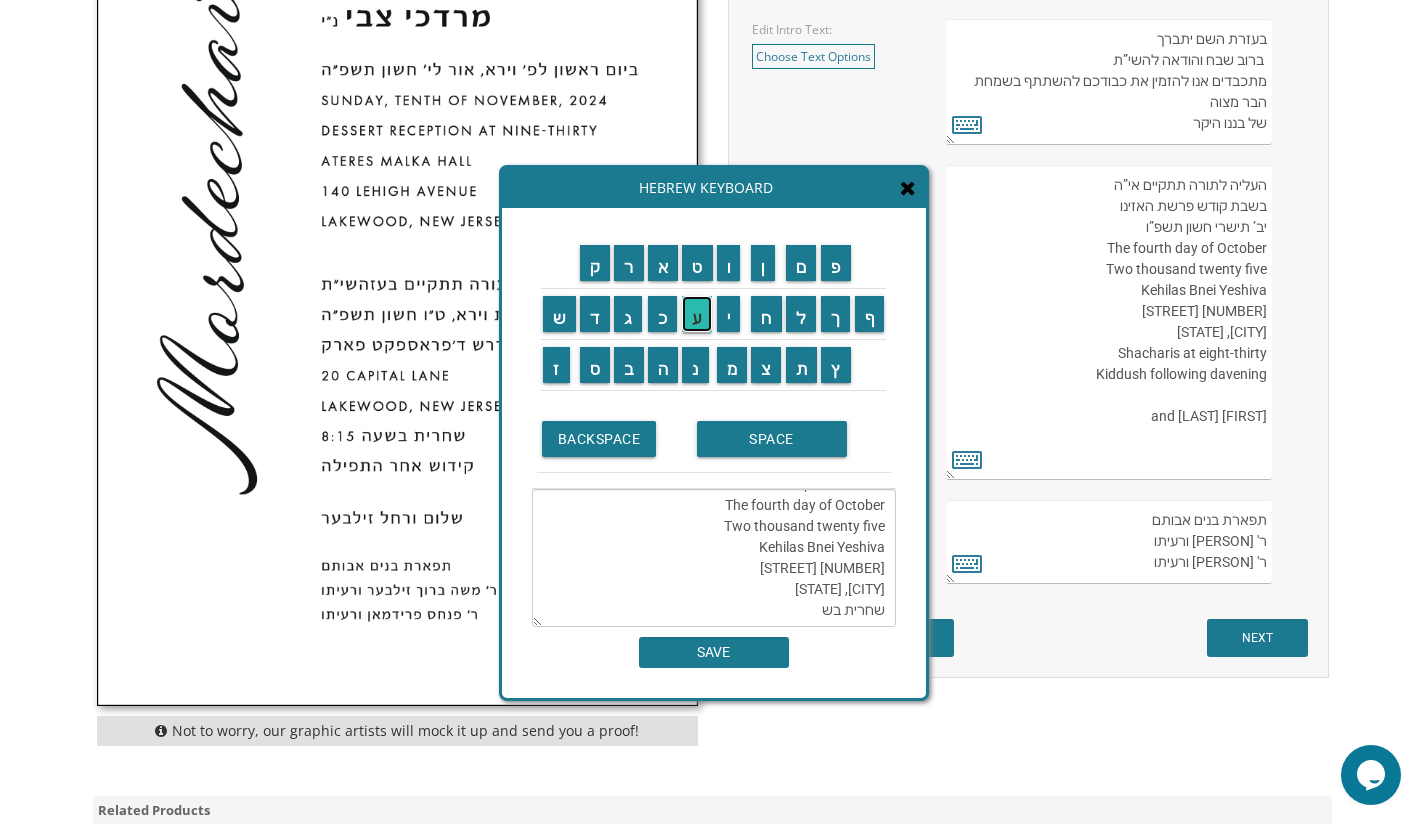 click on "ע" at bounding box center (697, 314) 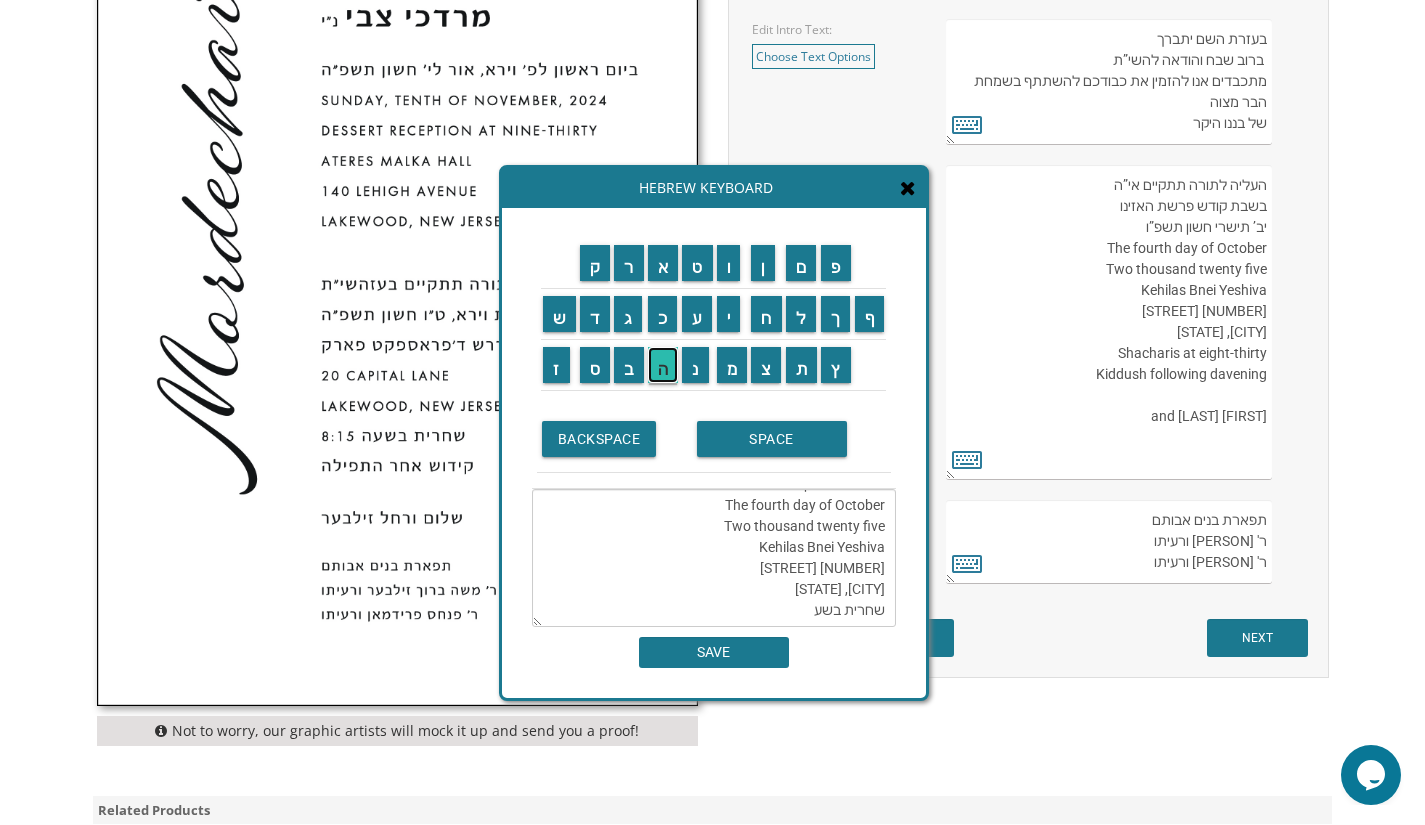 click on "ה" at bounding box center (663, 365) 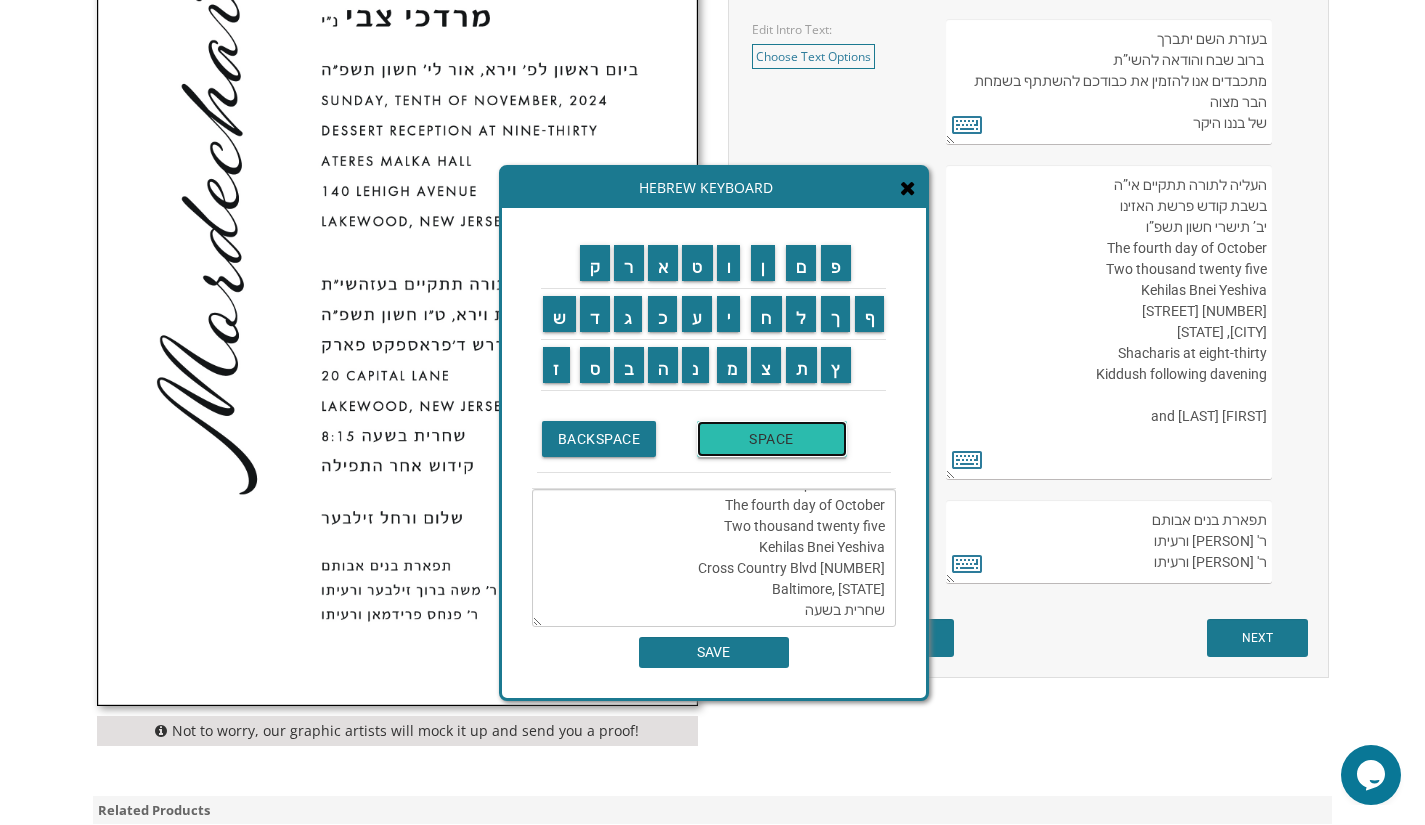 click on "SPACE" at bounding box center (772, 439) 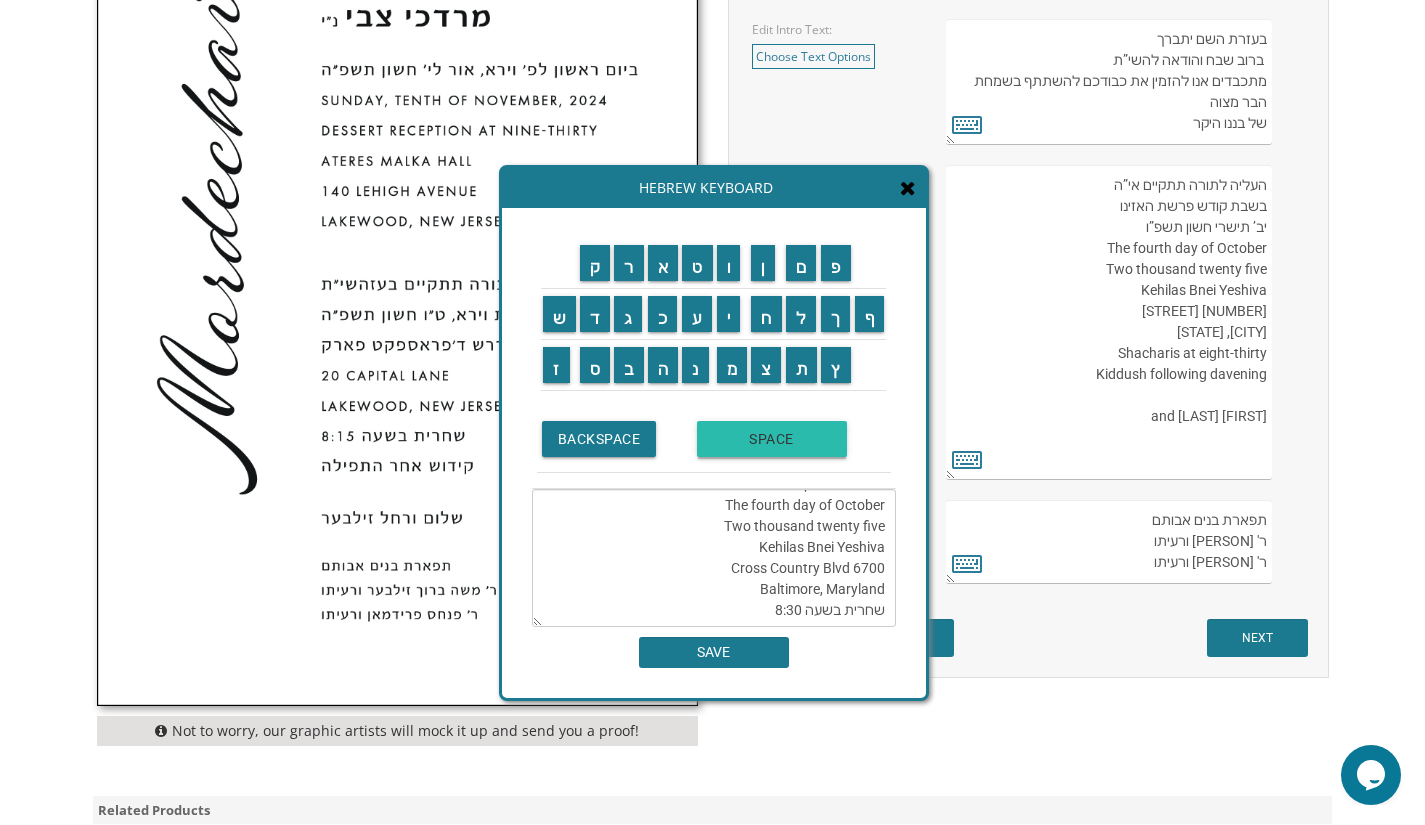 scroll, scrollTop: 77, scrollLeft: 0, axis: vertical 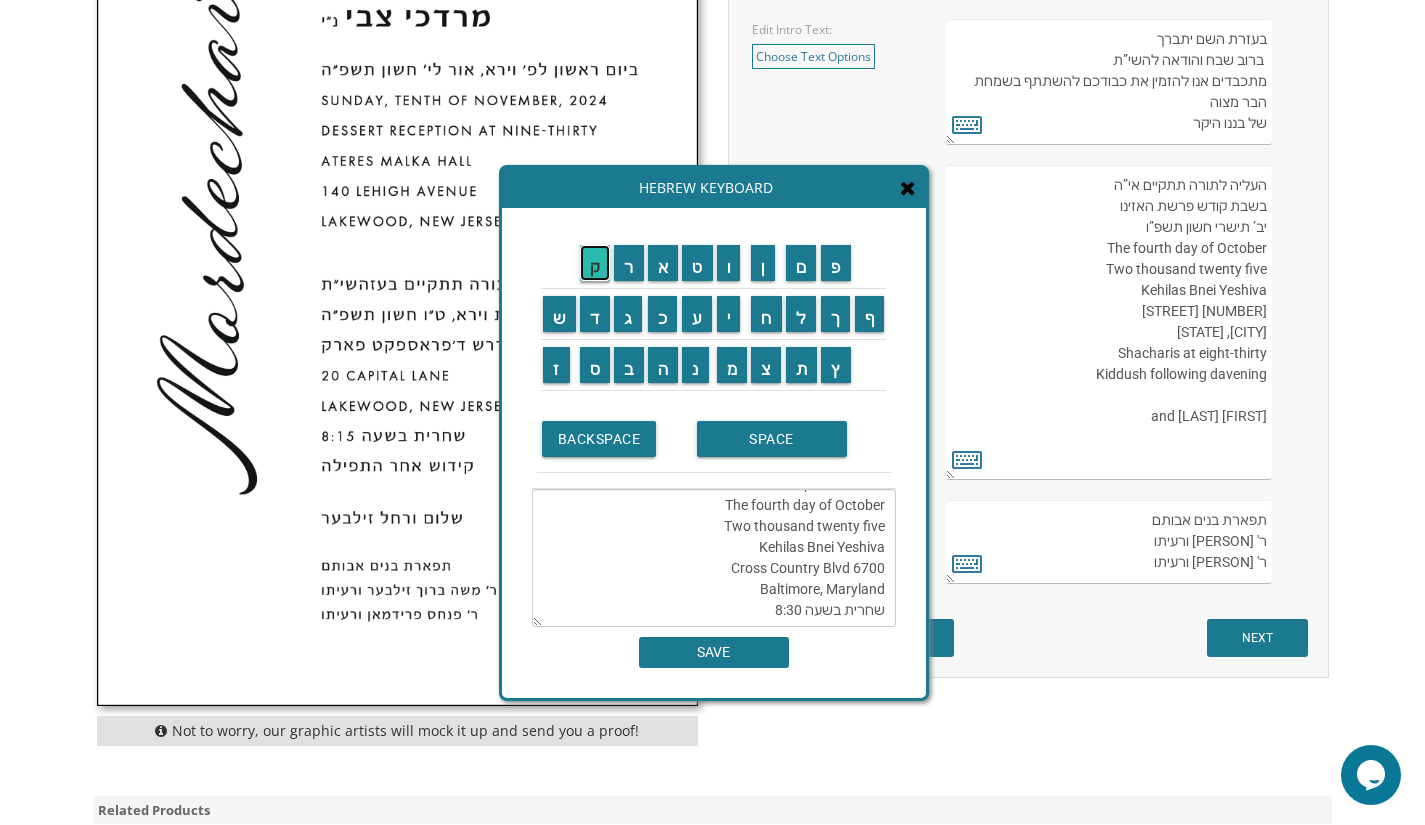 click on "ק" at bounding box center [595, 263] 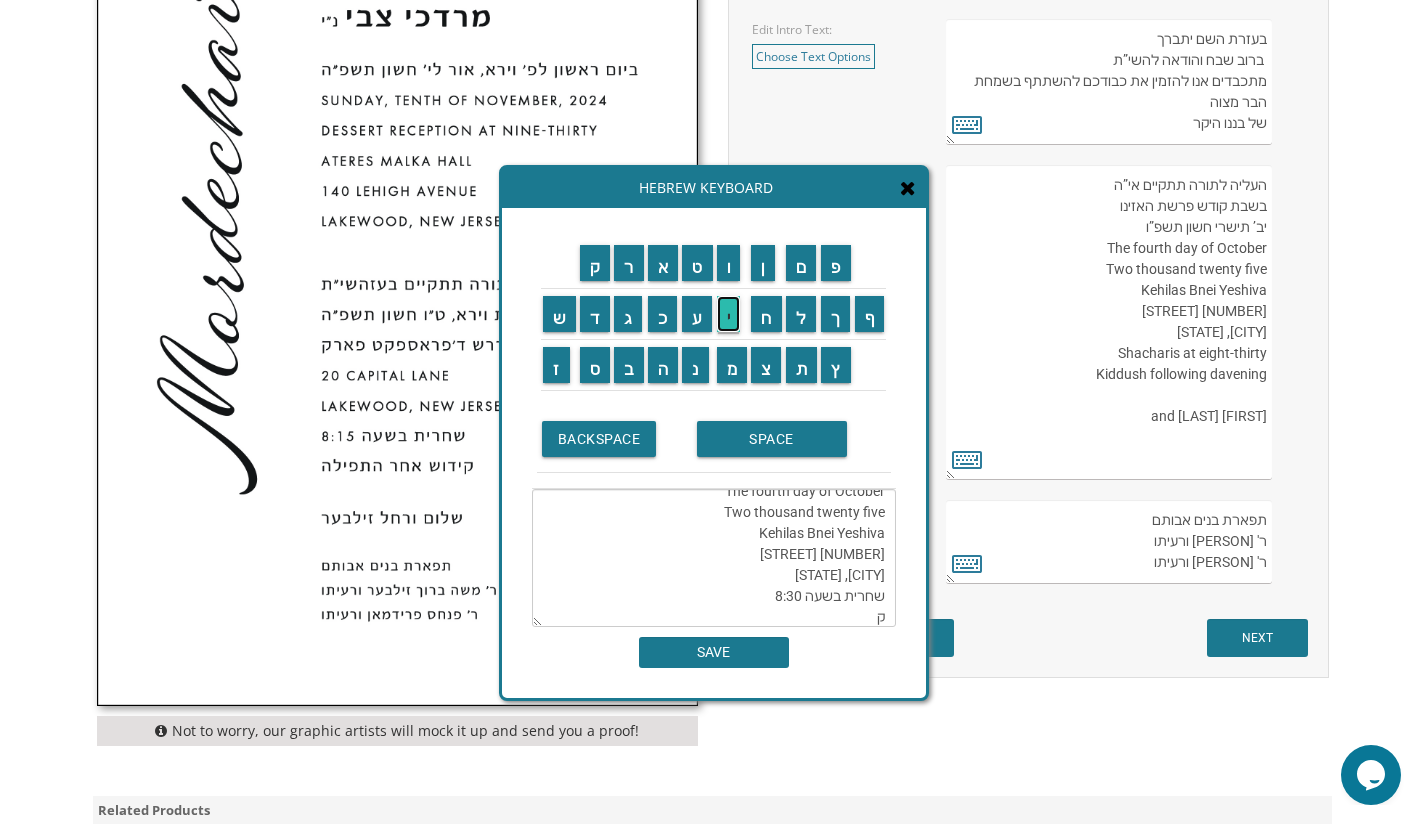 click on "י" at bounding box center [729, 314] 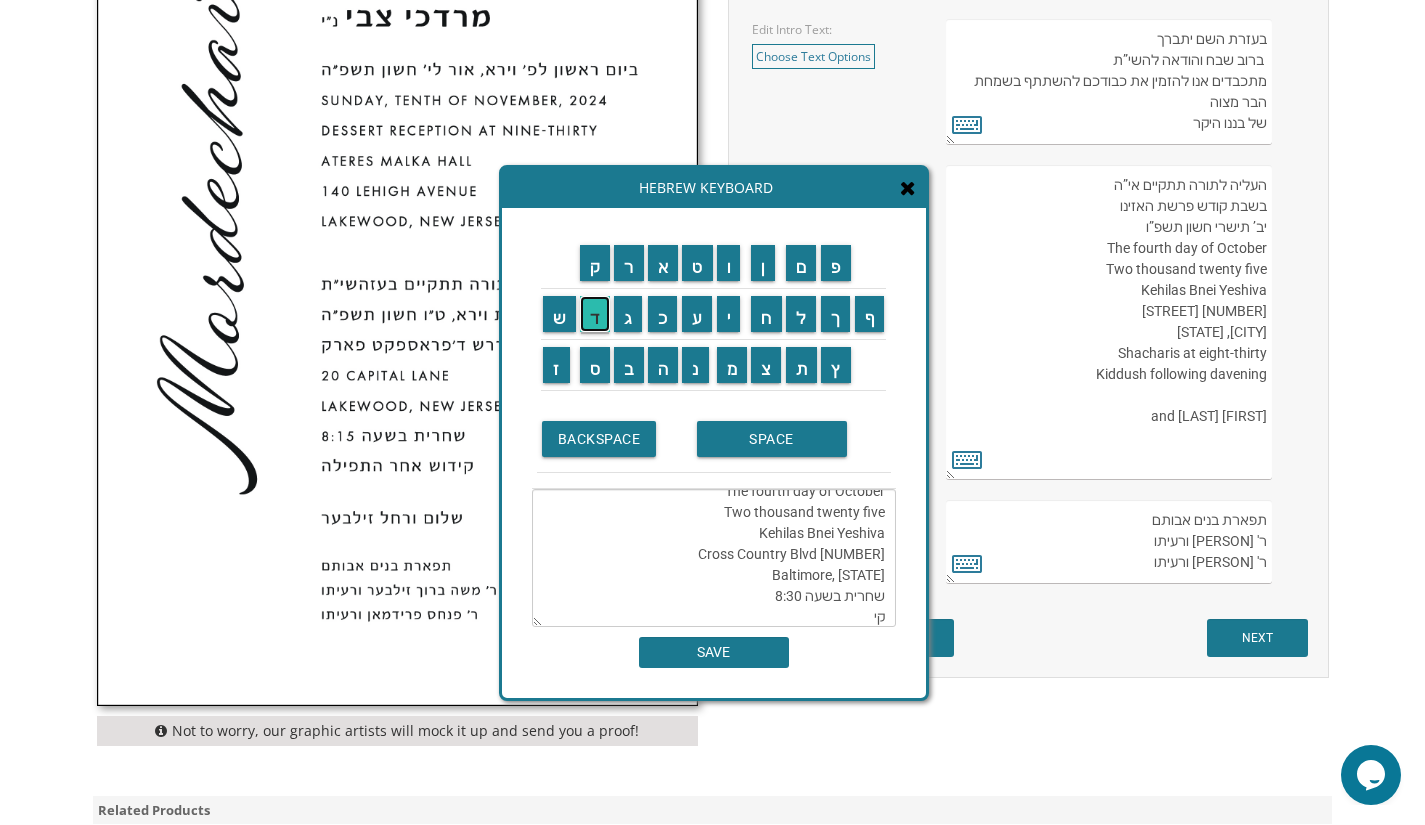 click on "ד" at bounding box center [595, 314] 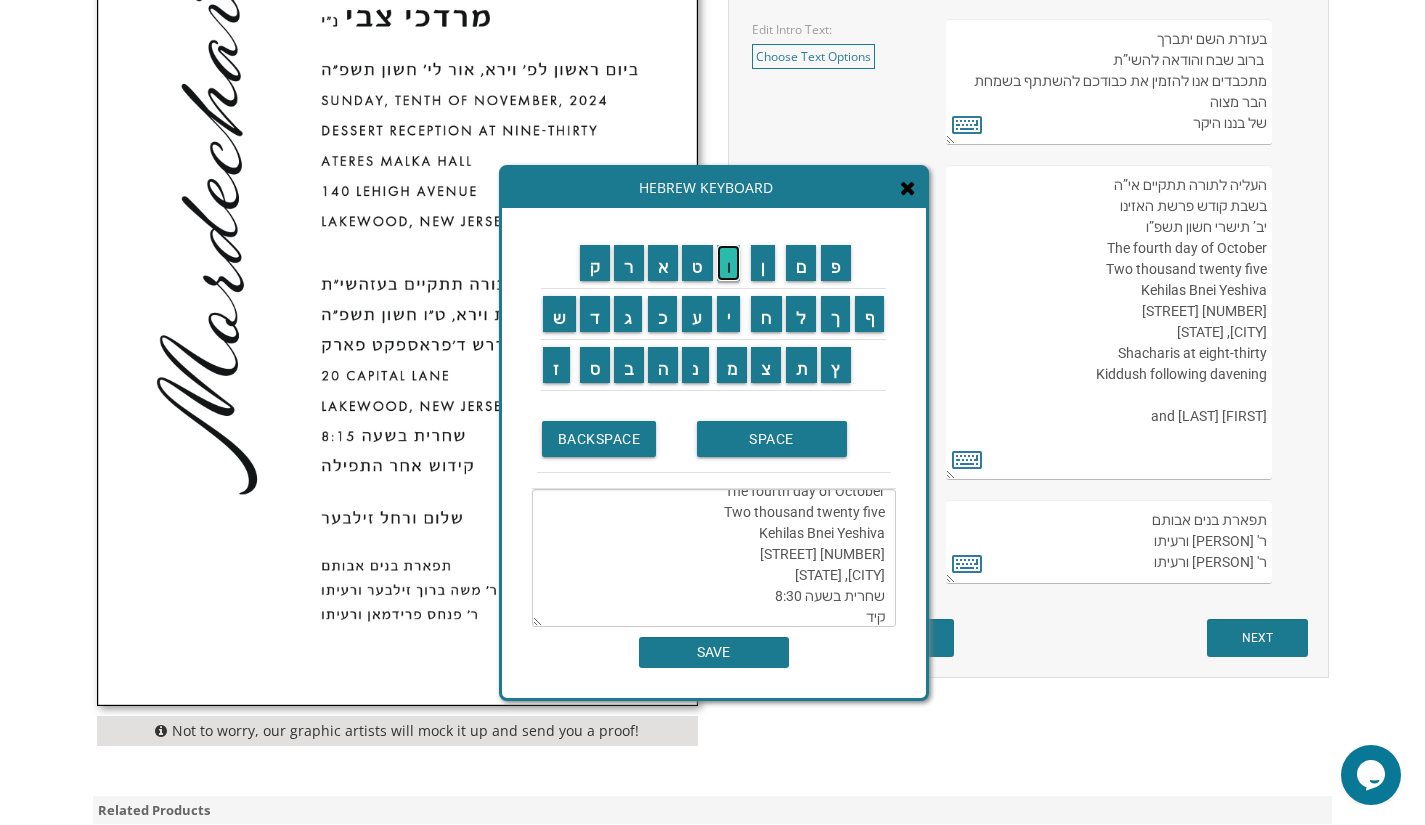 click on "ו" at bounding box center (729, 263) 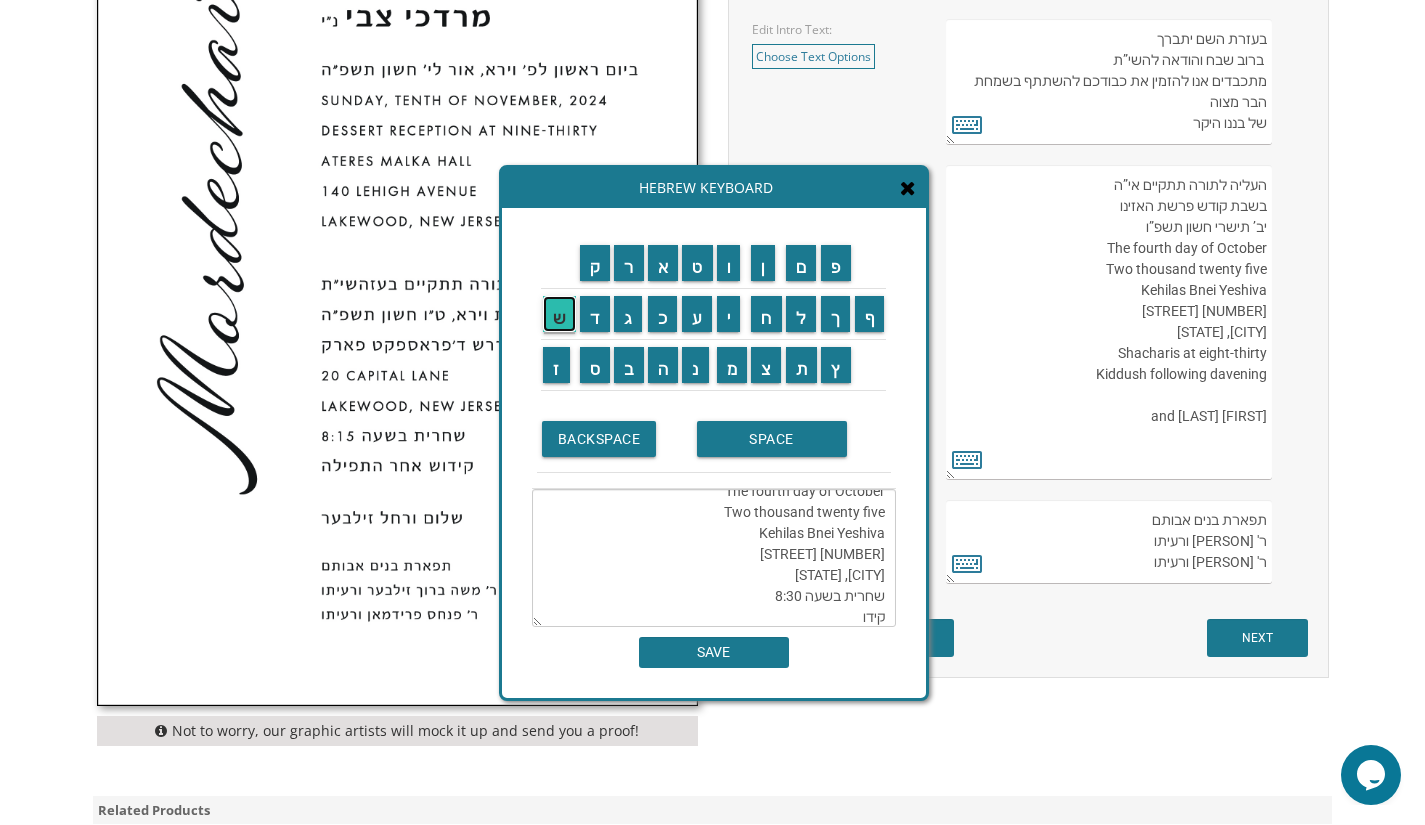click on "ש" at bounding box center [559, 314] 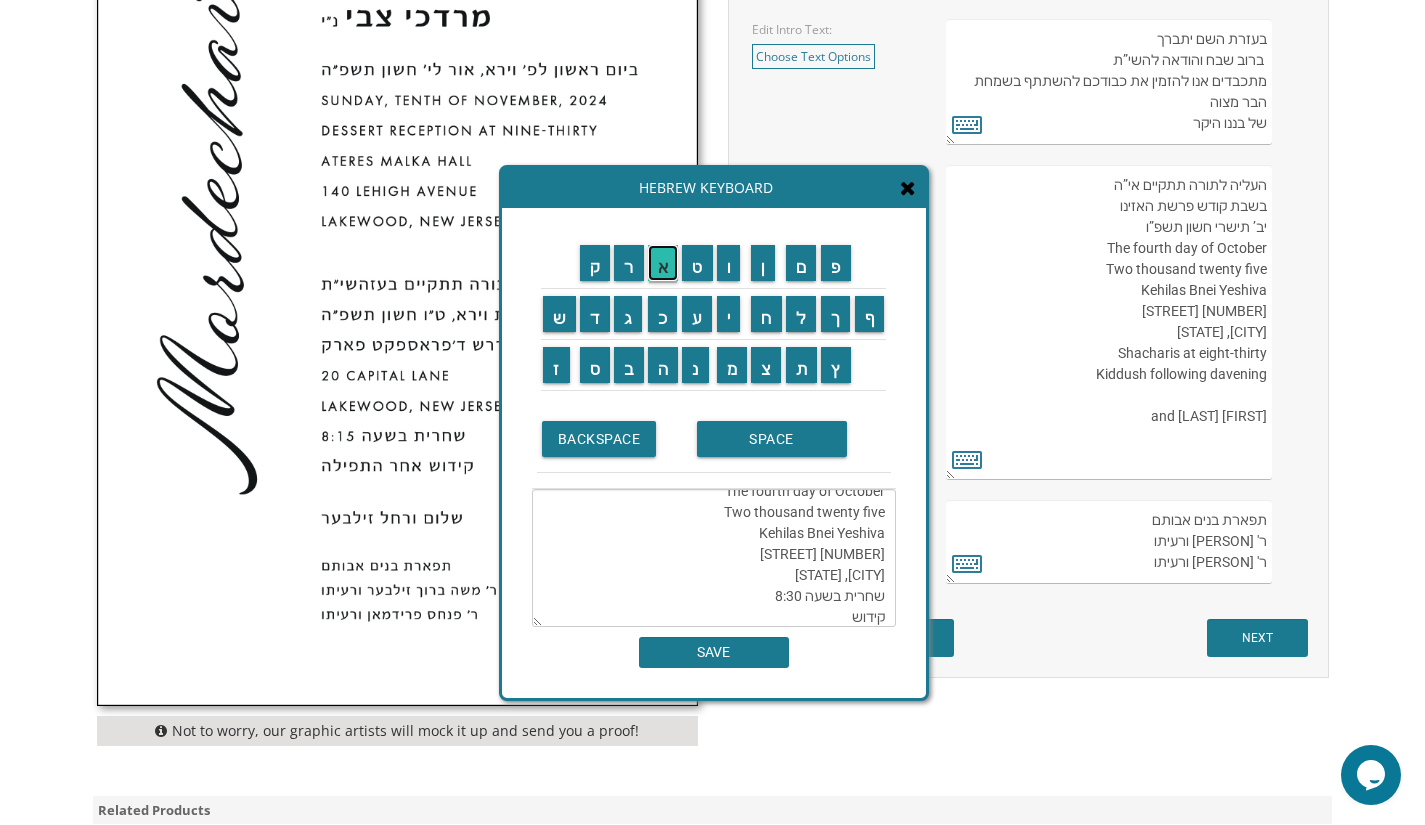 click on "א" at bounding box center (663, 263) 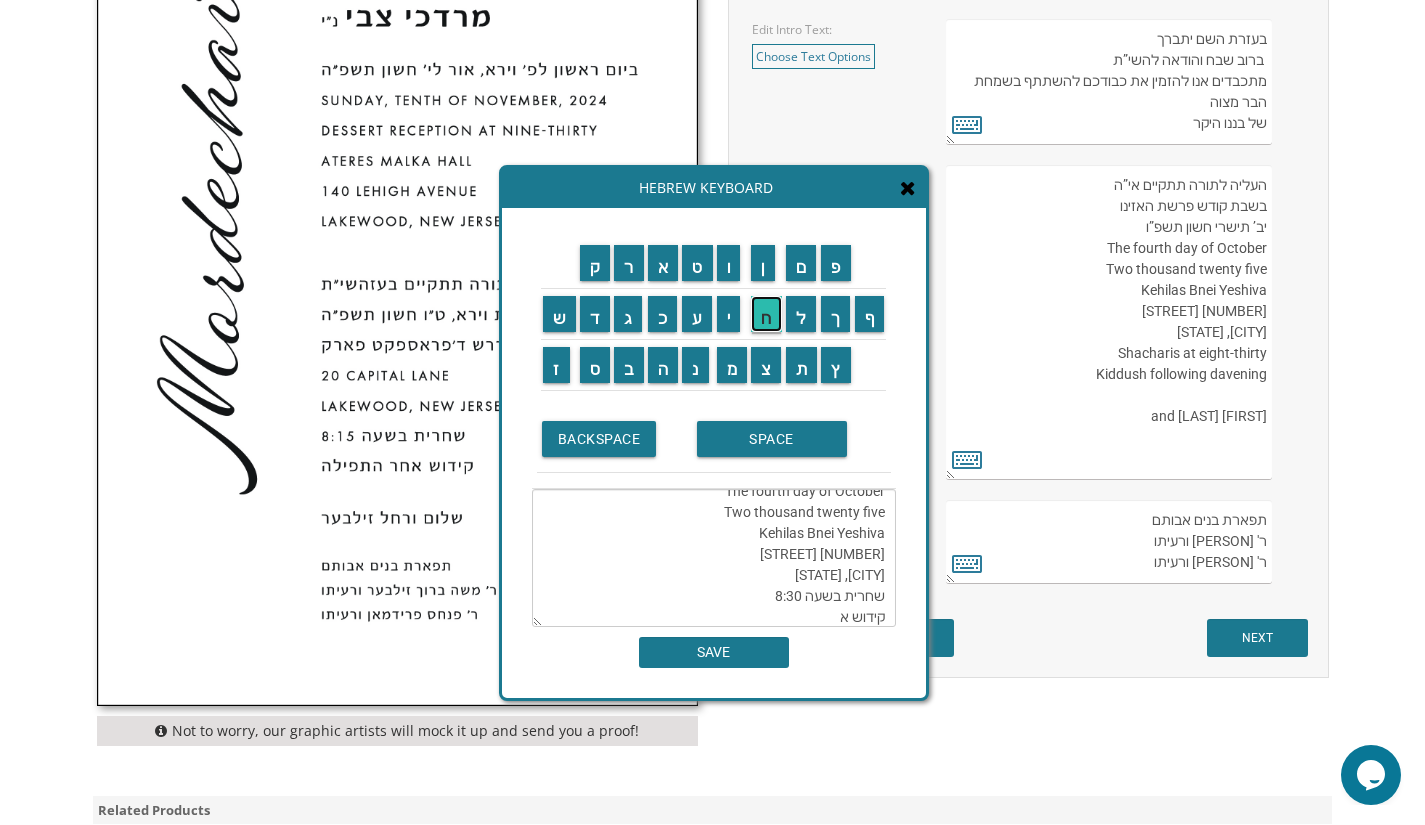 click on "ח" at bounding box center [766, 314] 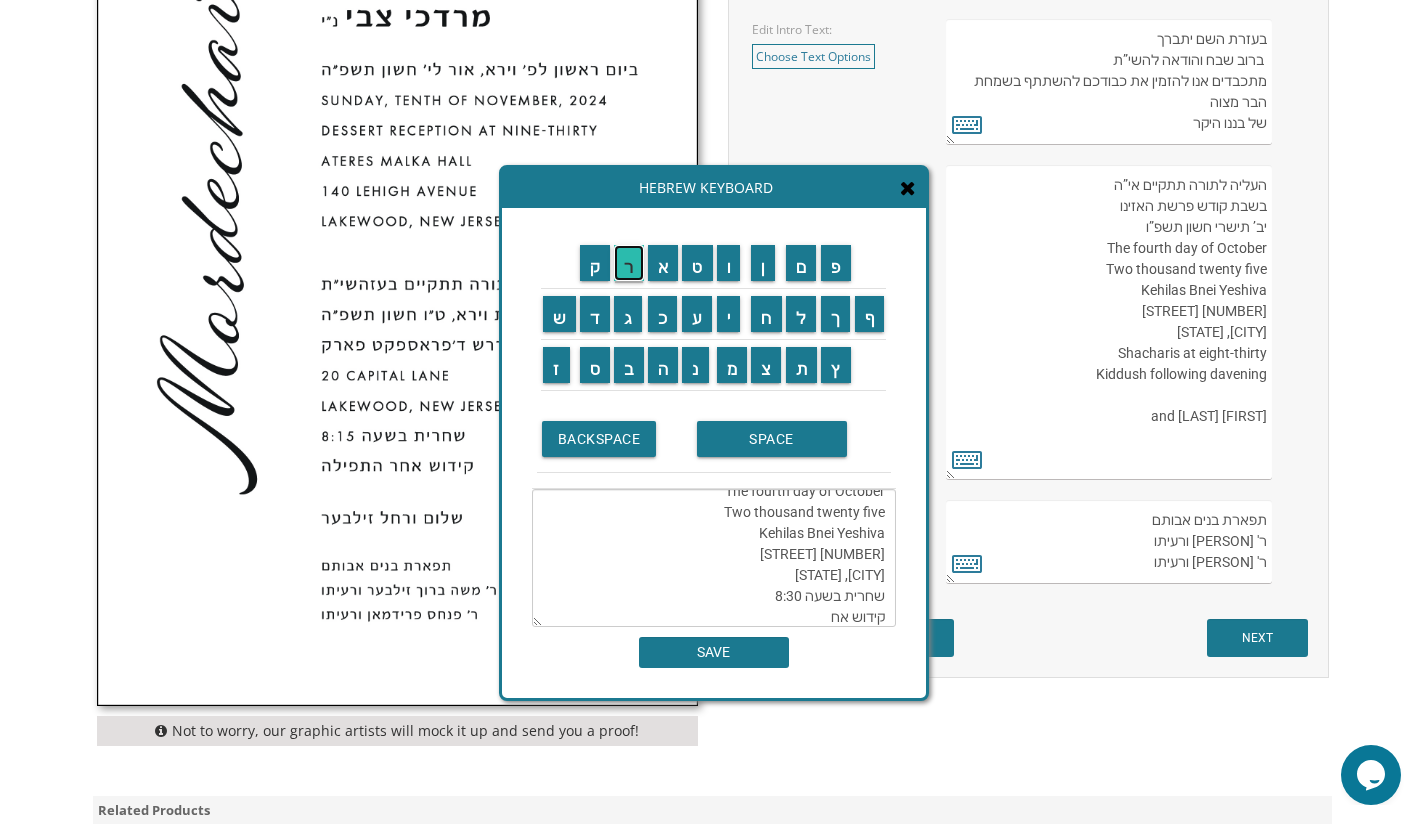 click on "ר" at bounding box center (629, 263) 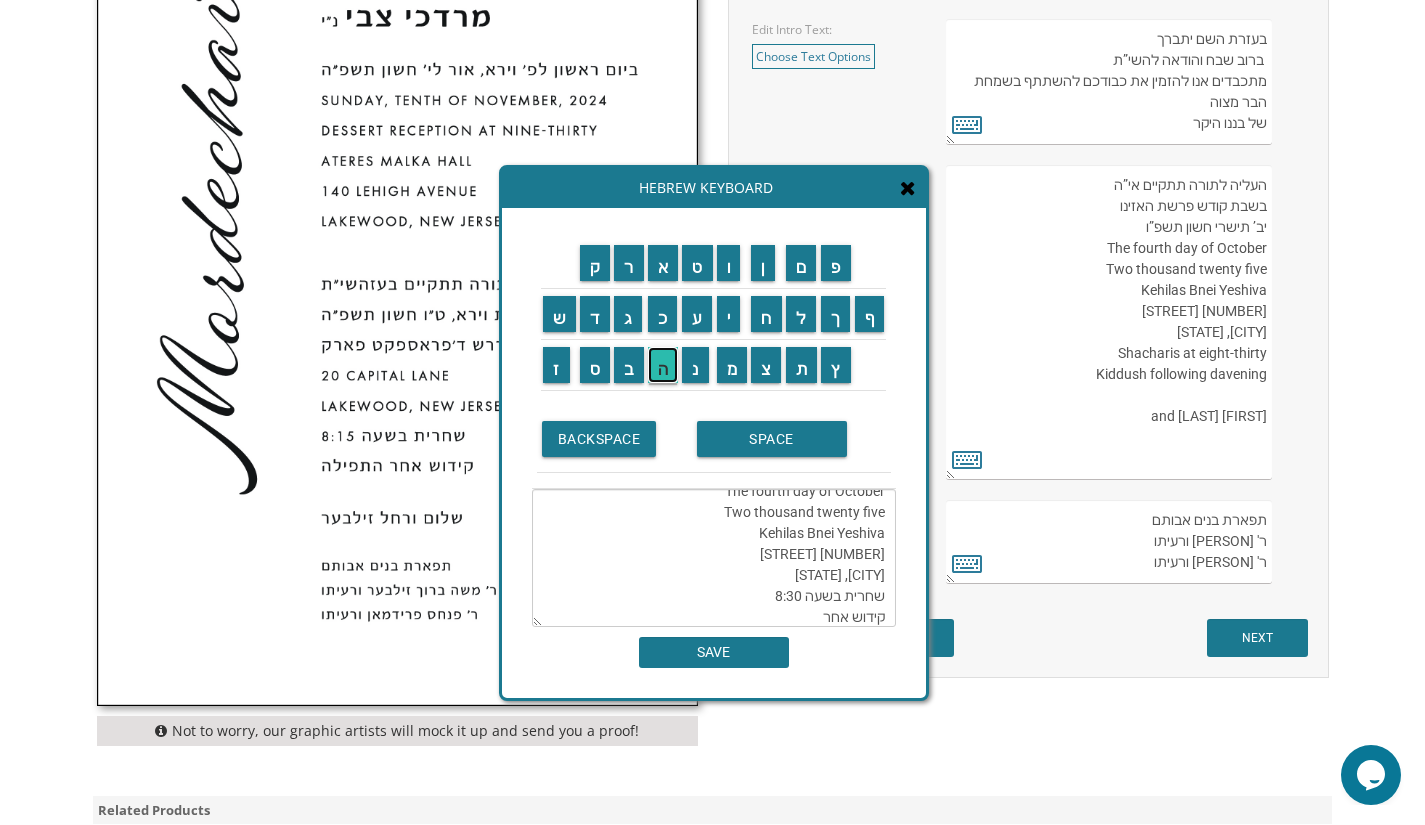 click on "ה" at bounding box center (663, 365) 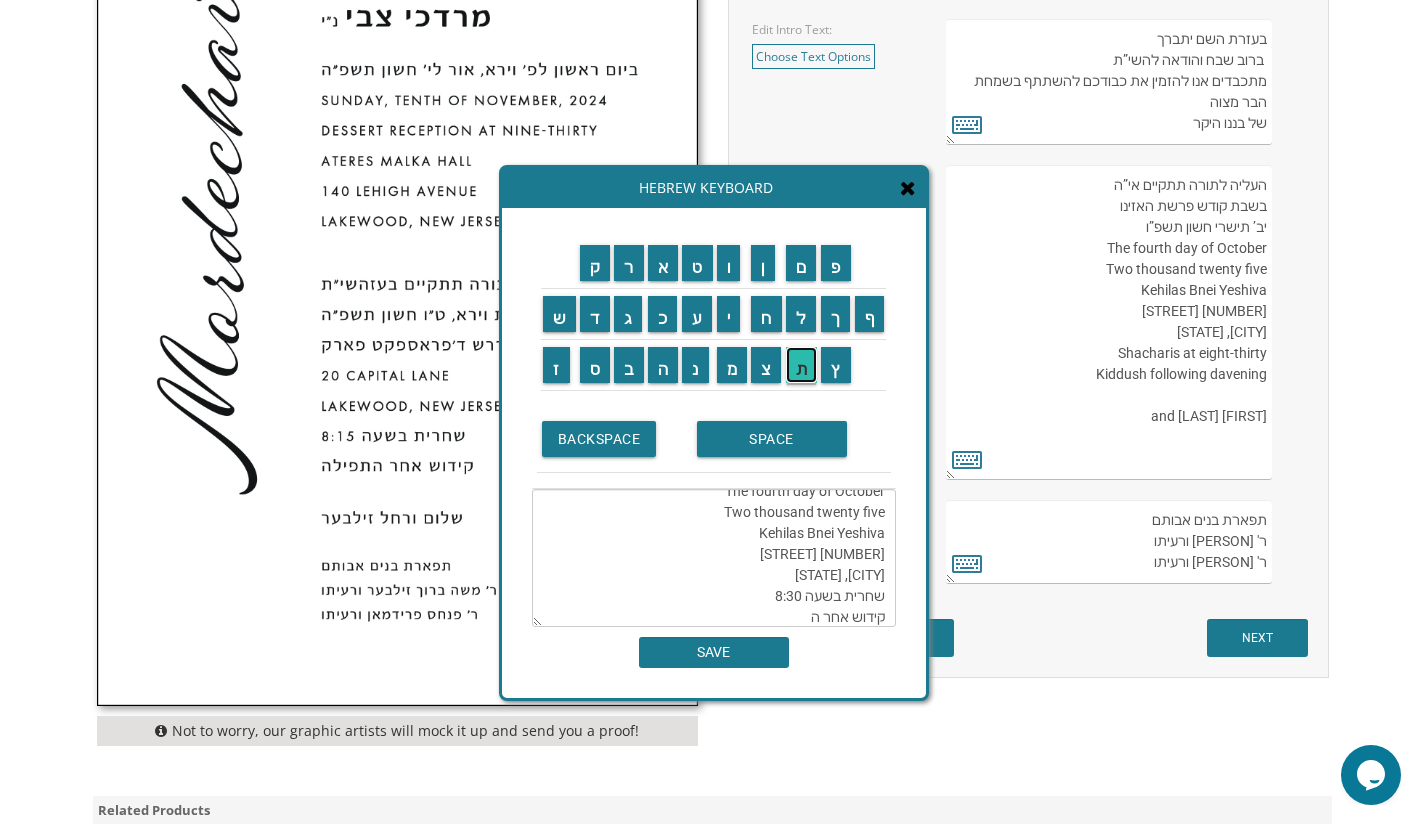 click on "ת" at bounding box center [802, 365] 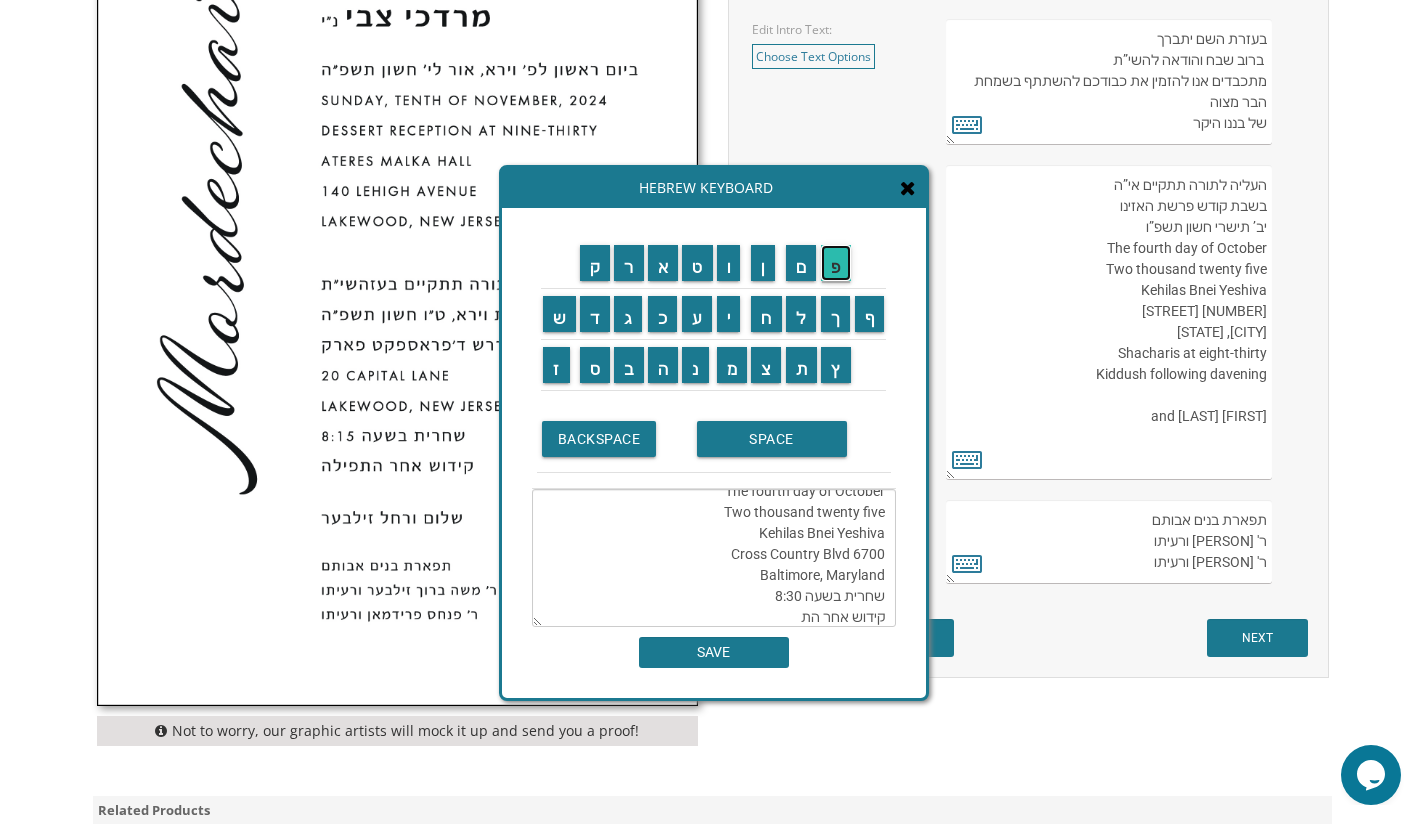 click on "פ" at bounding box center (836, 263) 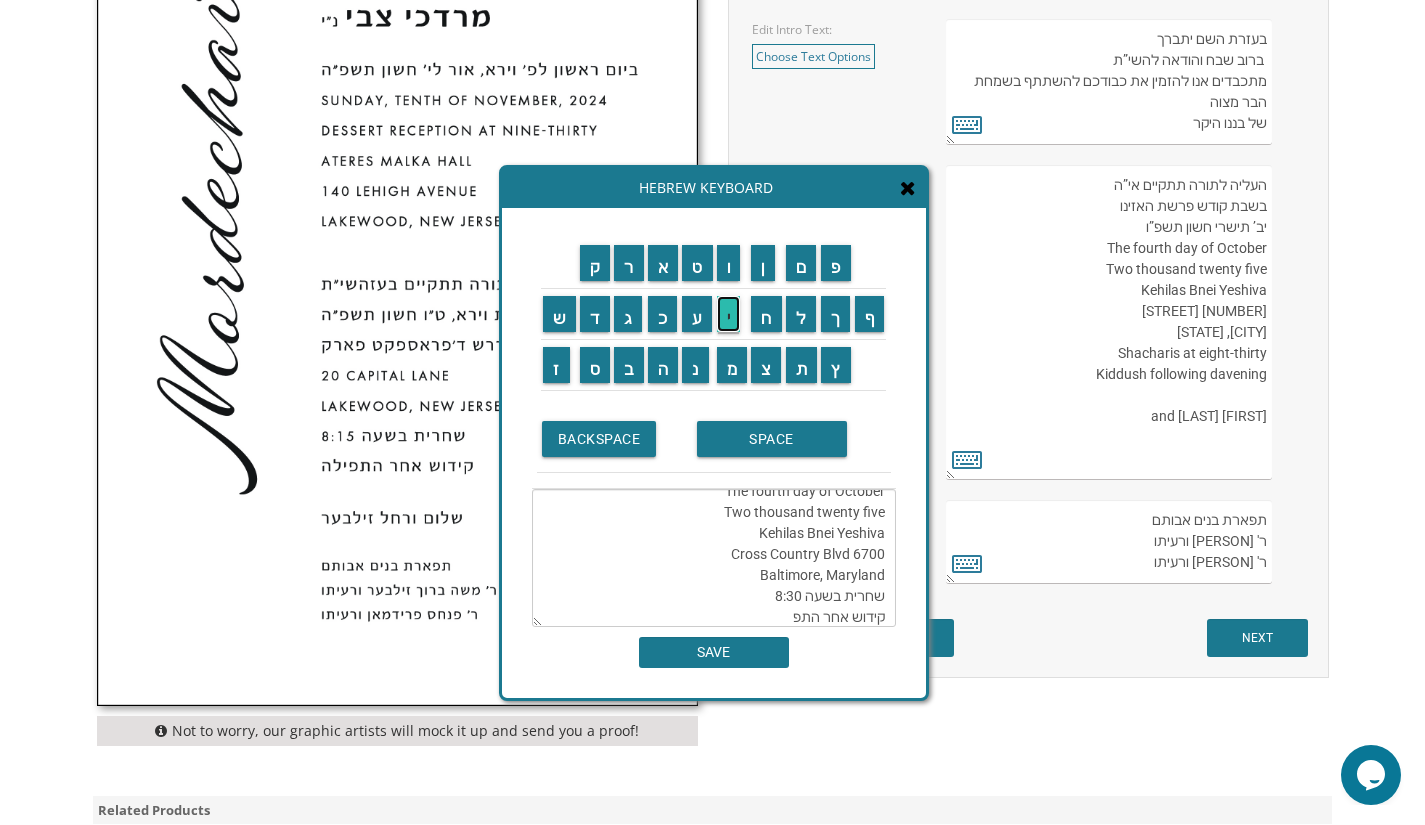 click on "י" at bounding box center [729, 314] 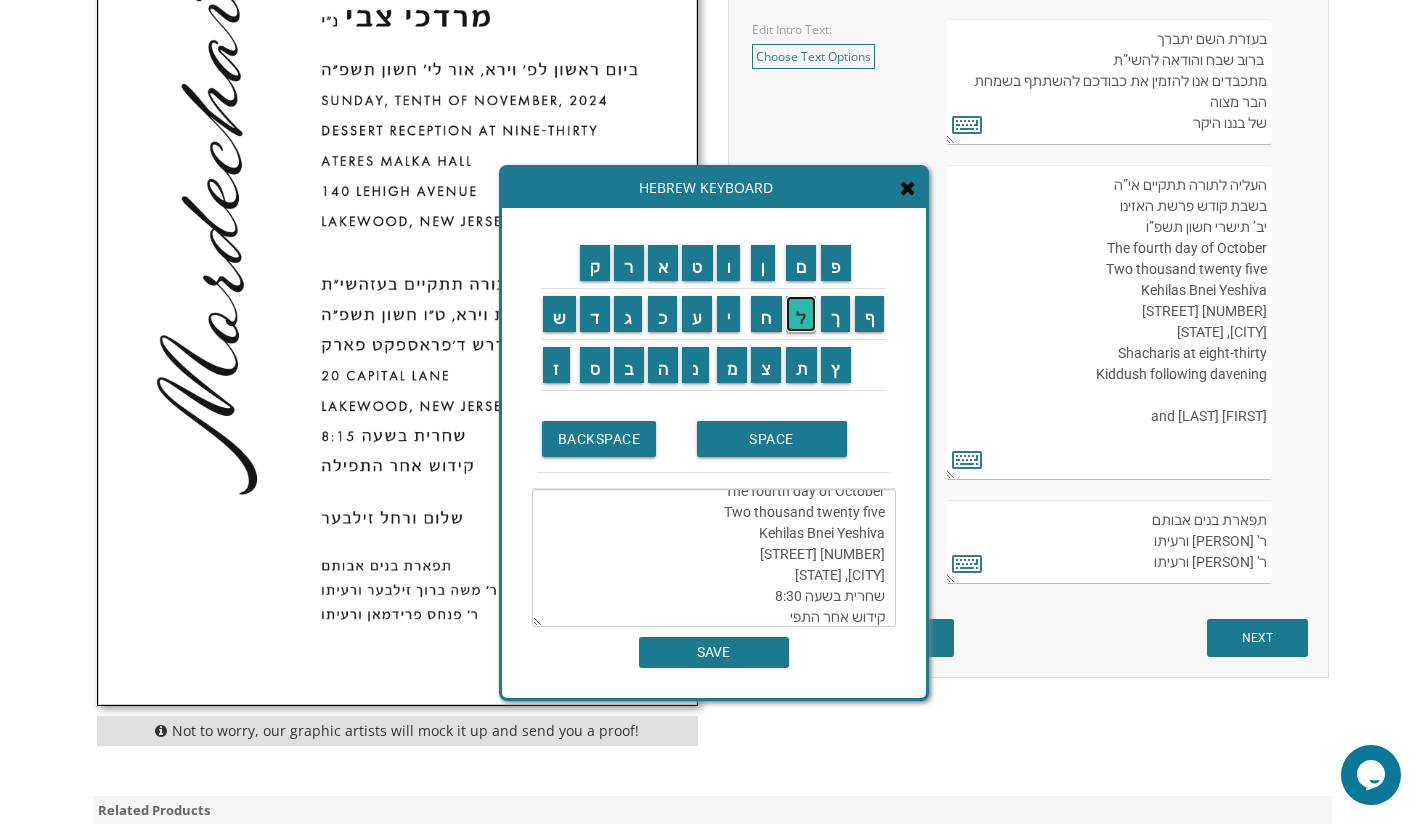 click on "ל" at bounding box center (801, 314) 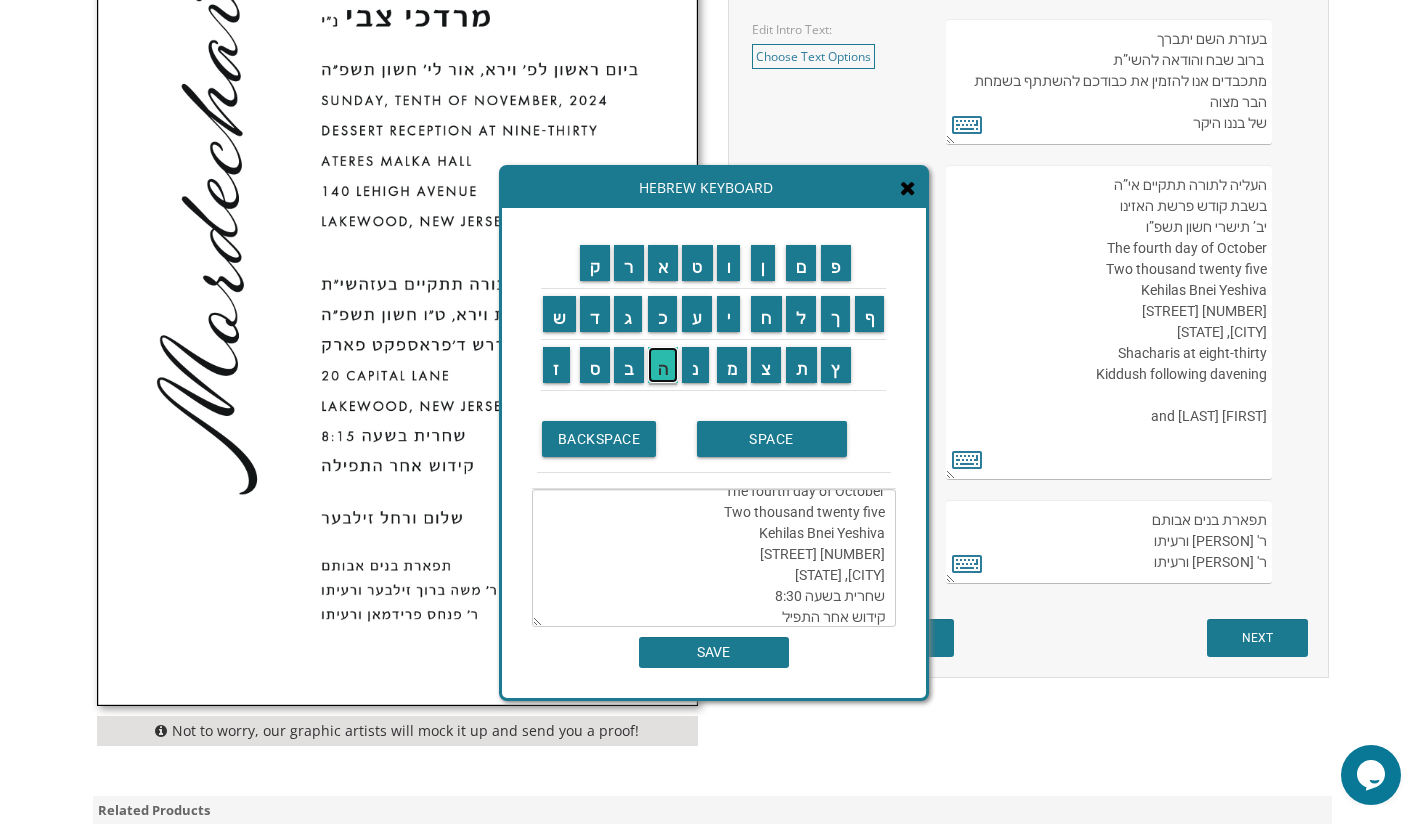 click on "ה" at bounding box center (663, 365) 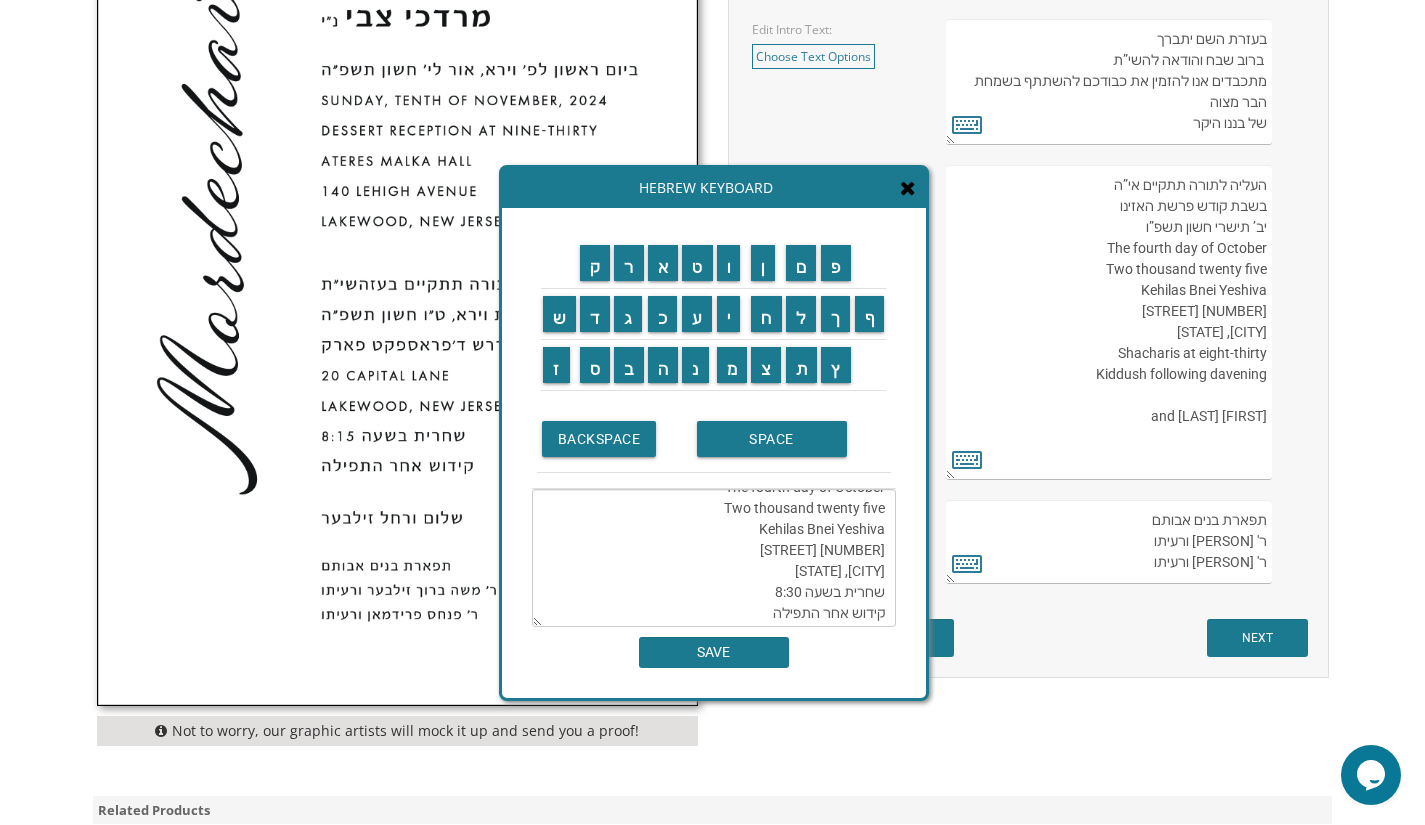 scroll, scrollTop: 84, scrollLeft: 0, axis: vertical 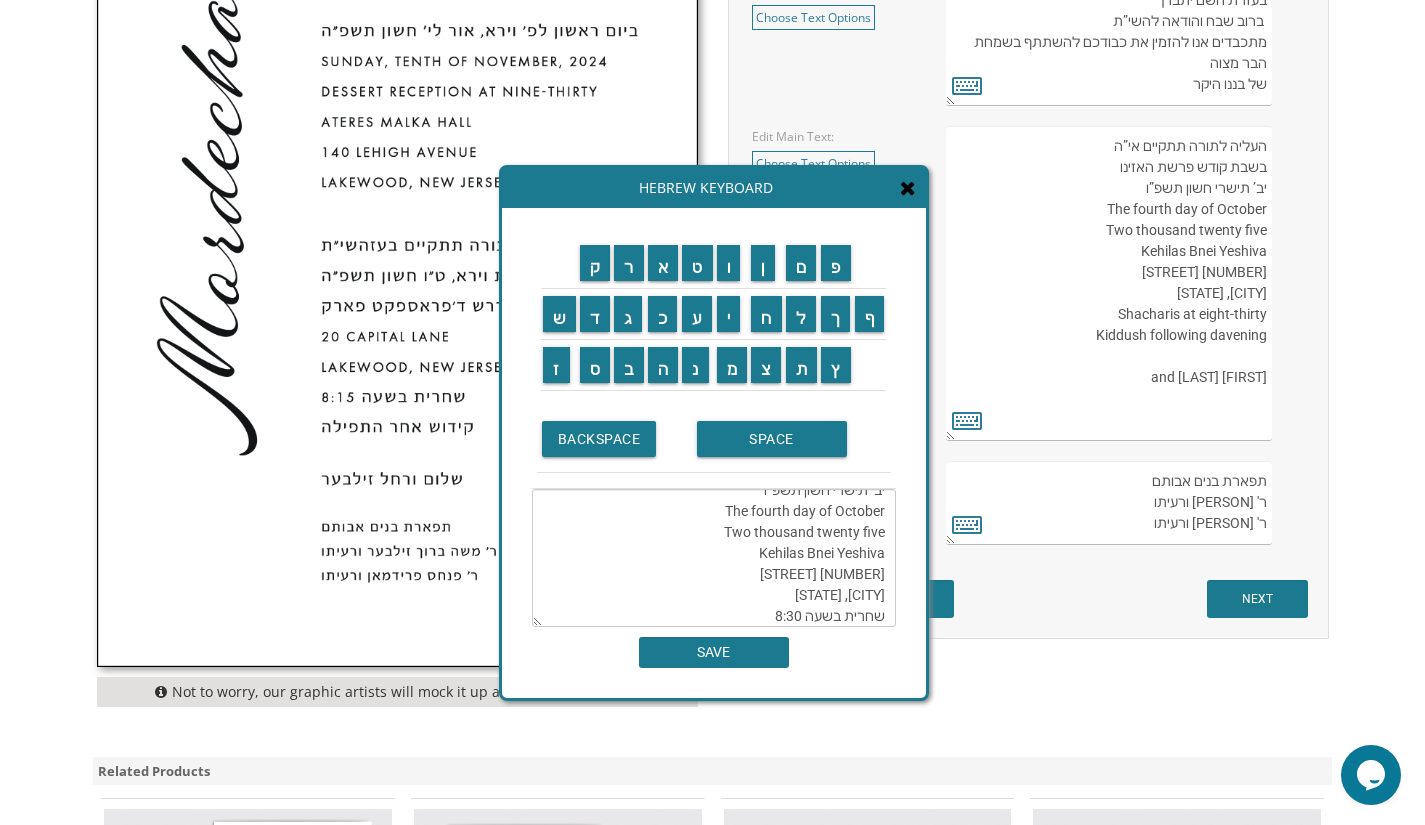 click on "העליה לתורה תתקיים אי”ה
בשבת קודש פרשת האזינו
יב’ תישרי חשון תשפ”ו
The fourth day of October
Two thousand twenty five
Kehilas Bnei Yeshiva
6700 Cross Country Blvd
Baltimore, Maryland
שחרית בשעה 8:30
קידוש אחר התפילה" at bounding box center [714, 558] 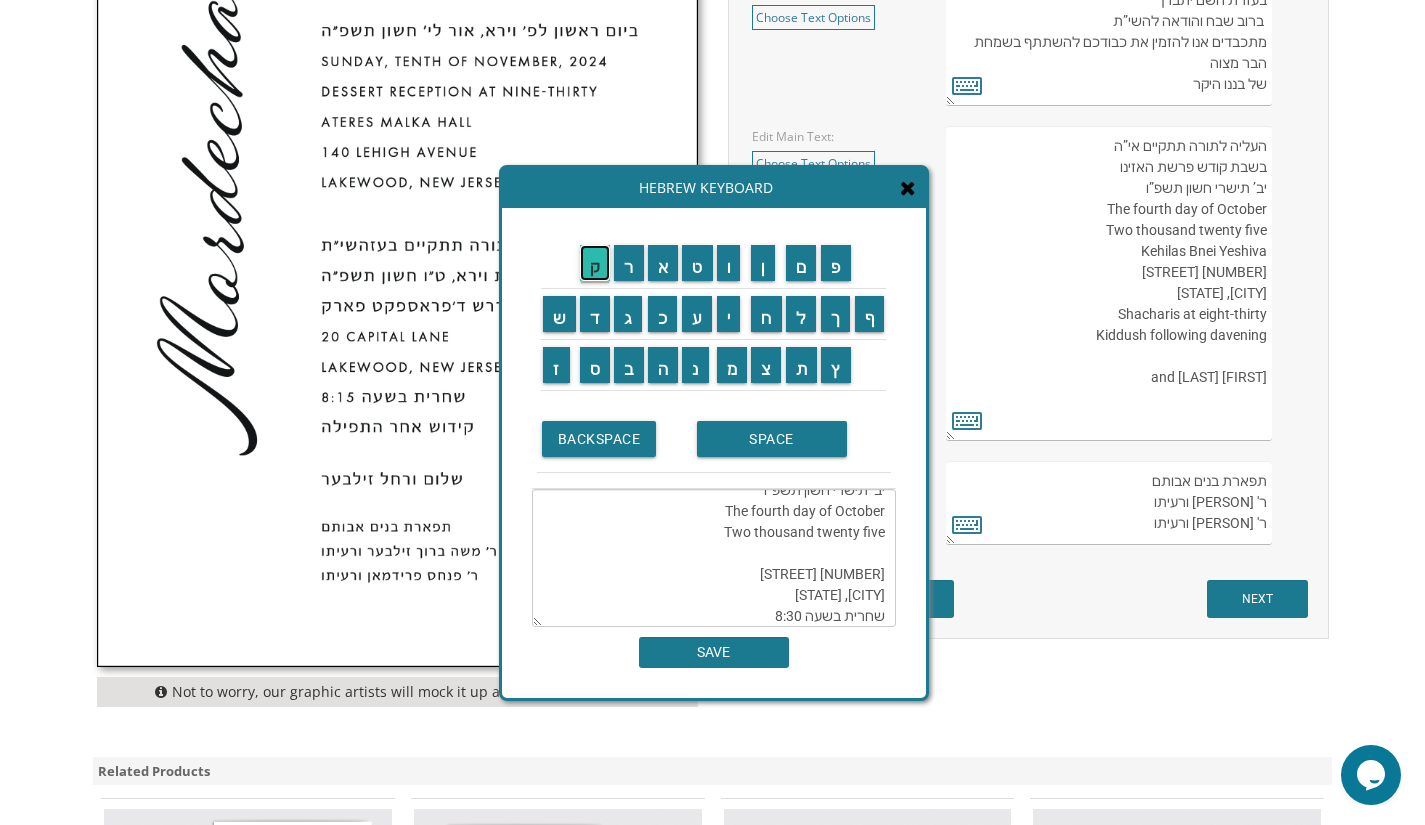 click on "ק" at bounding box center (595, 263) 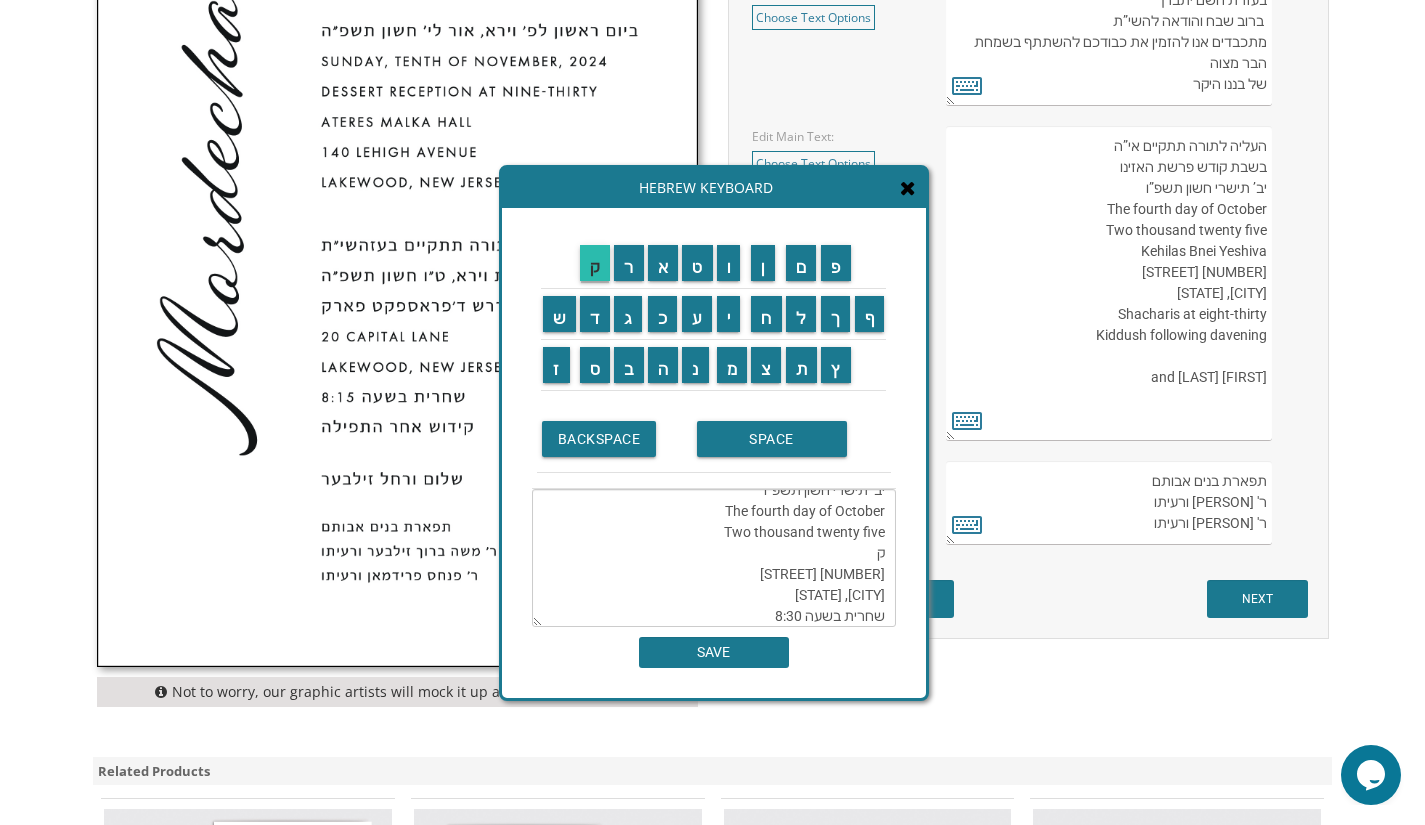scroll, scrollTop: 84, scrollLeft: 0, axis: vertical 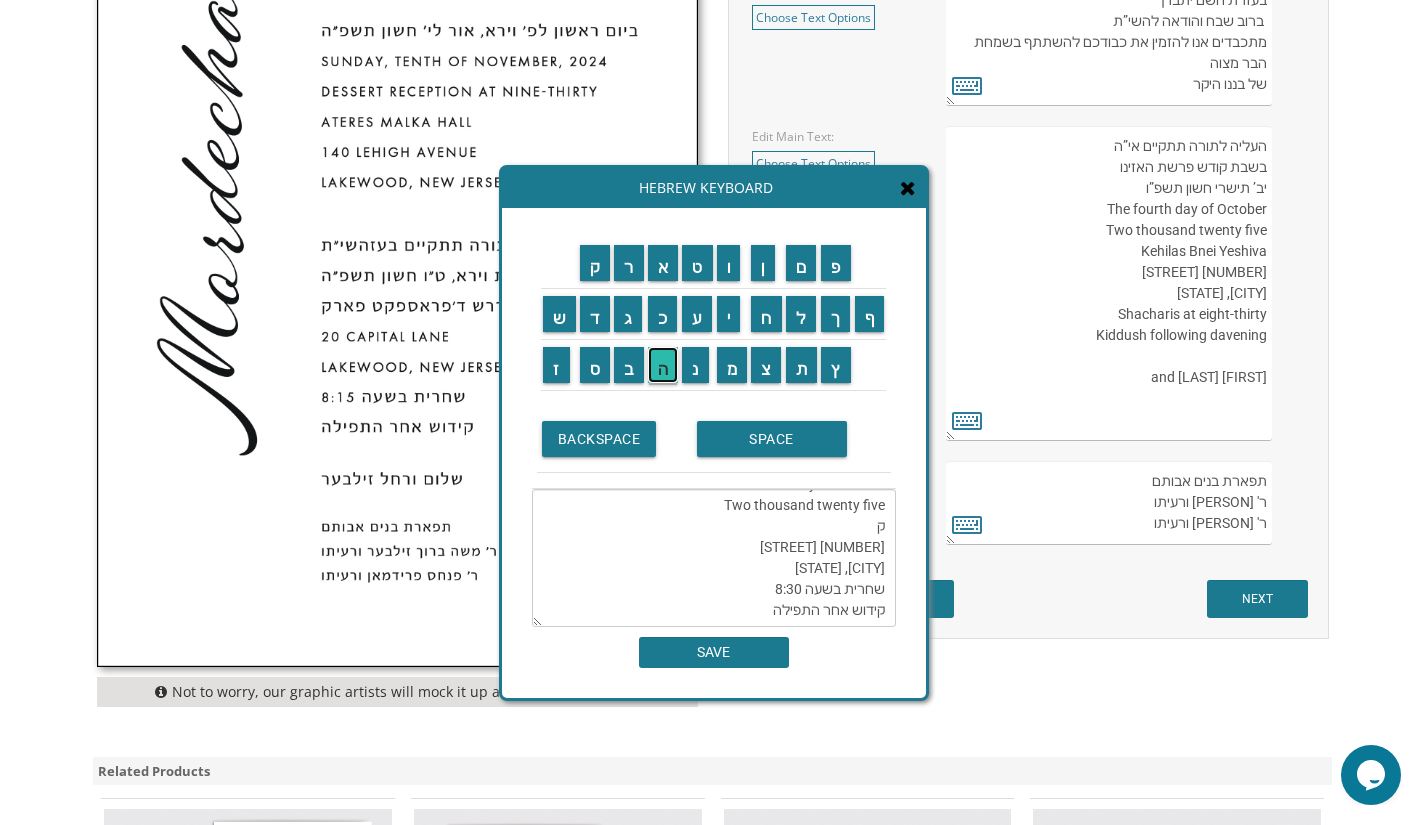 click on "ה" at bounding box center (663, 365) 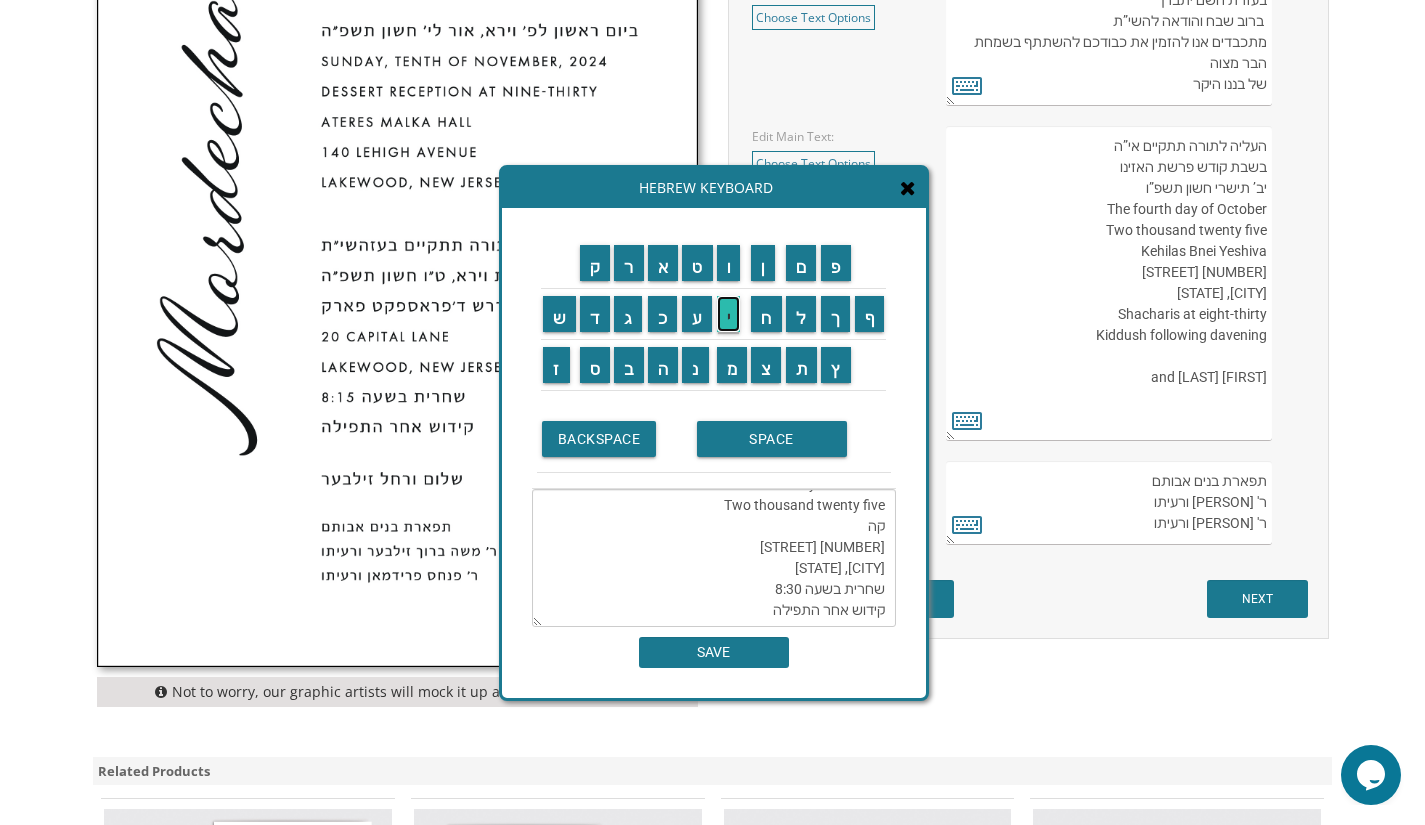 click on "י" at bounding box center [729, 314] 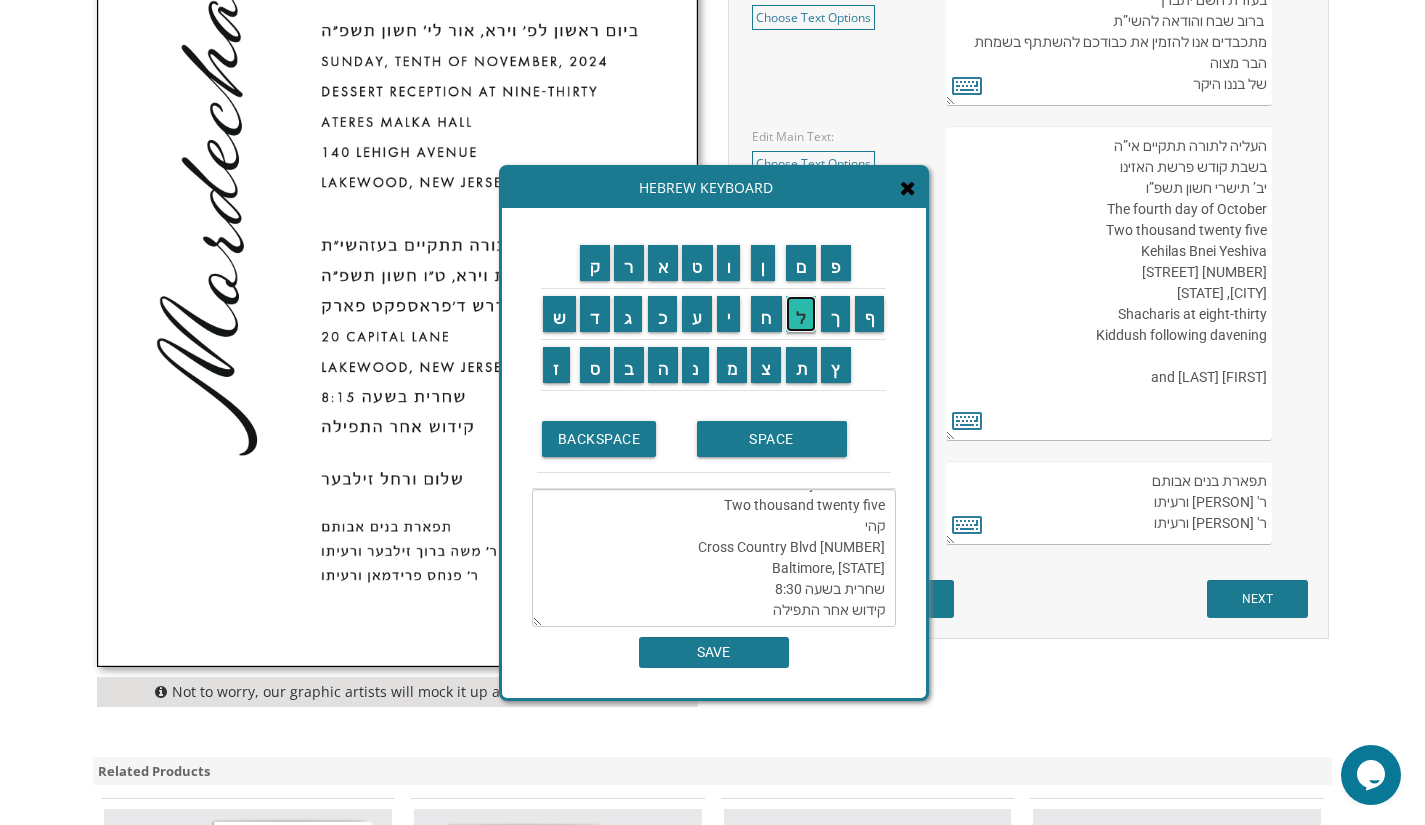 click on "ל" at bounding box center [801, 314] 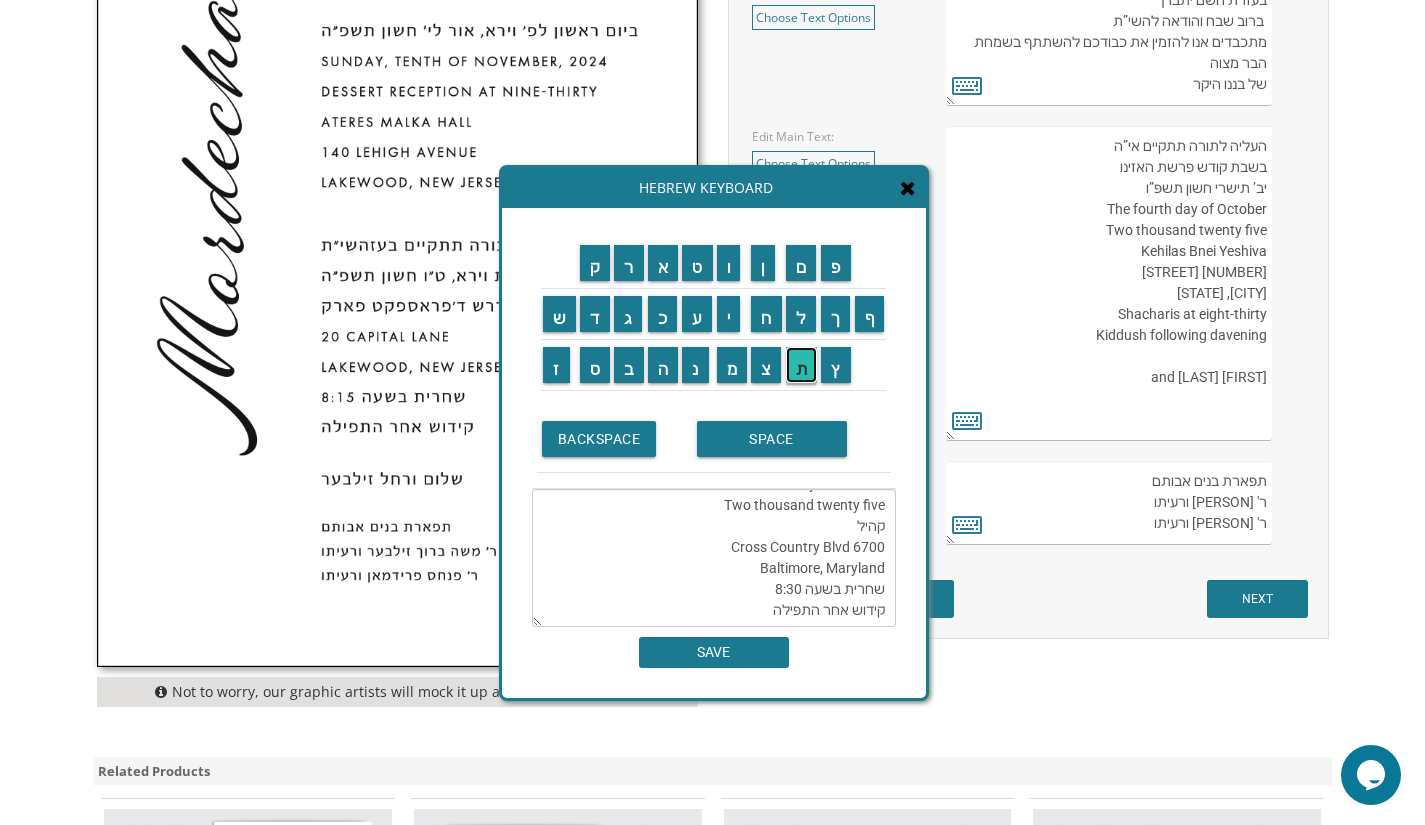 click on "ת" at bounding box center (802, 365) 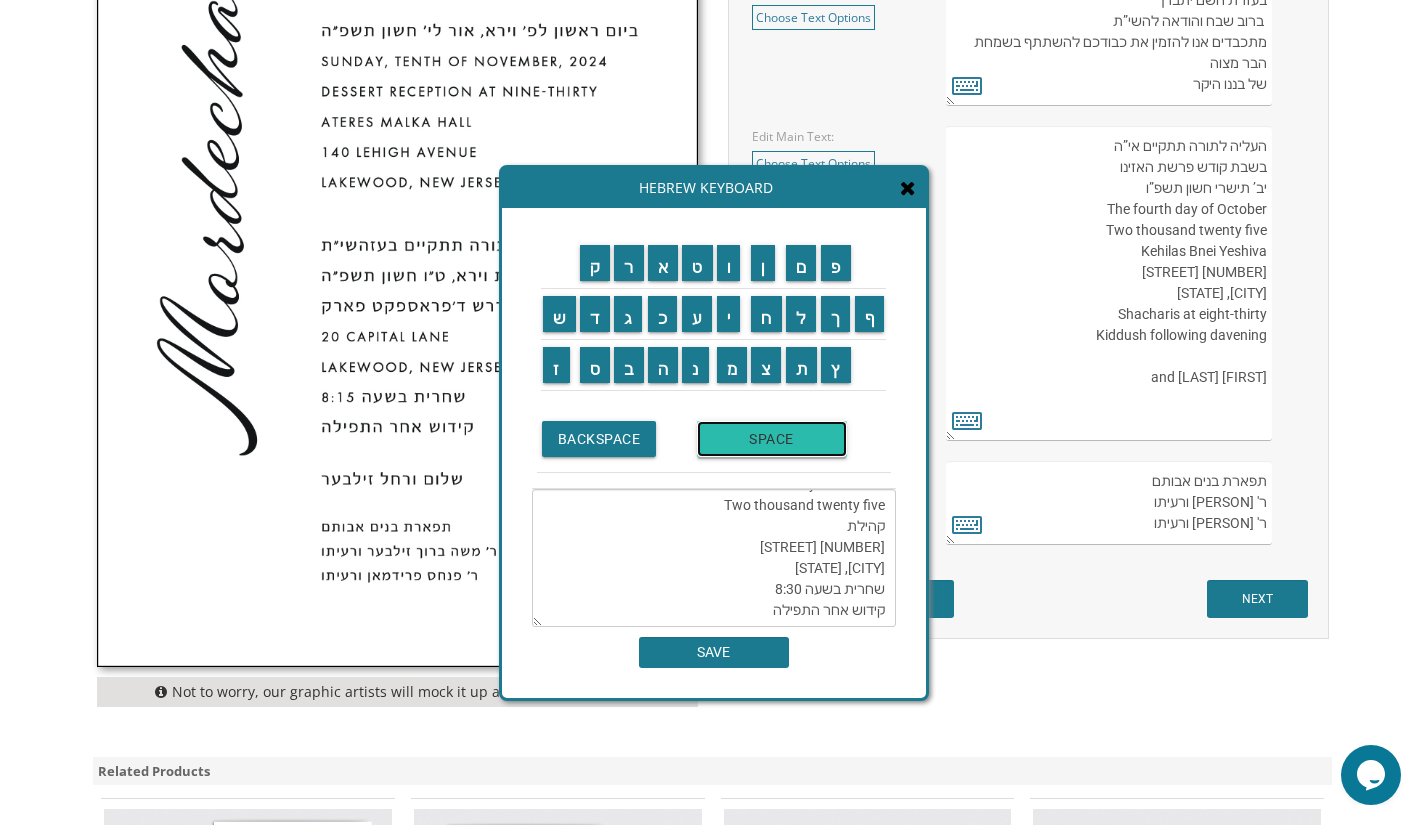 click on "SPACE" at bounding box center (772, 439) 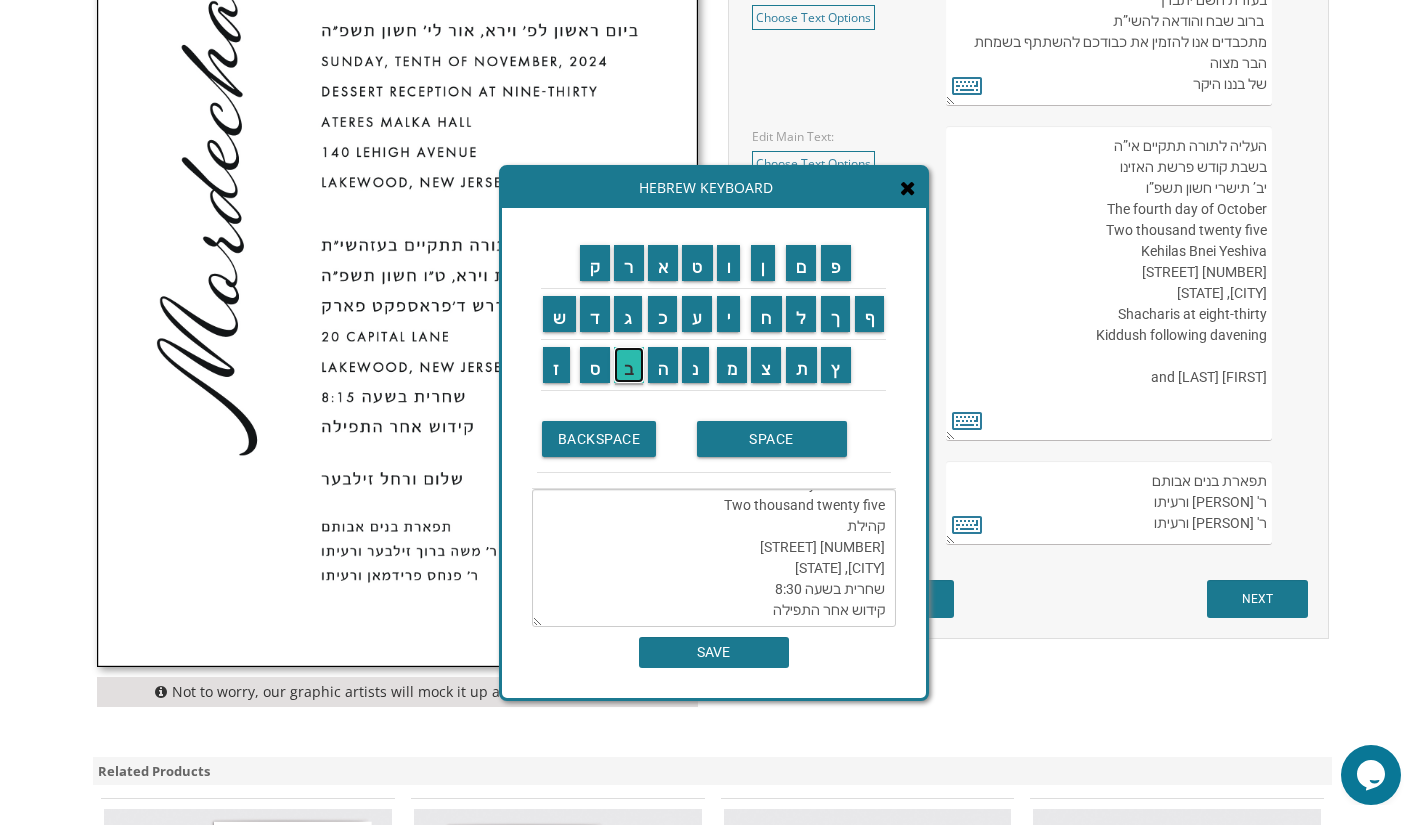 click on "ב" at bounding box center (629, 365) 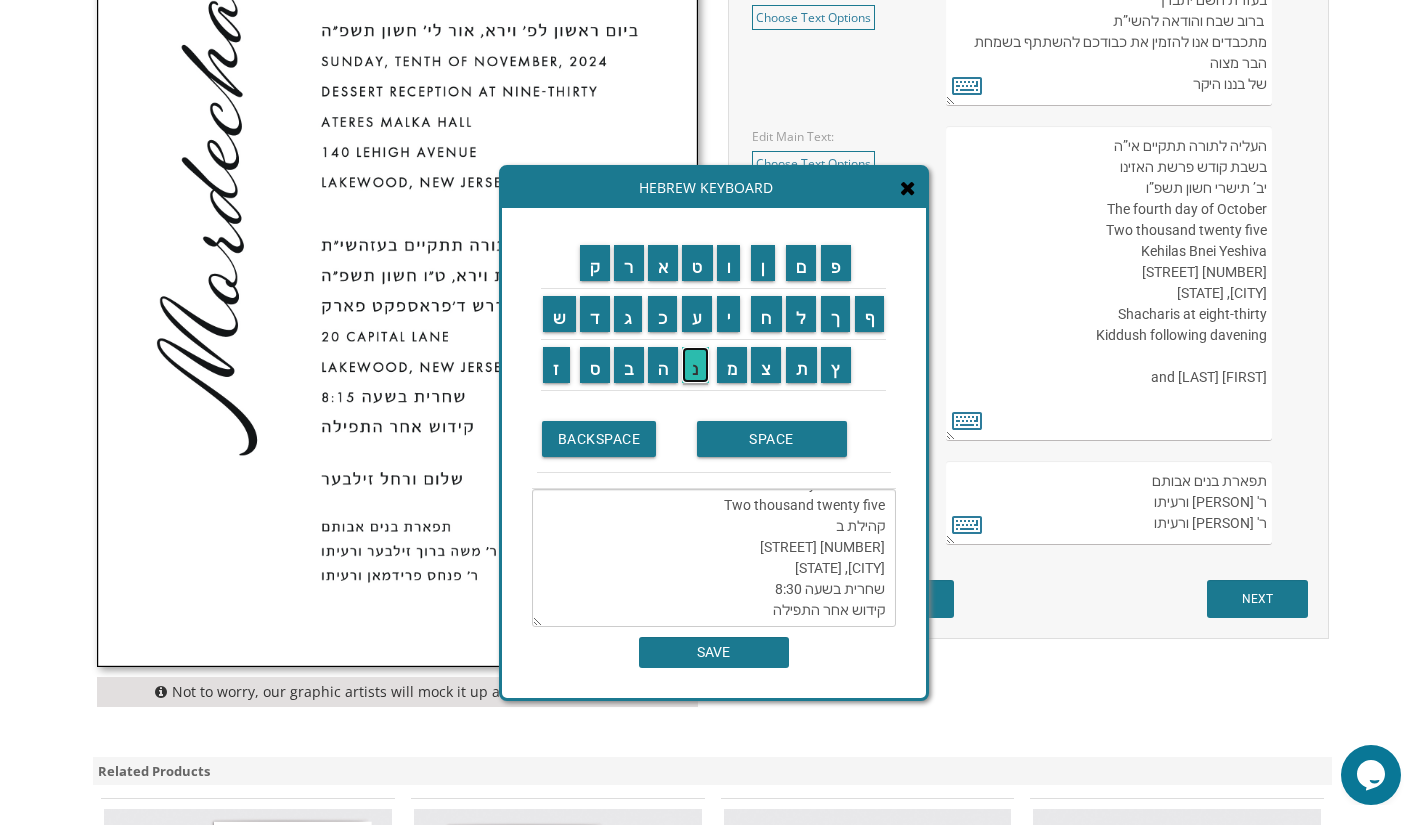 click on "נ" at bounding box center [695, 365] 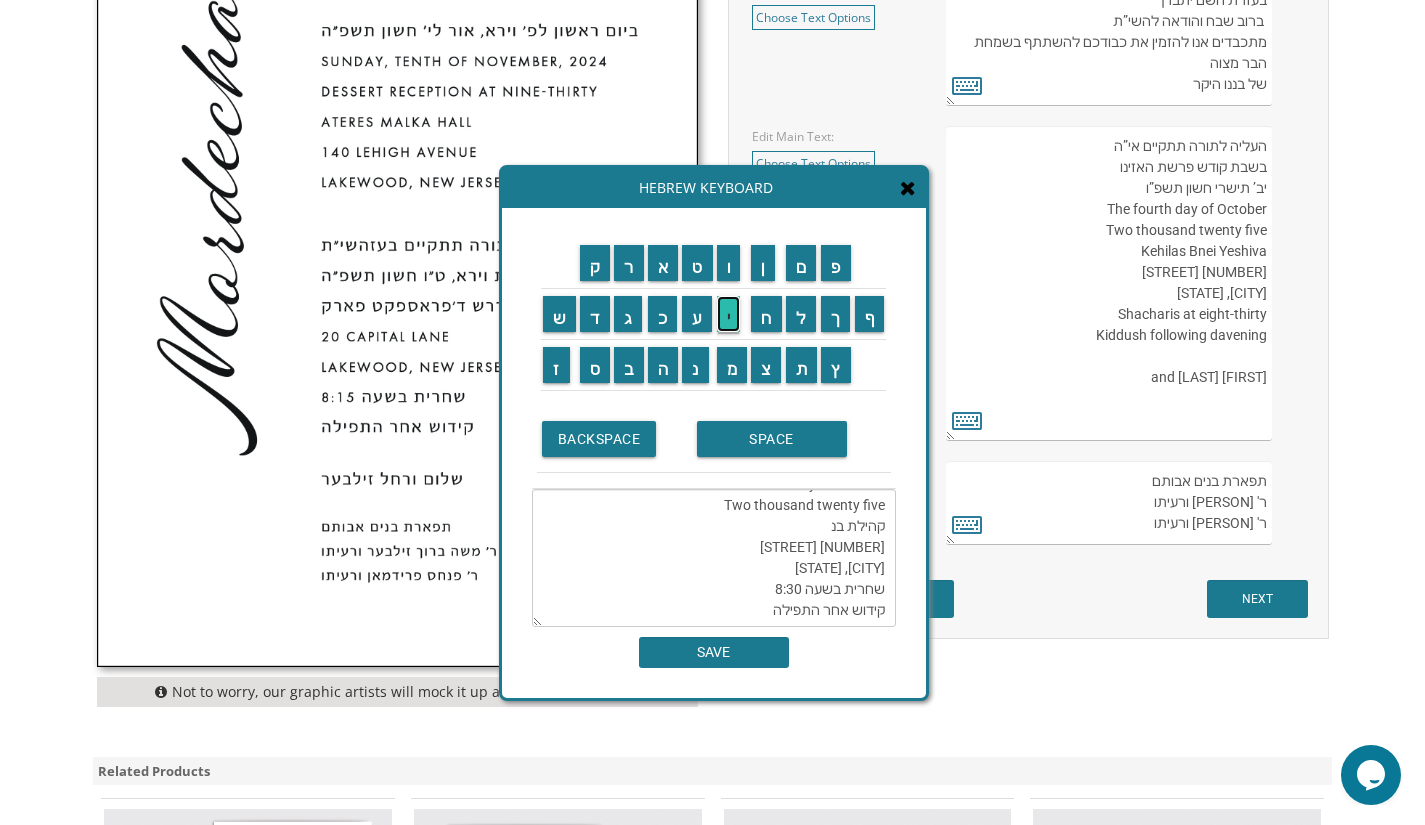 click on "י" at bounding box center [729, 314] 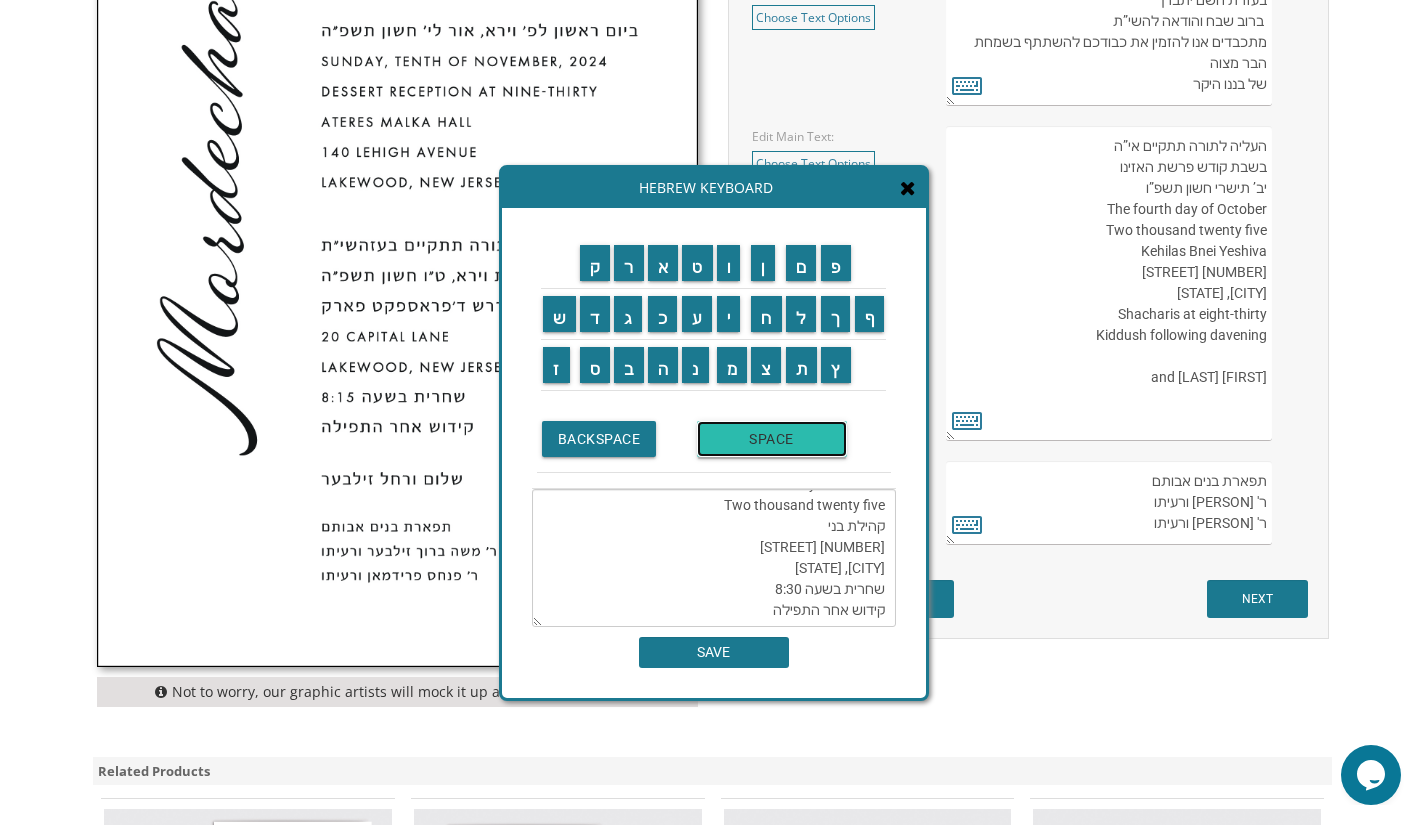 click on "SPACE" at bounding box center (772, 439) 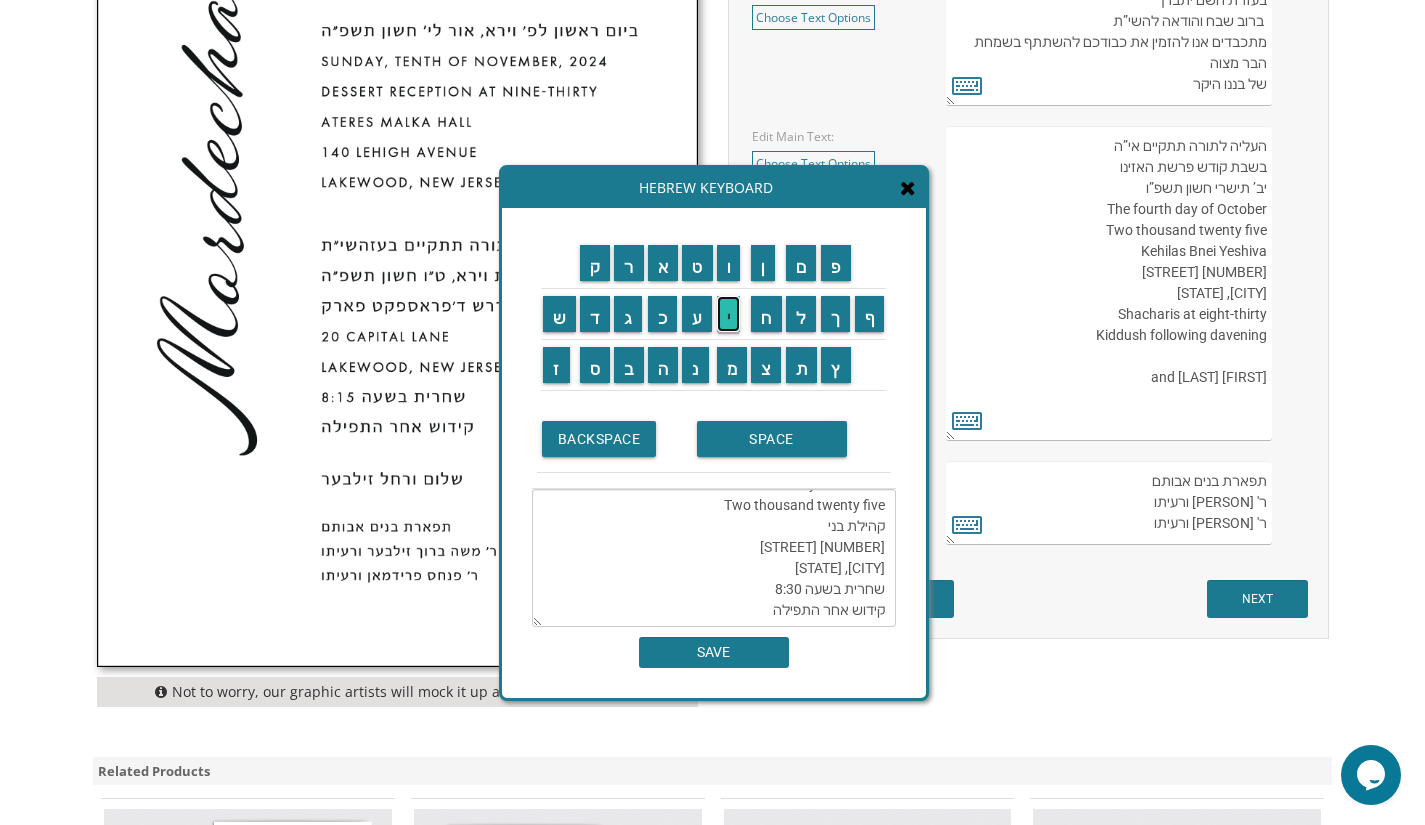click on "י" at bounding box center (729, 314) 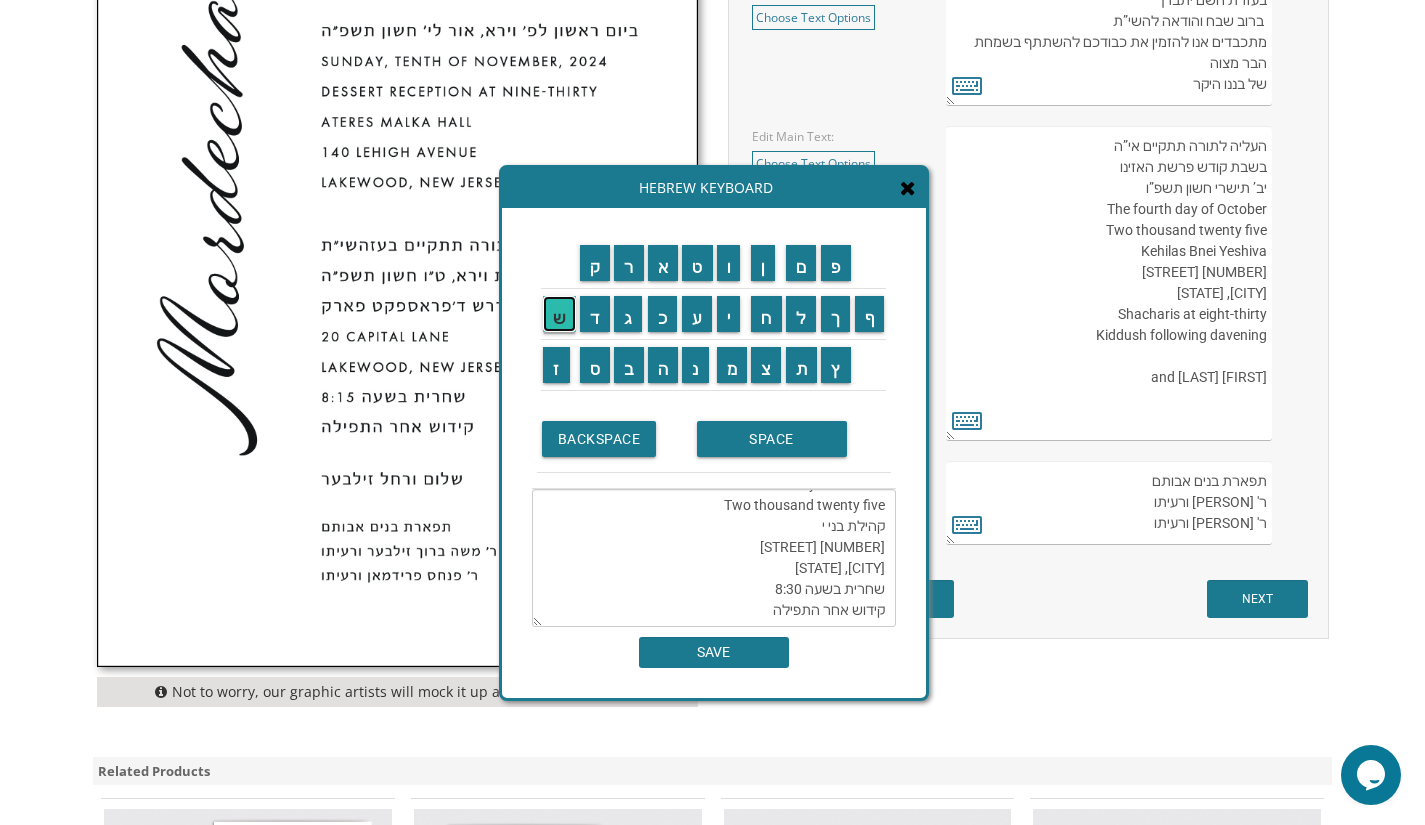 click on "ש" at bounding box center (559, 314) 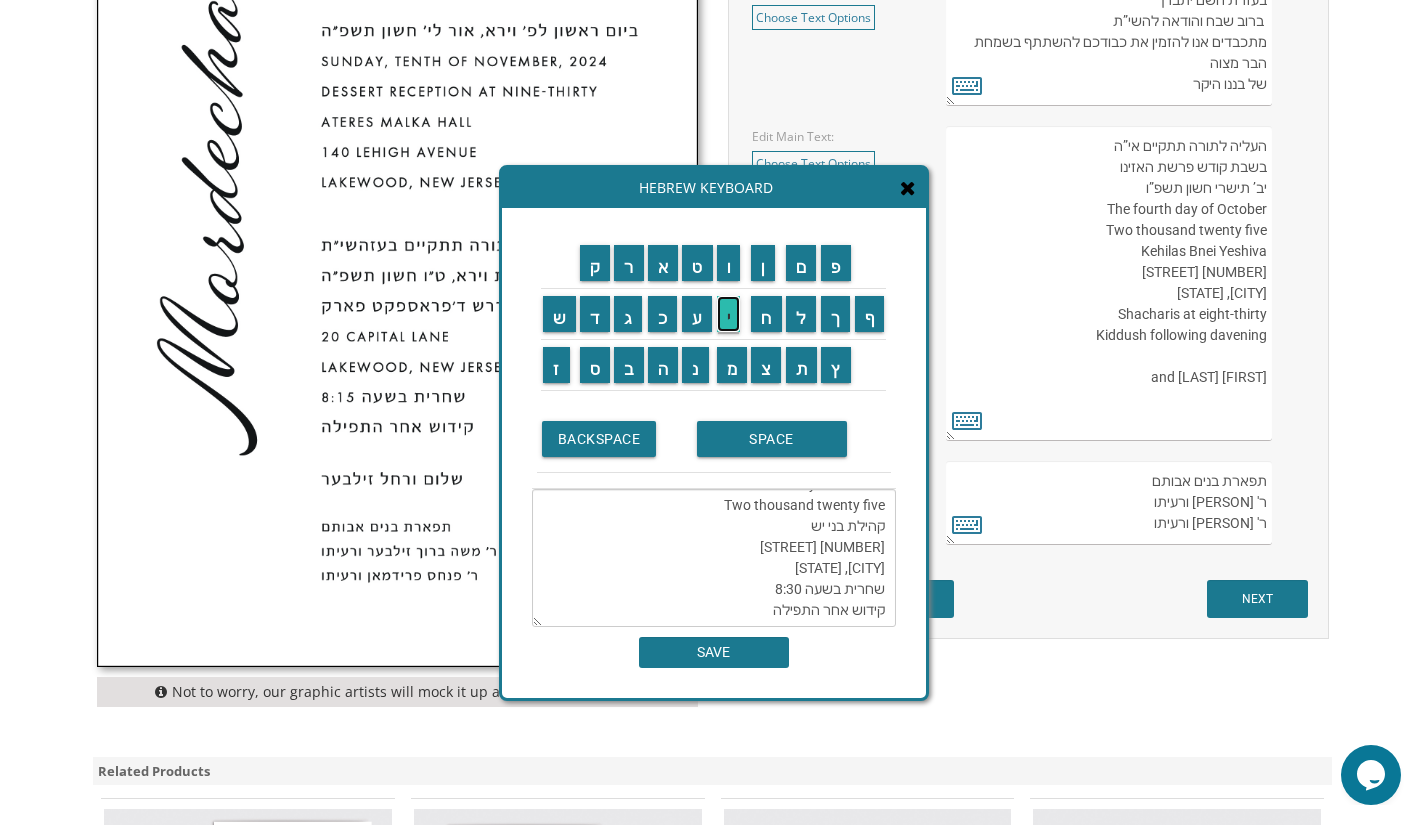 click on "י" at bounding box center (729, 314) 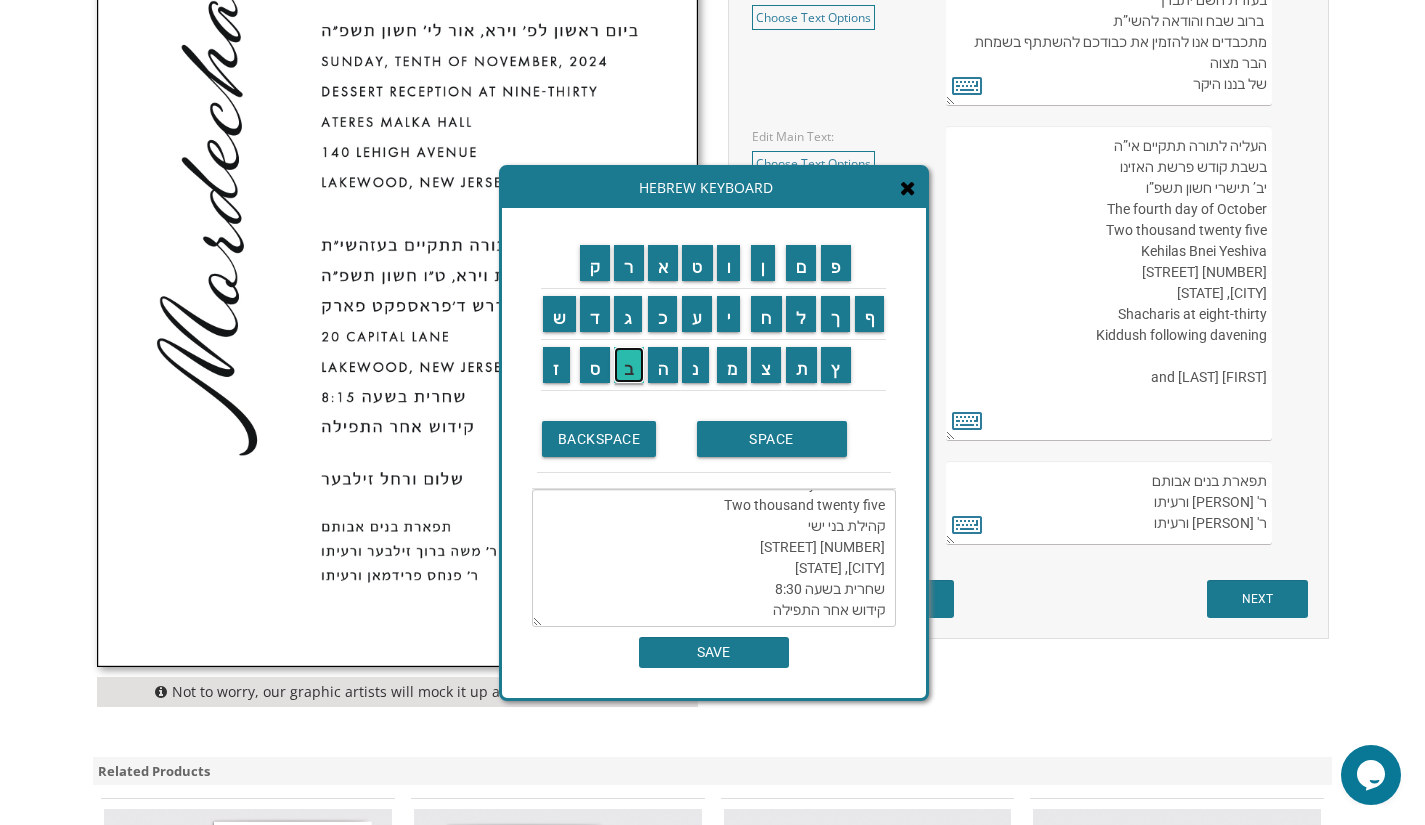 click on "ב" at bounding box center (629, 365) 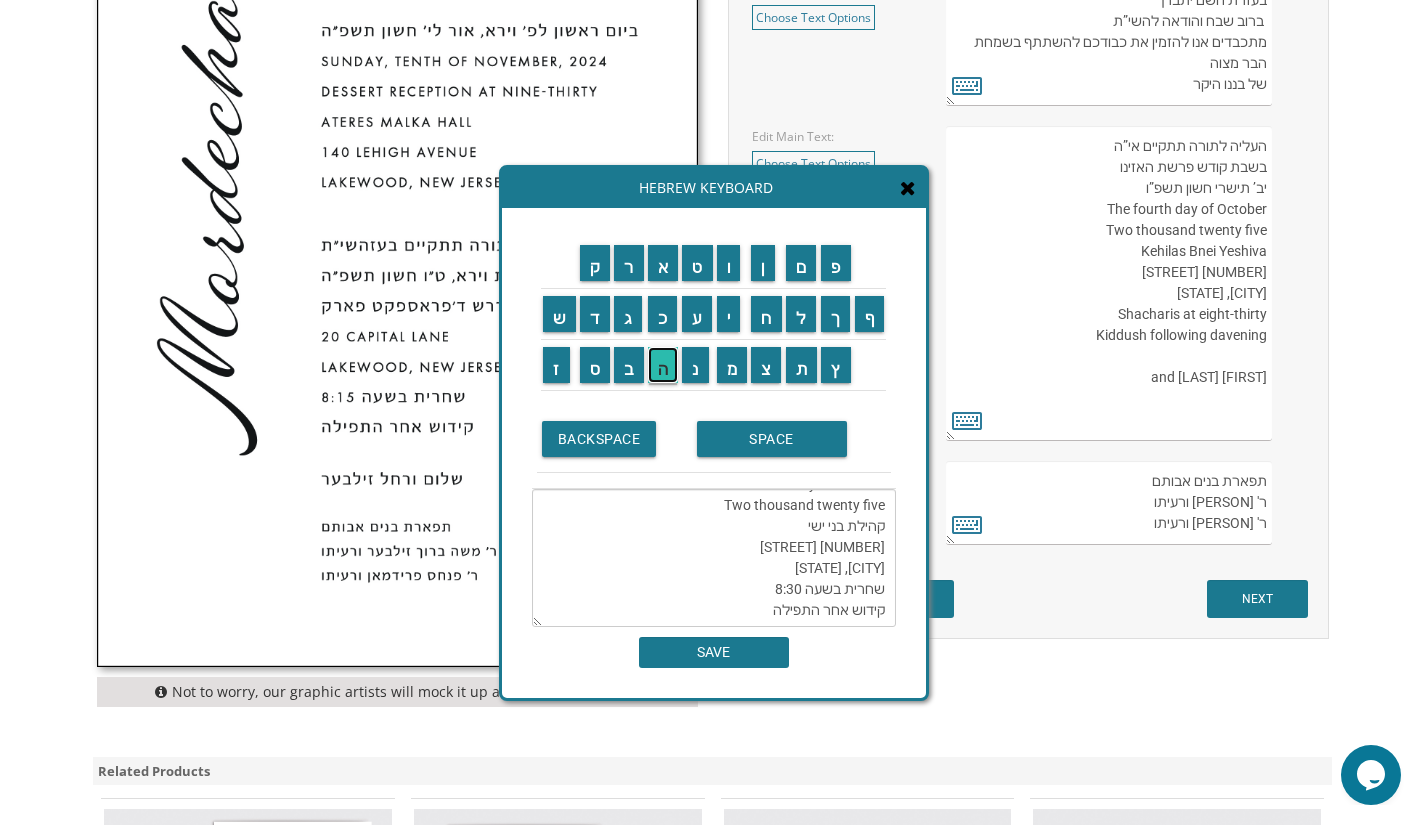 click on "ה" at bounding box center [663, 365] 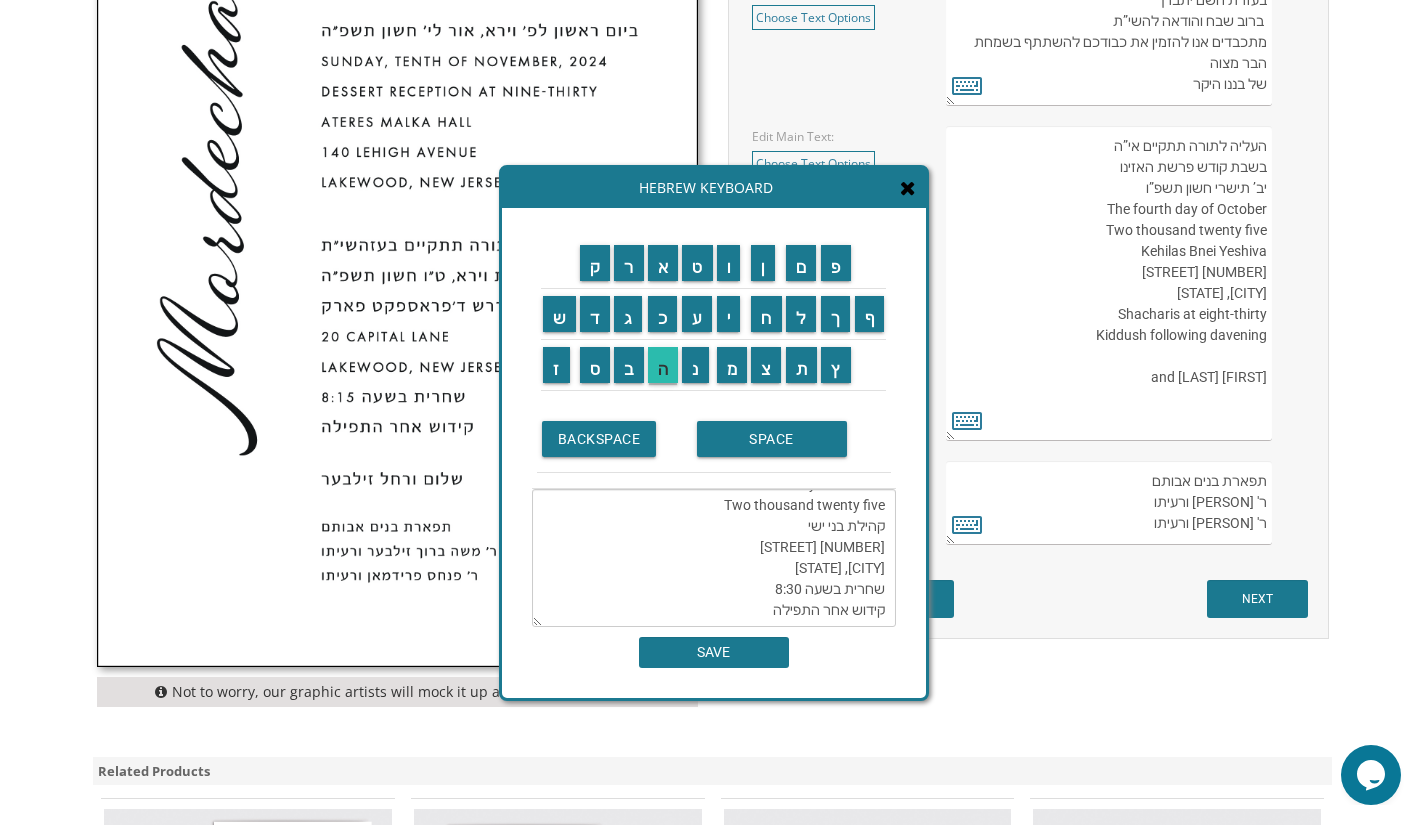 type on "העליה לתורה תתקיים אי”ה
בשבת קודש פרשת האזינו
יב’ תישרי חשון תשפ”ו
The fourth day of October
Two thousand twenty five
קהילת בני ישיבה
6700 Cross Country Blvd
Baltimore, Maryland
שחרית בשעה 8:30
קידוש אחר התפילה" 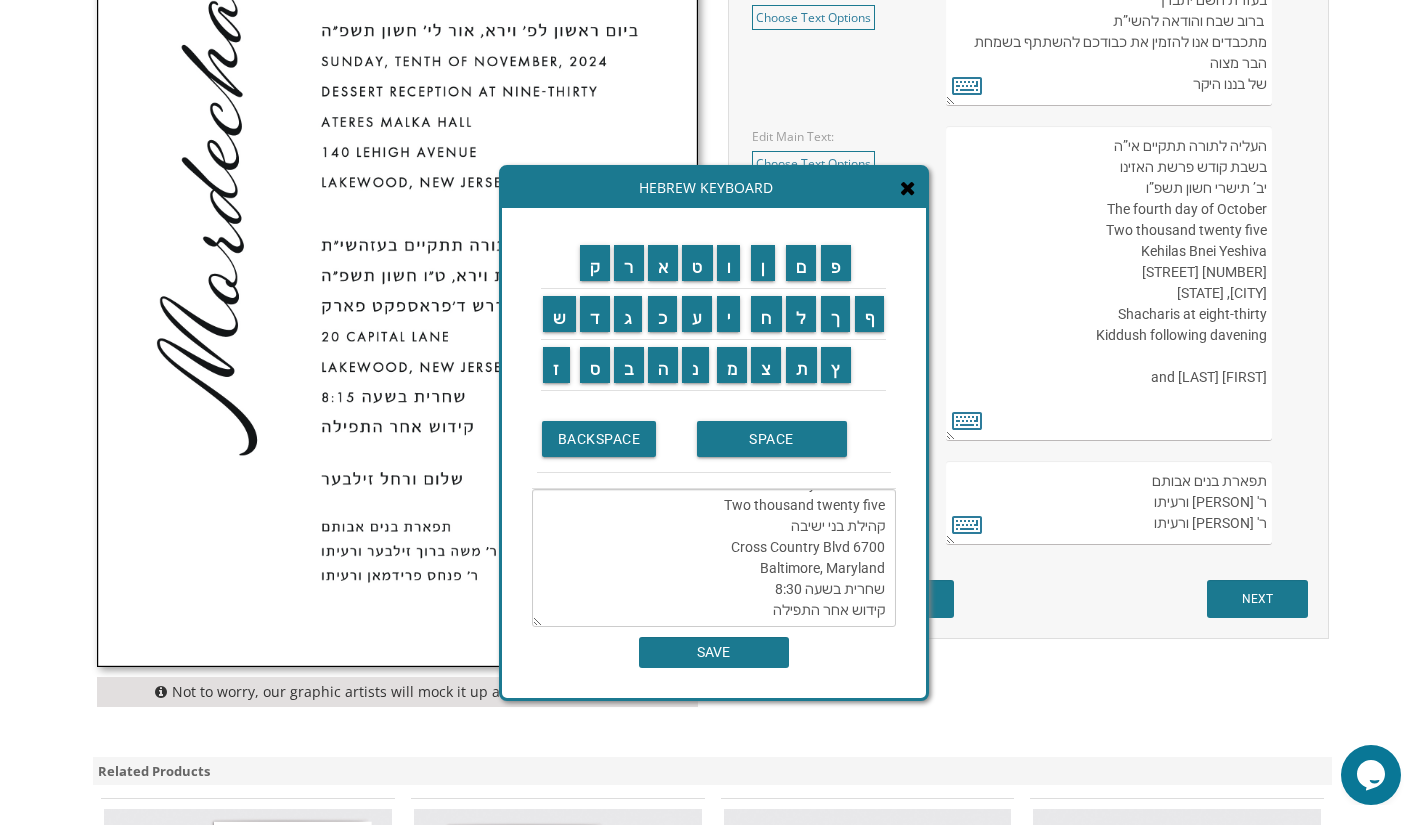 scroll, scrollTop: 969, scrollLeft: 0, axis: vertical 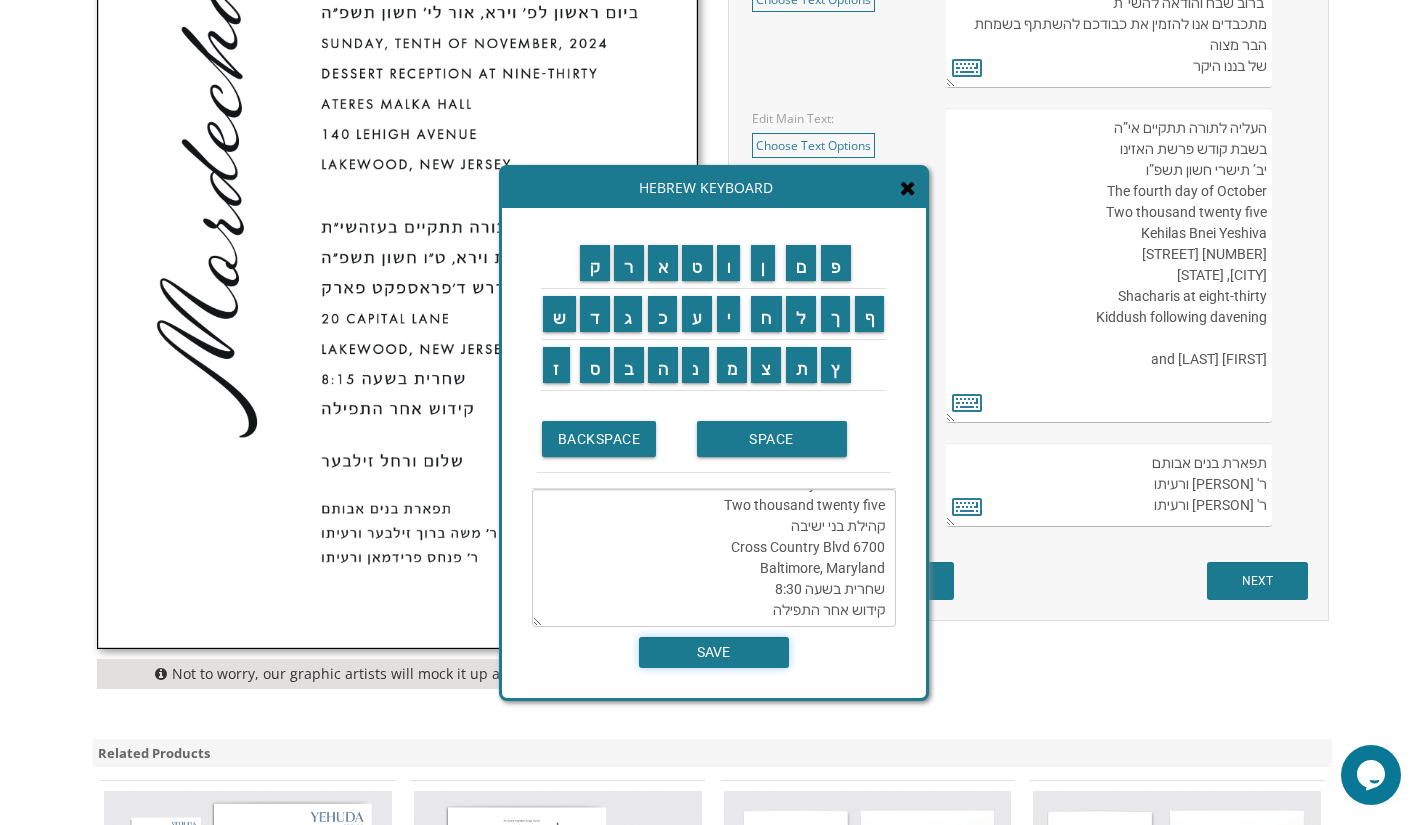 click on "SAVE" at bounding box center (714, 652) 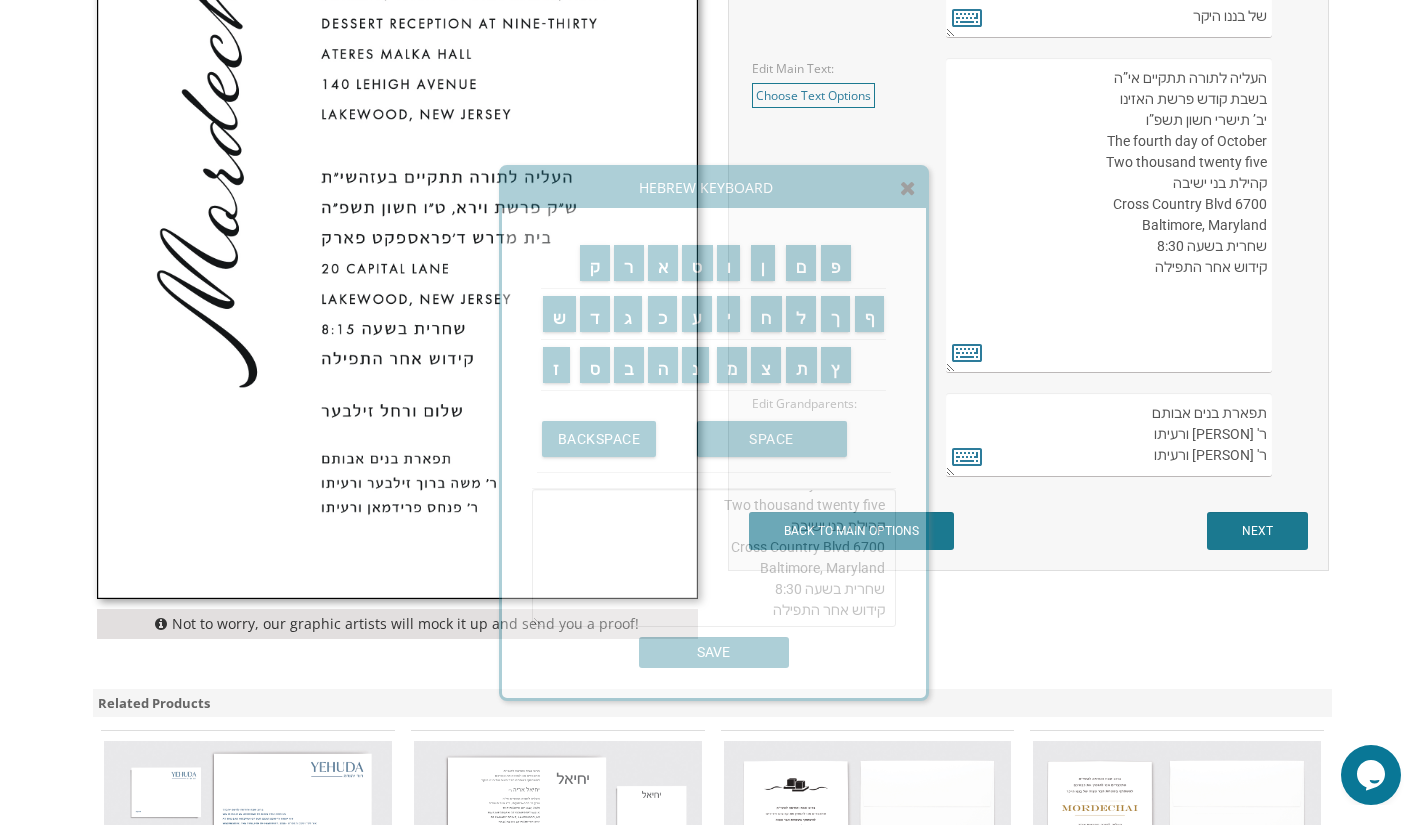 scroll, scrollTop: 1019, scrollLeft: 0, axis: vertical 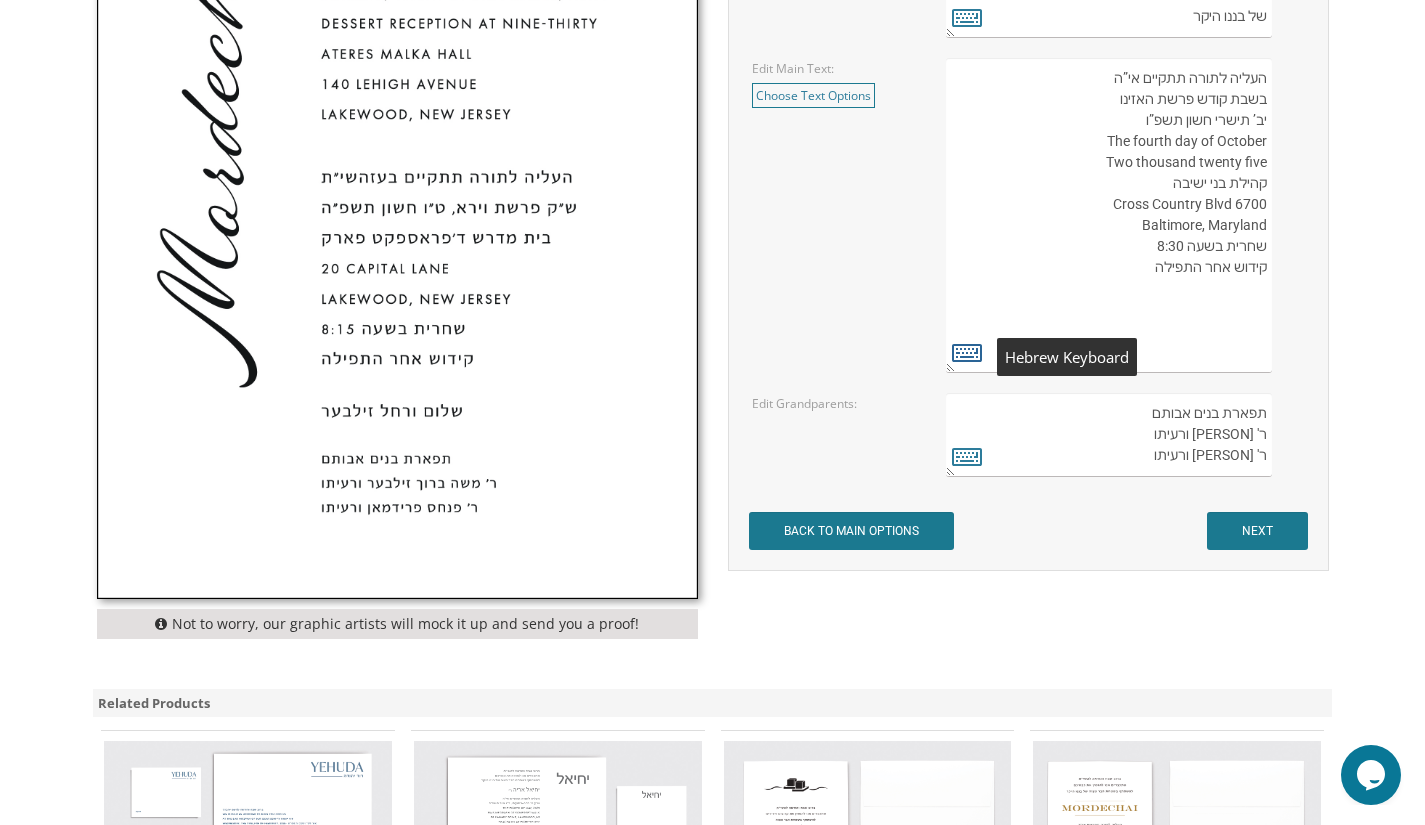 type on "העליה לתורה תתקיים אי”ה
בשבת קודש פרשת האזינו
יב’ תישרי חשון תשפ”ו
The fourth day of October
Two thousand twenty five
קהילת בני ישיבה
6700 Cross Country Blvd
Baltimore, Maryland
שחרית בשעה 8:30
קידוש אחר התפילה" 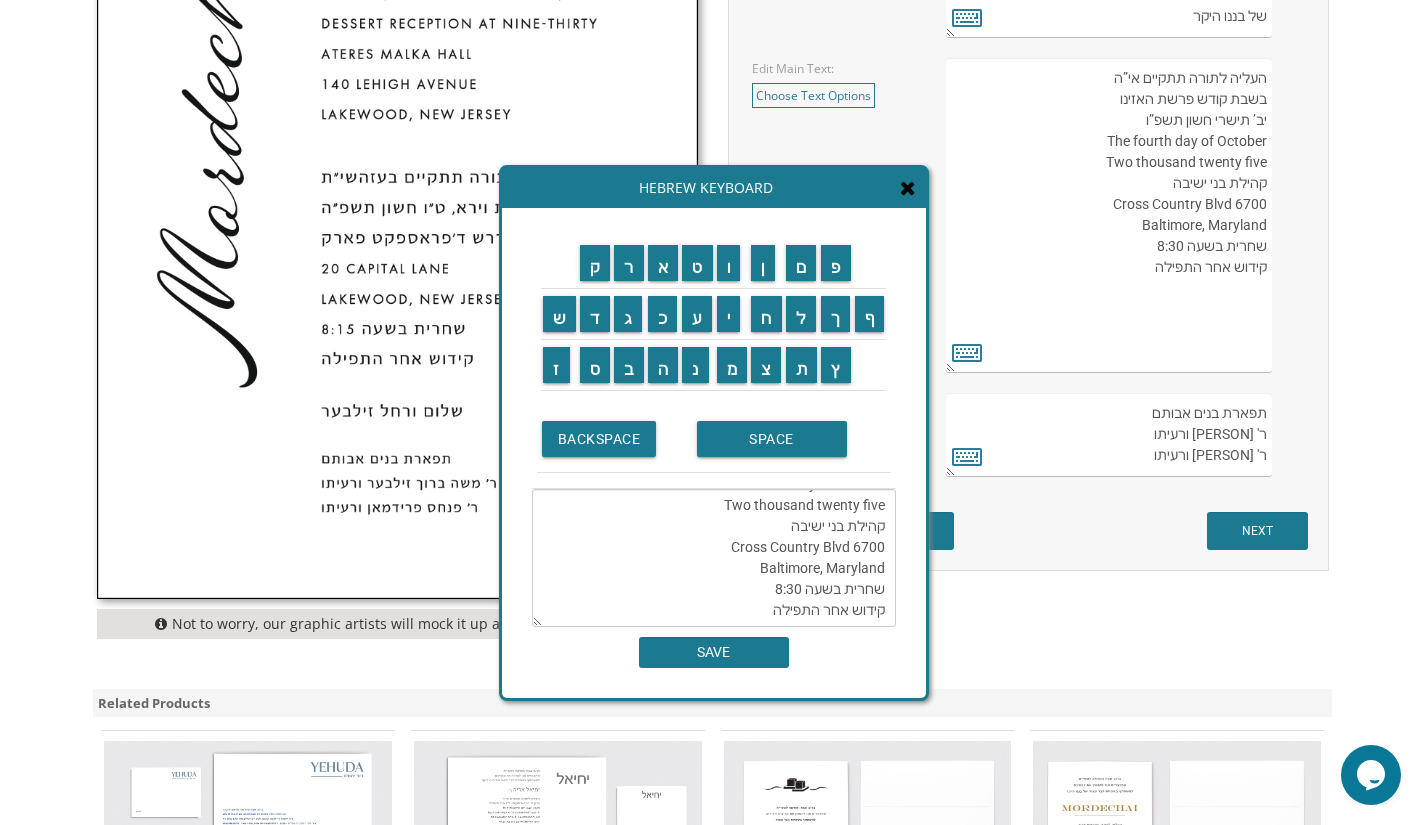 click at bounding box center [908, 188] 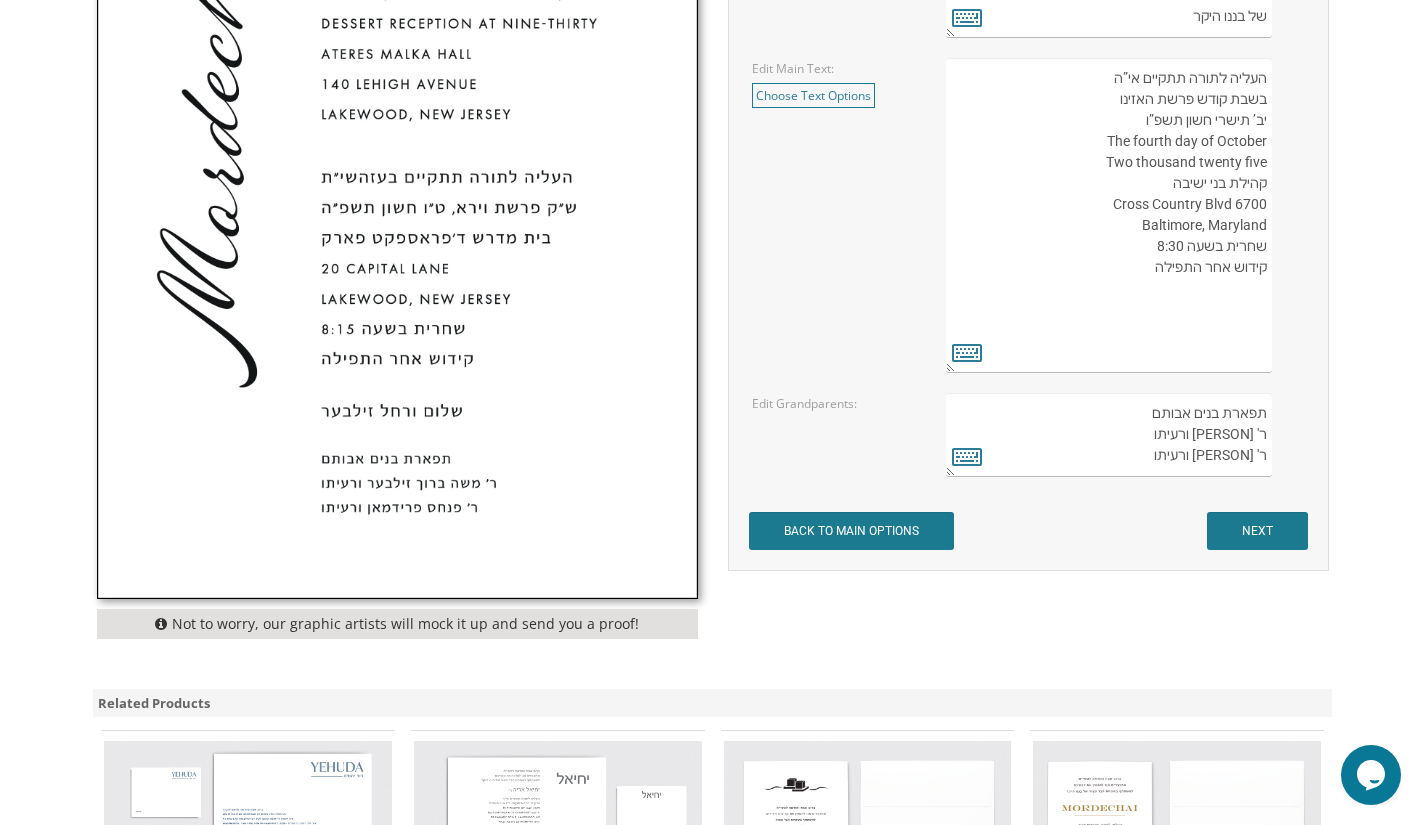 click on "העליה לתורה תתקיים אי”ה
בשבת קודש פרשת לך לך
ח’ חשון תשע”ט
The twenty-eighth of October
Two thousand eighteen
K’hal Rayim Ahuvim
175 Sunset Road
Lakewood, New Jersey
Shacharis at eight-thirty
Kiddush following davening
Chaim and Shani Kohn" at bounding box center (1108, 215) 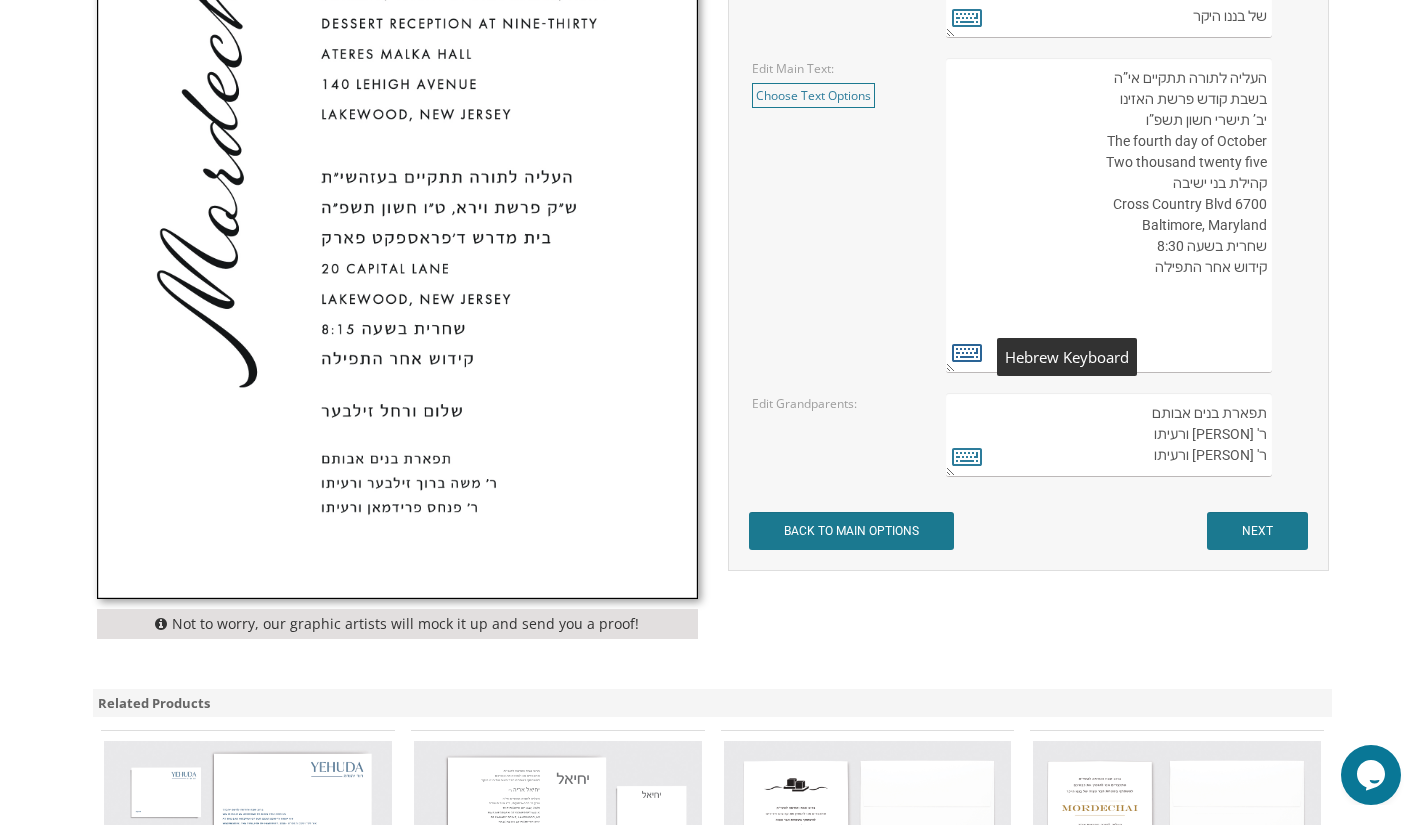 type on "העליה לתורה תתקיים אי”ה
בשבת קודש פרשת האזינו
יב’ תישרי חשון תשפ”ו
The fourth day of October
Two thousand twenty five
קהילת בני ישיבה
6700 Cross Country Blvd
Baltimore, Maryland
שחרית בשעה 8:30
קידוש אחר התפילה" 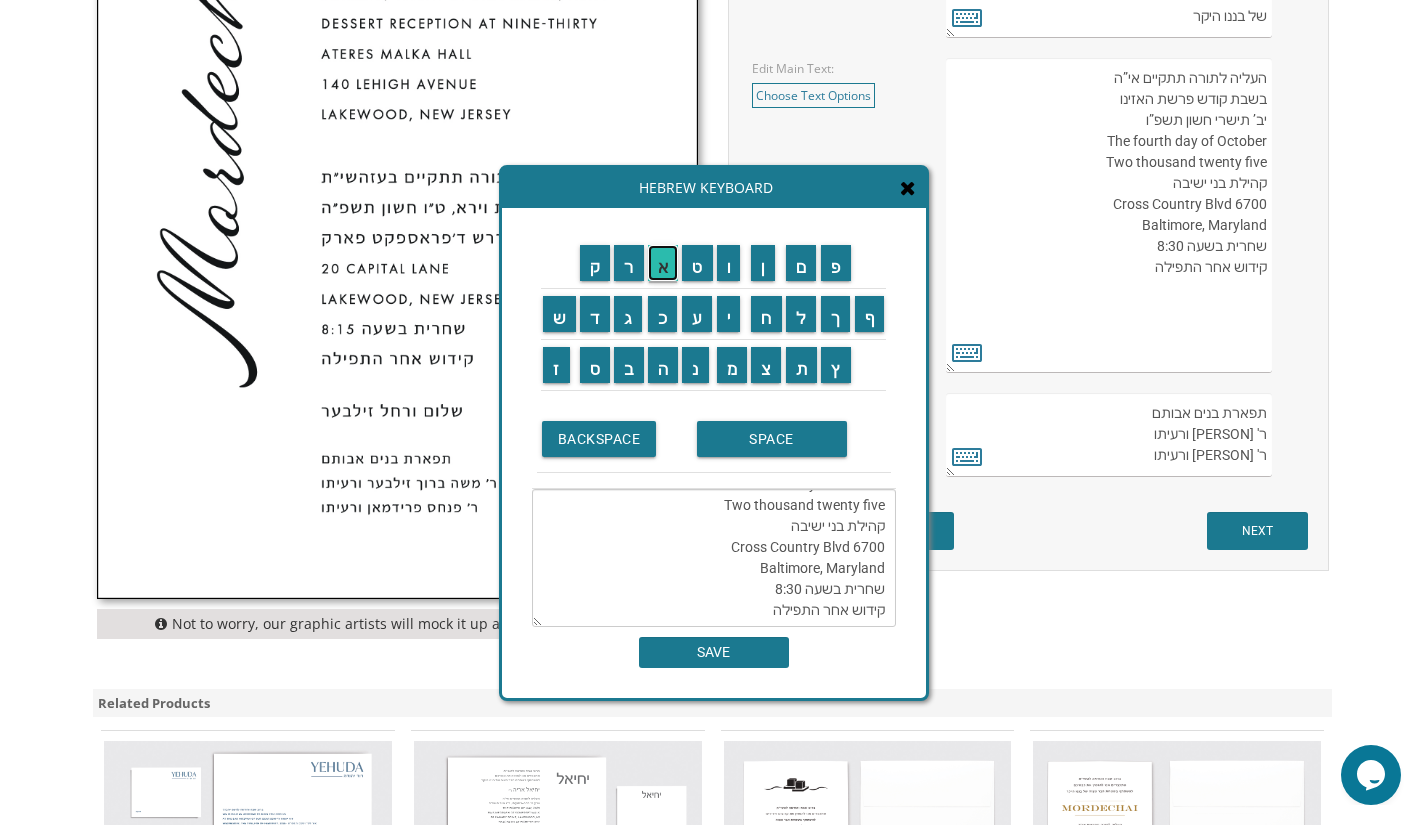 click on "א" at bounding box center (663, 263) 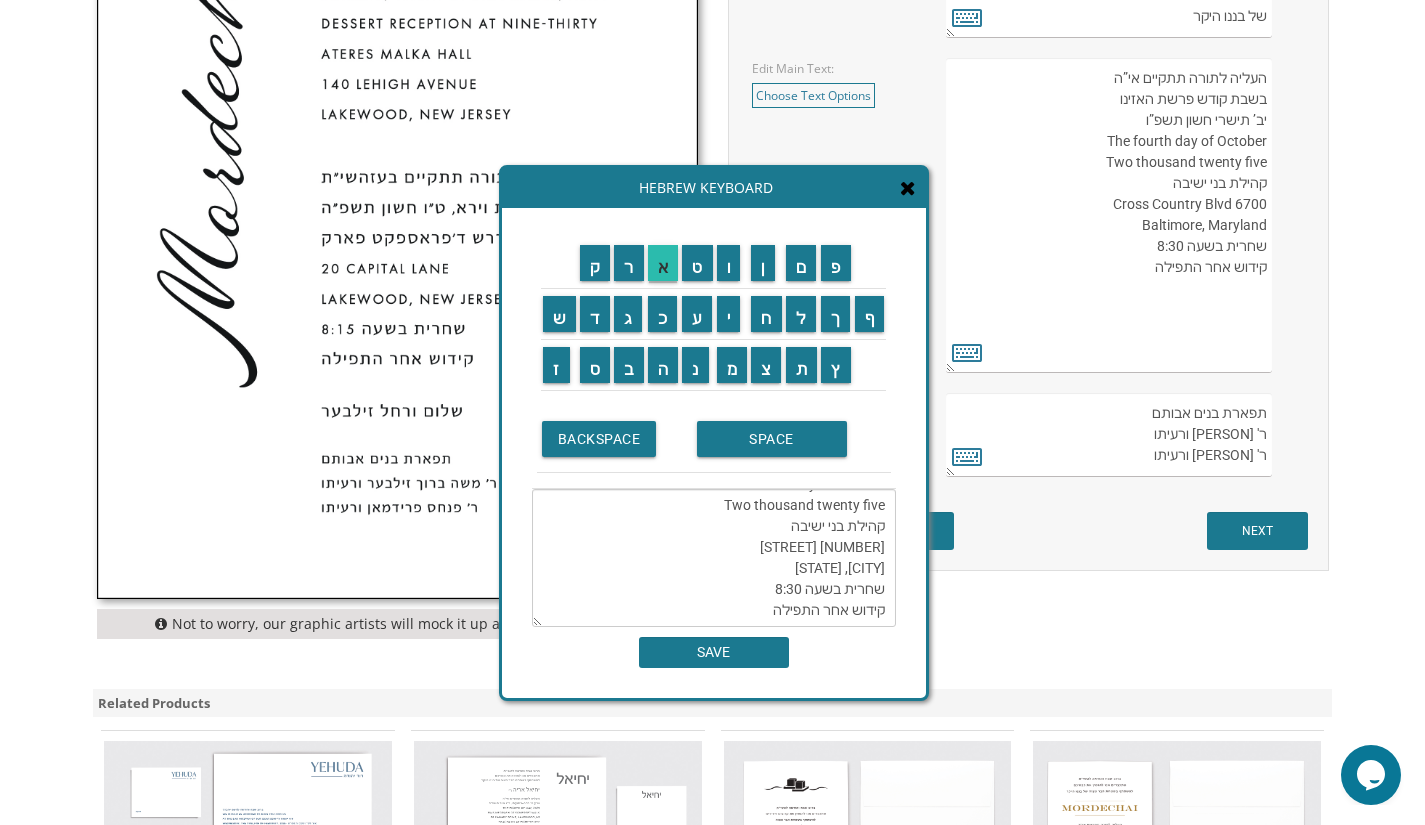 scroll, scrollTop: 147, scrollLeft: 0, axis: vertical 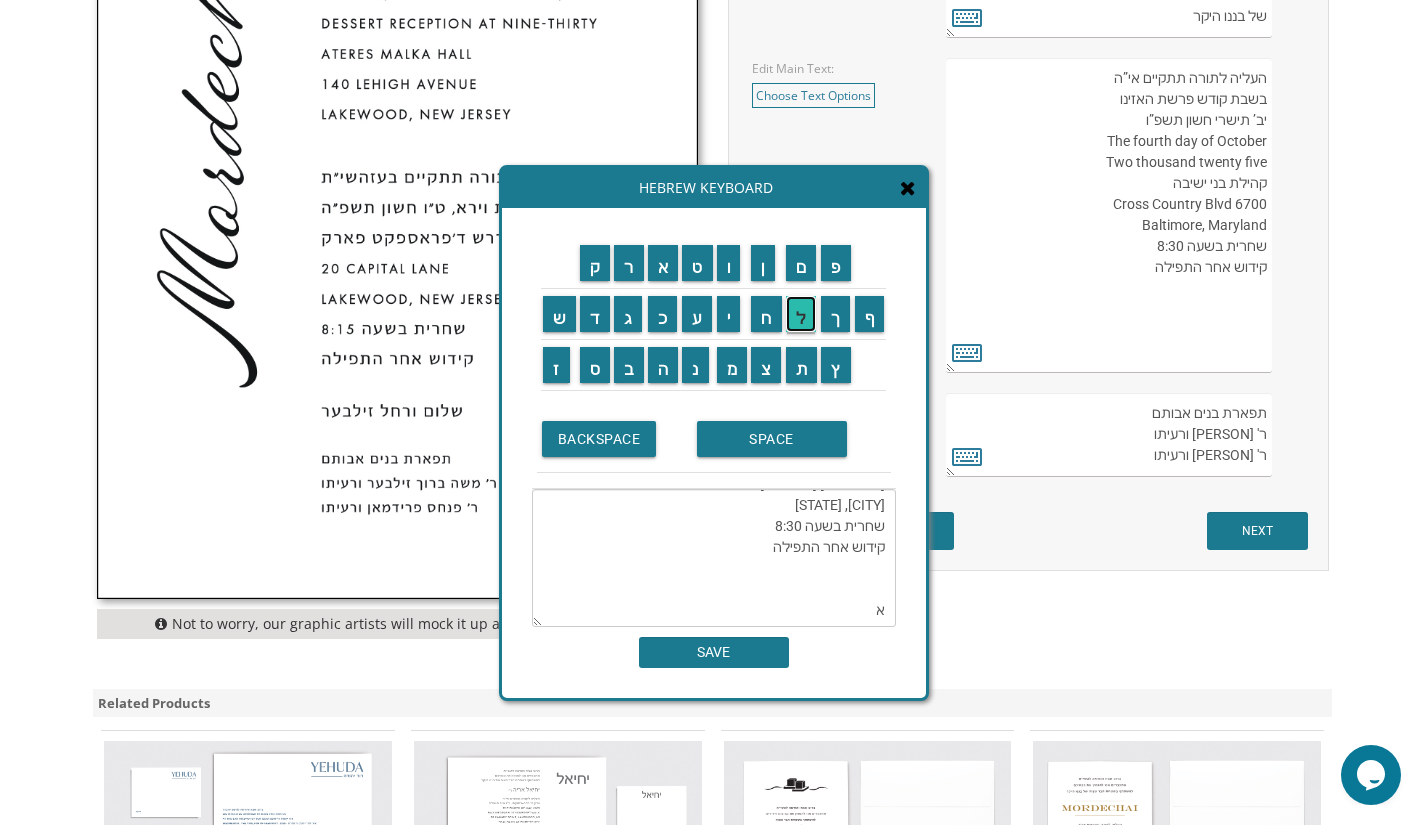 click on "ל" at bounding box center (801, 314) 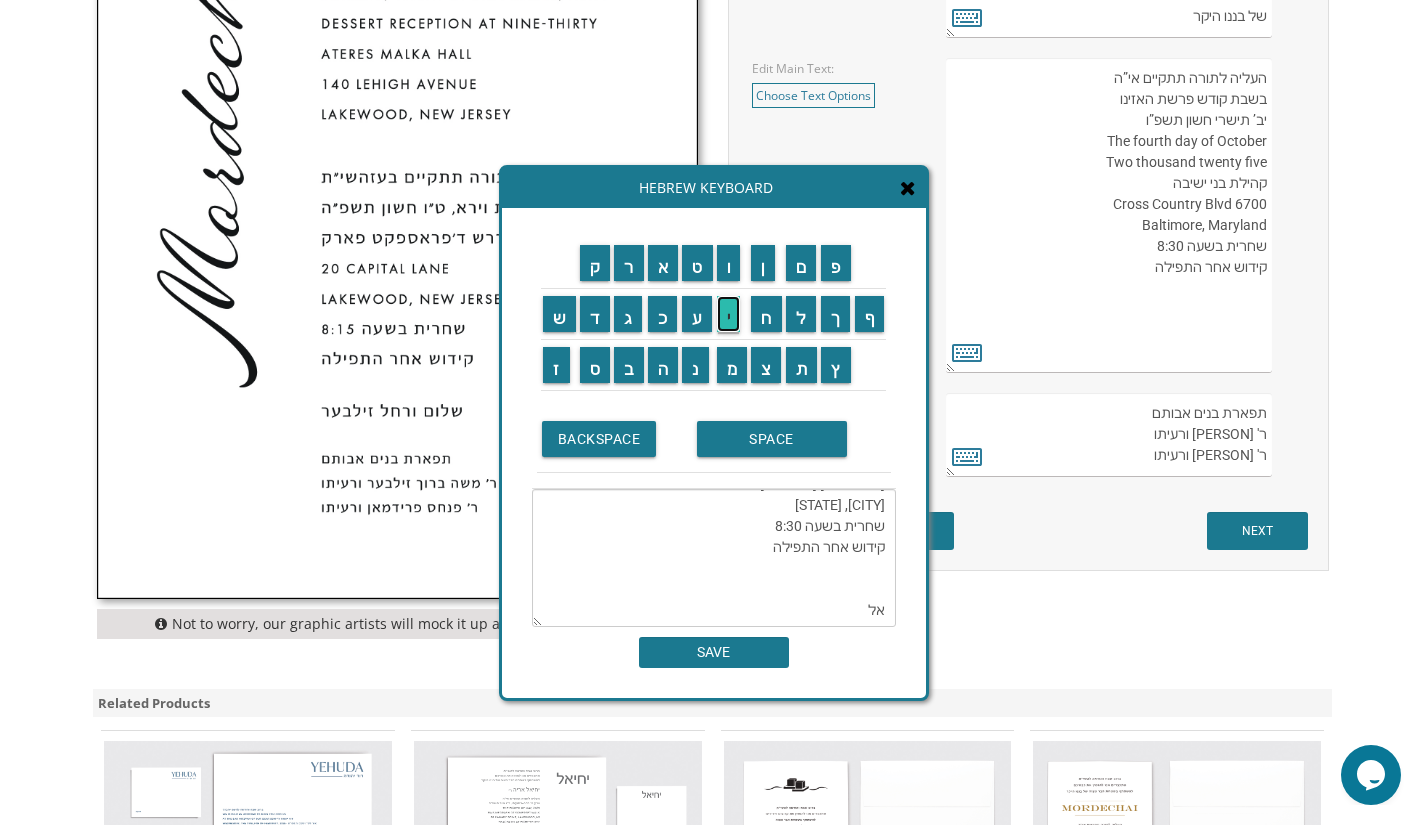 click on "י" at bounding box center [729, 314] 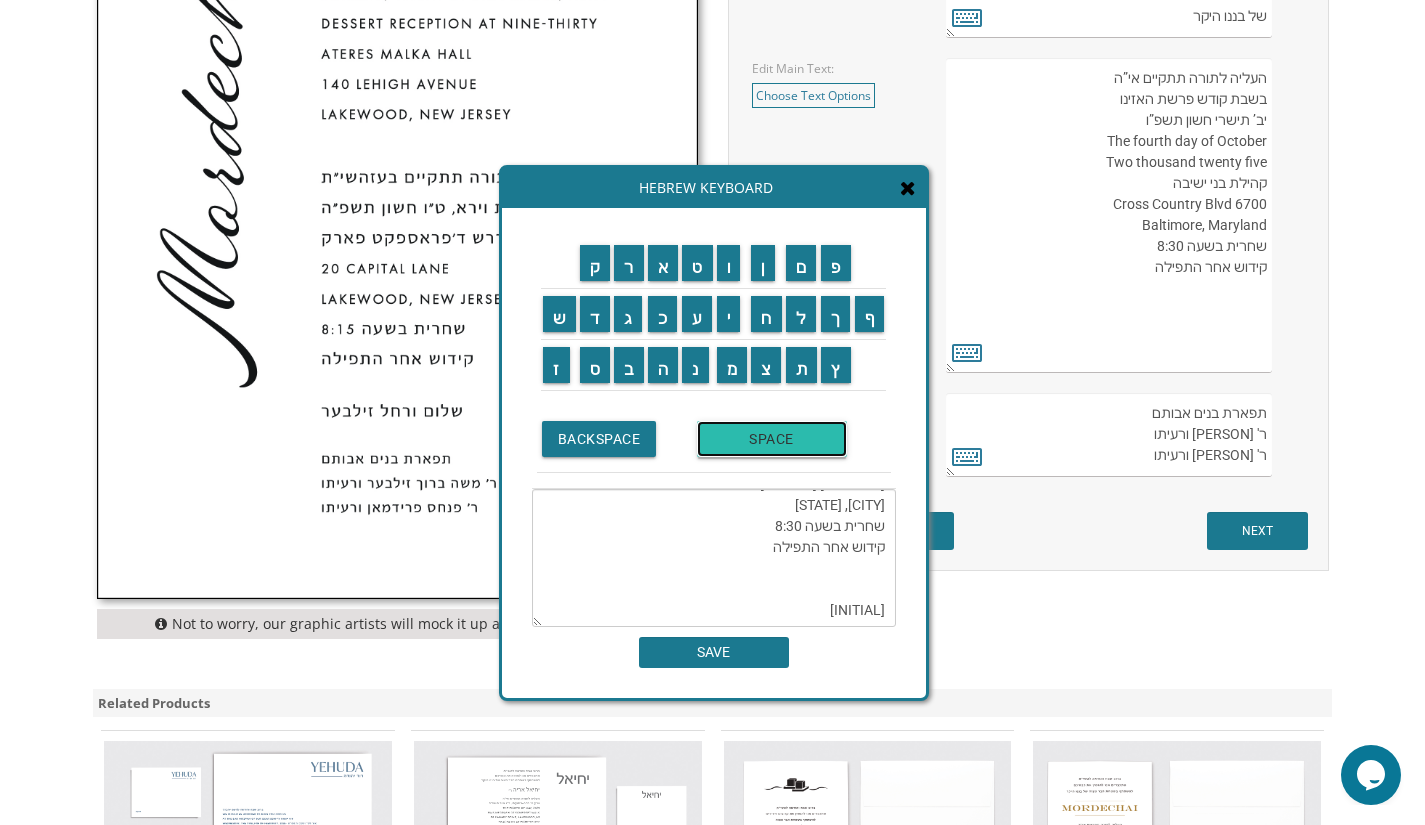 click on "SPACE" at bounding box center [772, 439] 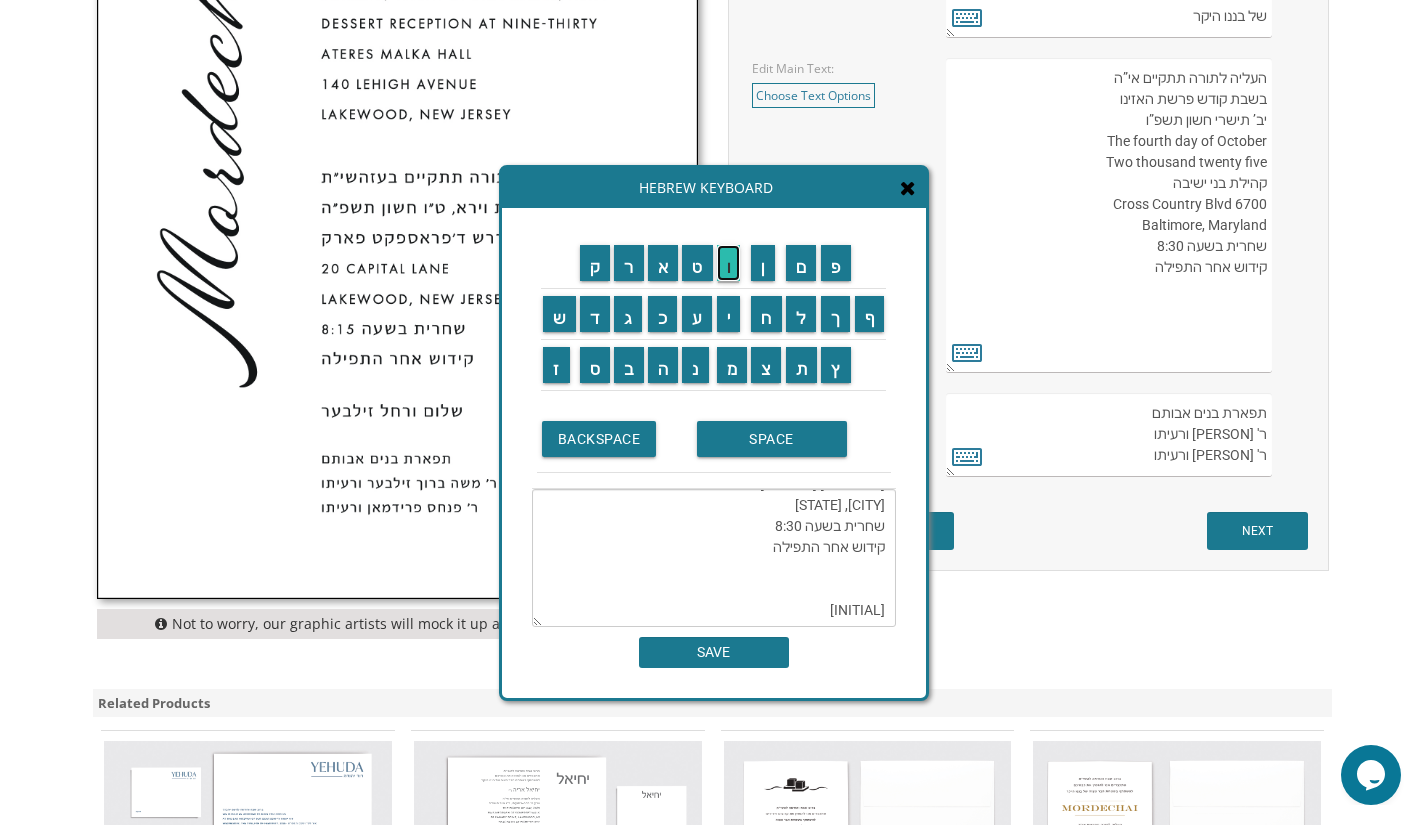 click on "ו" at bounding box center [729, 263] 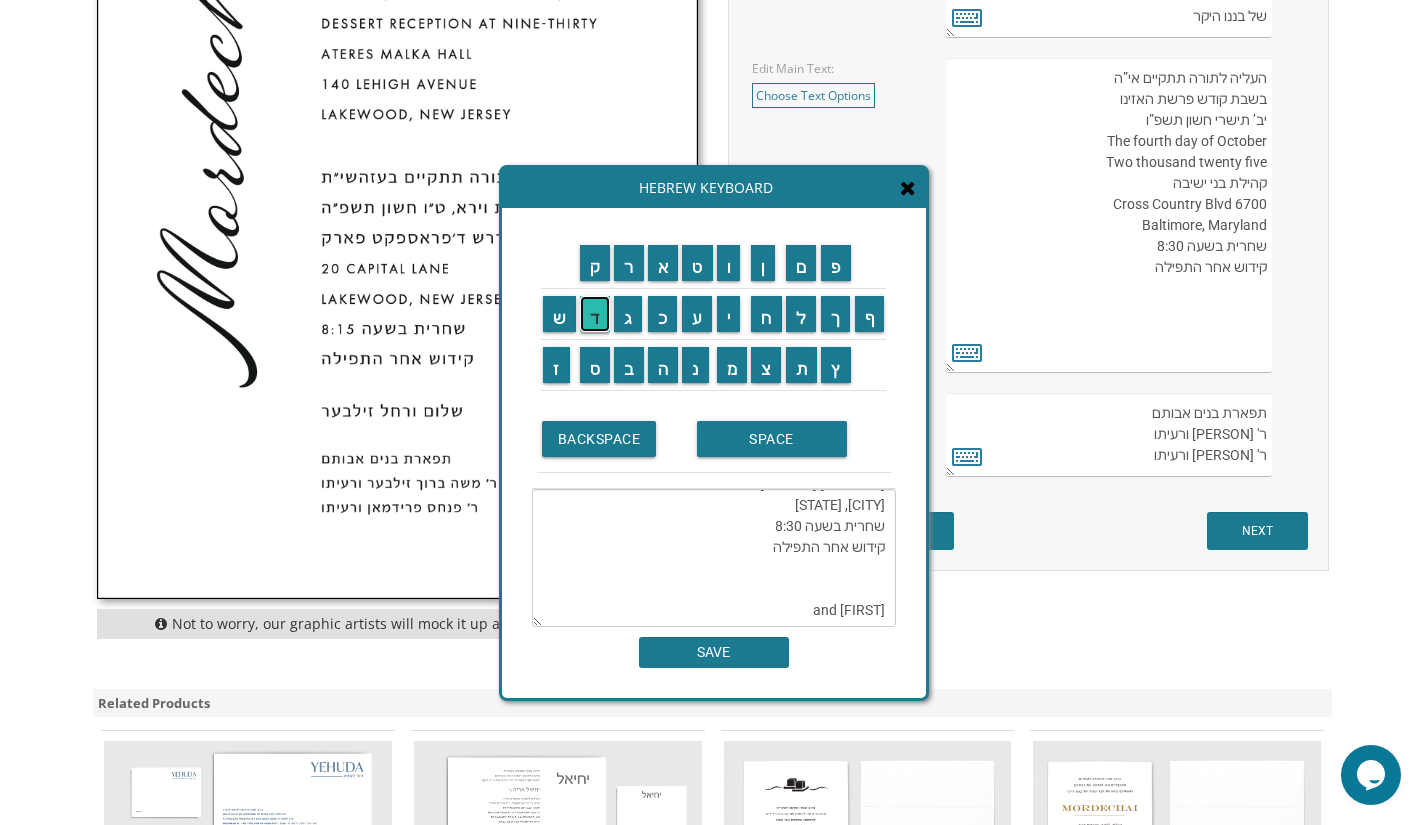 click on "ד" at bounding box center (595, 314) 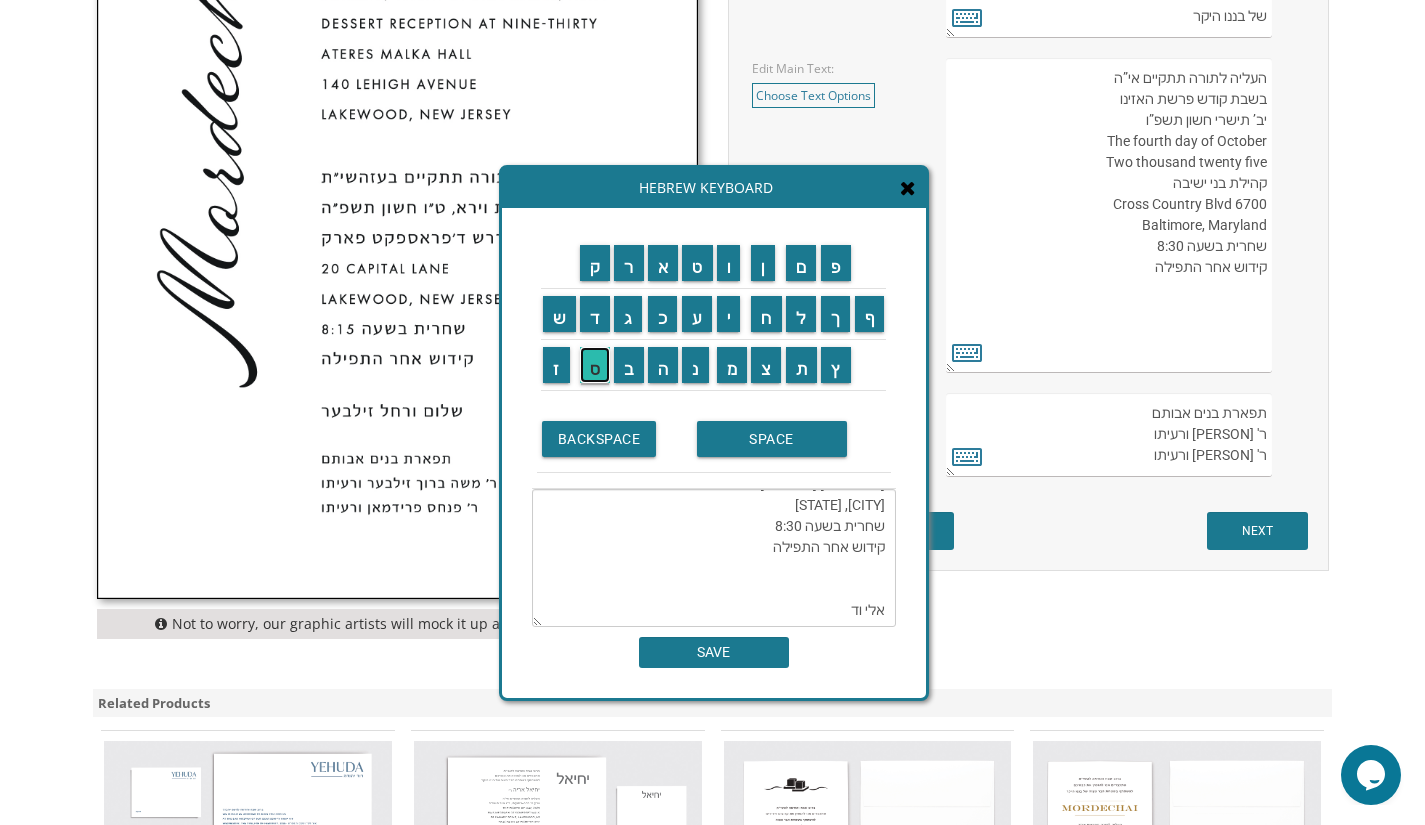 click on "ס" at bounding box center (595, 365) 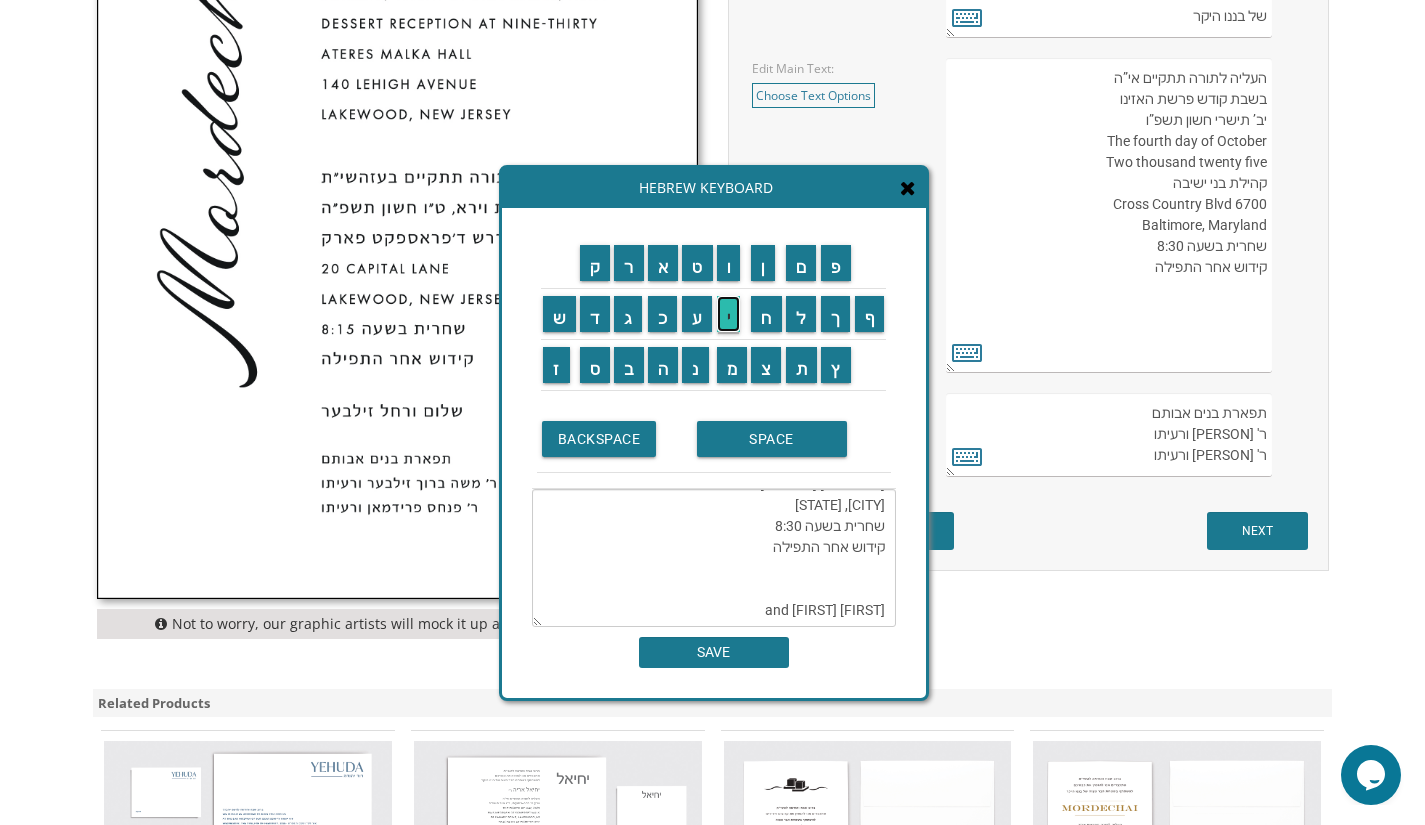 click on "י" at bounding box center [729, 314] 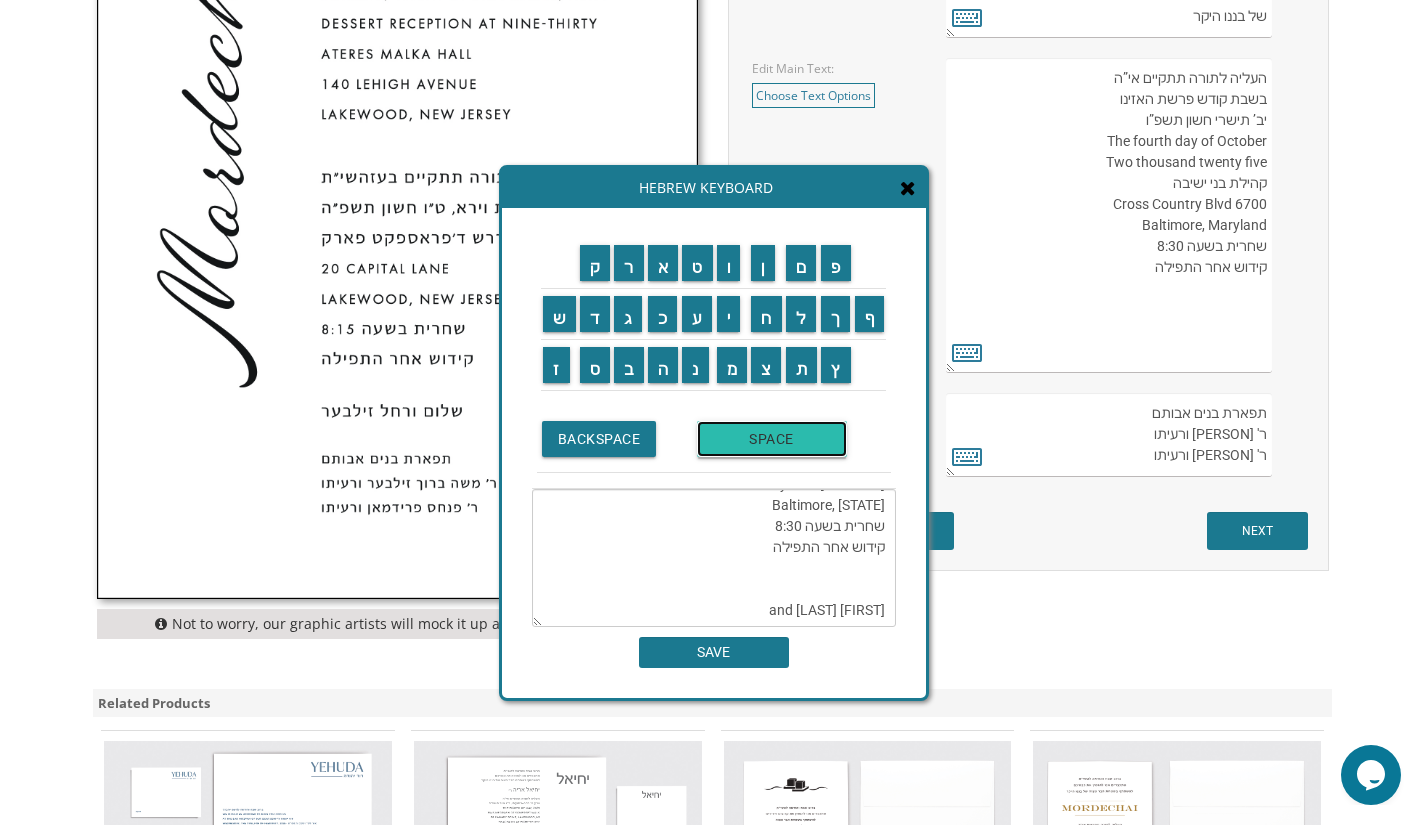 click on "SPACE" at bounding box center (772, 439) 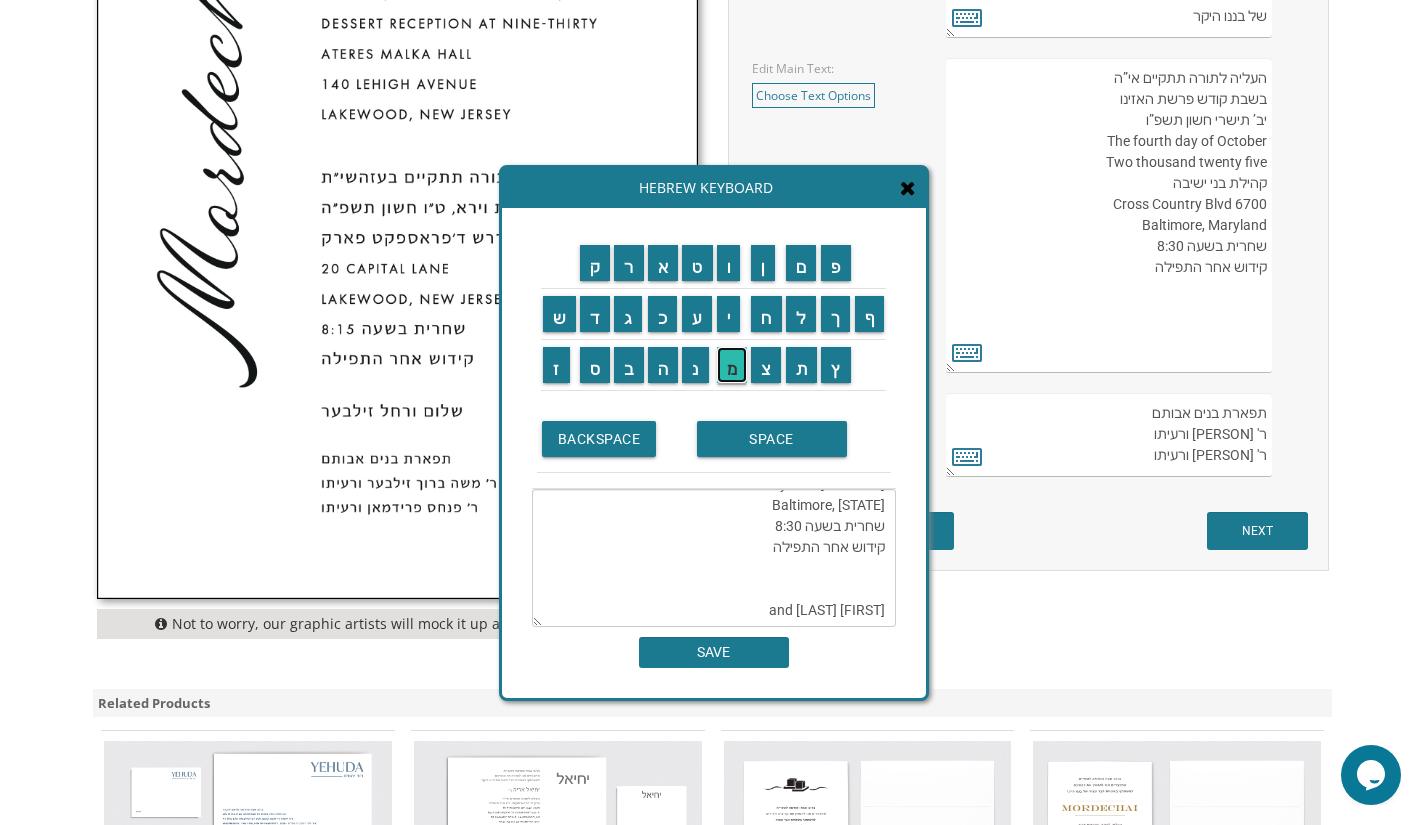 click on "מ" at bounding box center (732, 365) 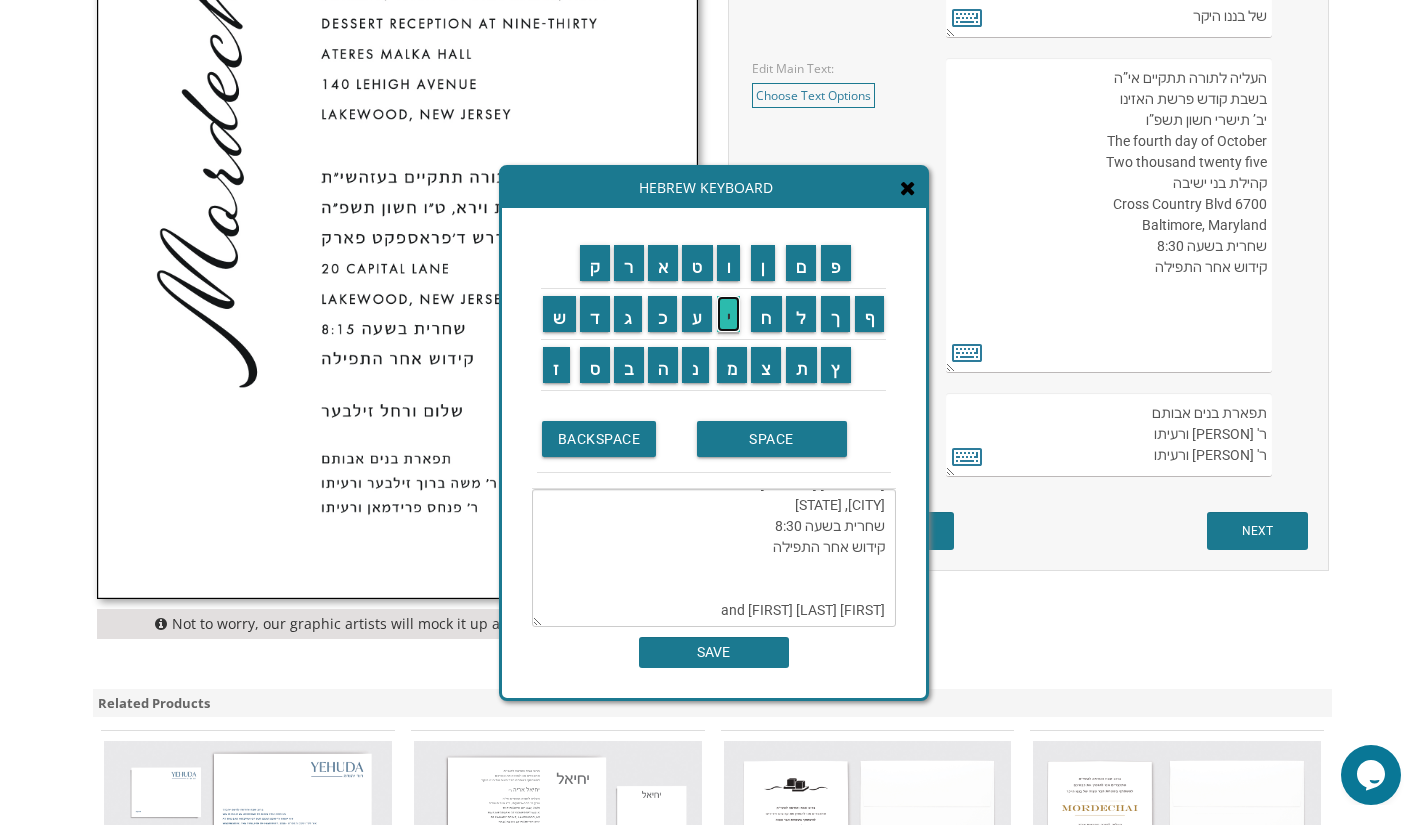 click on "י" at bounding box center (729, 314) 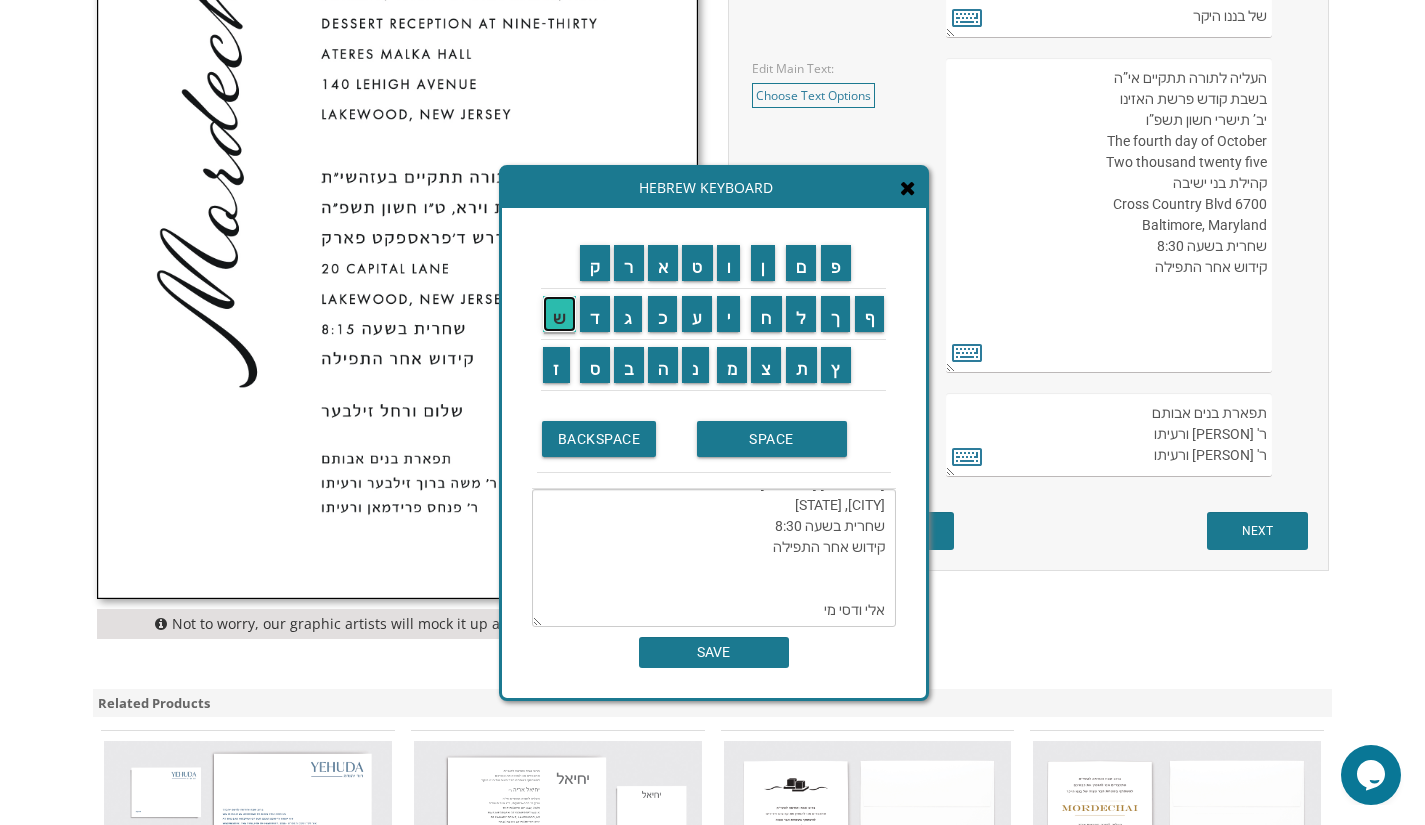 click on "ש" at bounding box center [559, 314] 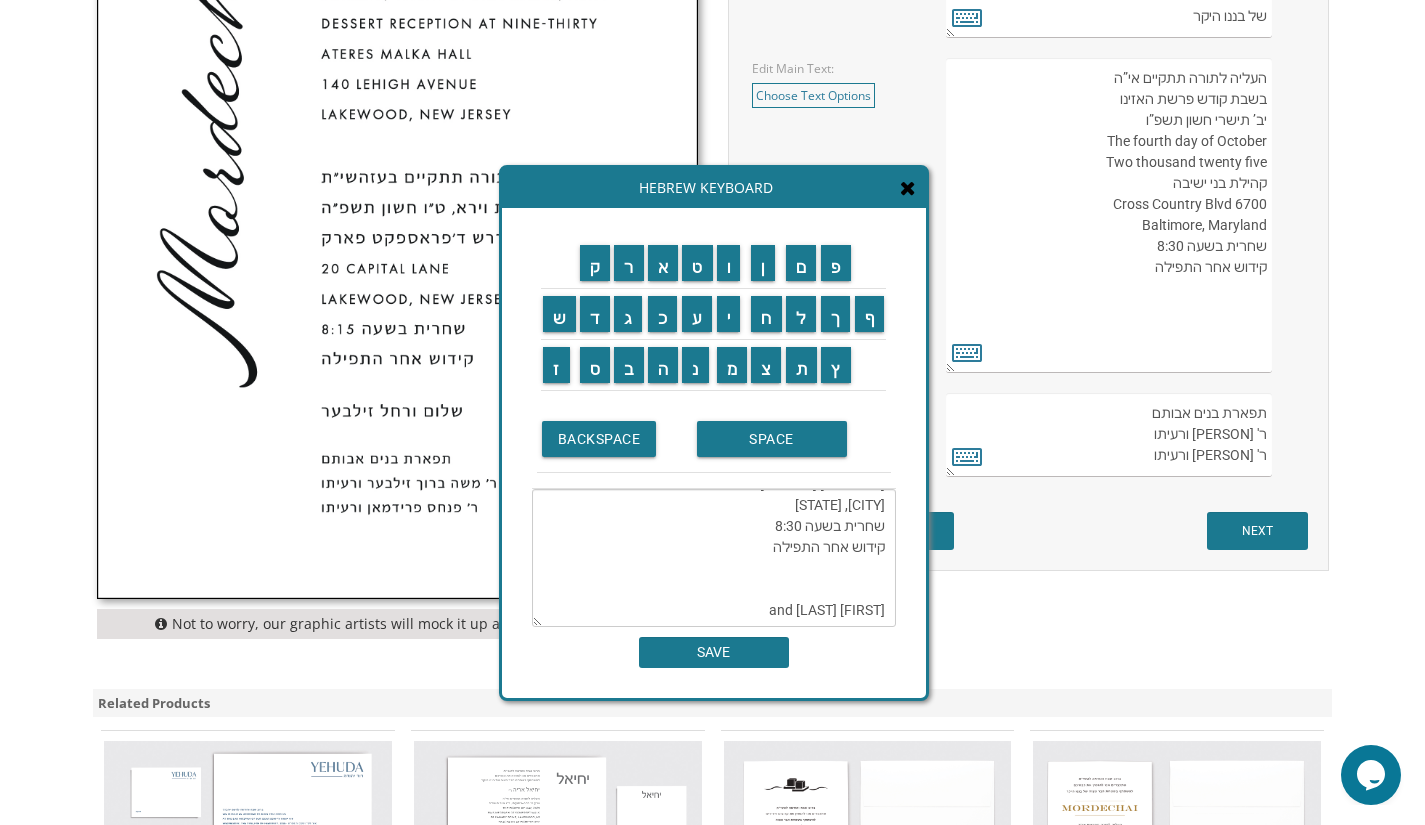 click on "ו" at bounding box center [732, 263] 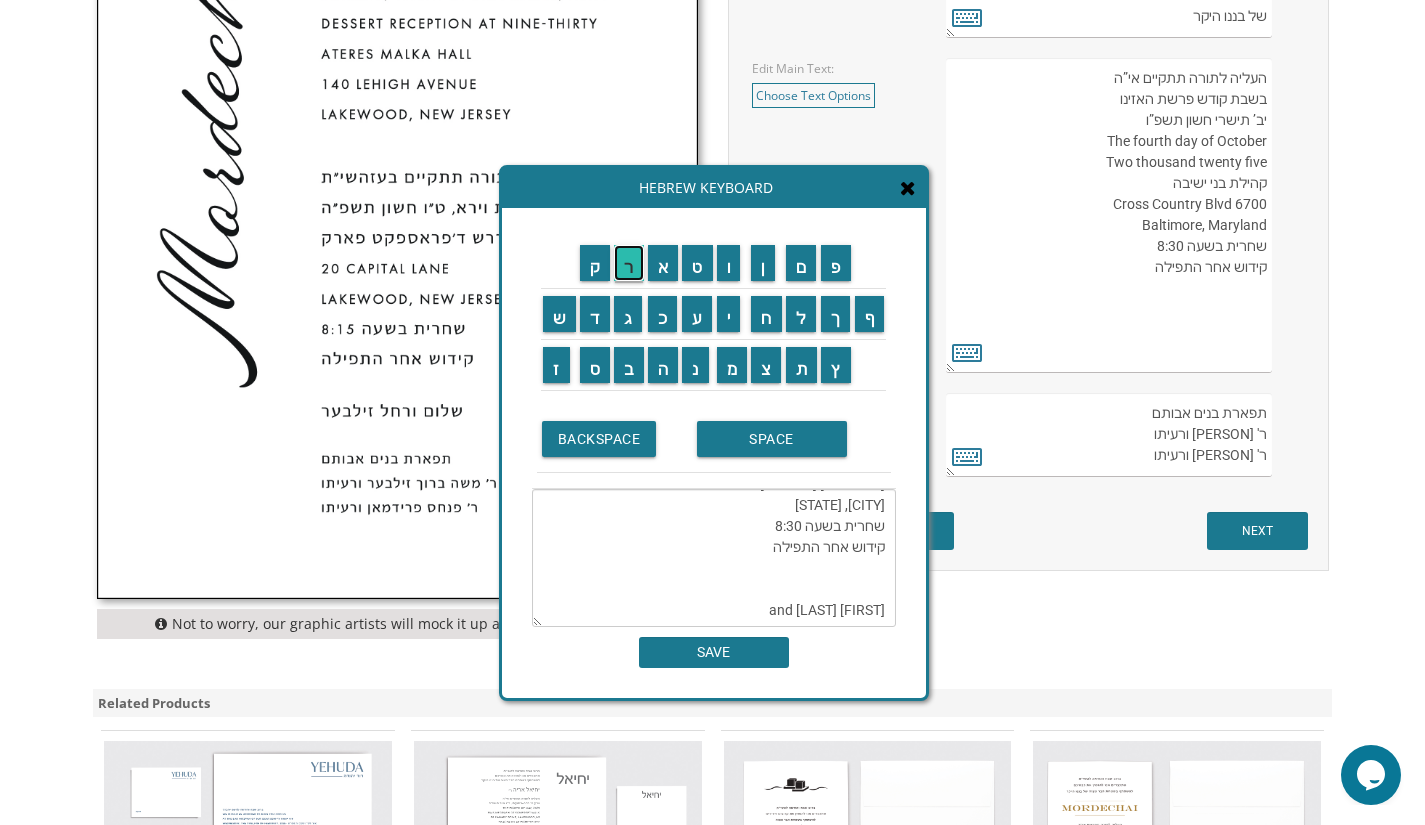 click on "ר" at bounding box center (629, 263) 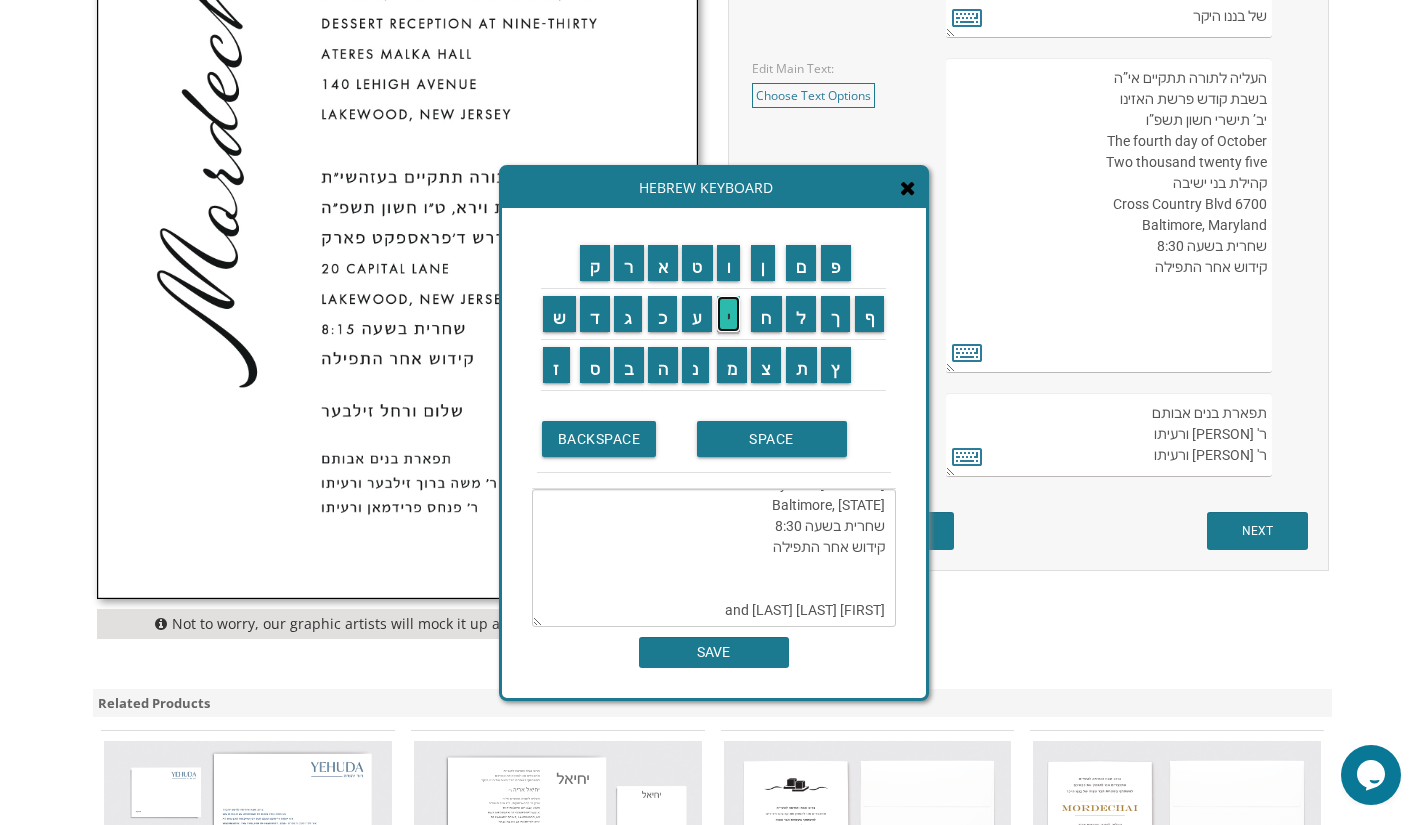 click on "י" at bounding box center [729, 314] 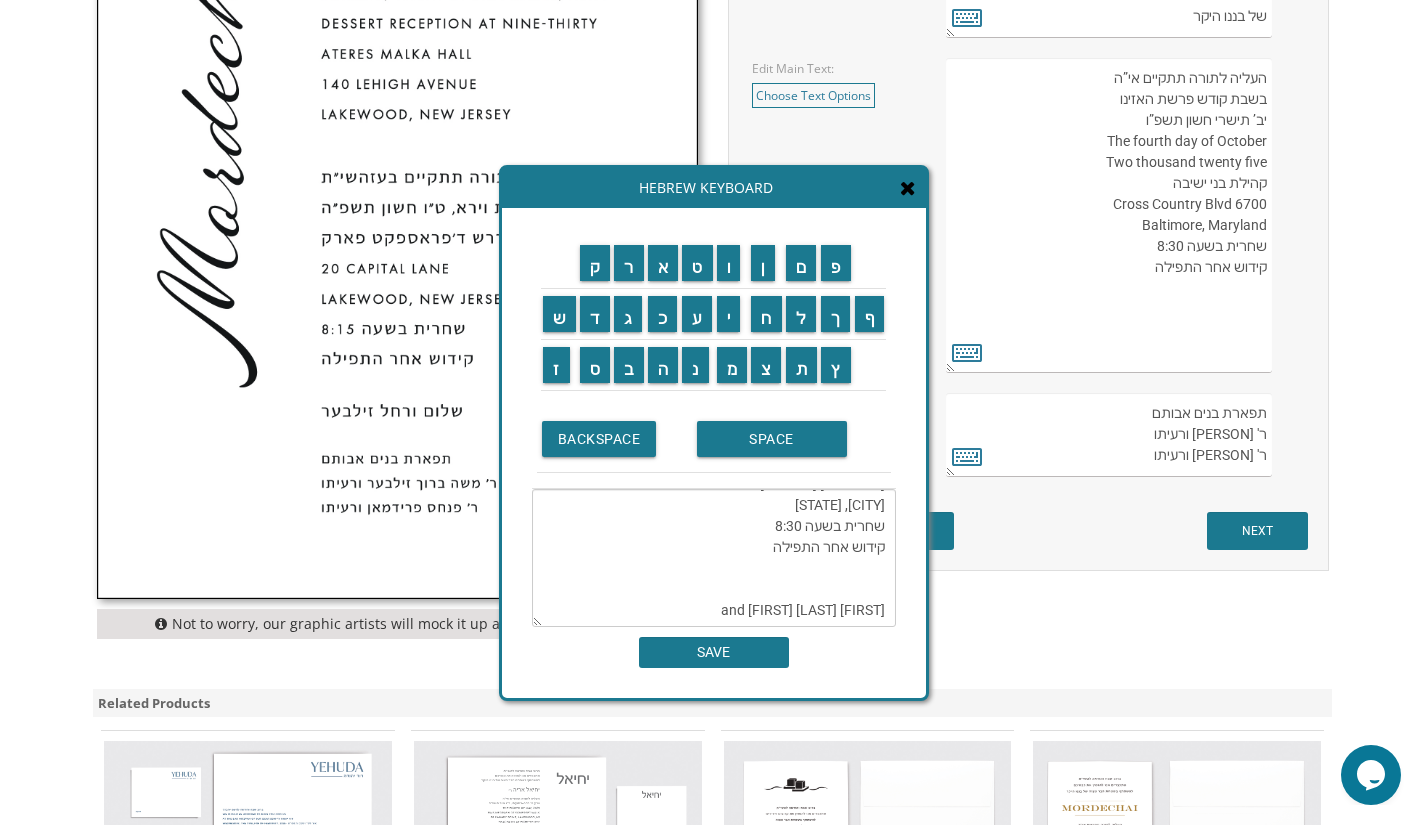 click on "העליה לתורה תתקיים אי”ה
בשבת קודש פרשת האזינו
יב’ תישרי חשון תשפ”ו
The fourth day of October
Two thousand twenty five
קהילת בני ישיבה
6700 Cross Country Blvd
Baltimore, Maryland
שחרית בשעה 8:30
קידוש אחר התפילה
אלי ודסי מישרי" at bounding box center (714, 558) 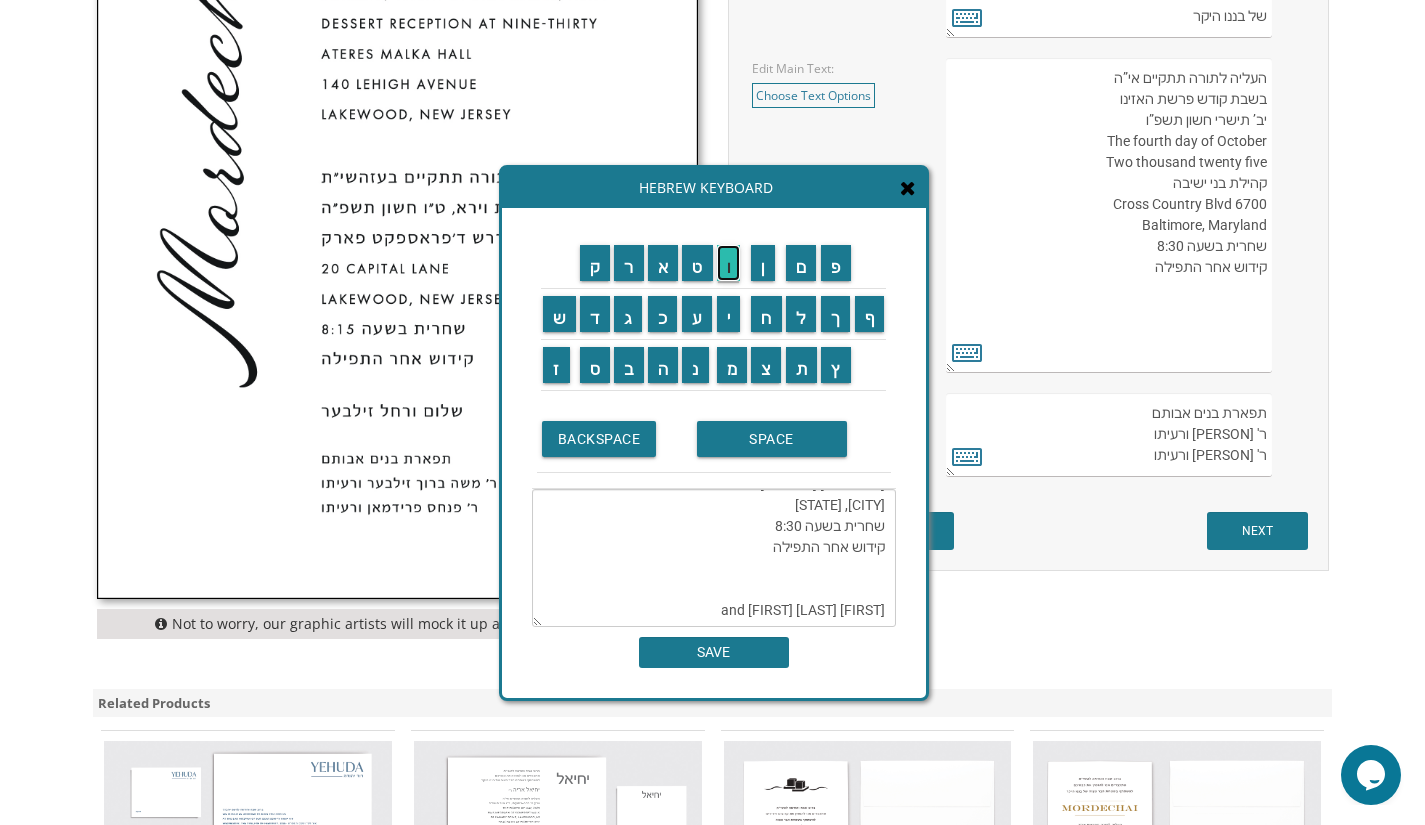 click on "ו" at bounding box center [729, 263] 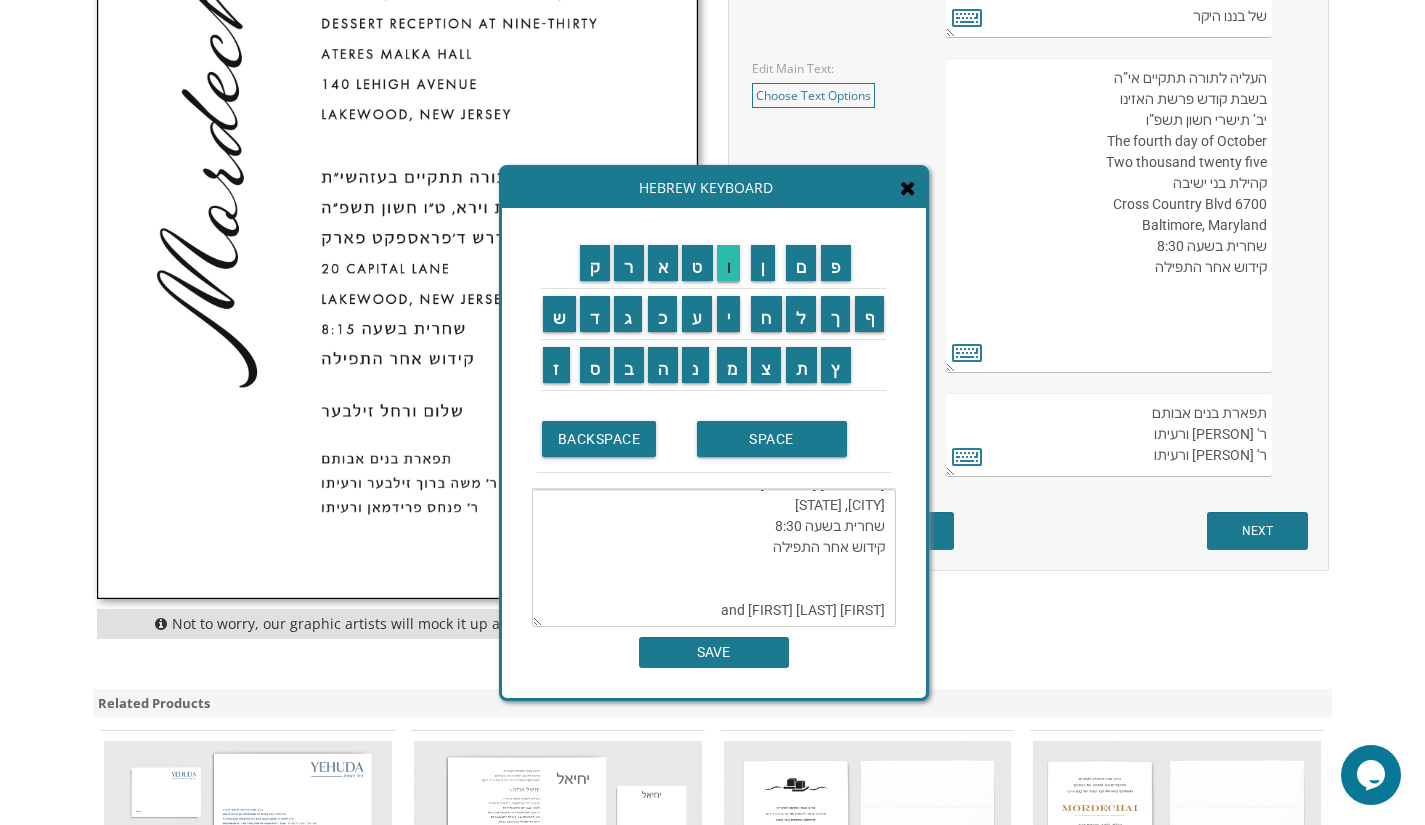 type on "העליה לתורה תתקיים אי”ה
בשבת קודש פרשת האזינו
יב’ תישרי חשון תשפ”ו
The fourth day of October
Two thousand twenty five
קהילת בני ישיבה
6700 Cross Country Blvd
Baltimore, Maryland
שחרית בשעה 8:30
קידוש אחר התפילה
אלי ודסי מישורי" 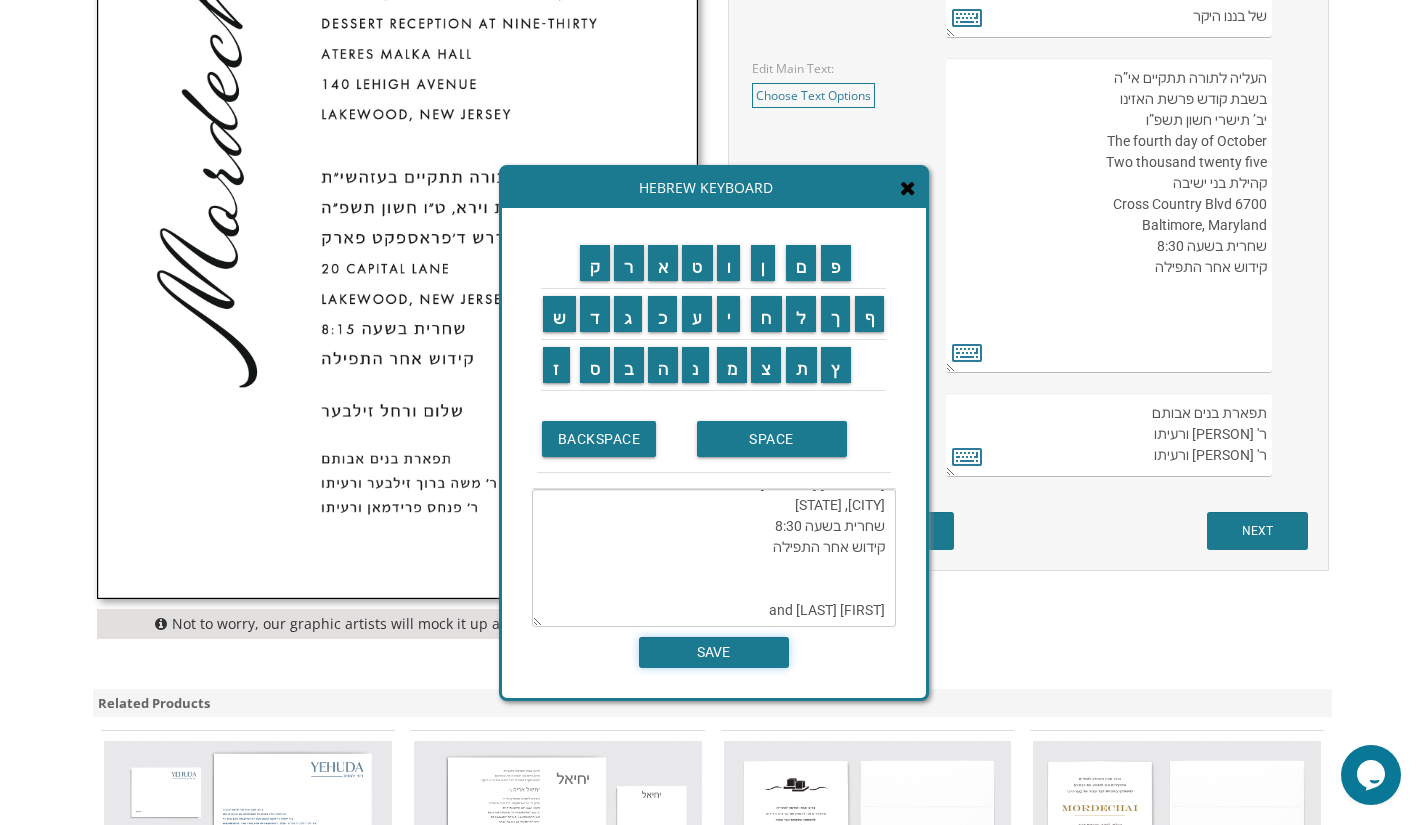 click on "SAVE" at bounding box center [714, 652] 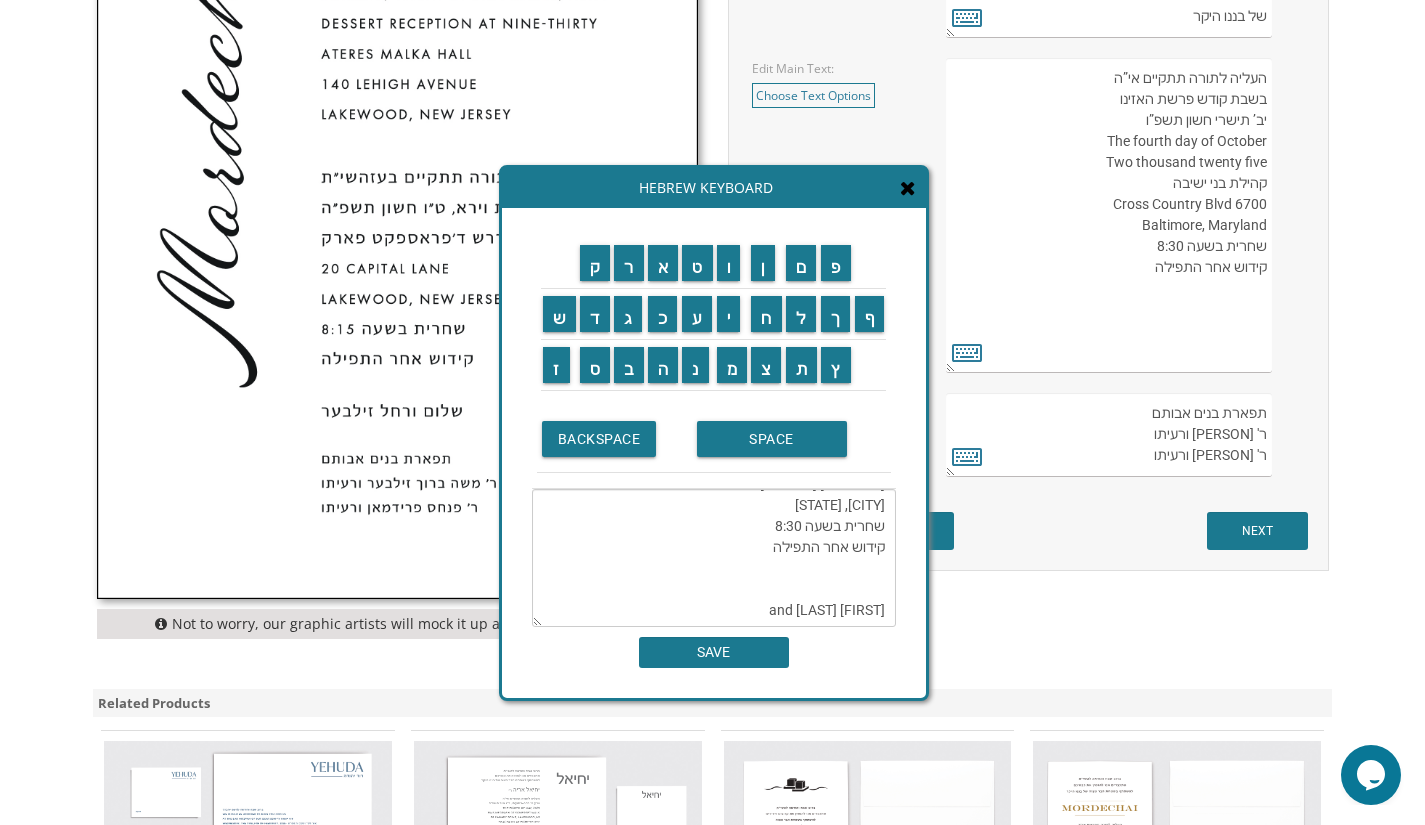 type on "העליה לתורה תתקיים אי”ה
בשבת קודש פרשת האזינו
יב’ תישרי חשון תשפ”ו
The fourth day of October
Two thousand twenty five
קהילת בני ישיבה
6700 Cross Country Blvd
Baltimore, Maryland
שחרית בשעה 8:30
קידוש אחר התפילה
אלי ודסי מישורי" 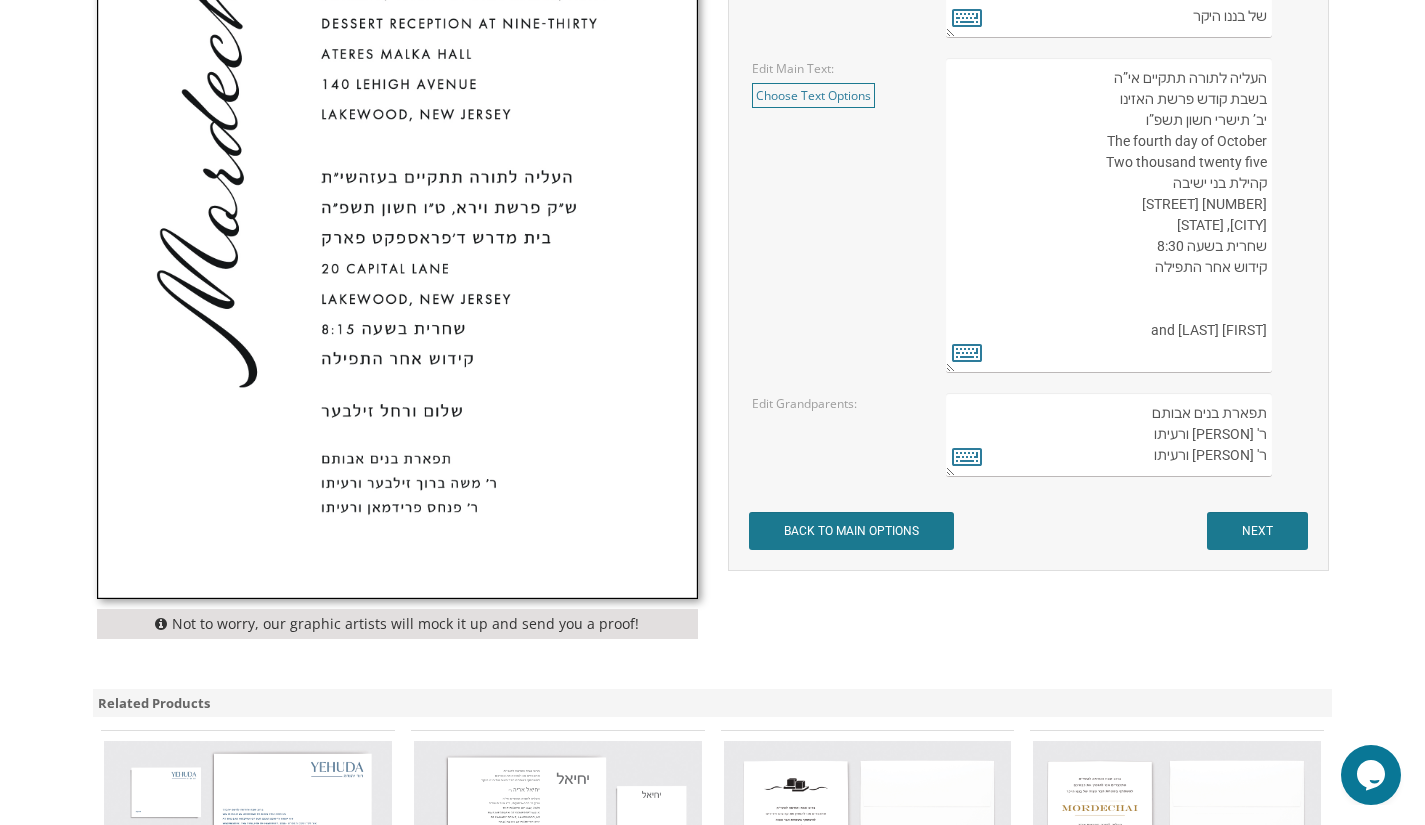 click on "תפארת בנים אבותם
ר' משה ברוך זילבער ורעיתו
ר' פנחס פרידמאן ורעיתו" at bounding box center (1108, 435) 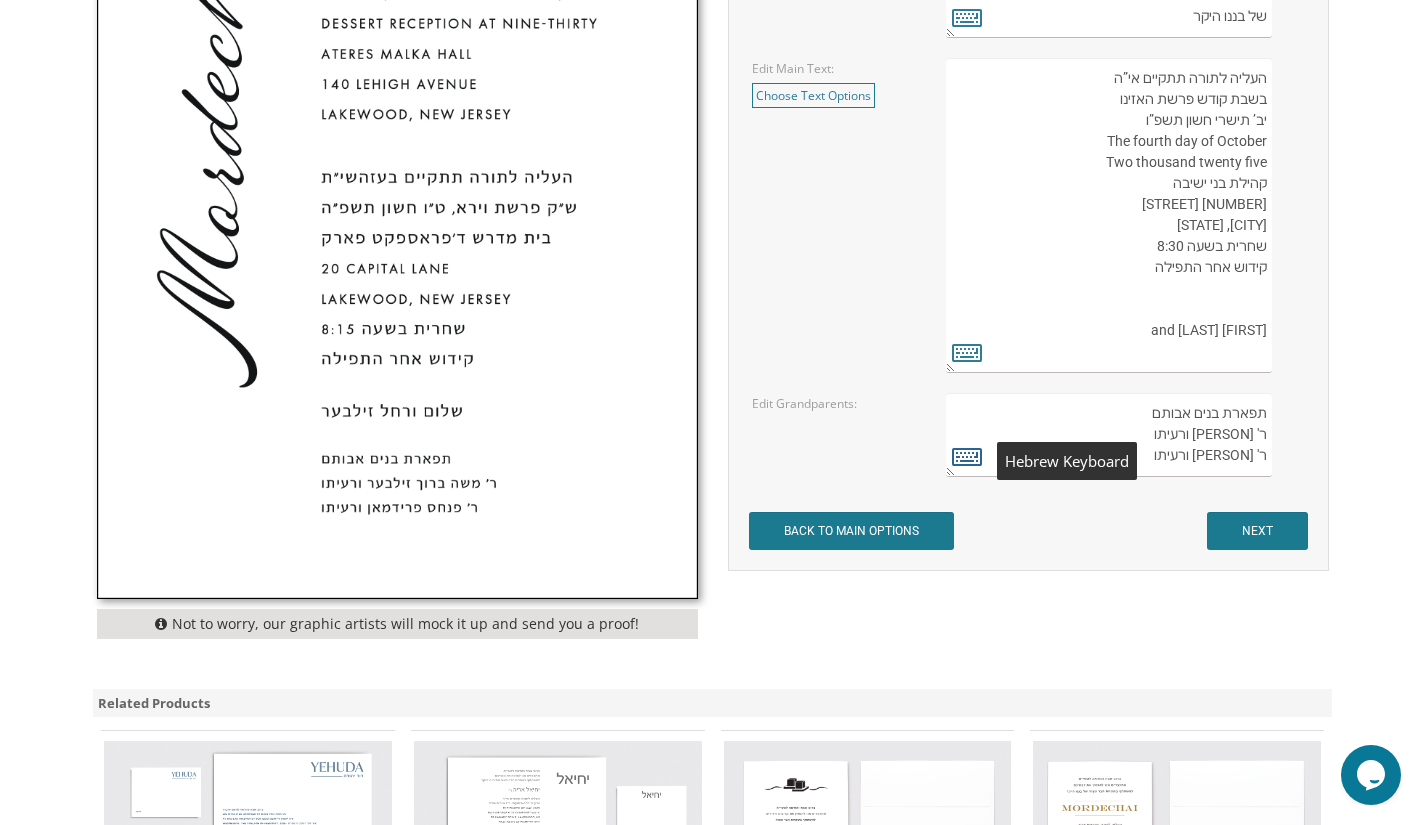 click at bounding box center [967, 456] 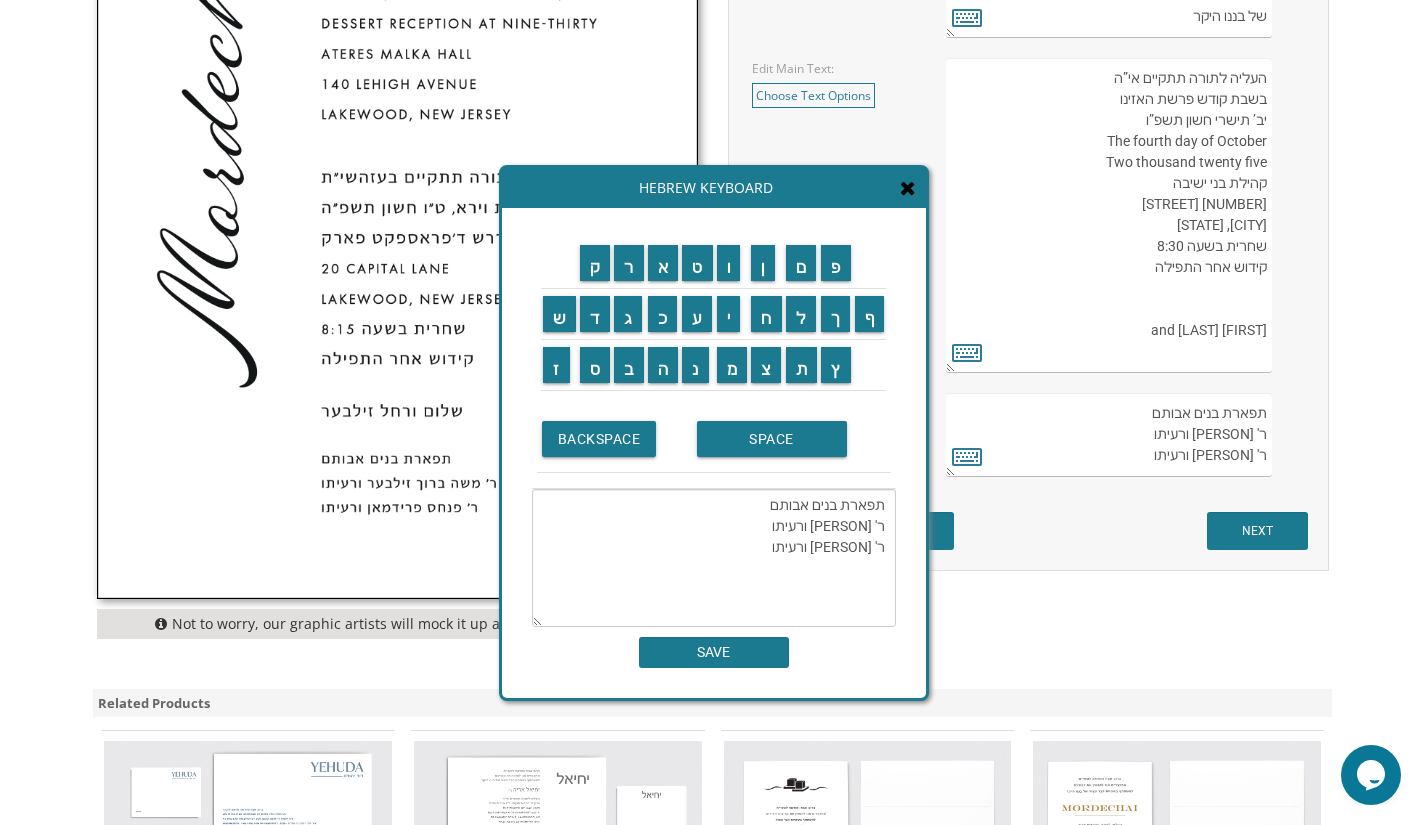 click on "תפארת בנים אבותם
ר' משה ברוך זילבער ורעיתו
ר' פנחס פרידמאן ורעיתו" at bounding box center (714, 558) 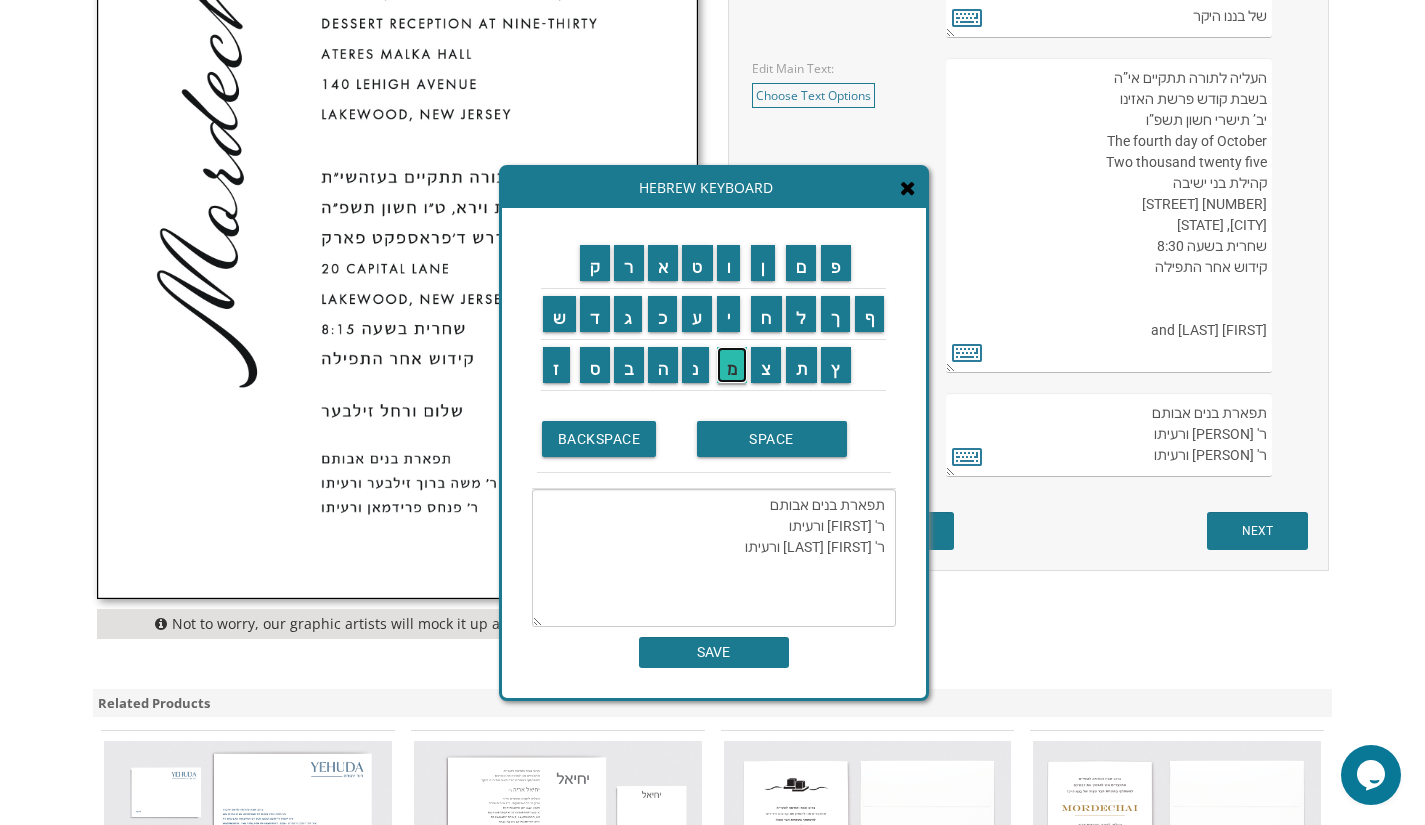 click on "מ" at bounding box center (732, 365) 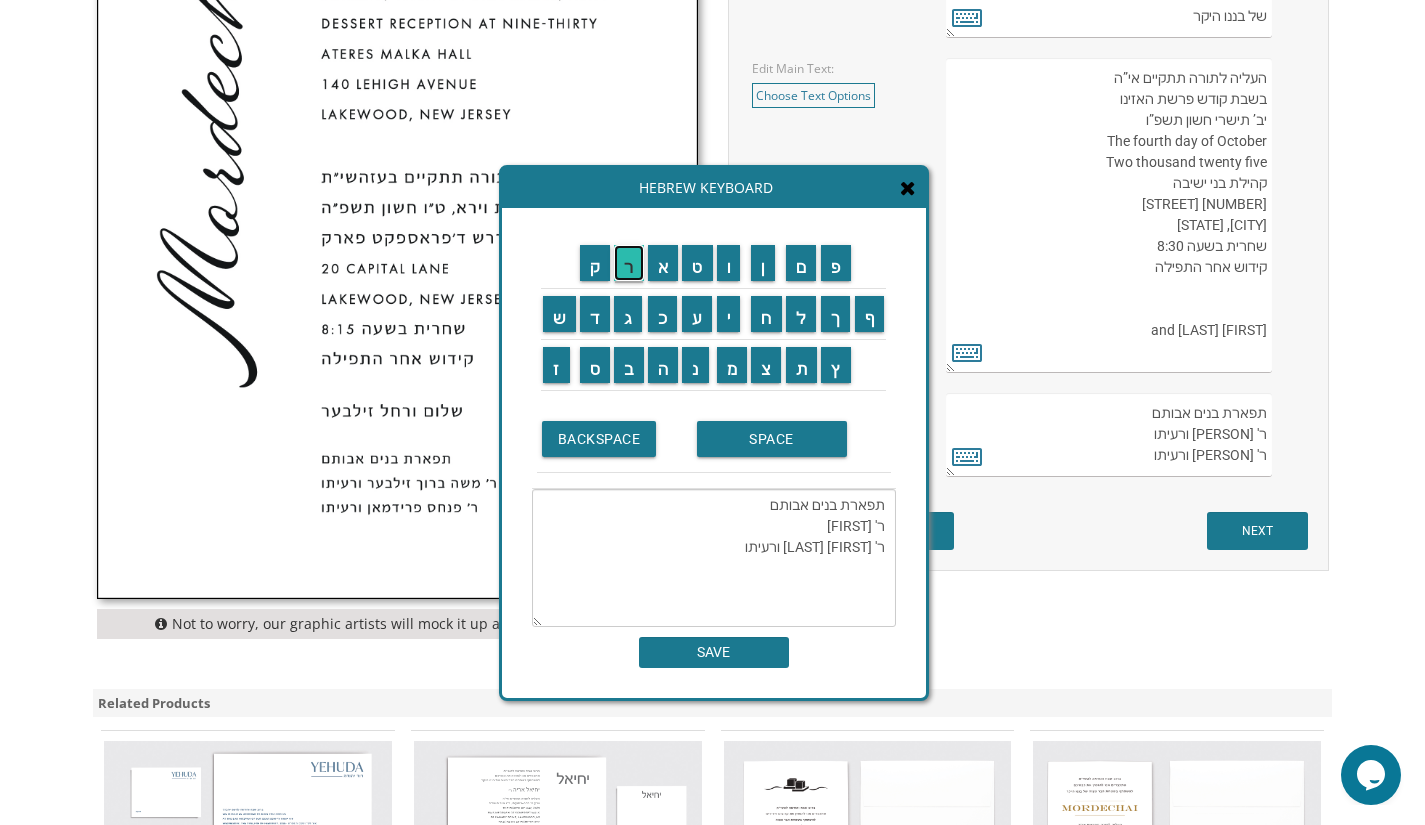 click on "ר" at bounding box center (629, 263) 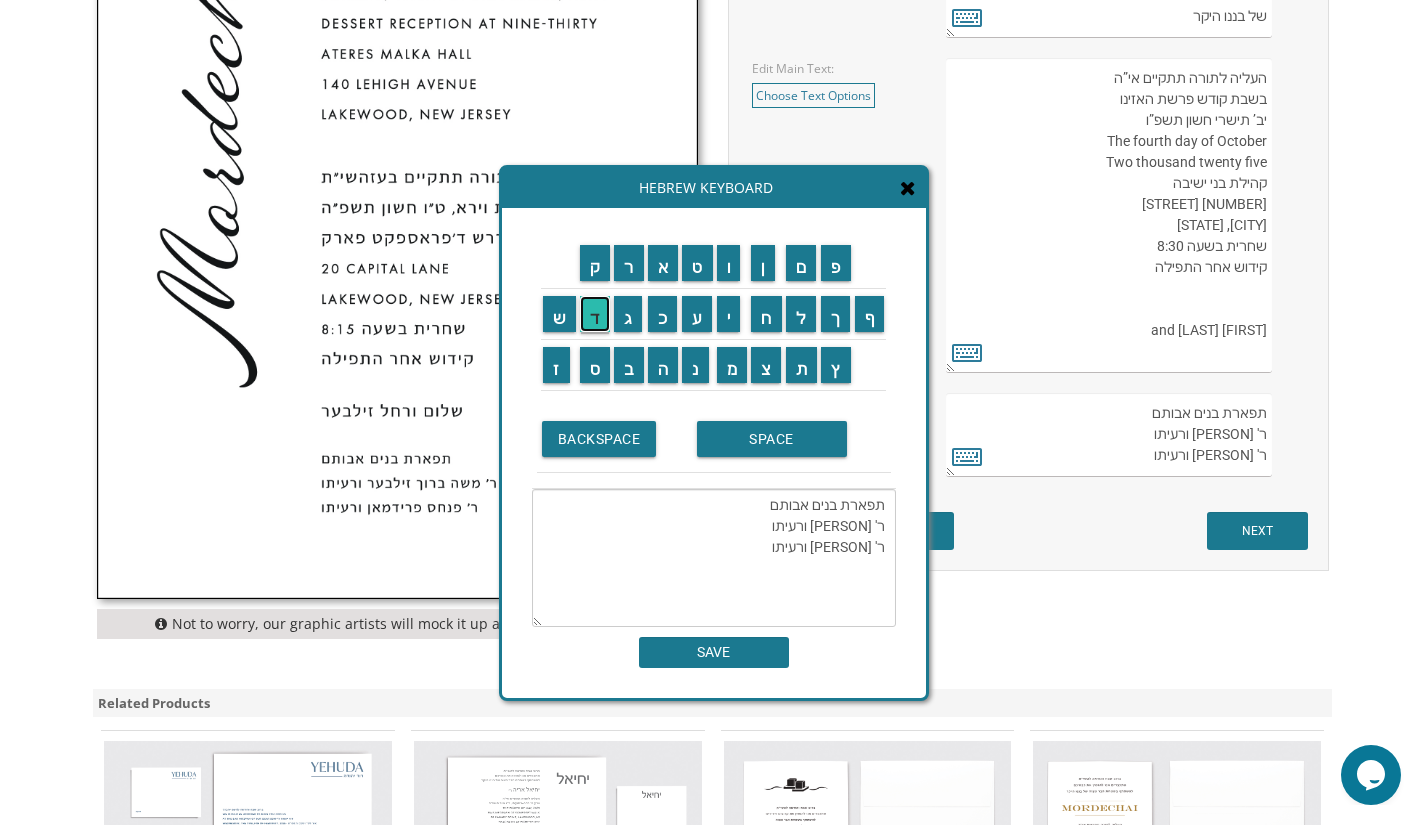 click on "ד" at bounding box center (595, 314) 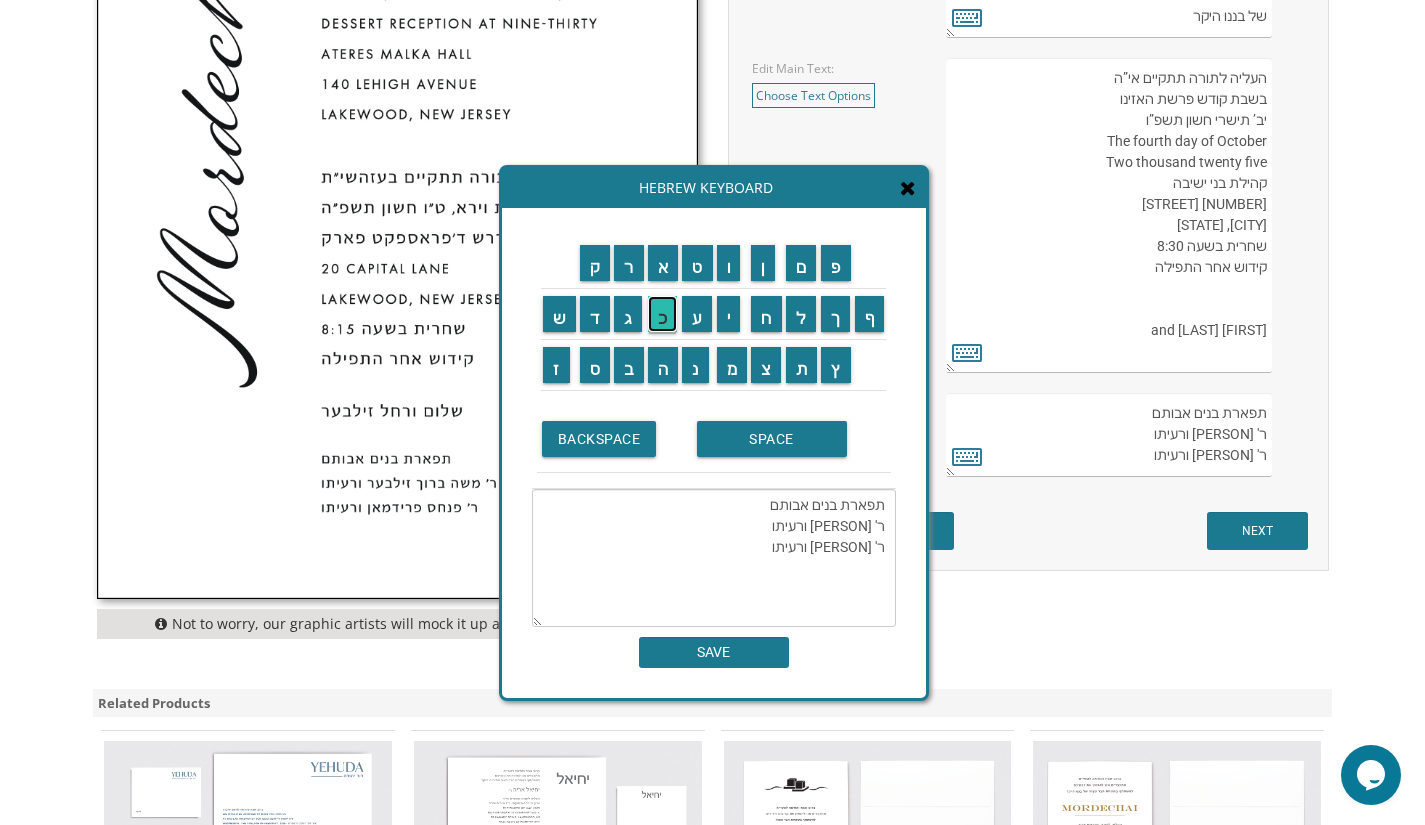 click on "כ" at bounding box center (663, 314) 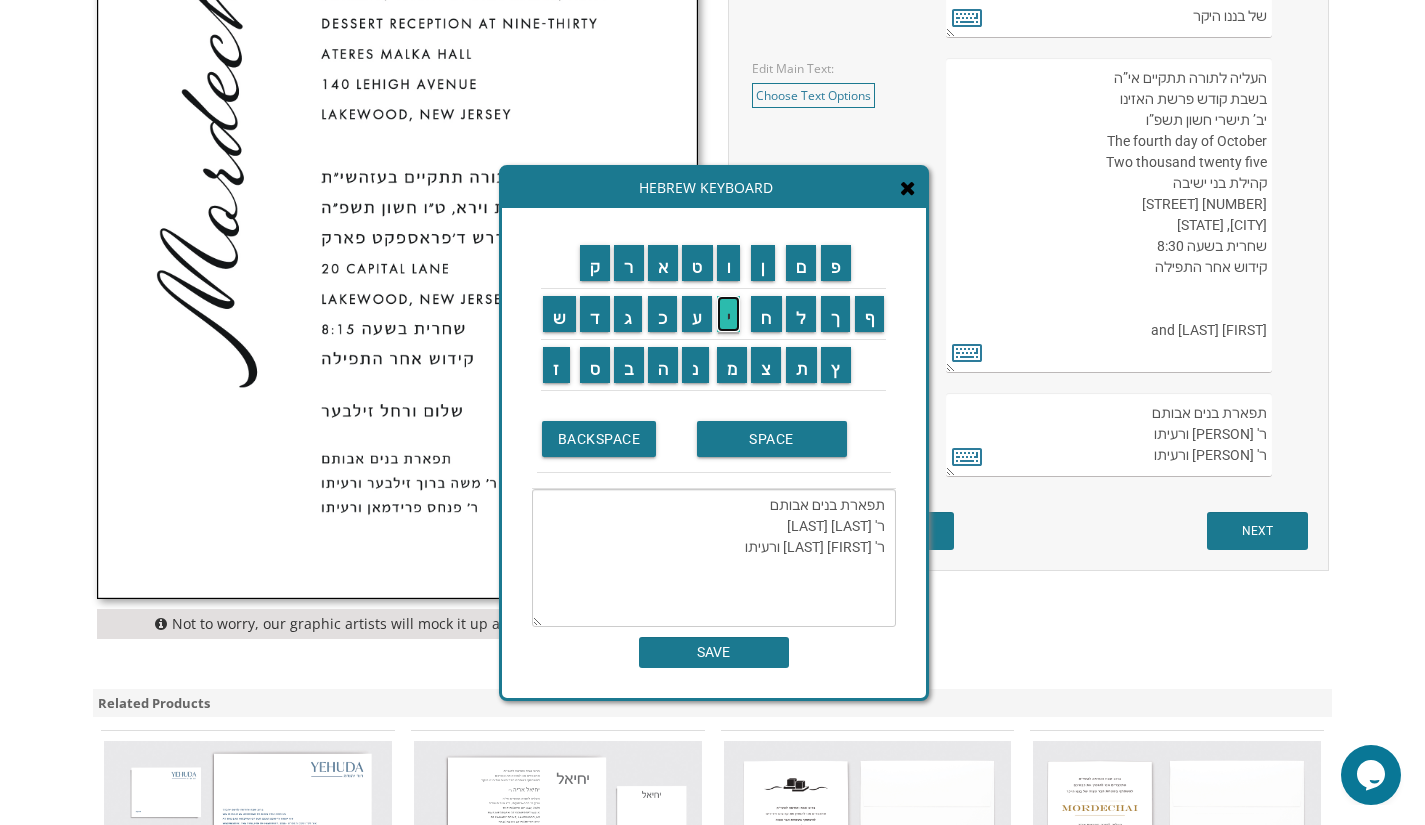 click on "י" at bounding box center (729, 314) 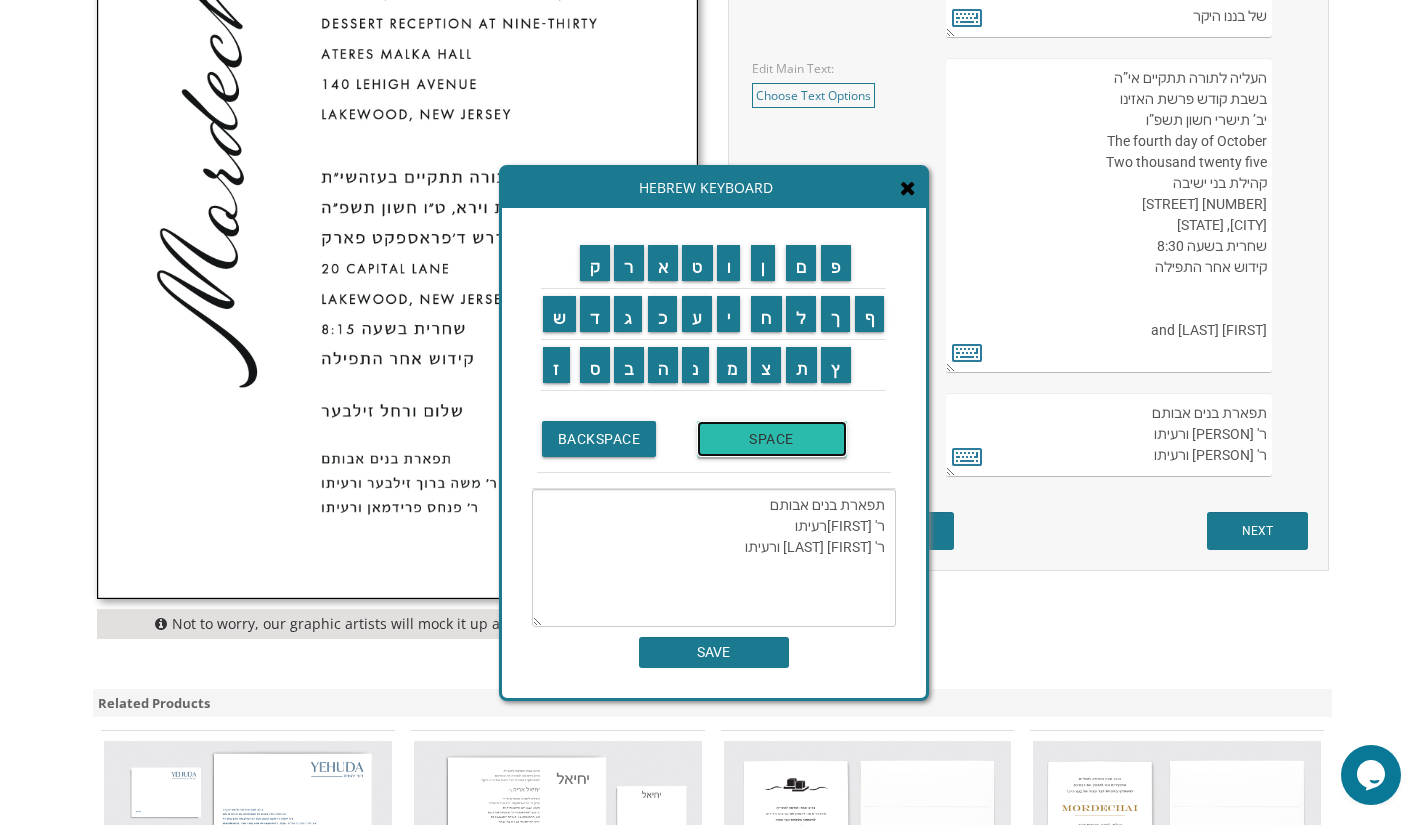 click on "SPACE" at bounding box center (772, 439) 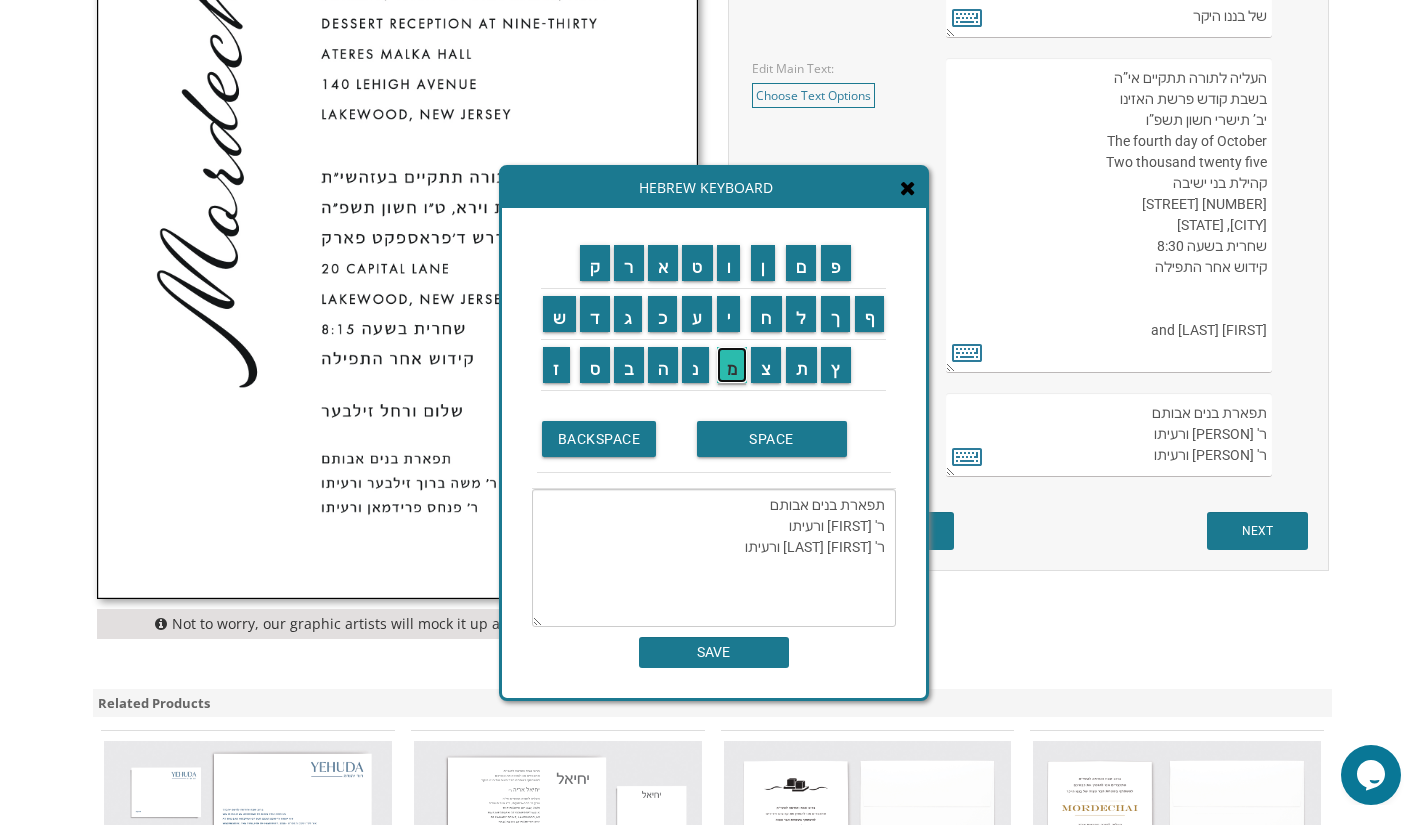 click on "מ" at bounding box center (732, 365) 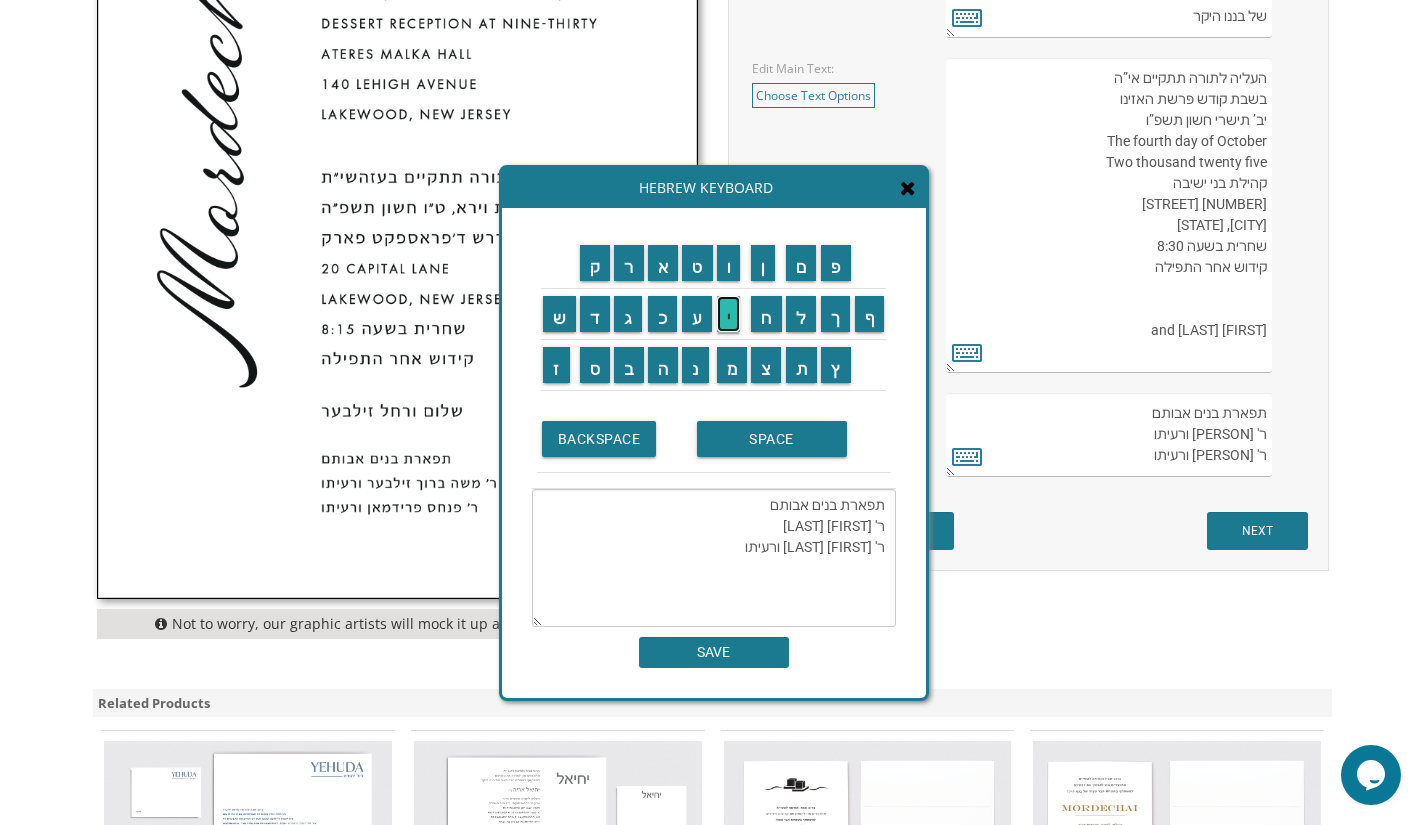 click on "י" at bounding box center [729, 314] 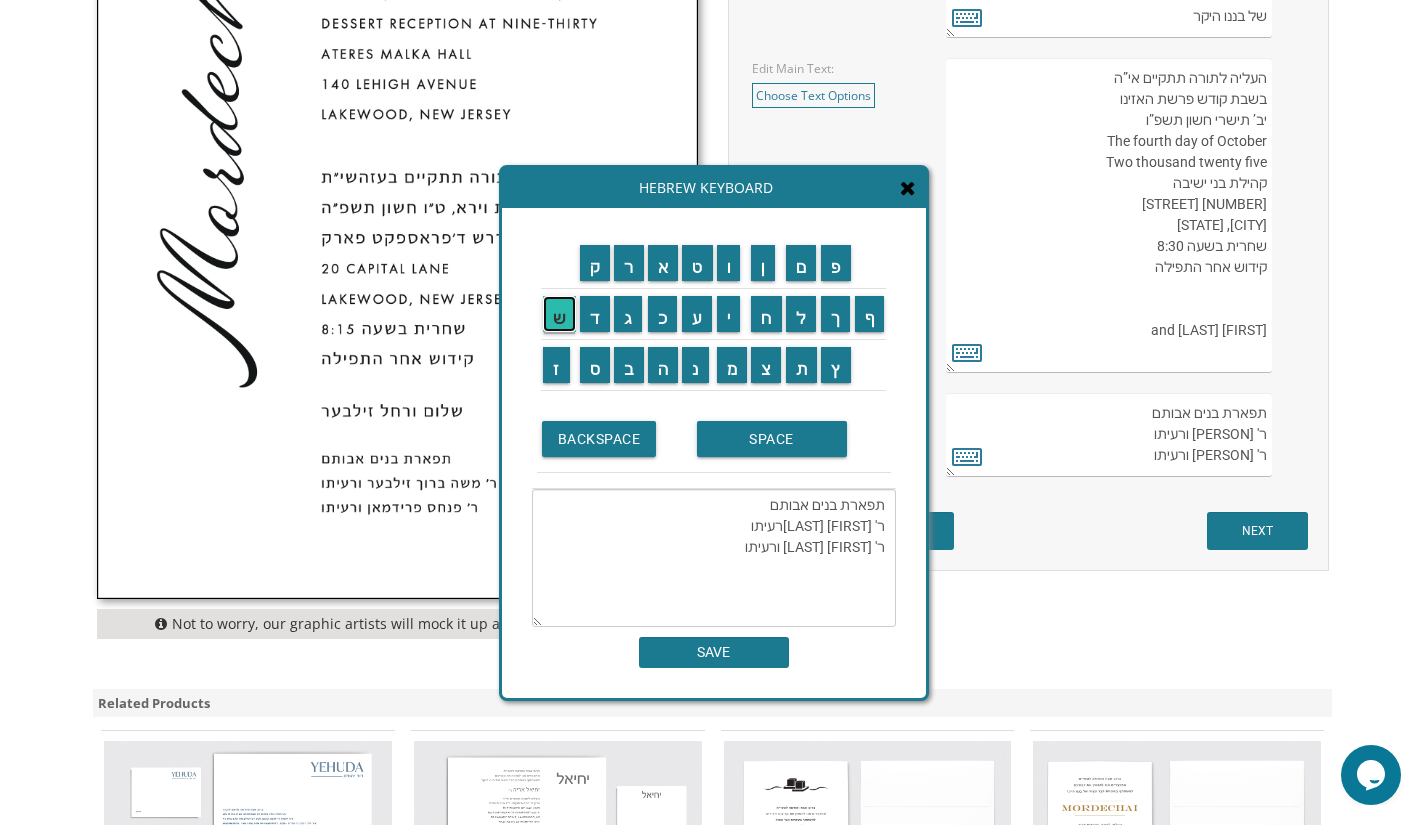 click on "ש" at bounding box center (559, 314) 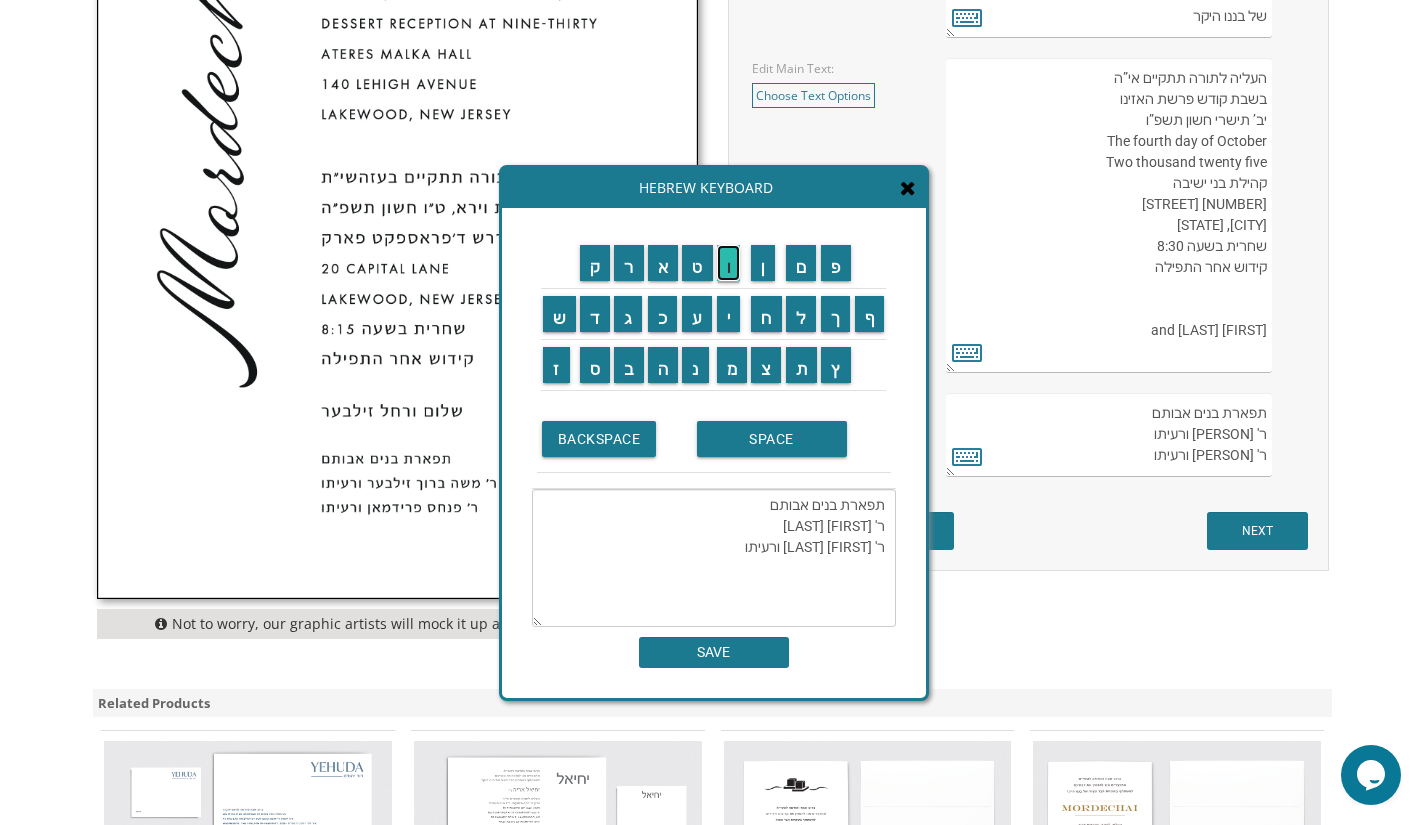 click on "ו" at bounding box center (729, 263) 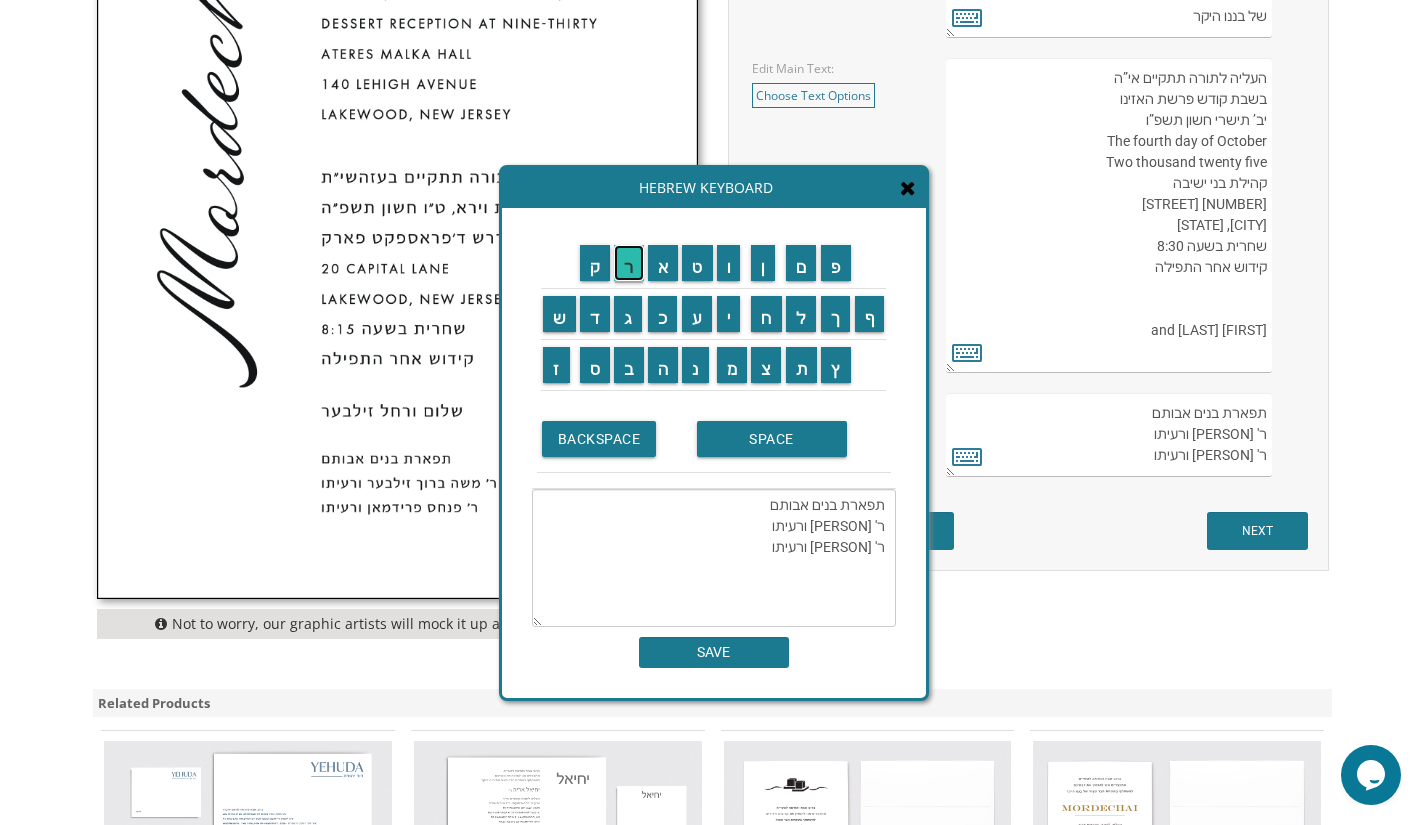 click on "ר" at bounding box center (629, 263) 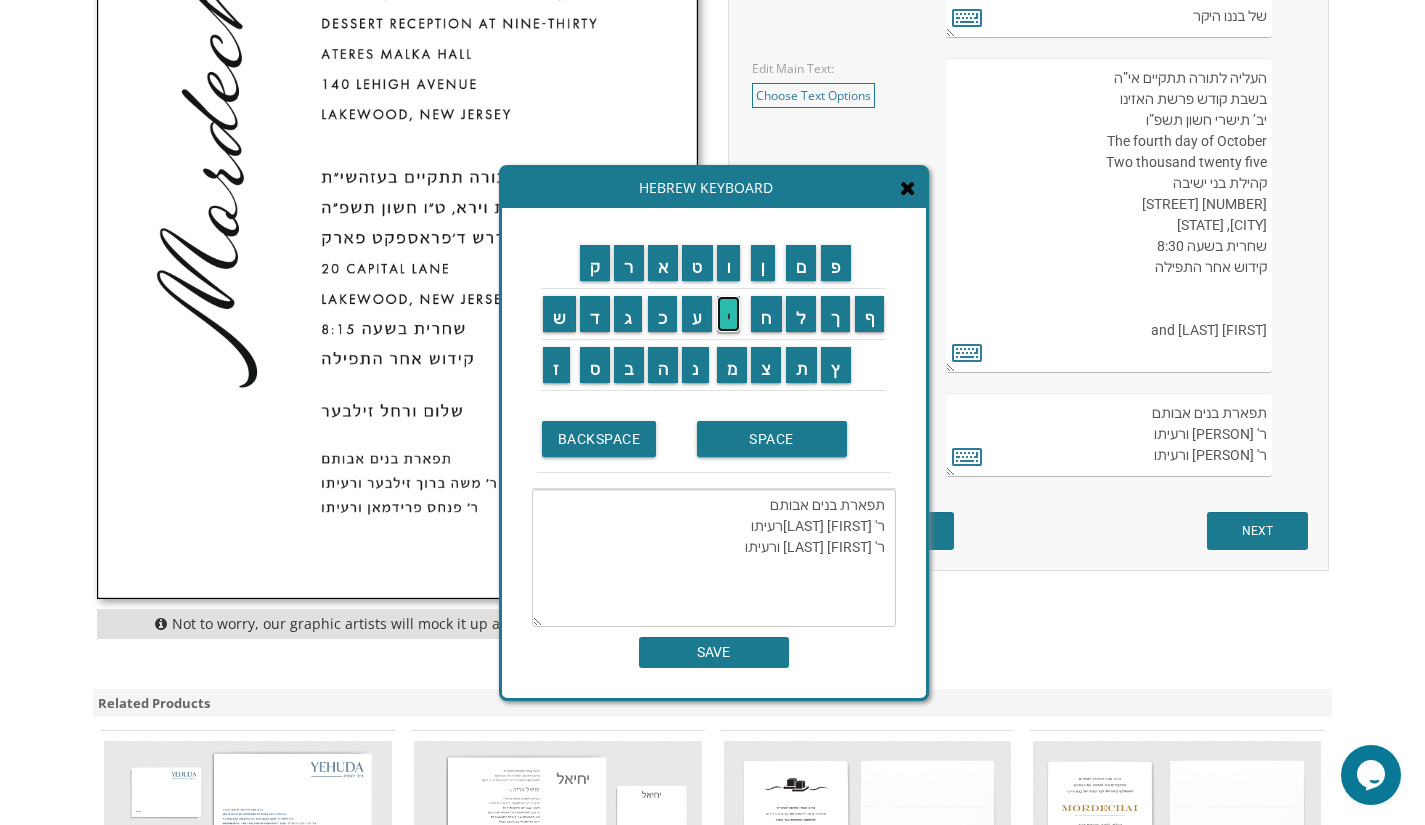 click on "י" at bounding box center [729, 314] 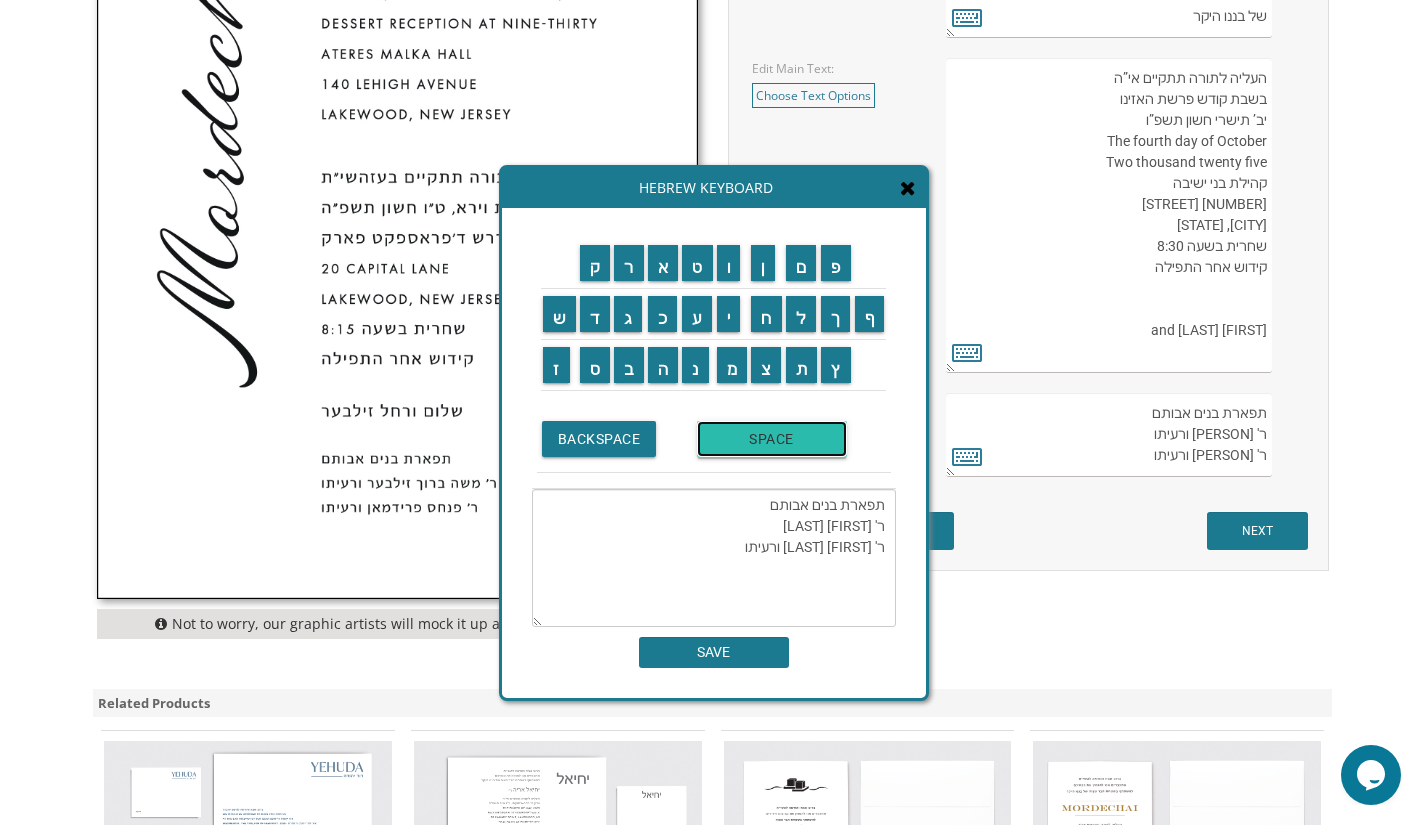 click on "SPACE" at bounding box center (772, 439) 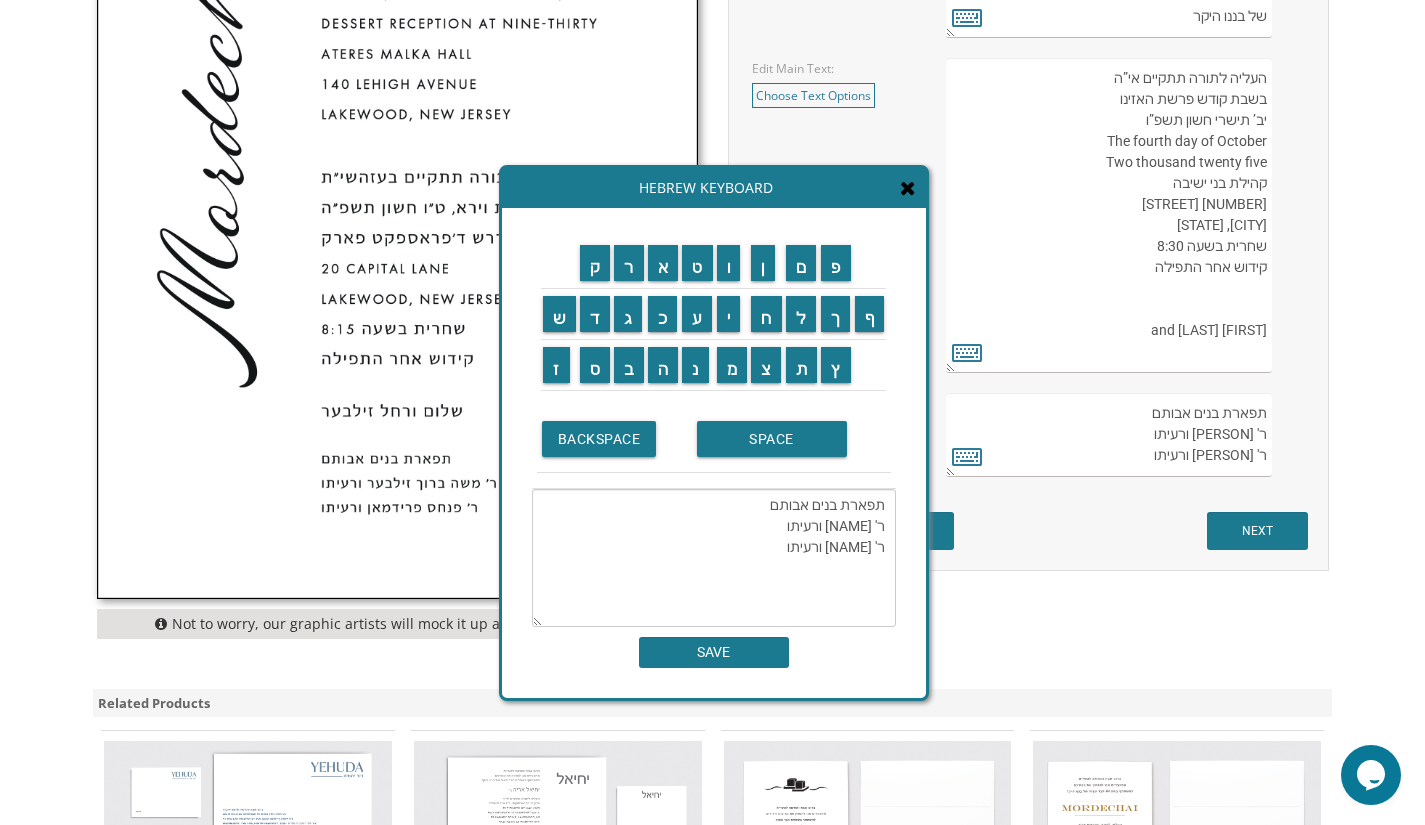 click on "תפארת בנים אבותם
ר' מרדכי מישורי ורעיתו
ר' פנחס פרידמאן ורעיתו" at bounding box center (714, 558) 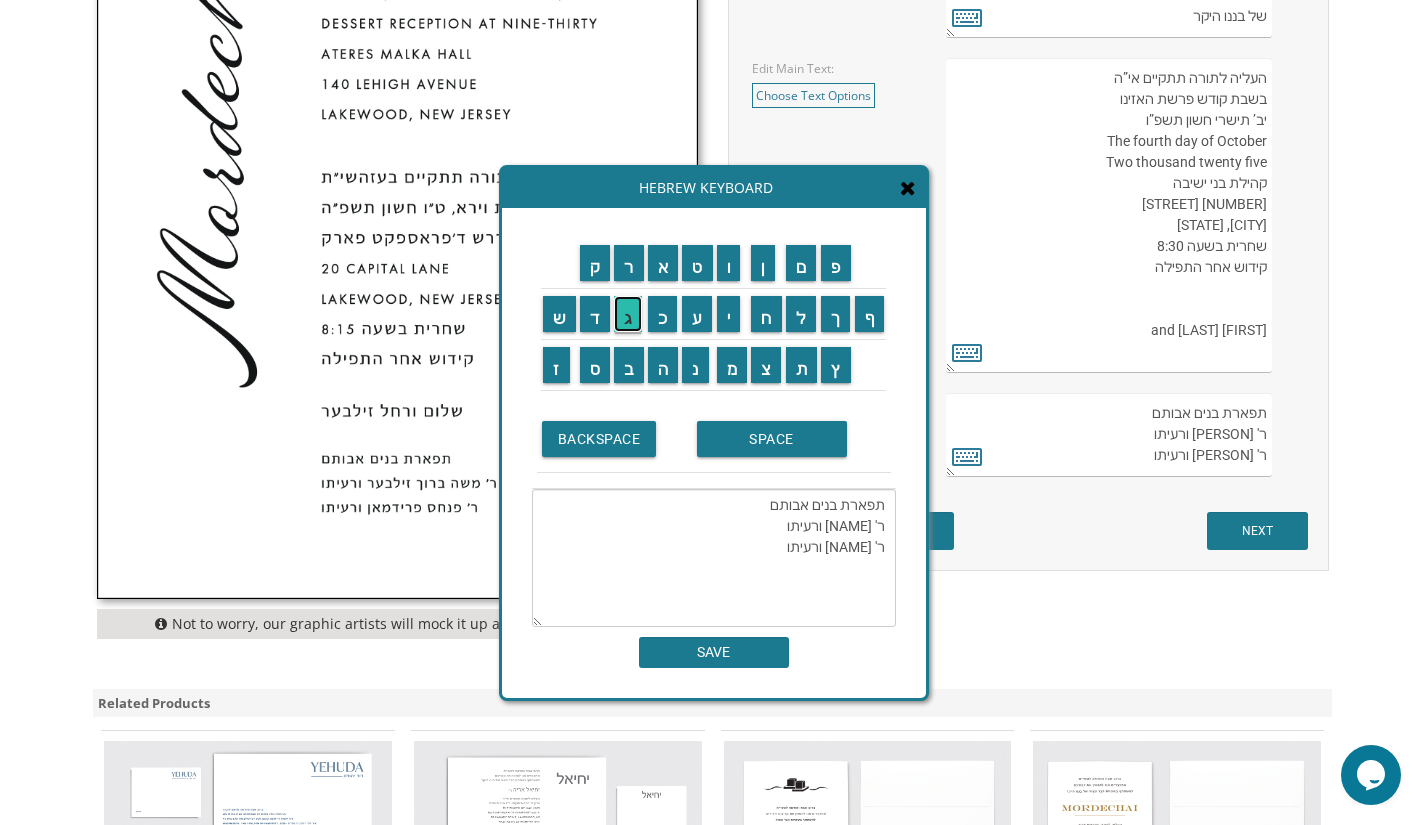 click on "ג" at bounding box center (628, 314) 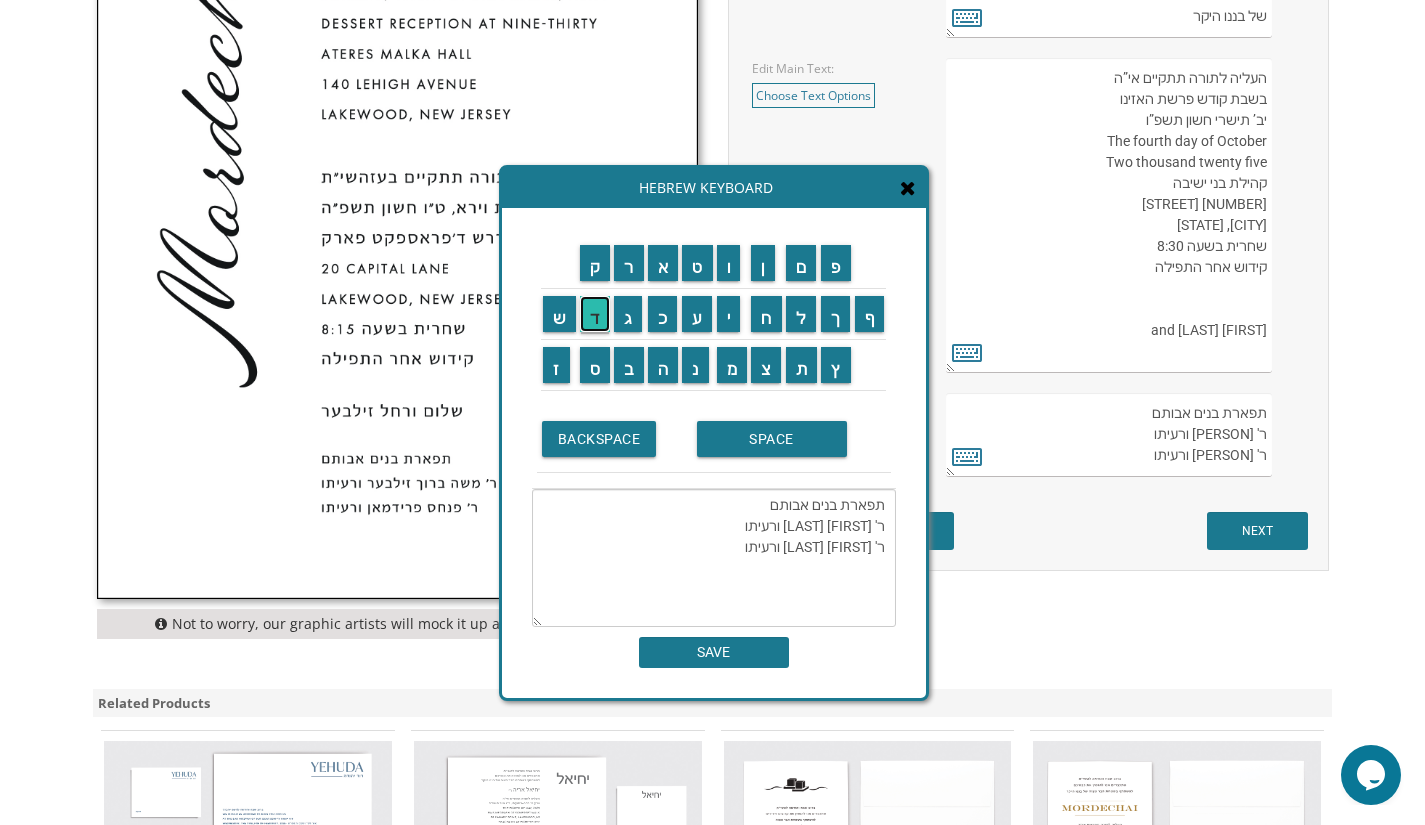 click on "ד" at bounding box center [595, 314] 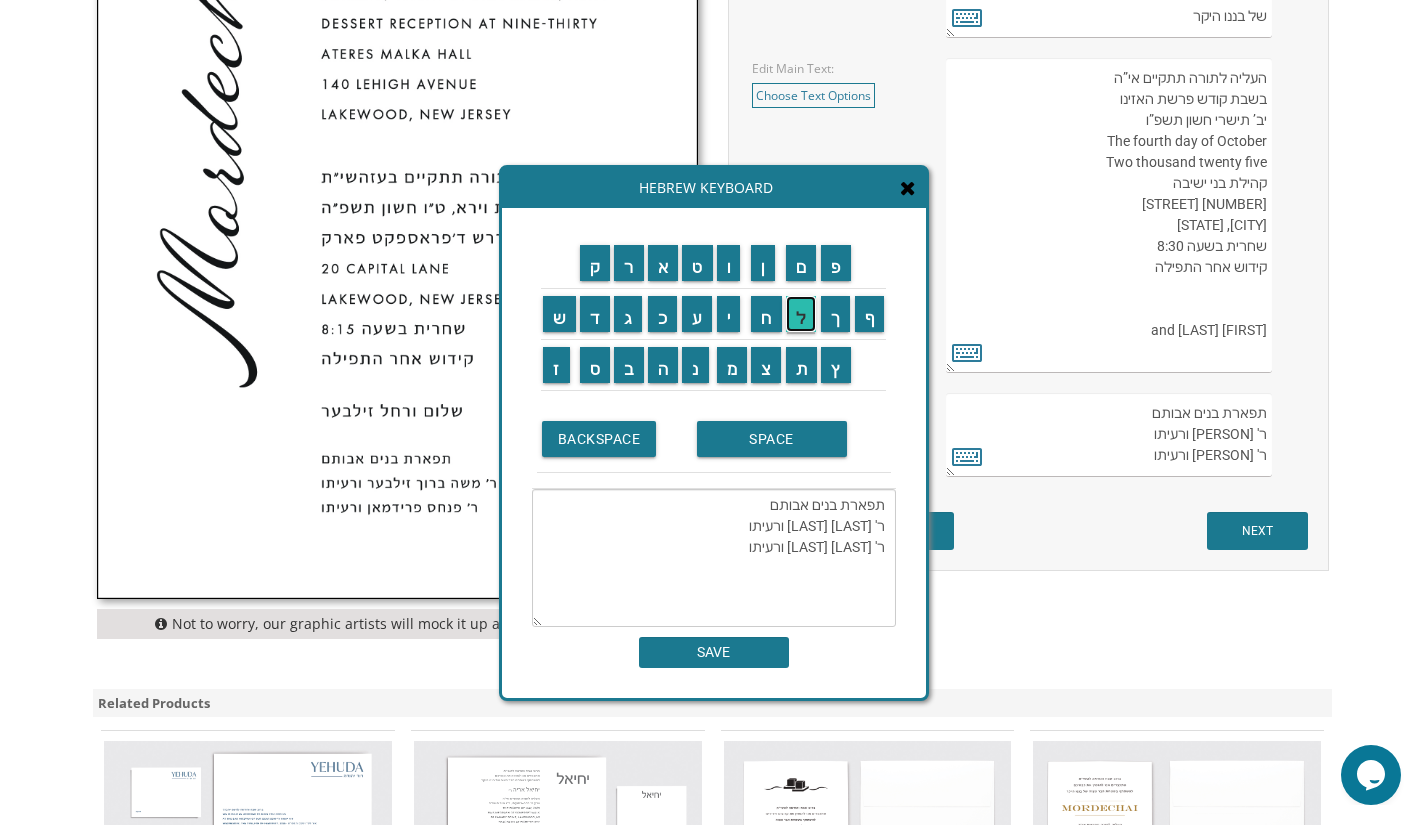 click on "ל" at bounding box center (801, 314) 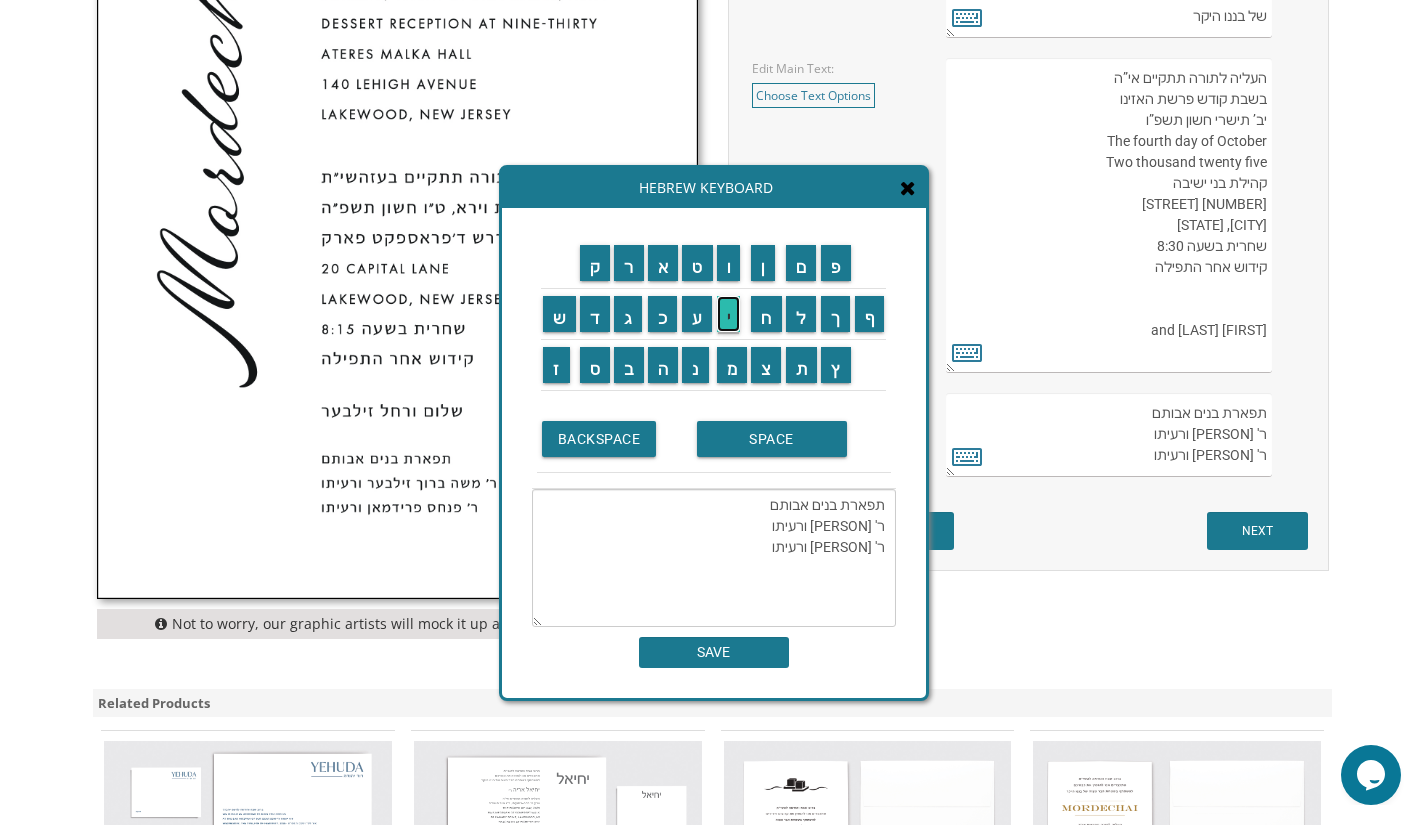 click on "י" at bounding box center [729, 314] 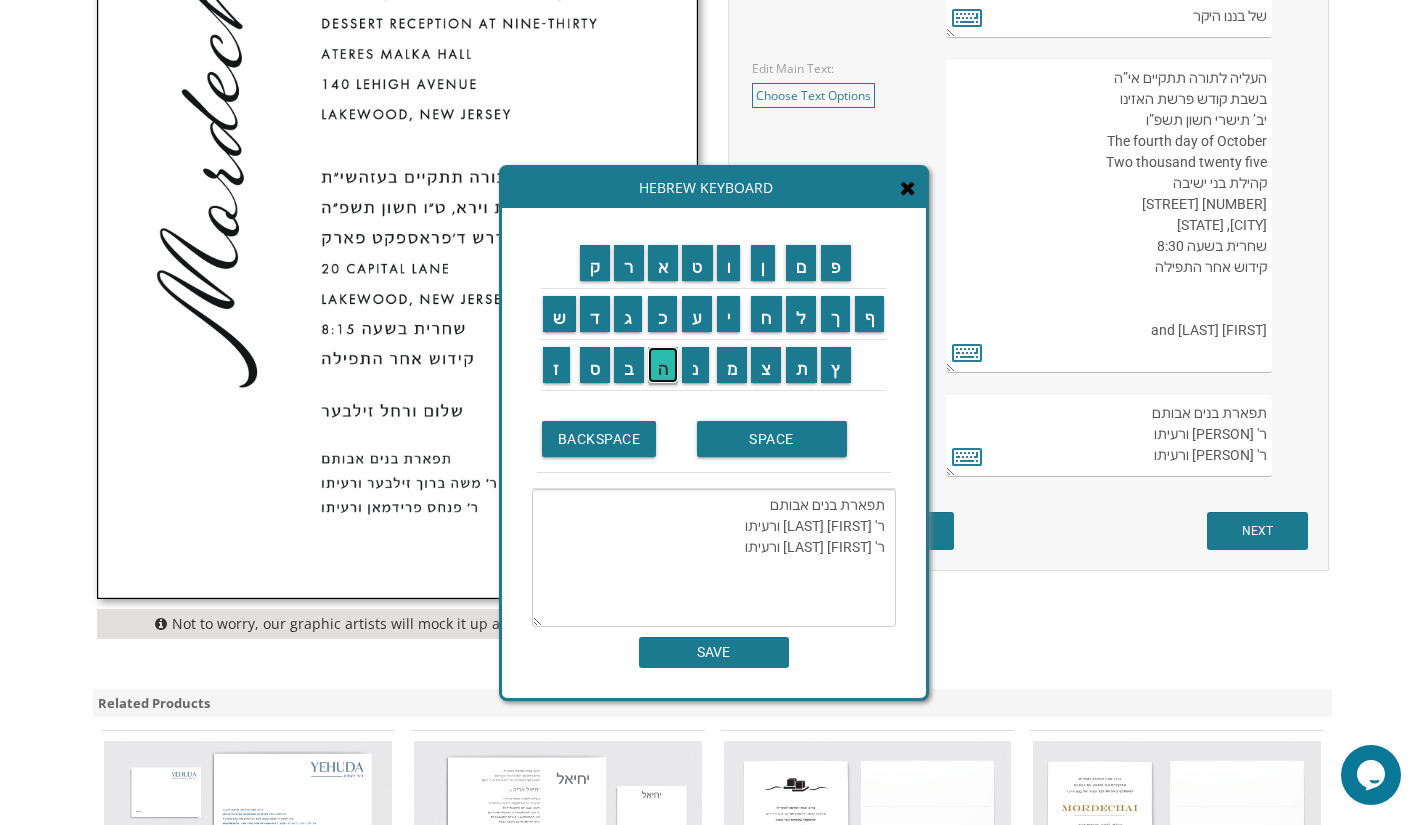 click on "ה" at bounding box center (663, 365) 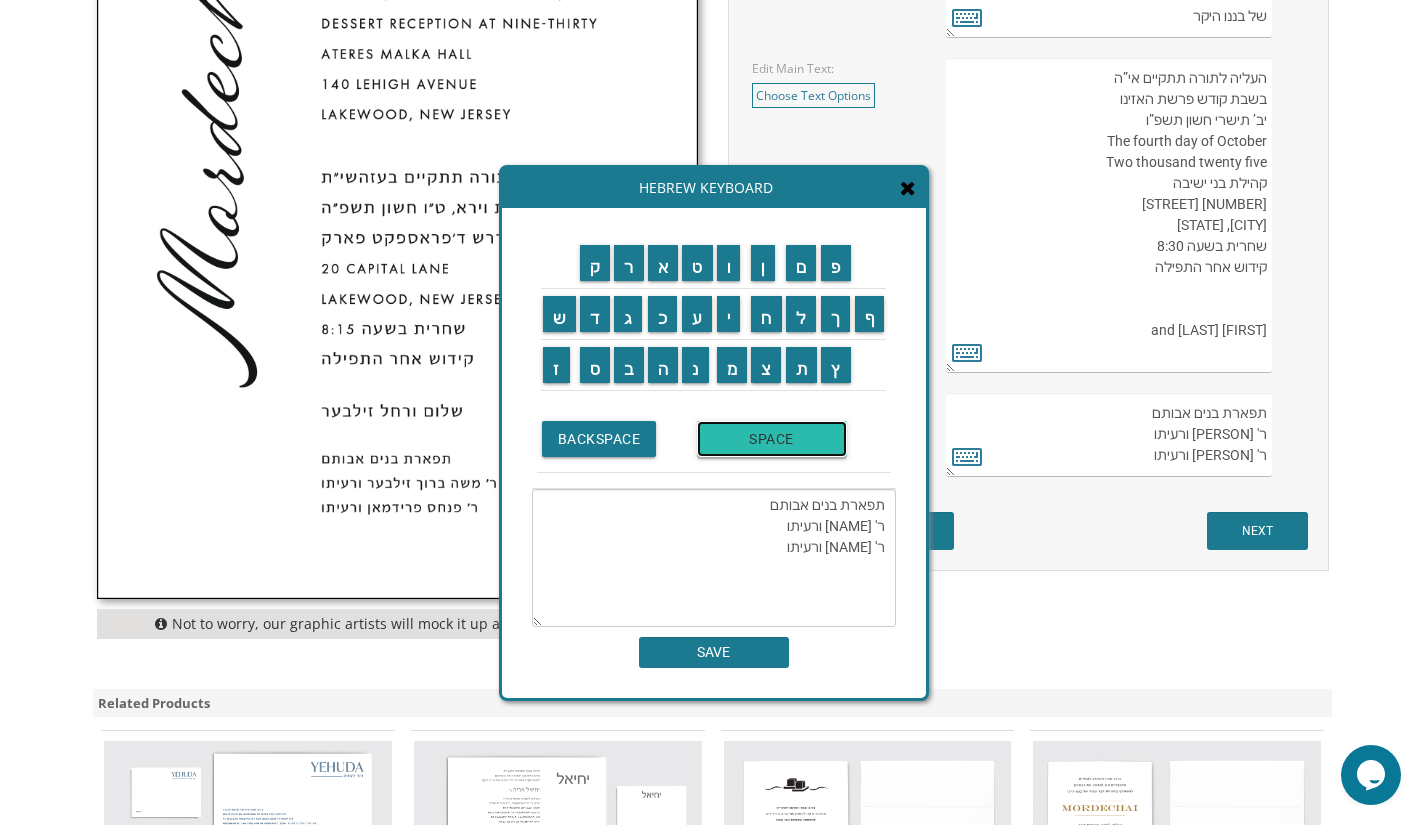 click on "SPACE" at bounding box center (772, 439) 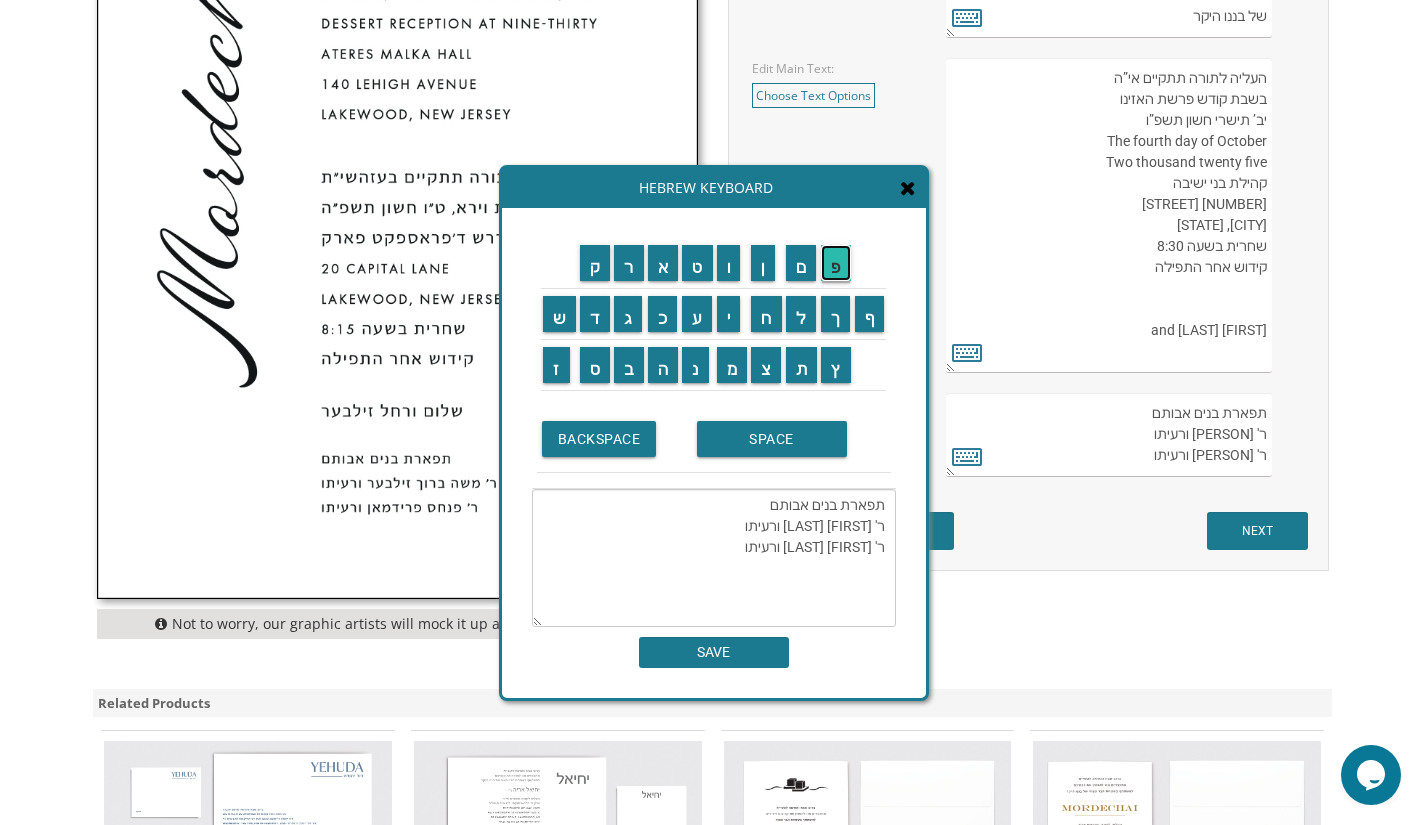 click on "פ" at bounding box center [836, 263] 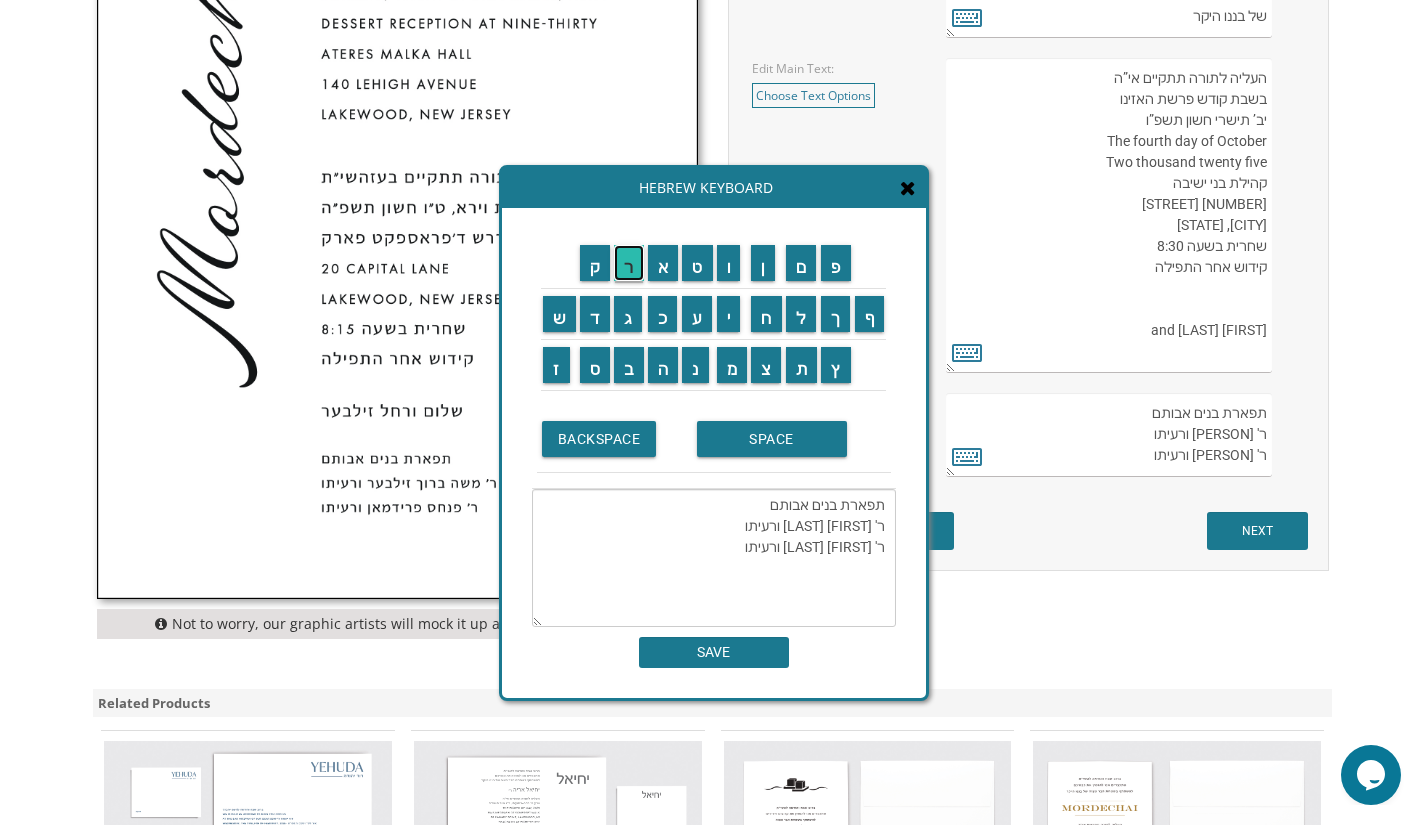 click on "ר" at bounding box center (629, 263) 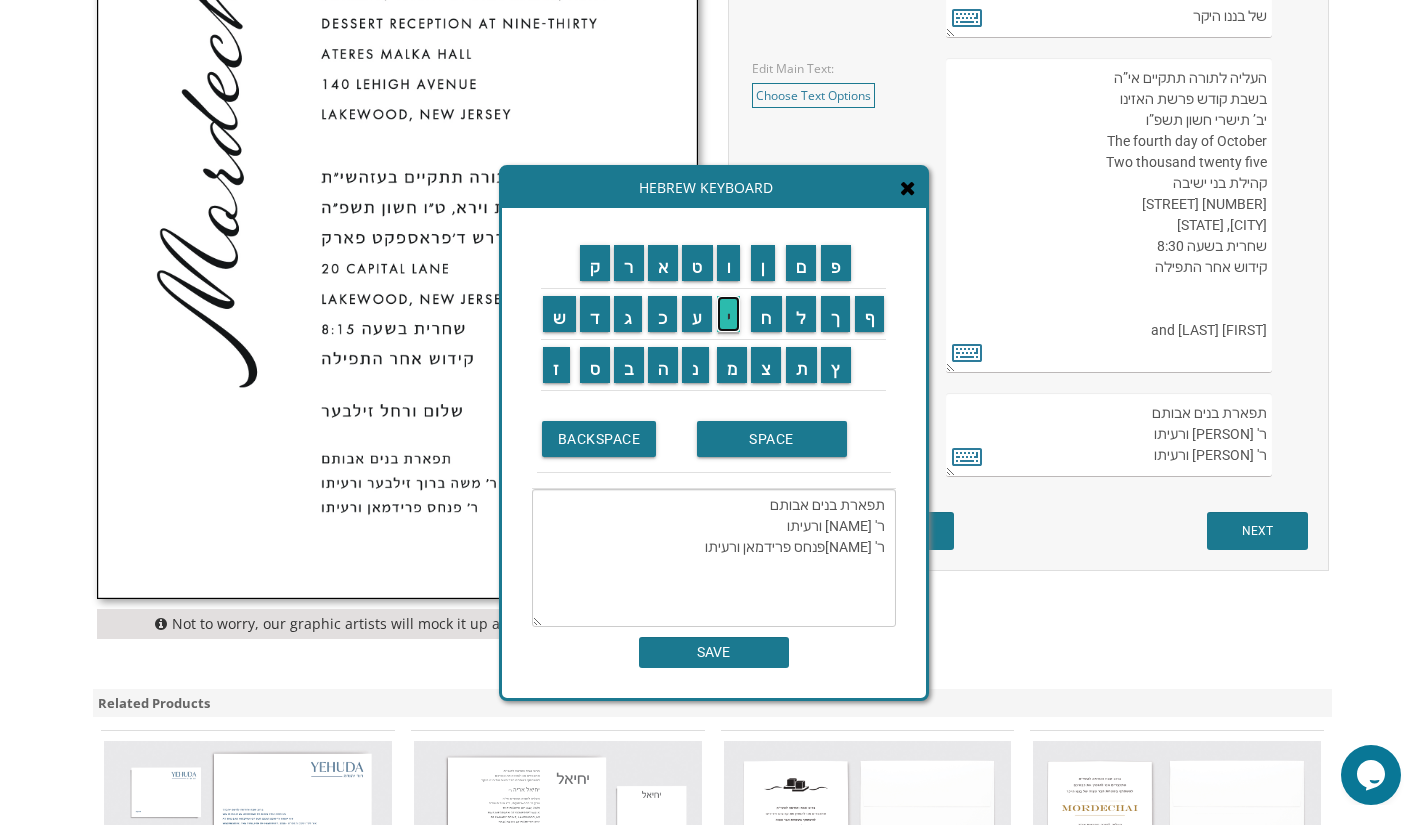 click on "י" at bounding box center [729, 314] 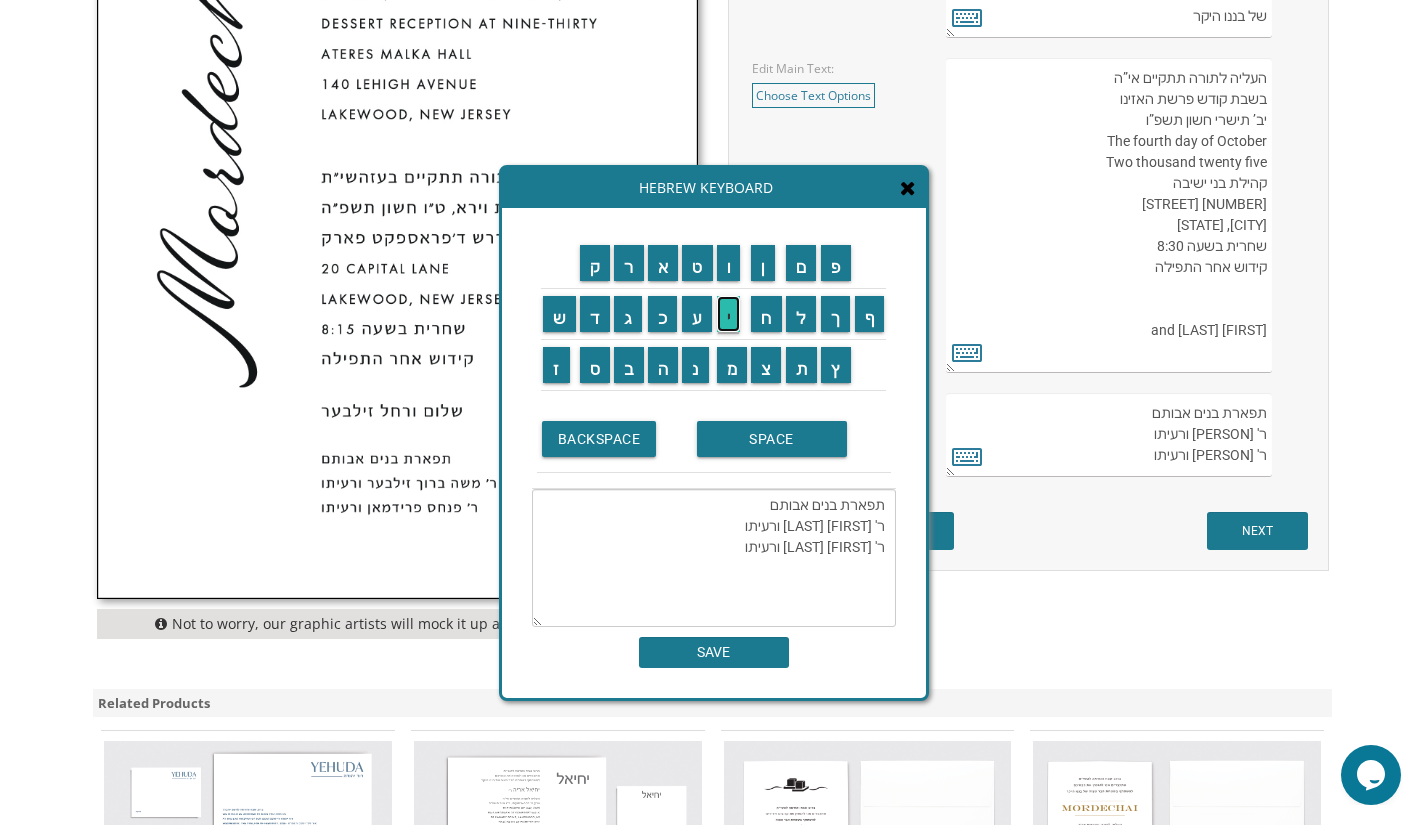 click on "י" at bounding box center (729, 314) 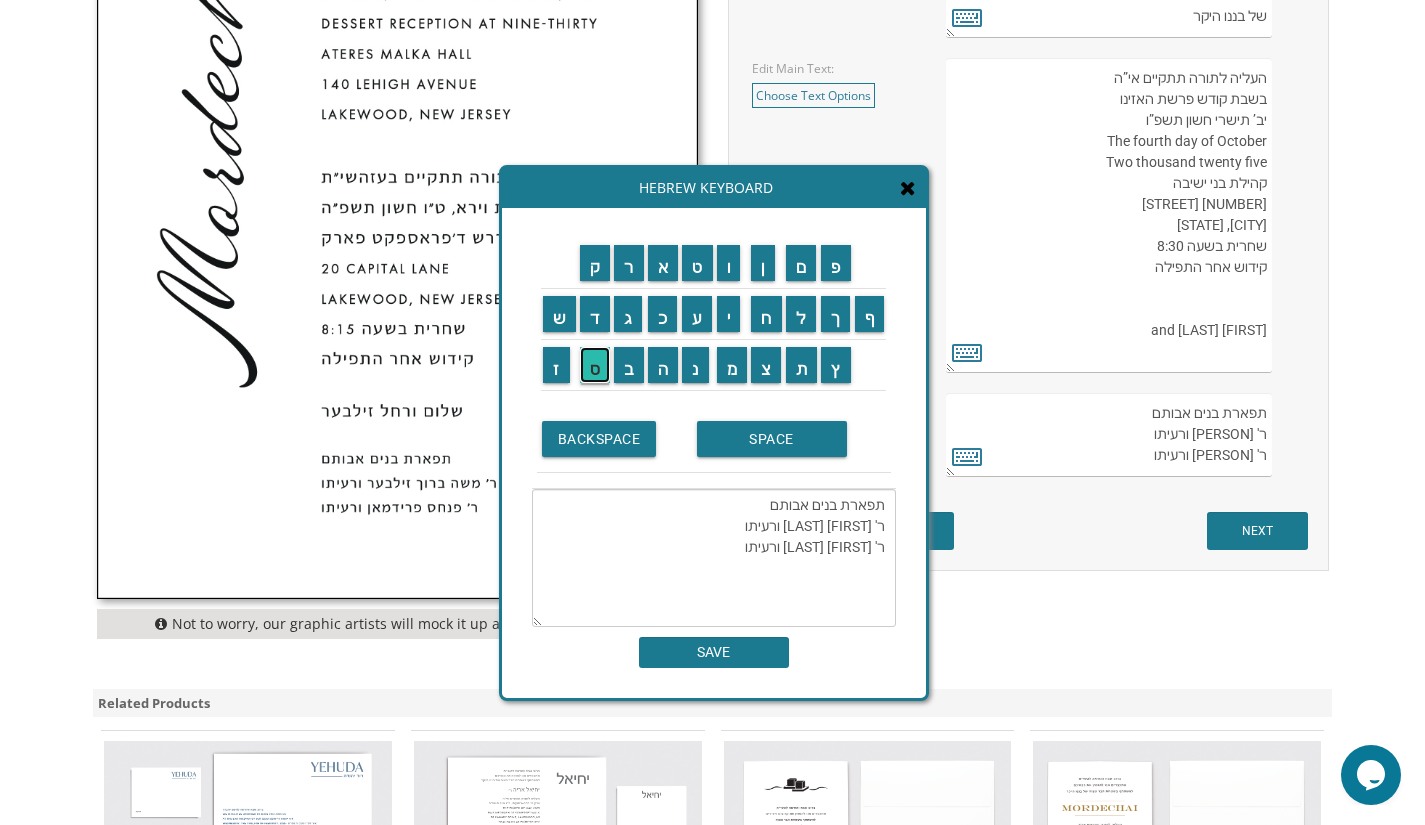 click on "ס" at bounding box center [595, 365] 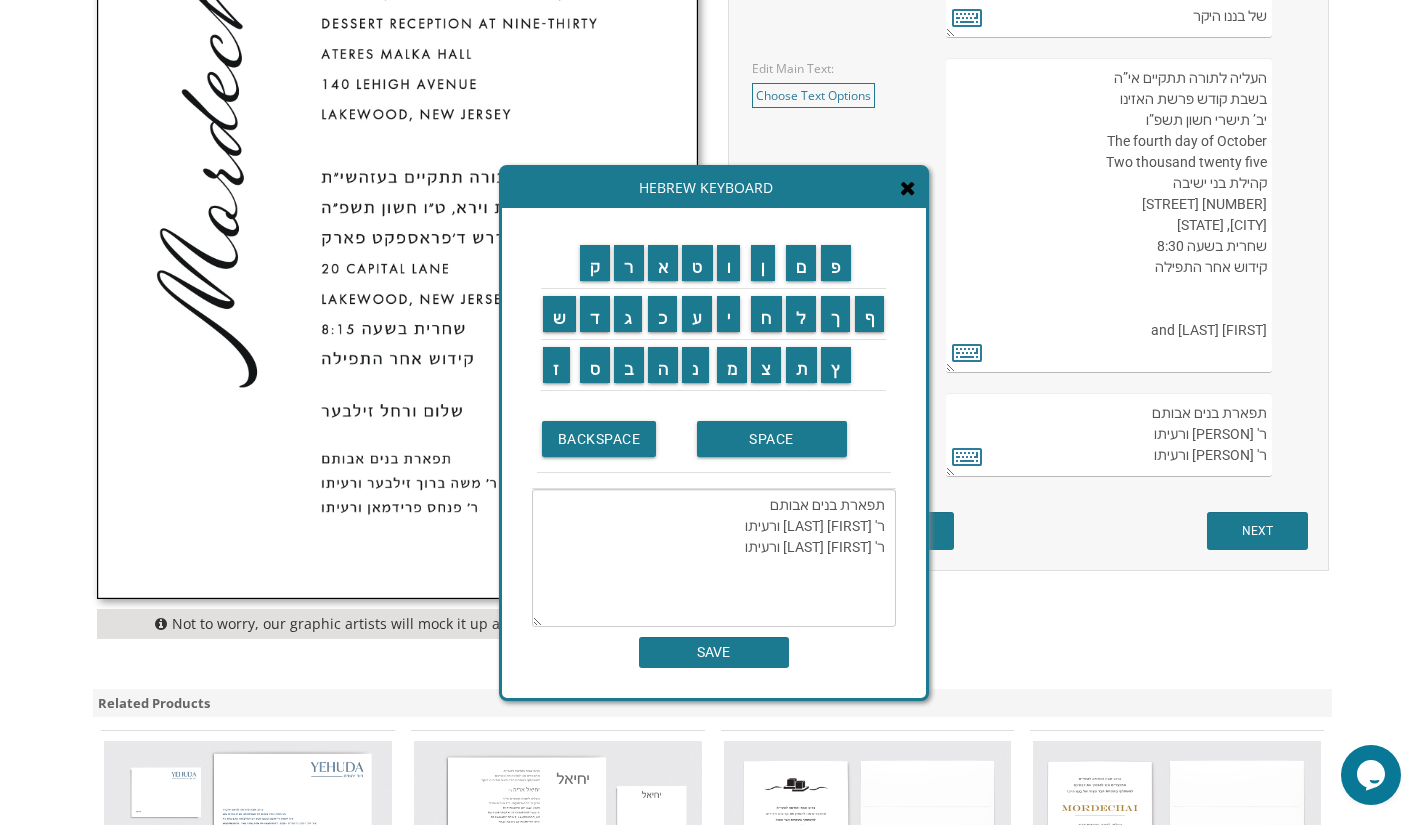 click on "תפארת בנים אבותם
ר' מרדכי מישורי ורעיתו
ר' גדליה פרייס ורעיתו" at bounding box center [714, 558] 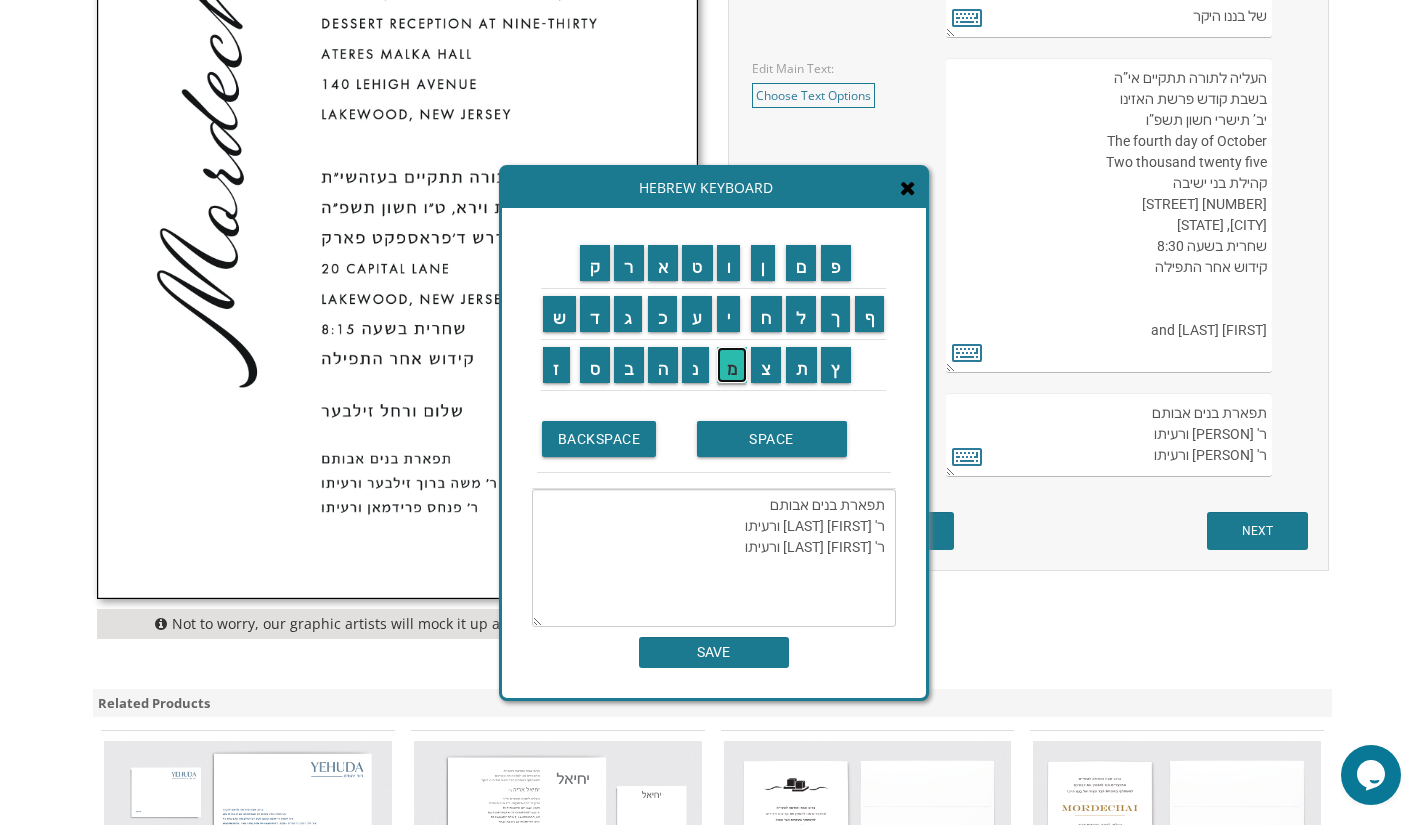click on "מ" at bounding box center (732, 365) 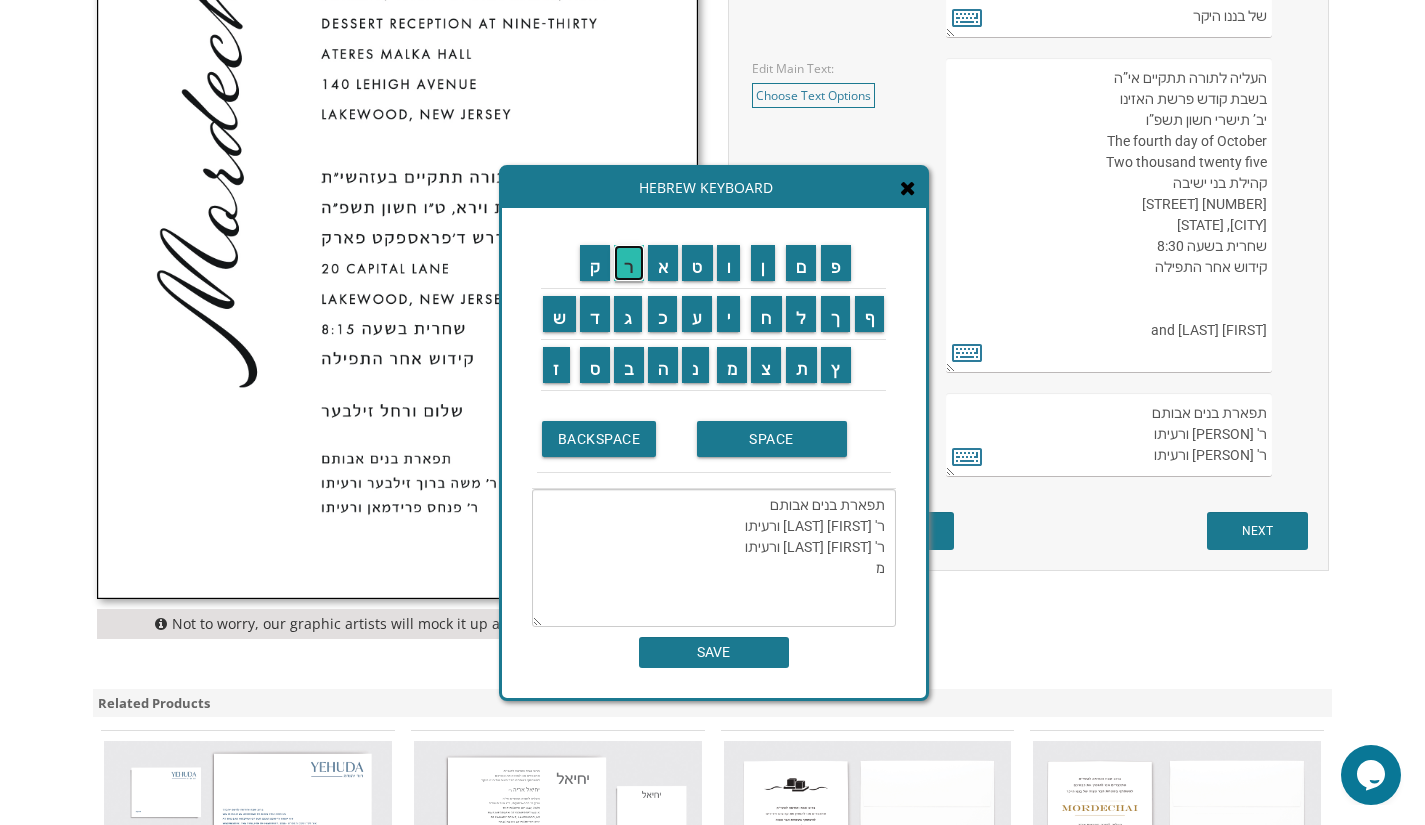 click on "ר" at bounding box center (629, 263) 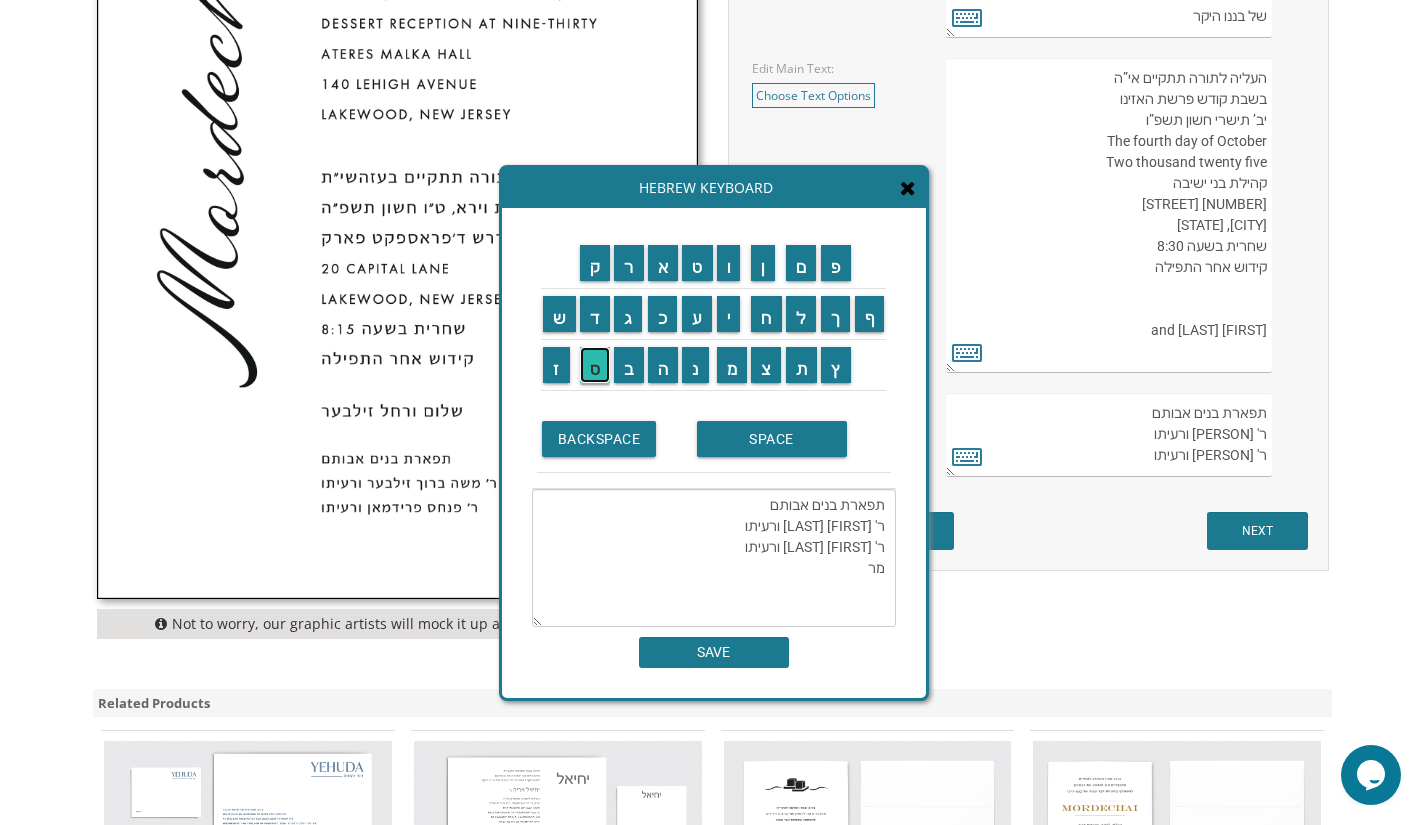 click on "ס" at bounding box center (595, 365) 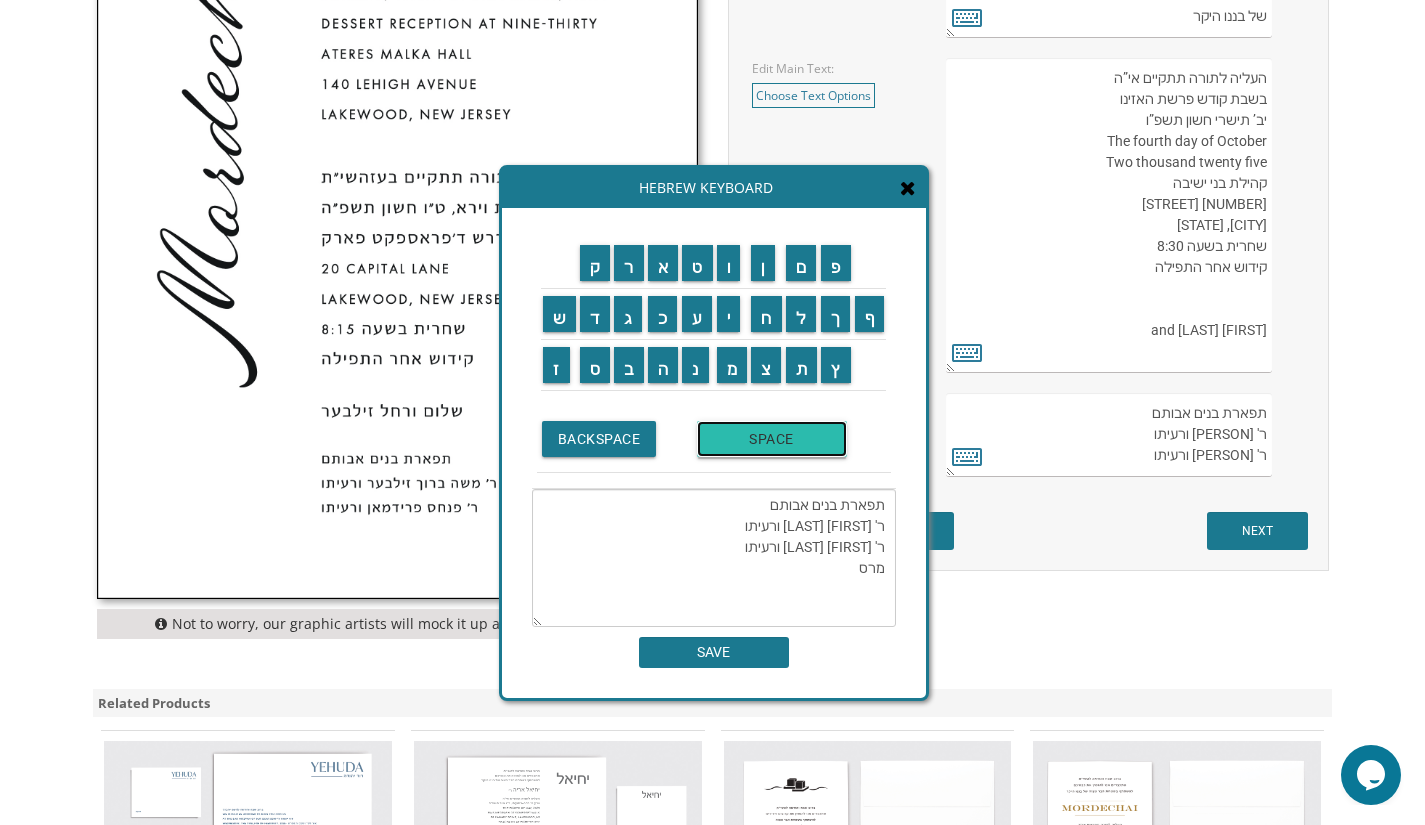 click on "SPACE" at bounding box center [772, 439] 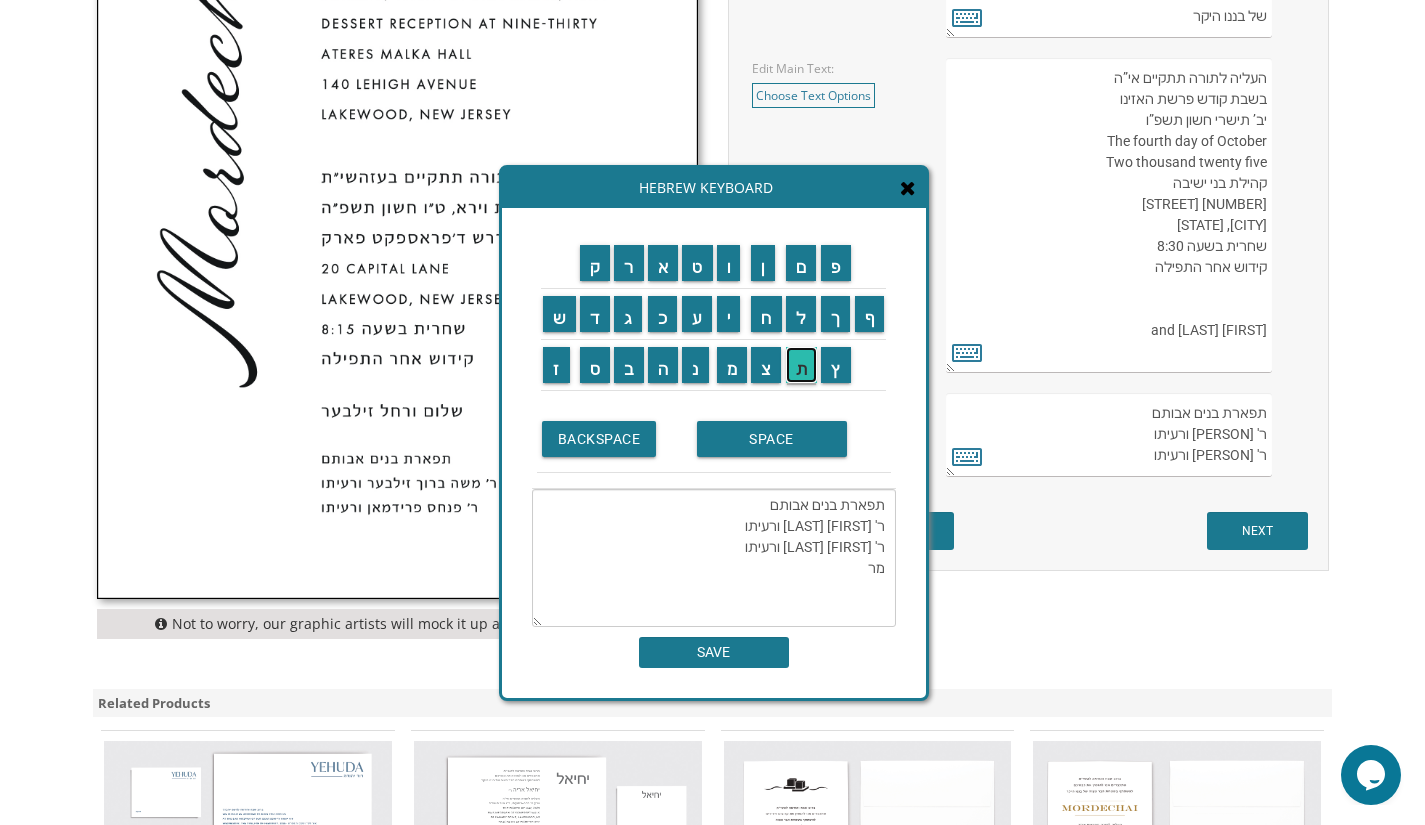 click on "ת" at bounding box center [802, 365] 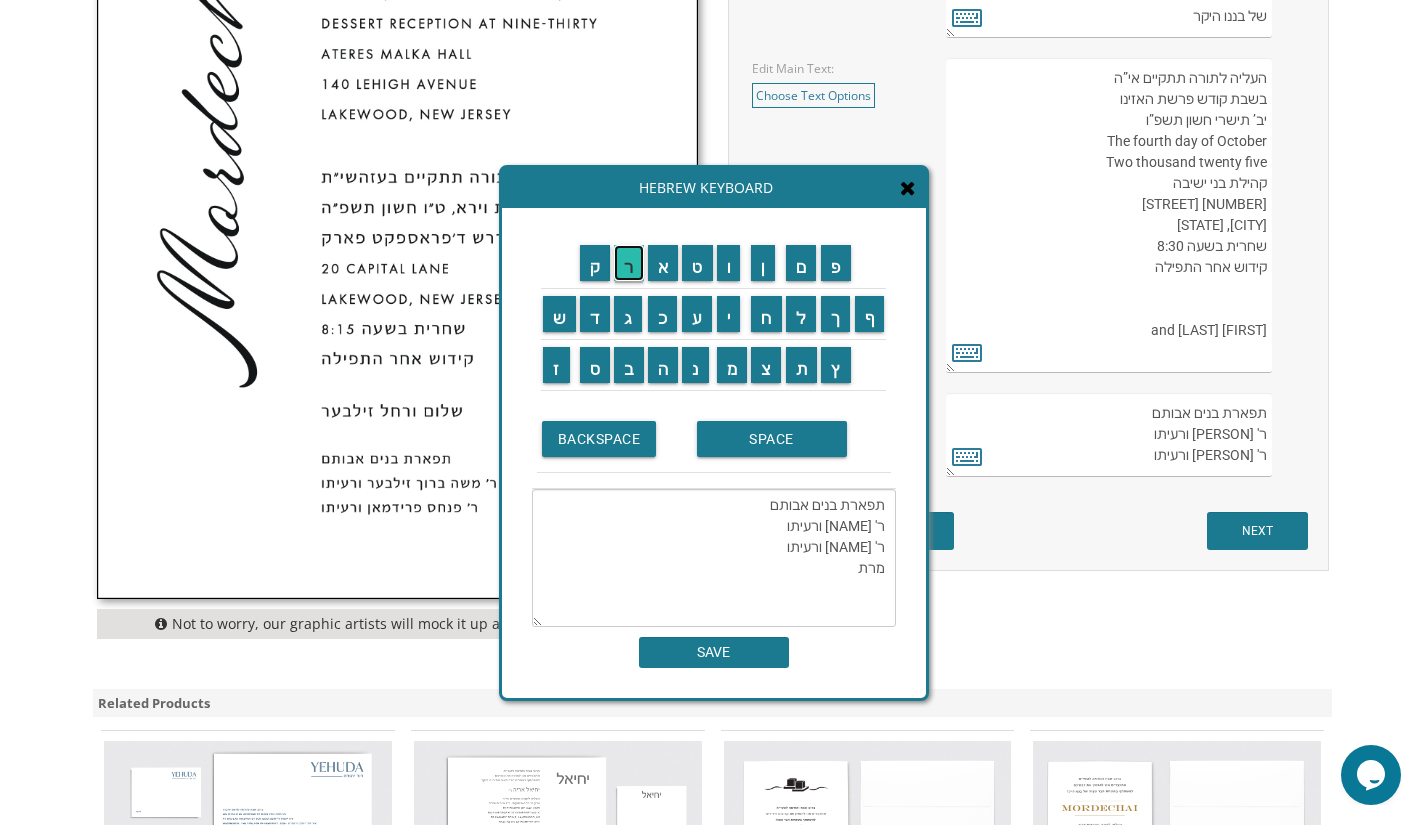 click on "ר" at bounding box center (629, 263) 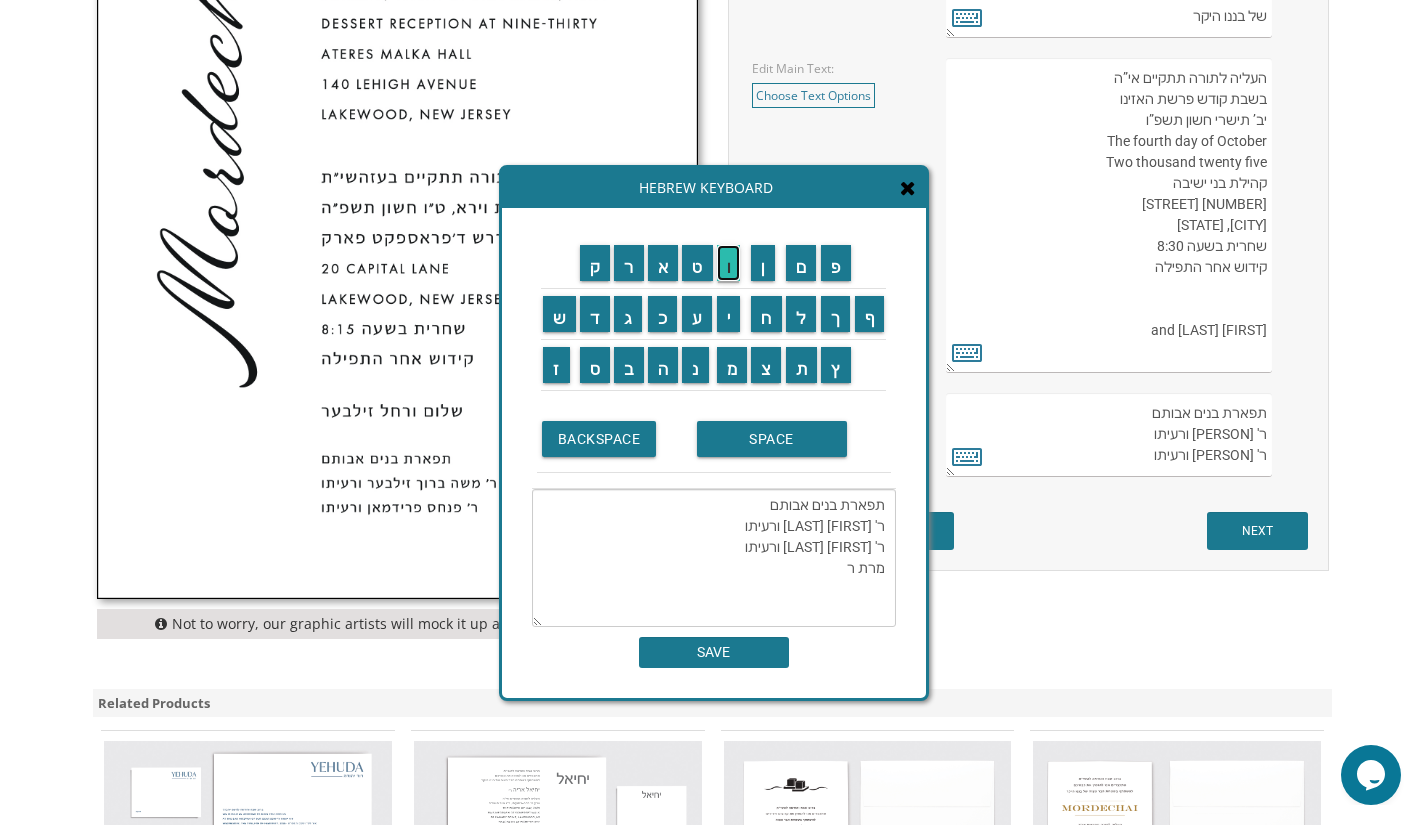 click on "ו" at bounding box center [729, 263] 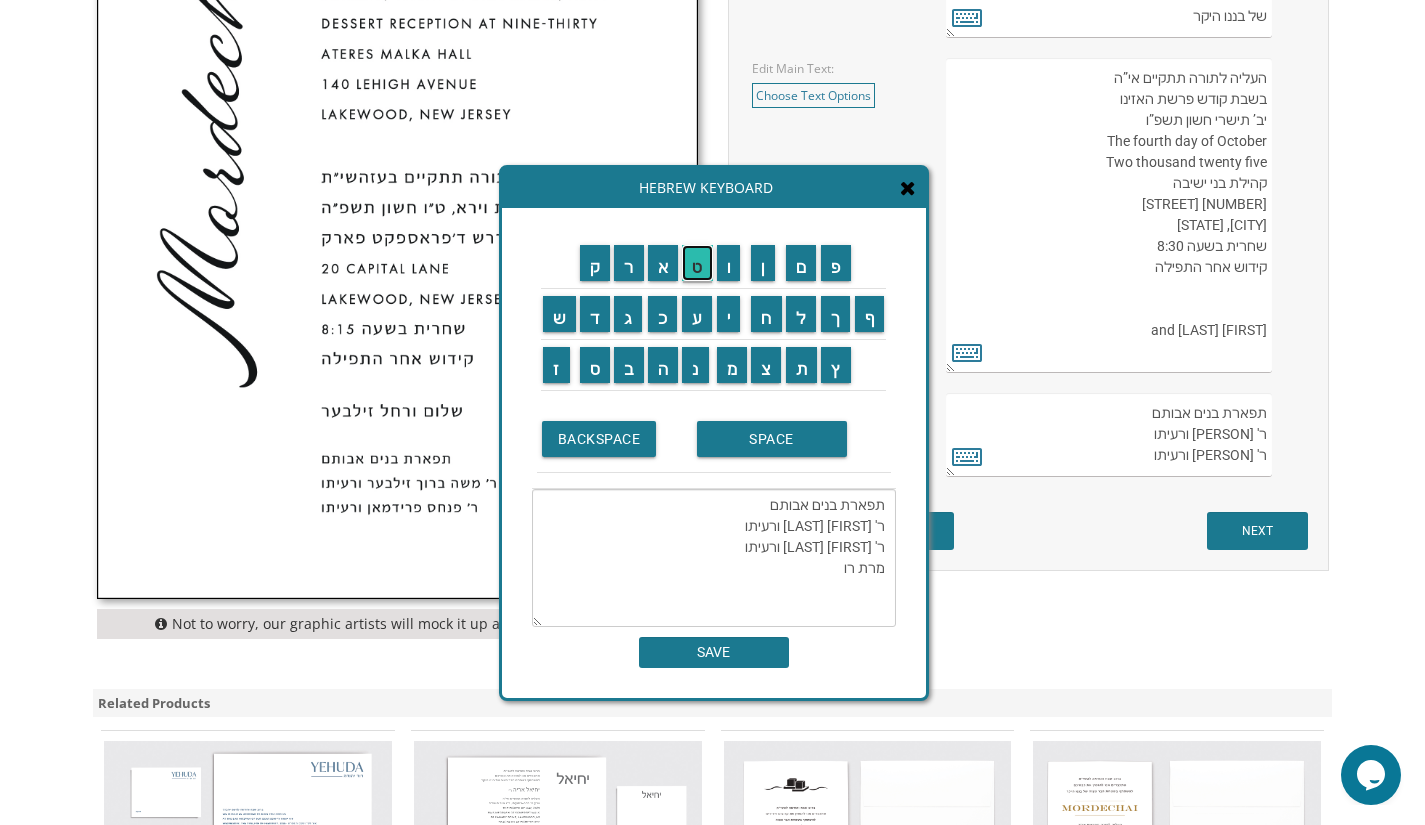click on "ט" at bounding box center [697, 263] 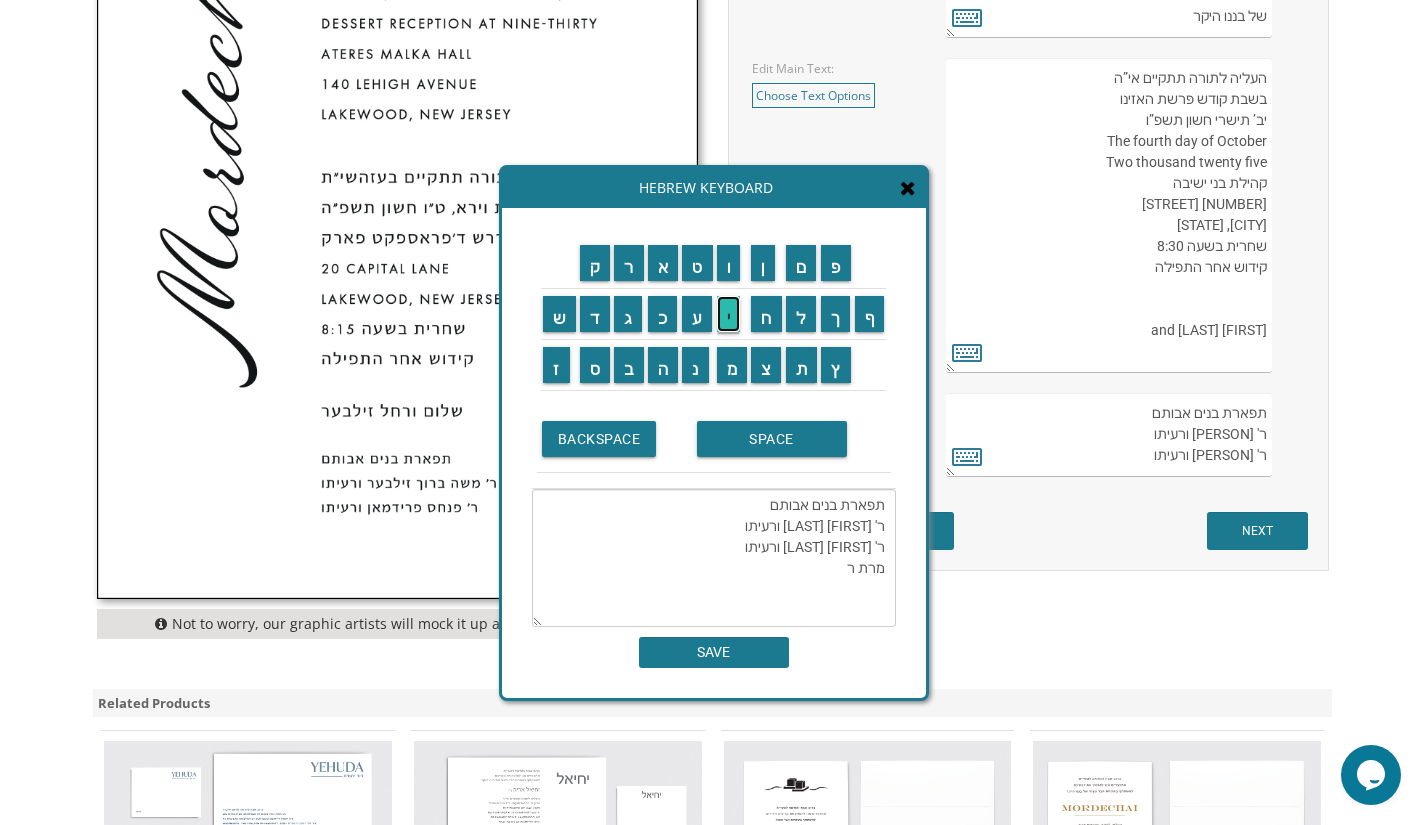 click on "י" at bounding box center [729, 314] 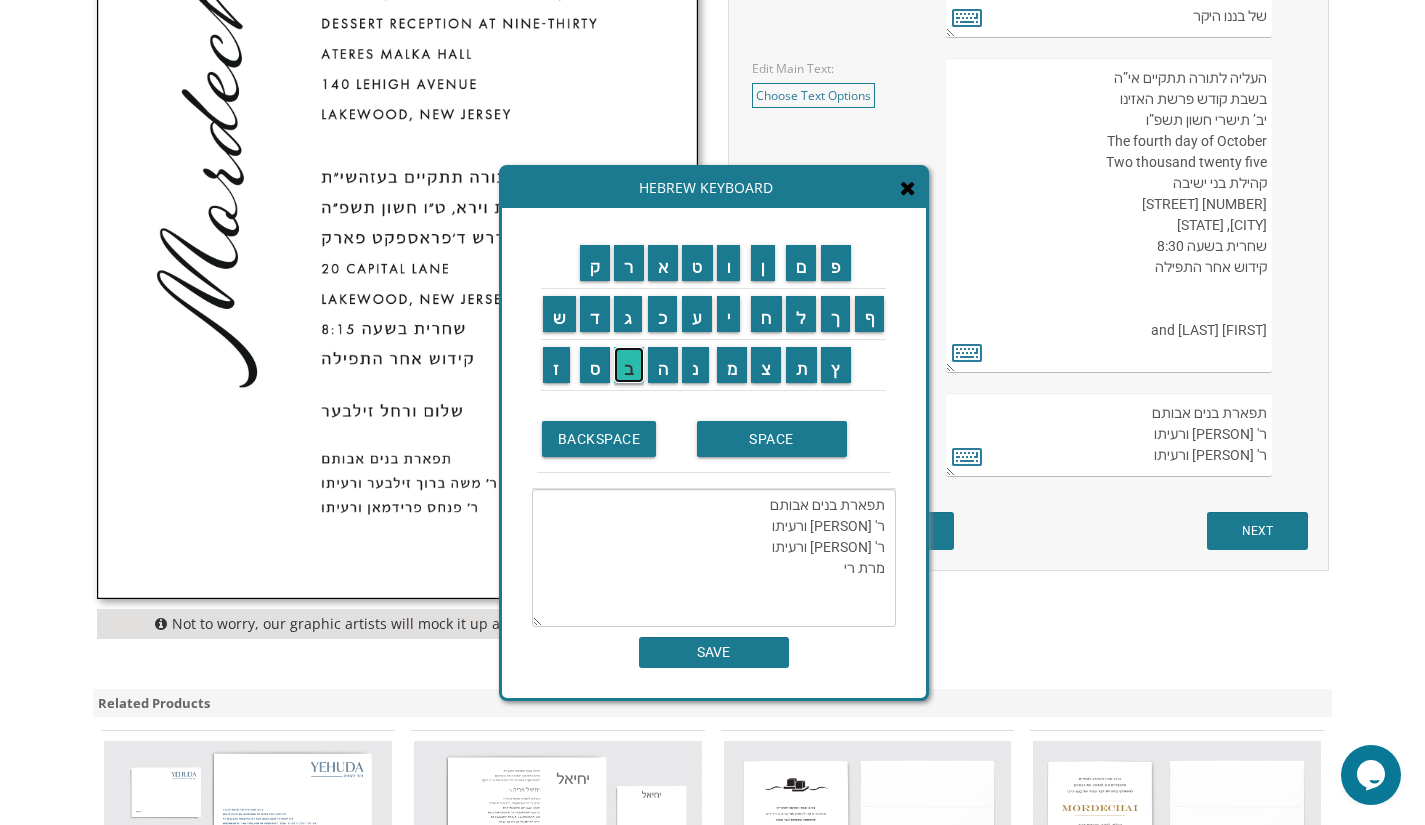 click on "ב" at bounding box center (629, 365) 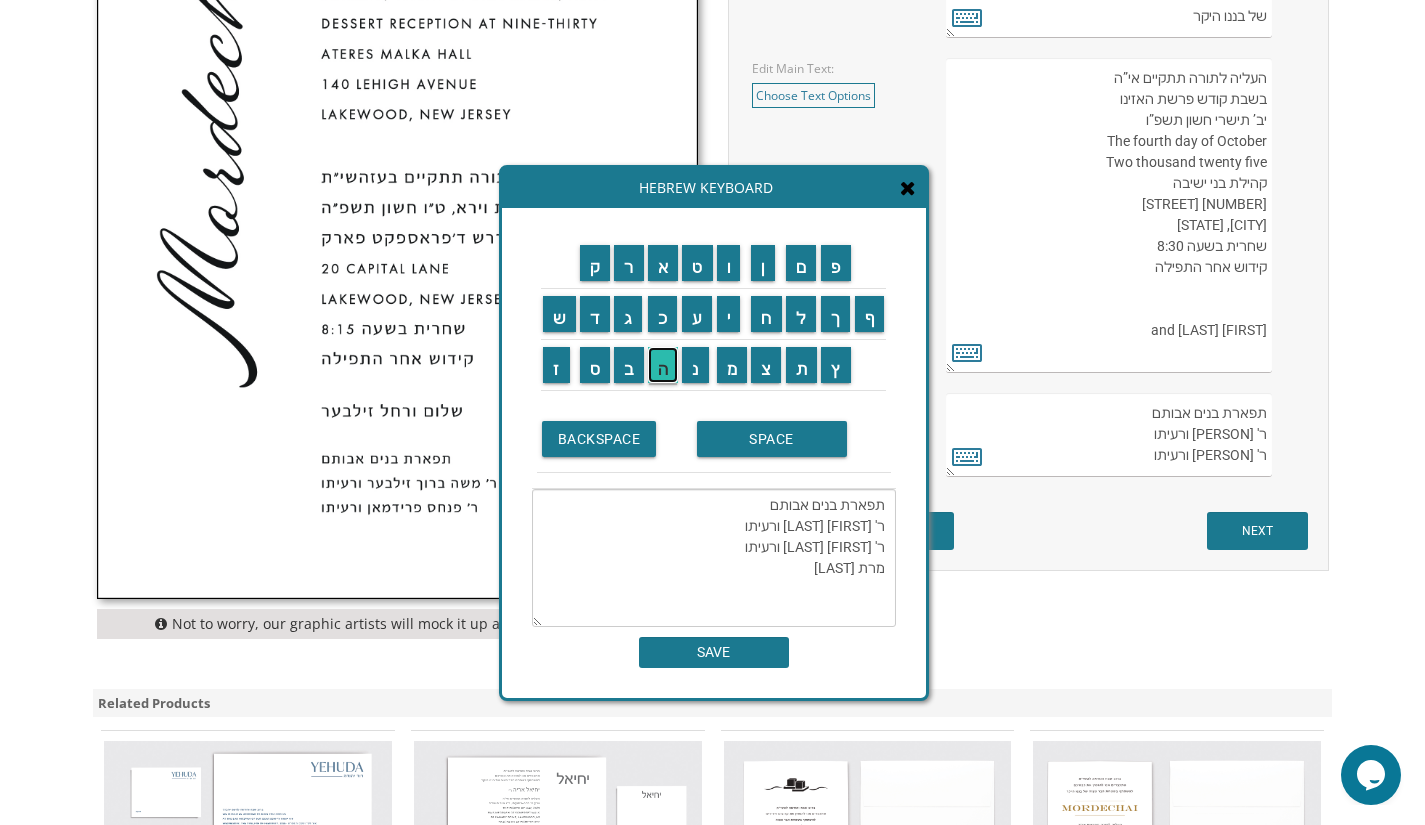 click on "ה" at bounding box center [663, 365] 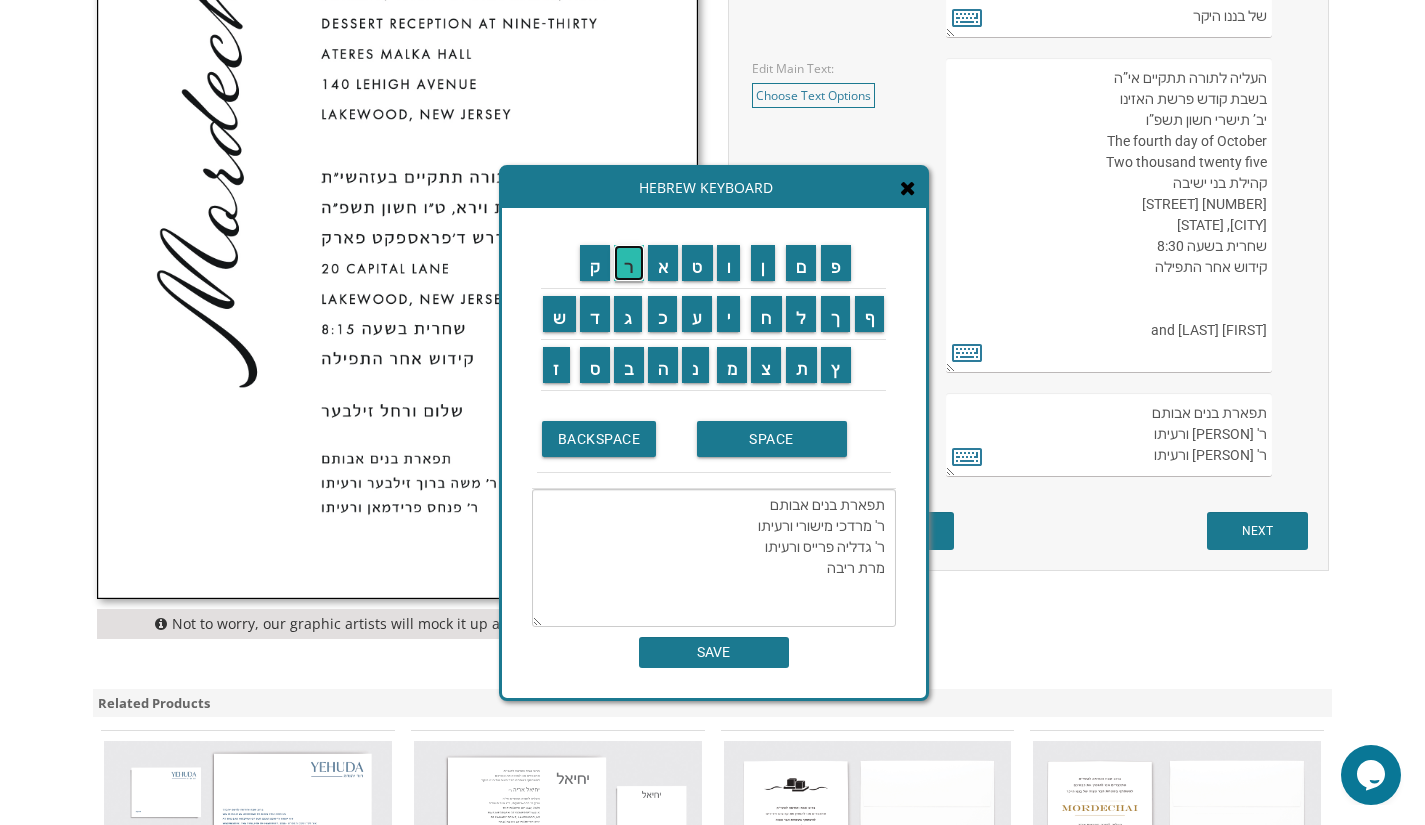 click on "ר" at bounding box center (629, 263) 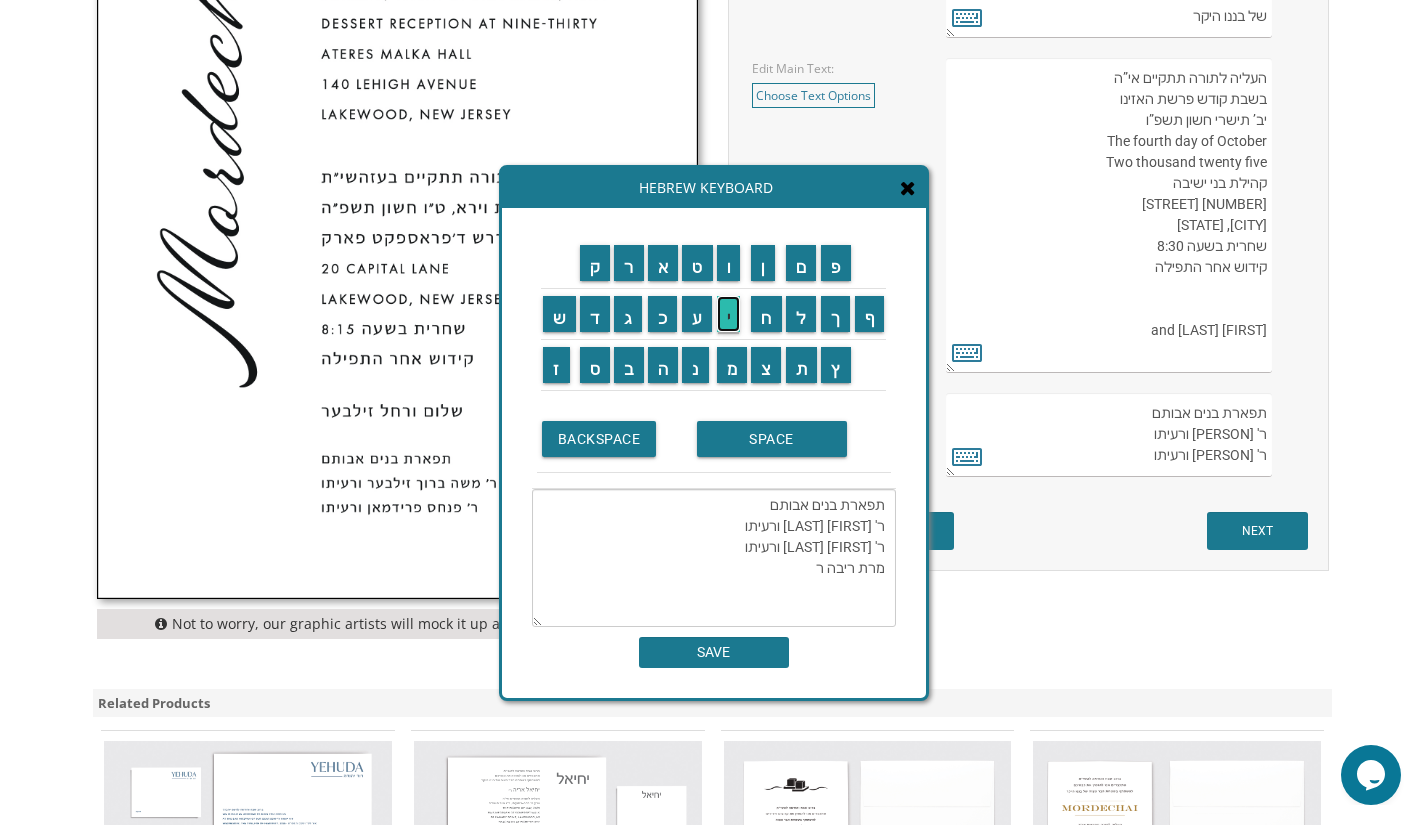 click on "י" at bounding box center (729, 314) 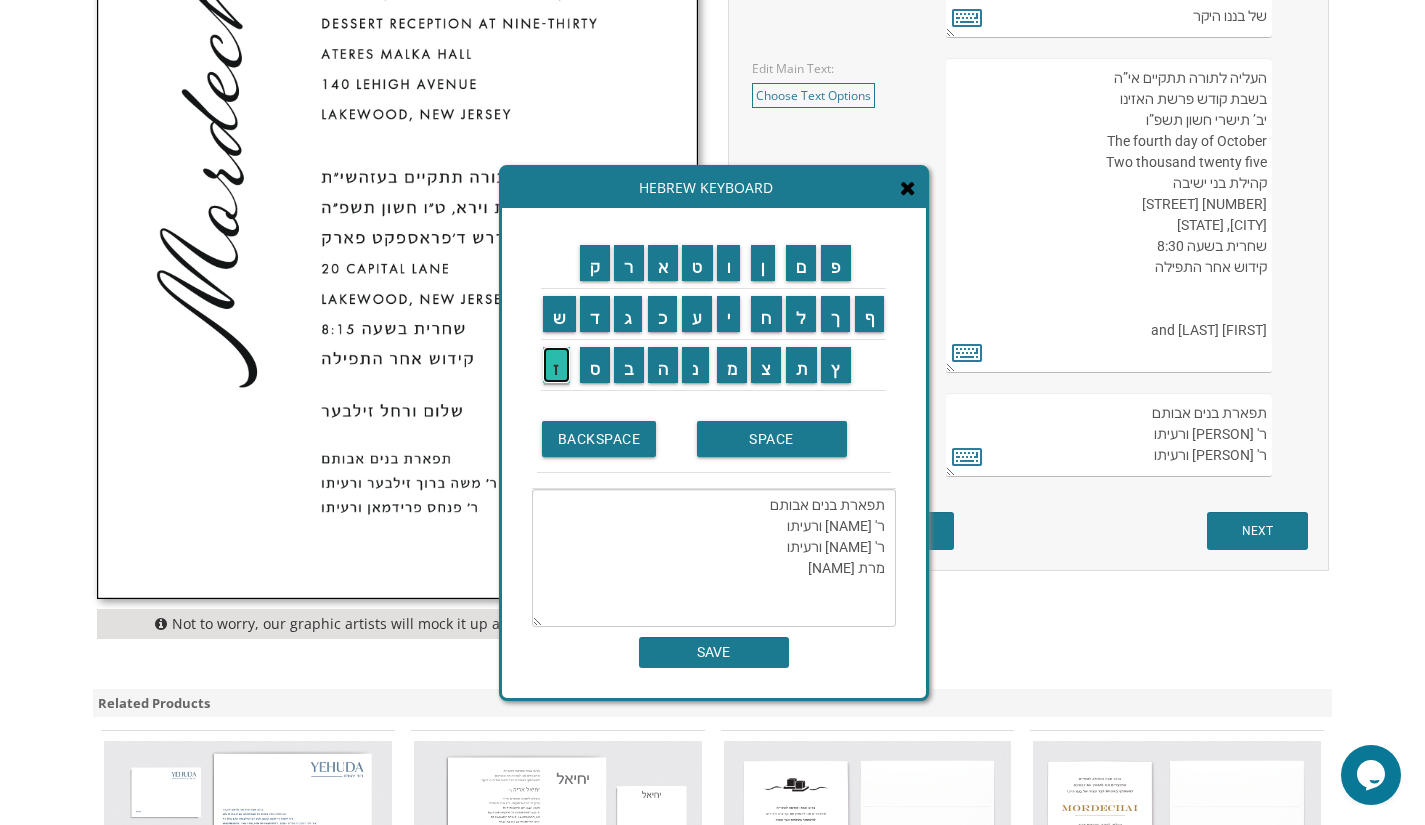 click on "ז" at bounding box center [556, 365] 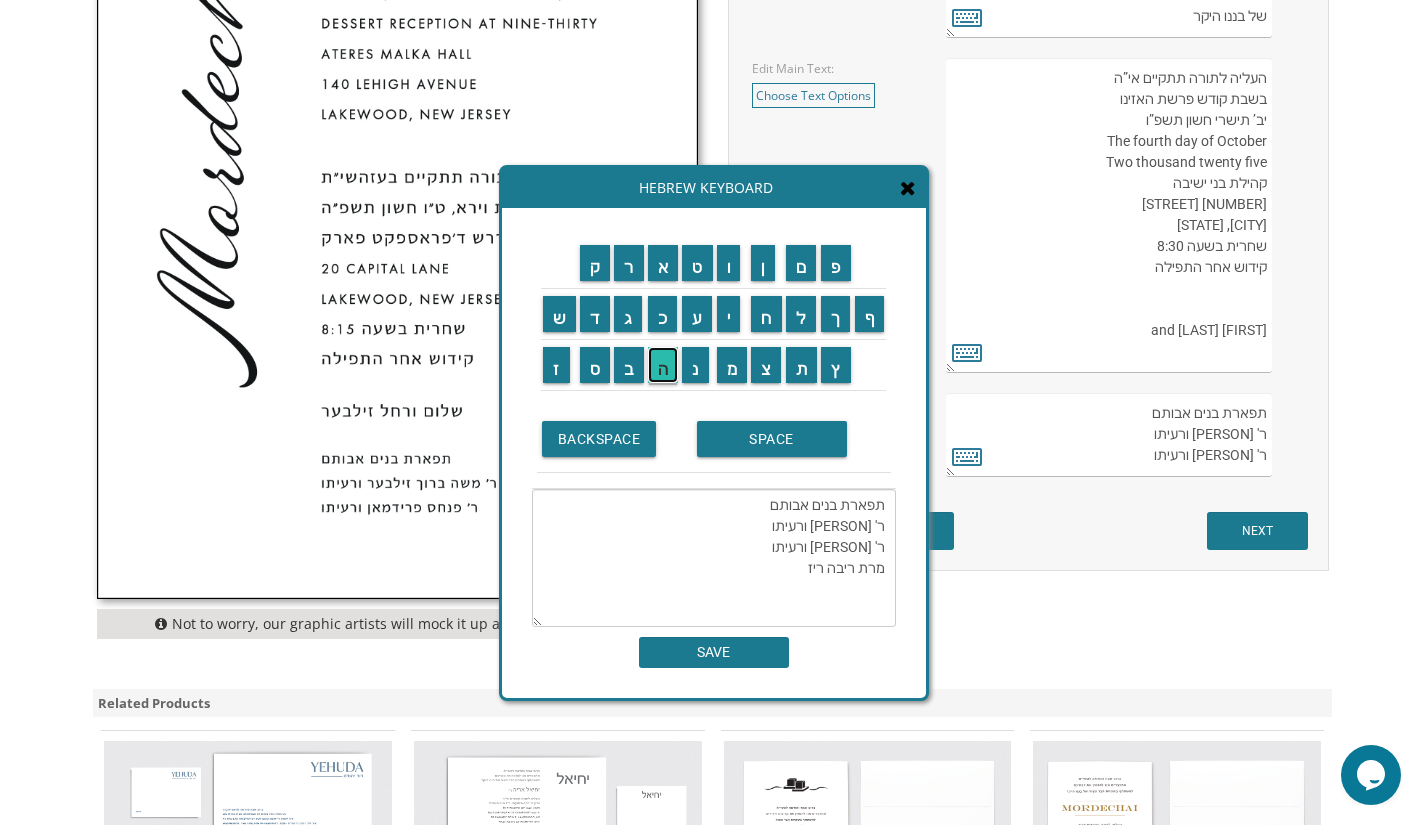 click on "ה" at bounding box center [663, 365] 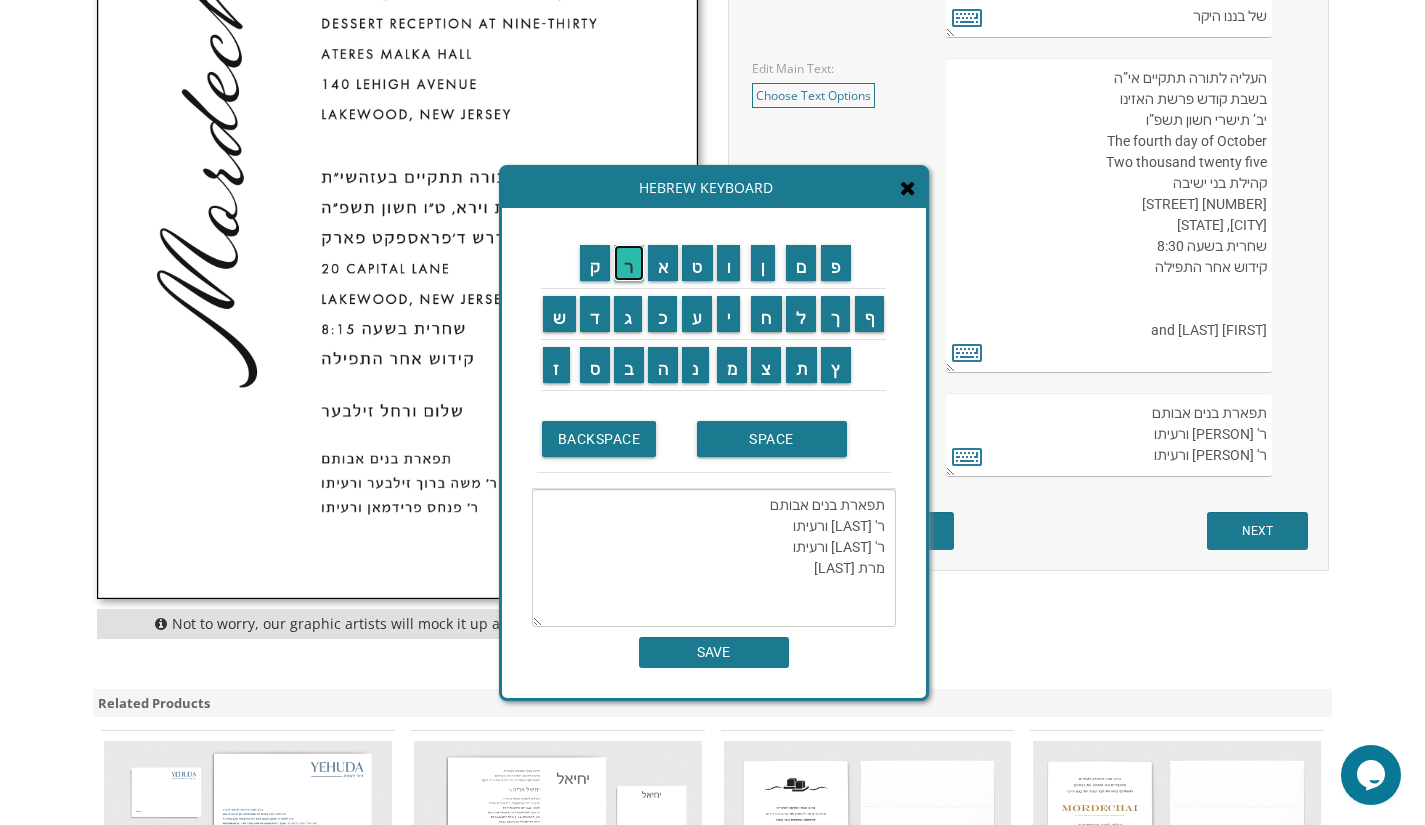 click on "ר" at bounding box center (629, 263) 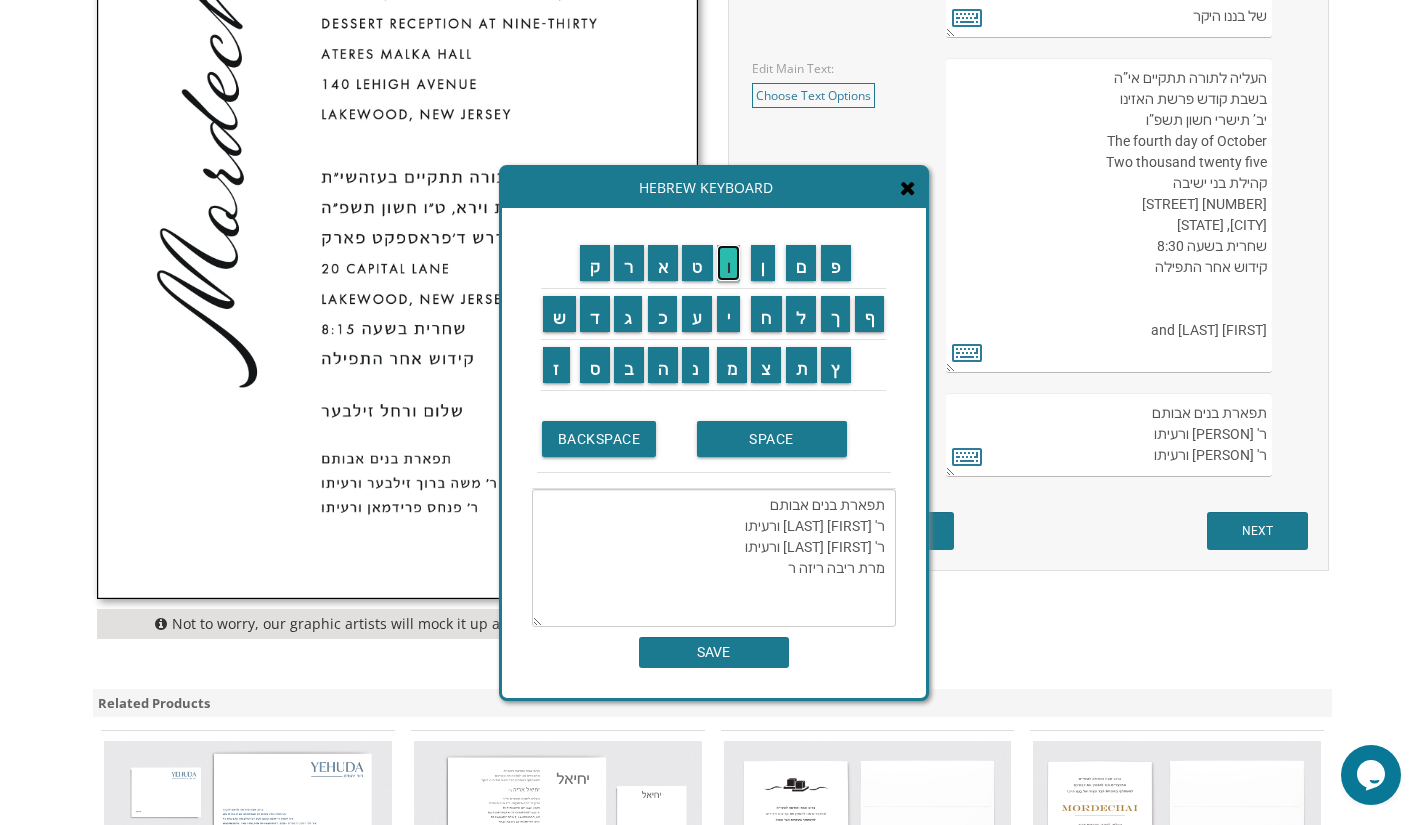 click on "ו" at bounding box center [729, 263] 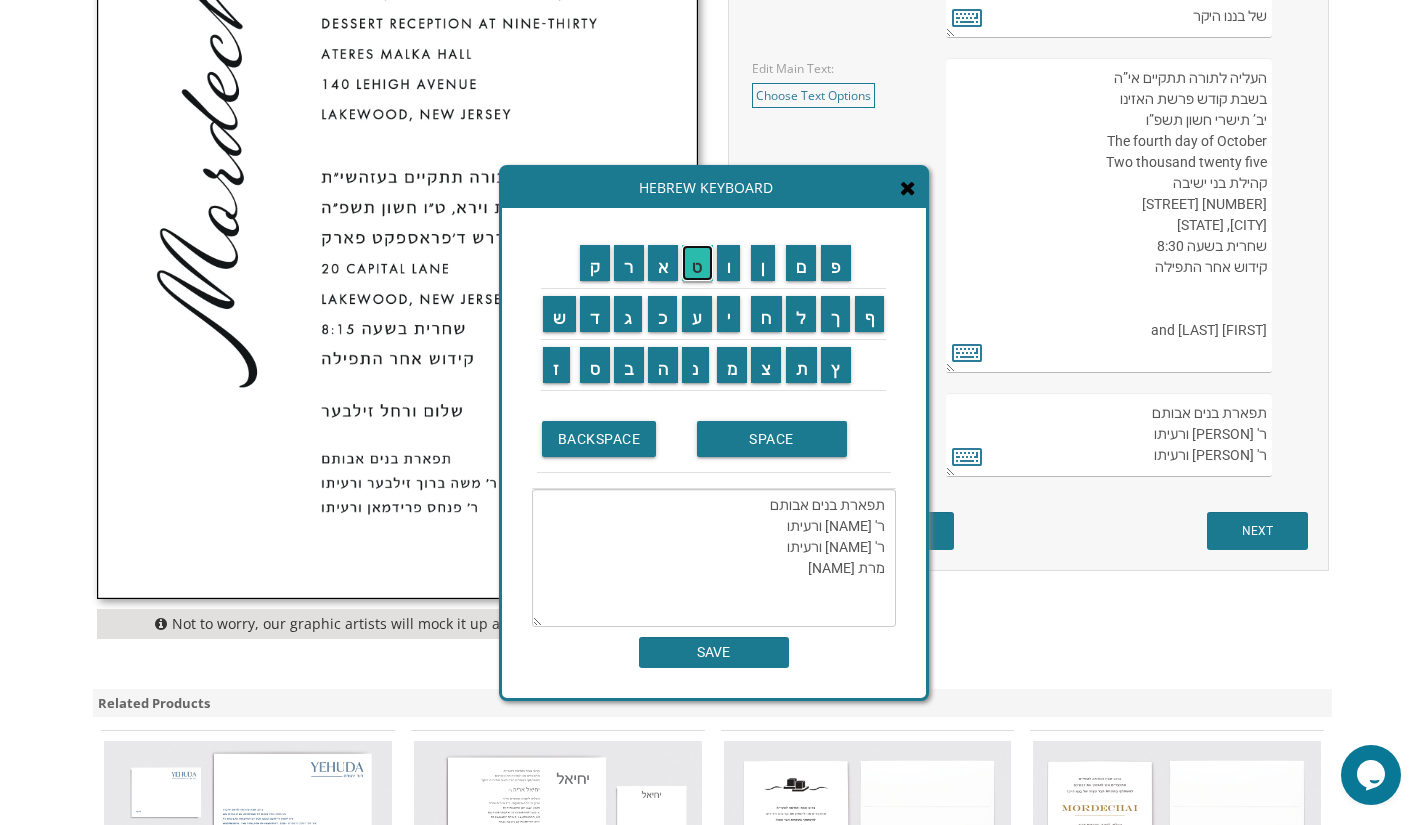 click on "ט" at bounding box center [697, 263] 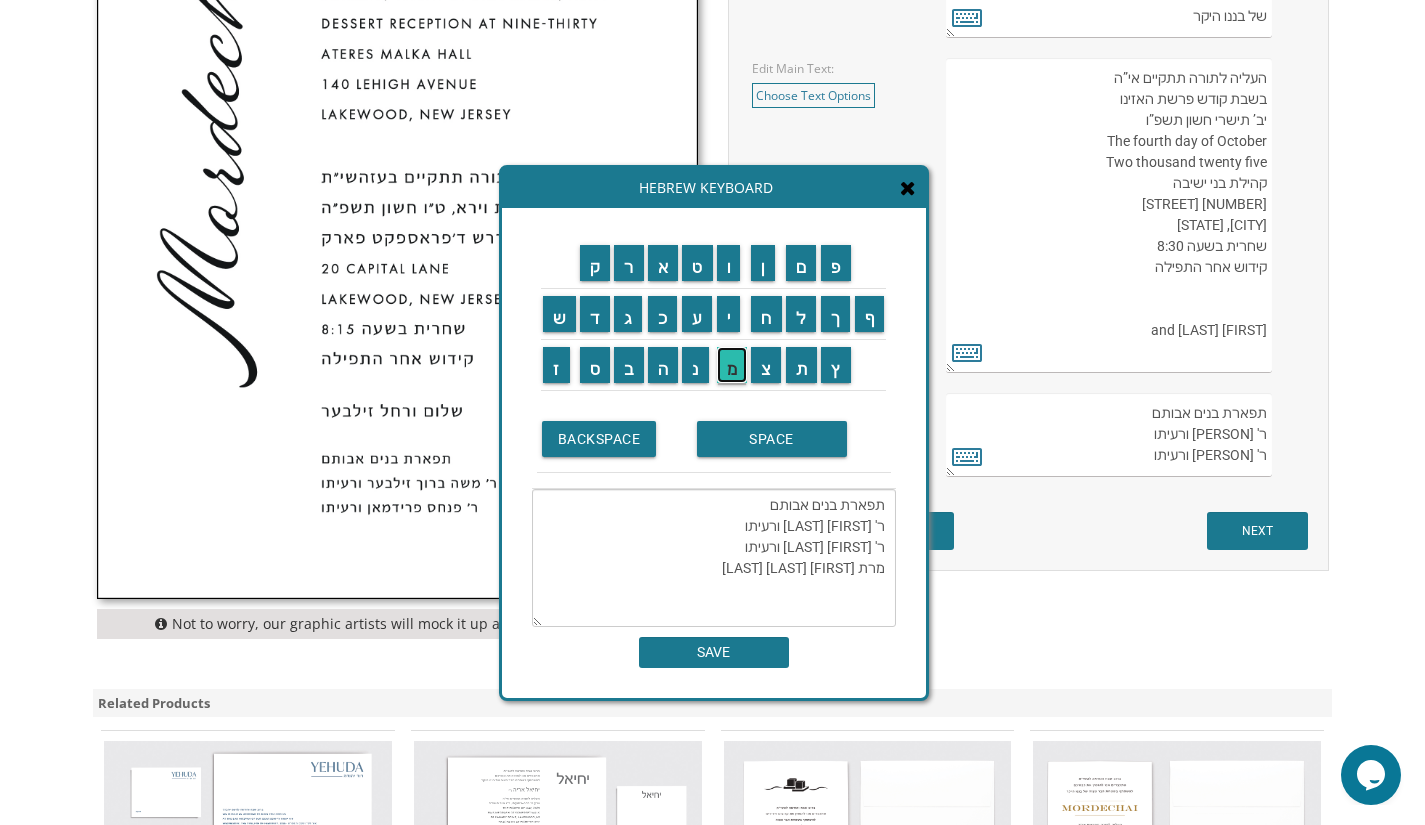 click on "מ" at bounding box center (732, 365) 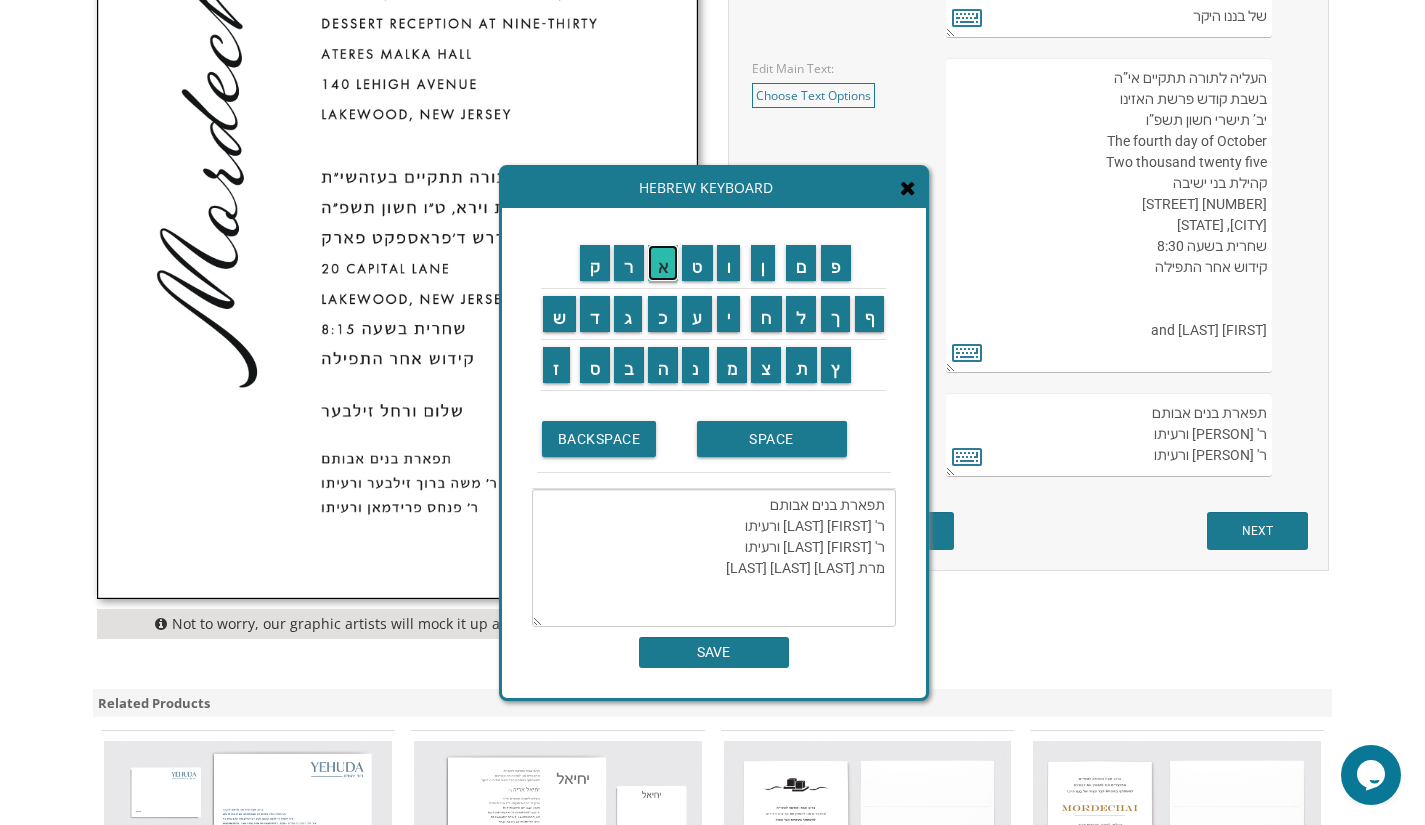click on "א" at bounding box center (663, 263) 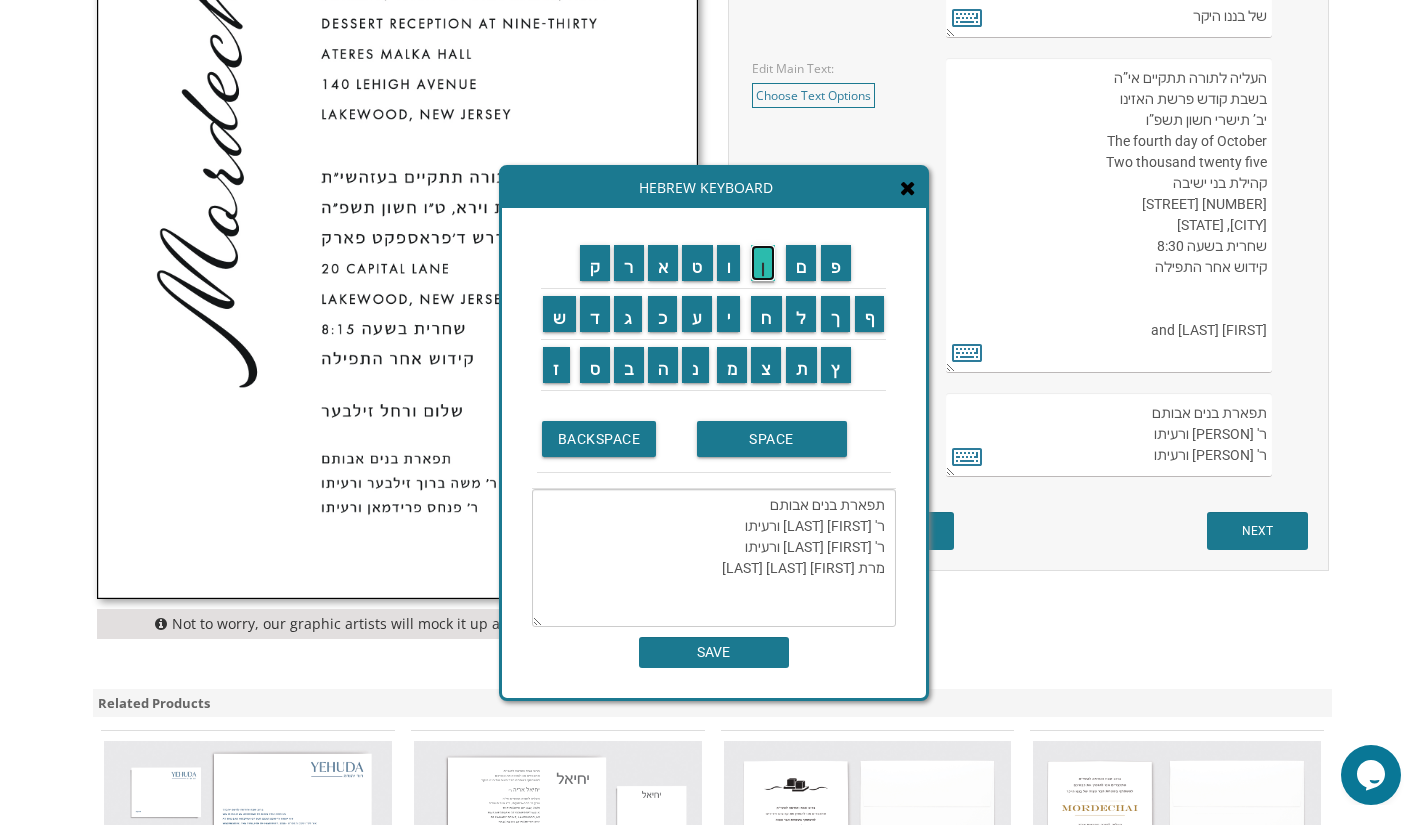 click on "ן" at bounding box center (763, 263) 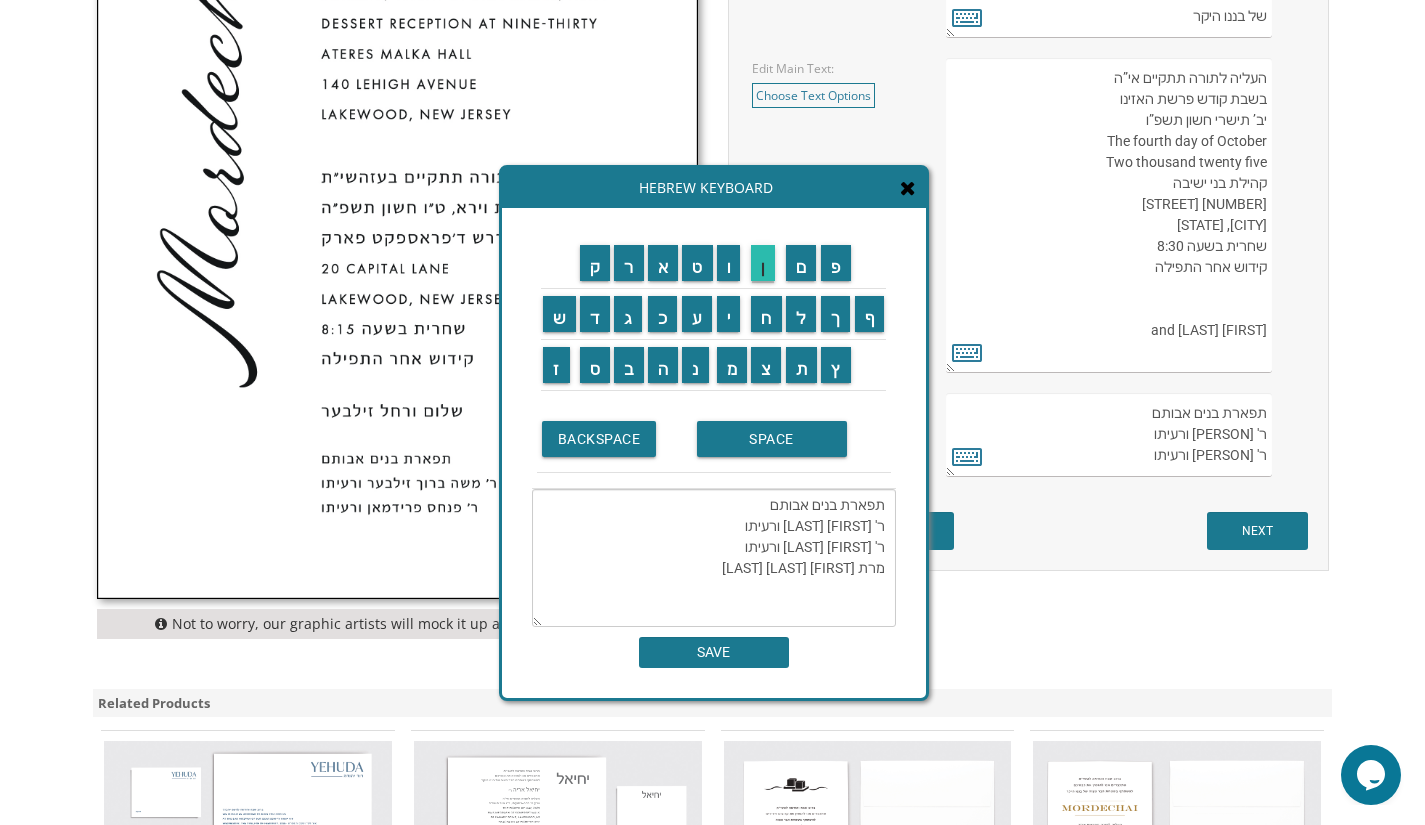 type on "תפארת בנים אבותם
ר' מרדכי מישורי ורעיתו
ר' גדליה פרייס ורעיתו
מרת ריבה ריזה רוטמאן" 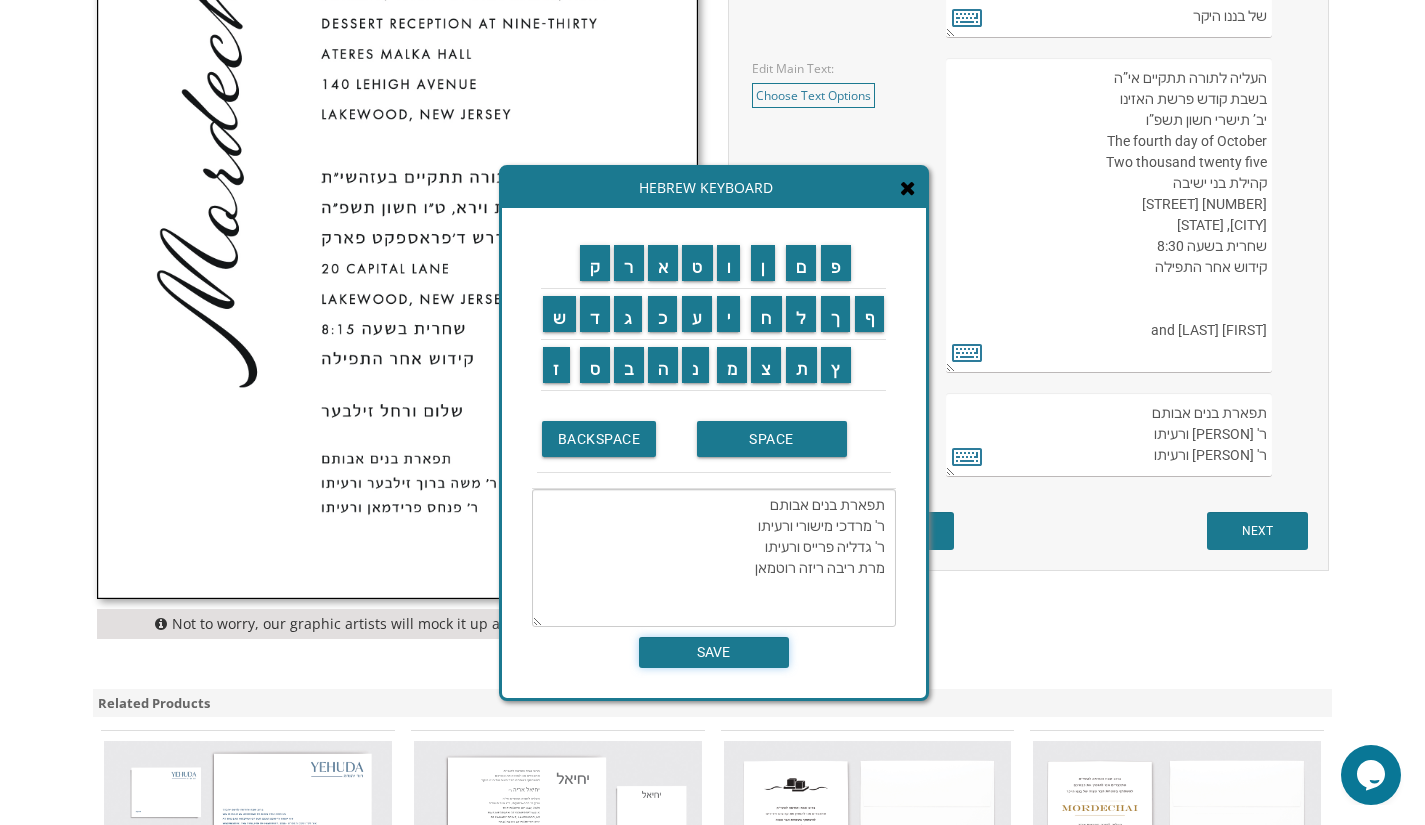 click on "SAVE" at bounding box center (714, 652) 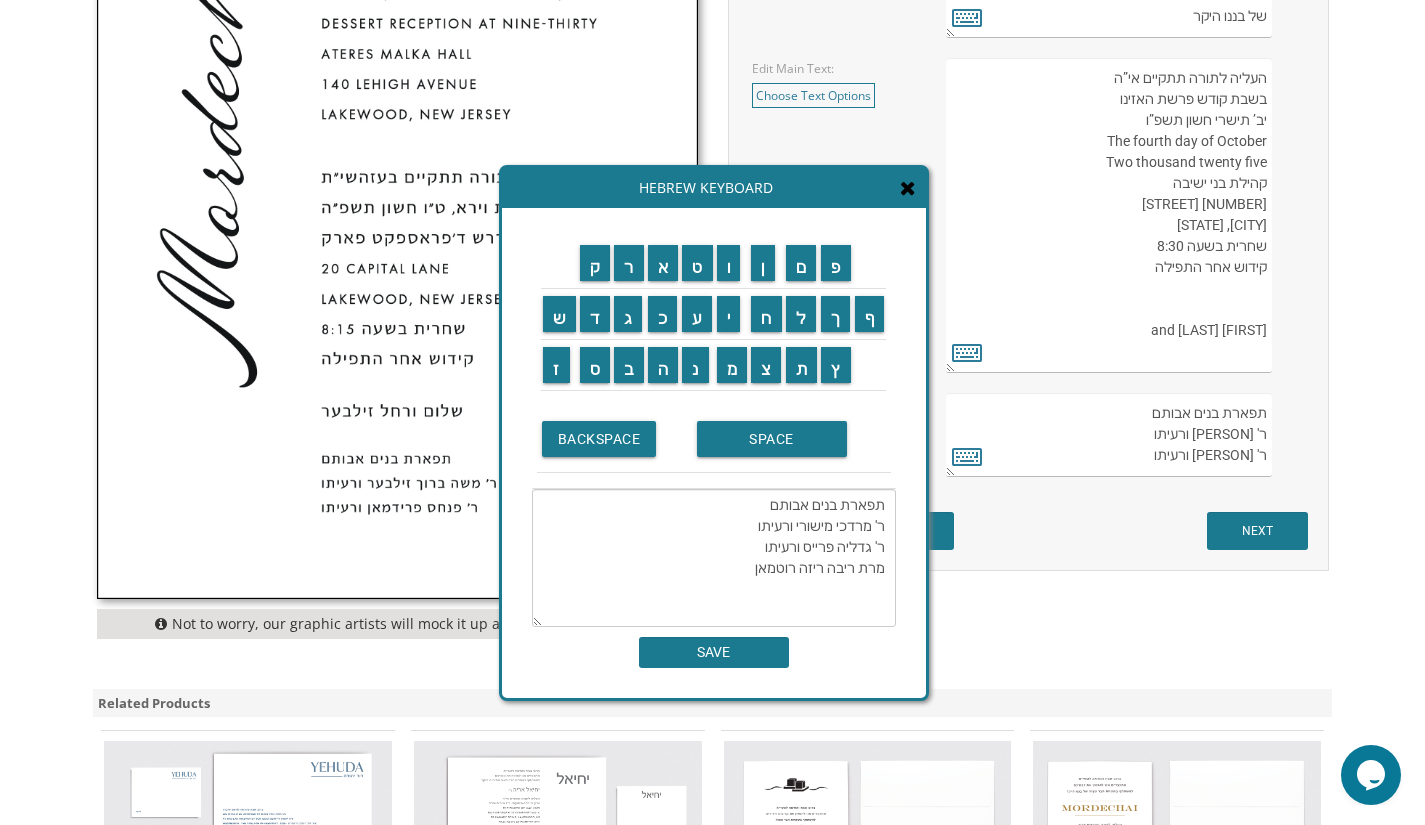 type on "תפארת בנים אבותם
ר' מרדכי מישורי ורעיתו
ר' גדליה פרייס ורעיתו
מרת ריבה ריזה רוטמאן" 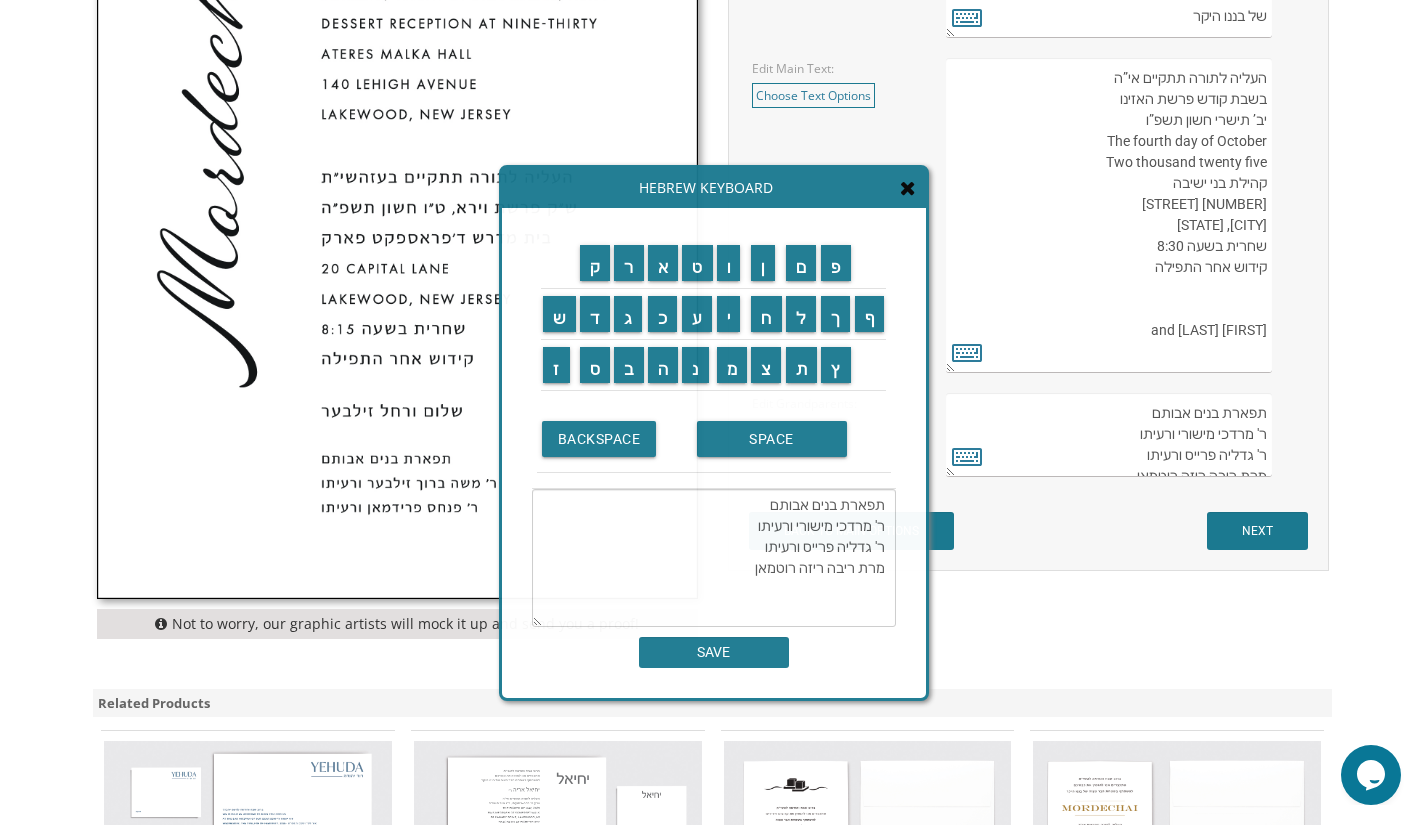 scroll, scrollTop: 10, scrollLeft: 0, axis: vertical 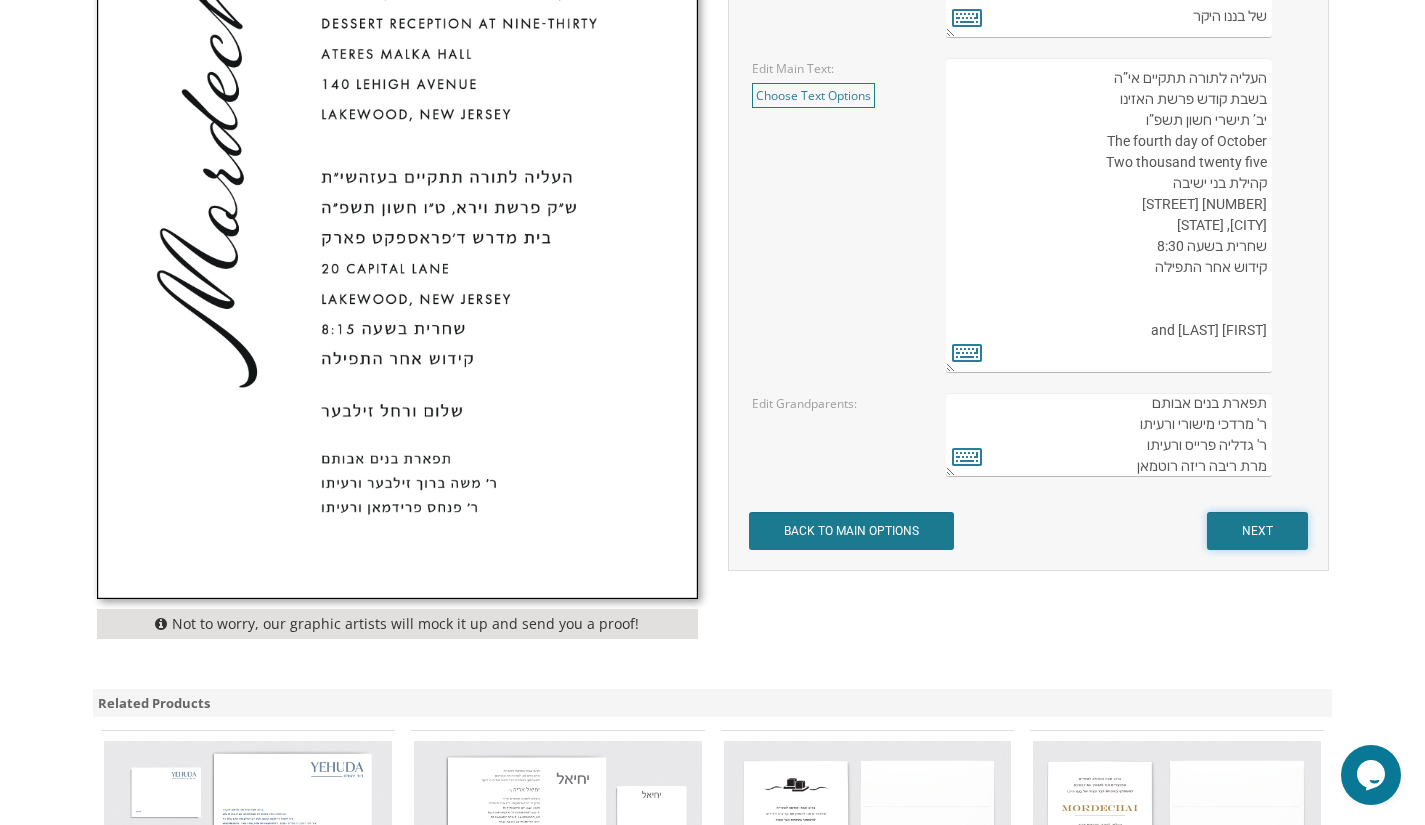 click on "NEXT" at bounding box center [1257, 531] 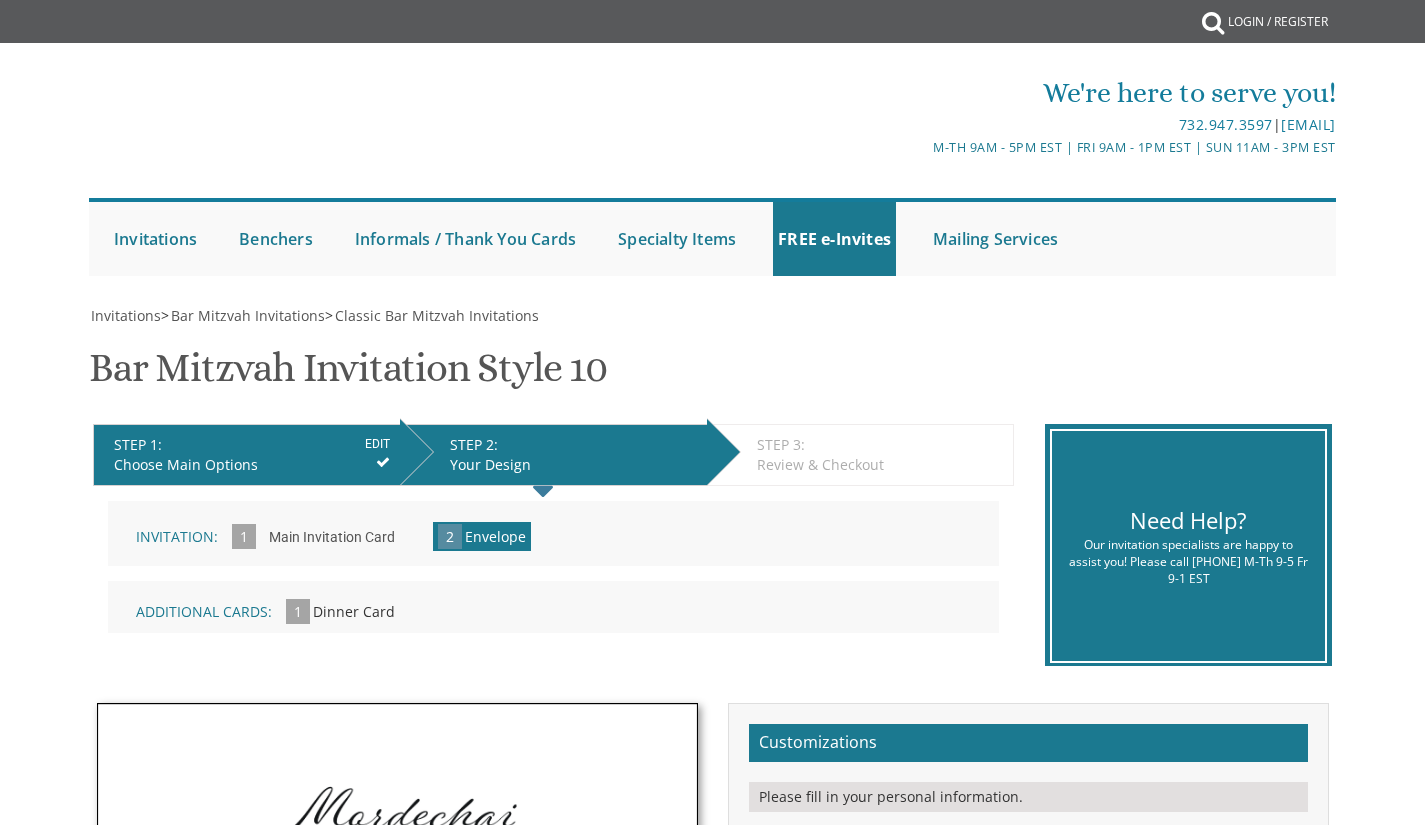scroll, scrollTop: 0, scrollLeft: 0, axis: both 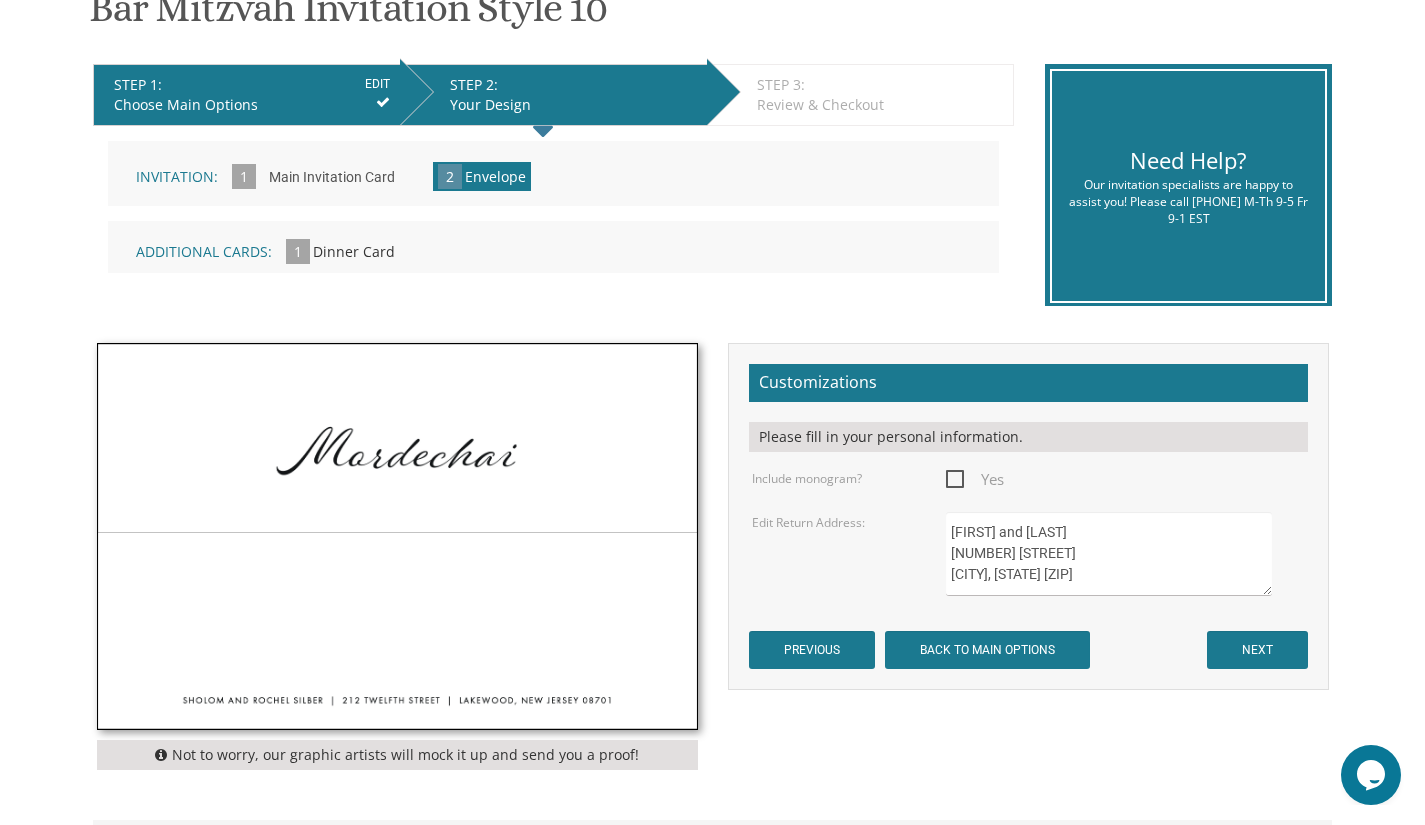 click on "[FIRST] and [LAST]
[NUMBER] [STREET]
[CITY], [STATE] [ZIP]" at bounding box center (1108, 554) 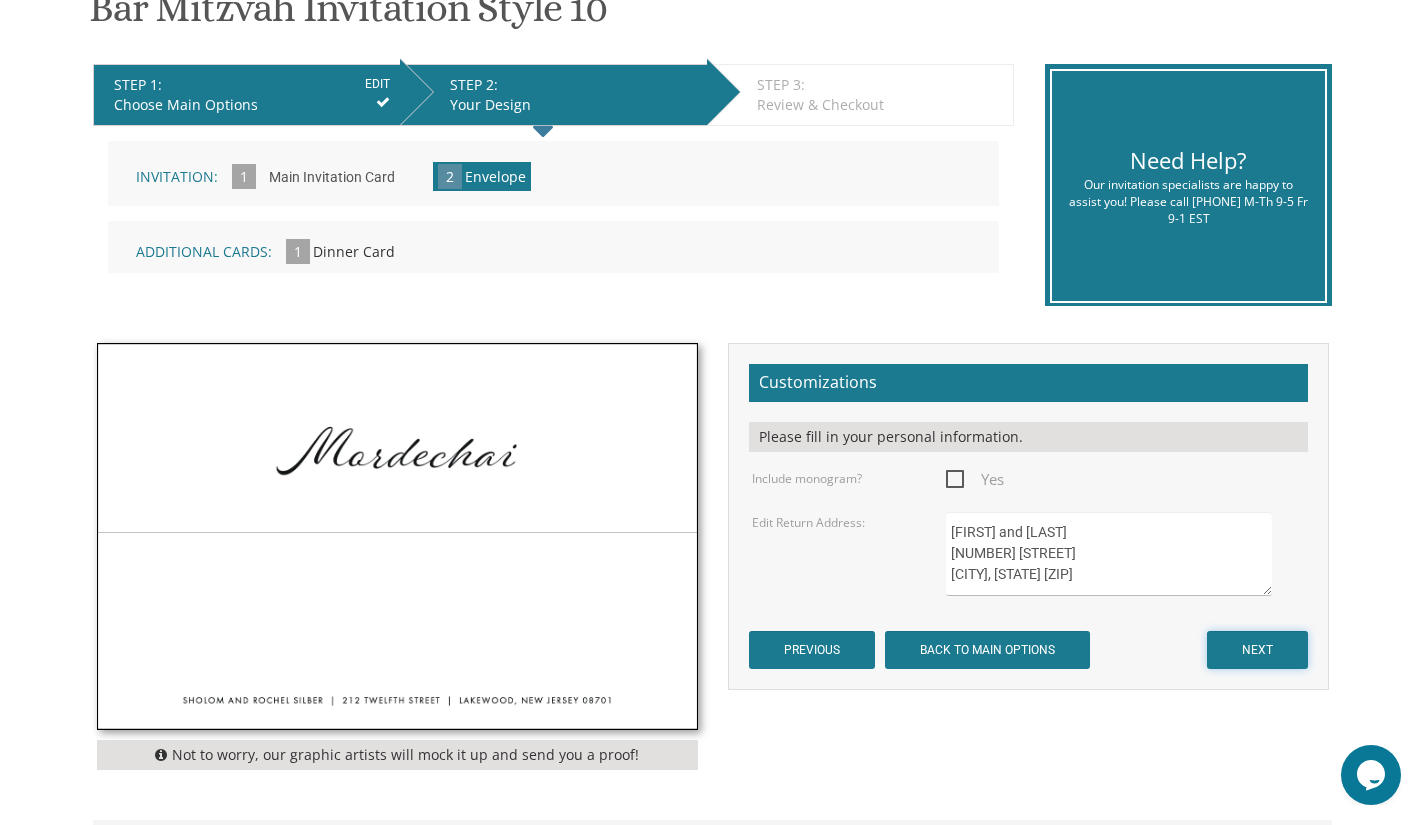 click on "NEXT" at bounding box center [1257, 650] 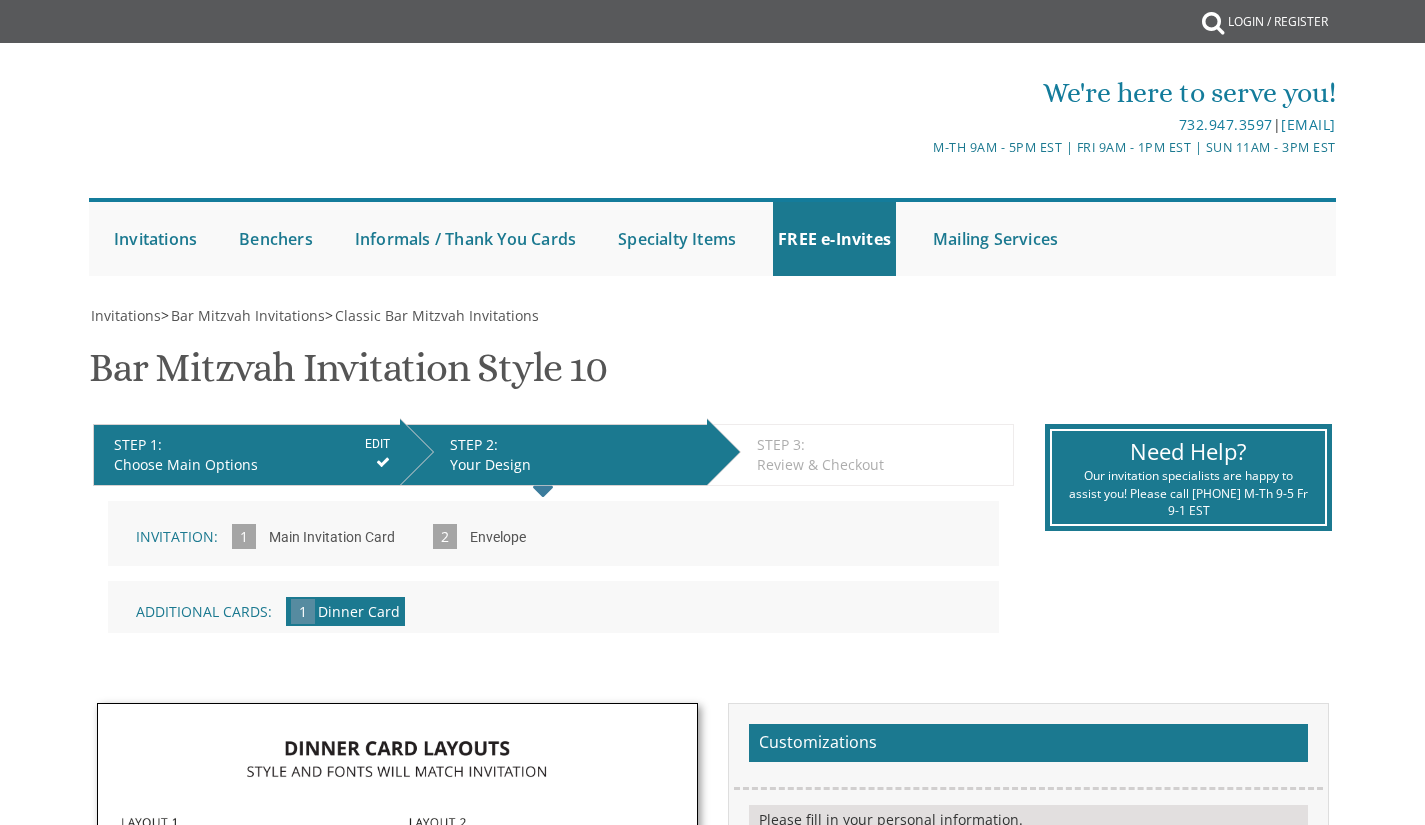 scroll, scrollTop: 0, scrollLeft: 0, axis: both 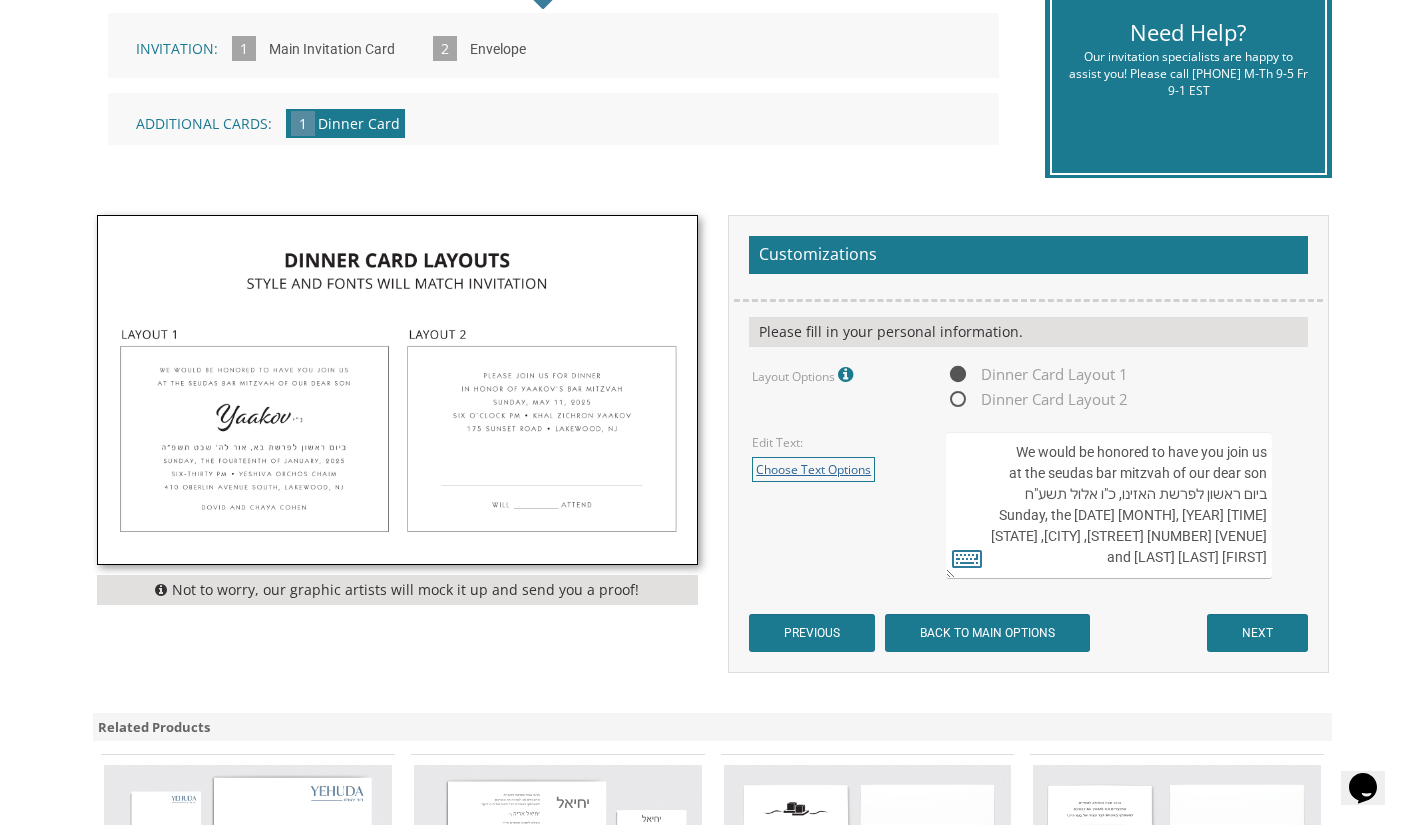 click on "Choose Text Options" at bounding box center [813, 469] 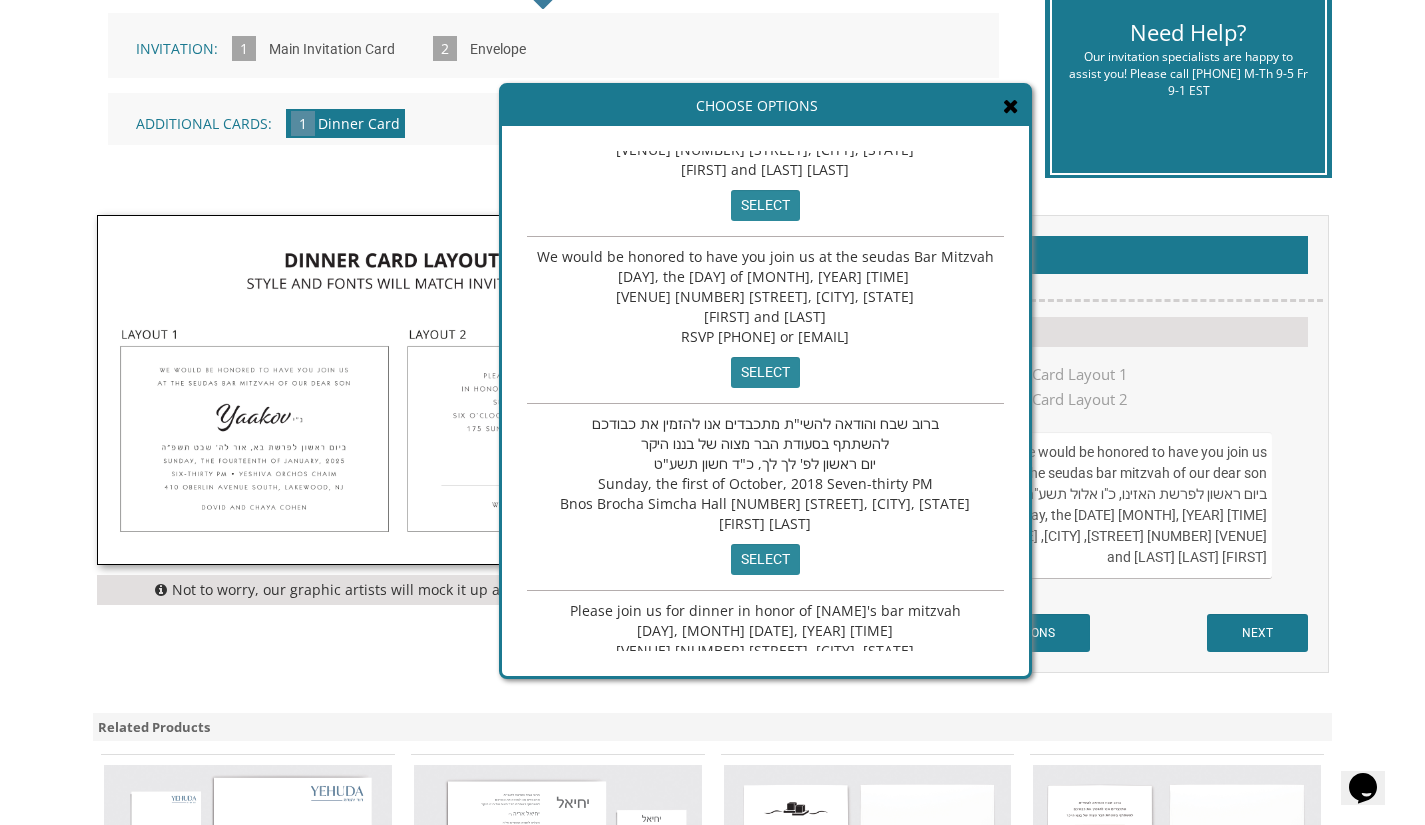 scroll, scrollTop: 168, scrollLeft: 0, axis: vertical 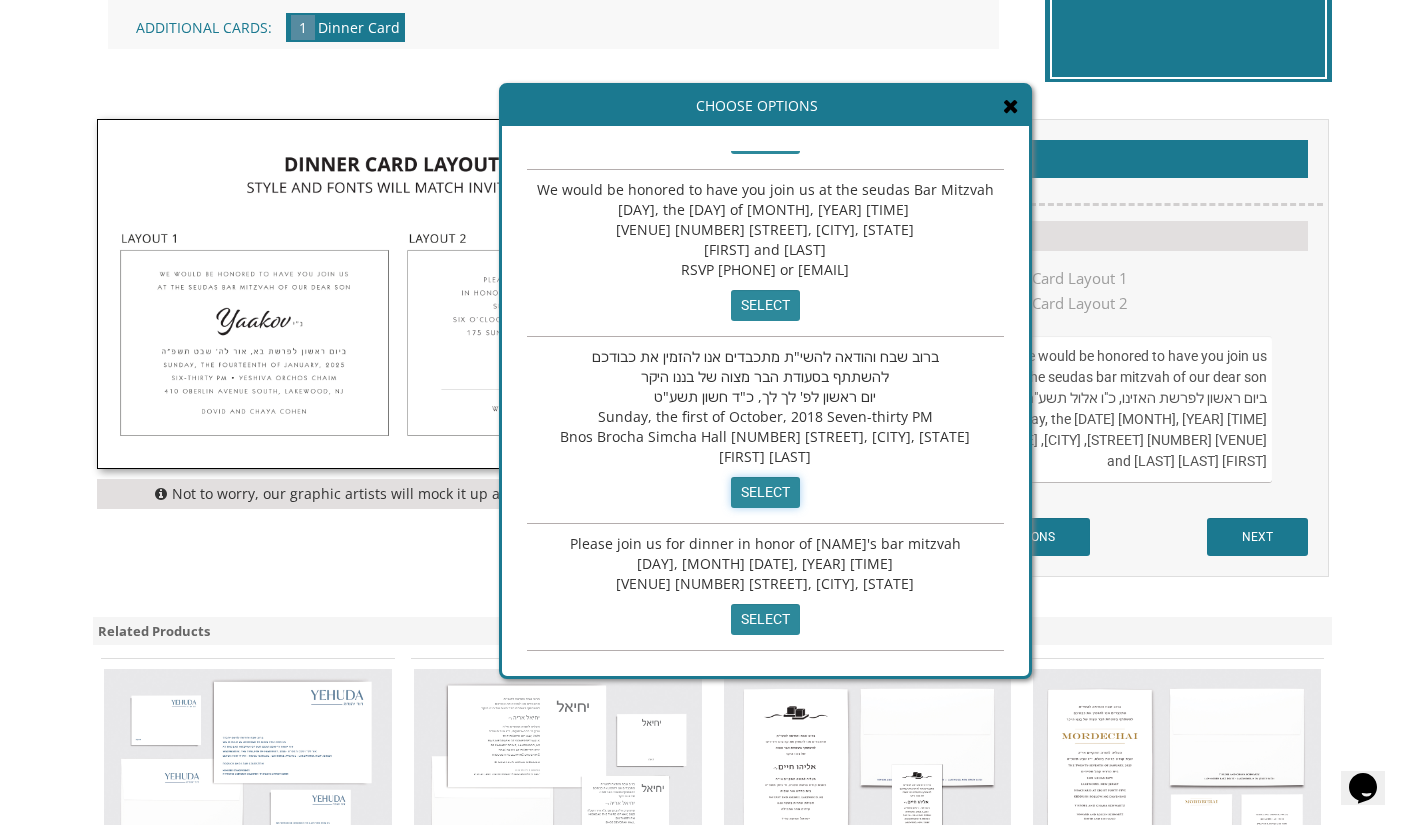 click on "select" at bounding box center [765, 492] 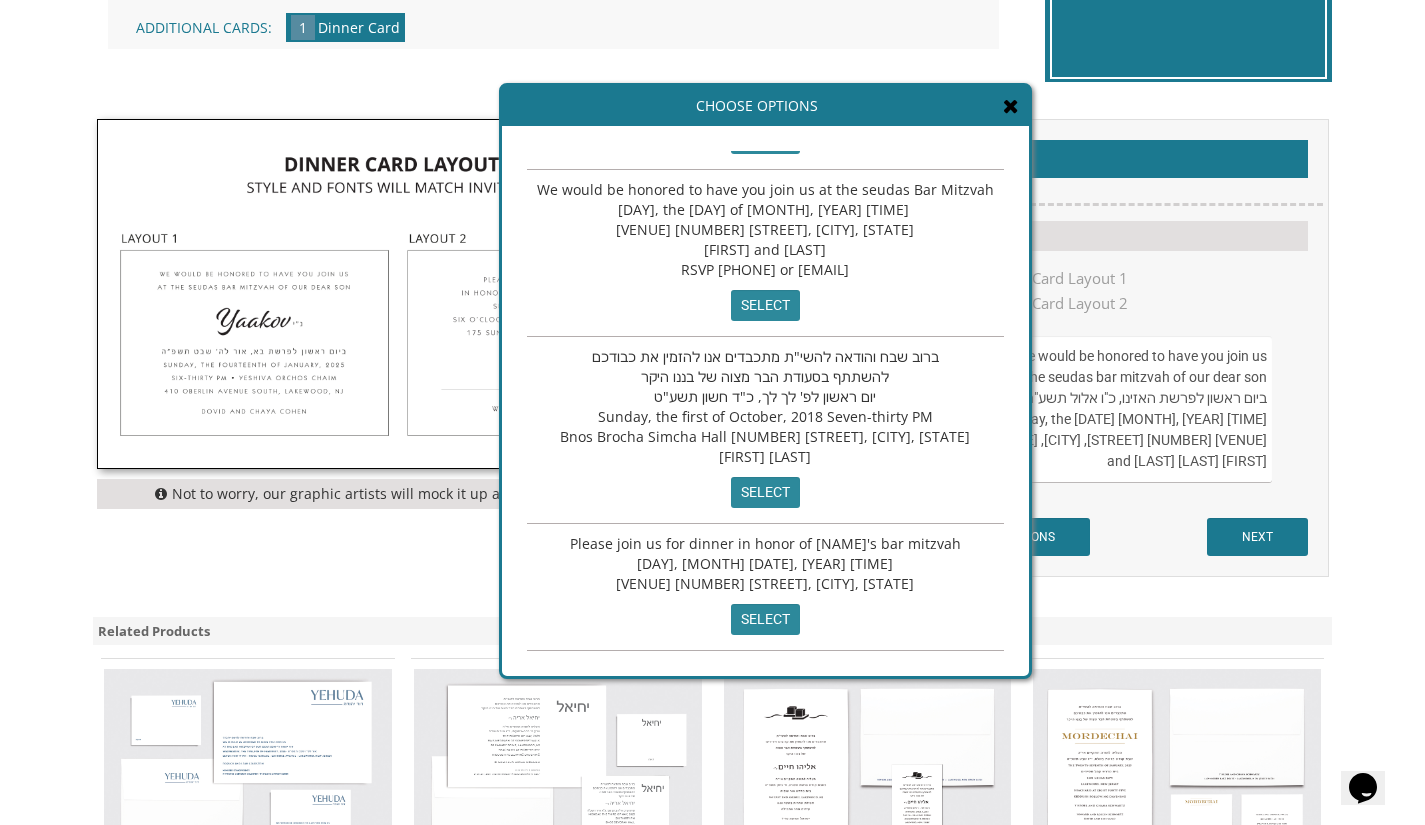 type on "ברוב שבח והודאה להשי"ת מתכבדים אנו להזמין את כבודכם
להשתתף בסעודת הבר מצוה של בננו היקר
יום ראשון לפ' לך לך, כ"ד חשון תשע"ט
Sunday, the first of October, 2018 Seven-thirty PM
Bnos Brocha Simcha Hall [NUMBER] [STREET], [CITY], [STATE]
[FIRST] [LAST]" 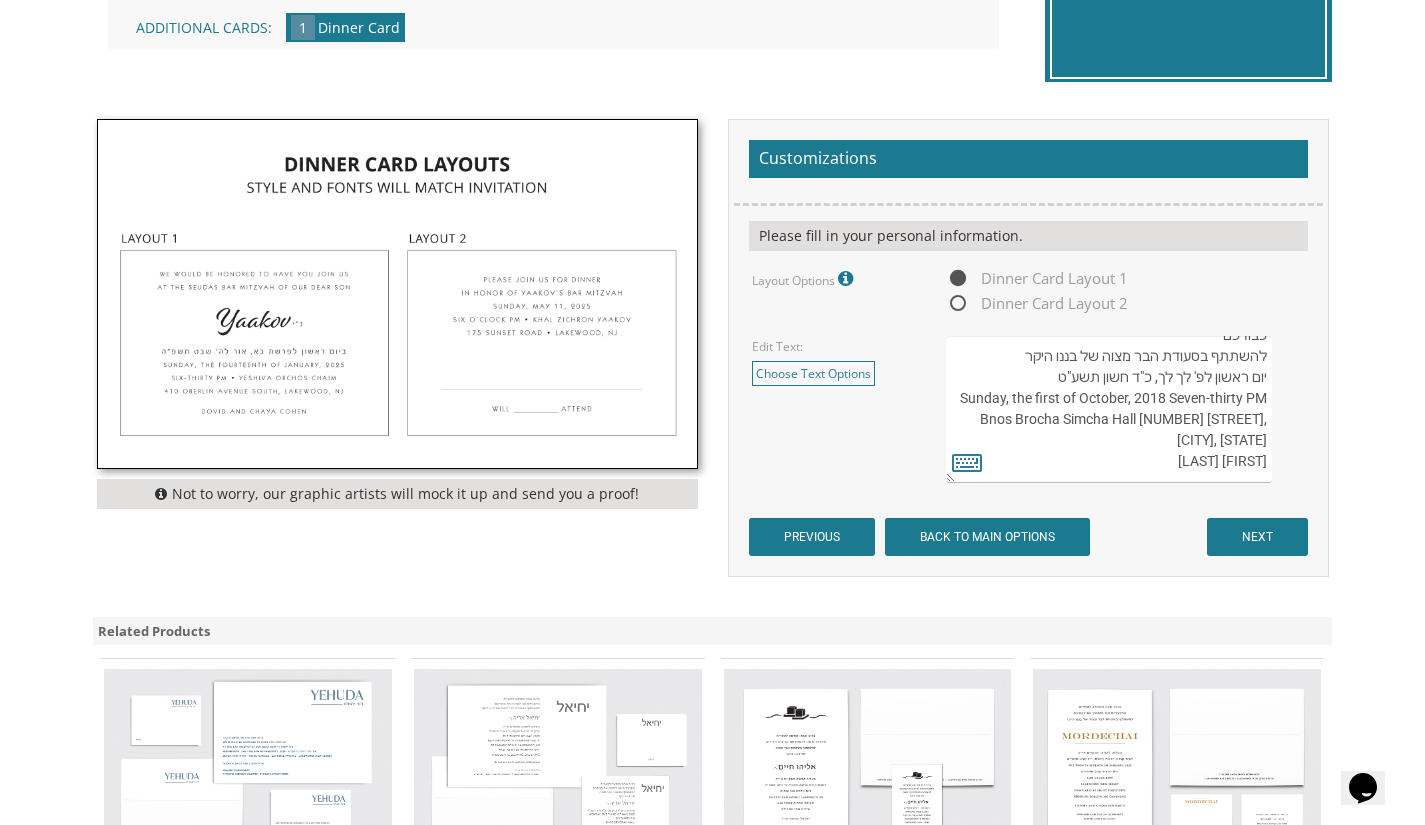 scroll, scrollTop: 0, scrollLeft: 0, axis: both 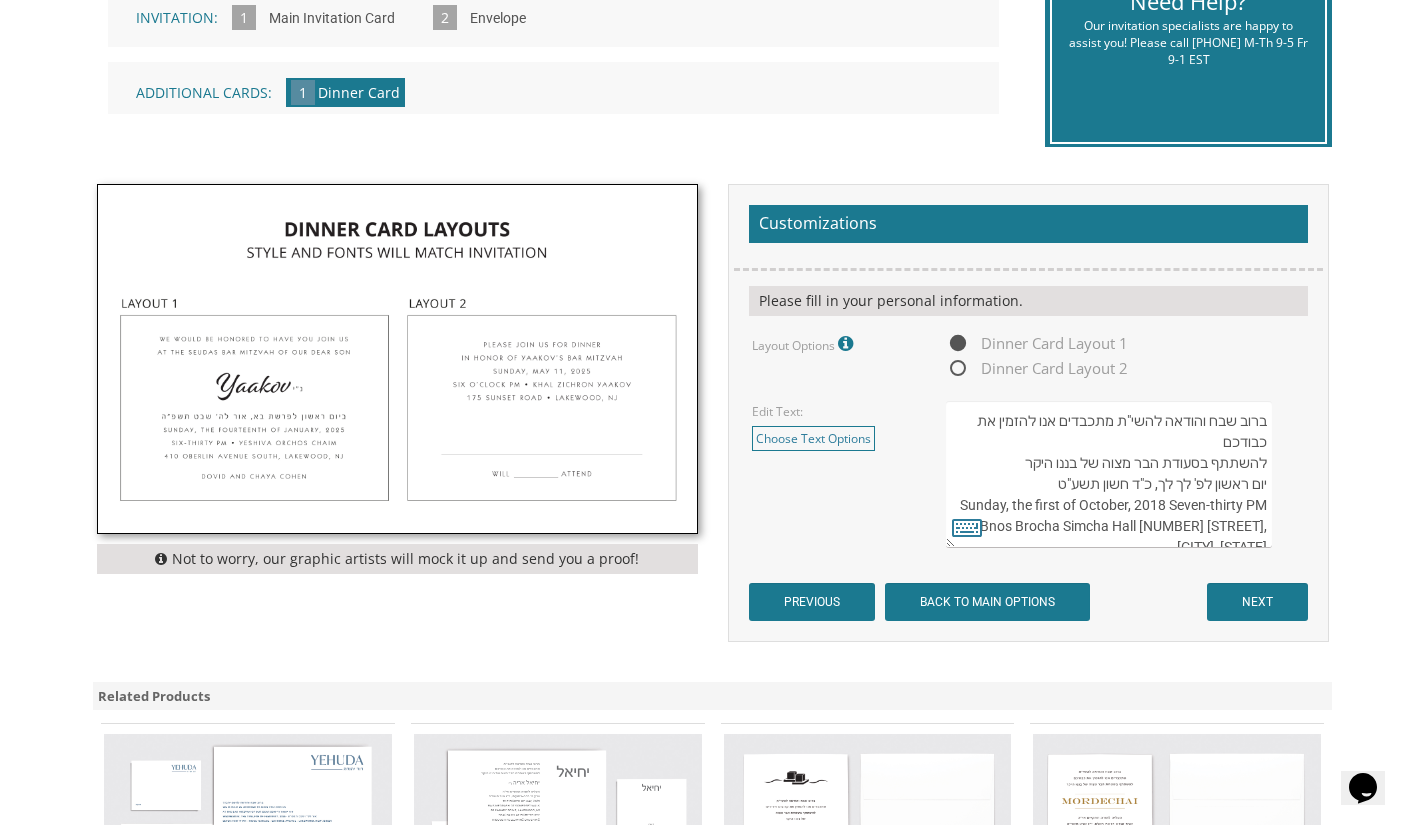 click on "We would be honored to have you join us
at the seudas bar mitzvah of our dear son
ביום ראשון לפרשת האזינו, כ"ו אלול תשע"ח
Sunday, the [DATE] [MONTH], [YEAR] [TIME]
[VENUE] [NUMBER] [STREET], [CITY], [STATE]
[FIRST] and [LAST] [LAST]" at bounding box center (1108, 474) 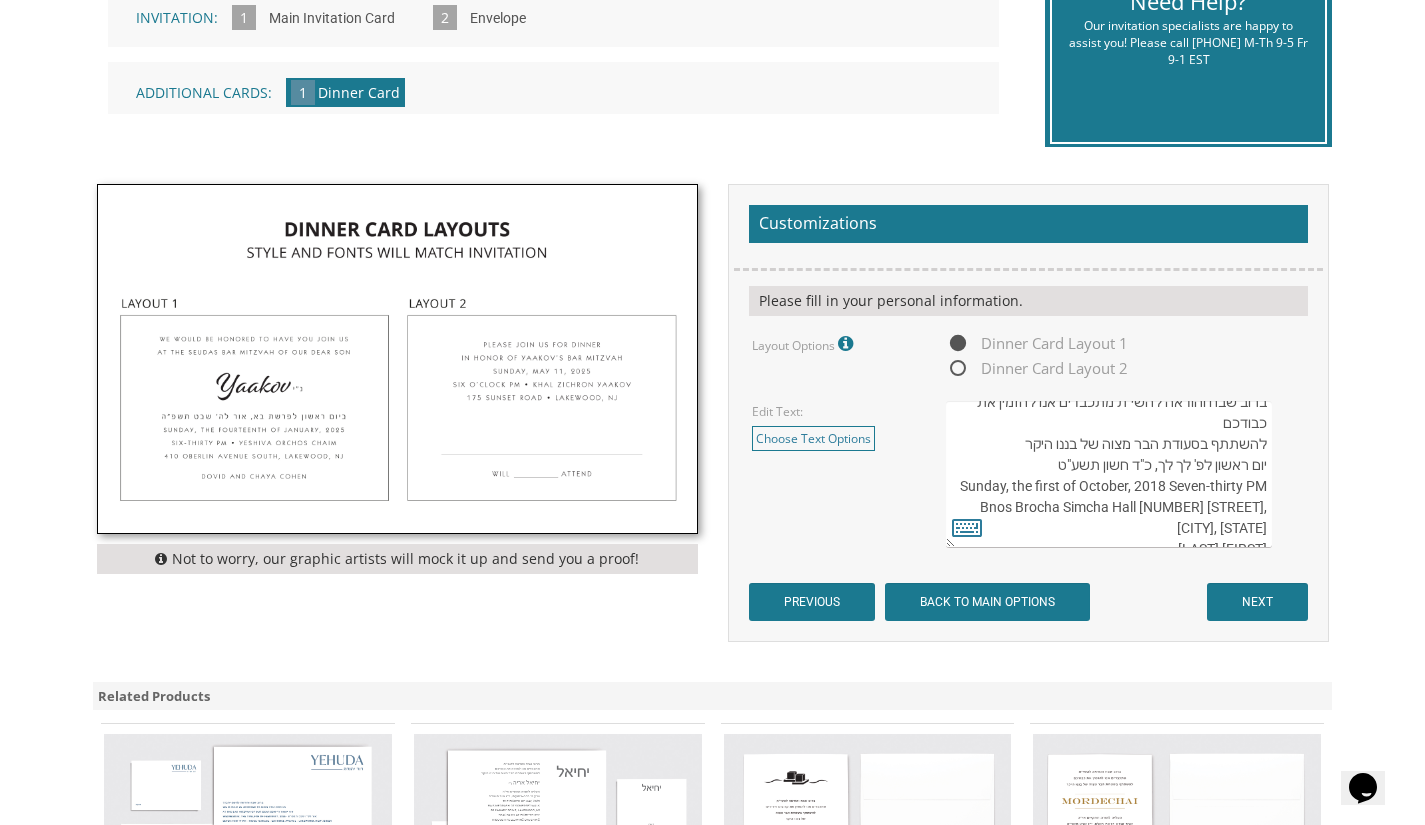 scroll, scrollTop: 20, scrollLeft: 0, axis: vertical 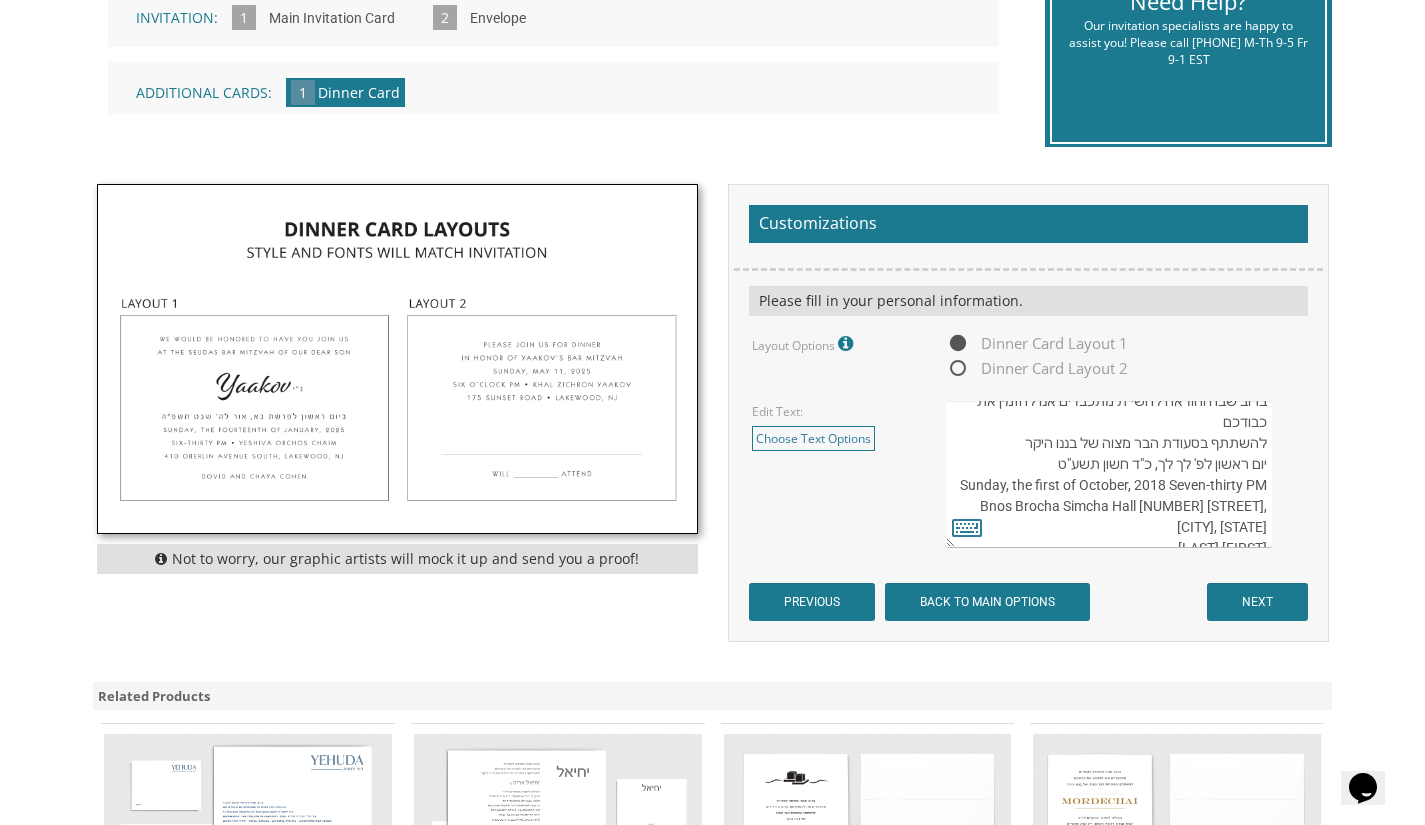 drag, startPoint x: 1039, startPoint y: 514, endPoint x: 1146, endPoint y: 535, distance: 109.041275 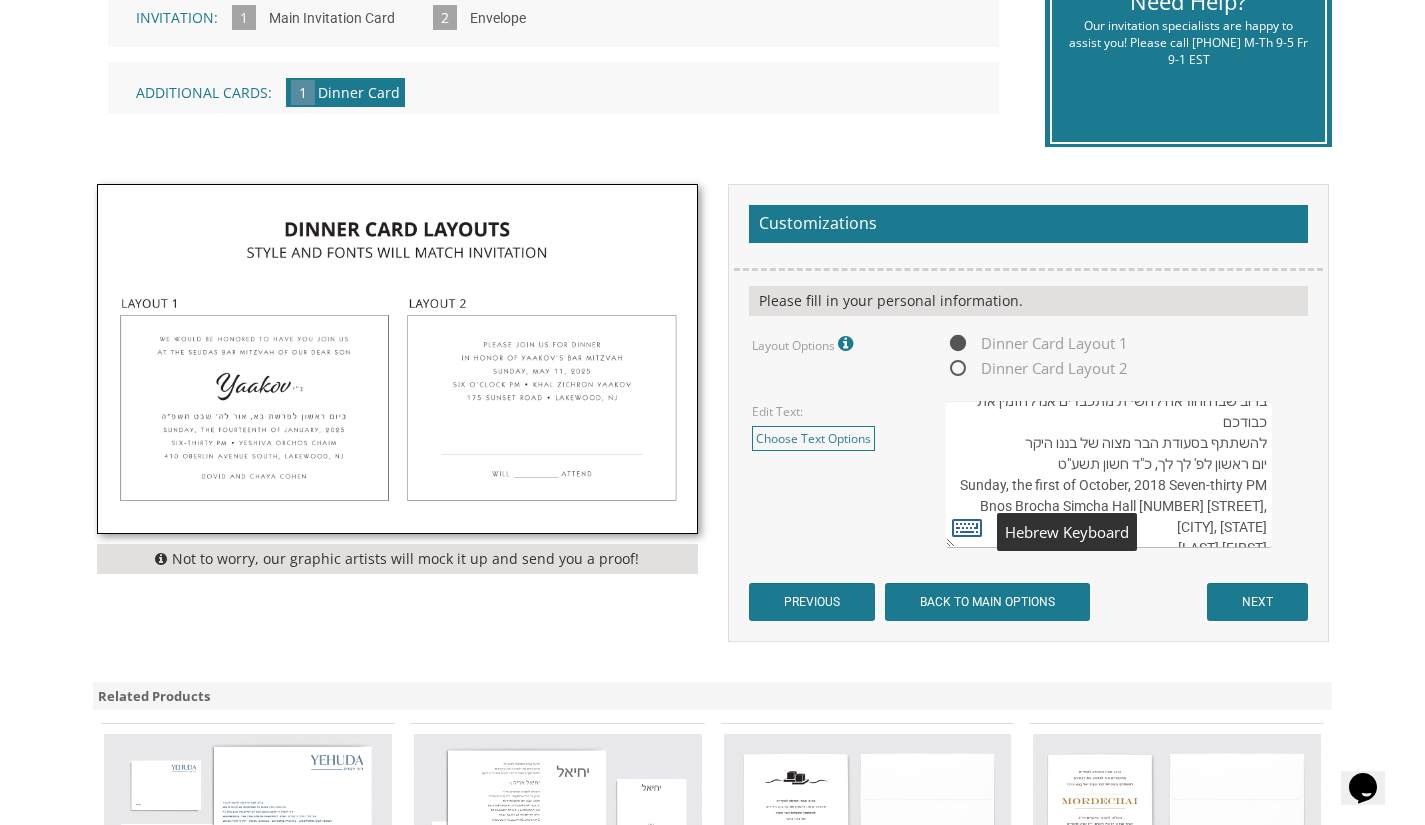 click at bounding box center (967, 527) 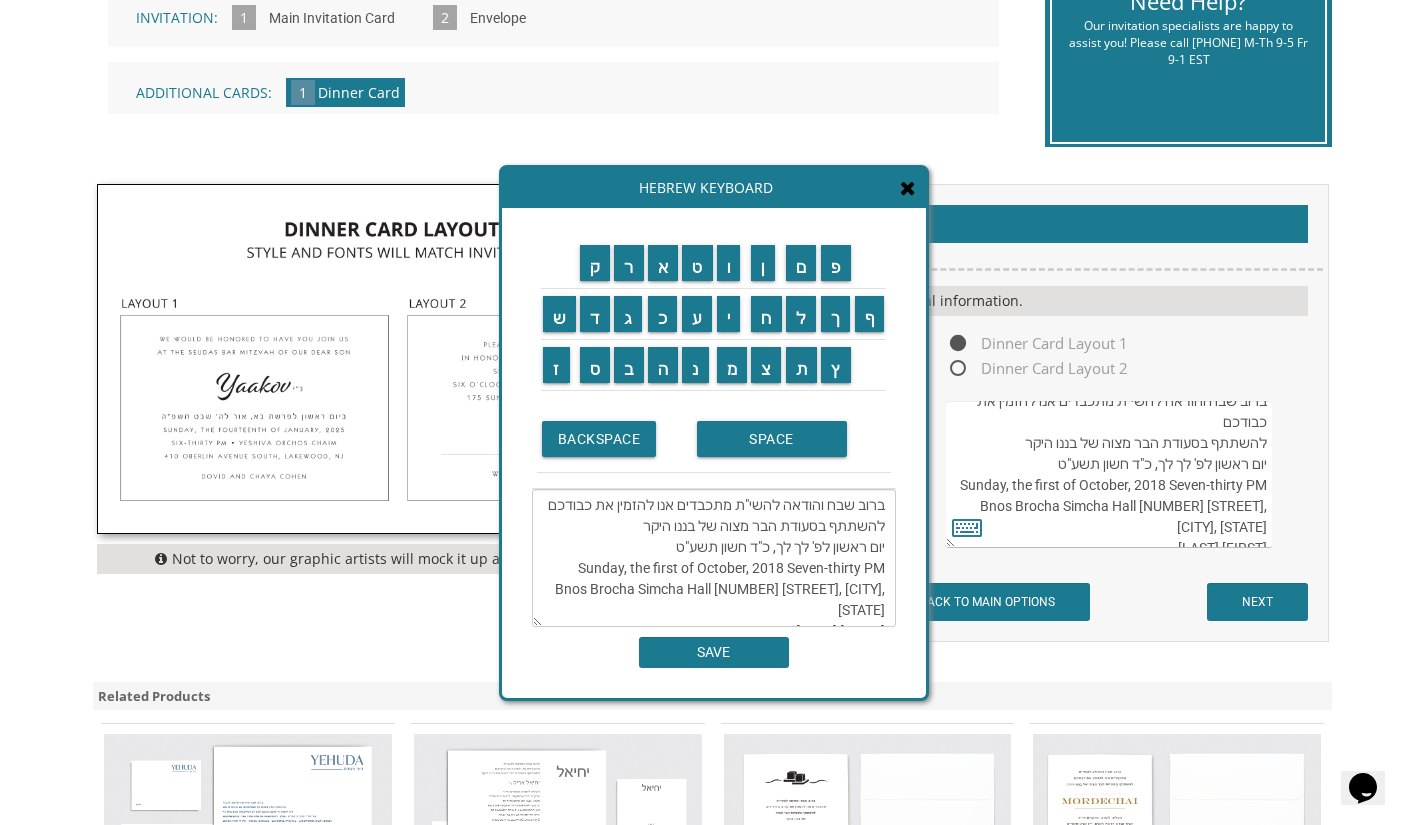 click on "ברוב שבח והודאה להשי"ת מתכבדים אנו להזמין את כבודכם
להשתתף בסעודת הבר מצוה של בננו היקר
יום ראשון לפ' לך לך, כ"ד חשון תשע"ט
Sunday, the first of October, 2018 Seven-thirty PM
Bnos Brocha Simcha Hall [NUMBER] [STREET], [CITY], [STATE]
[FIRST] ו[FIRST] [LAST]" at bounding box center (714, 558) 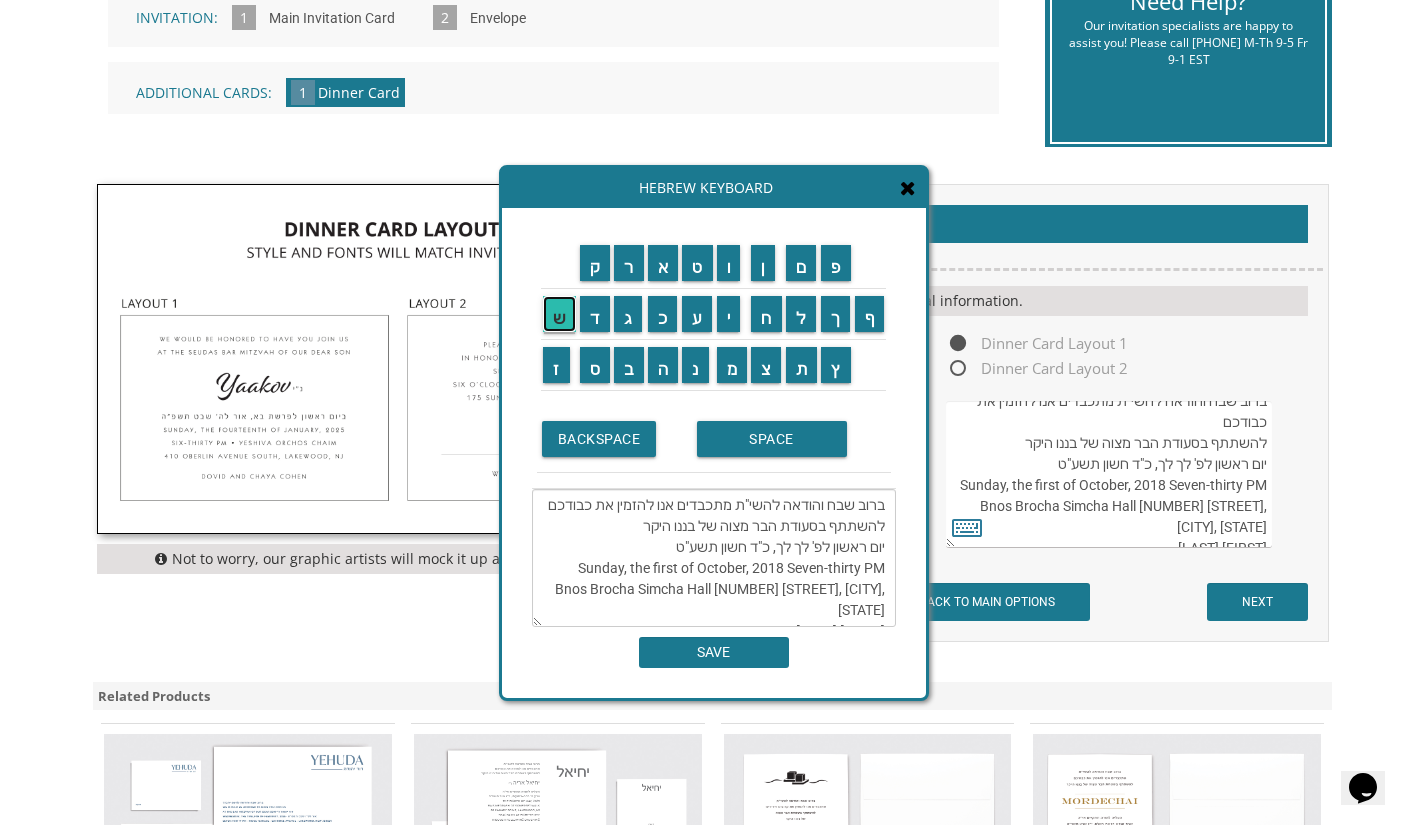 click on "ש" at bounding box center (559, 314) 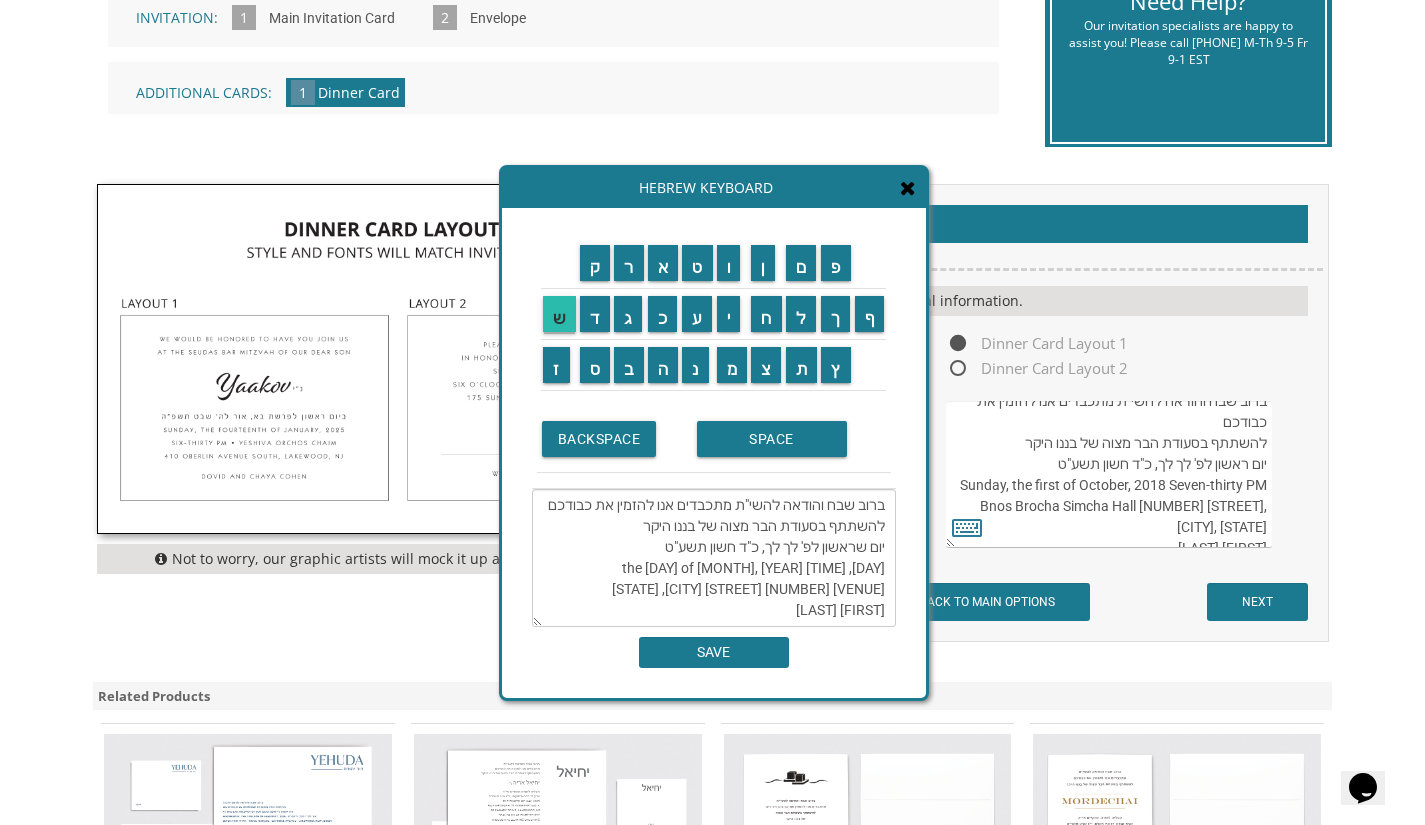 scroll, scrollTop: 42, scrollLeft: 0, axis: vertical 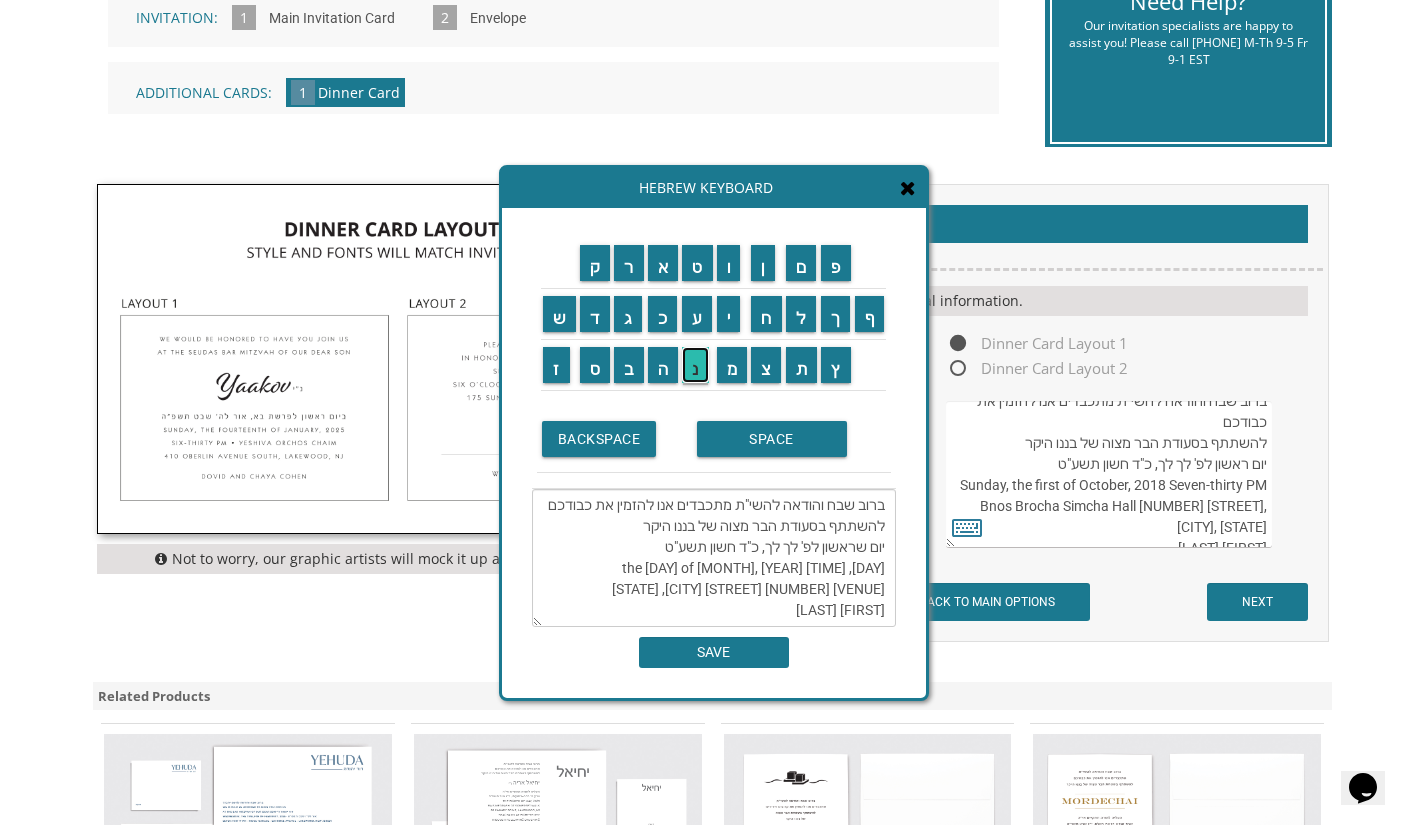 click on "נ" at bounding box center [695, 365] 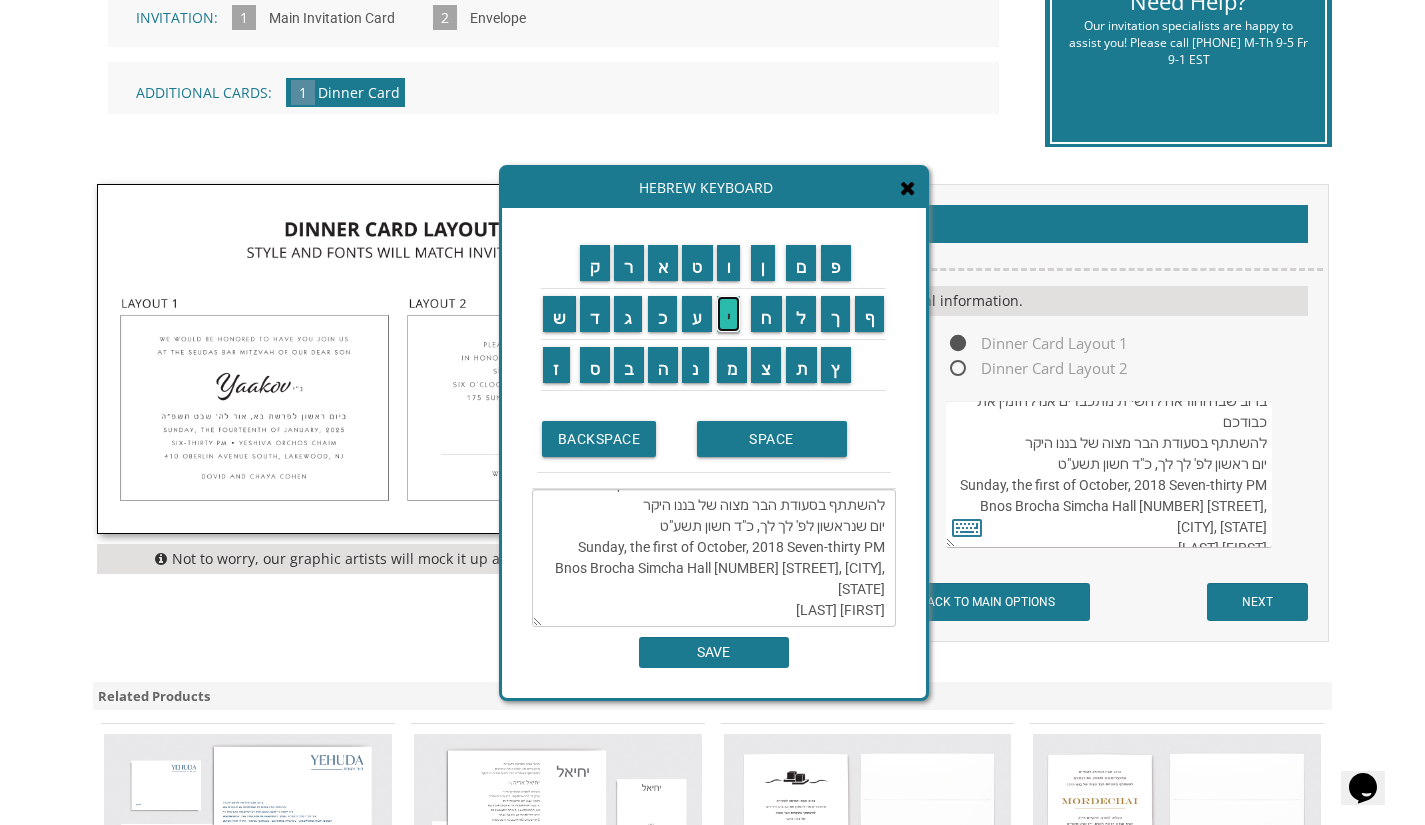 click on "י" at bounding box center [729, 314] 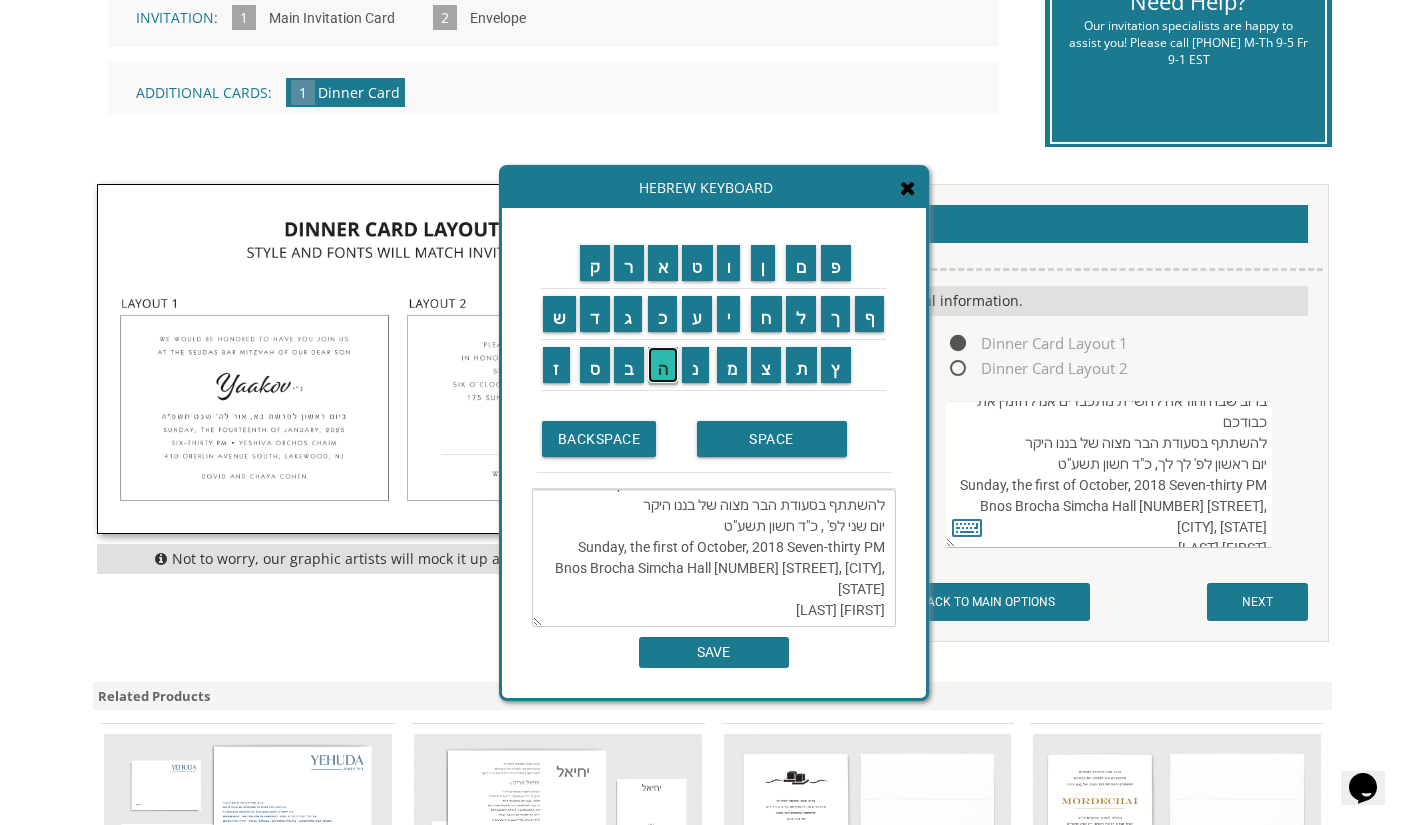 click on "ה" at bounding box center (663, 365) 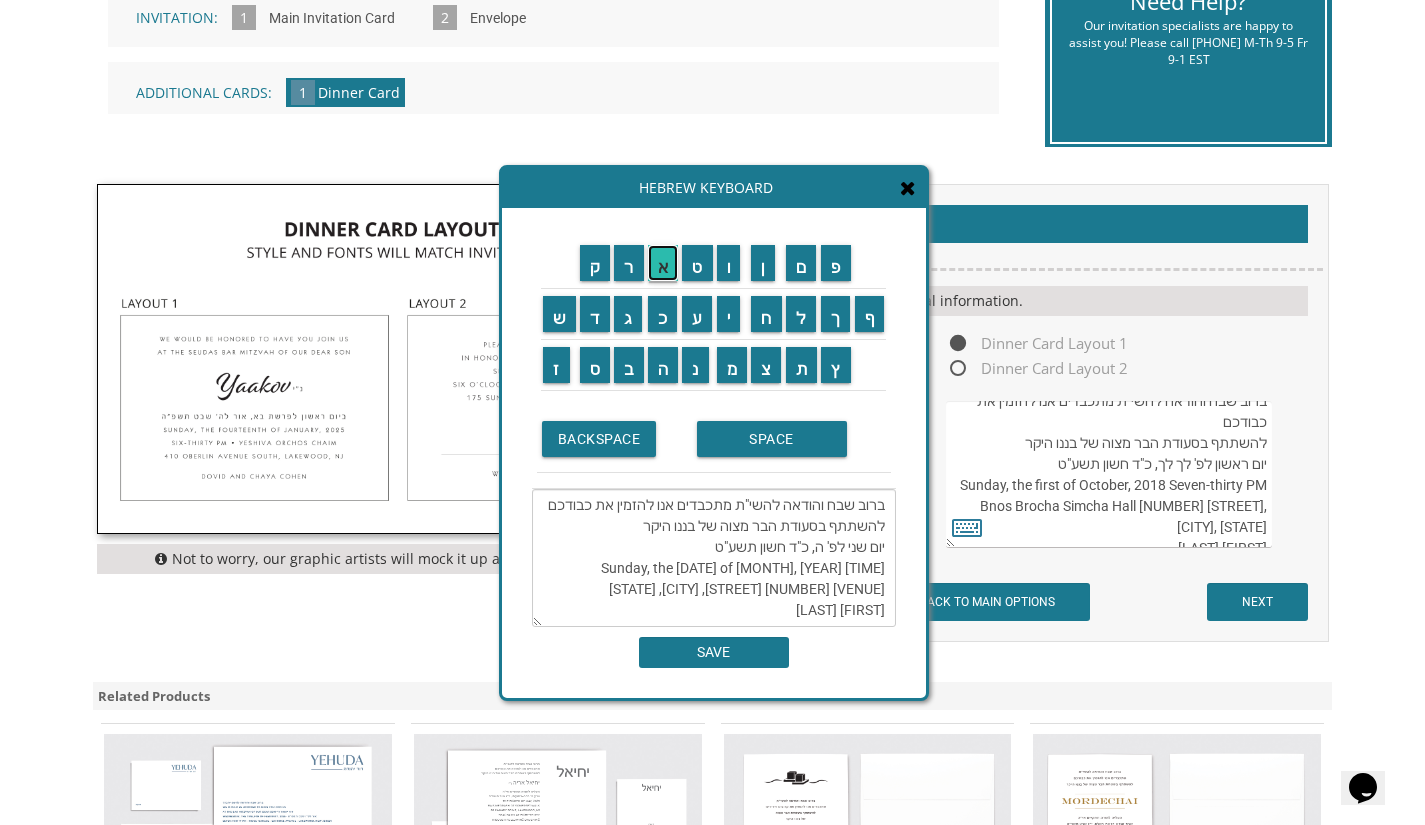 click on "א" at bounding box center [663, 263] 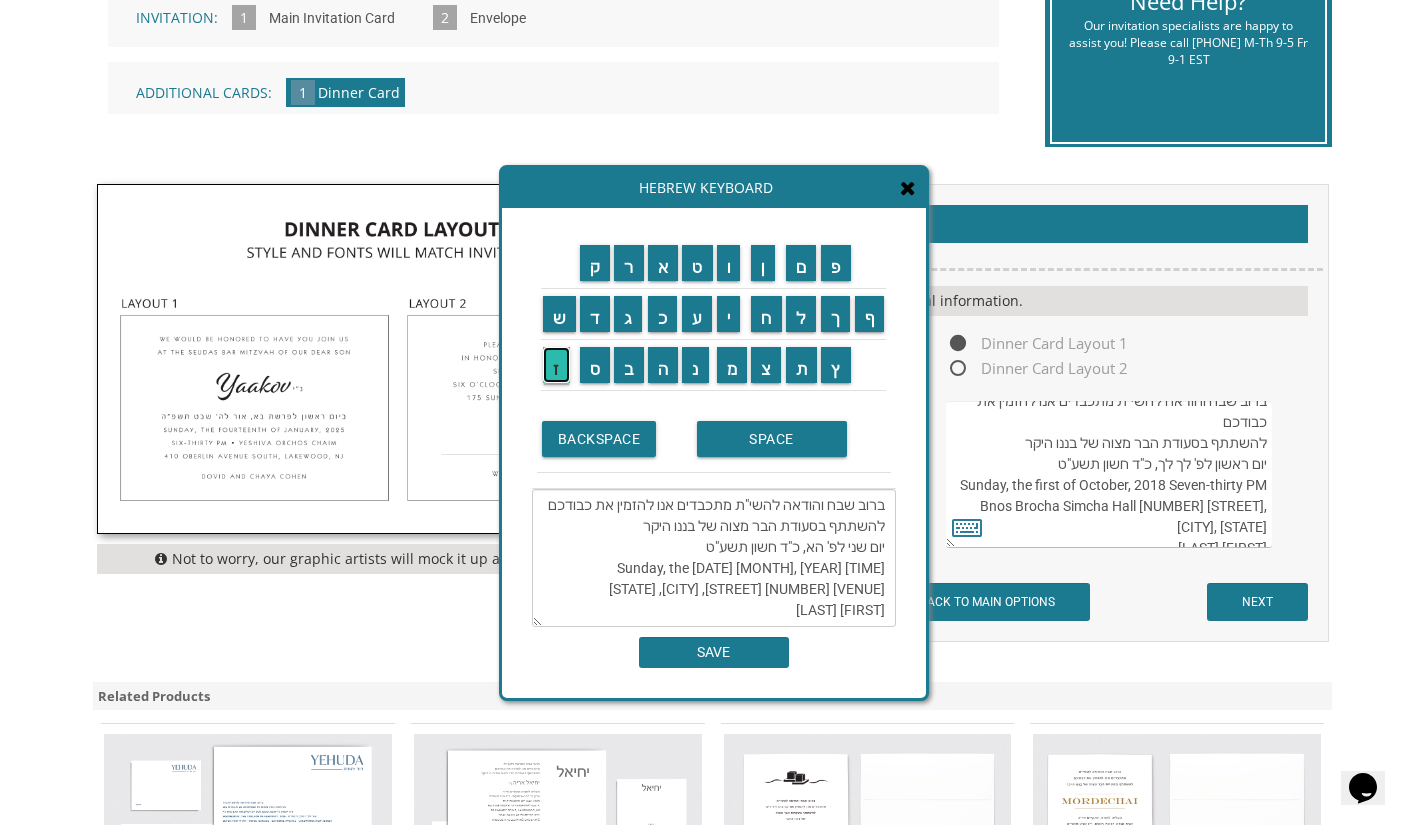 click on "ז" at bounding box center [556, 365] 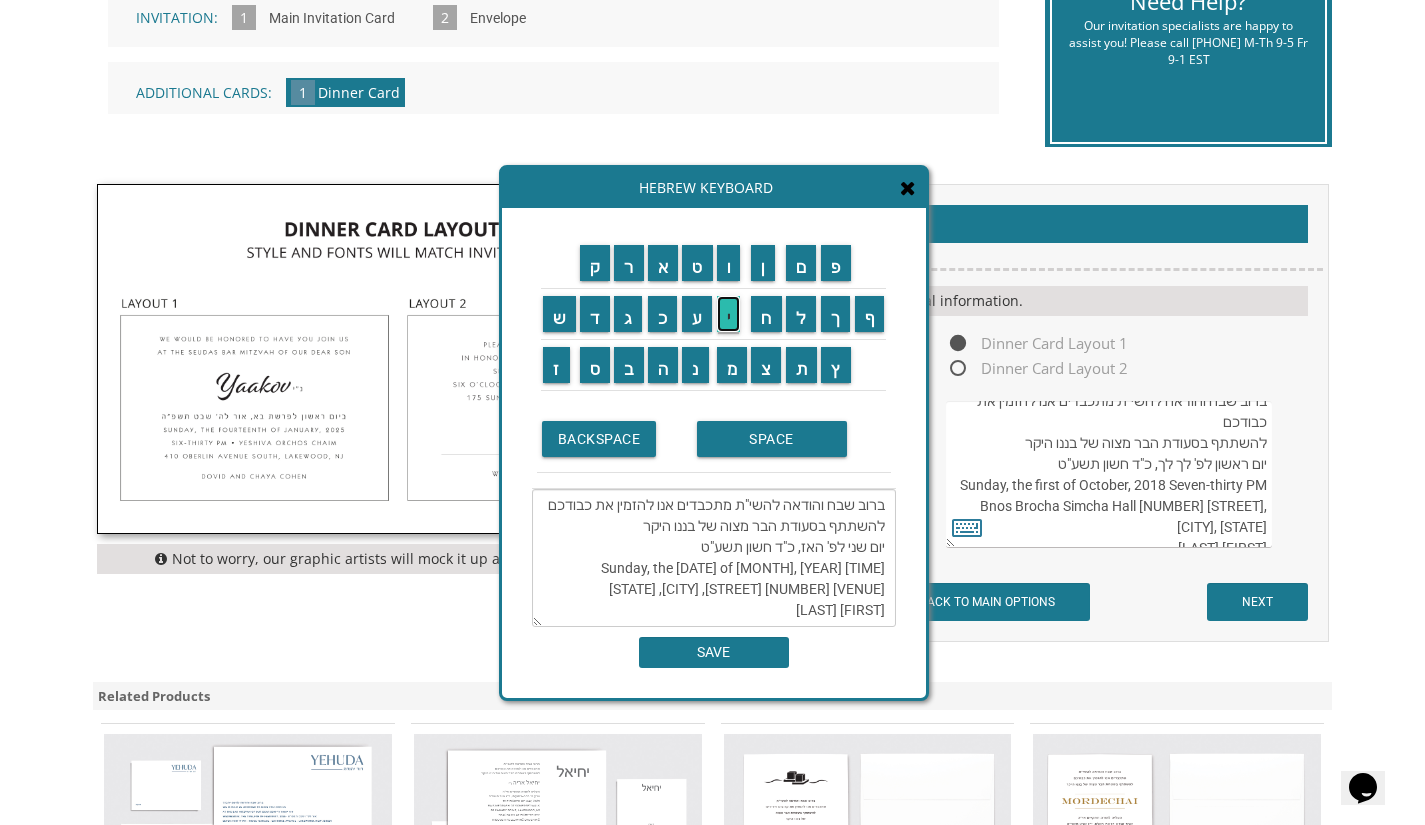 click on "י" at bounding box center (729, 314) 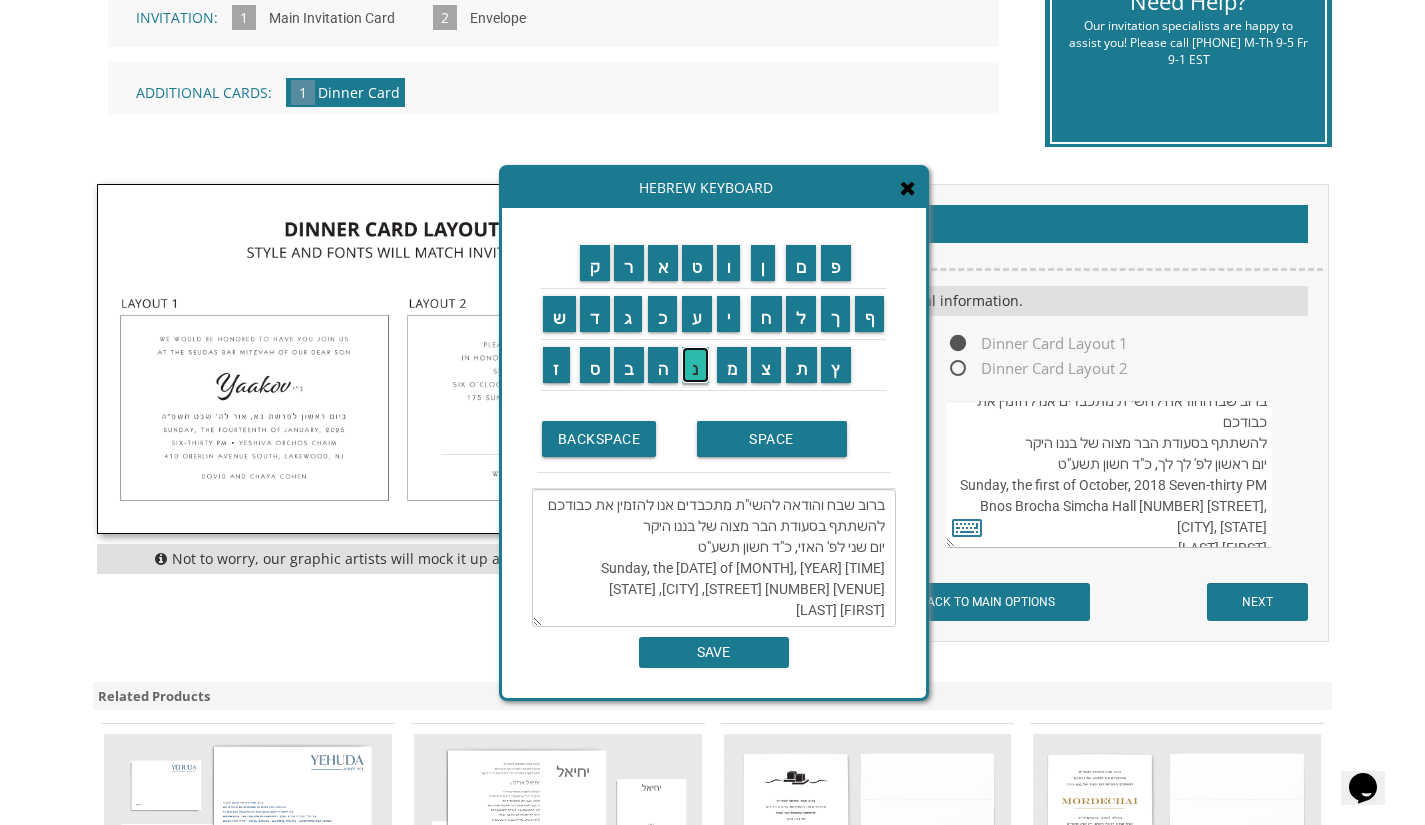 click on "נ" at bounding box center [695, 365] 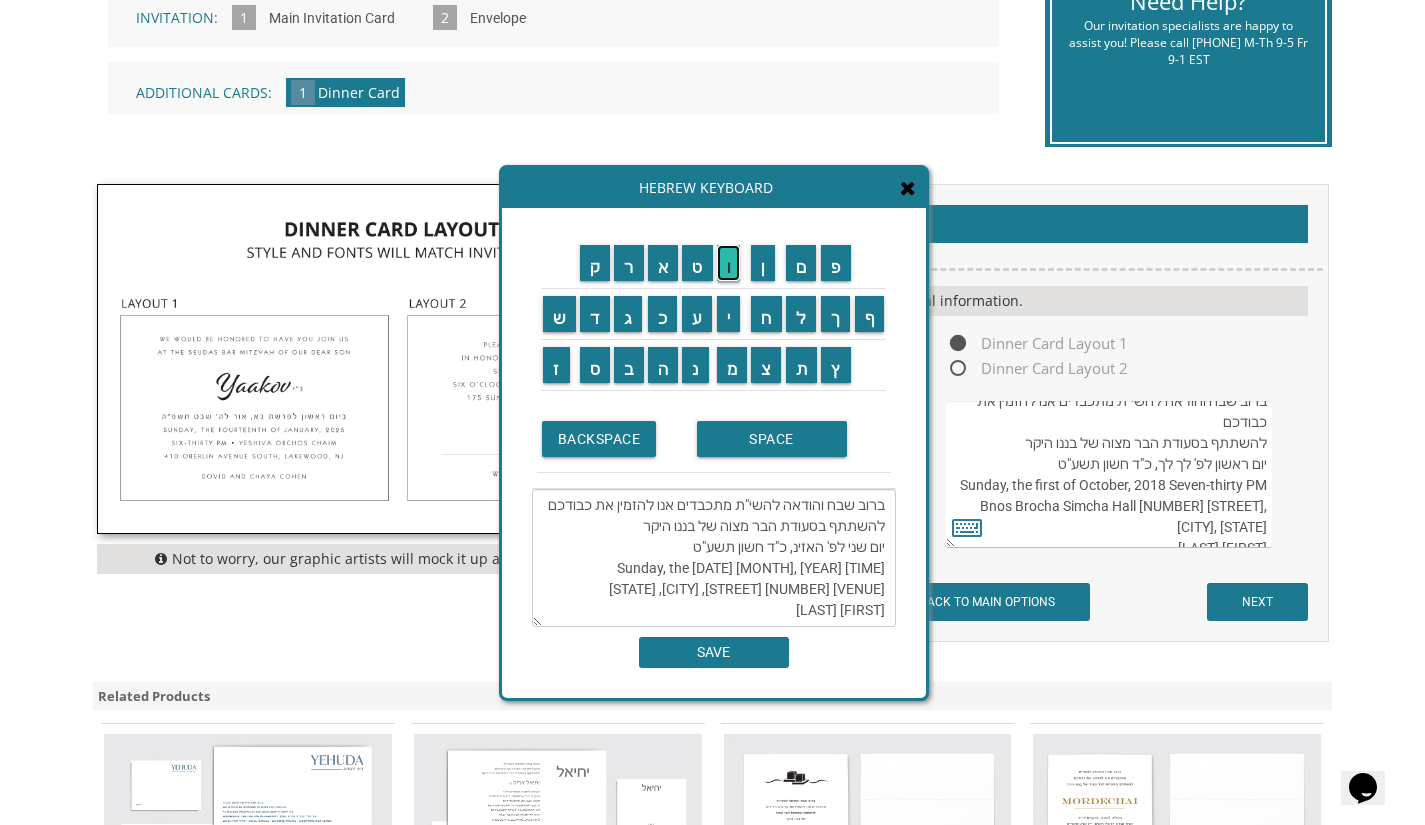 click on "ו" at bounding box center [729, 263] 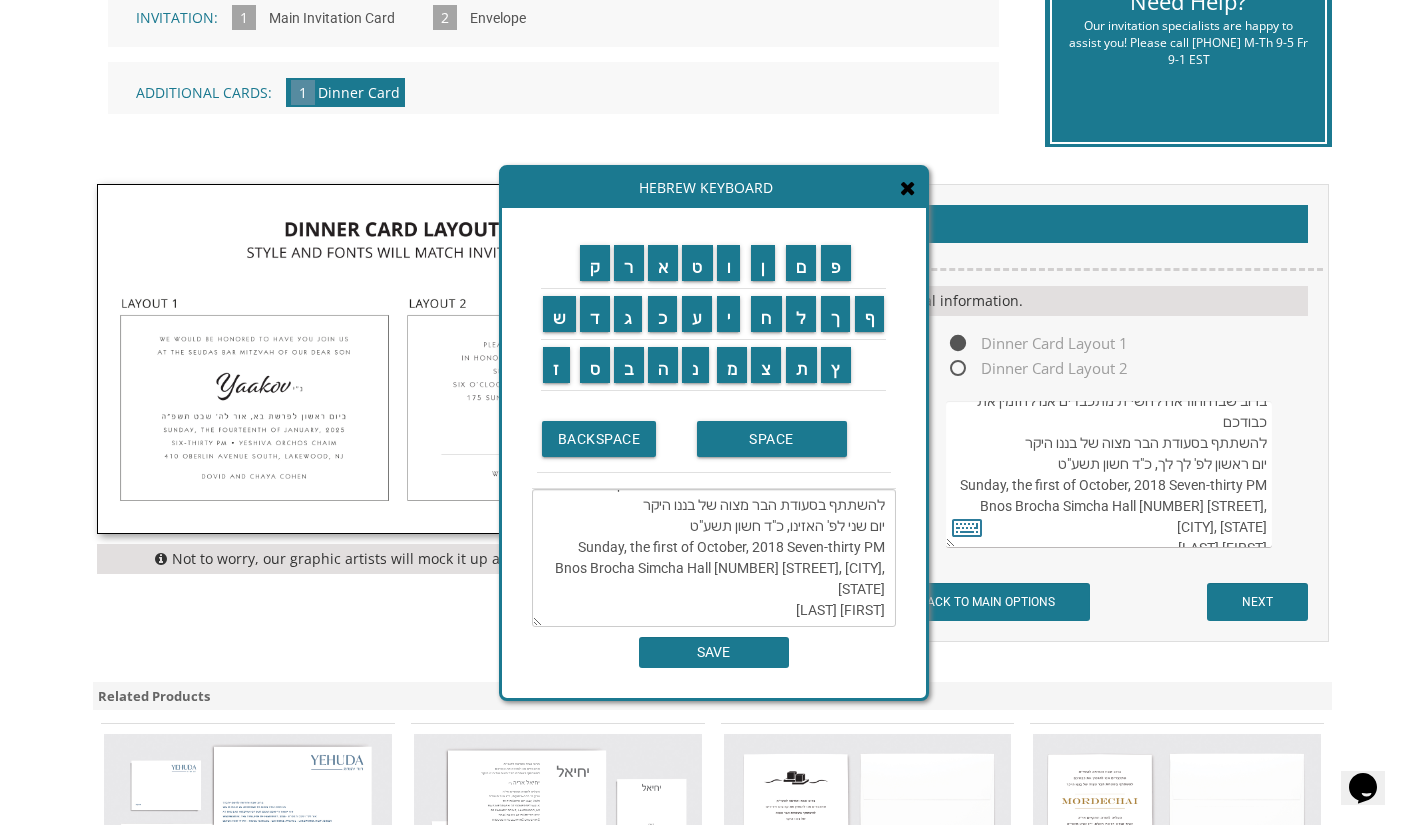 click on "ברוב שבח והודאה להשי"ת מתכבדים אנו להזמין את כבודכם
להשתתף בסעודת הבר מצוה של בננו היקר
יום שני לפ' האזינו, כ"ד חשון תשע"ט
Sunday, the first of October, 2018 Seven-thirty PM
Bnos Brocha Simcha Hall 1665 Corporate Road West, Lakewood, NJ
דוד וחיה כהן" at bounding box center [714, 558] 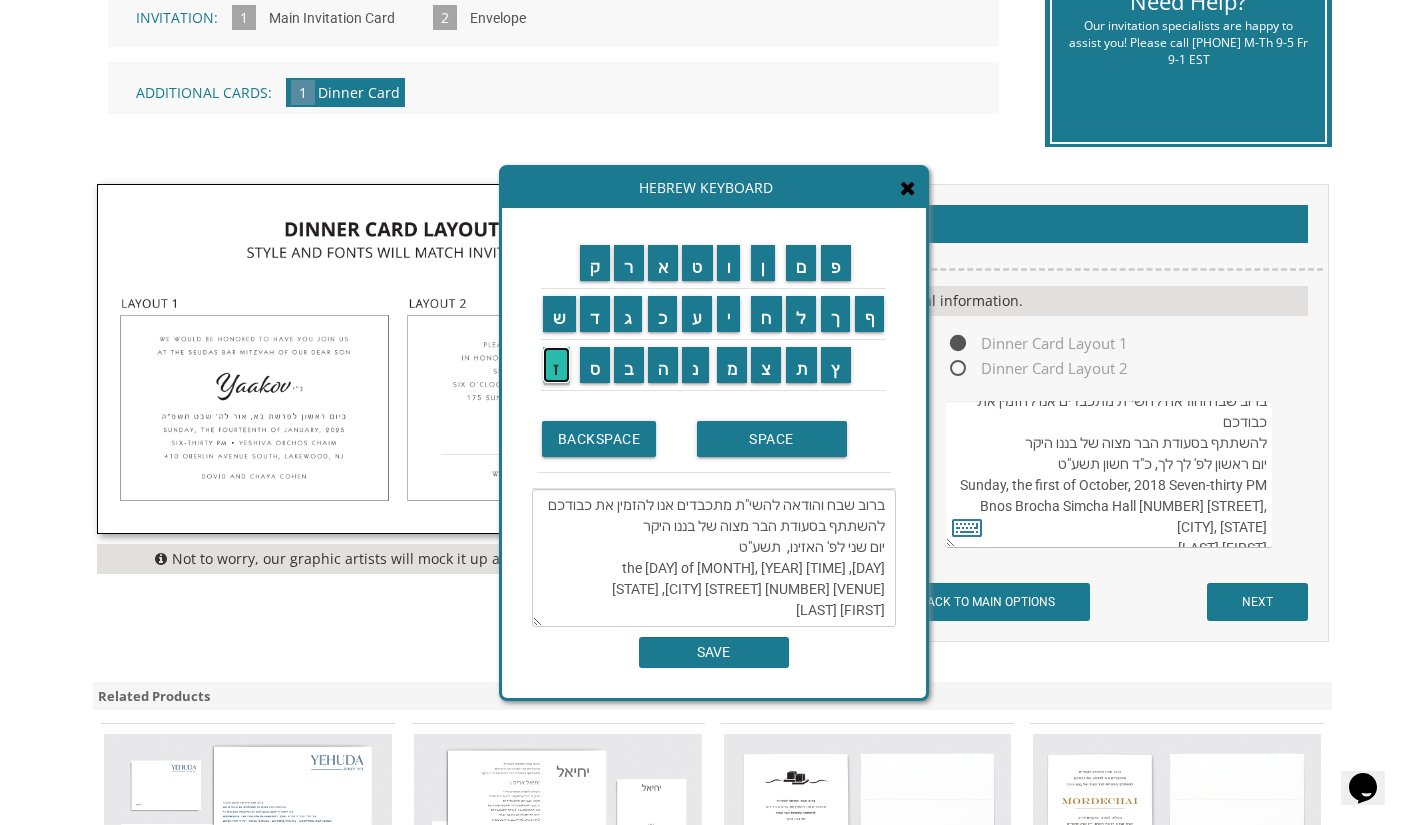 click on "ז" at bounding box center [556, 365] 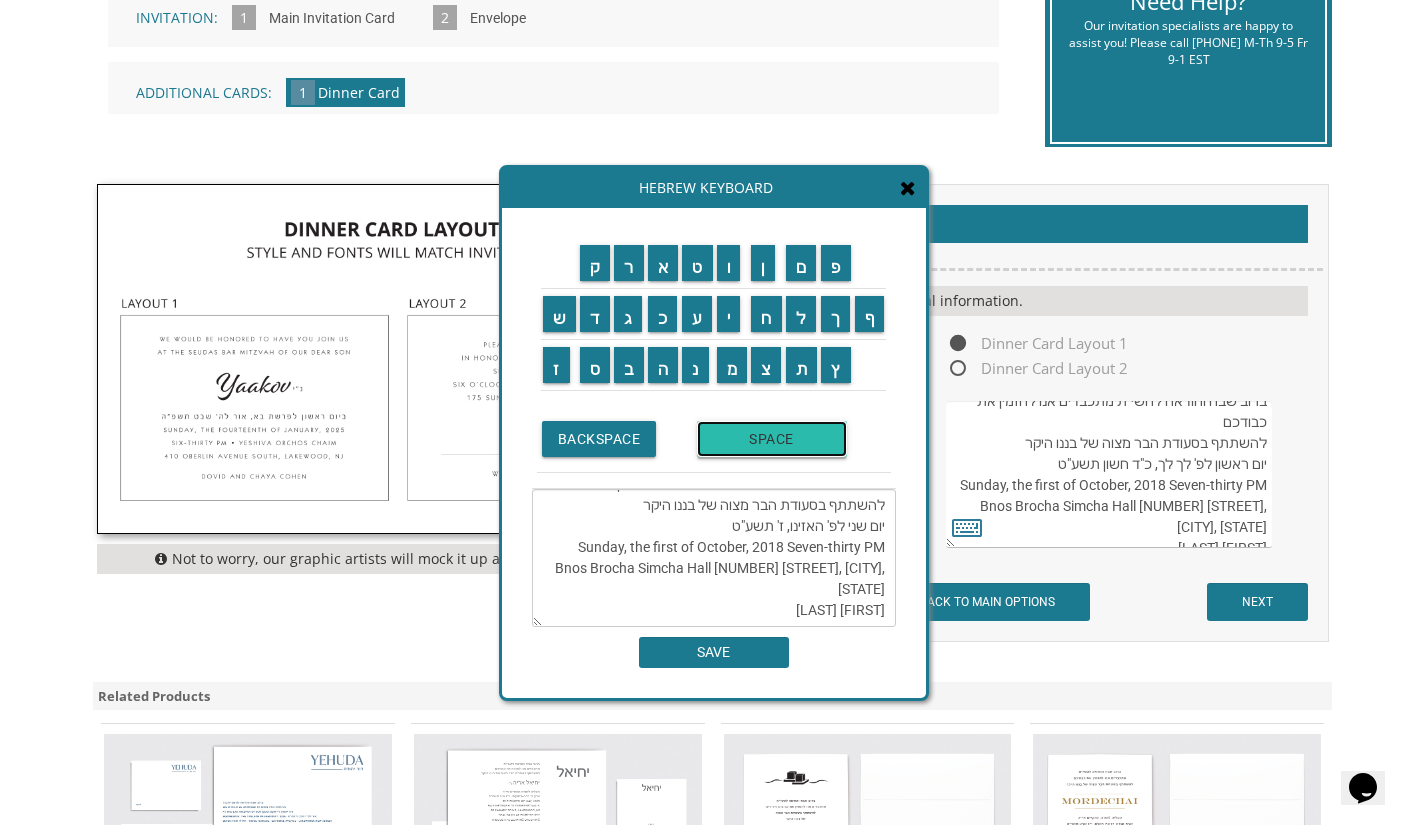 click on "SPACE" at bounding box center [772, 439] 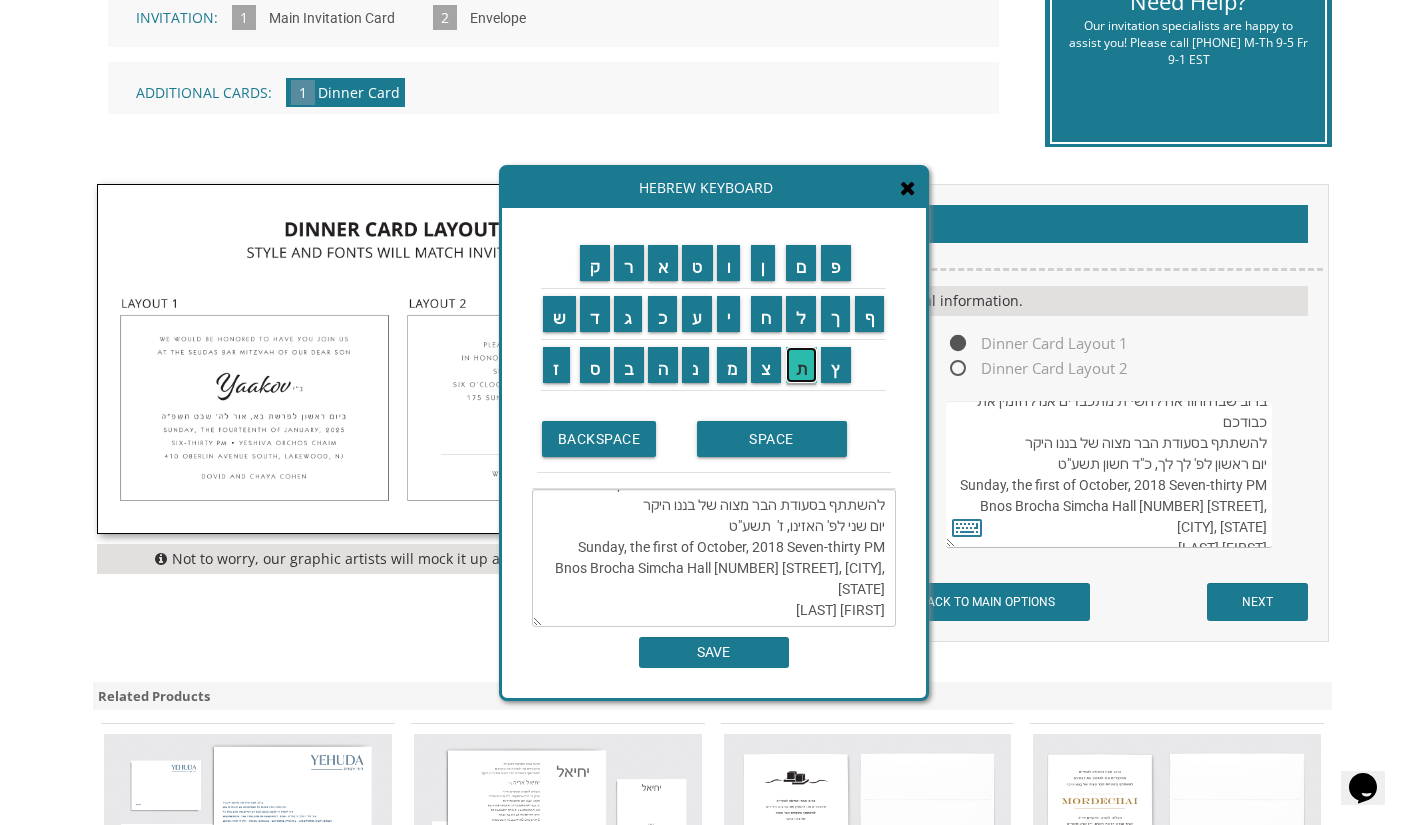 click on "ת" at bounding box center [802, 365] 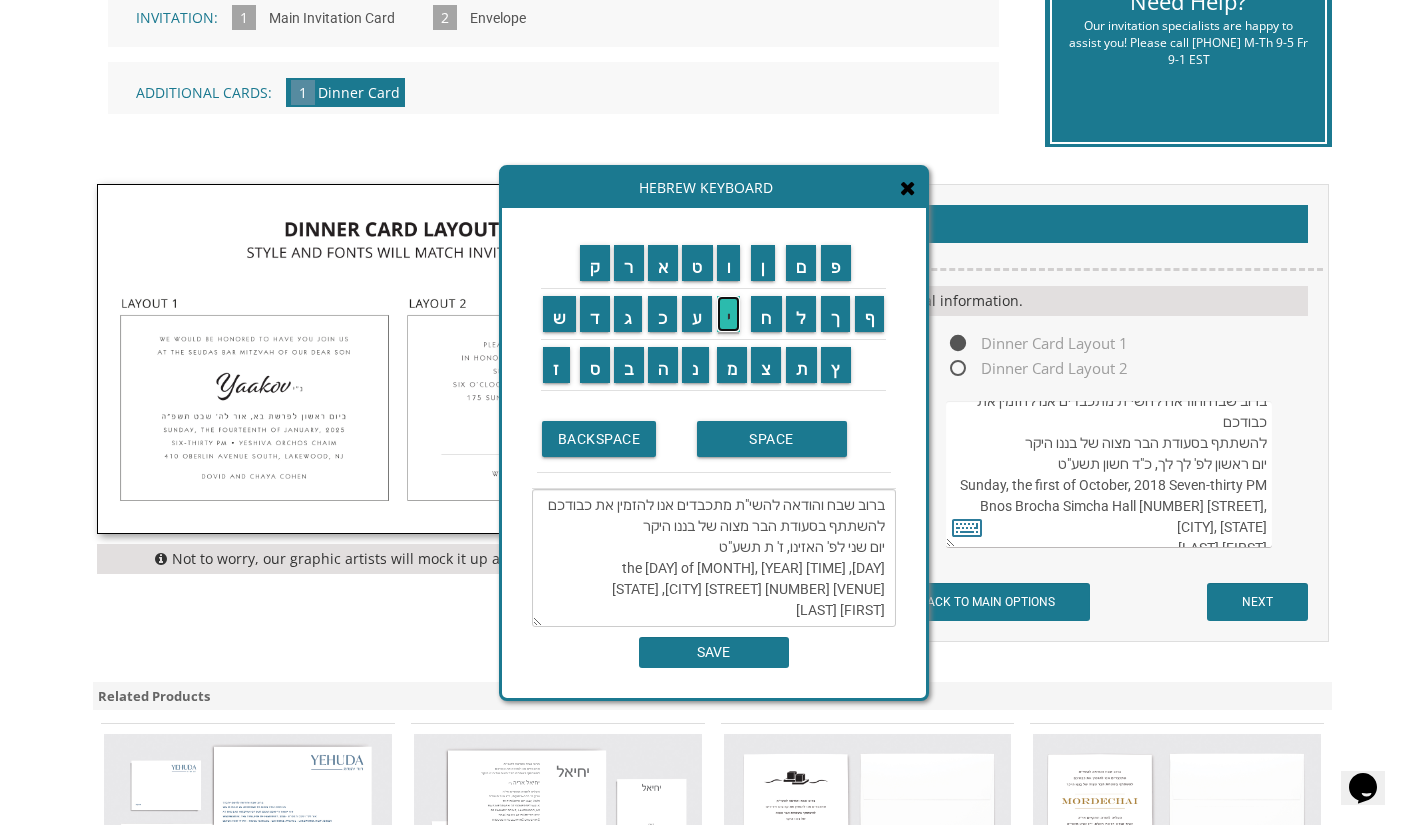 click on "י" at bounding box center [729, 314] 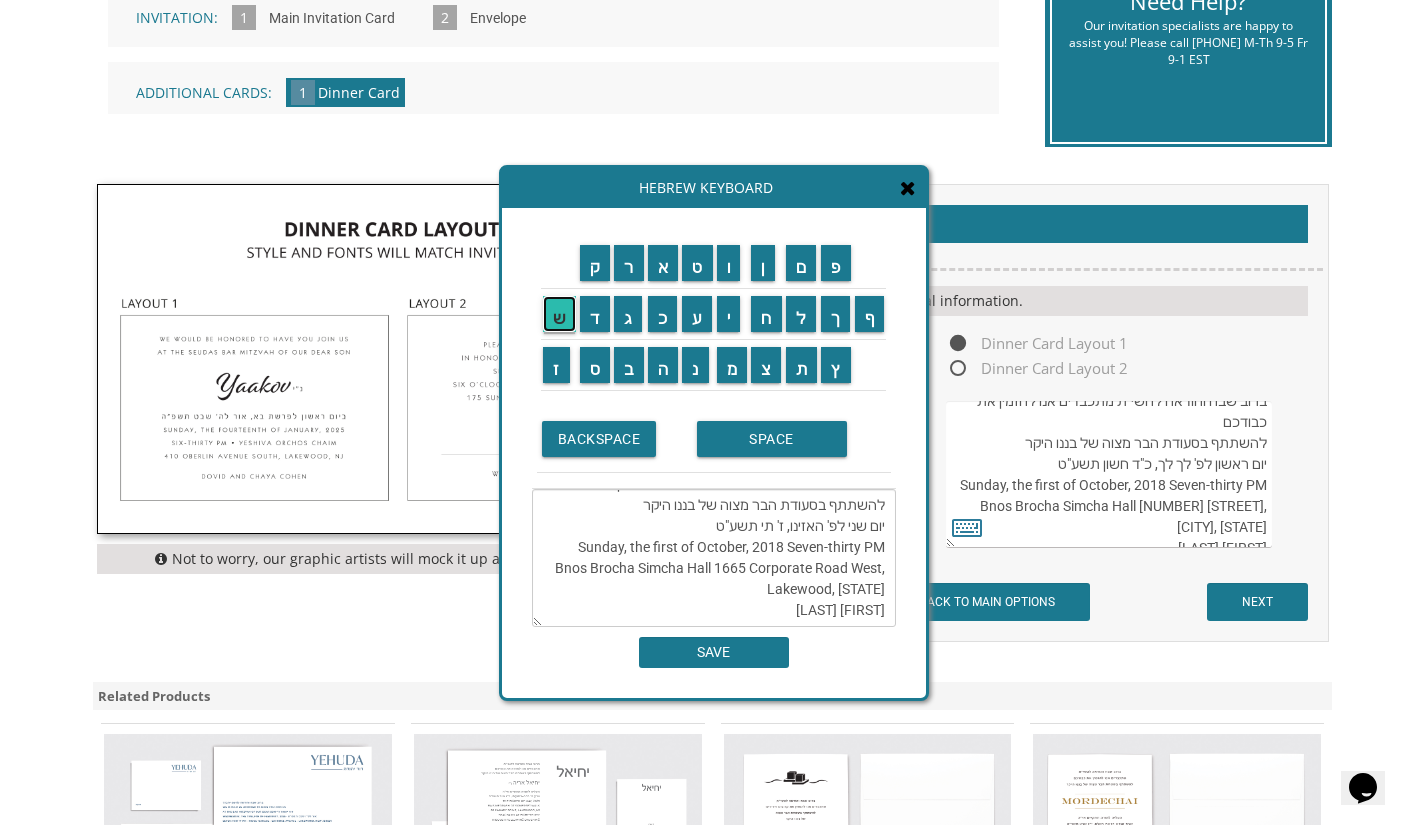 click on "ש" at bounding box center [559, 314] 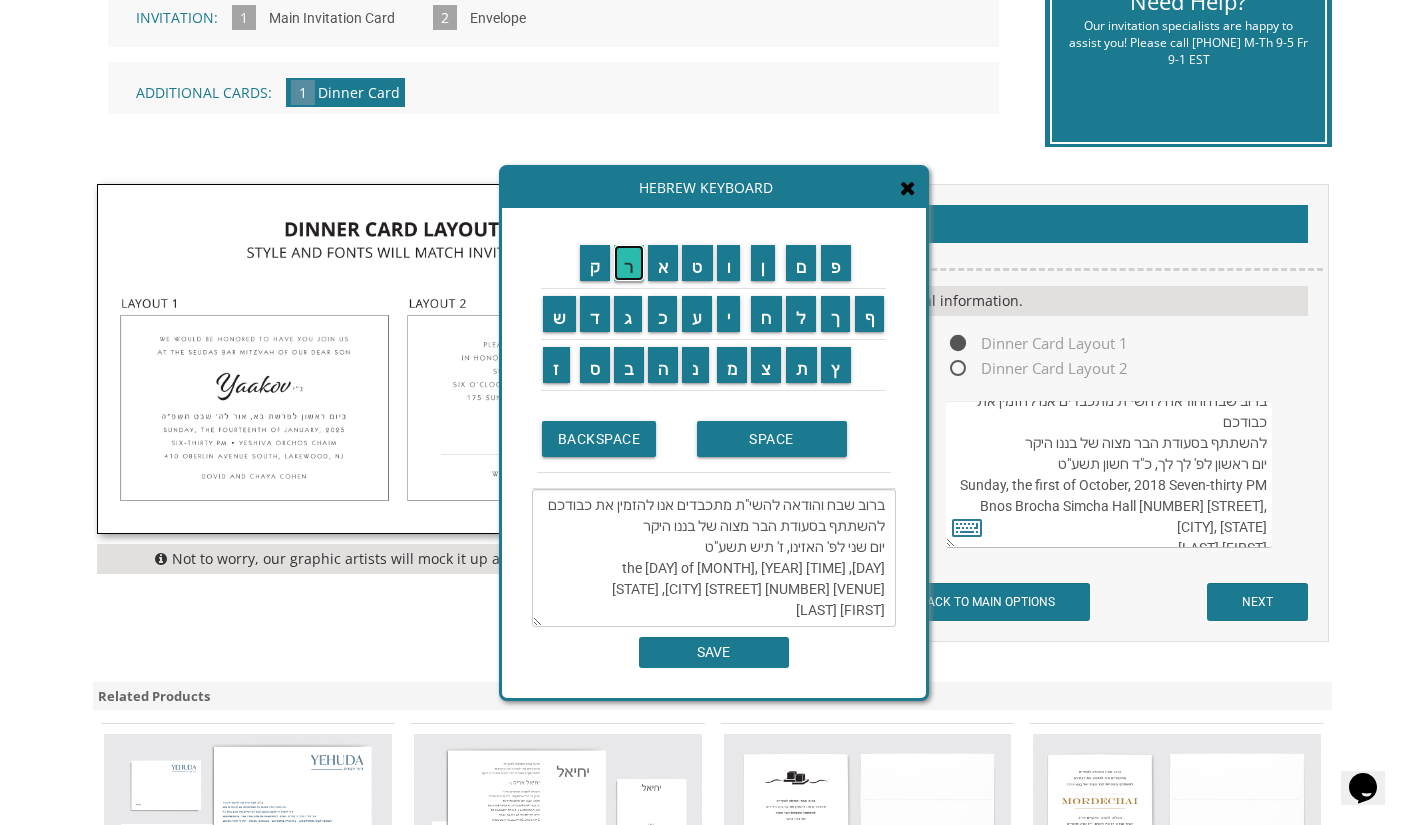 click on "ר" at bounding box center [629, 263] 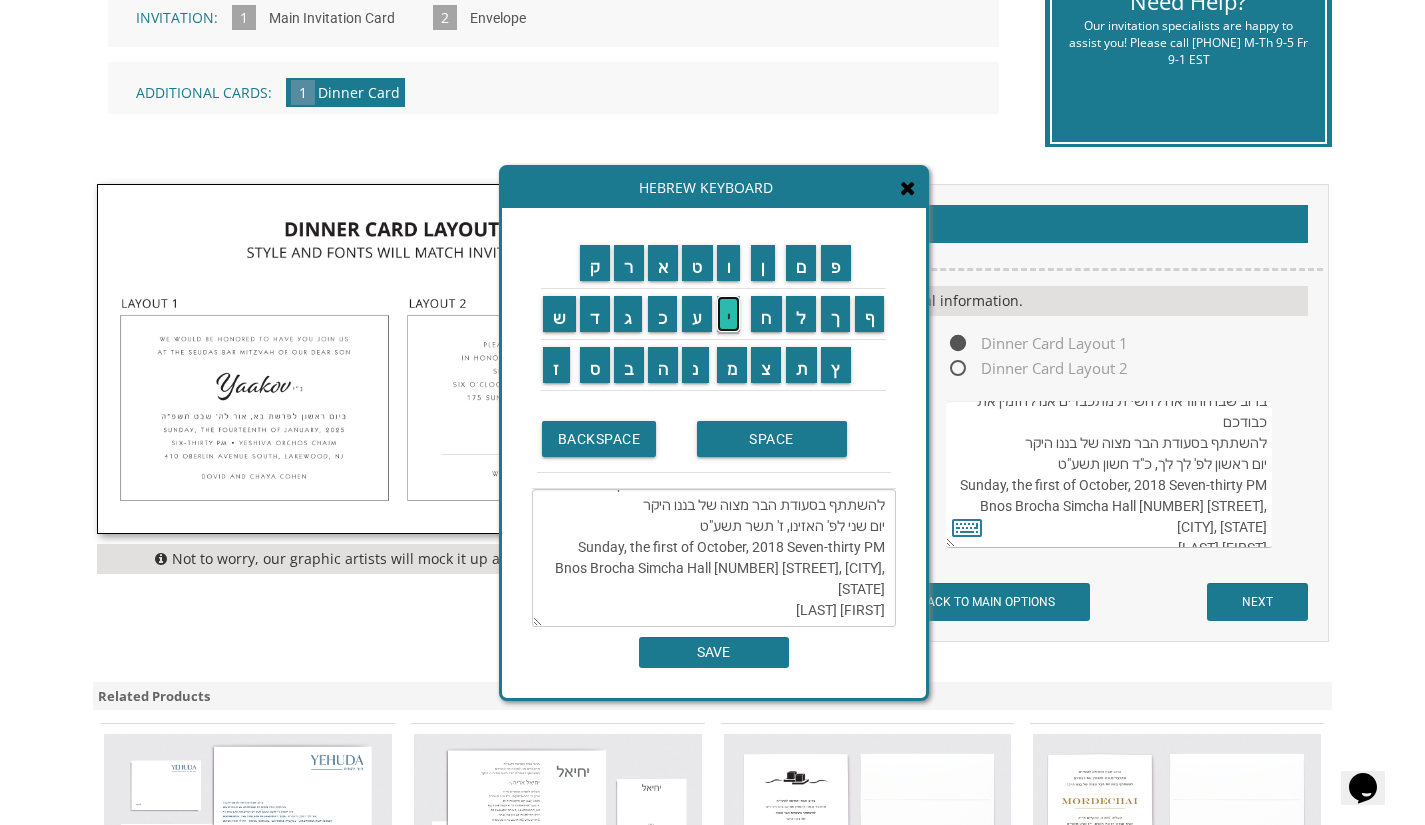 click on "י" at bounding box center [729, 314] 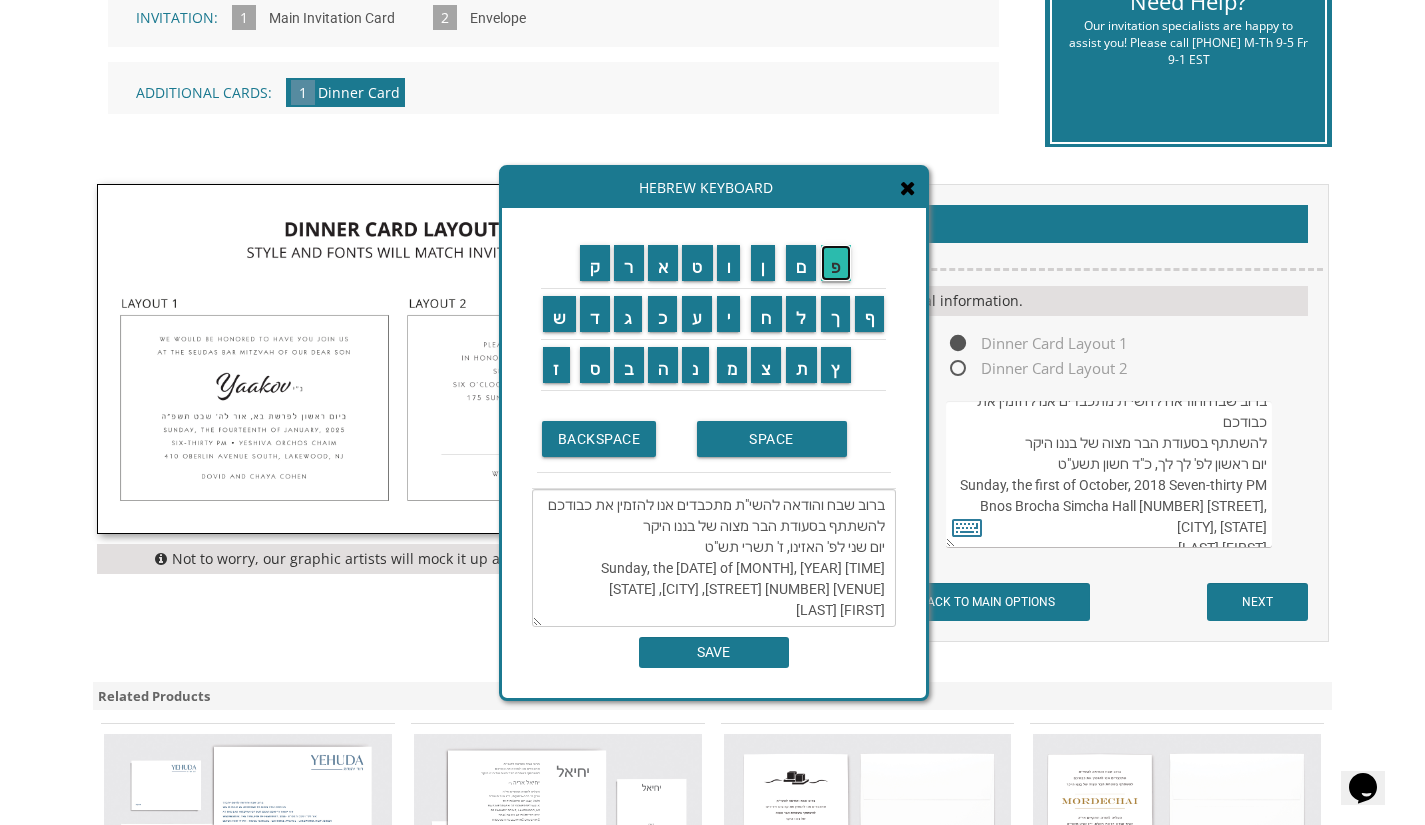 click on "פ" at bounding box center (836, 263) 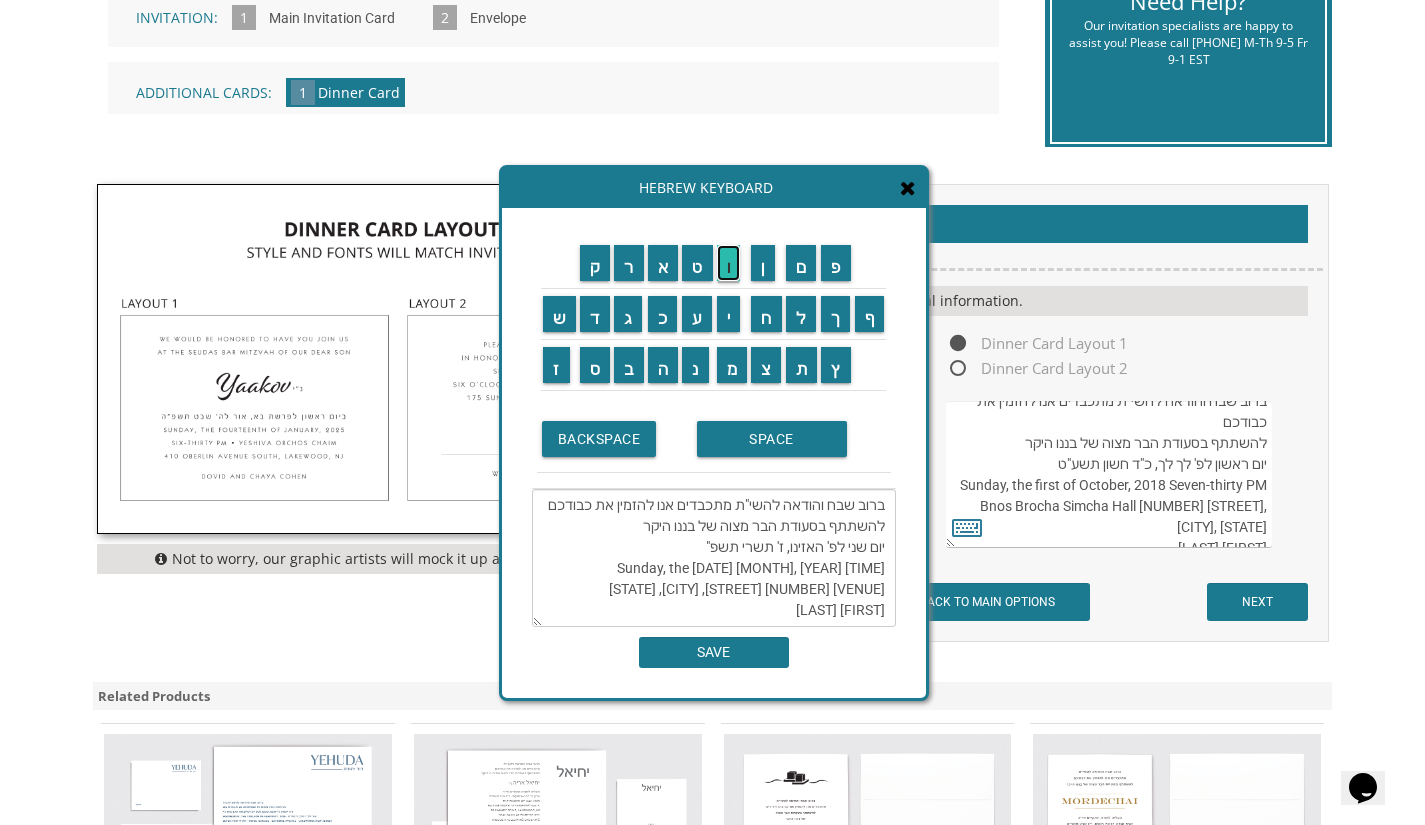 click on "ו" at bounding box center [729, 263] 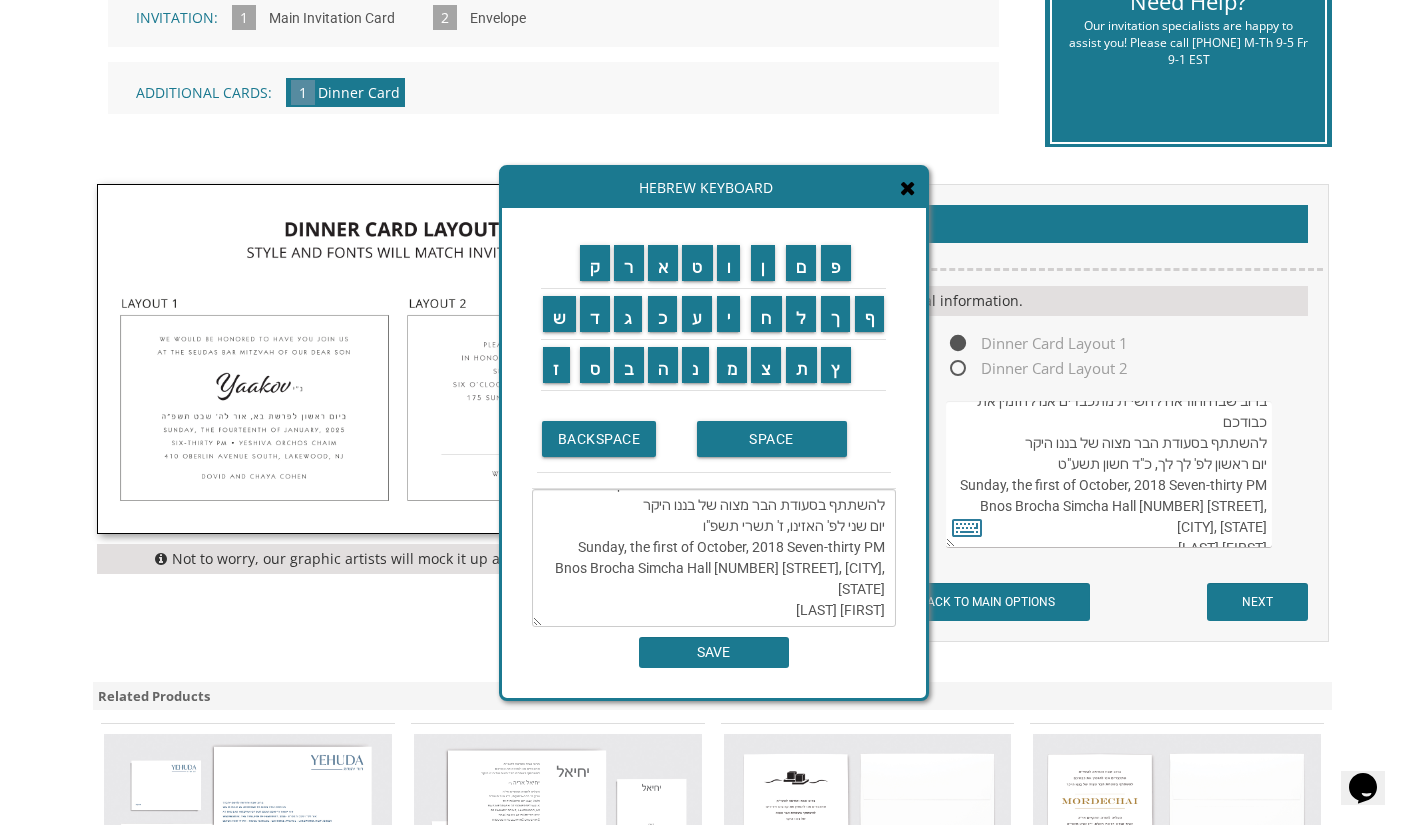 click on "ברוב שבח והודאה להשי"ת מתכבדים אנו להזמין את כבודכם
להשתתף בסעודת הבר מצוה של בננו היקר
יום שני לפ' האזינו, ז' תשרי תשפ"ו
Sunday, the first of October, 2018 Seven-thirty PM
Bnos Brocha Simcha Hall 1665 Corporate Road West, Lakewood, NJ
דוד וחיה כהן" at bounding box center [714, 558] 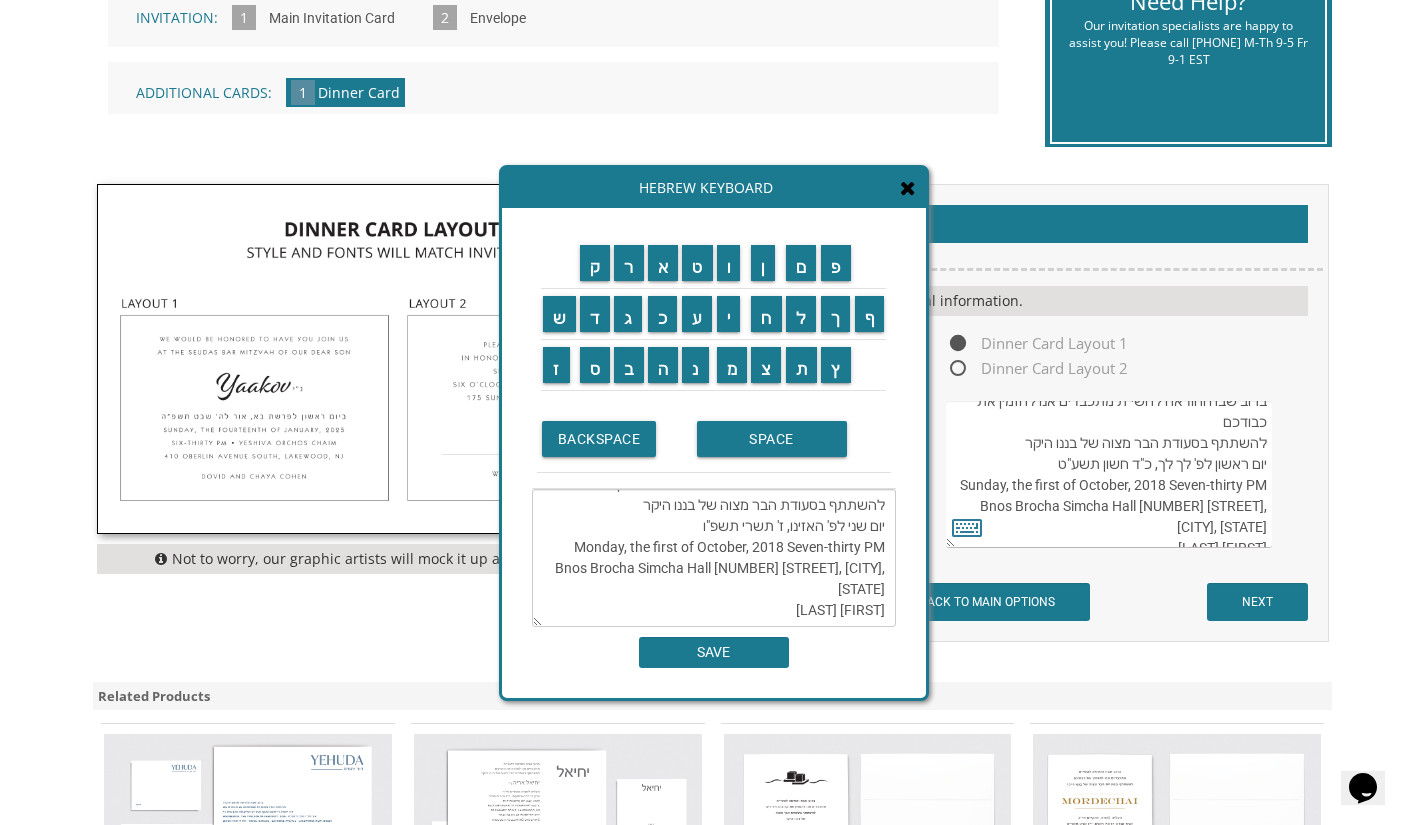 drag, startPoint x: 606, startPoint y: 555, endPoint x: 676, endPoint y: 550, distance: 70.178345 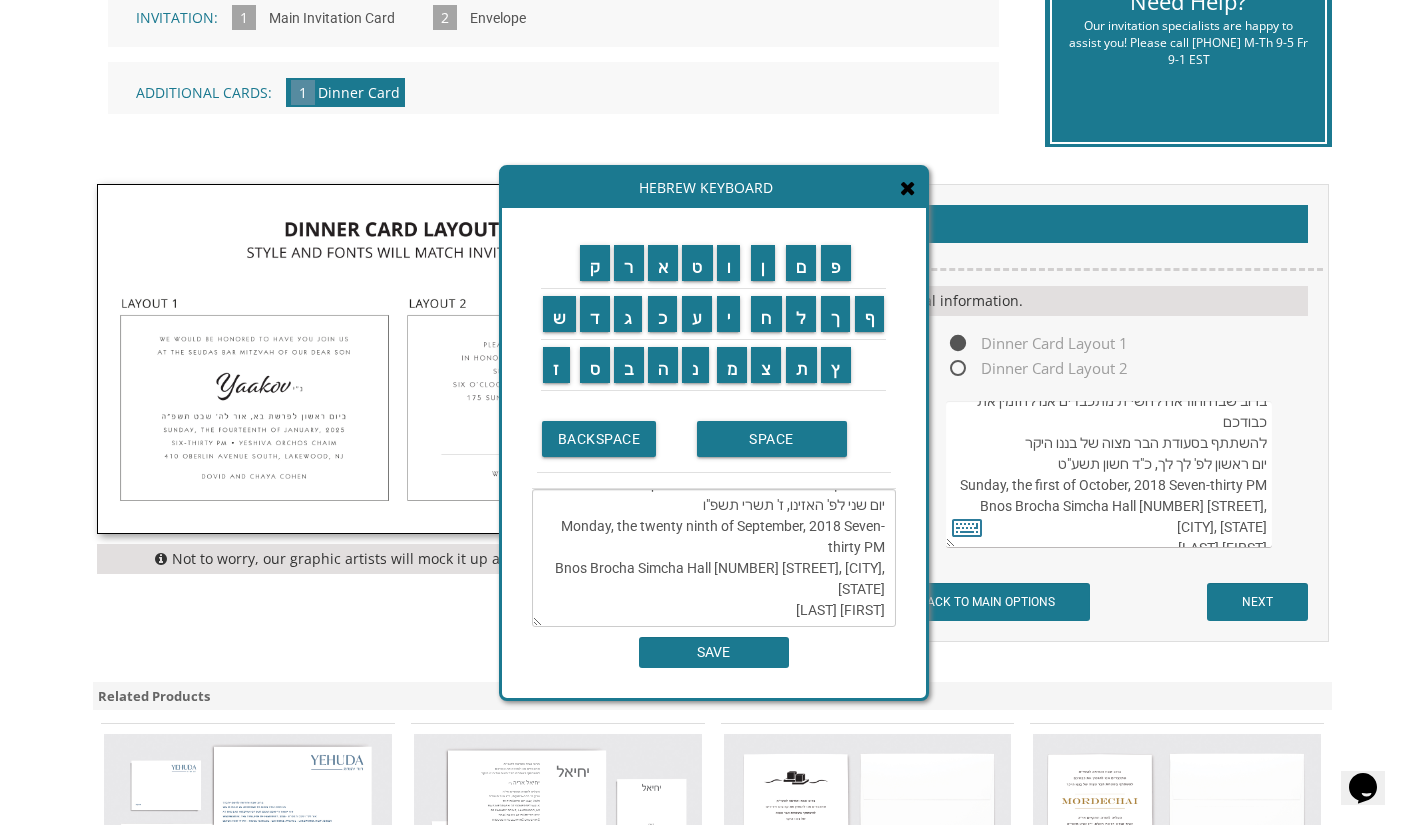 click on "ברוב שבח והודאה להשי"ת מתכבדים אנו להזמין את כבודכם
להשתתף בסעודת הבר מצוה של בננו היקר
יום שני לפ' האזינו, ז' תשרי תשפ"ו
Monday, the twenty ninth of September, 2018 Seven-thirty PM
Bnos Brocha Simcha Hall 1665 Corporate Road West, Lakewood, NJ
דוד וחיה כהן" at bounding box center [714, 558] 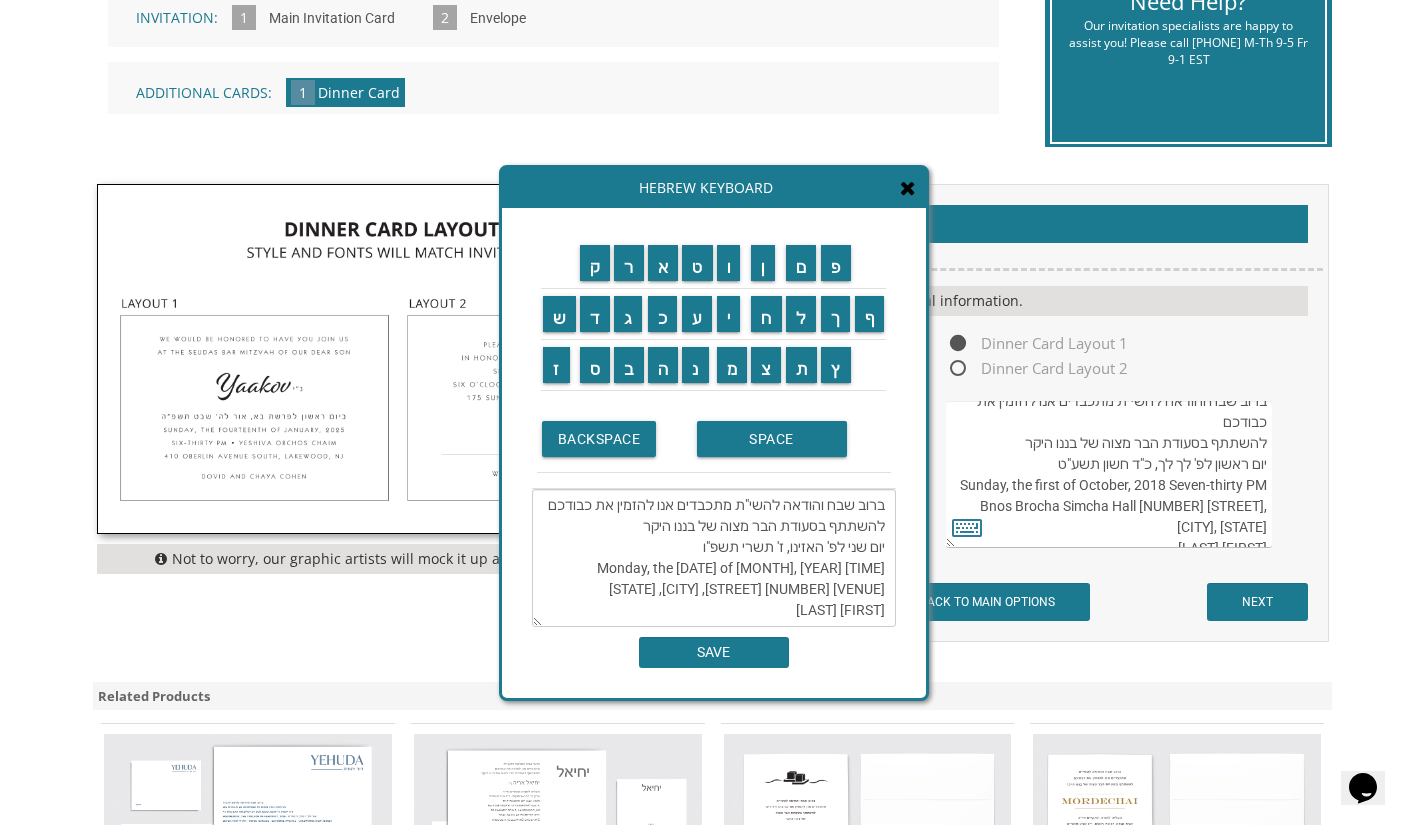 scroll, scrollTop: 45, scrollLeft: 0, axis: vertical 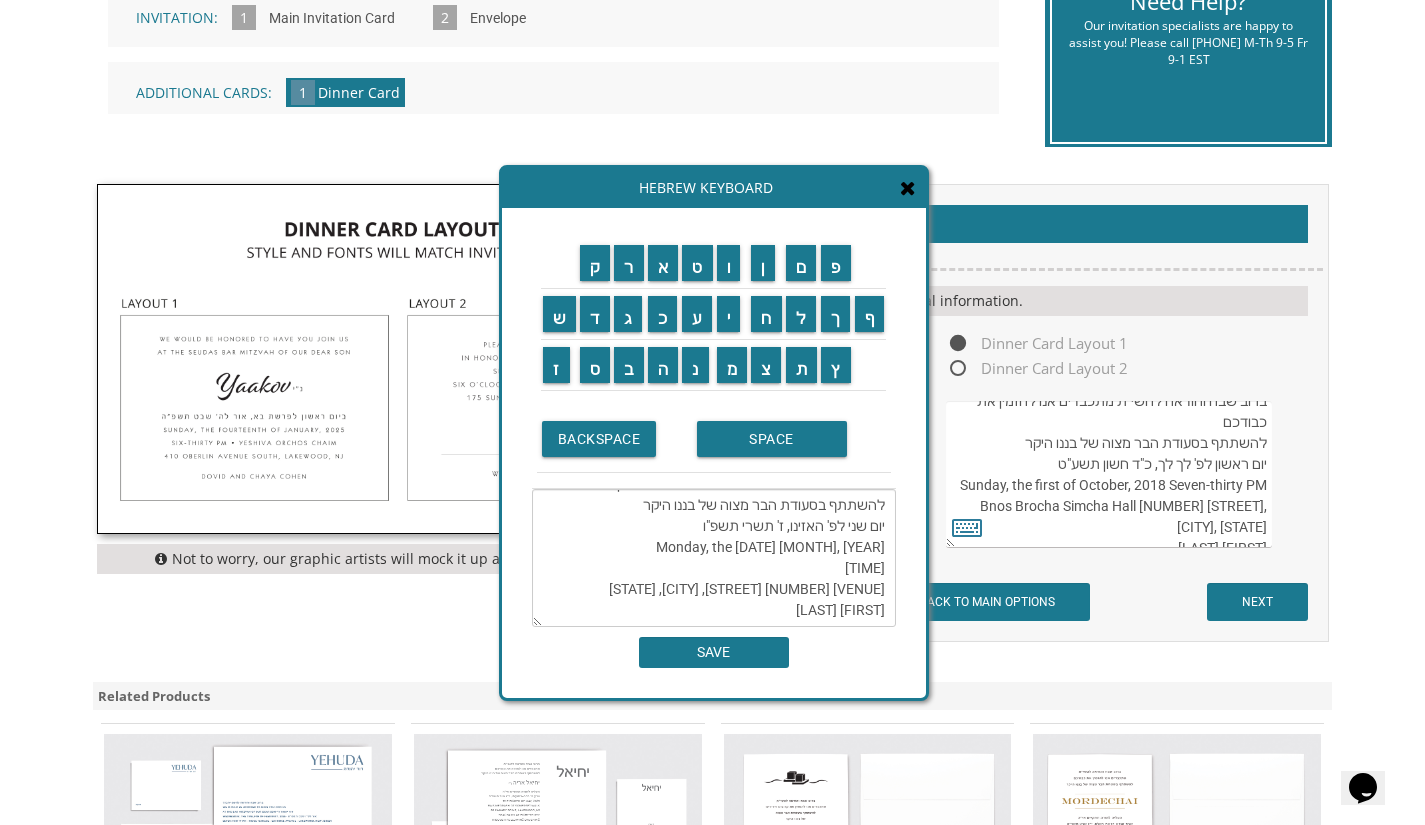 click on "ברוב שבח והודאה להשי"ת מתכבדים אנו להזמין את כבודכם
להשתתף בסעודת הבר מצוה של בננו היקר
יום שני לפ' האזינו, ז' תשרי תשפ"ו
Monday, the twenty ninth of September, 2025
Six-thirty PM
Bnos Brocha Simcha Hall 1665 Corporate Road West, Lakewood, NJ
דוד וחיה כהן" at bounding box center (714, 558) 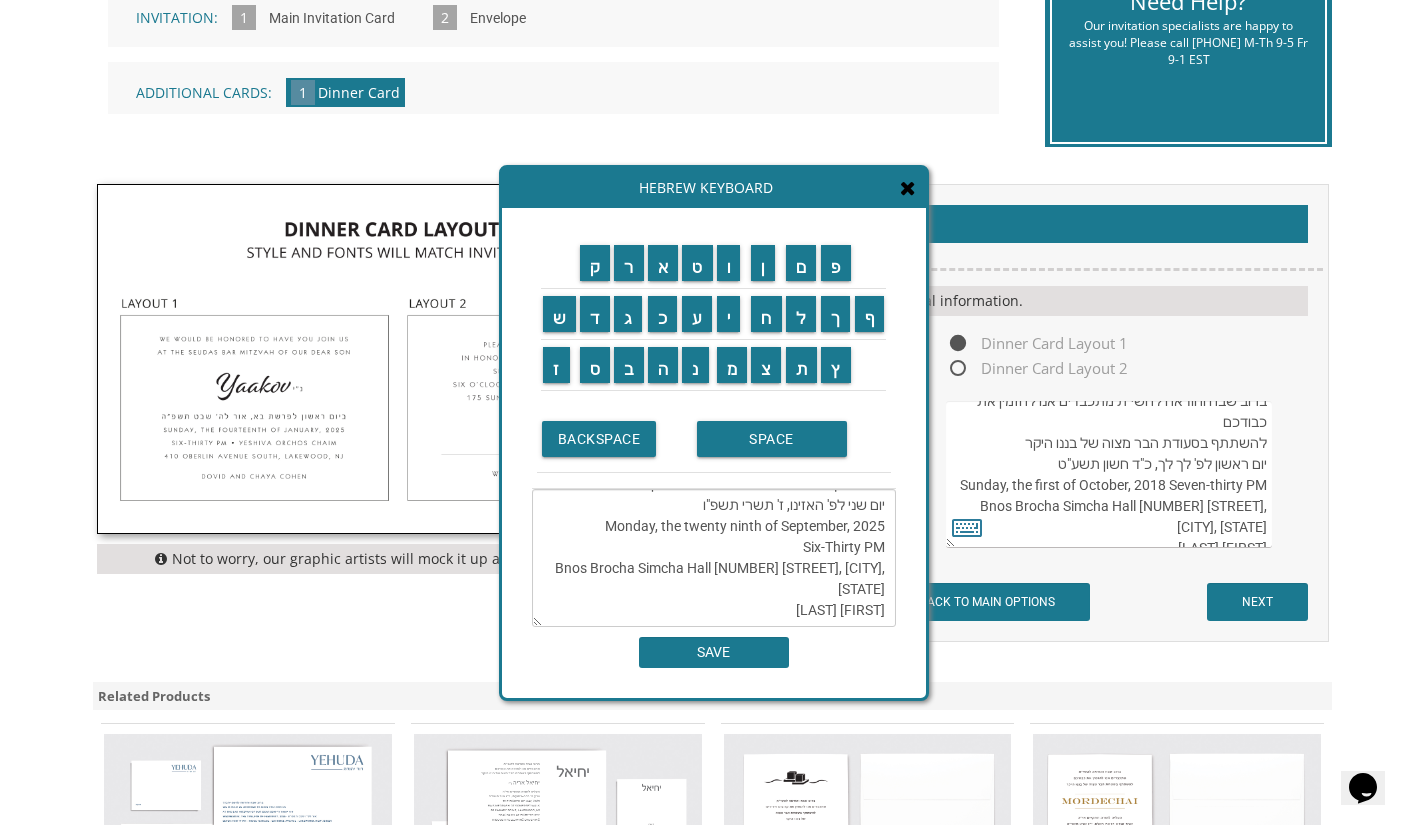 scroll, scrollTop: 42, scrollLeft: 0, axis: vertical 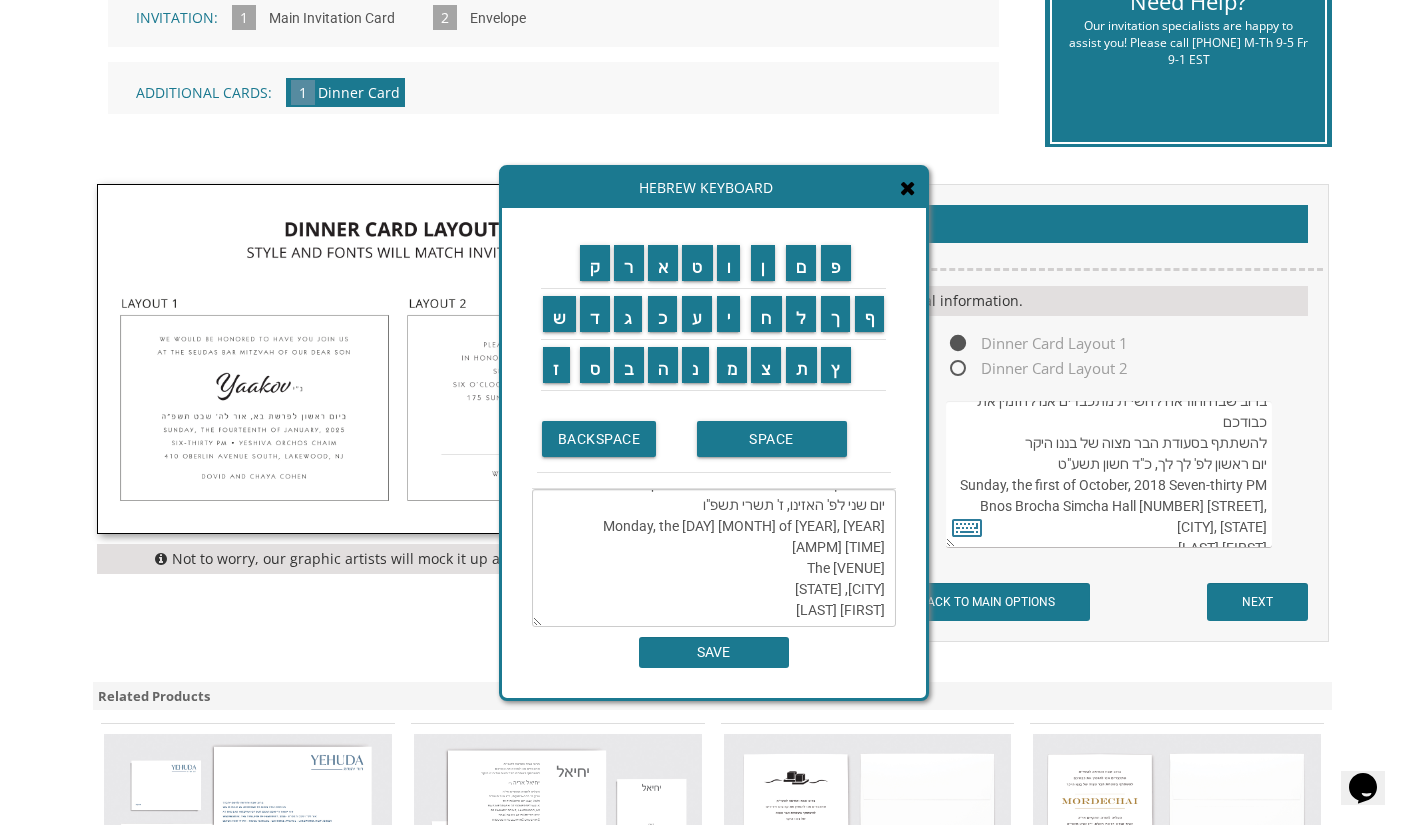 paste on "7002 Reisterstown Rd" 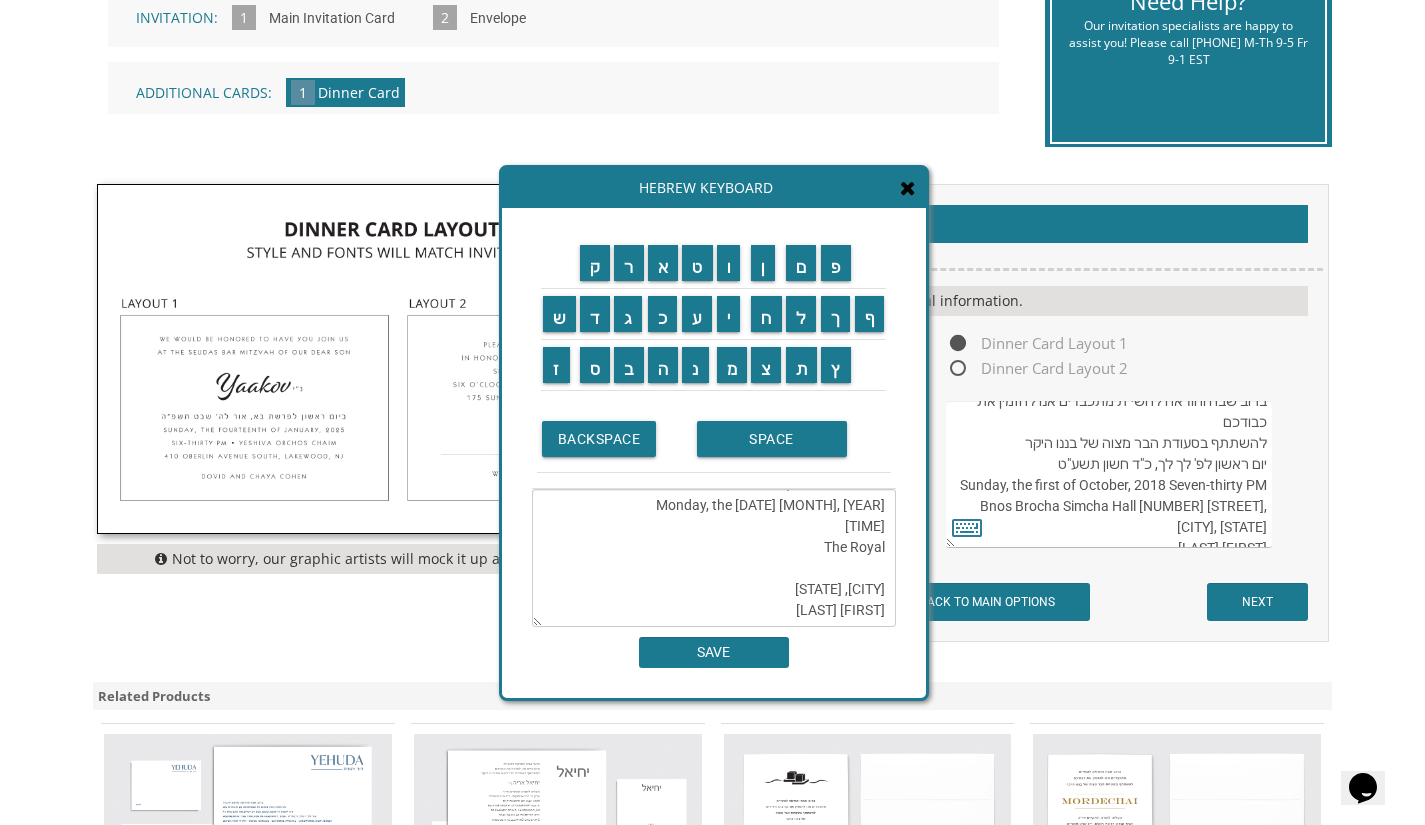 paste on "7002 Reisterstown Rd" 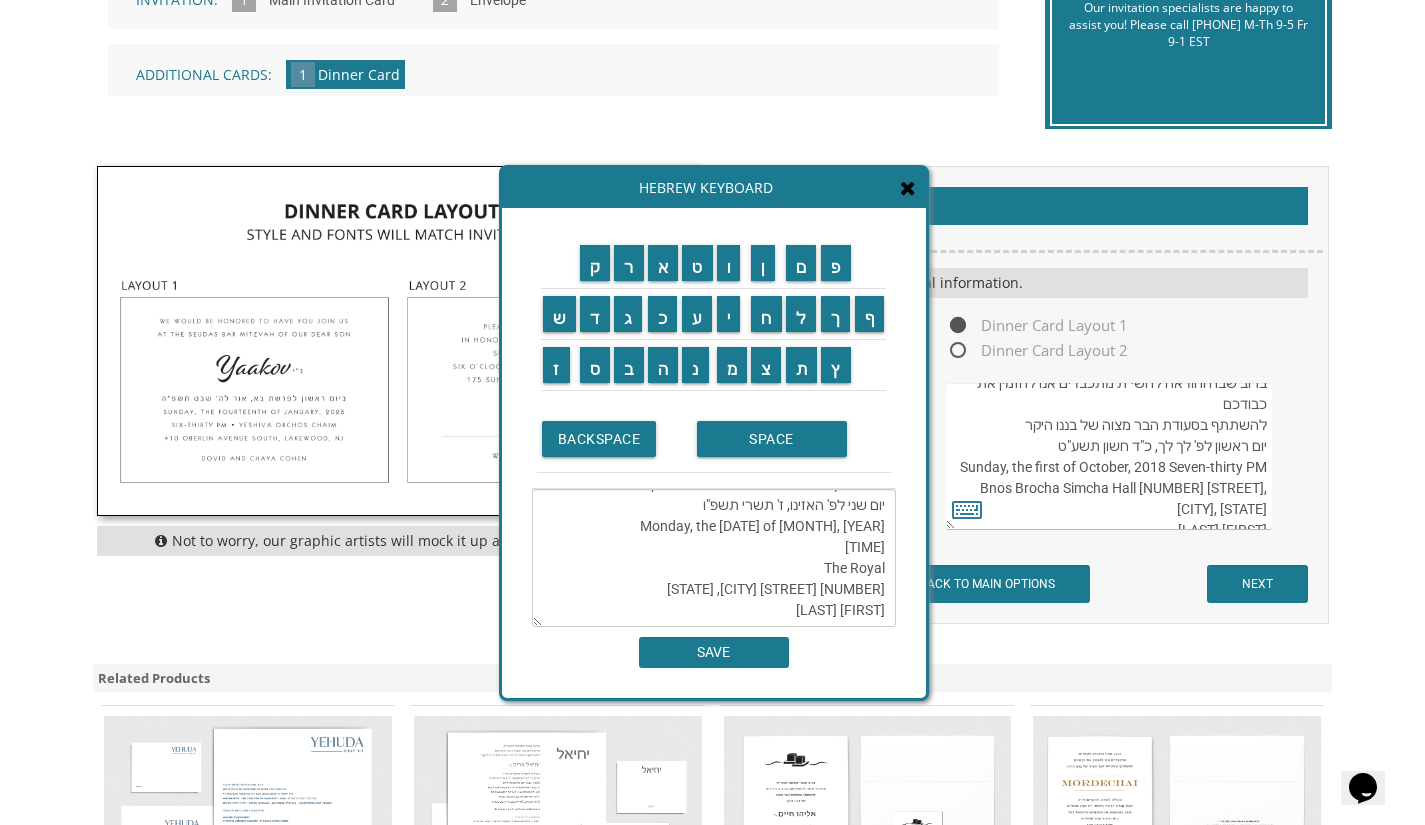 scroll, scrollTop: 538, scrollLeft: 0, axis: vertical 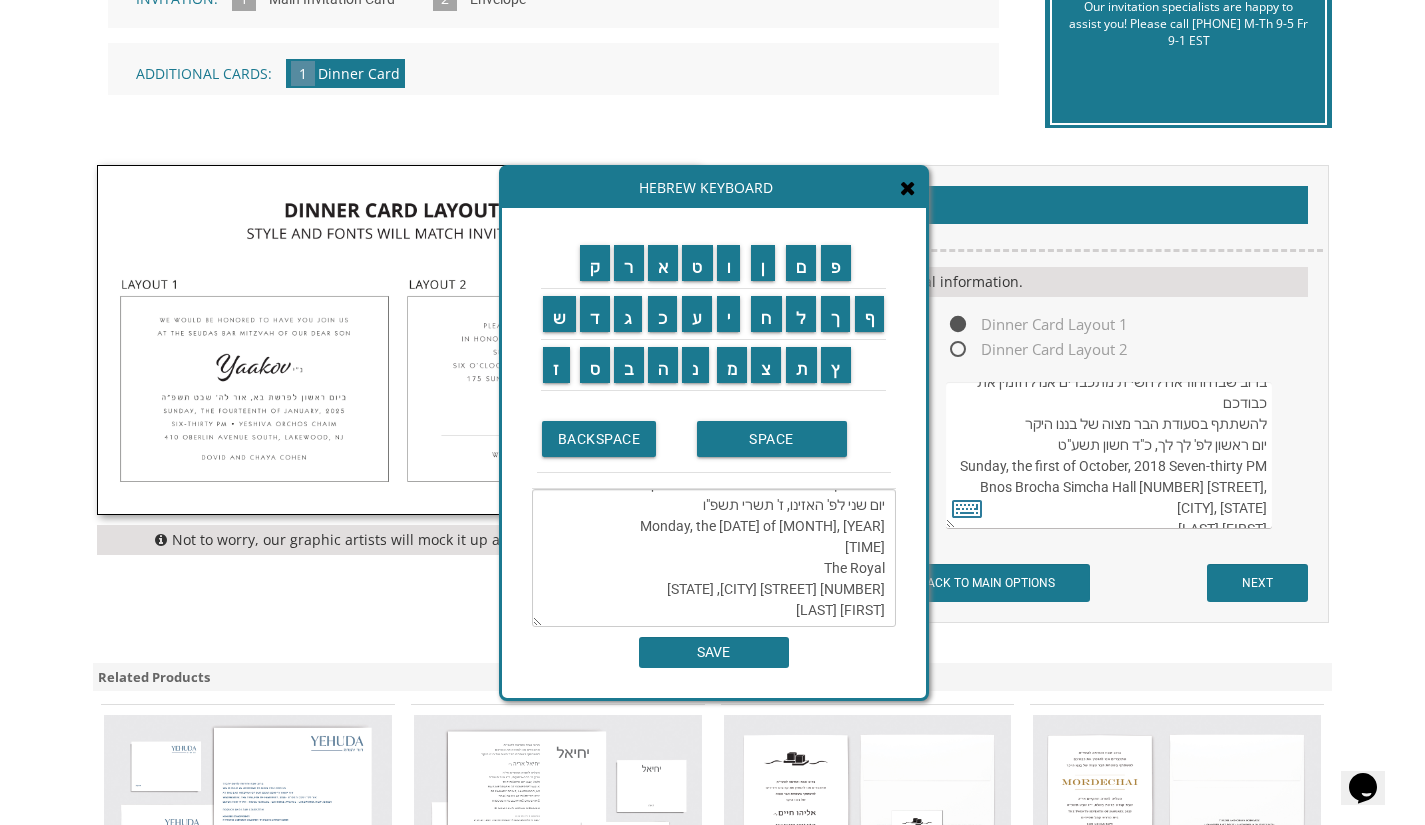 click on "ברוב שבח והודאה להשי"ת מתכבדים אנו להזמין את כבודכם
להשתתף בסעודת הבר מצוה של בננו היקר
יום שני לפ' האזינו, ז' תשרי תשפ"ו
Monday, the twenty ninth of September, 2025
Six-Thirty PM
The Royal
7002 Reisterstown Rd Baltimore, MD
דוד וחיה כהן" at bounding box center [714, 558] 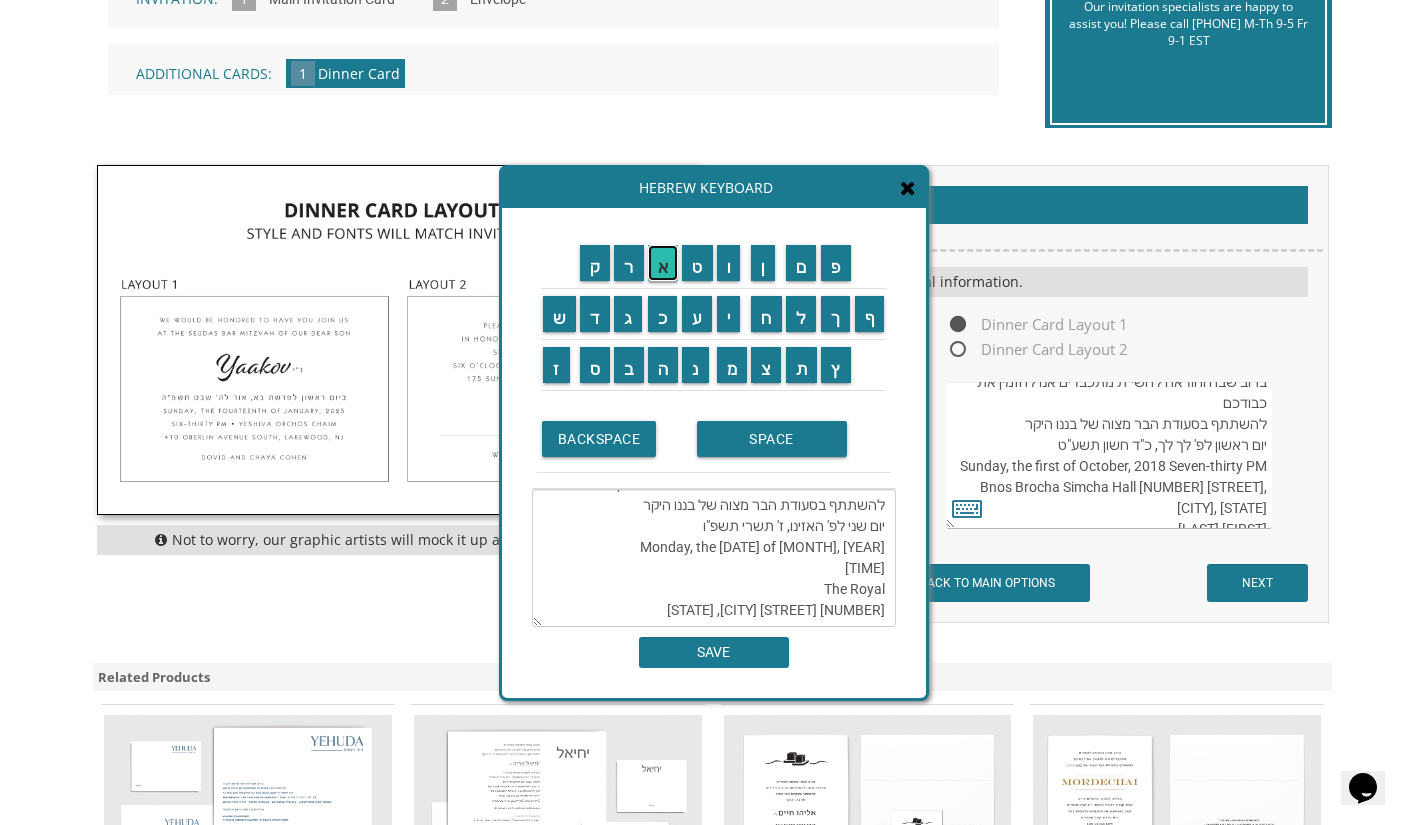 click on "א" at bounding box center (663, 263) 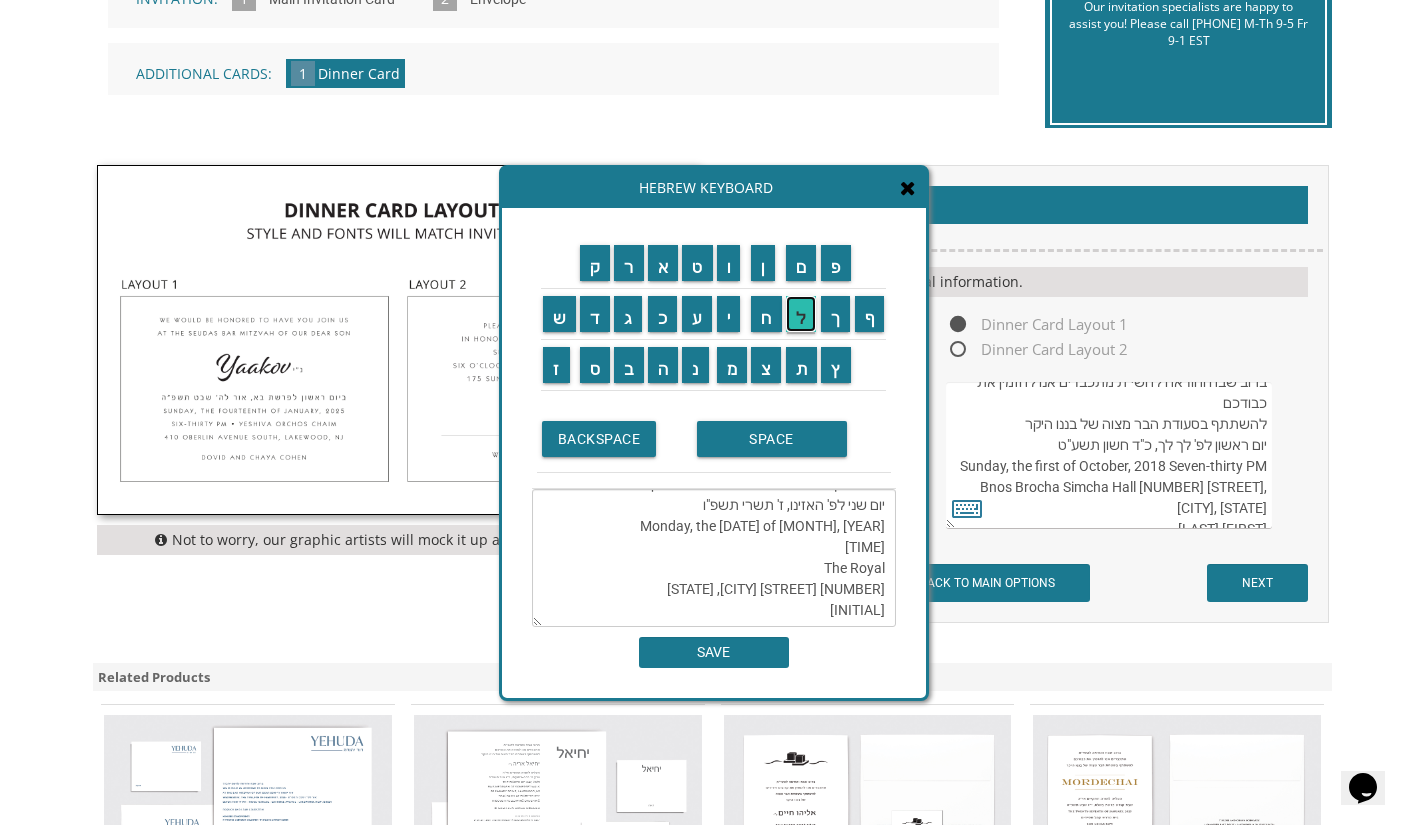 click on "ל" at bounding box center [801, 314] 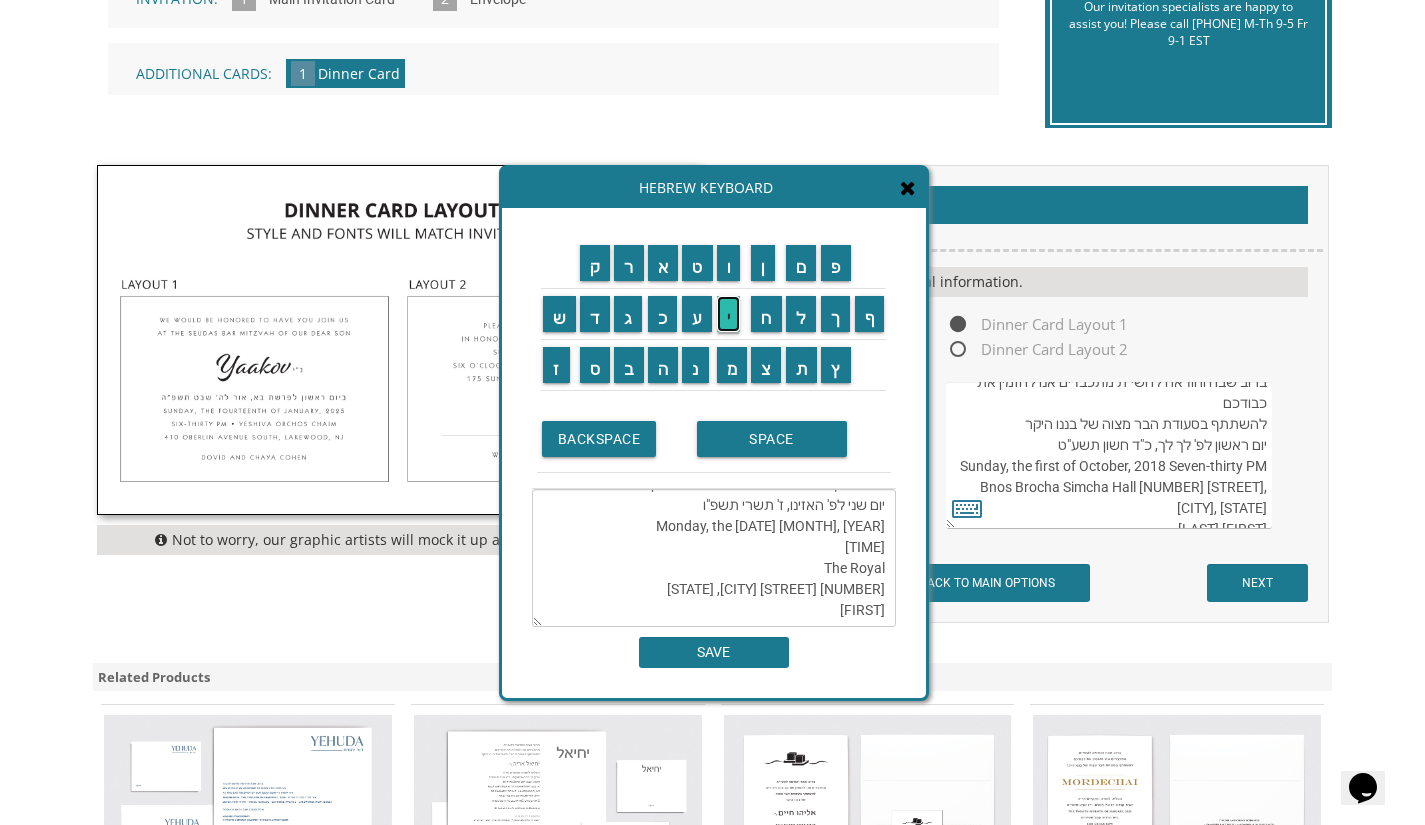 click on "י" at bounding box center (729, 314) 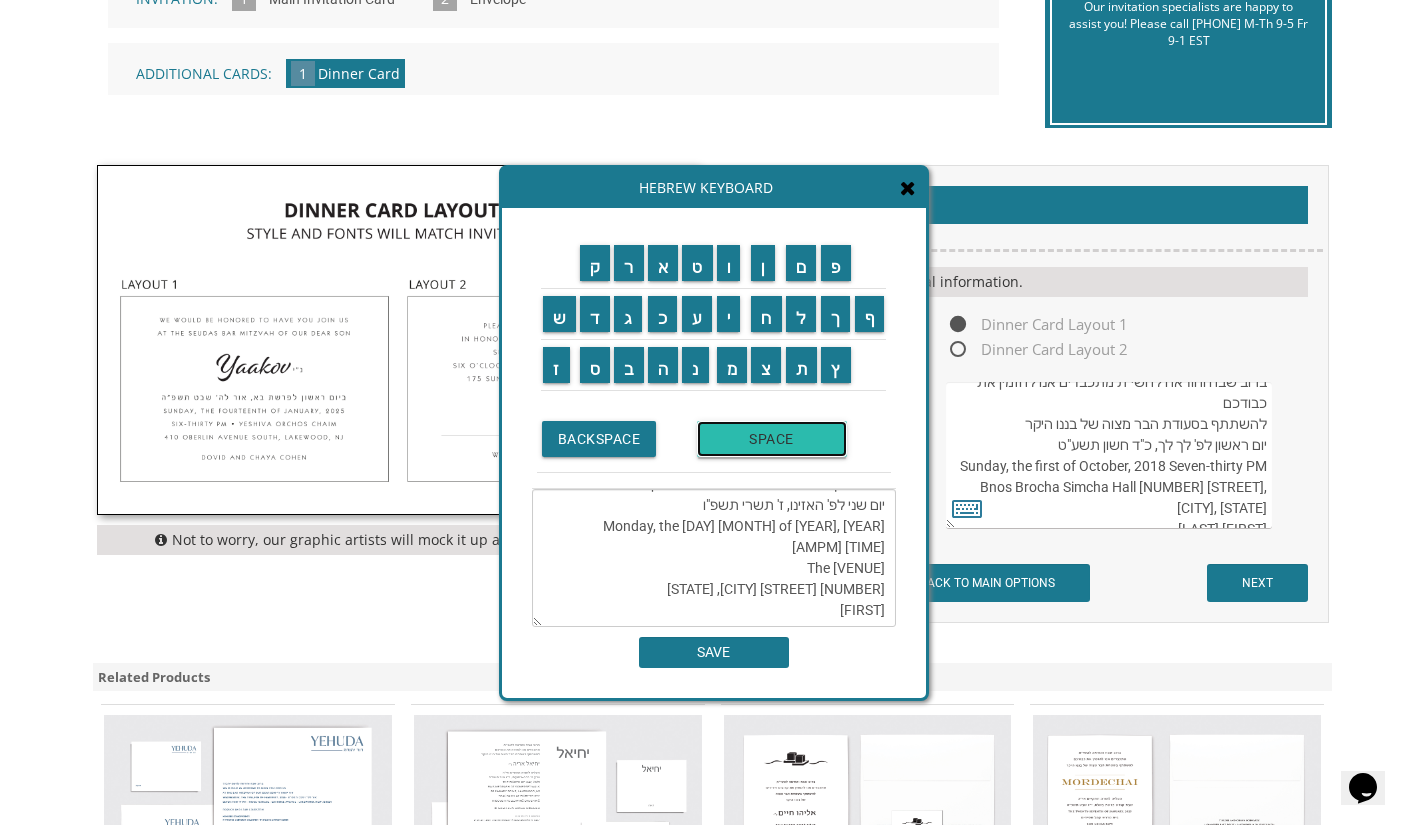 click on "SPACE" at bounding box center (772, 439) 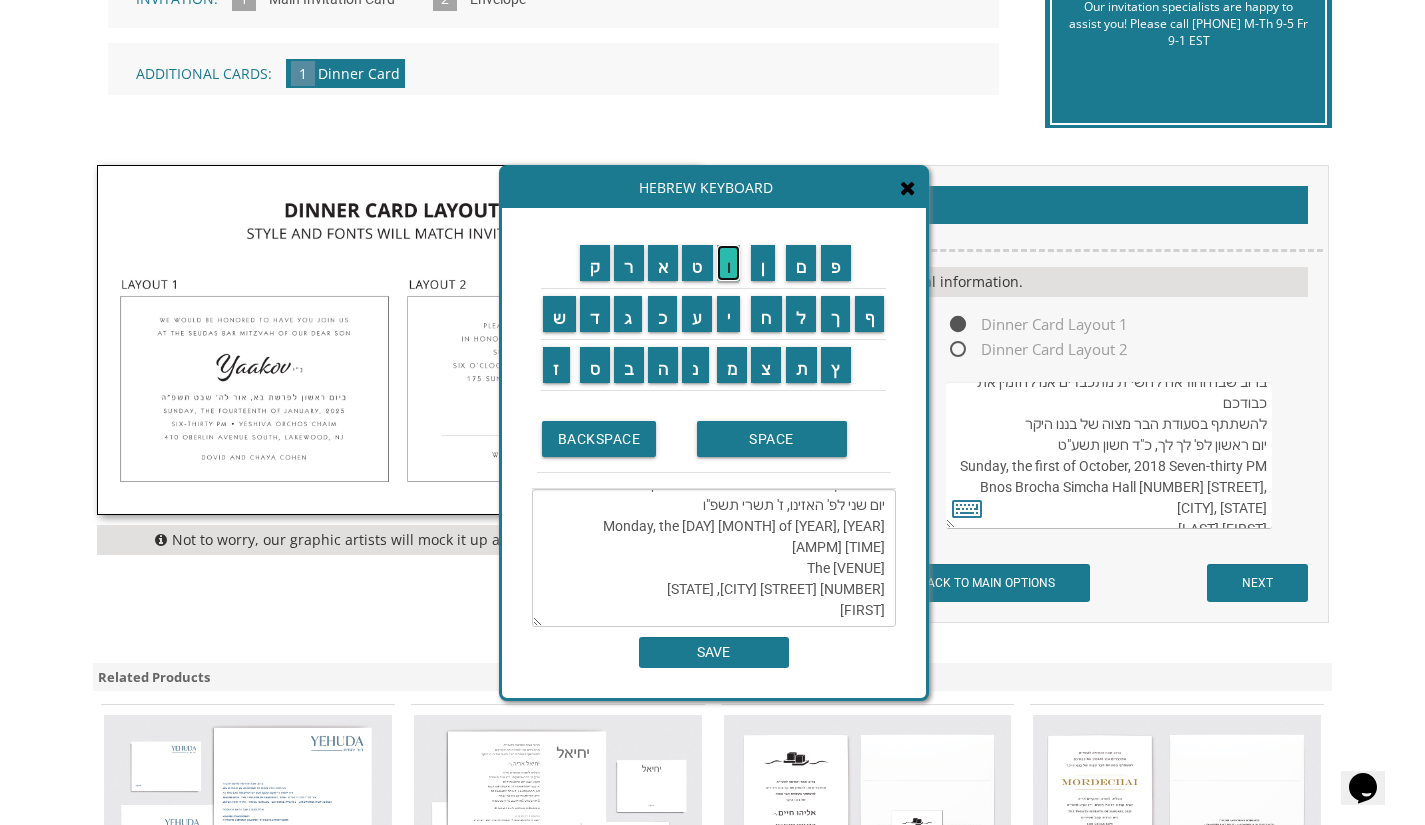 click on "ו" at bounding box center (729, 263) 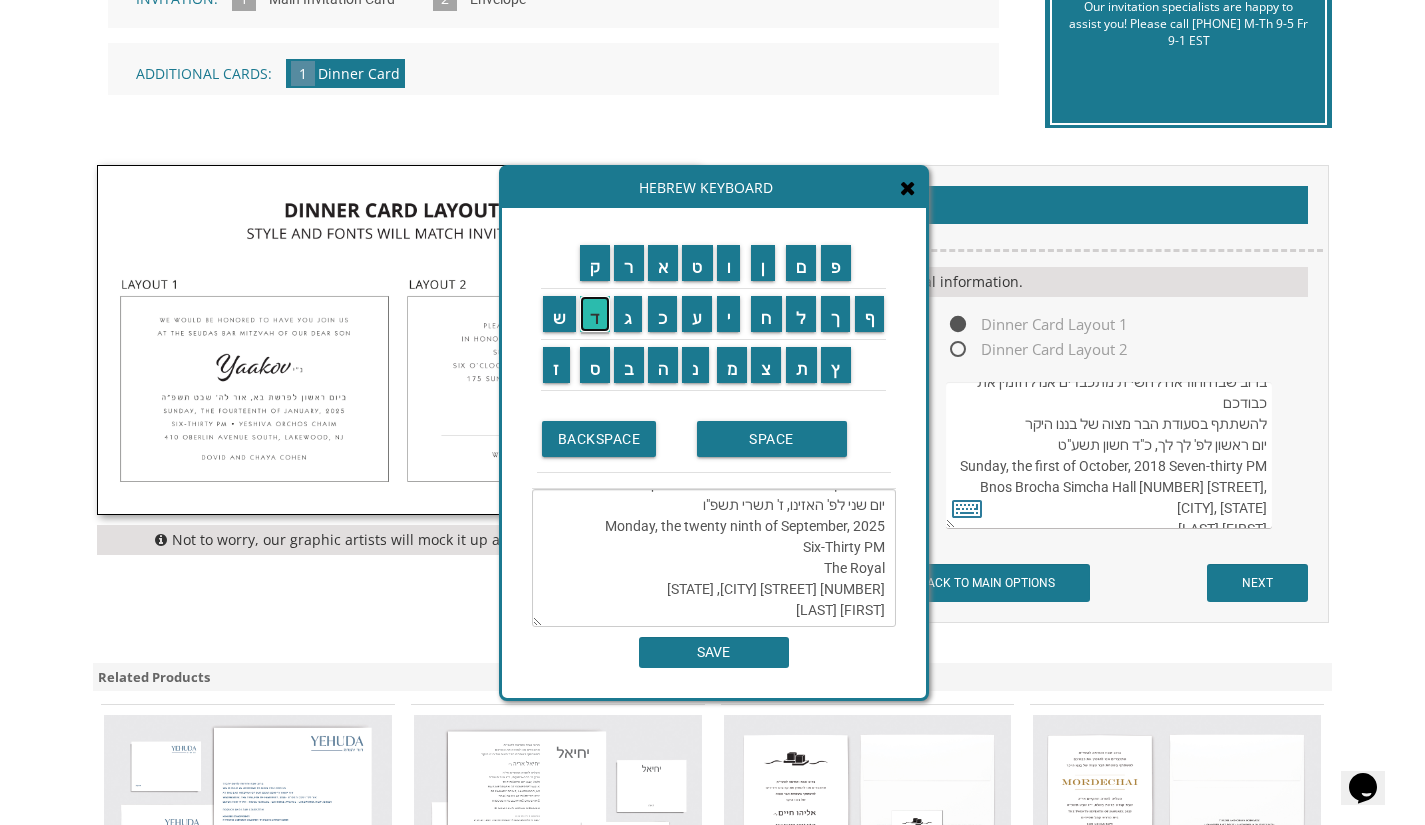 click on "ד" at bounding box center (595, 314) 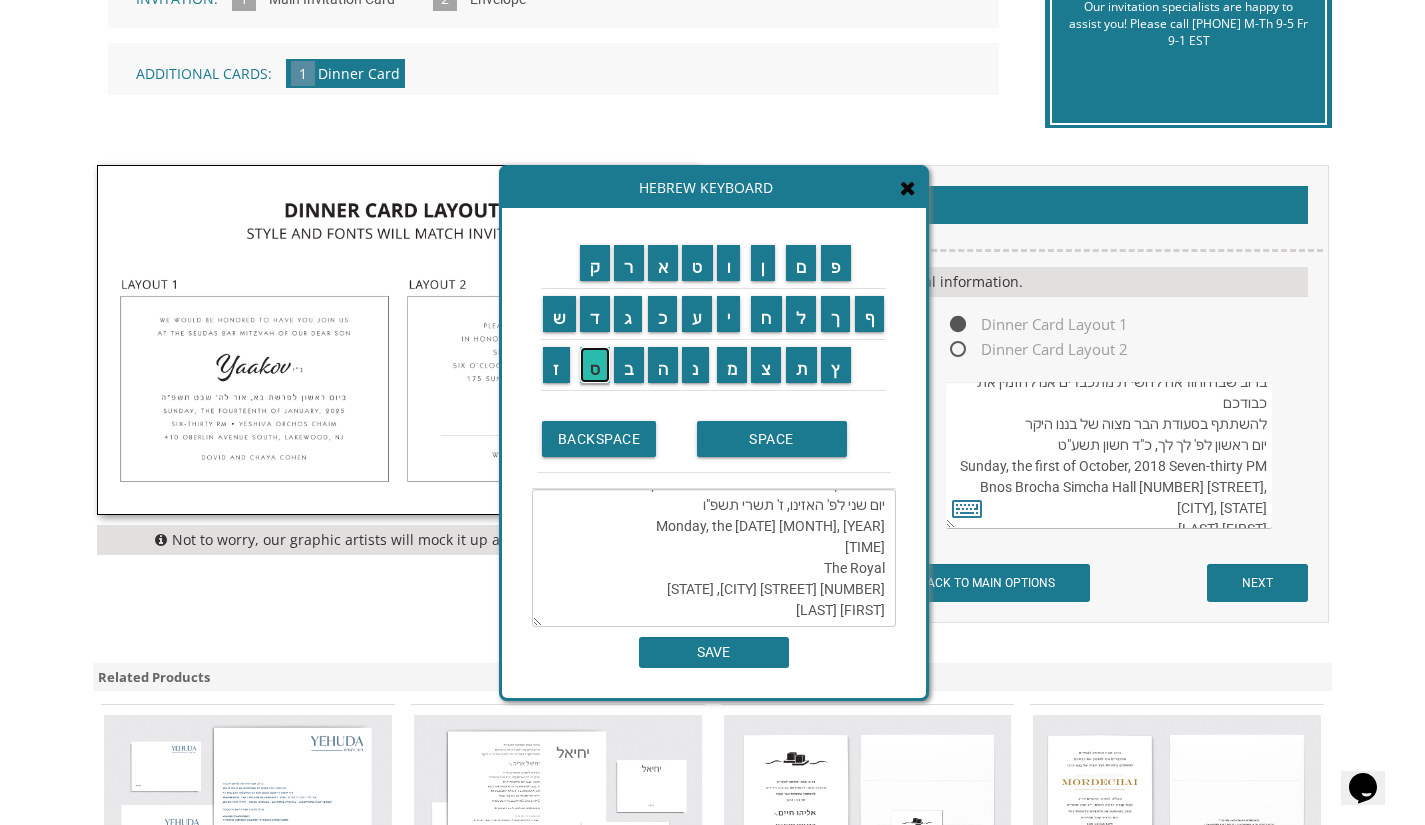 click on "ס" at bounding box center (595, 365) 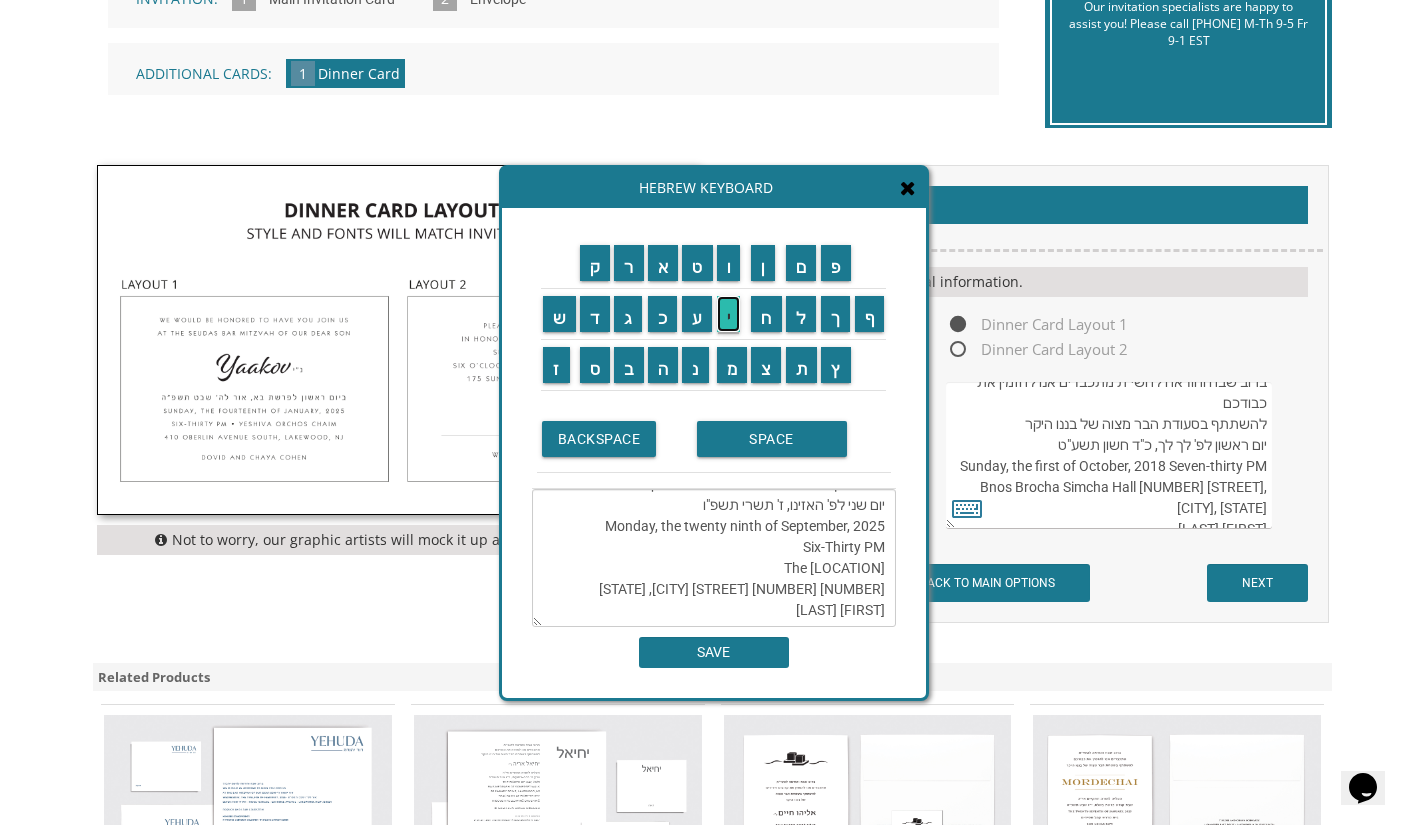 click on "י" at bounding box center (729, 314) 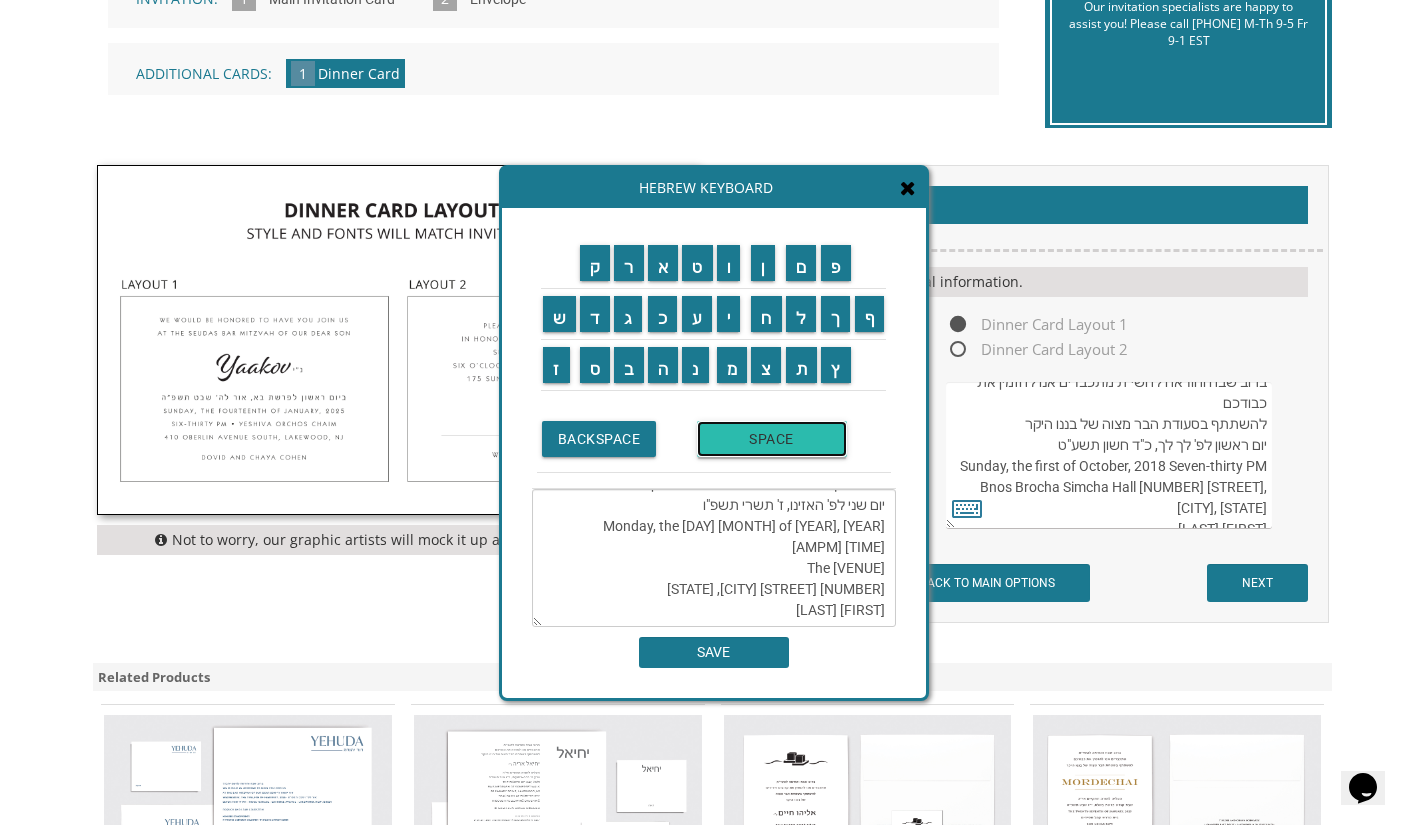 click on "SPACE" at bounding box center (772, 439) 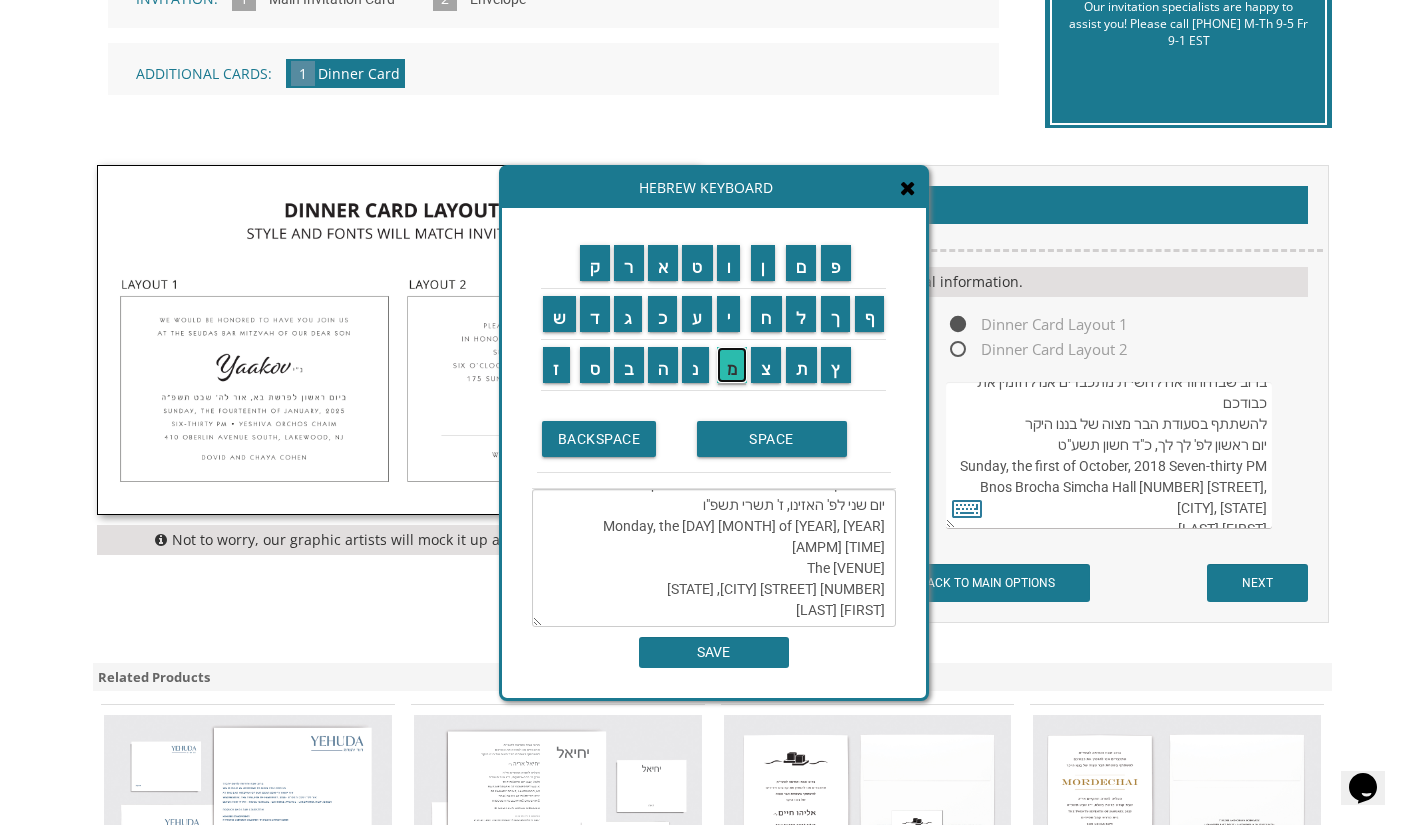 click on "מ" at bounding box center [732, 365] 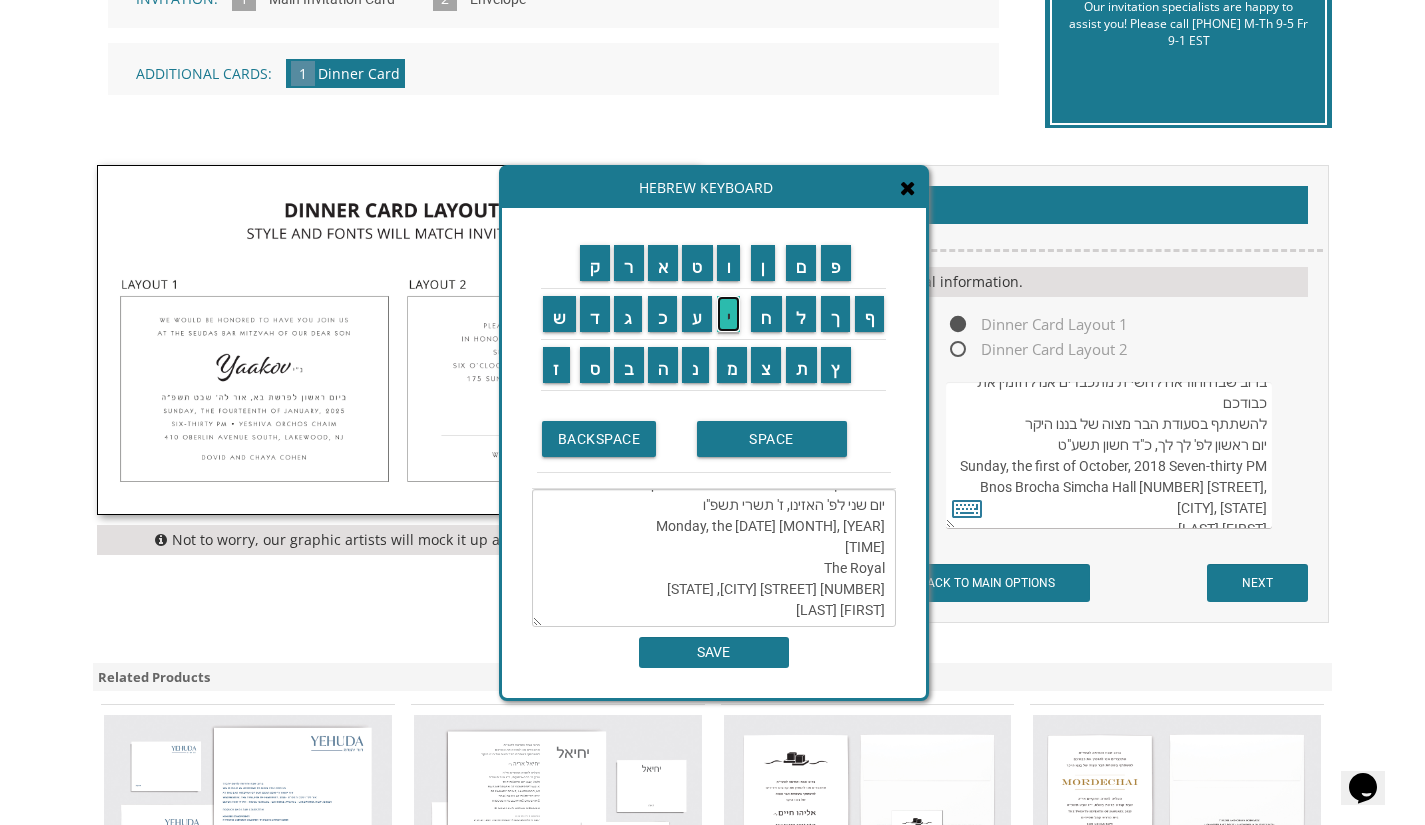 click on "י" at bounding box center (729, 314) 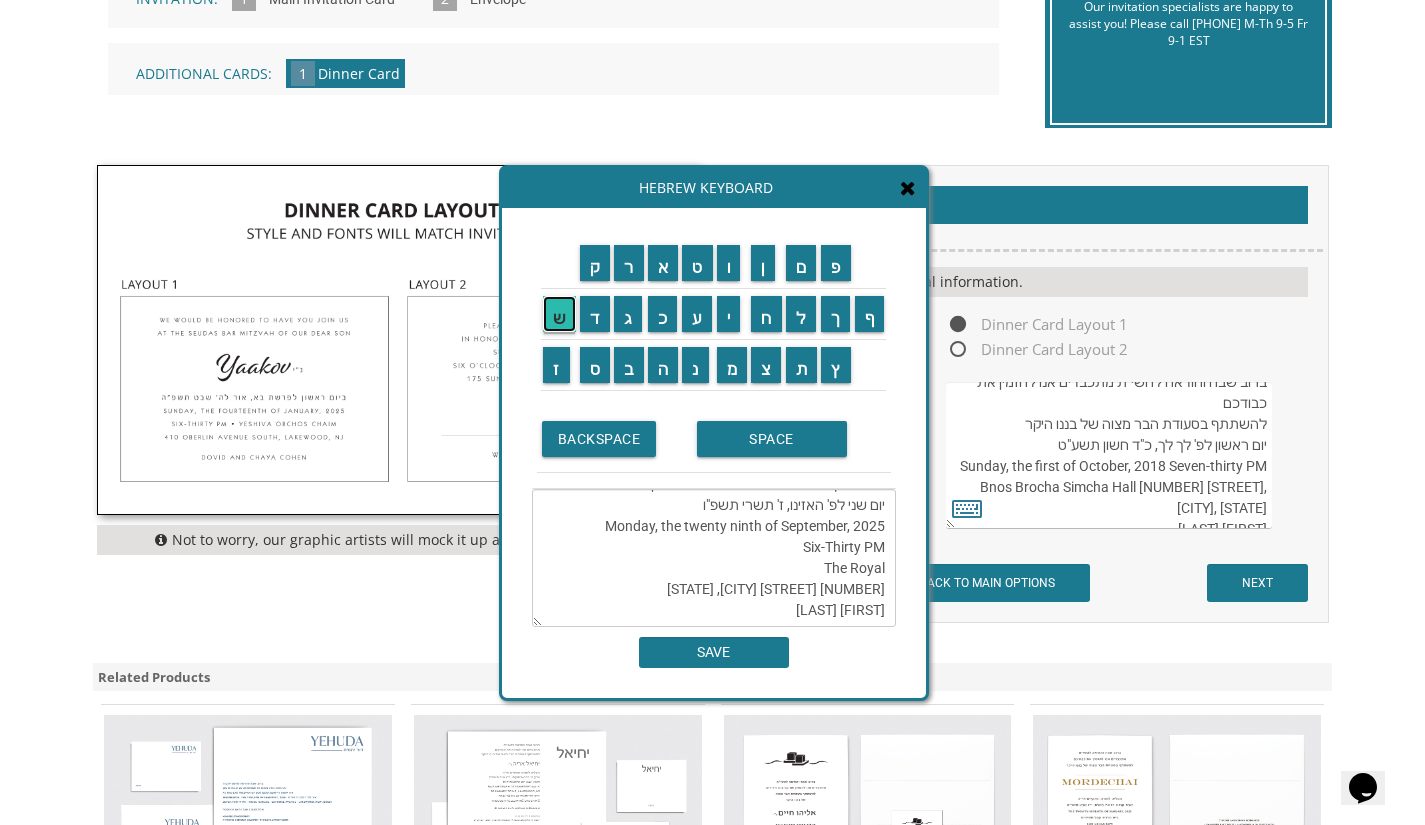 click on "ש" at bounding box center [559, 314] 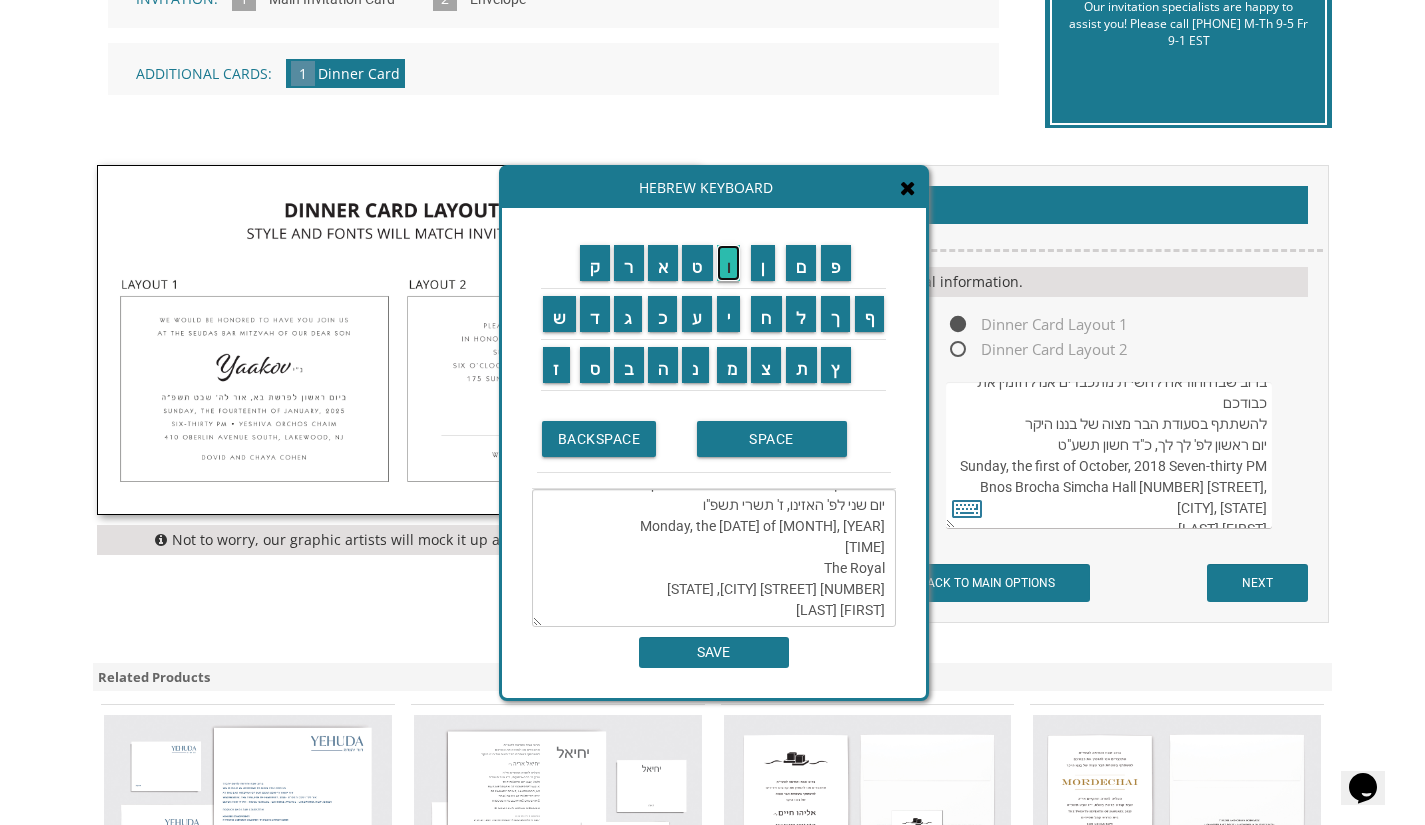 click on "ו" at bounding box center (729, 263) 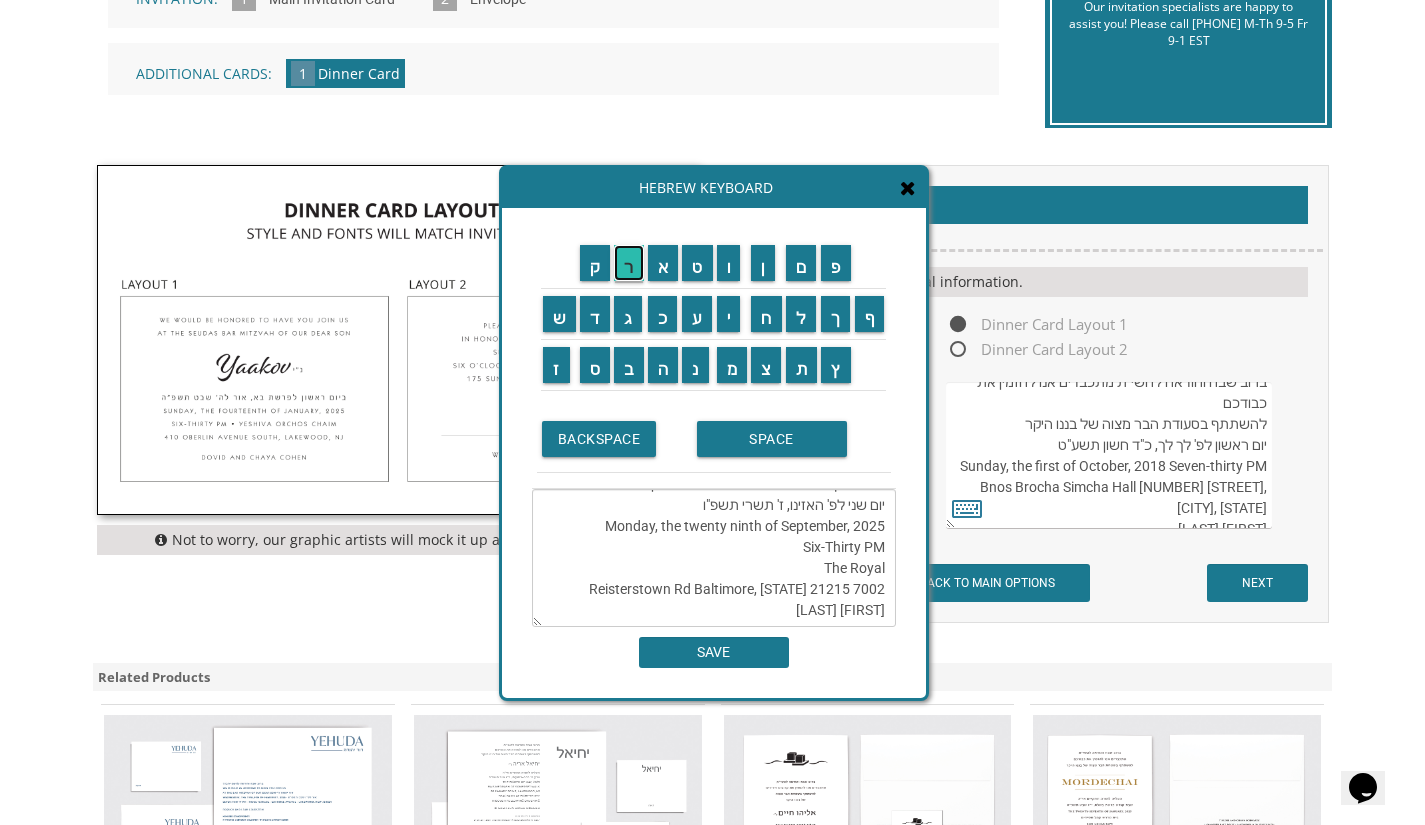 click on "ר" at bounding box center (629, 263) 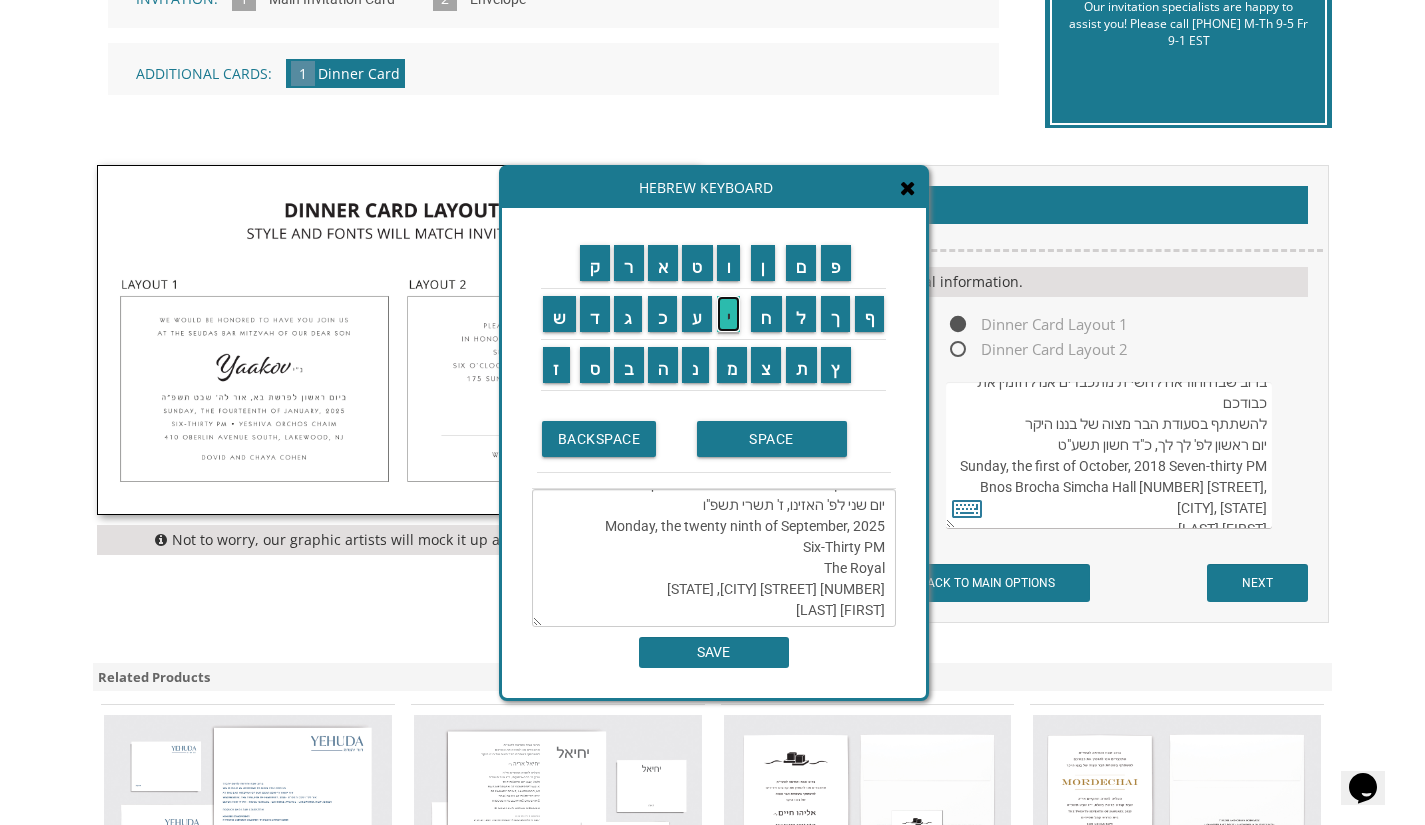 click on "י" at bounding box center [729, 314] 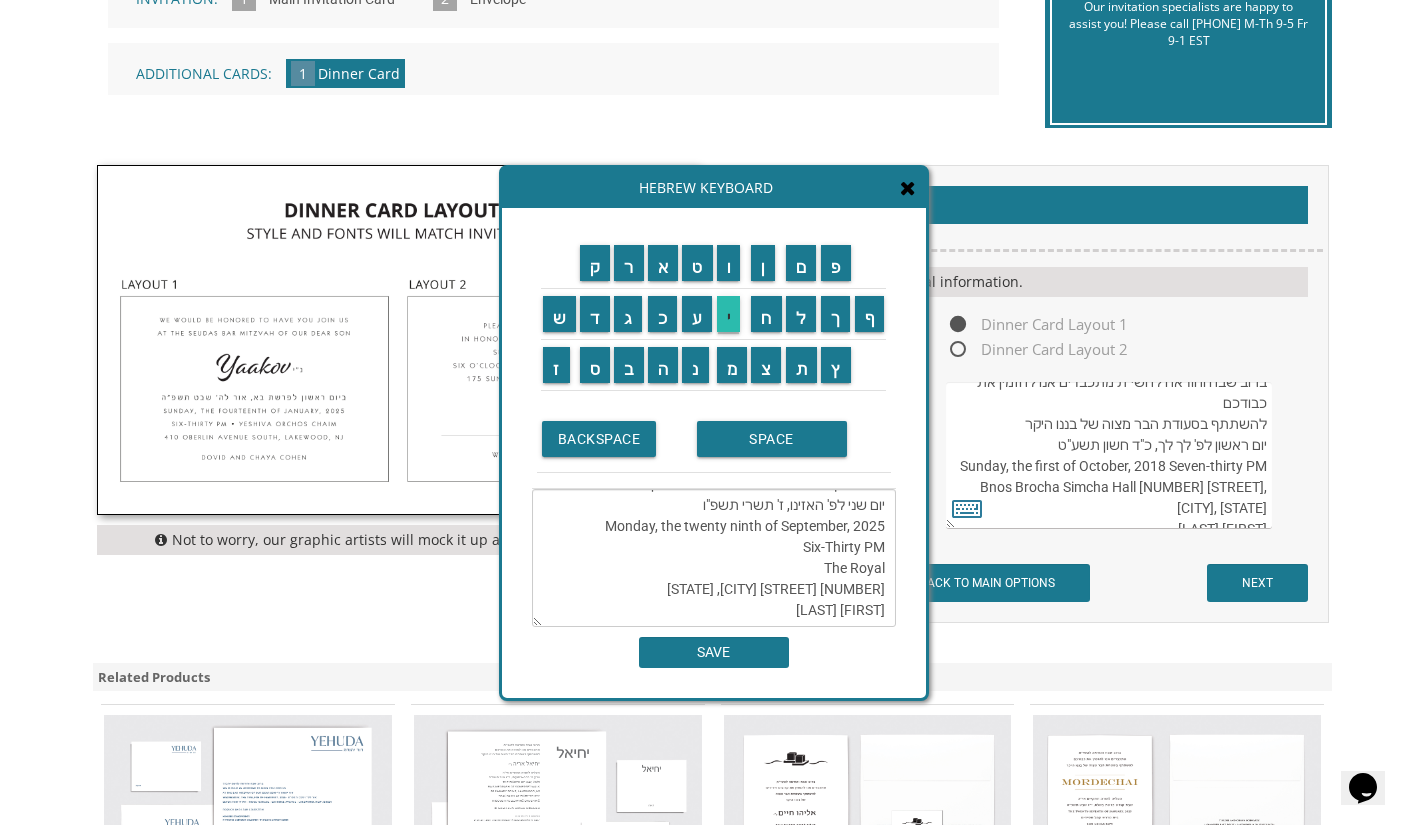 type on "ברוב שבח והודאה להשי"ת מתכבדים אנו להזמין את כבודכם
להשתתף בסעודת הבר מצוה של בננו היקר
יום שני לפ' האזינו, ז' תשרי תשפ"ו
Monday, the twenty ninth of September, 2025
Six-Thirty PM
The Royal
7002 21215 Reisterstown Rd Baltimore, MD
אלי ודסי מישורי" 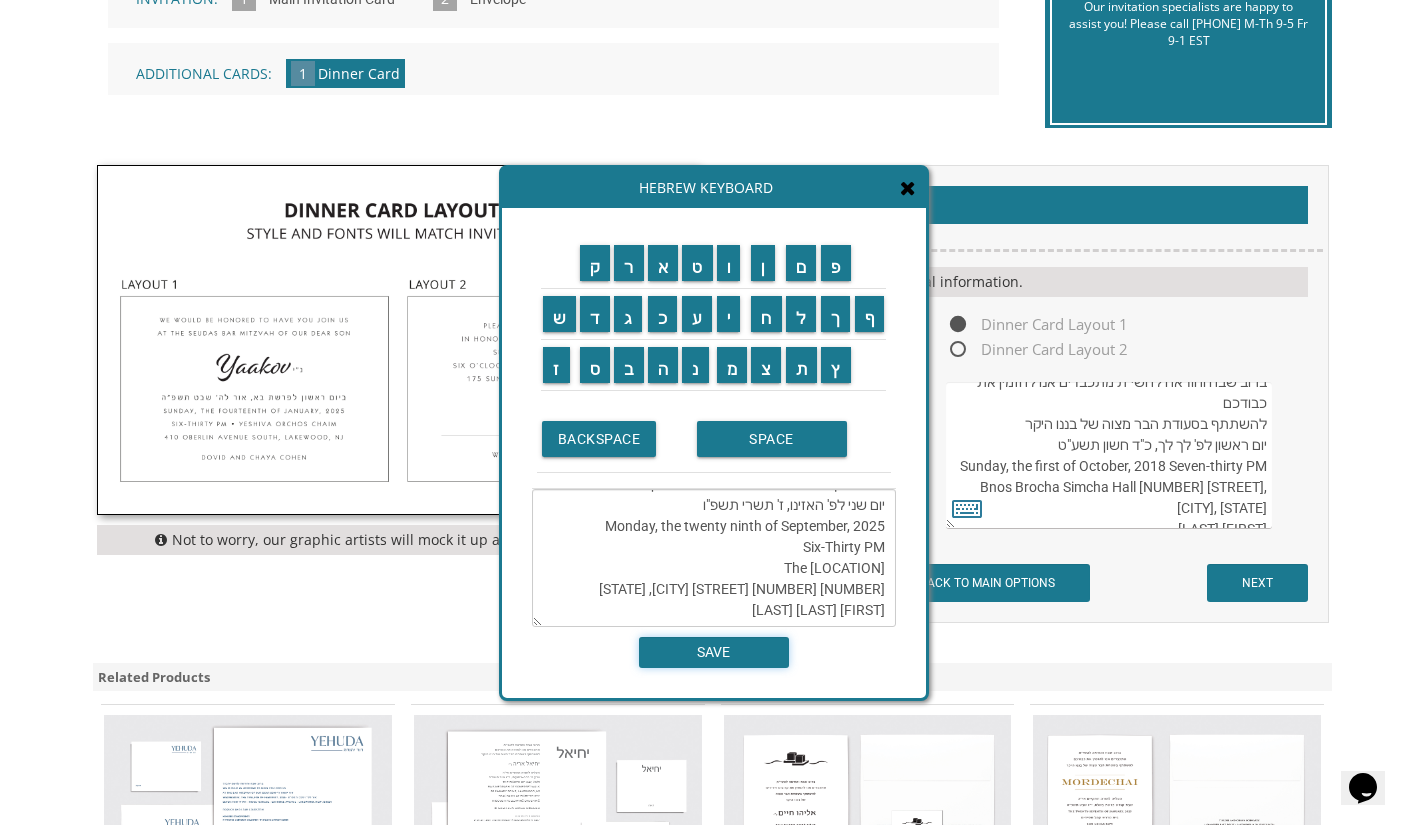 click on "SAVE" at bounding box center [714, 652] 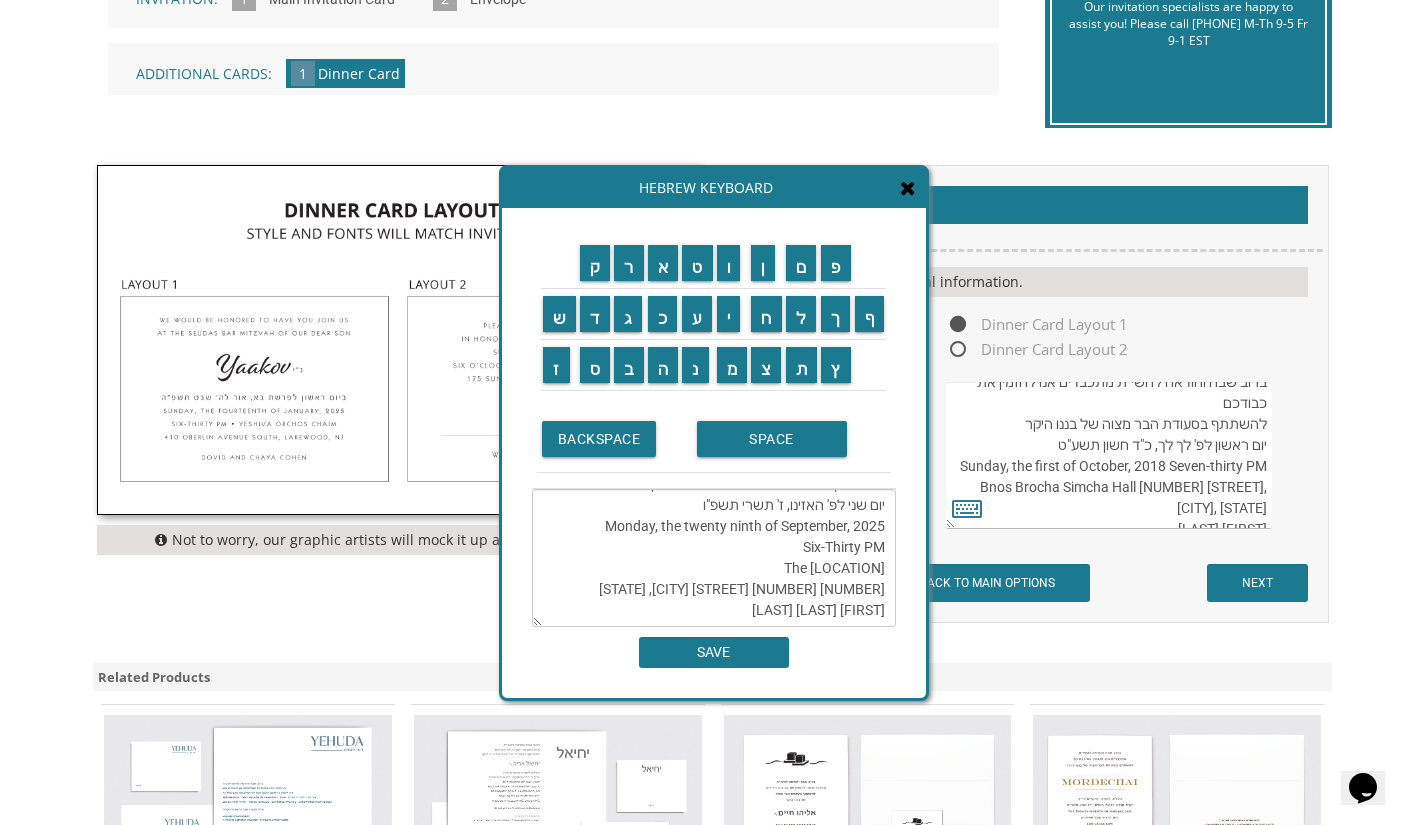 type on "ברוב שבח והודאה להשי"ת מתכבדים אנו להזמין את כבודכם
להשתתף בסעודת הבר מצוה של בננו היקר
יום שני לפ' האזינו, ז' תשרי תשפ"ו
Monday, the twenty ninth of September, 2025
Six-Thirty PM
The Royal
7002 21215 Reisterstown Rd Baltimore, MD
אלי ודסי מישורי" 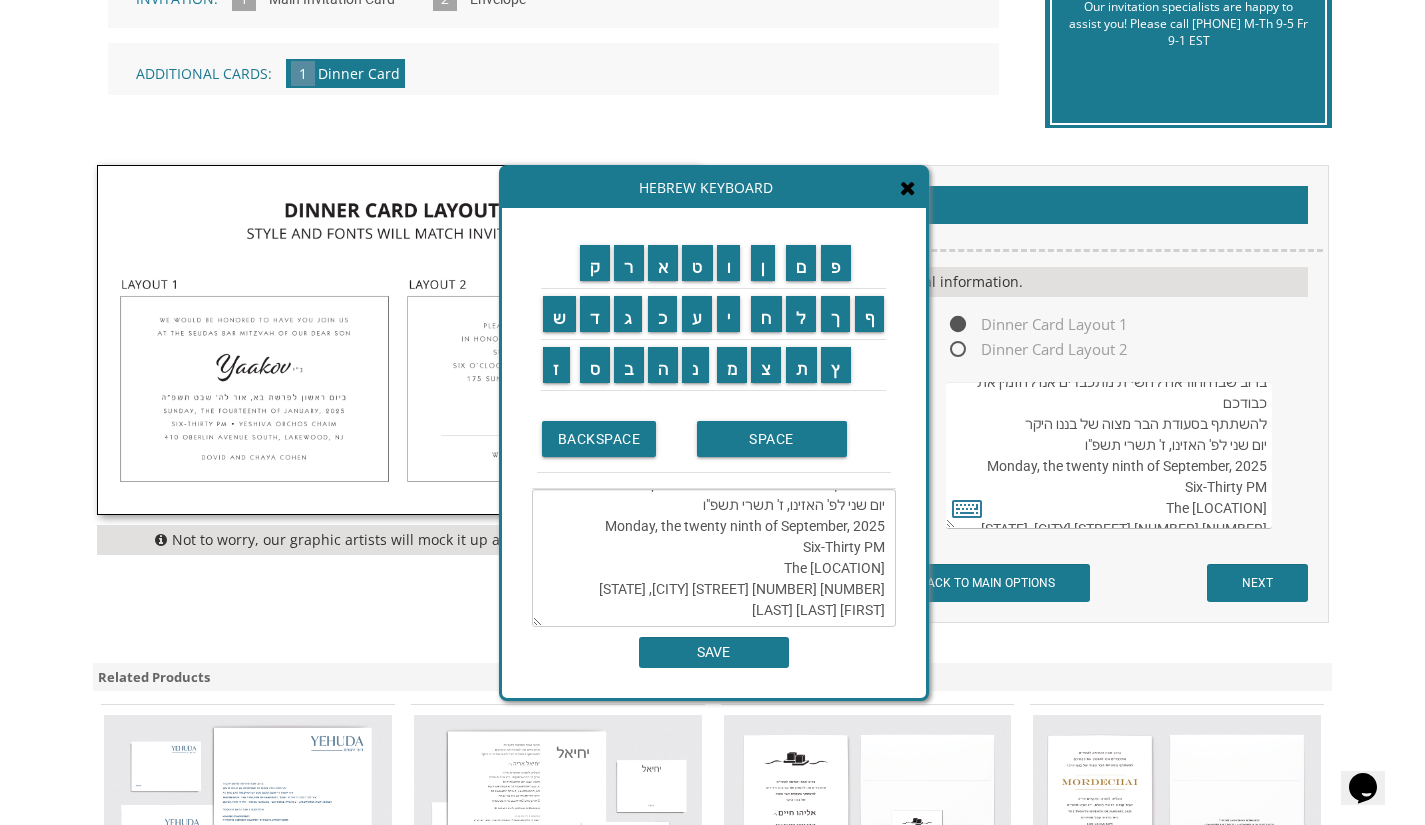 scroll, scrollTop: 63, scrollLeft: 0, axis: vertical 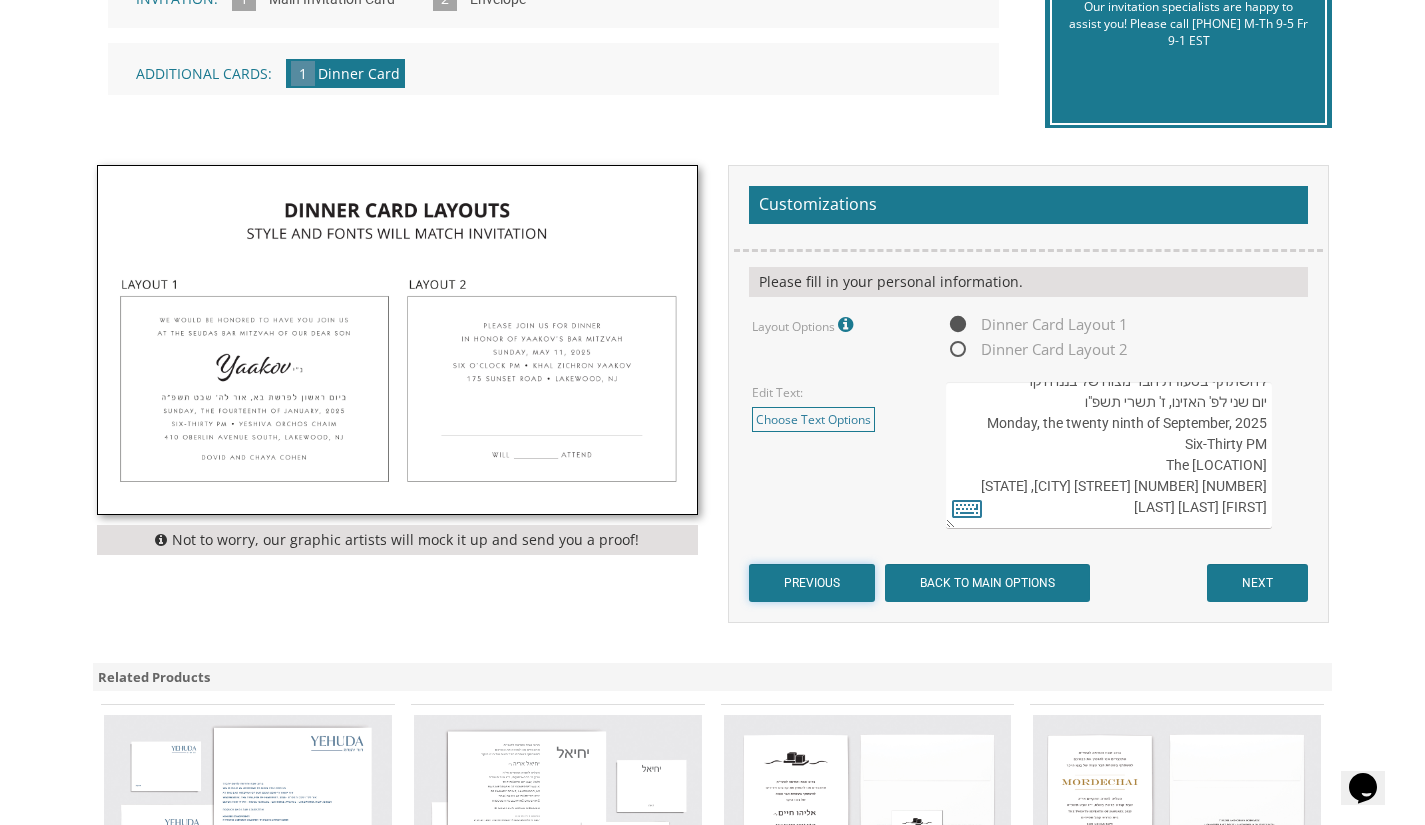 click on "PREVIOUS" at bounding box center (812, 583) 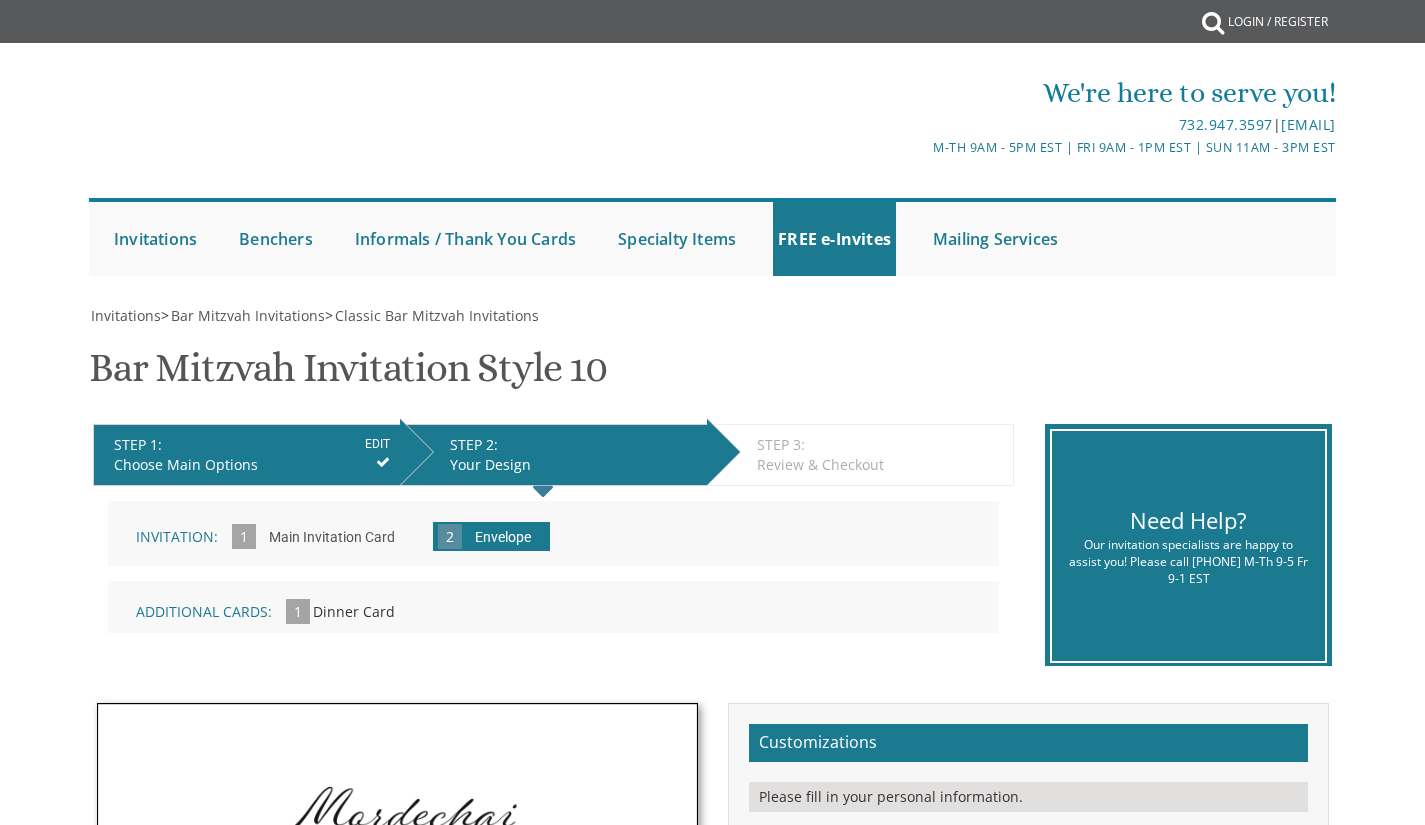 scroll, scrollTop: 0, scrollLeft: 0, axis: both 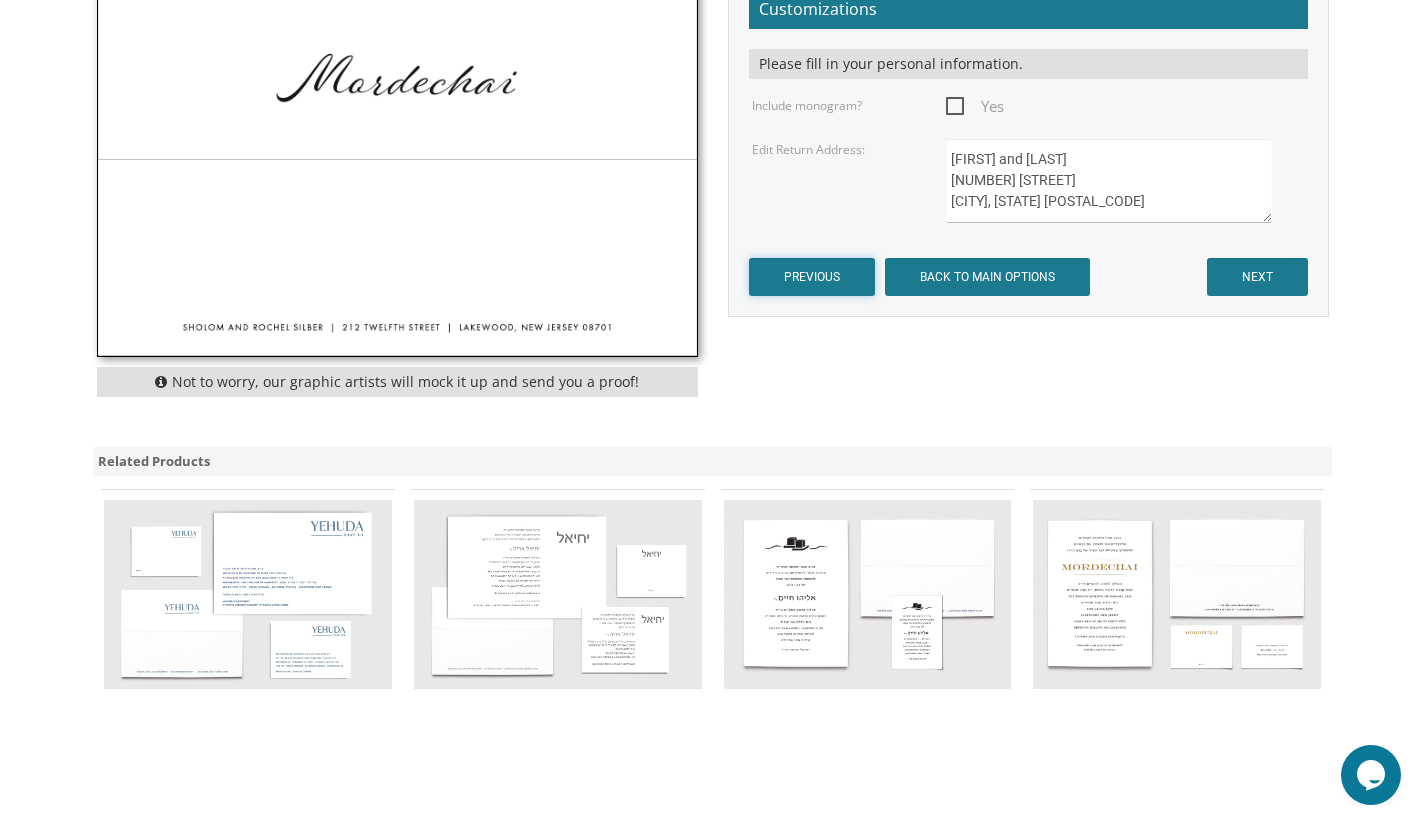 click on "PREVIOUS" at bounding box center (812, 277) 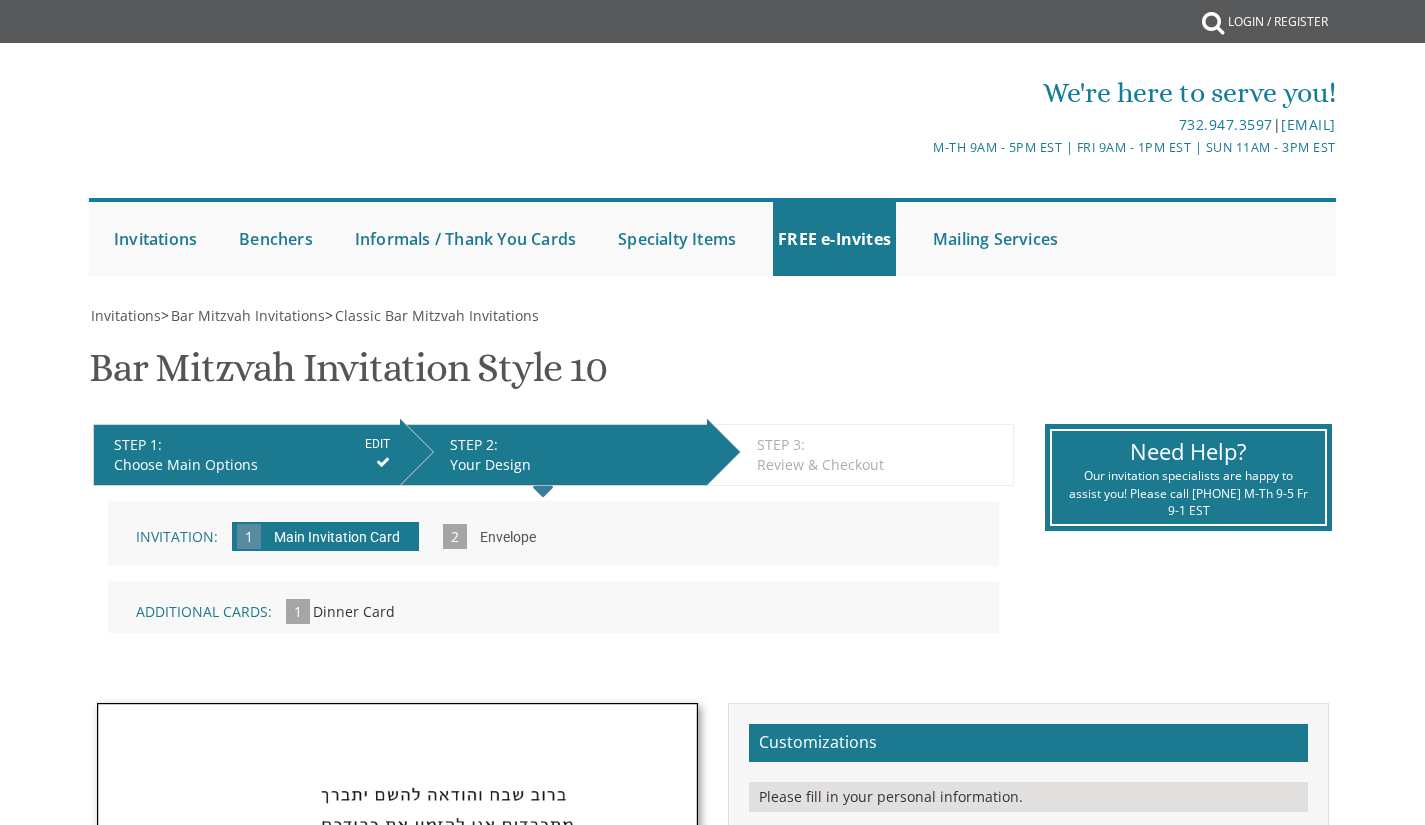 scroll, scrollTop: 257, scrollLeft: 0, axis: vertical 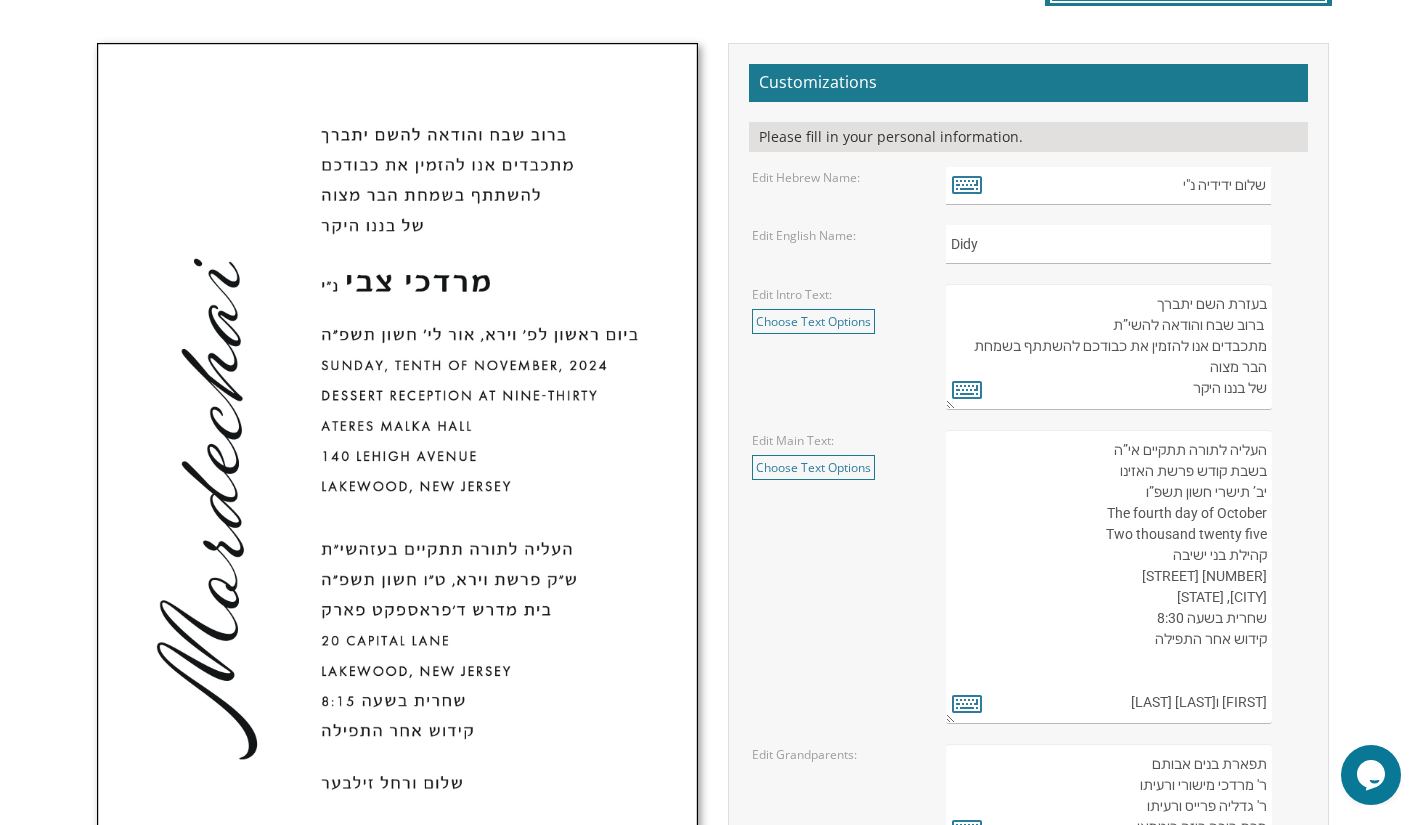click on "העליה לתורה תתקיים אי”ה
בשבת קודש פרשת האזינו
יב’ תישרי חשון תשפ”ו
The fourth day of October
Two thousand twenty five
קהילת בני ישיבה
6700 Cross Country Blvd
Baltimore, Maryland
שחרית בשעה 8:30
קידוש אחר התפילה
אלי ודסי מישורי" at bounding box center [1108, 577] 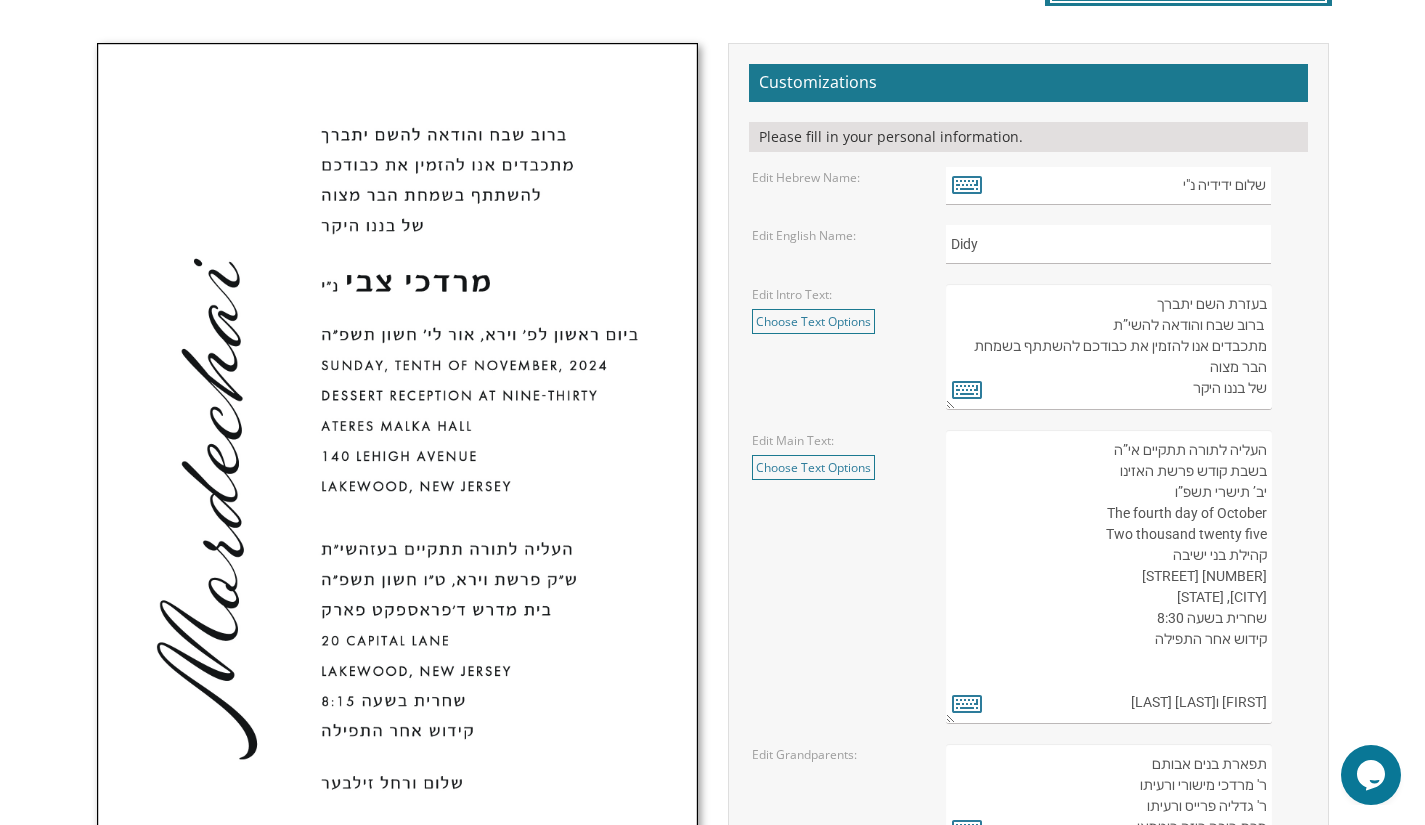 click on "העליה לתורה תתקיים אי”ה
בשבת קודש פרשת האזינו
יב’ תישרי חשון תשפ”ו
The fourth day of October
Two thousand twenty five
קהילת בני ישיבה
6700 Cross Country Blvd
Baltimore, Maryland
שחרית בשעה 8:30
קידוש אחר התפילה
אלי ודסי מישורי" at bounding box center [1108, 577] 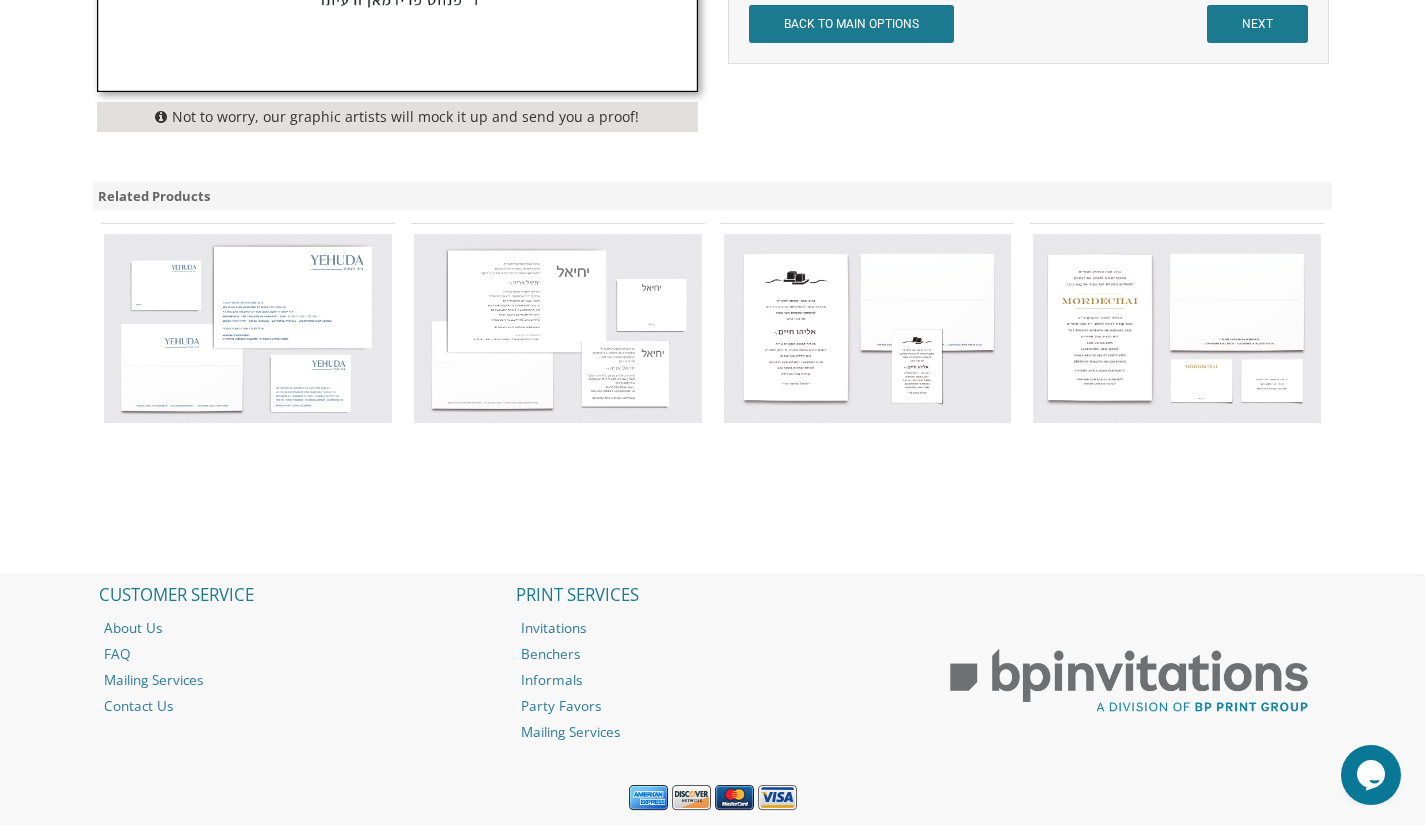 scroll, scrollTop: 1396, scrollLeft: 0, axis: vertical 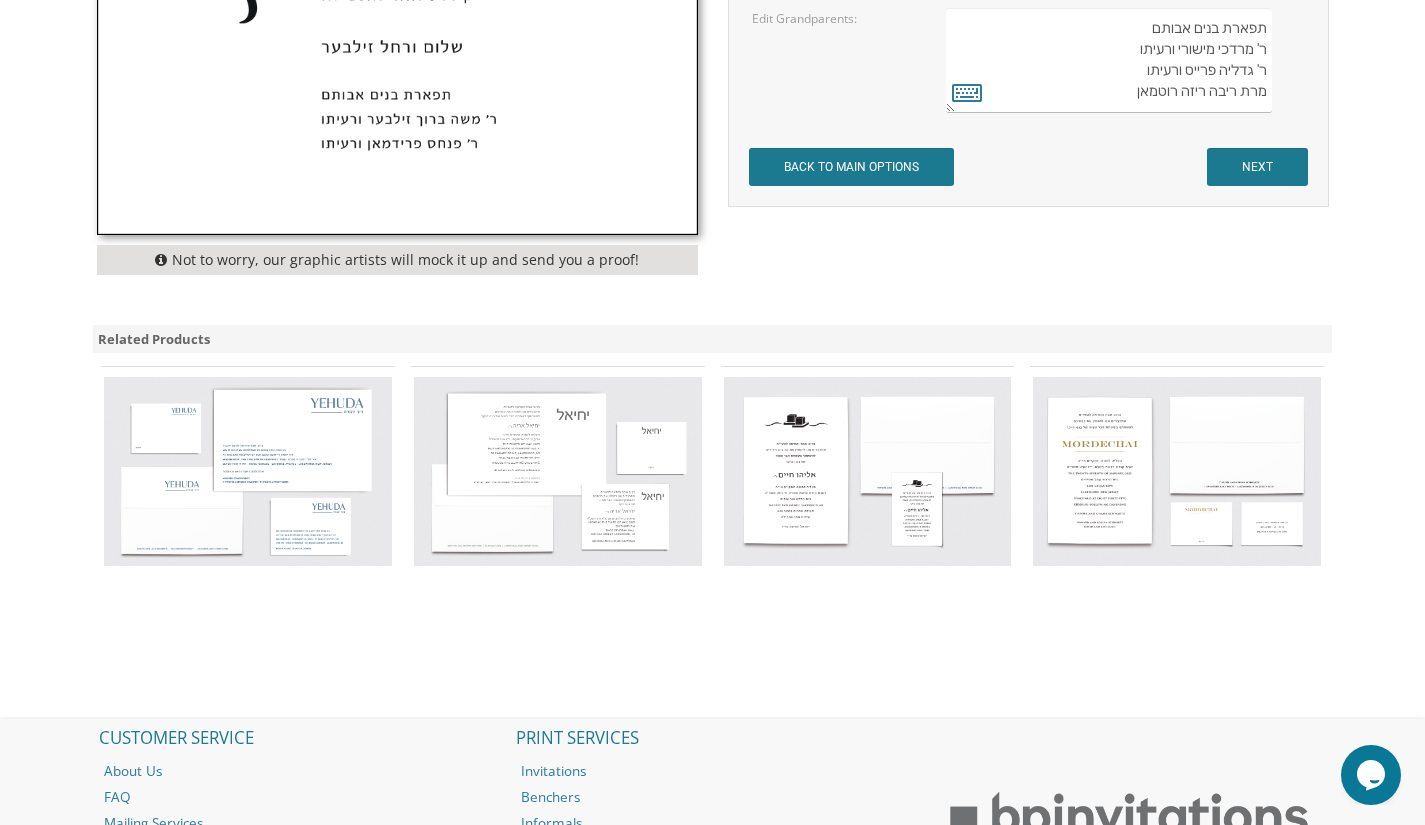 type on "העליה לתורה תתקיים אי”ה
בשבת קודש פרשת האזינו
יב’ תשרי תשפ”ו
The fourth day of October
Two thousand twenty five
קהילת בני ישיבה
6700 Cross Country Blvd
Baltimore, Maryland
שחרית בשעה 8:30
קידוש אחר התפילה
אלי ודסי מישורי" 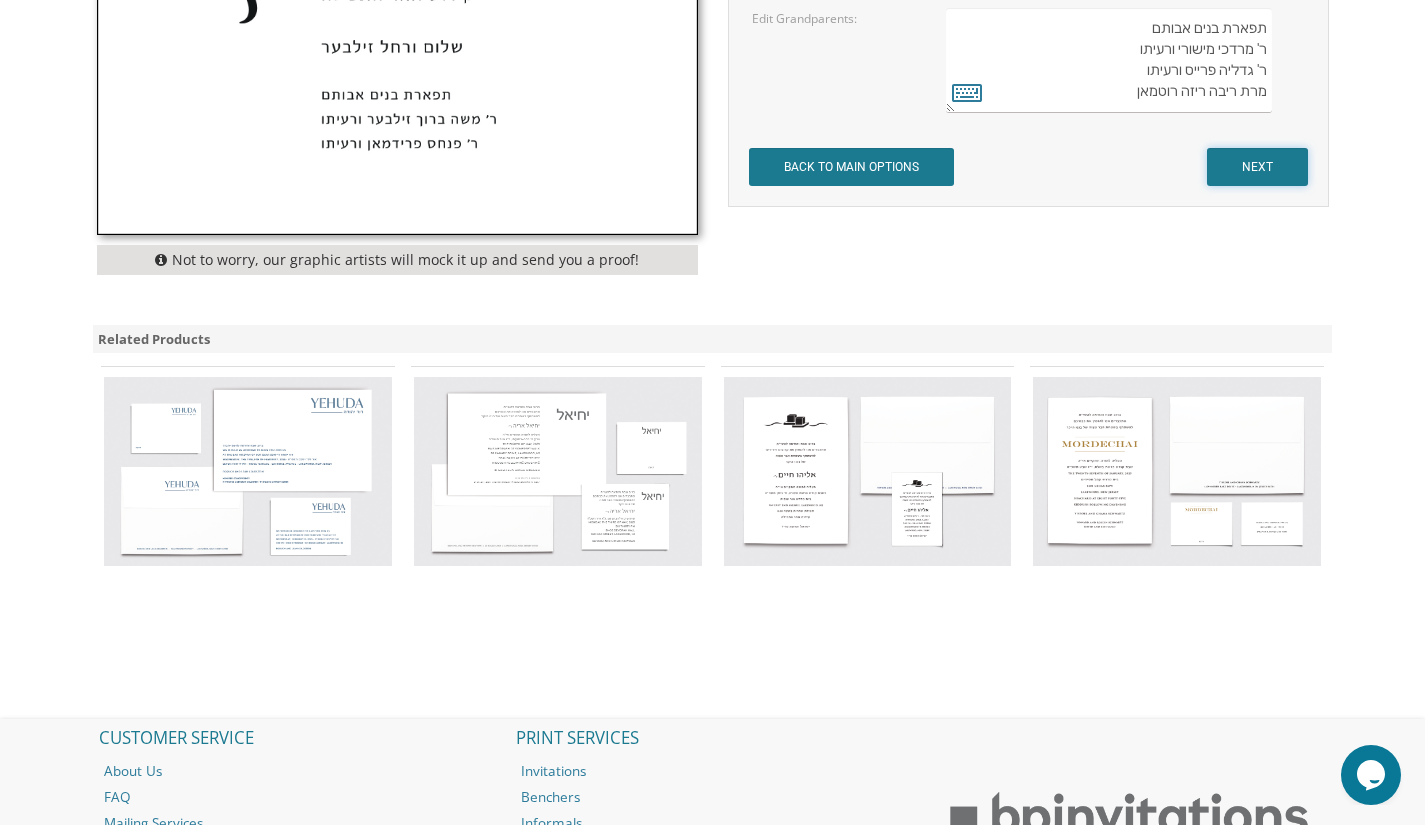 click on "NEXT" at bounding box center [1257, 167] 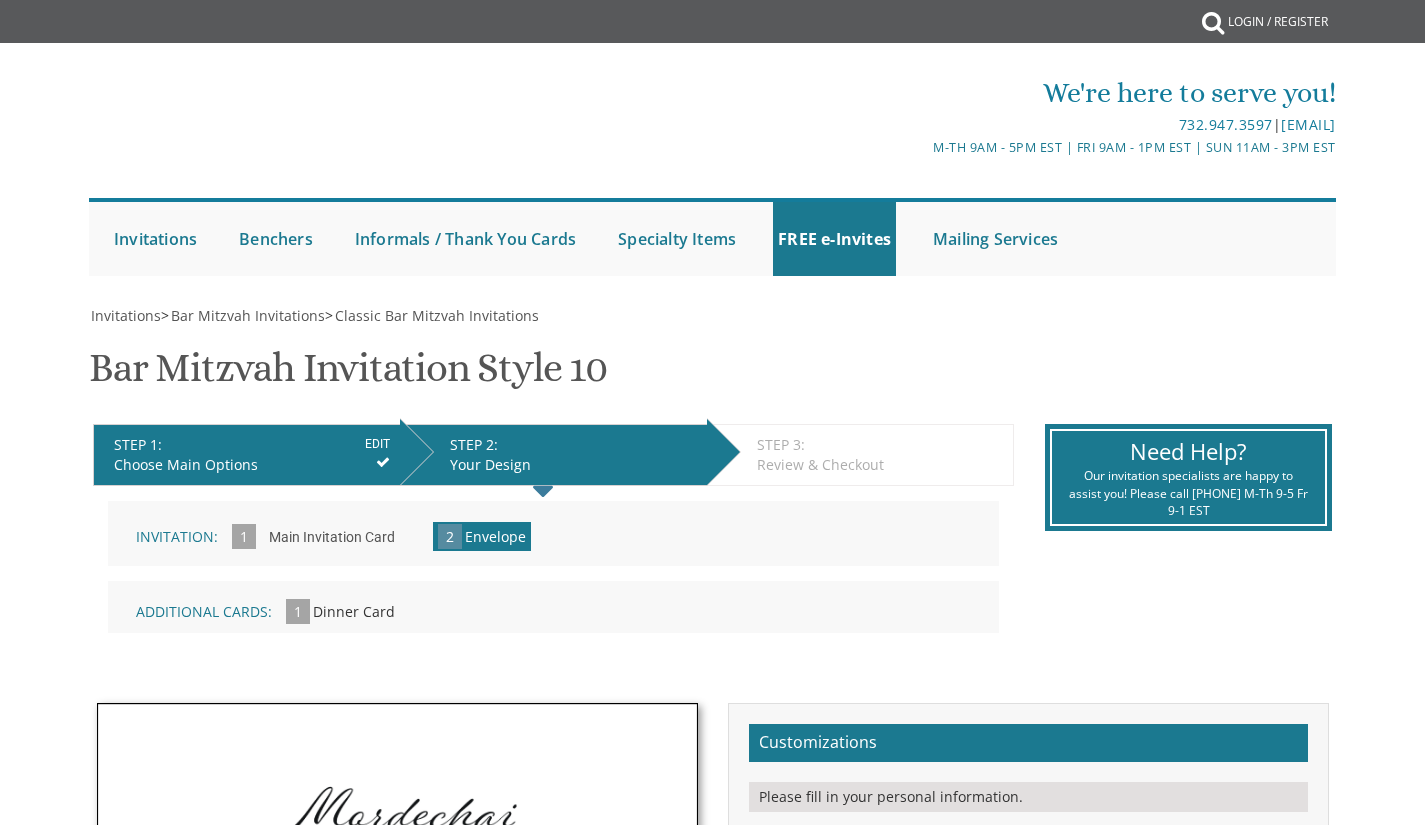 scroll, scrollTop: 0, scrollLeft: 0, axis: both 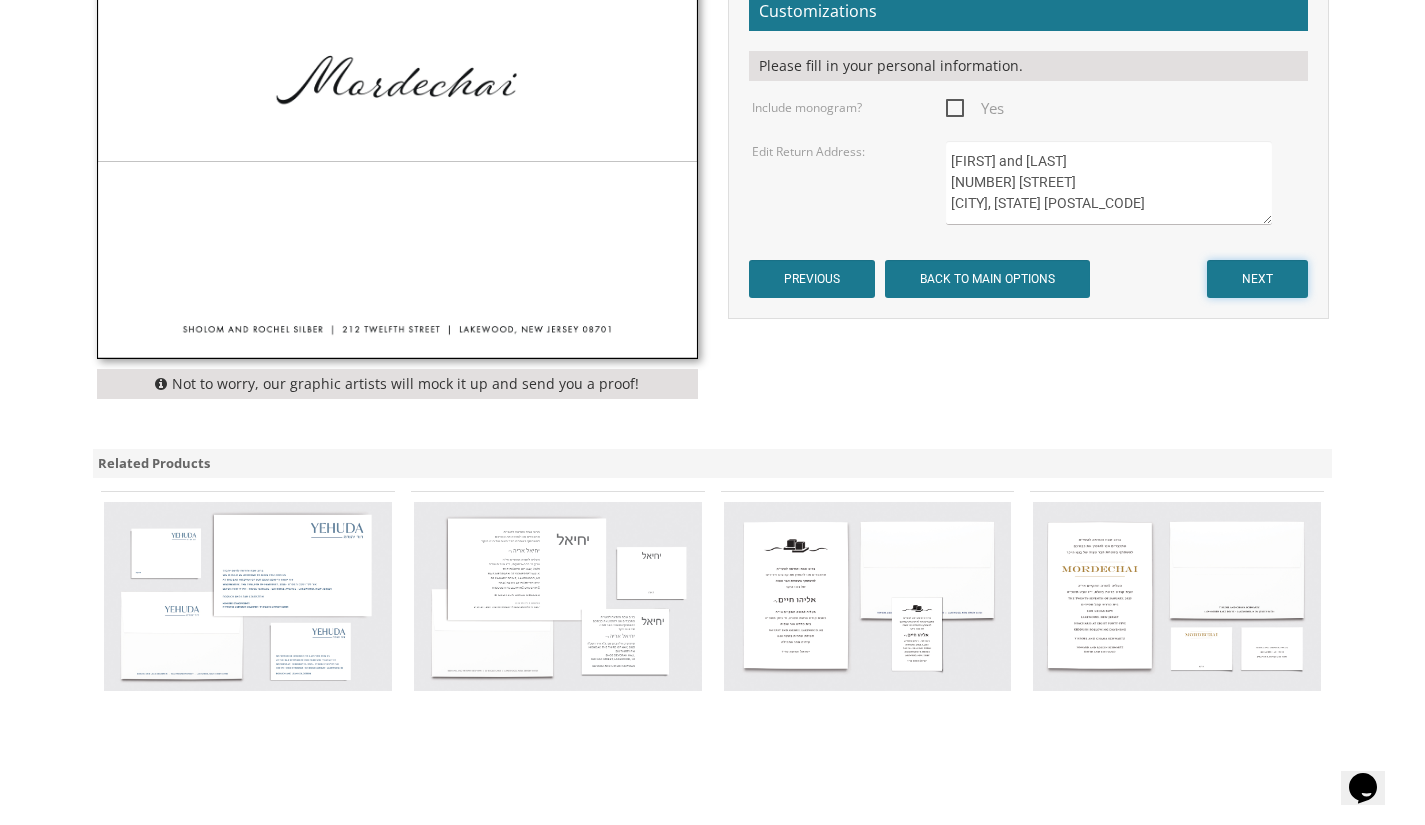 click on "NEXT" at bounding box center (1257, 279) 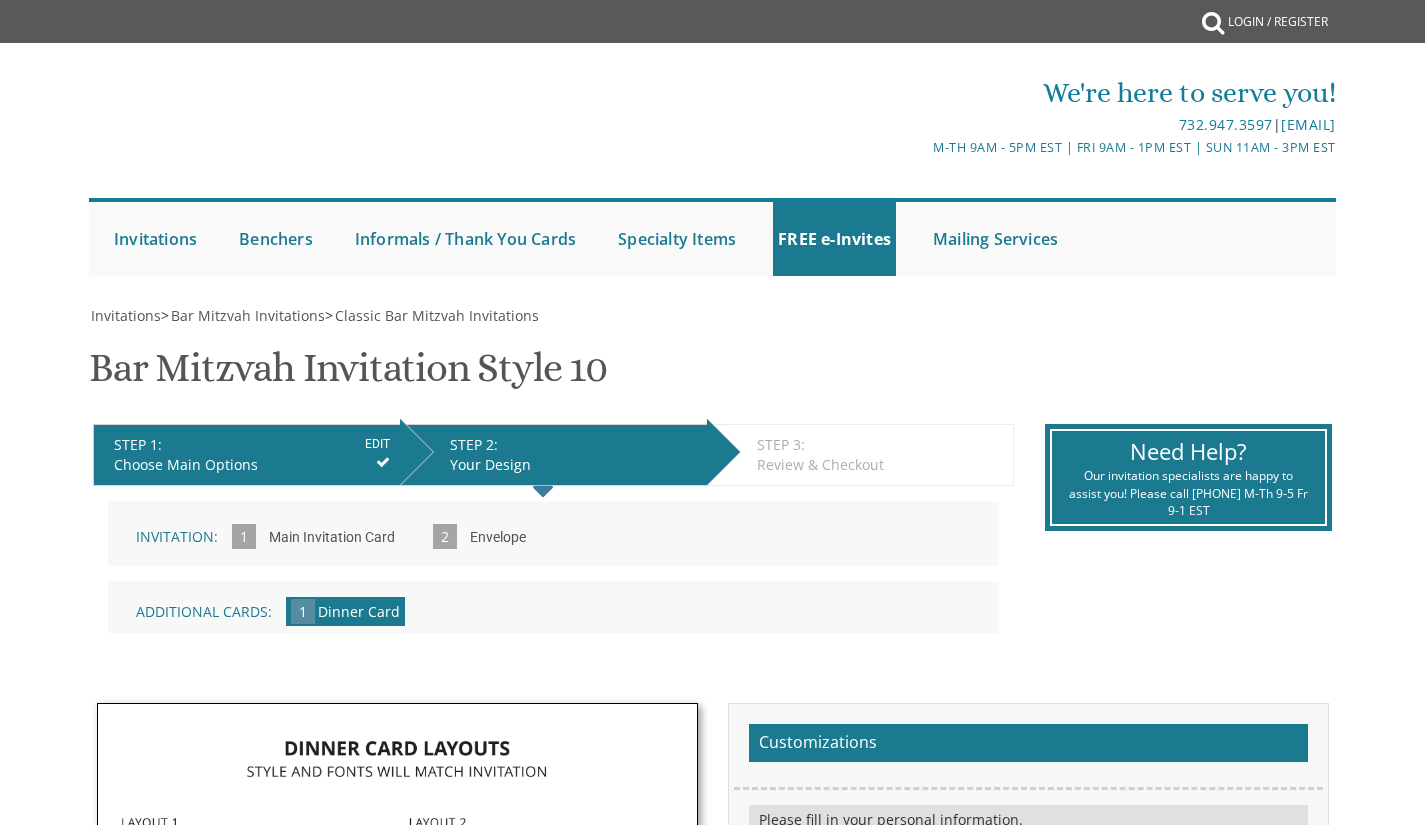 scroll, scrollTop: 0, scrollLeft: 0, axis: both 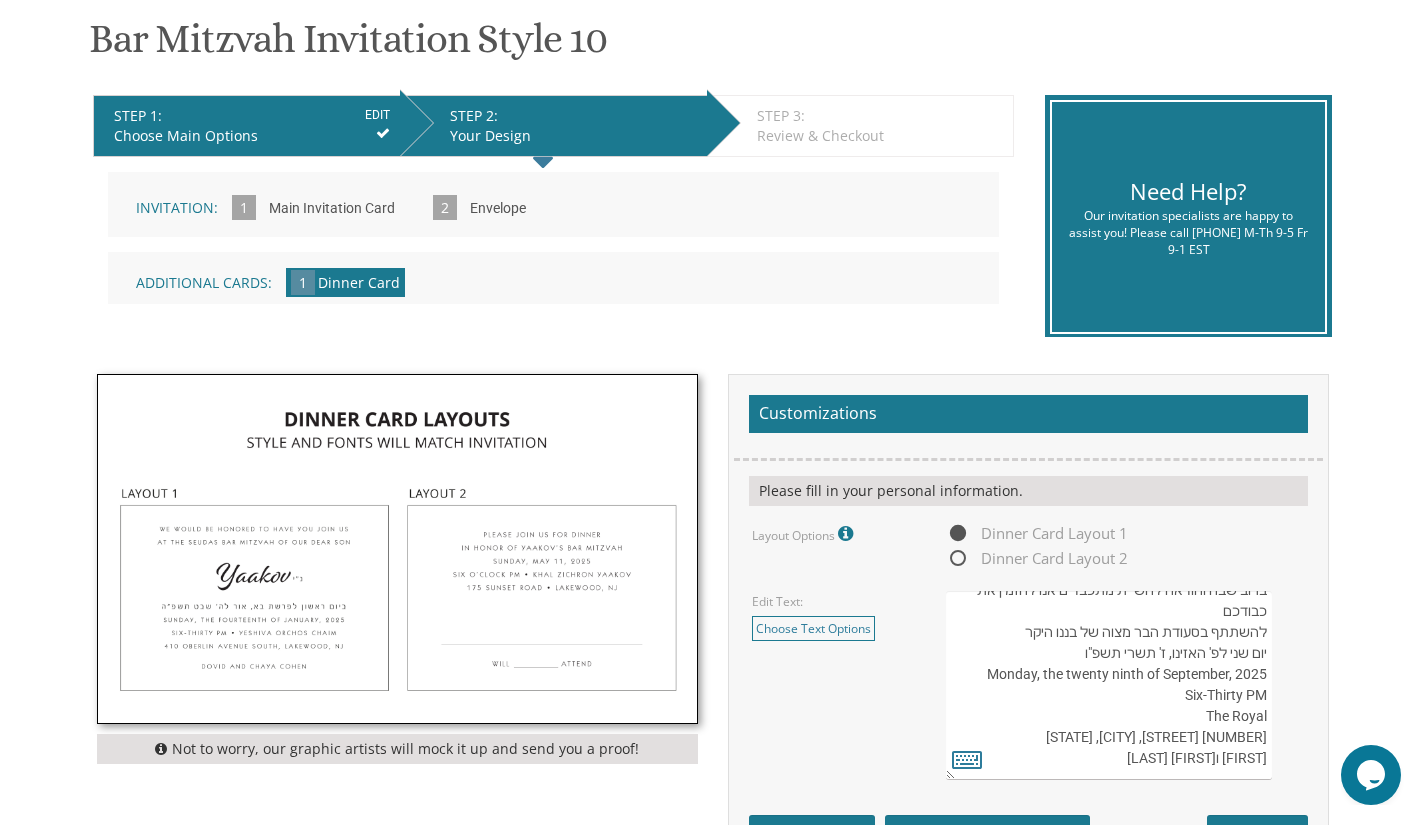 click on "ברוב שבח והודאה להשי"ת מתכבדים אנו להזמין את כבודכם
להשתתף בסעודת הבר מצוה של בננו היקר
יום שני לפ' האזינו, ז' תשרי תשפ"ו
Monday, the twenty ninth of September, 2025
Six-Thirty PM
The Royal
[NUMBER] [STREET], [CITY], [STATE]
[FIRST] ו[FIRST] [LAST]" at bounding box center (1108, 685) 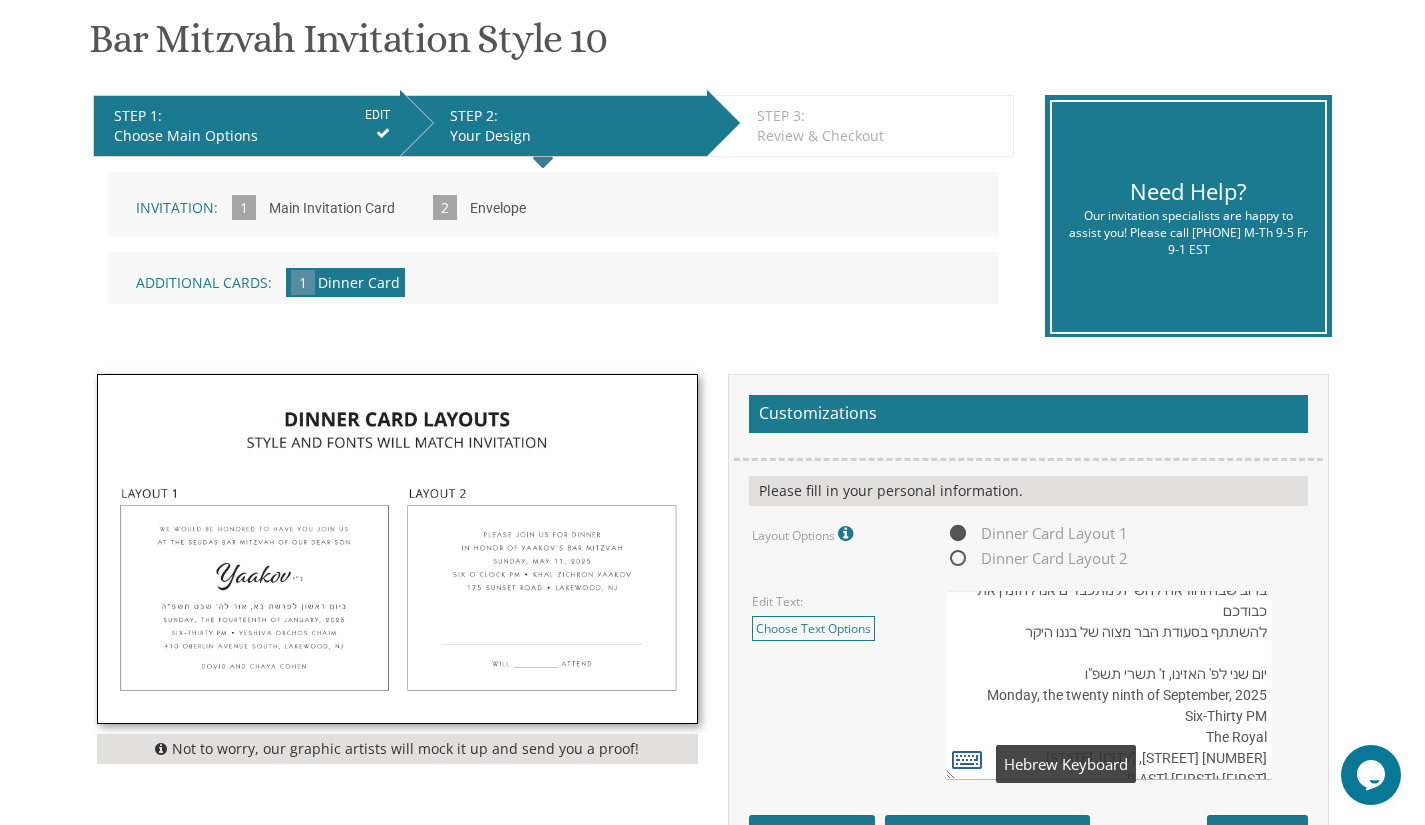 type on "ברוב שבח והודאה להשי"ת מתכבדים אנו להזמין את כבודכם
להשתתף בסעודת הבר מצוה של בננו היקר
יום שני לפ' האזינו, ז' תשרי תשפ"ו
Monday, the twenty ninth of September, 2025
Six-Thirty PM
The Royal
[NUMBER] [STREET], [CITY], [STATE]
[FIRST] ו[FIRST] [LAST]" 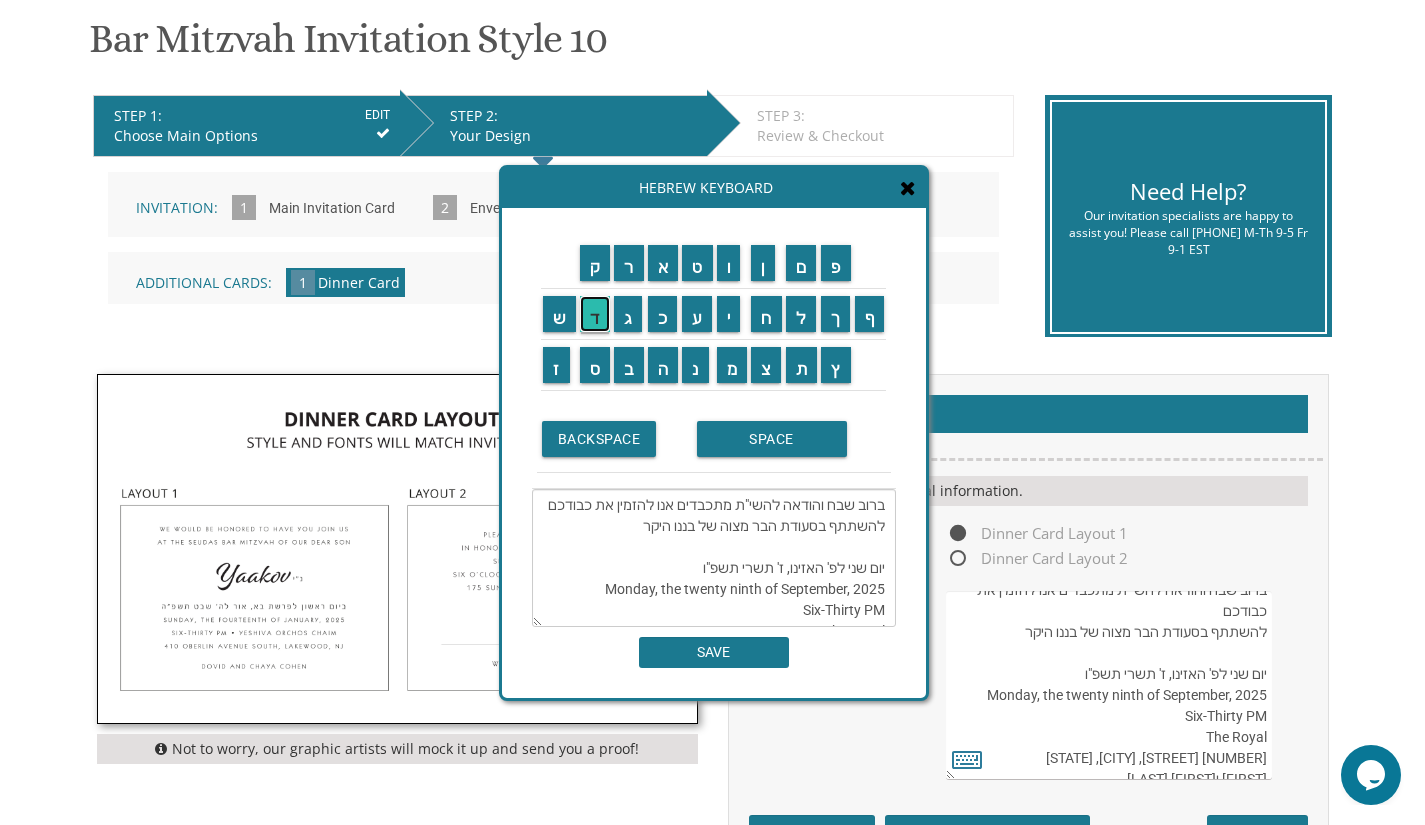 click on "ד" at bounding box center (595, 314) 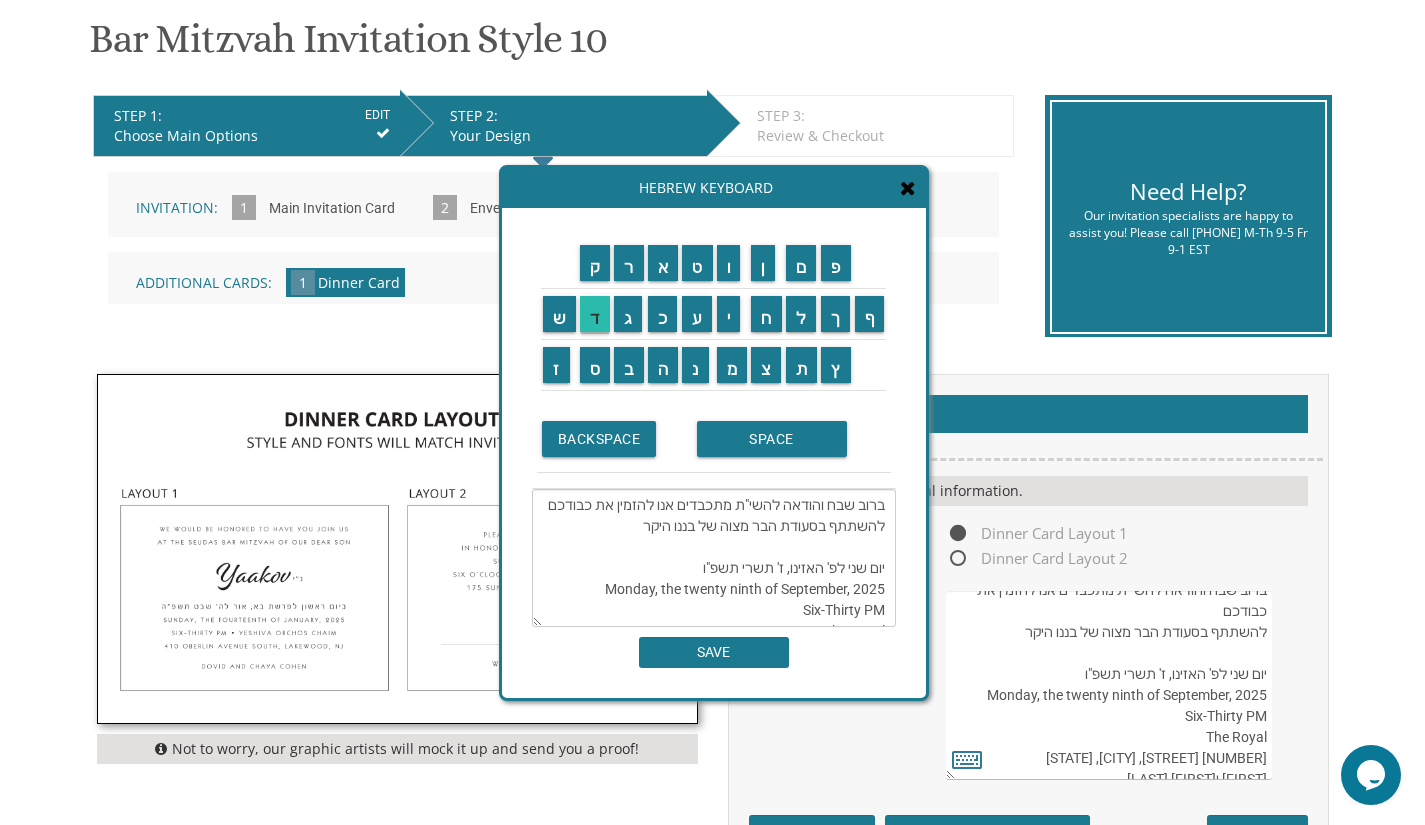 scroll, scrollTop: 84, scrollLeft: 0, axis: vertical 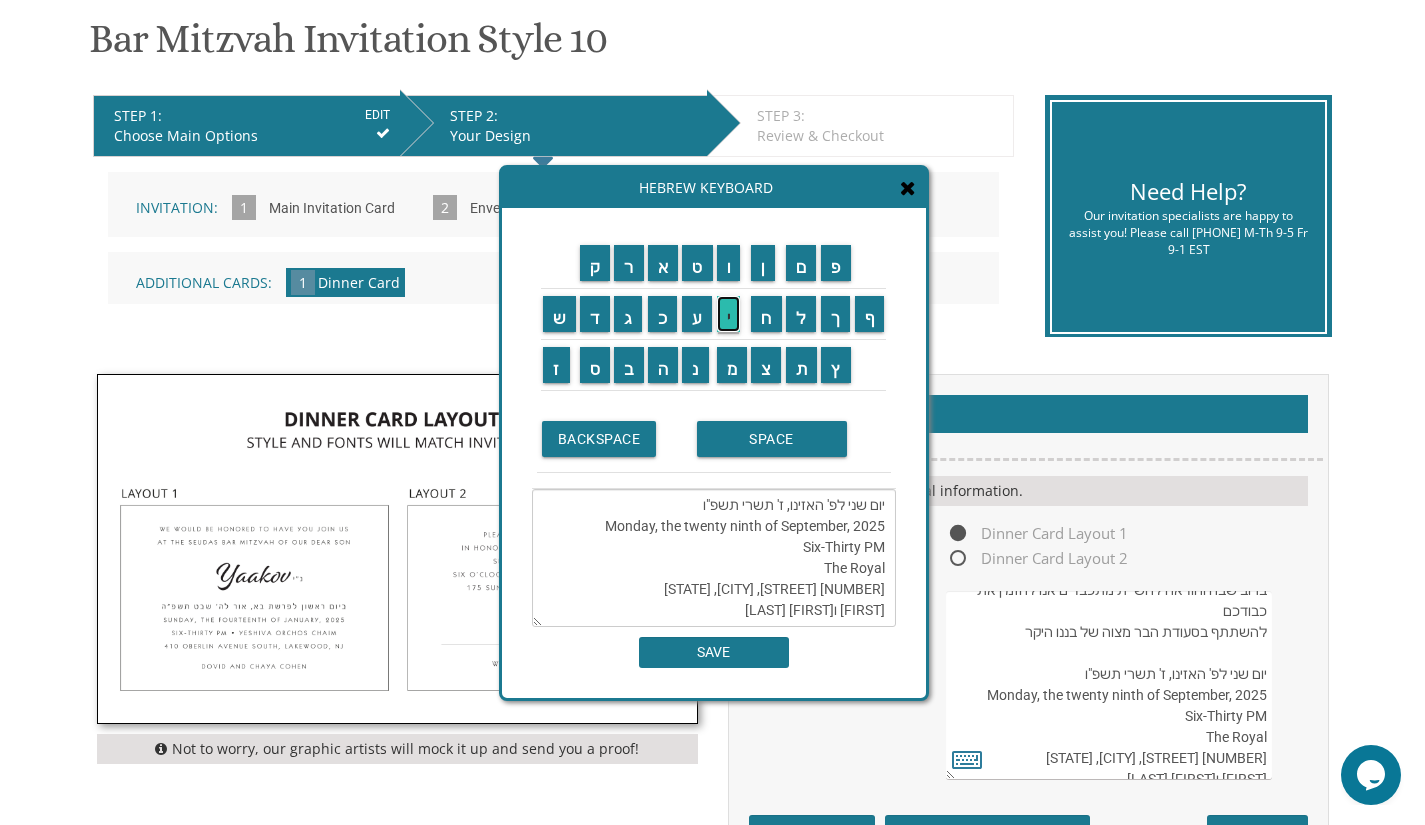 click on "י" at bounding box center (729, 314) 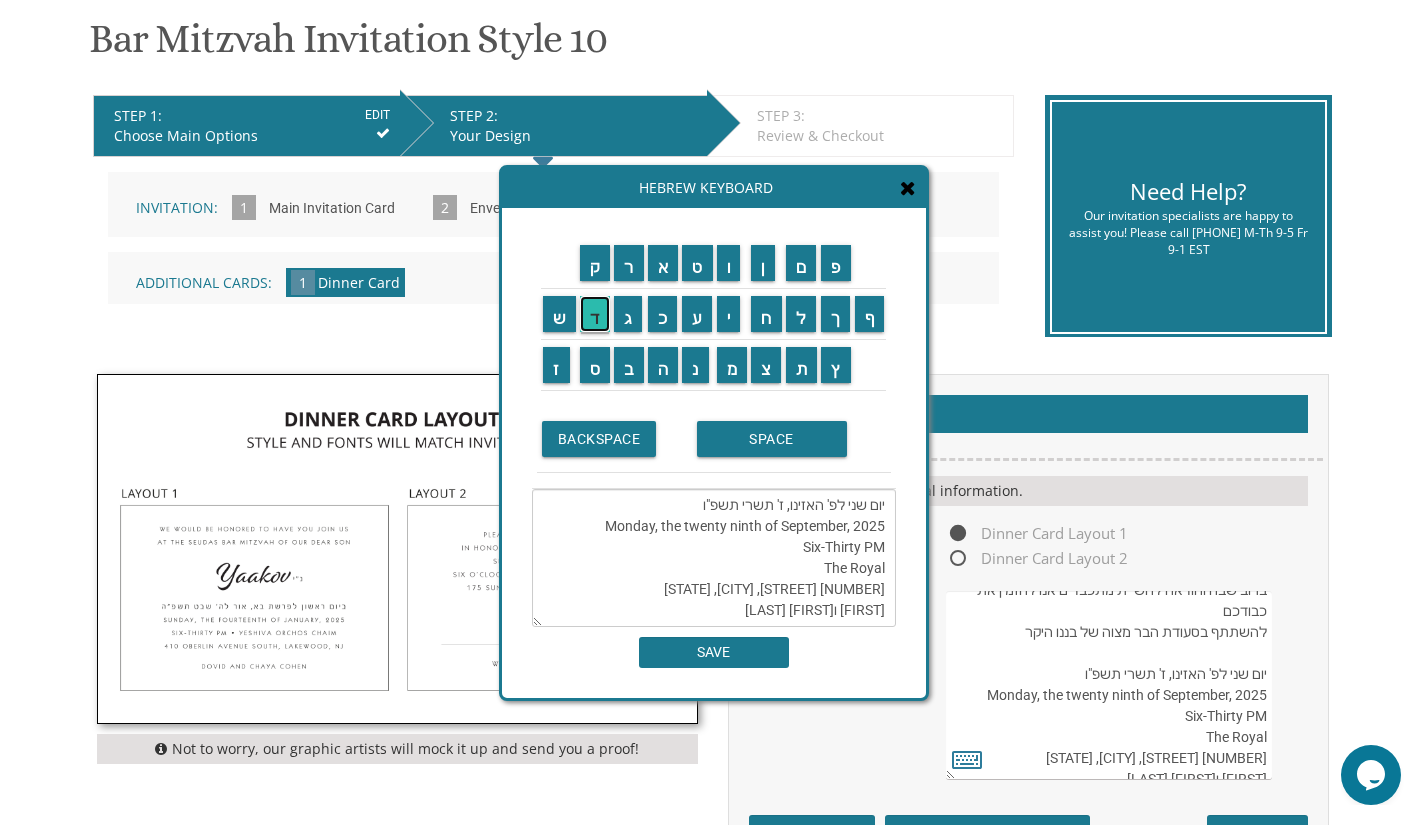 click on "ד" at bounding box center (595, 314) 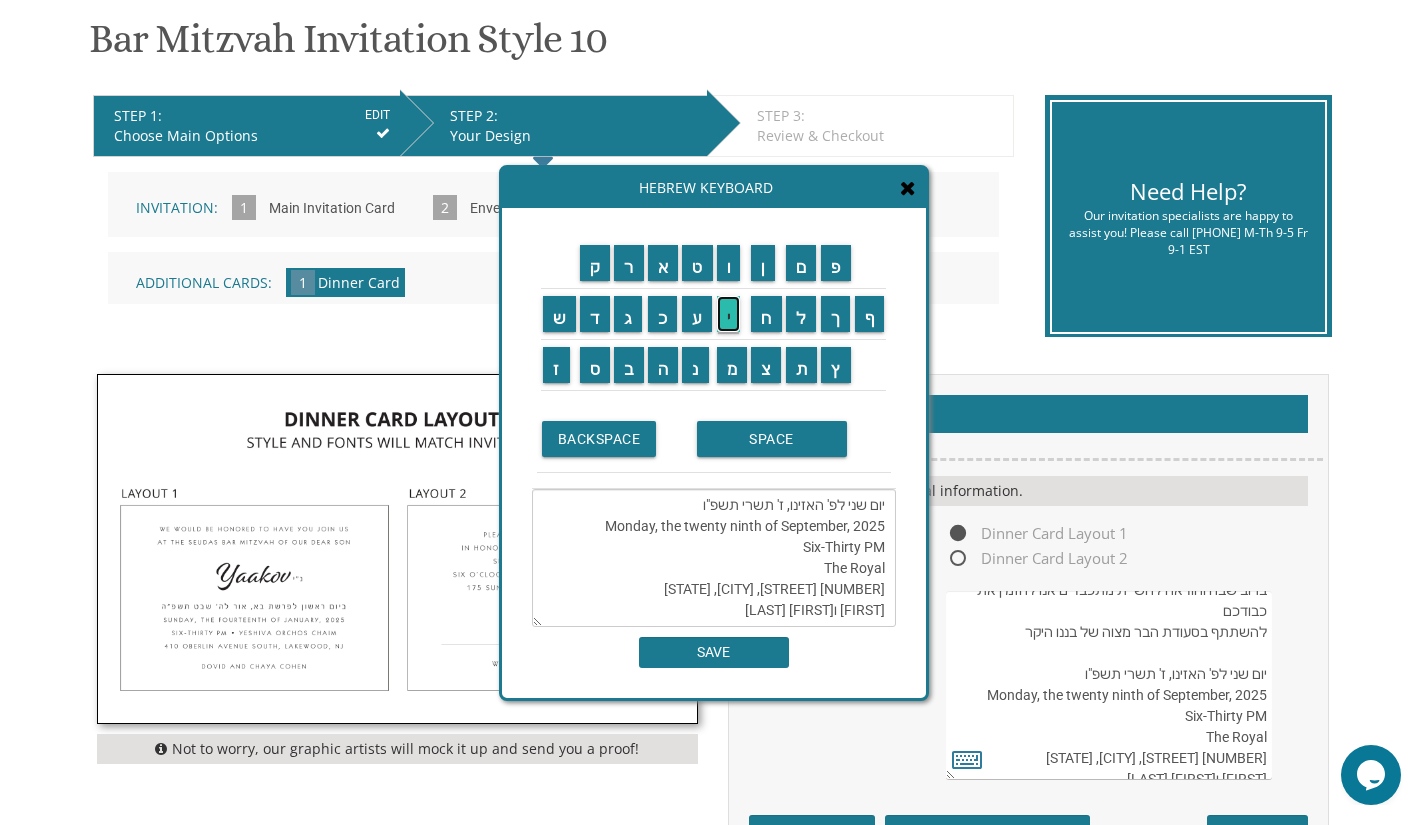 click on "י" at bounding box center [729, 314] 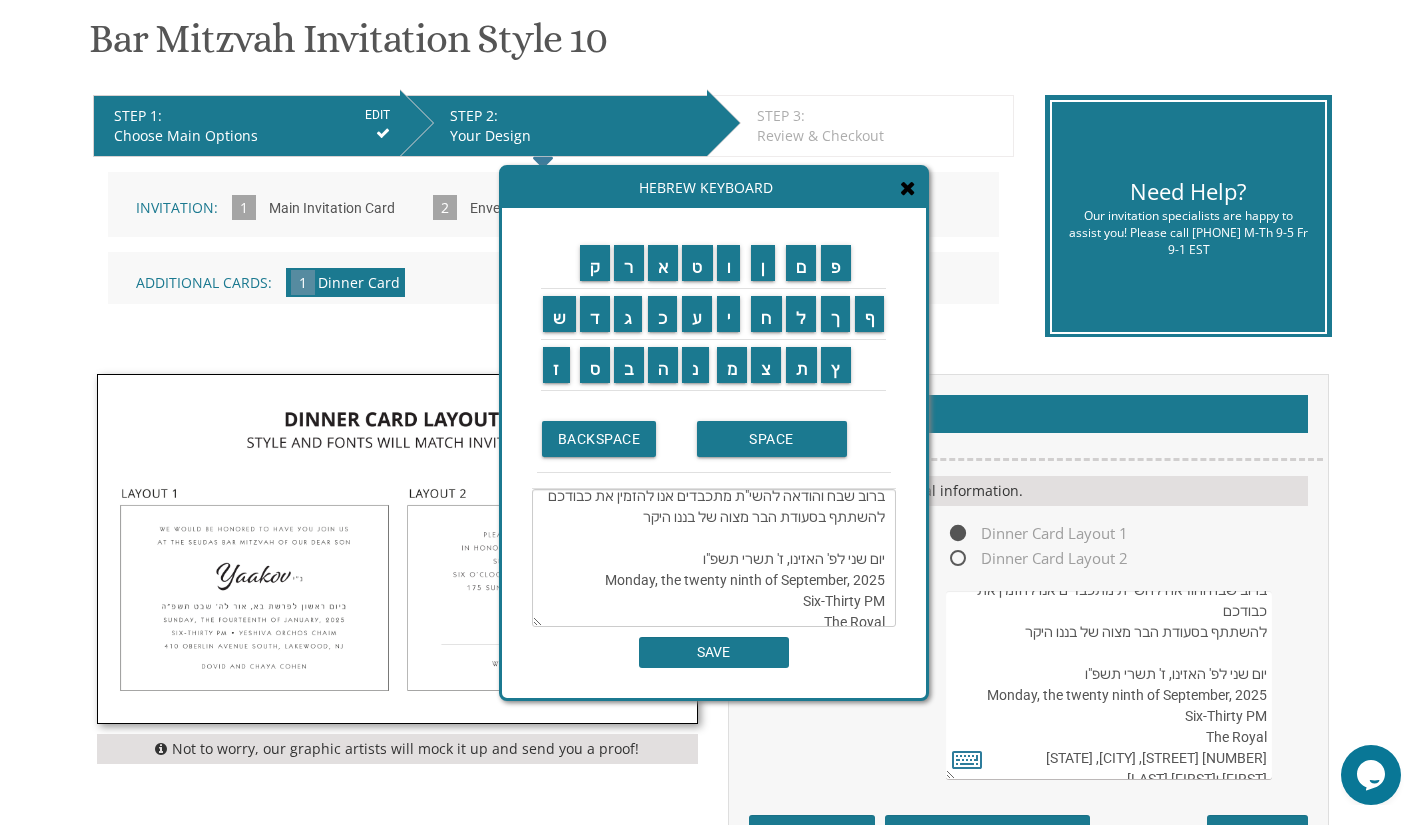 scroll, scrollTop: 8, scrollLeft: 0, axis: vertical 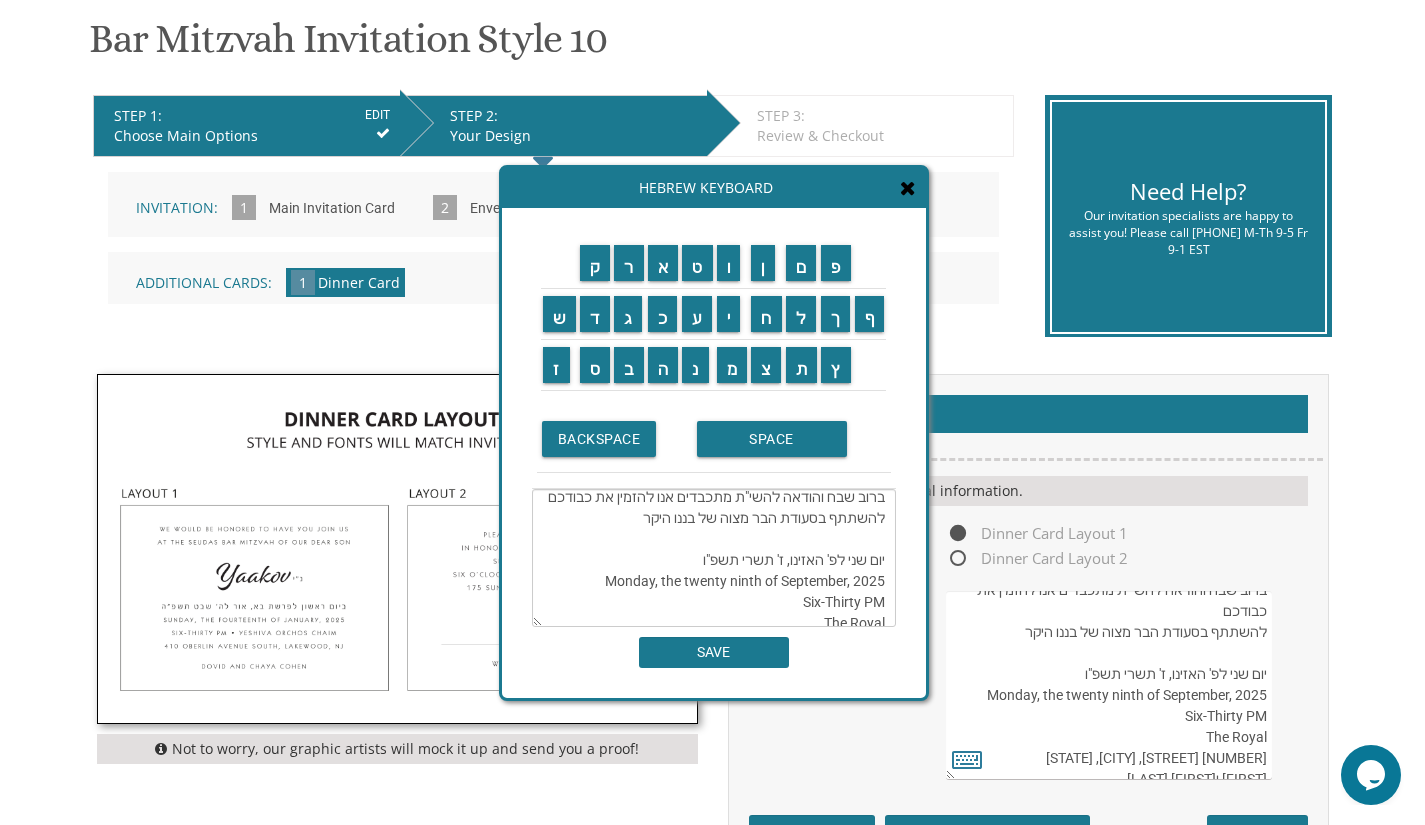 click on "ברוב שבח והודאה להשי"ת מתכבדים אנו להזמין את כבודכם
להשתתף בסעודת הבר מצוה של בננו היקר
יום שני לפ' האזינו, ז' תשרי תשפ"ו
Monday, the twenty ninth of September, 2025
Six-Thirty PM
The Royal
7002 21215 Reisterstown Rd Baltimore, MD
אלי ודסי מישורי" at bounding box center (714, 558) 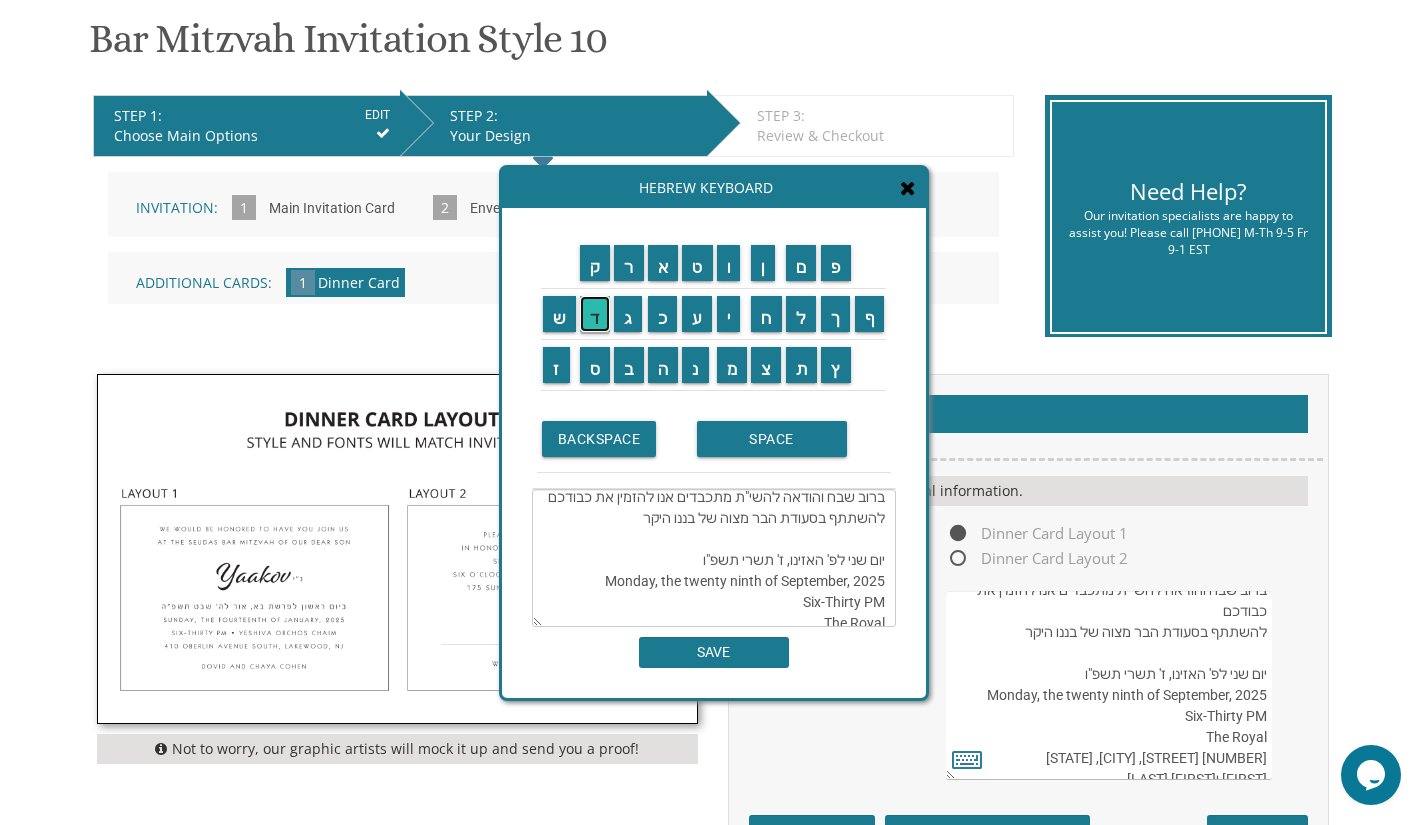 click on "ד" at bounding box center [595, 314] 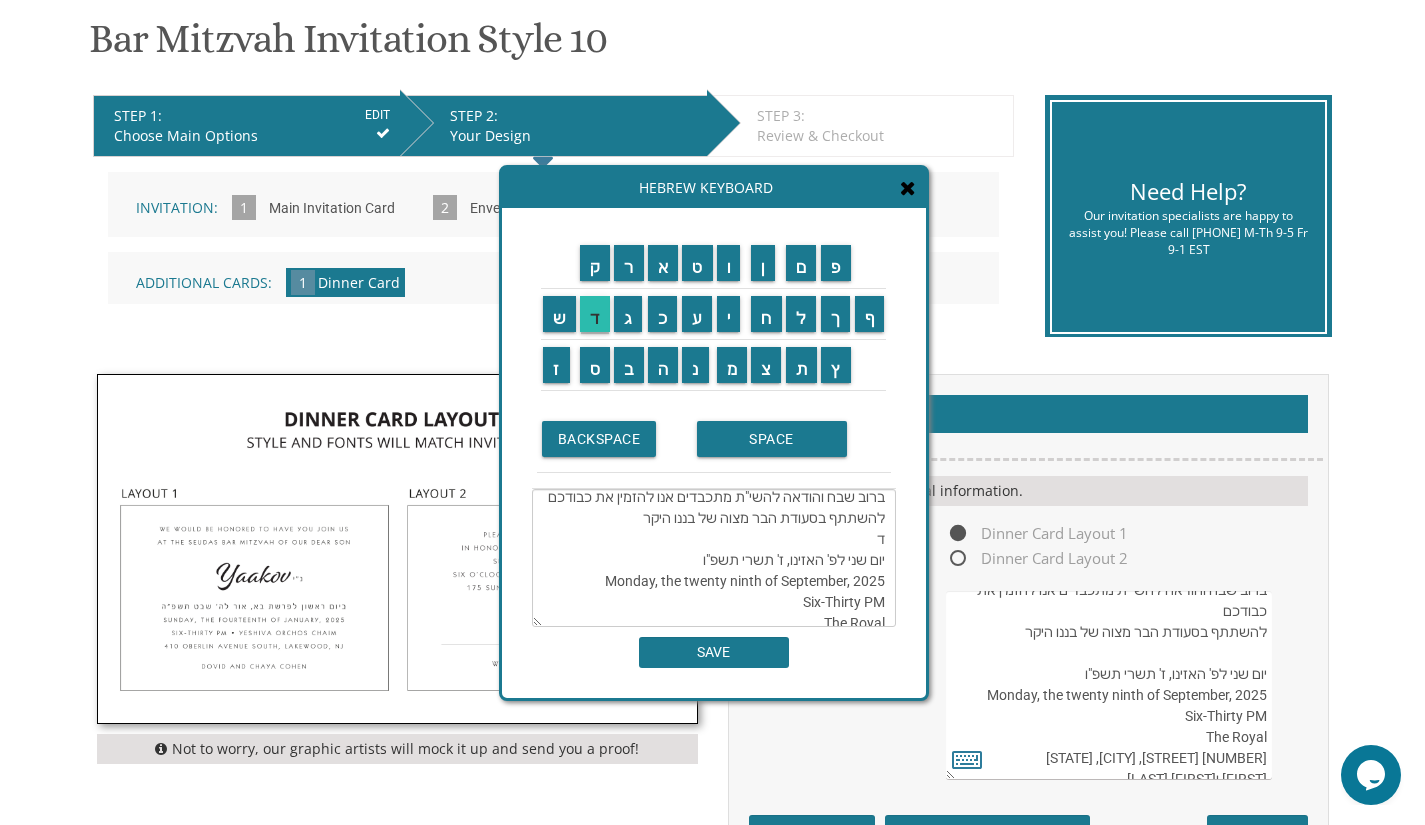 scroll, scrollTop: 84, scrollLeft: 0, axis: vertical 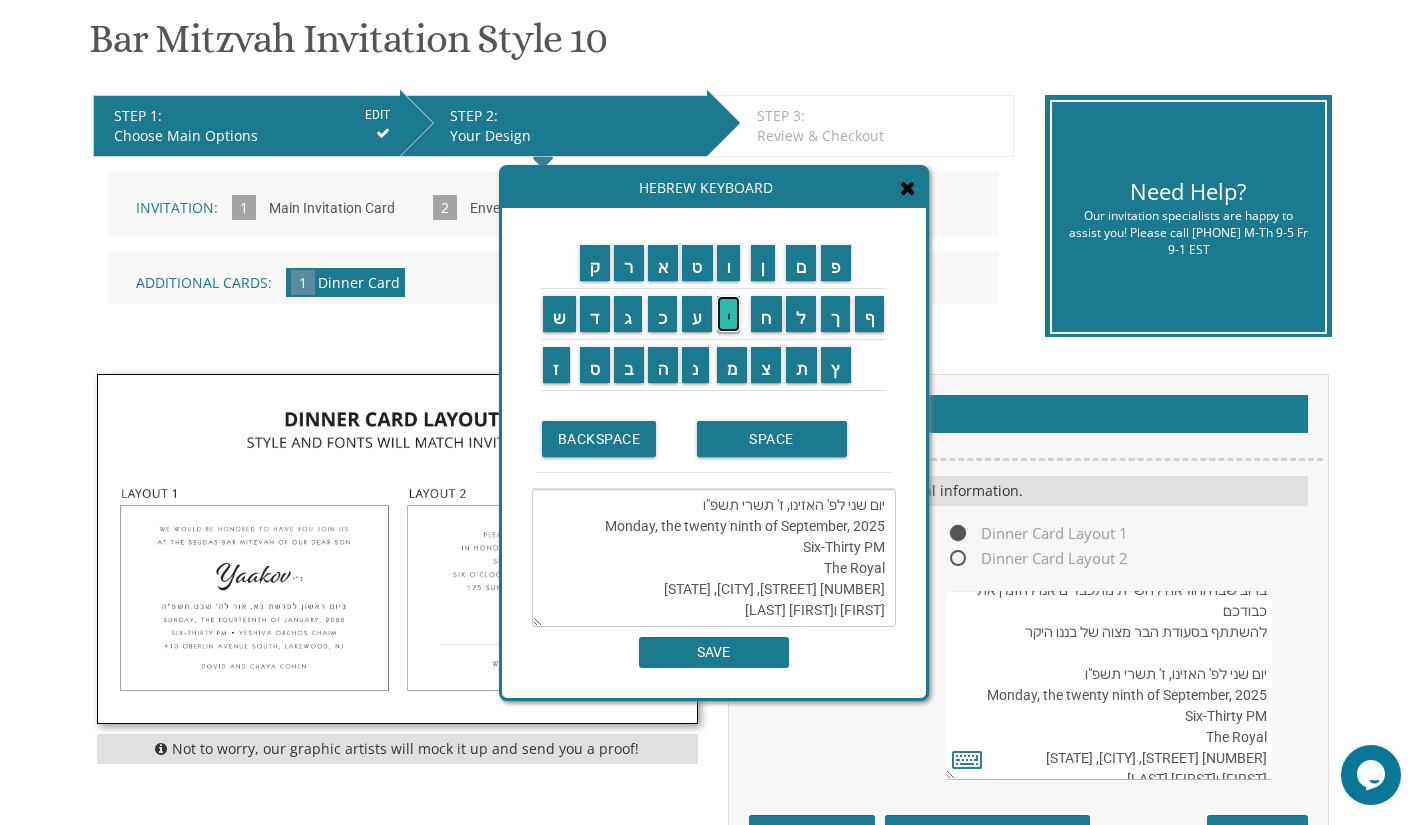 click on "י" at bounding box center [729, 314] 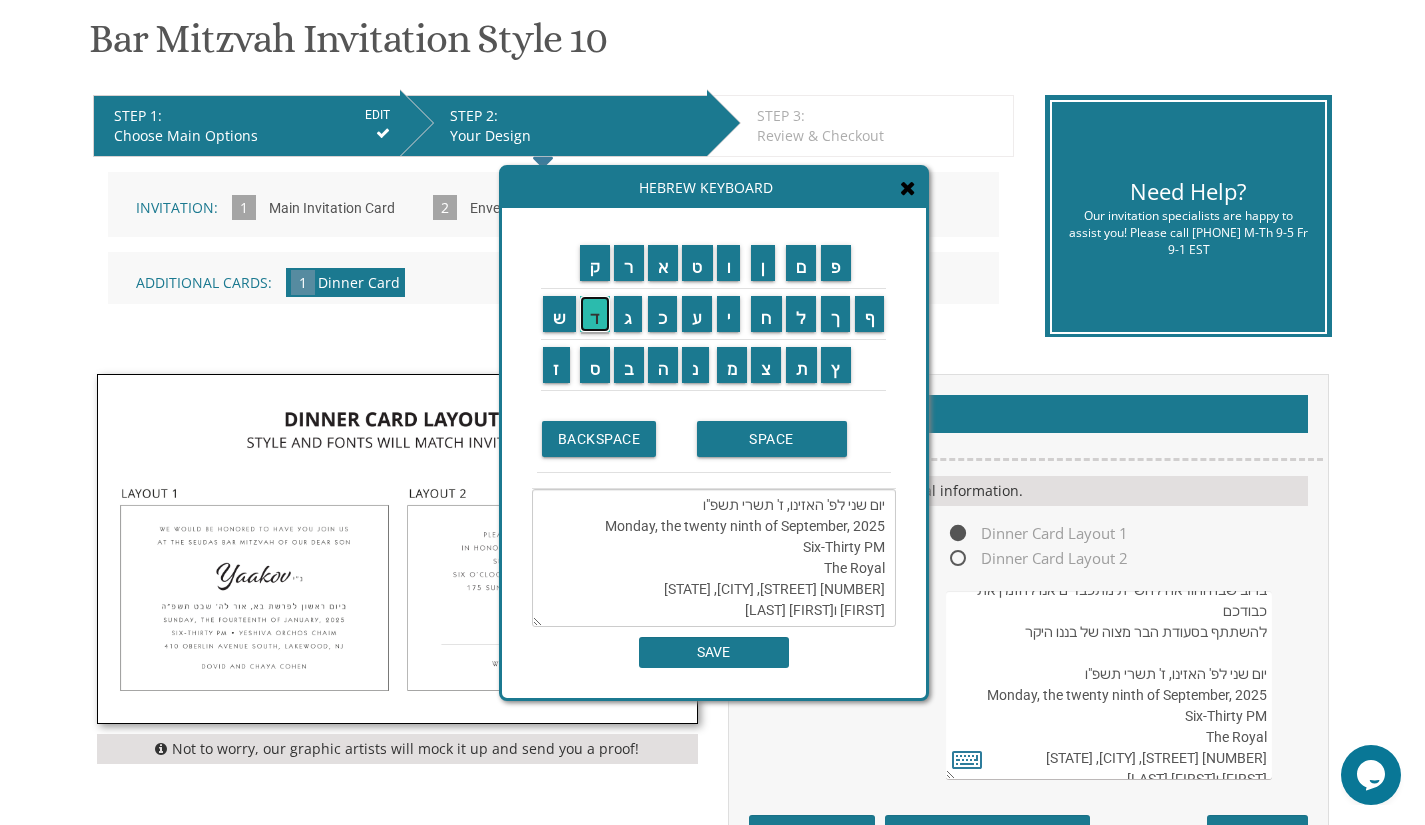 click on "ד" at bounding box center [595, 314] 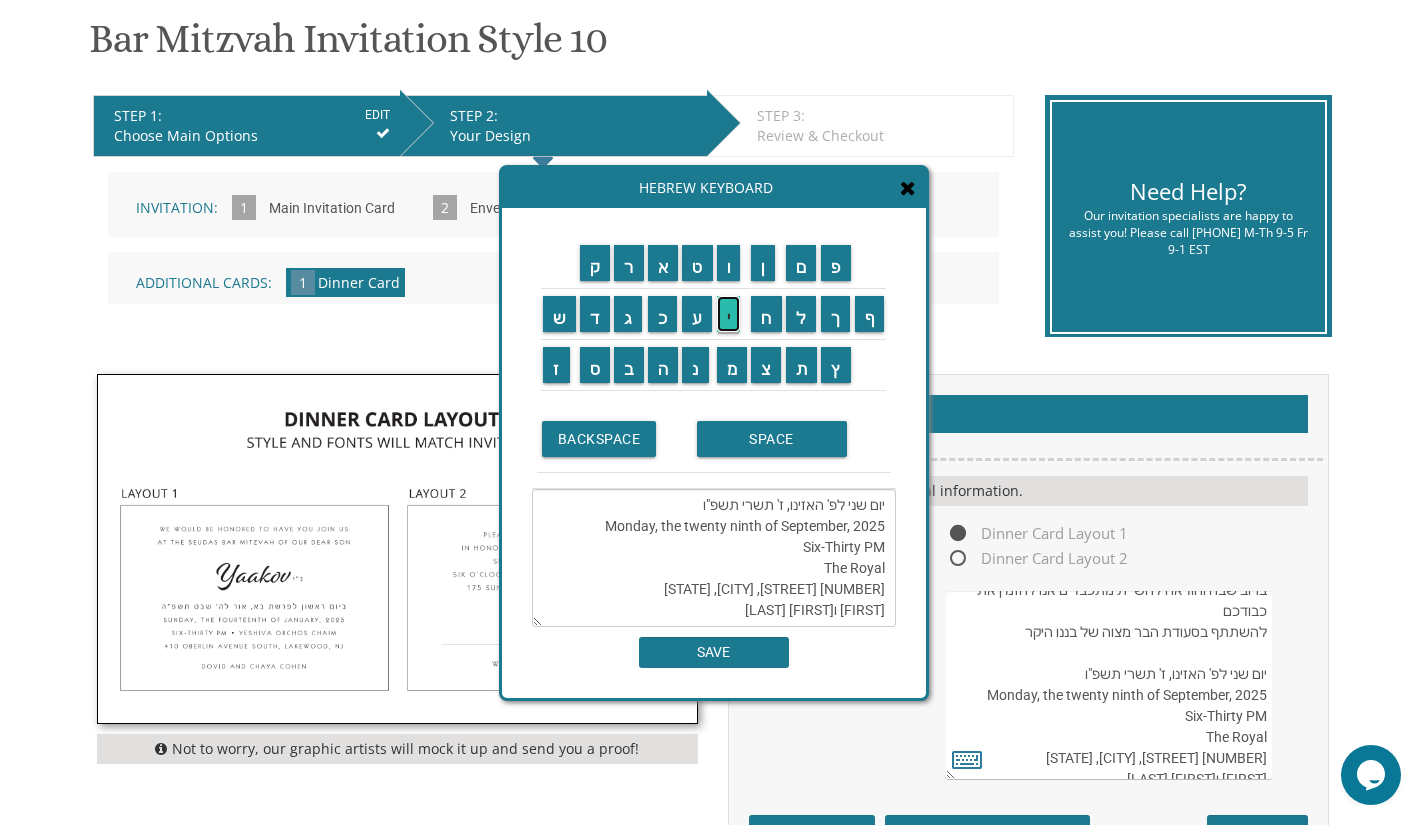 click on "י" at bounding box center (729, 314) 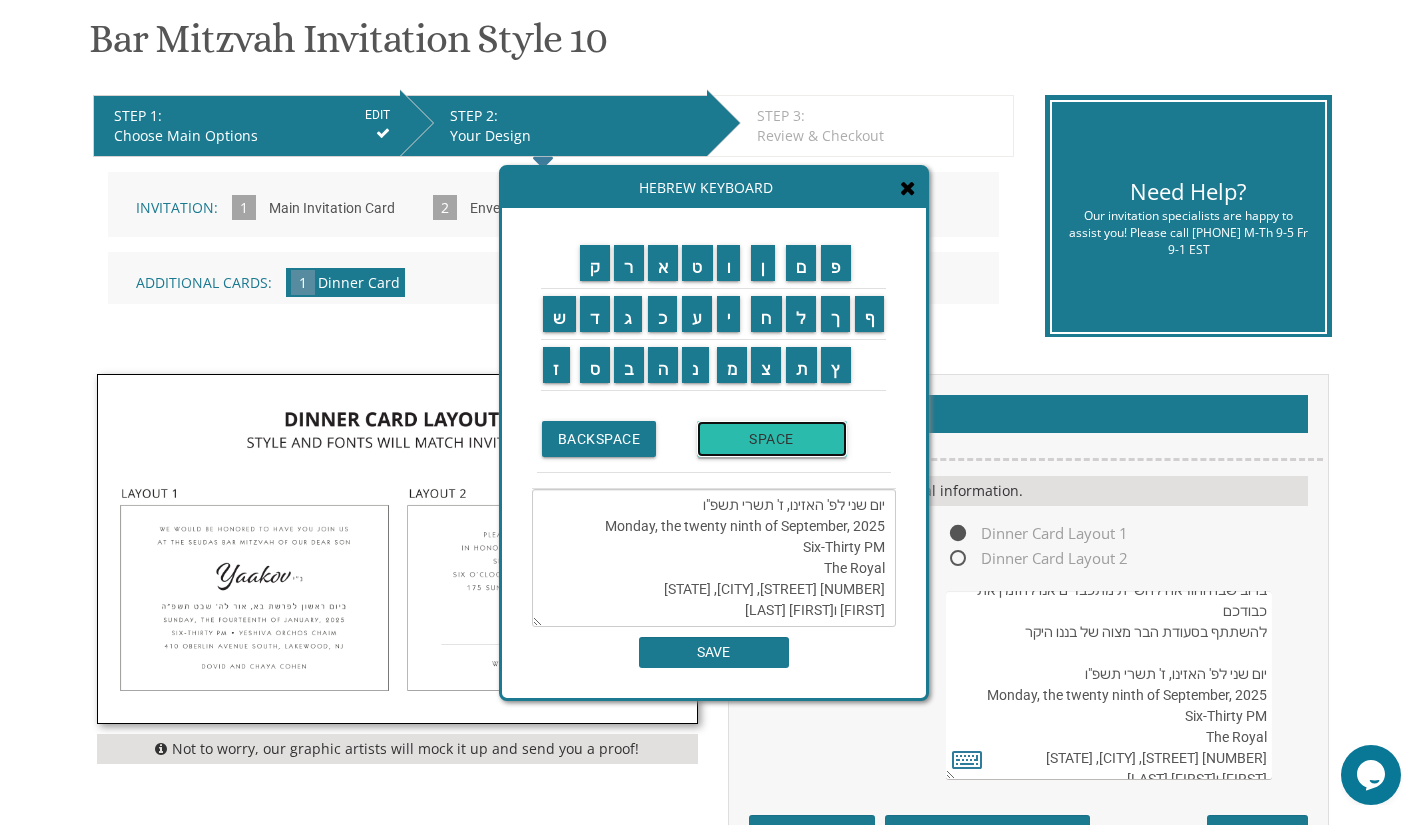 click on "SPACE" at bounding box center (772, 439) 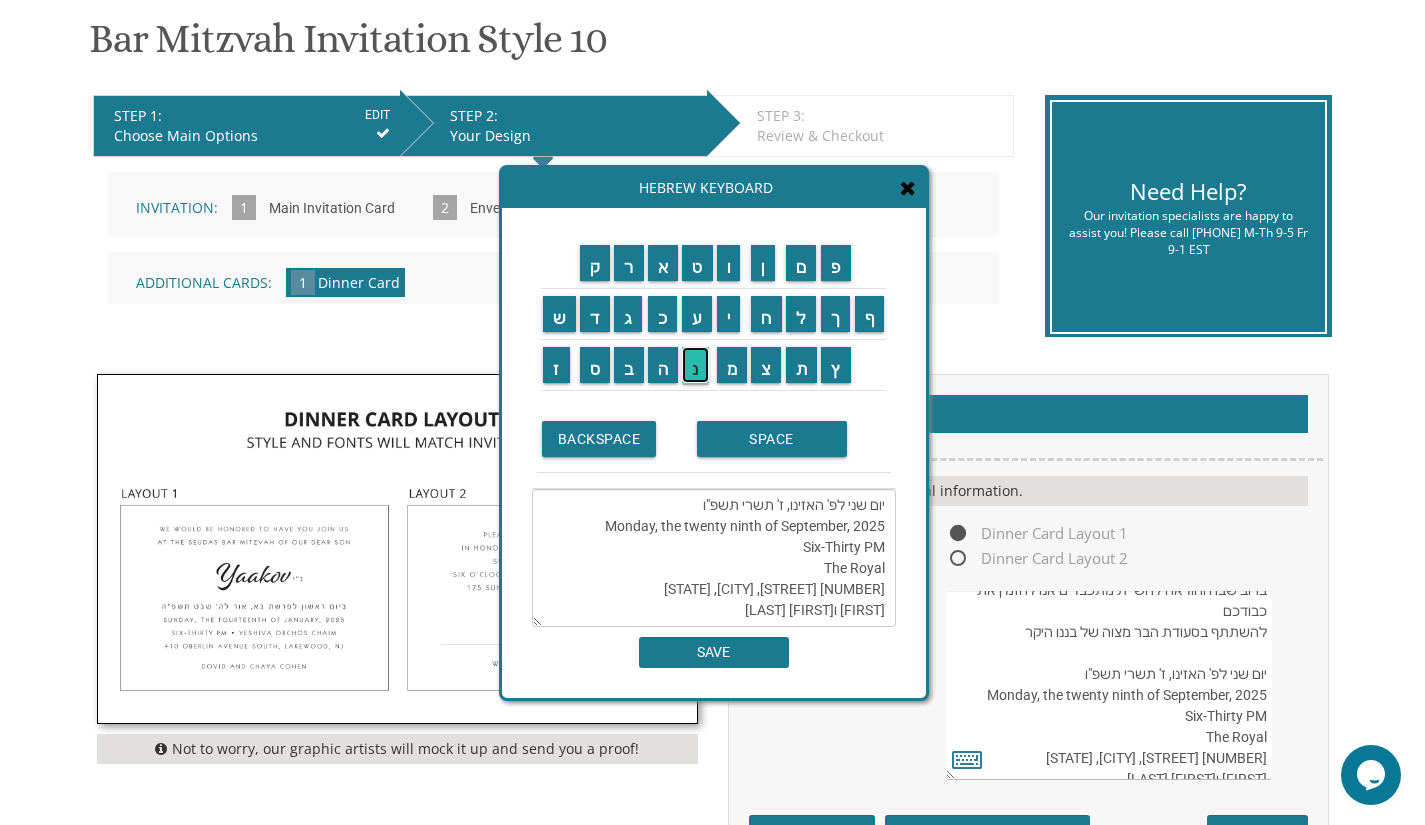 click on "נ" at bounding box center (695, 365) 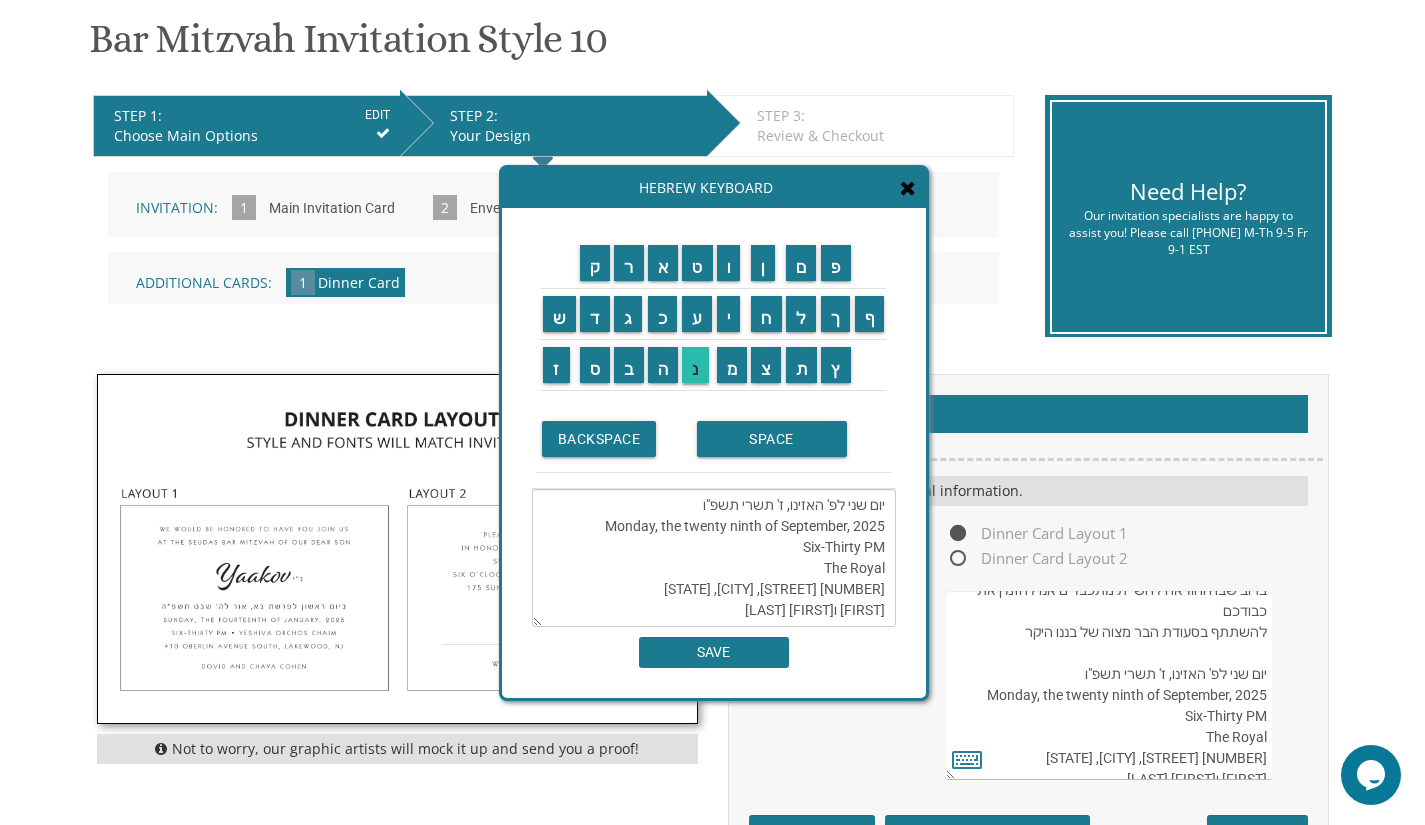 scroll, scrollTop: 69, scrollLeft: 0, axis: vertical 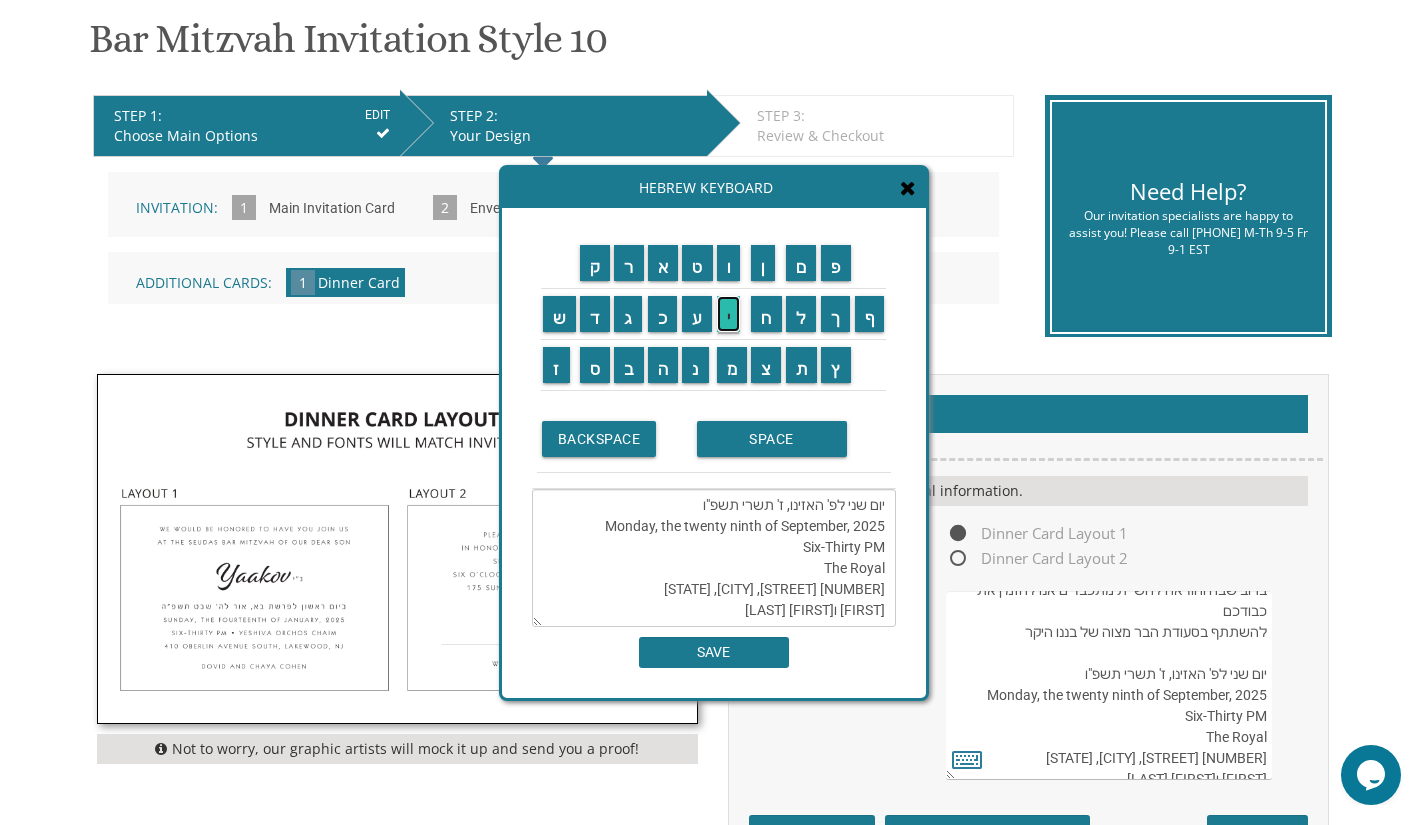 click on "י" at bounding box center (729, 314) 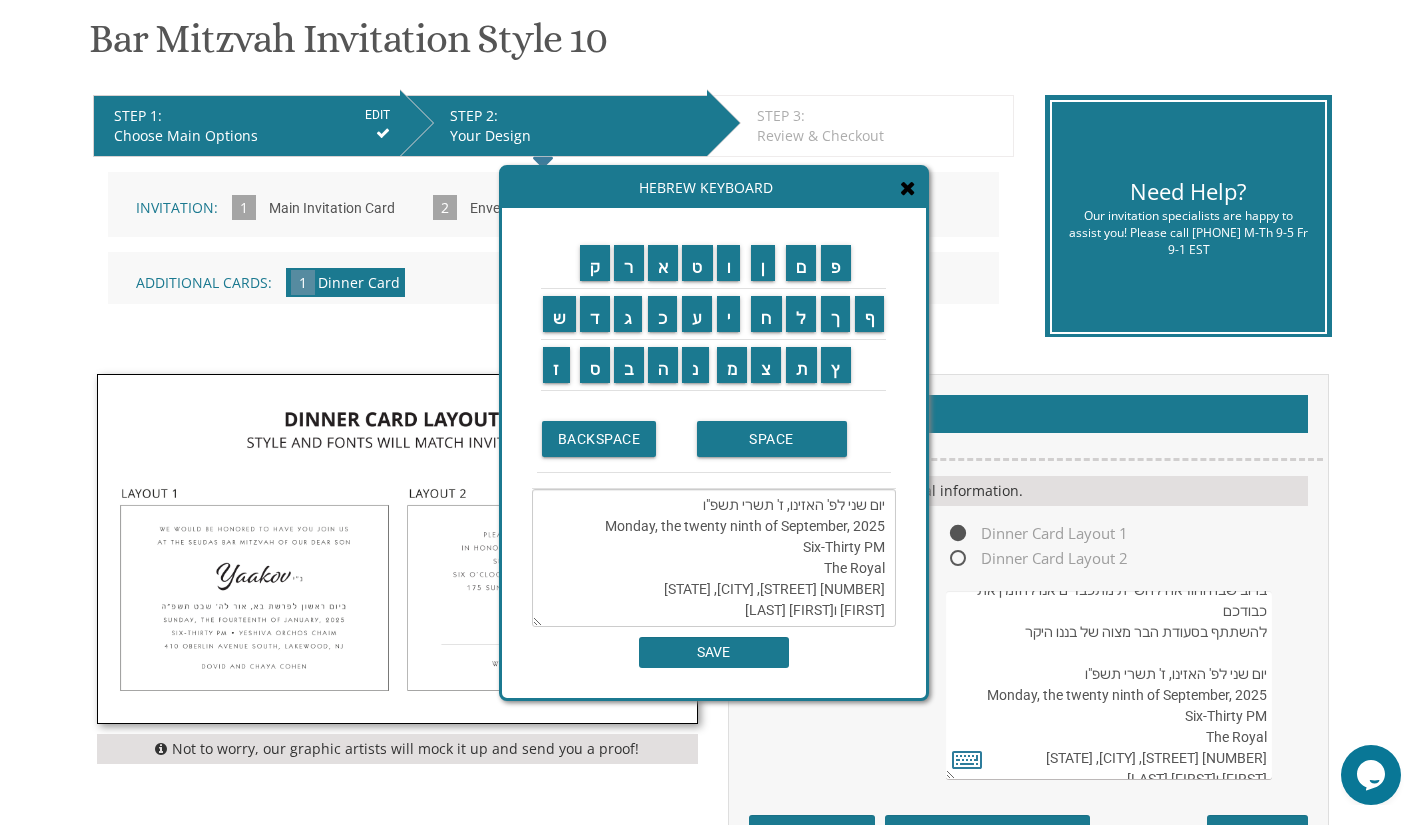 scroll, scrollTop: 0, scrollLeft: 0, axis: both 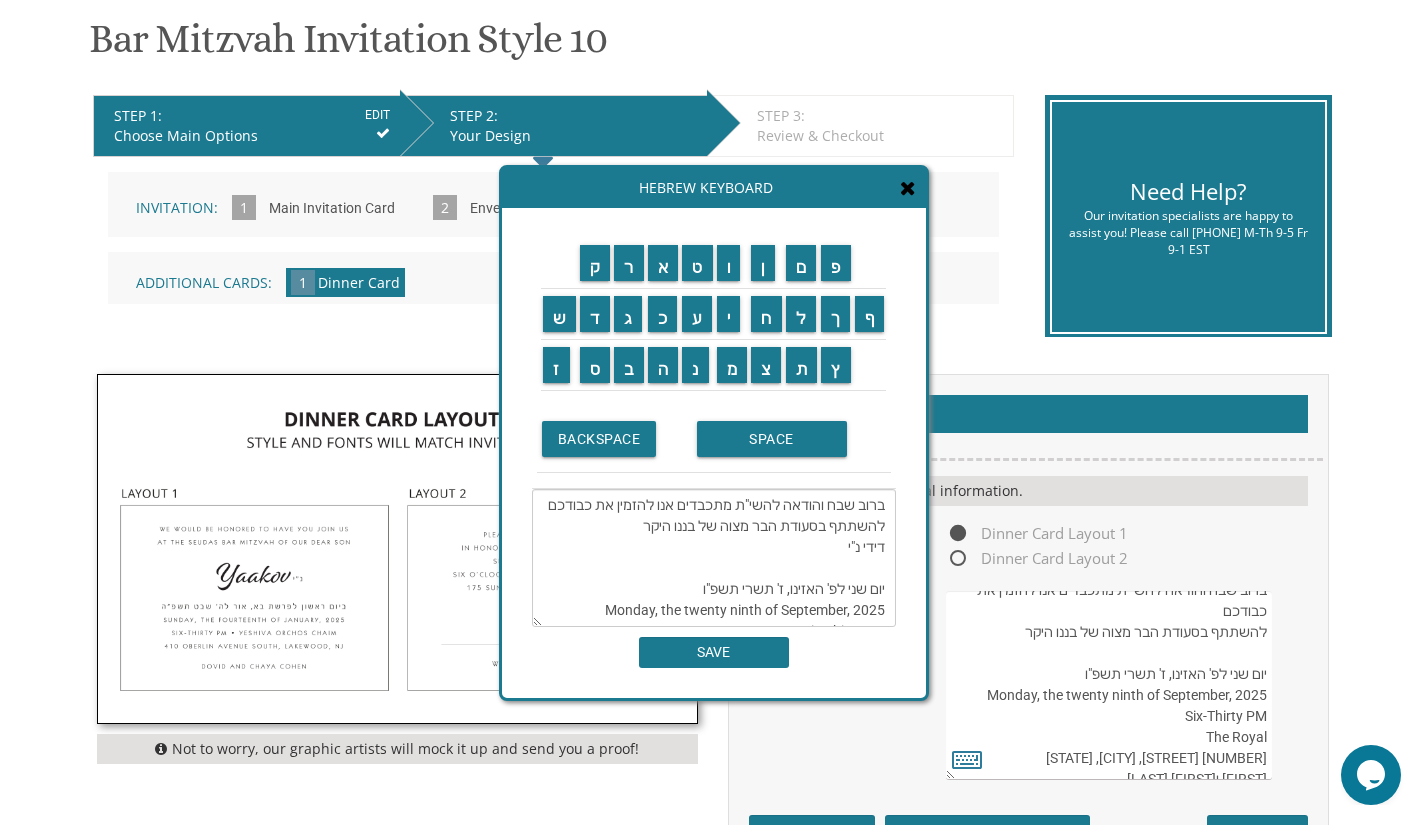 click on "ברוב שבח והודאה להשי"ת מתכבדים אנו להזמין את כבודכם
להשתתף בסעודת הבר מצוה של בננו היקר
דידי נ"י
יום שני לפ' האזינו, ז' תשרי תשפ"ו
Monday, the twenty ninth of September, 2025
Six-Thirty PM
The Royal
7002 21215 Reisterstown Rd Baltimore, MD
אלי ודסי מישורי" at bounding box center (714, 558) 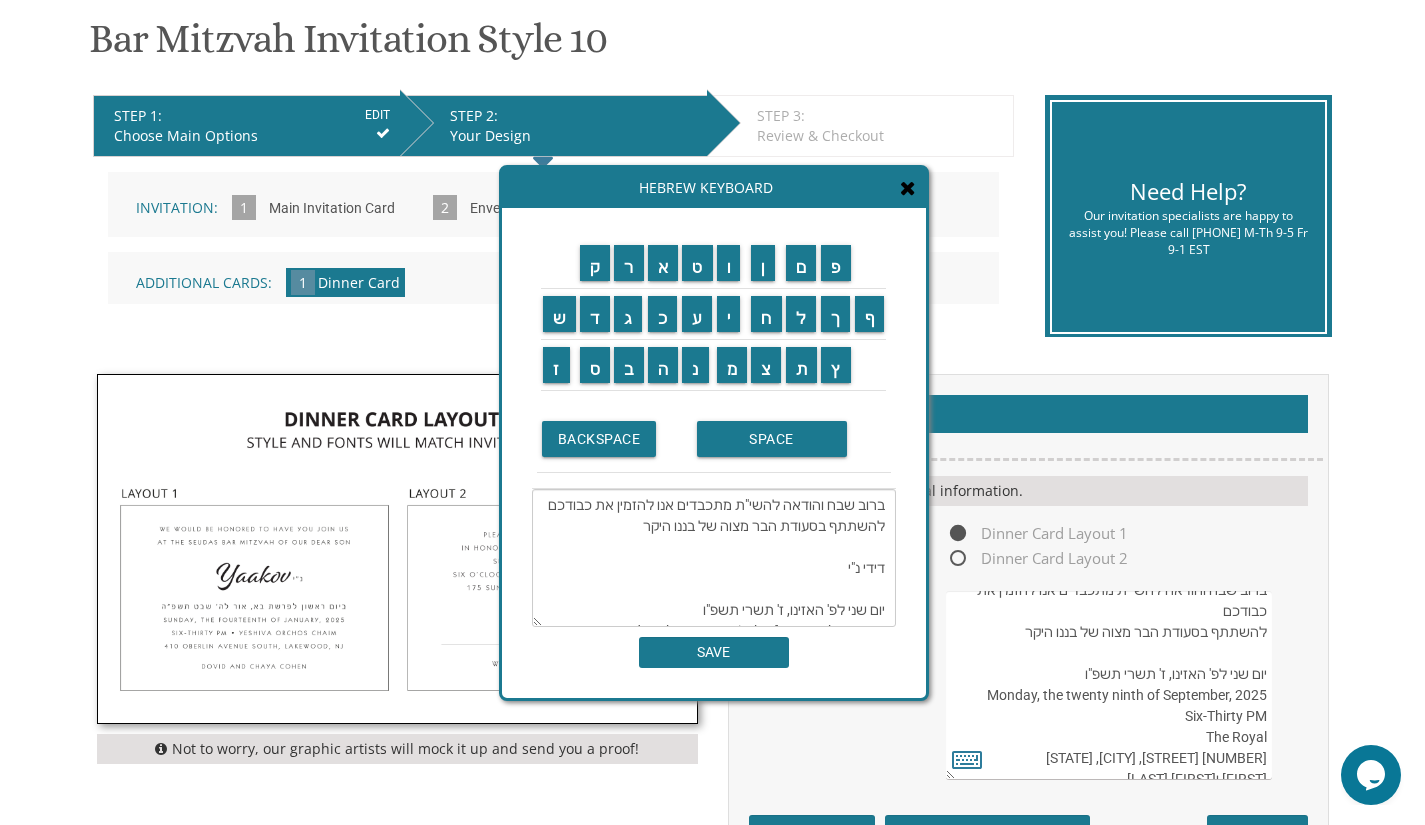 scroll, scrollTop: 126, scrollLeft: 0, axis: vertical 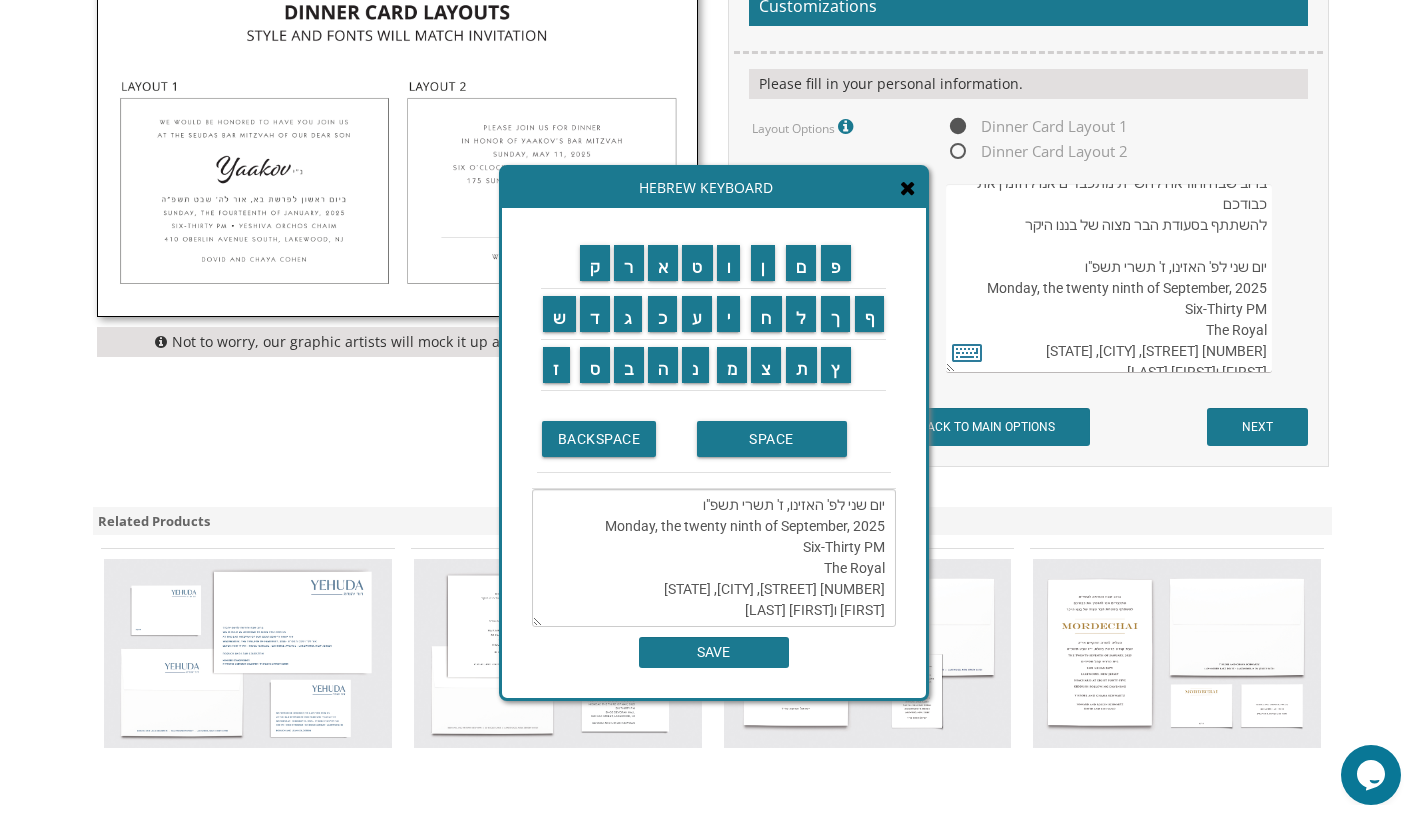 type on "ברוב שבח והודאה להשי"ת מתכבדים אנו להזמין את כבודכם
להשתתף בסעודת הבר מצוה של בננו היקר
דידי נ"י
יום שני לפ' האזינו, ז' תשרי תשפ"ו
Monday, the twenty ninth of September, 2025
Six-Thirty PM
The Royal
[POSTAL_CODE] [STREET] [CITY], [STATE]
[FIRST] ו[LAST] [FIRST] ו[LAST]" 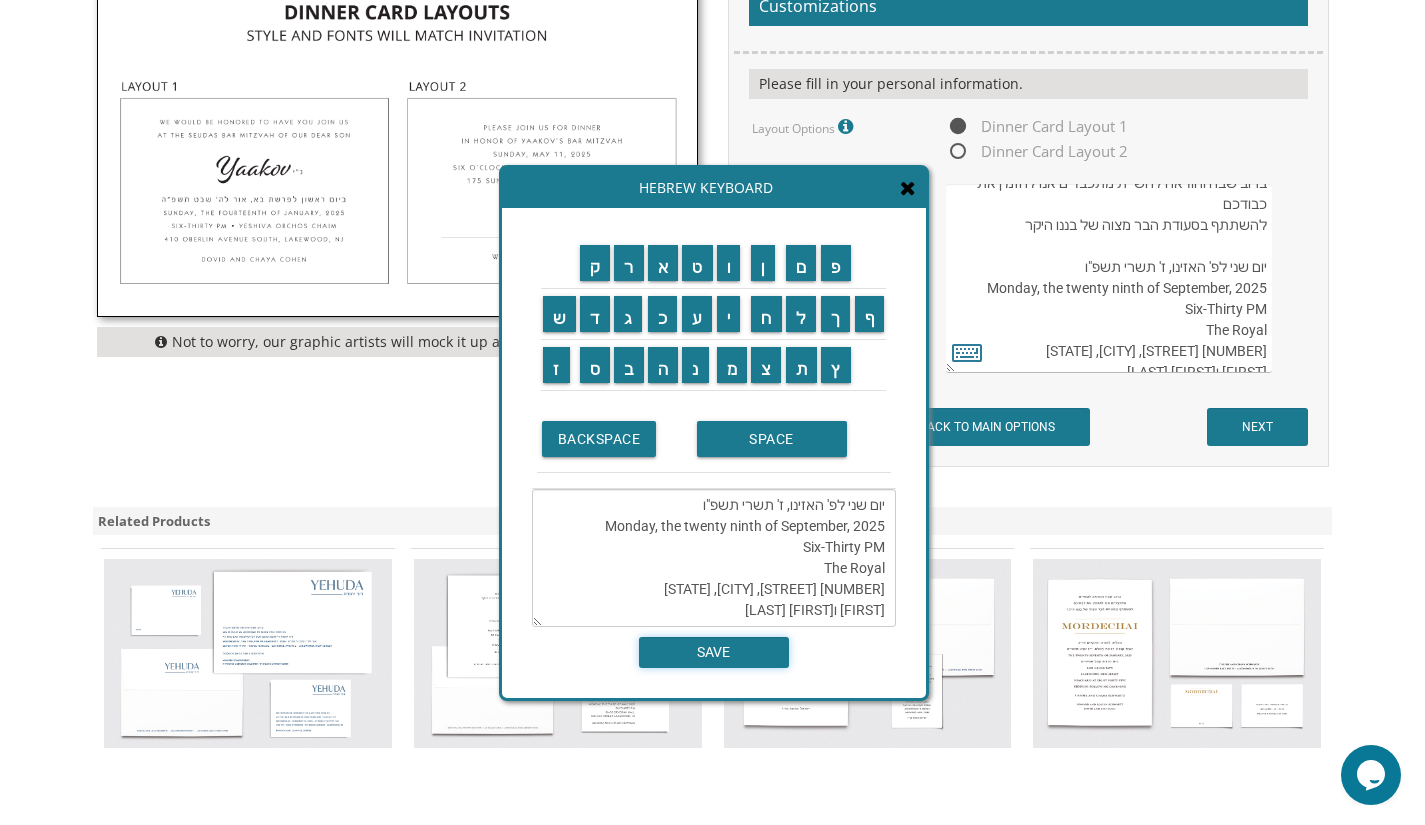 click on "SAVE" at bounding box center [714, 652] 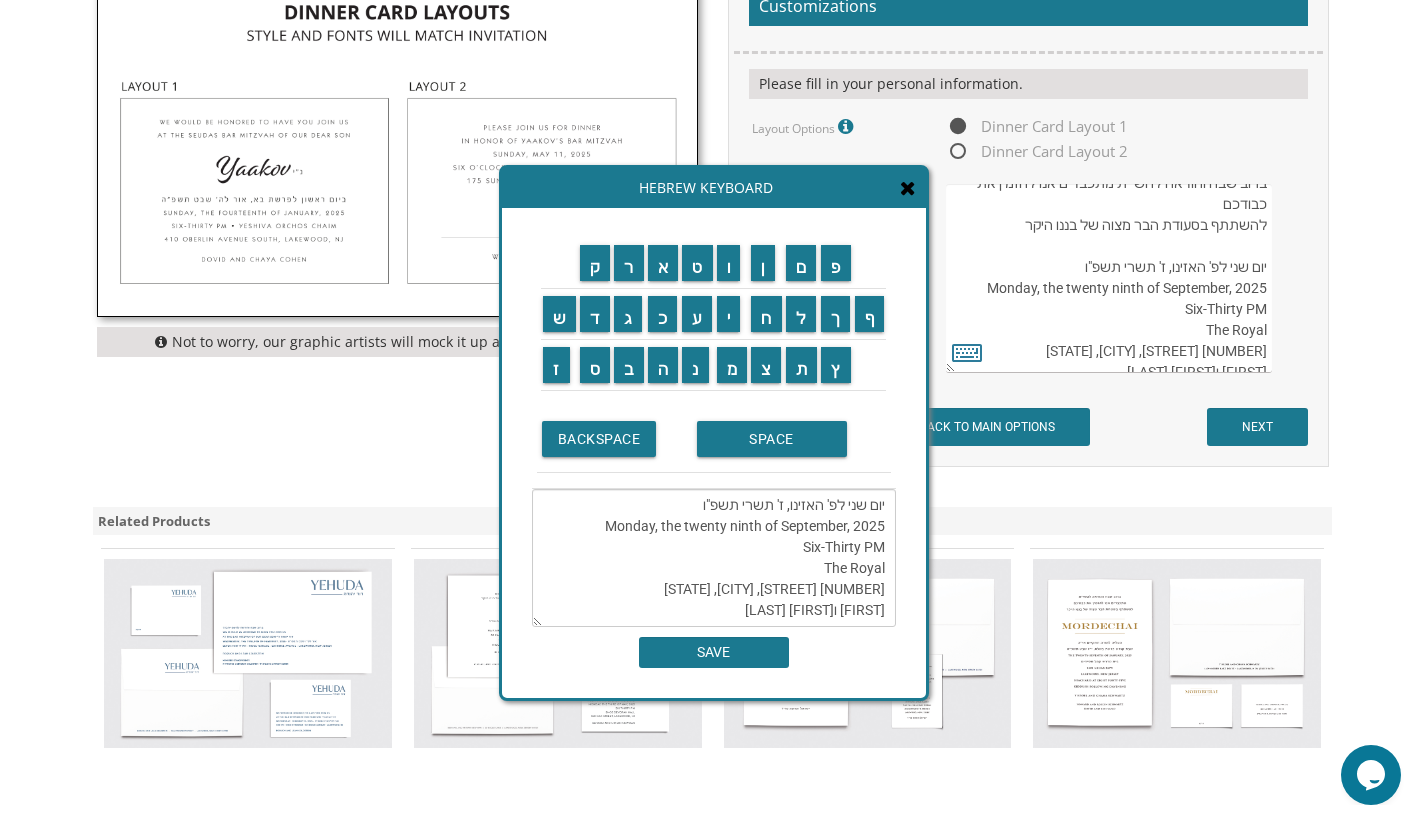 type on "ברוב שבח והודאה להשי"ת מתכבדים אנו להזמין את כבודכם
להשתתף בסעודת הבר מצוה של בננו היקר
דידי נ"י
יום שני לפ' האזינו, ז' תשרי תשפ"ו
Monday, the twenty ninth of September, 2025
Six-Thirty PM
The Royal
[POSTAL_CODE] [STREET] [CITY], [STATE]
[FIRST] ו[LAST] [FIRST] ו[LAST]" 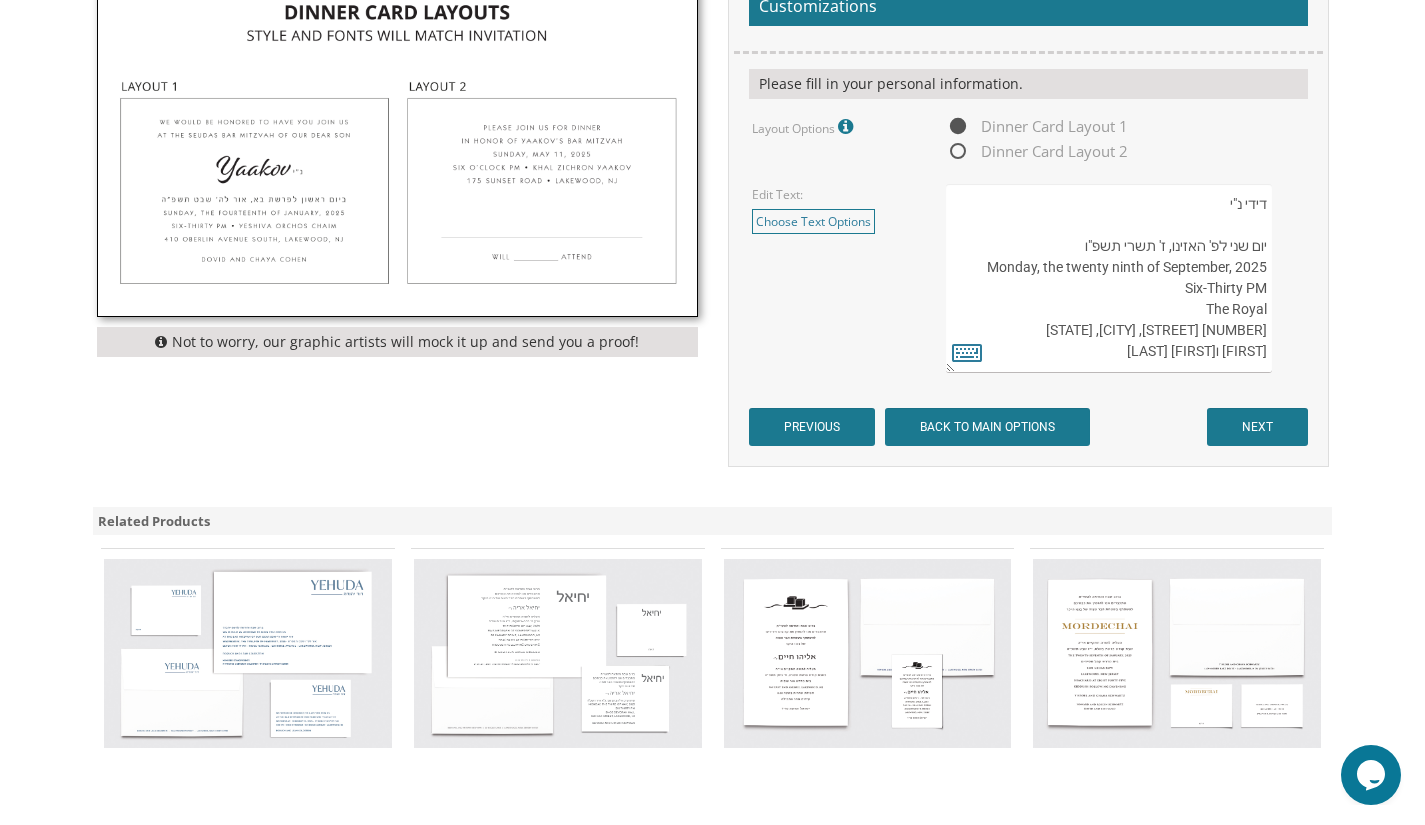 scroll, scrollTop: 0, scrollLeft: 0, axis: both 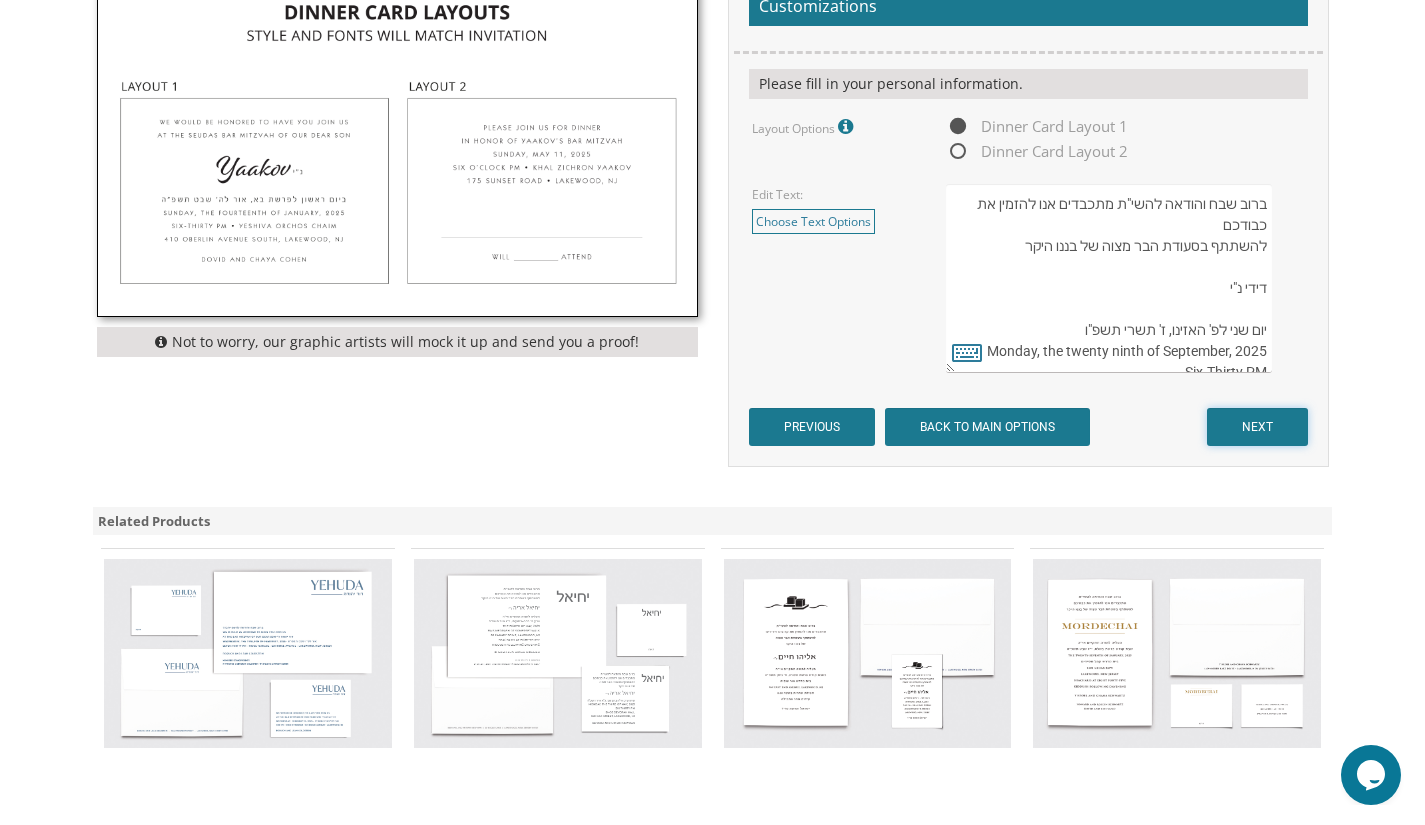 click on "NEXT" at bounding box center [1257, 427] 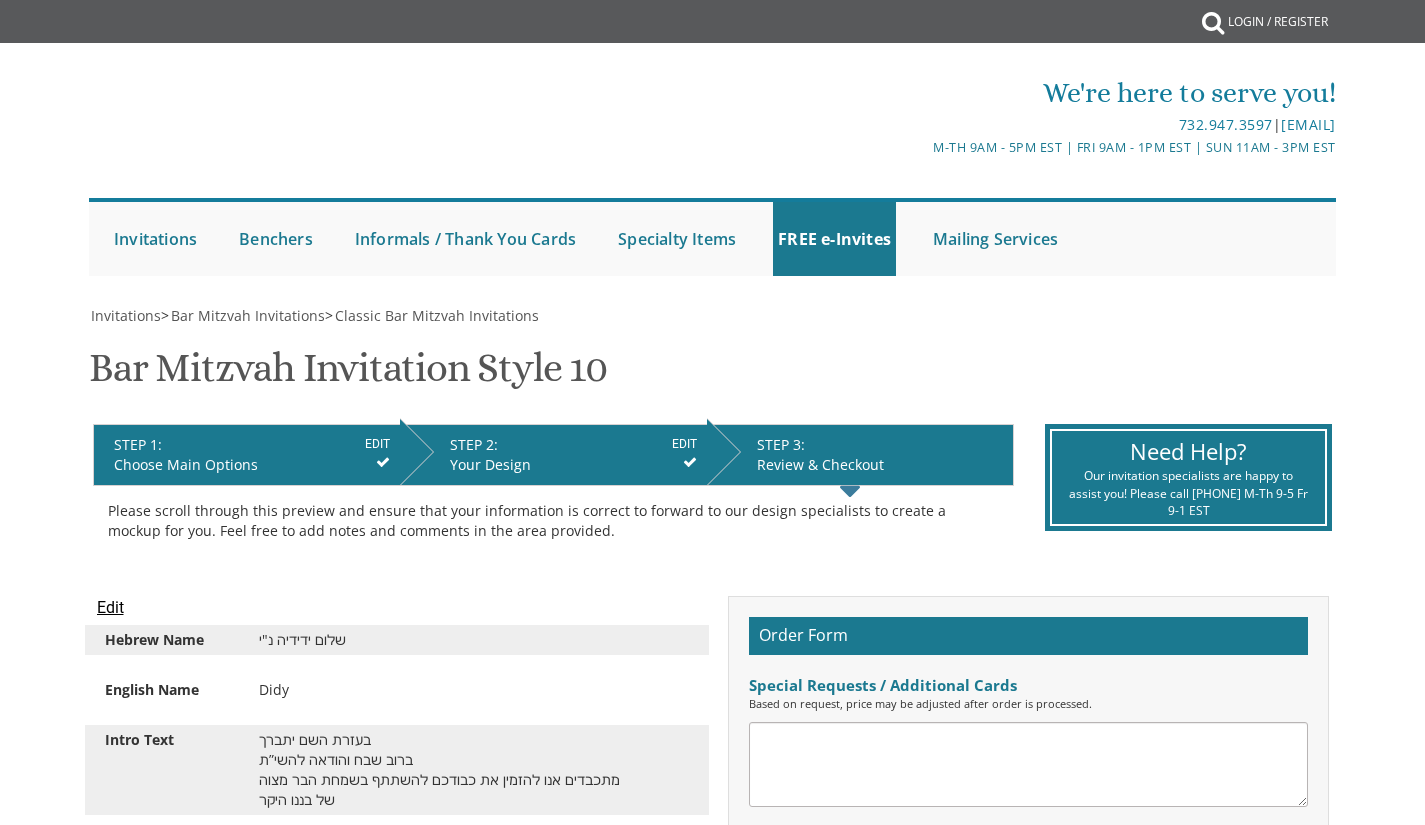 scroll, scrollTop: 0, scrollLeft: 0, axis: both 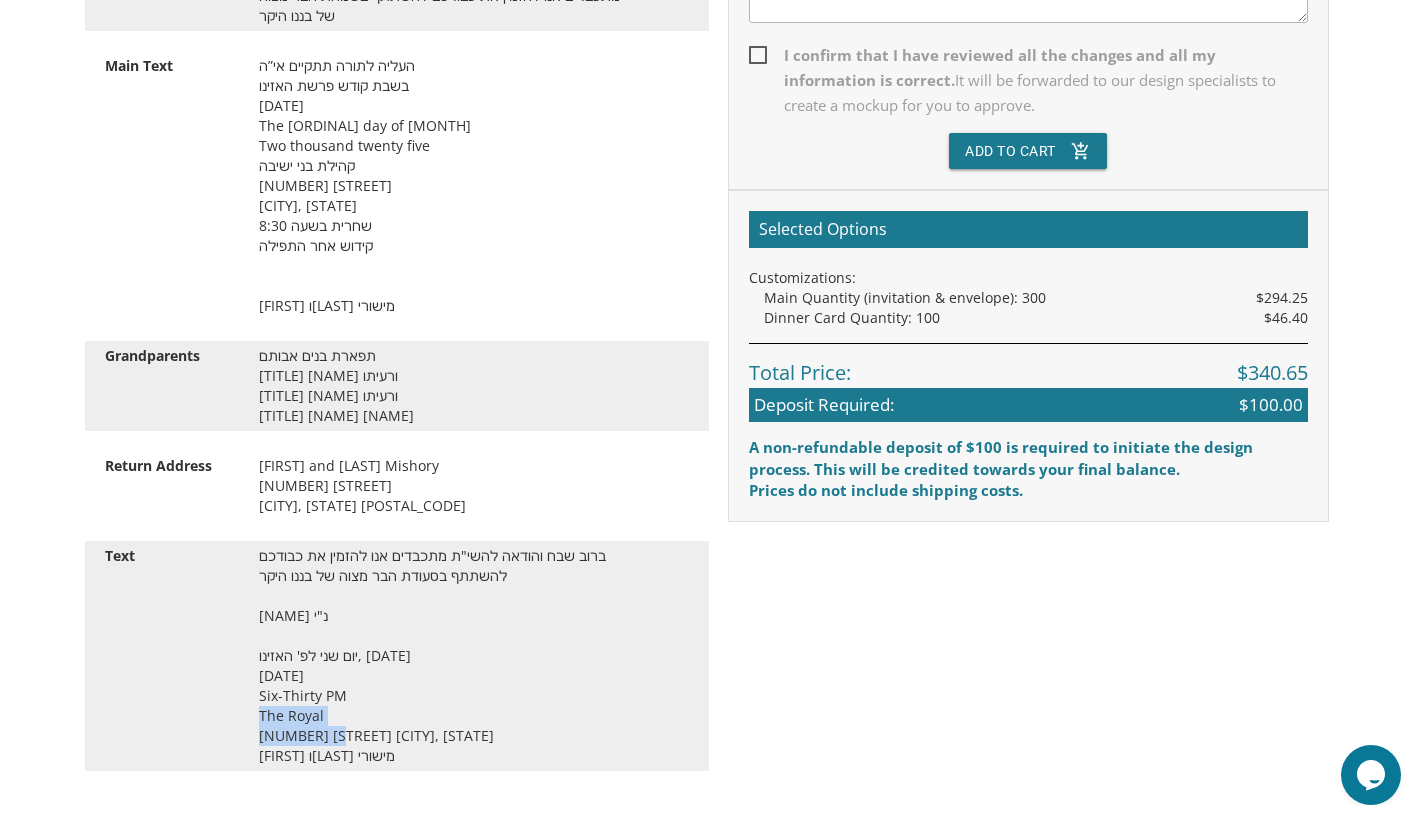 drag, startPoint x: 338, startPoint y: 735, endPoint x: 344, endPoint y: 721, distance: 15.231546 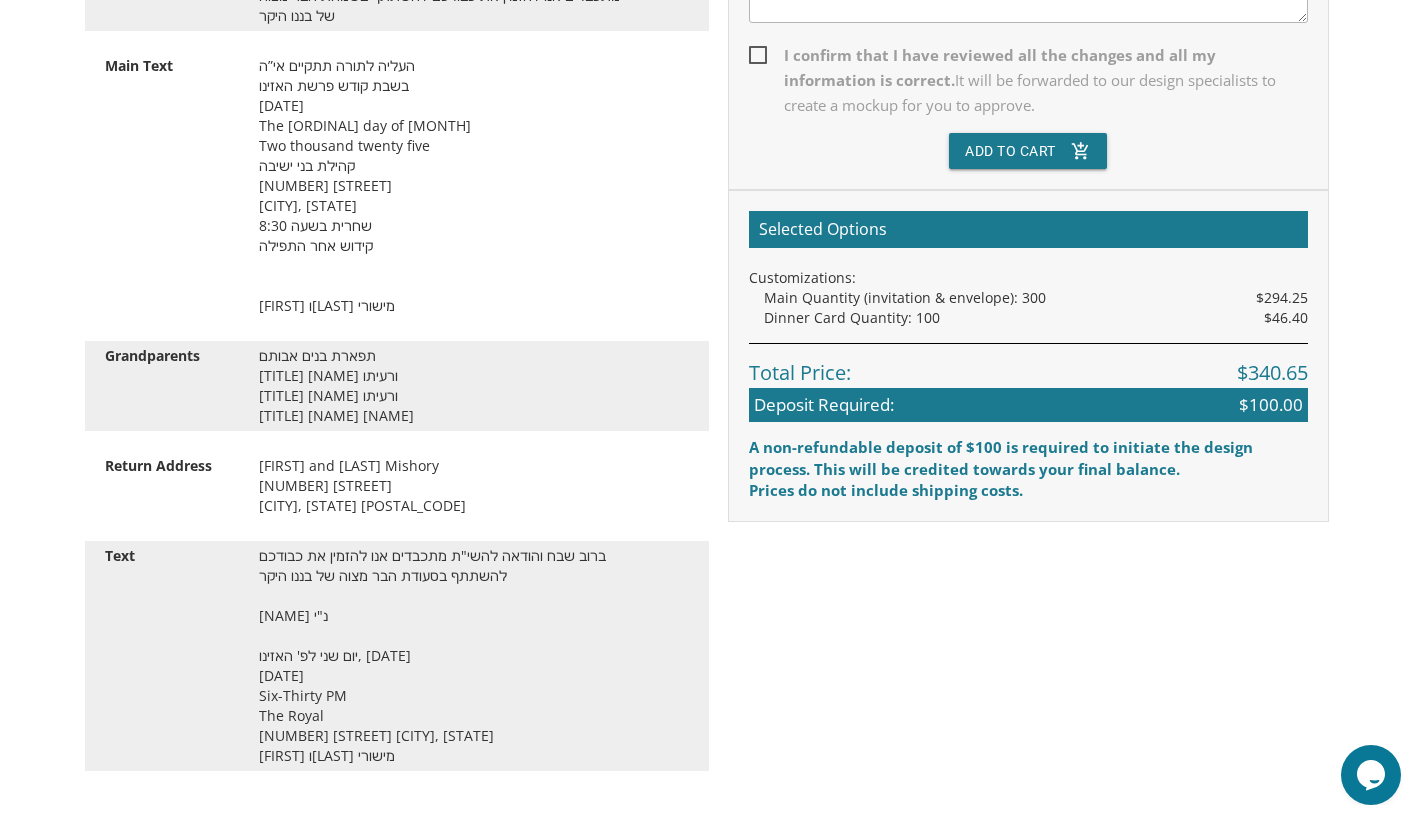 click on "ברוב שבח והודאה להשי"ת מתכבדים אנו להזמין את כבודכם להשתתף בסעודת הבר מצוה של בננו היקר דידי נ"י יום שני לפ' האזינו, ז' תשרי תשפ"ו Monday, the twenty ninth of September, 2025  Six-Thirty PM The Royal 7002 21215 Reisterstown Rd Baltimore, MD אלי ודסי מישורי" at bounding box center (474, 656) 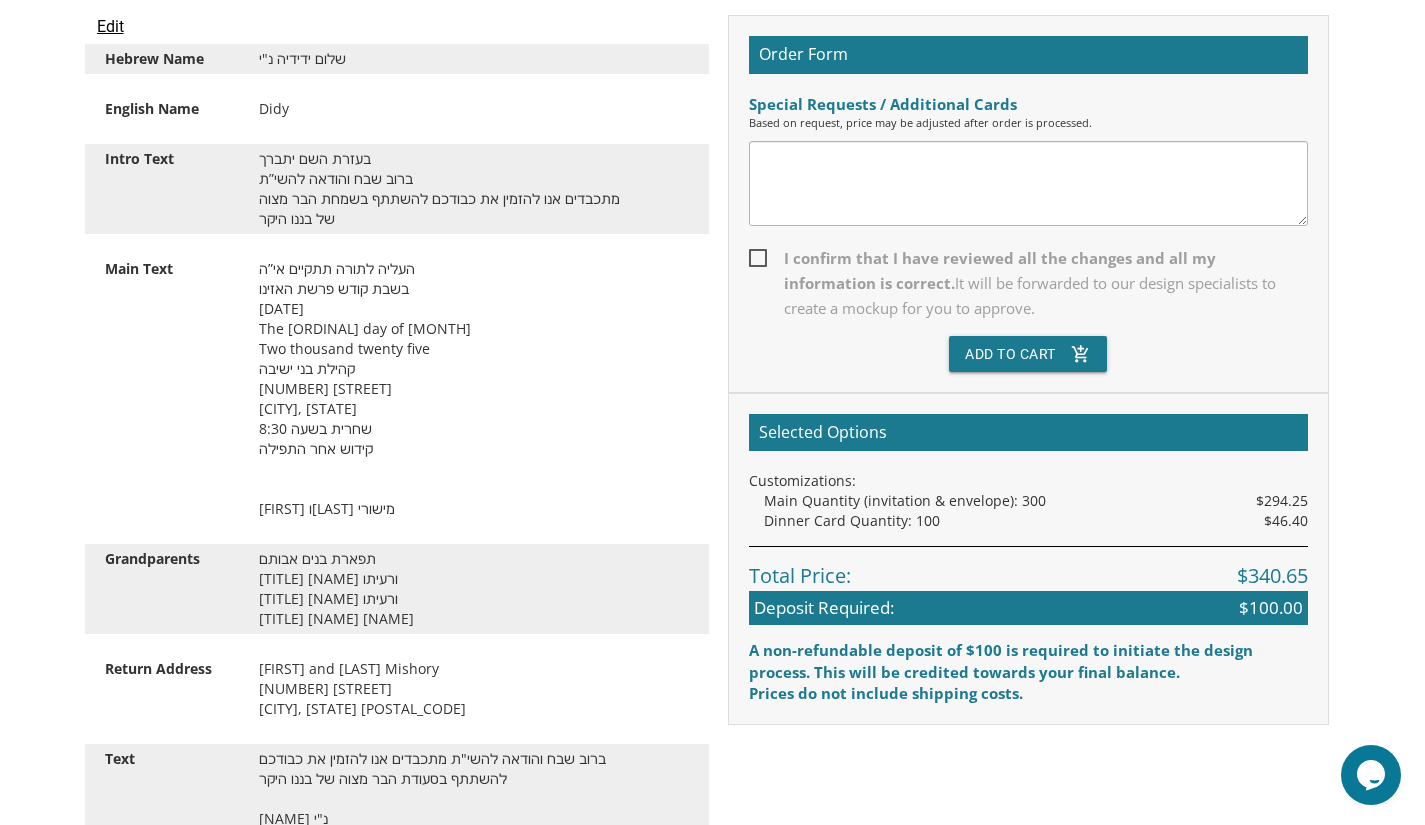 scroll, scrollTop: 514, scrollLeft: 0, axis: vertical 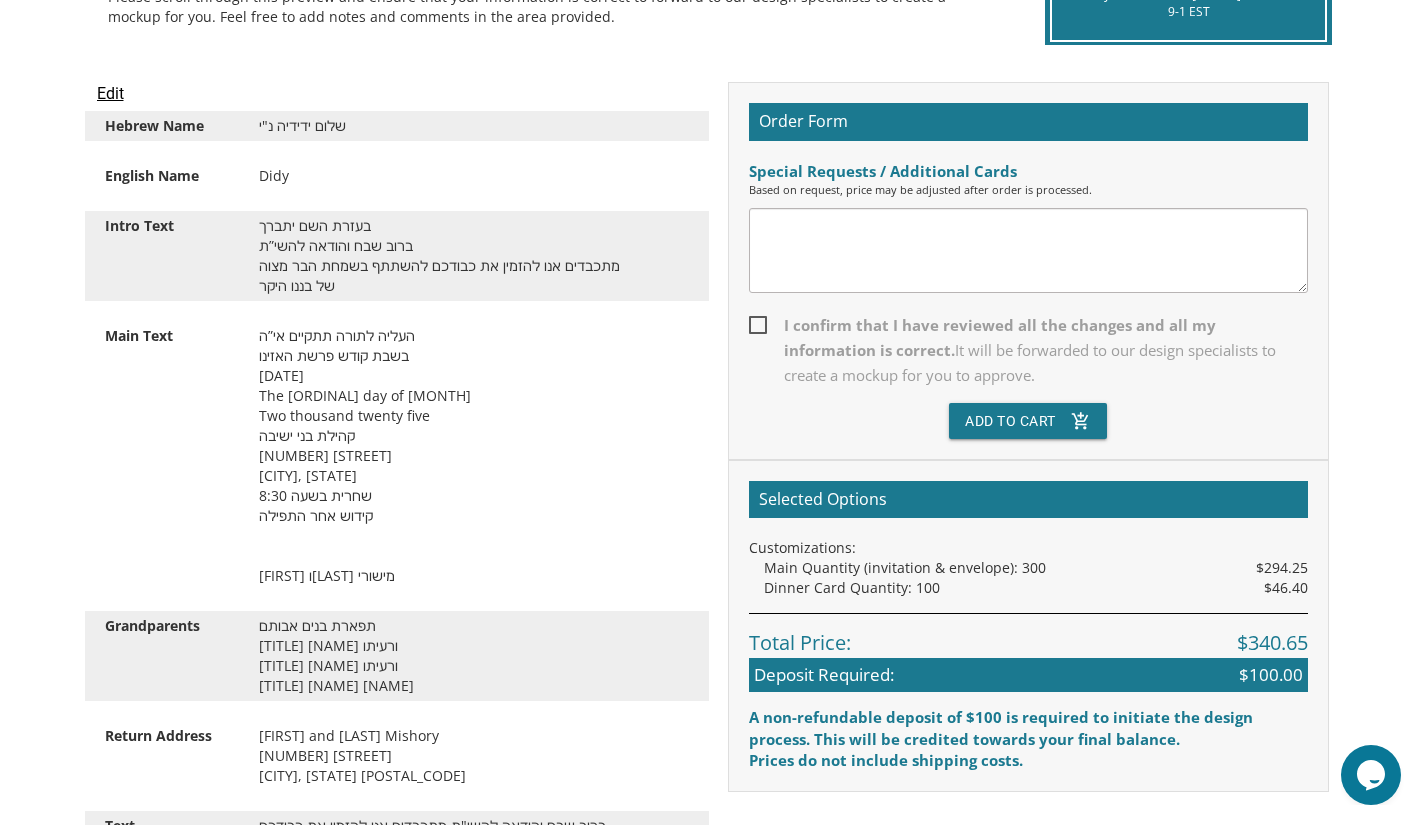 click on "Edit" at bounding box center (110, 94) 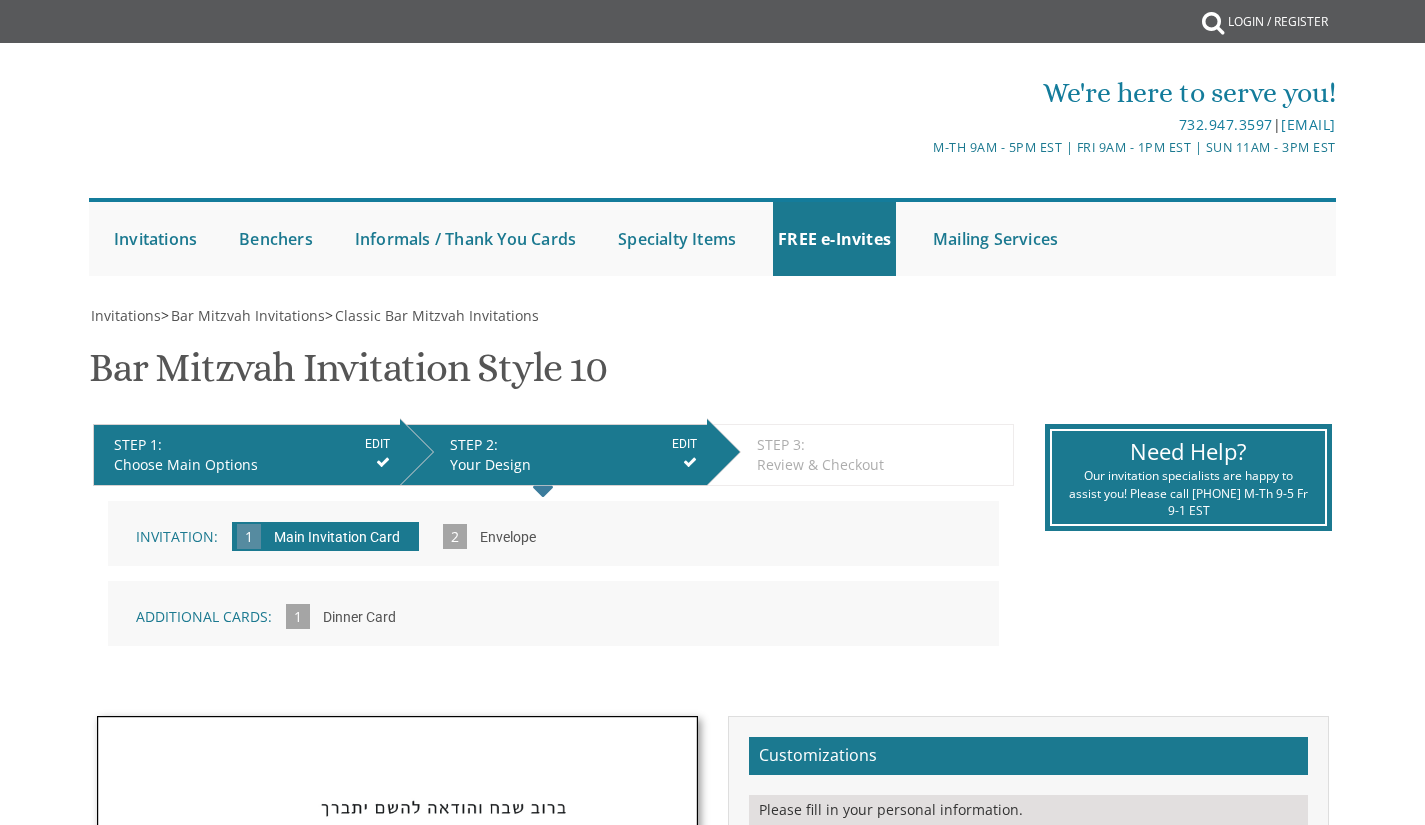 scroll, scrollTop: 0, scrollLeft: 0, axis: both 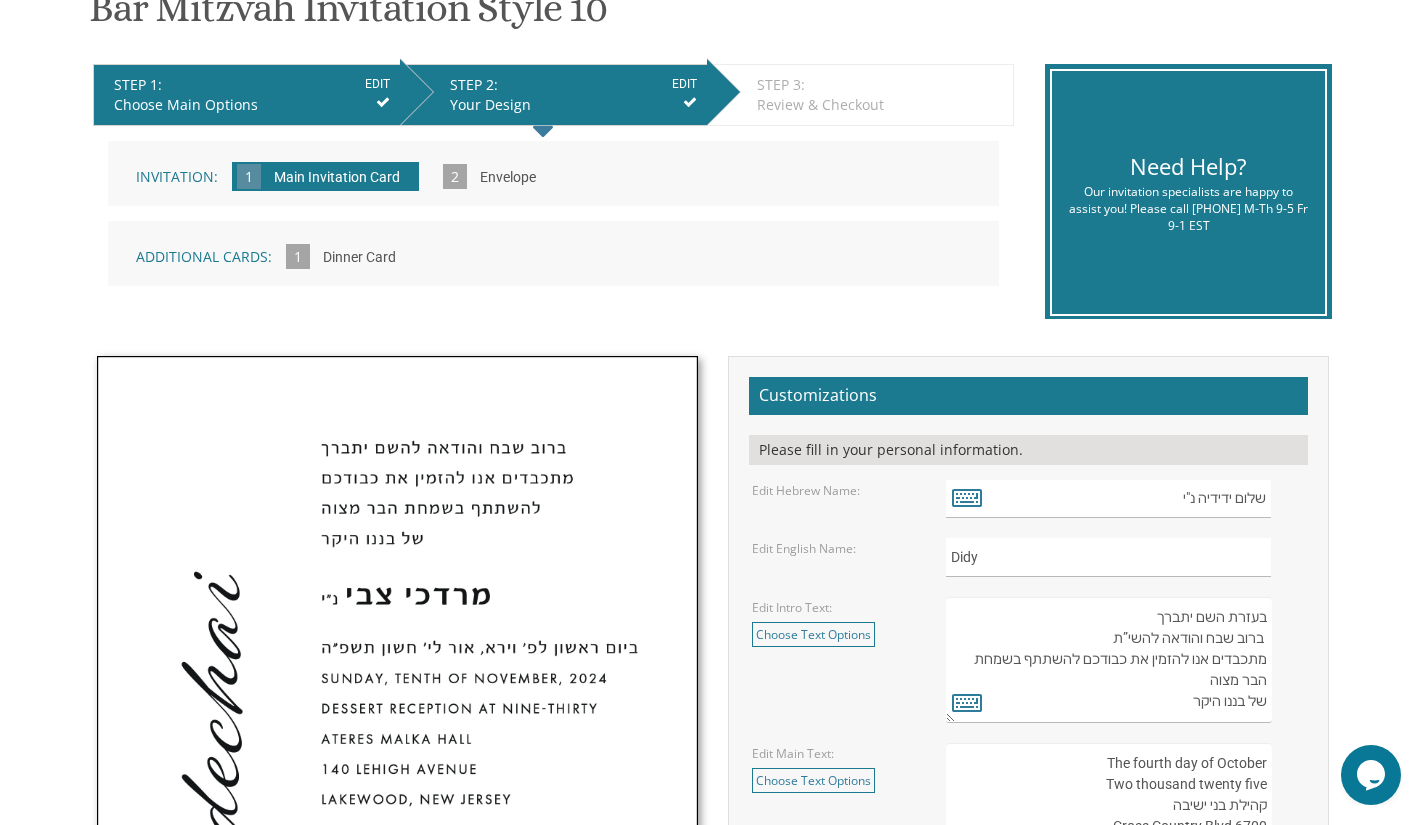 click on "Dinner Card" at bounding box center [359, 258] 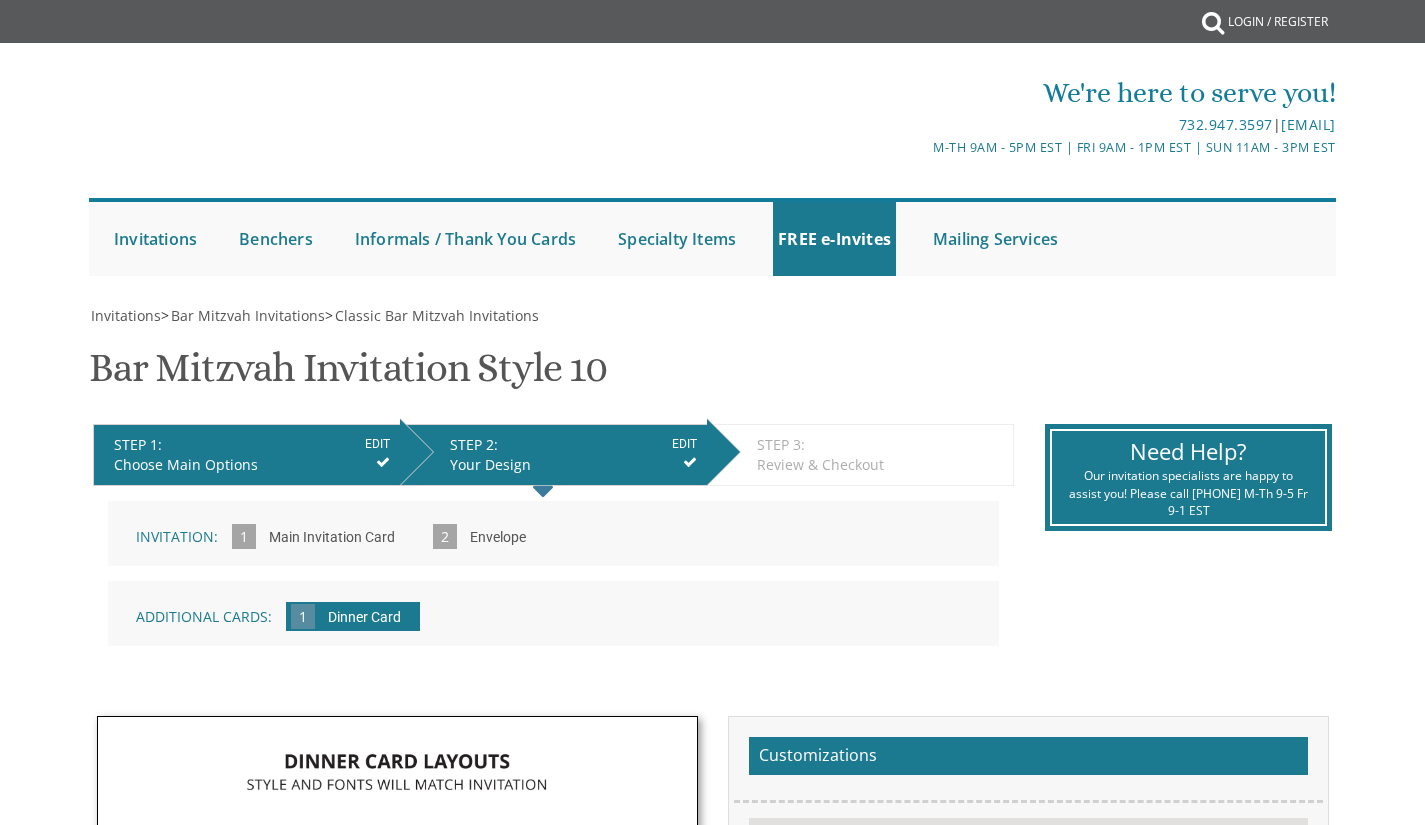 scroll, scrollTop: 0, scrollLeft: 0, axis: both 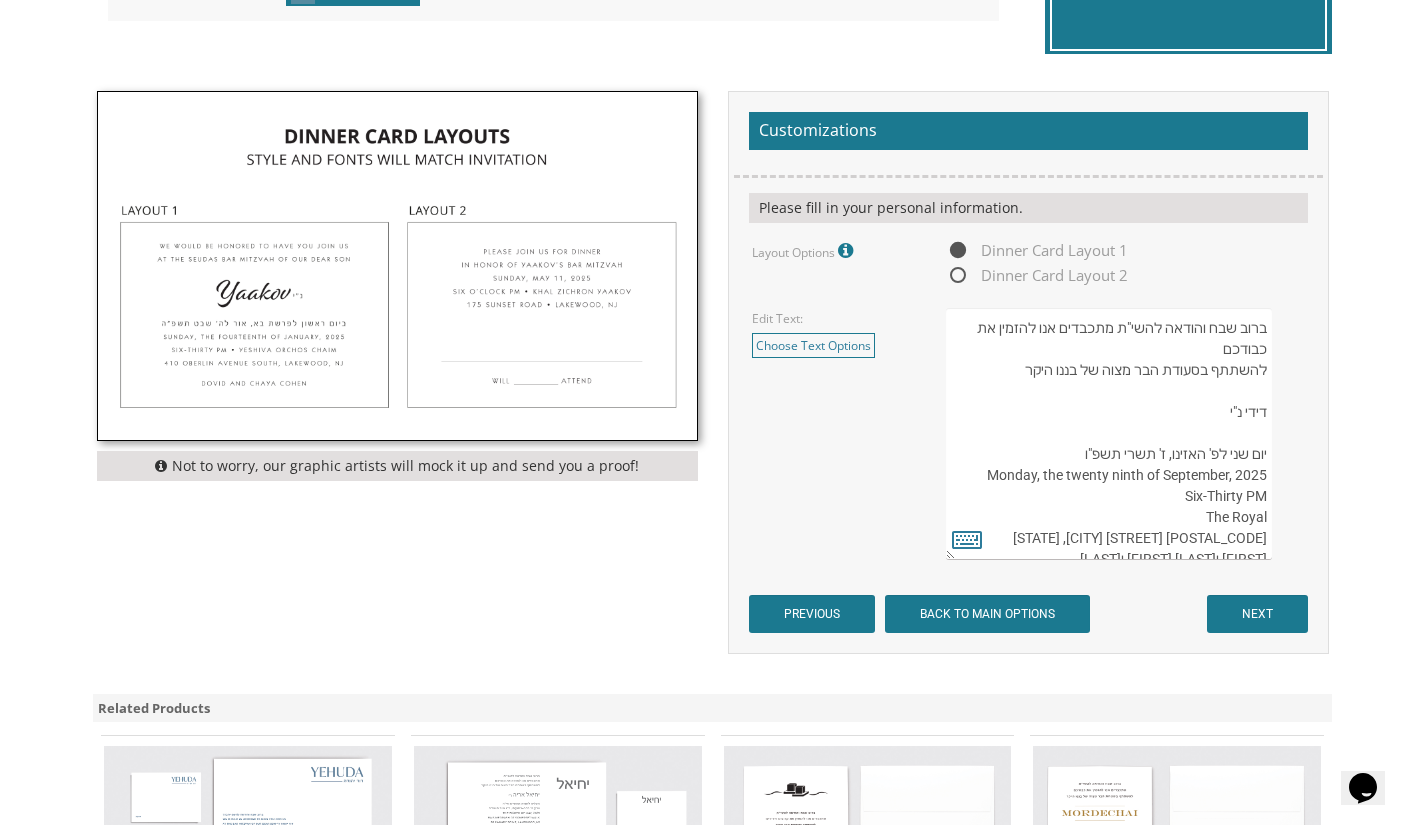 click on "ברוב שבח והודאה להשי"ת מתכבדים אנו להזמין את כבודכם
להשתתף בסעודת הבר מצוה של בננו היקר
דידי נ"י
יום שני לפ' האזינו, ז' תשרי תשפ"ו
Monday, the twenty ninth of September, 2025
Six-Thirty PM
The Royal
[POSTAL_CODE] [STREET] [CITY], [STATE]
[FIRST] ו[LAST] [FIRST] ו[LAST]" at bounding box center [1108, 434] 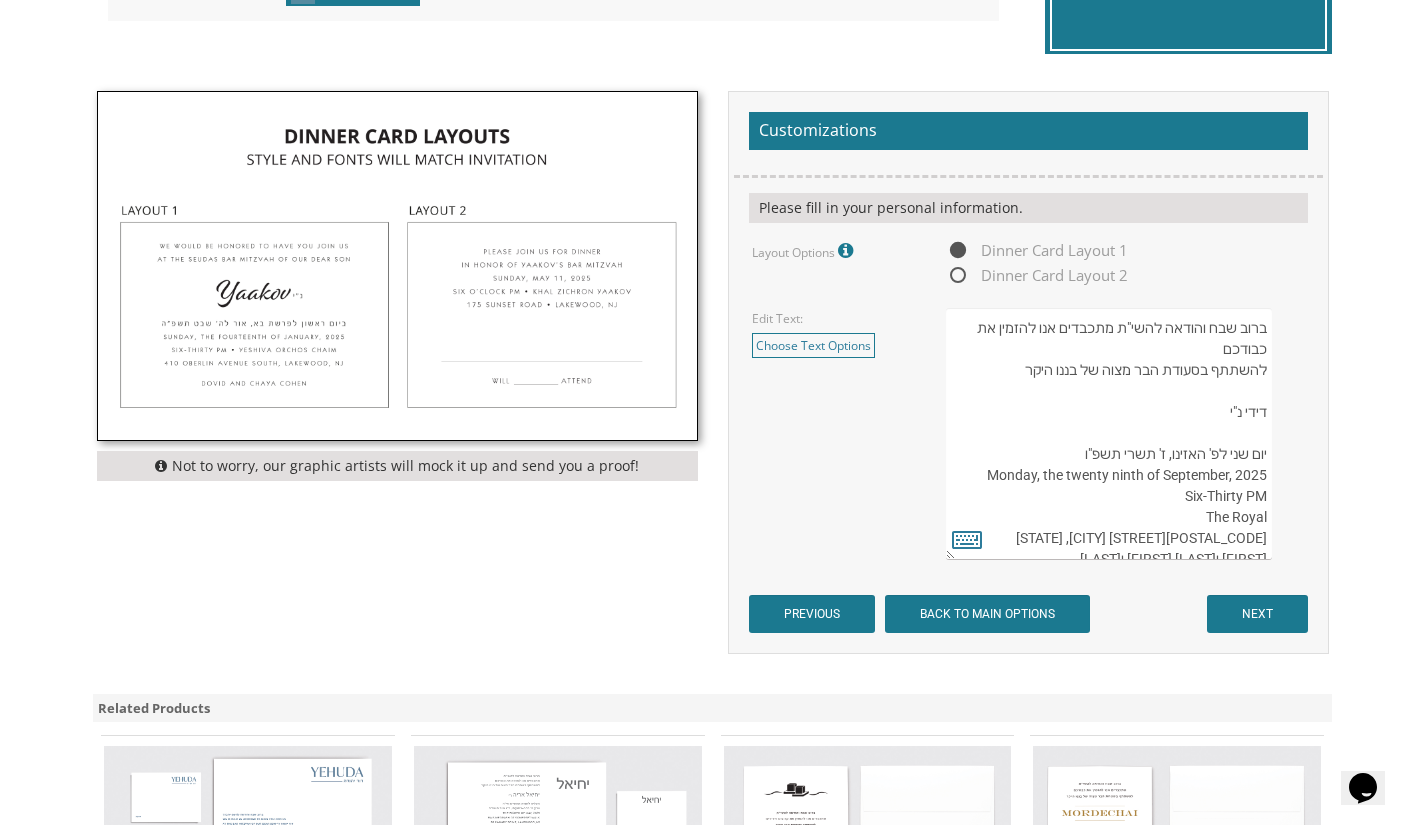 drag, startPoint x: 1117, startPoint y: 536, endPoint x: 1129, endPoint y: 536, distance: 12 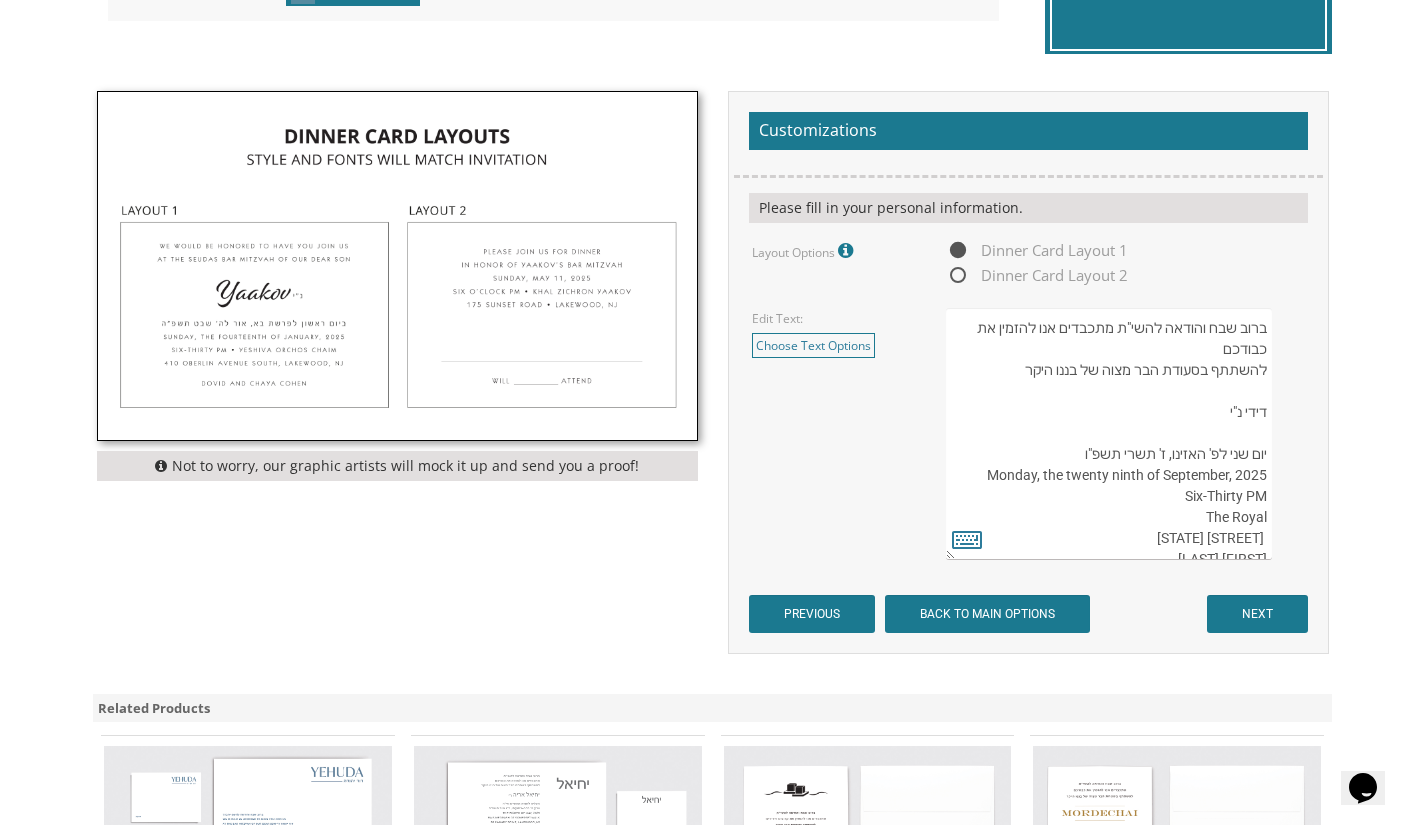 scroll, scrollTop: 10, scrollLeft: 0, axis: vertical 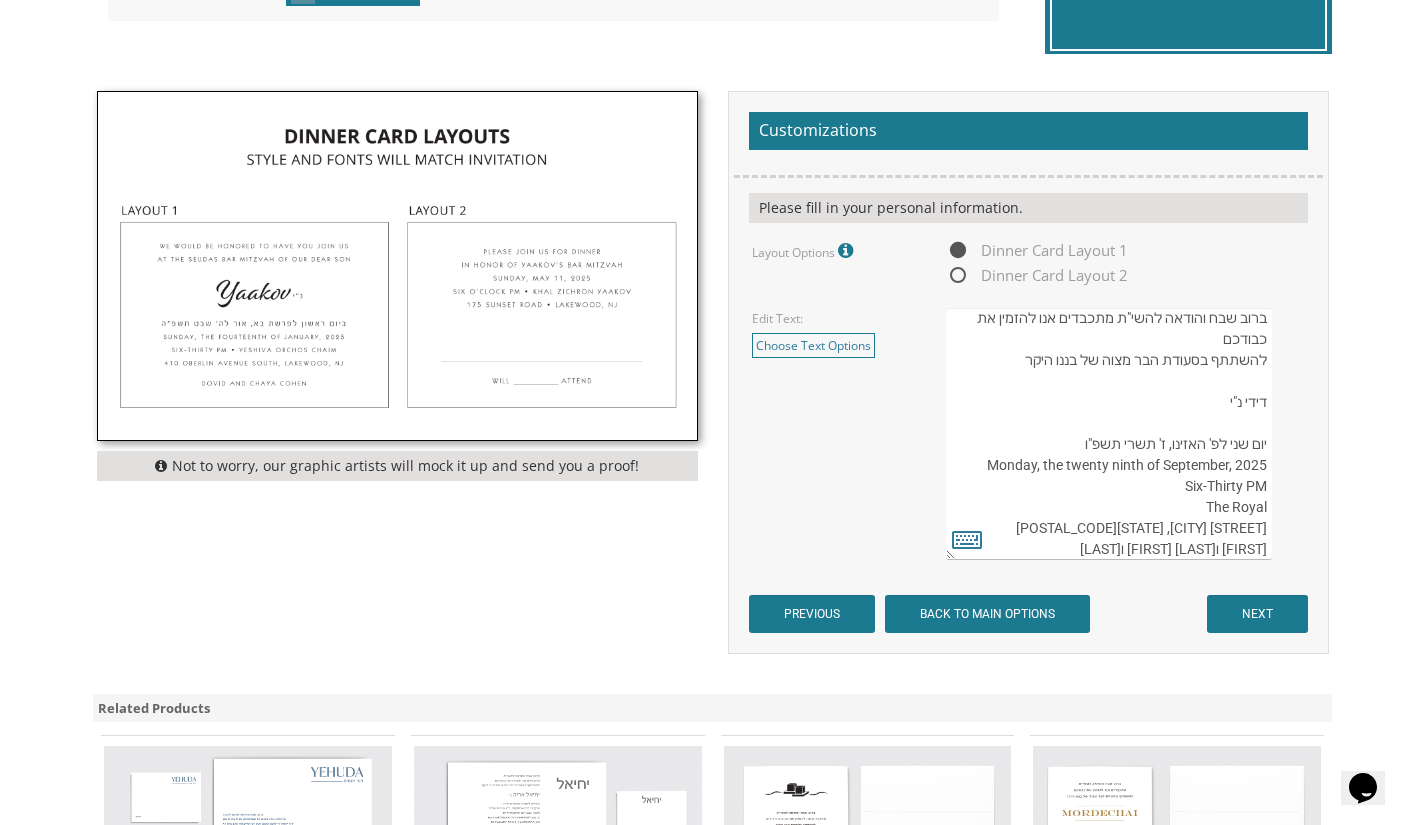 click on "ברוב שבח והודאה להשי"ת מתכבדים אנו להזמין את כבודכם
להשתתף בסעודת הבר מצוה של בננו היקר
דידי נ"י
יום שני לפ' האזינו, ז' תשרי תשפ"ו
Monday, the twenty ninth of September, 2025
Six-Thirty PM
The Royal
7002 21215 Reisterstown Rd Baltimore, MD
אלי ודסי מישורי" at bounding box center [1108, 434] 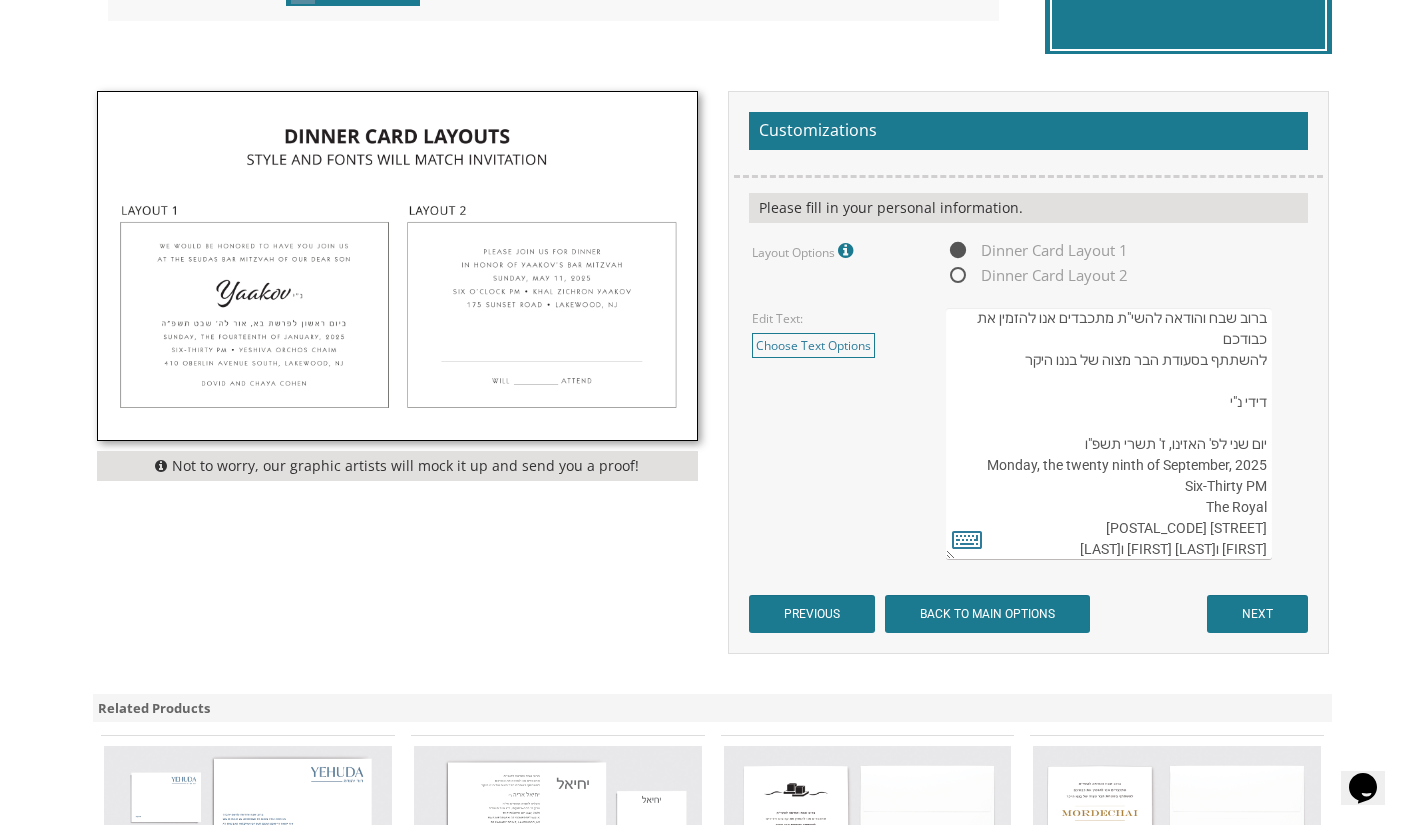 type on "ברוב שבח והודאה להשי"ת מתכבדים אנו להזמין את כבודכם
להשתתף בסעודת הבר מצוה של בננו היקר
דידי נ"י
יום שני לפ' האזינו, ז' תשרי תשפ"ו
Monday, the twenty ninth of September, 2025
Six-Thirty PM
The Royal
Reisterstown Rd 7002
אלי ודסי מישורי" 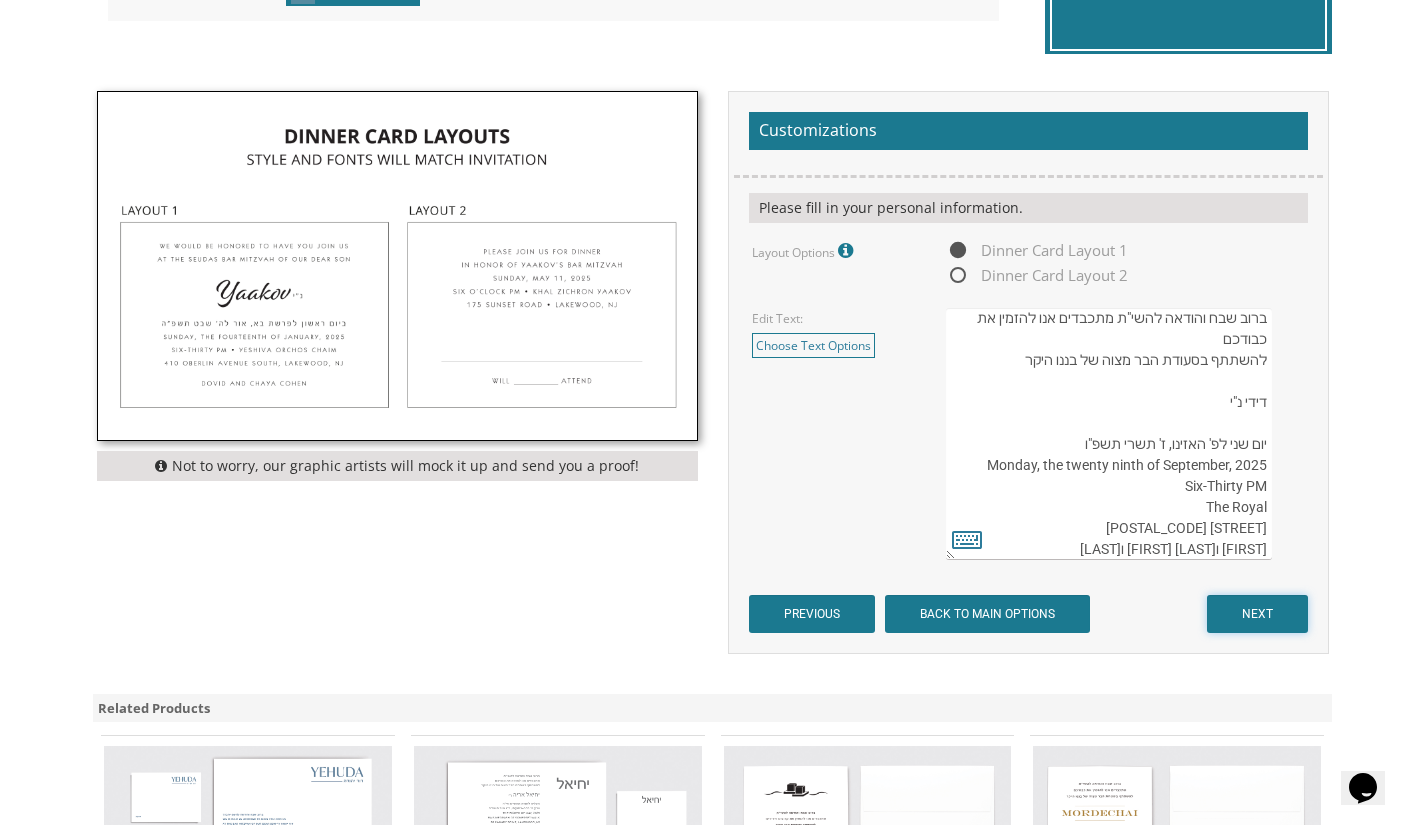 click on "NEXT" at bounding box center [1257, 614] 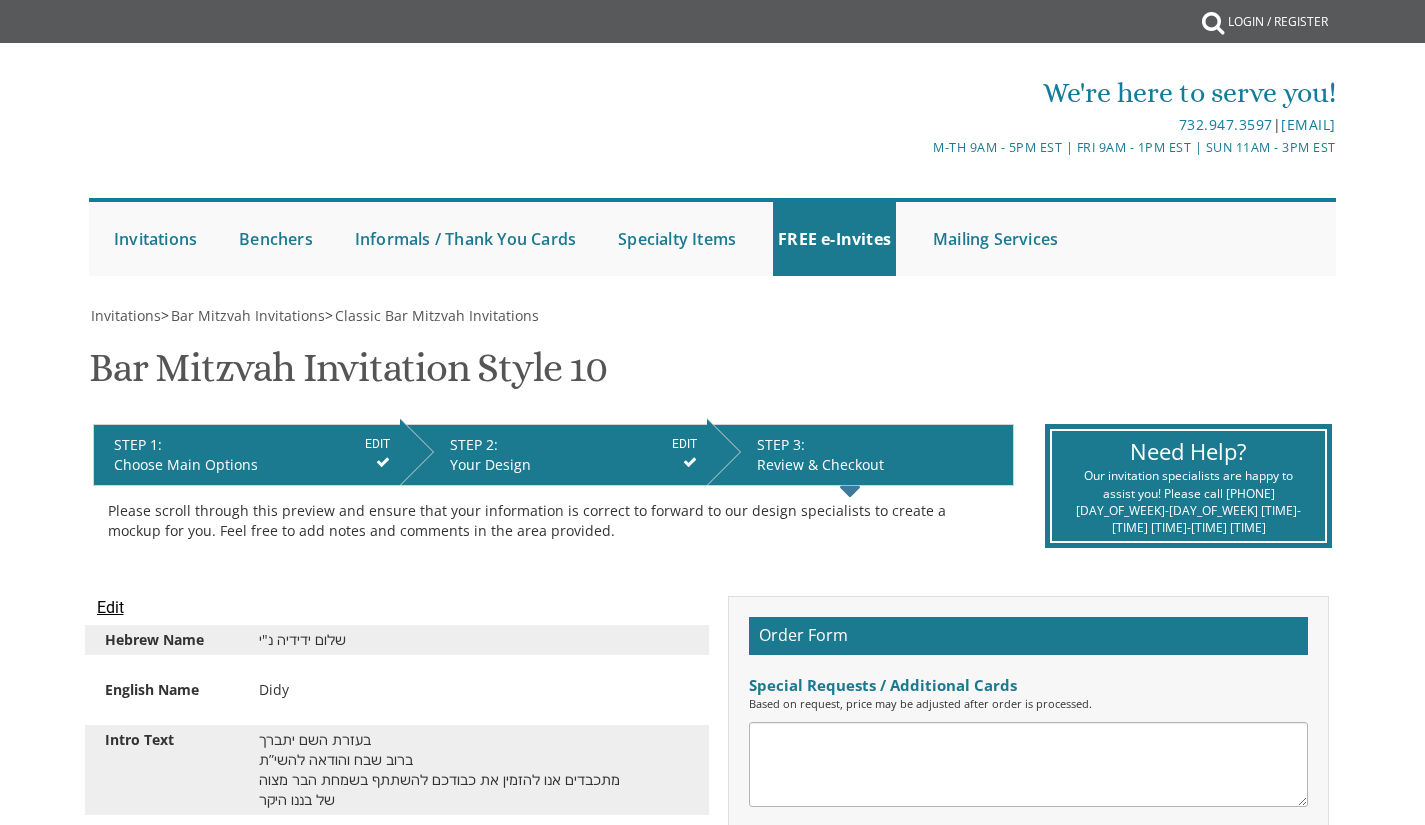 scroll, scrollTop: 0, scrollLeft: 0, axis: both 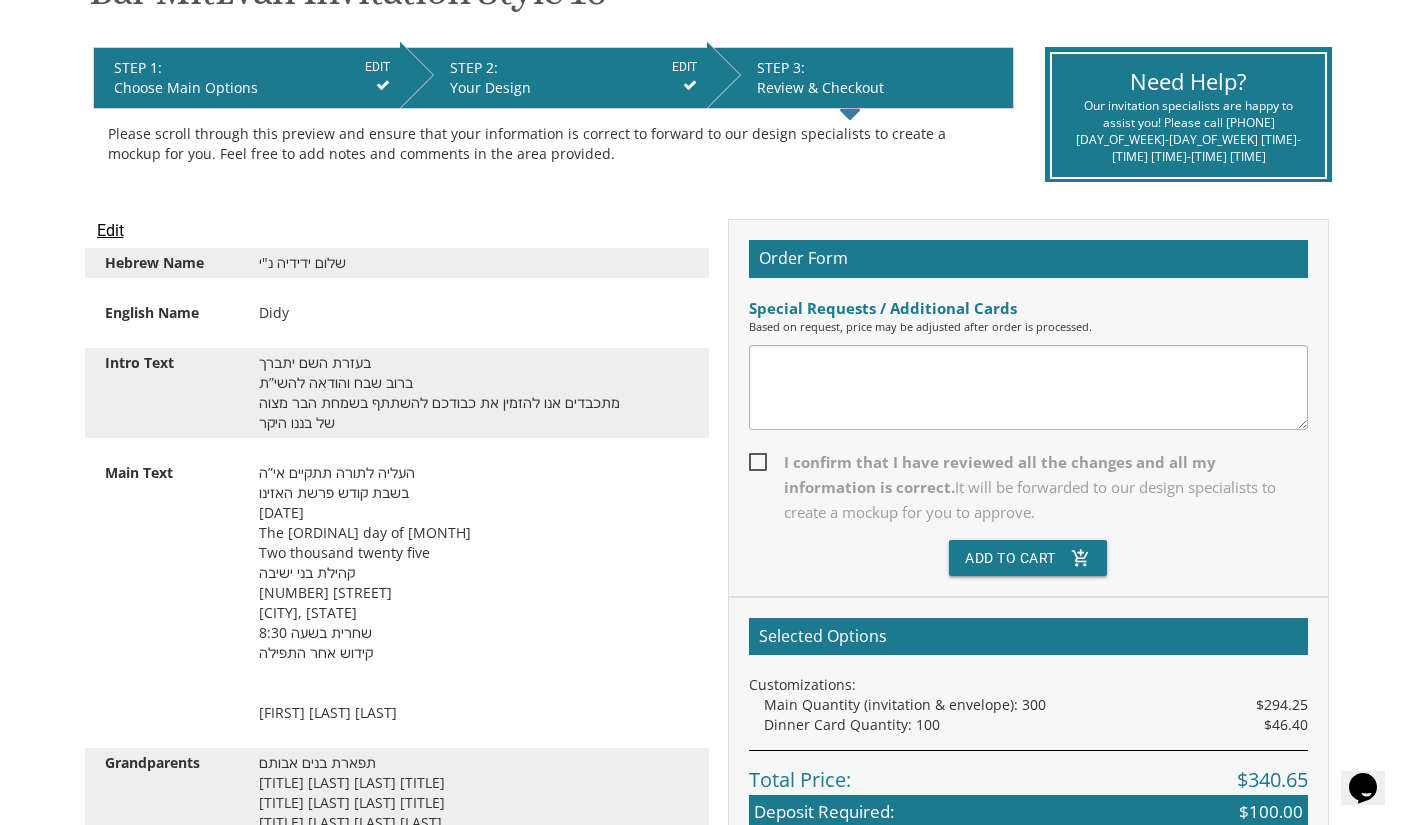 click on "I confirm that I have reviewed all the changes and all my information is correct.   It will be forwarded to our design specialists to create a mockup for you to approve." at bounding box center [1028, 487] 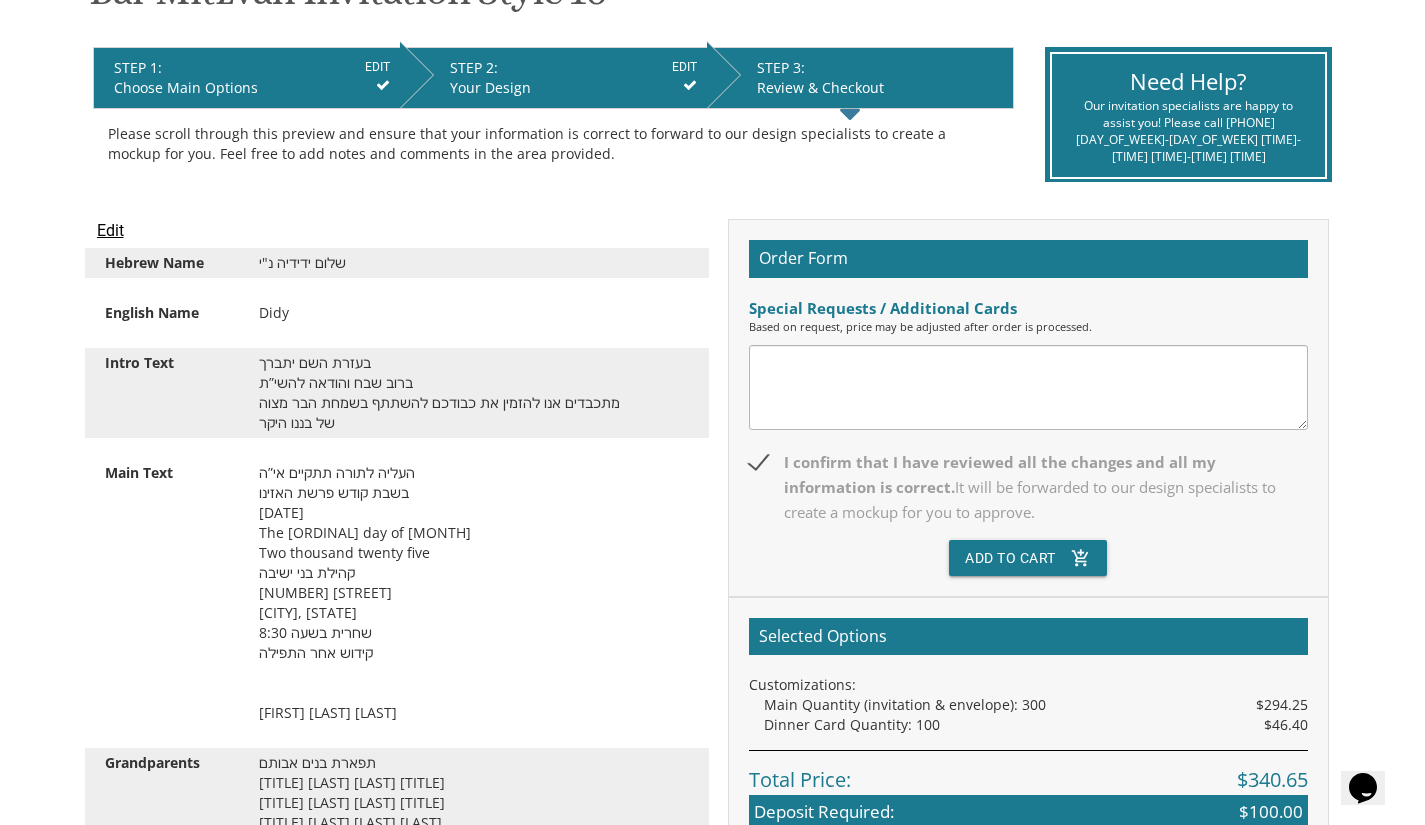 click at bounding box center [1028, 387] 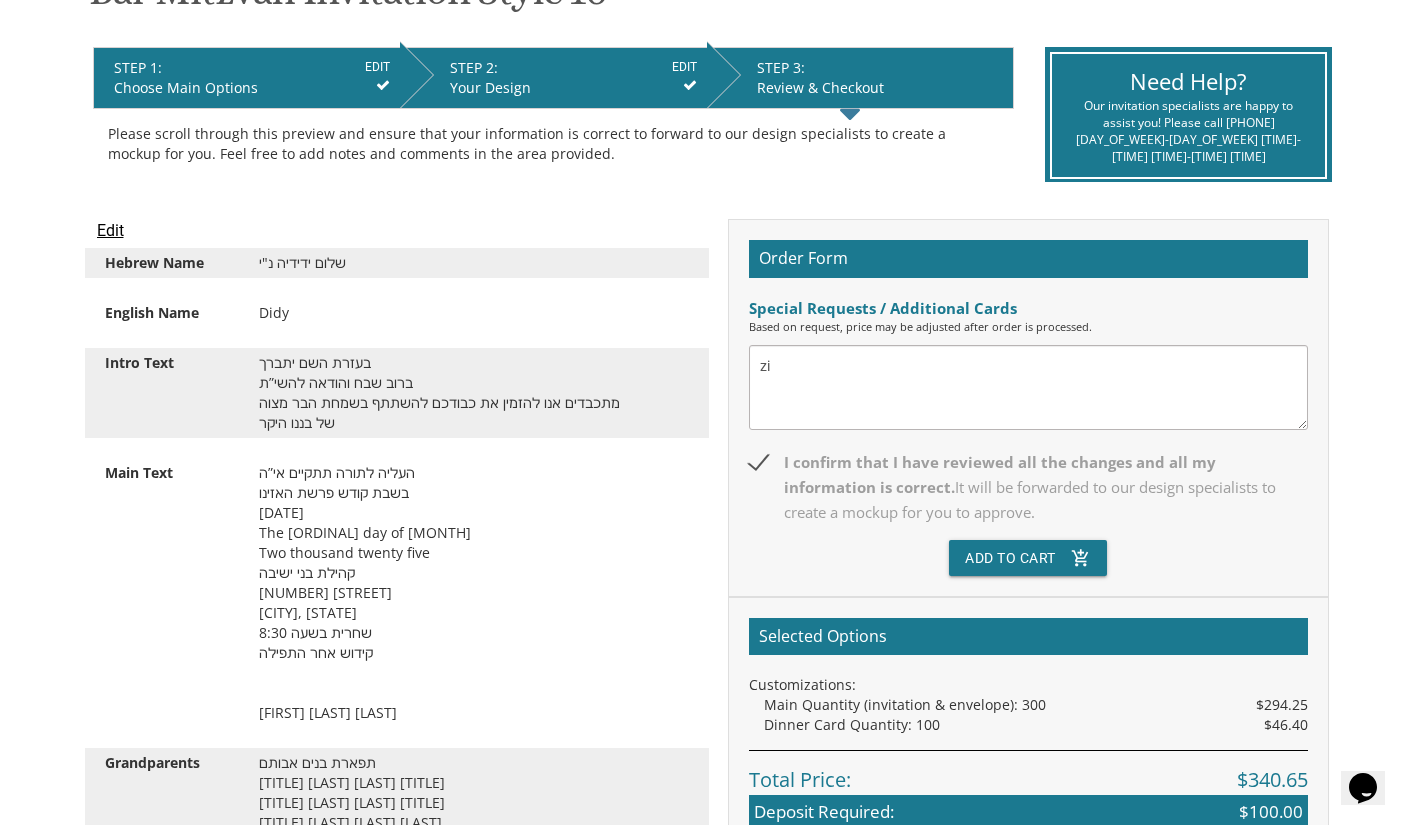 type on "z" 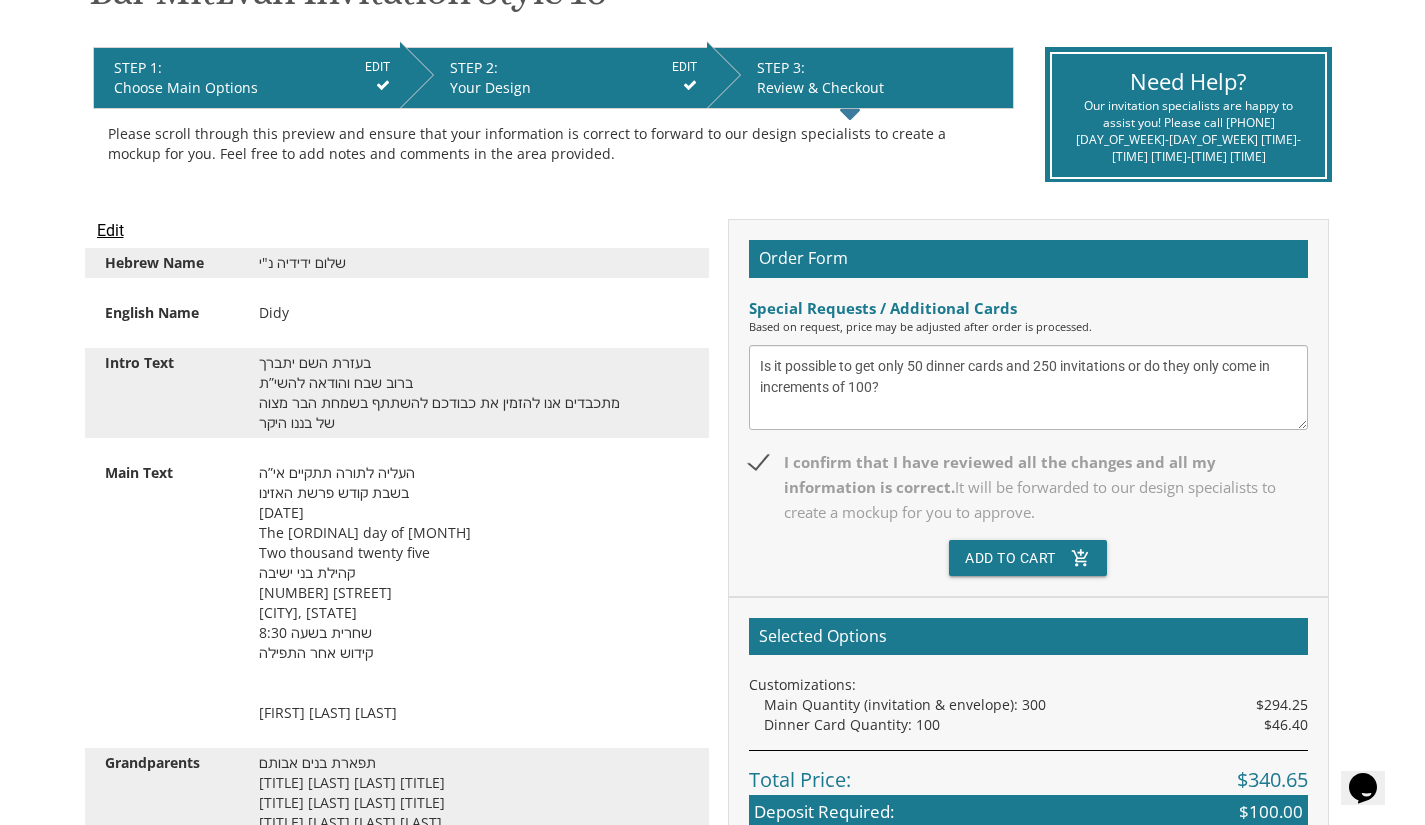 click on "Is it possible to get only 50 dinner cards and 250 invitations or do they only come in increments of 100?" at bounding box center [1028, 387] 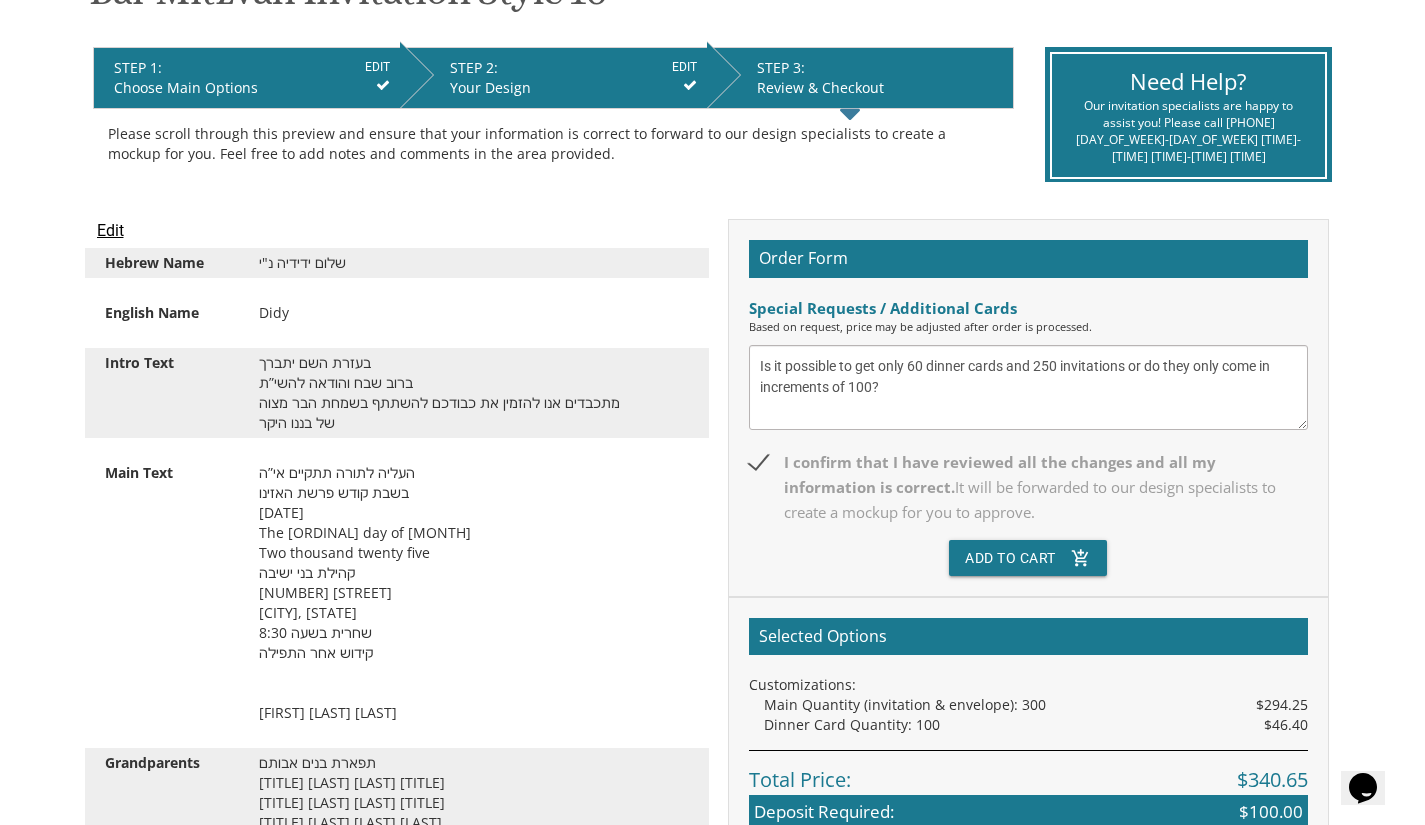 click on "Is it possible to get only 60 dinner cards and 250 invitations or do they only come in increments of 100?" at bounding box center (1028, 387) 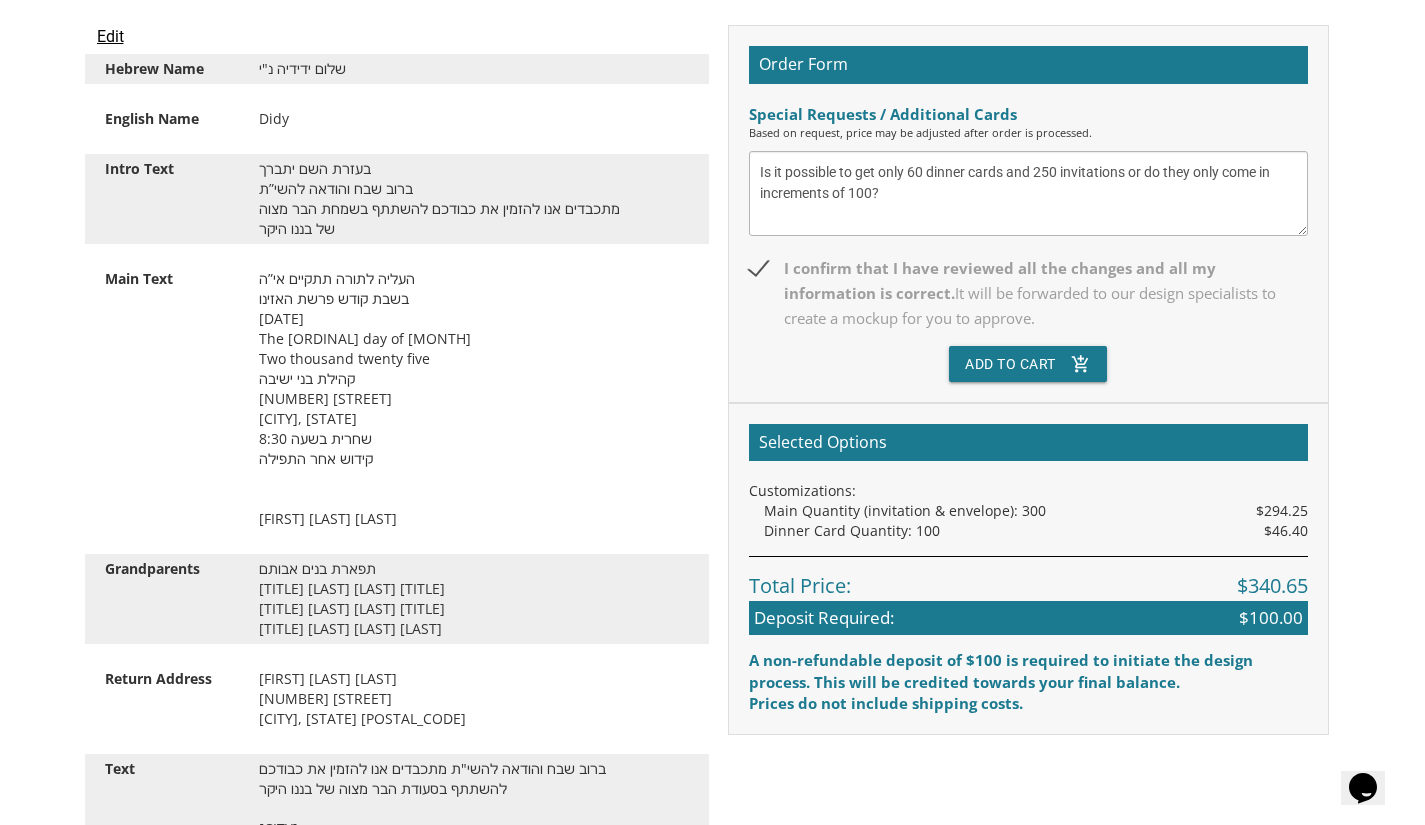 scroll, scrollTop: 586, scrollLeft: 0, axis: vertical 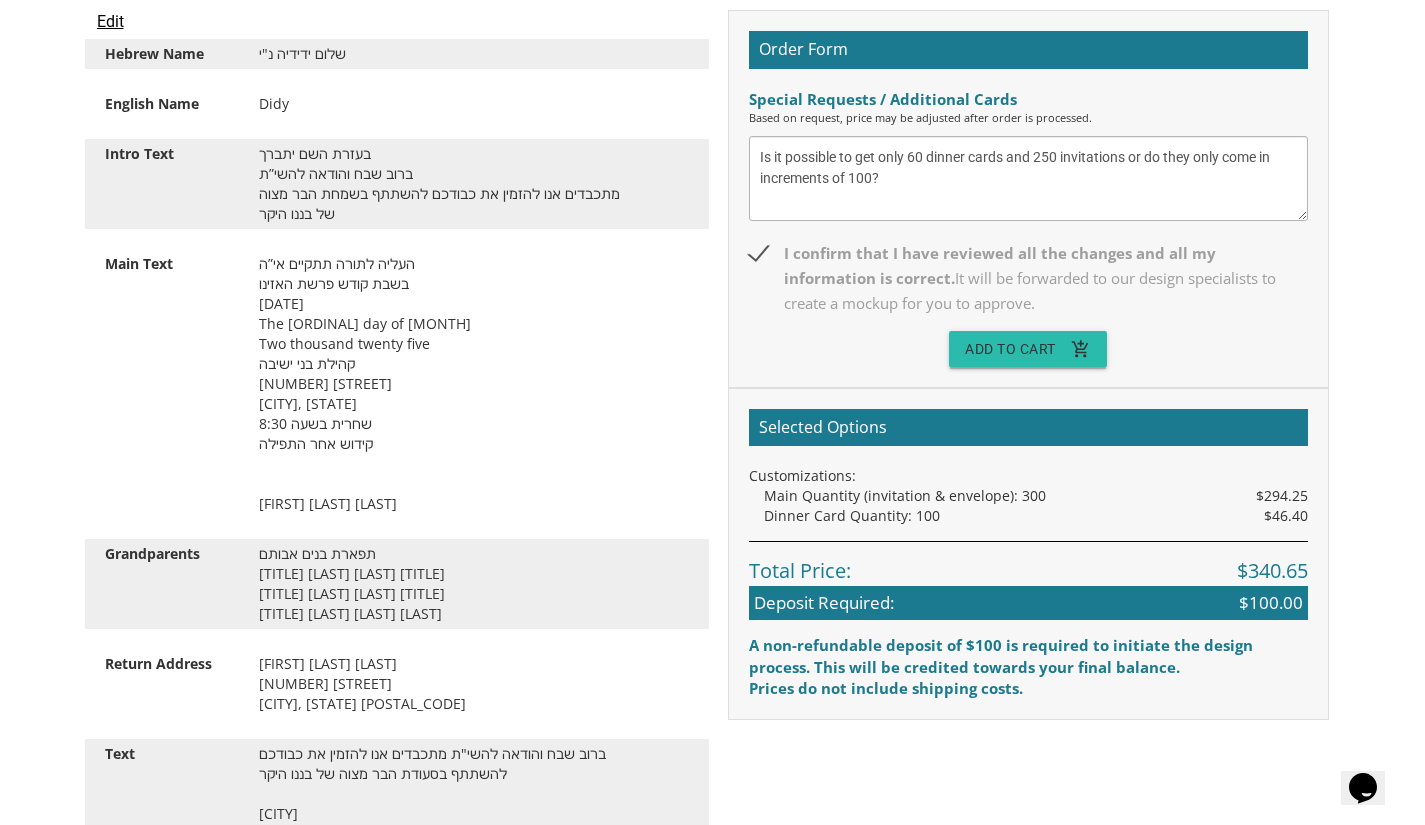 type on "Is it possible to get only 60 dinner cards and 250 invitations or do they only come in increments of 100?" 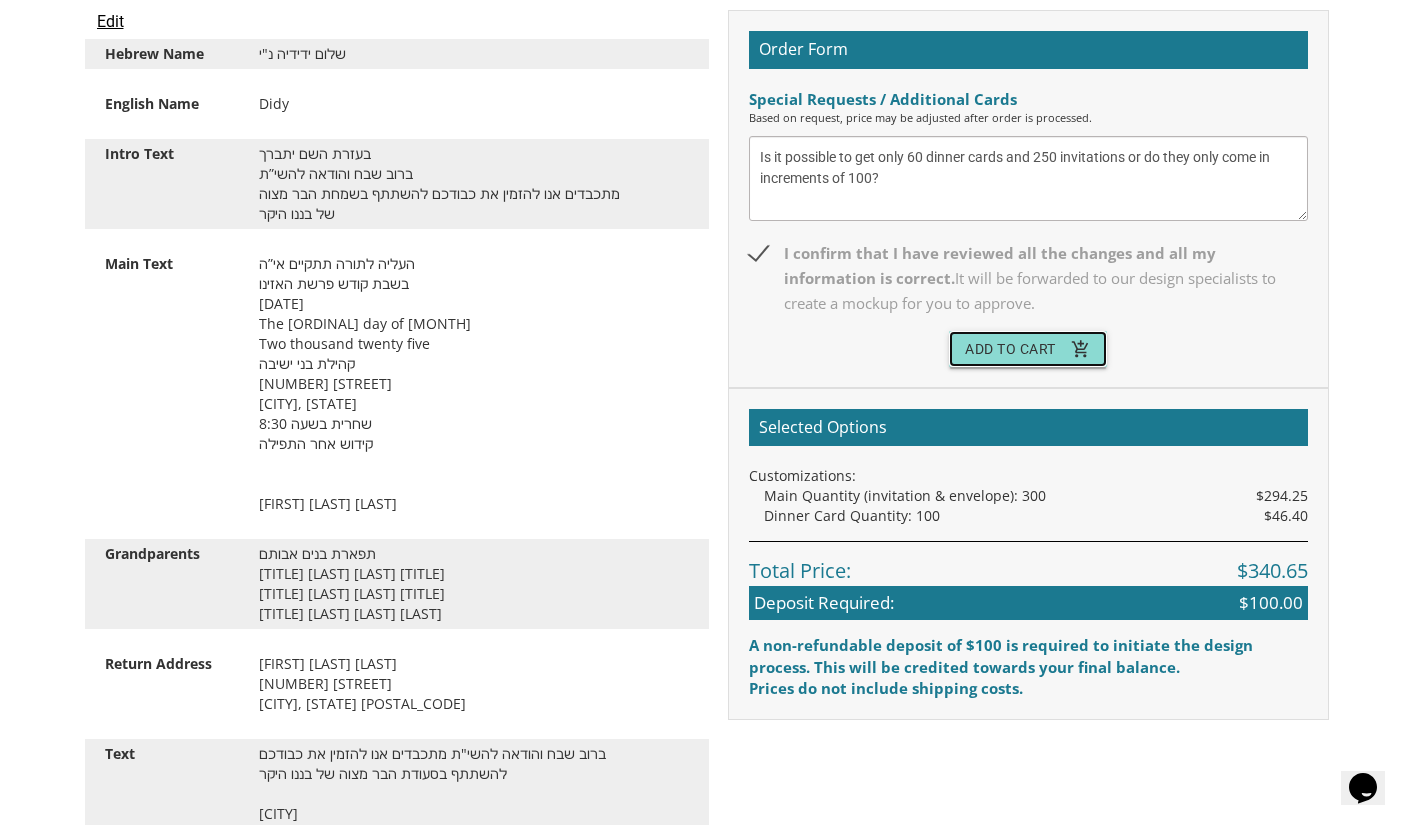 click on "Add To Cart
add_shopping_cart" at bounding box center (1028, 349) 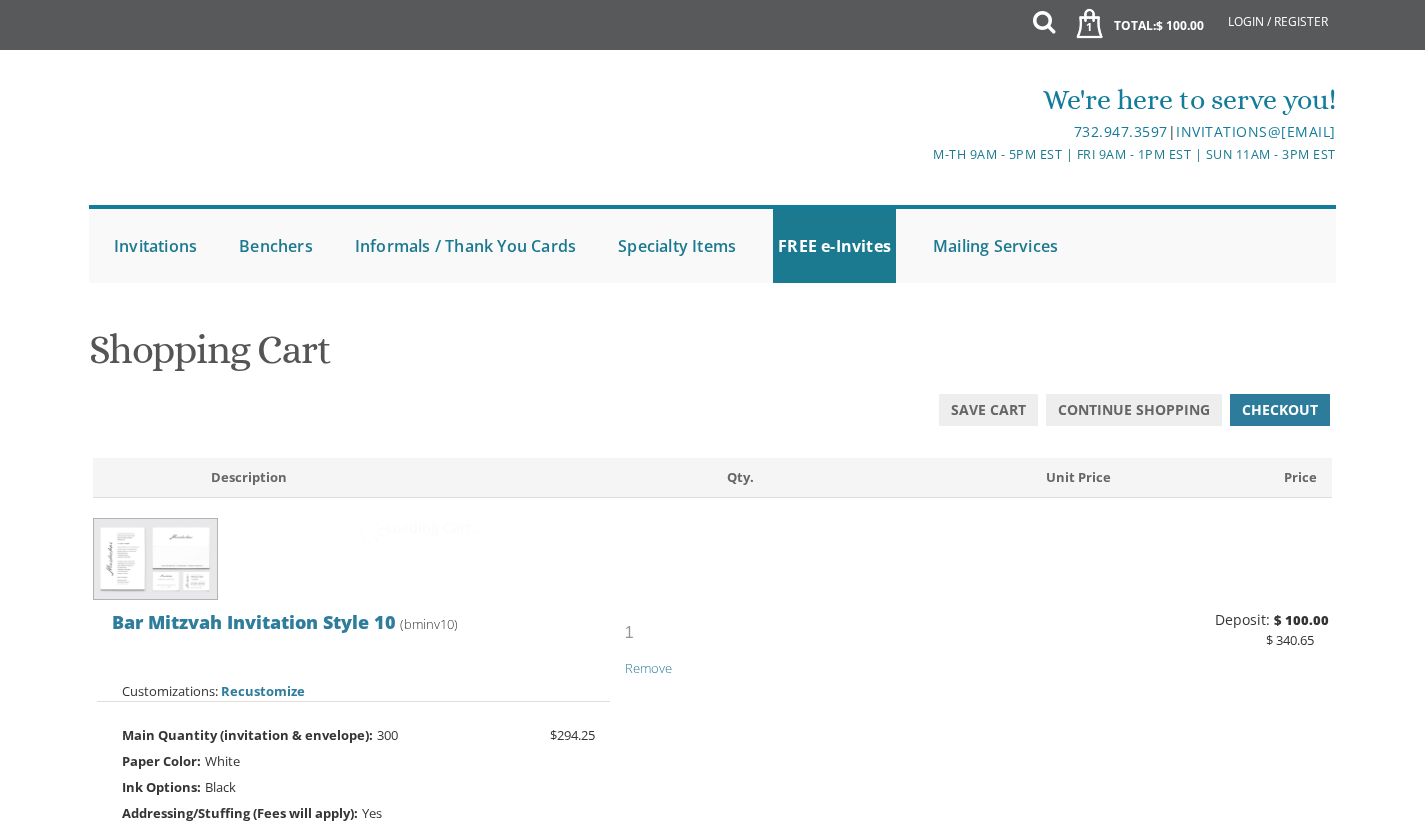 scroll, scrollTop: 0, scrollLeft: 0, axis: both 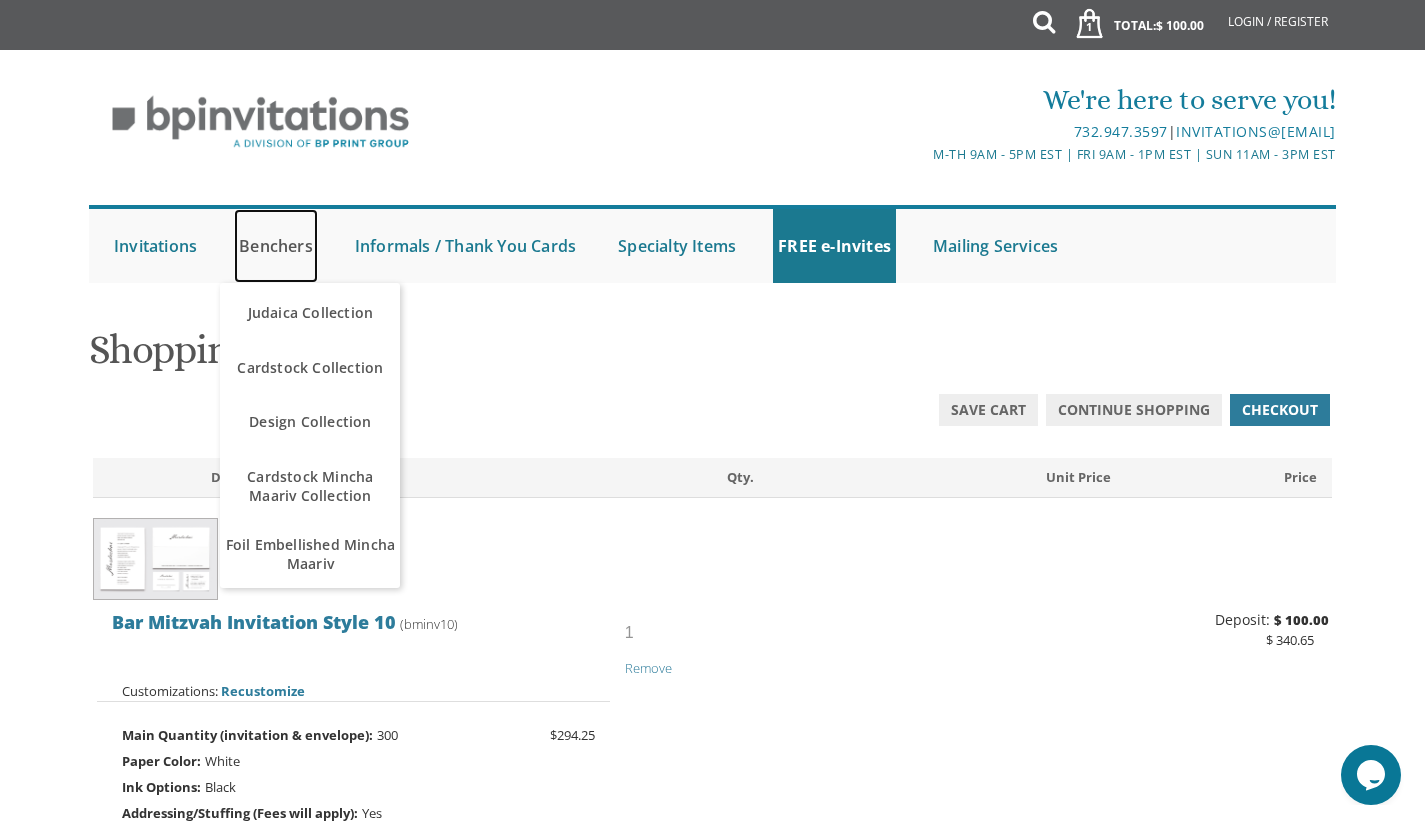 click on "Benchers" at bounding box center (276, 246) 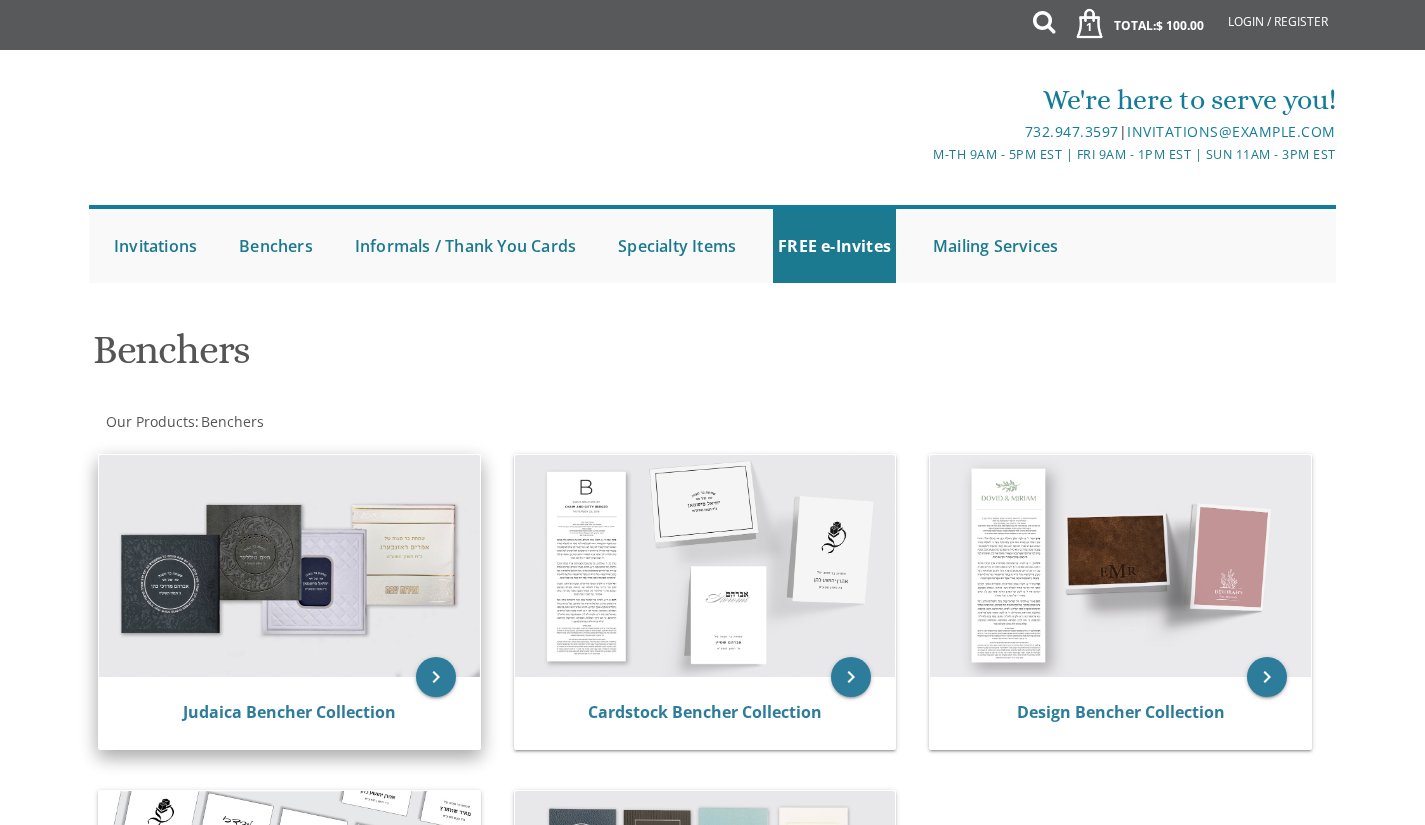 scroll, scrollTop: 0, scrollLeft: 0, axis: both 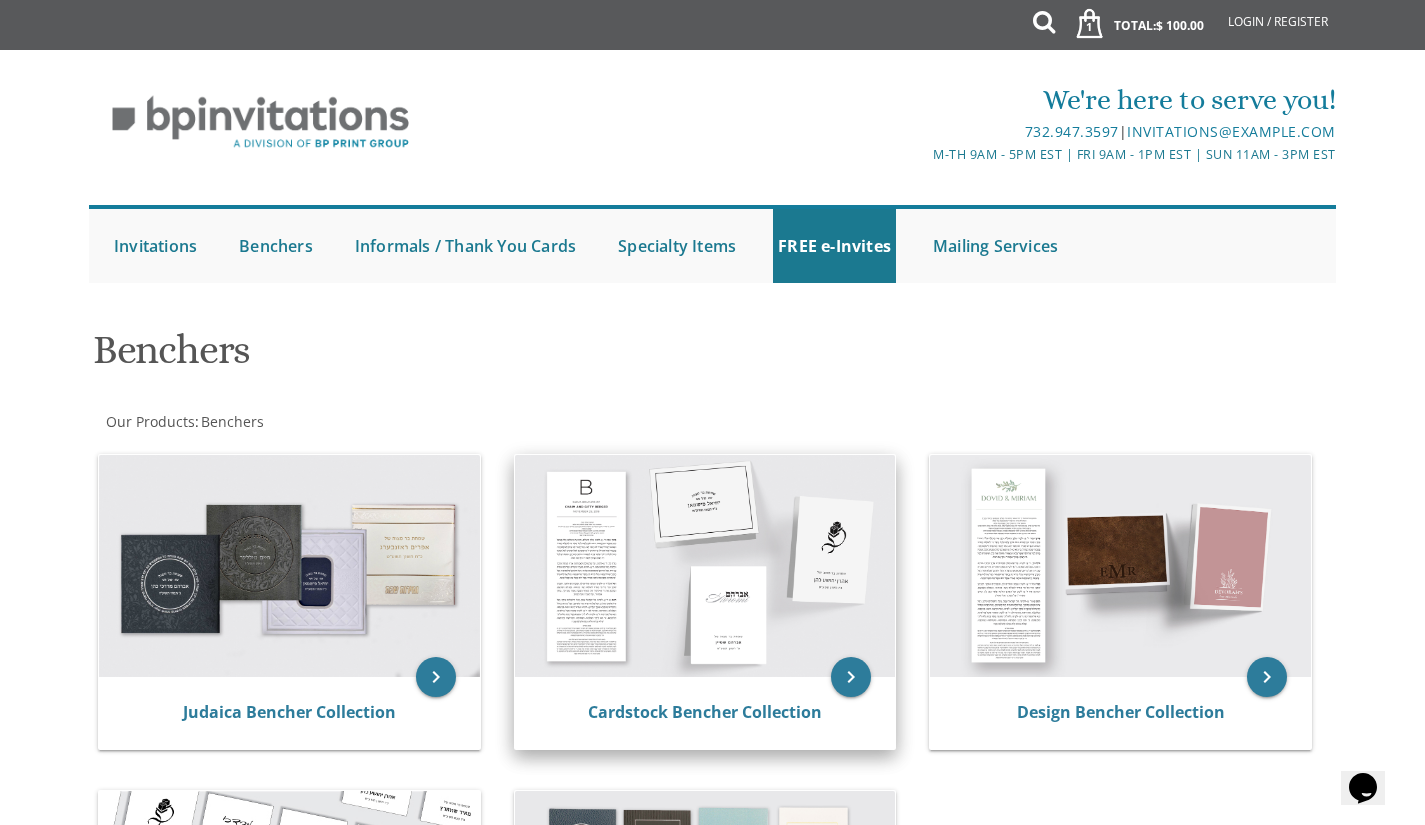 click at bounding box center [705, 566] 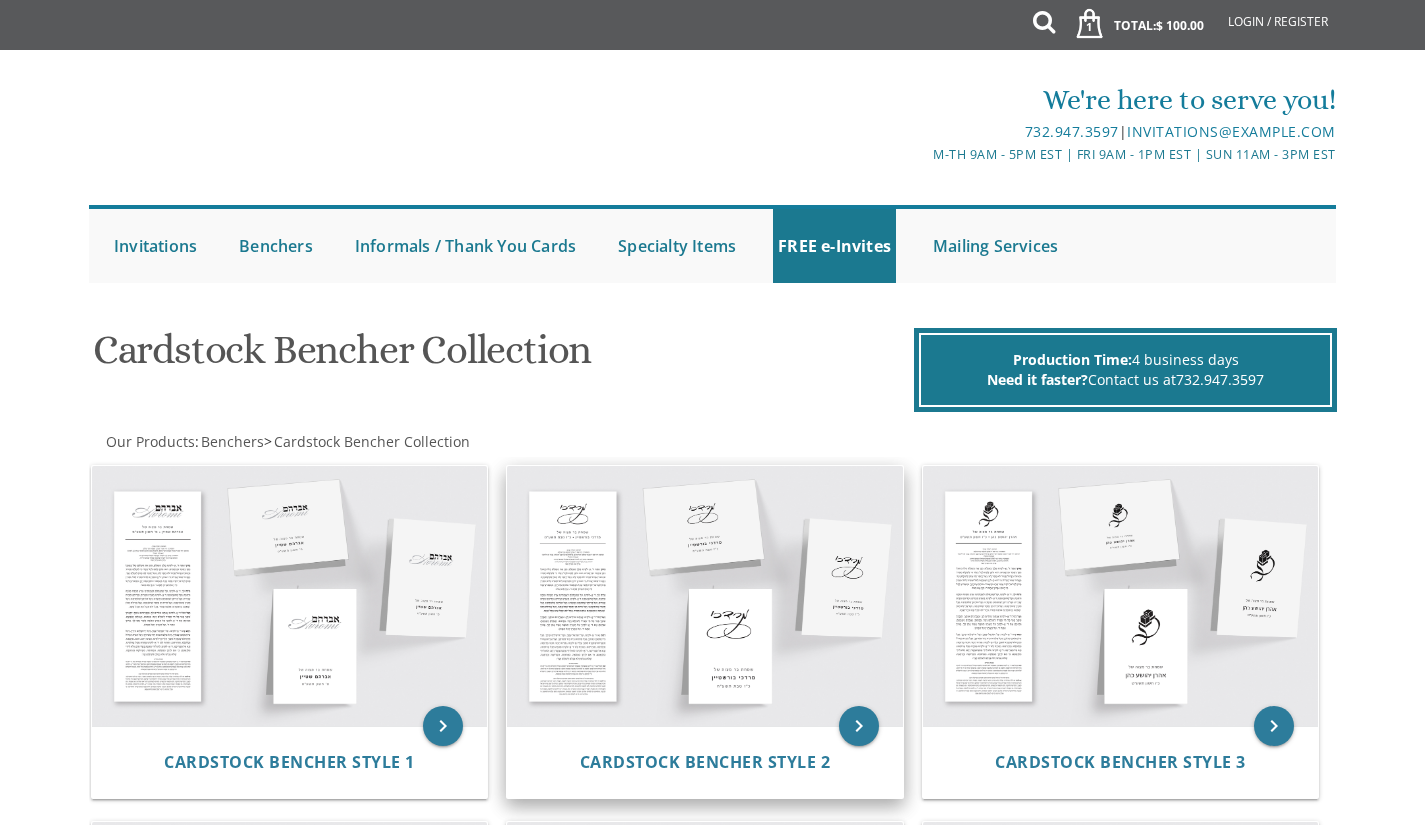 scroll, scrollTop: 0, scrollLeft: 0, axis: both 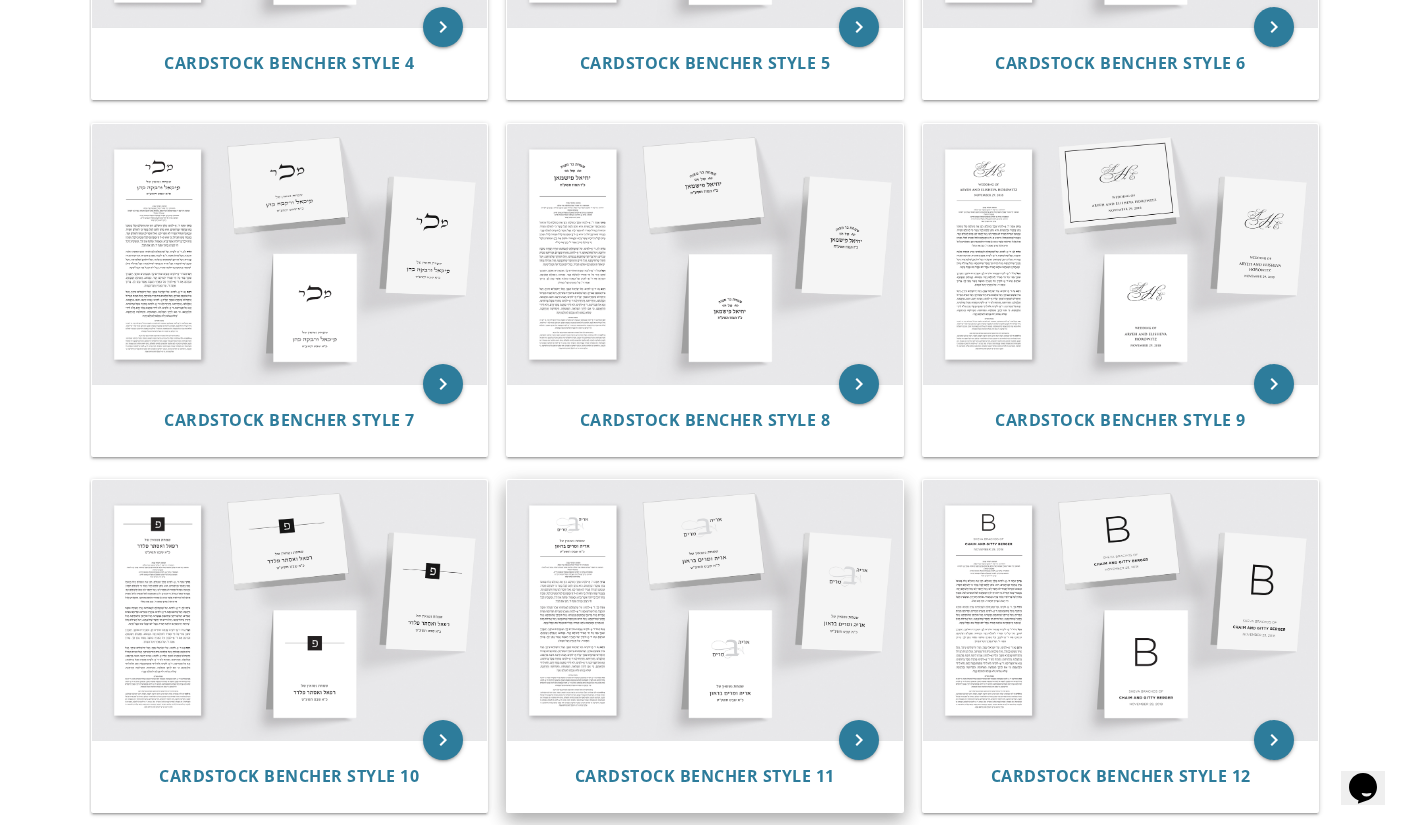 click at bounding box center [705, 610] 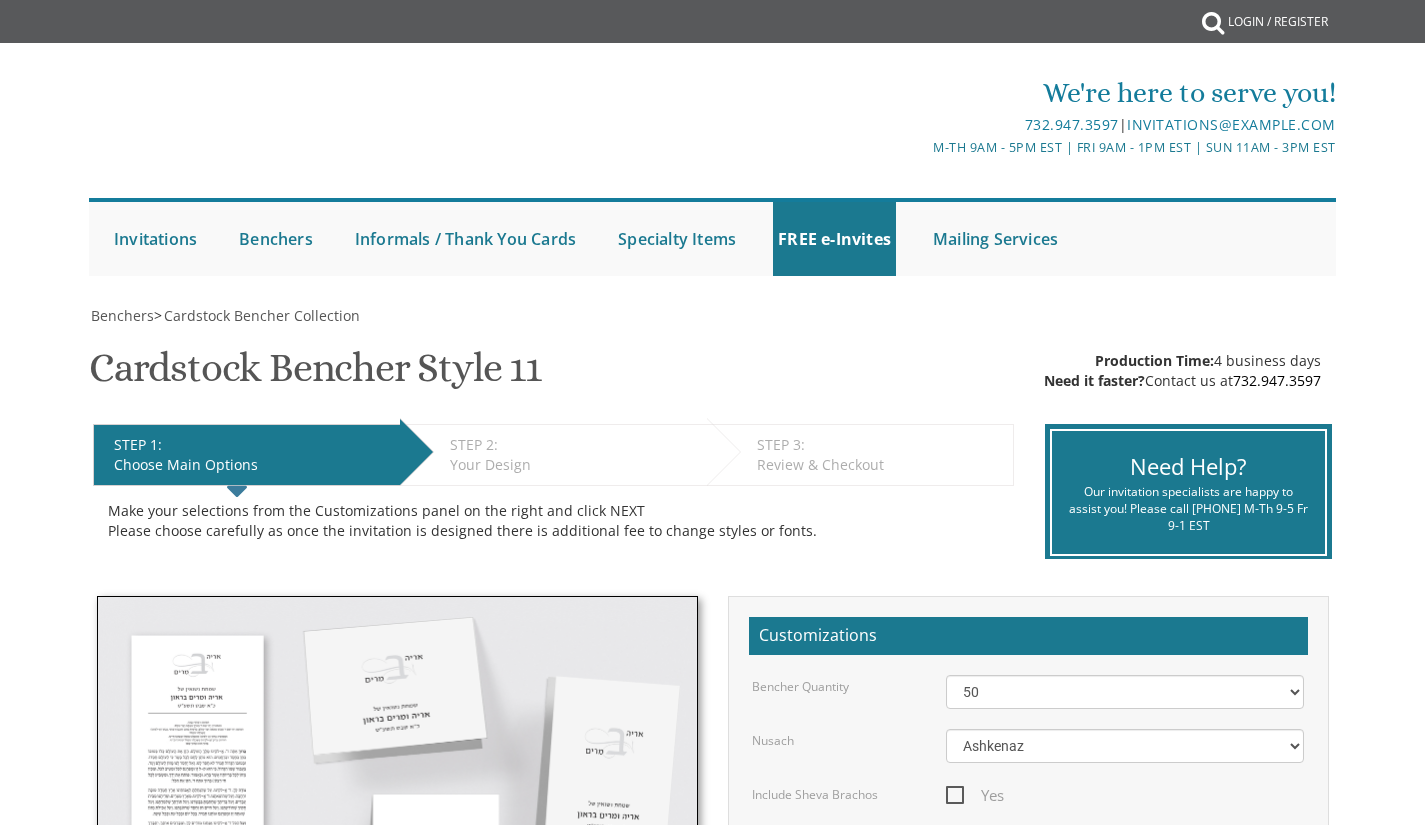 scroll, scrollTop: 0, scrollLeft: 0, axis: both 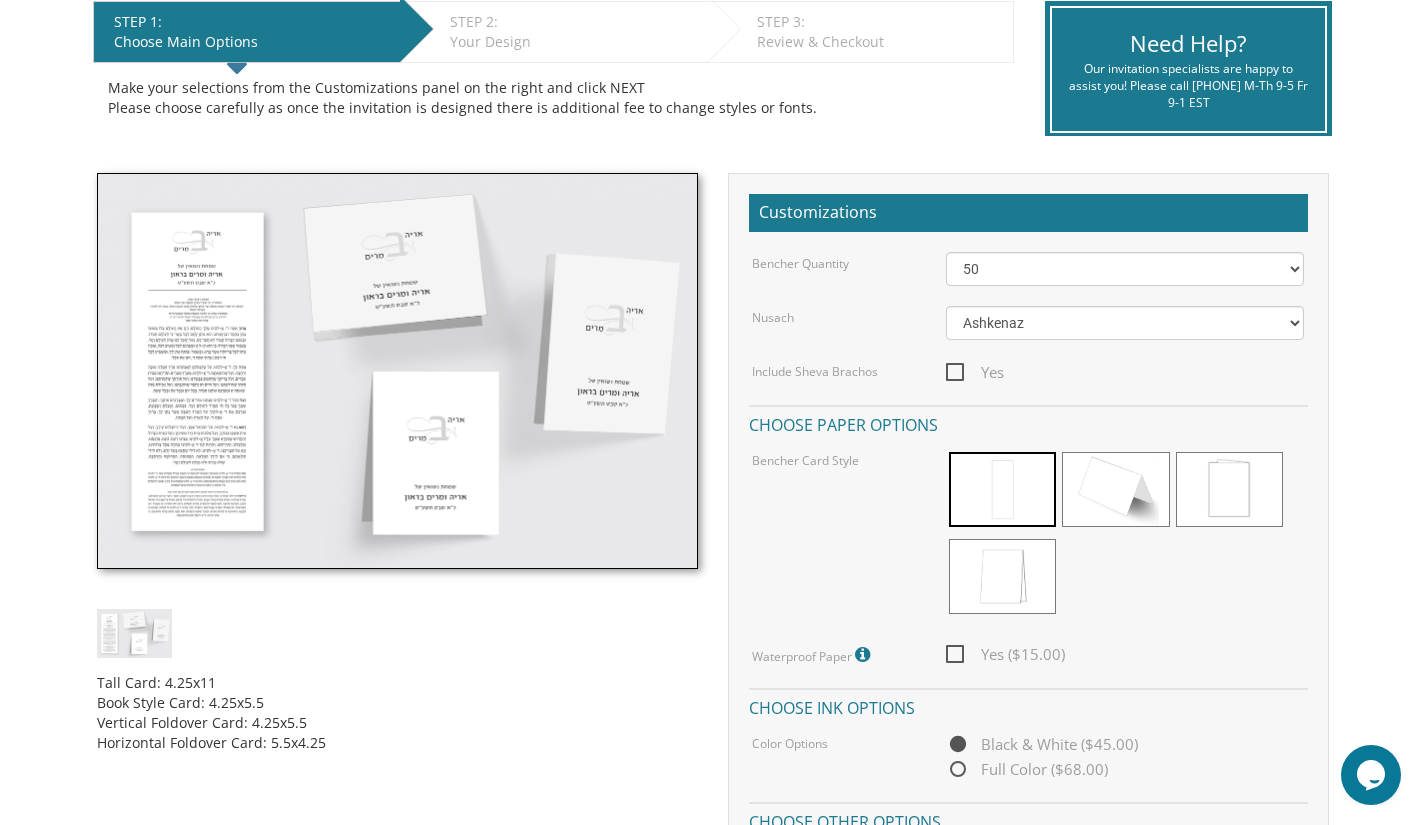 click at bounding box center (1229, 489) 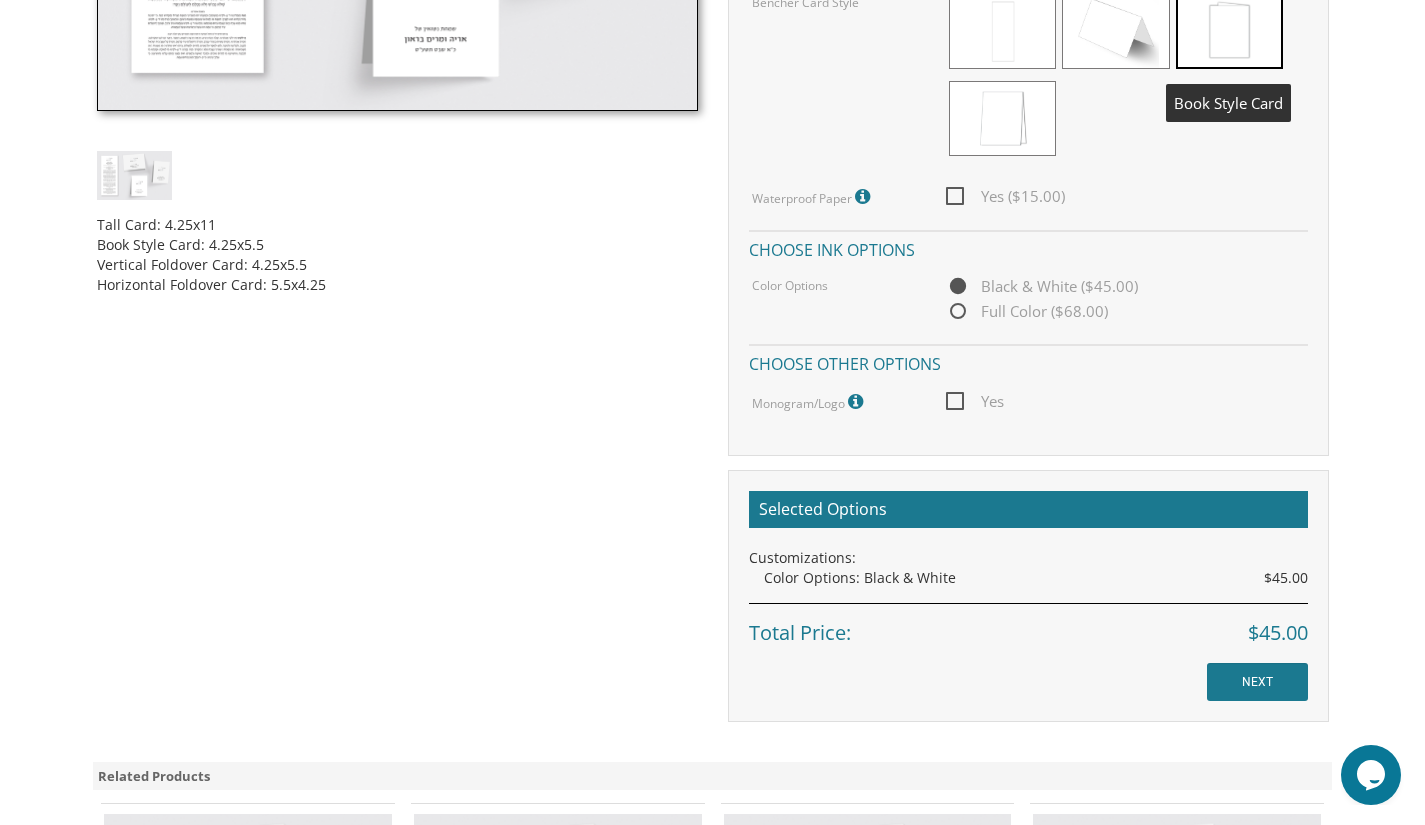 scroll, scrollTop: 885, scrollLeft: 0, axis: vertical 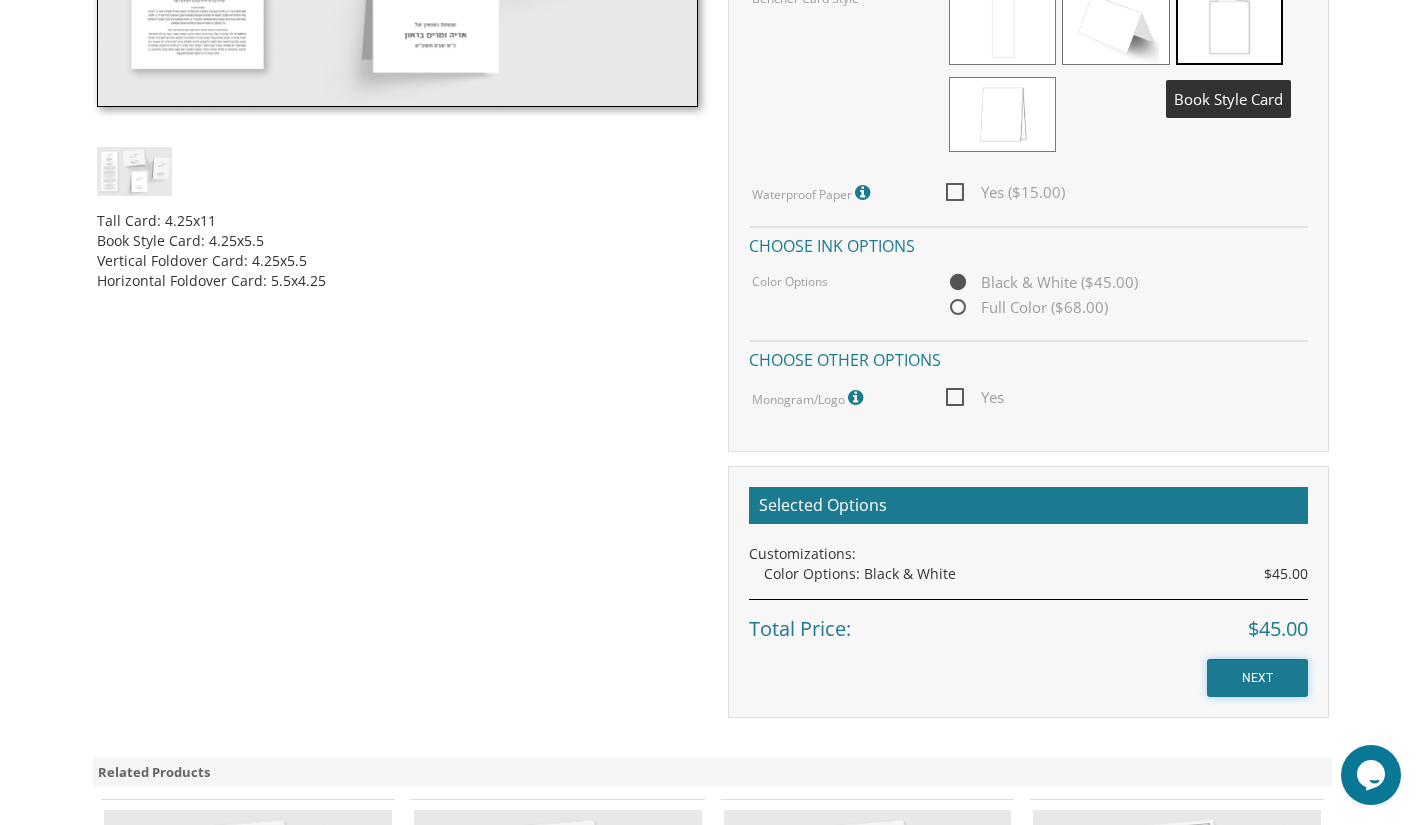 click on "NEXT" at bounding box center (1257, 678) 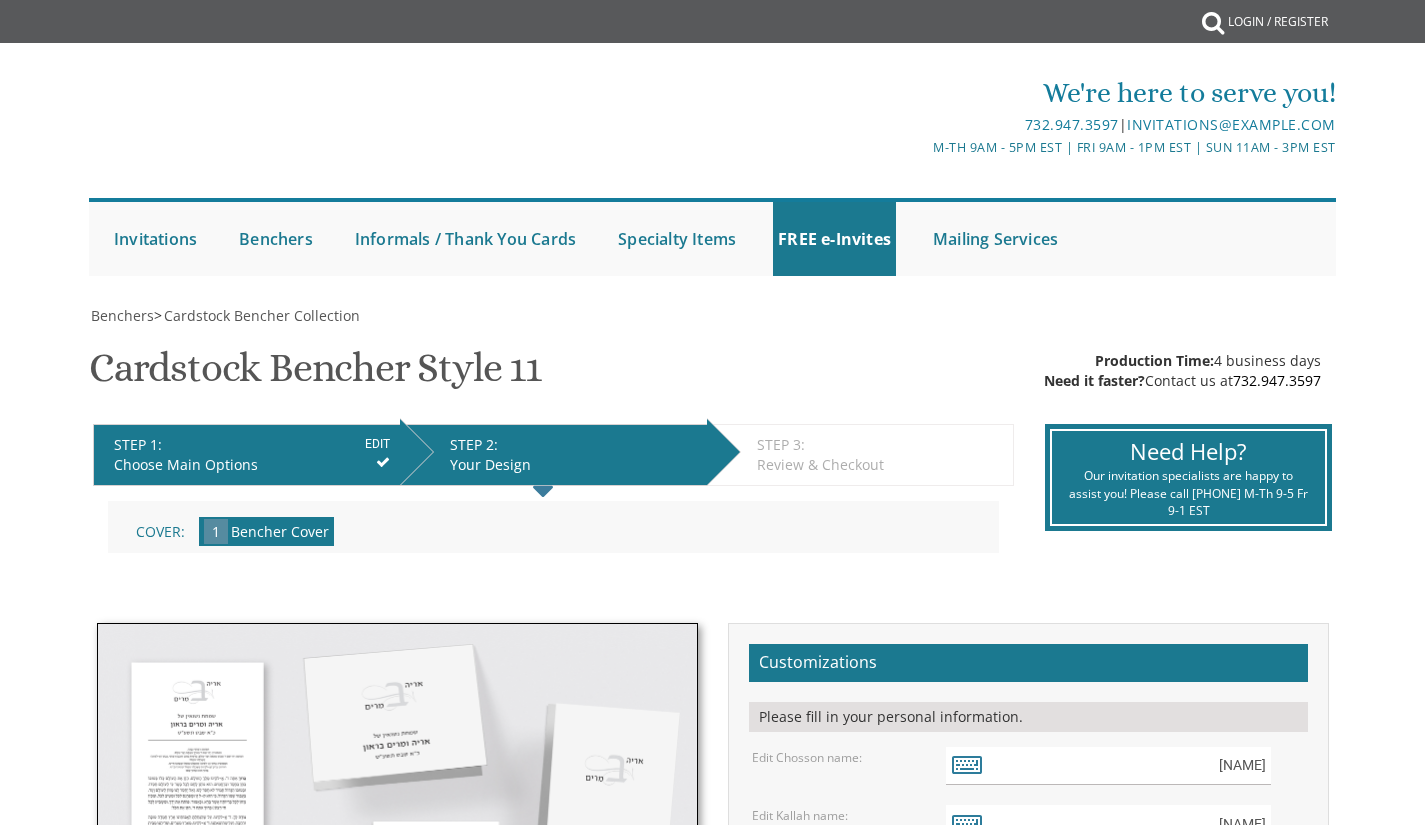 scroll, scrollTop: 0, scrollLeft: 0, axis: both 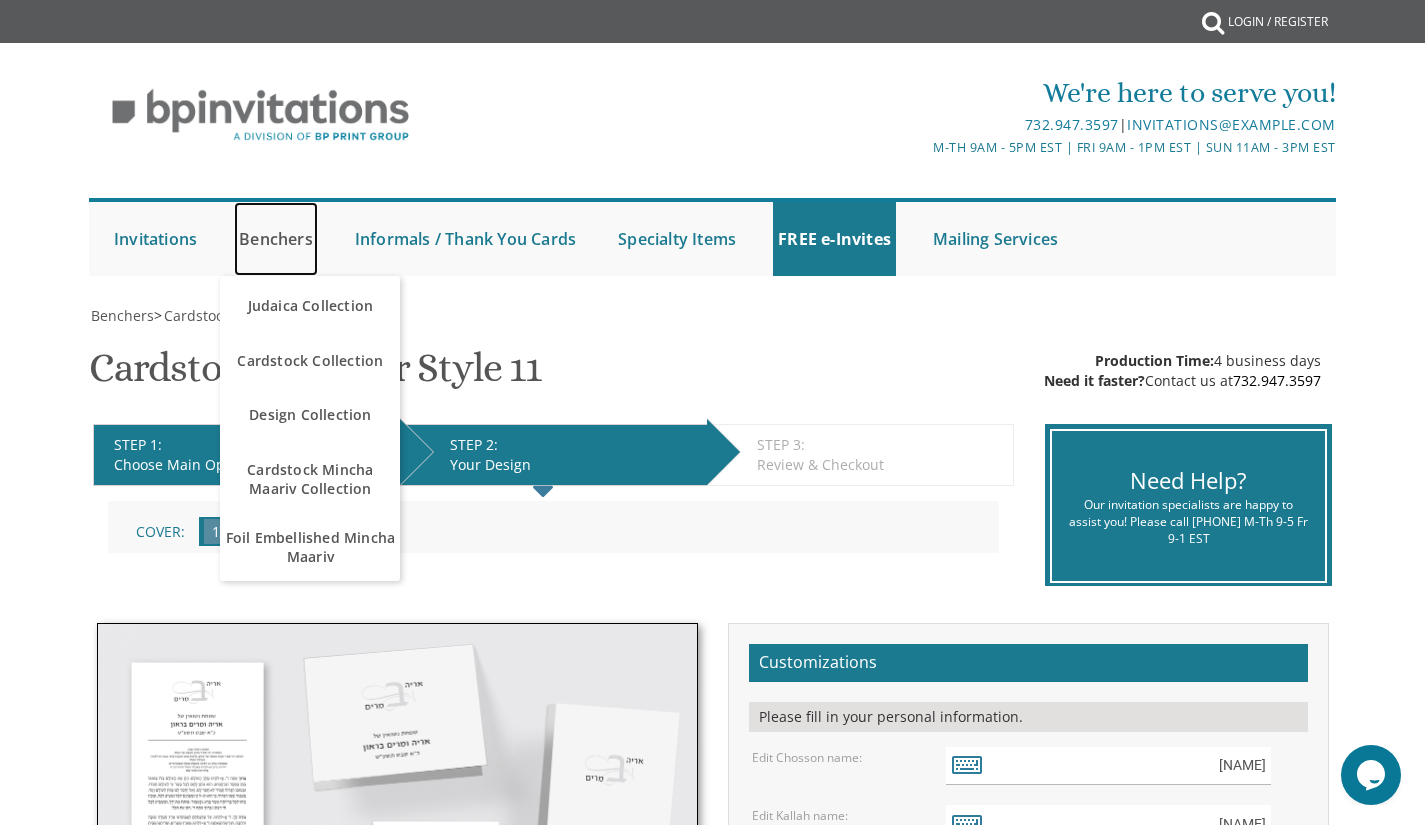 click on "Benchers" at bounding box center (276, 239) 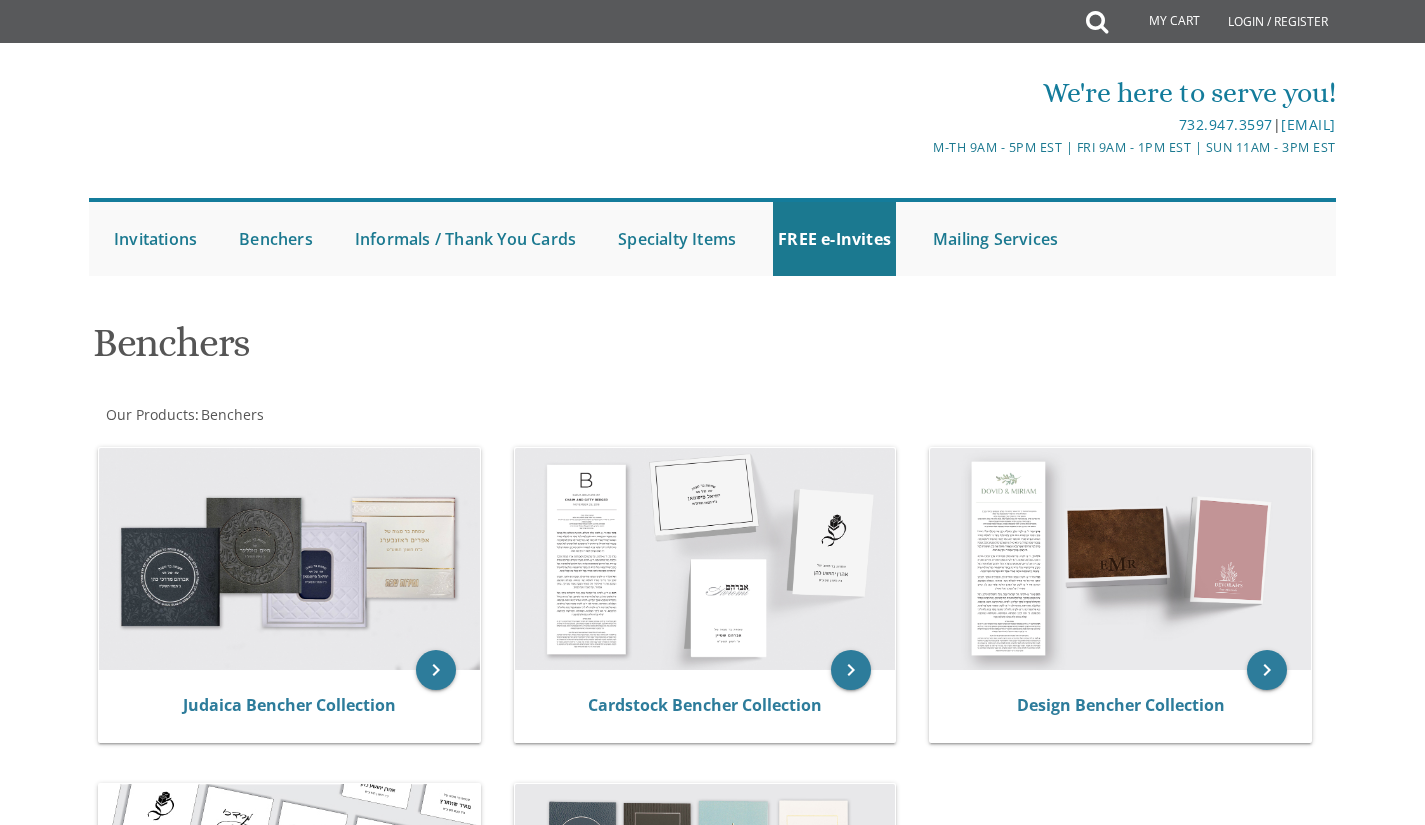 scroll, scrollTop: 0, scrollLeft: 0, axis: both 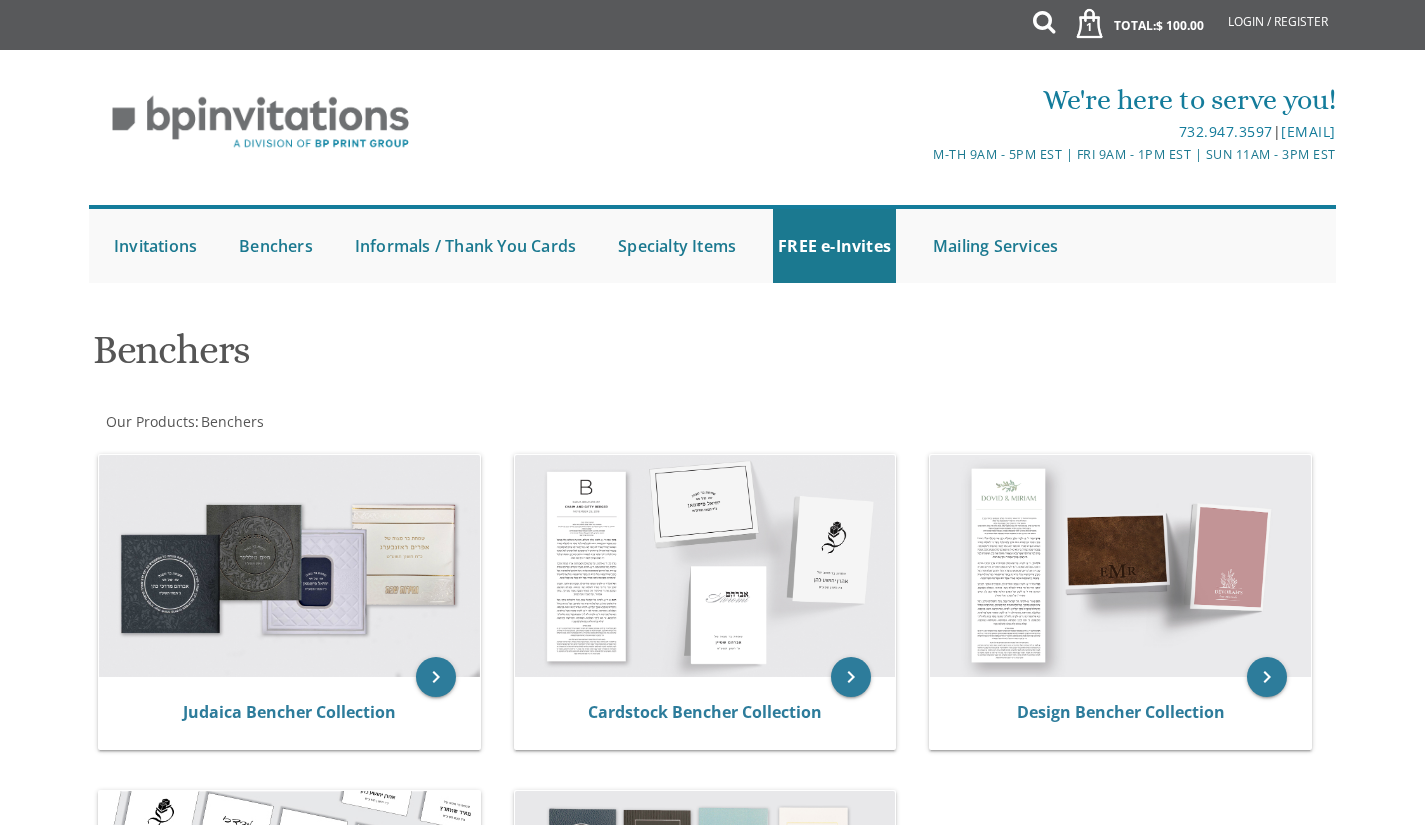 click on "My Cart
1
Total:
$ 100.00
$ 100.00
Bar Mitzvah Invitation Style 10
Qty. 1" at bounding box center (712, 755) 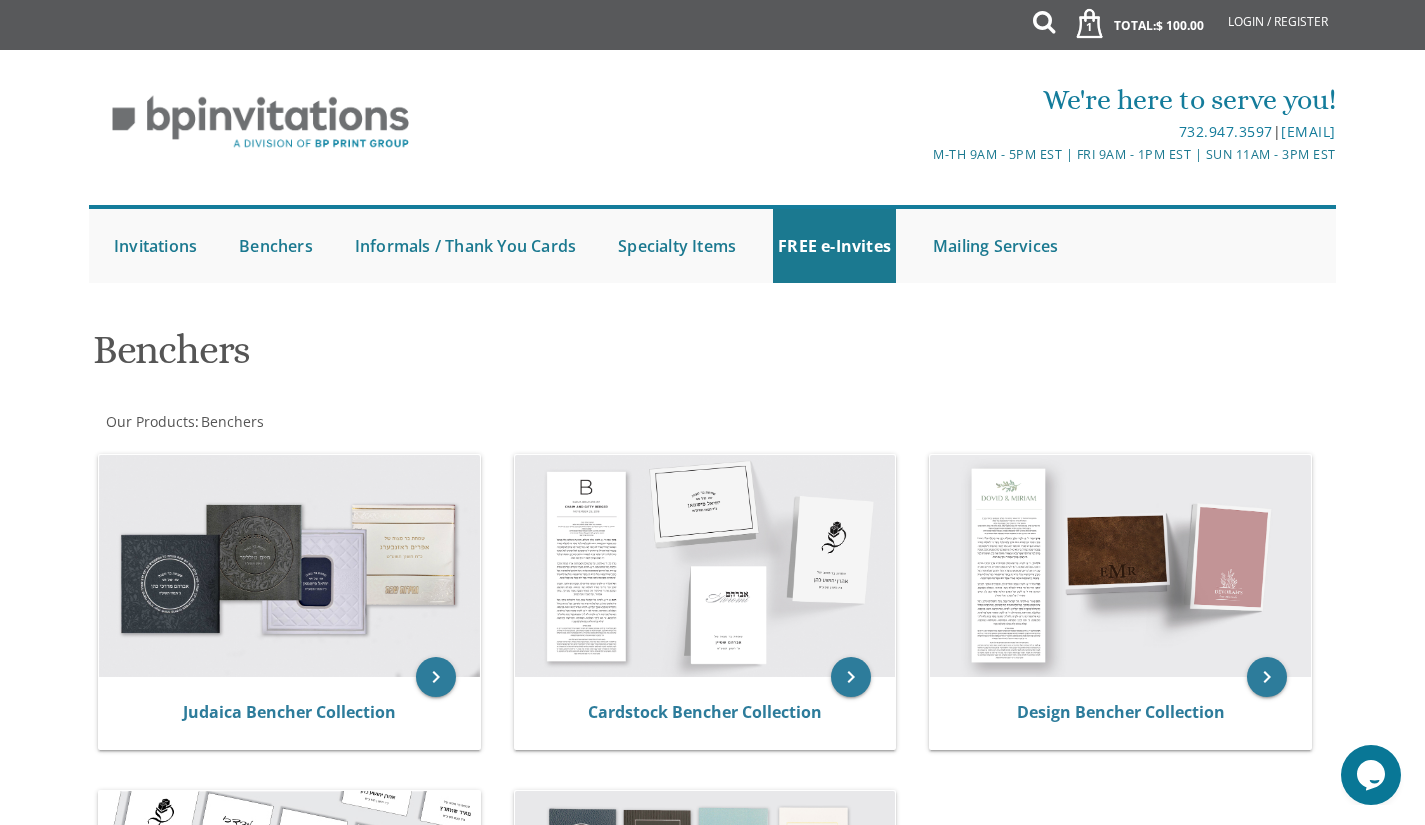 scroll, scrollTop: 0, scrollLeft: 0, axis: both 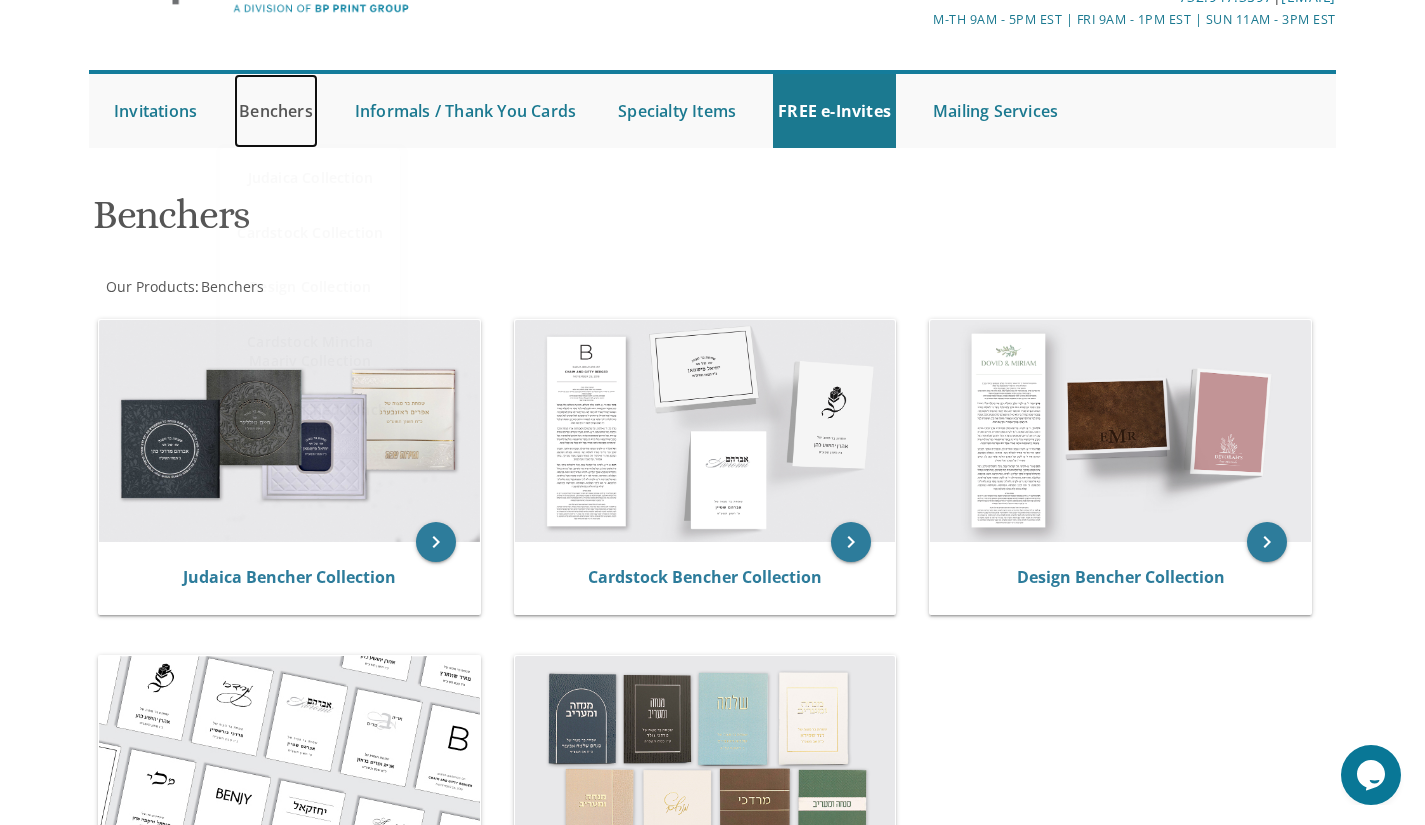 click on "Benchers" at bounding box center (276, 111) 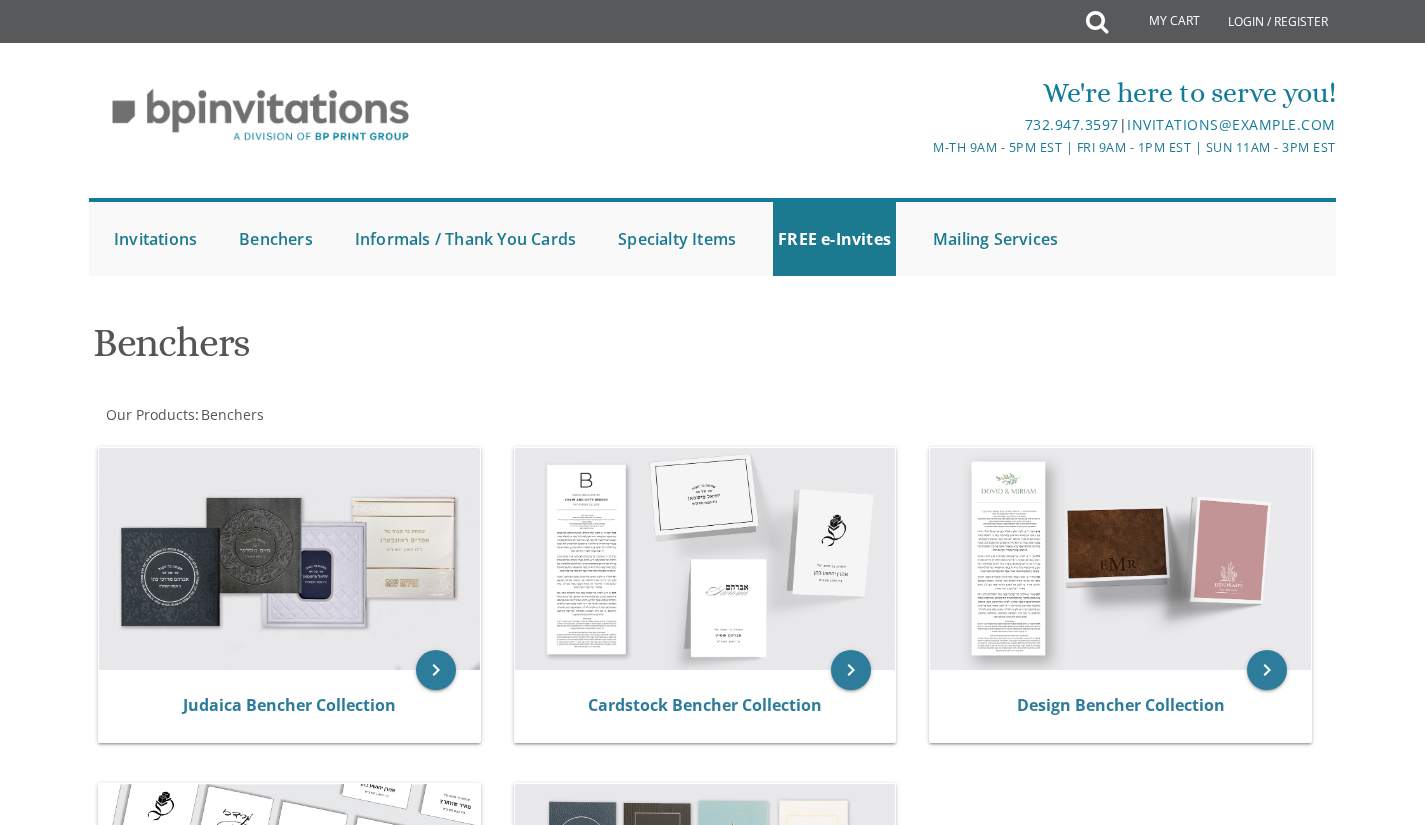 scroll, scrollTop: 0, scrollLeft: 0, axis: both 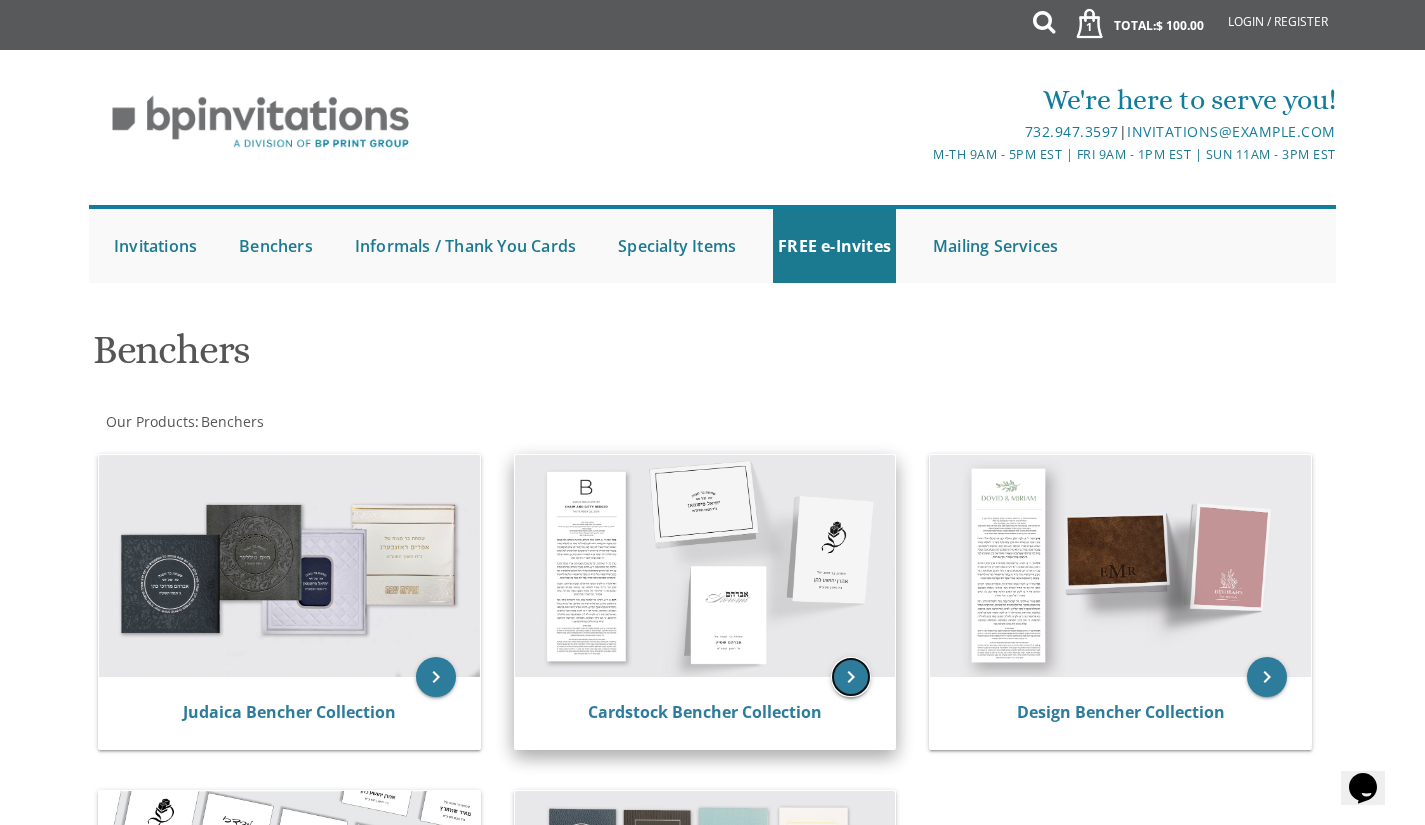 click on "keyboard_arrow_right" at bounding box center (851, 677) 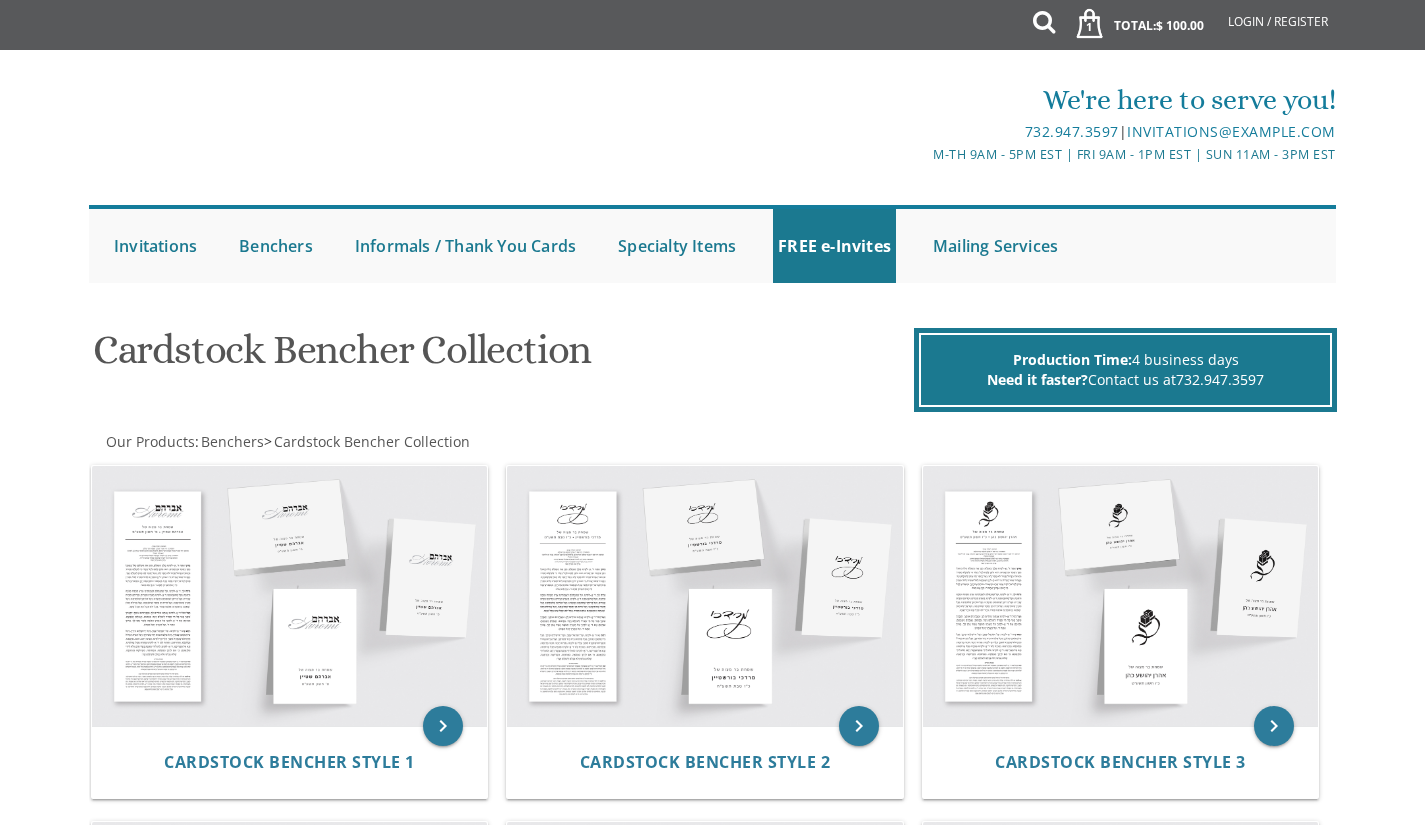 scroll, scrollTop: 0, scrollLeft: 0, axis: both 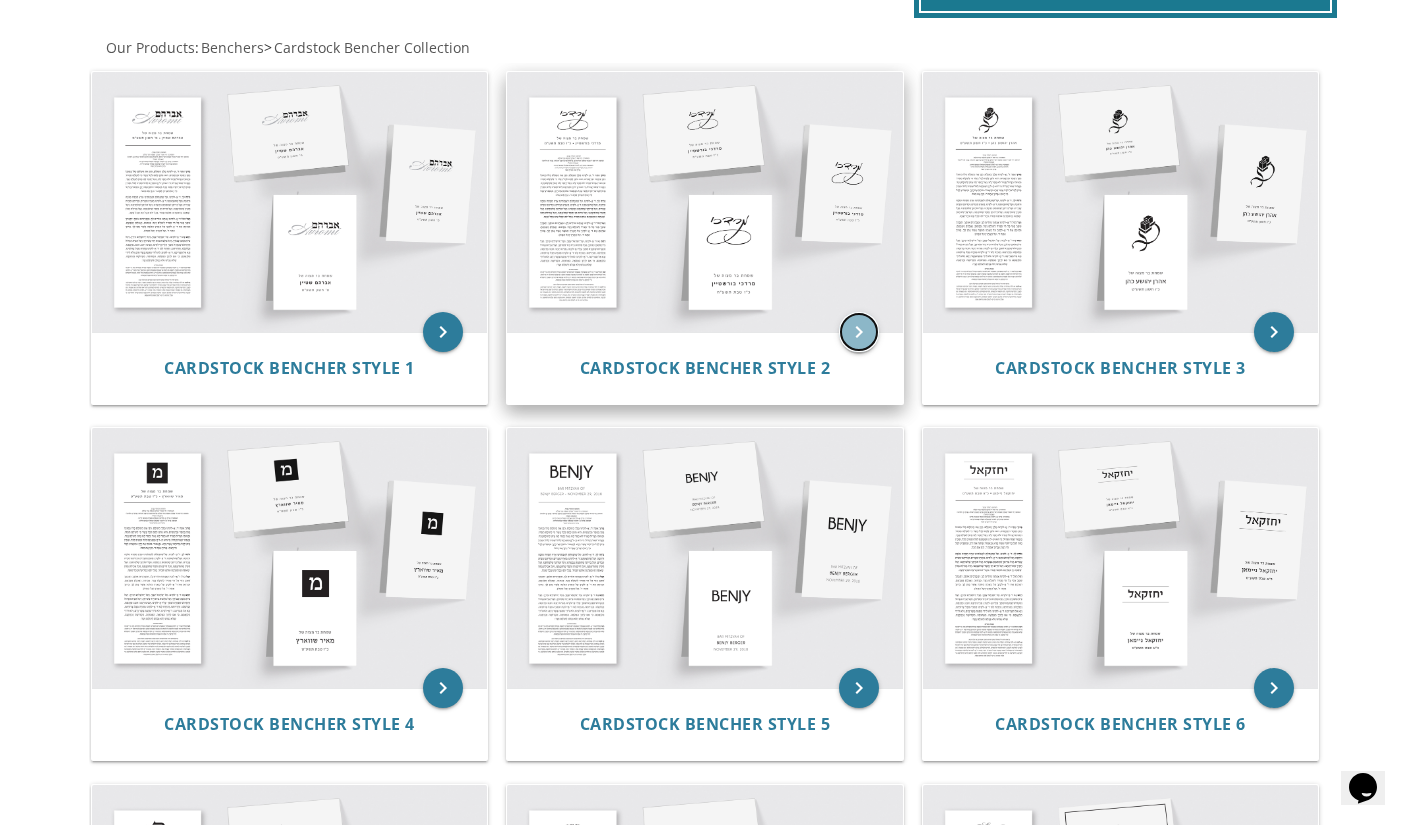 click on "keyboard_arrow_right" at bounding box center (859, 332) 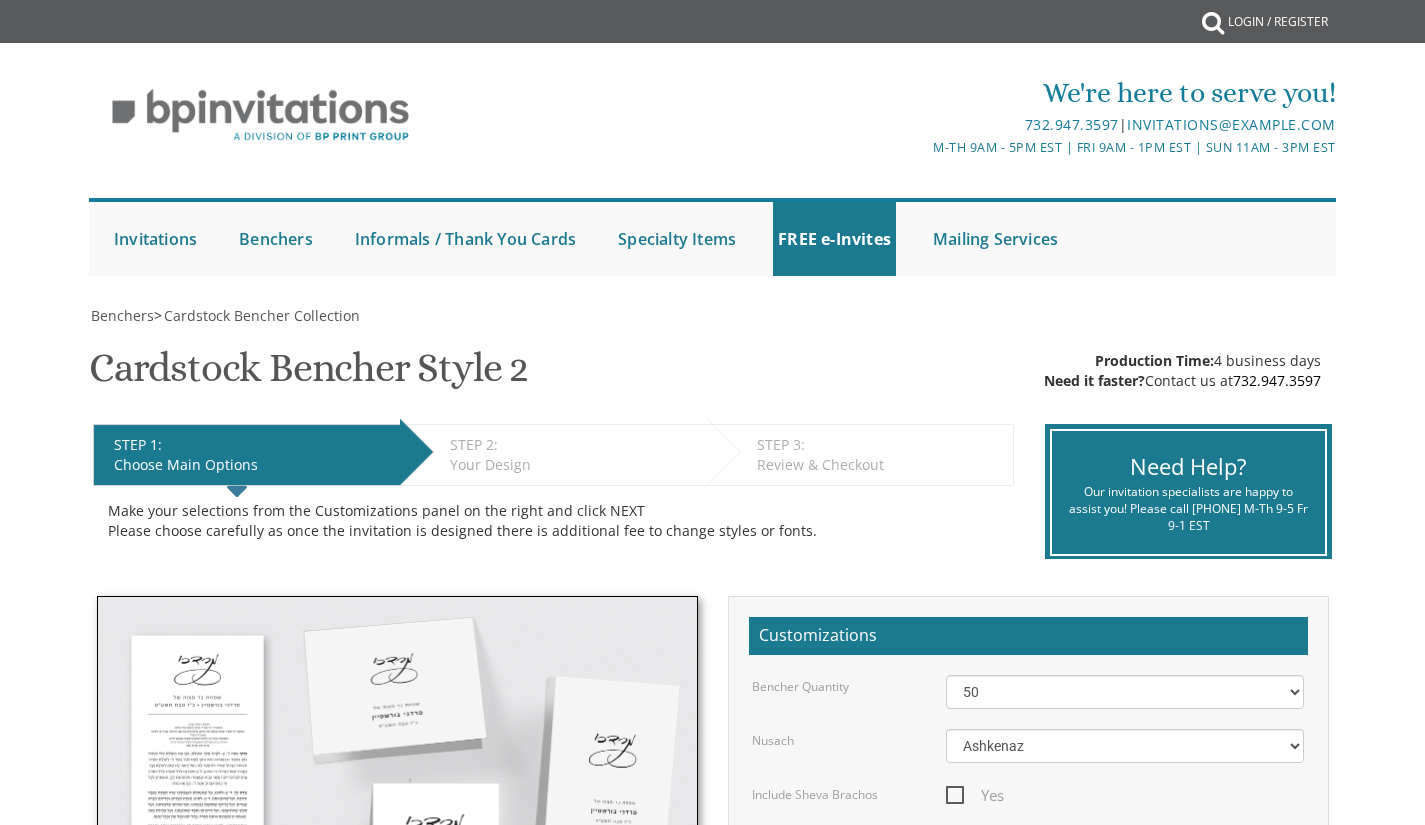 scroll, scrollTop: 0, scrollLeft: 0, axis: both 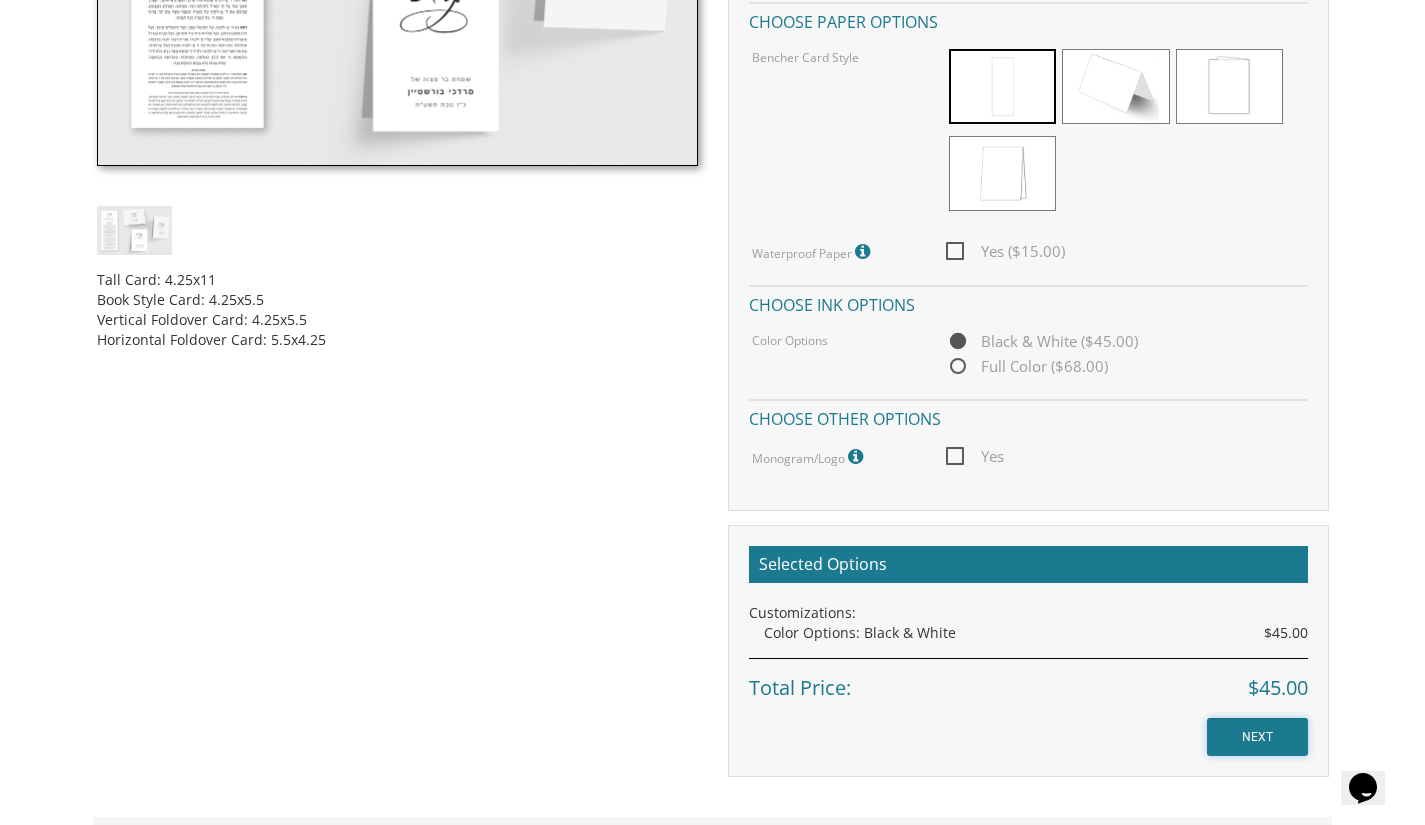 click on "NEXT" at bounding box center [1257, 737] 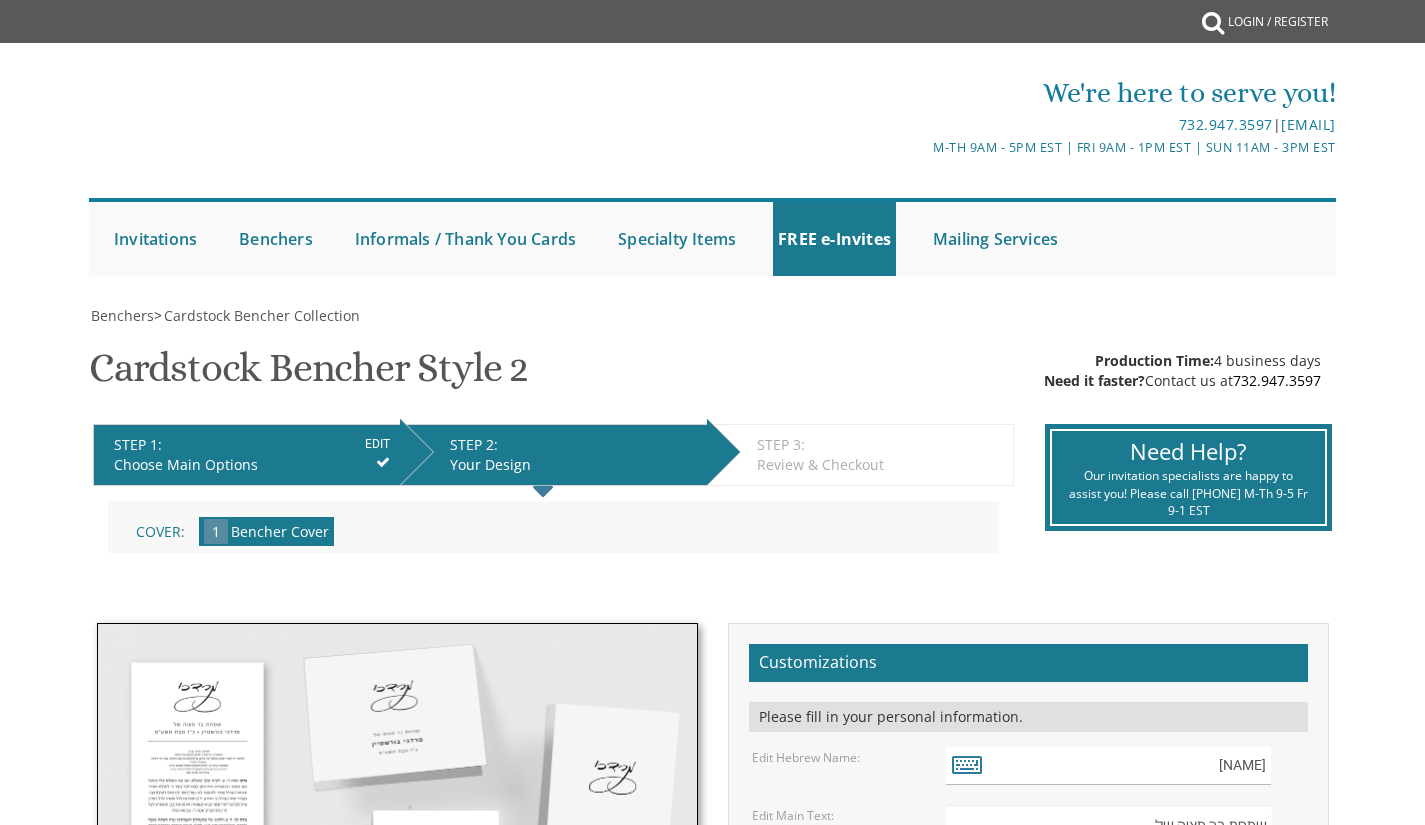 scroll, scrollTop: 0, scrollLeft: 0, axis: both 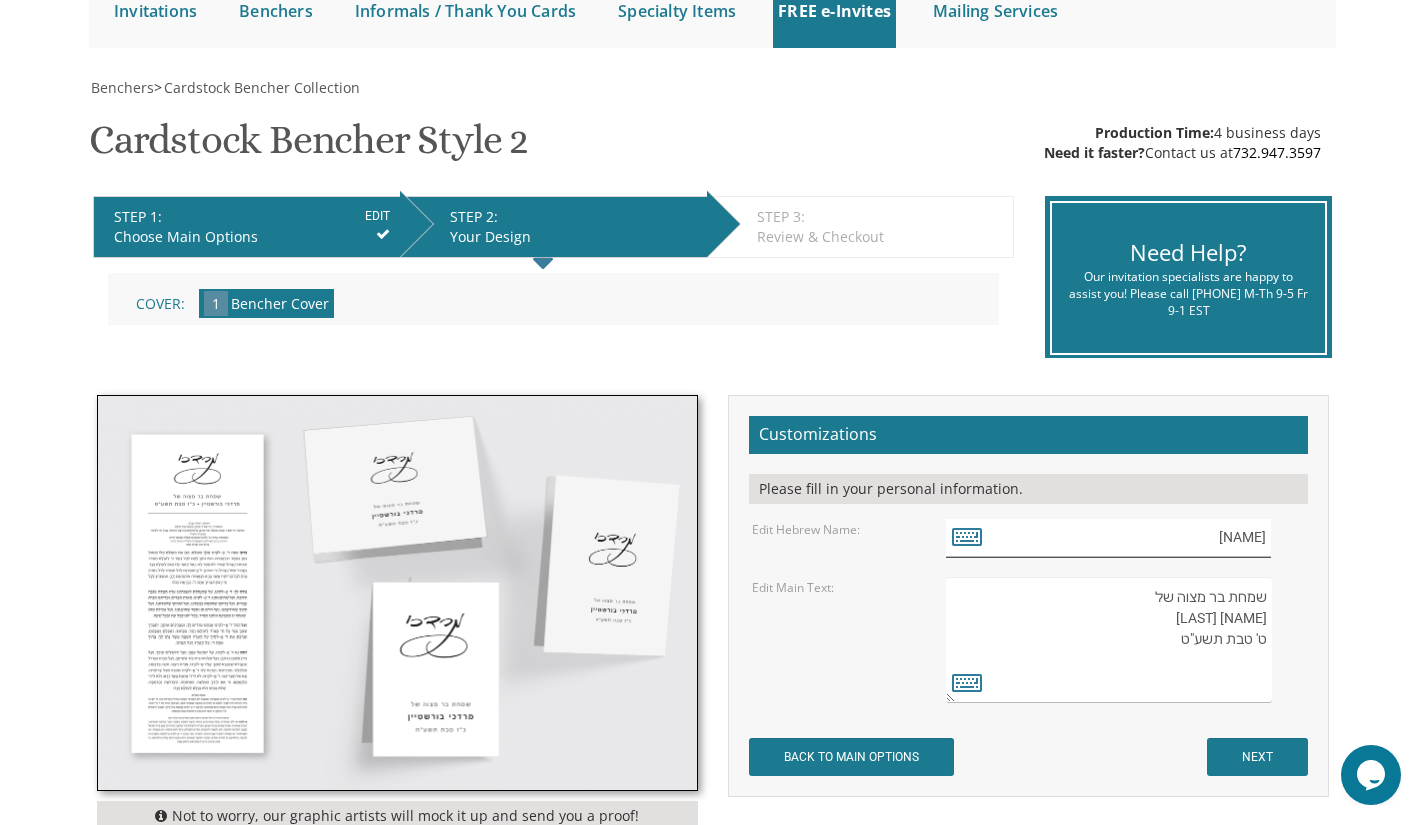 click on "מרדכי" at bounding box center [1108, 538] 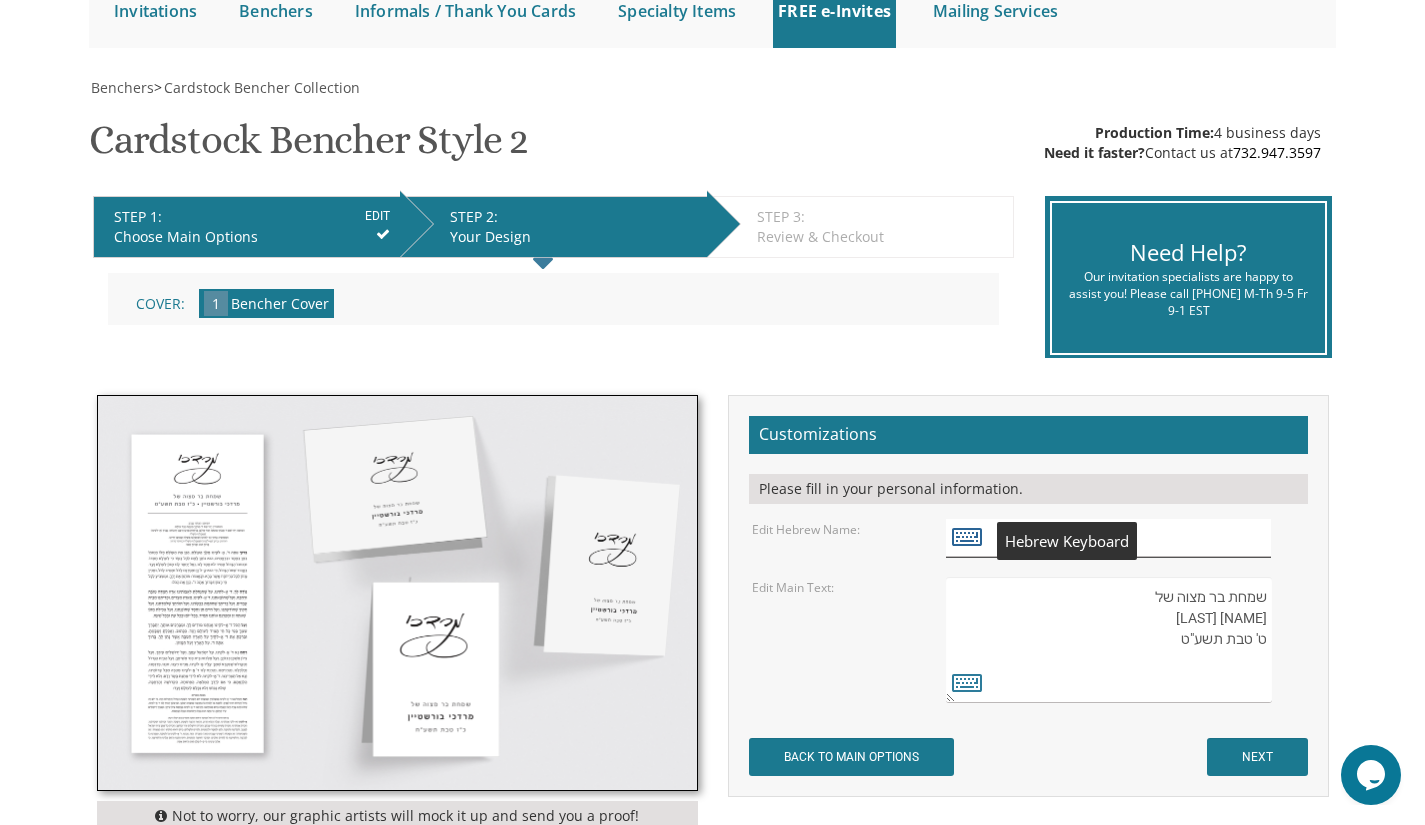 type 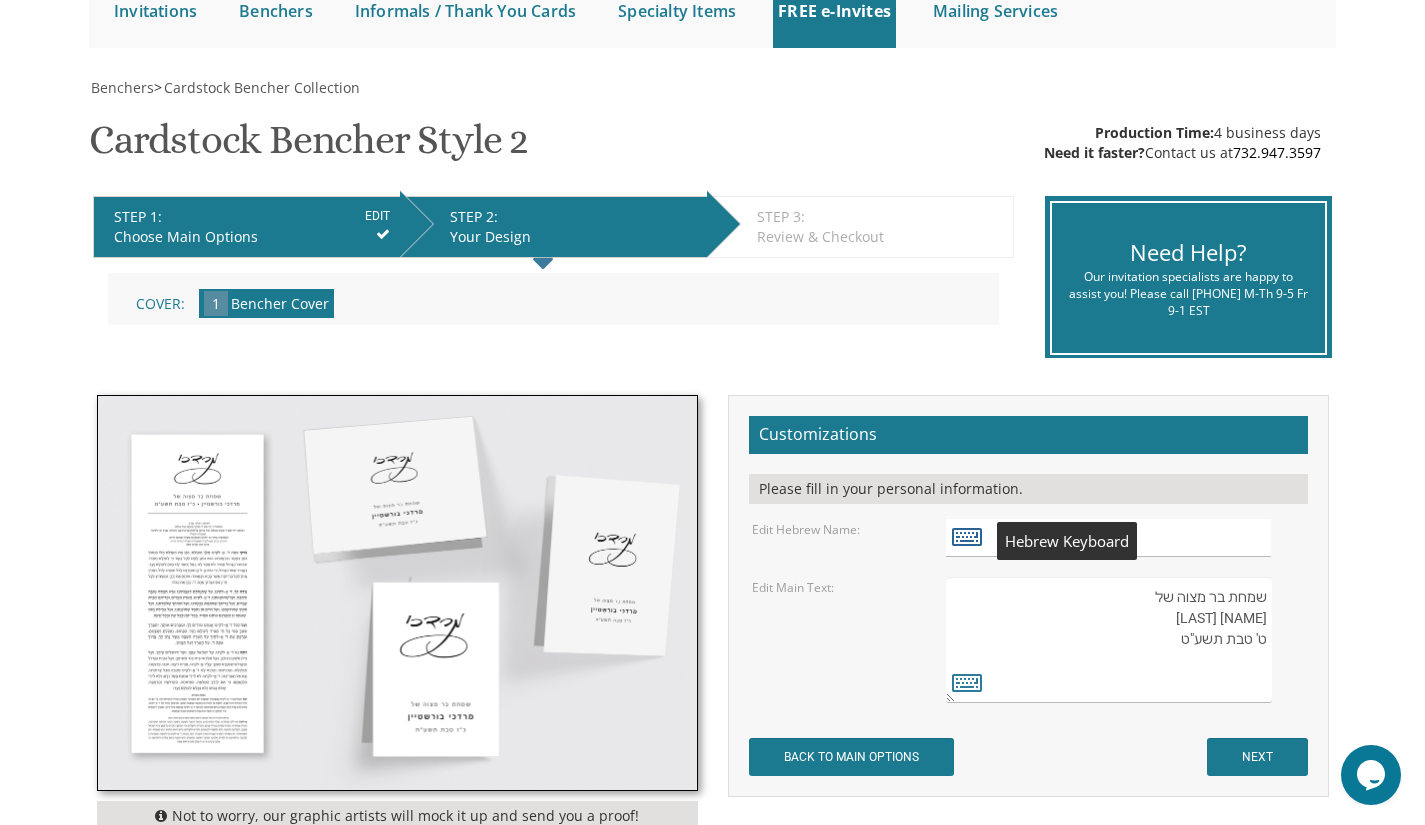 click at bounding box center [967, 536] 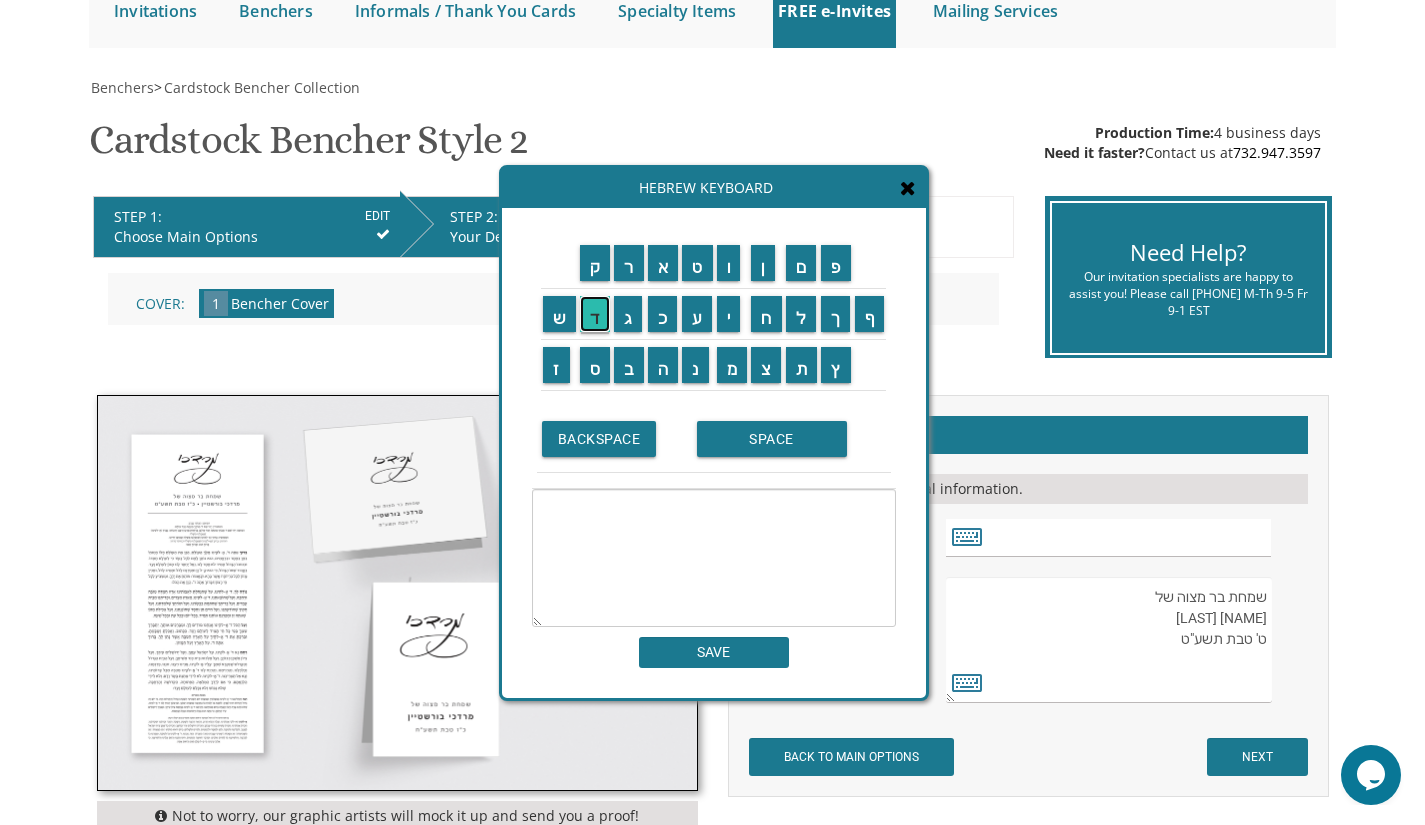 click on "ד" at bounding box center [595, 314] 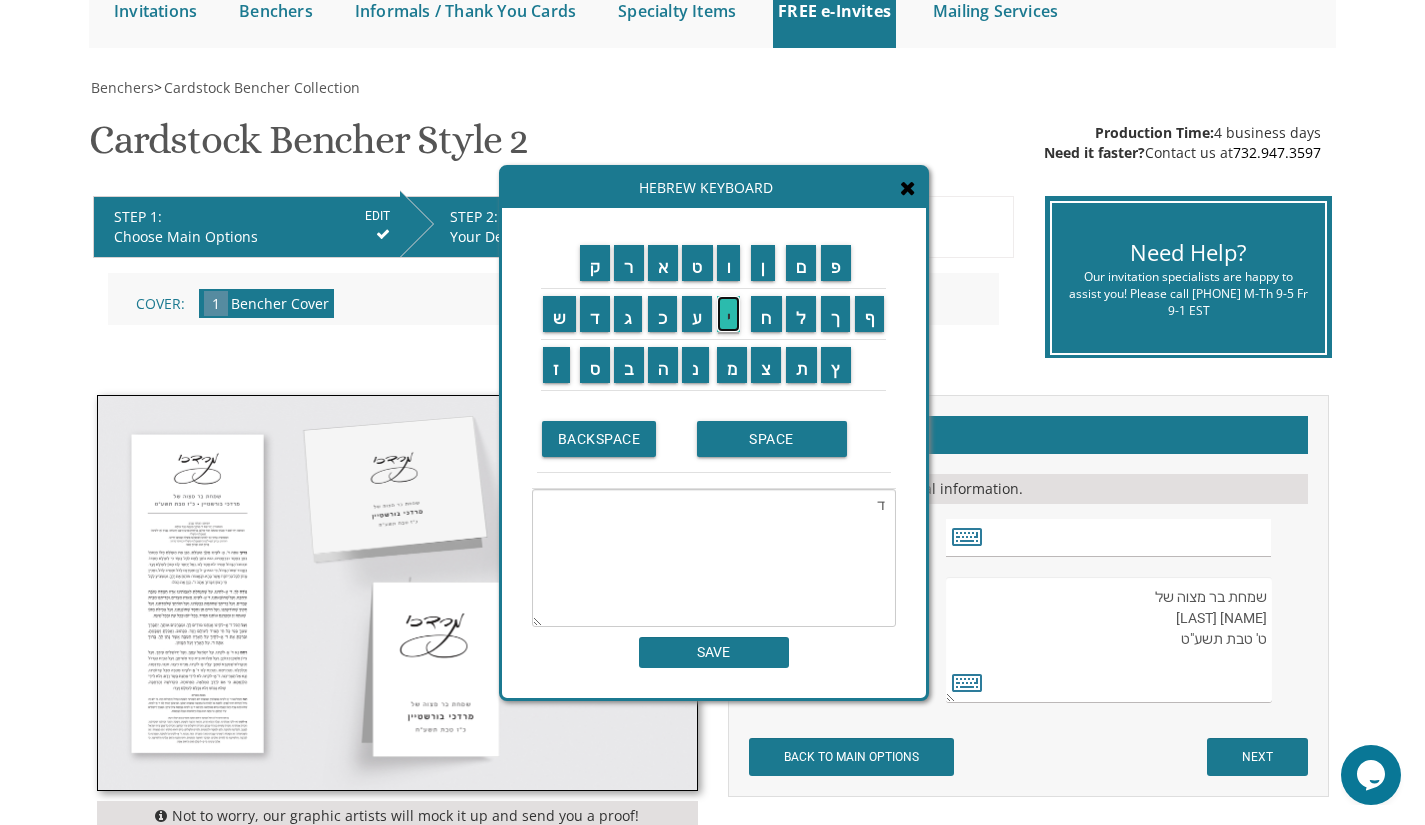 click on "י" at bounding box center (729, 314) 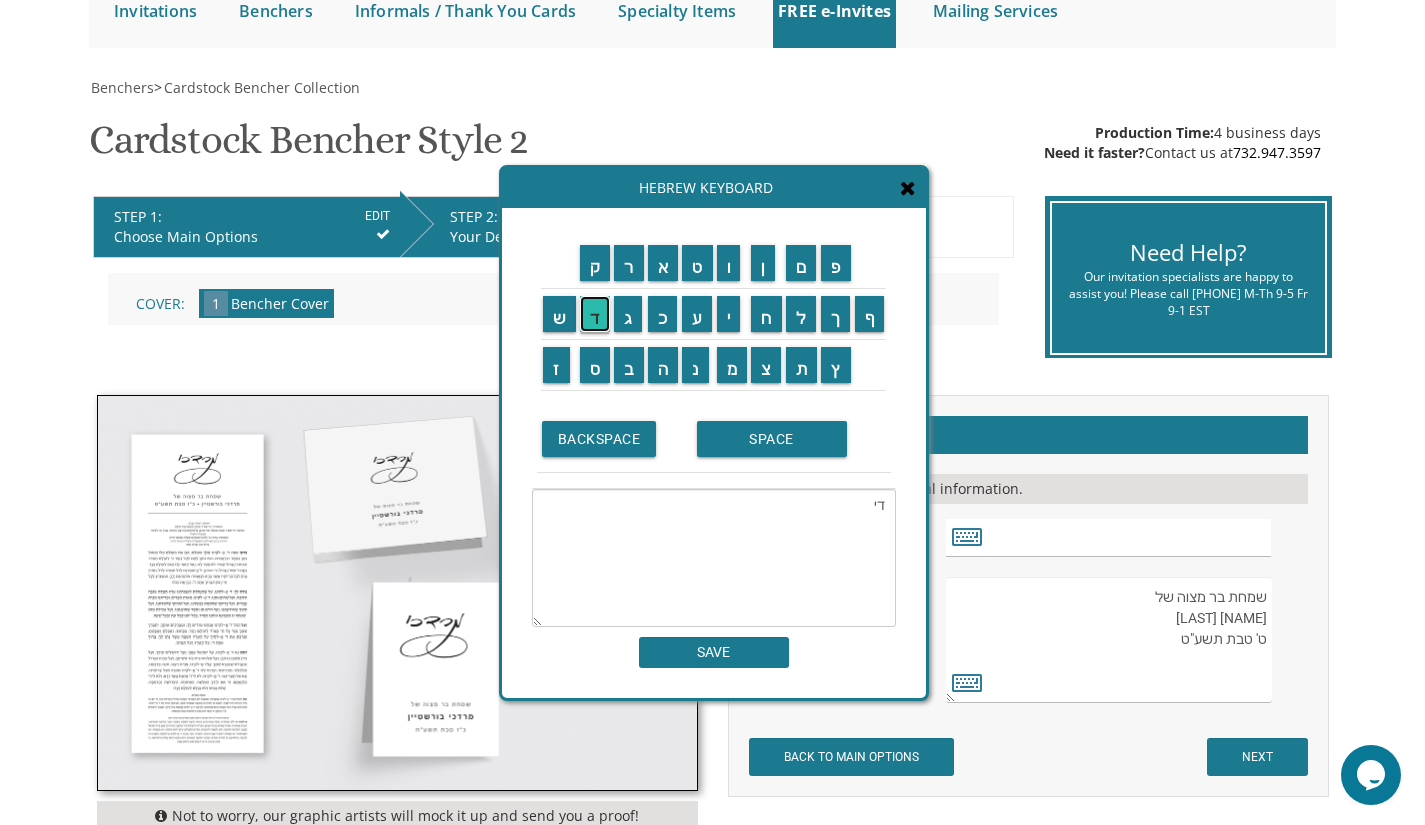 click on "ד" at bounding box center (595, 314) 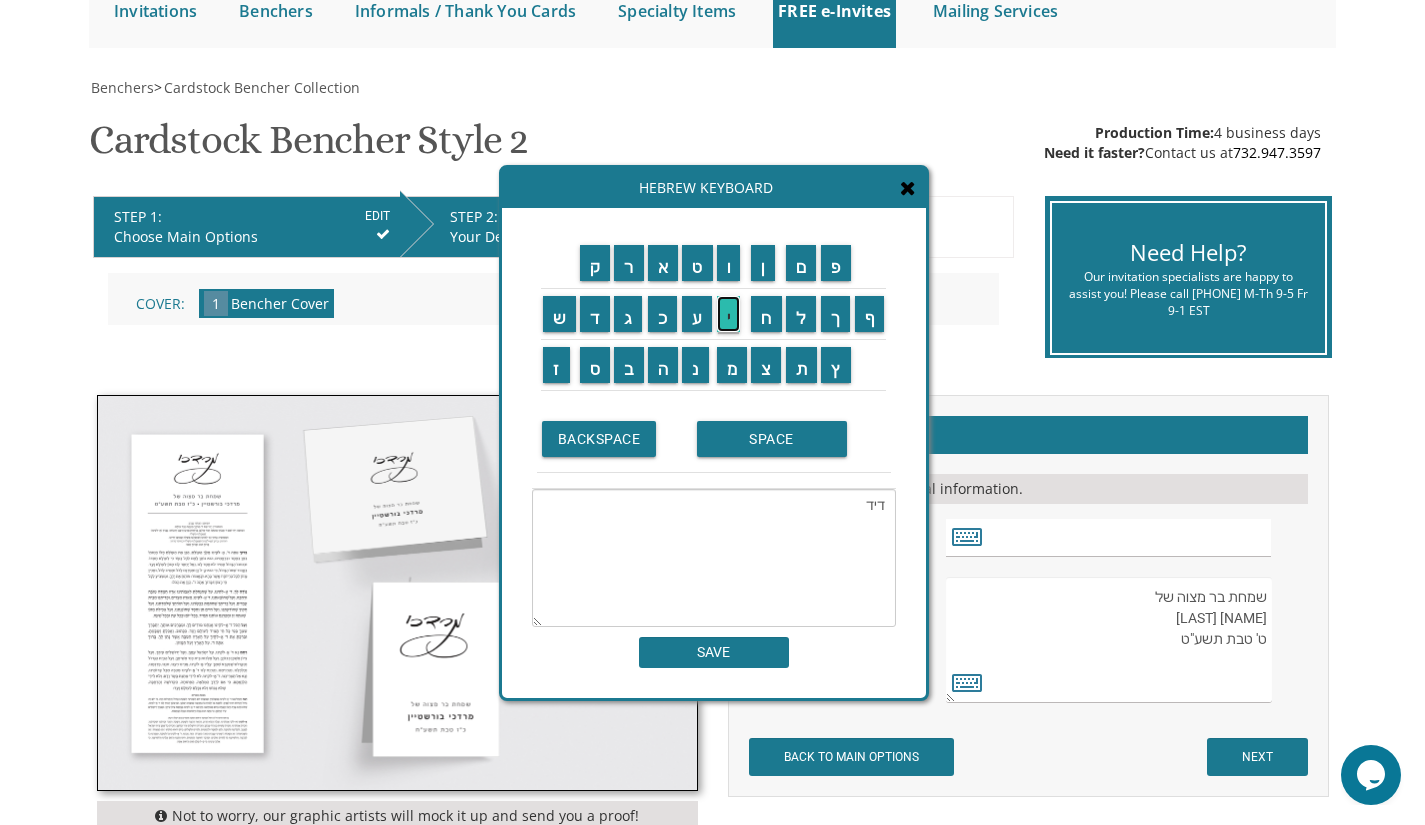click on "י" at bounding box center (729, 314) 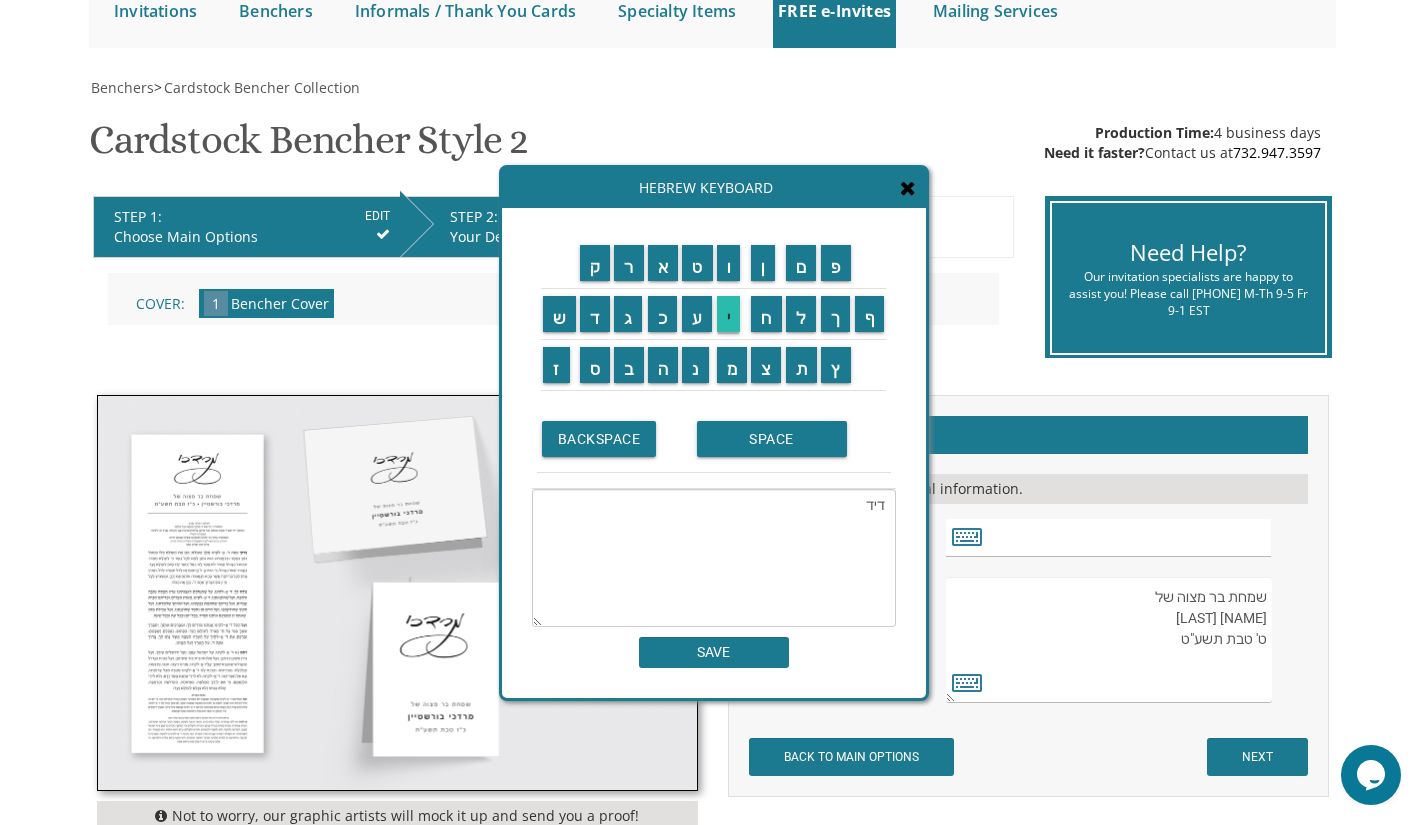 type on "דידי" 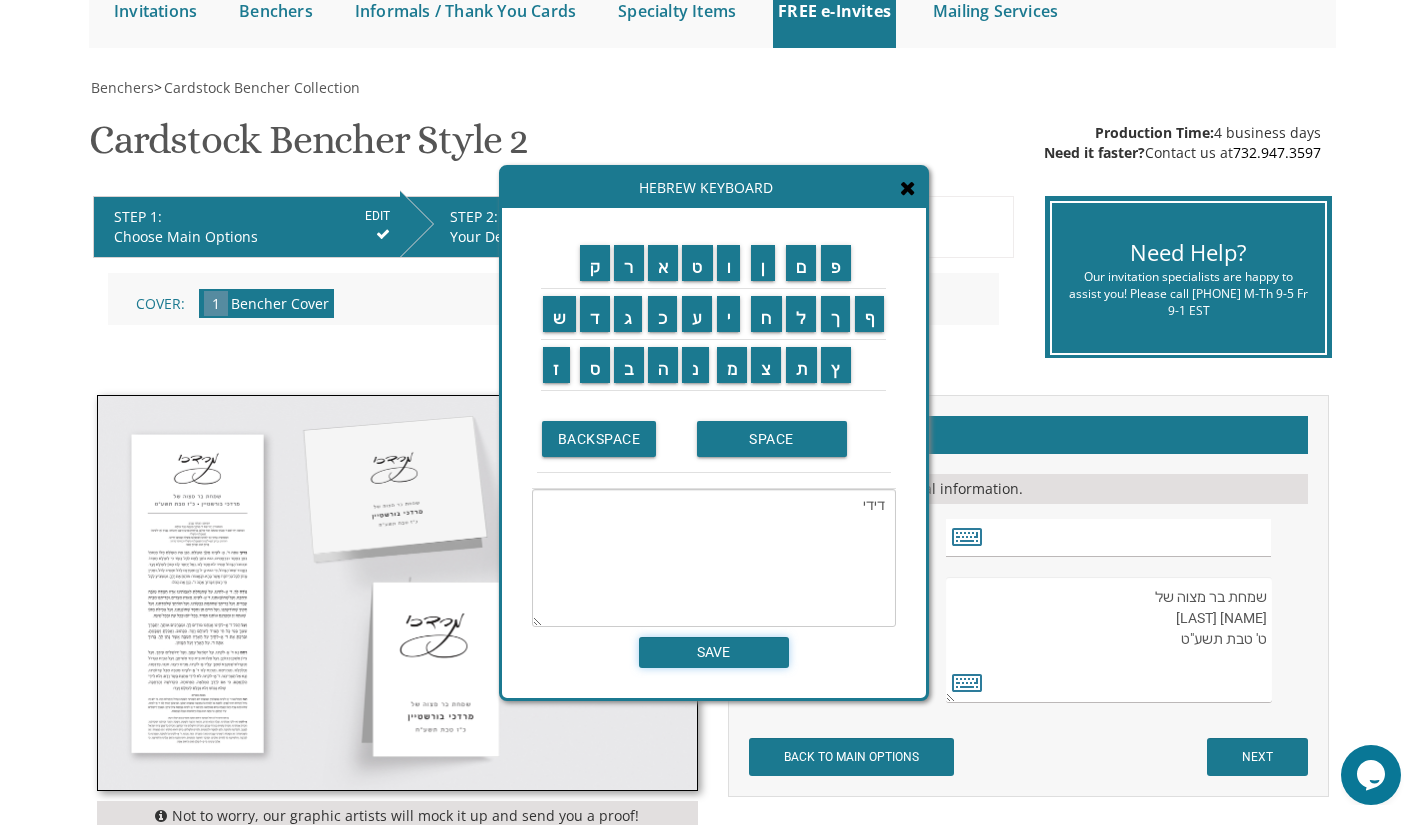 click on "SAVE" at bounding box center (714, 652) 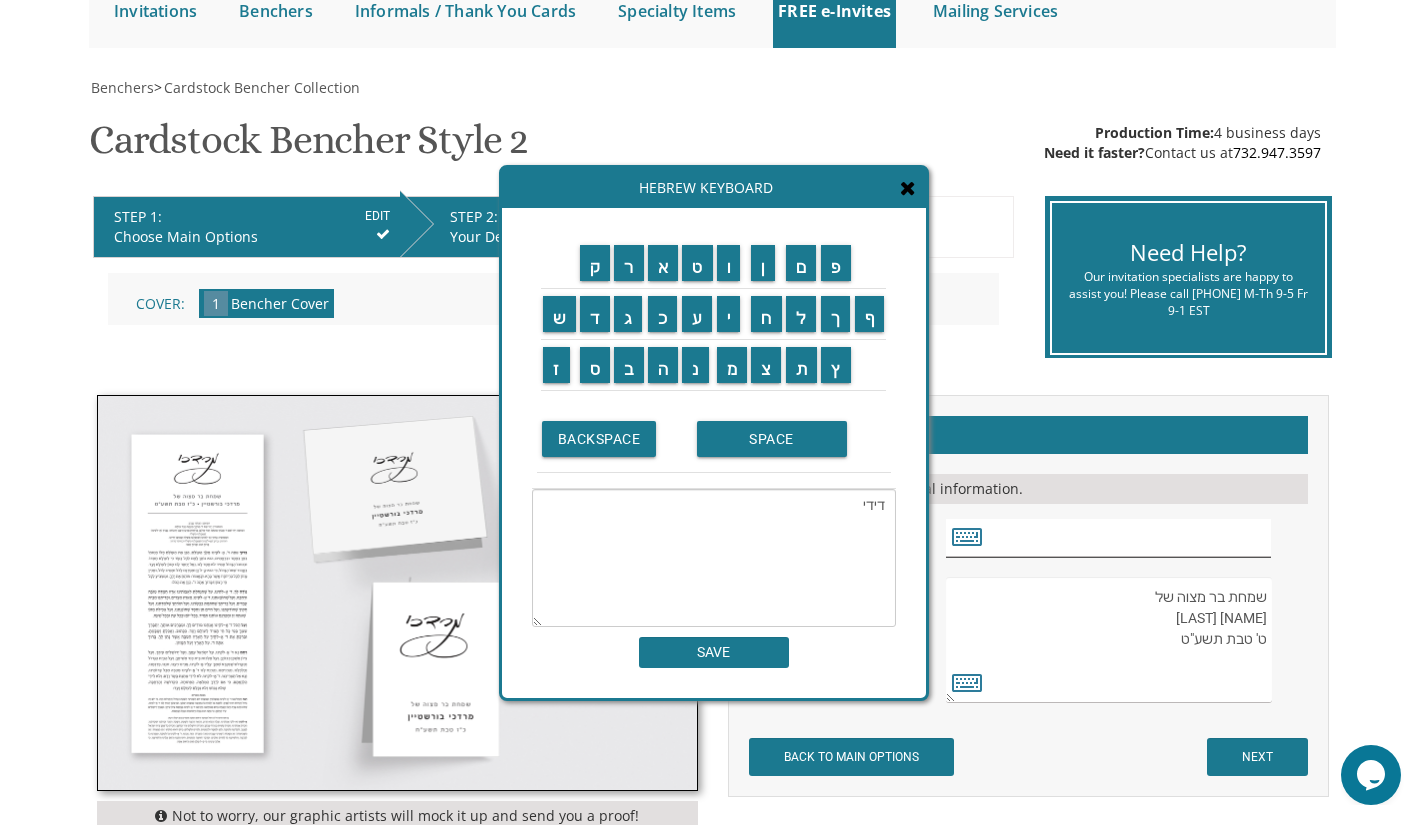 type on "דידי" 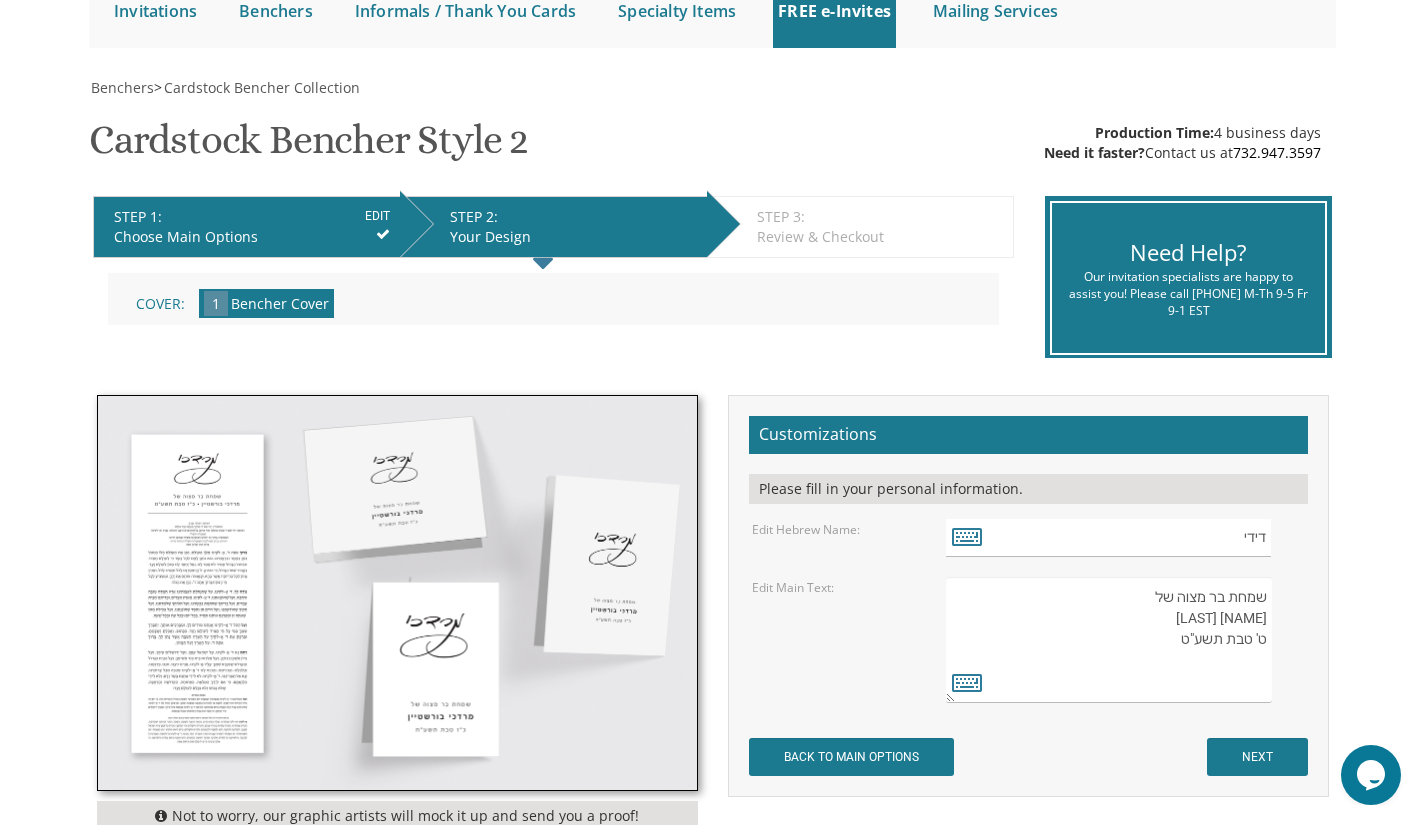 click on "שמחת בר מצוה של
מרדכי בורשטיין
ט' טבת תשע"ט" at bounding box center (1108, 640) 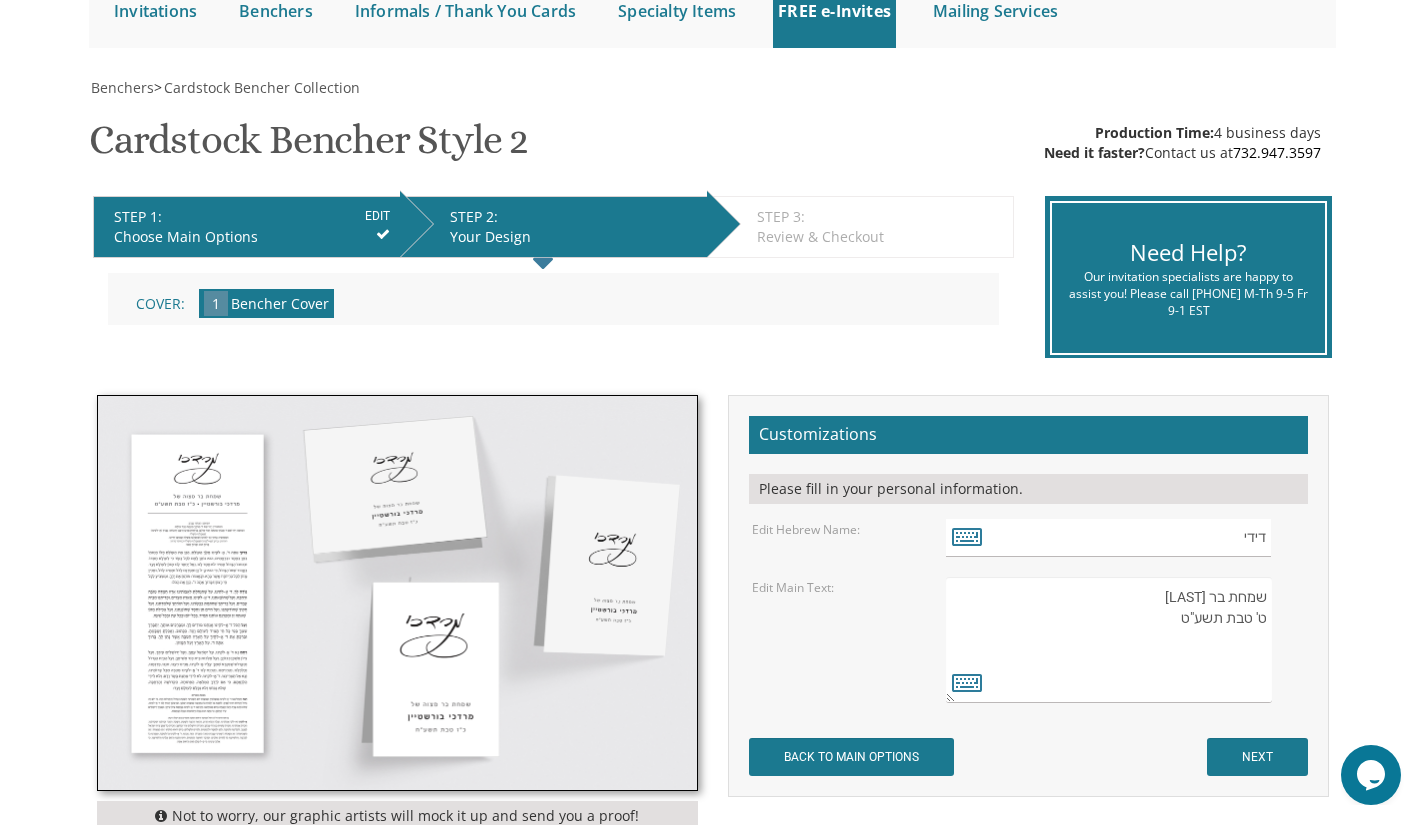 drag, startPoint x: 1199, startPoint y: 599, endPoint x: 1149, endPoint y: 601, distance: 50.039986 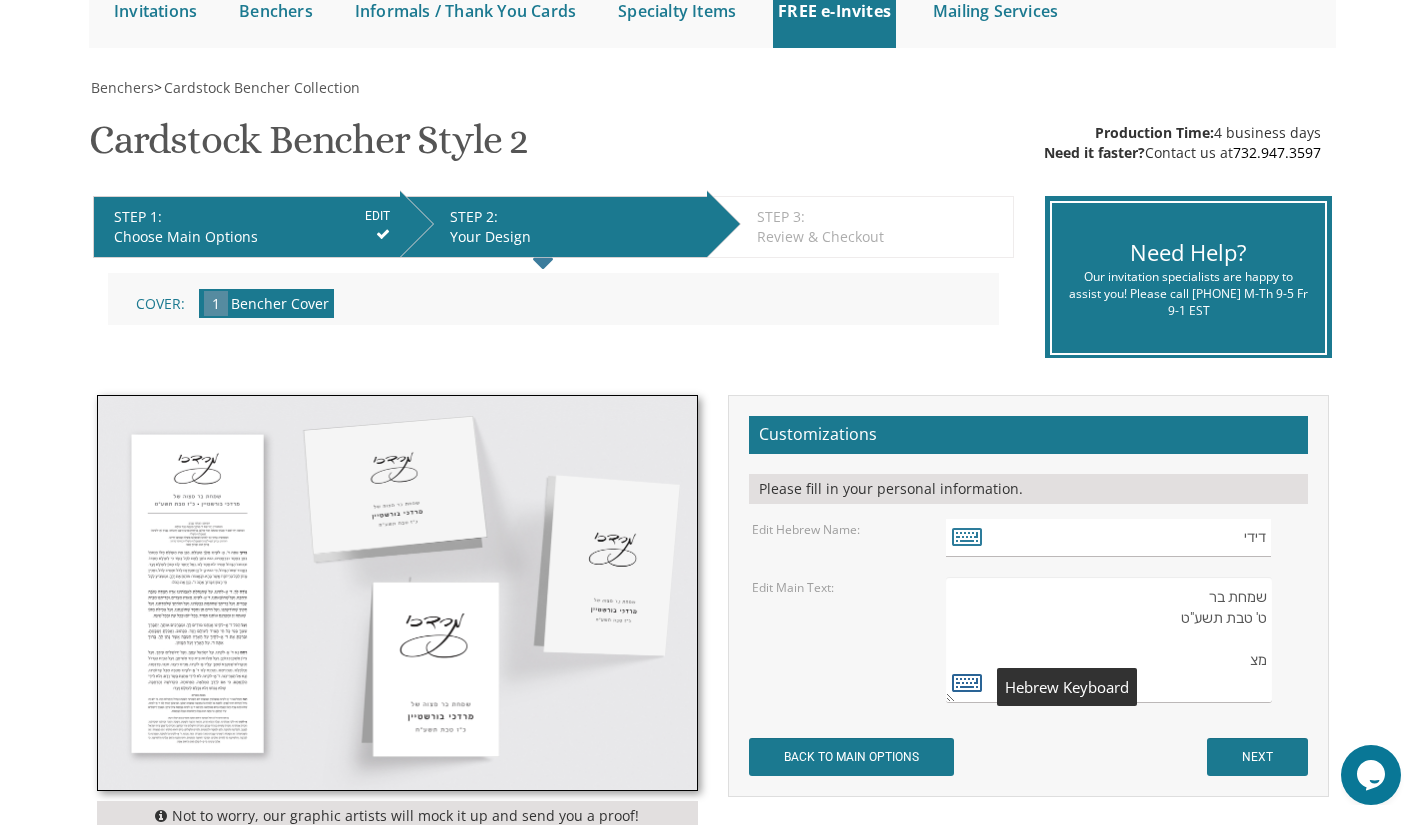 type on "שמחת בר
ט' טבת תשע"ט" 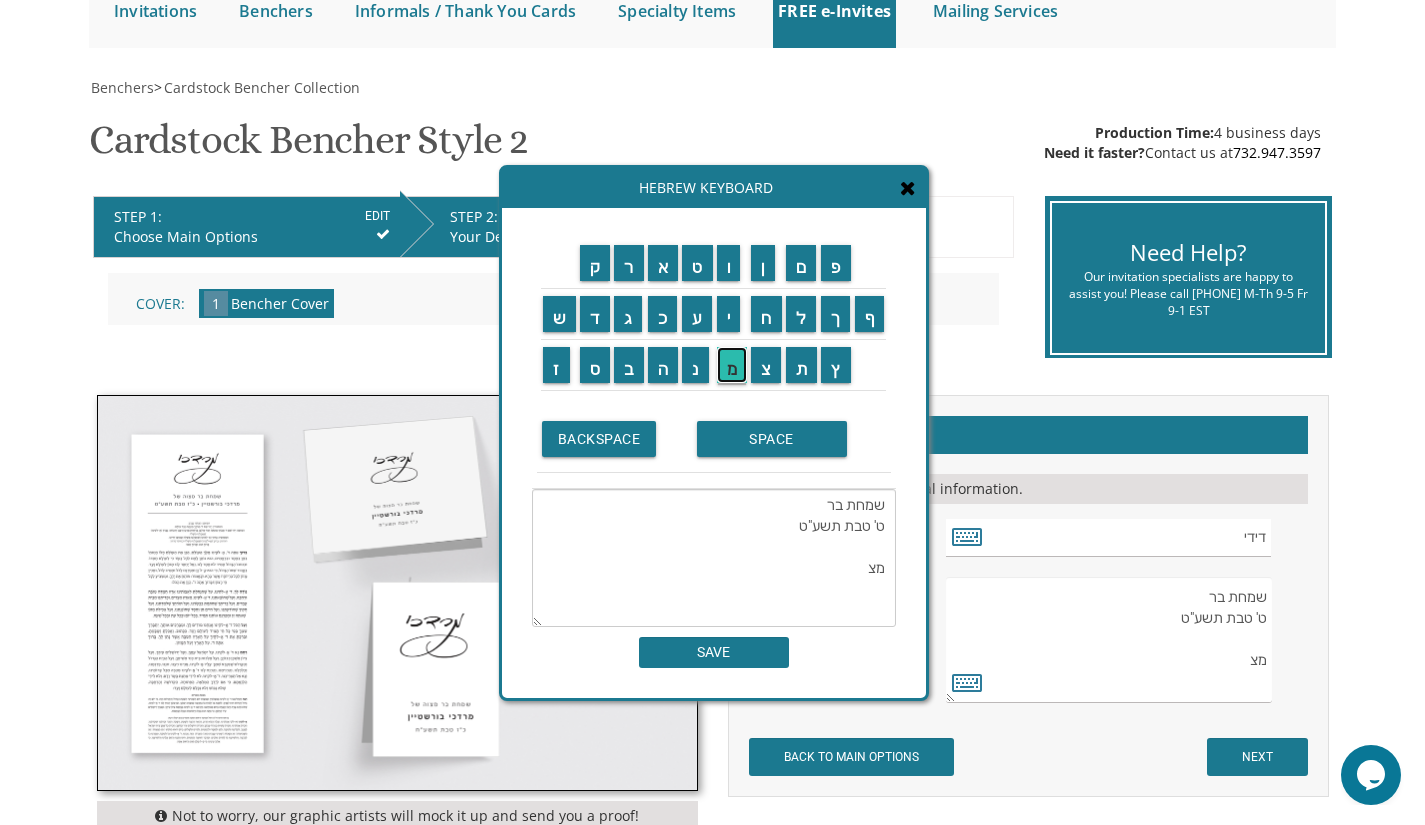 click on "מ" at bounding box center [732, 365] 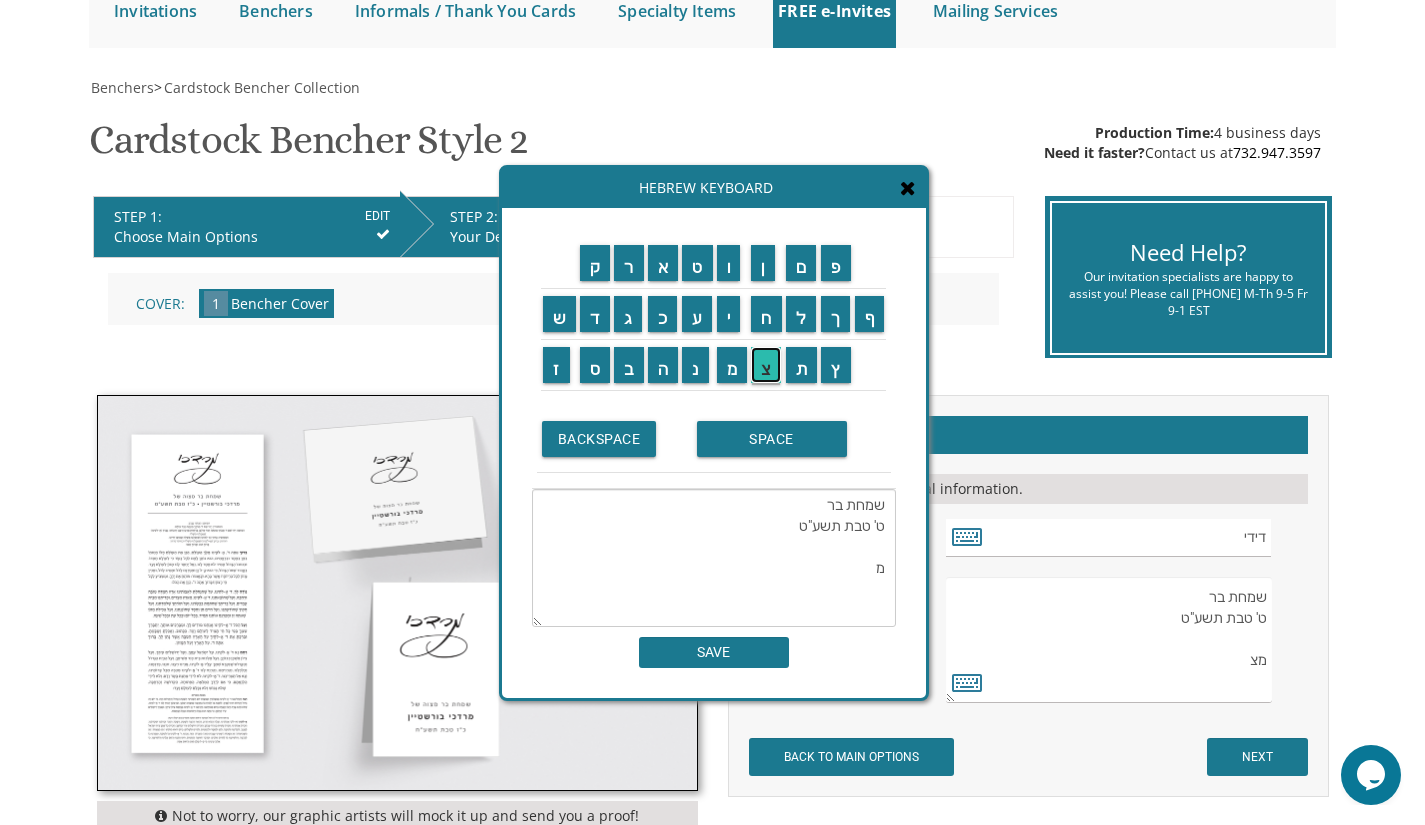 click on "צ" at bounding box center (766, 365) 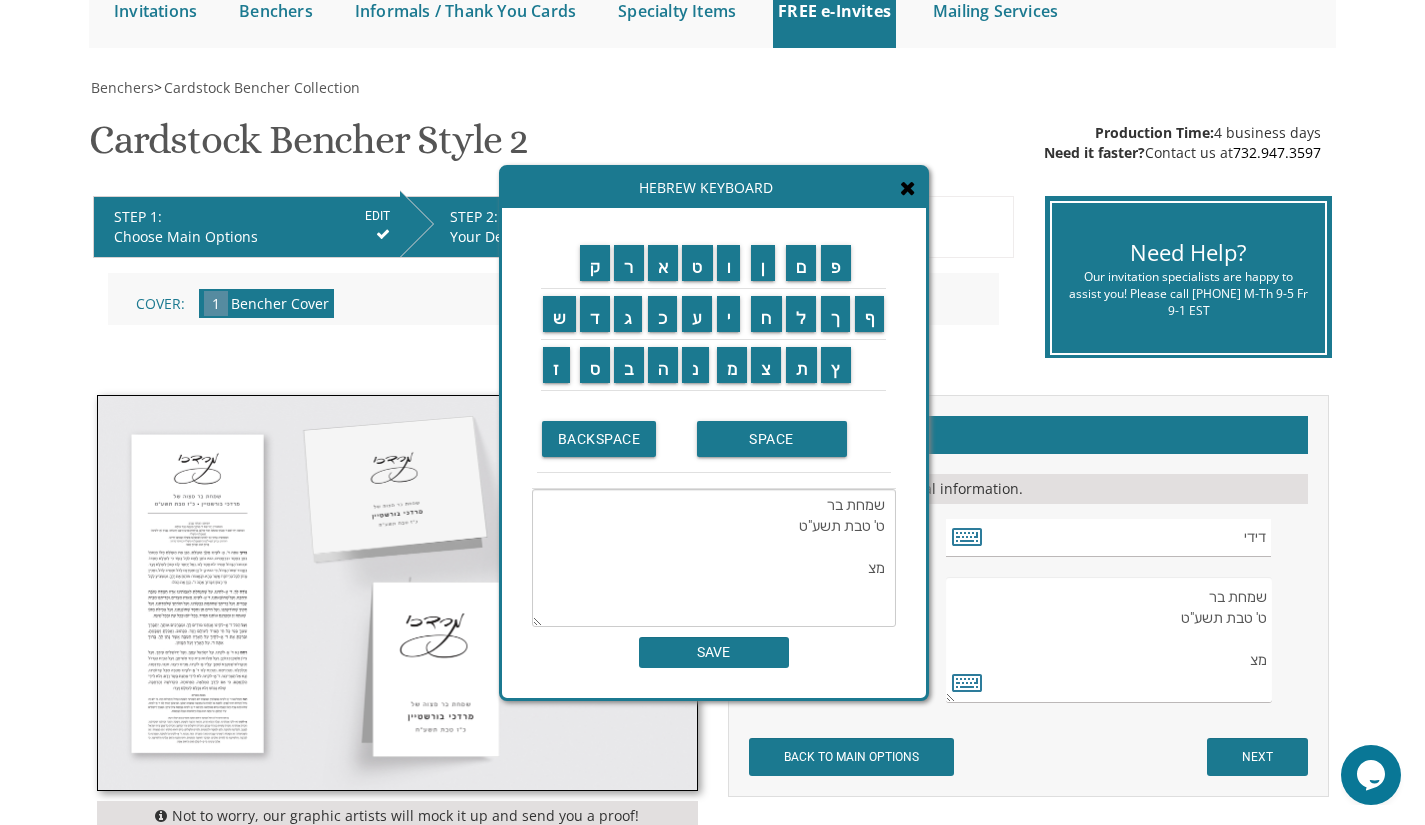 click on "שמחת בר
ט' טבת תשע"ט
מצ" at bounding box center [714, 558] 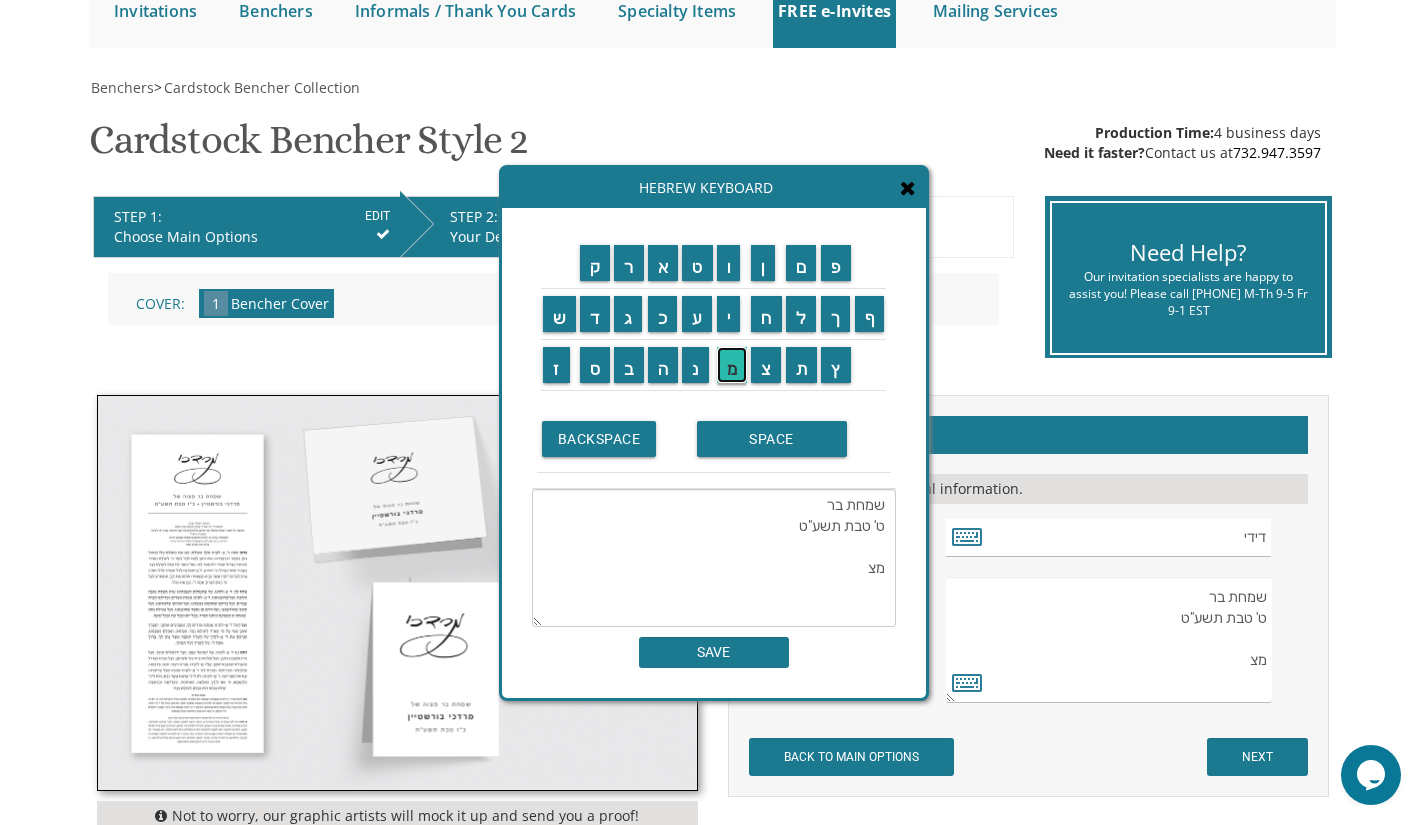click on "מ" at bounding box center [732, 365] 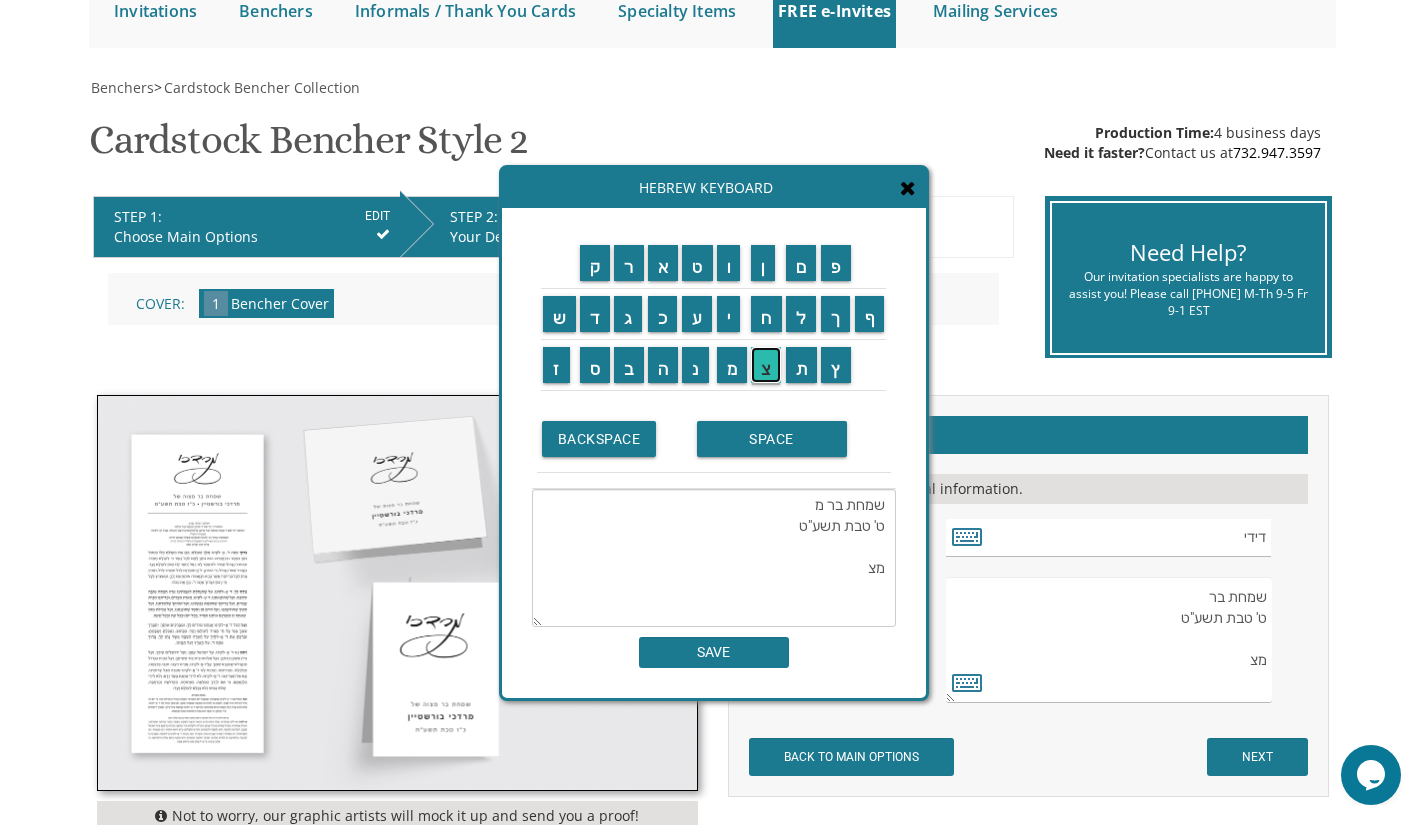 click on "צ" at bounding box center (766, 365) 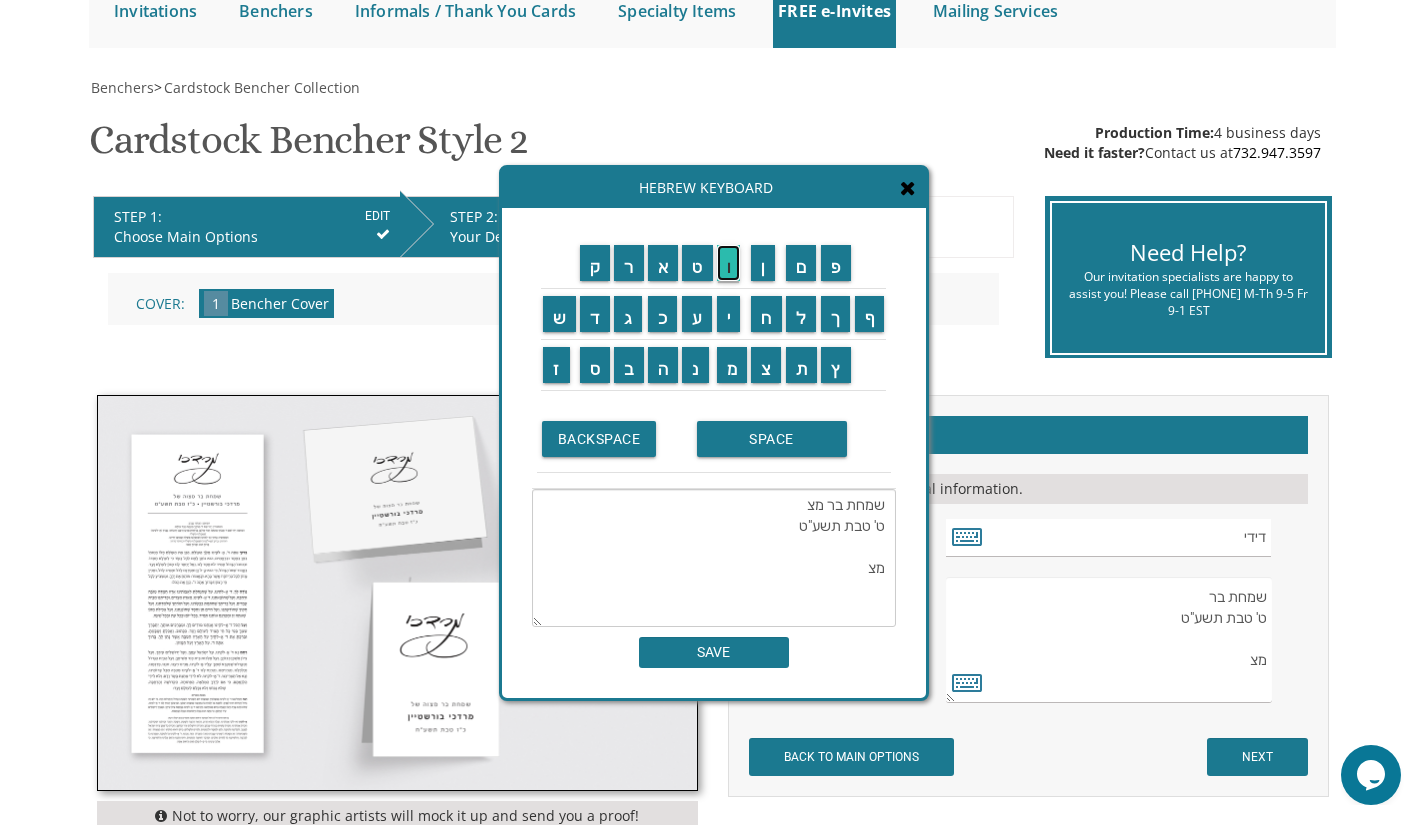 click on "ו" at bounding box center [729, 263] 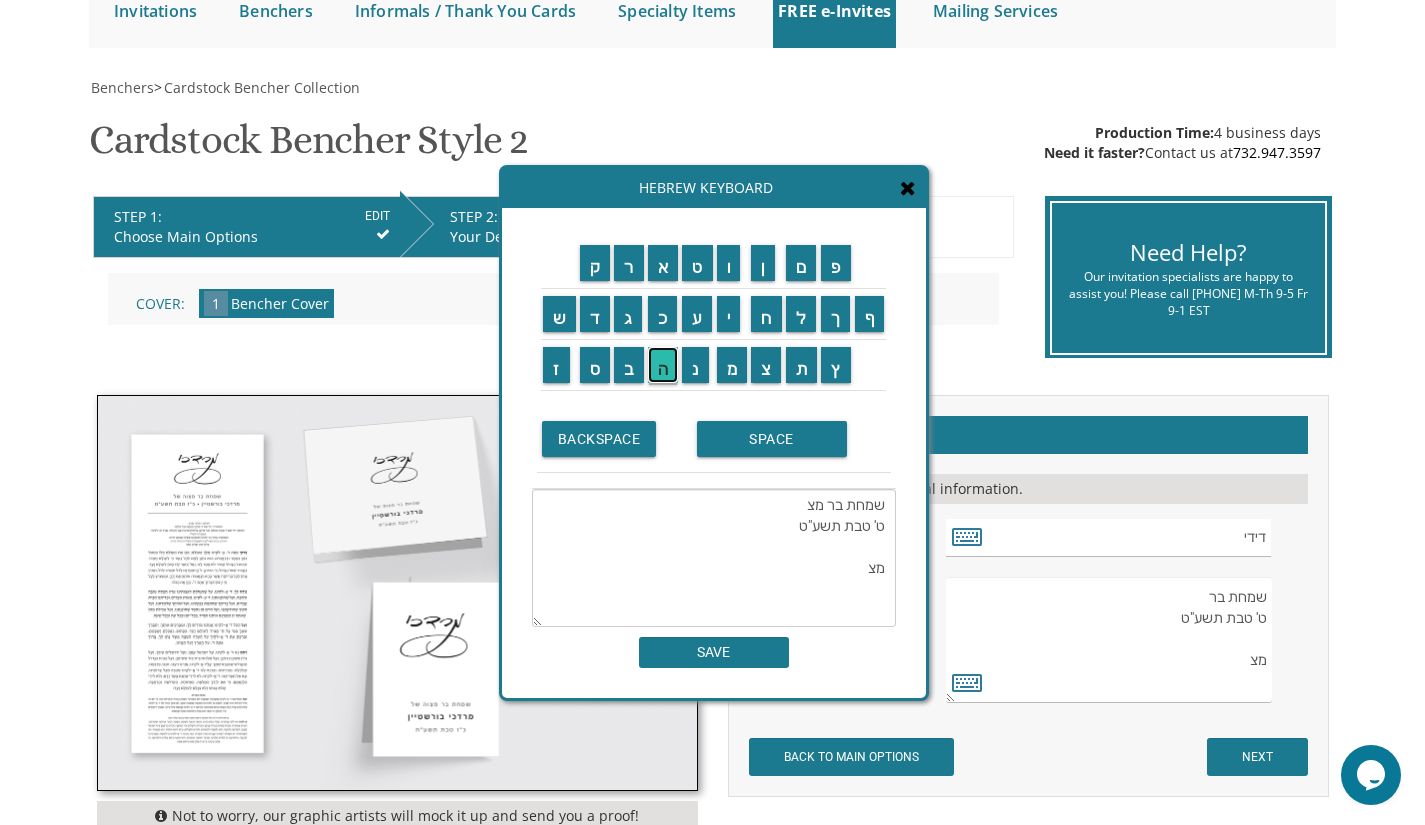 click on "ה" at bounding box center [663, 365] 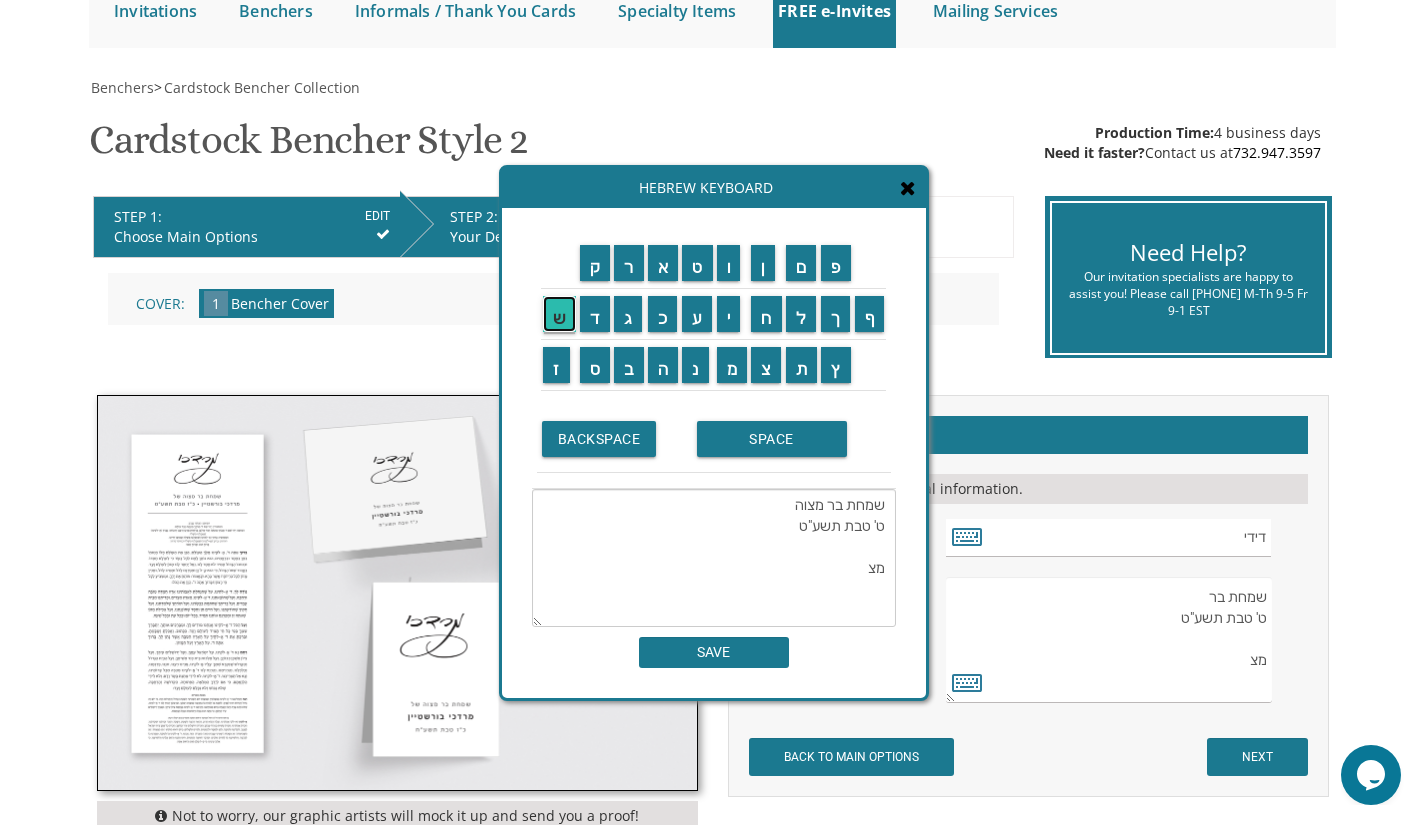 click on "ש" at bounding box center (559, 314) 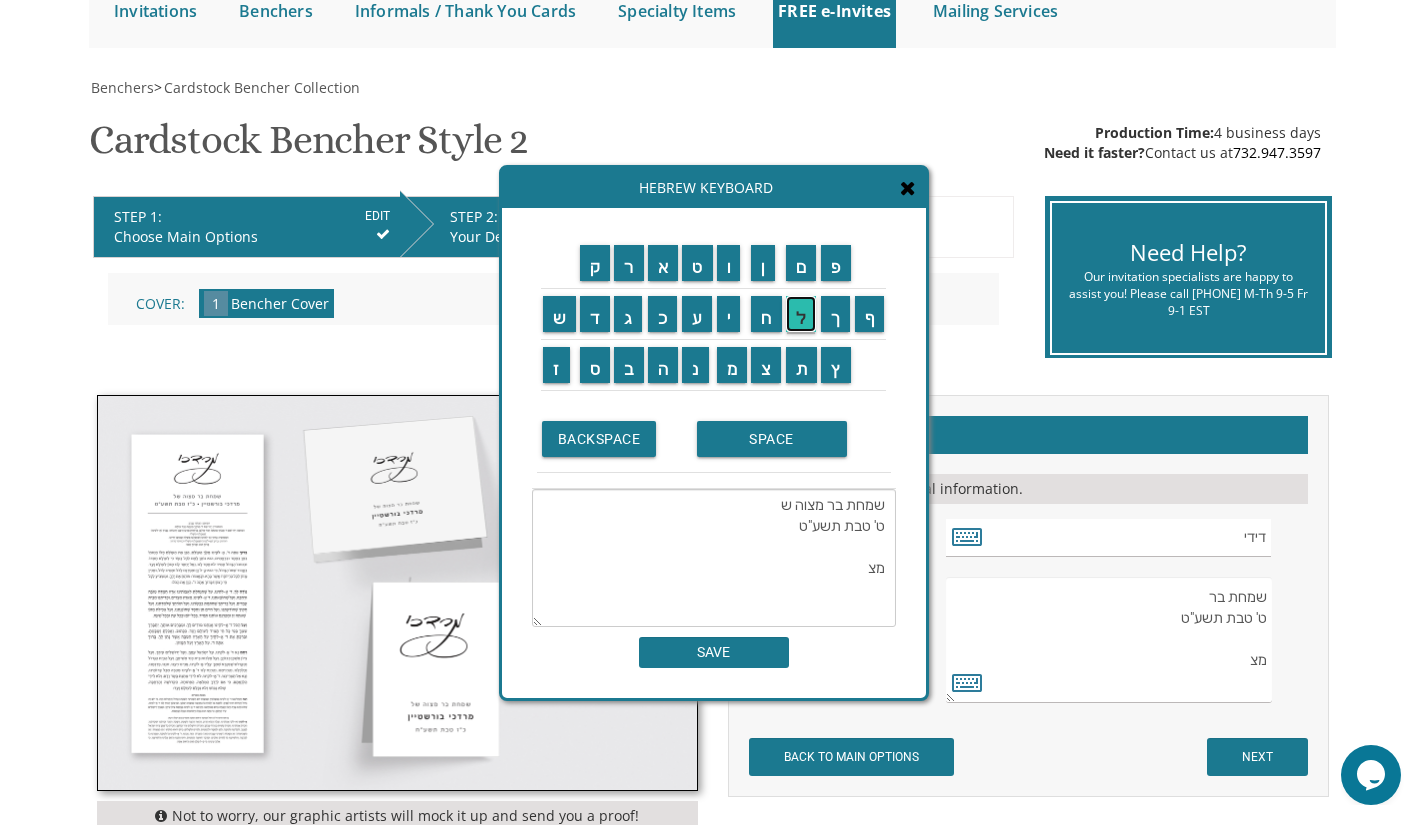 click on "ל" at bounding box center [801, 314] 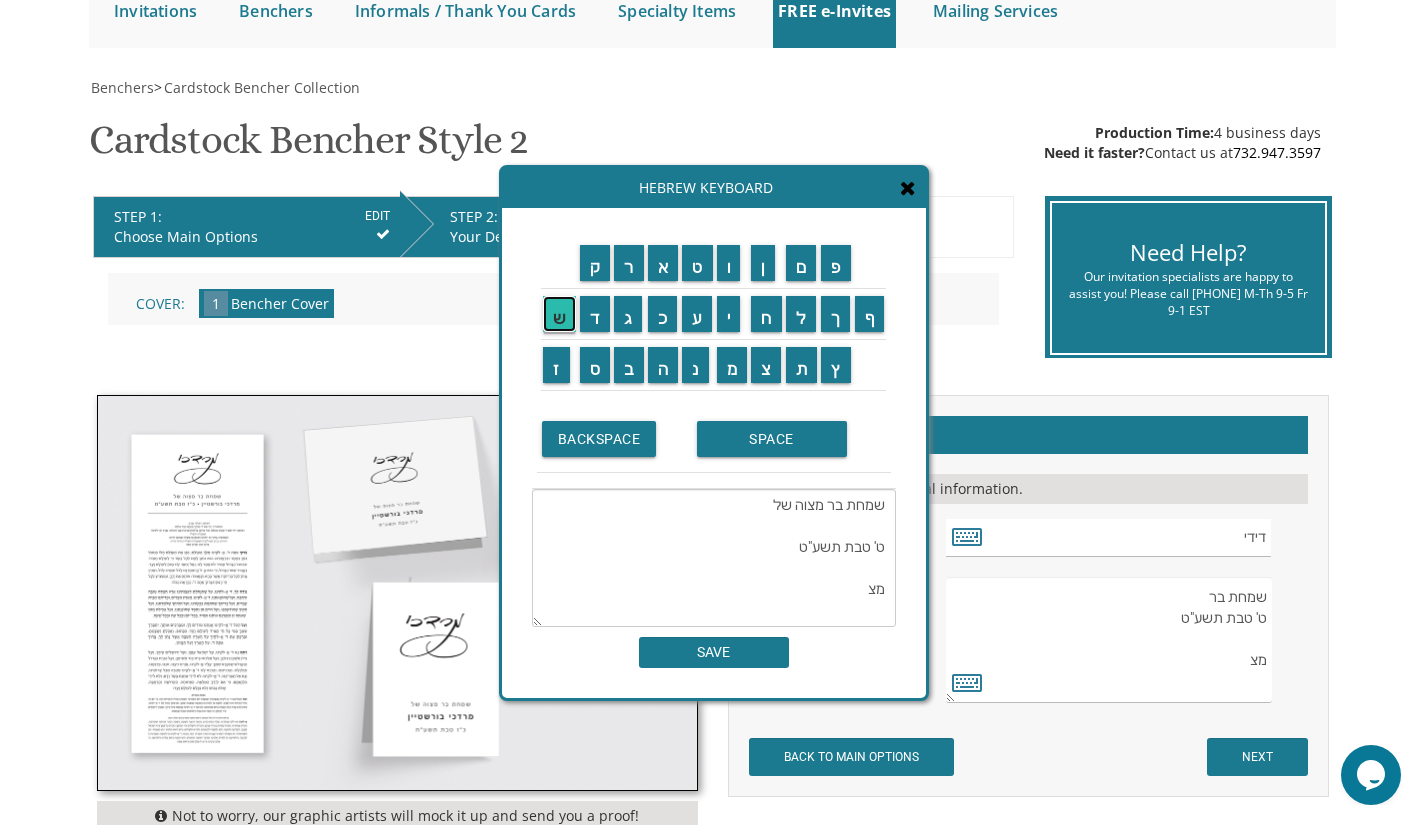 click on "ש" at bounding box center [559, 314] 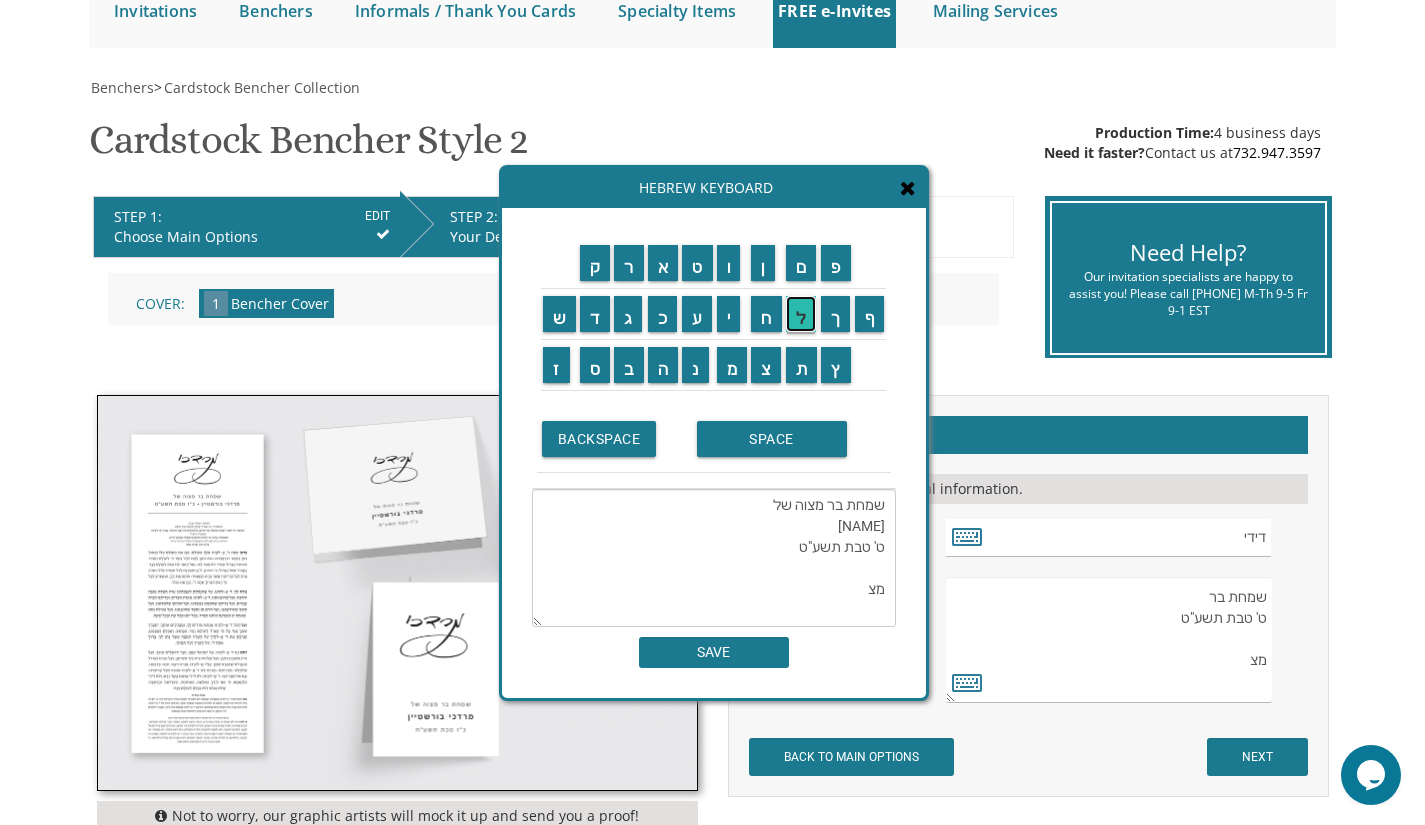 click on "ל" at bounding box center (801, 314) 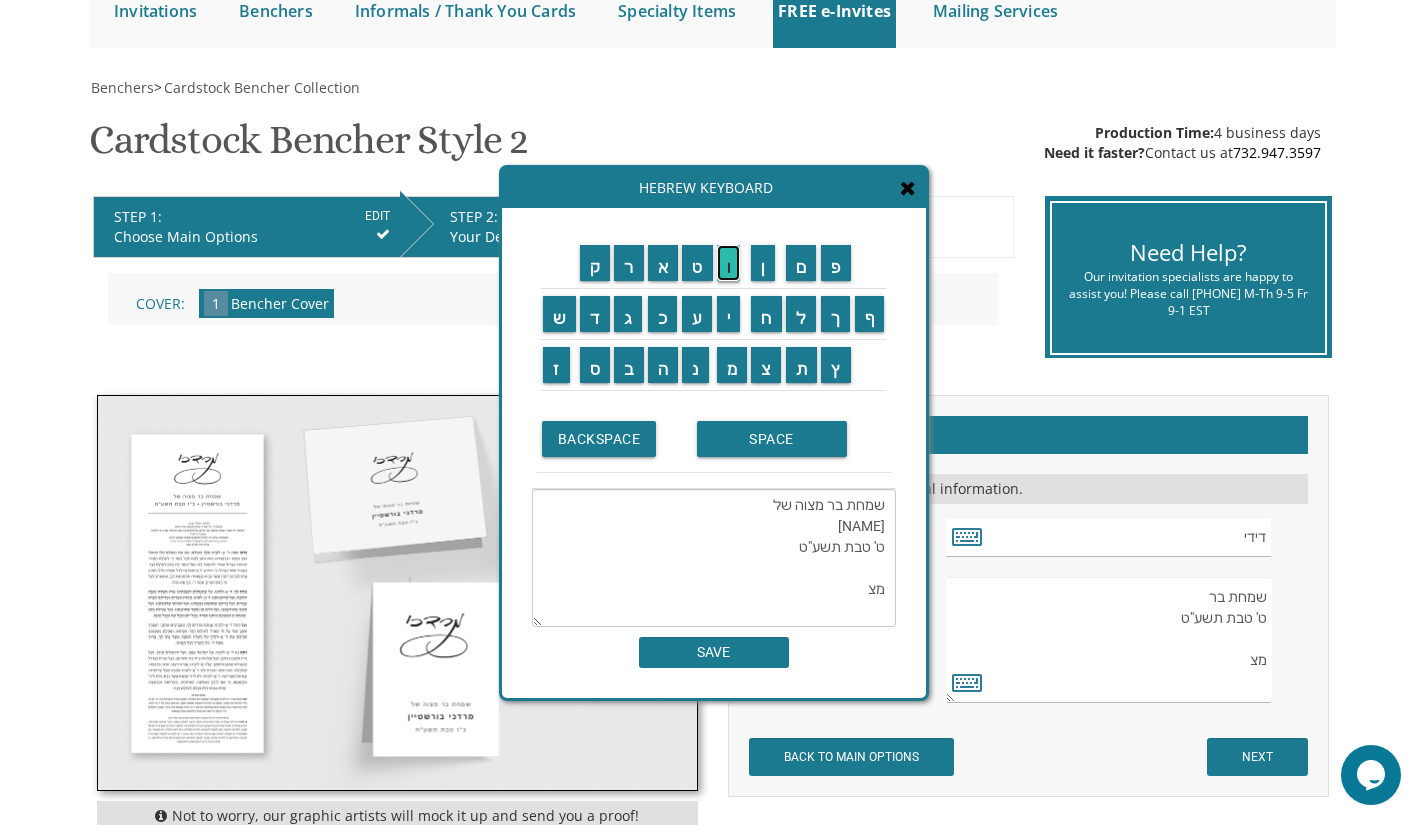 click on "ו" at bounding box center (729, 263) 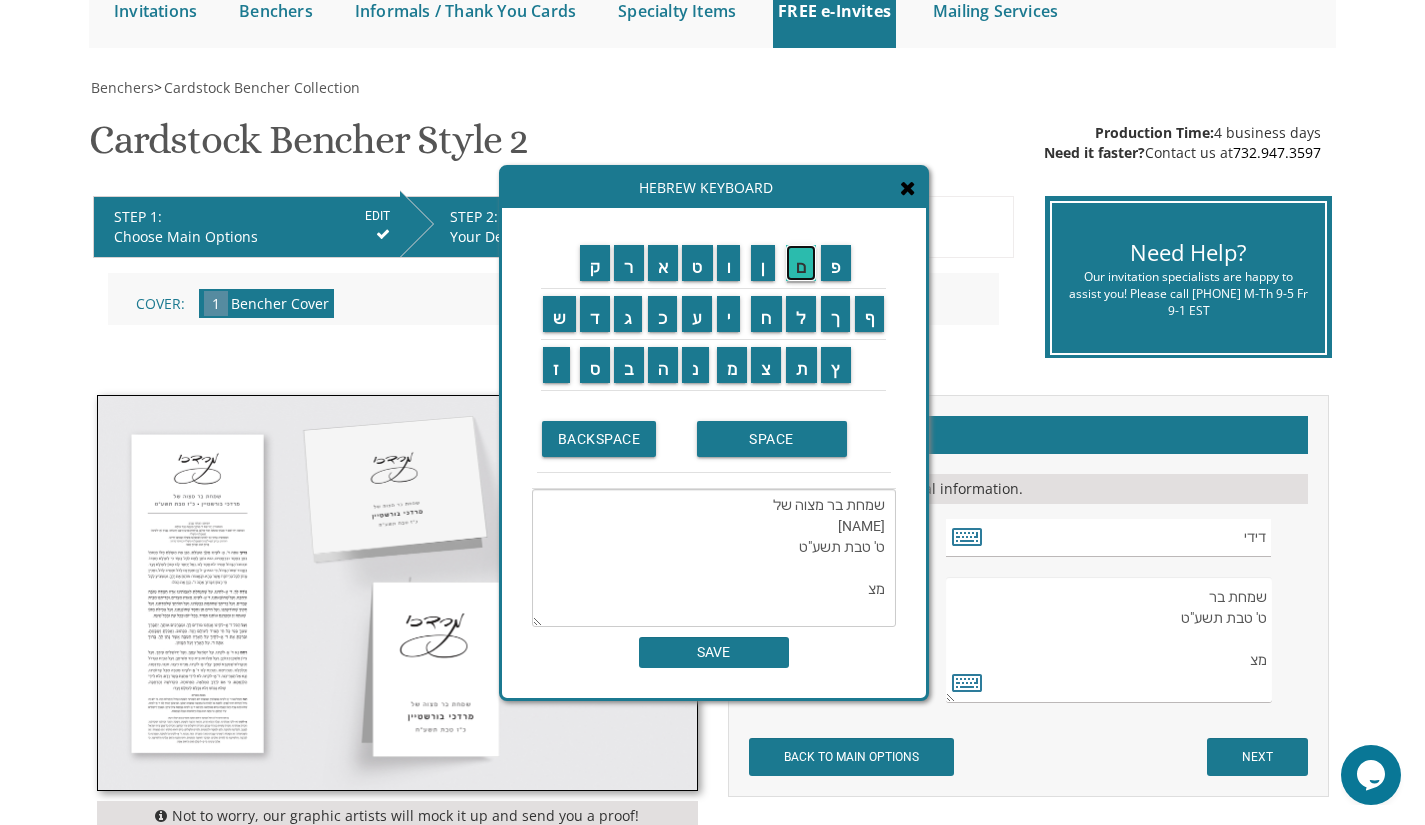 click on "ם" at bounding box center [801, 263] 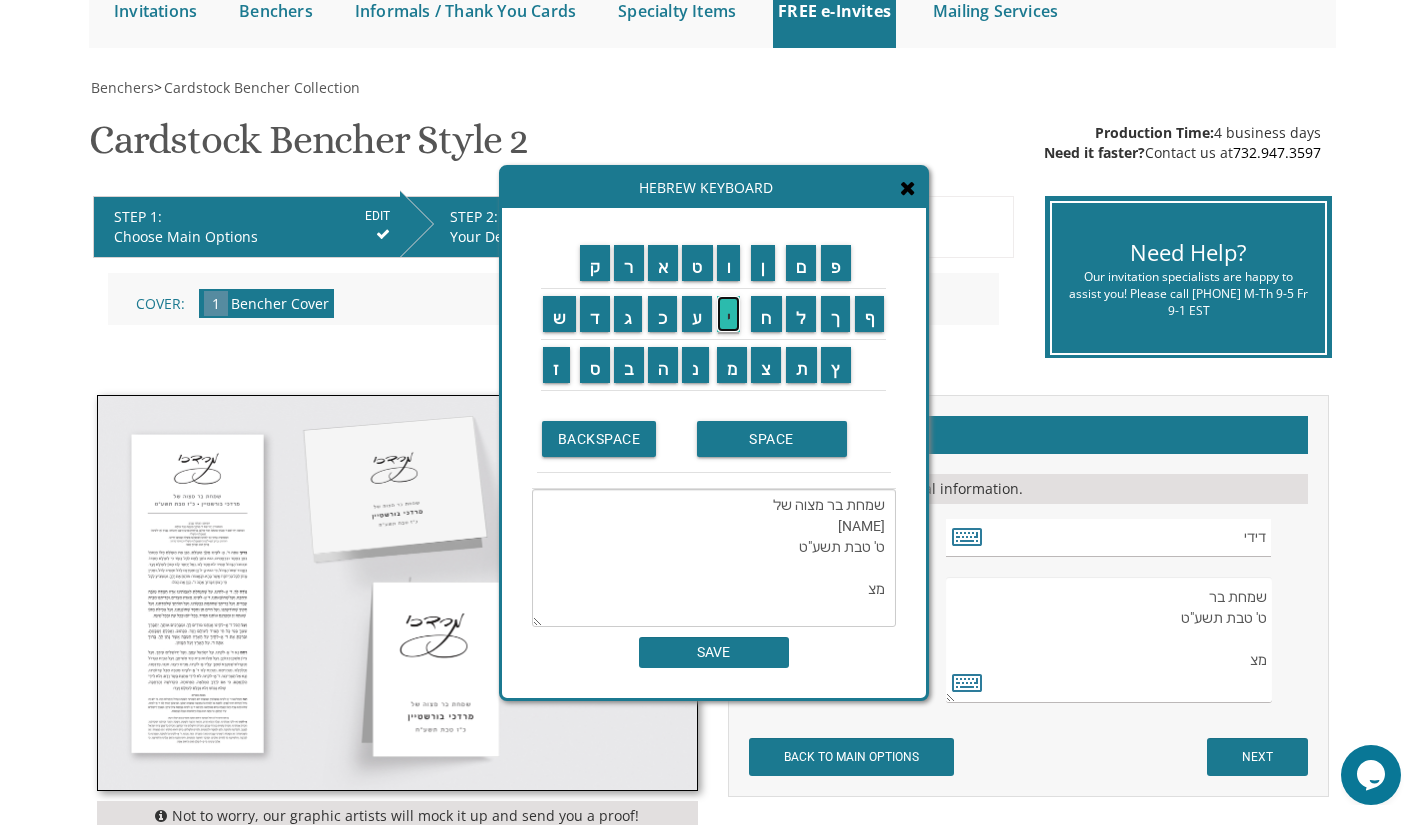 click on "י" at bounding box center [729, 314] 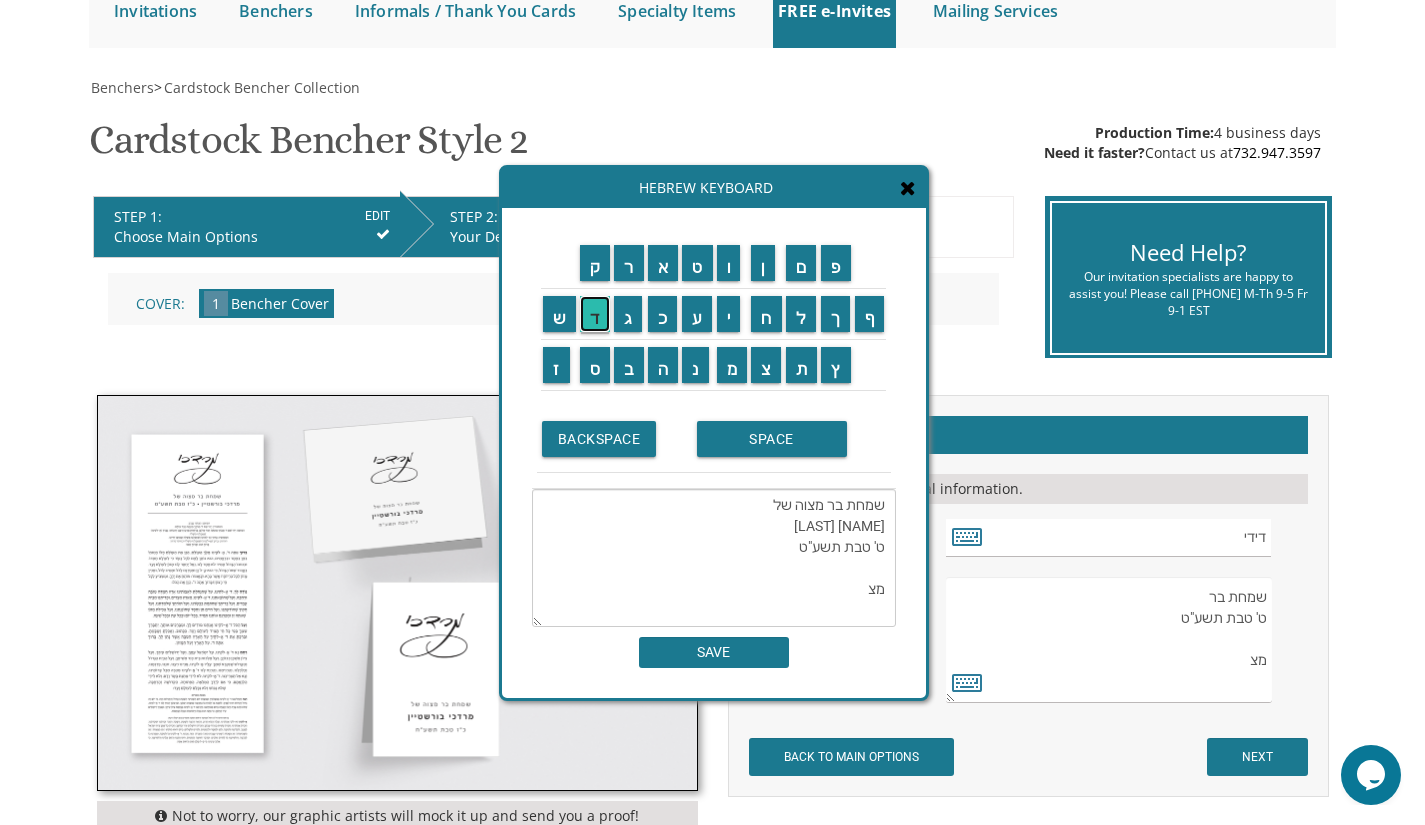 click on "ד" at bounding box center (595, 314) 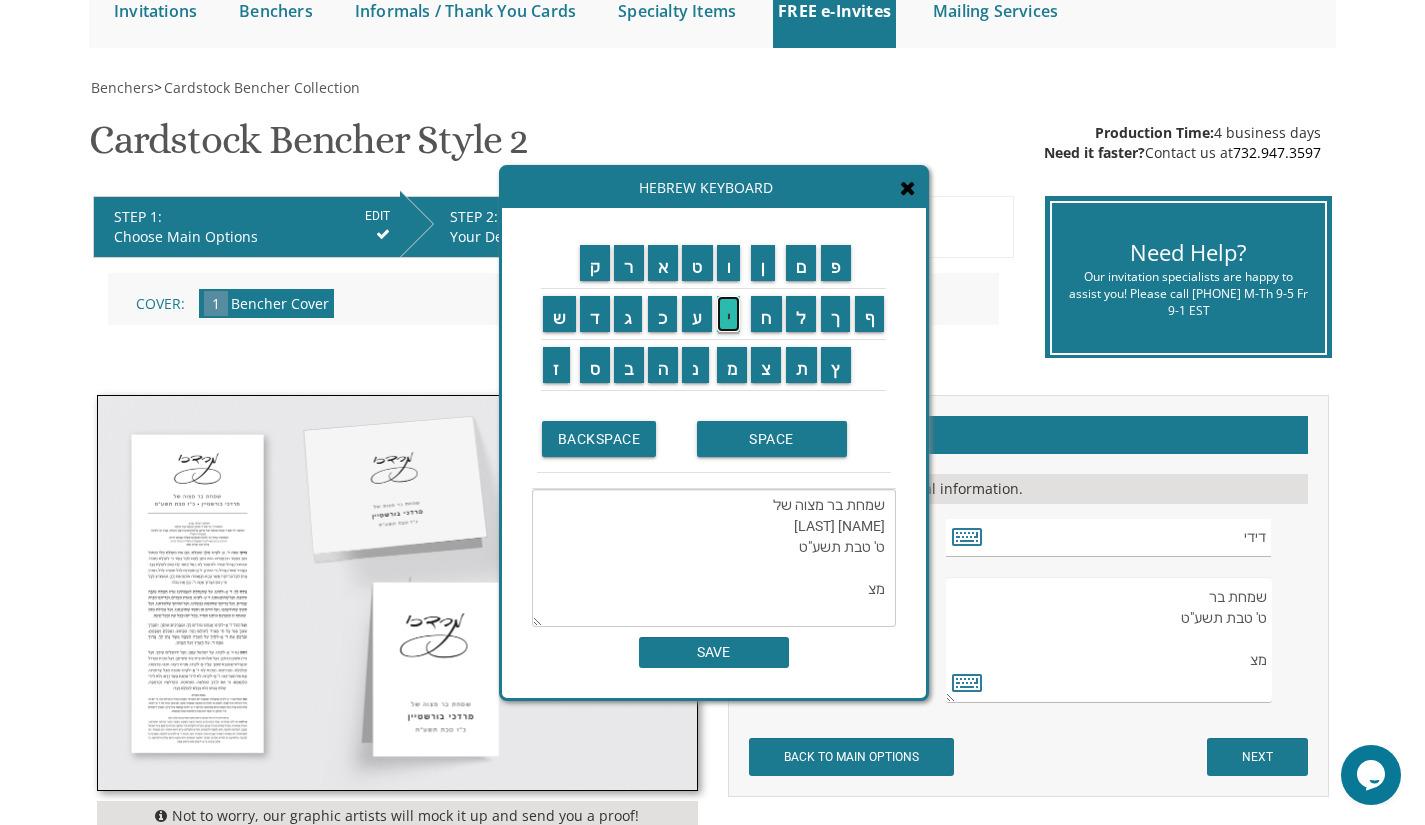 click on "י" at bounding box center [729, 314] 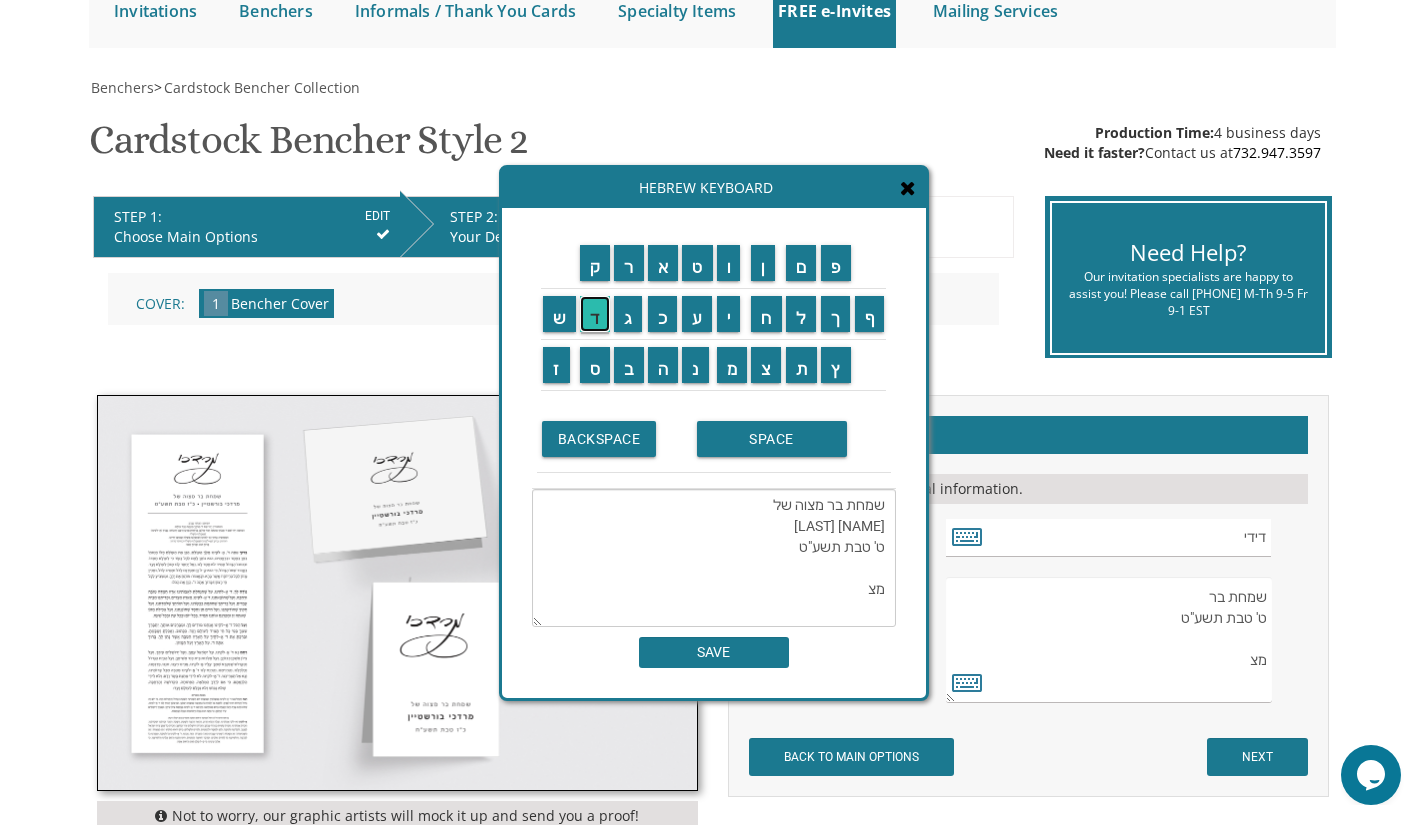 click on "ד" at bounding box center (595, 314) 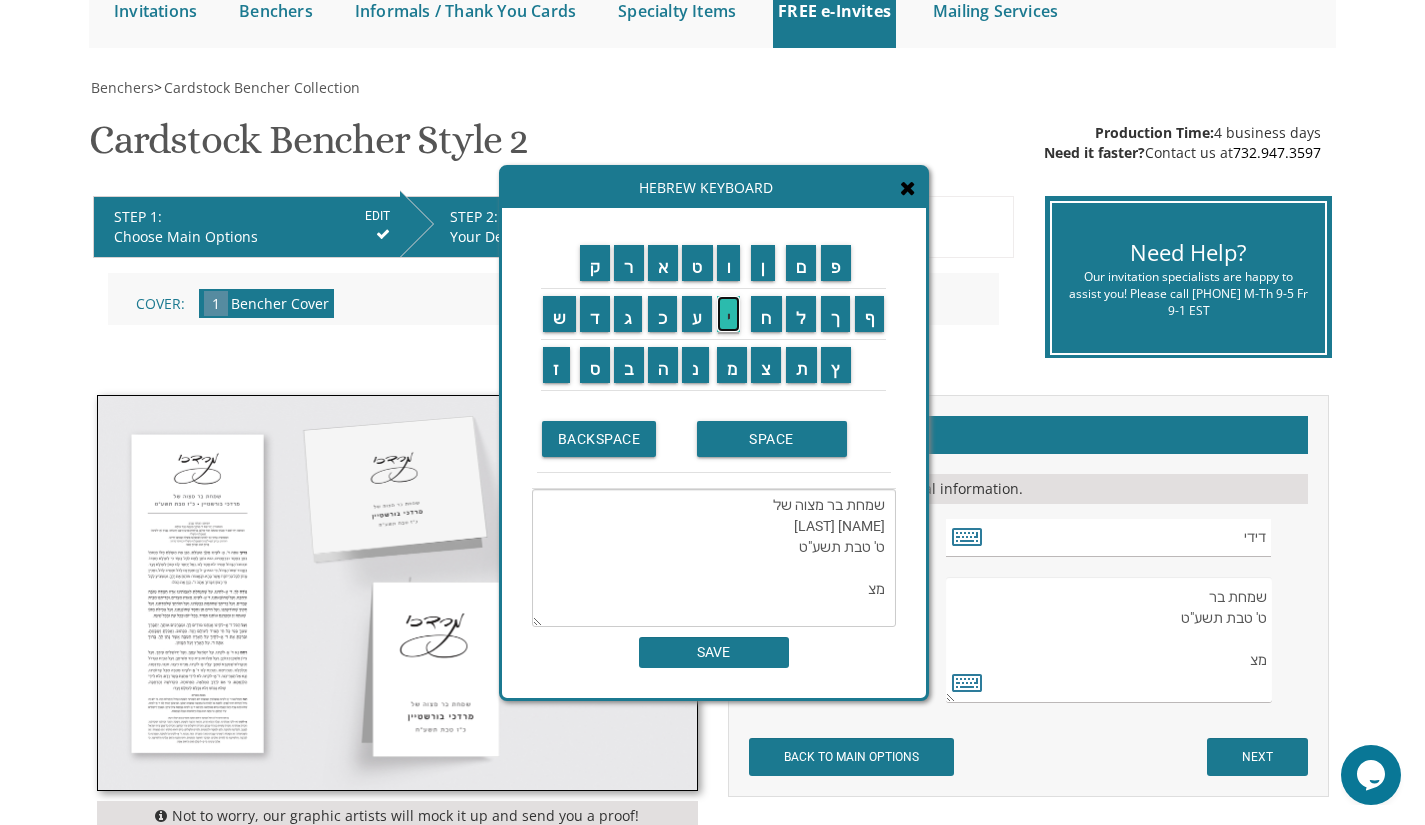 click on "י" at bounding box center (729, 314) 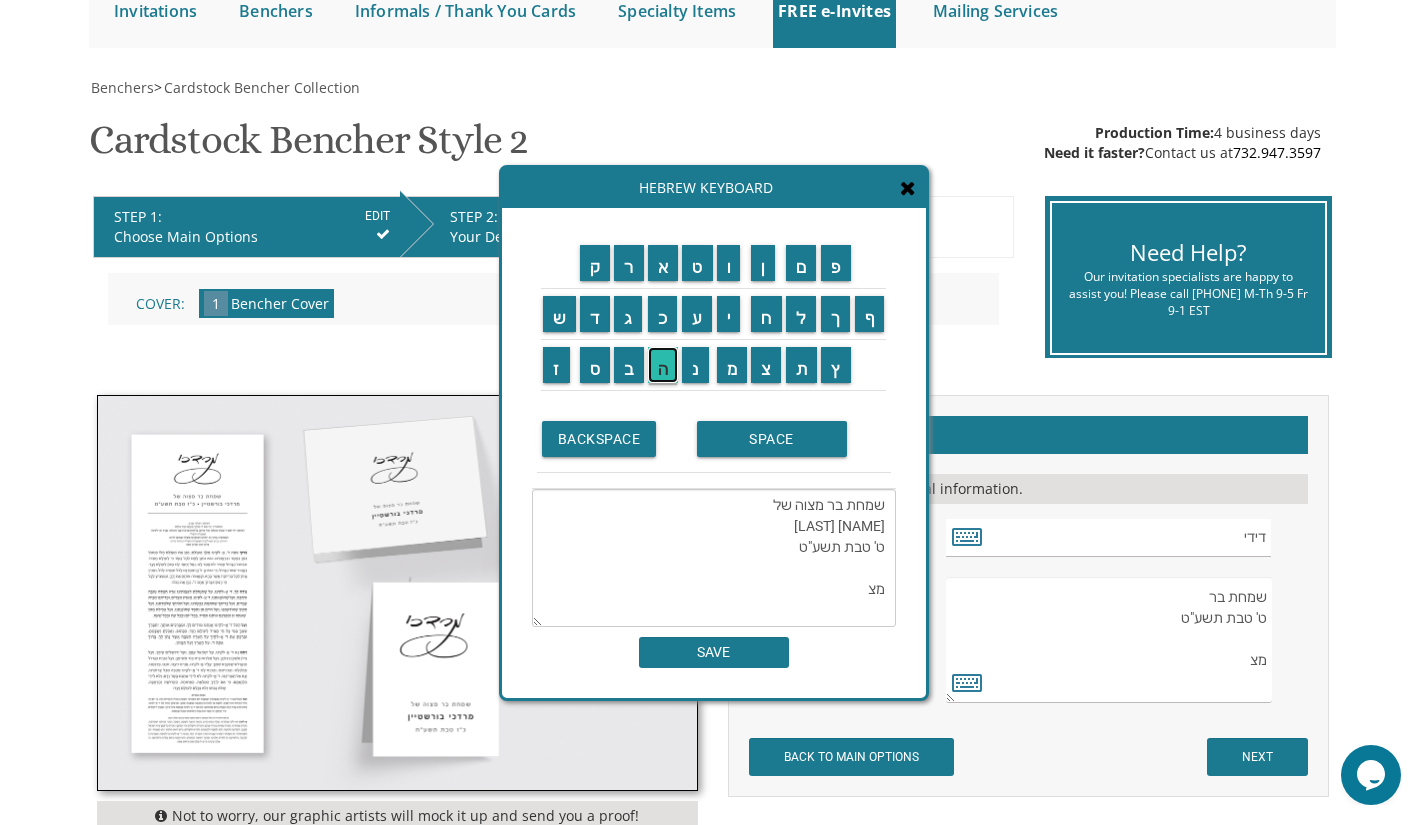click on "ה" at bounding box center (663, 365) 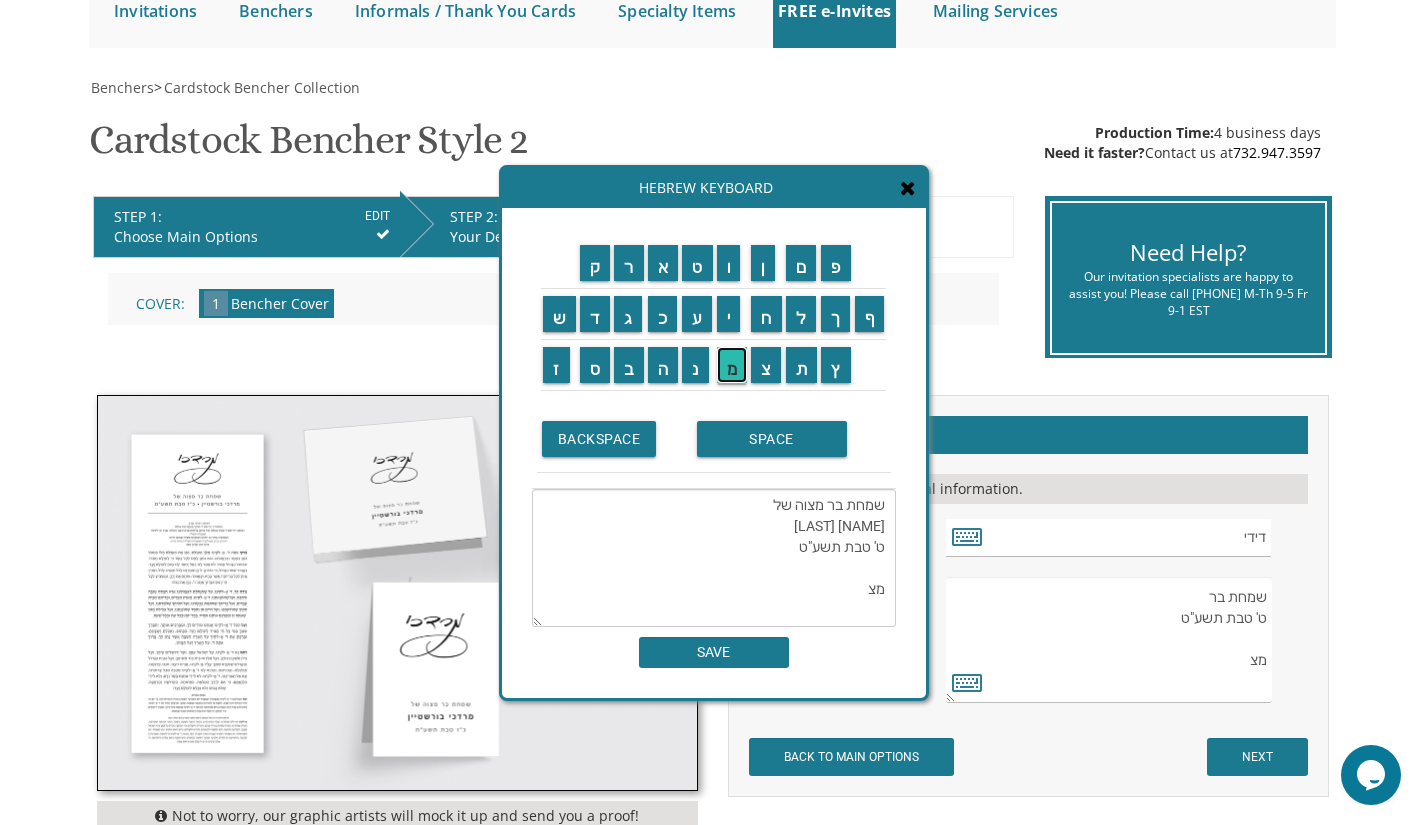 click on "מ" at bounding box center (732, 365) 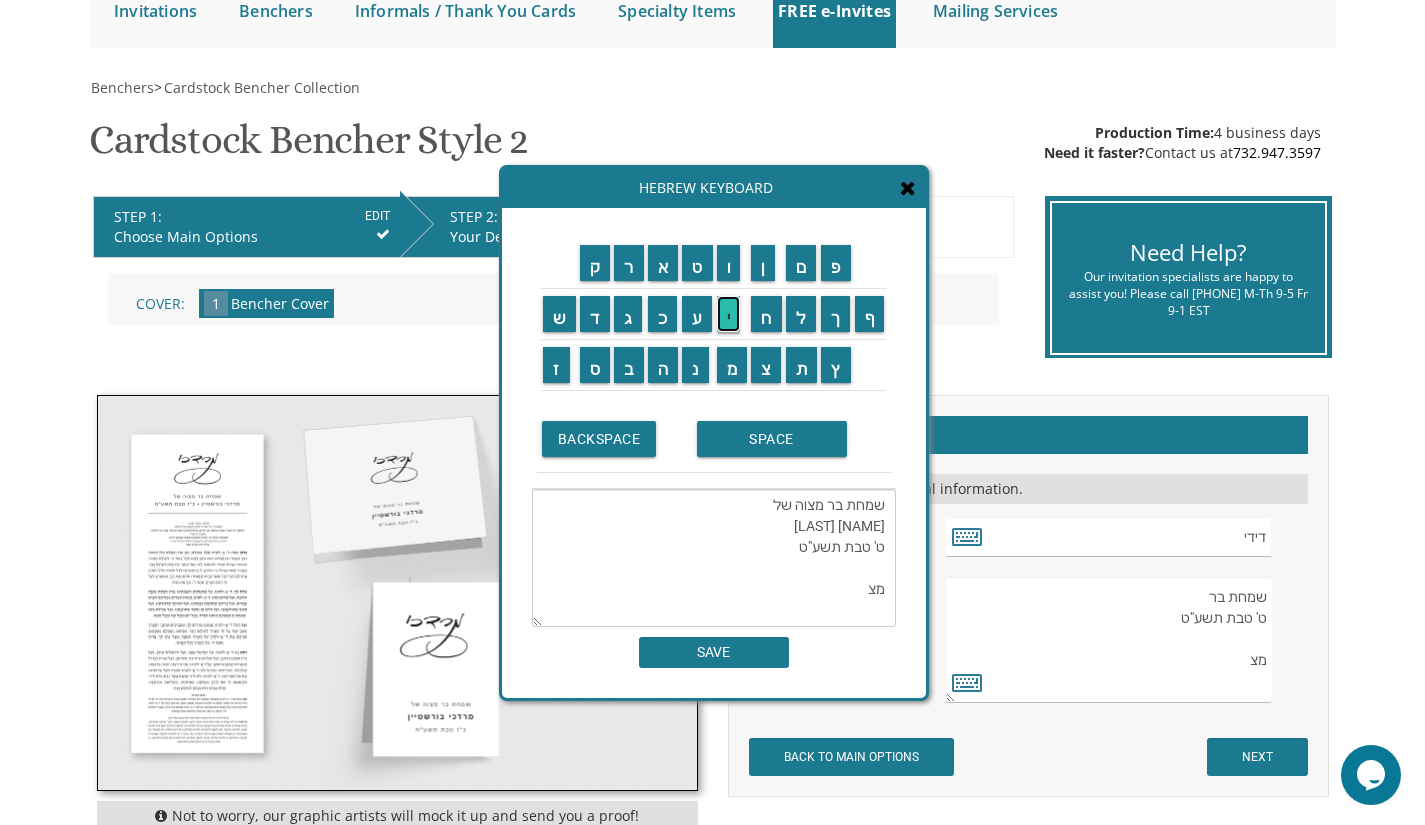 click on "י" at bounding box center (729, 314) 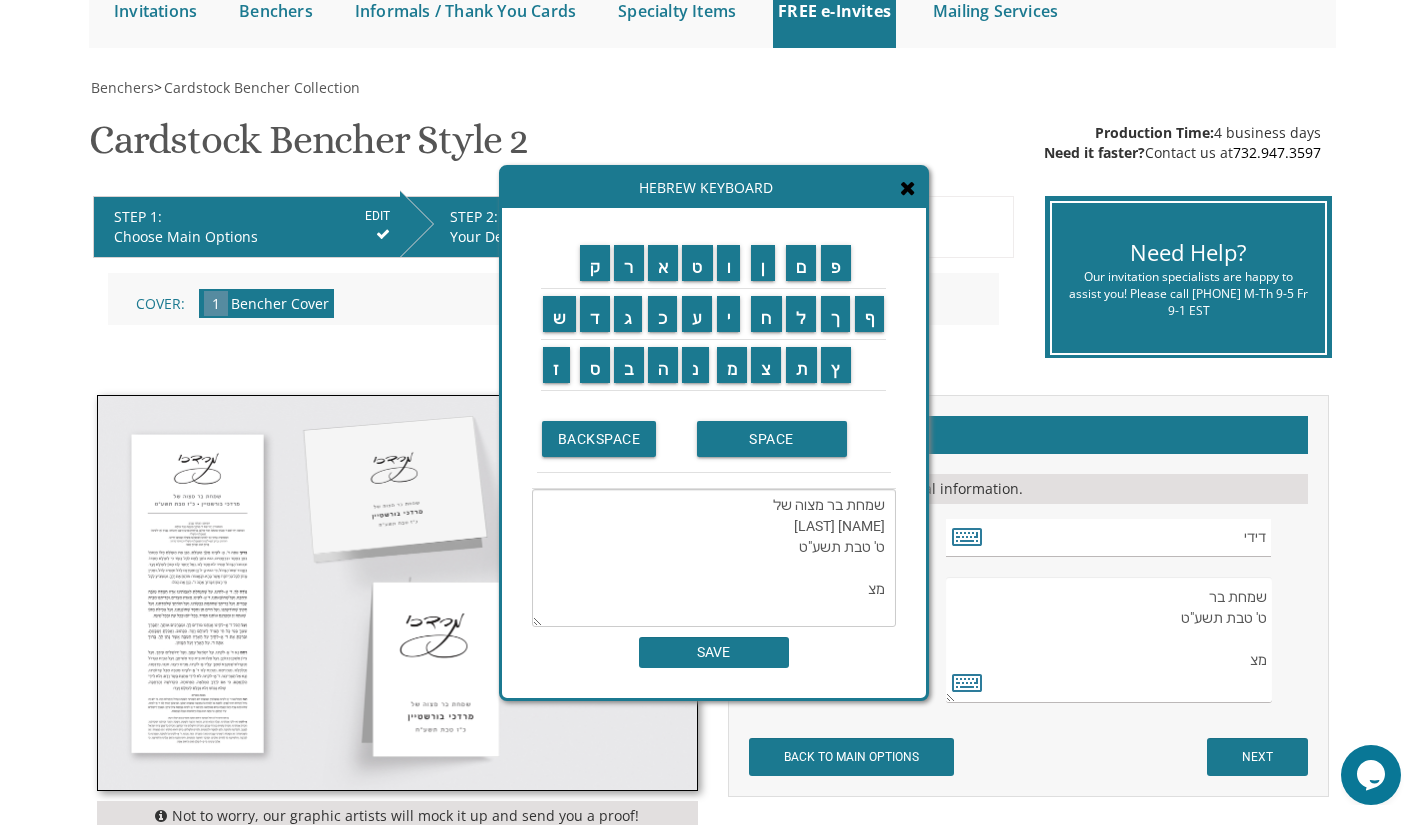 click on "My Cart
{{shoppingcart.totalQuantityDisplay}}
Total:
{{shoppingcart.subtotal}}
{{shoppingcart.total}}
{{shoppingcartitem.description}}
Qty. {{shoppingcartitem.quantity}}
{{productoption.name}}" at bounding box center [712, 677] 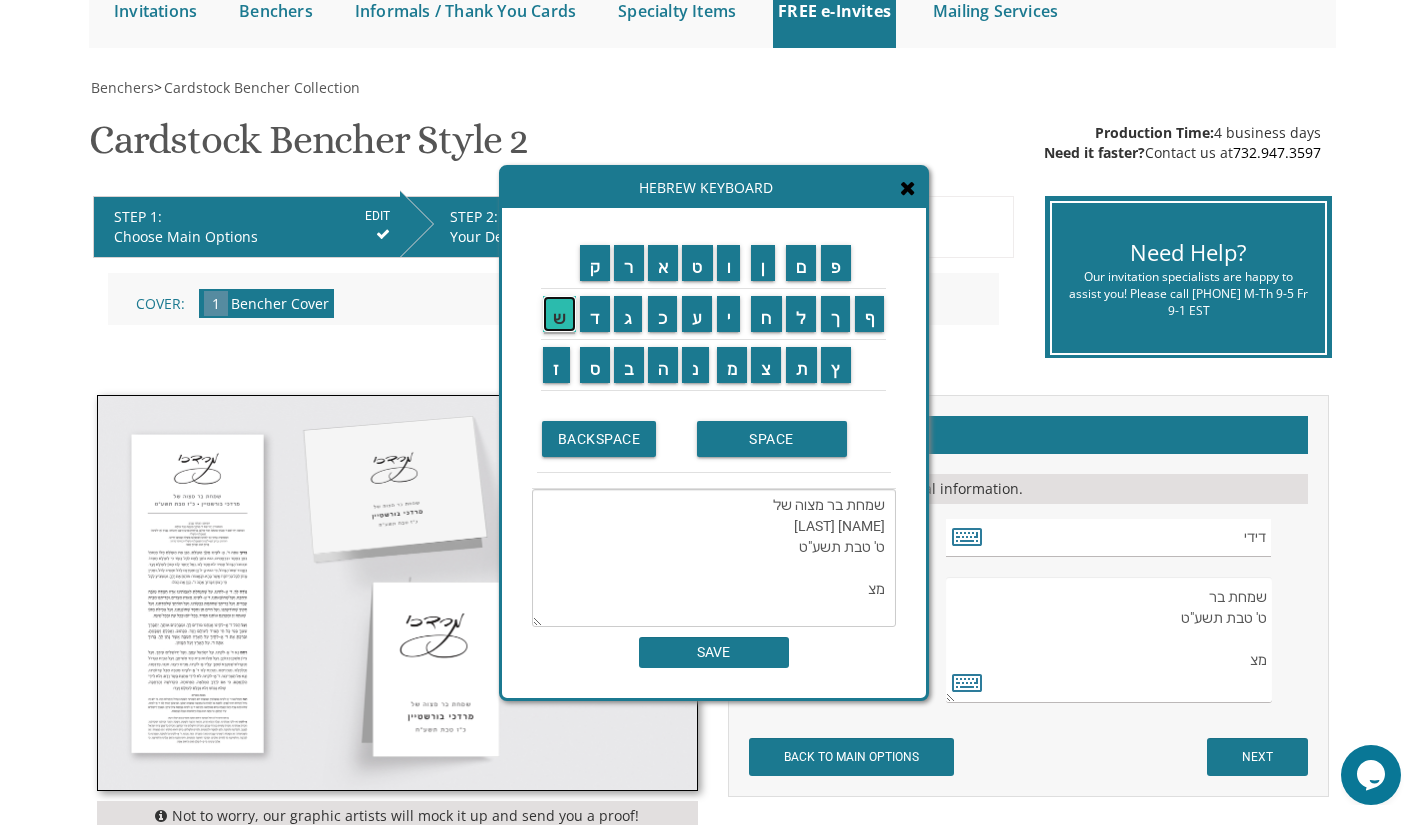 click on "ש" at bounding box center (559, 314) 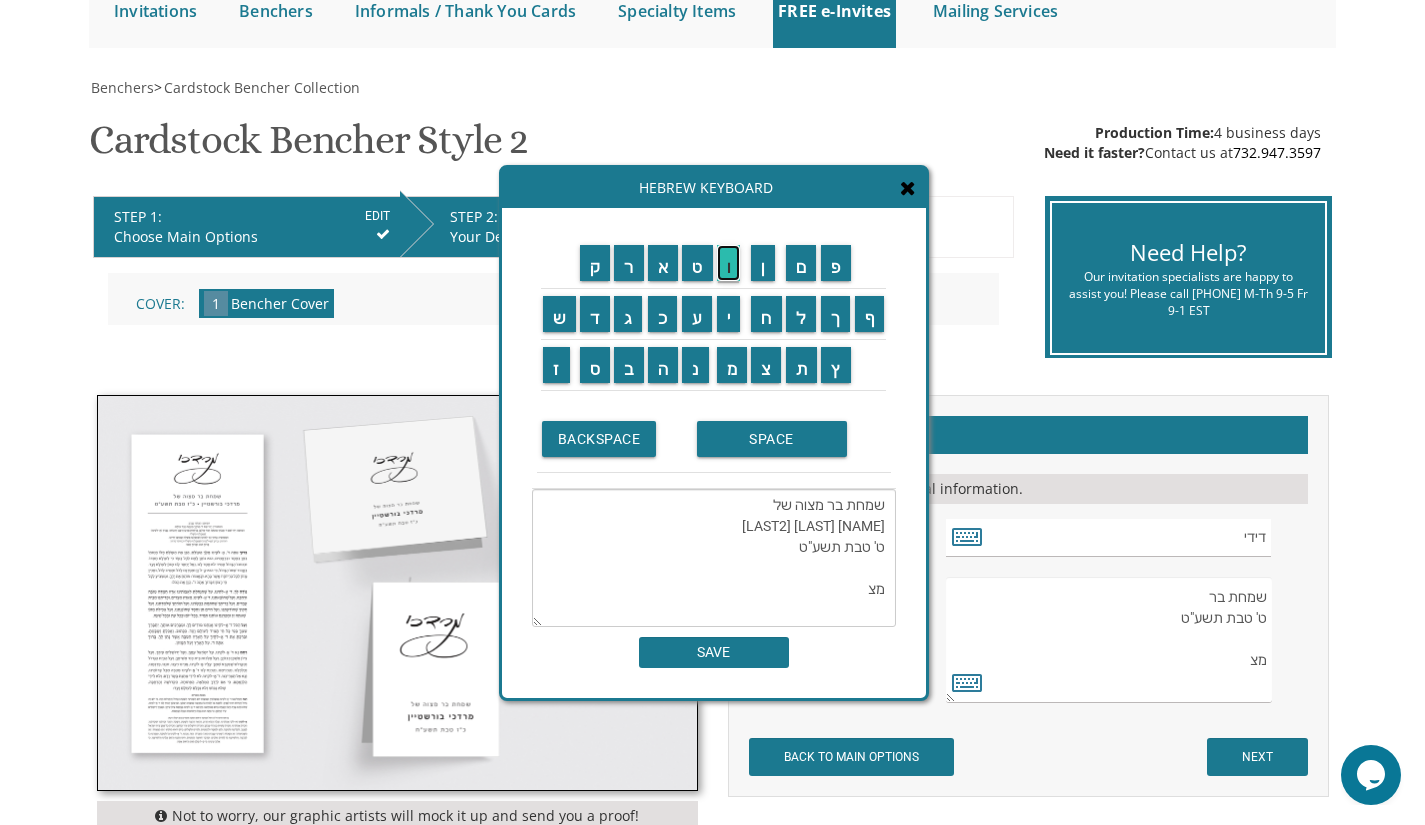 click on "ו" at bounding box center [729, 263] 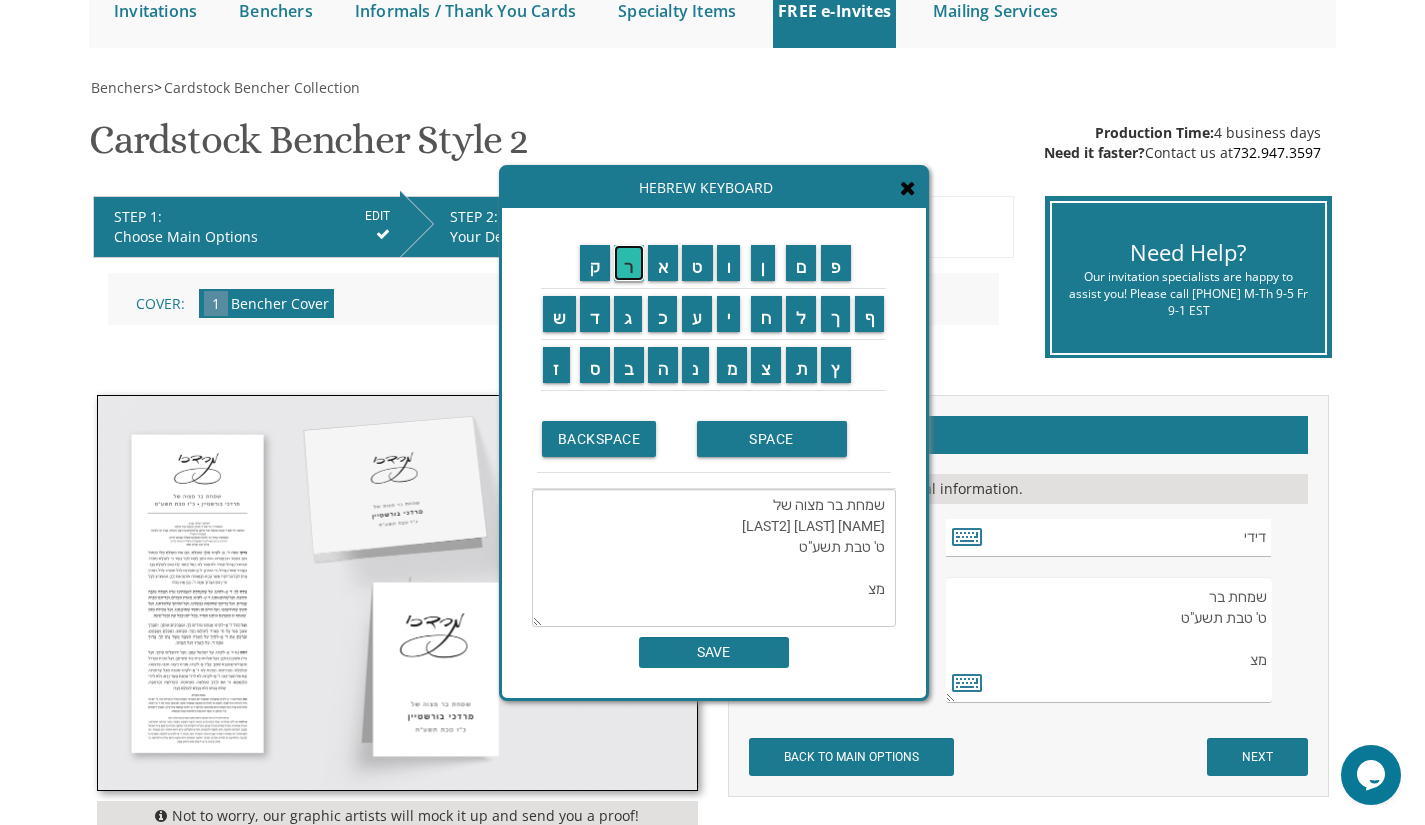 click on "ר" at bounding box center (629, 263) 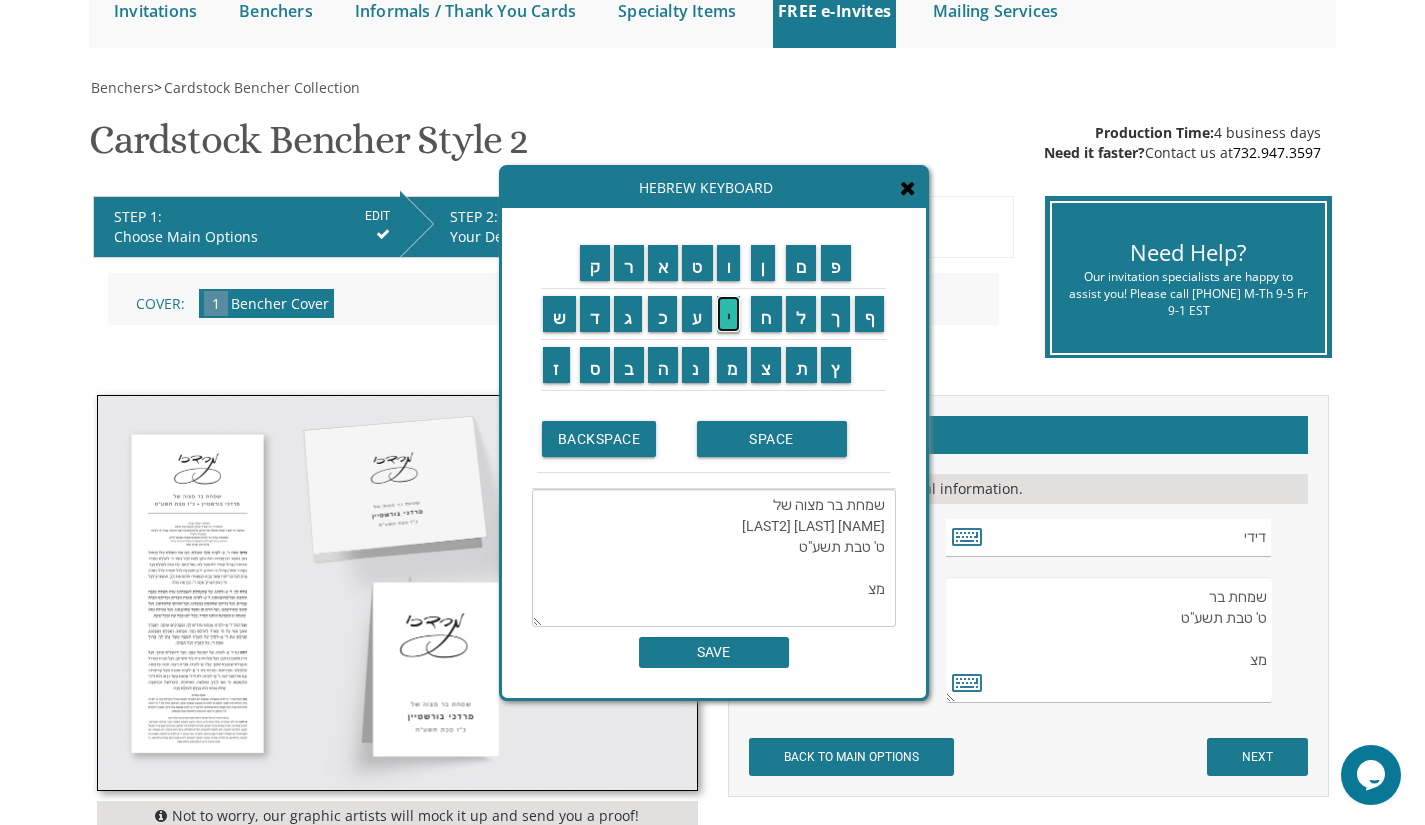 click on "י" at bounding box center (729, 314) 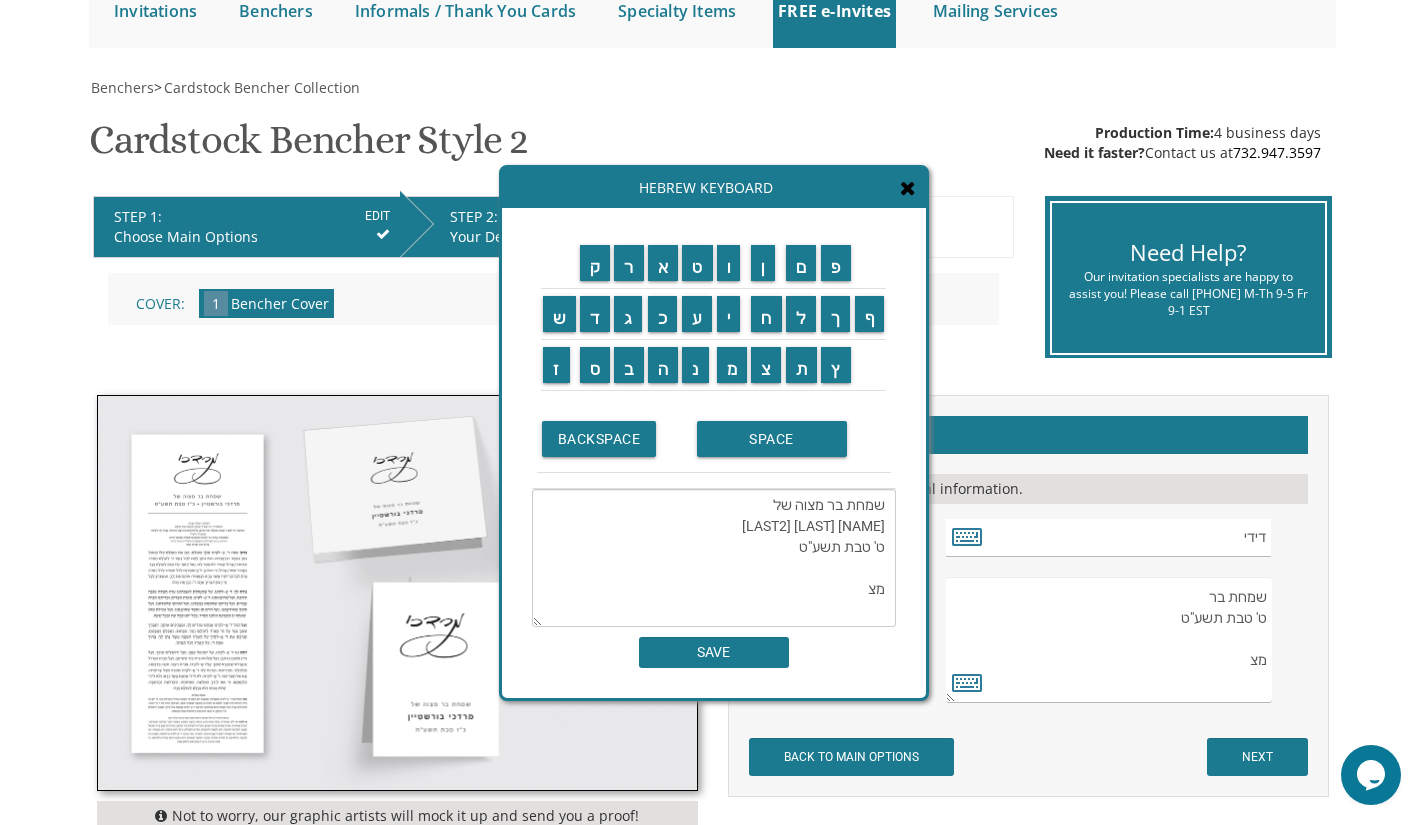 click on "שמחת בר מצוה של
שלום ידידיה מישורי
ט' טבת תשע"ט
מצ" at bounding box center (714, 558) 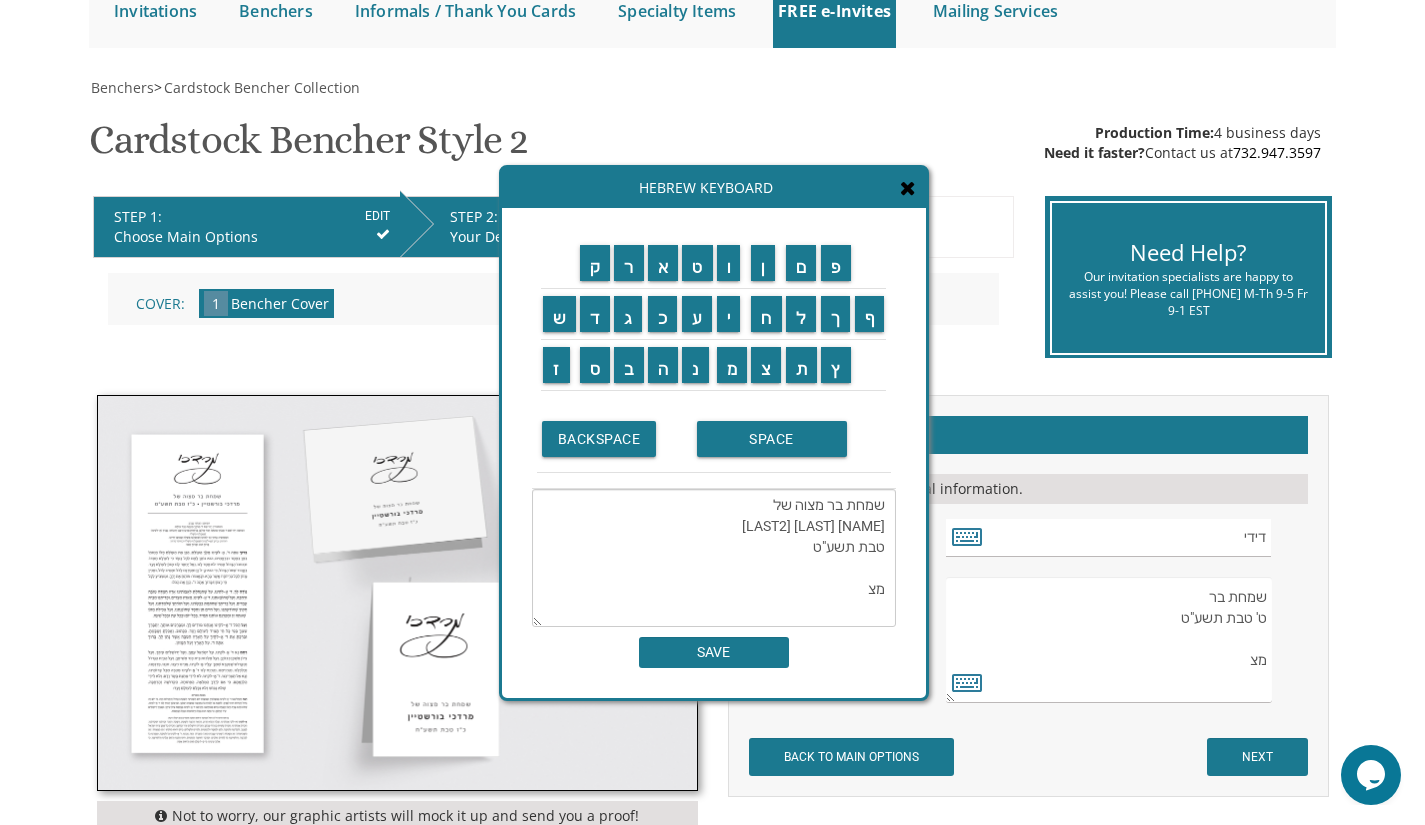 drag, startPoint x: 876, startPoint y: 593, endPoint x: 859, endPoint y: 594, distance: 17.029387 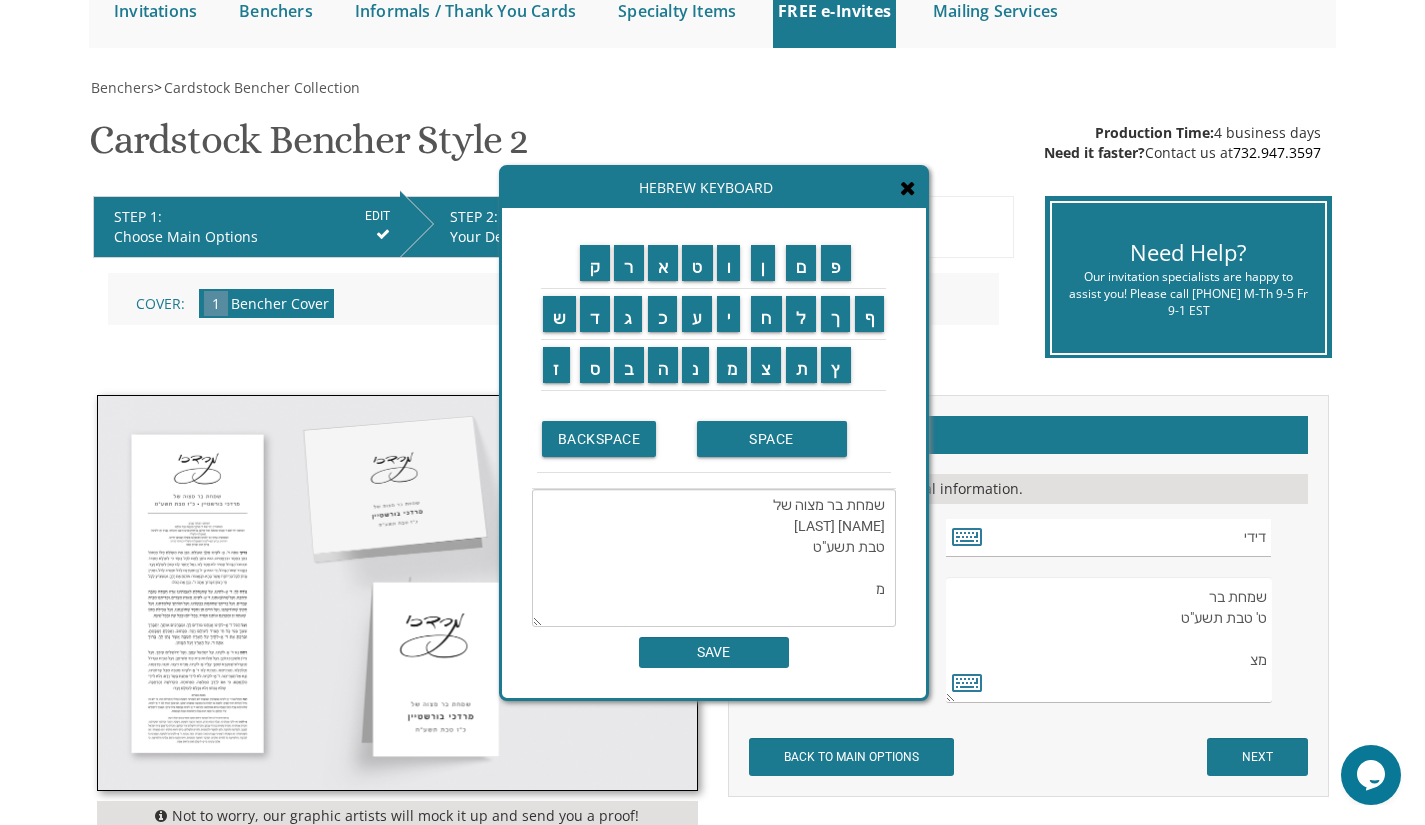 click on "שמחת בר מצוה של
שלום ידידיה מישור
טבת תשע"ט
מ" at bounding box center (714, 558) 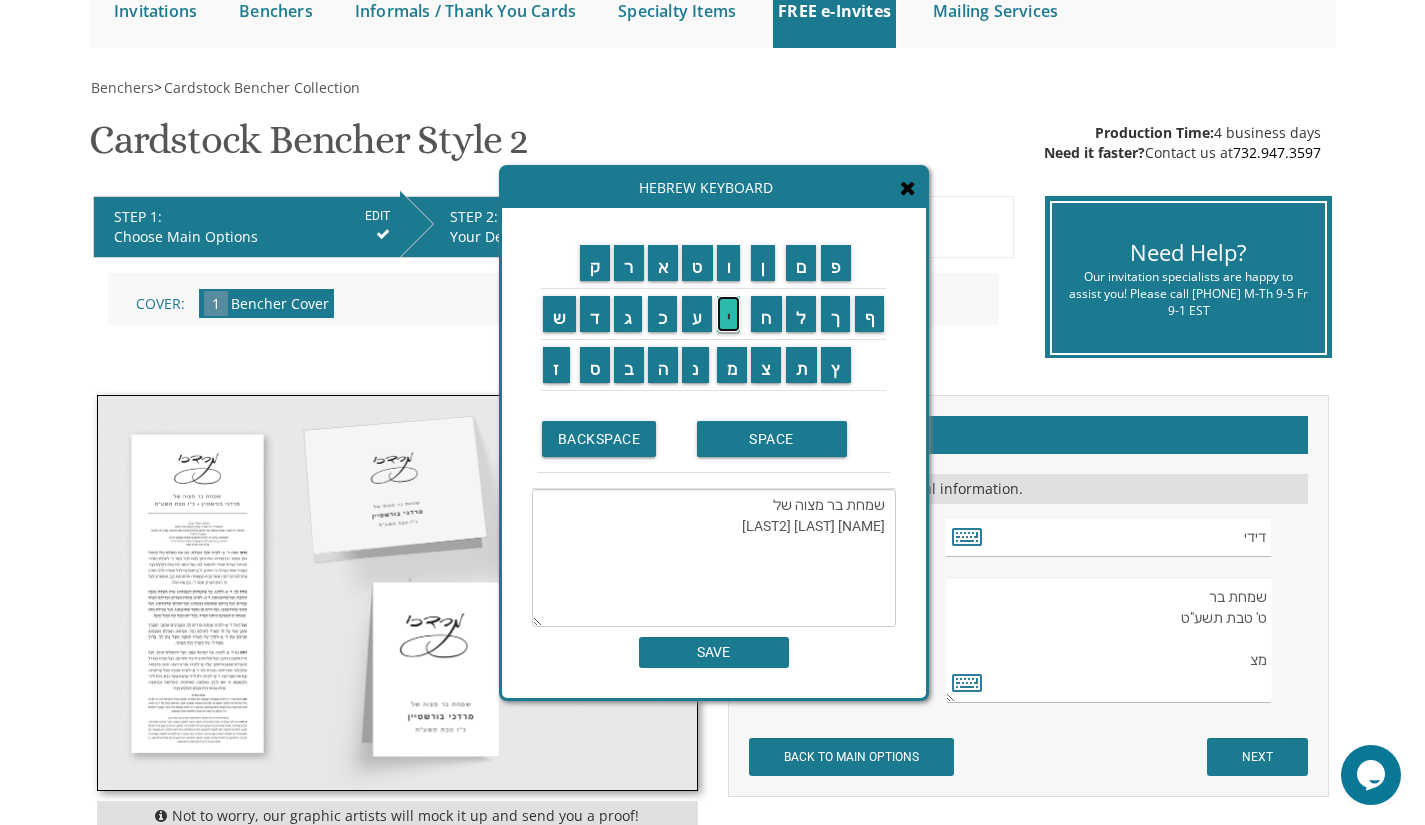 click on "י" at bounding box center (729, 314) 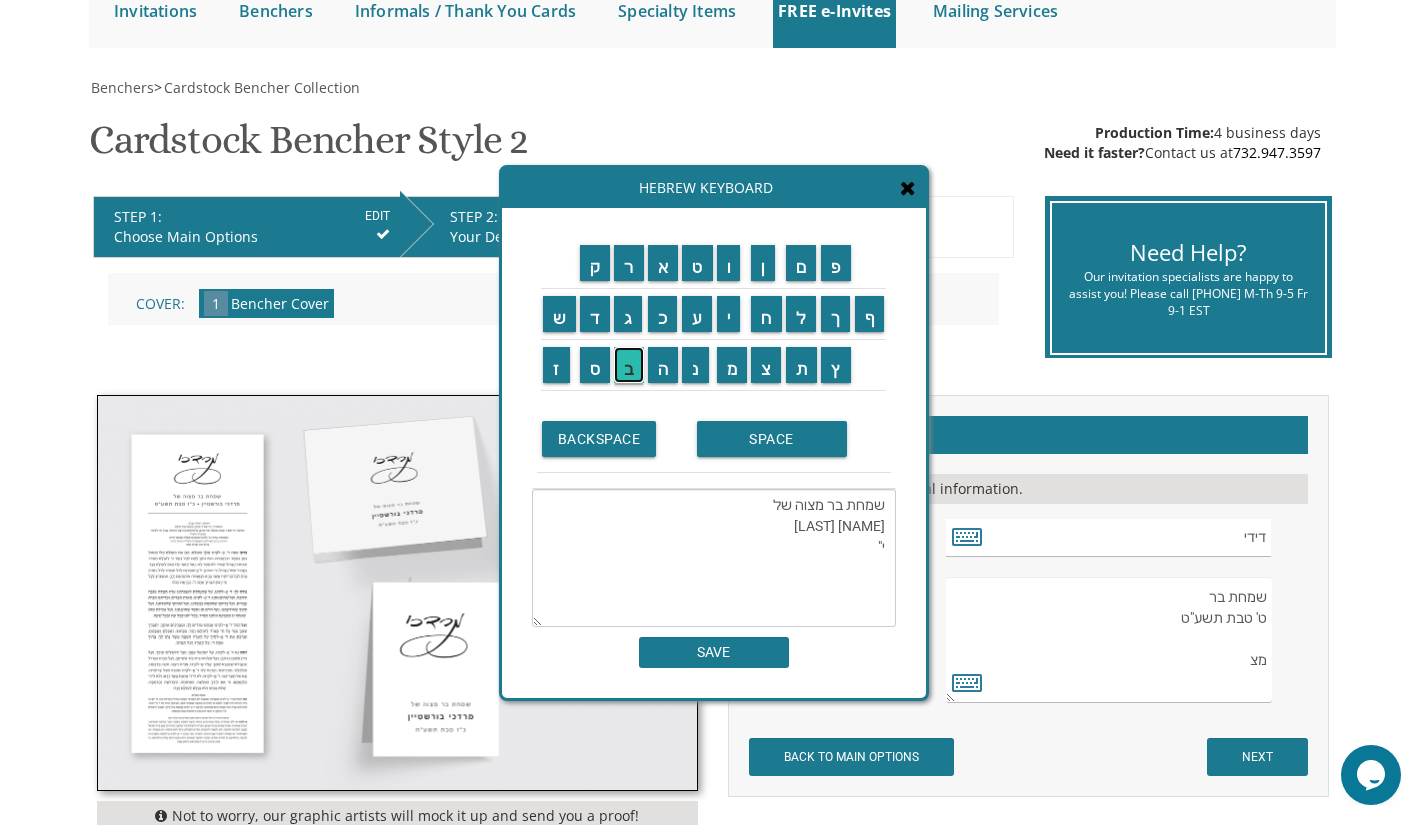 click on "ב" at bounding box center [629, 365] 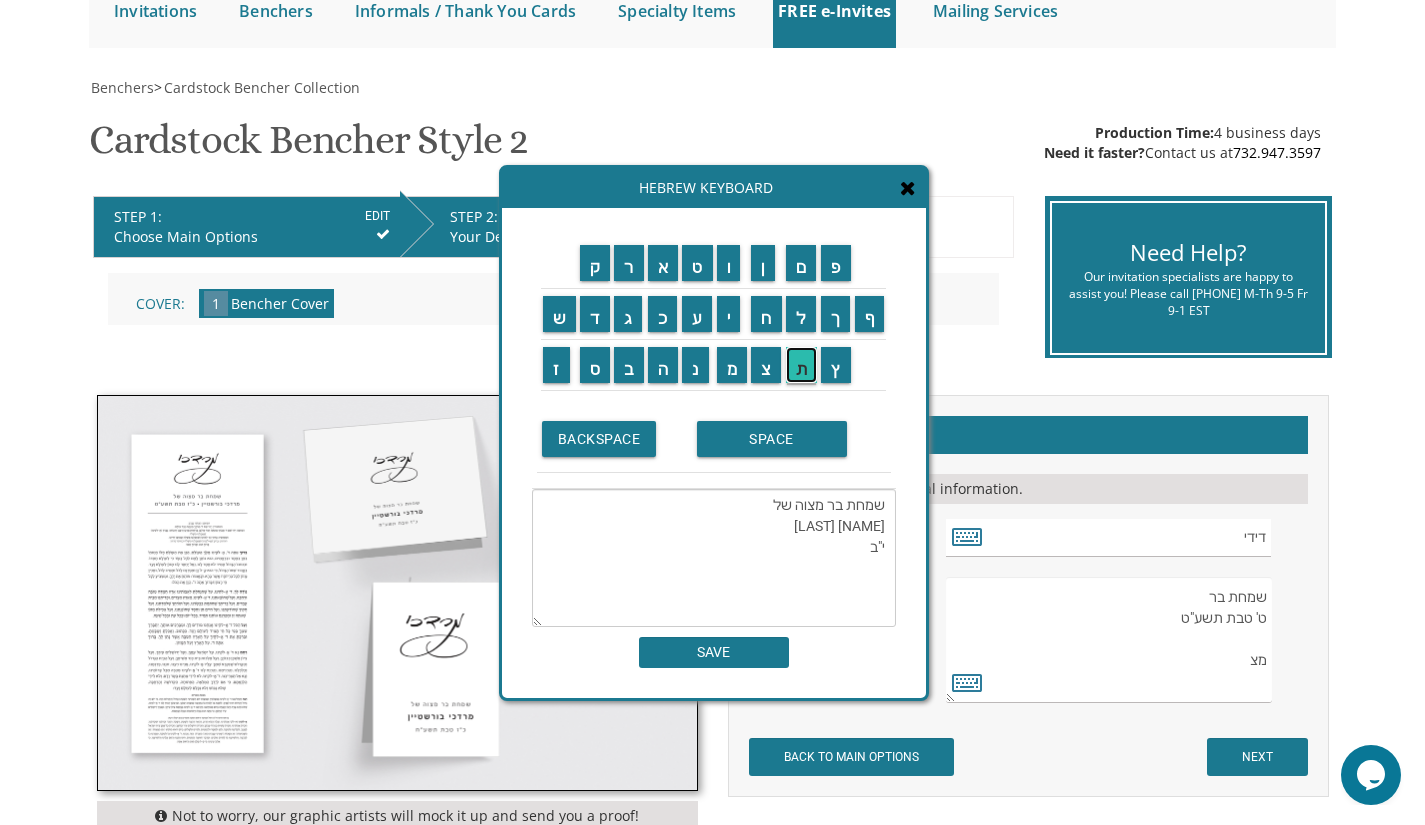 click on "ת" at bounding box center (802, 365) 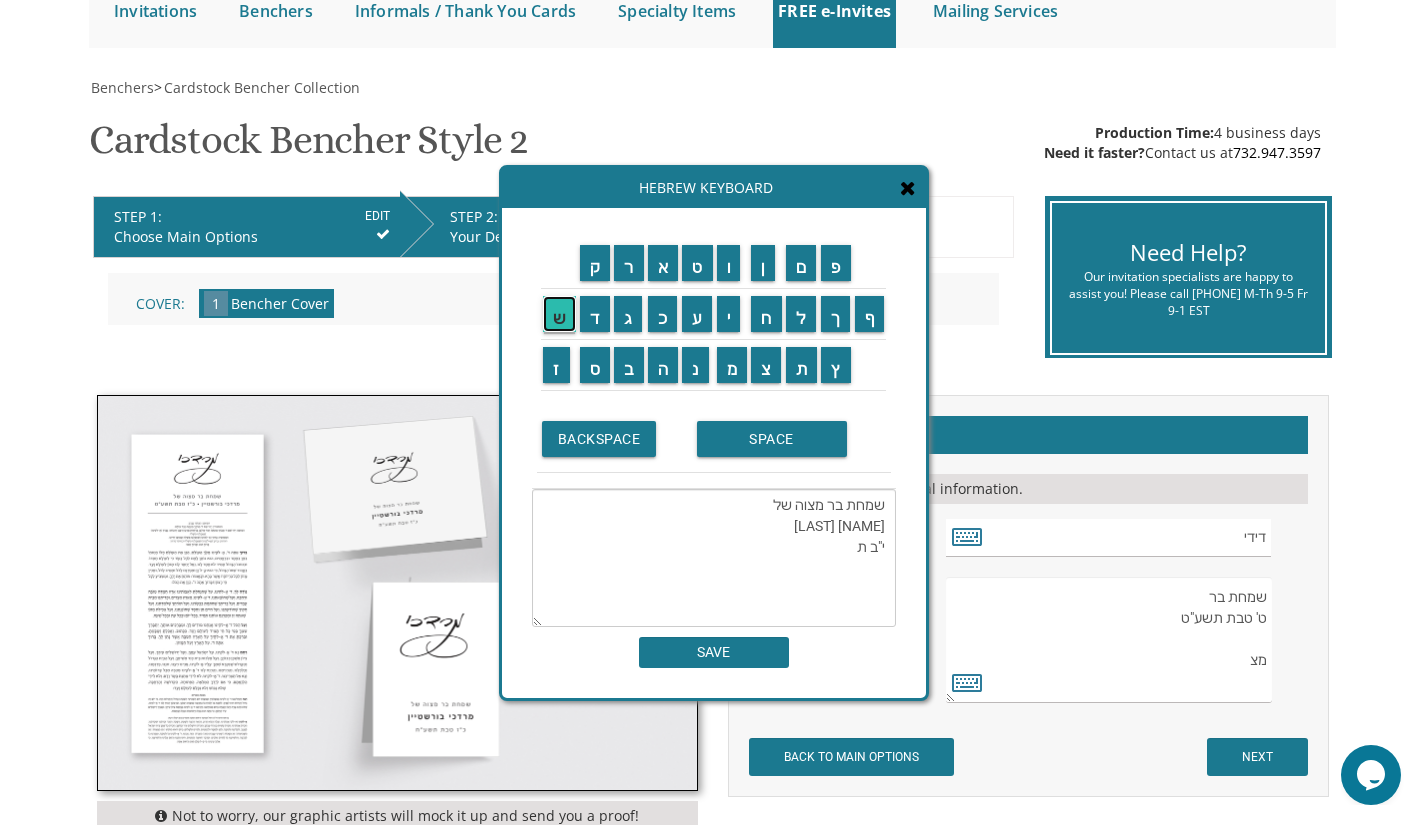 click on "ש" at bounding box center [559, 314] 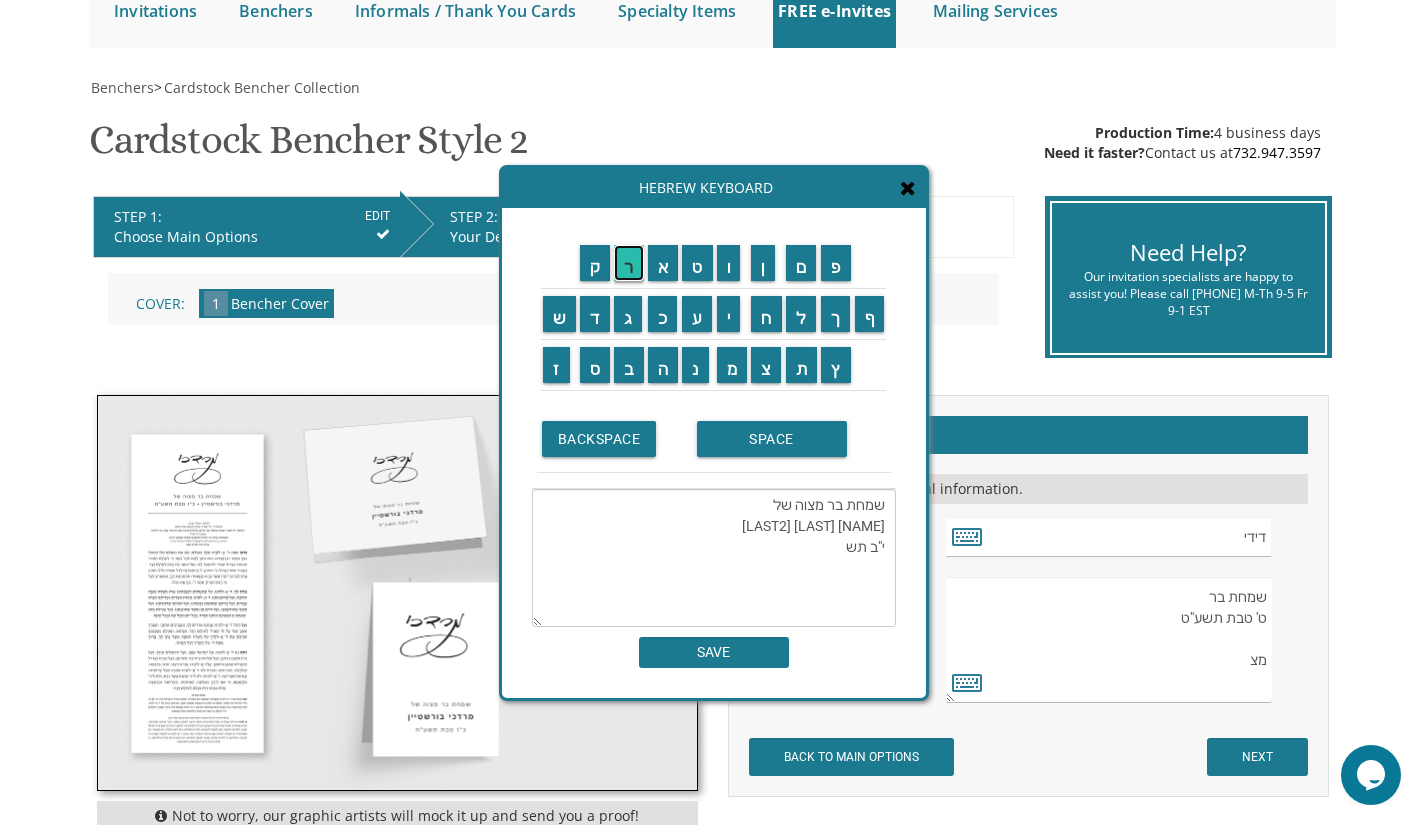 click on "ר" at bounding box center [629, 263] 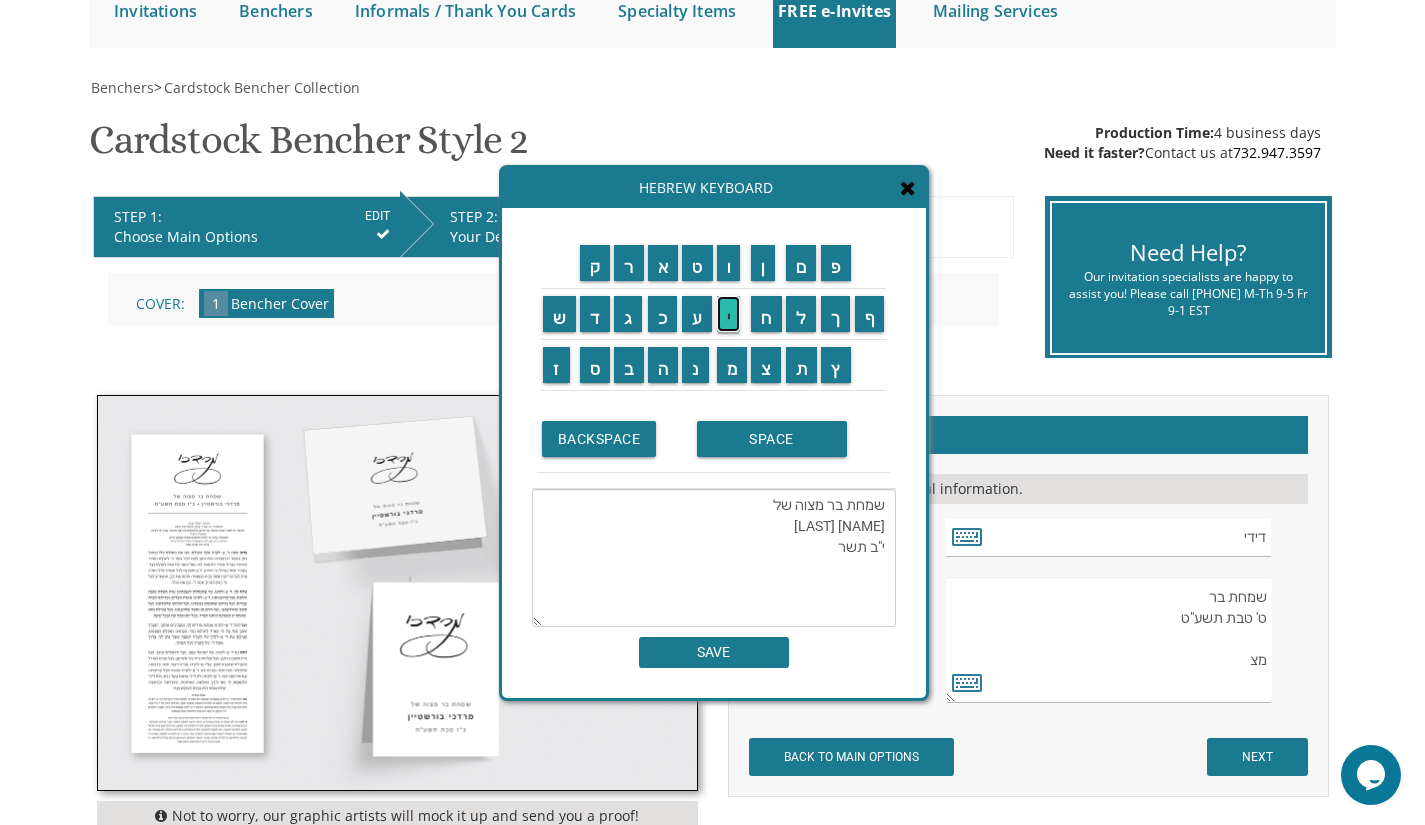 click on "י" at bounding box center [729, 314] 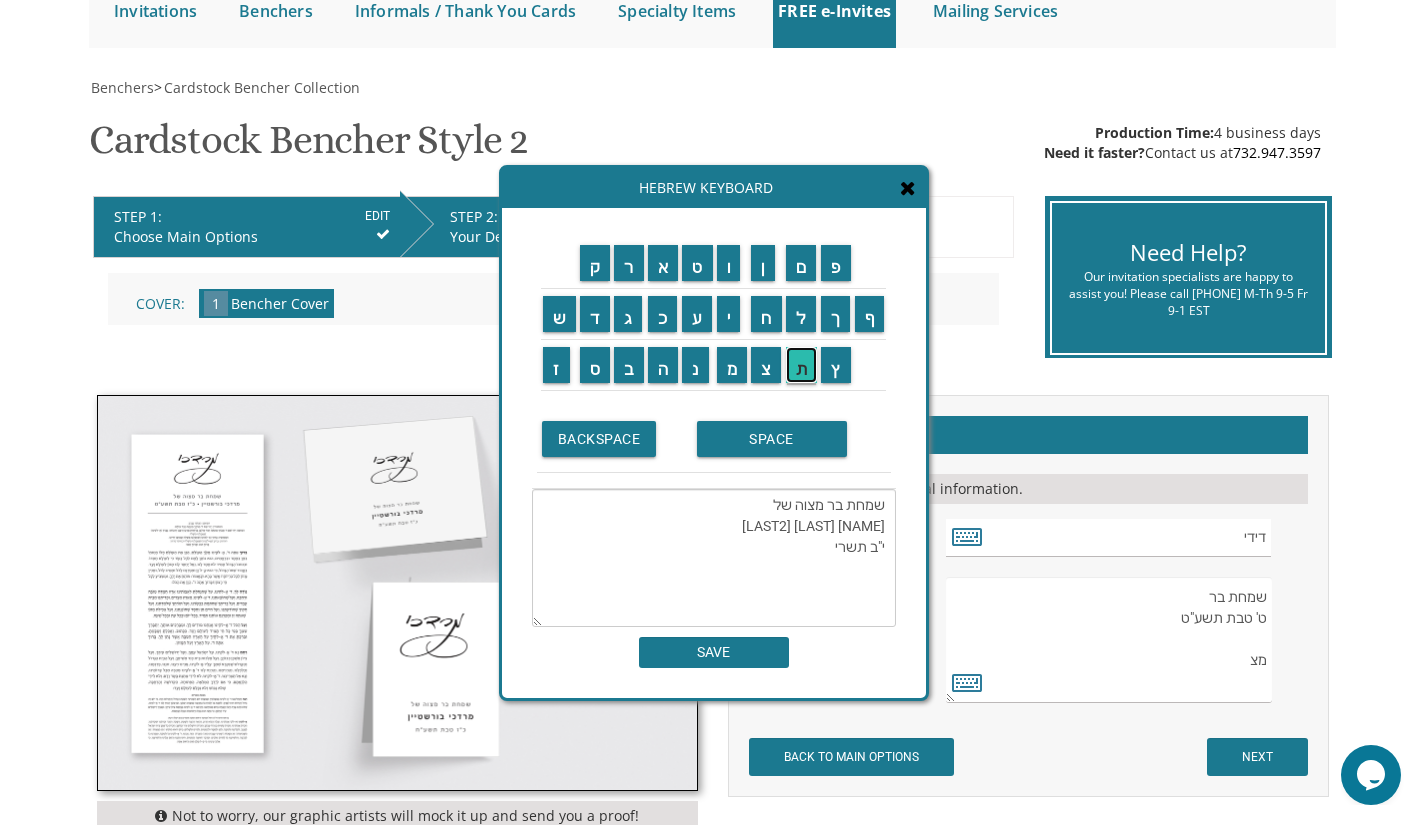 click on "ת" at bounding box center [802, 365] 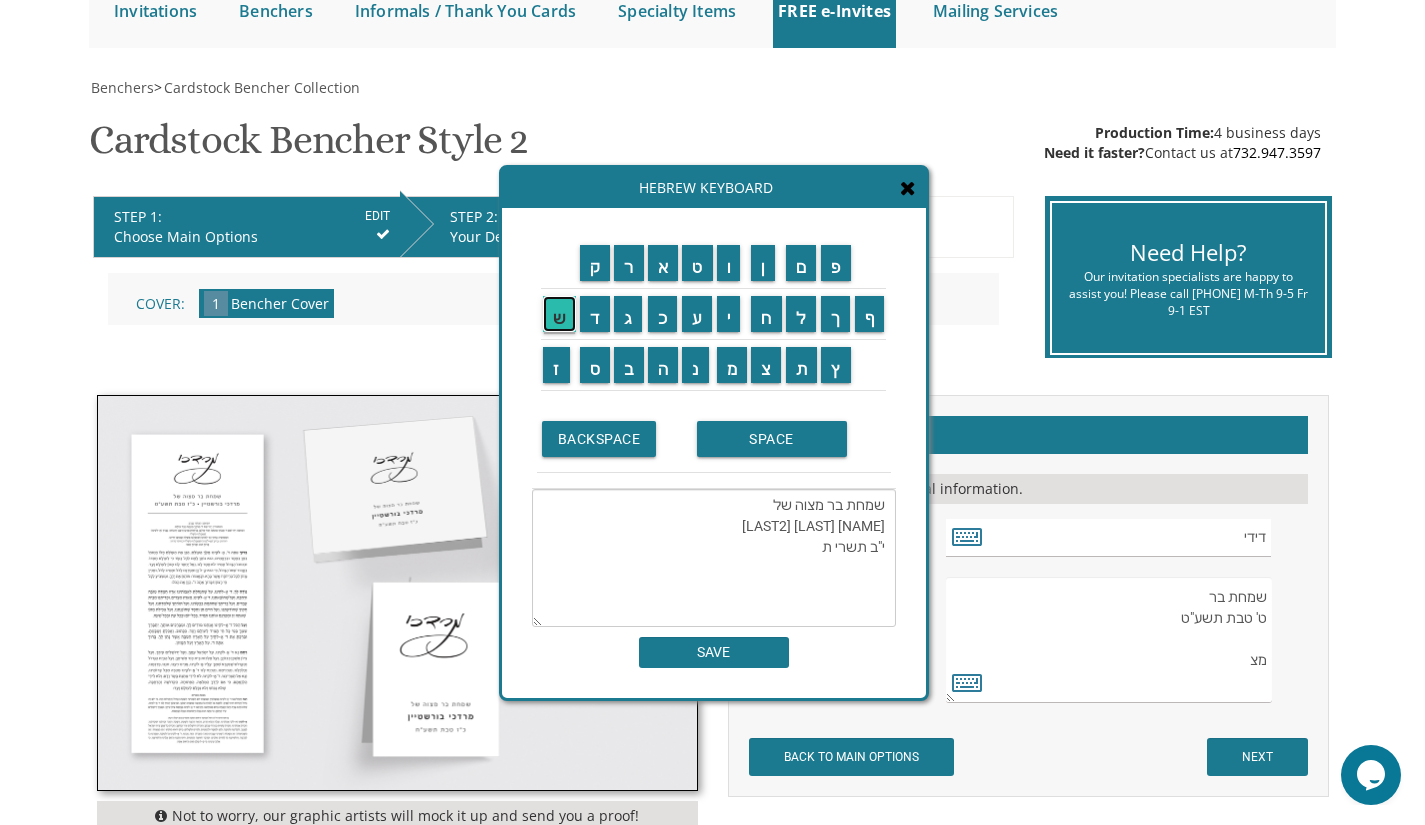 click on "ש" at bounding box center [559, 314] 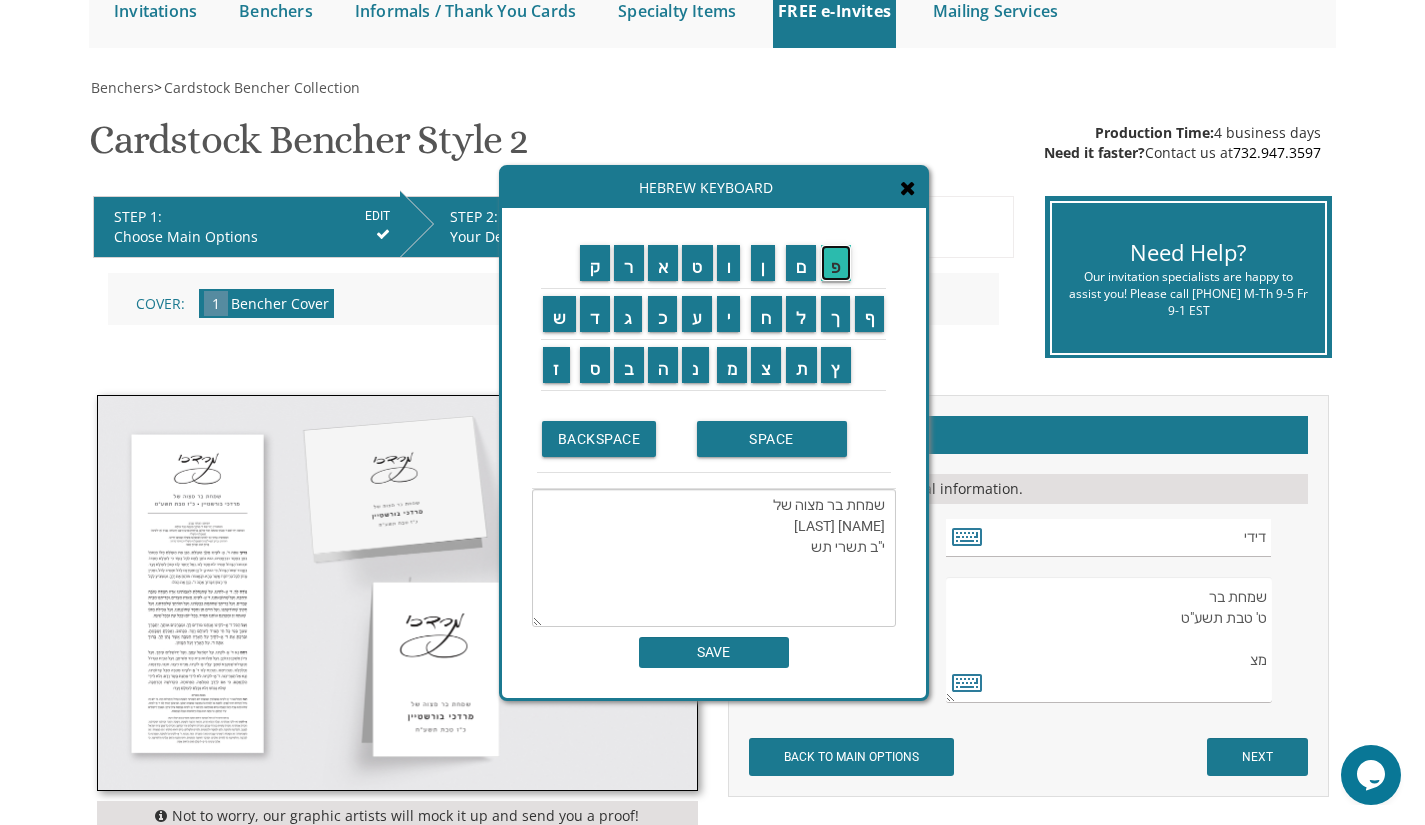 click on "פ" at bounding box center [836, 263] 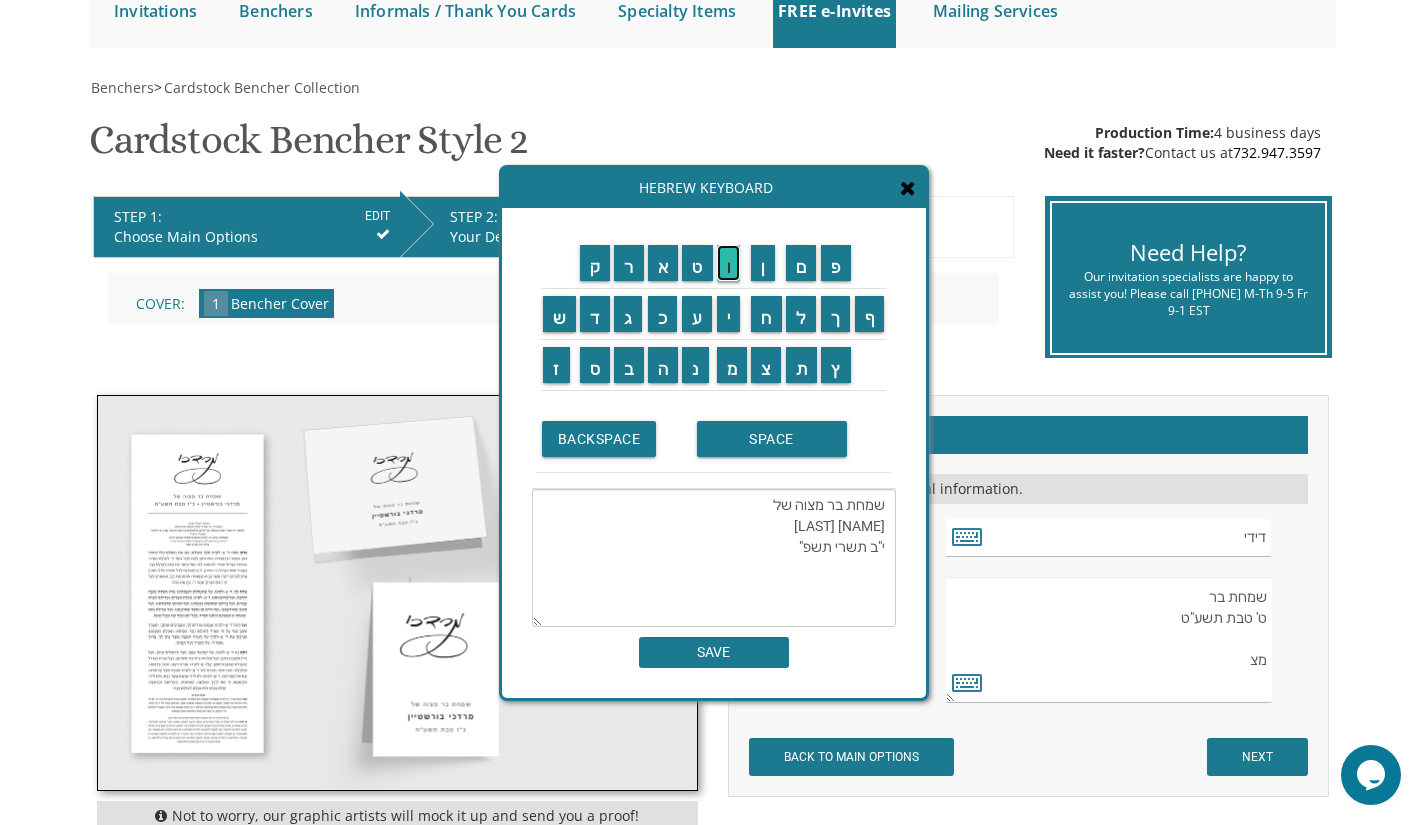 click on "ו" at bounding box center (729, 263) 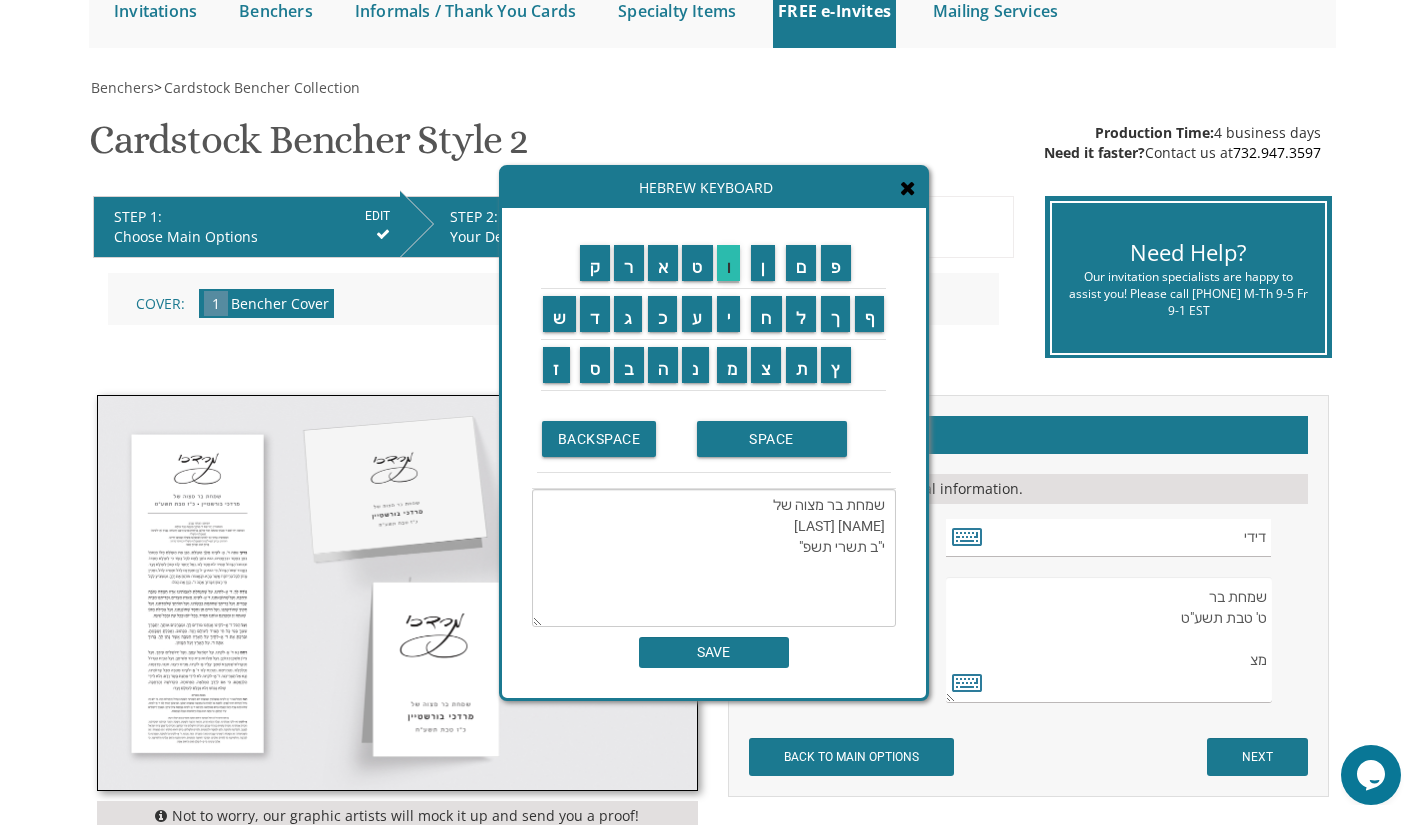 type on "שמחת בר מצוה של
שלום ידידיה מישור
י"ב תשרי תשפ"ו" 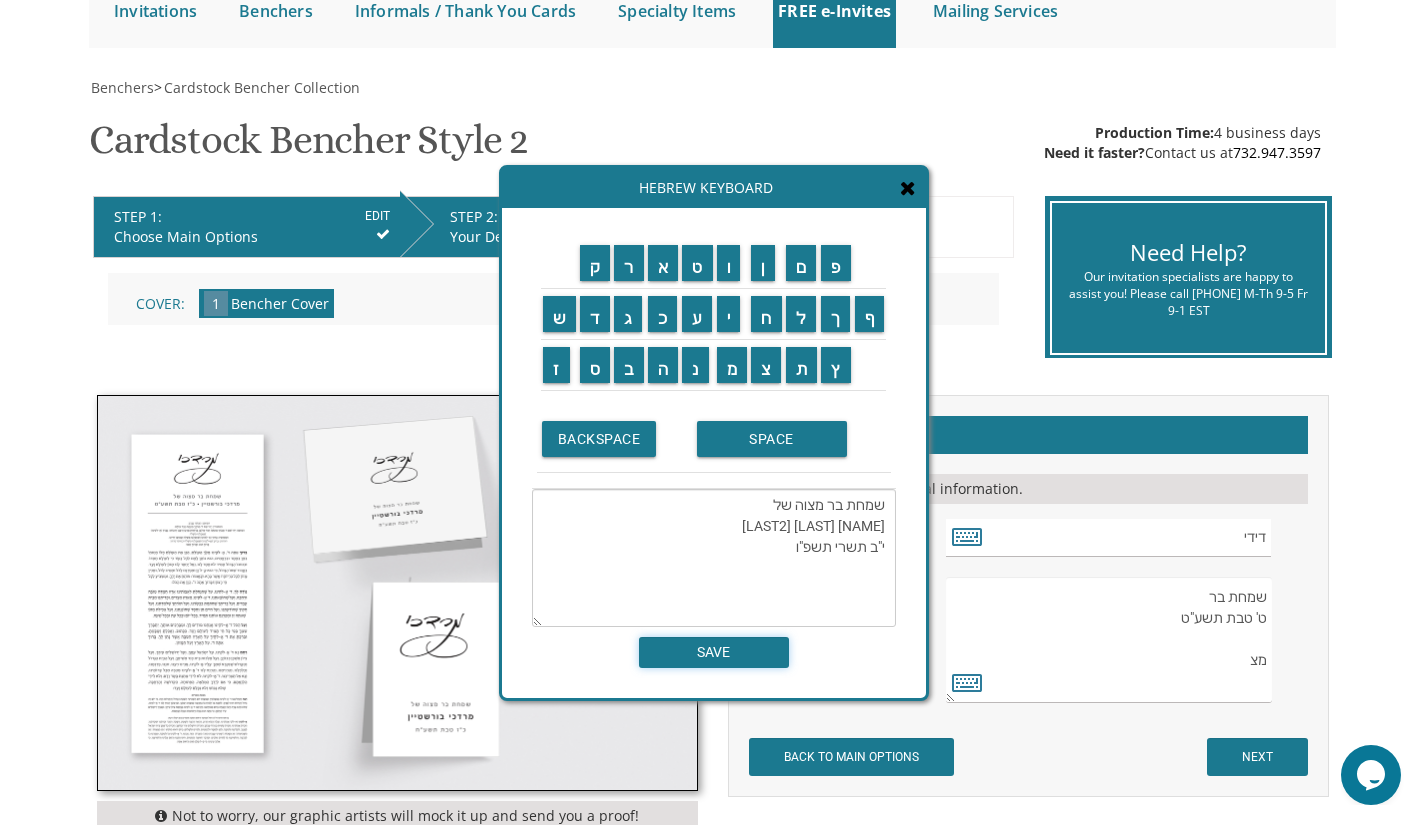 click on "SAVE" at bounding box center [714, 652] 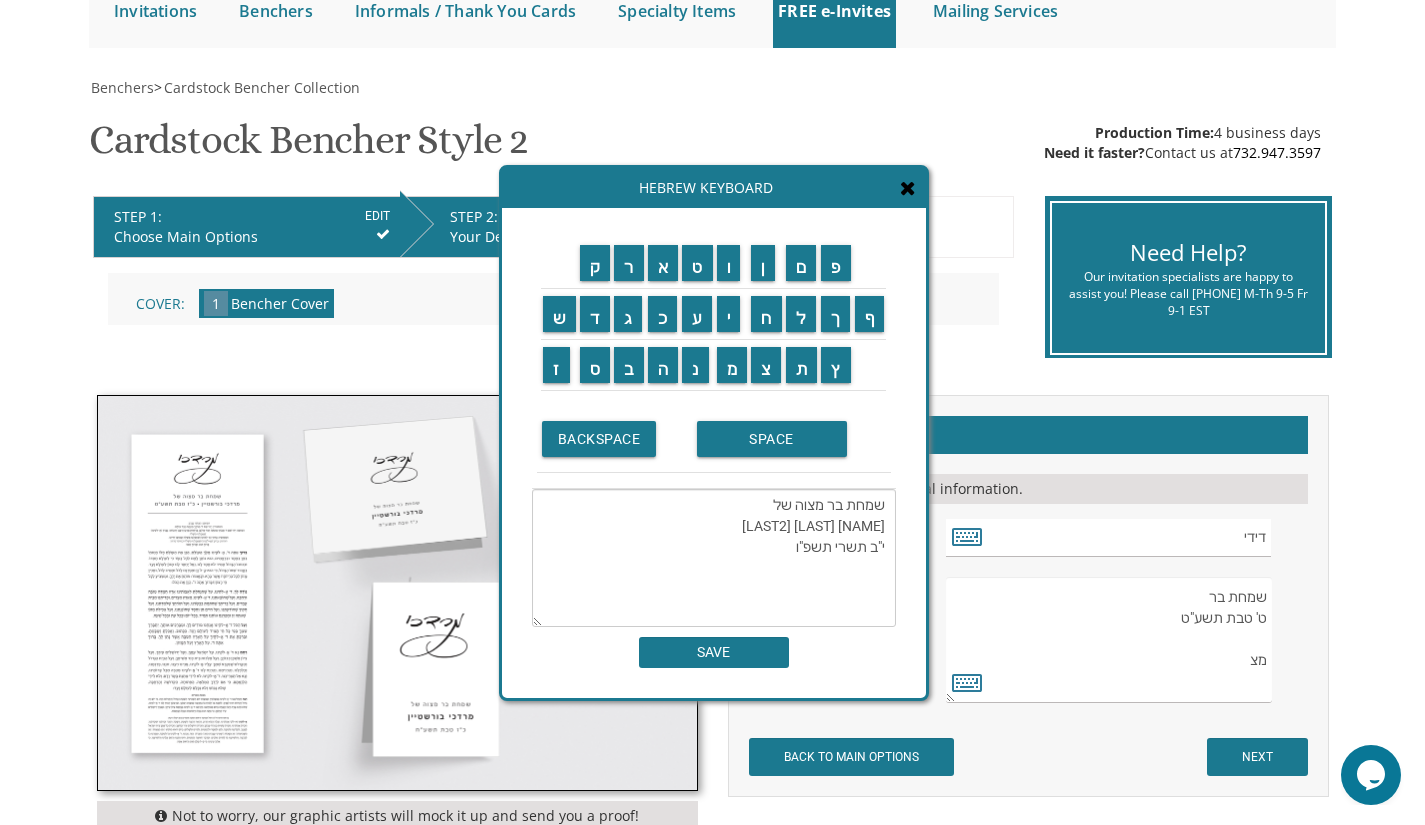 type on "שמחת בר מצוה של
שלום ידידיה מישור
י"ב תשרי תשפ"ו" 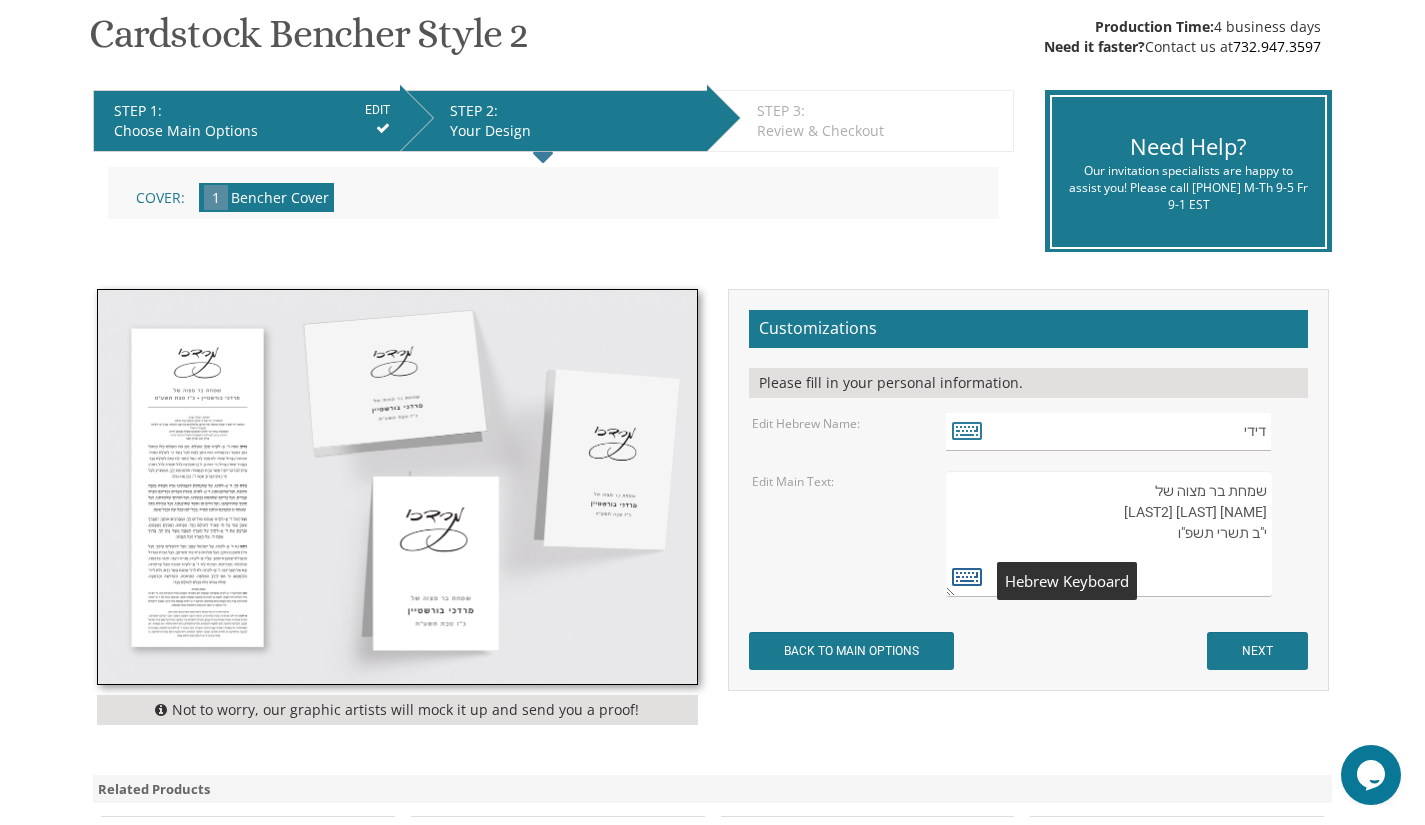 scroll, scrollTop: 381, scrollLeft: 0, axis: vertical 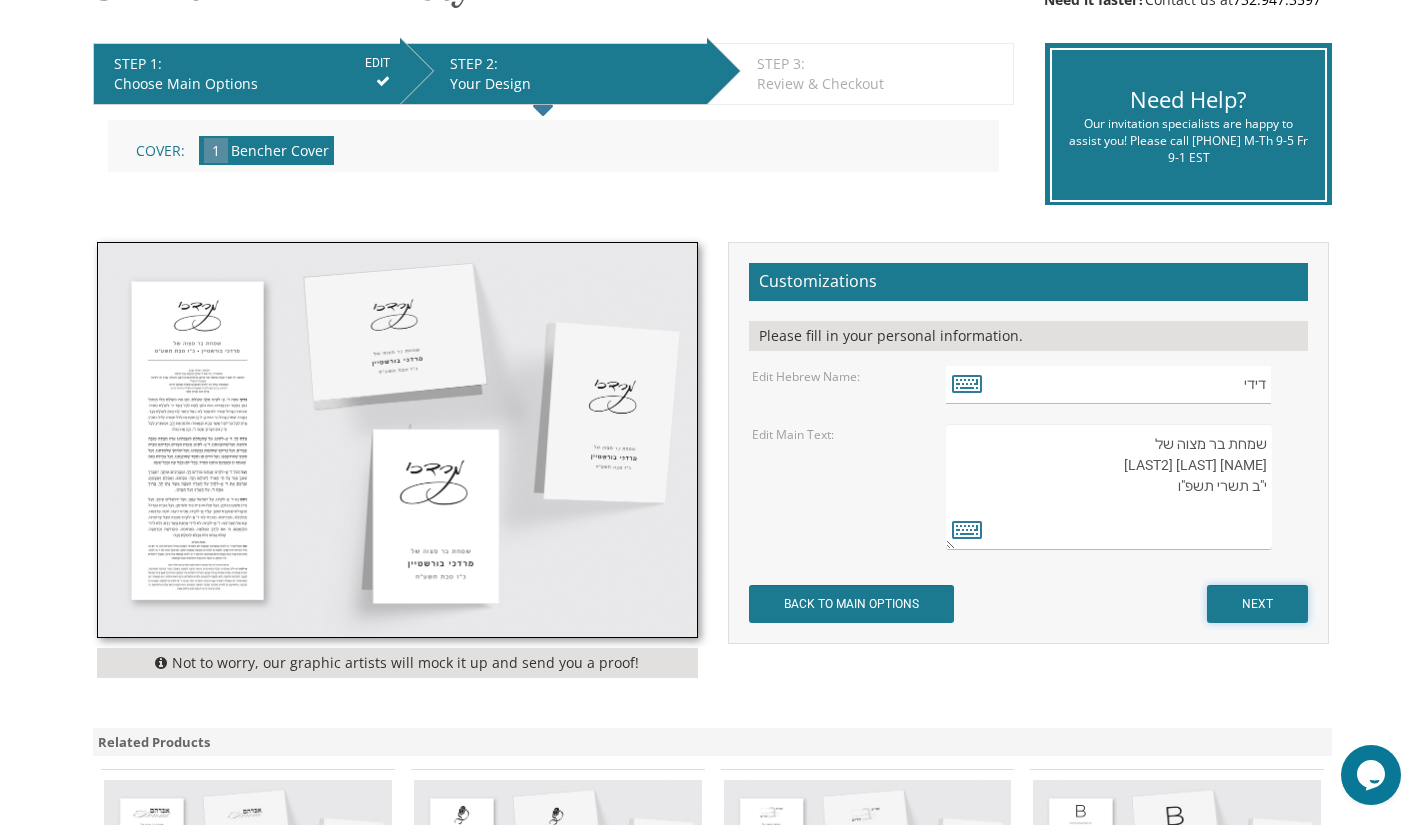 click on "NEXT" at bounding box center [1257, 604] 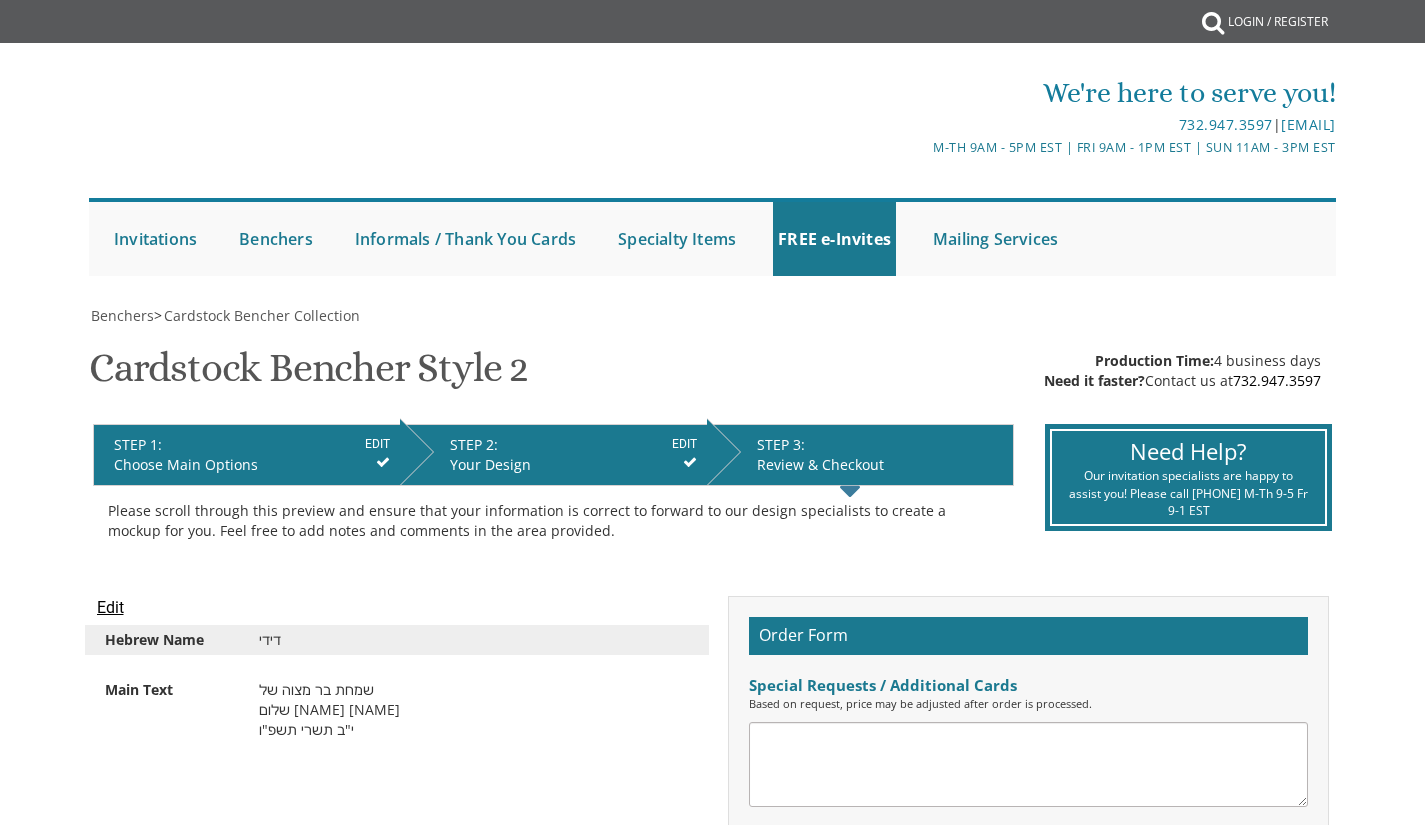 scroll, scrollTop: 0, scrollLeft: 0, axis: both 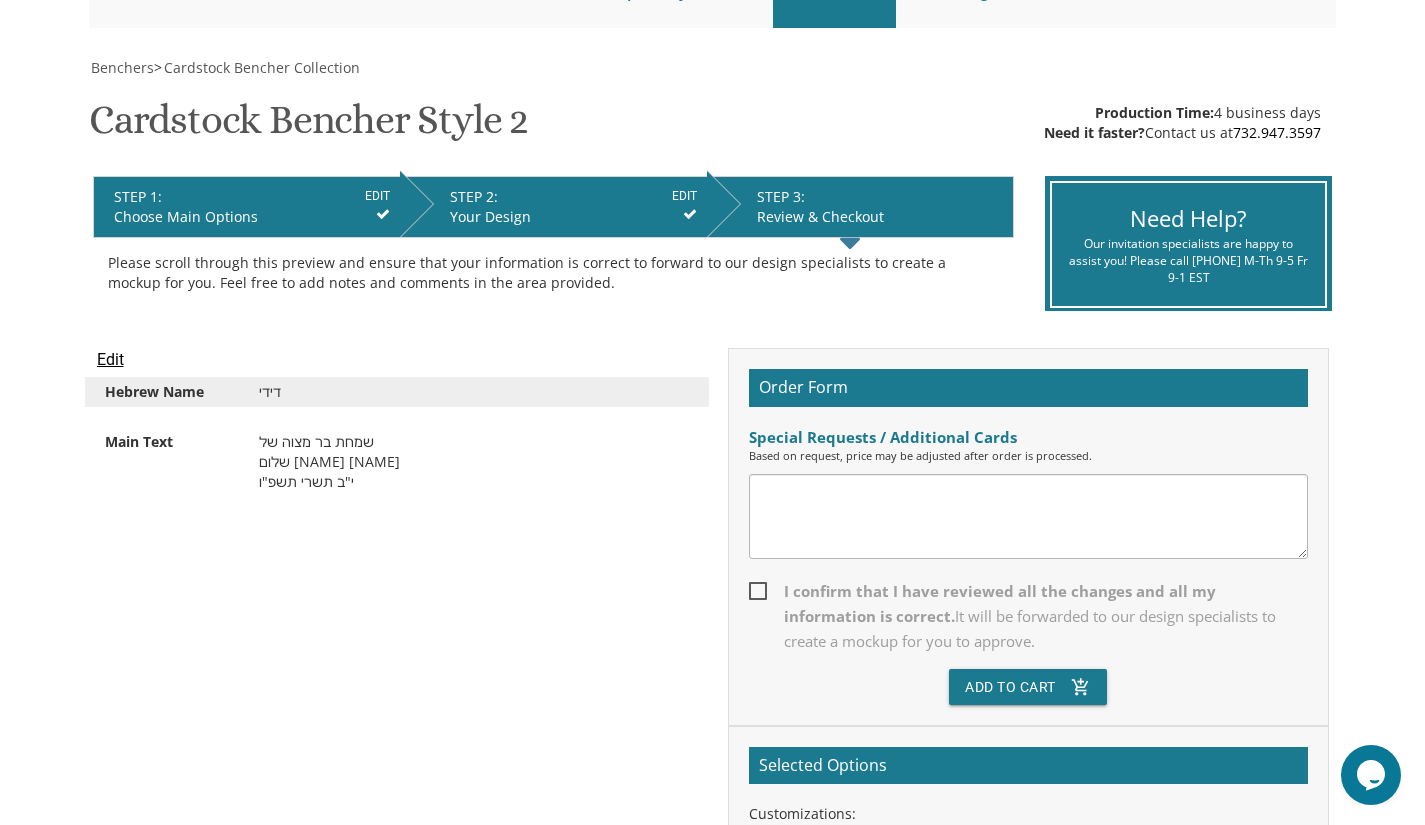 click on "I confirm that I have reviewed all the changes and all my information is correct.   It will be forwarded to our design specialists to create a mockup for you to approve." at bounding box center [1028, 616] 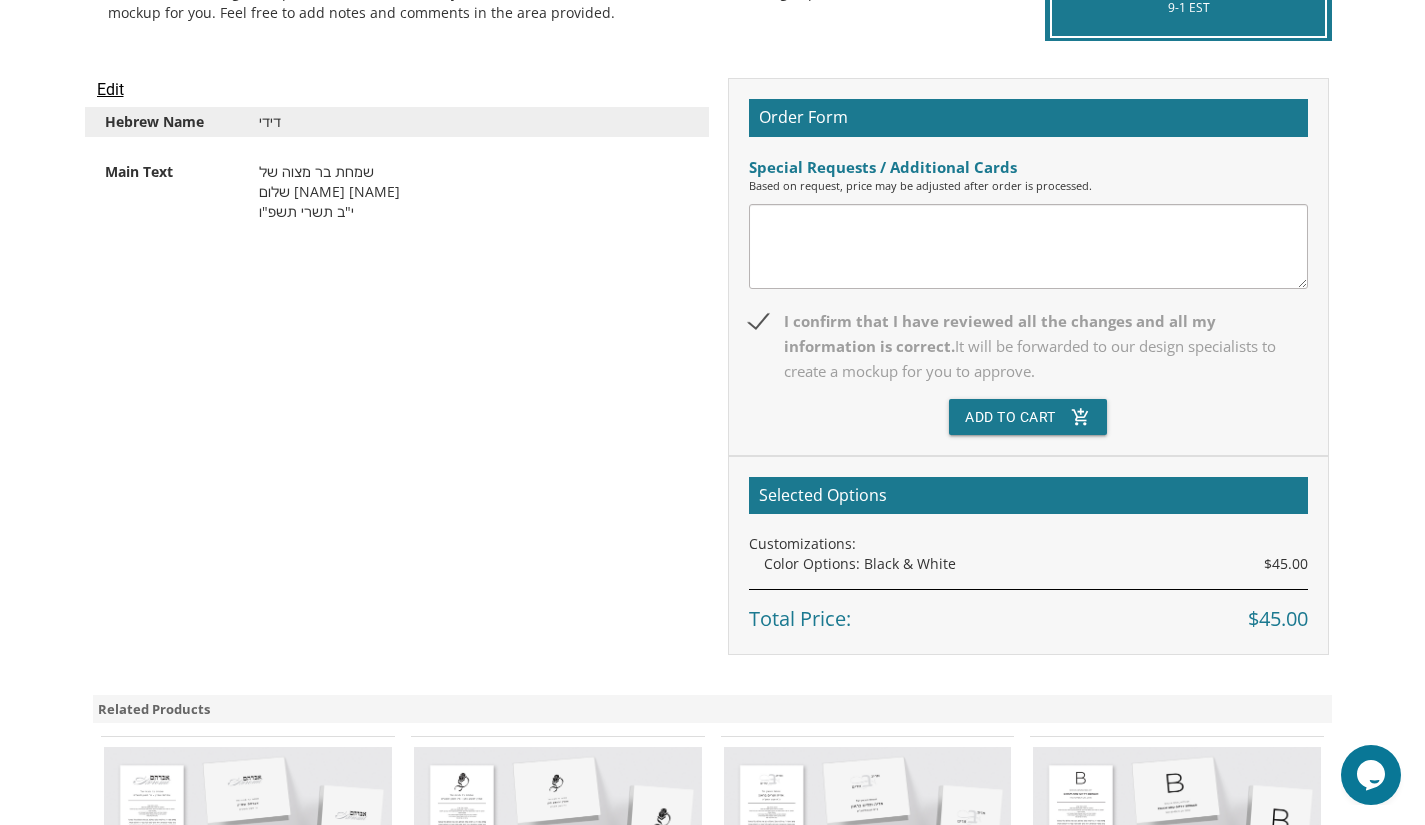 scroll, scrollTop: 525, scrollLeft: 0, axis: vertical 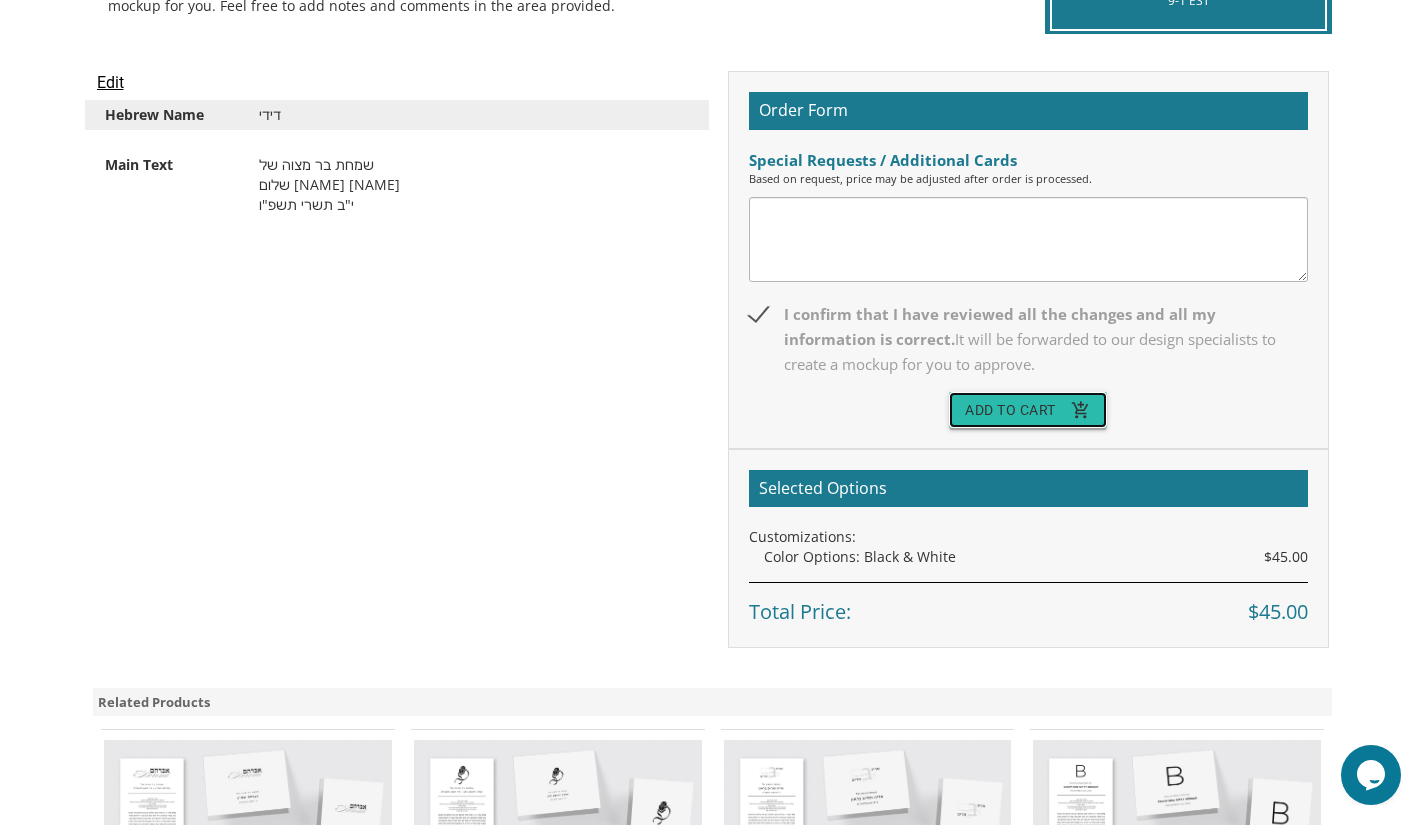 click on "Add To Cart
add_shopping_cart" at bounding box center [1028, 410] 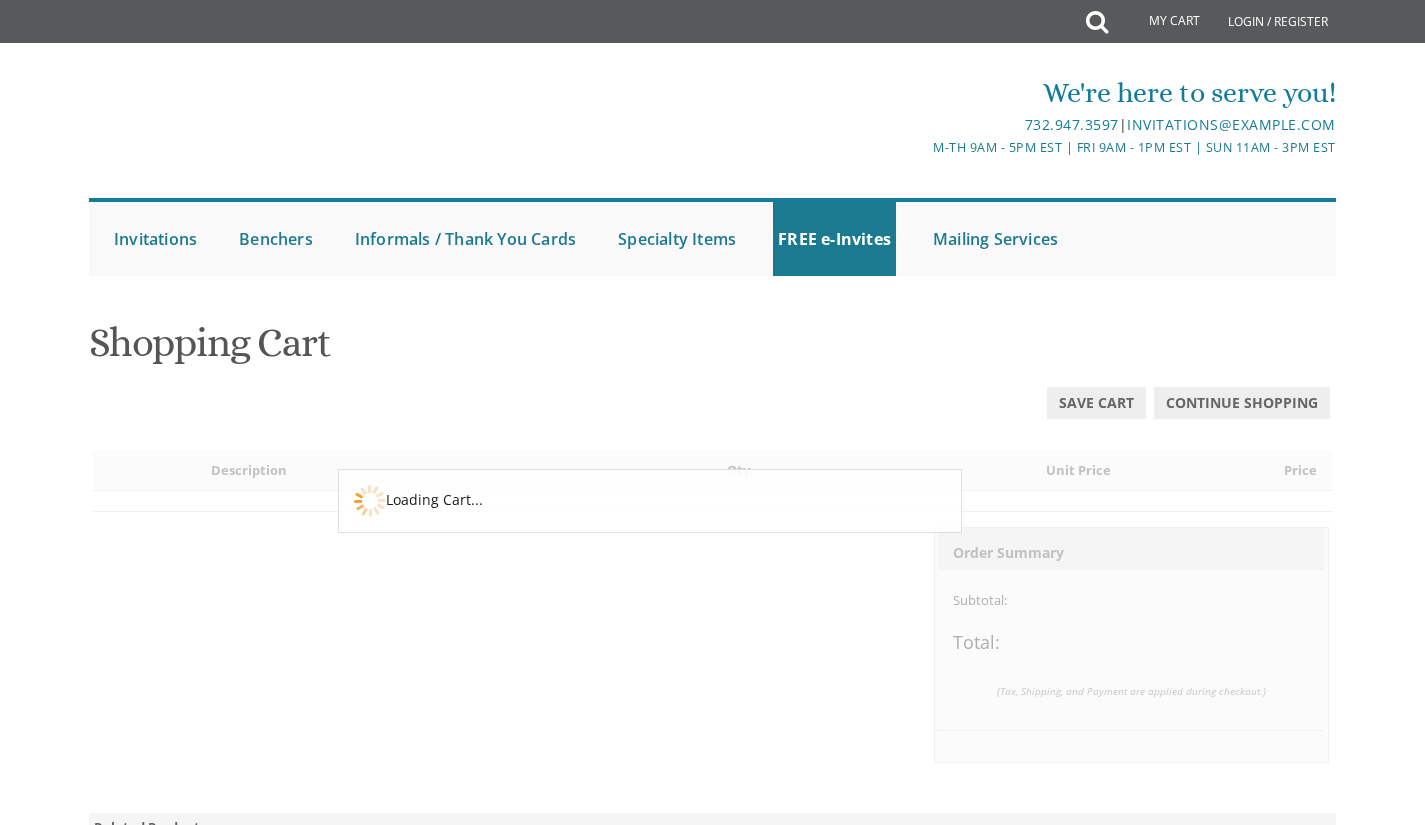 scroll, scrollTop: 0, scrollLeft: 0, axis: both 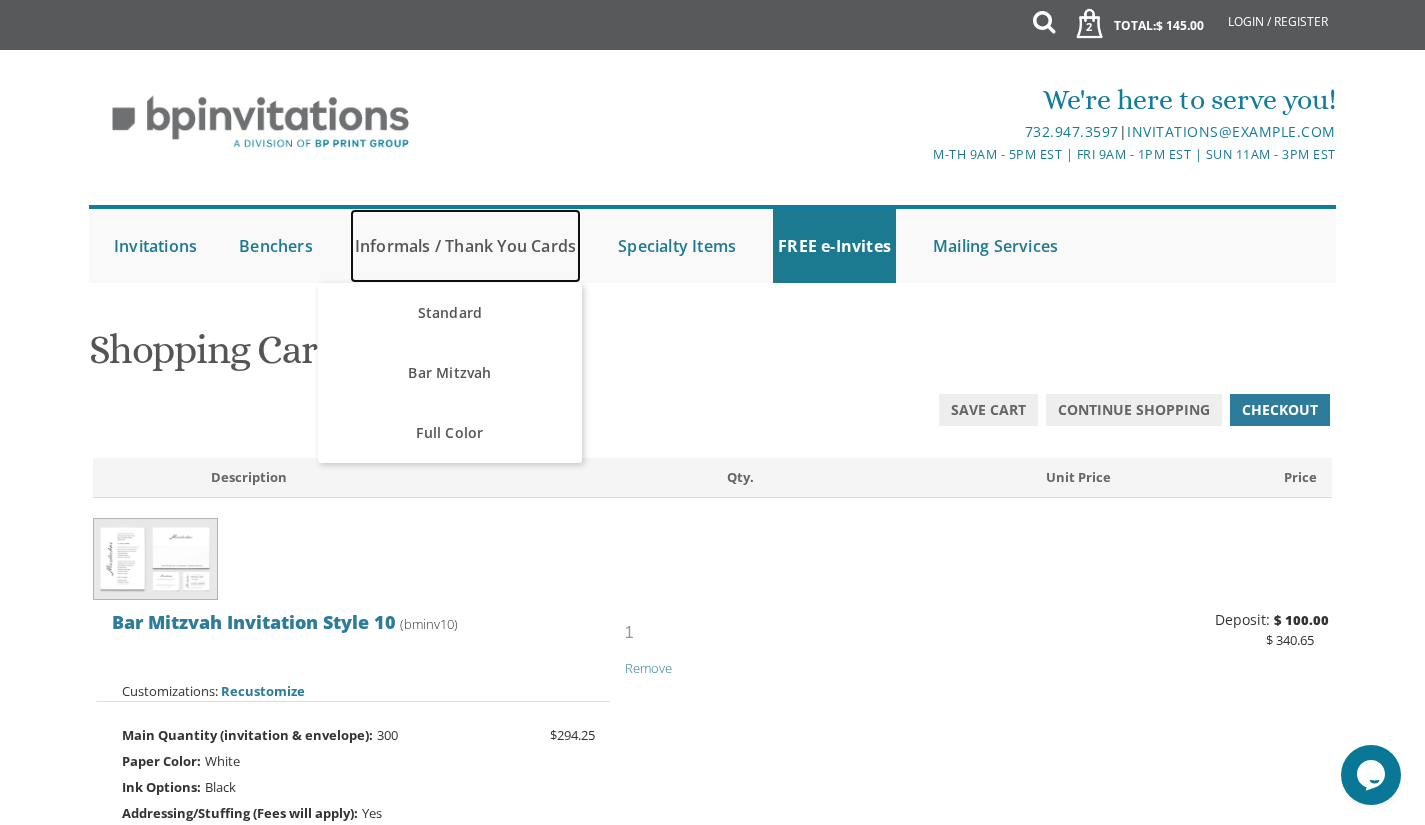 click on "Informals / Thank You Cards" at bounding box center [465, 246] 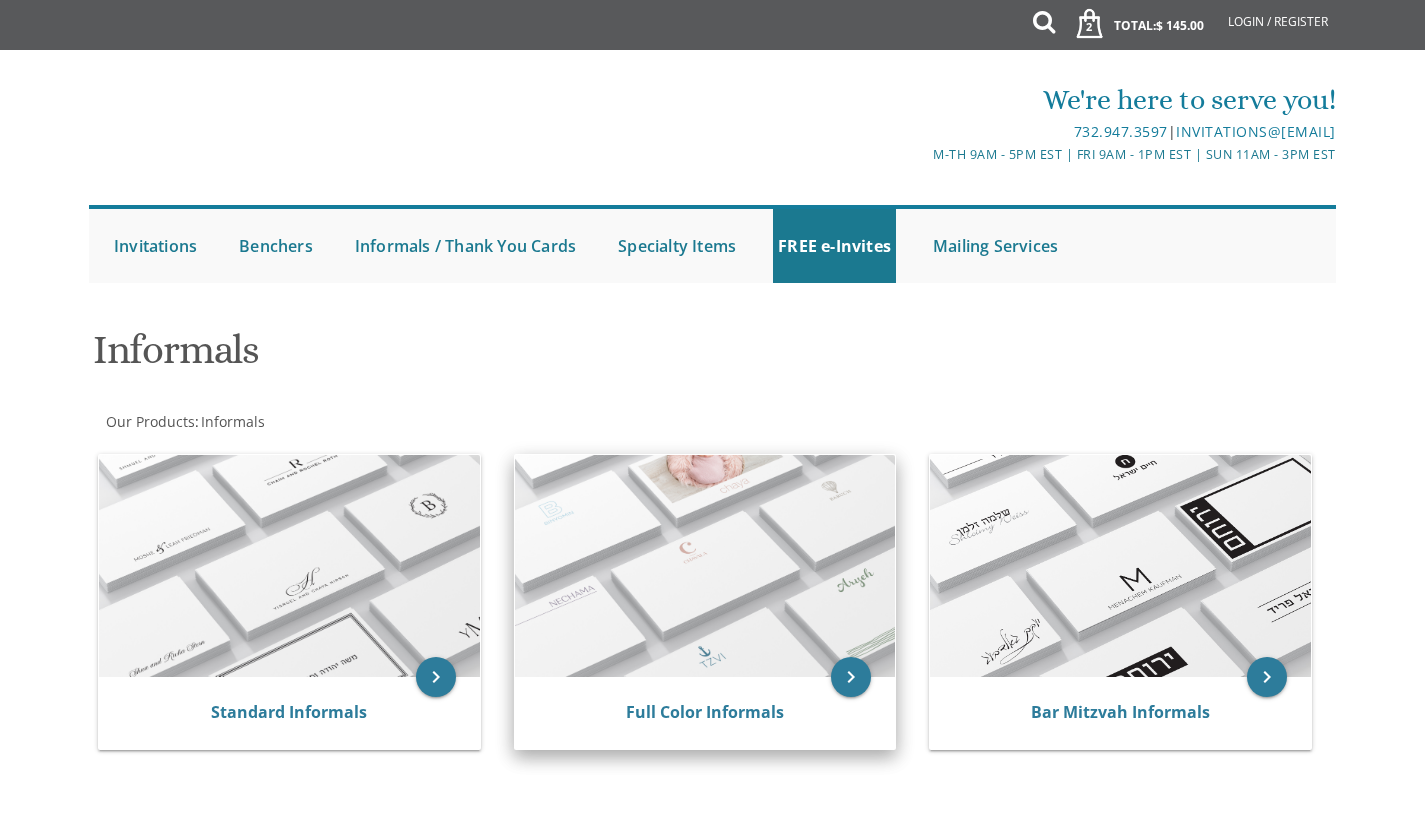 scroll, scrollTop: 0, scrollLeft: 0, axis: both 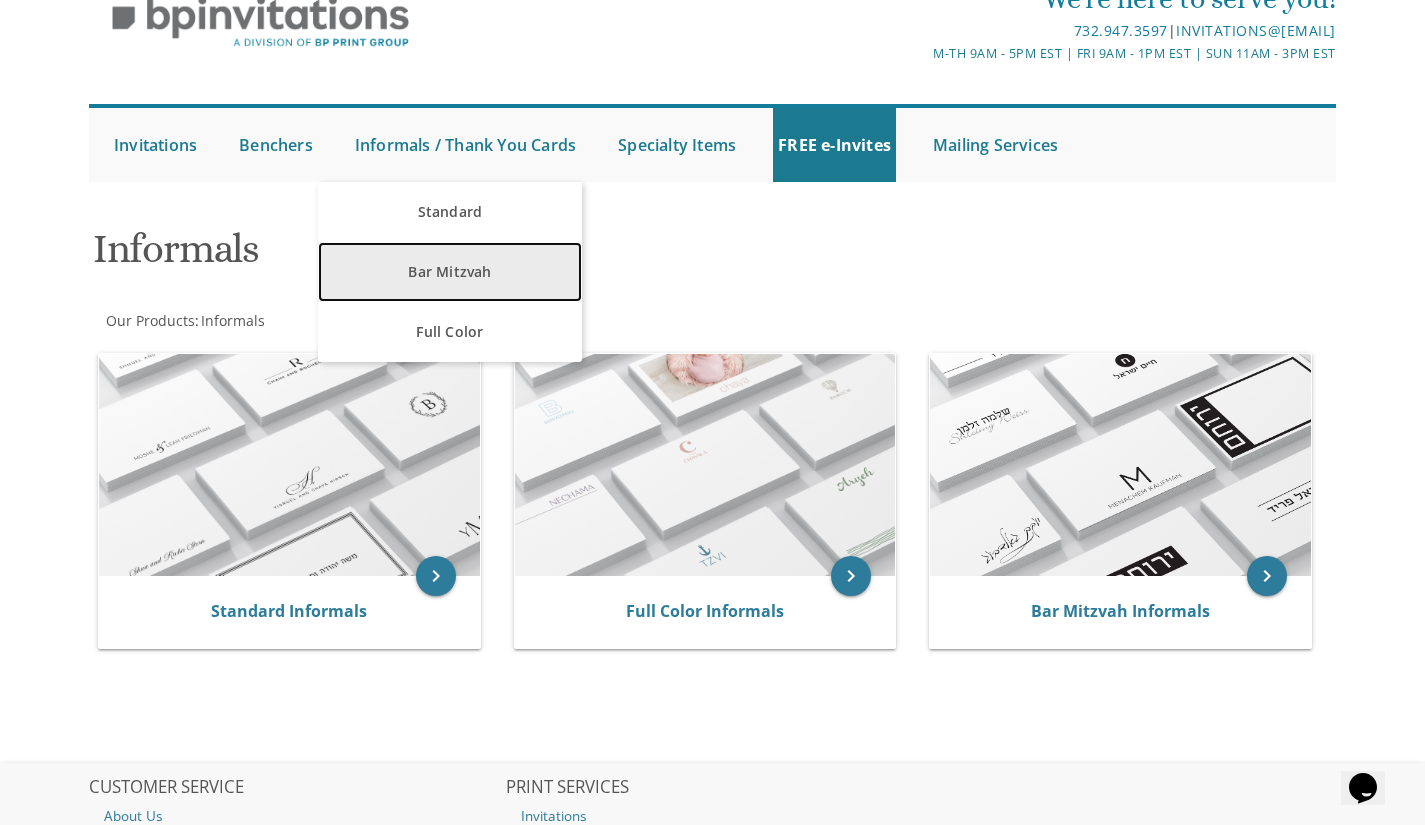 click on "Bar Mitzvah" at bounding box center [449, 272] 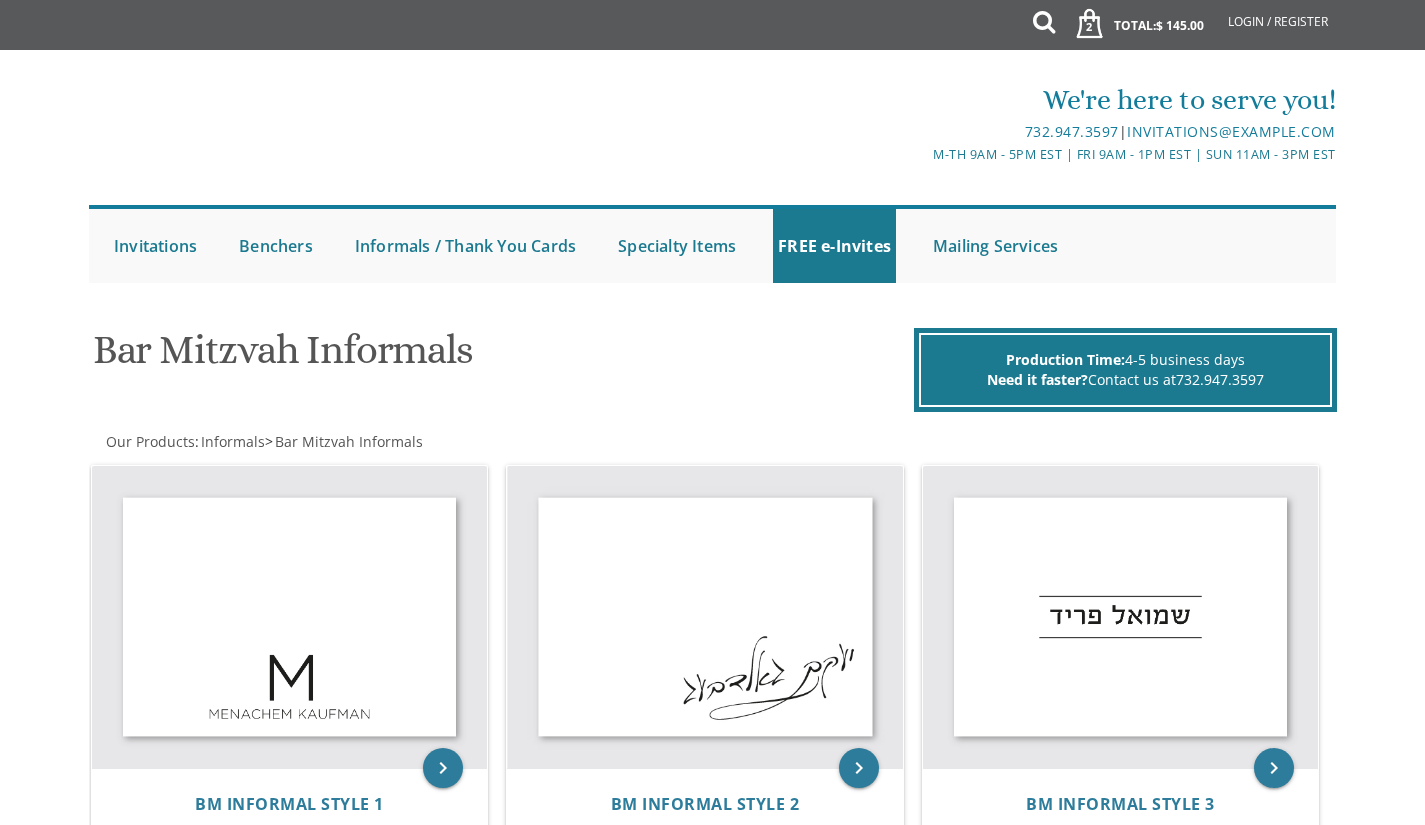 scroll, scrollTop: 0, scrollLeft: 0, axis: both 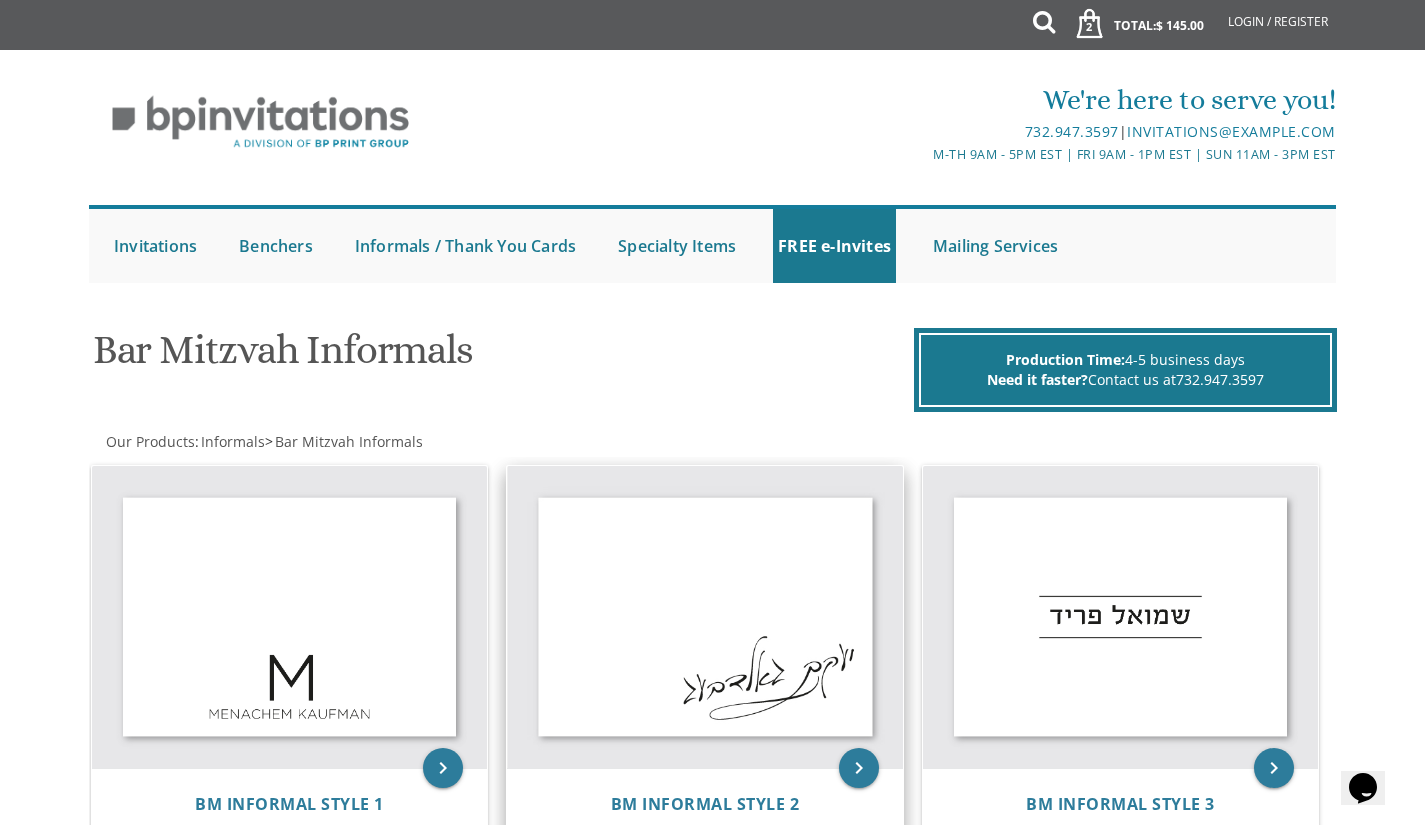 click at bounding box center (705, 617) 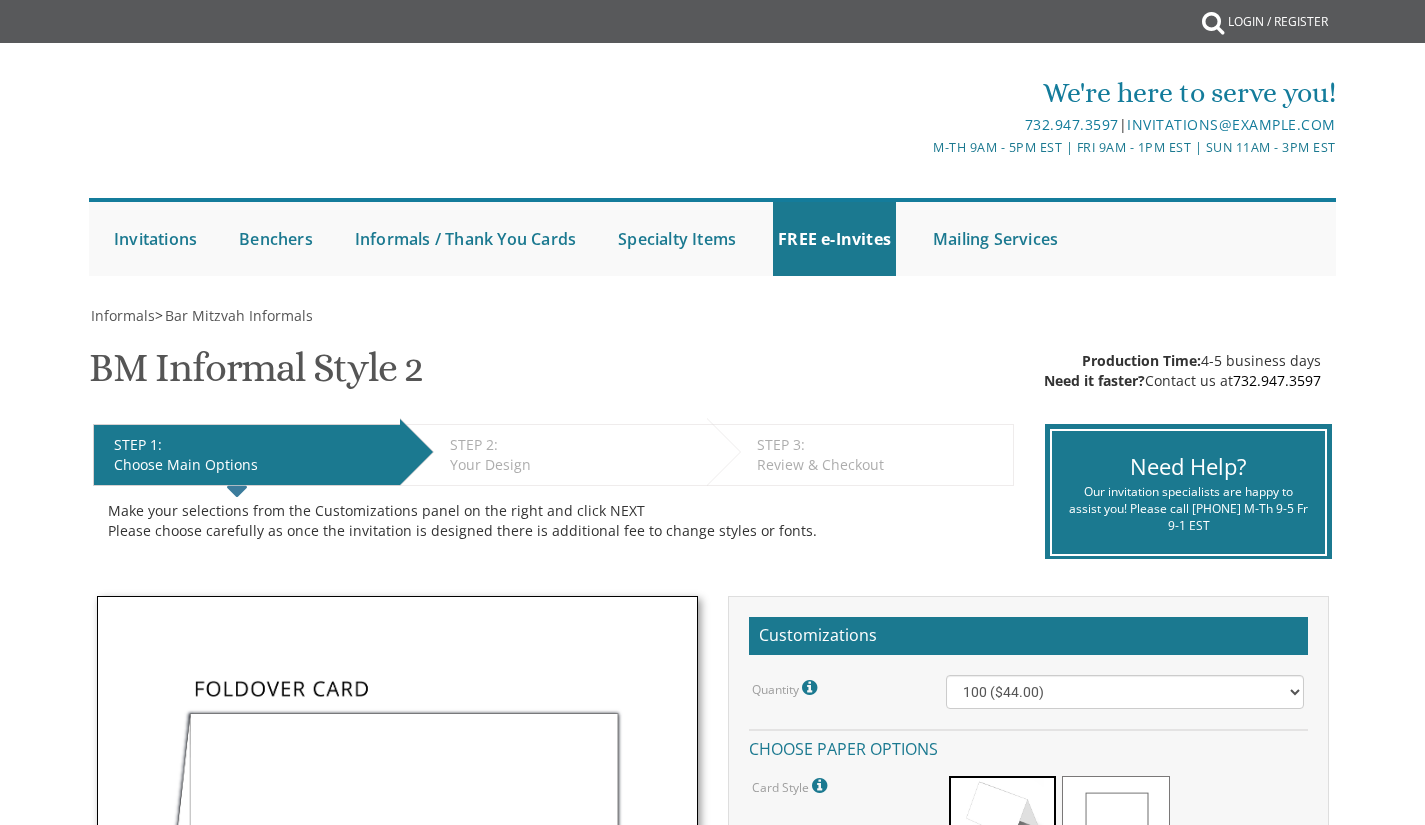 scroll, scrollTop: 0, scrollLeft: 0, axis: both 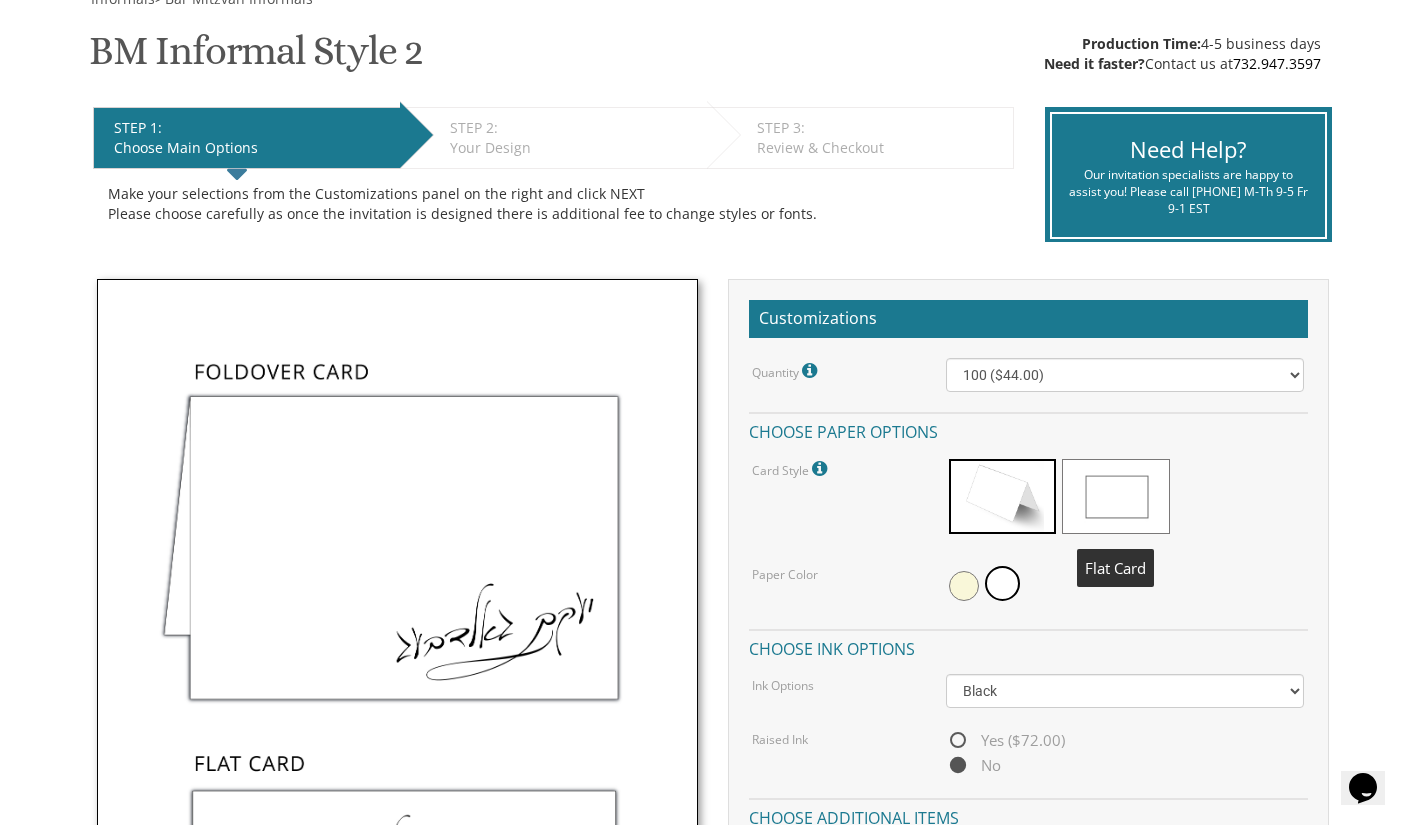 click at bounding box center [1115, 496] 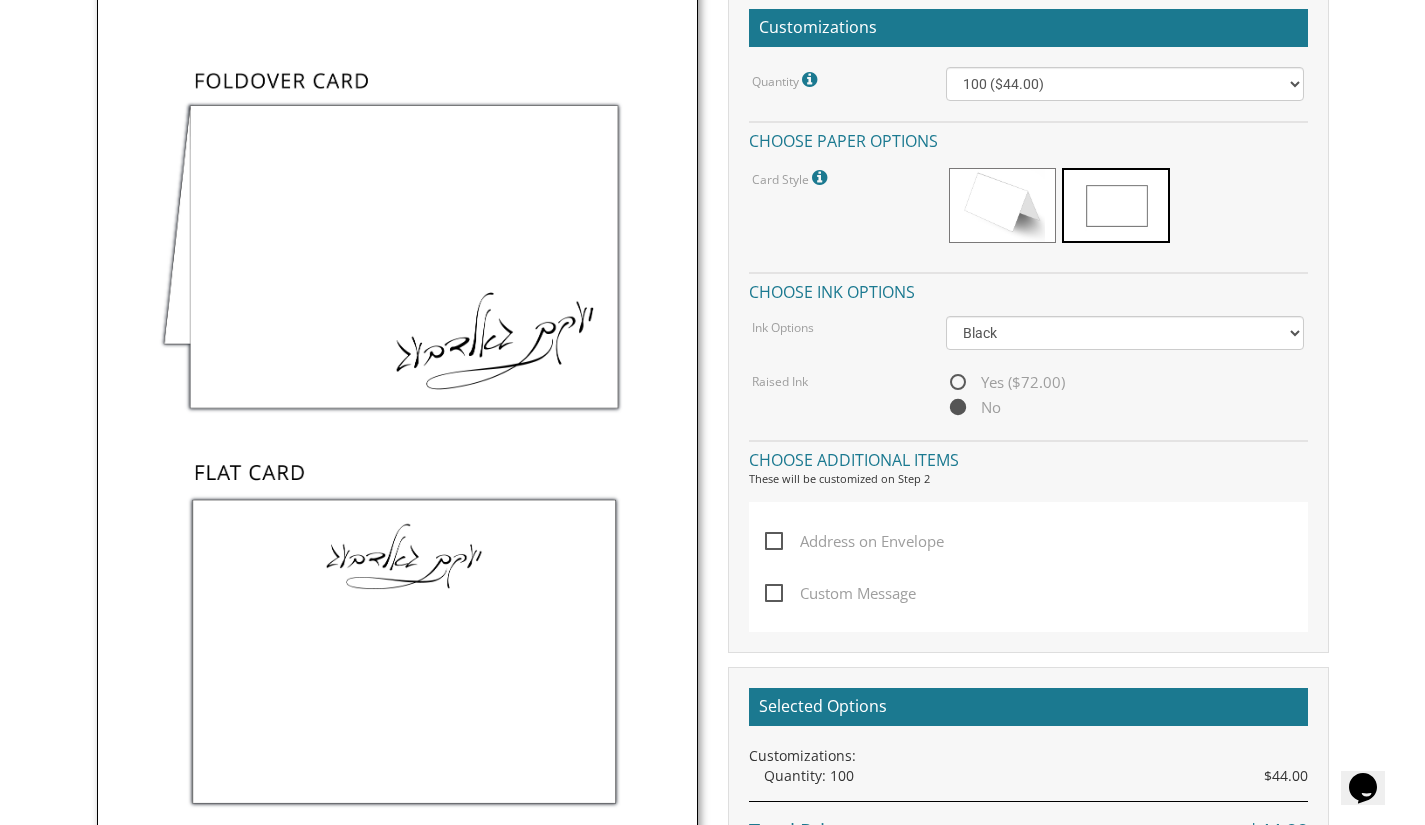 scroll, scrollTop: 609, scrollLeft: 0, axis: vertical 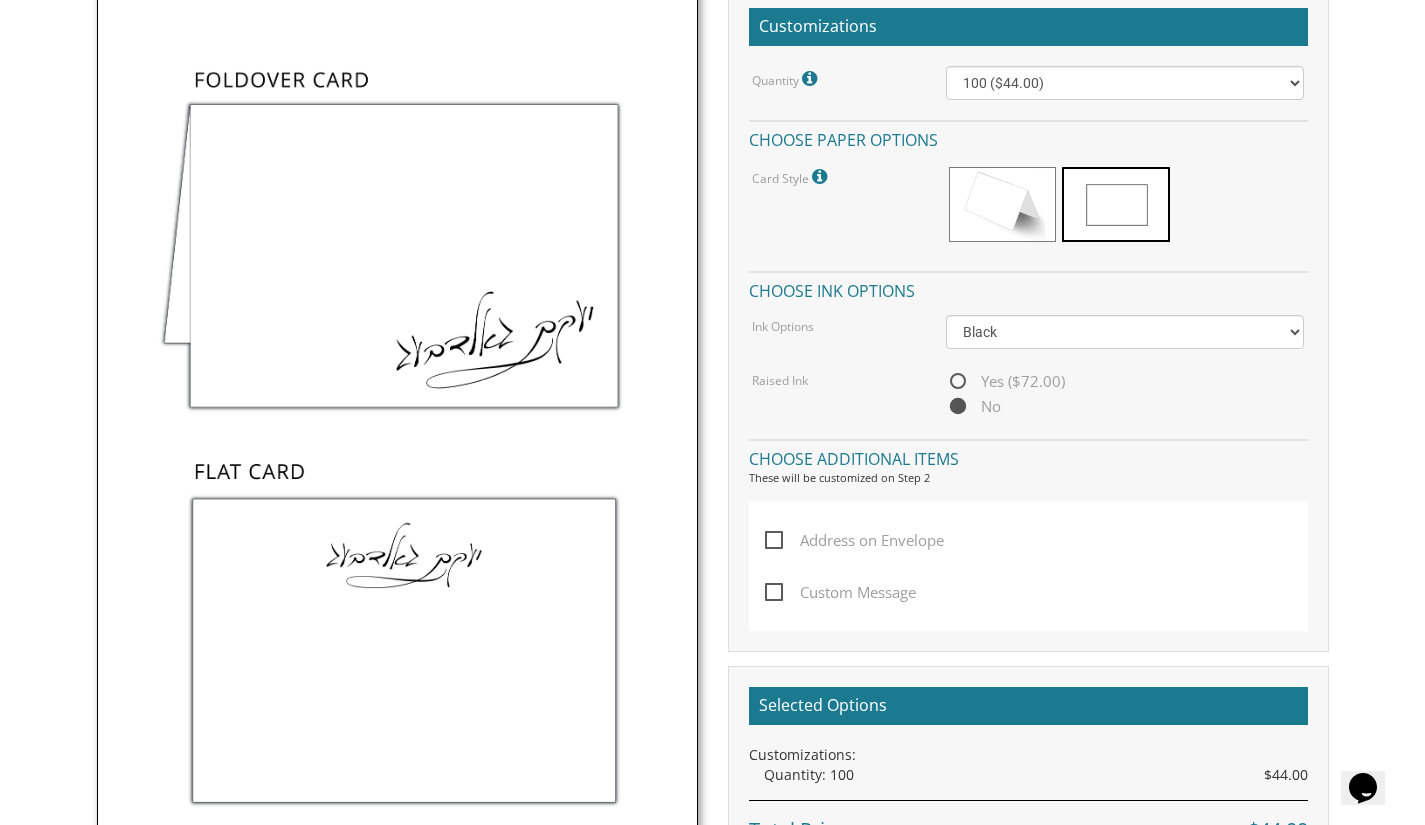 click on "Address on Envelope" at bounding box center (854, 540) 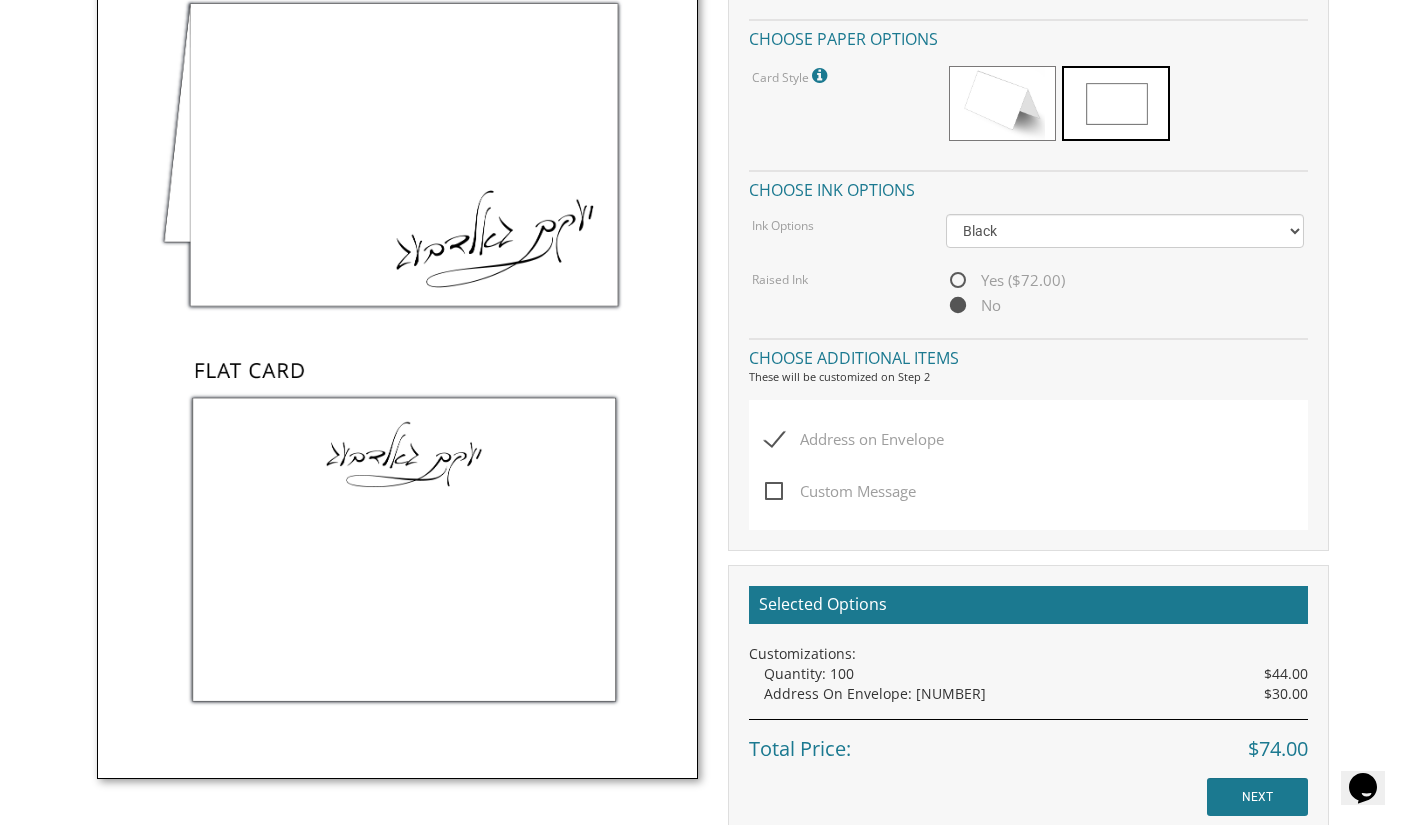 scroll, scrollTop: 721, scrollLeft: 0, axis: vertical 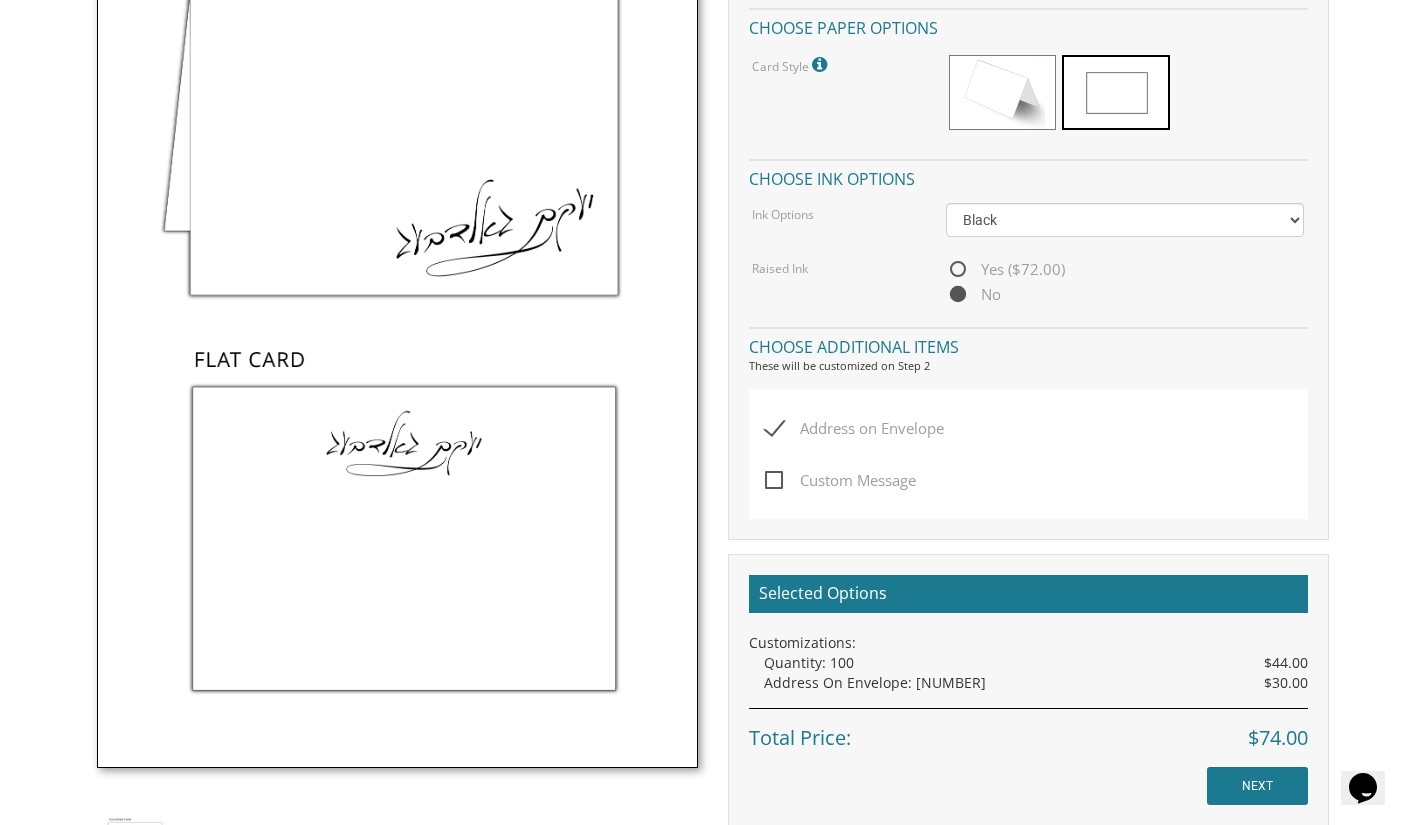 click on "Address on Envelope" at bounding box center (854, 428) 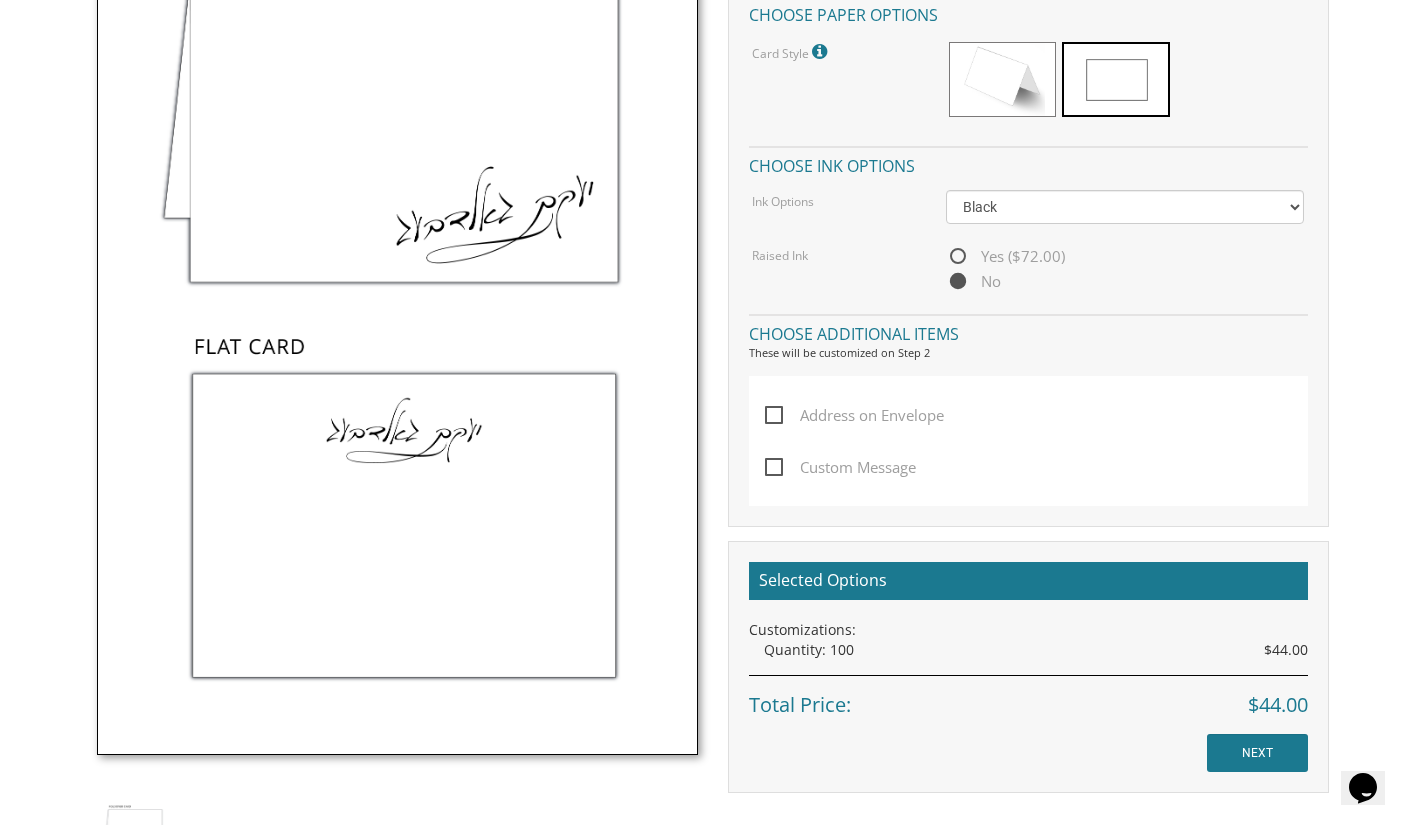 scroll, scrollTop: 735, scrollLeft: 0, axis: vertical 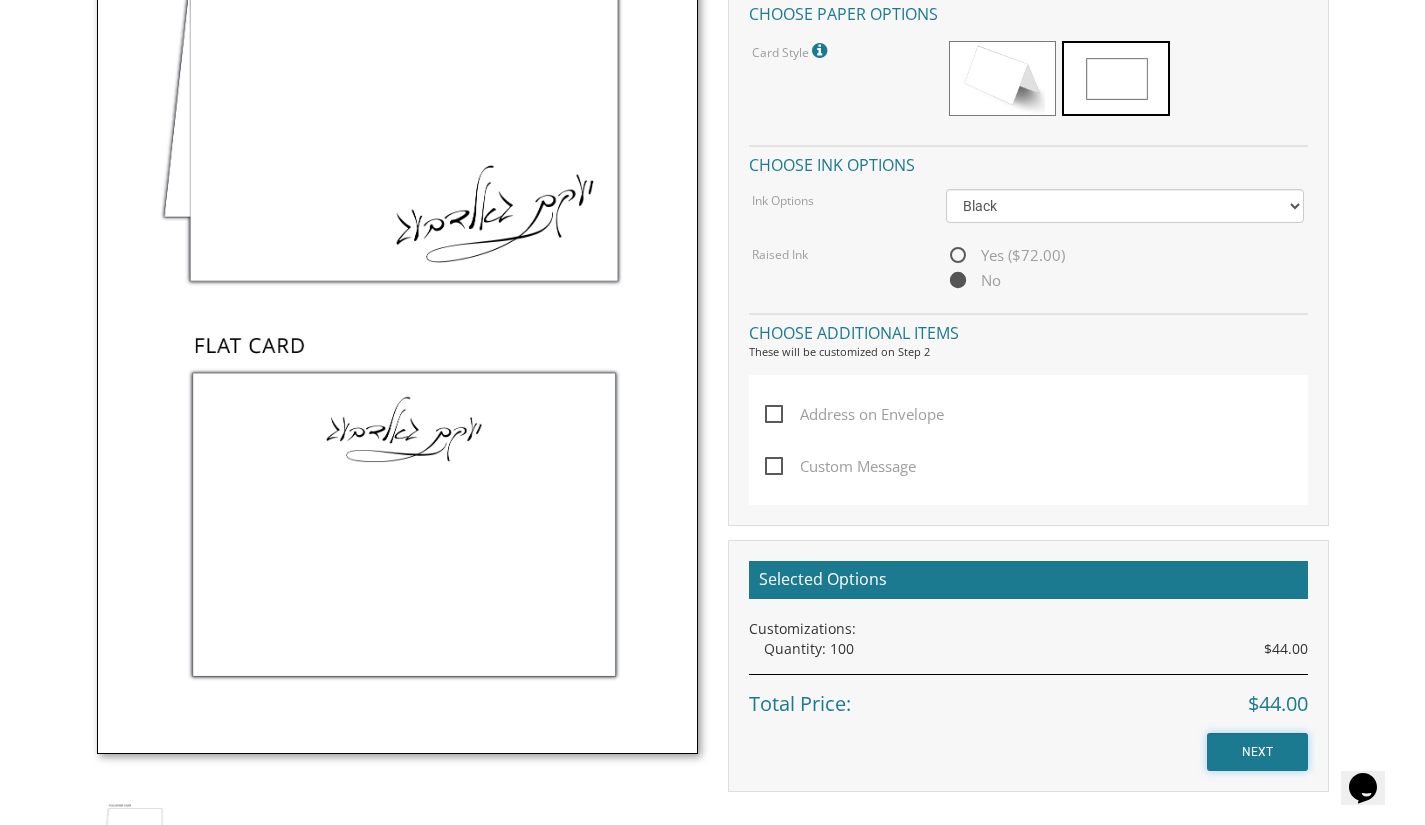 click on "NEXT" at bounding box center [1257, 752] 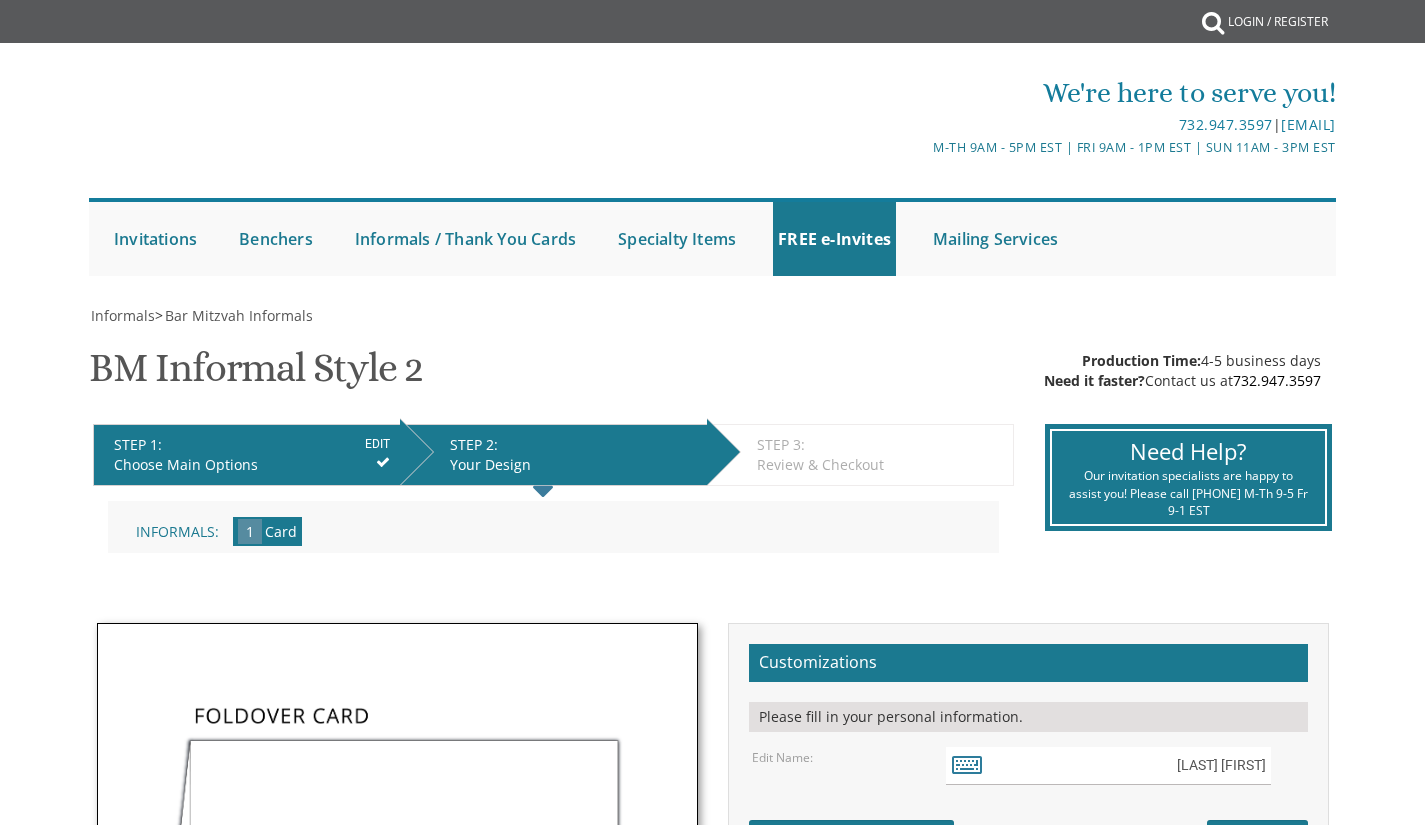 scroll, scrollTop: 0, scrollLeft: 0, axis: both 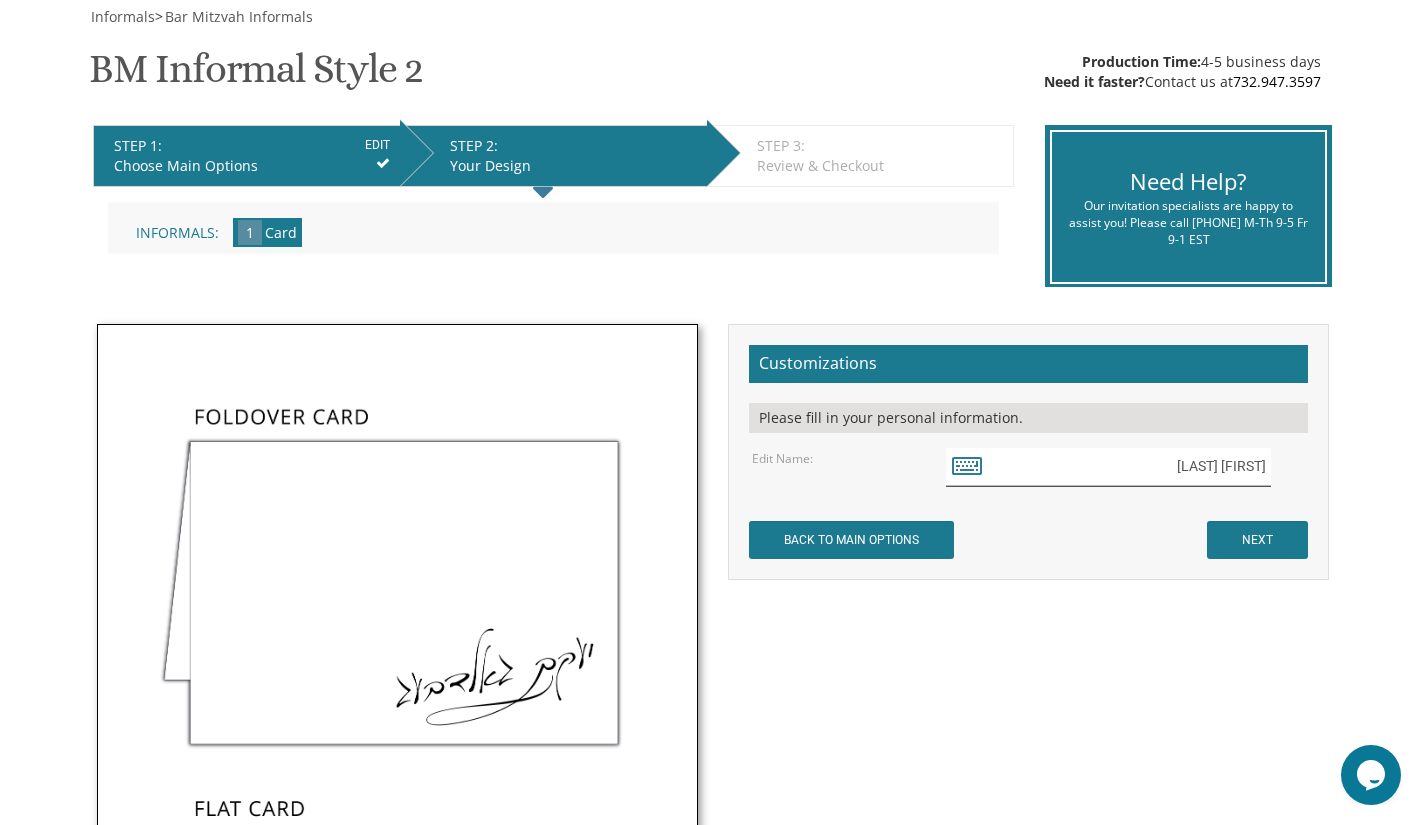 click on "[FIRST] [LAST]" at bounding box center [1108, 467] 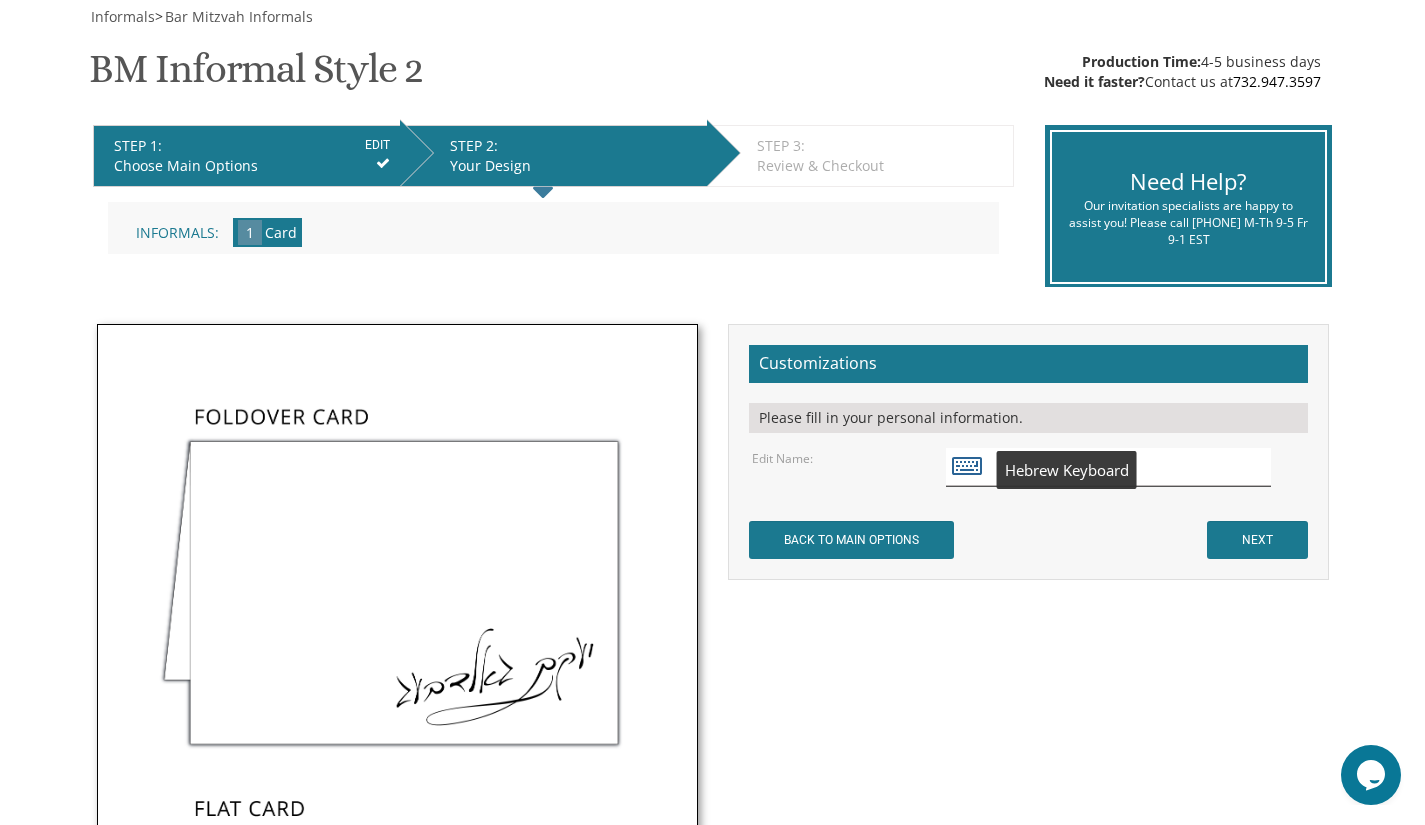 type 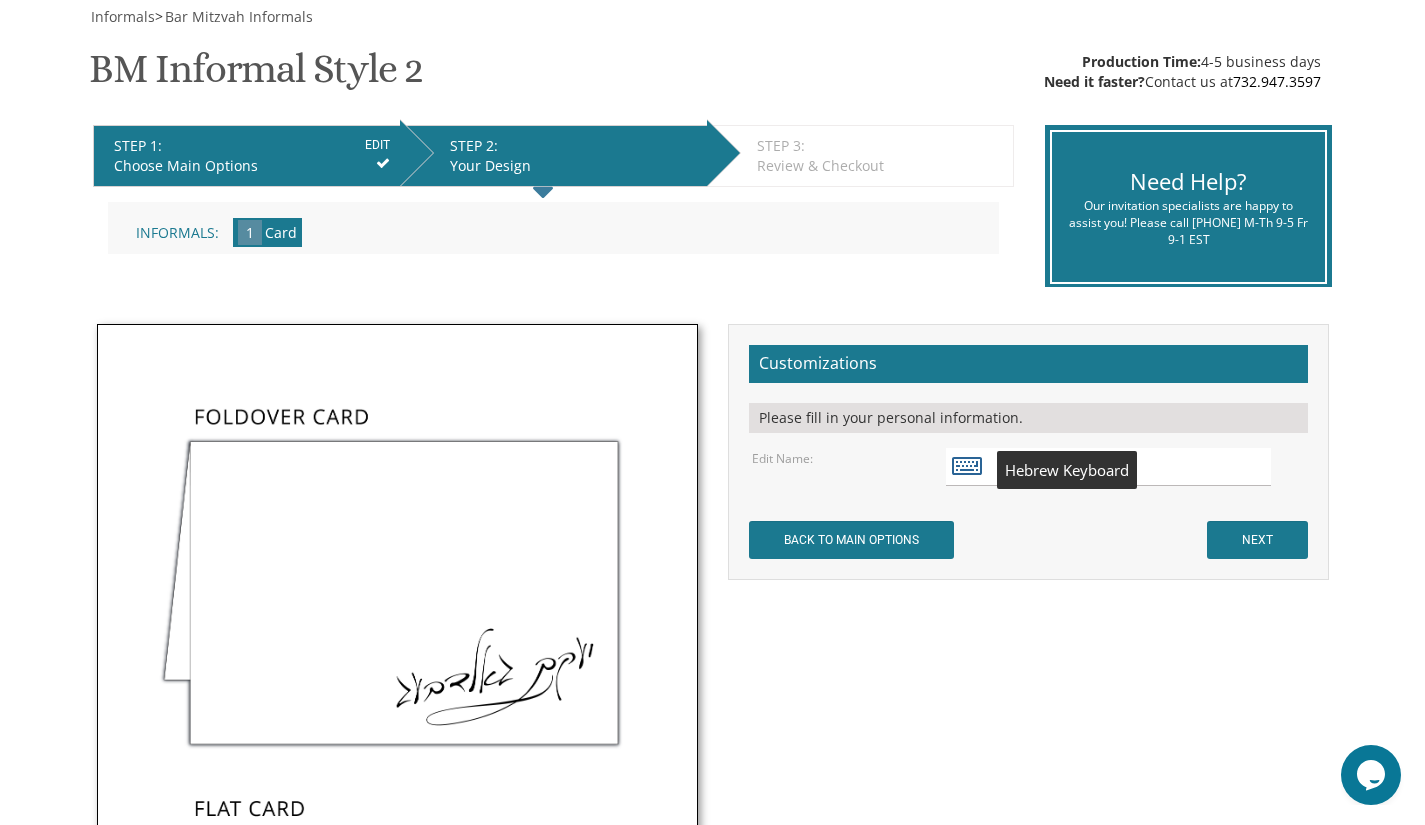 click at bounding box center (967, 465) 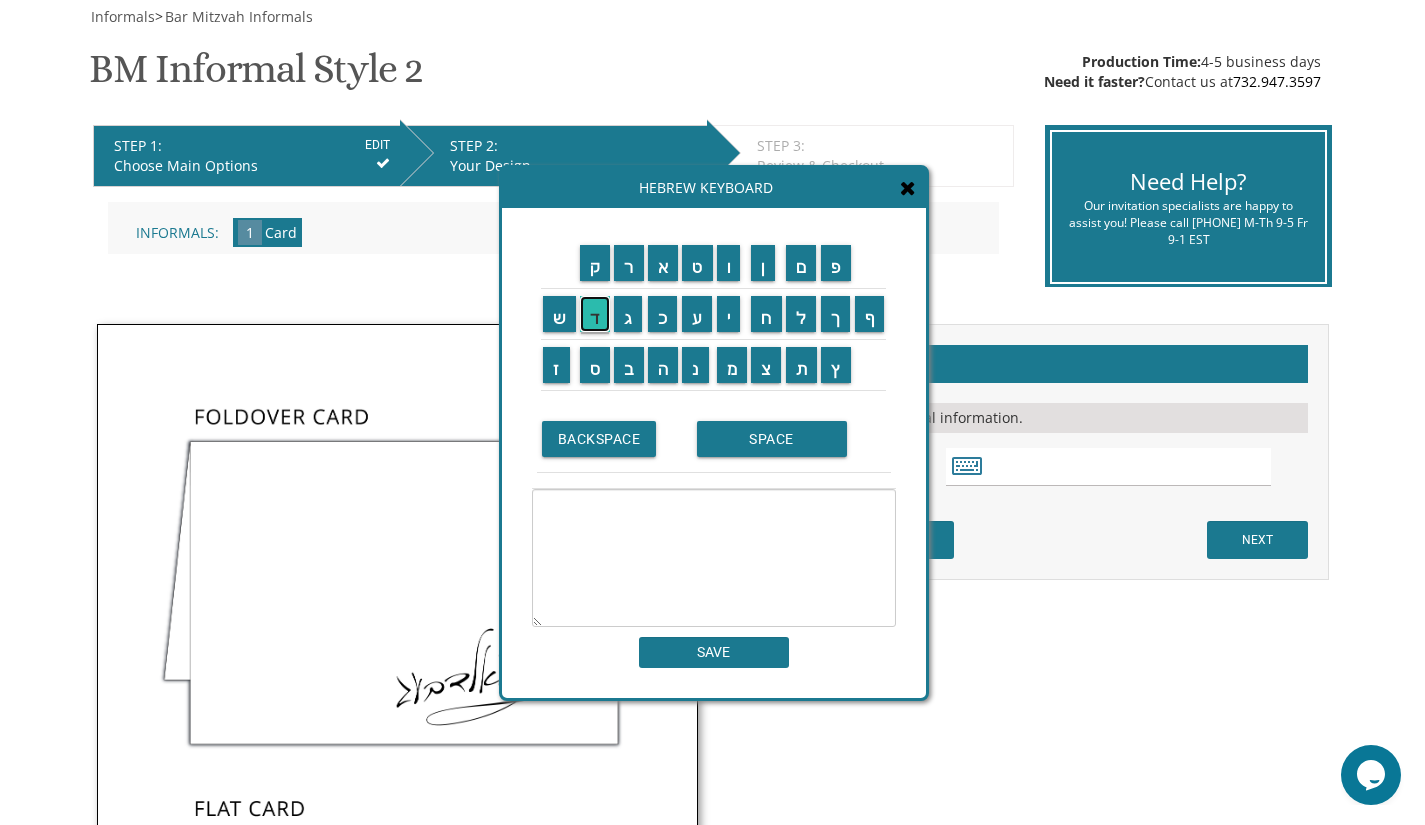 click on "ד" at bounding box center [595, 314] 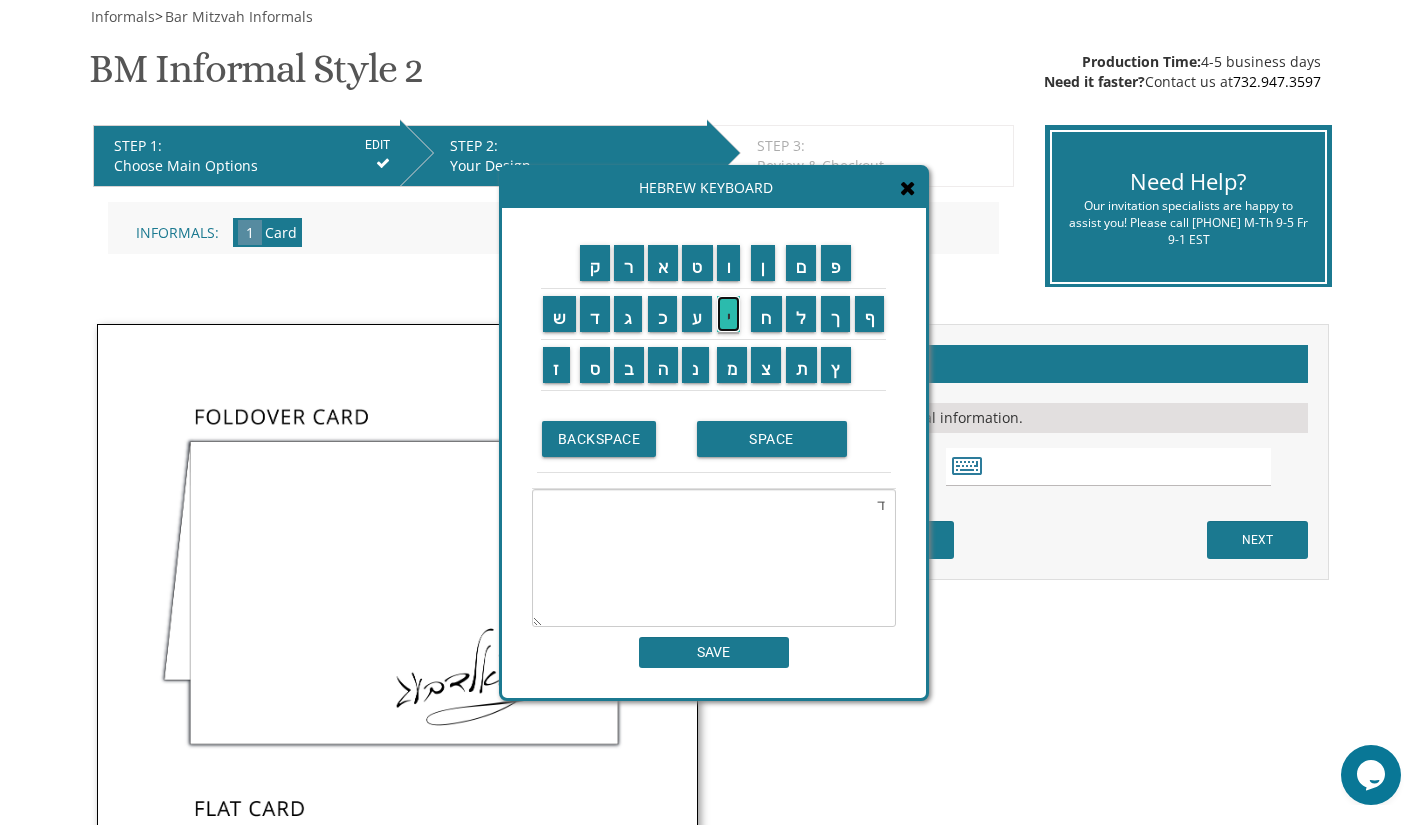 click on "י" at bounding box center [729, 314] 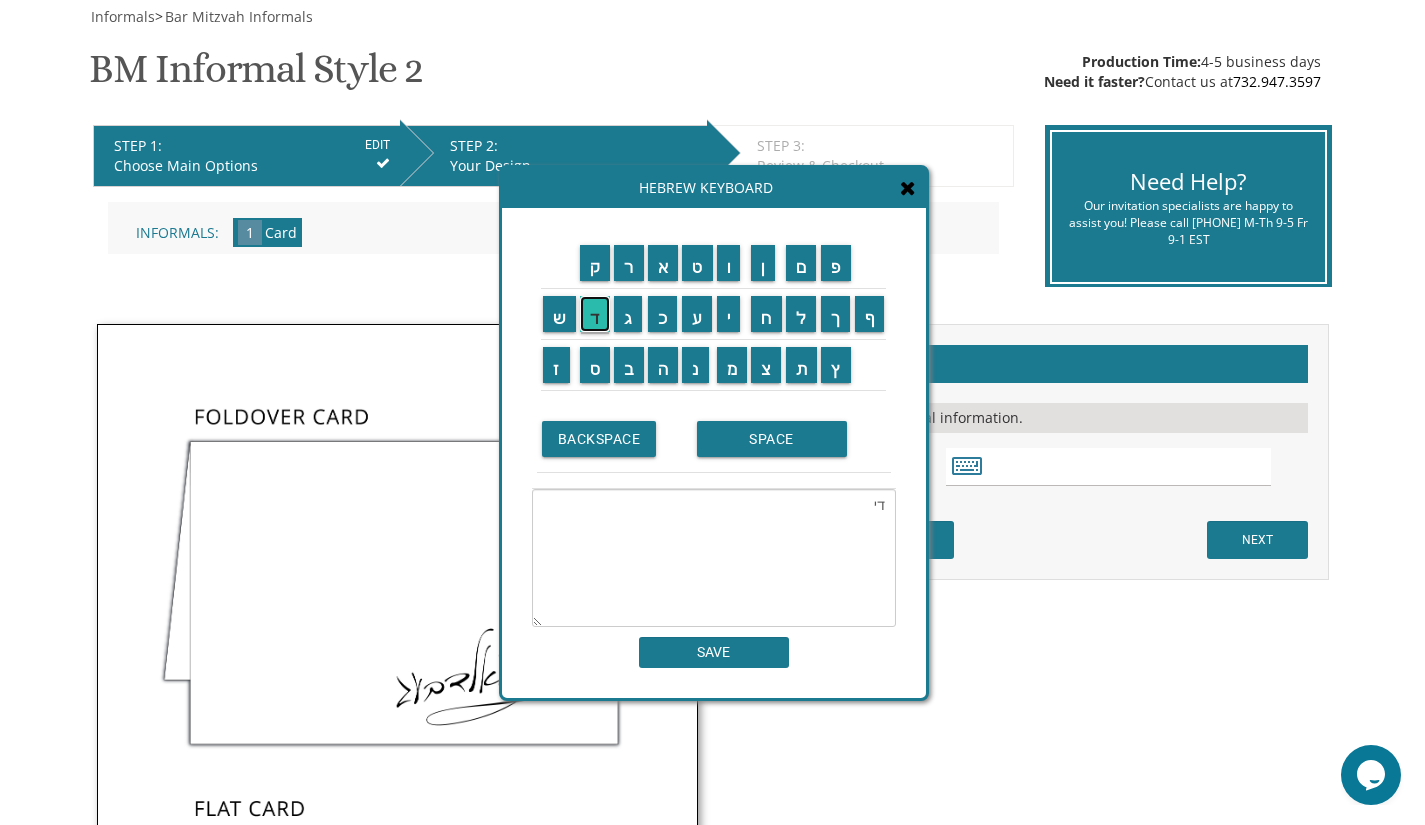 click on "ד" at bounding box center [595, 314] 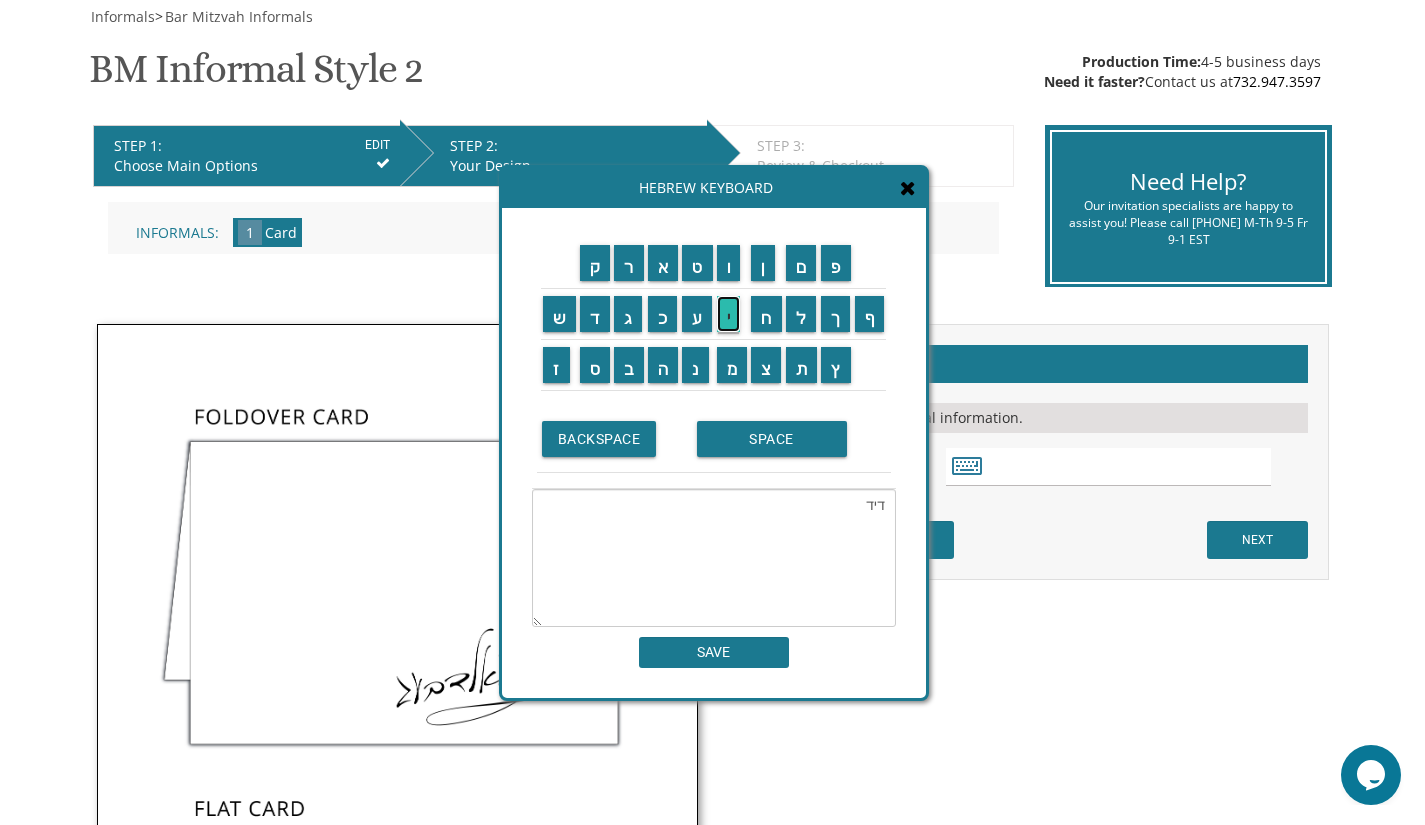 click on "י" at bounding box center [729, 314] 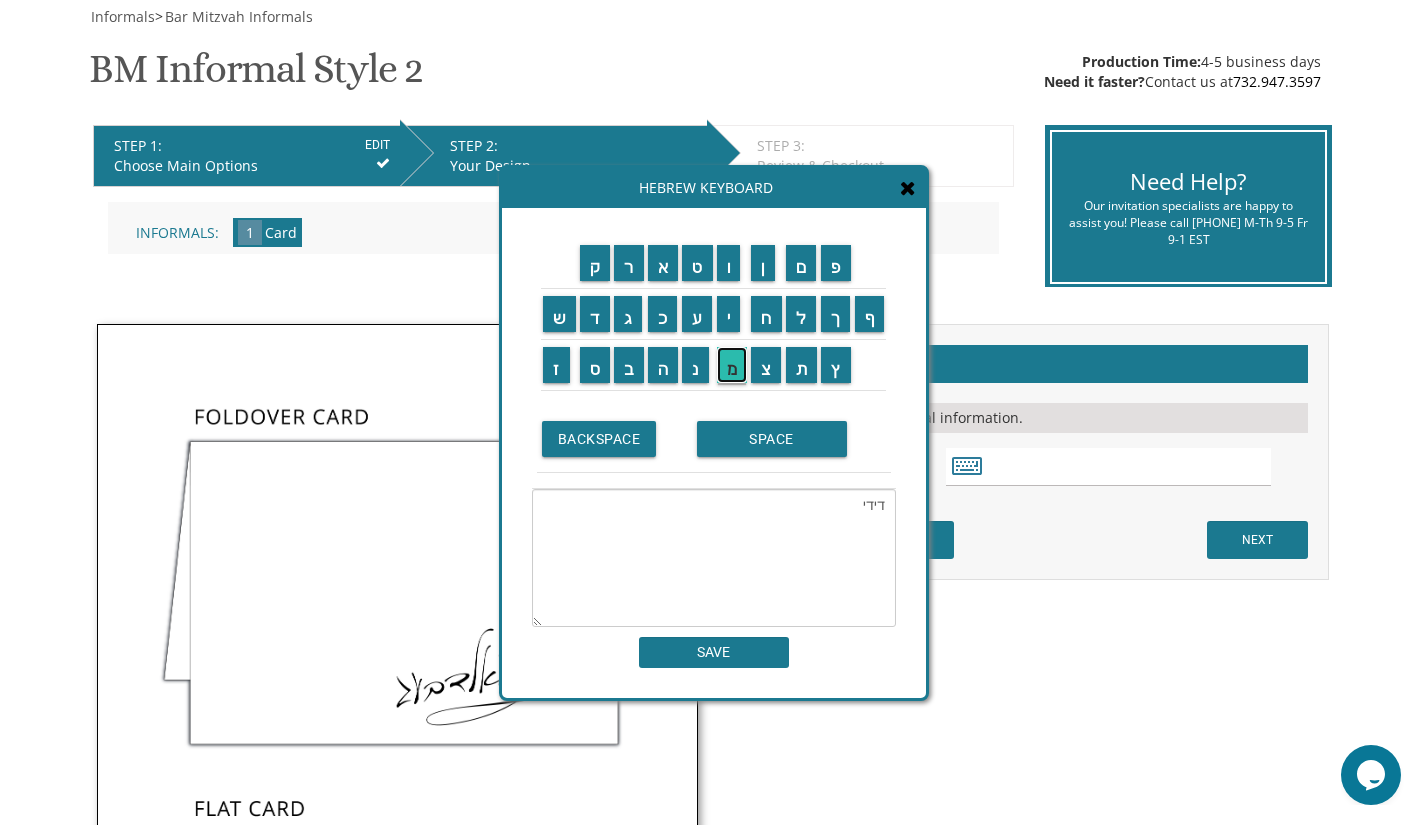 click on "מ" at bounding box center [732, 365] 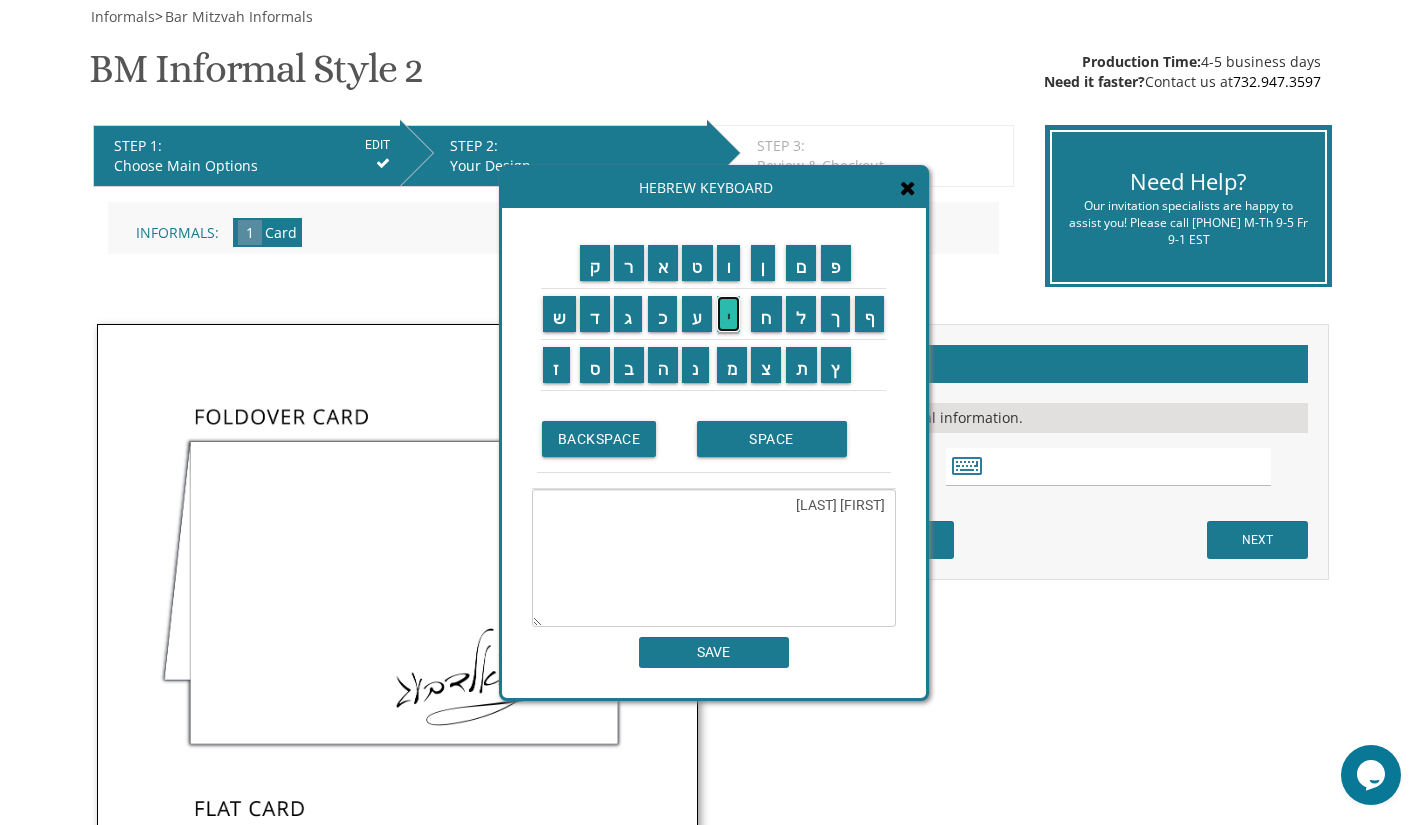 click on "י" at bounding box center (729, 314) 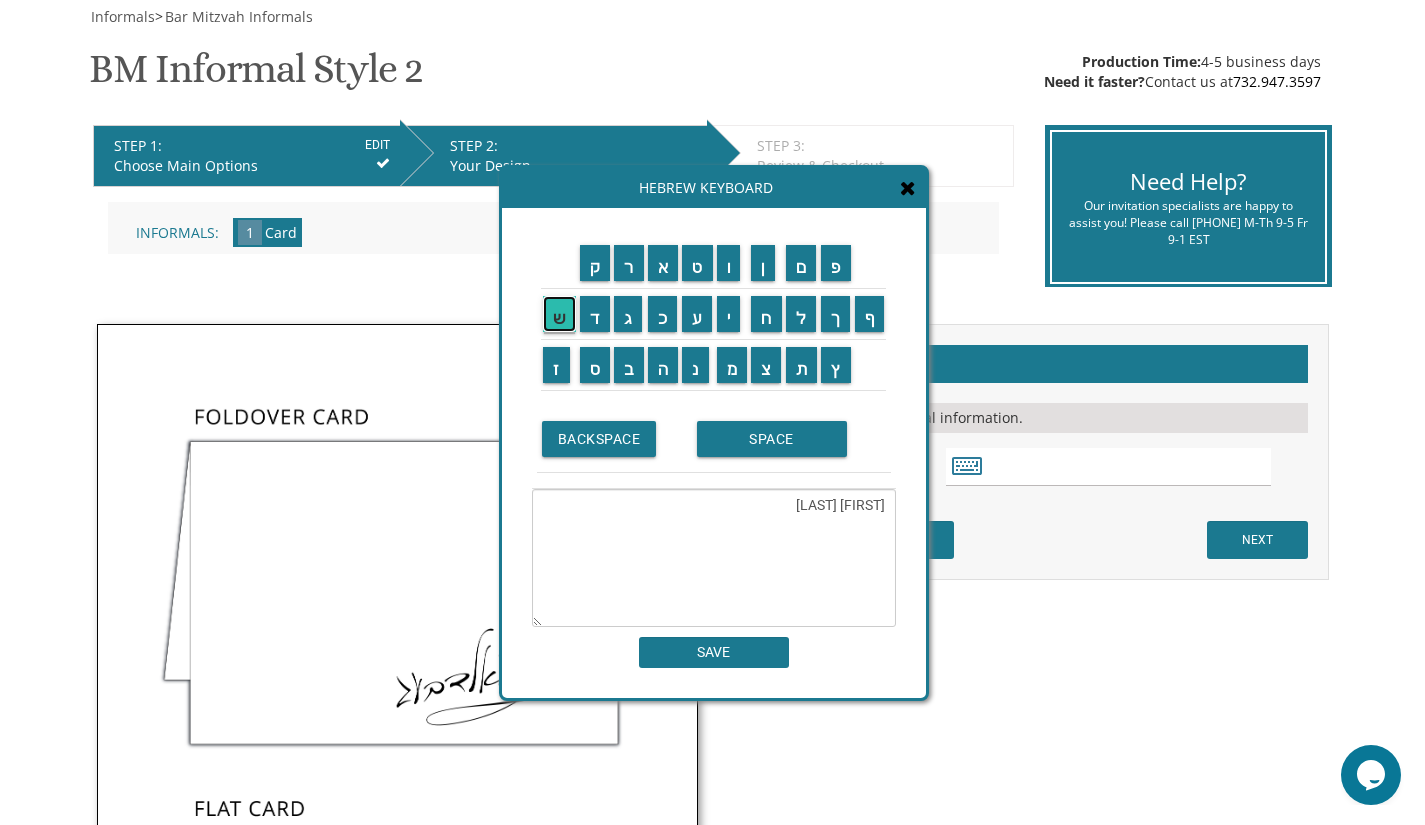 click on "ש" at bounding box center (559, 314) 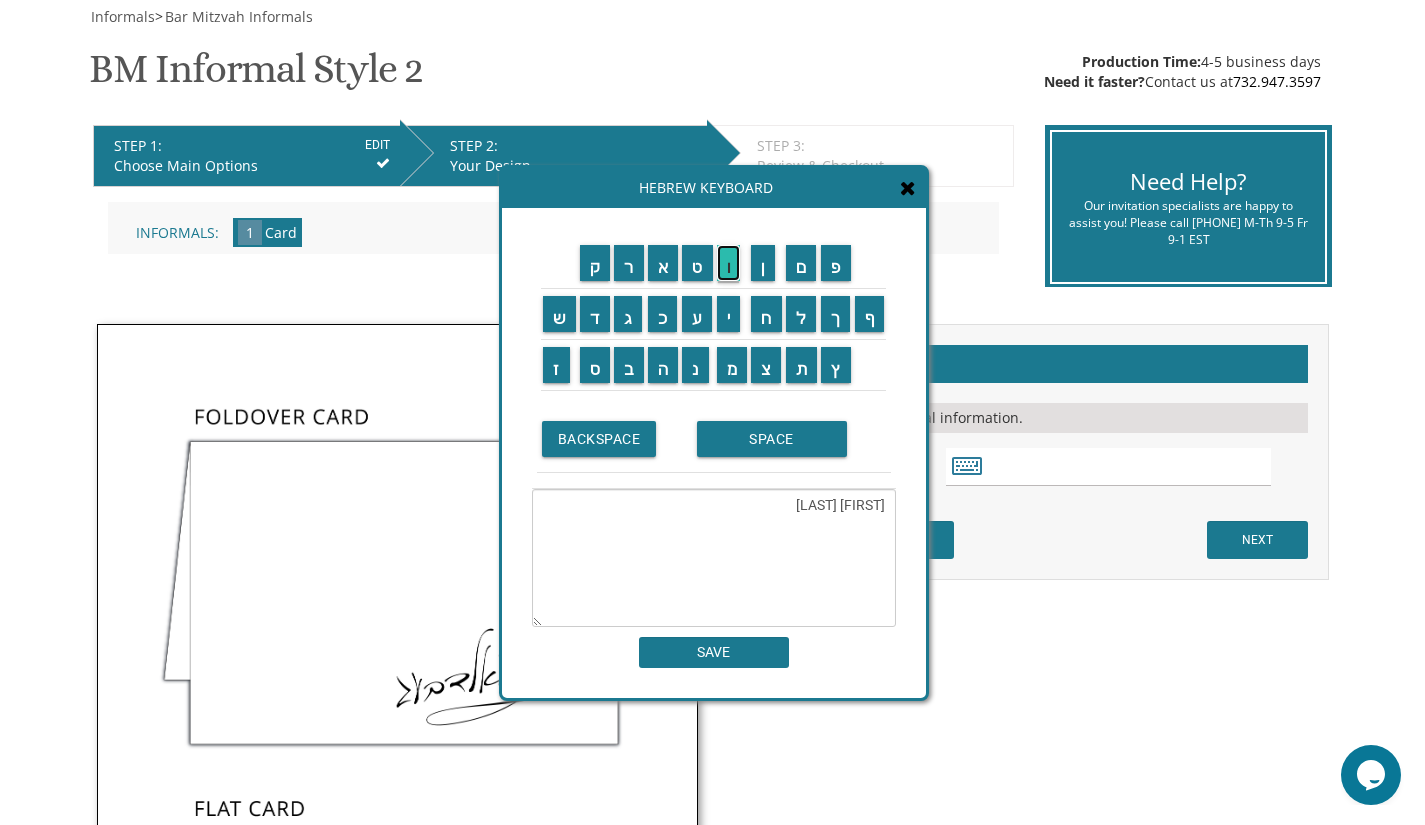 click on "ו" at bounding box center (729, 263) 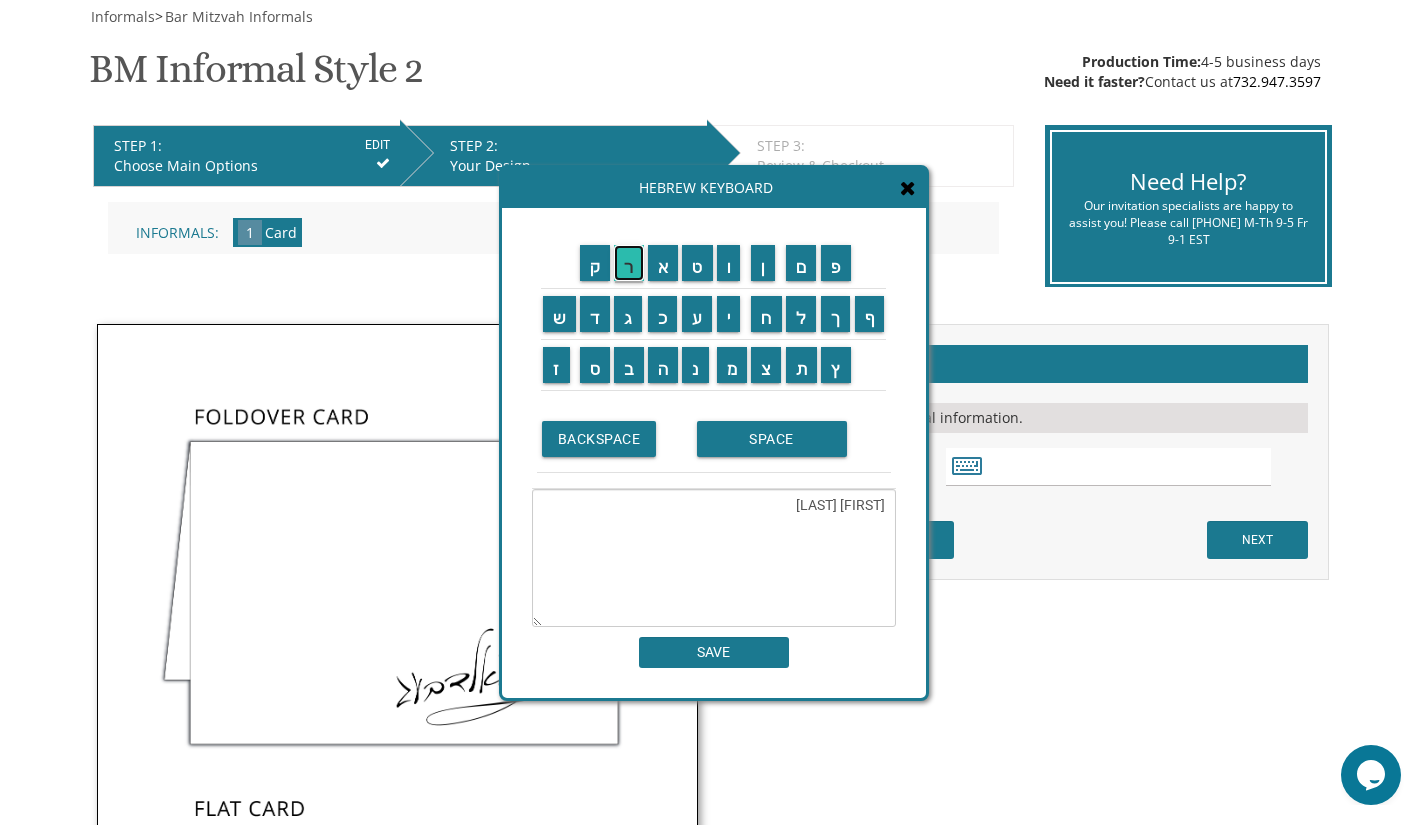 click on "ר" at bounding box center [629, 263] 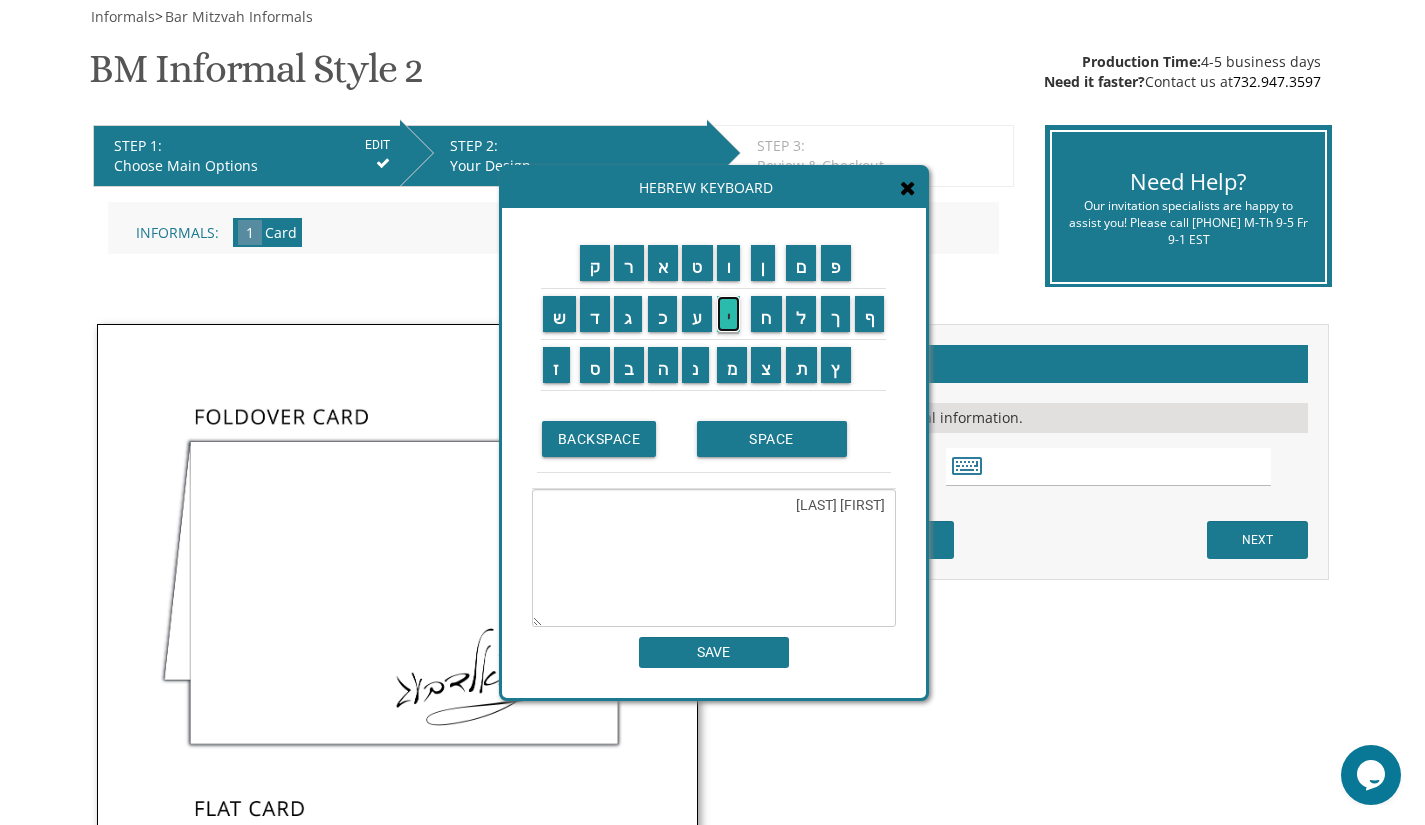 click on "י" at bounding box center (729, 314) 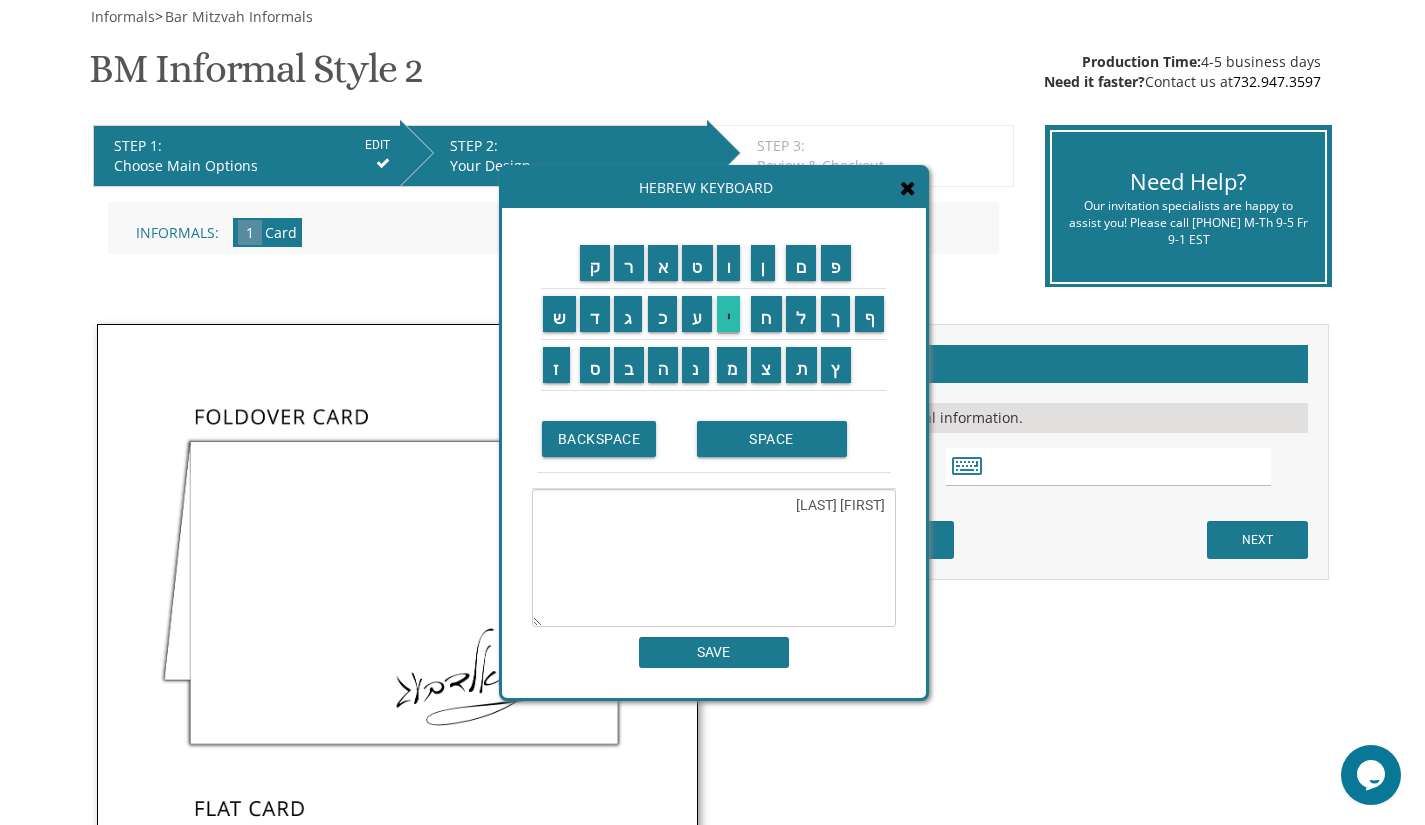 type on "[FIRST] [LAST]" 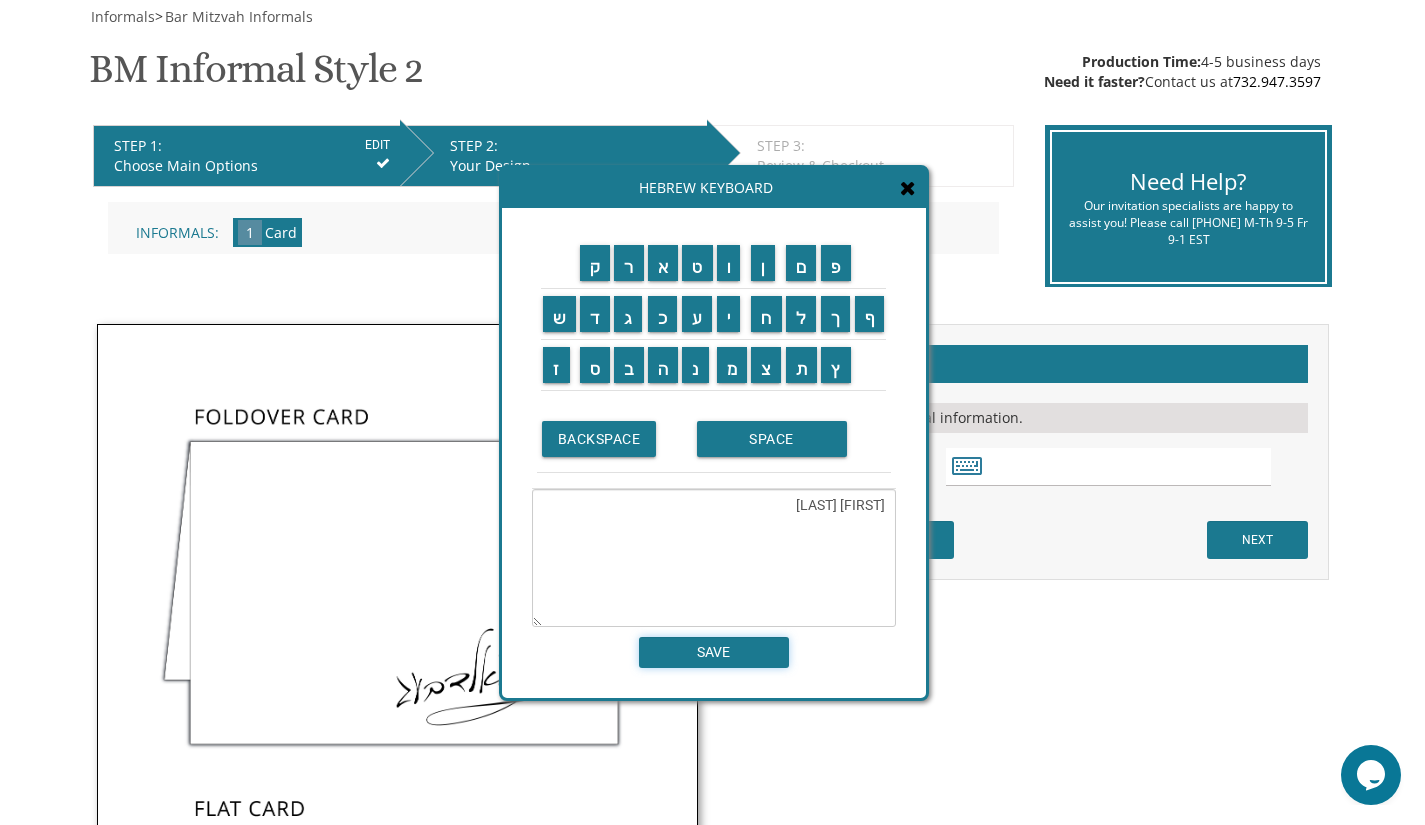 click on "SAVE" at bounding box center (714, 652) 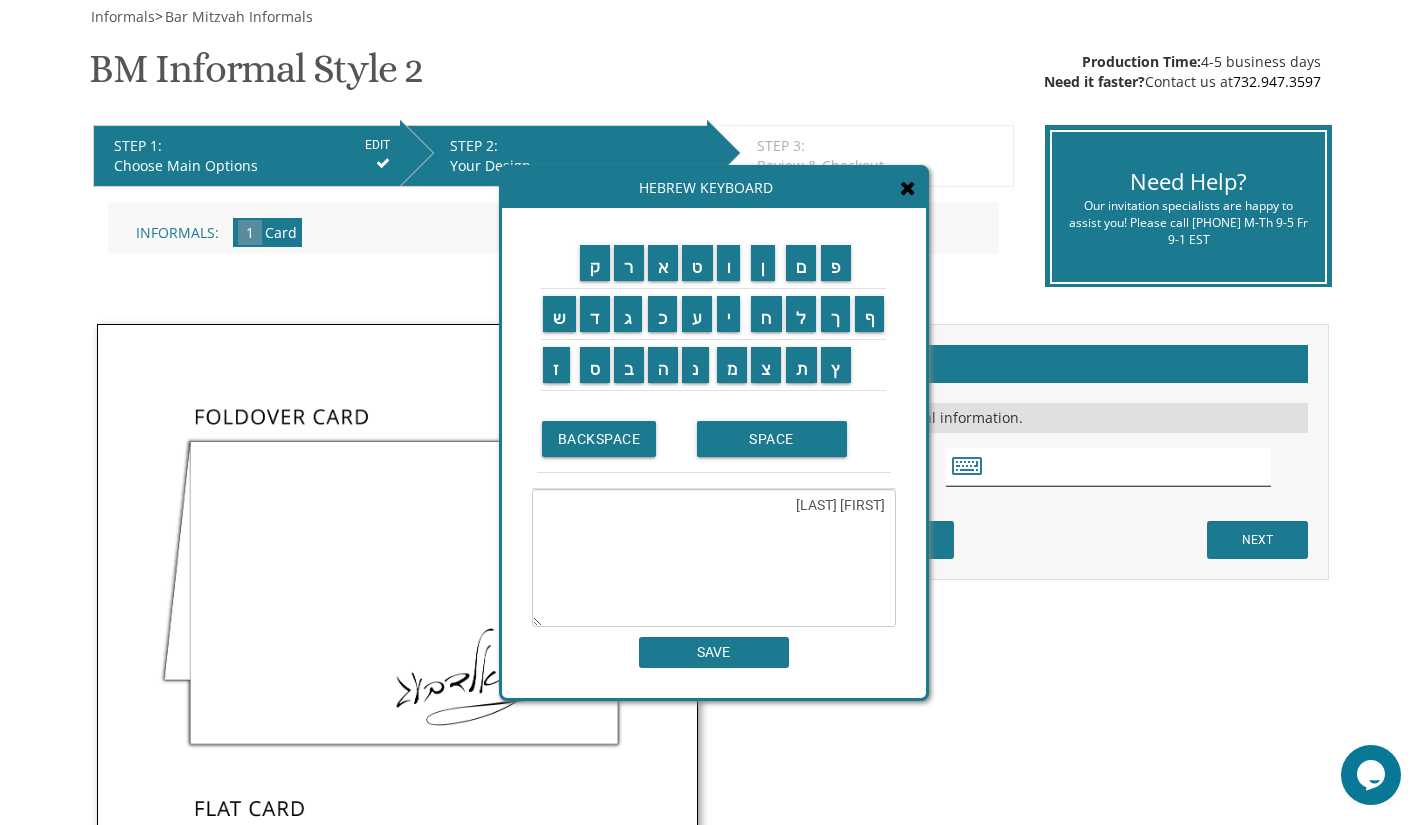 type on "[FIRST] [LAST]" 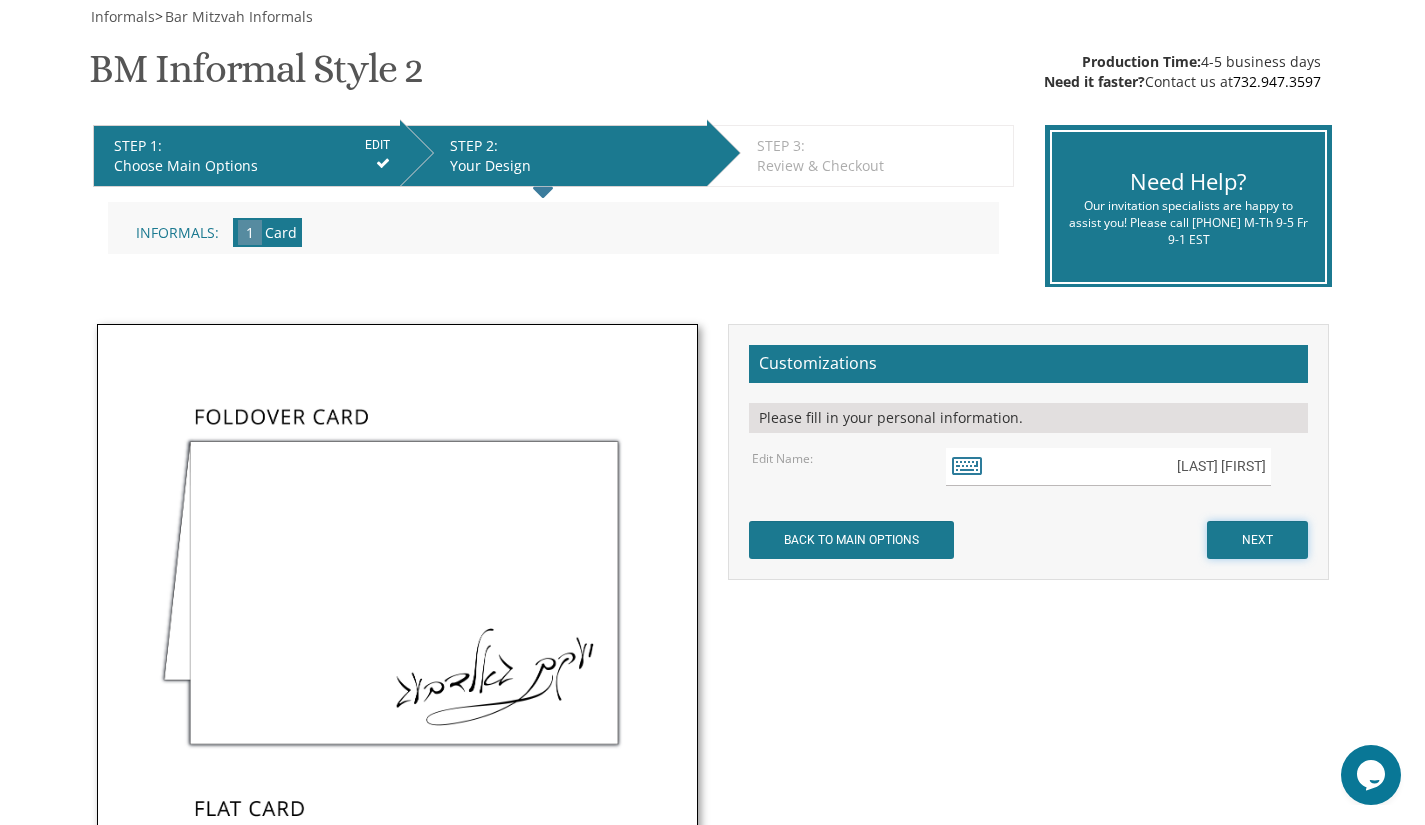 click on "NEXT" at bounding box center [1257, 540] 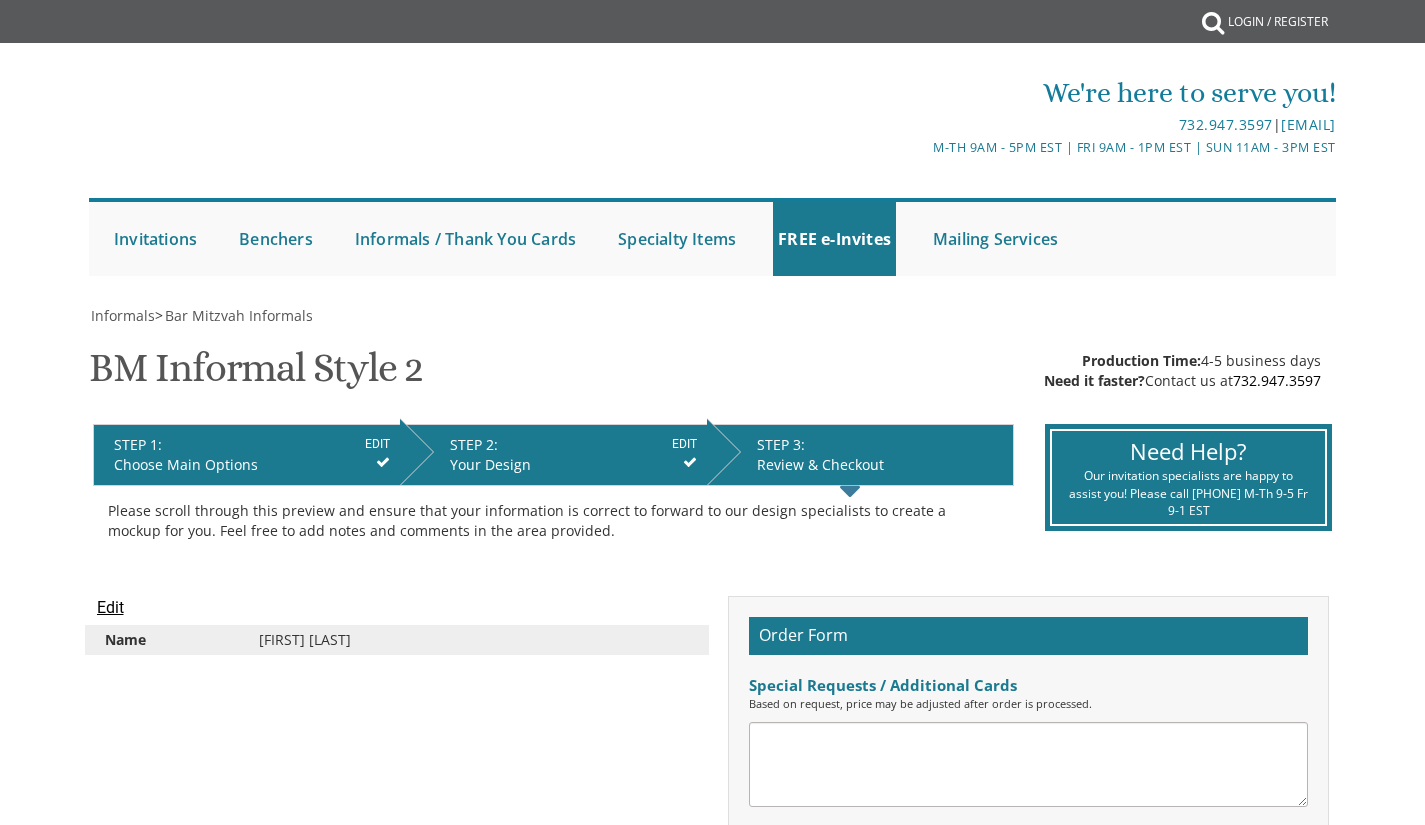 scroll, scrollTop: 0, scrollLeft: 0, axis: both 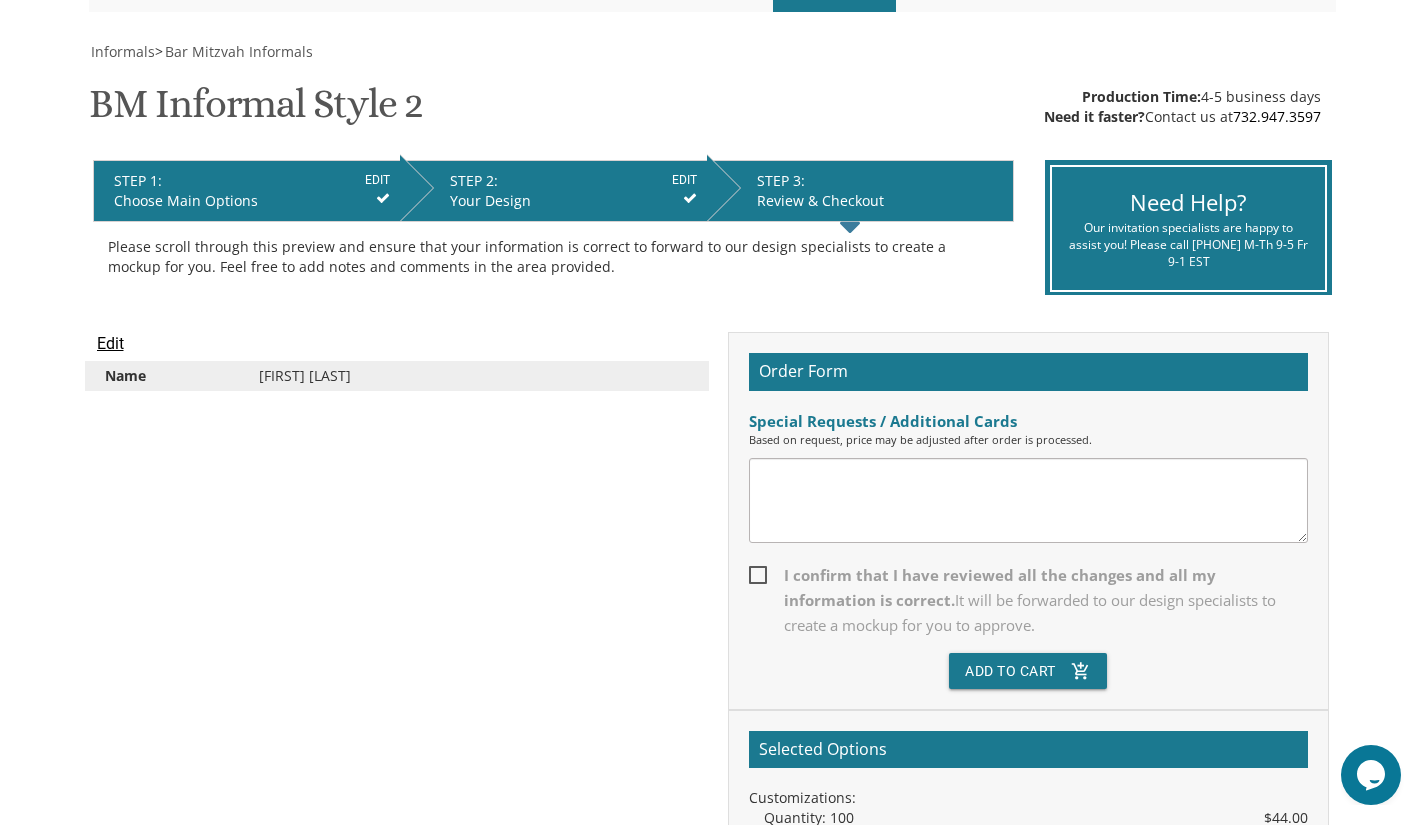 click on "I confirm that I have reviewed all the changes and all my information is correct.   It will be forwarded to our design specialists to create a mockup for you to approve." at bounding box center (1028, 600) 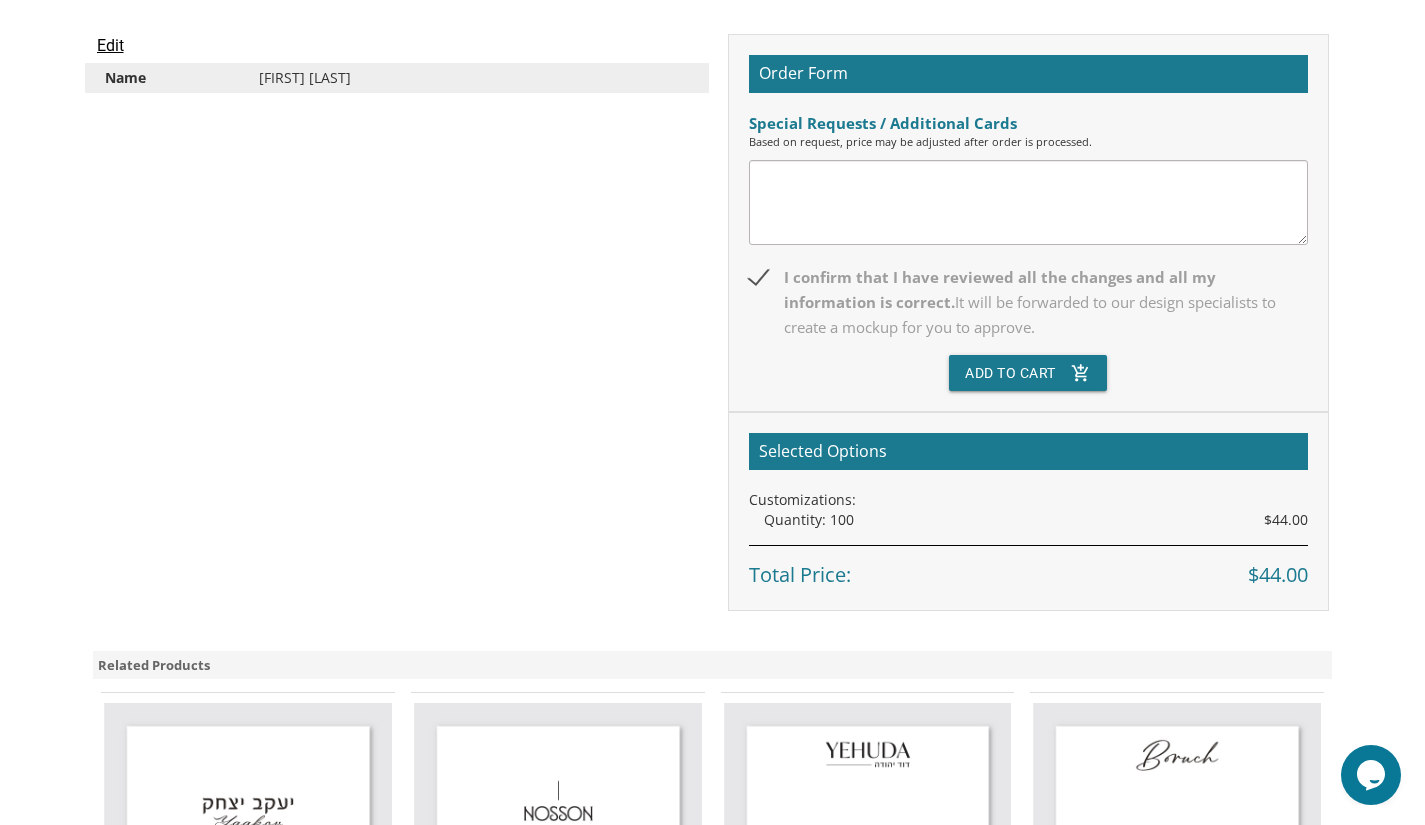 scroll, scrollTop: 564, scrollLeft: 0, axis: vertical 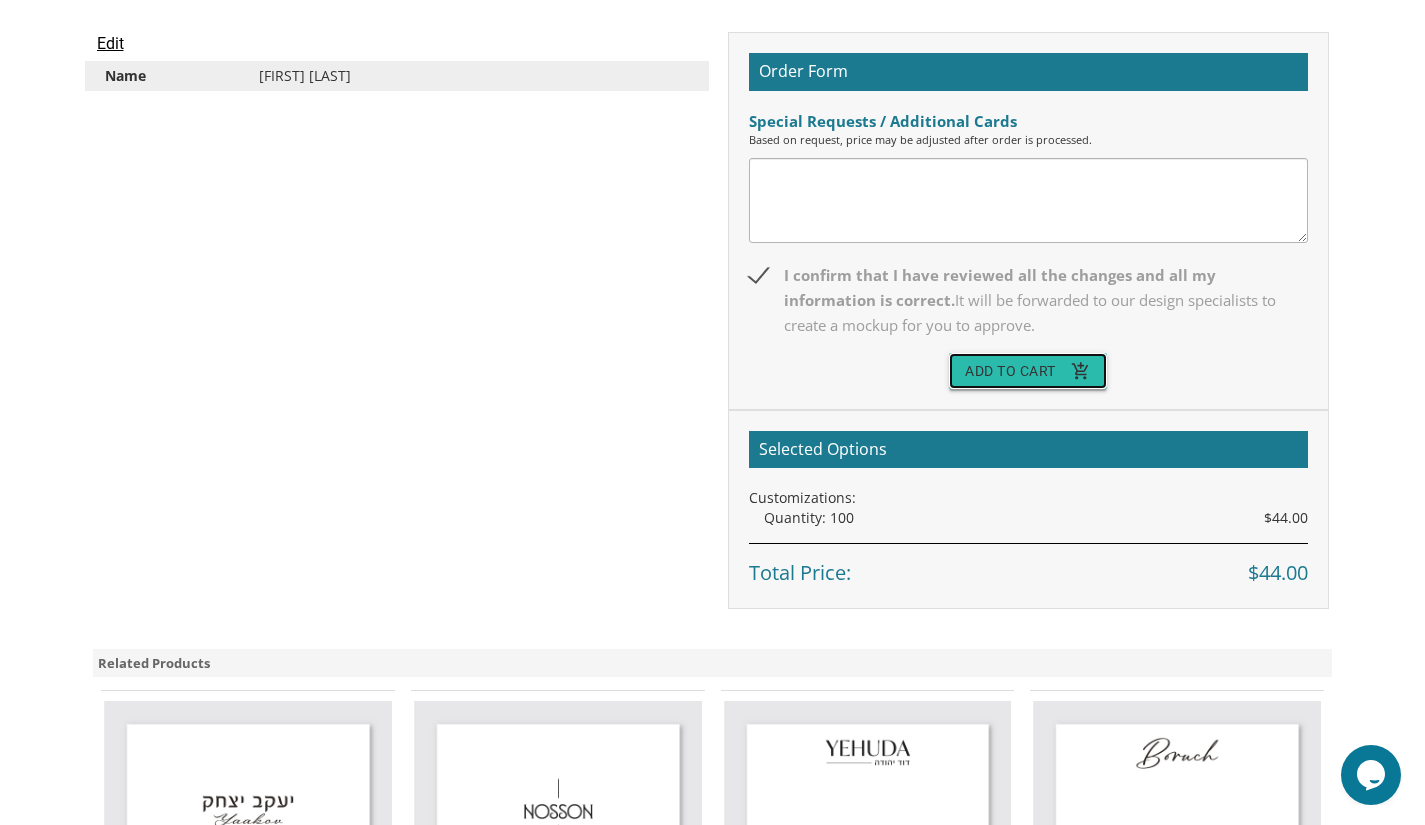 click on "Add To Cart
add_shopping_cart" at bounding box center [1028, 371] 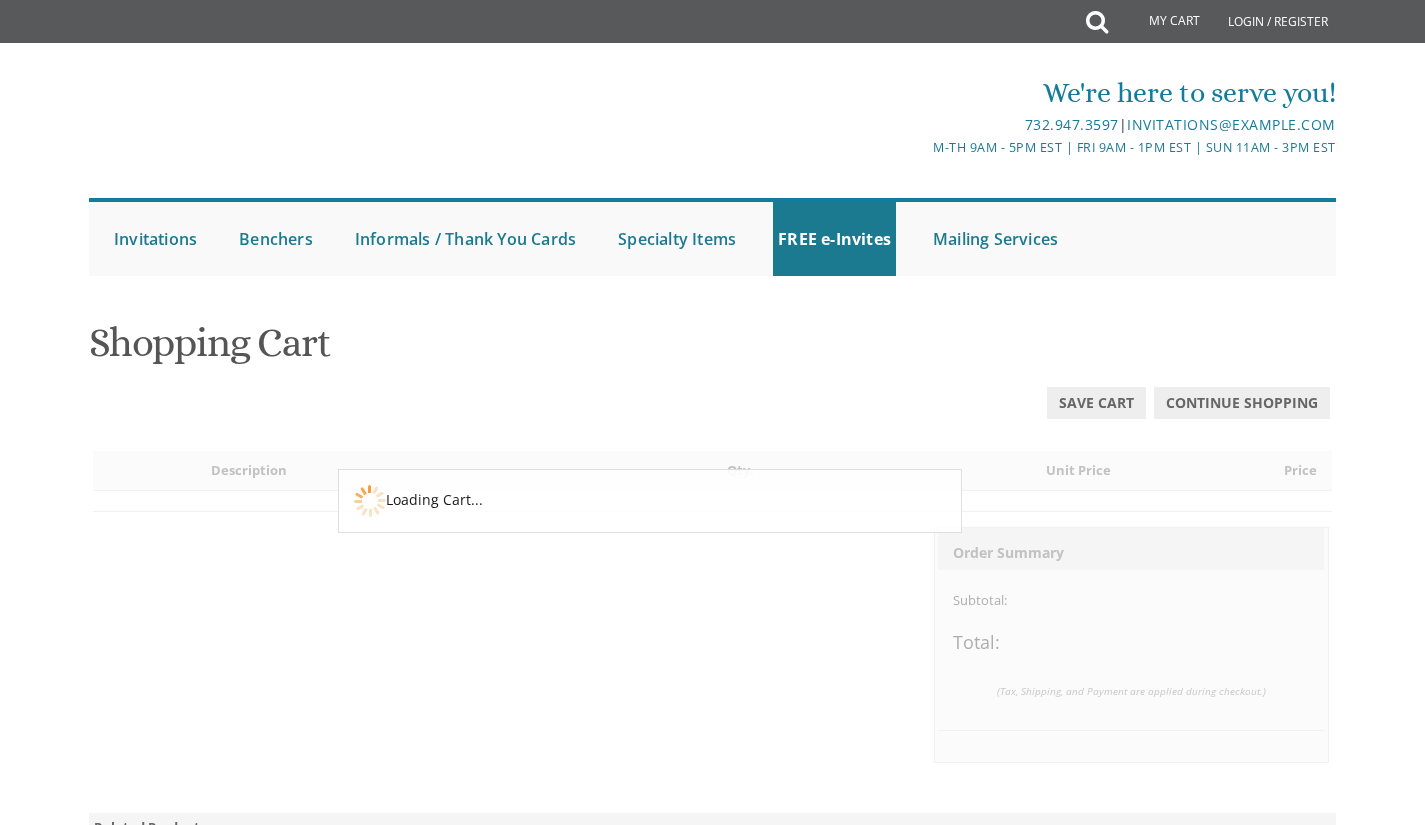 scroll, scrollTop: 0, scrollLeft: 0, axis: both 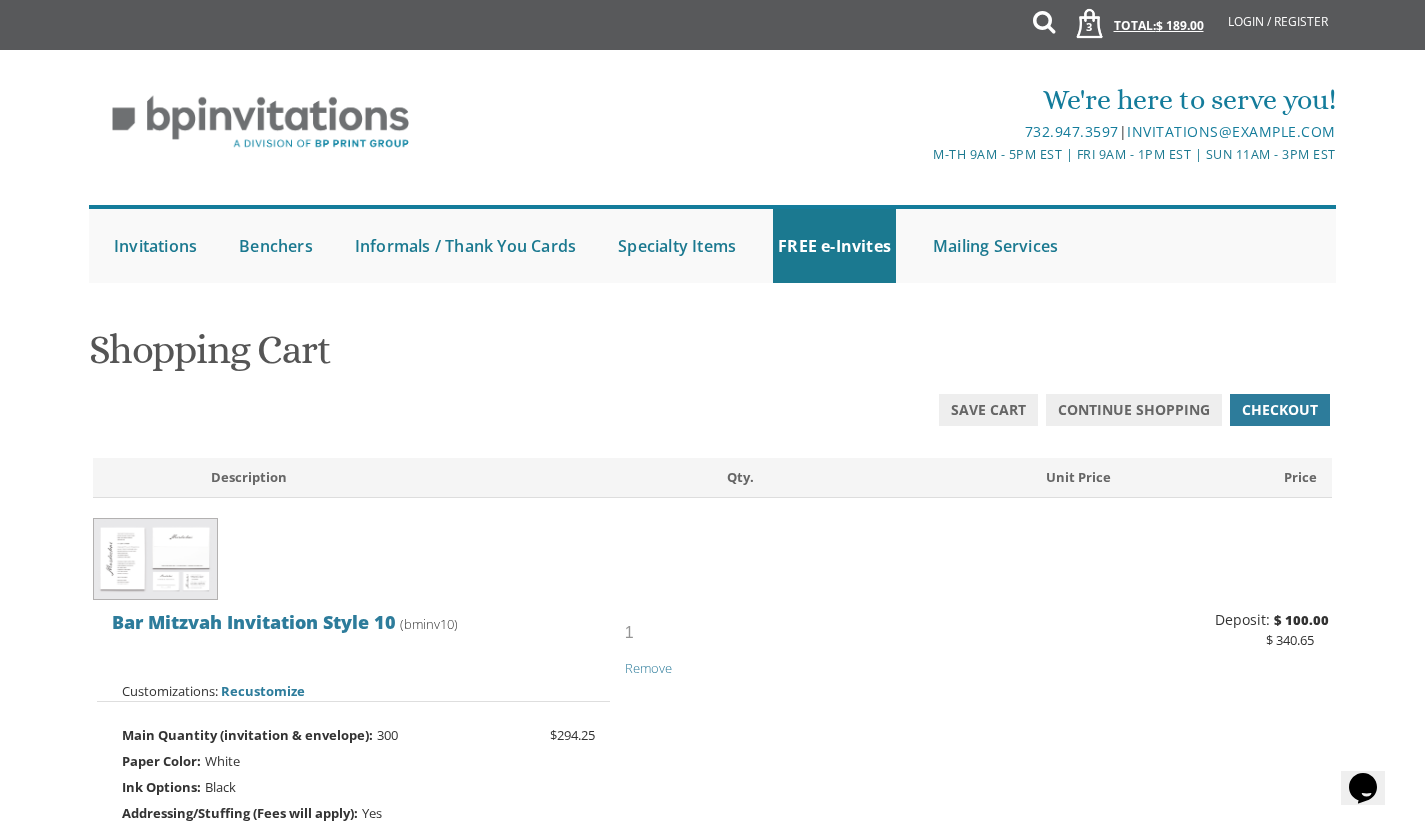 click on "$ 189.00" at bounding box center (1180, 25) 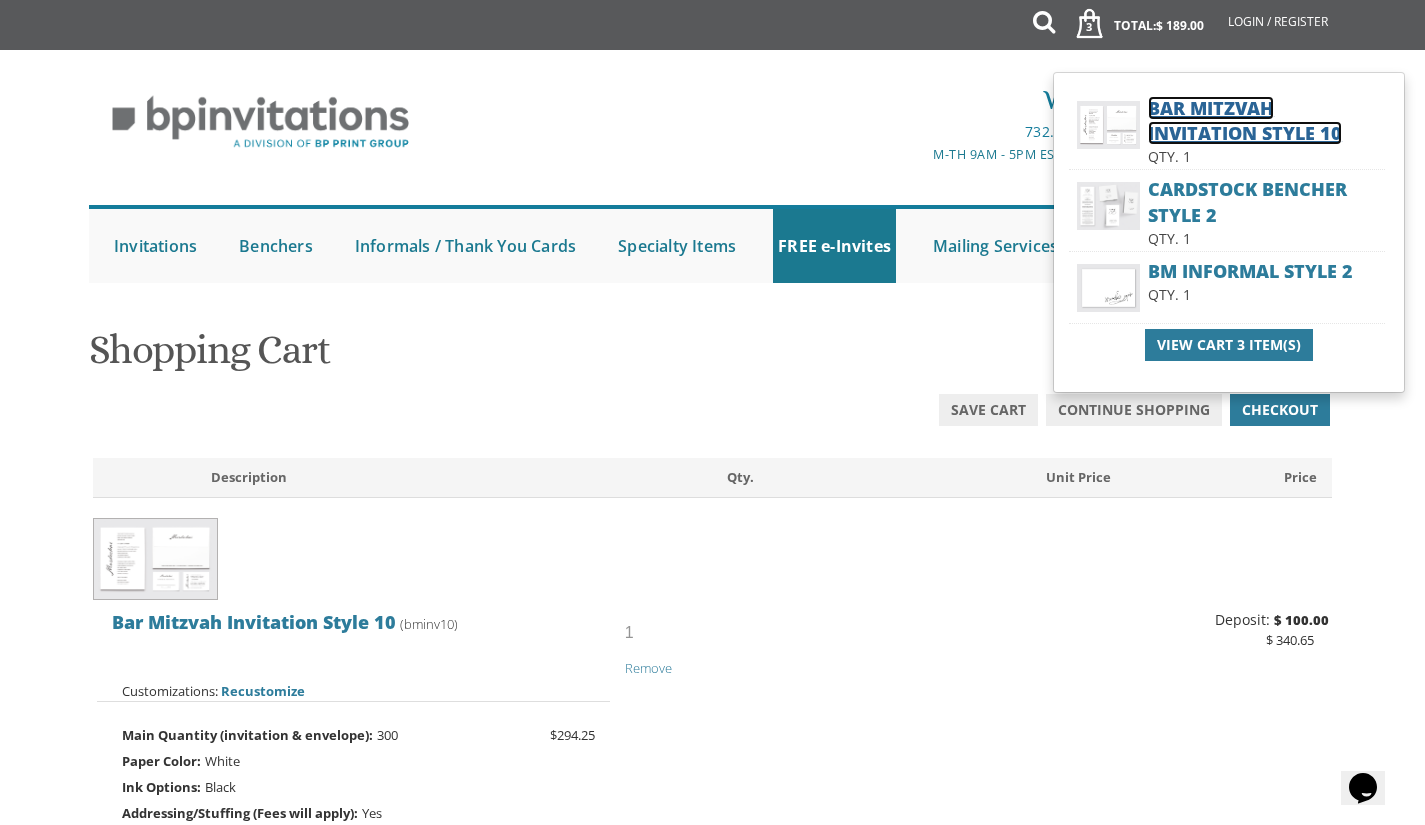 click on "Bar Mitzvah Invitation Style 10" at bounding box center [1245, 121] 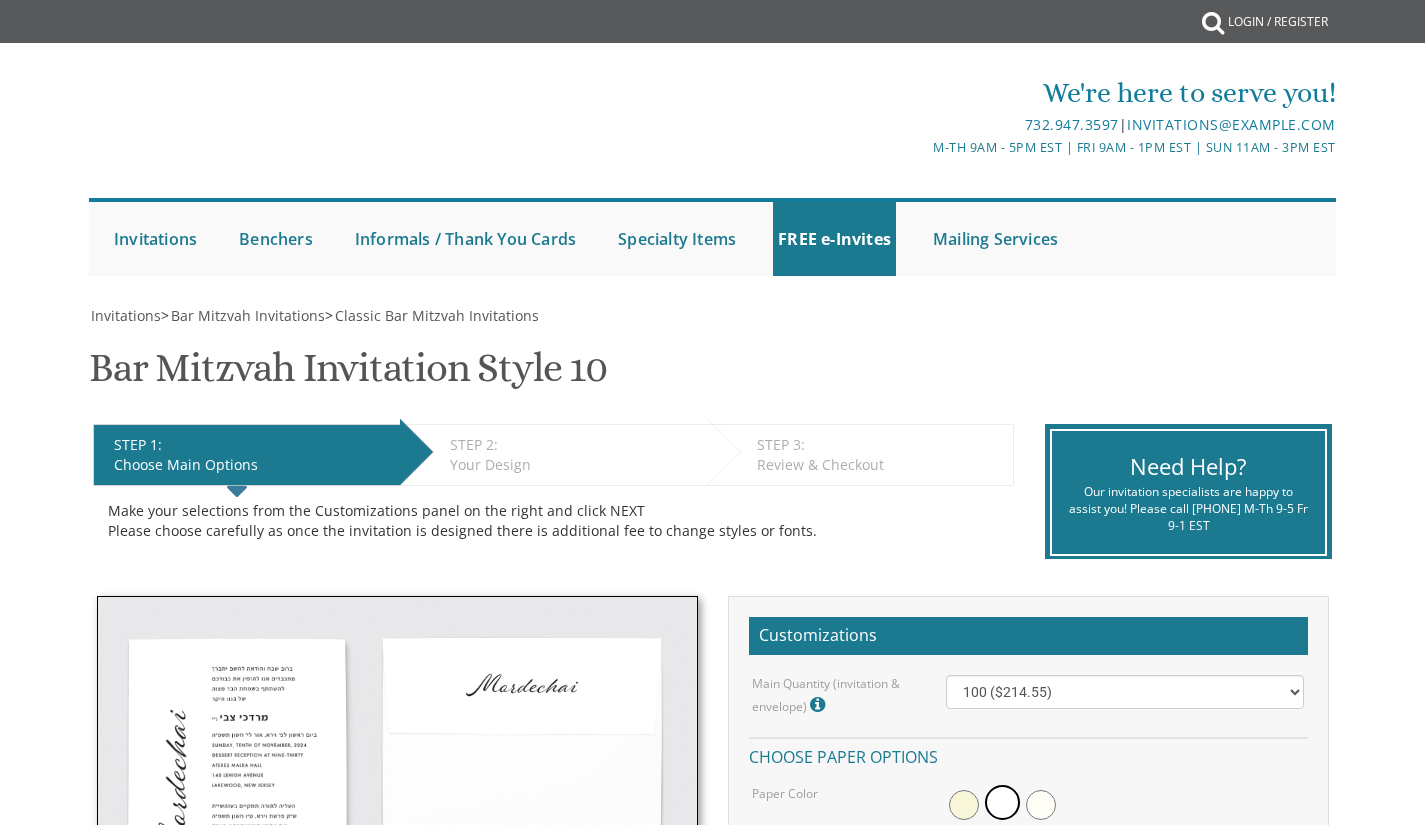 scroll, scrollTop: 0, scrollLeft: 0, axis: both 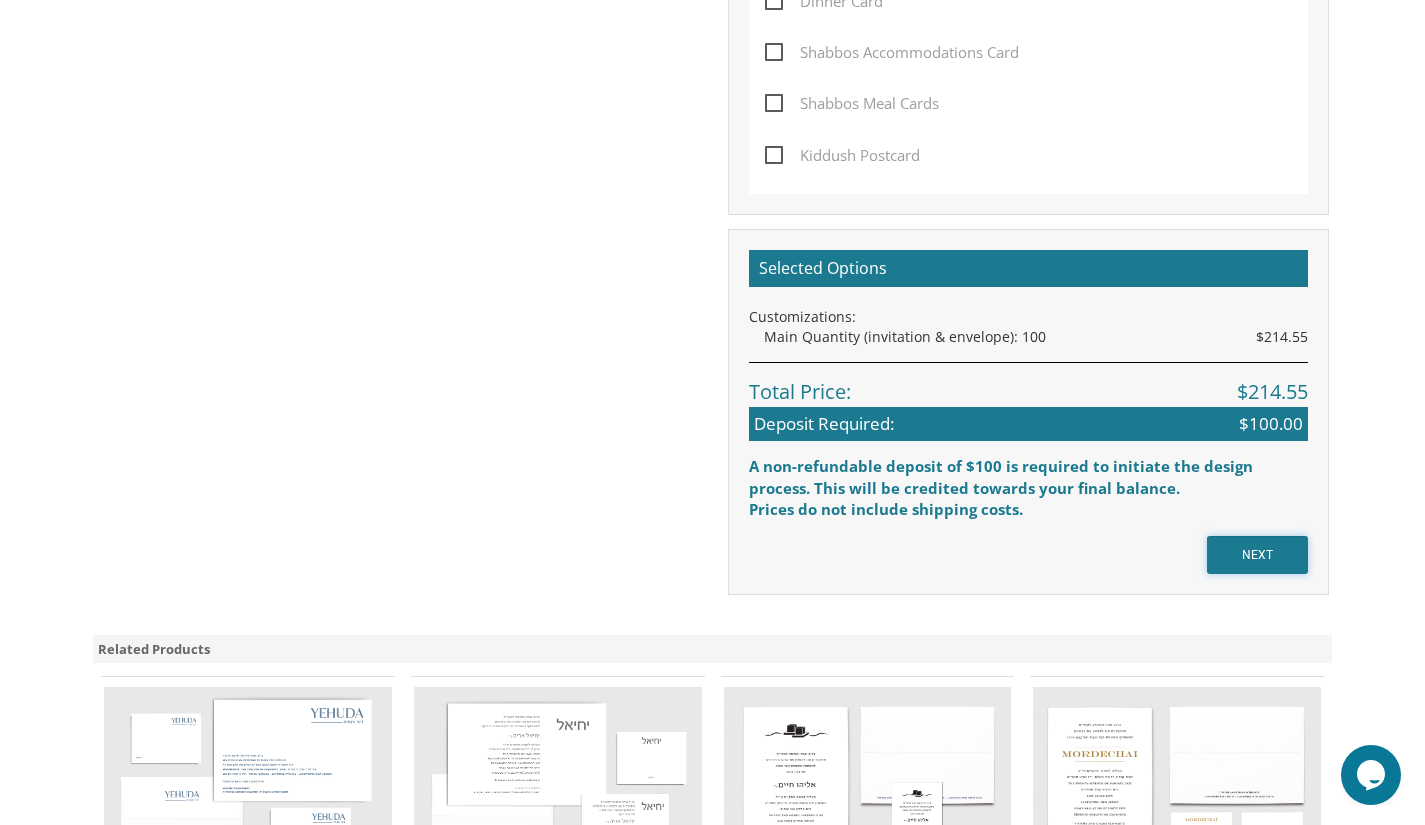 click on "NEXT" at bounding box center [1257, 555] 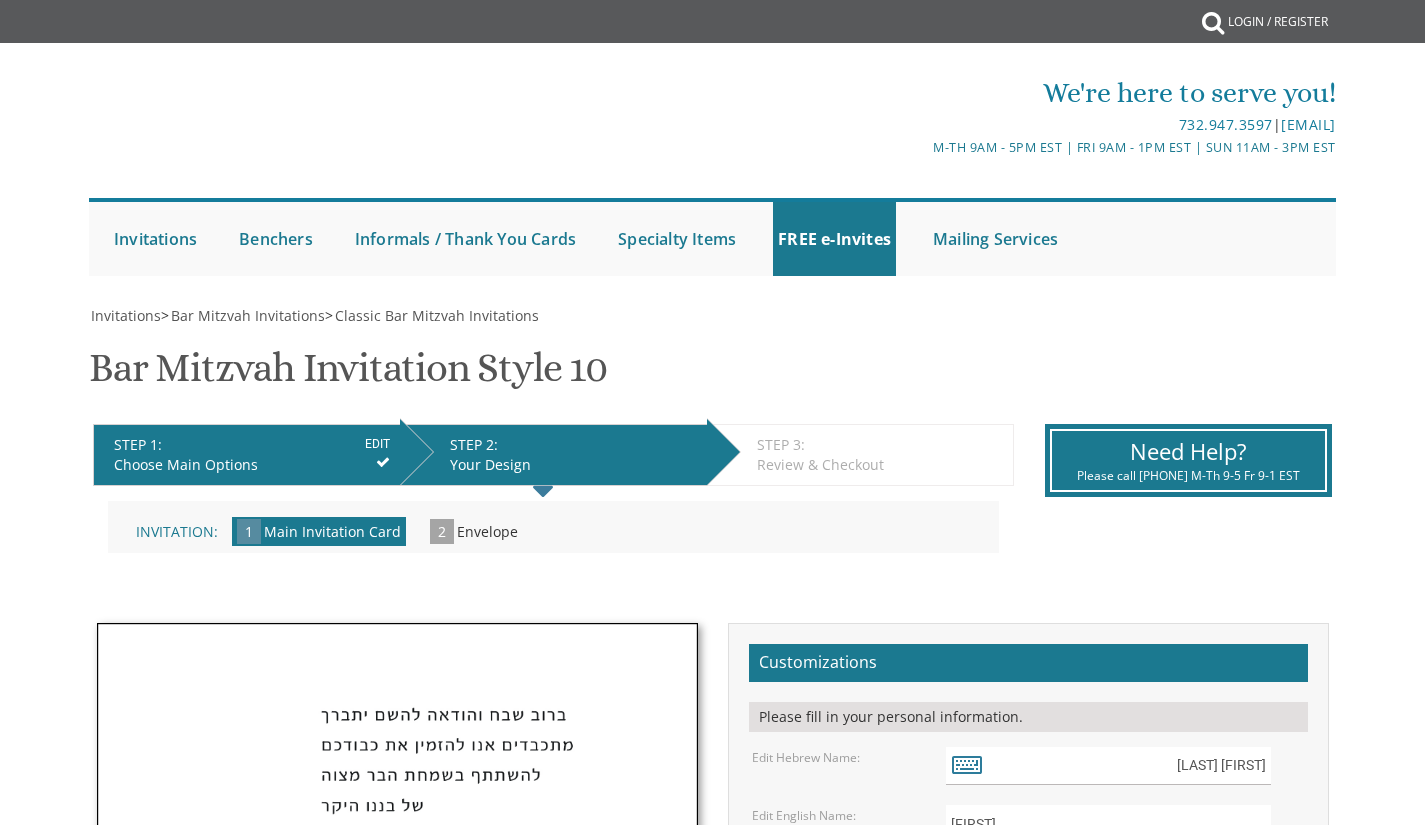 scroll, scrollTop: 0, scrollLeft: 0, axis: both 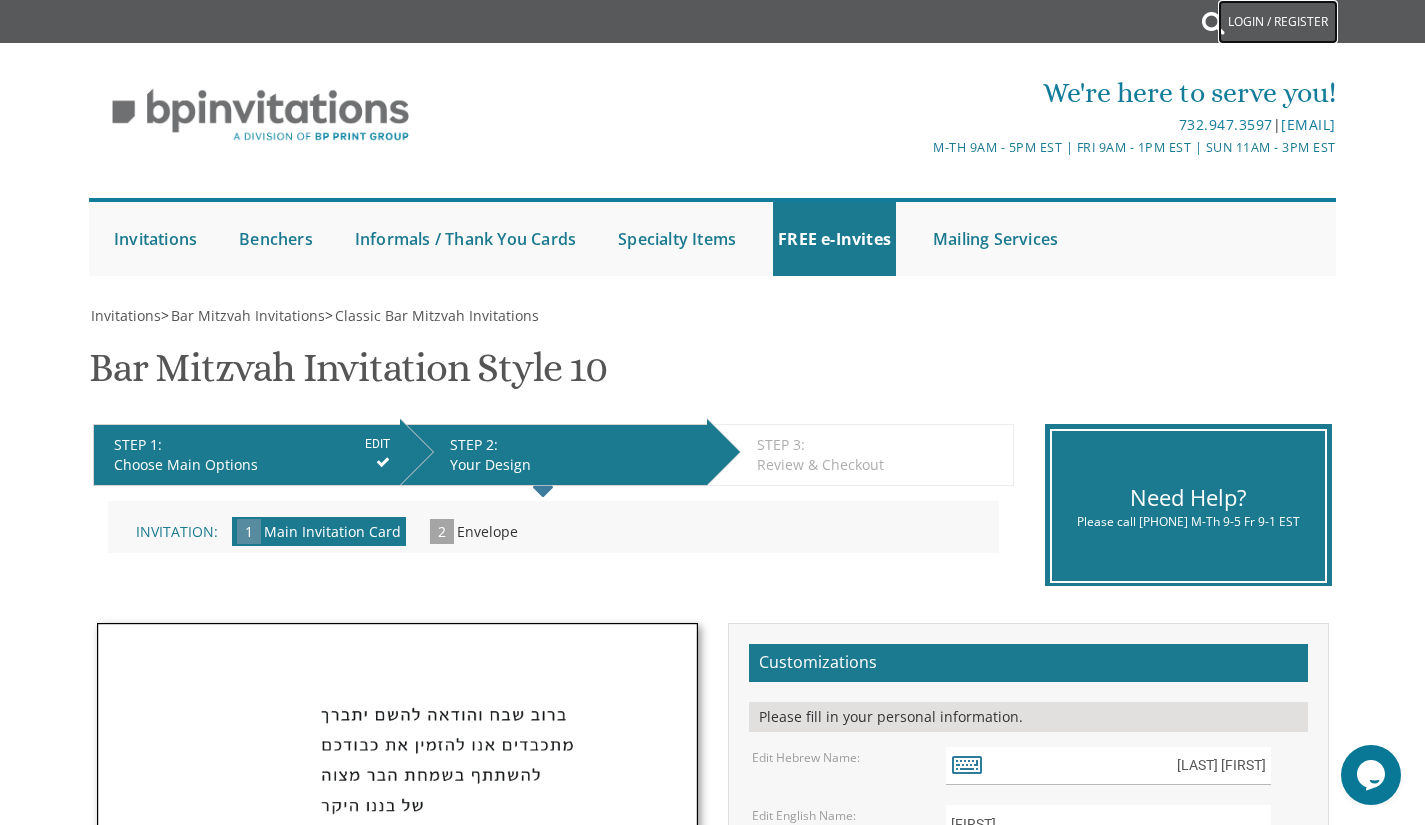 click on "Login / Register" at bounding box center (1278, 22) 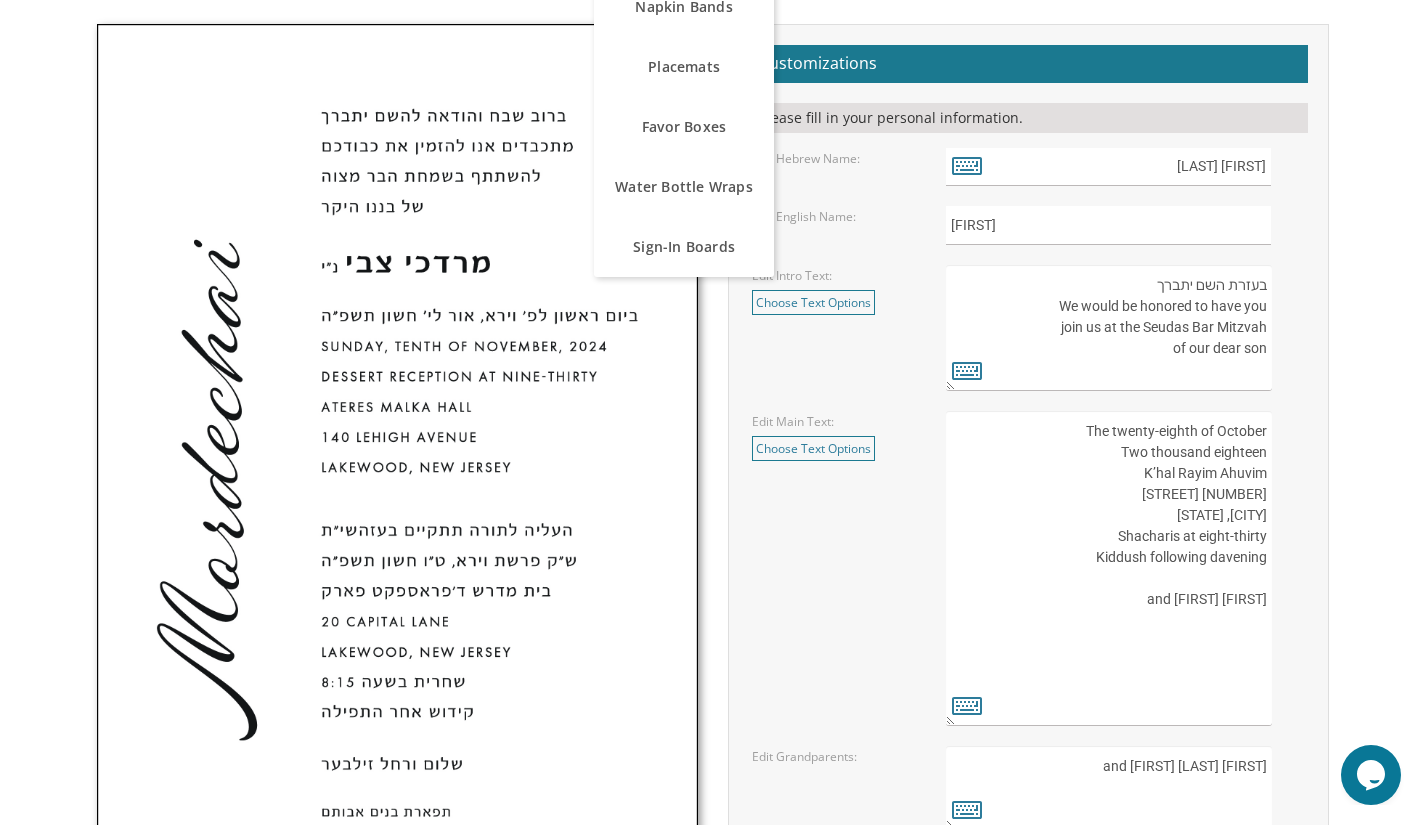 scroll, scrollTop: 0, scrollLeft: 0, axis: both 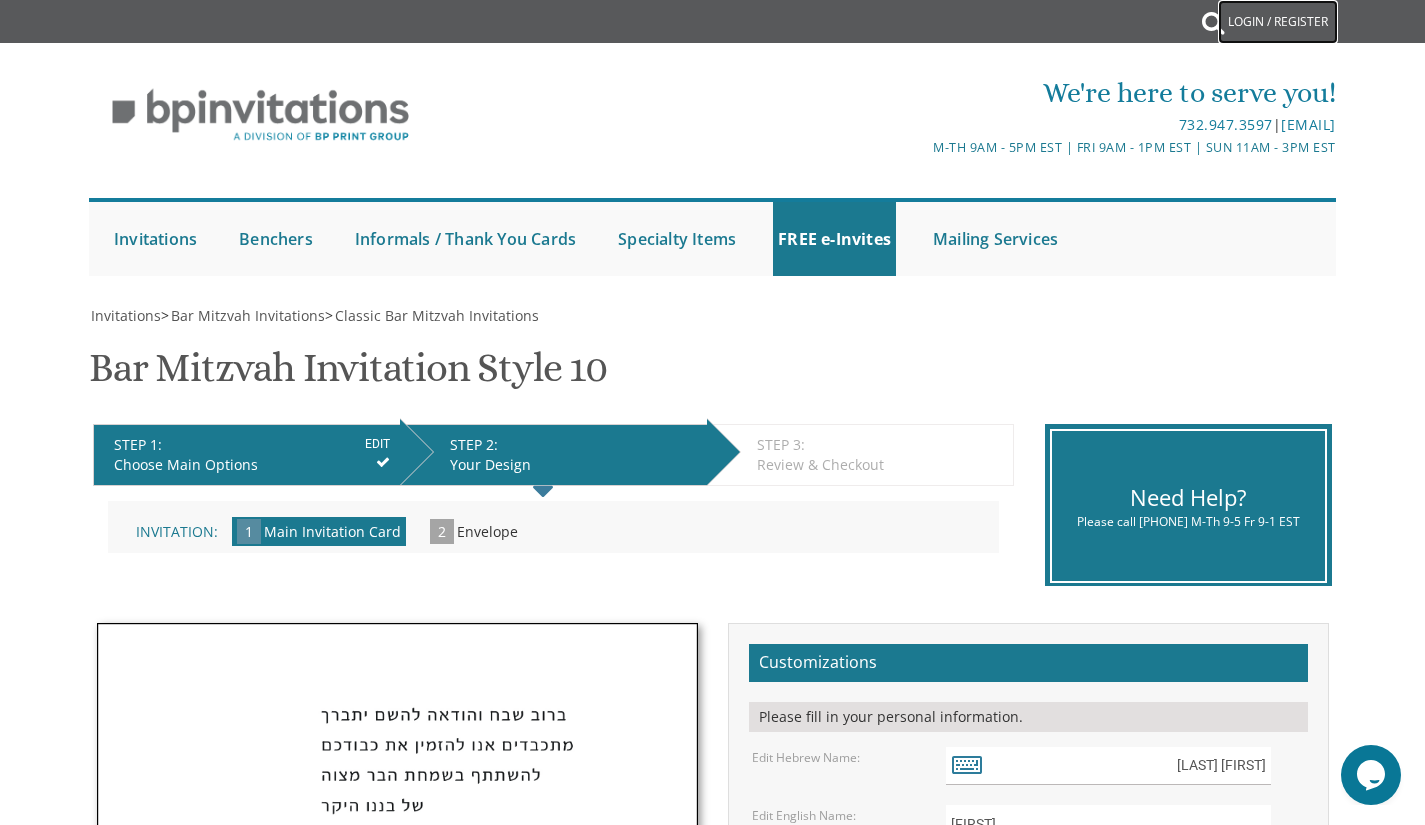 click on "Login / Register" at bounding box center [1278, 22] 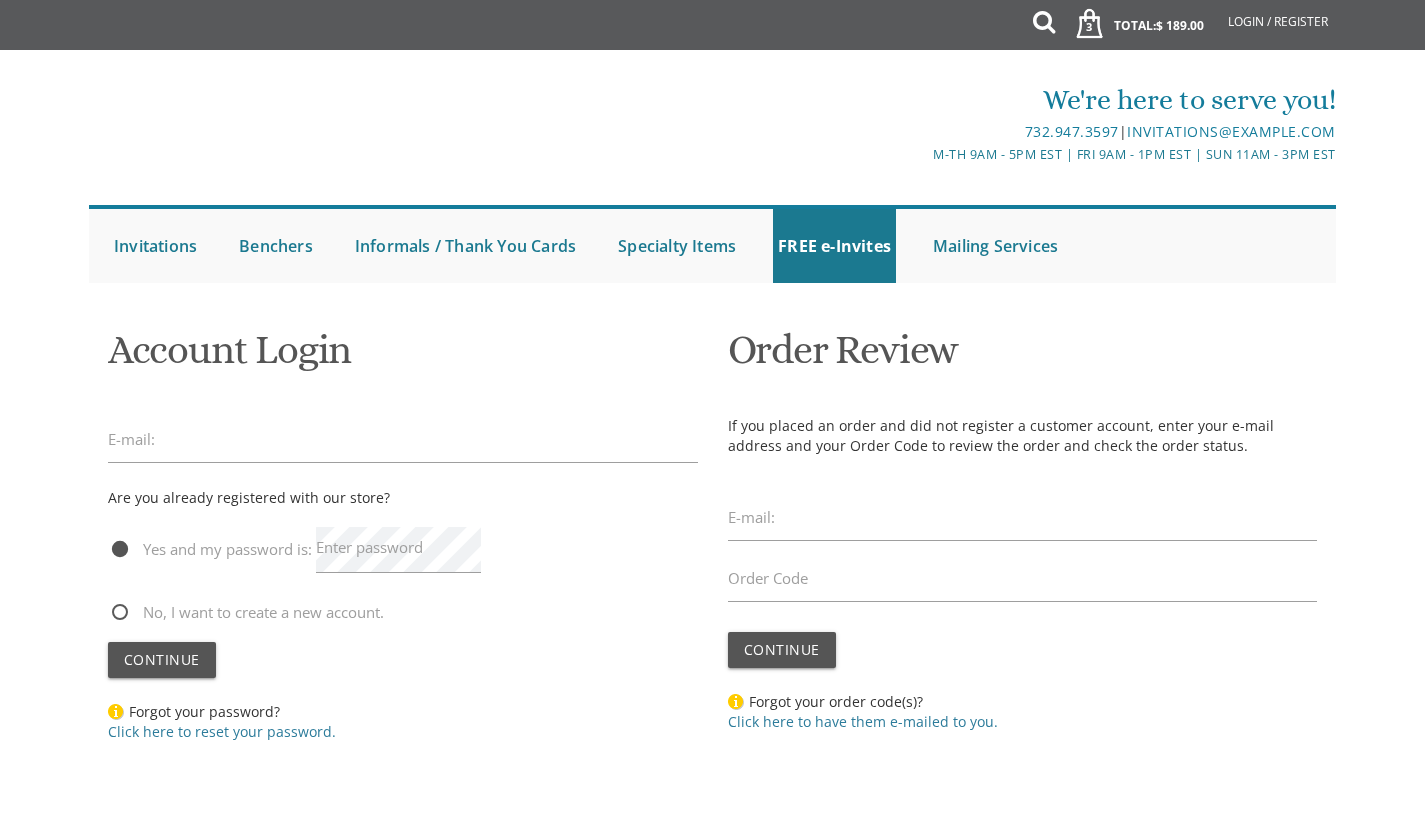 scroll, scrollTop: 0, scrollLeft: 0, axis: both 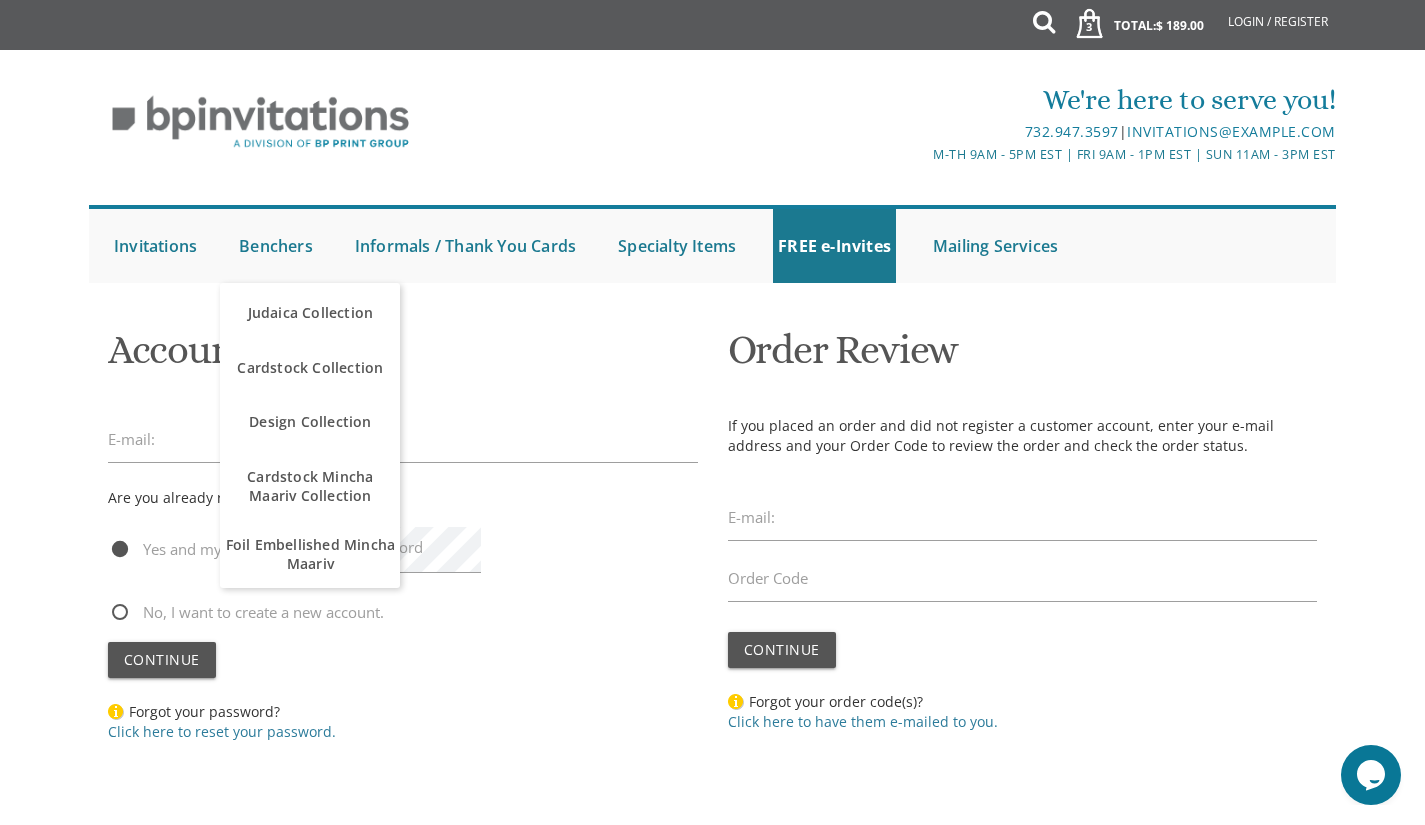 click on "E-mail:" at bounding box center [131, 439] 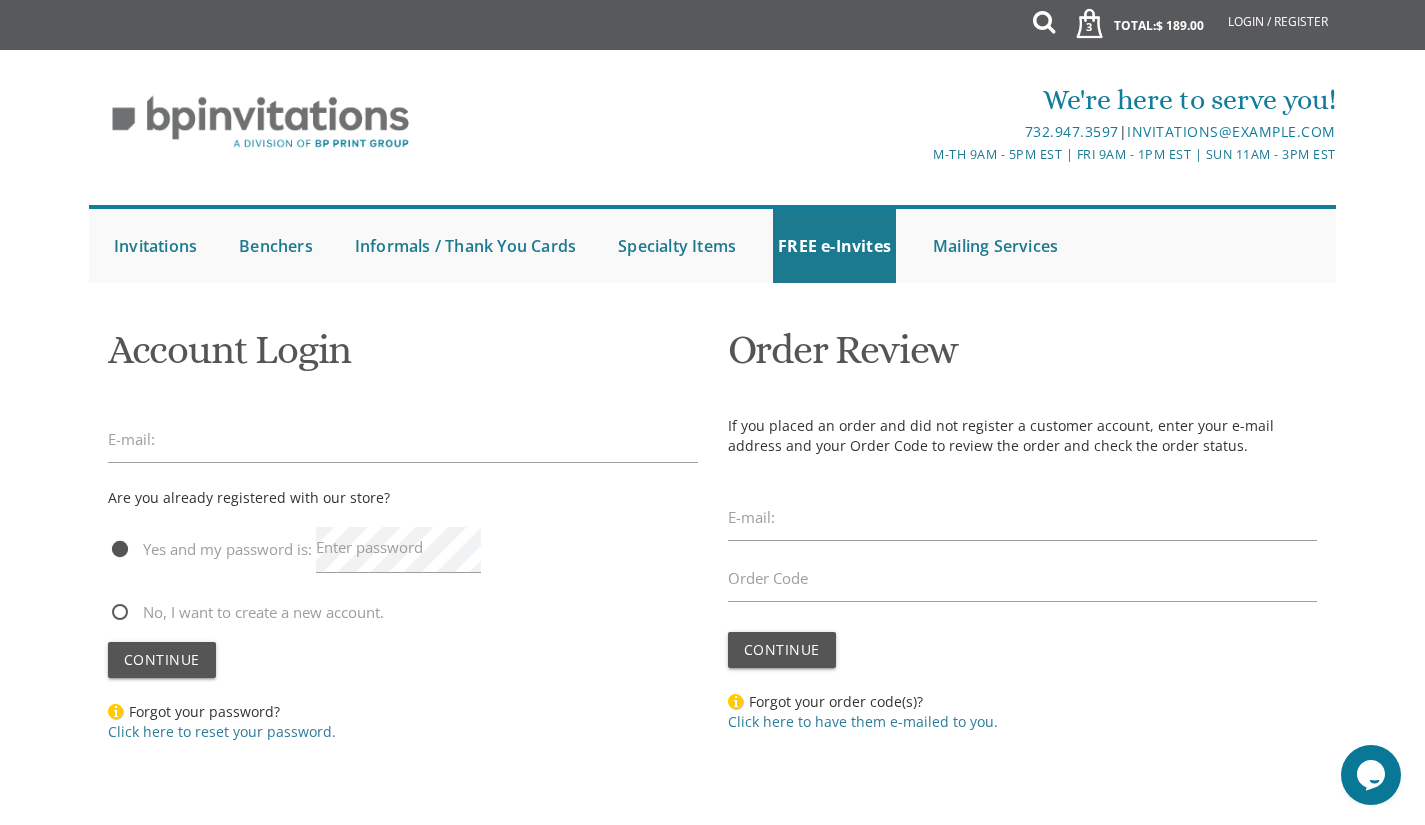 click on "E-mail:" at bounding box center (131, 439) 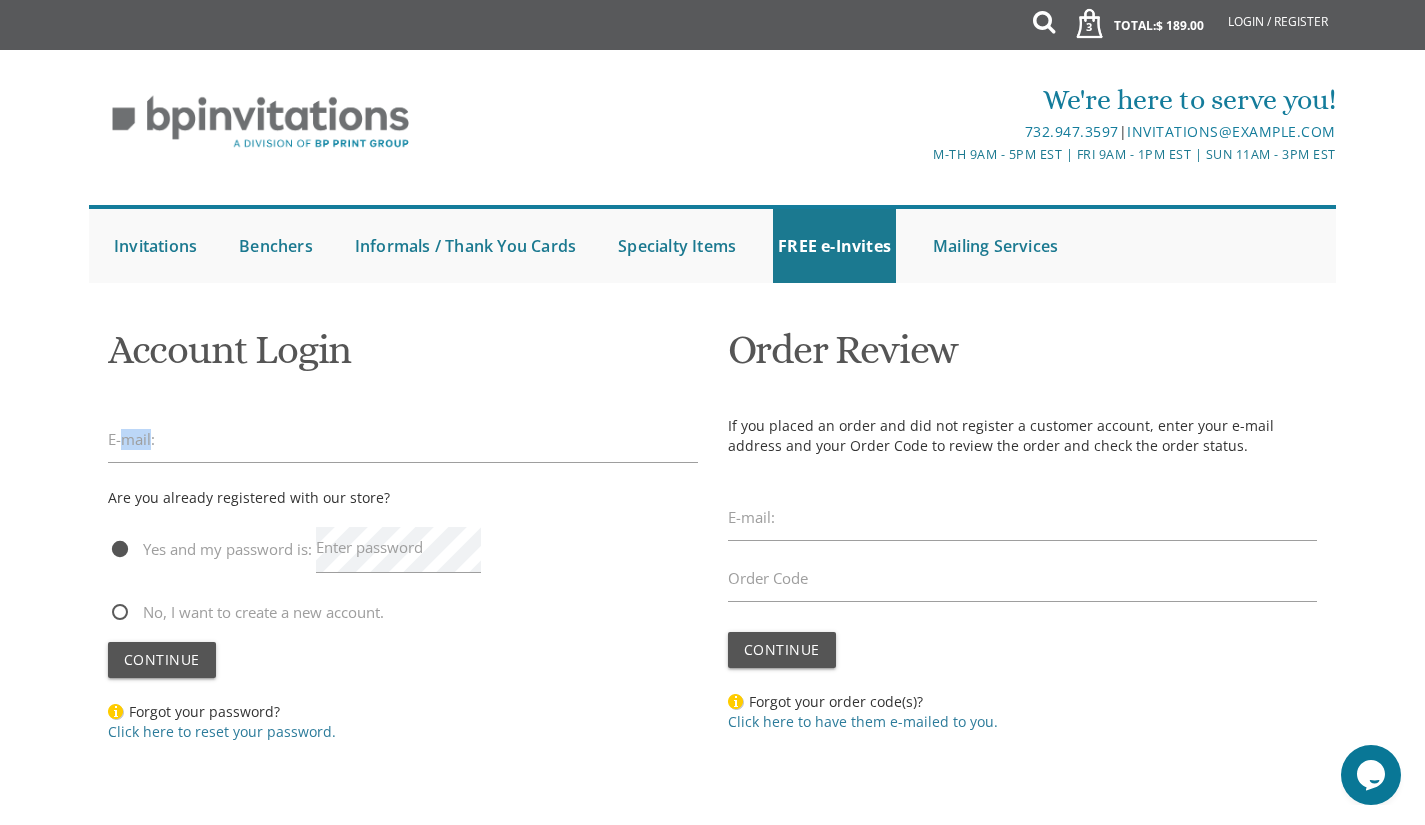 click on "E-mail:" at bounding box center (131, 439) 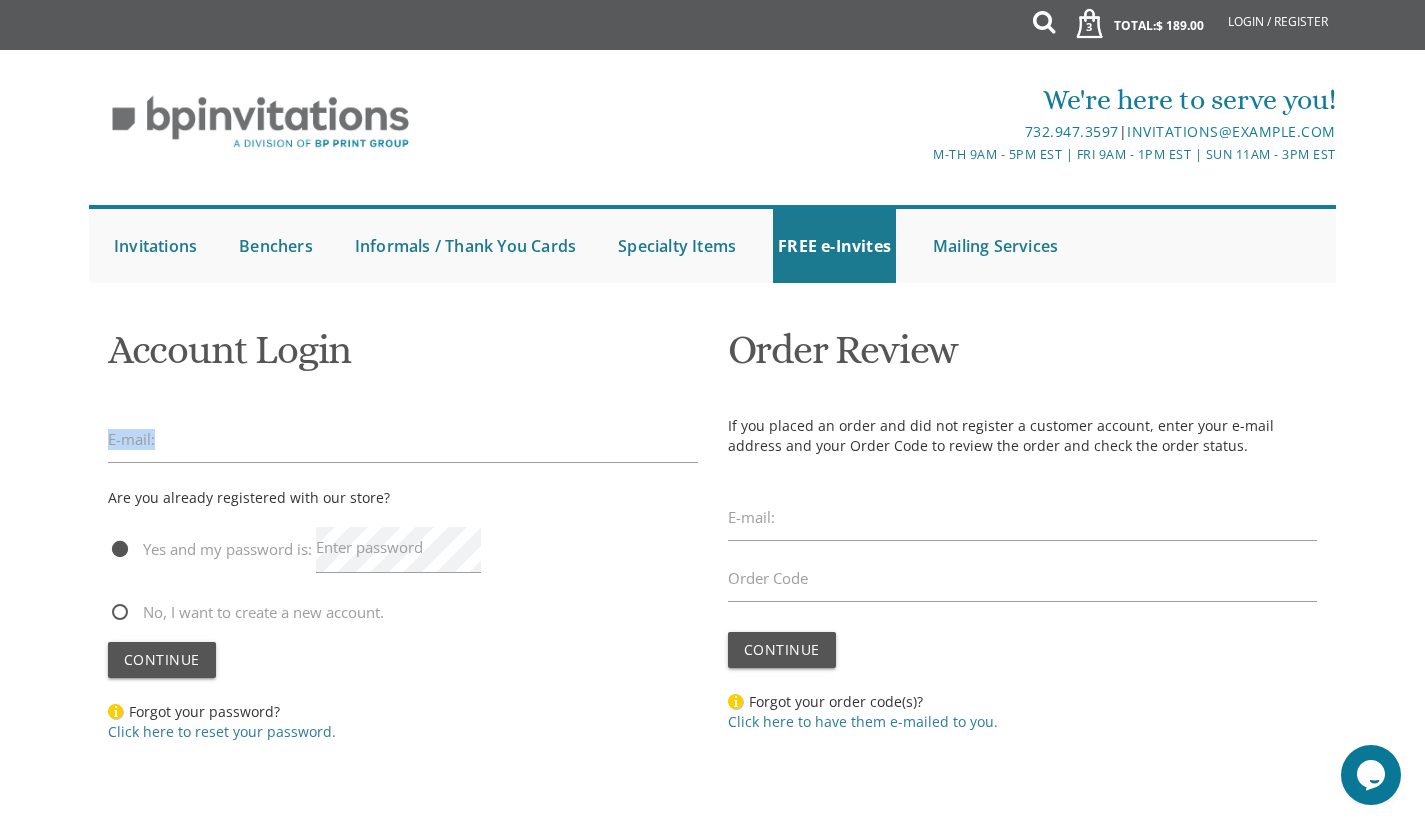 click on "E-mail:" at bounding box center [131, 439] 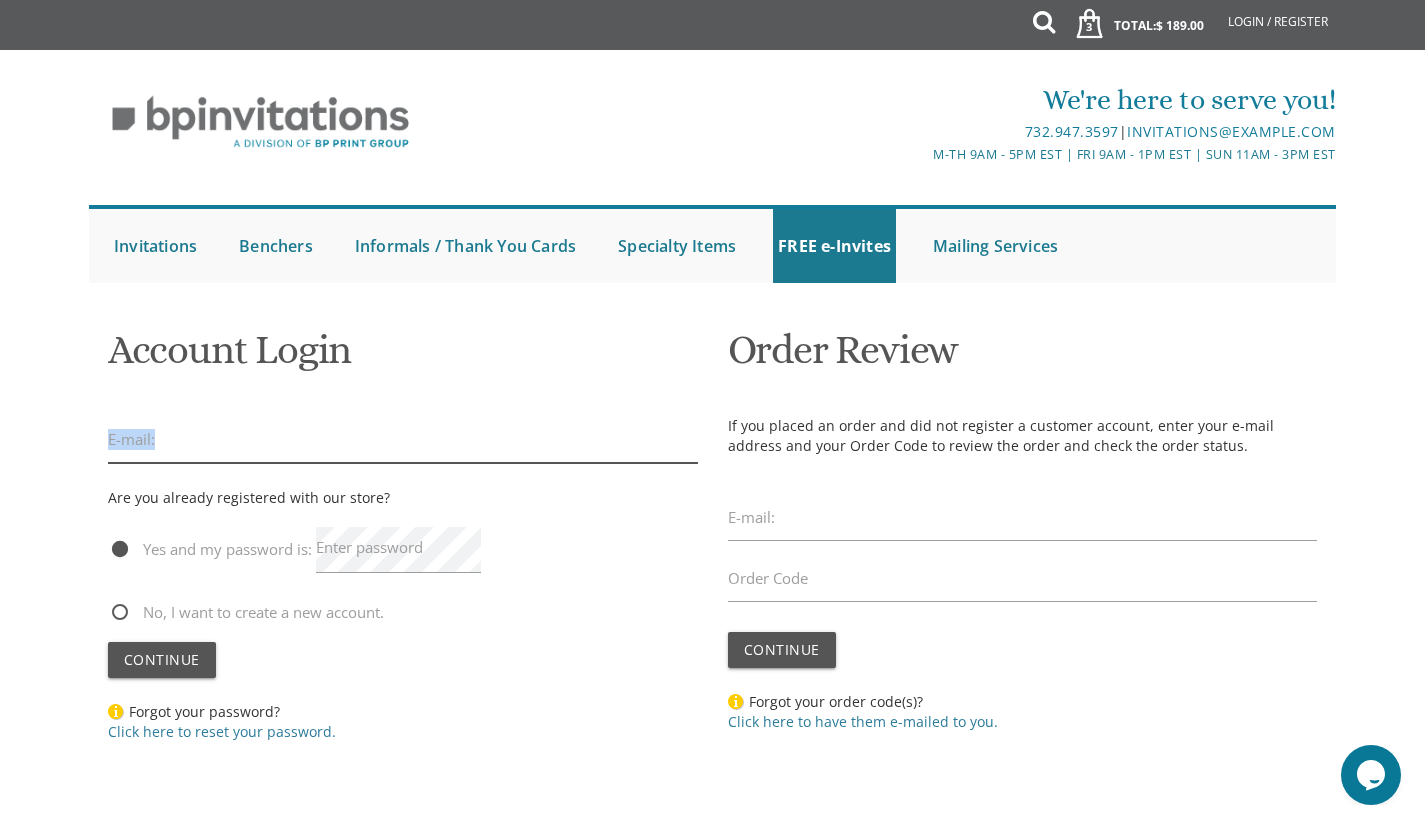 click at bounding box center [403, 440] 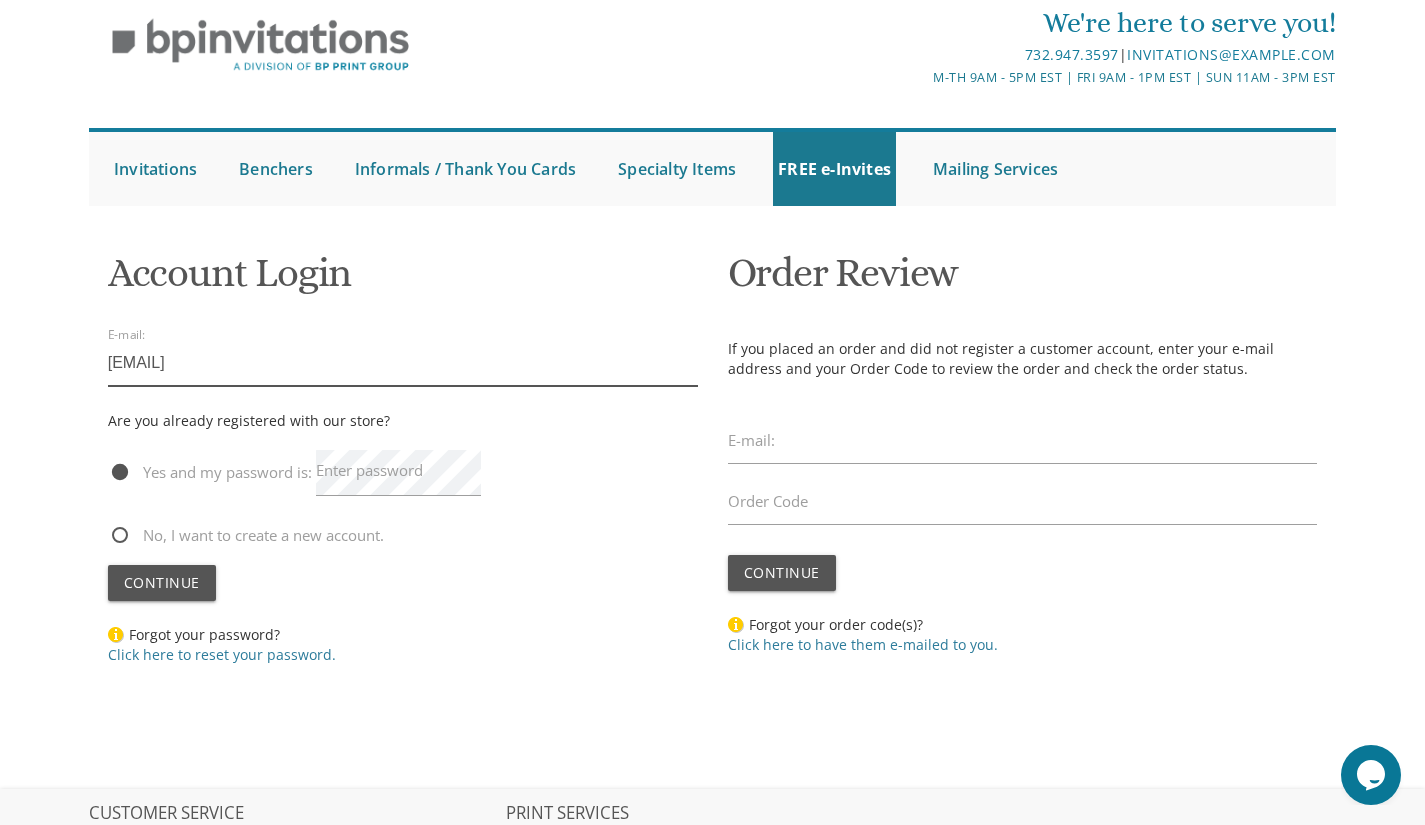 scroll, scrollTop: 58, scrollLeft: 0, axis: vertical 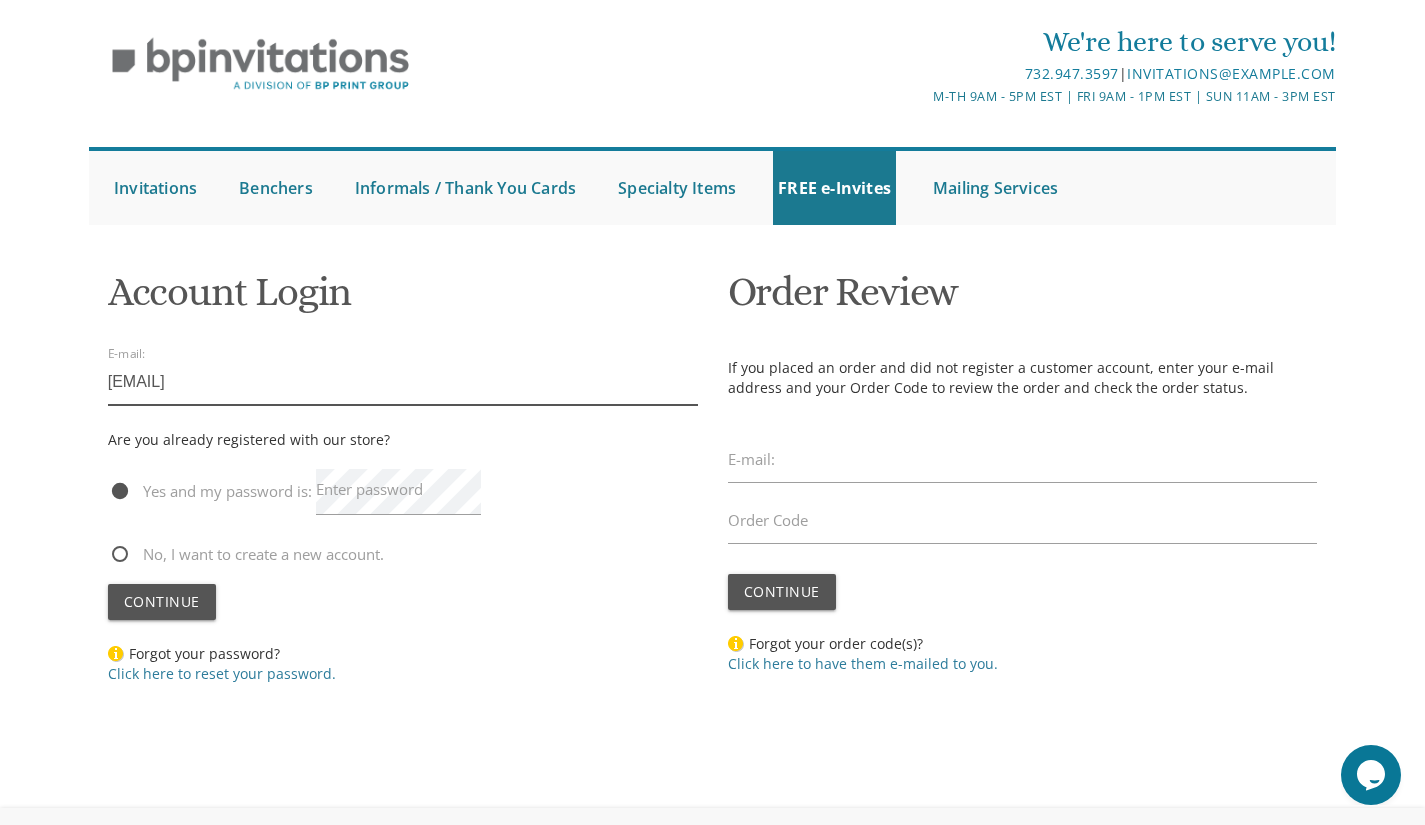 type on "eliedass@gmail.com" 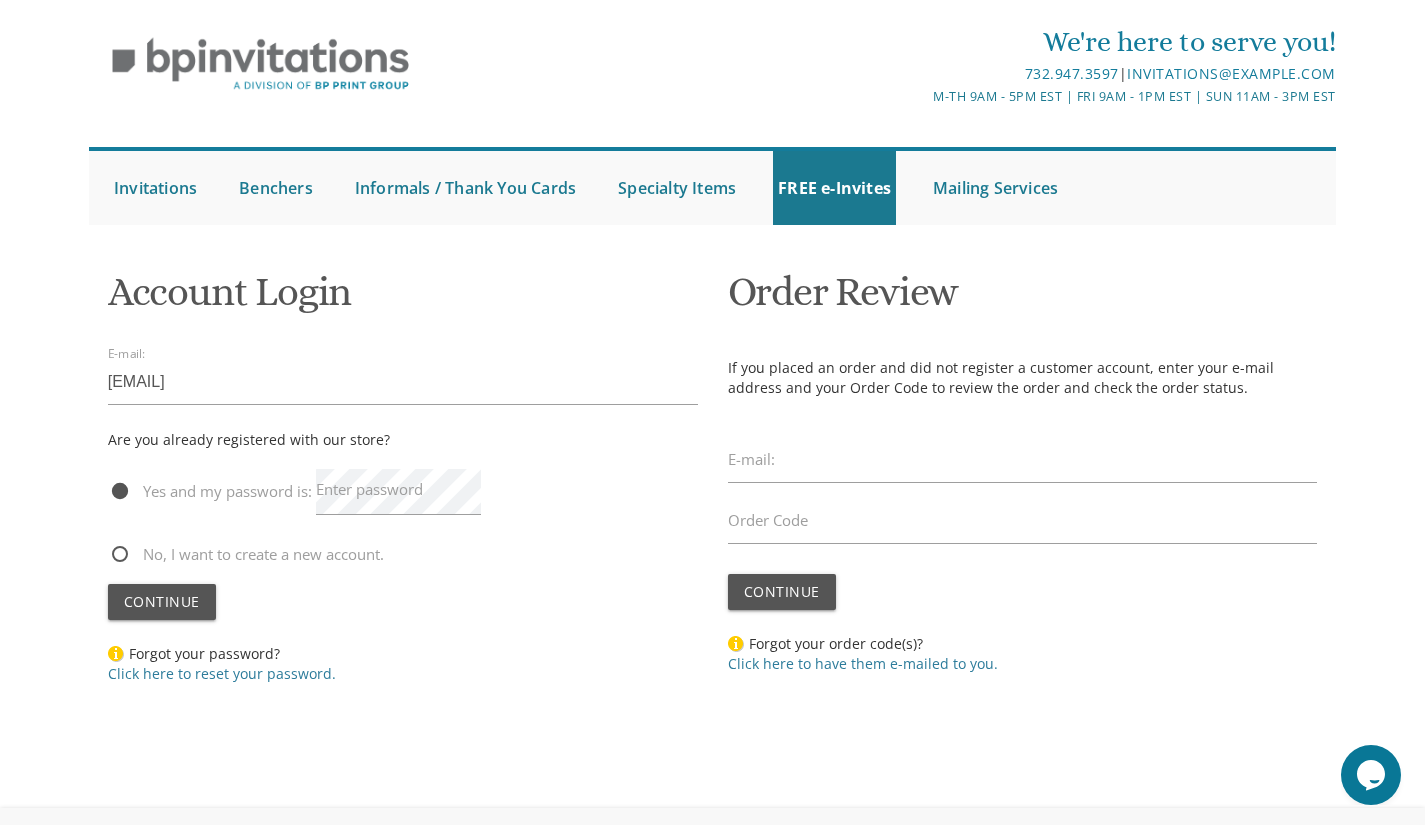 click on "Enter password" at bounding box center [369, 489] 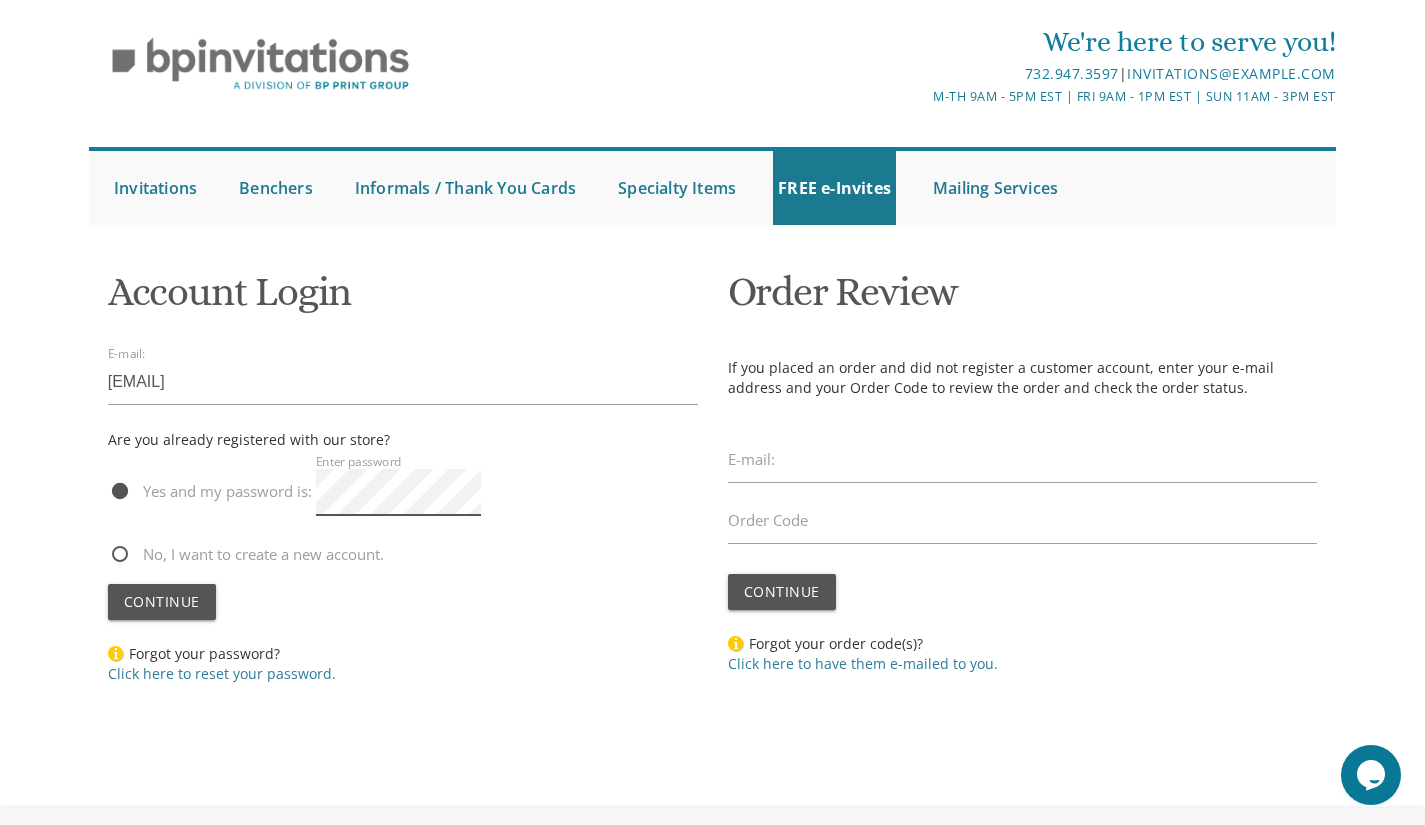 click on "Continue" at bounding box center (162, 602) 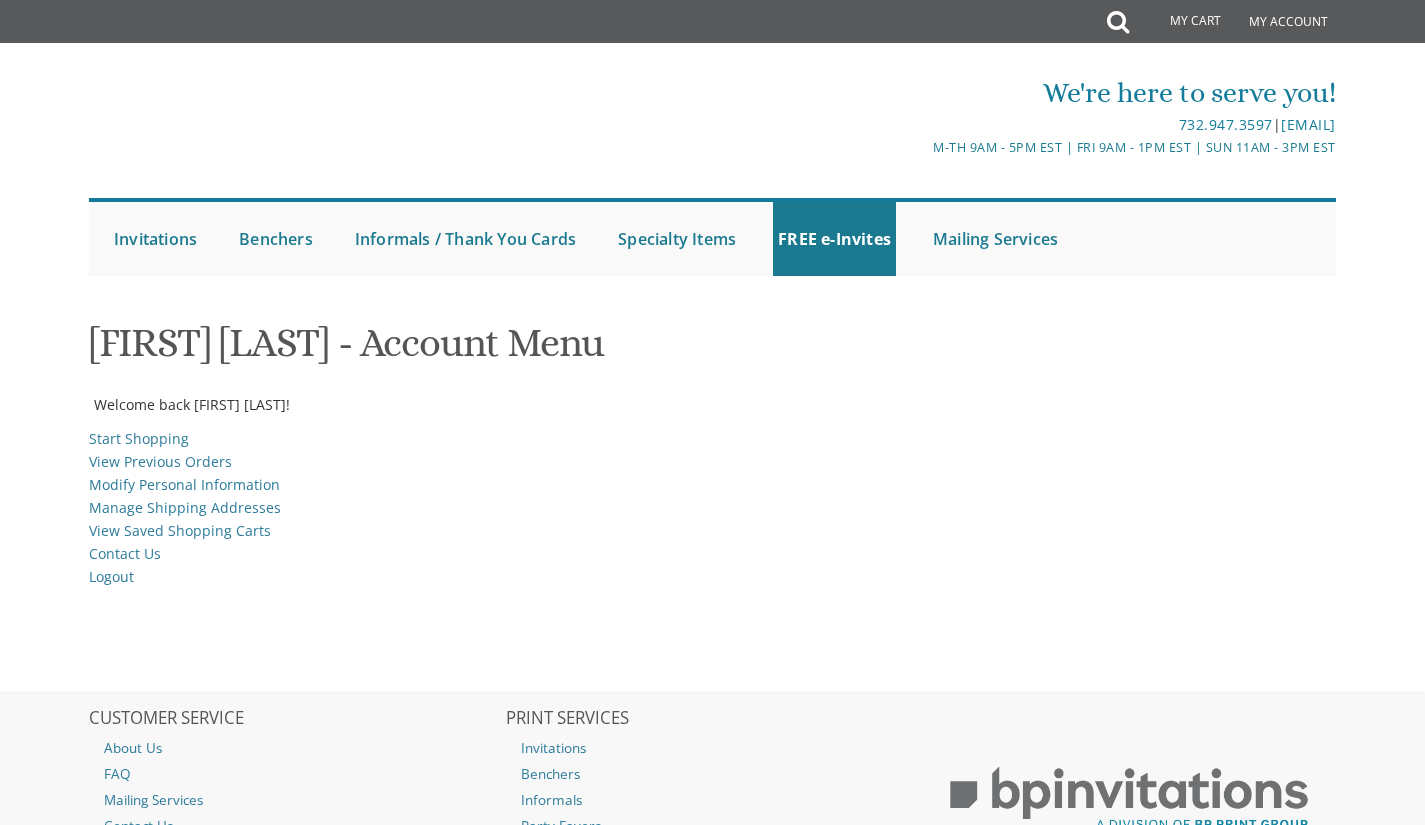 scroll, scrollTop: 0, scrollLeft: 0, axis: both 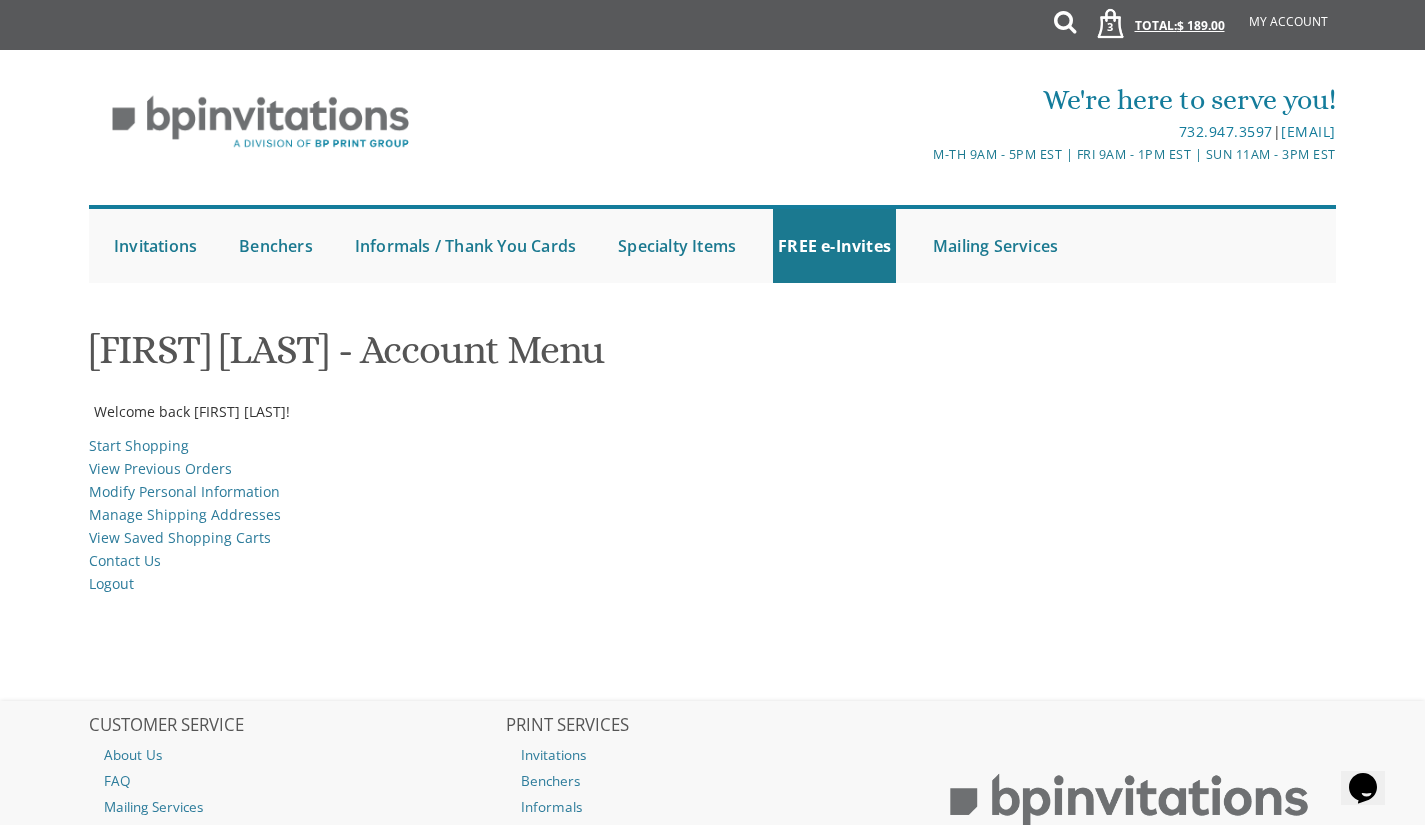click on "3
Total:
$ 189.00
$ 189.00" at bounding box center (1154, 35) 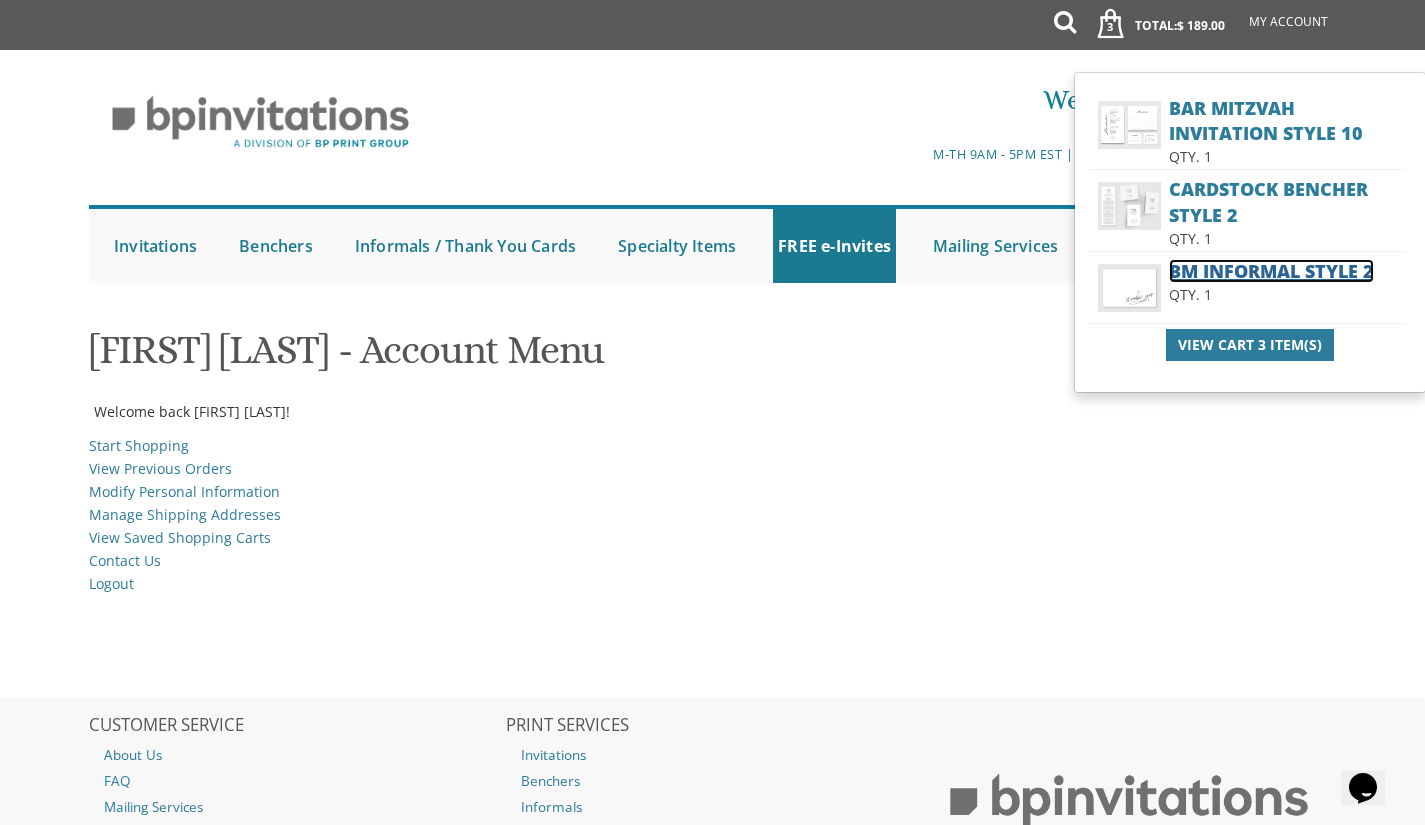 click on "BM Informal Style 2" at bounding box center (1271, 271) 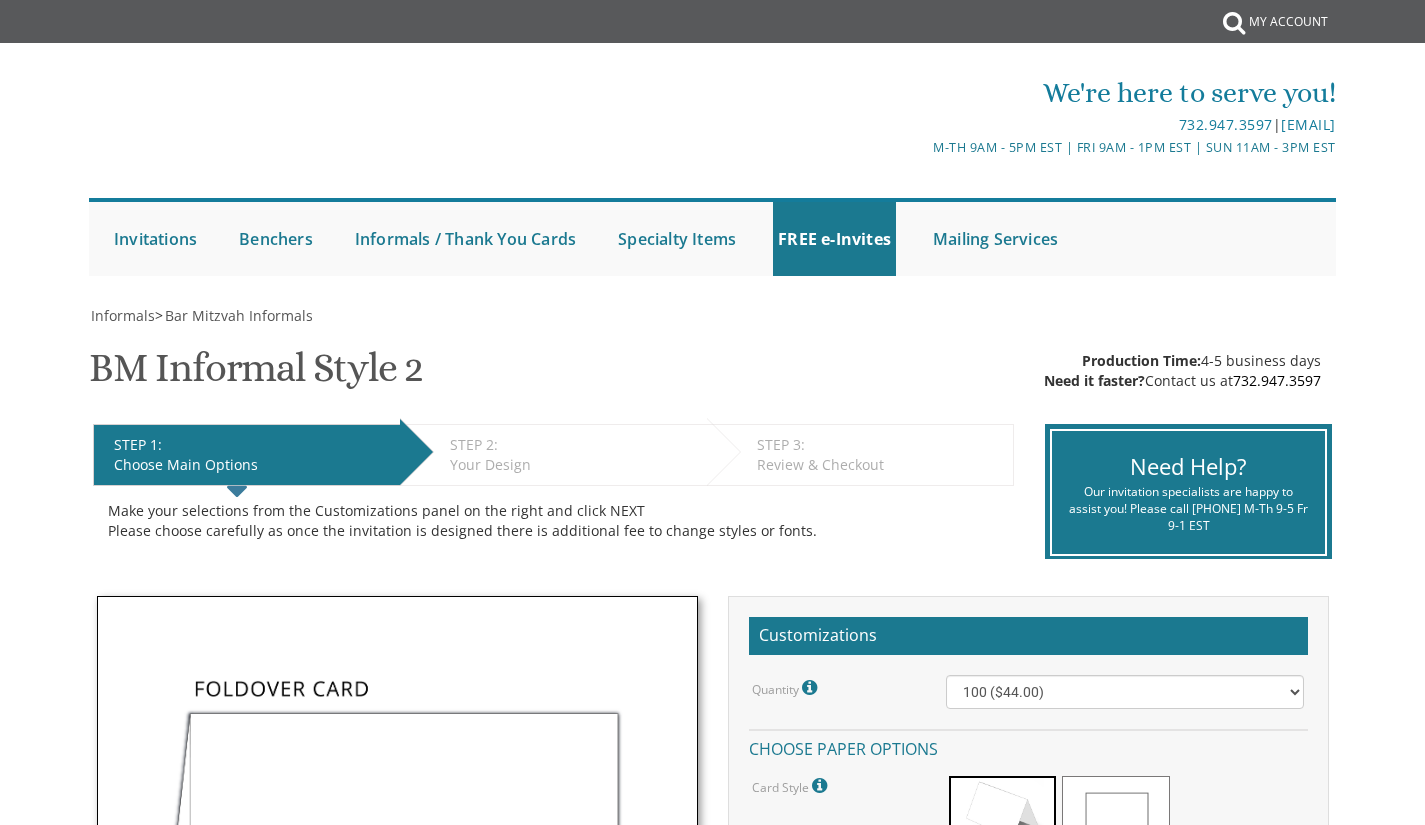 scroll, scrollTop: 0, scrollLeft: 0, axis: both 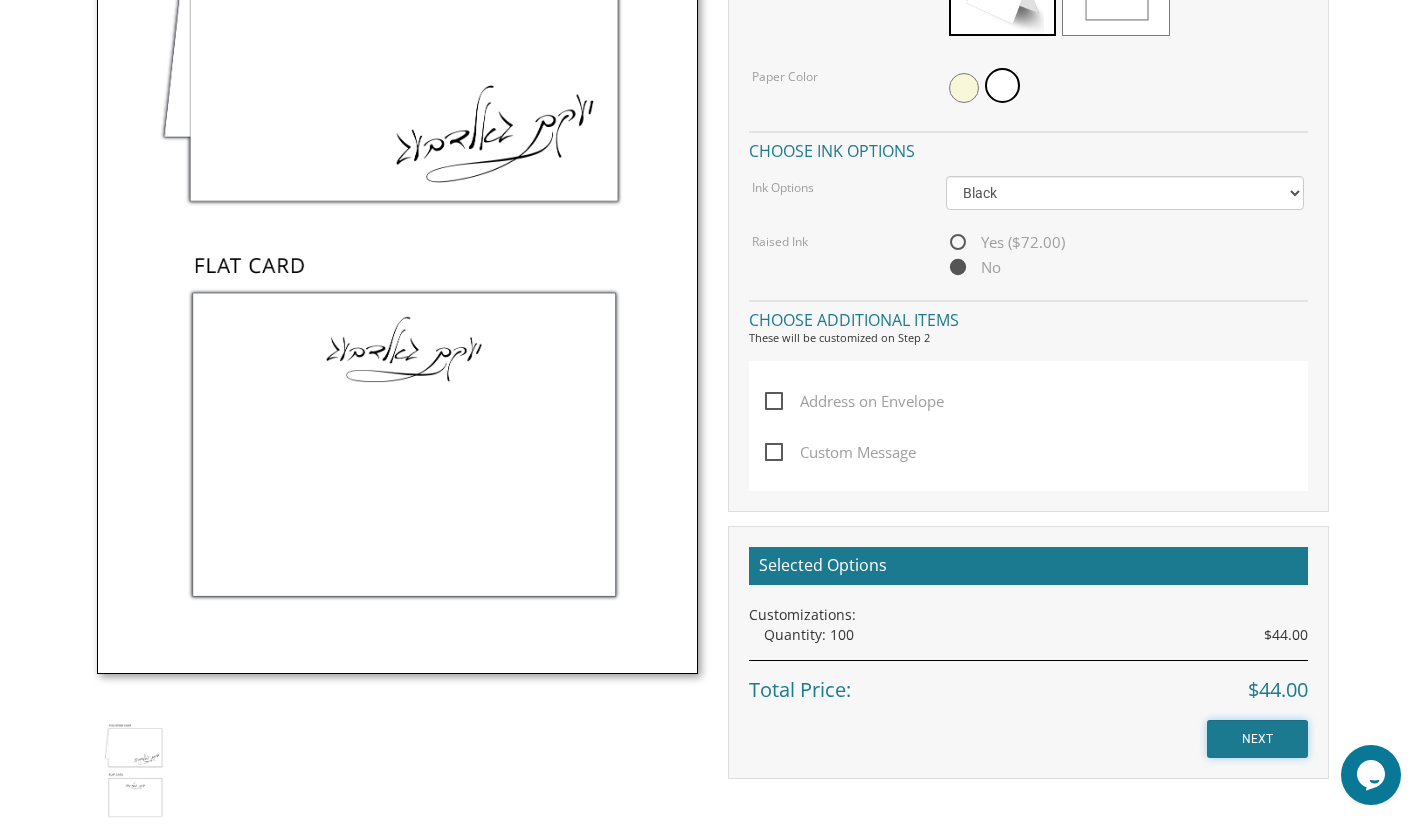 click on "NEXT" at bounding box center [1257, 739] 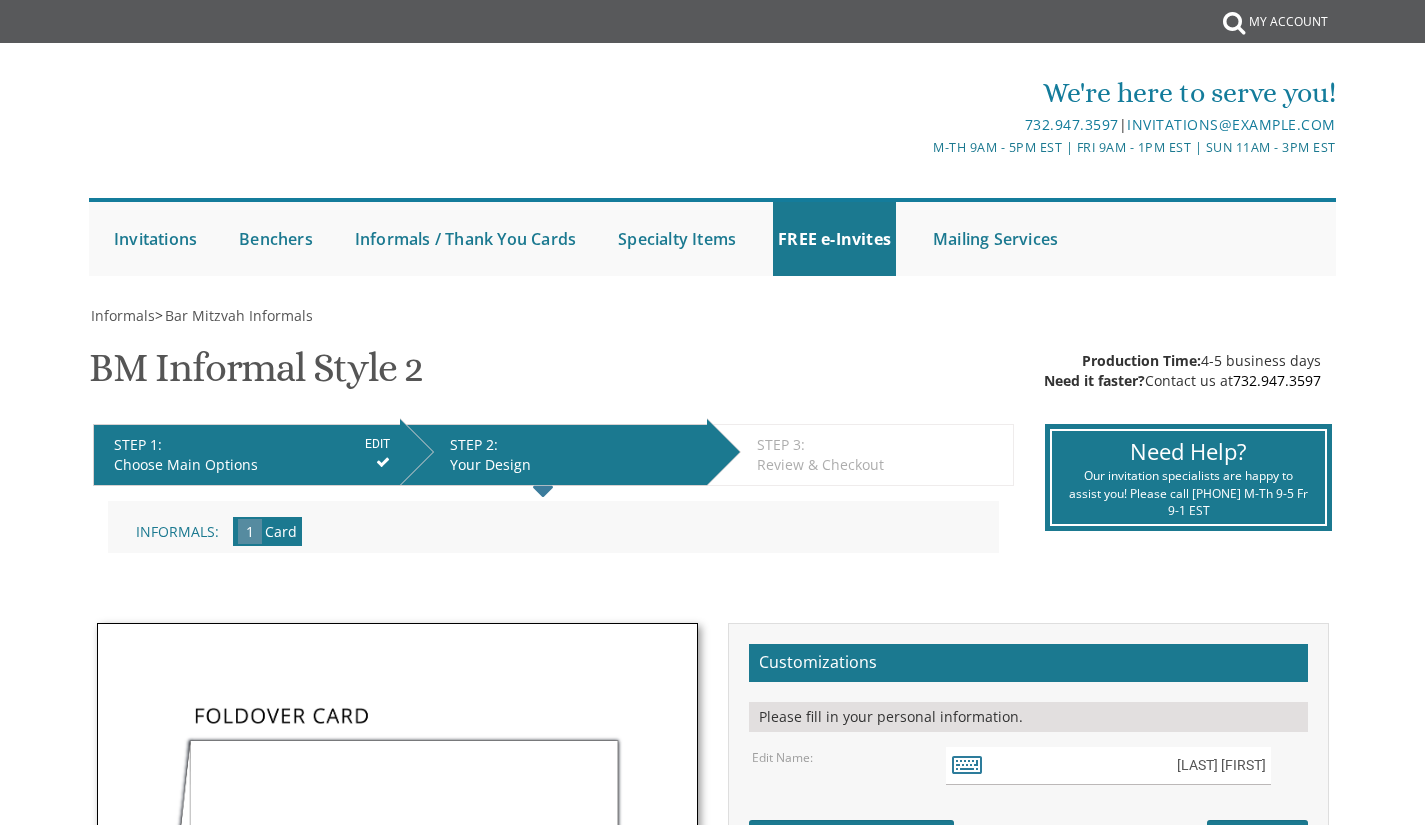 scroll, scrollTop: 0, scrollLeft: 0, axis: both 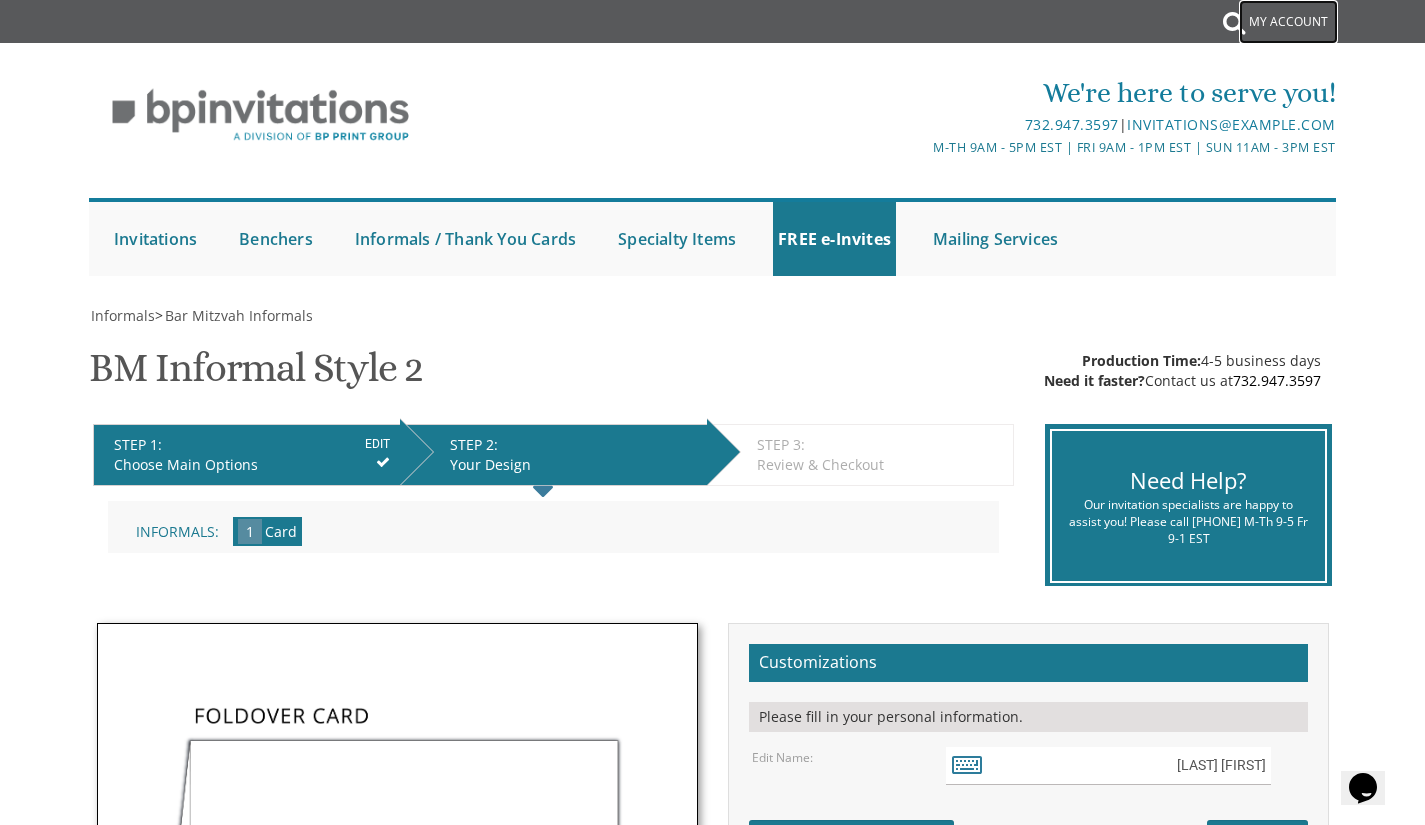 click on "My Account" at bounding box center [1288, 22] 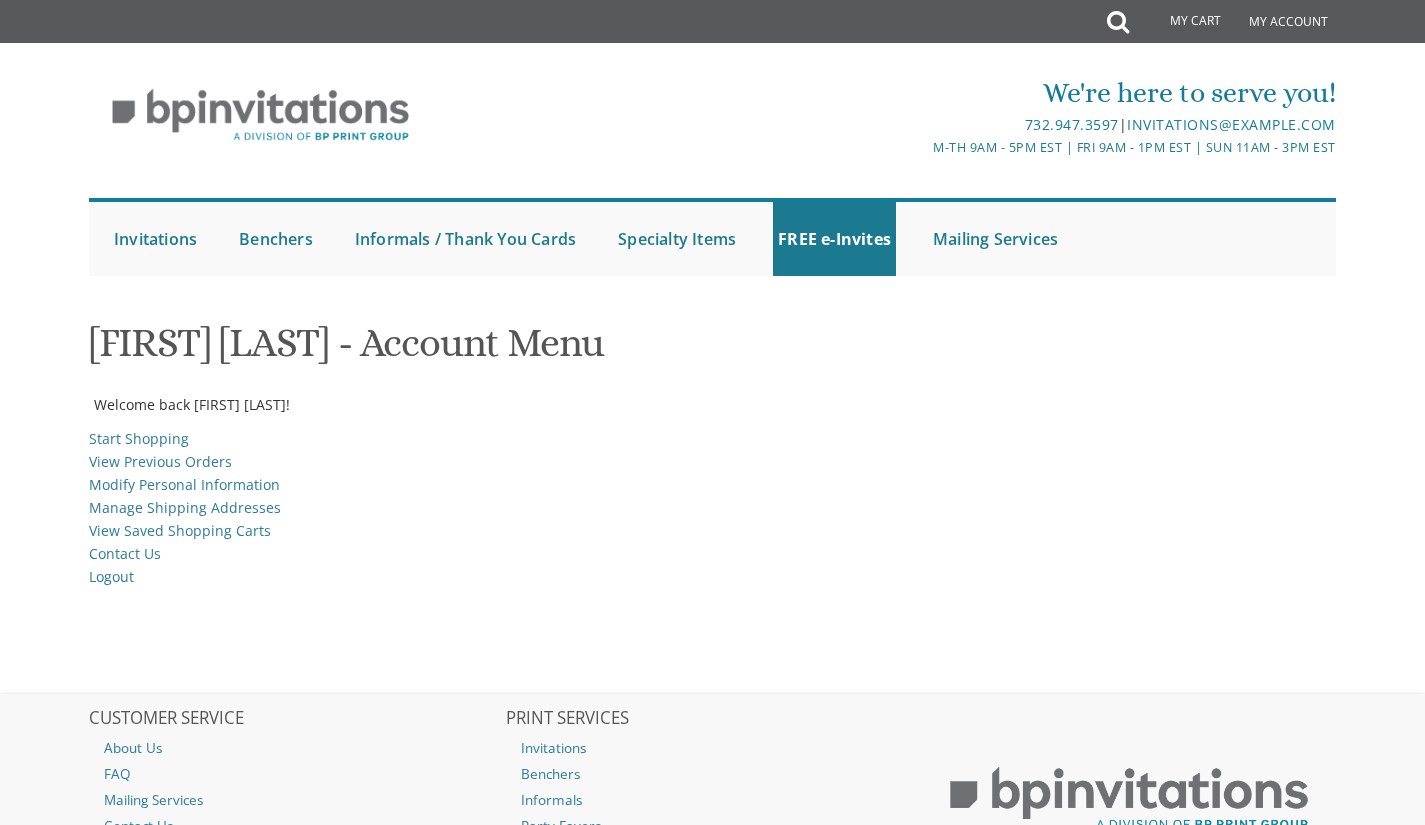 scroll, scrollTop: 0, scrollLeft: 0, axis: both 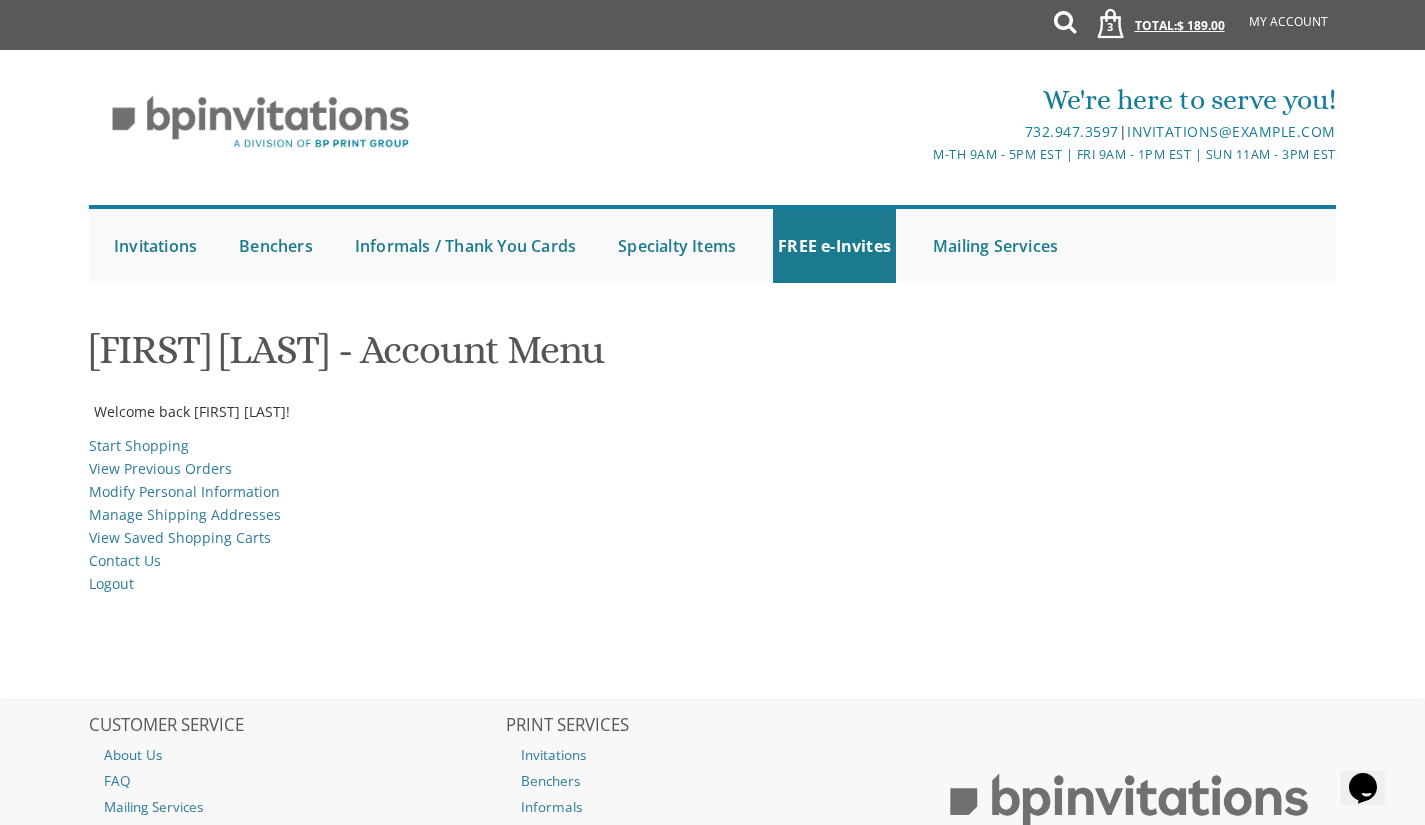 click on "$ 189.00" at bounding box center [1201, 25] 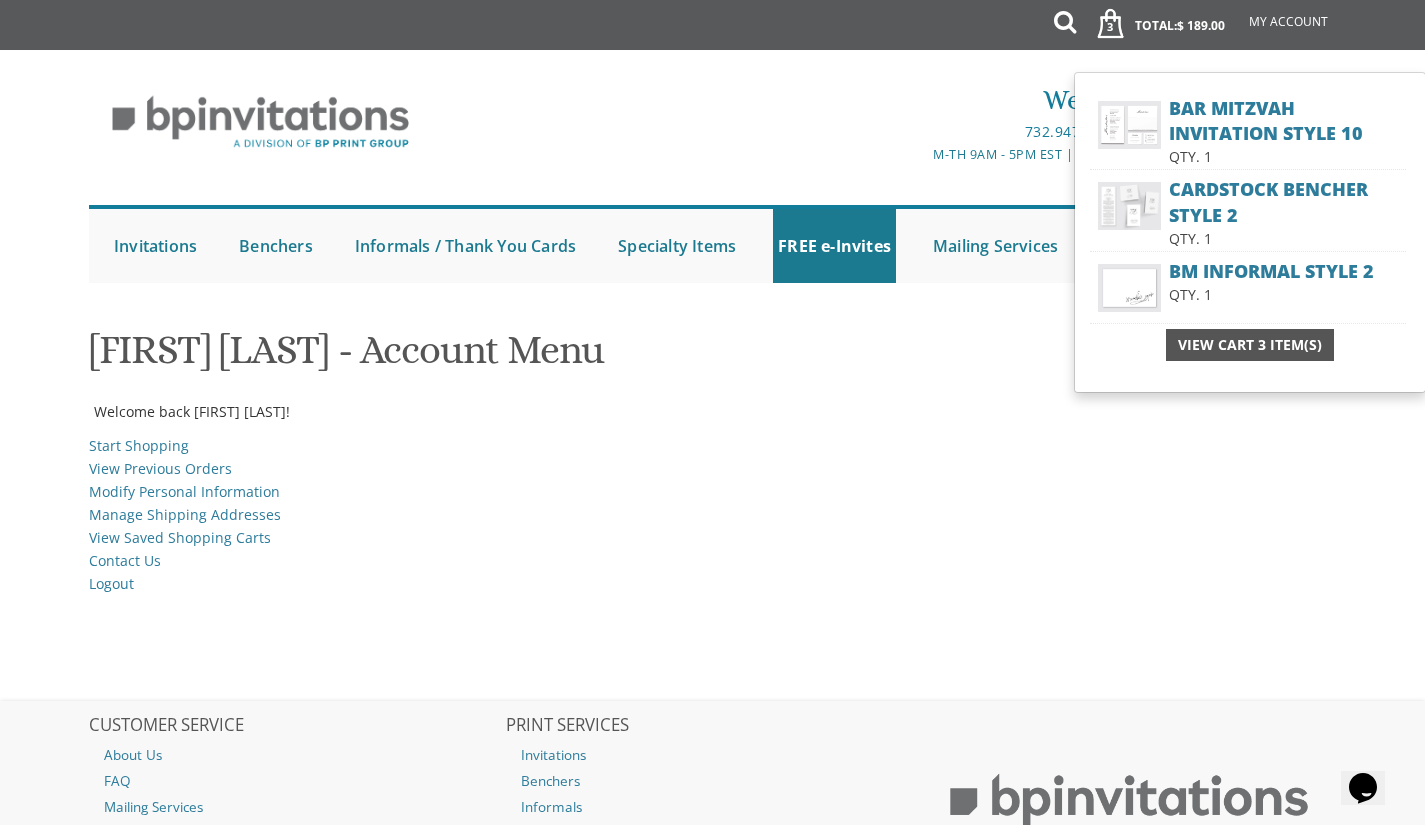 click on "View Cart 3  Item(s)" at bounding box center (1250, 345) 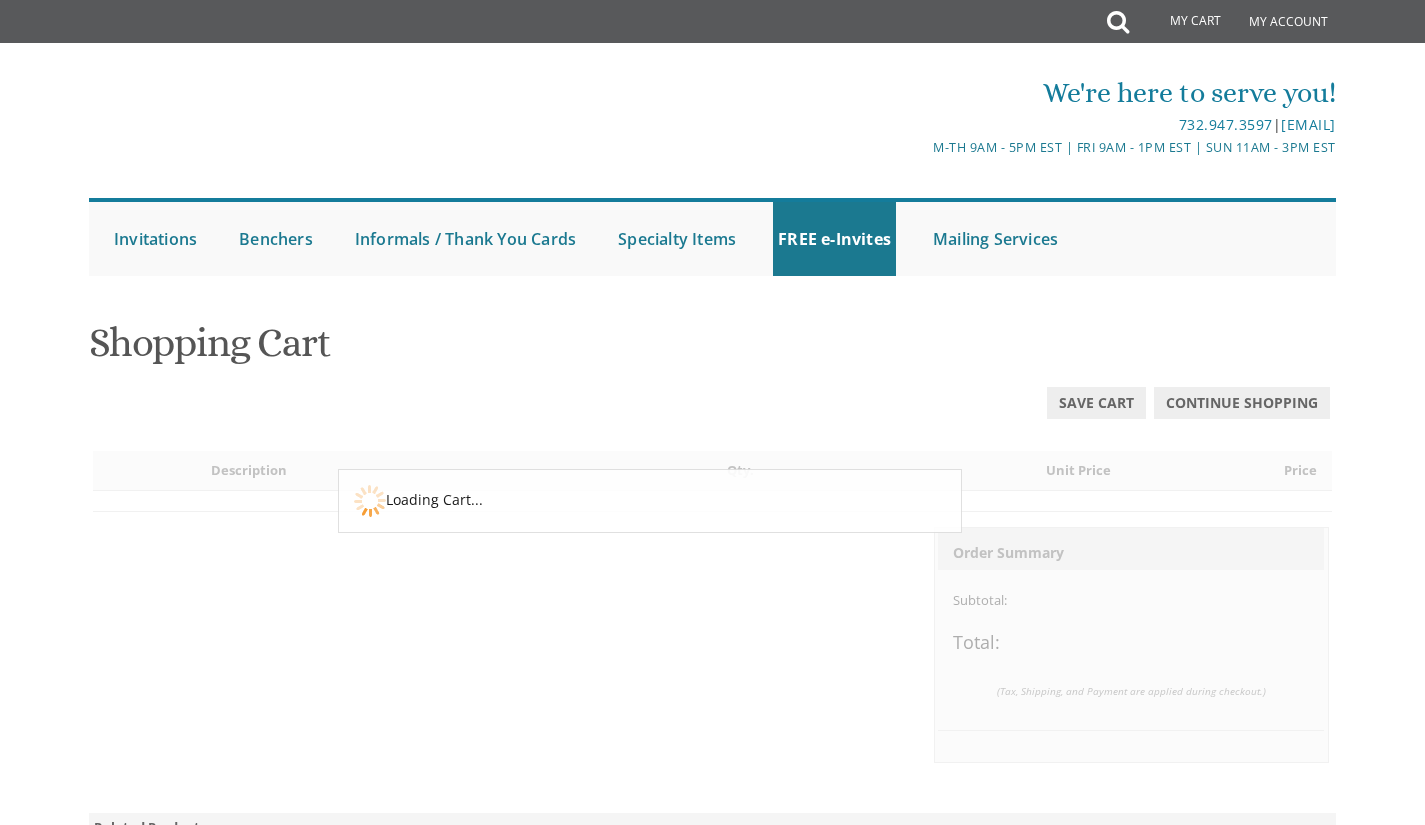 scroll, scrollTop: 0, scrollLeft: 0, axis: both 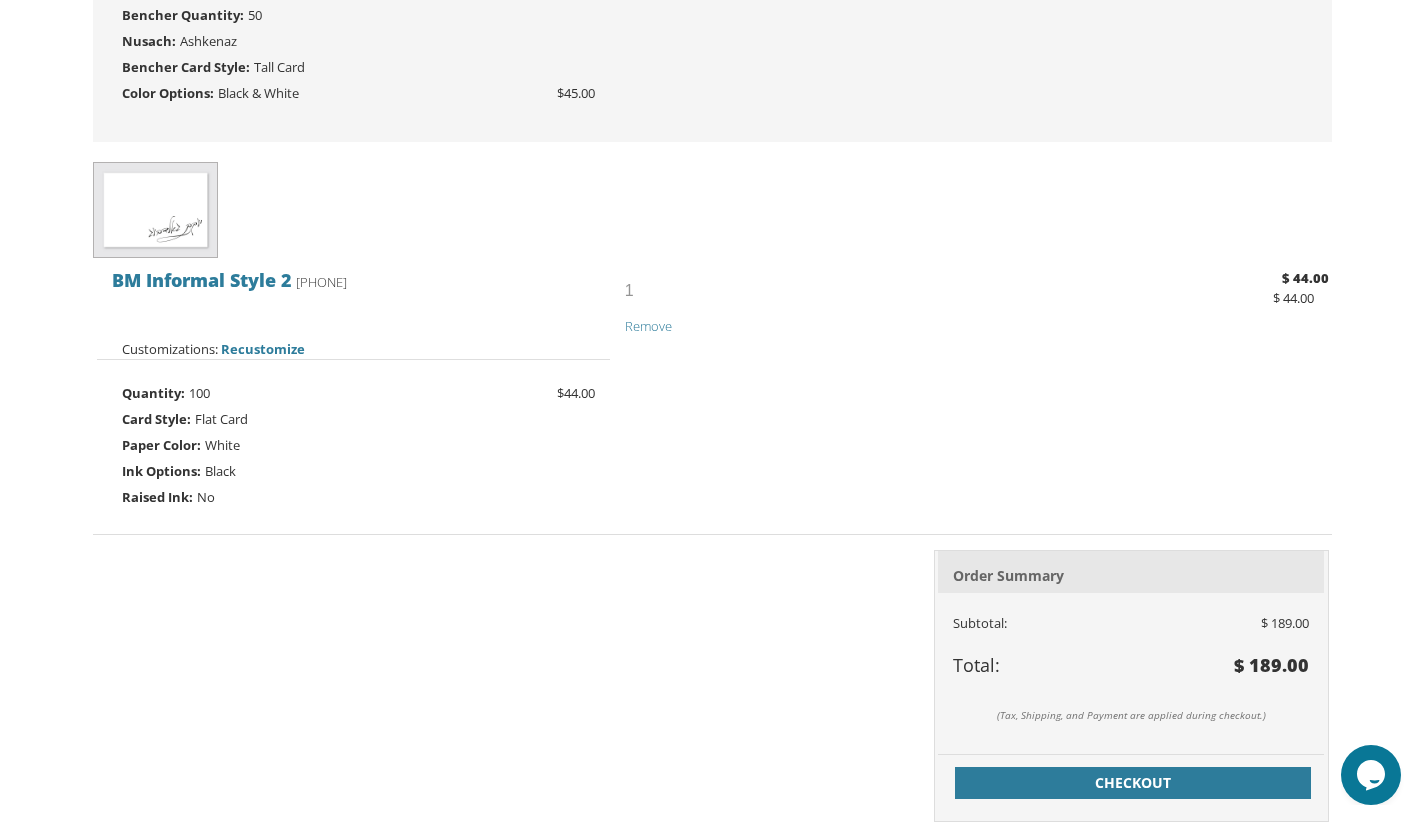 click at bounding box center (713, 263) 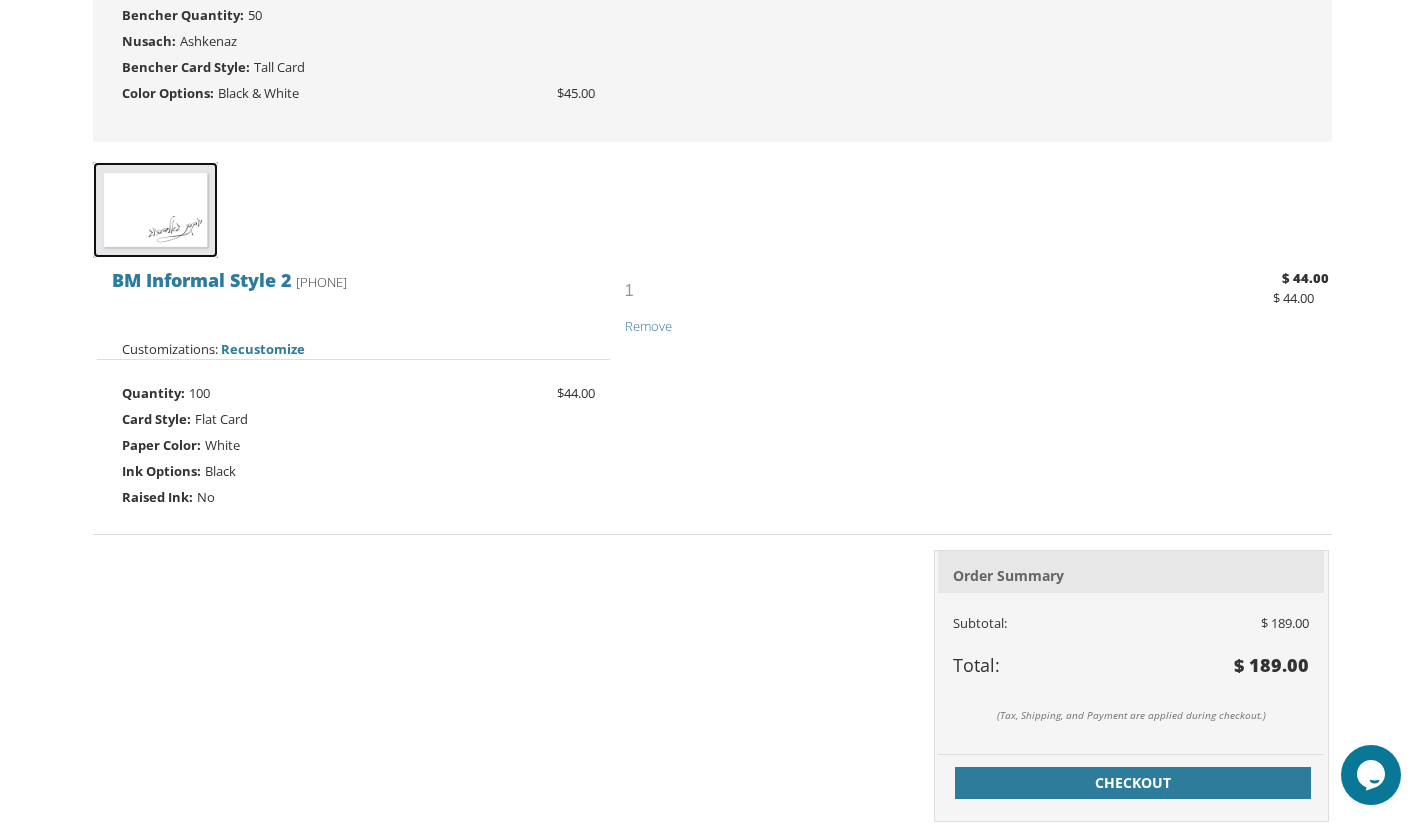click at bounding box center (155, 210) 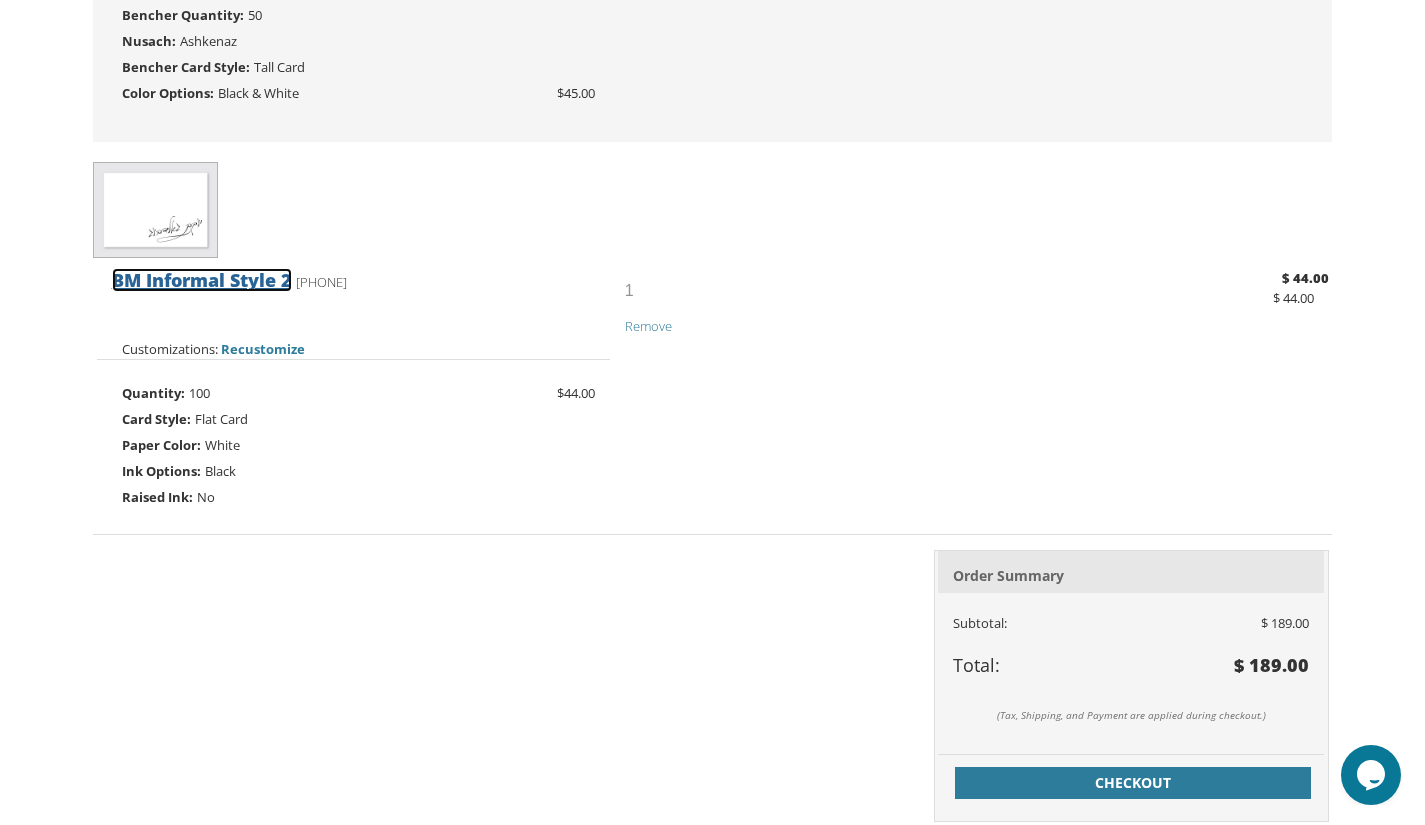 click on "BM Informal Style 2" at bounding box center (202, 280) 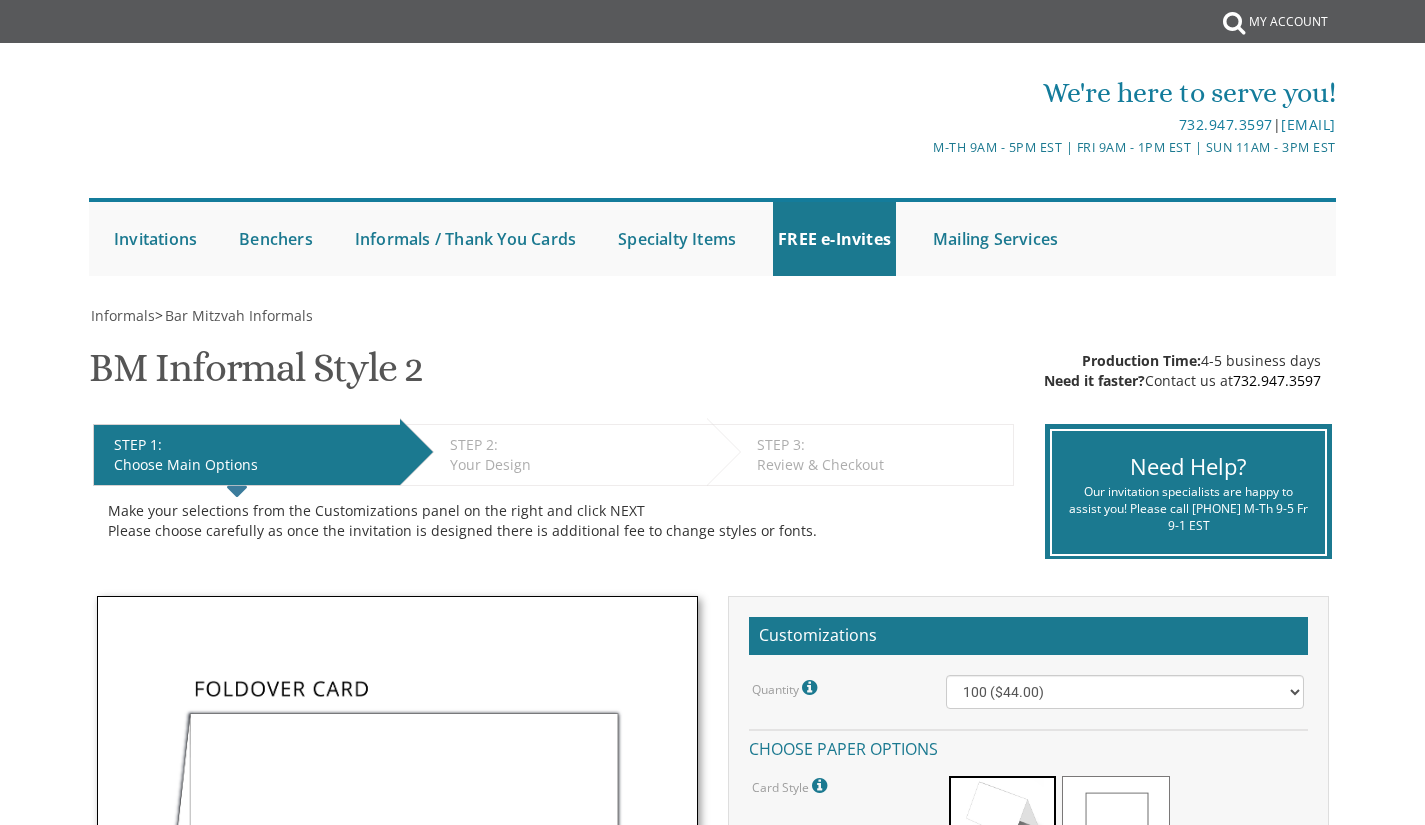 scroll, scrollTop: 0, scrollLeft: 0, axis: both 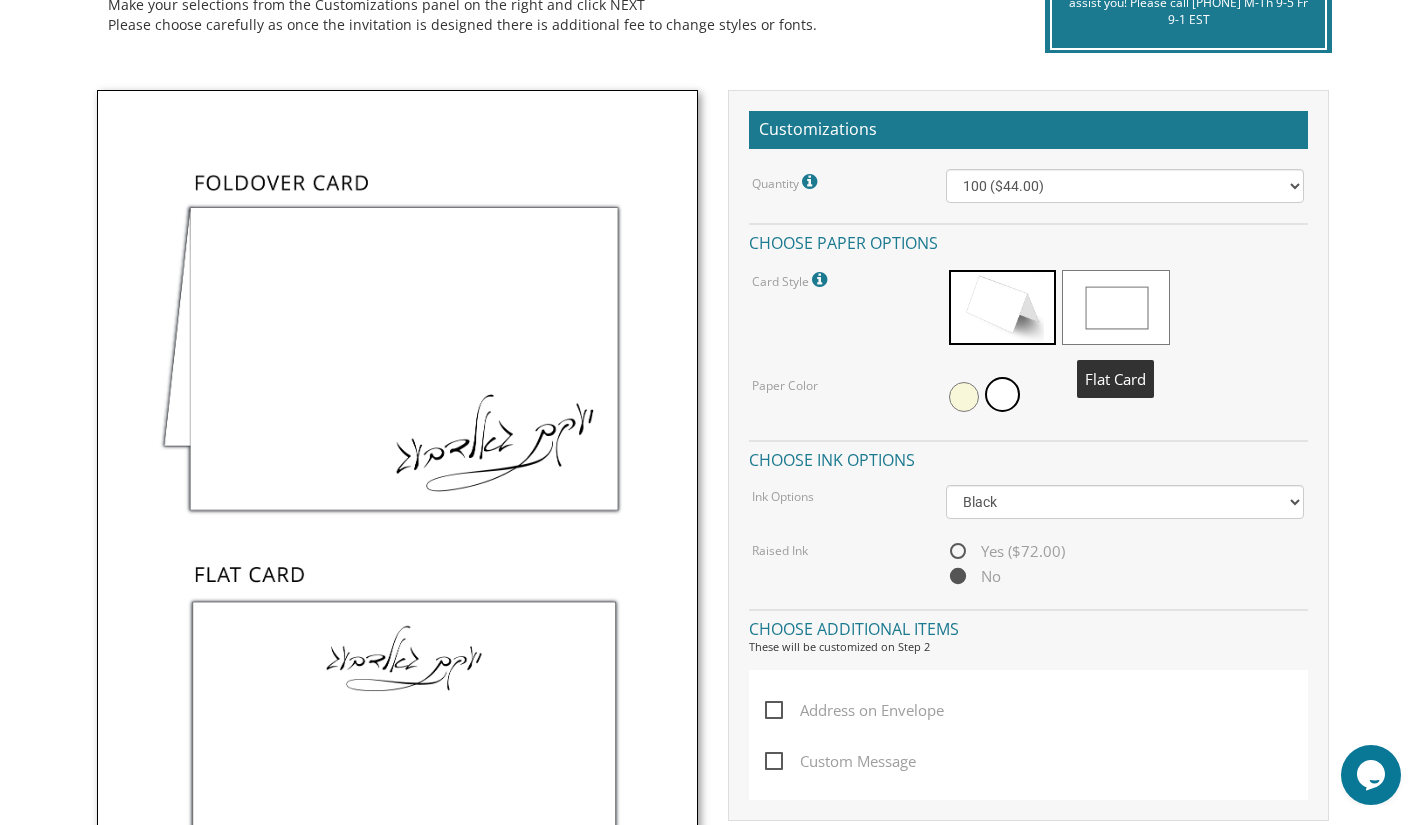 click at bounding box center [1115, 307] 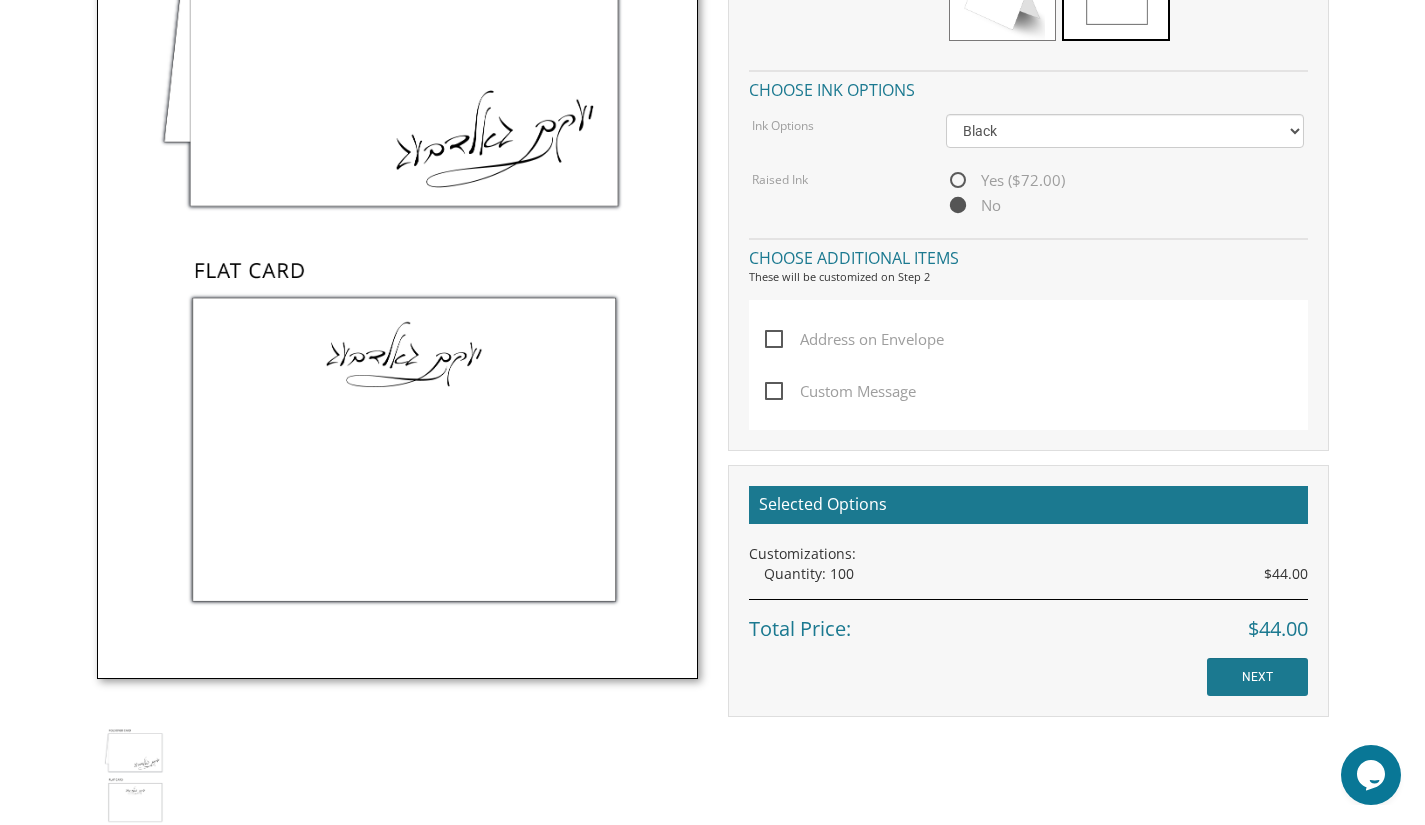 scroll, scrollTop: 814, scrollLeft: 0, axis: vertical 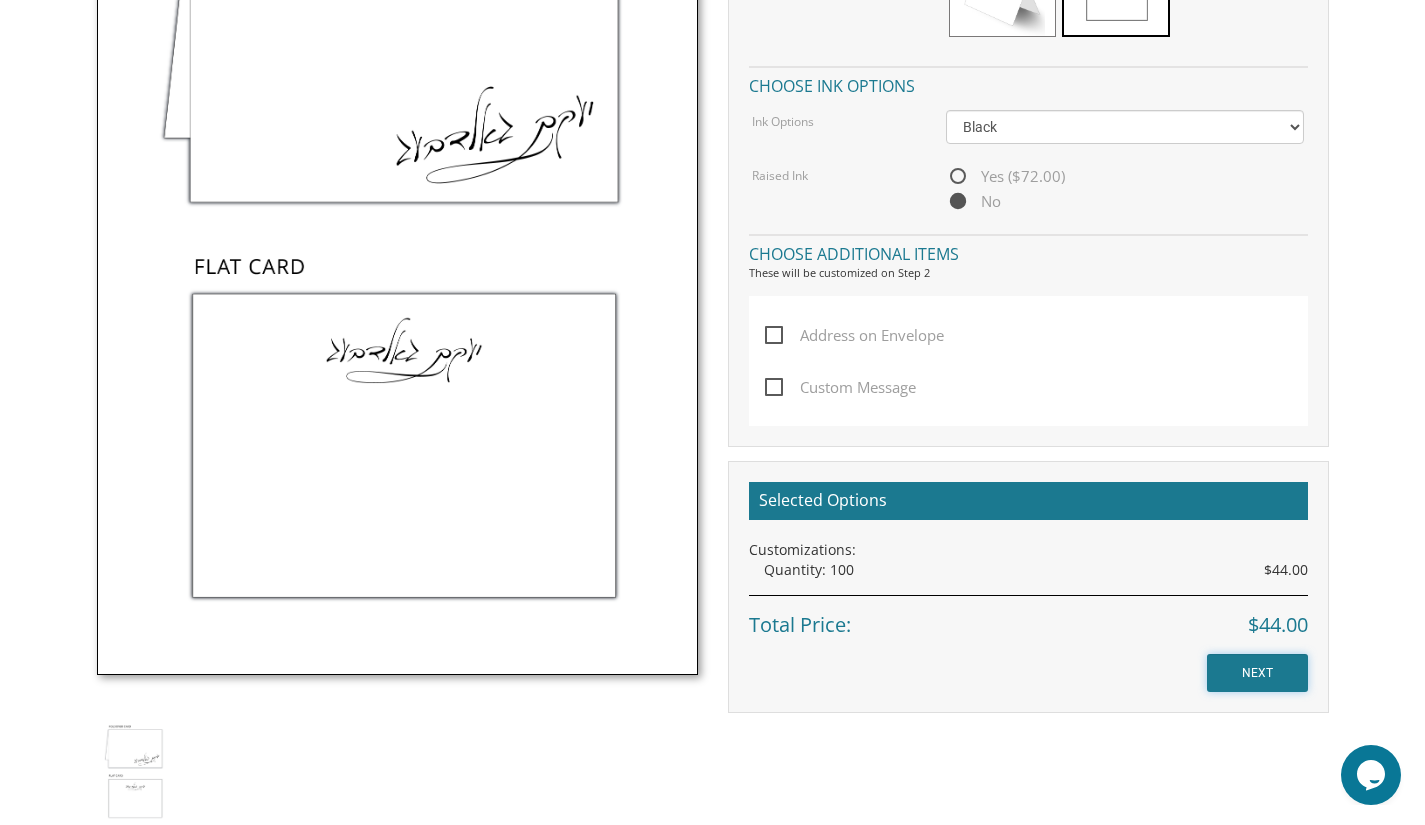click on "NEXT" at bounding box center (1257, 673) 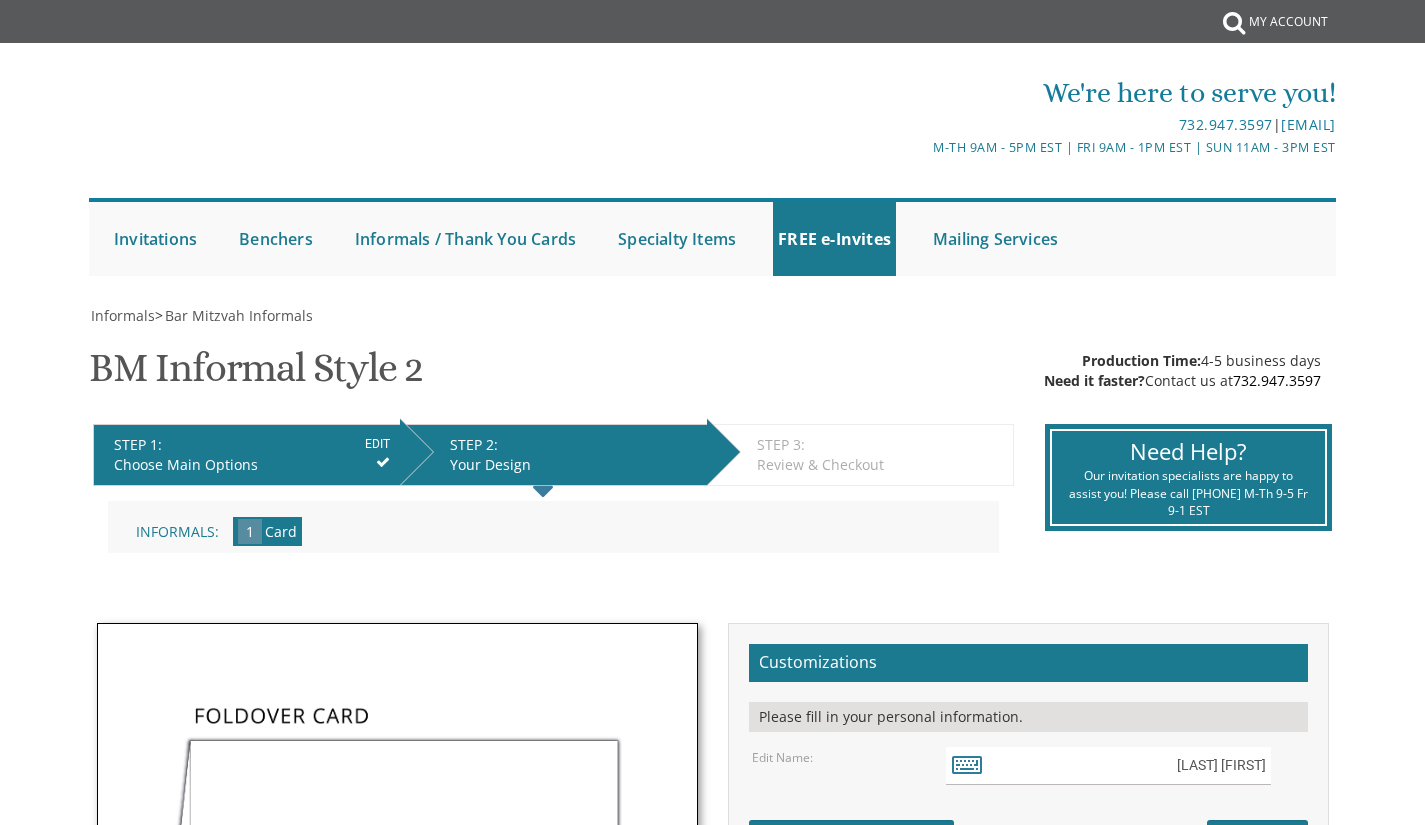scroll, scrollTop: 0, scrollLeft: 0, axis: both 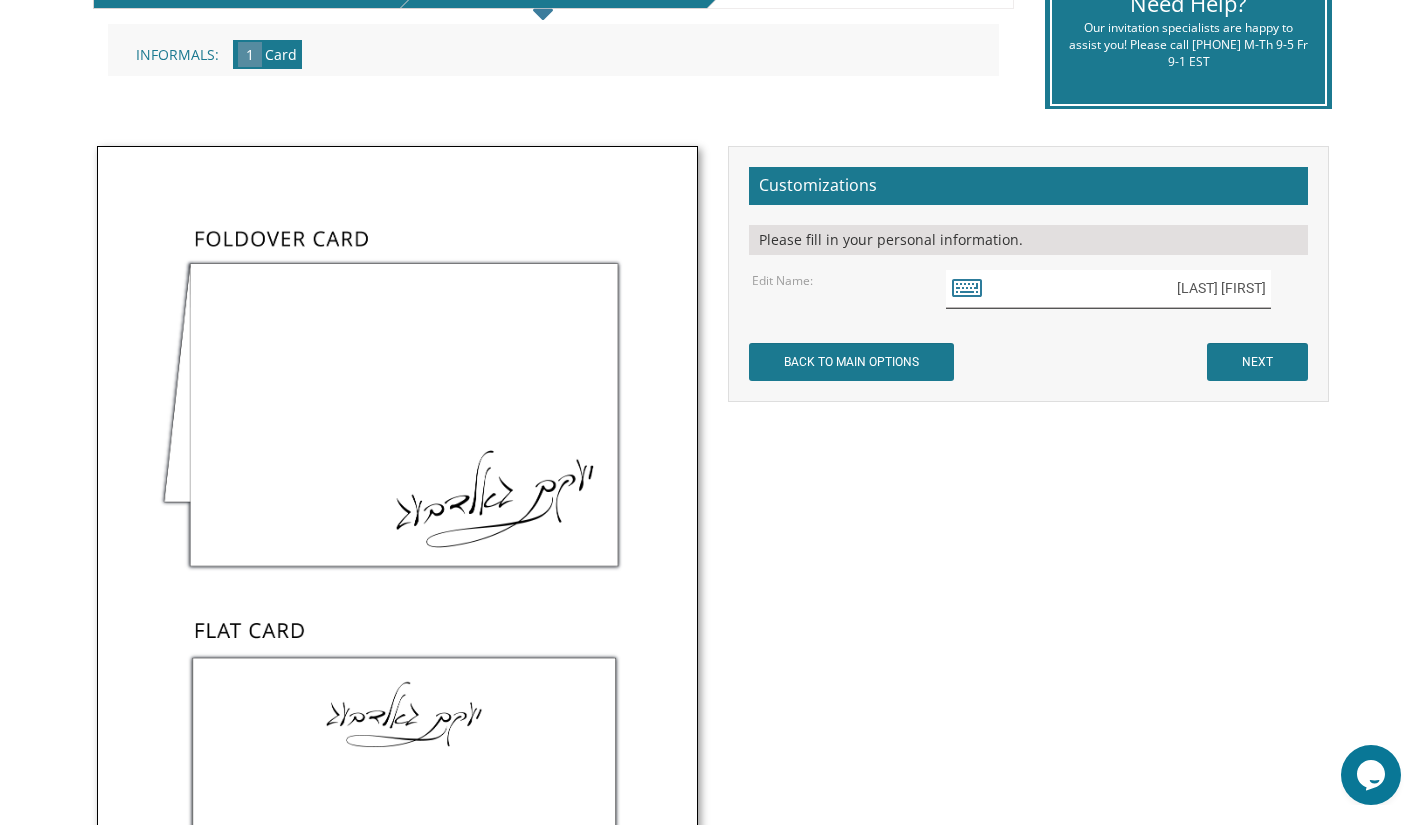 click on "יעקב גאלדבעג" at bounding box center [1108, 289] 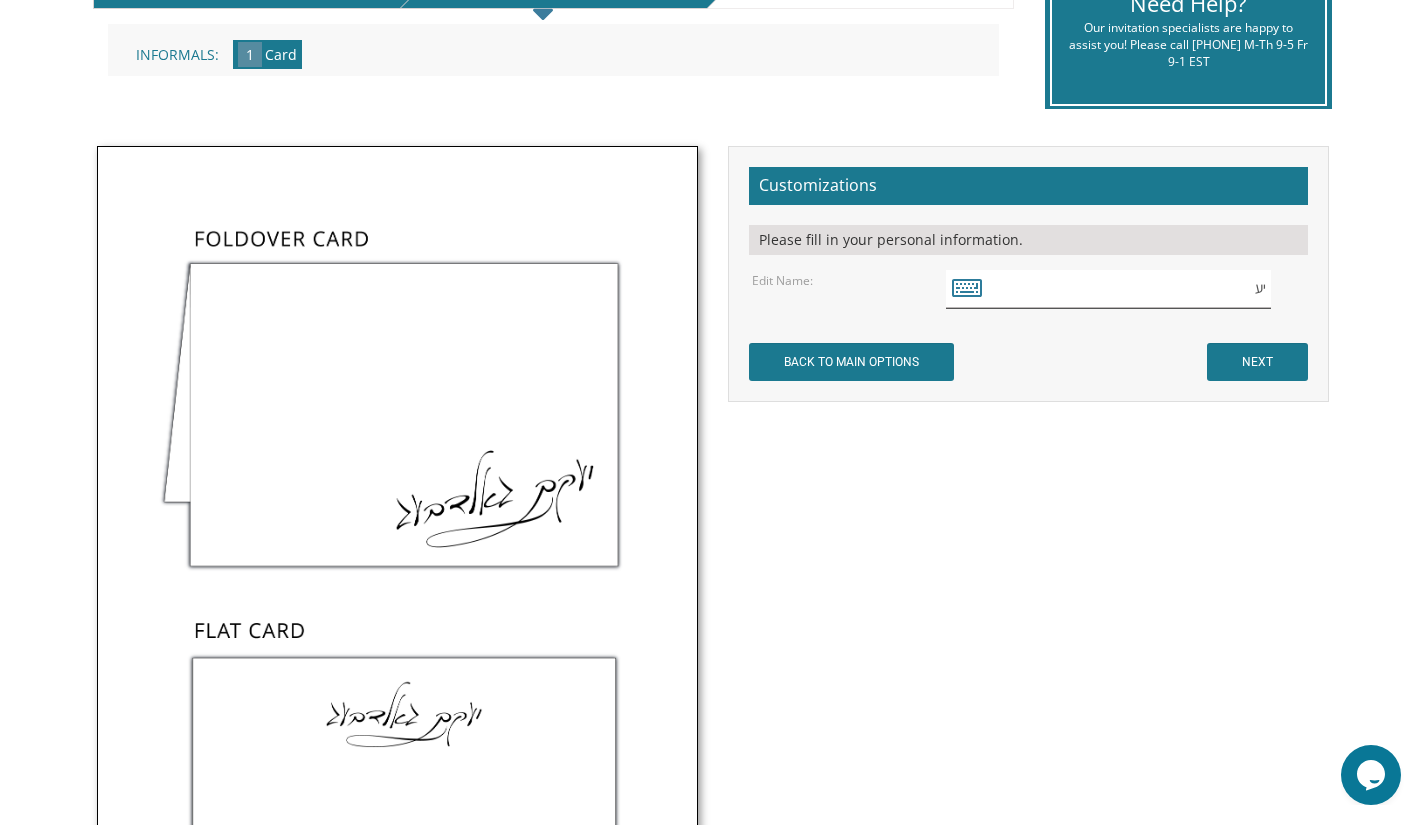 type on "י" 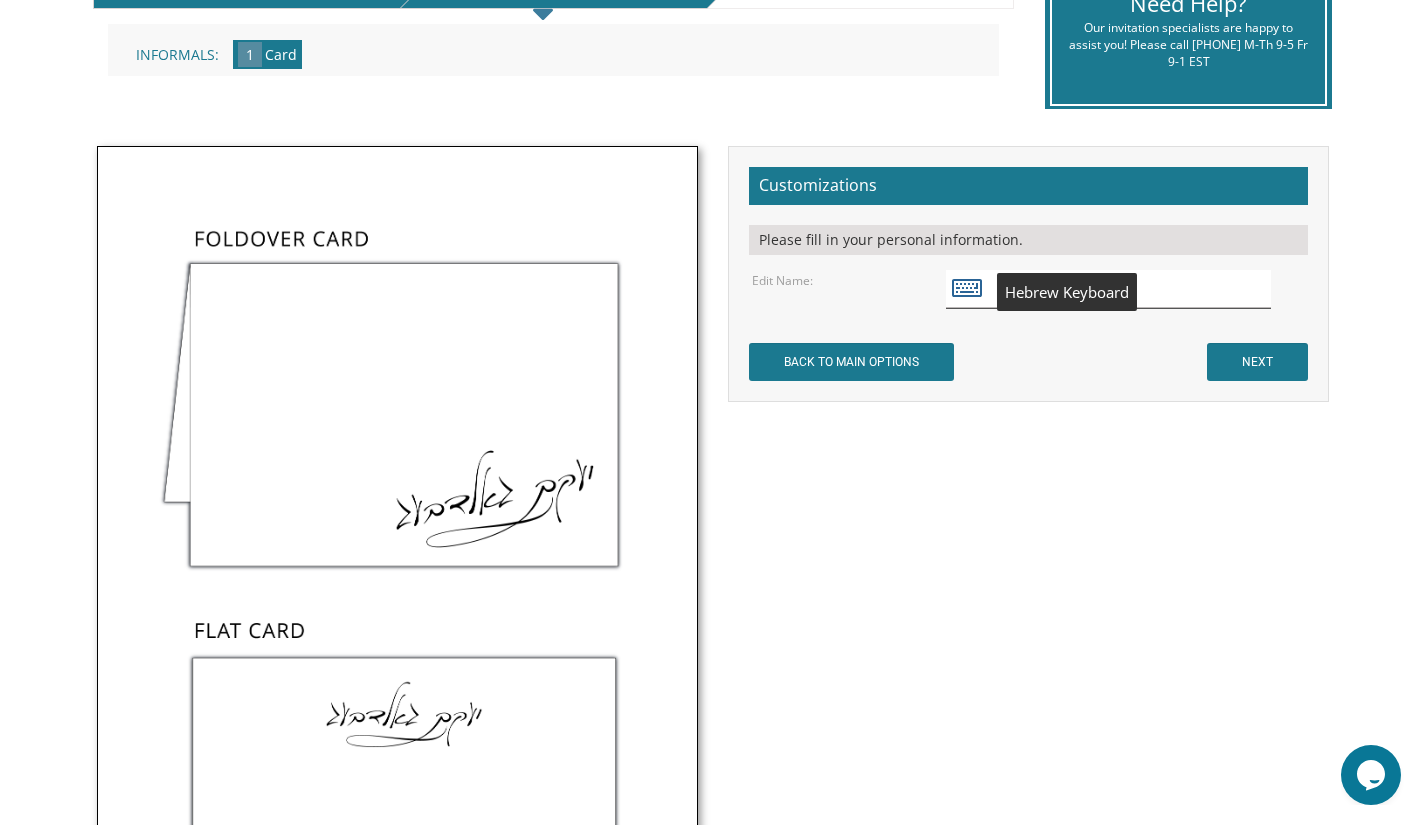 type 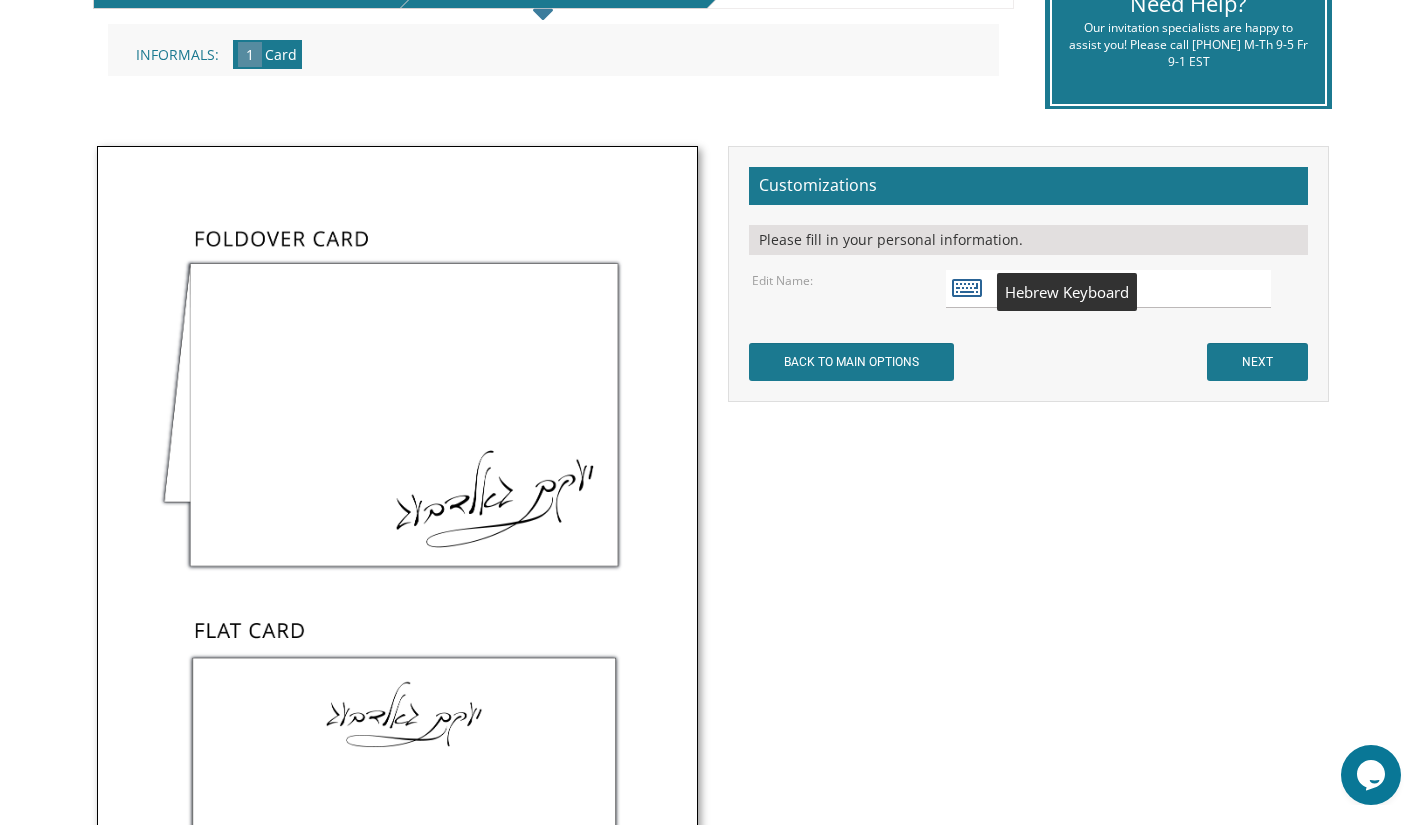 click at bounding box center (967, 287) 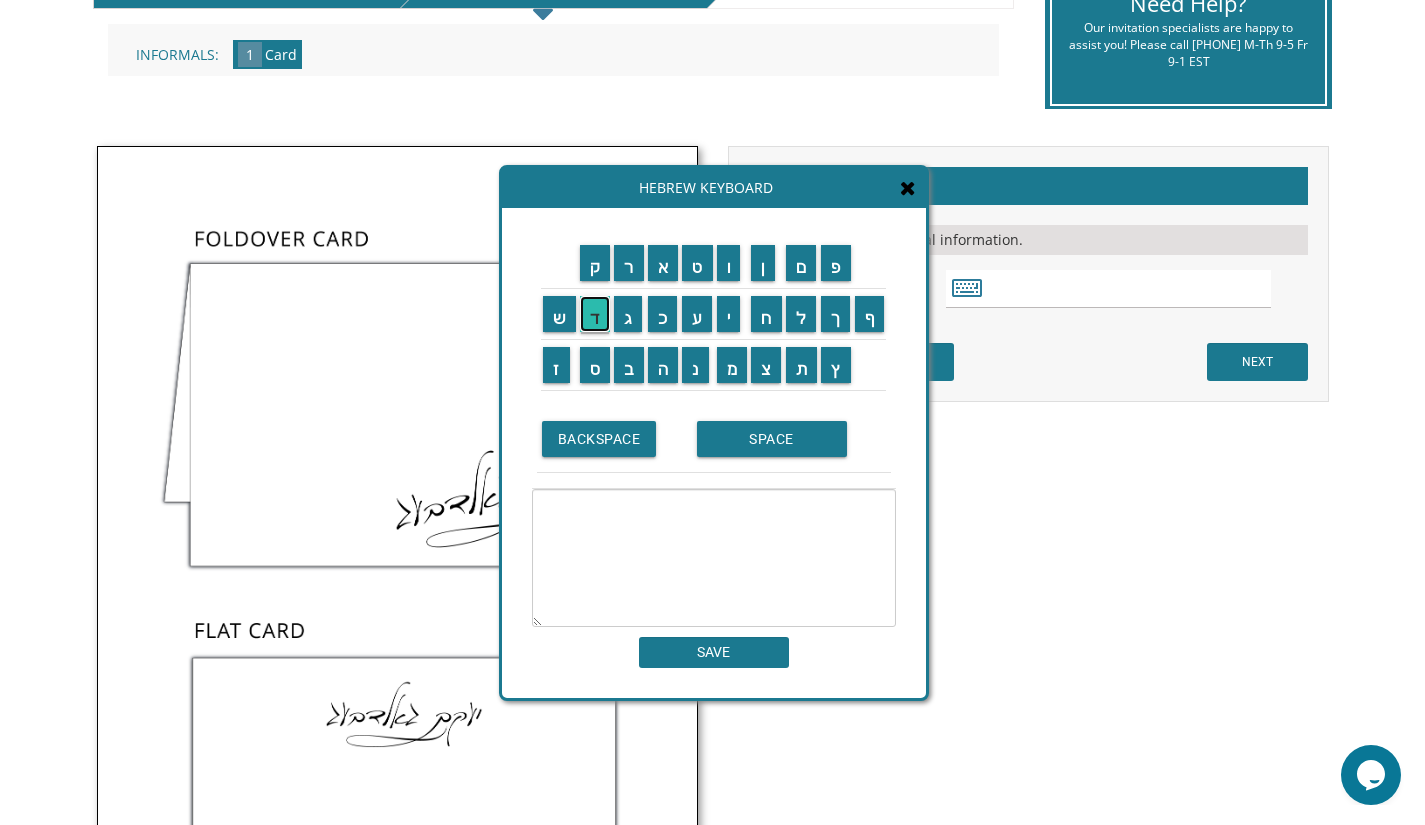 click on "ד" at bounding box center (595, 314) 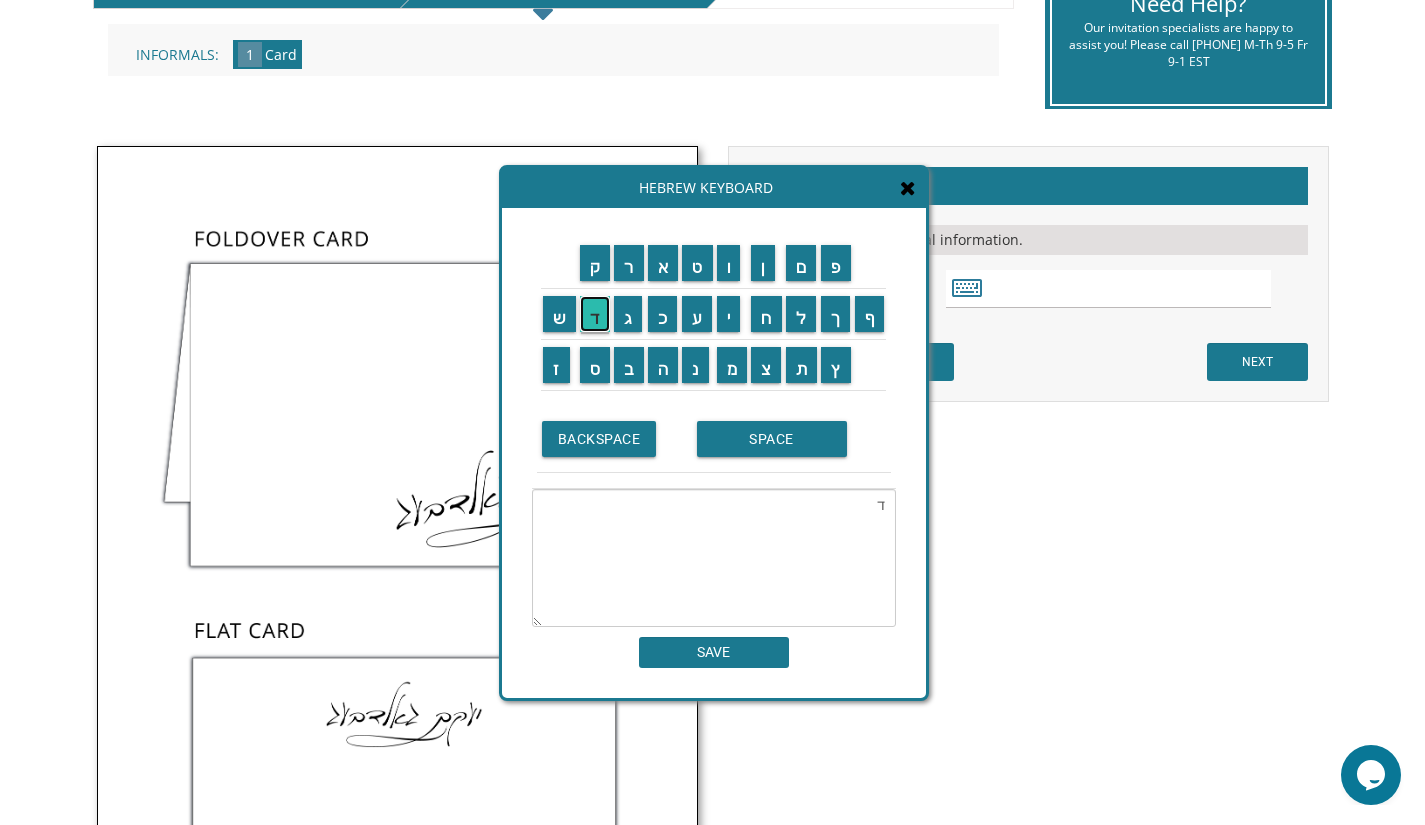 click on "ד" at bounding box center (595, 314) 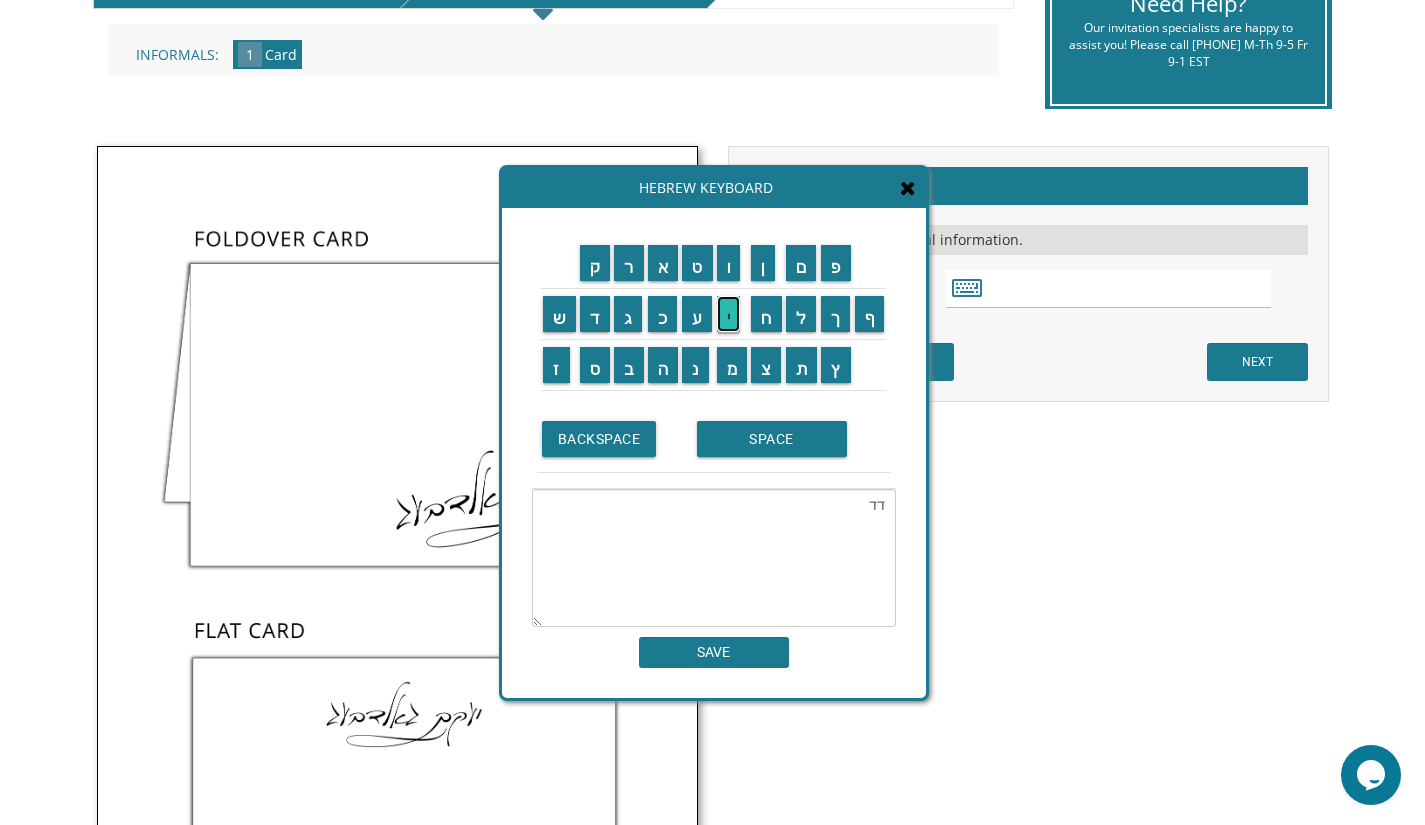 click on "י" at bounding box center [729, 314] 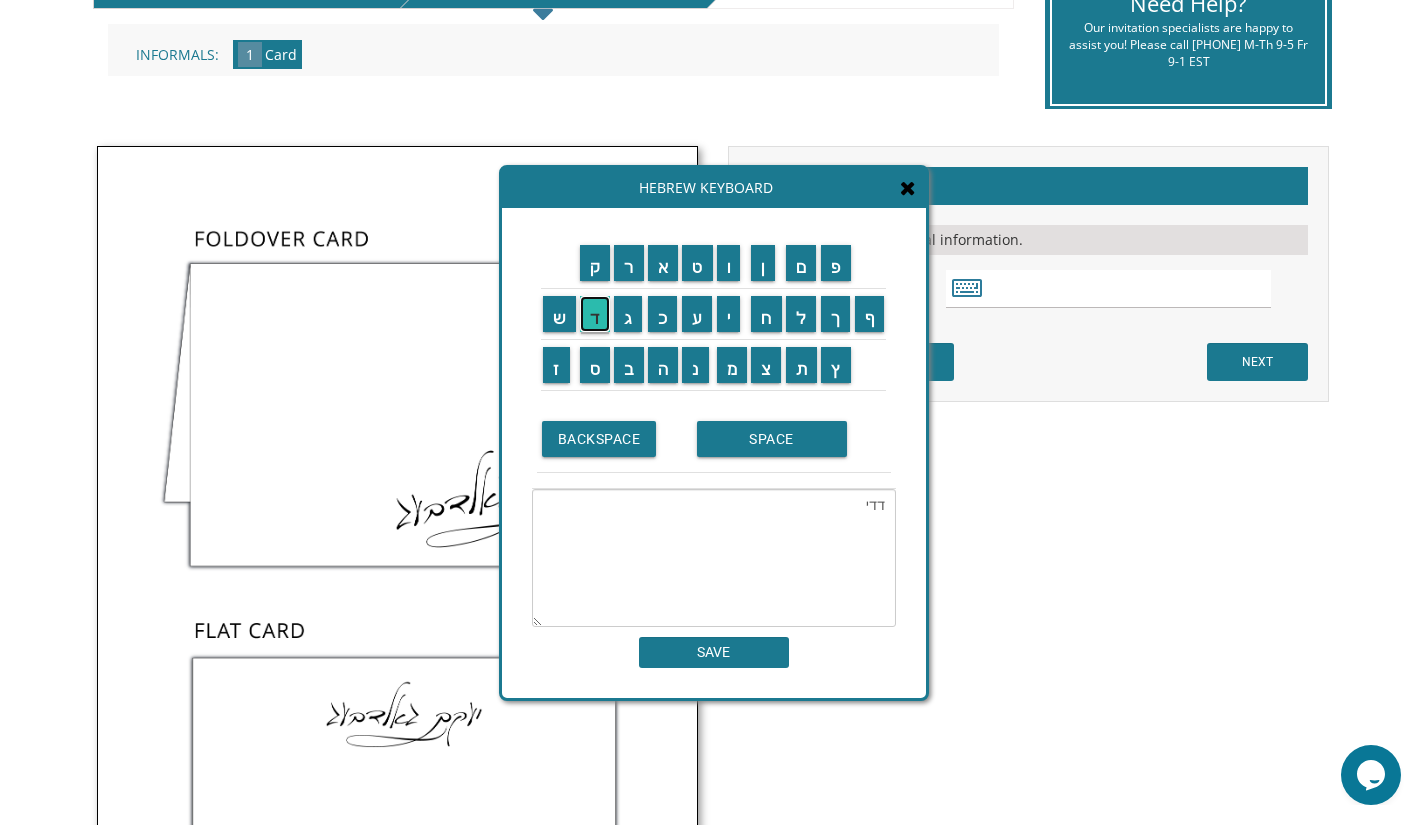 click on "ד" at bounding box center [595, 314] 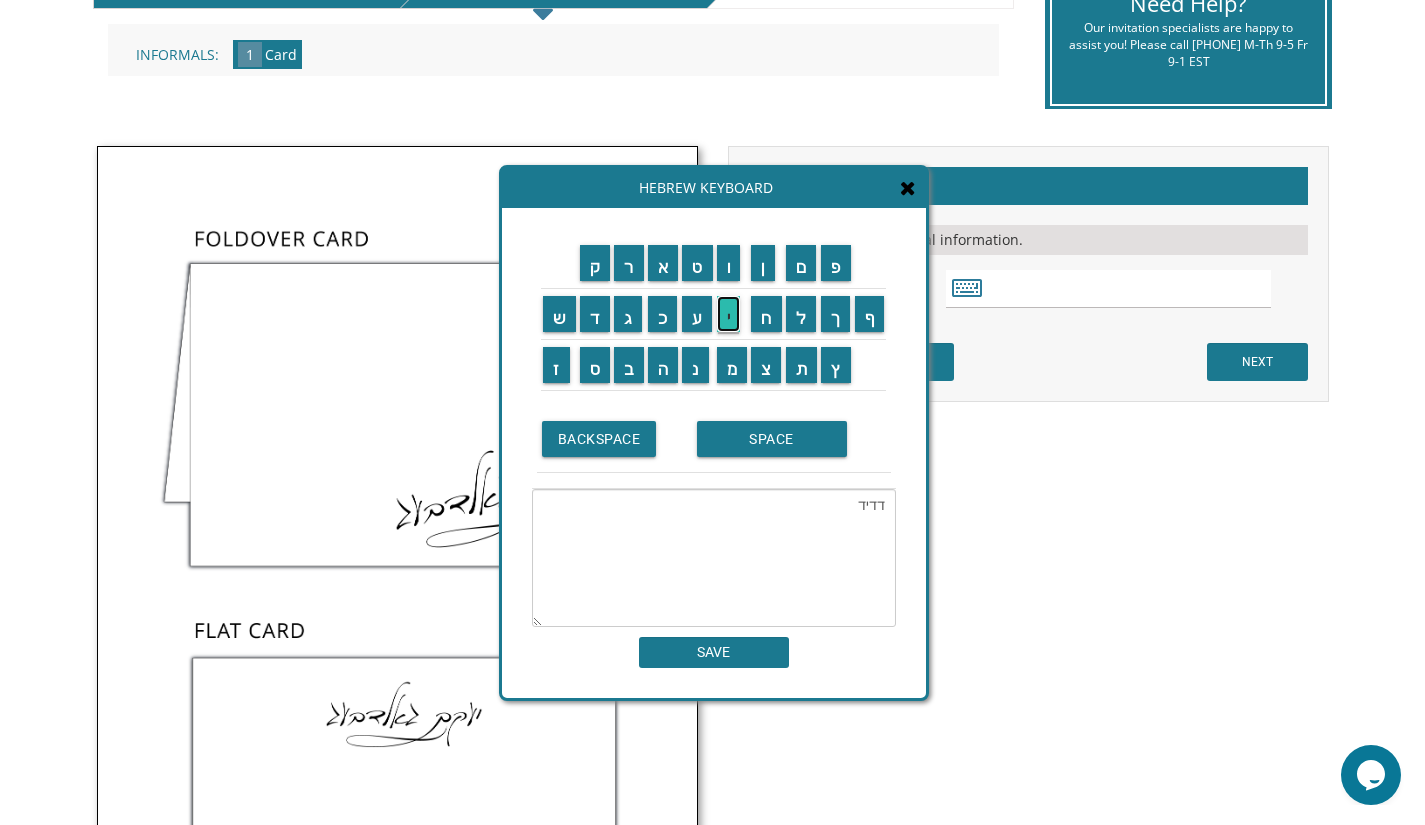 click on "י" at bounding box center (729, 314) 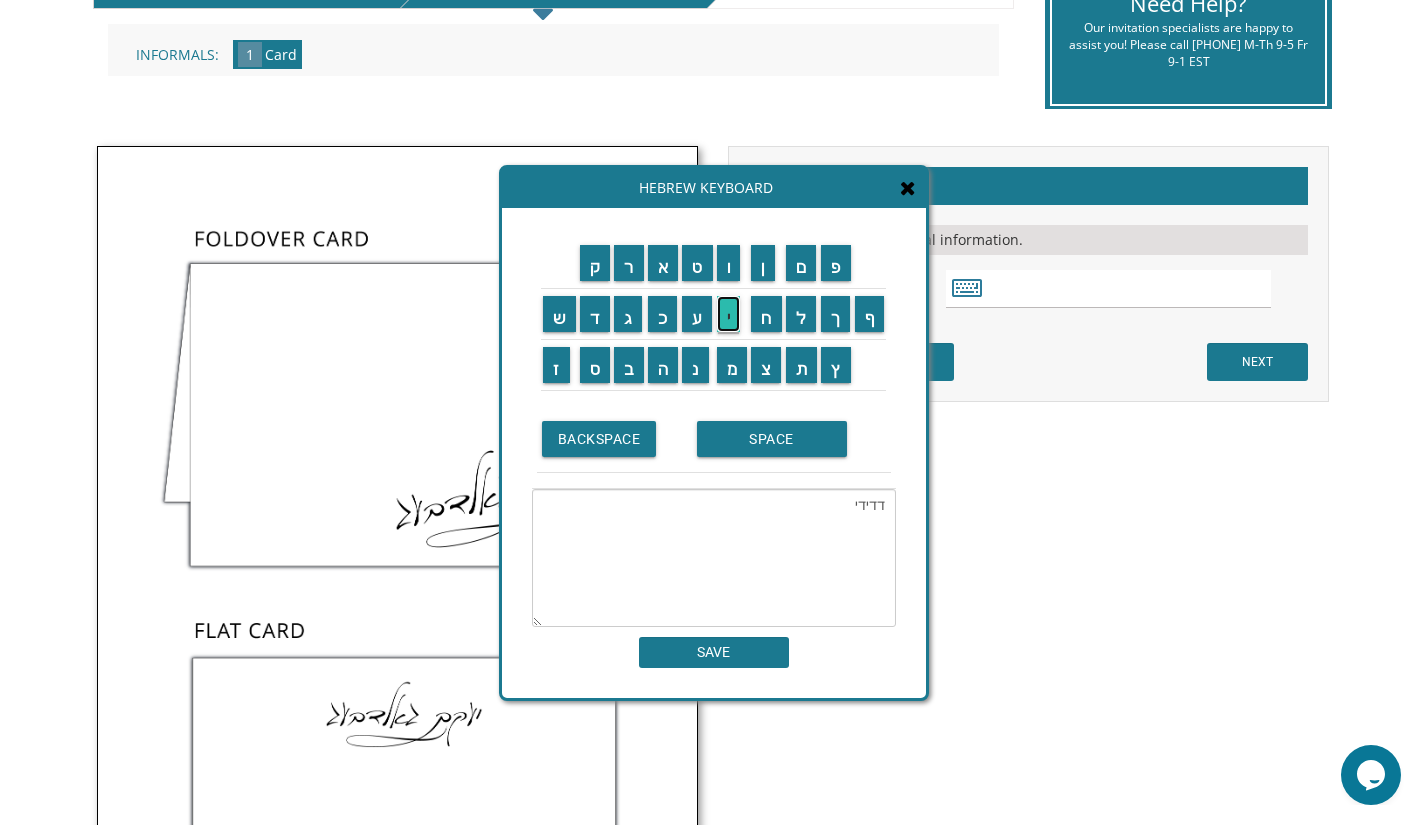 click on "י" at bounding box center (729, 314) 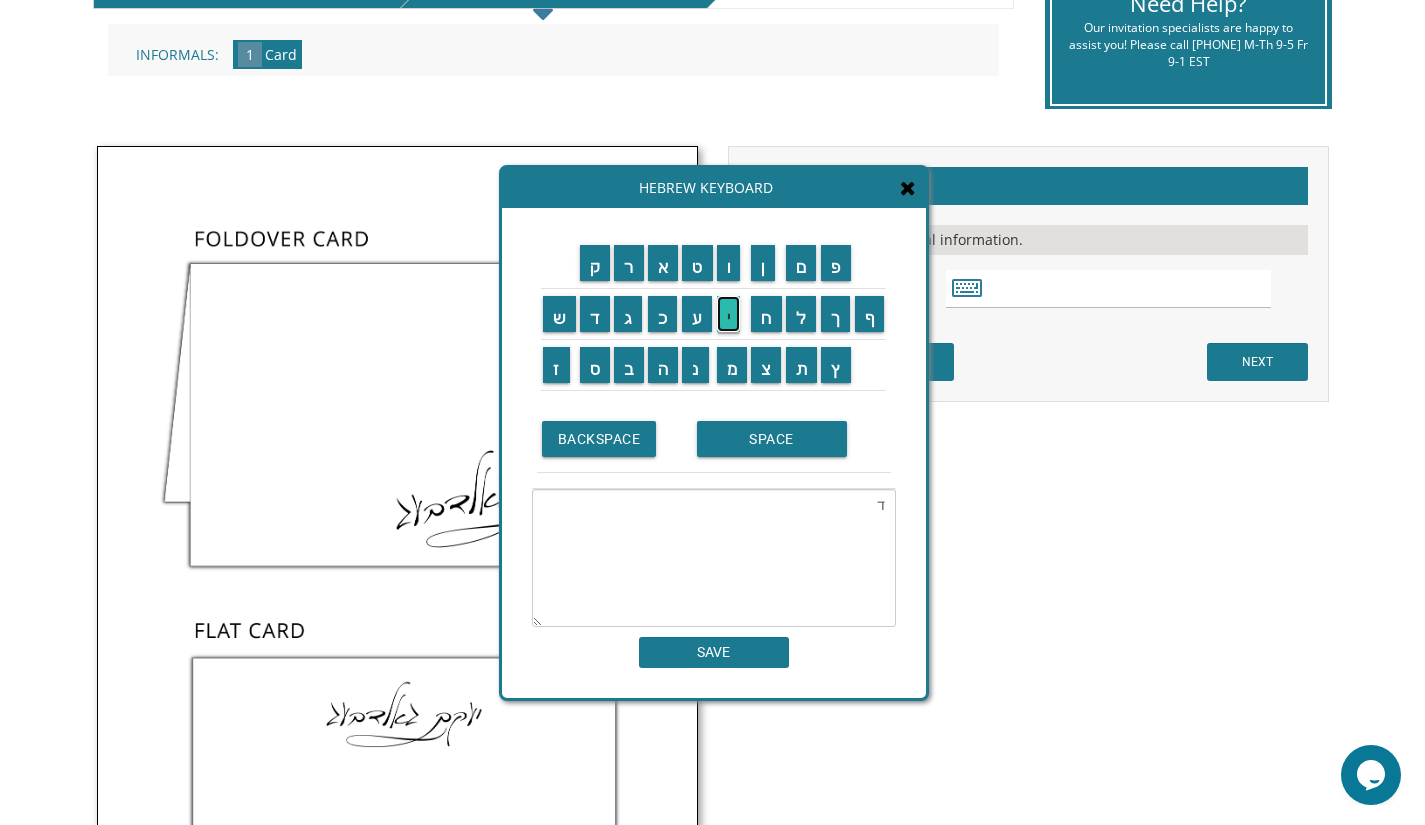 click on "י" at bounding box center [729, 314] 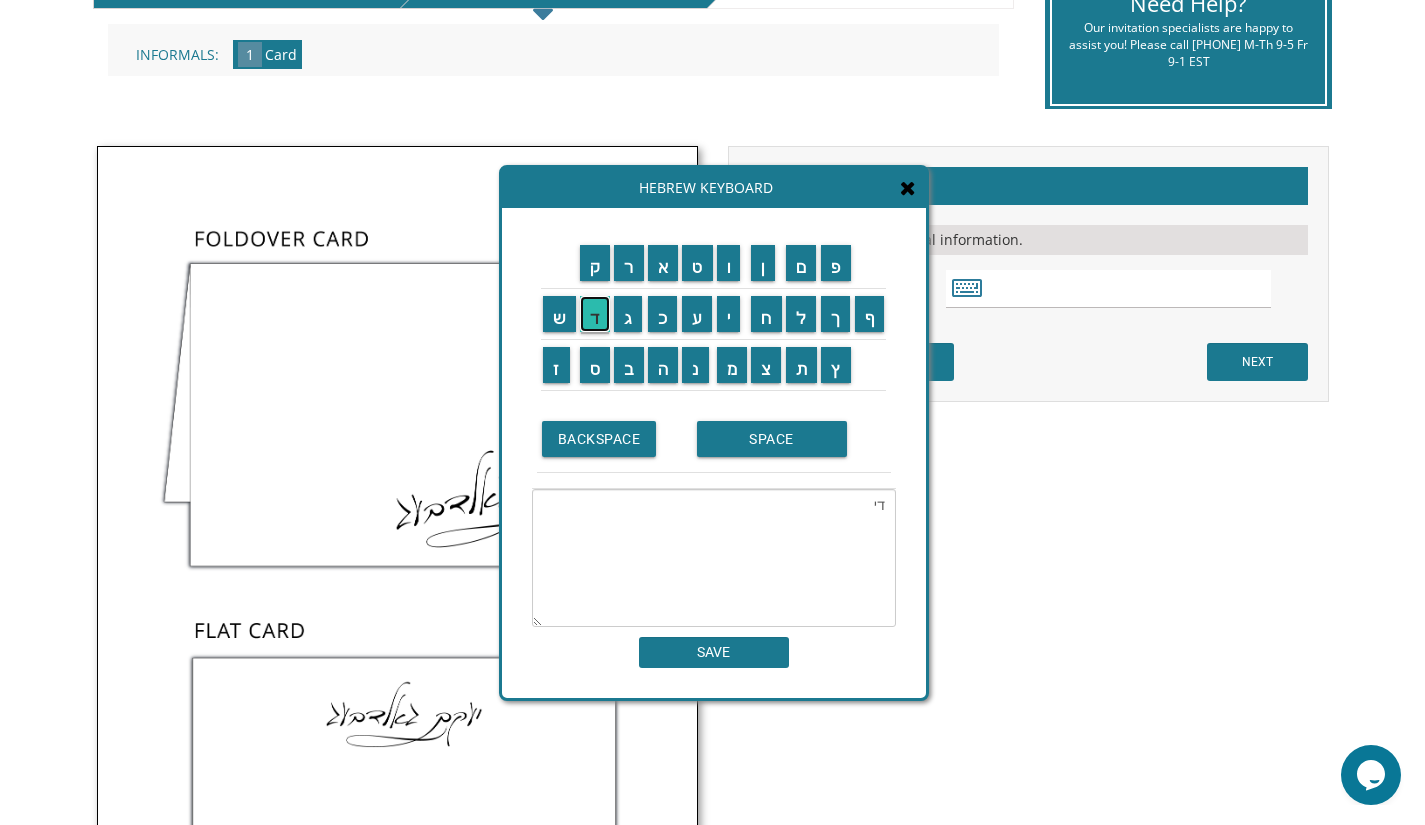 click on "ד" at bounding box center (595, 314) 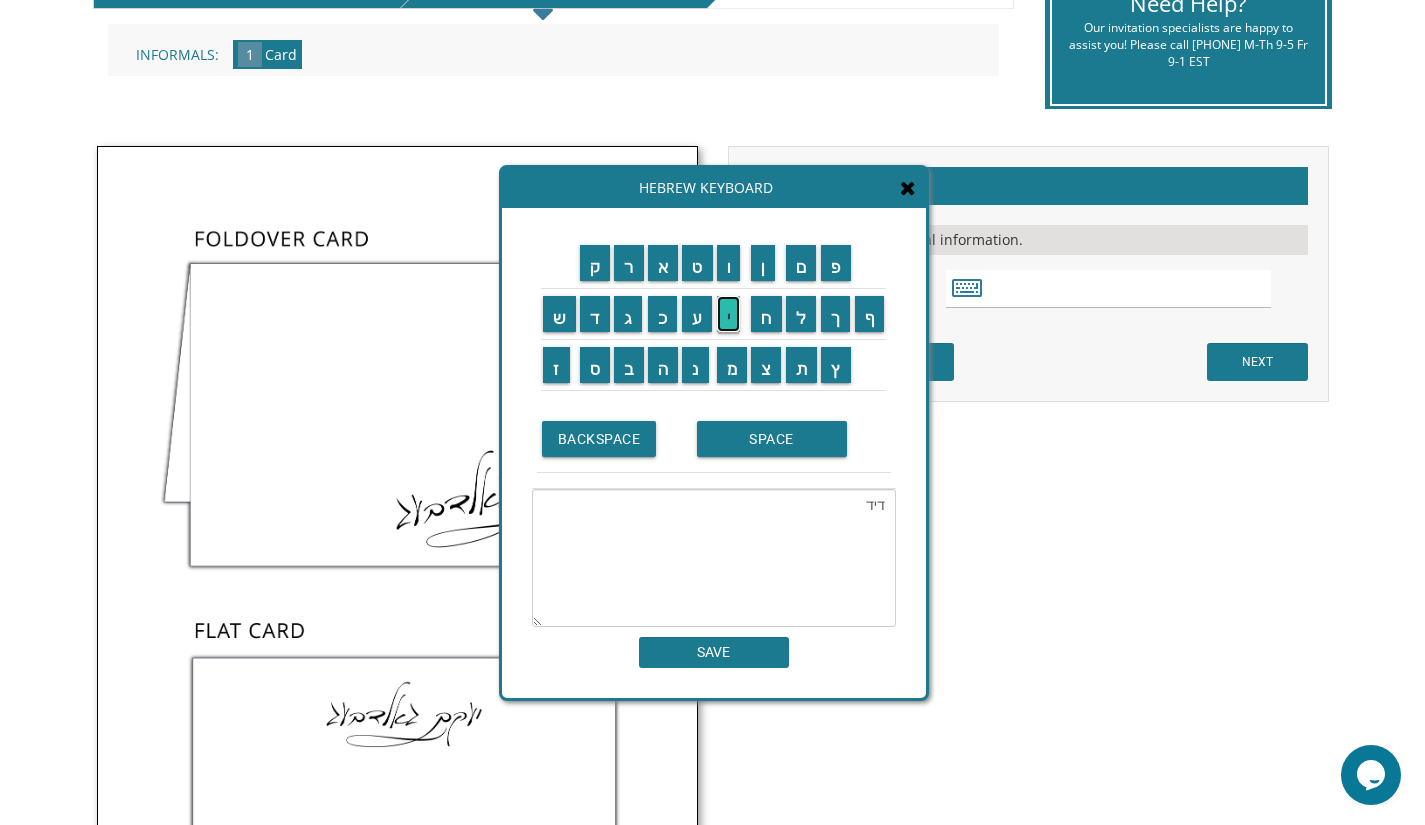 click on "י" at bounding box center [729, 314] 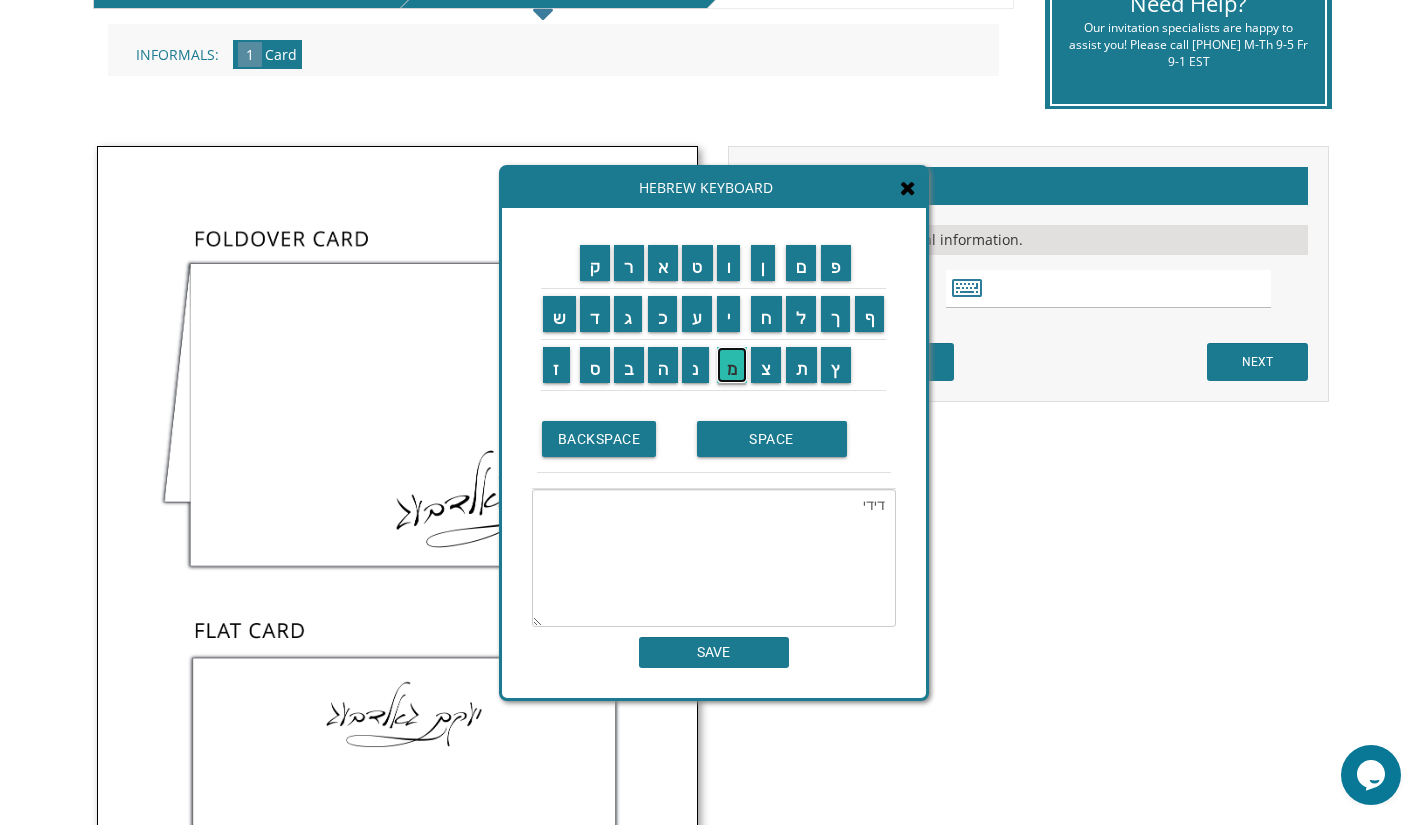 click on "מ" at bounding box center (732, 365) 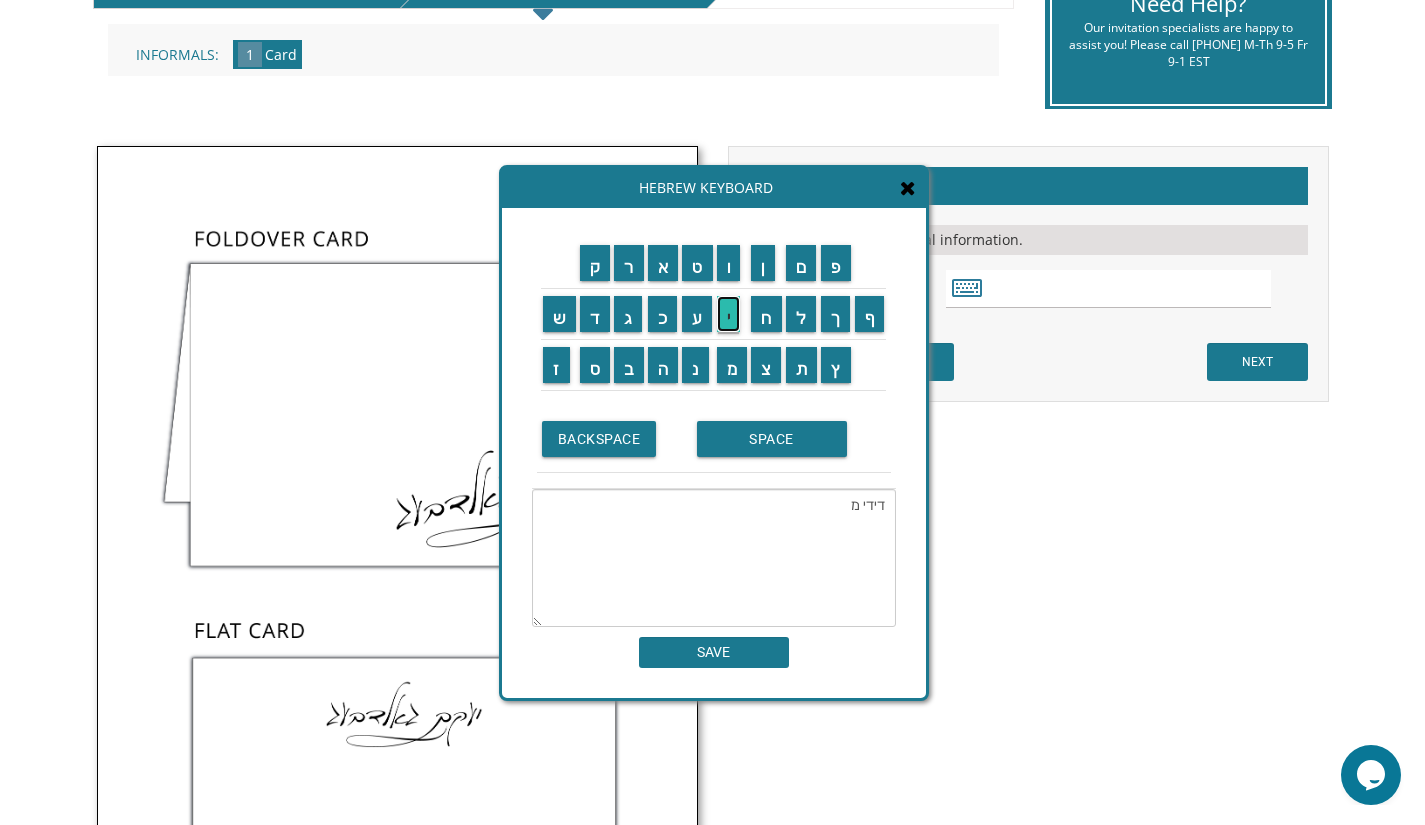 click on "י" at bounding box center [729, 314] 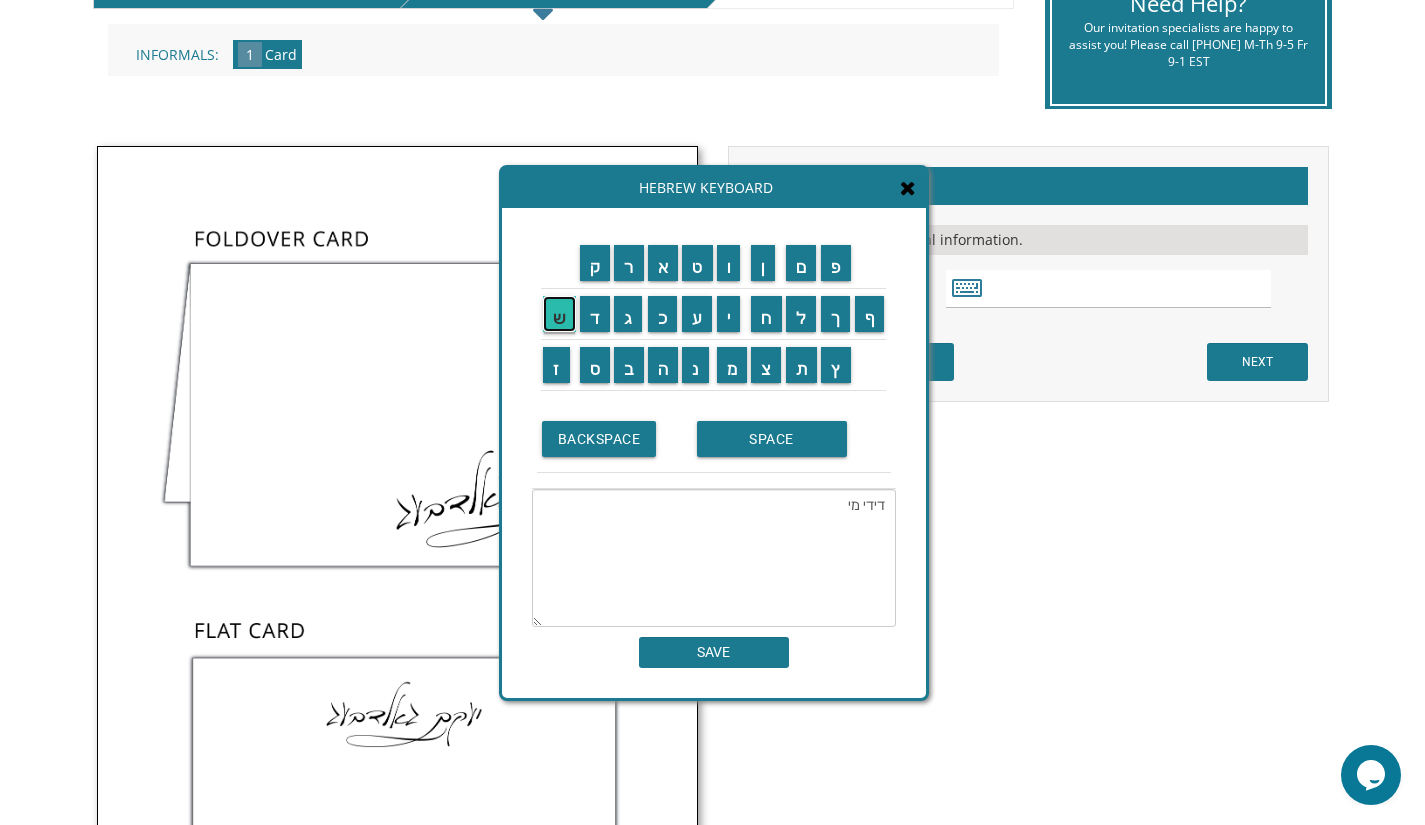 click on "ש" at bounding box center [559, 314] 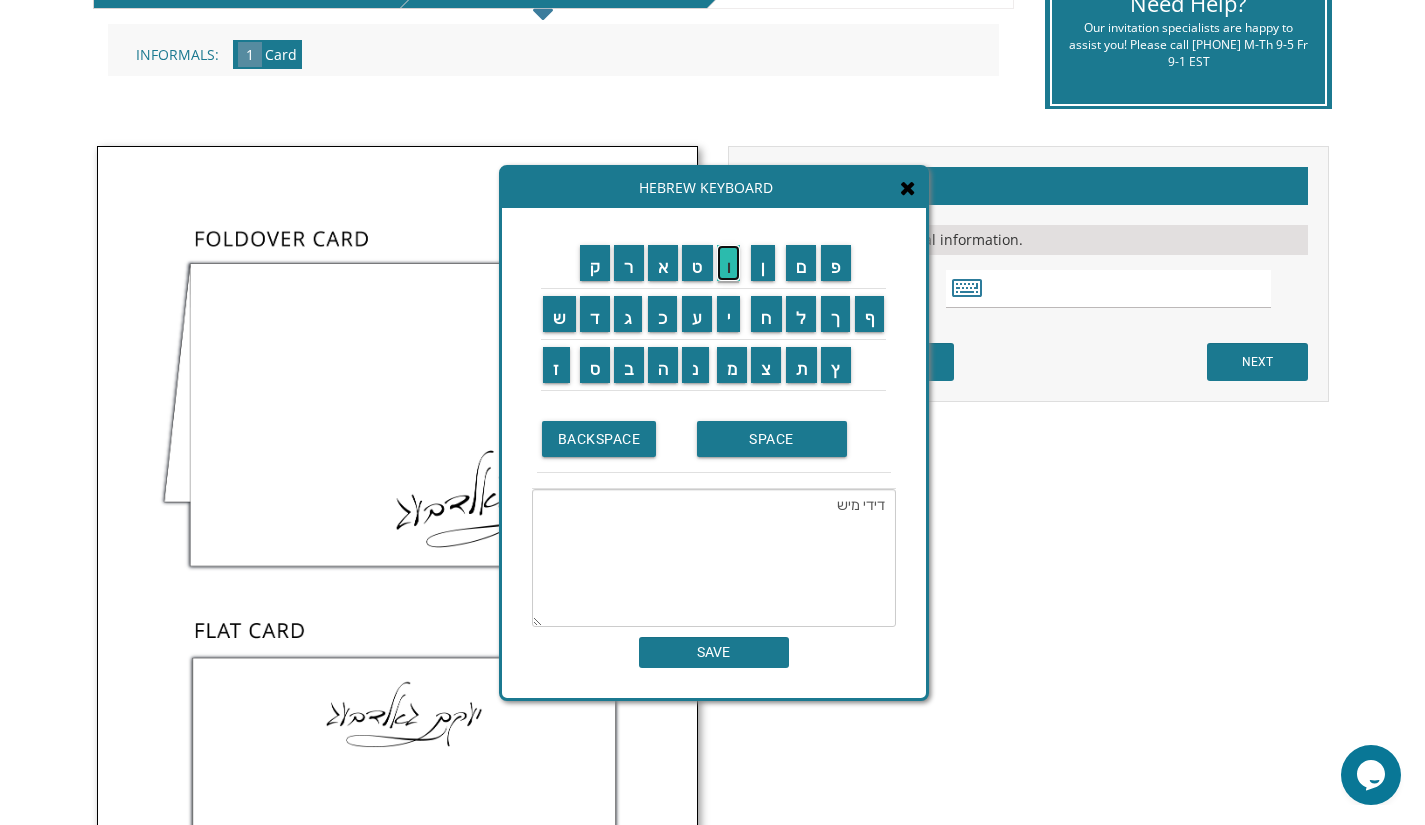 click on "ו" at bounding box center (729, 263) 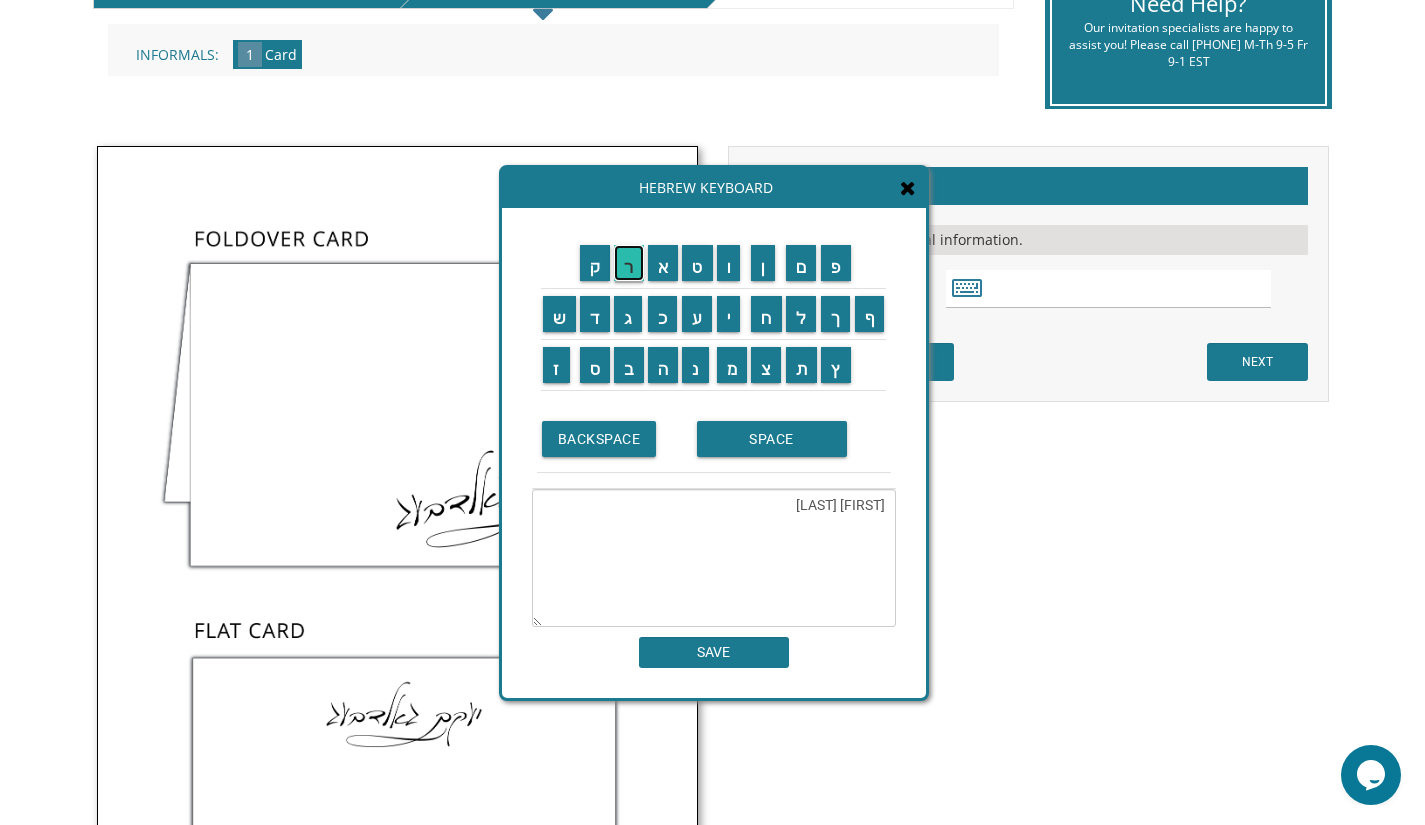 click on "ר" at bounding box center [629, 263] 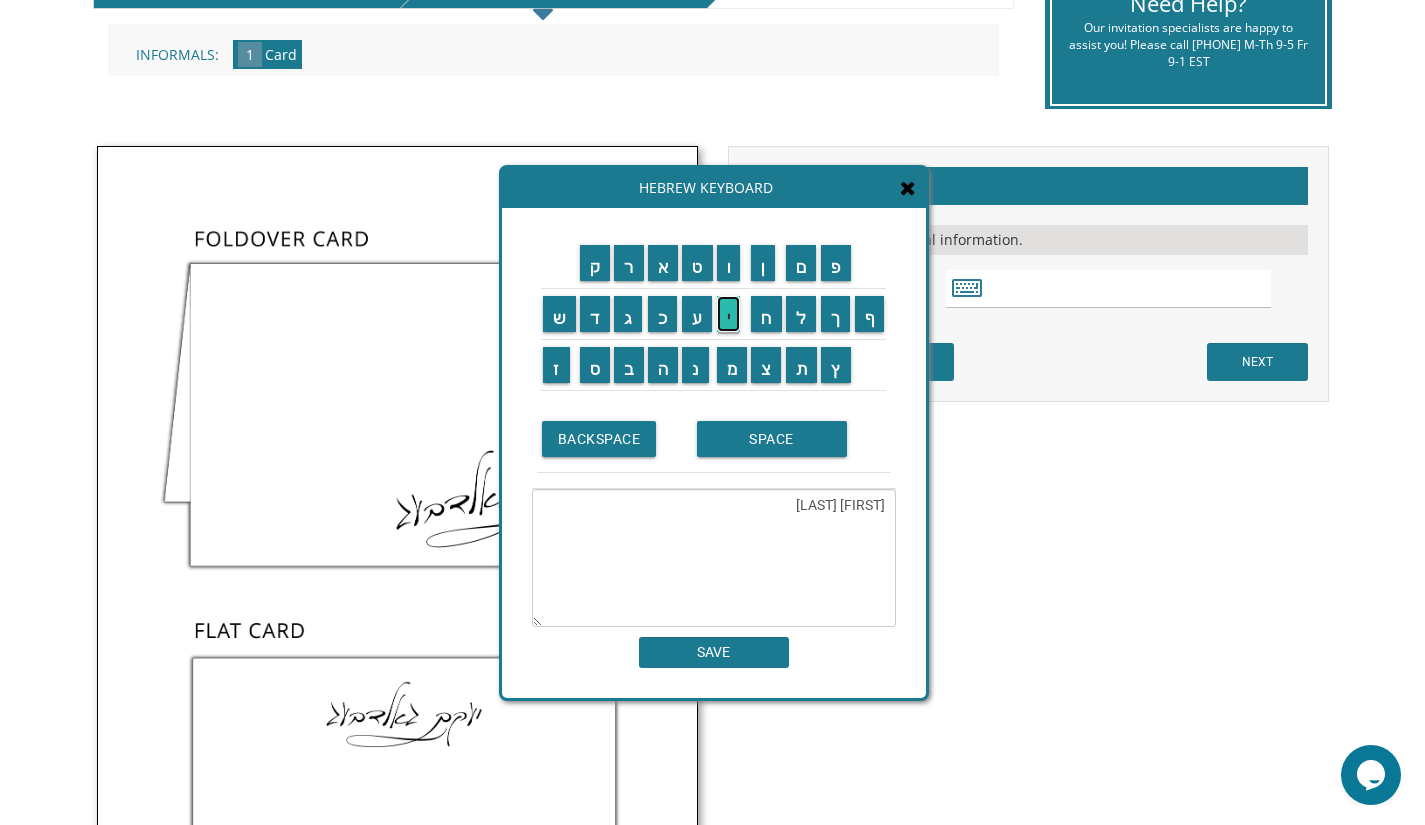 click on "י" at bounding box center [729, 314] 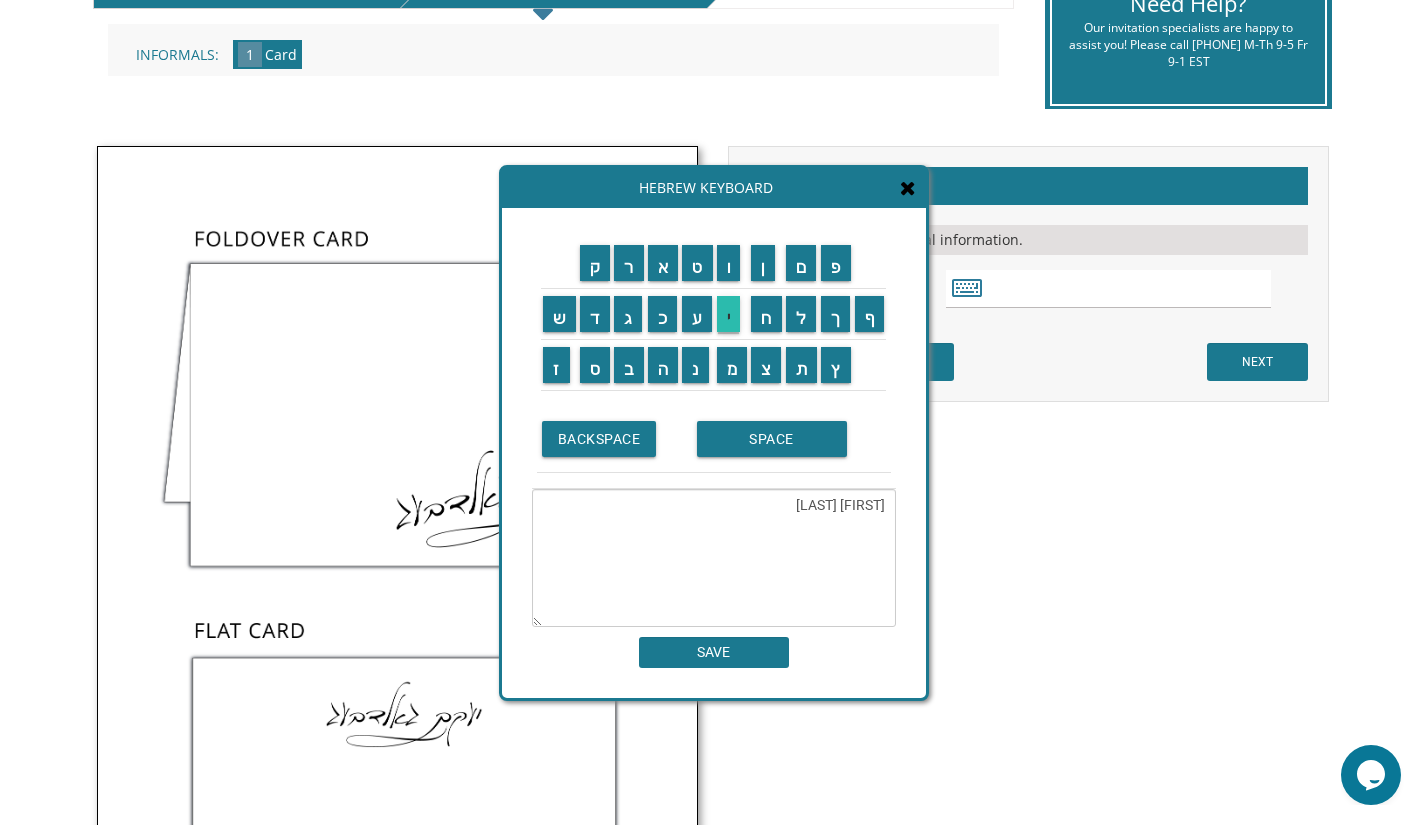 type on "דידי מישורי" 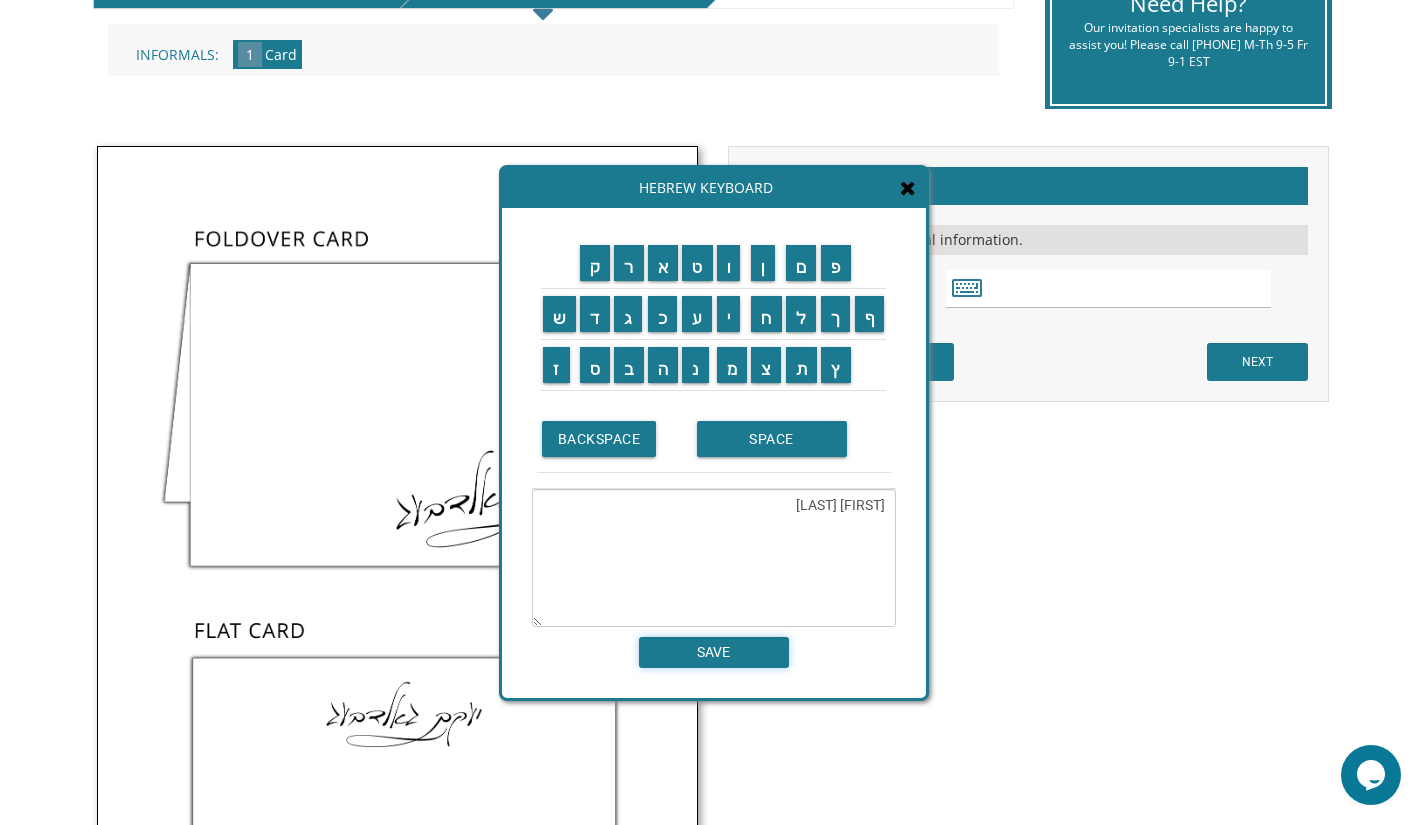click on "SAVE" at bounding box center (714, 652) 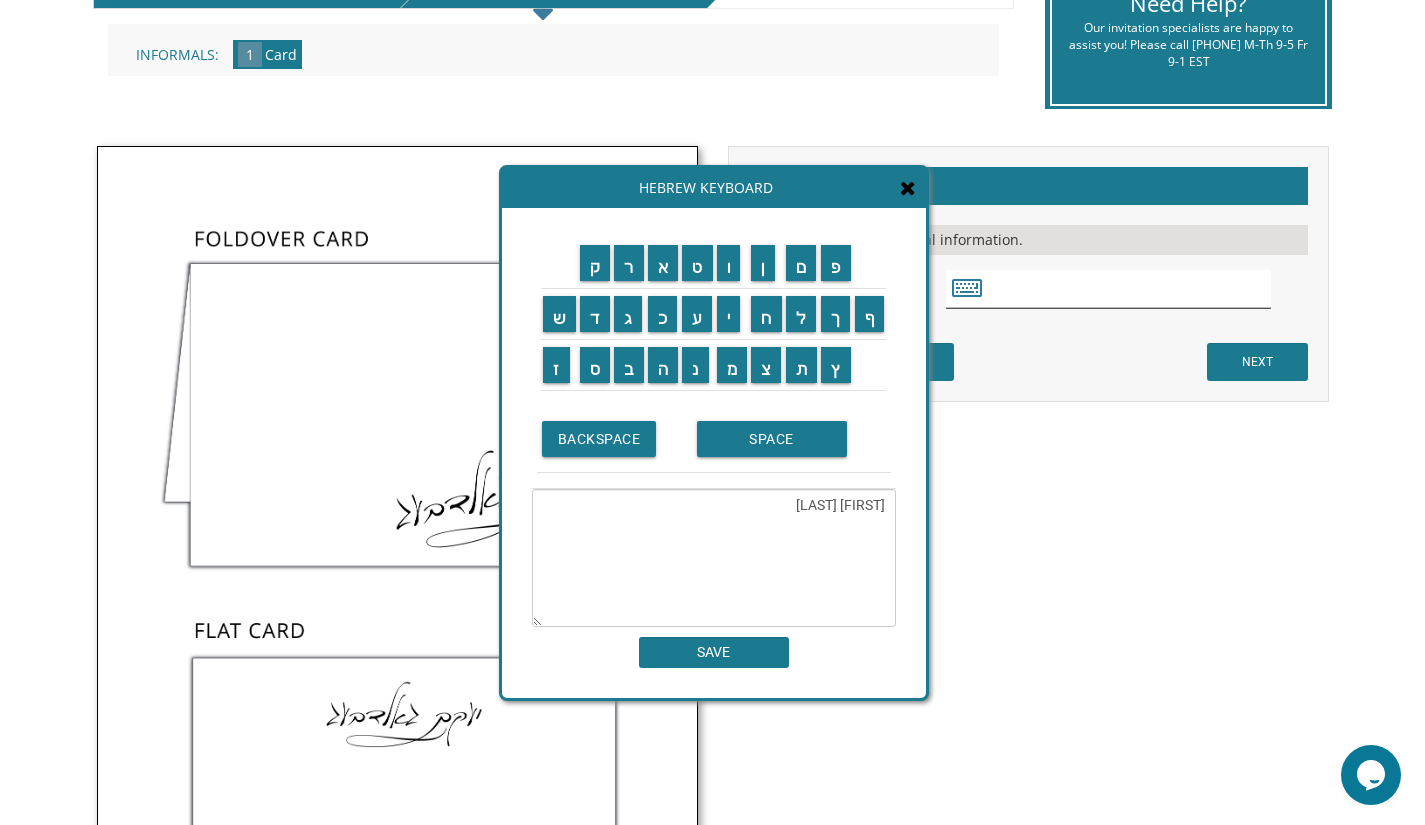 type on "דידי מישורי" 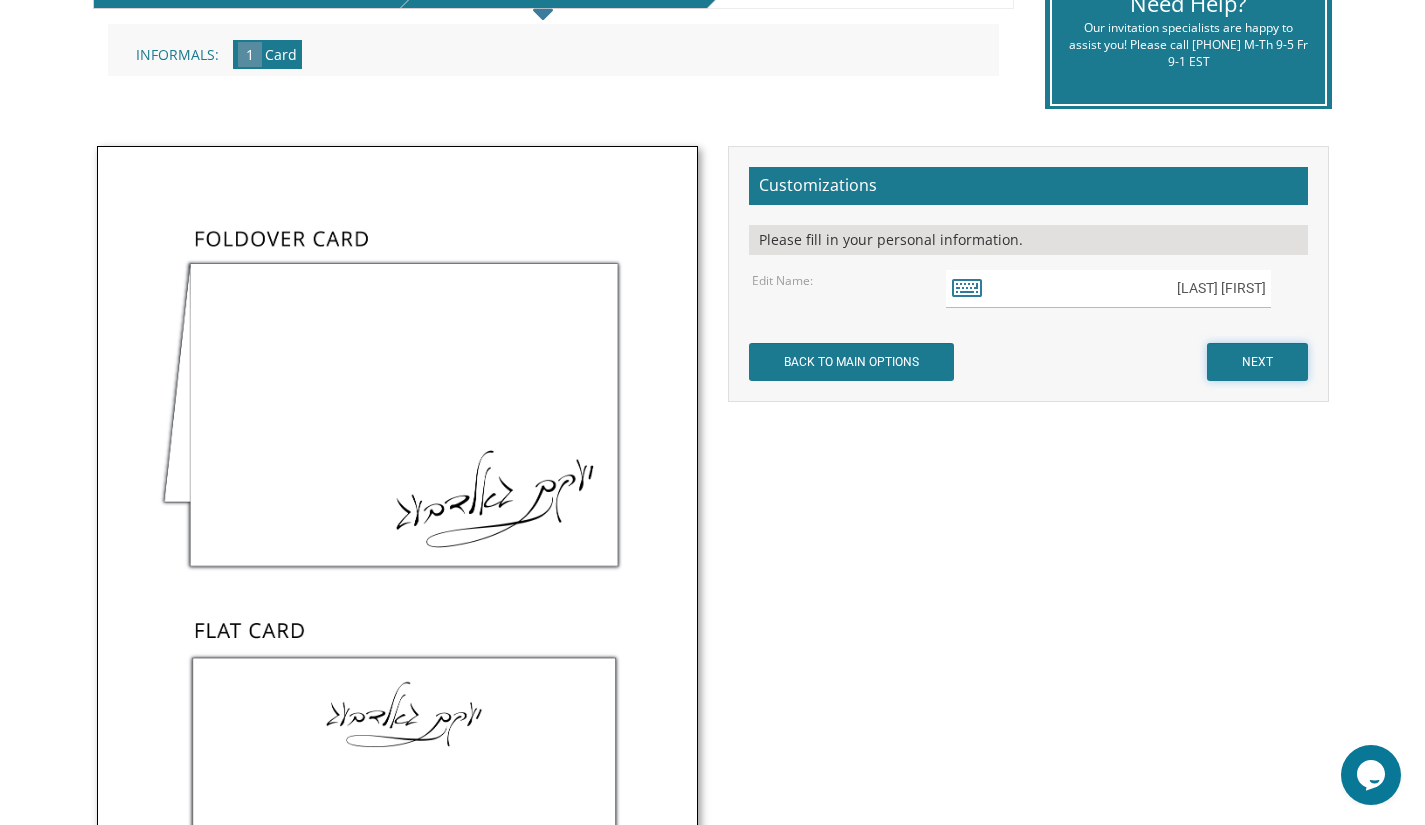 click on "NEXT" at bounding box center (1257, 362) 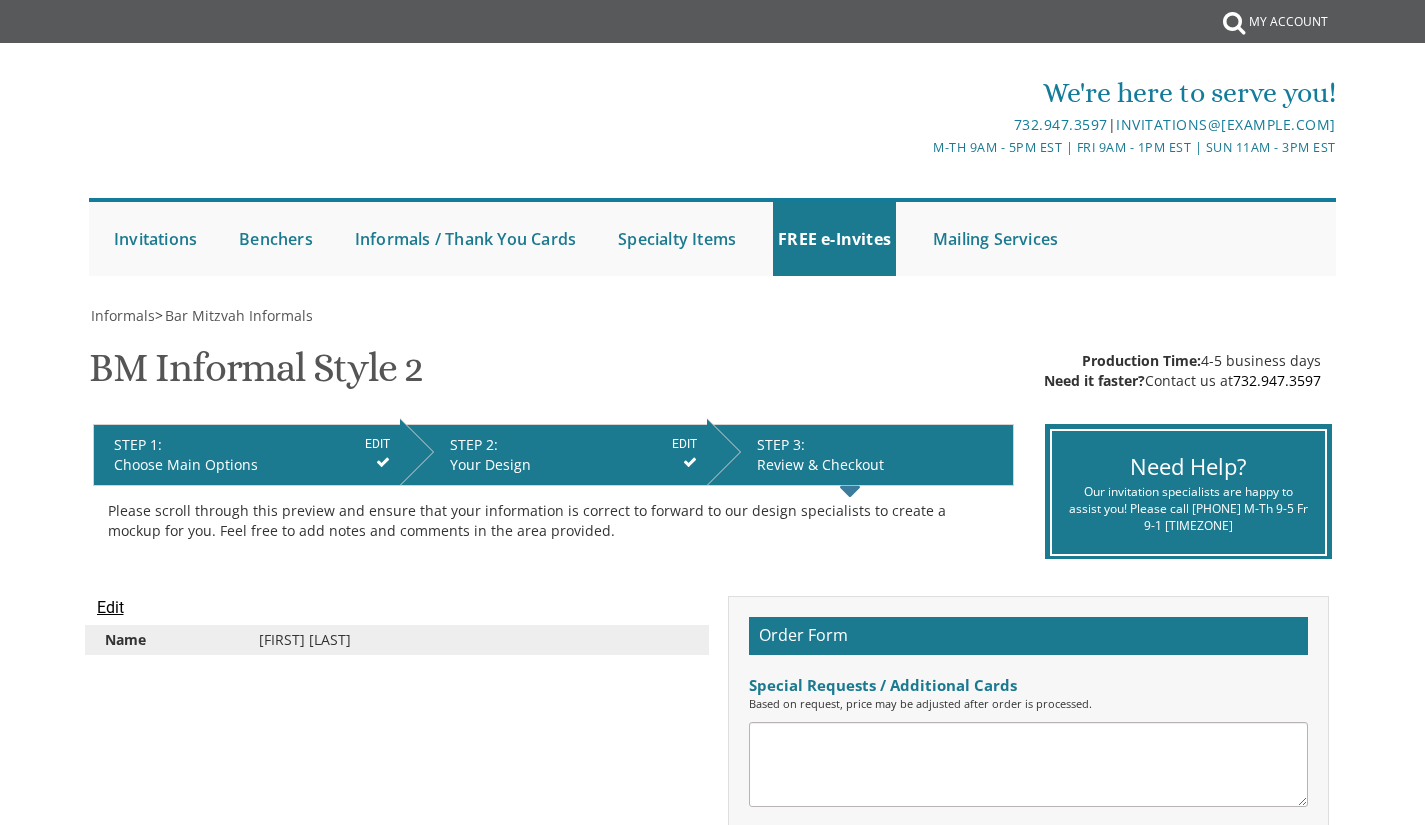 scroll, scrollTop: 0, scrollLeft: 0, axis: both 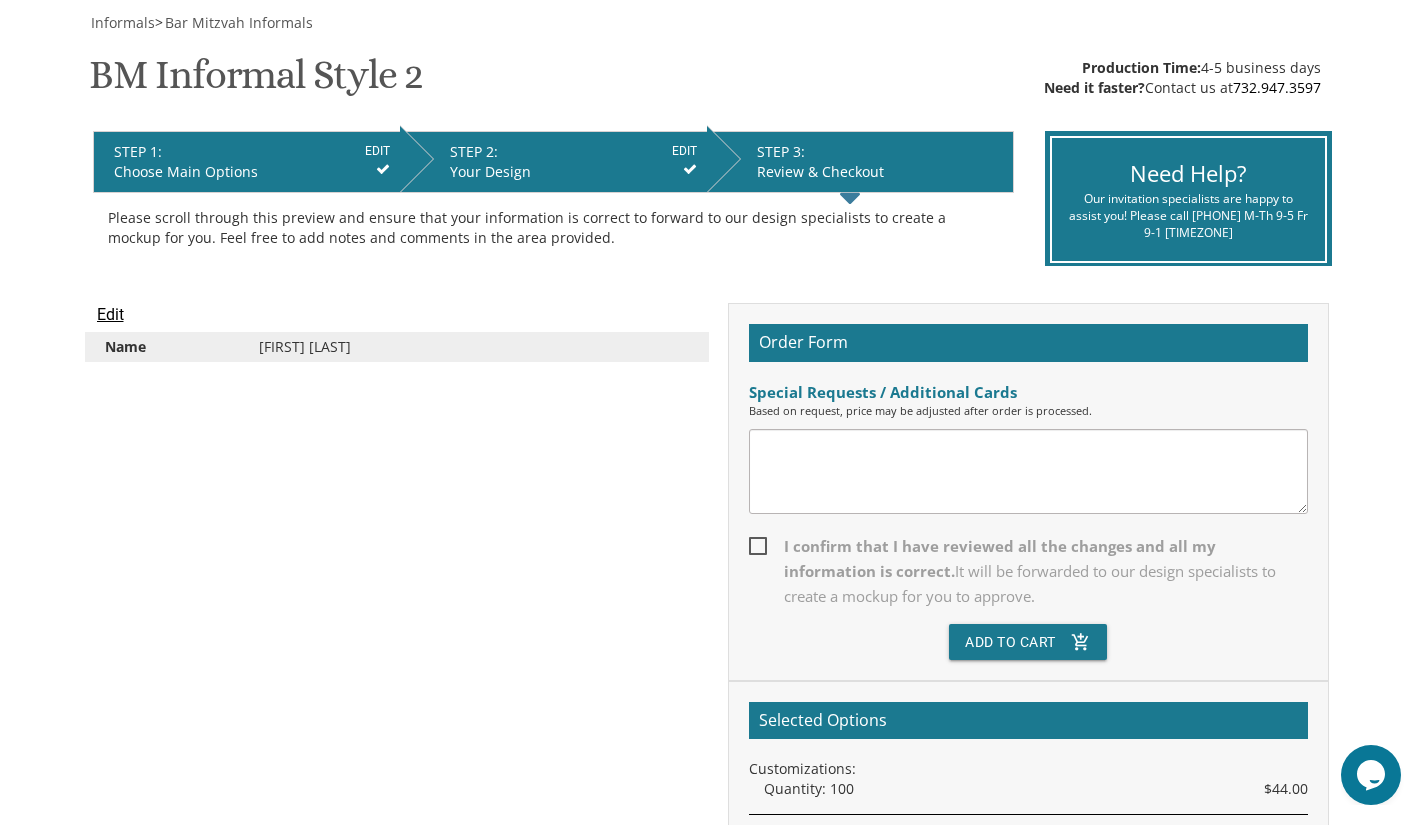 click on "I confirm that I have reviewed all the changes and all my information is correct.   It will be forwarded to our design specialists to create a mockup for you to approve." at bounding box center (1028, 571) 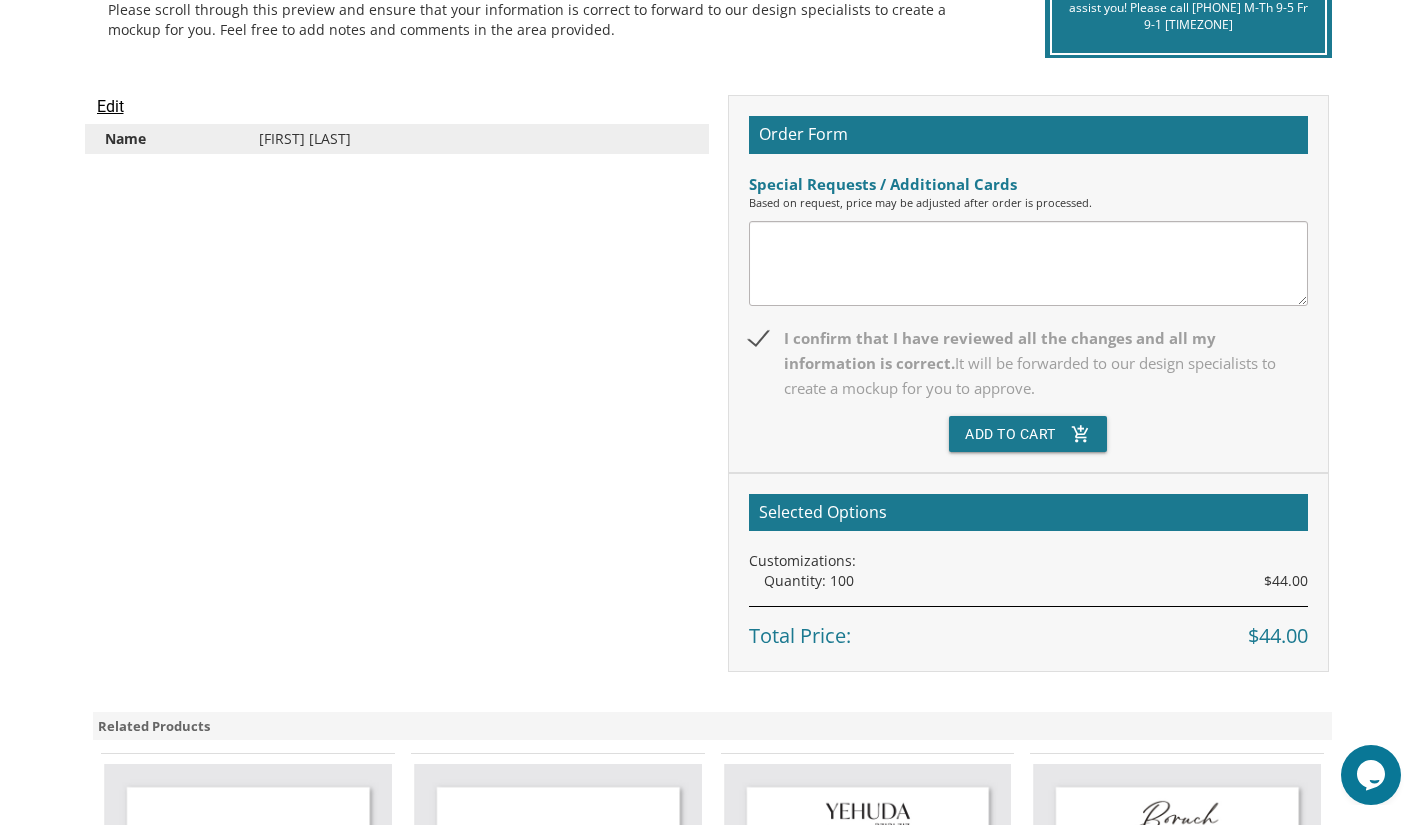 scroll, scrollTop: 502, scrollLeft: 0, axis: vertical 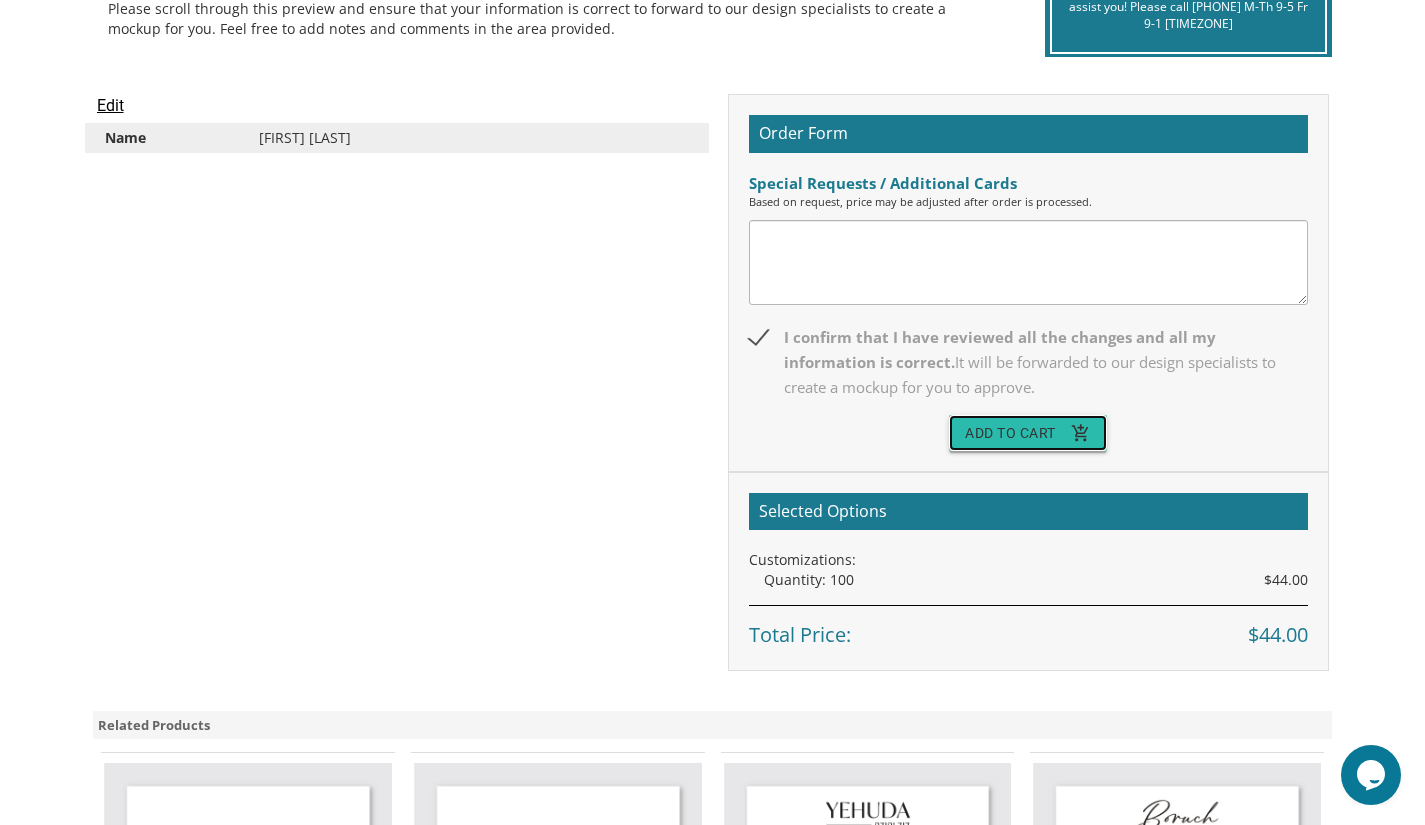 click on "Add To Cart
add_shopping_cart" at bounding box center (1028, 433) 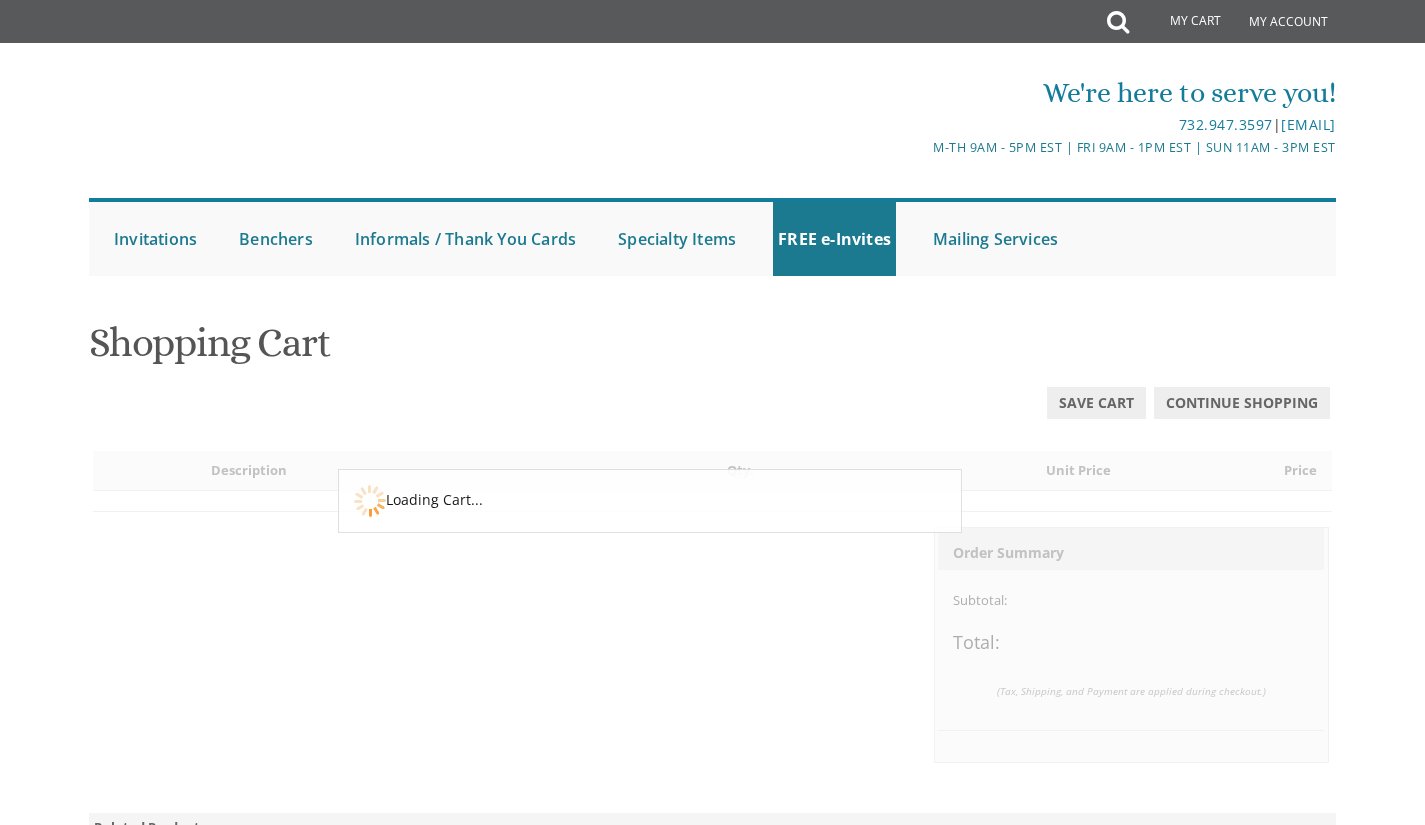 scroll, scrollTop: 0, scrollLeft: 0, axis: both 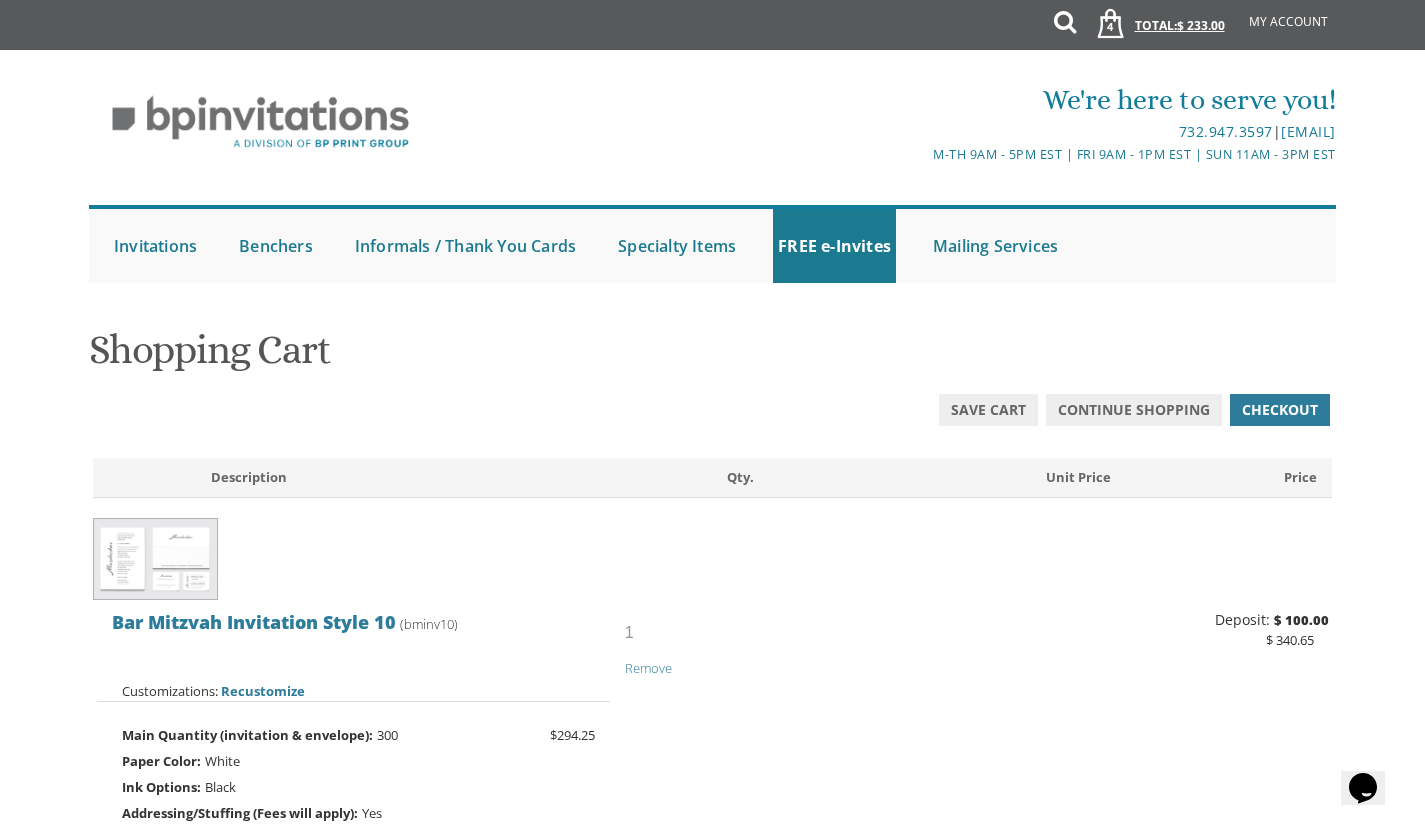 click on "$ 233.00" at bounding box center [1201, 25] 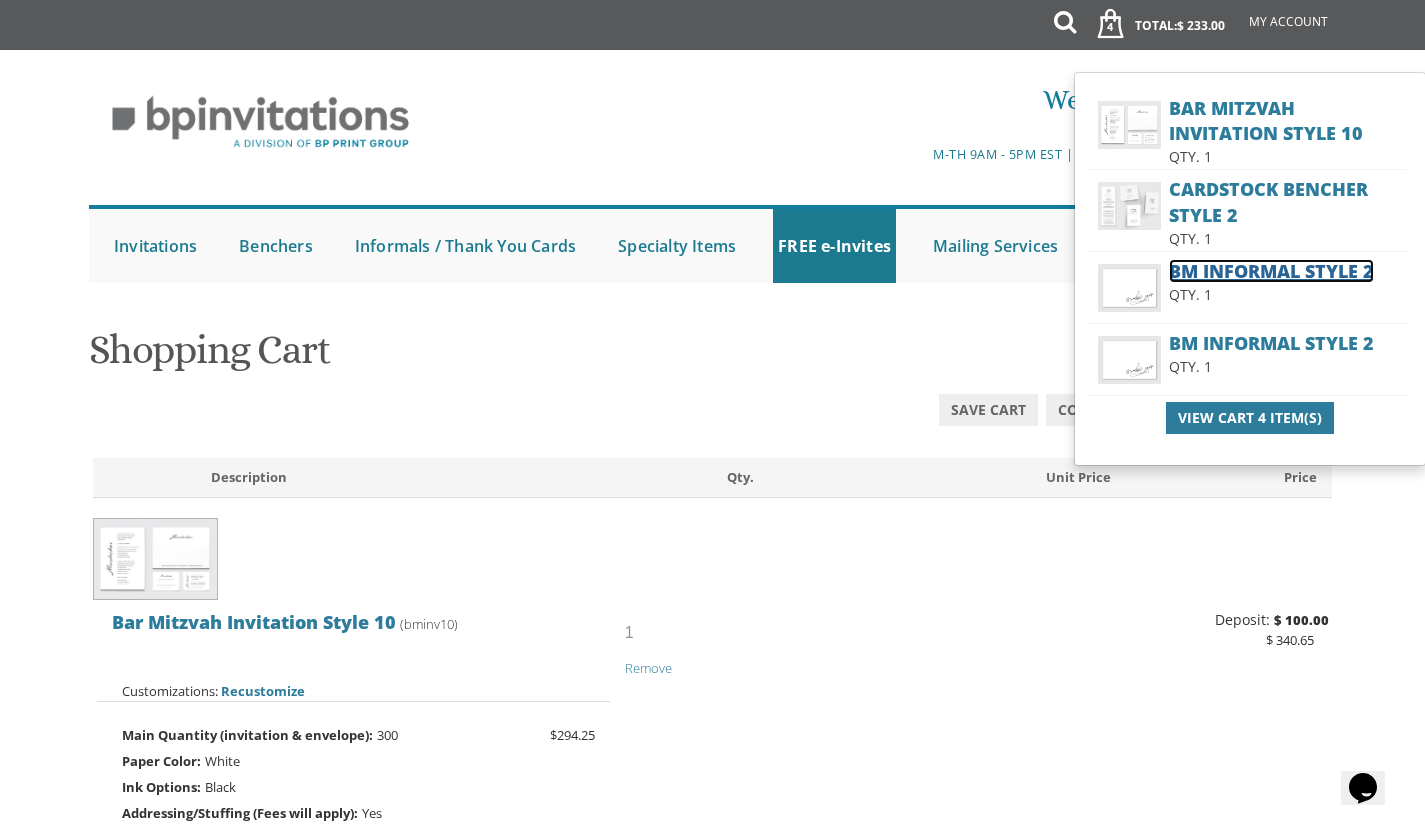 click on "BM Informal Style 2" at bounding box center [1271, 271] 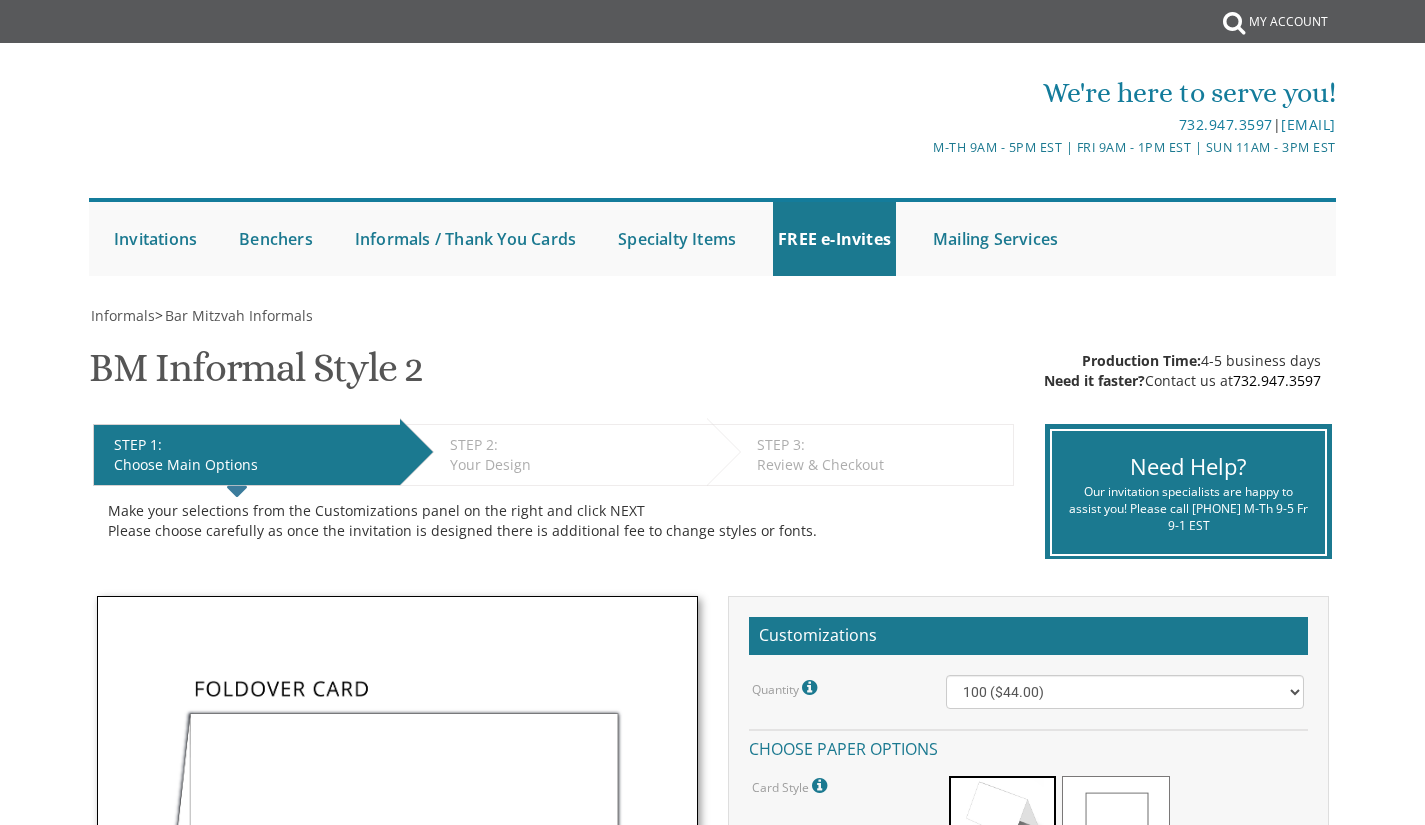 scroll, scrollTop: 0, scrollLeft: 0, axis: both 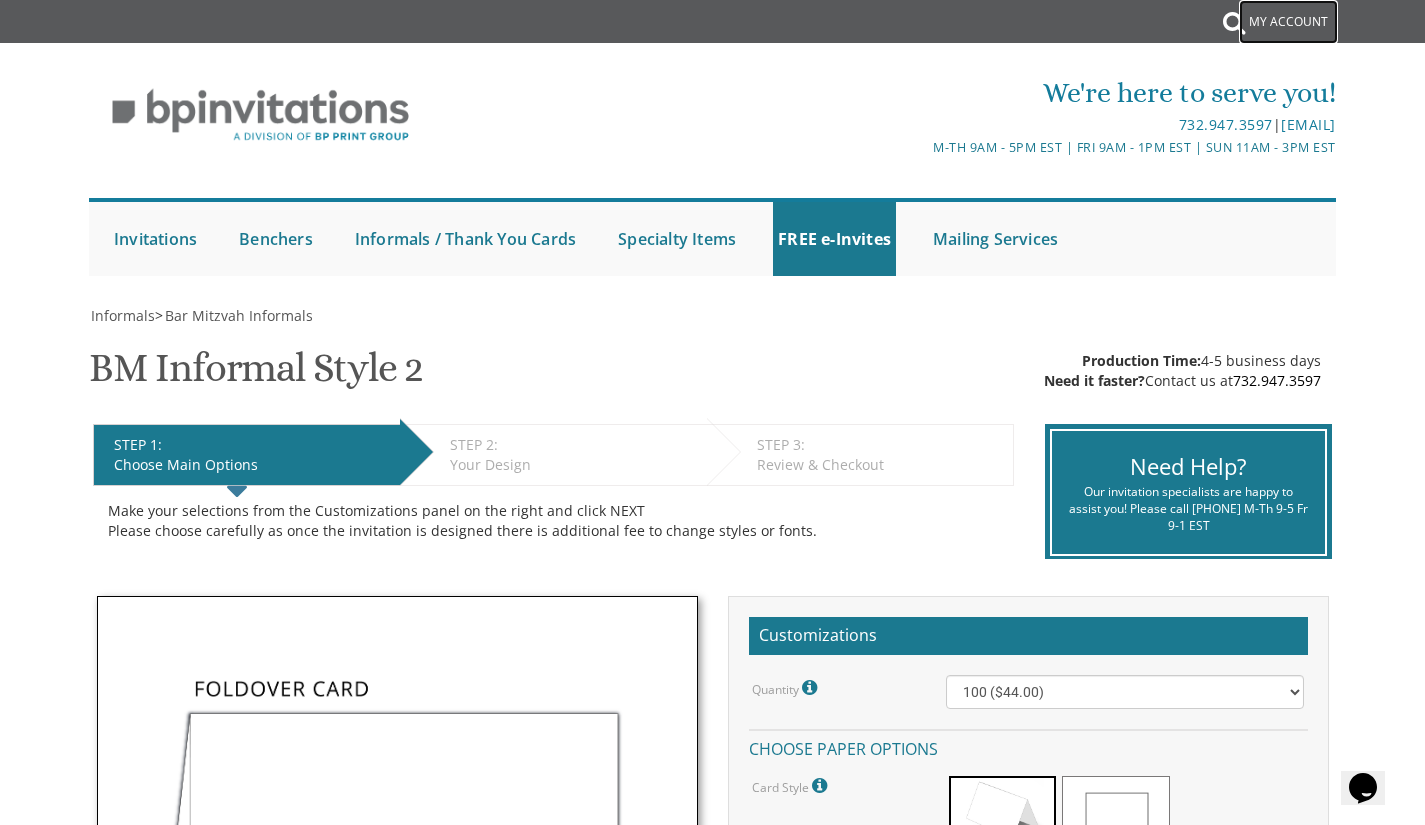 click on "My Account" at bounding box center (1288, 22) 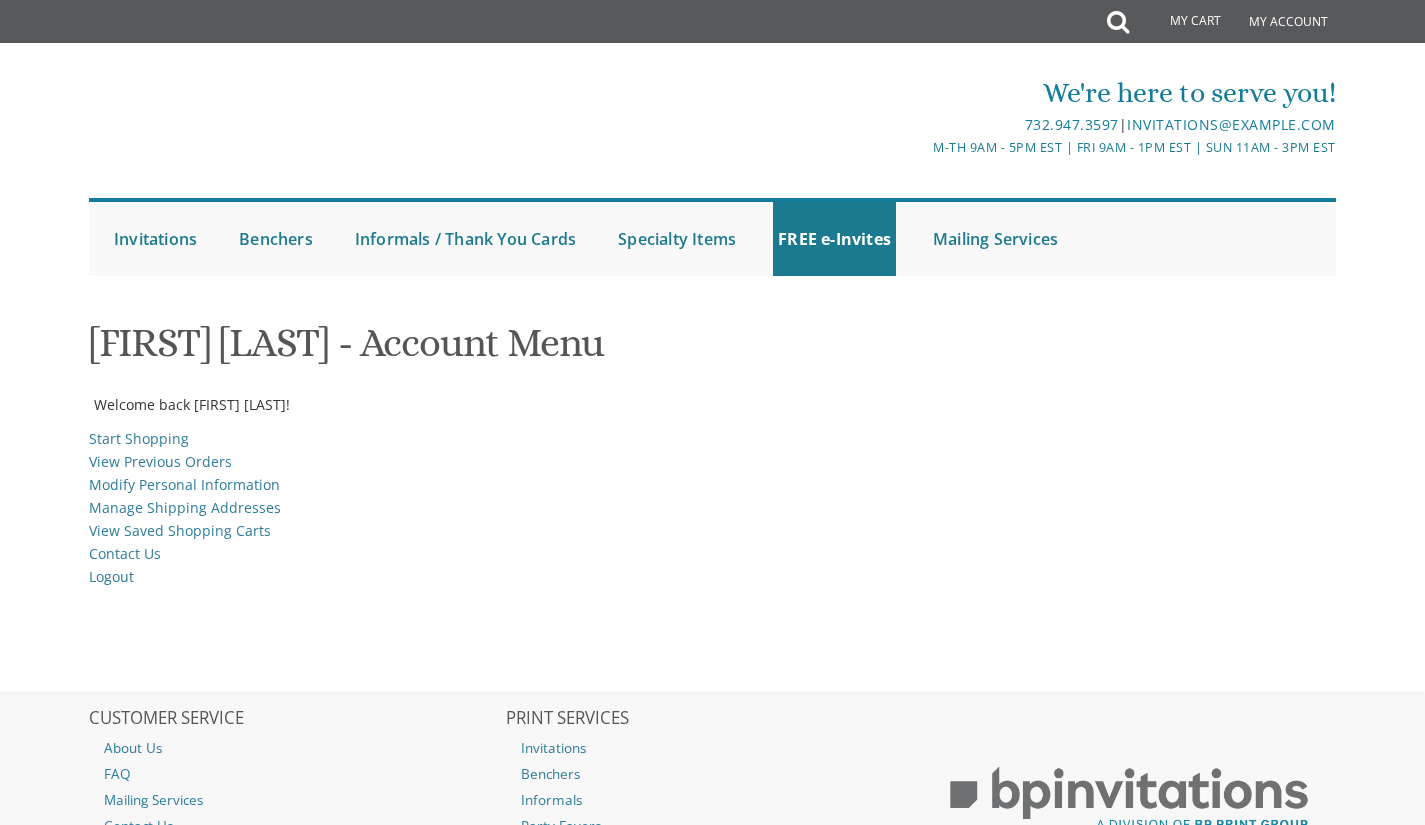 scroll, scrollTop: 0, scrollLeft: 0, axis: both 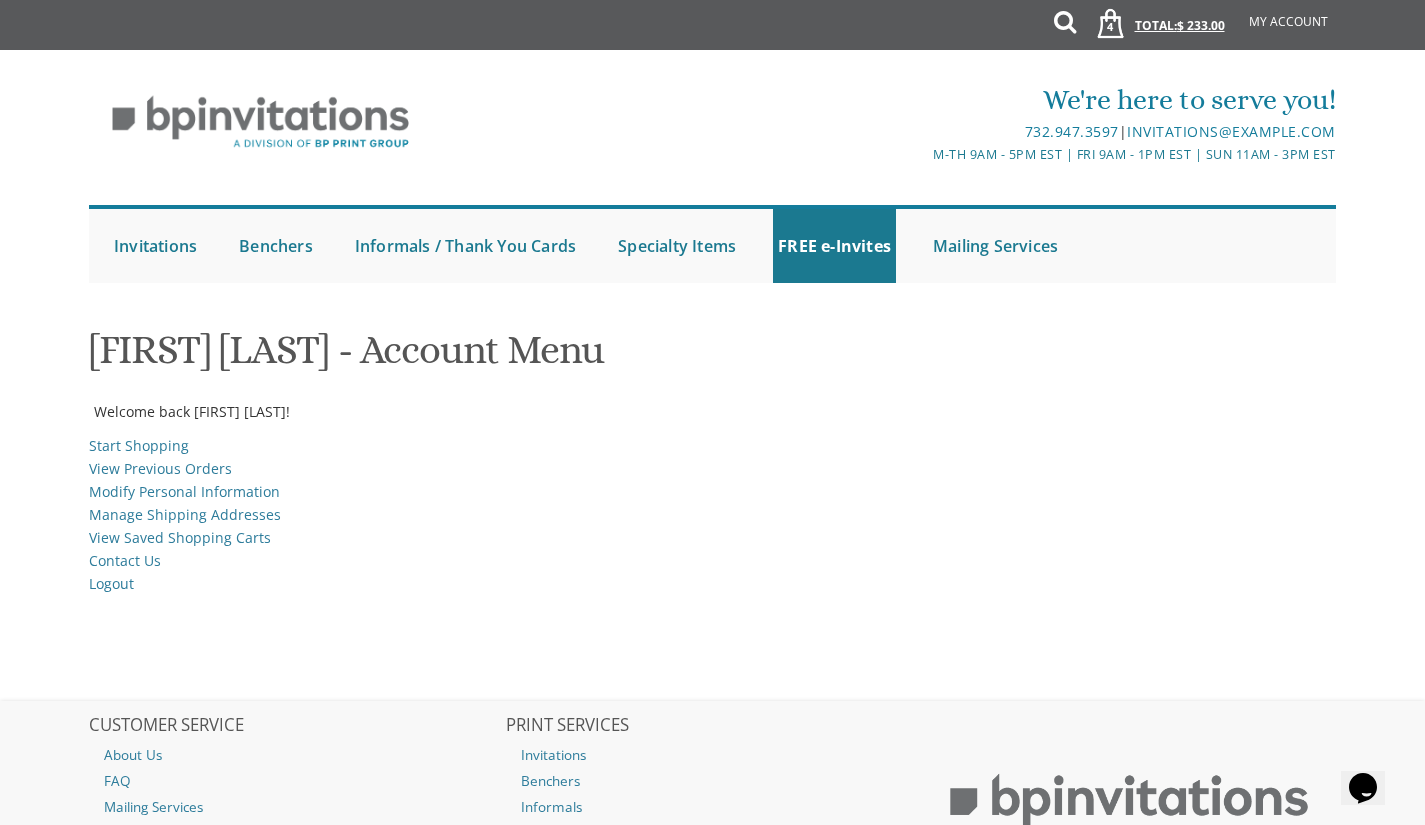 click on "$ 233.00" at bounding box center [1201, 25] 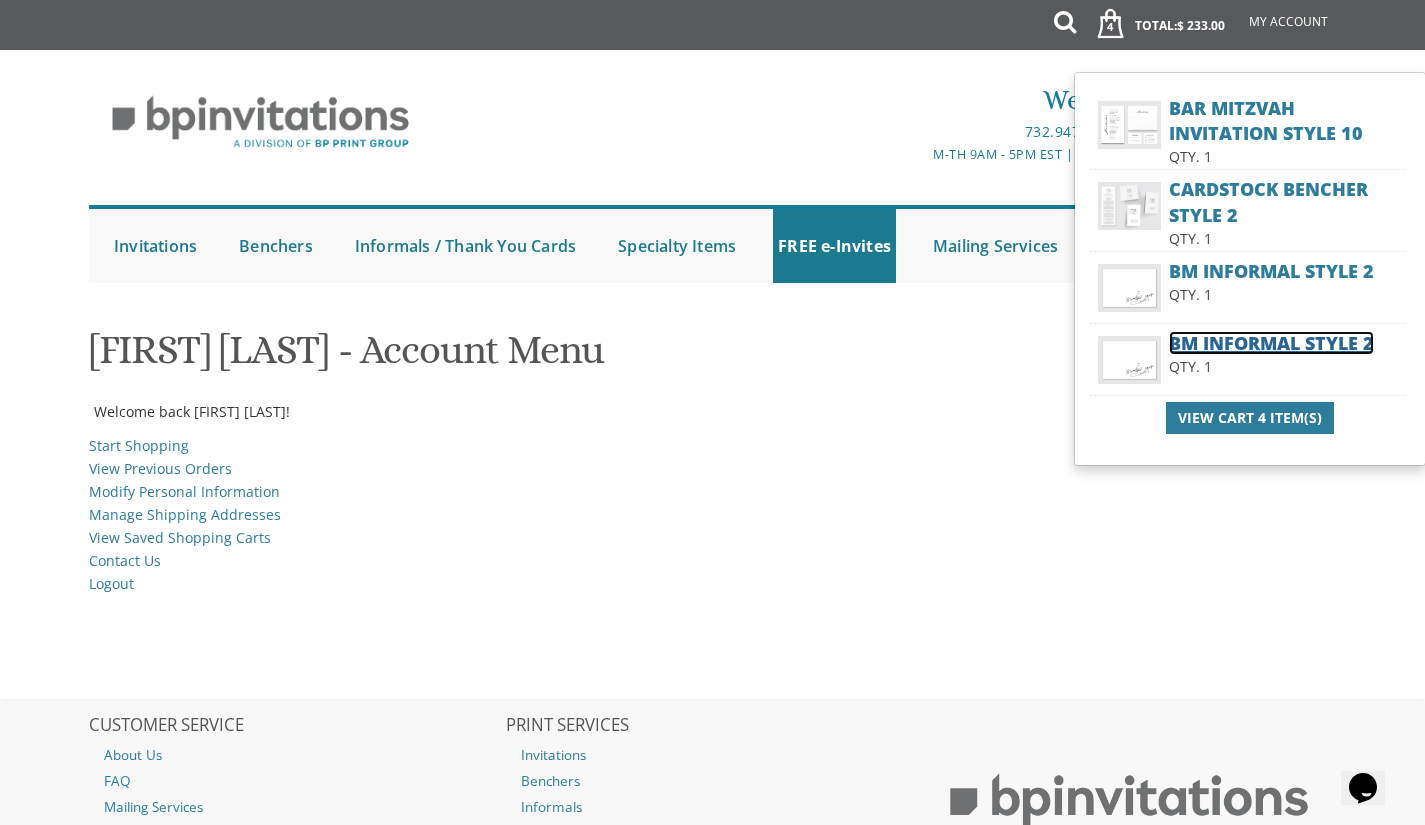 click on "BM Informal Style 2" at bounding box center (1271, 343) 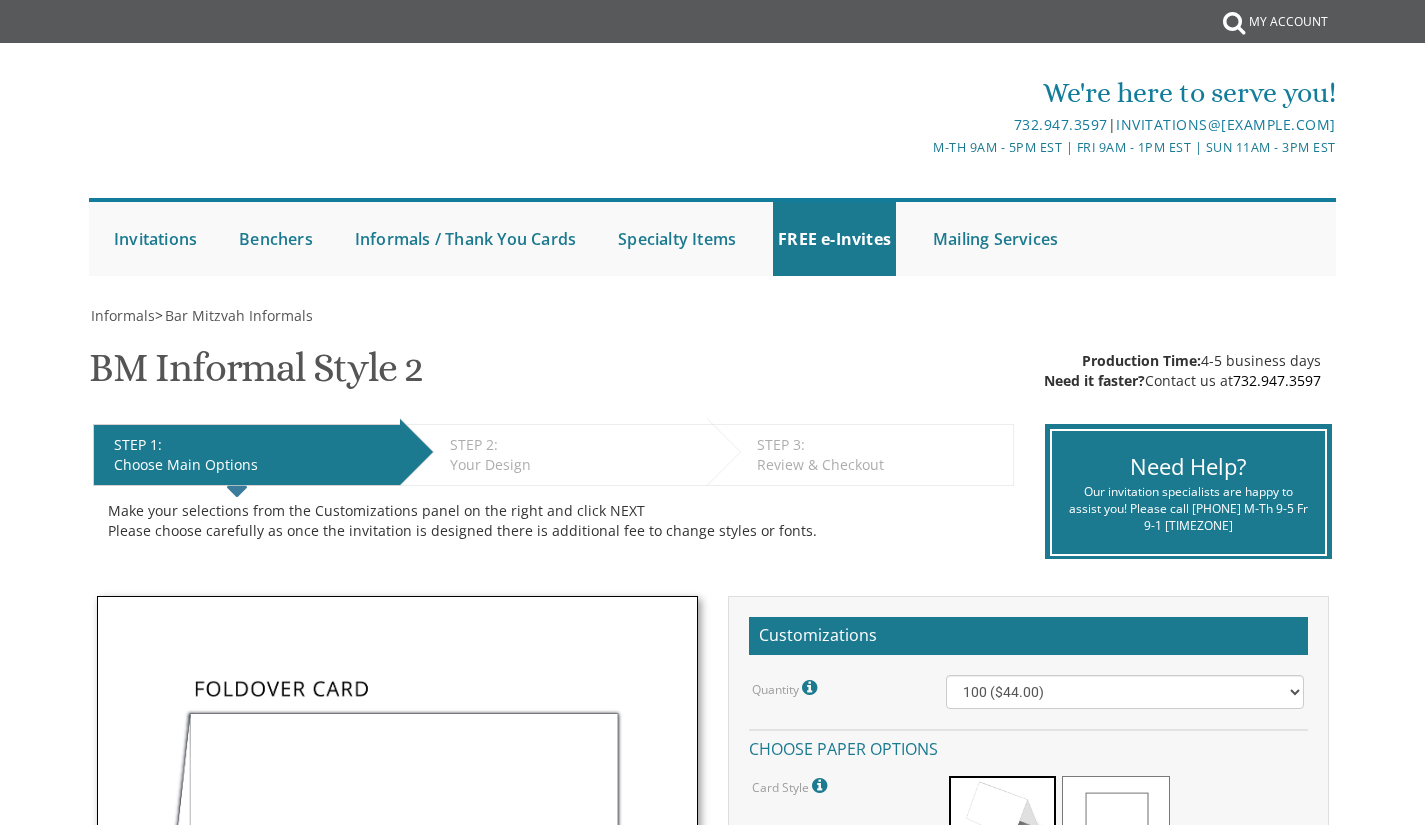 scroll, scrollTop: 0, scrollLeft: 0, axis: both 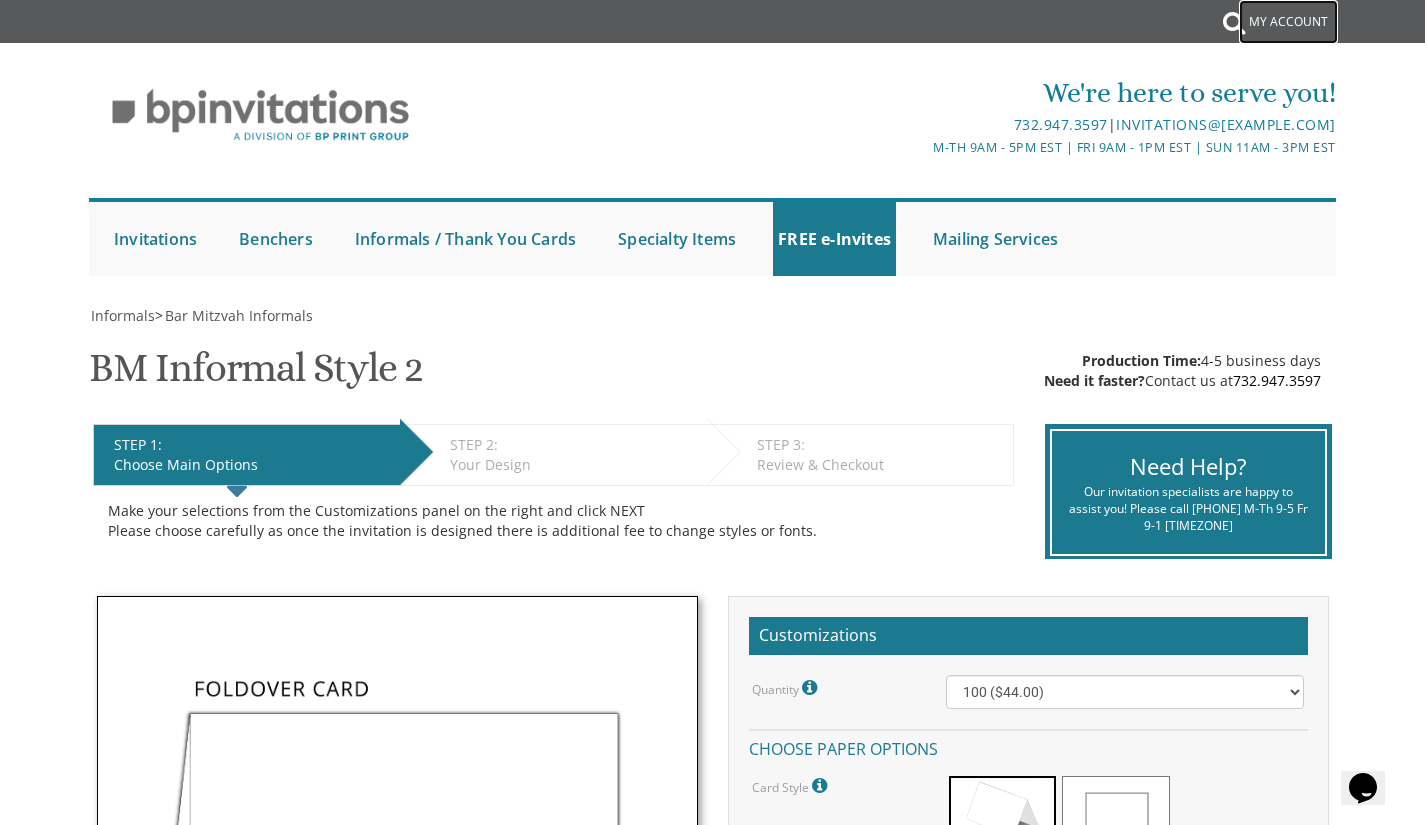 click on "My Account" at bounding box center (1288, 22) 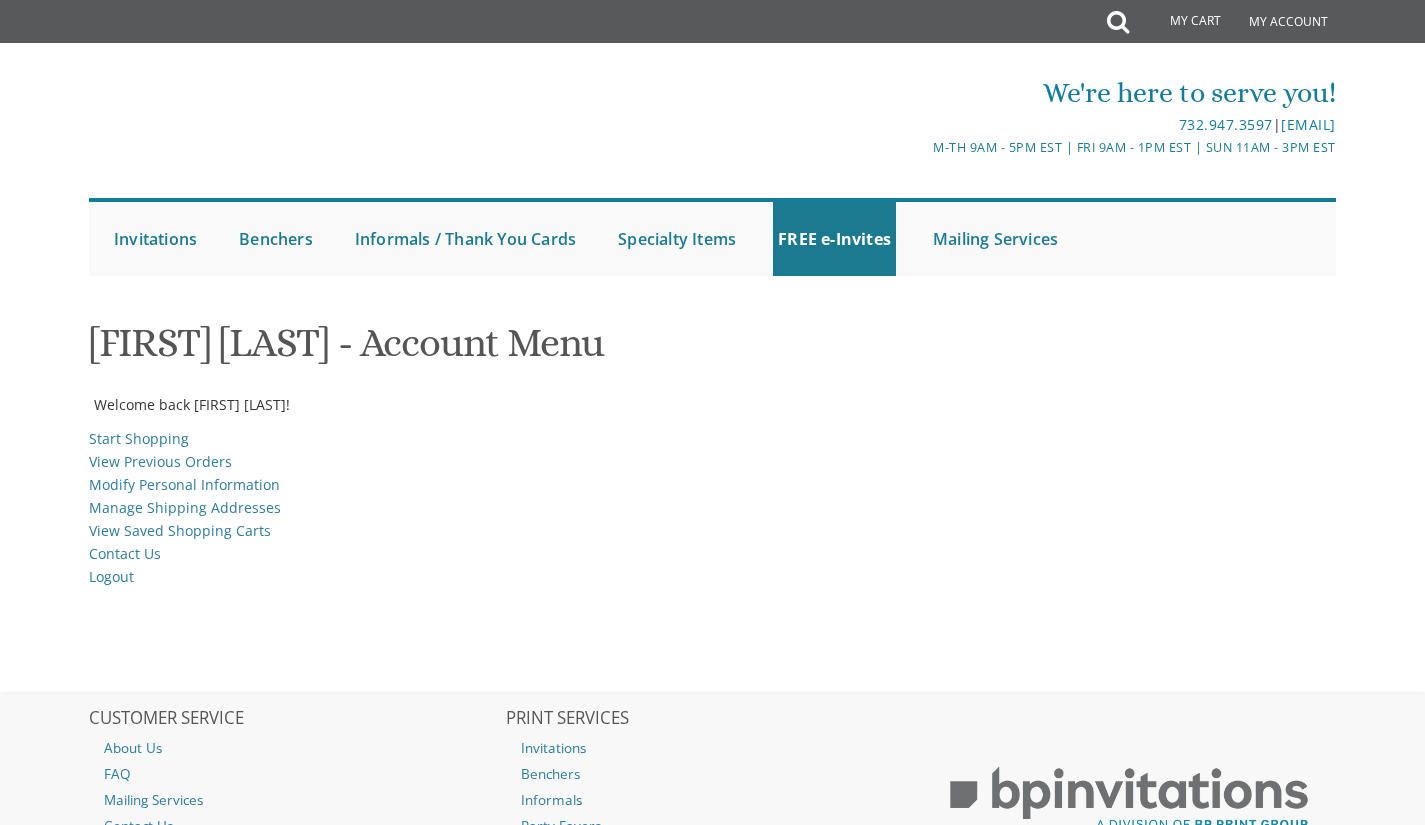 scroll, scrollTop: 0, scrollLeft: 0, axis: both 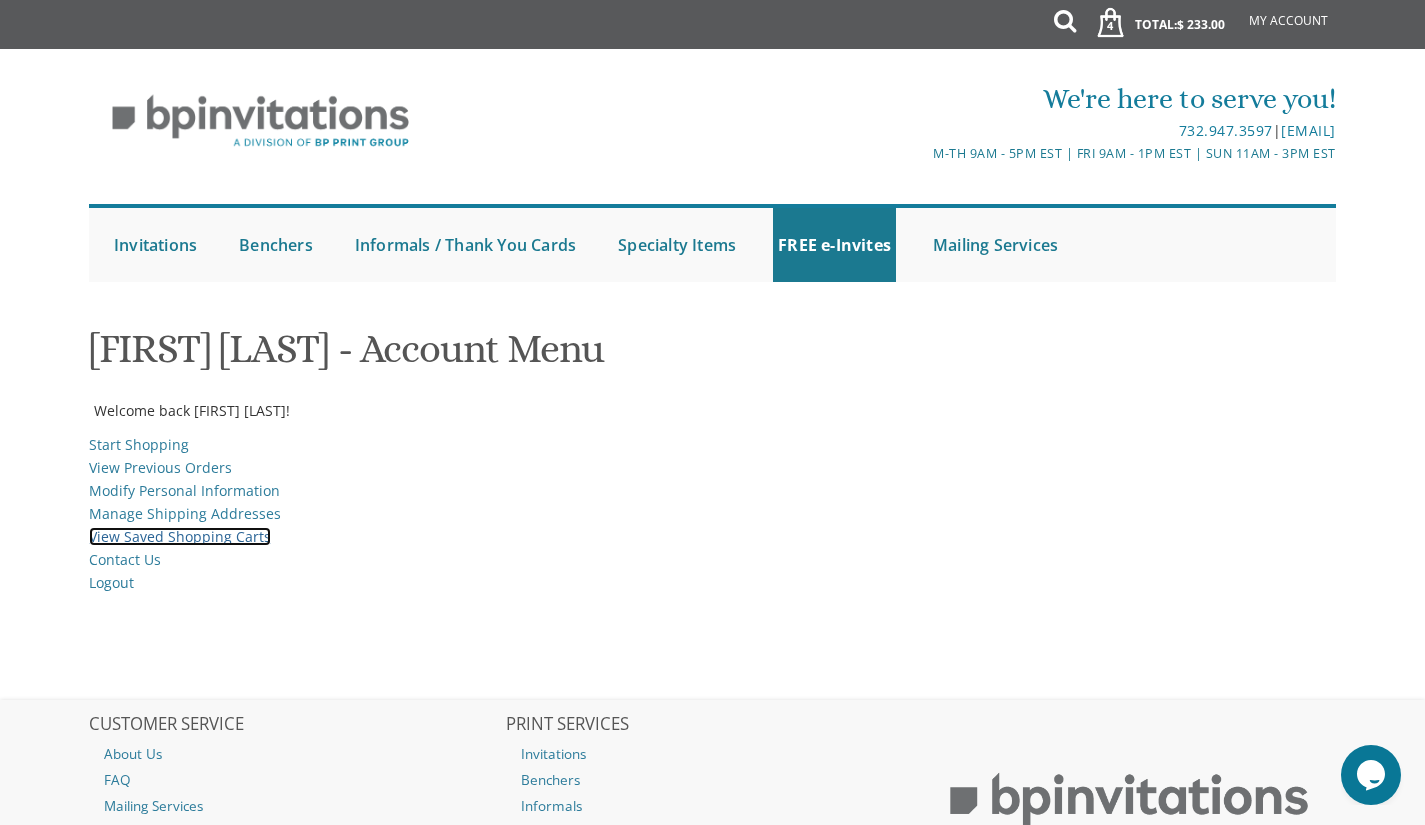 click on "View Saved Shopping Carts" at bounding box center (180, 536) 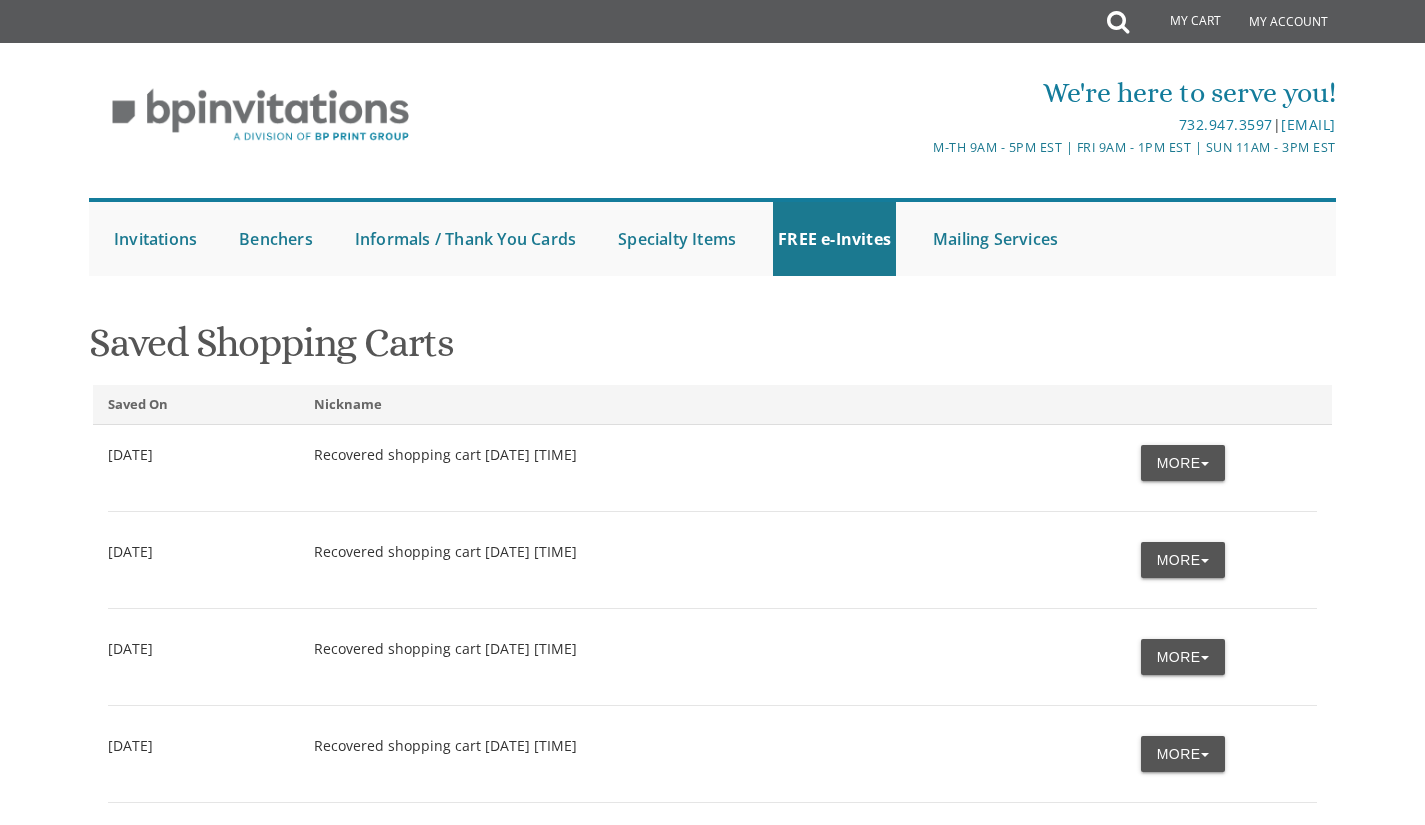 scroll, scrollTop: 0, scrollLeft: 0, axis: both 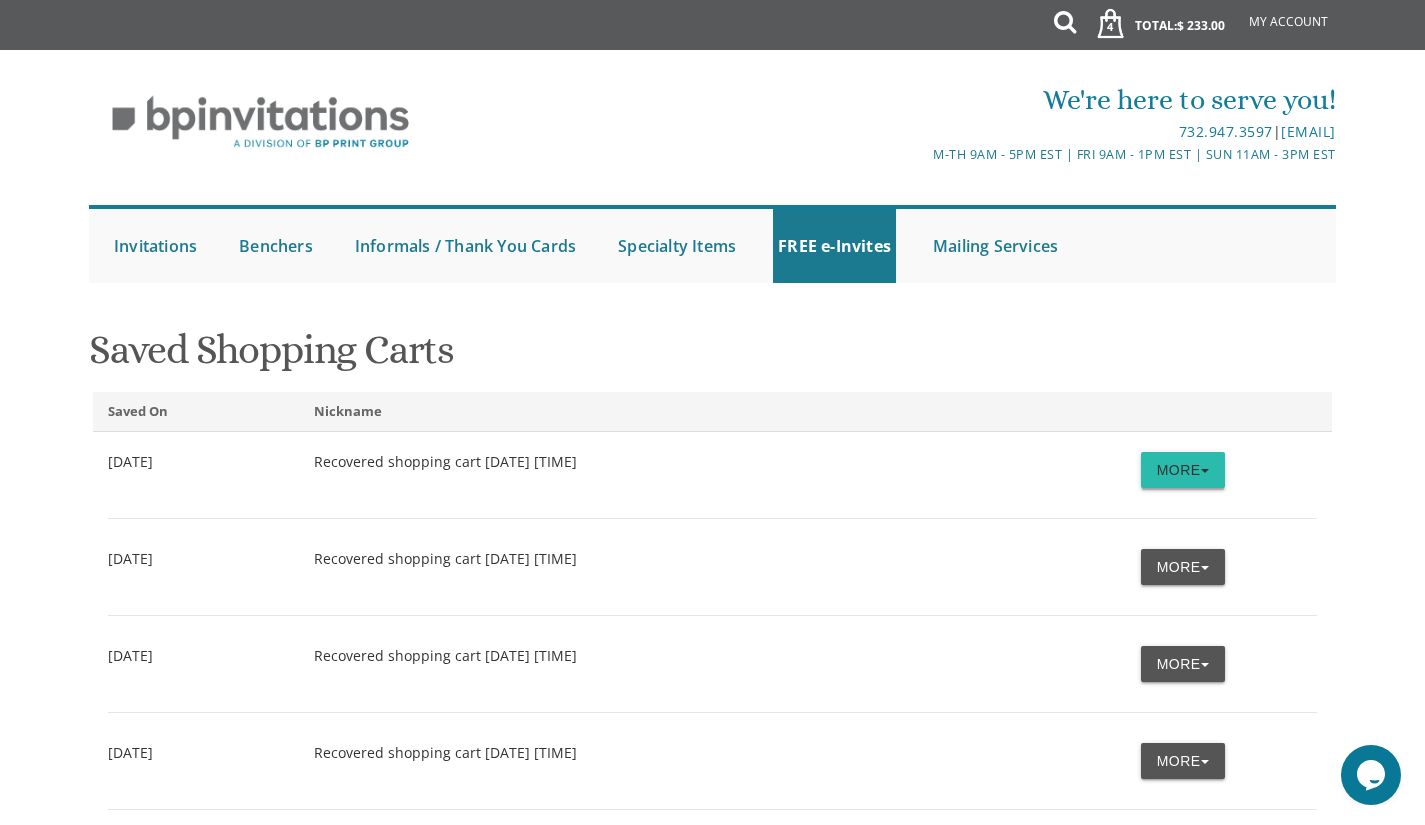 click on "More" at bounding box center [1183, 470] 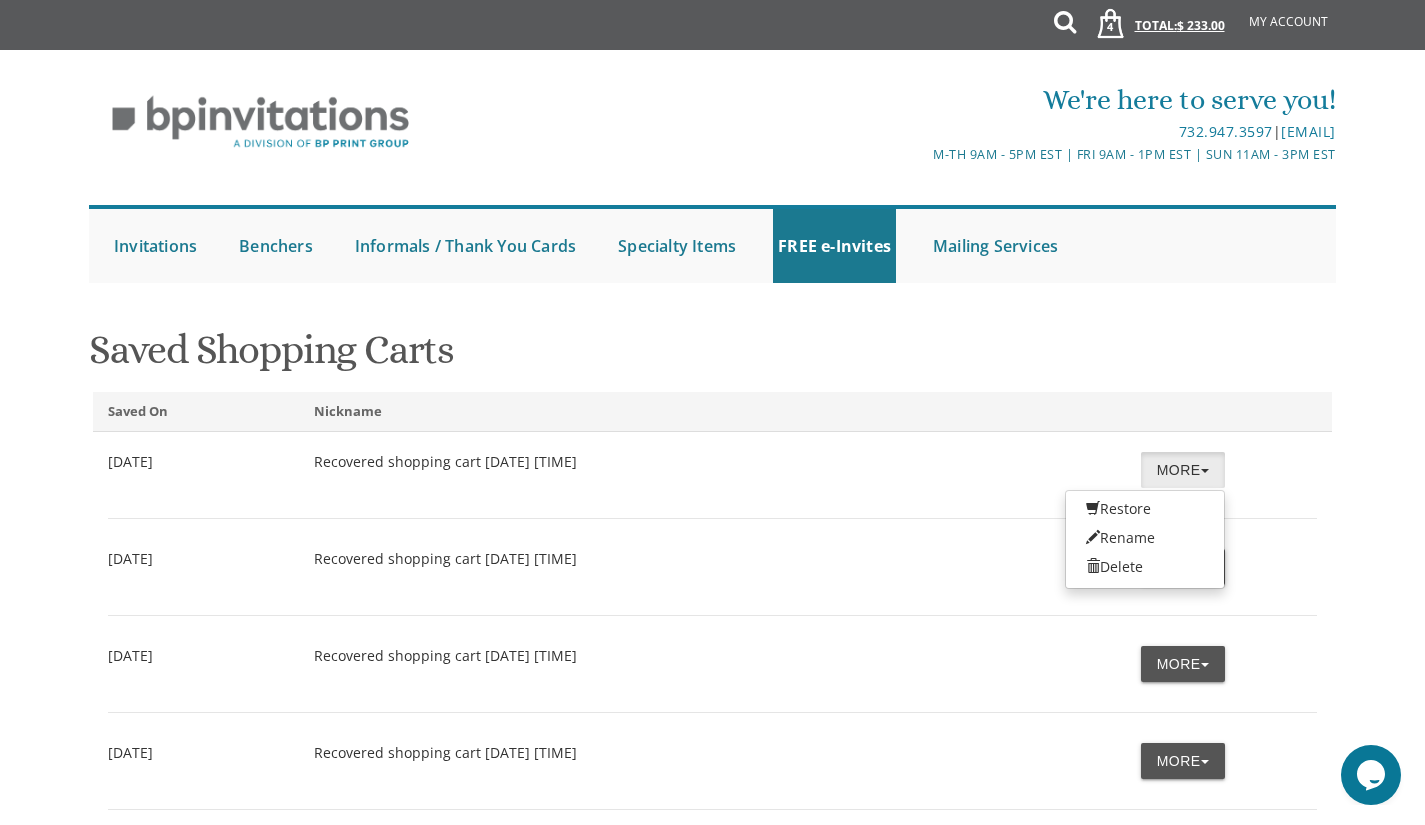 click on "4" at bounding box center [1110, 27] 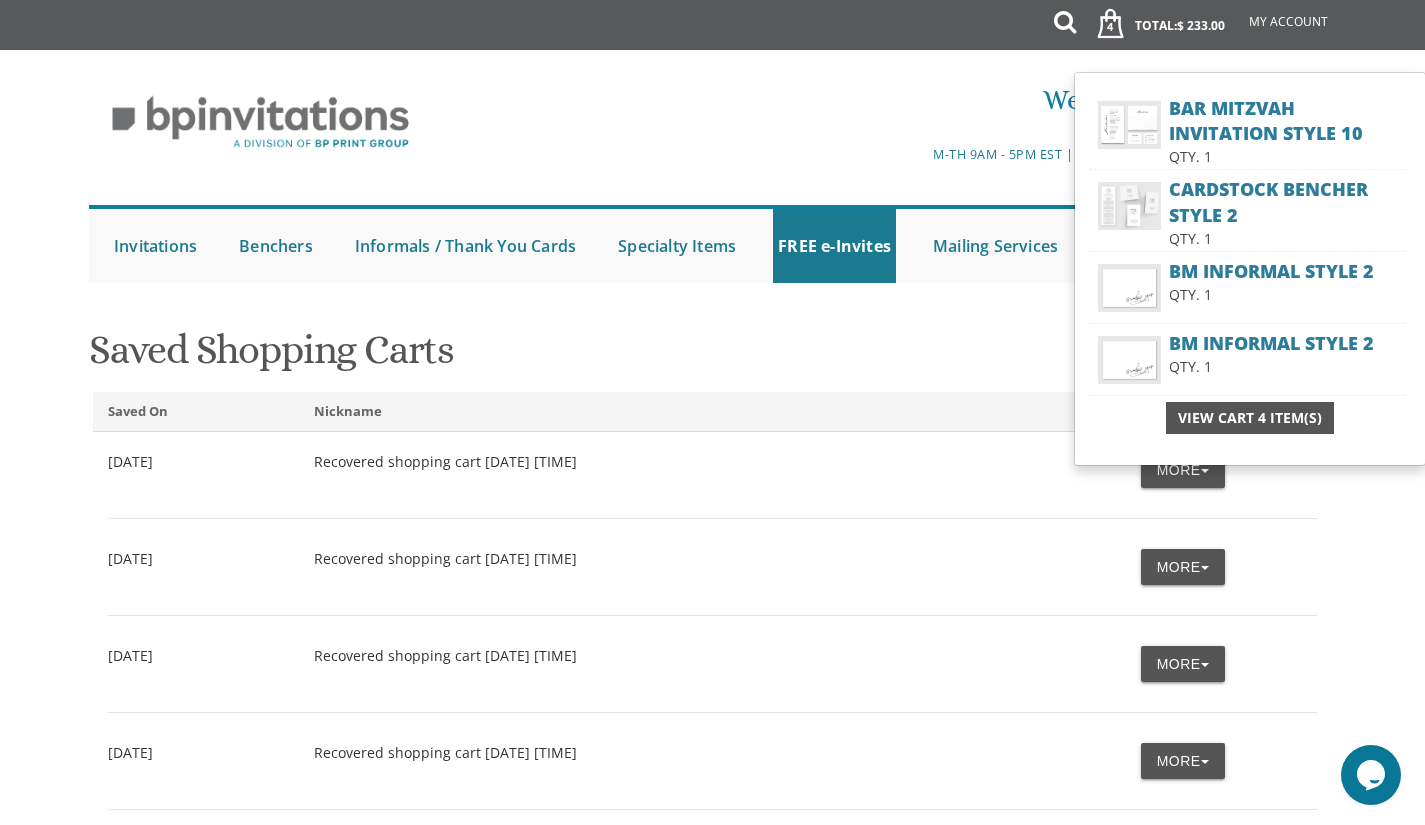 click on "View Cart 4  Item(s)" at bounding box center (1250, 418) 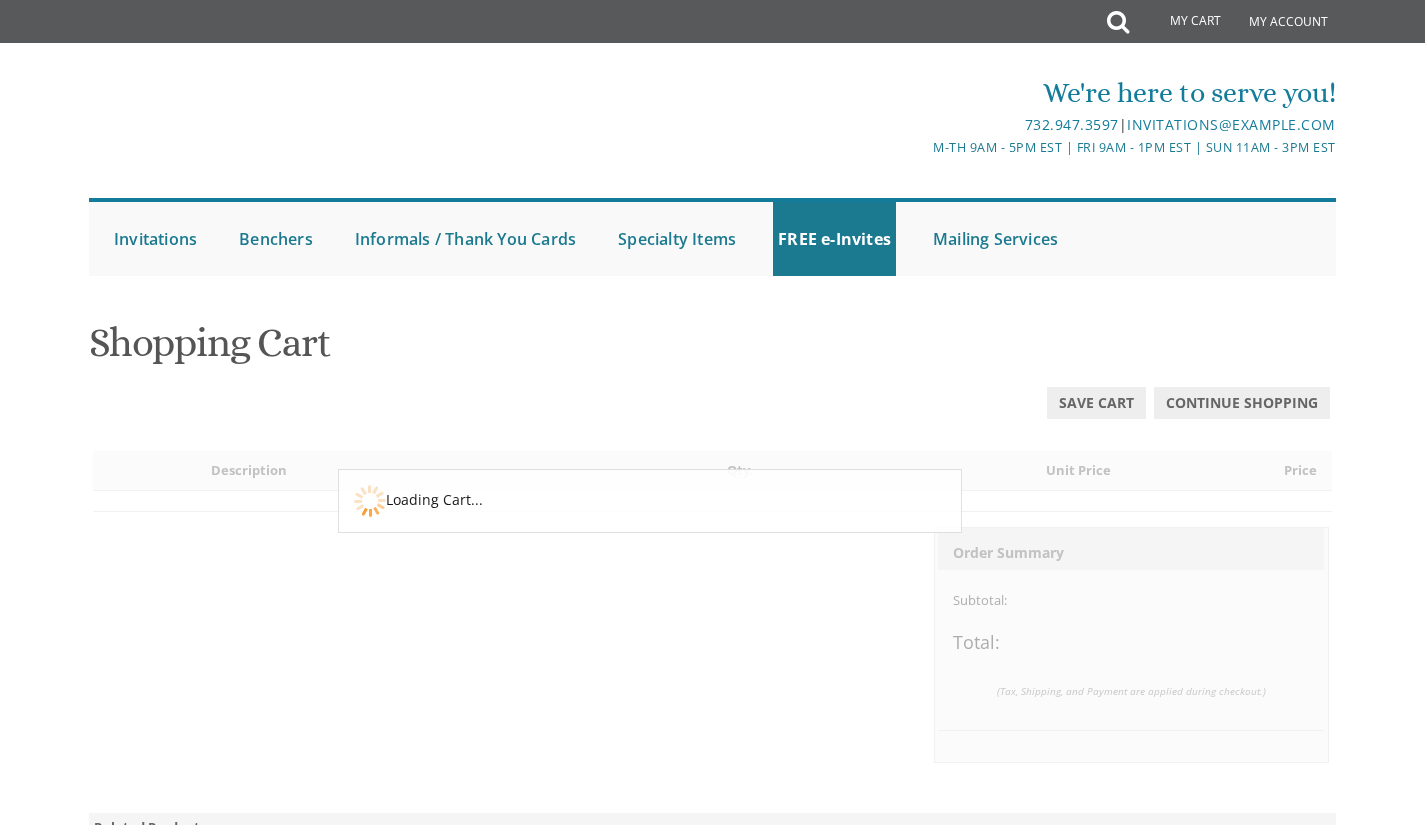 scroll, scrollTop: 0, scrollLeft: 0, axis: both 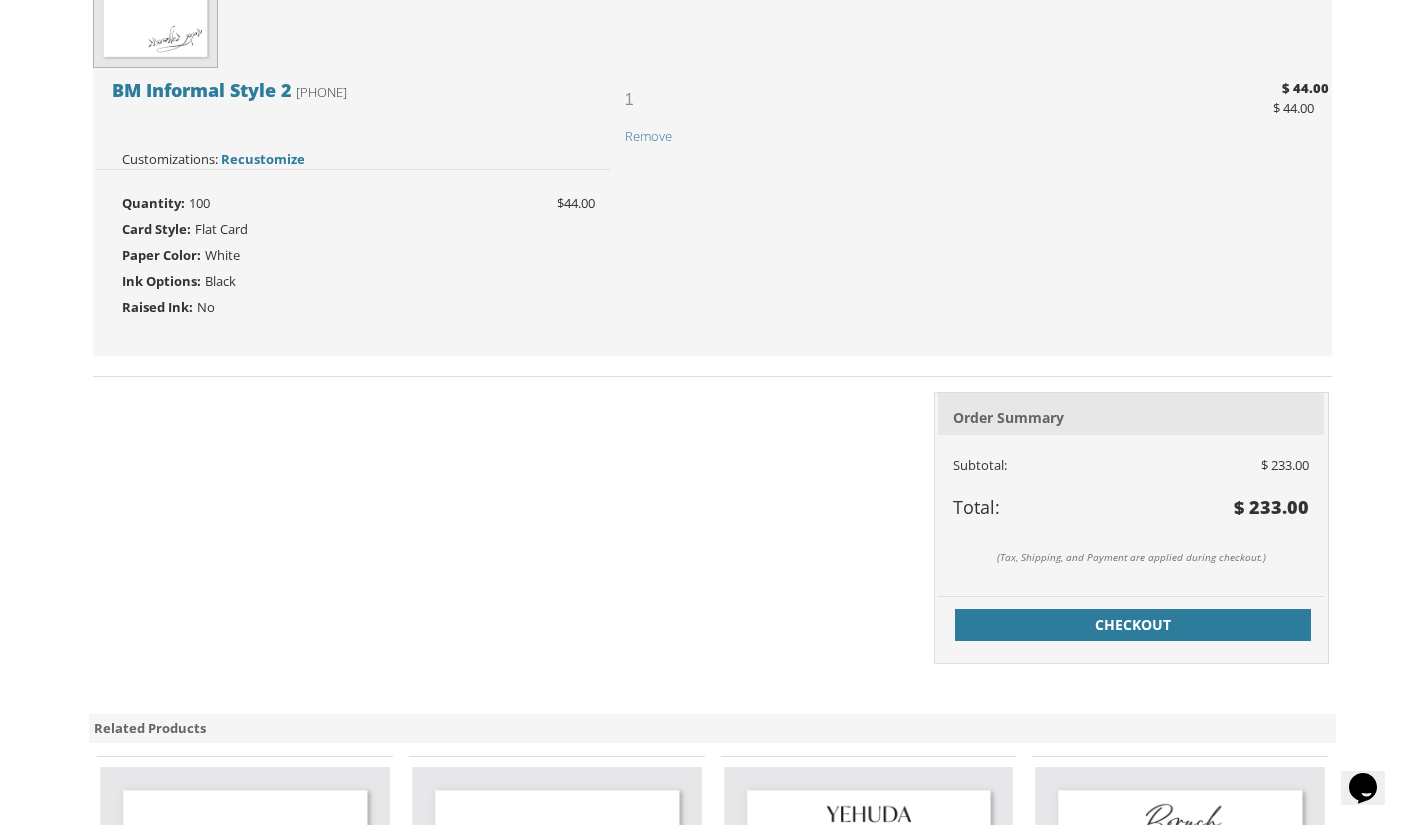 click on "Card Style:
Flat Card" at bounding box center [713, 229] 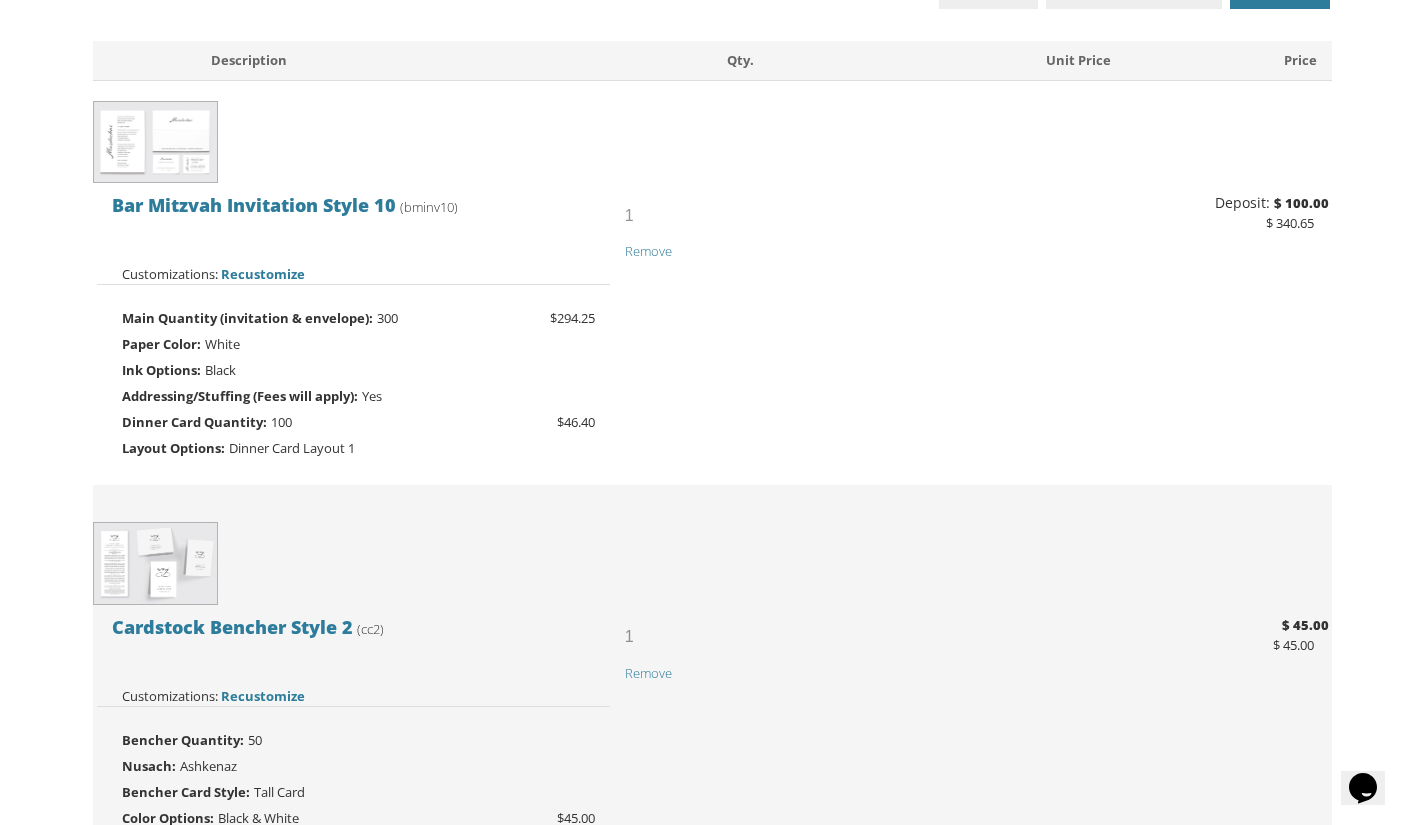 scroll, scrollTop: 0, scrollLeft: 0, axis: both 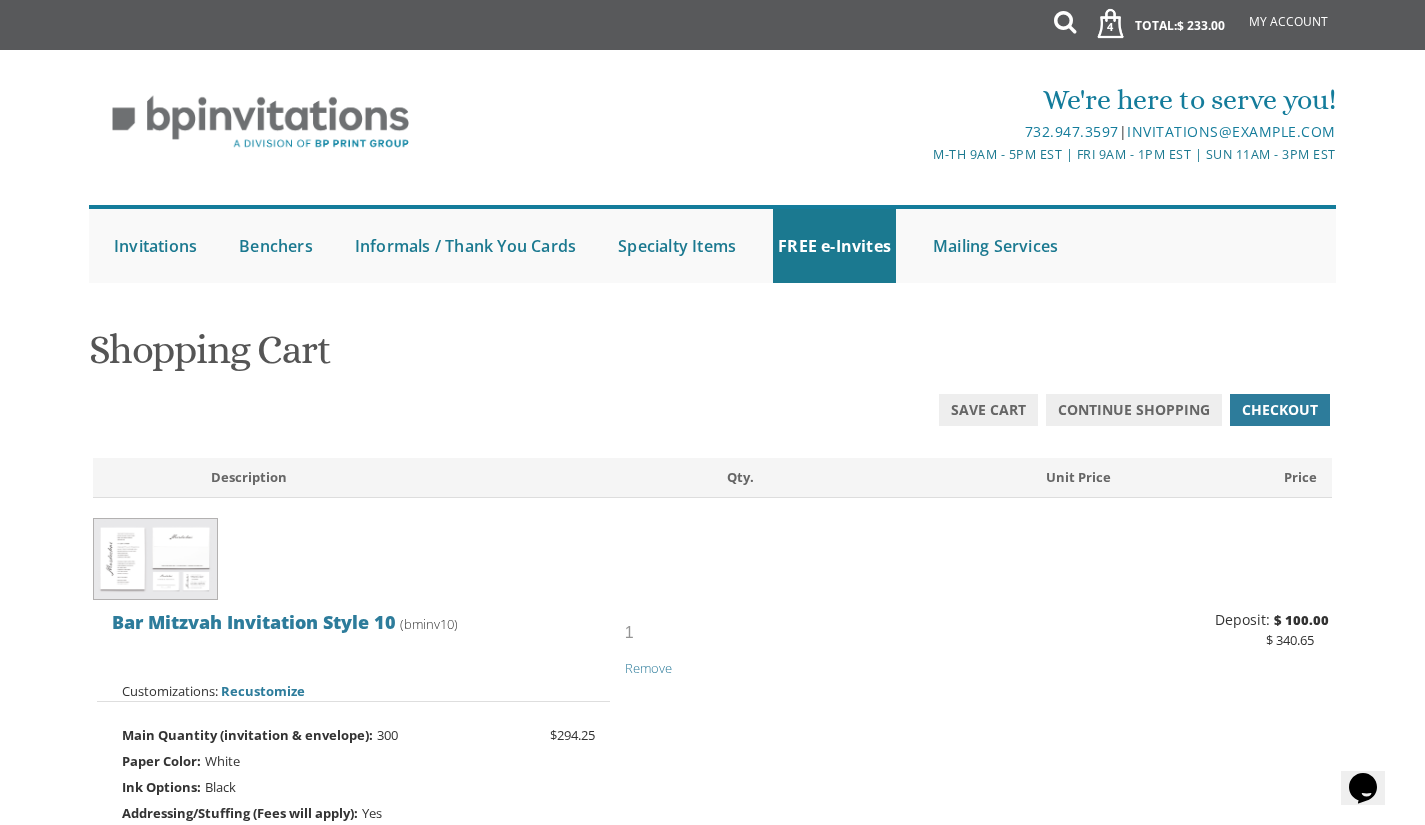 click on "We're here to serve you!" at bounding box center [921, 100] 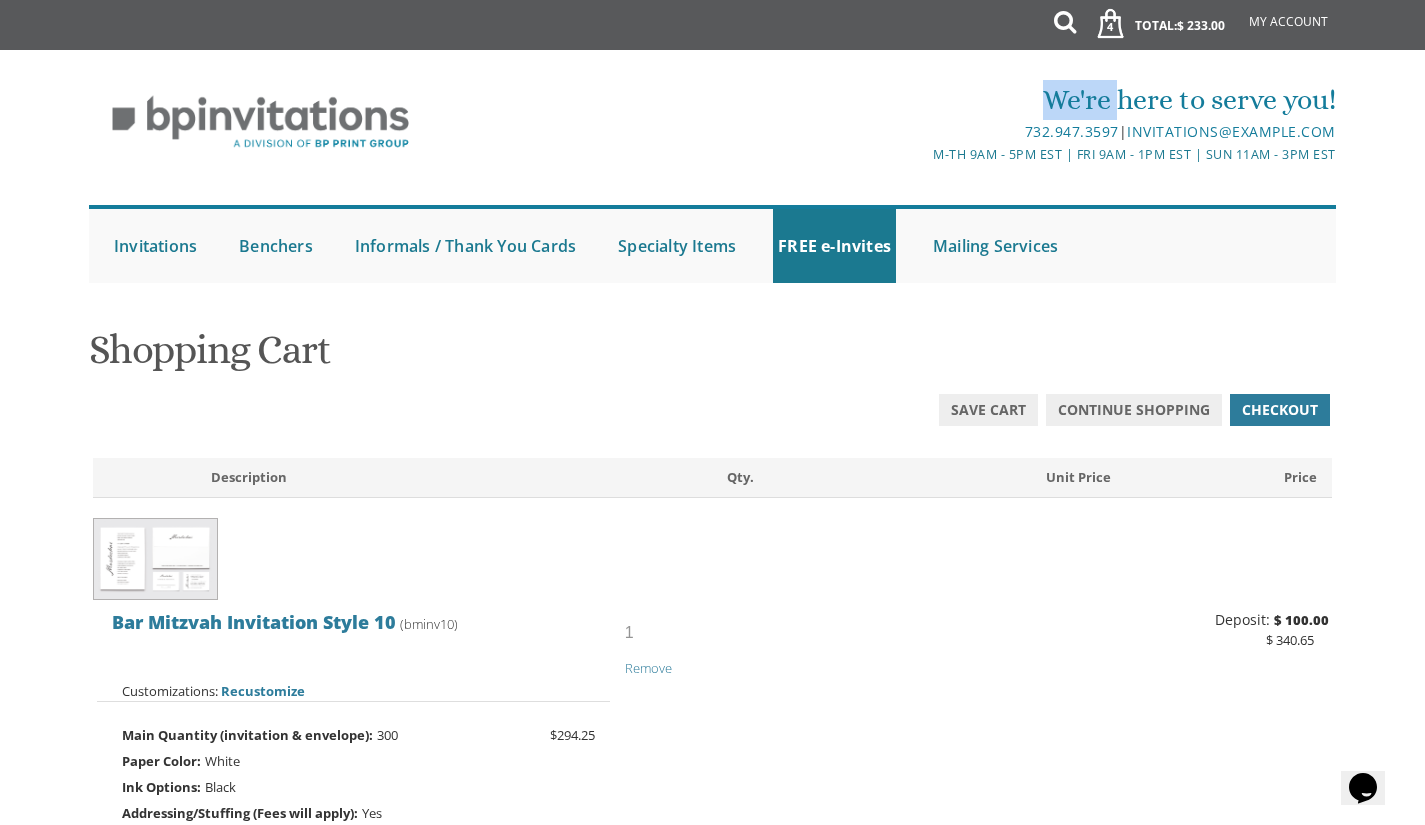 click on "We're here to serve you!" at bounding box center (921, 100) 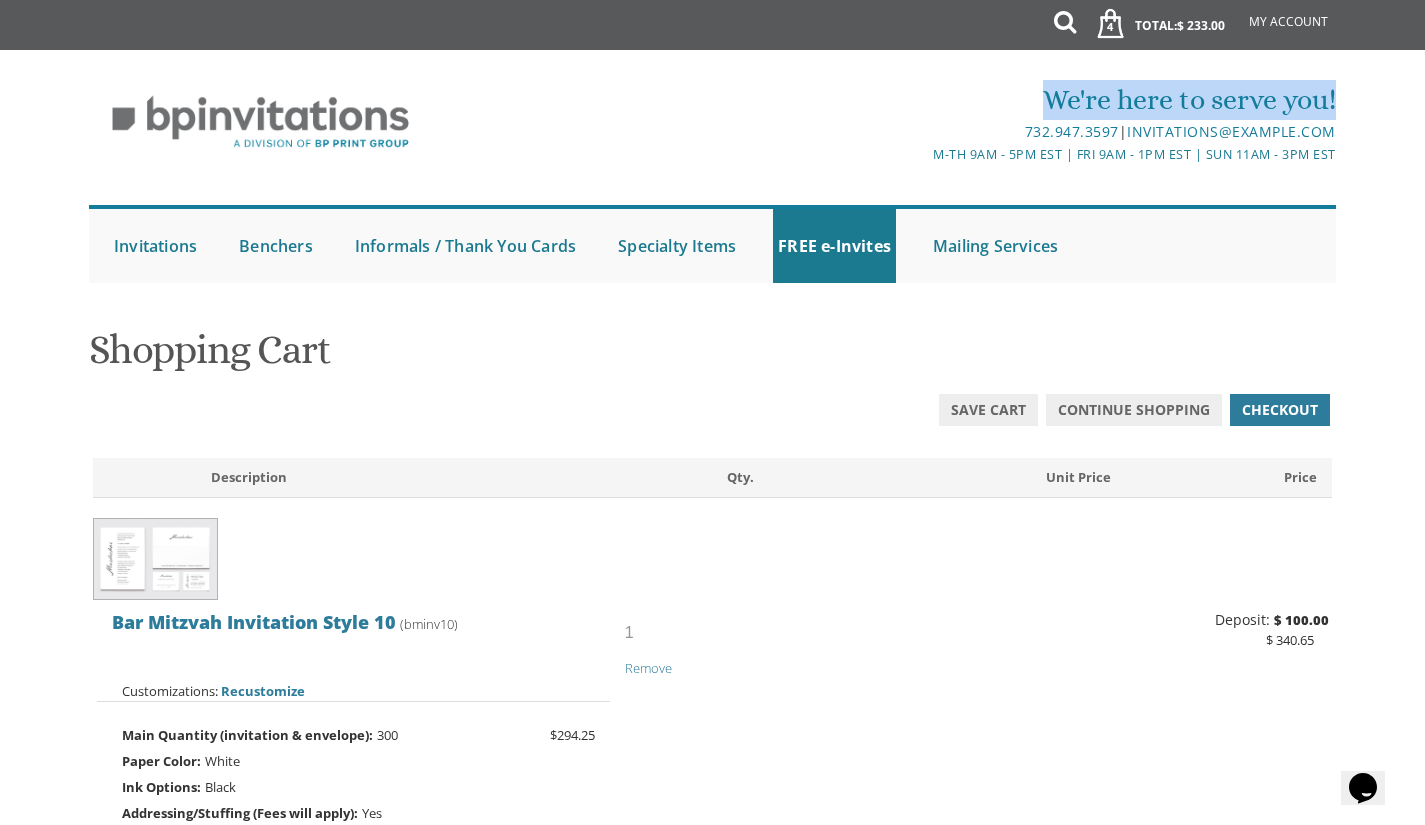 click on "We're here to serve you!" at bounding box center [921, 100] 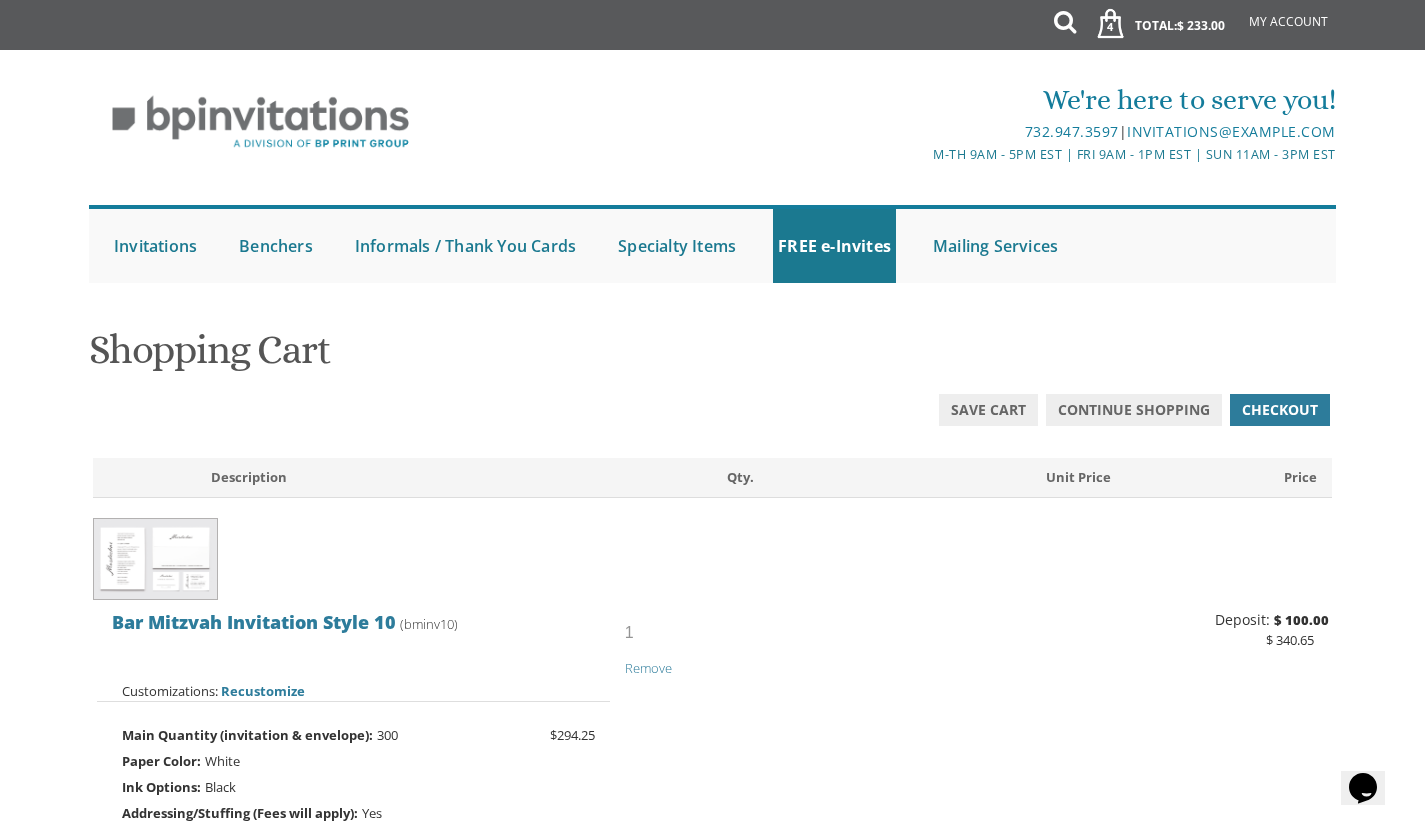 click on "We're here to serve you!" at bounding box center [921, 100] 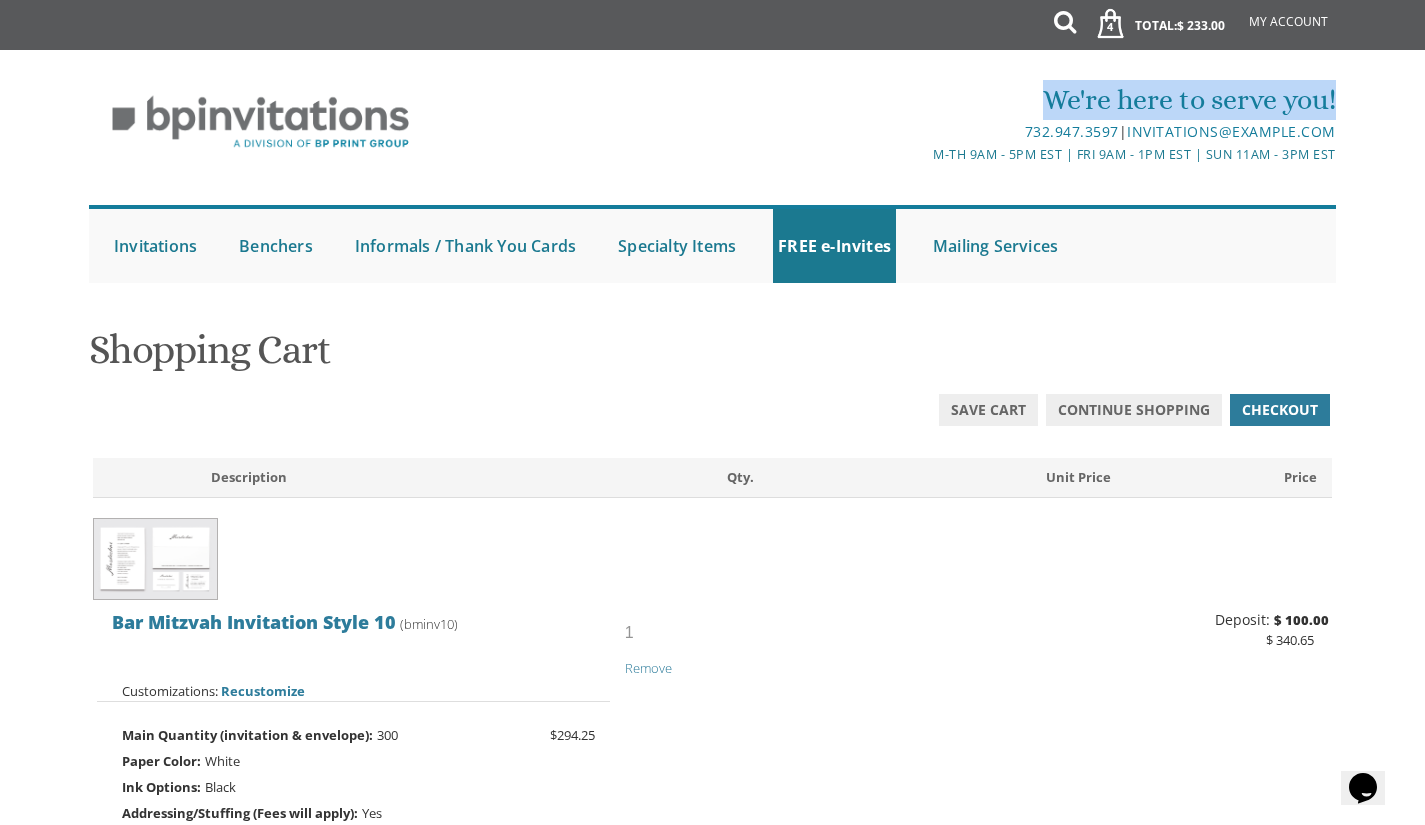 click on "We're here to serve you!" at bounding box center [921, 100] 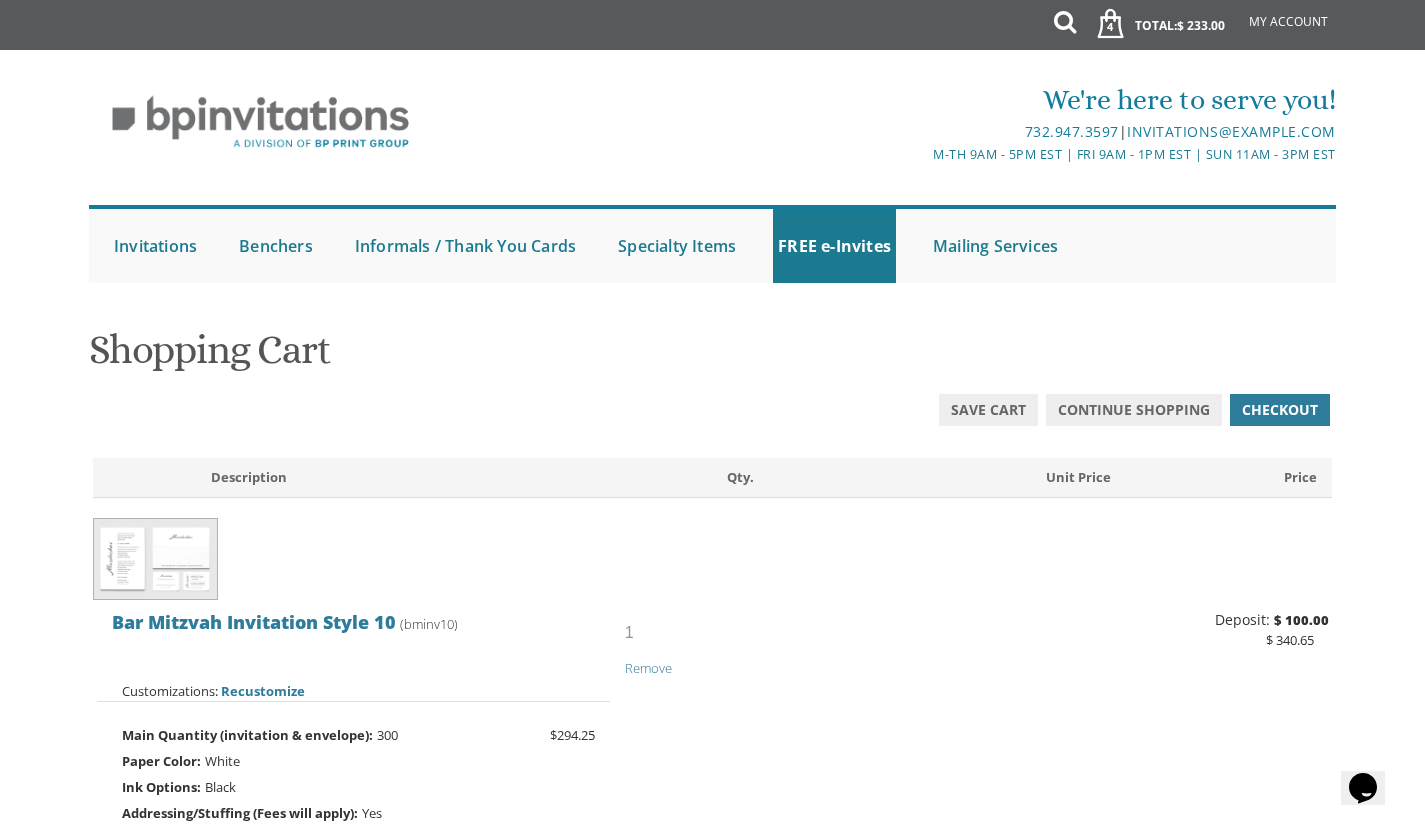 click on "We're here to serve you!" at bounding box center (921, 100) 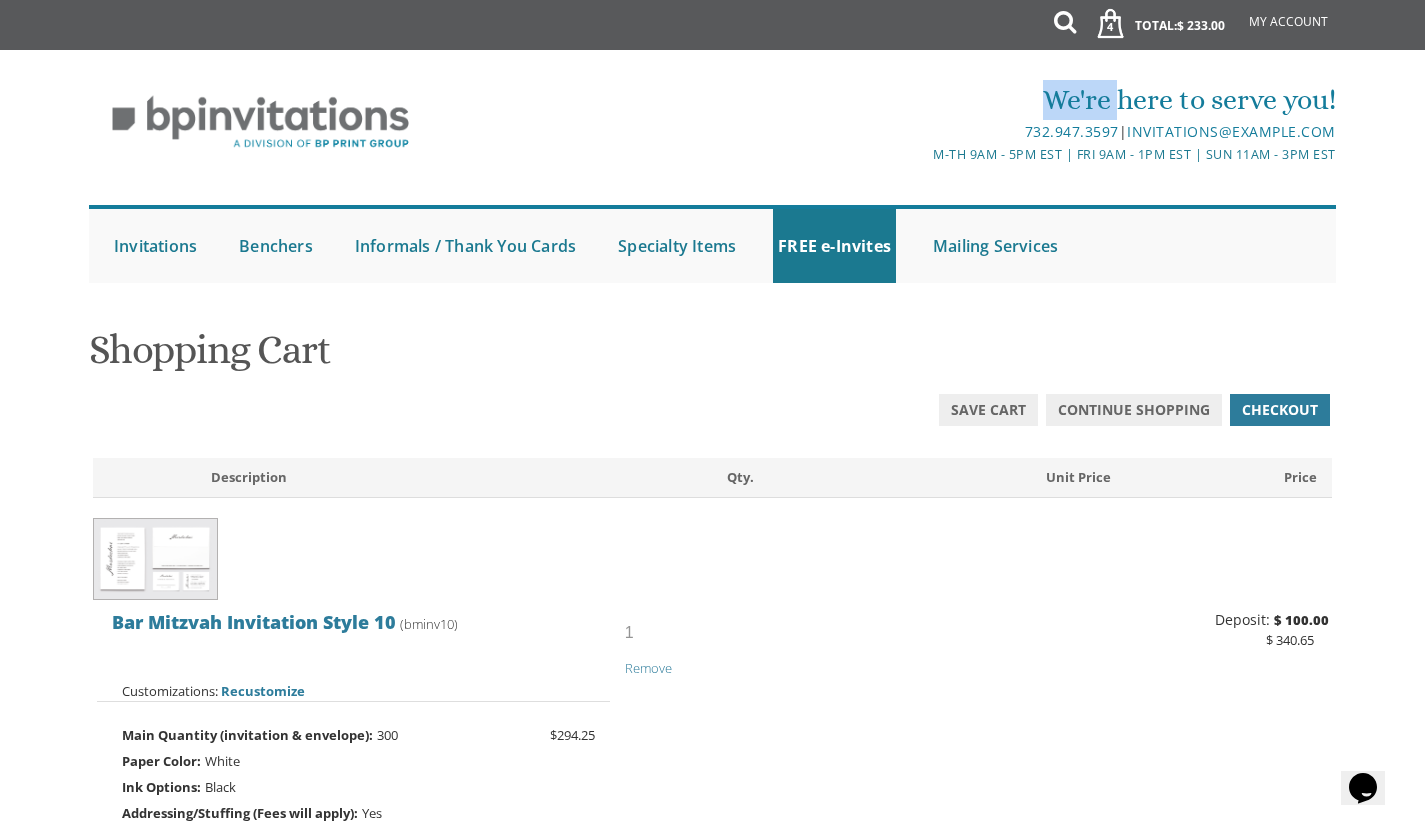 click on "Shopping Cart" at bounding box center (712, 357) 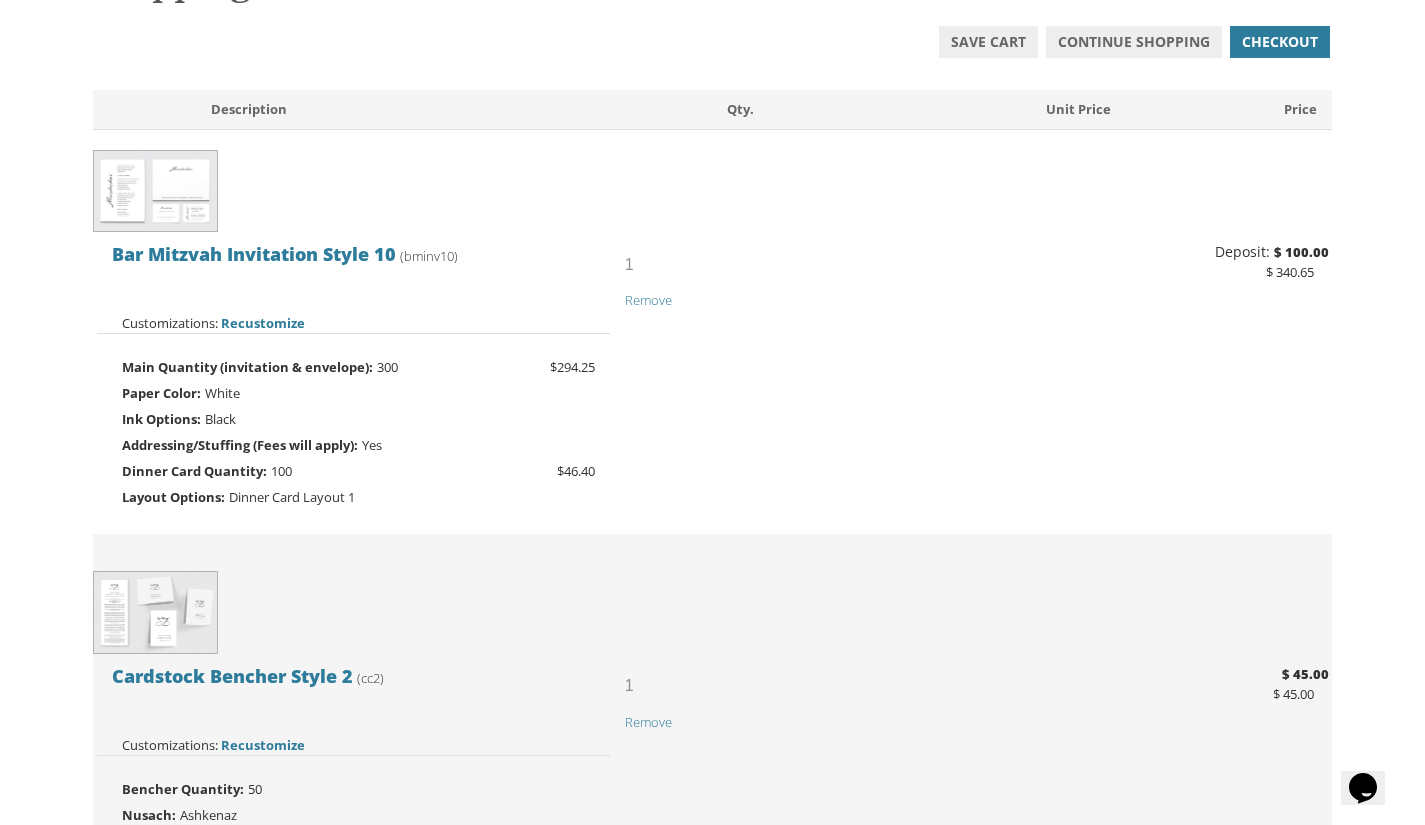 scroll, scrollTop: 367, scrollLeft: 0, axis: vertical 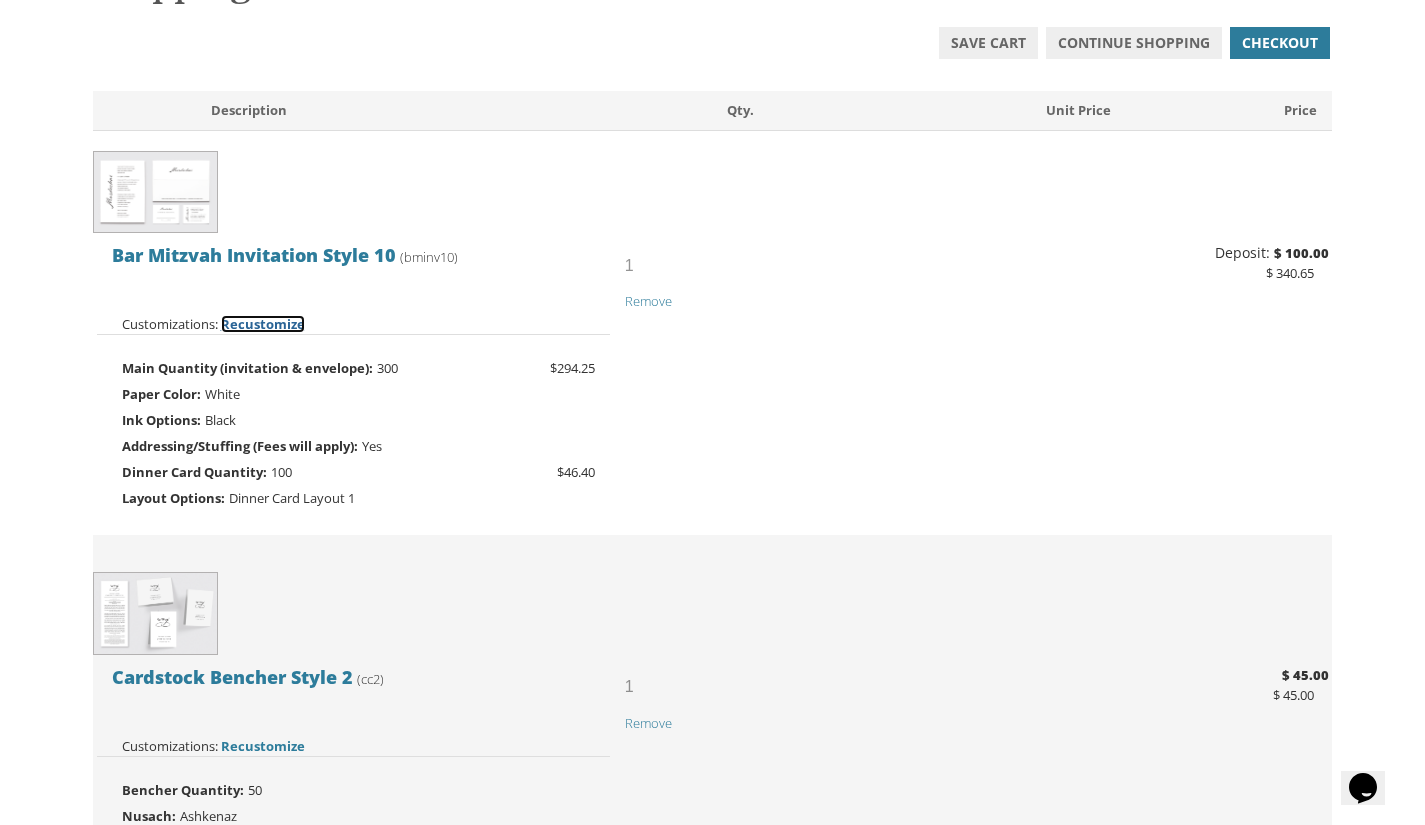 click on "Recustomize" at bounding box center (263, 324) 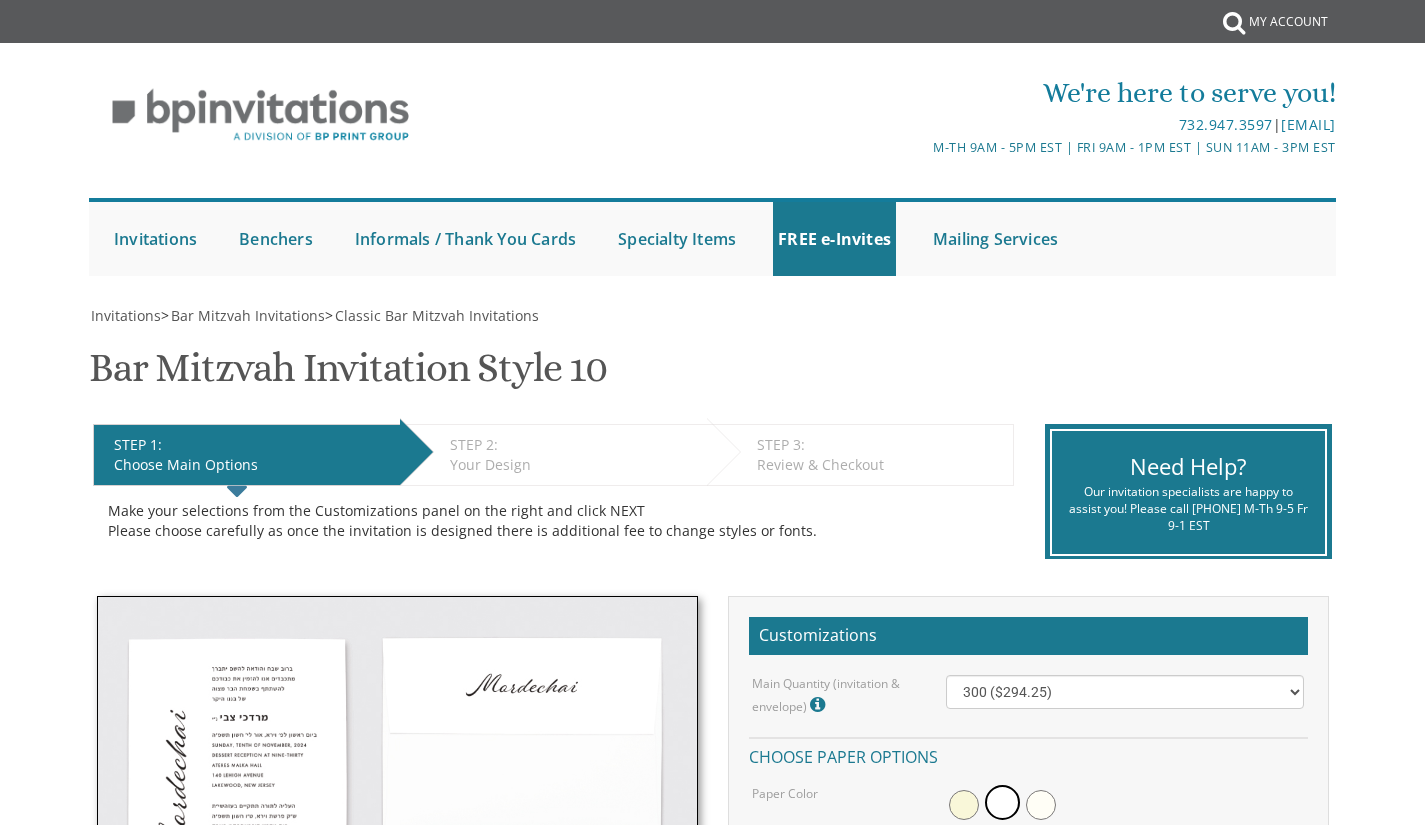 scroll, scrollTop: 19, scrollLeft: 0, axis: vertical 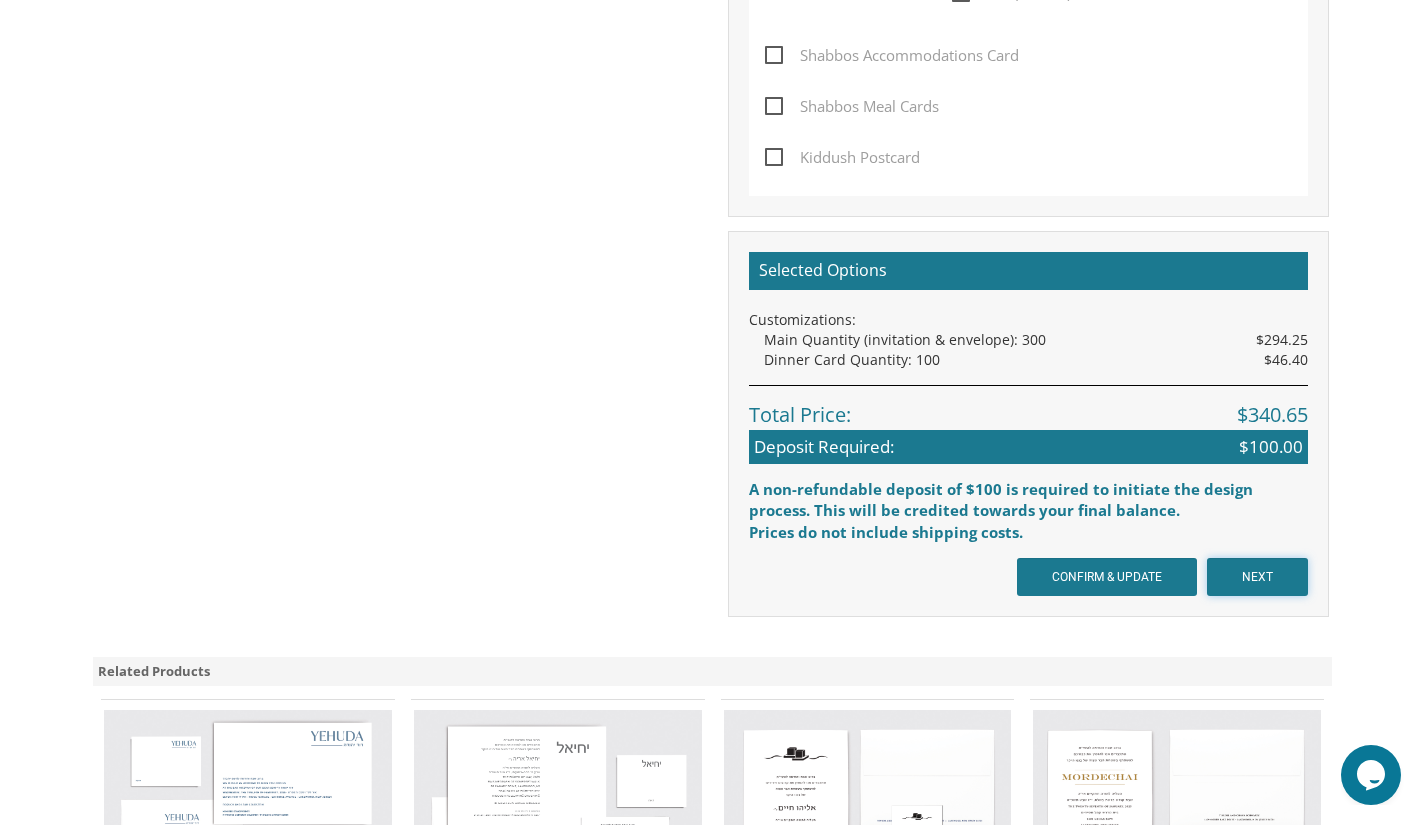click on "NEXT" at bounding box center [1257, 577] 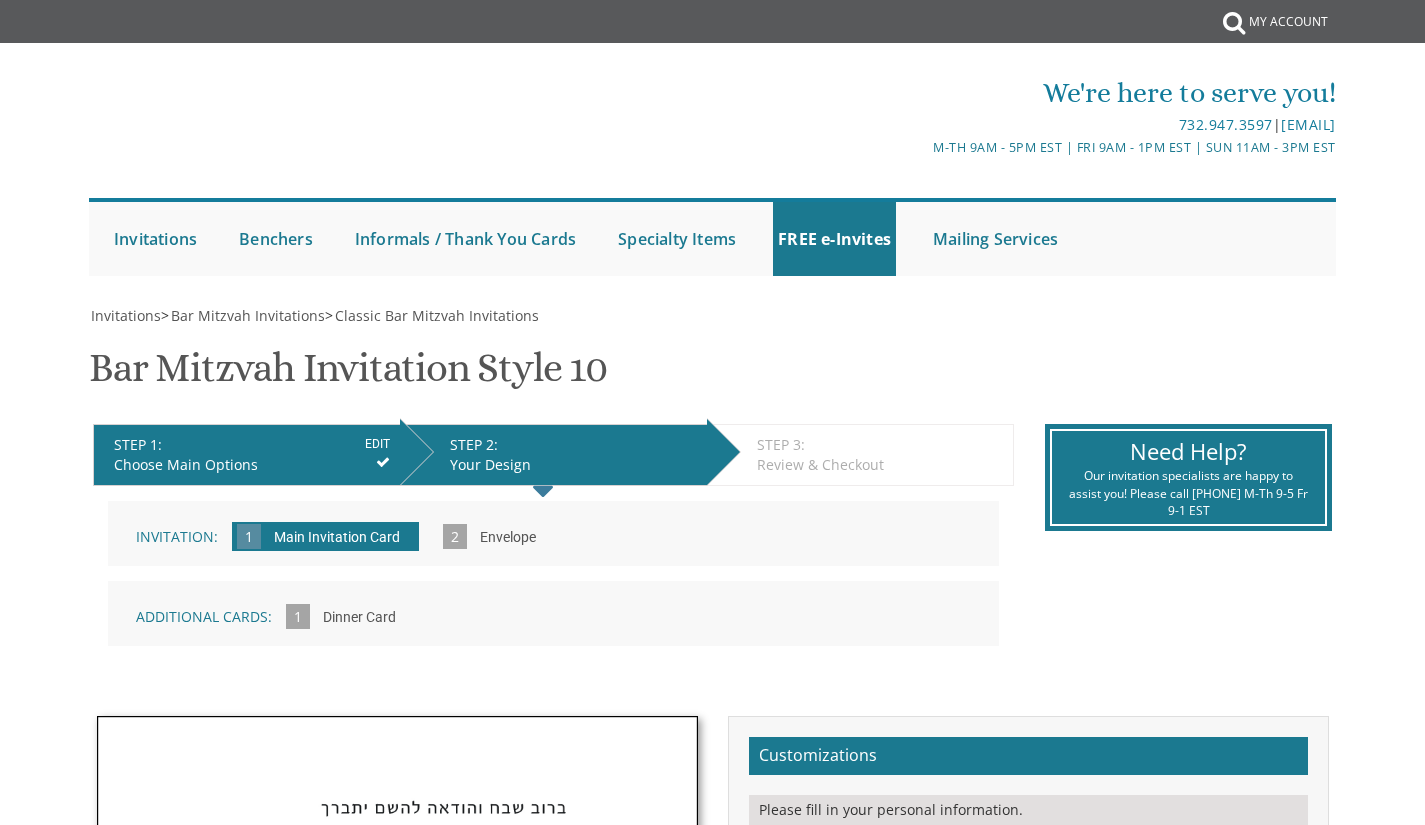 scroll, scrollTop: 0, scrollLeft: 0, axis: both 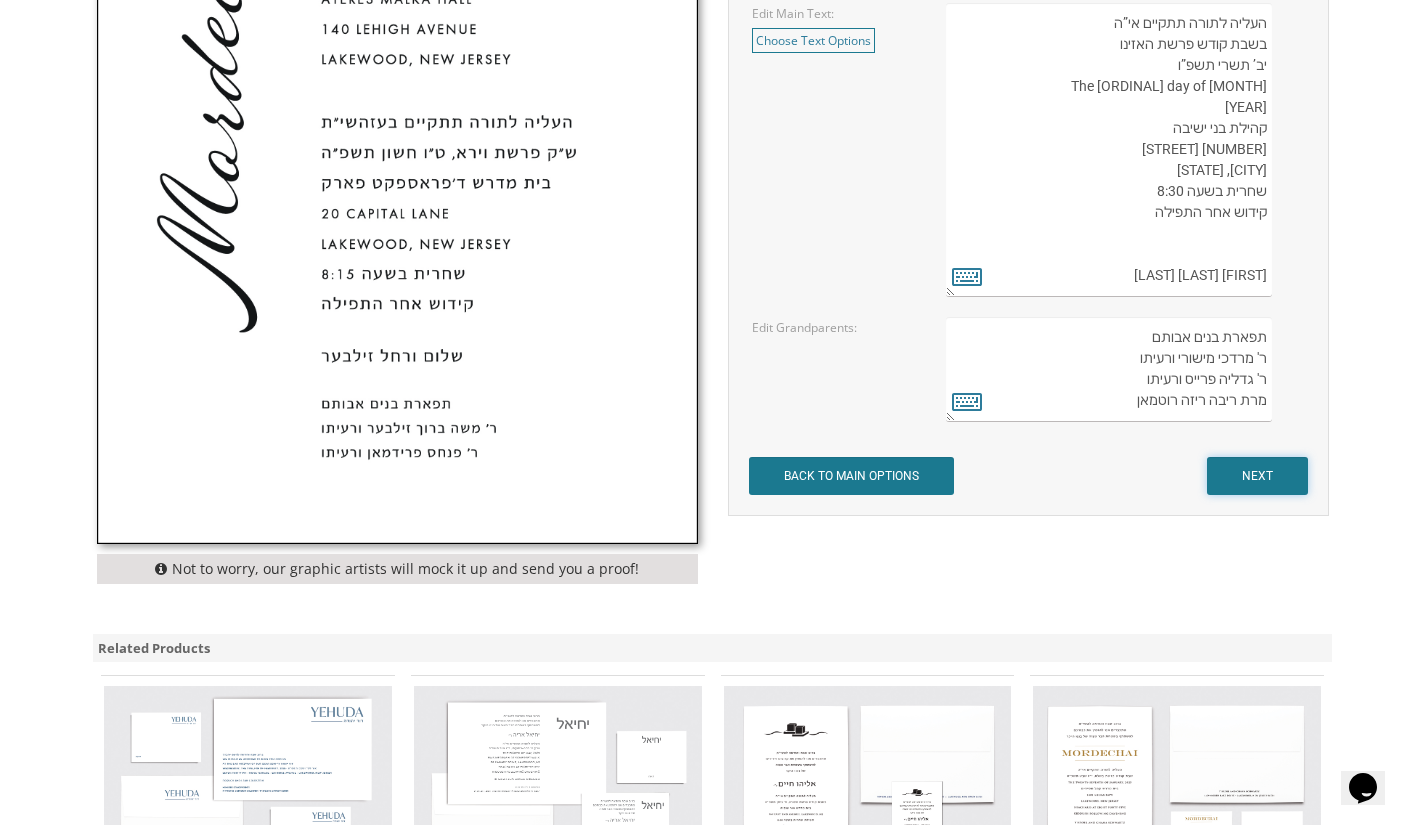 click on "NEXT" at bounding box center [1257, 476] 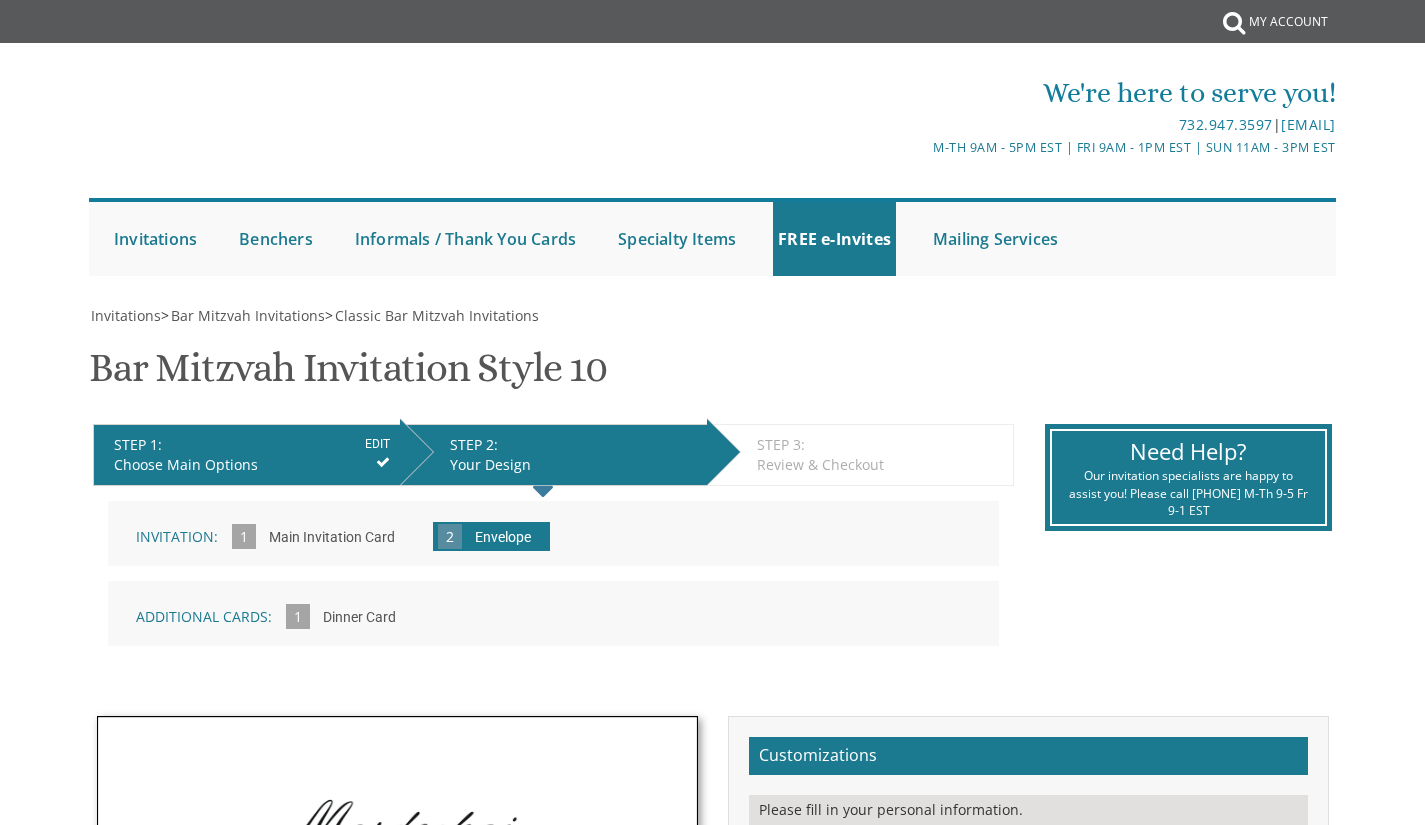 scroll, scrollTop: 0, scrollLeft: 0, axis: both 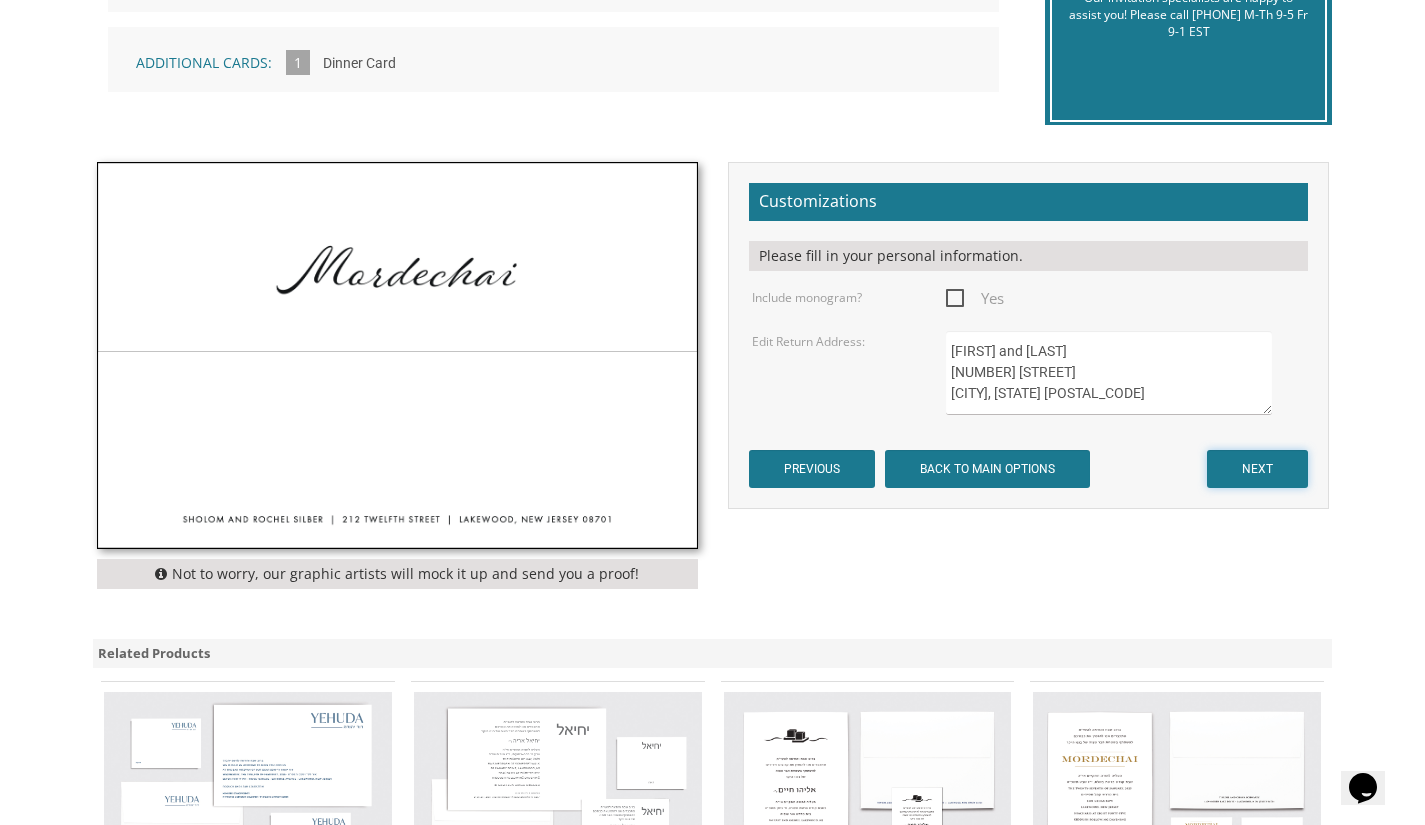 click on "NEXT" at bounding box center [1257, 469] 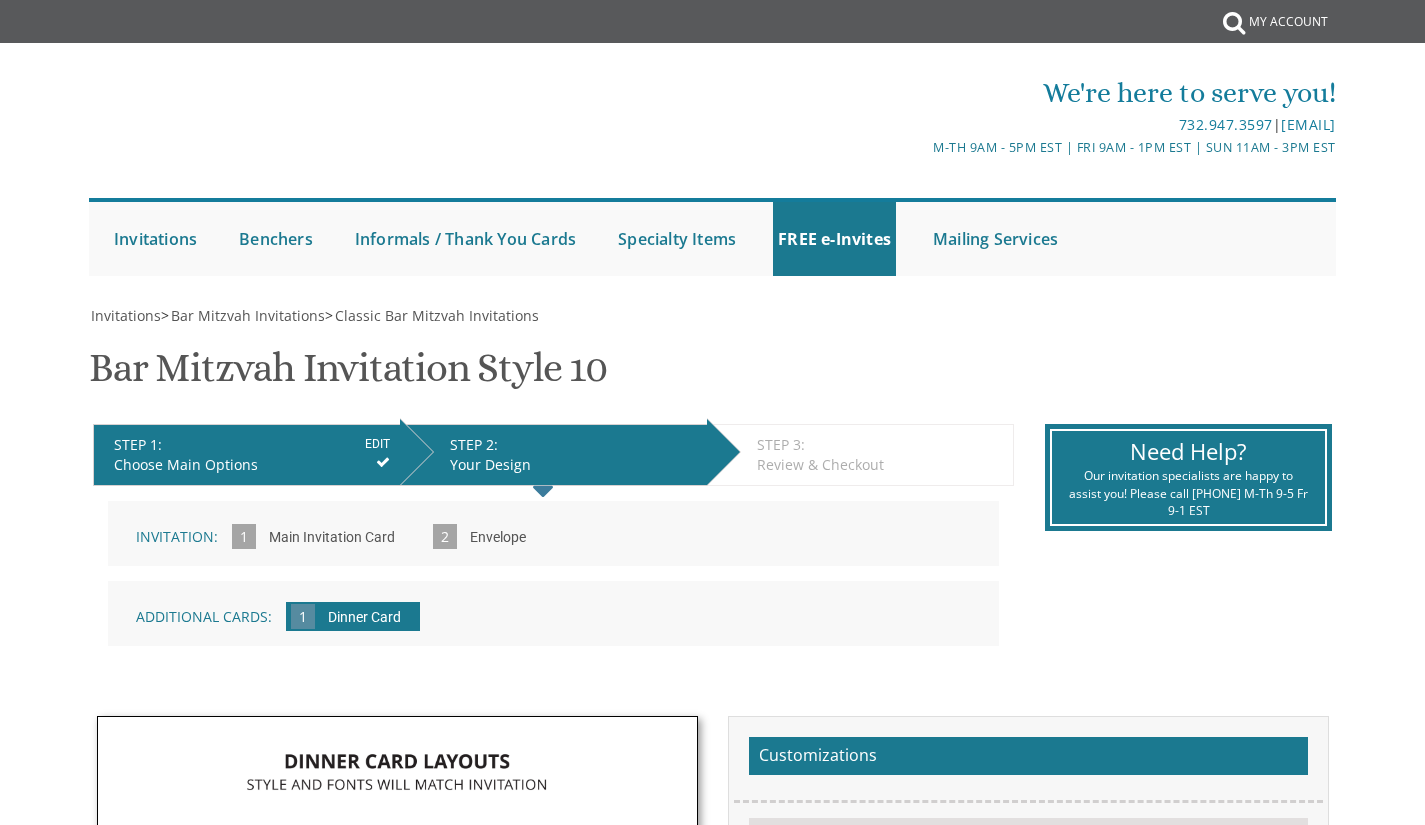 scroll, scrollTop: 0, scrollLeft: 0, axis: both 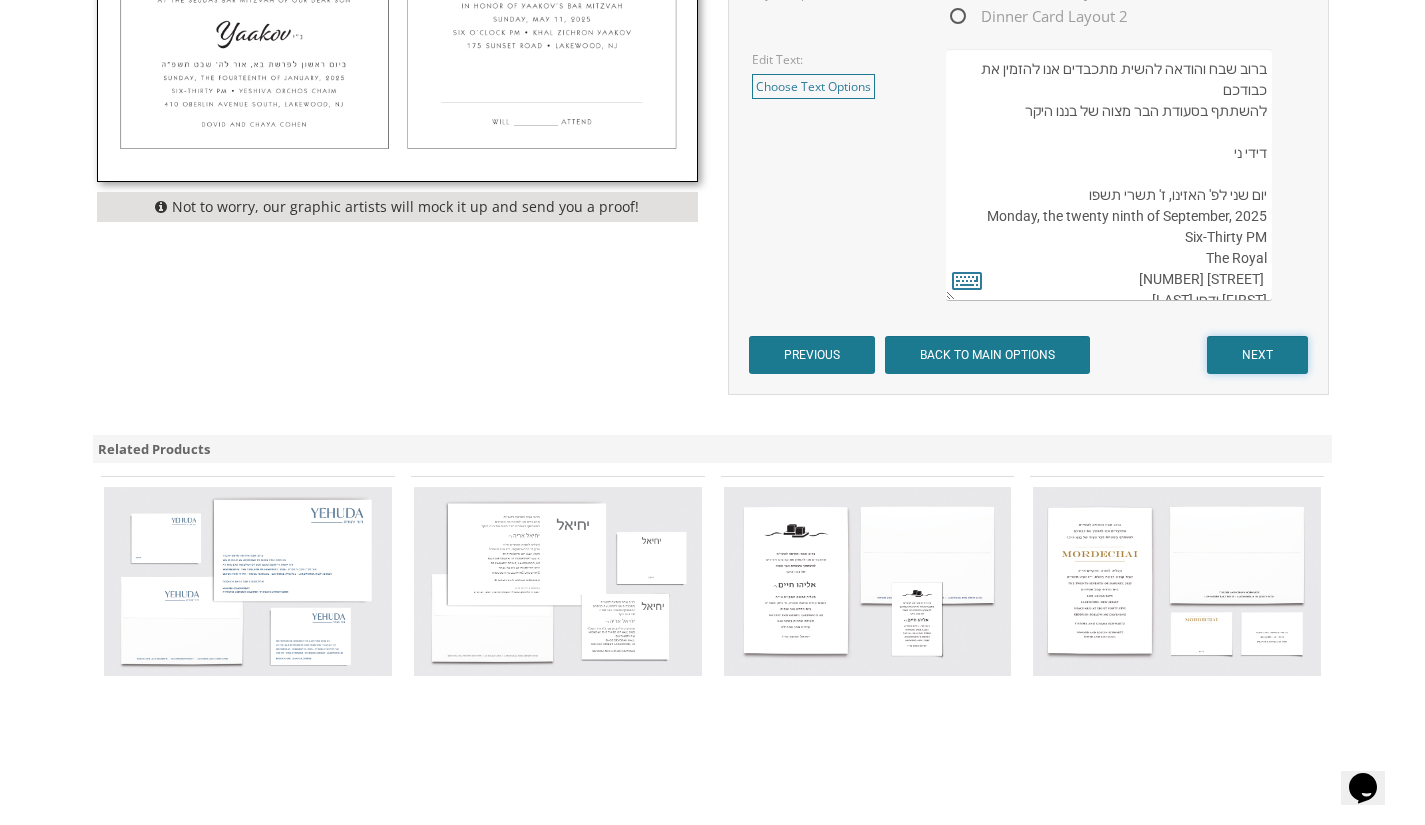 click on "NEXT" at bounding box center [1257, 355] 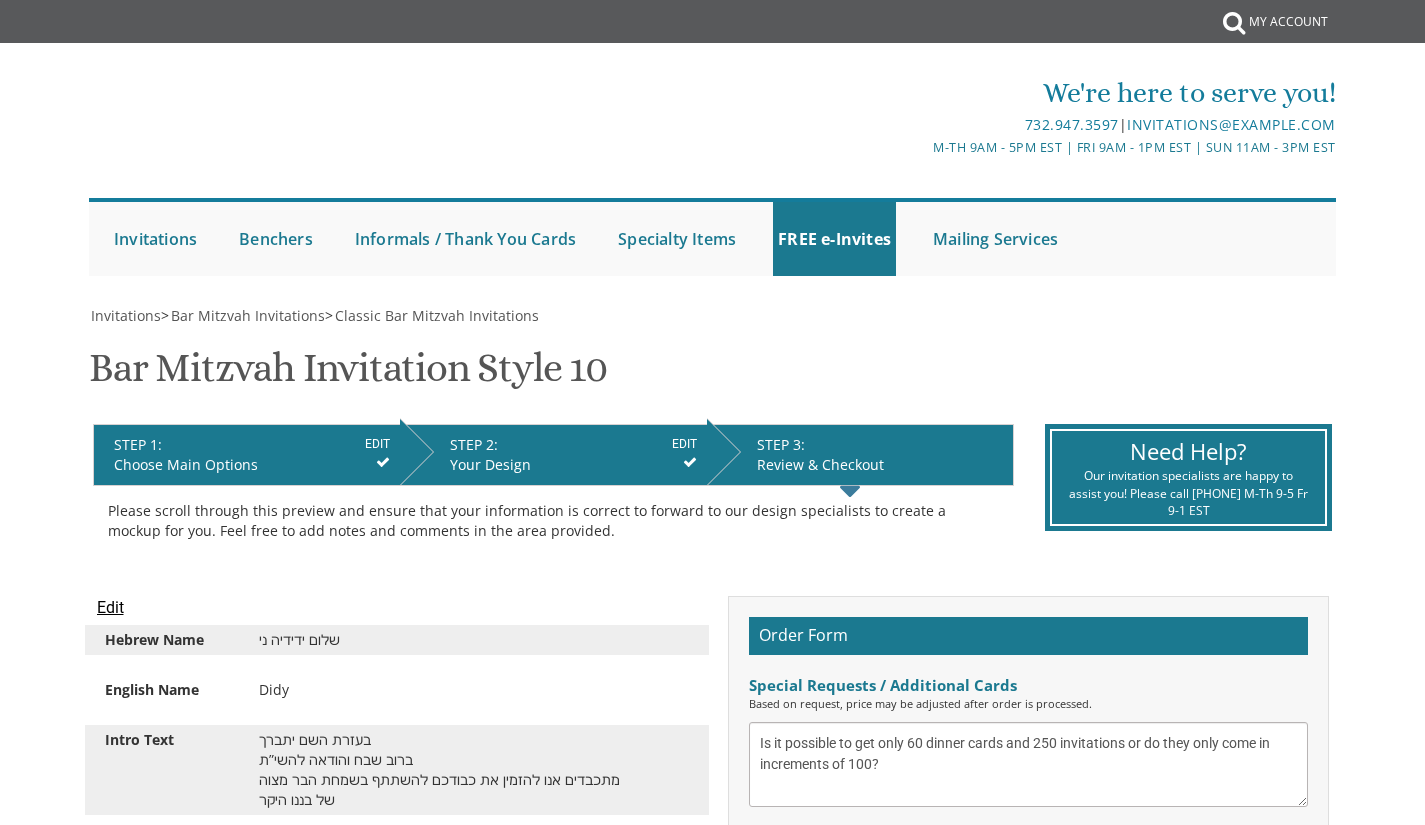 scroll, scrollTop: 0, scrollLeft: 0, axis: both 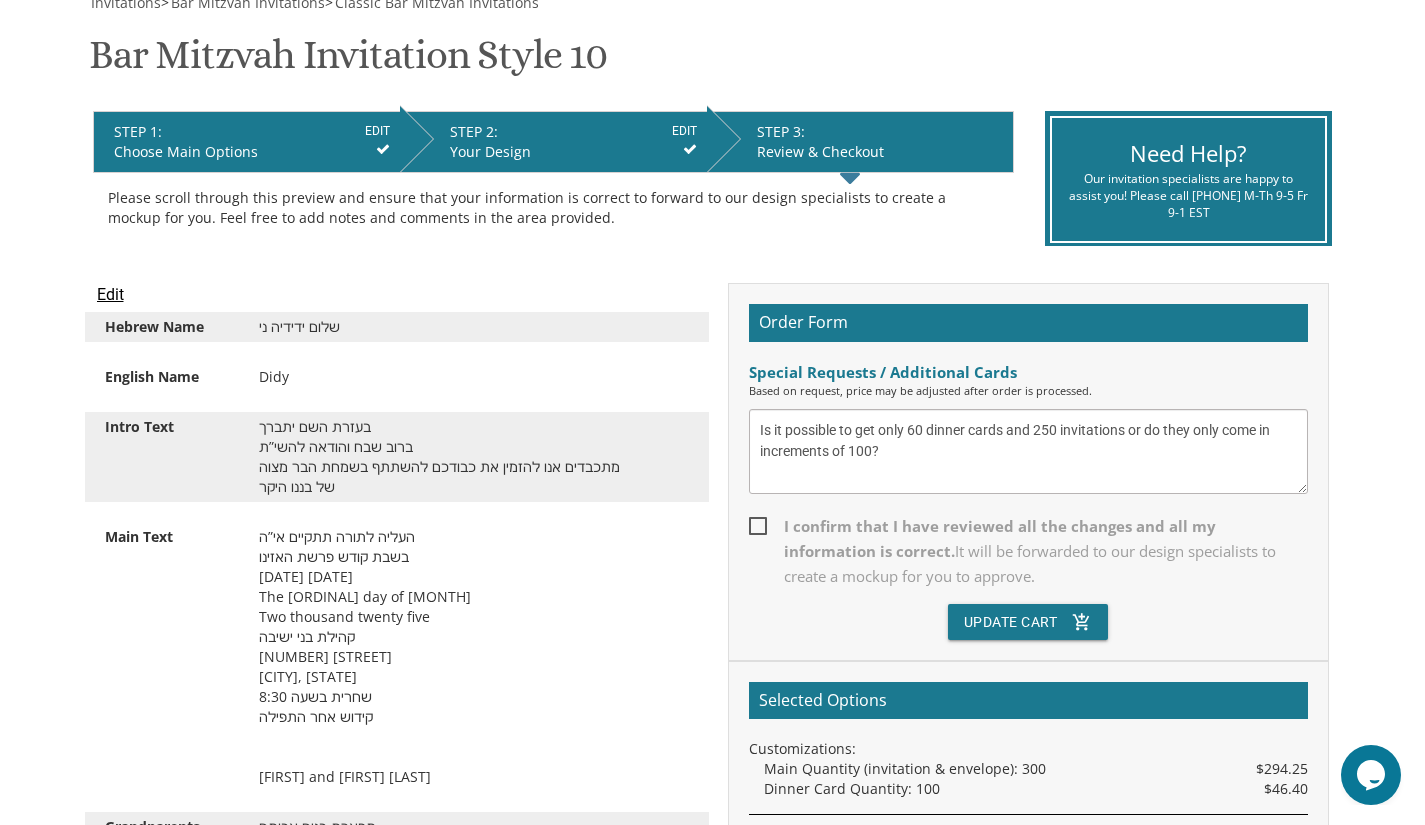click on "I confirm that I have reviewed all the changes and all my information is correct.   It will be forwarded to our design specialists to create a mockup for you to approve." at bounding box center (1028, 551) 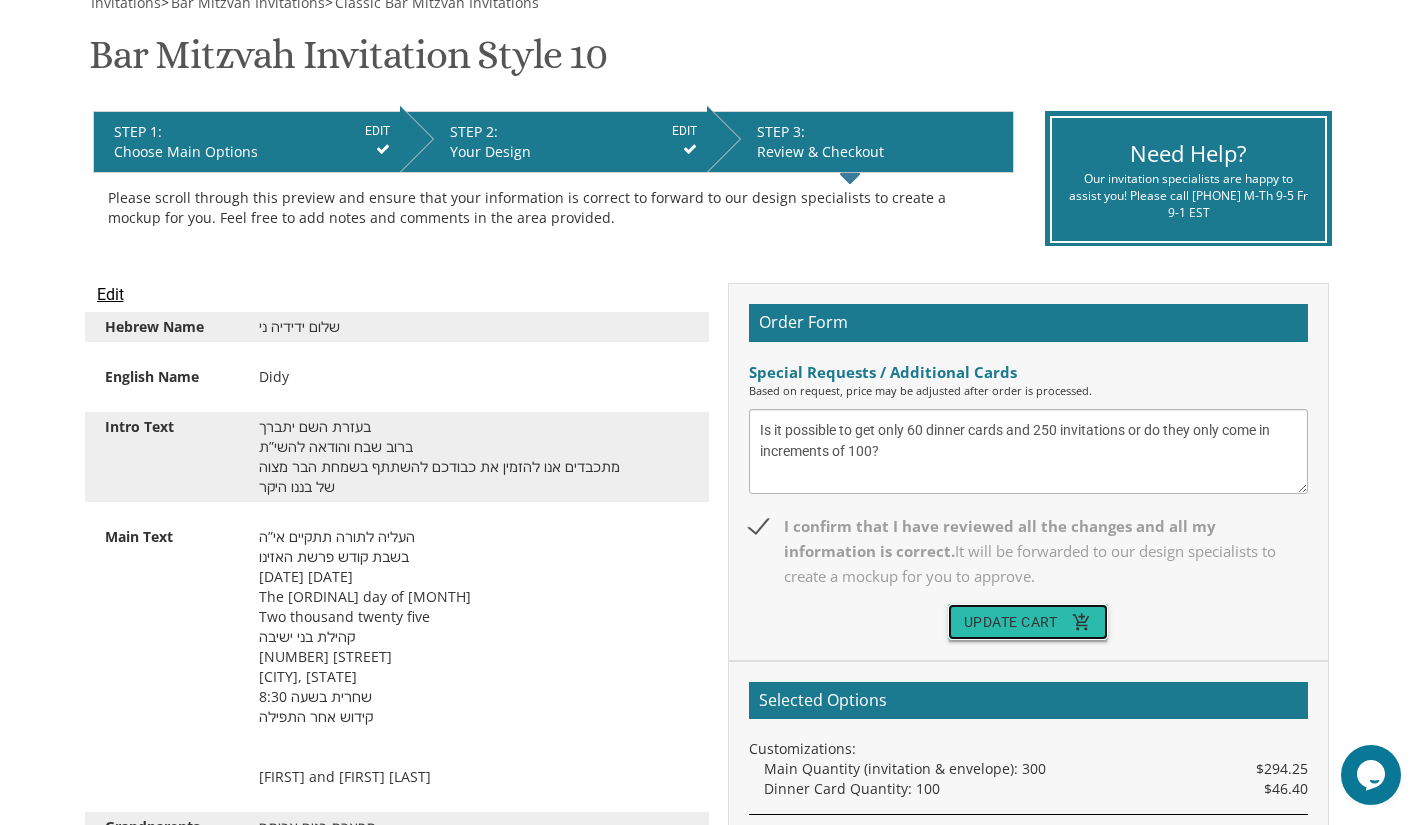 click on "Update Cart
add_shopping_cart" at bounding box center [1028, 622] 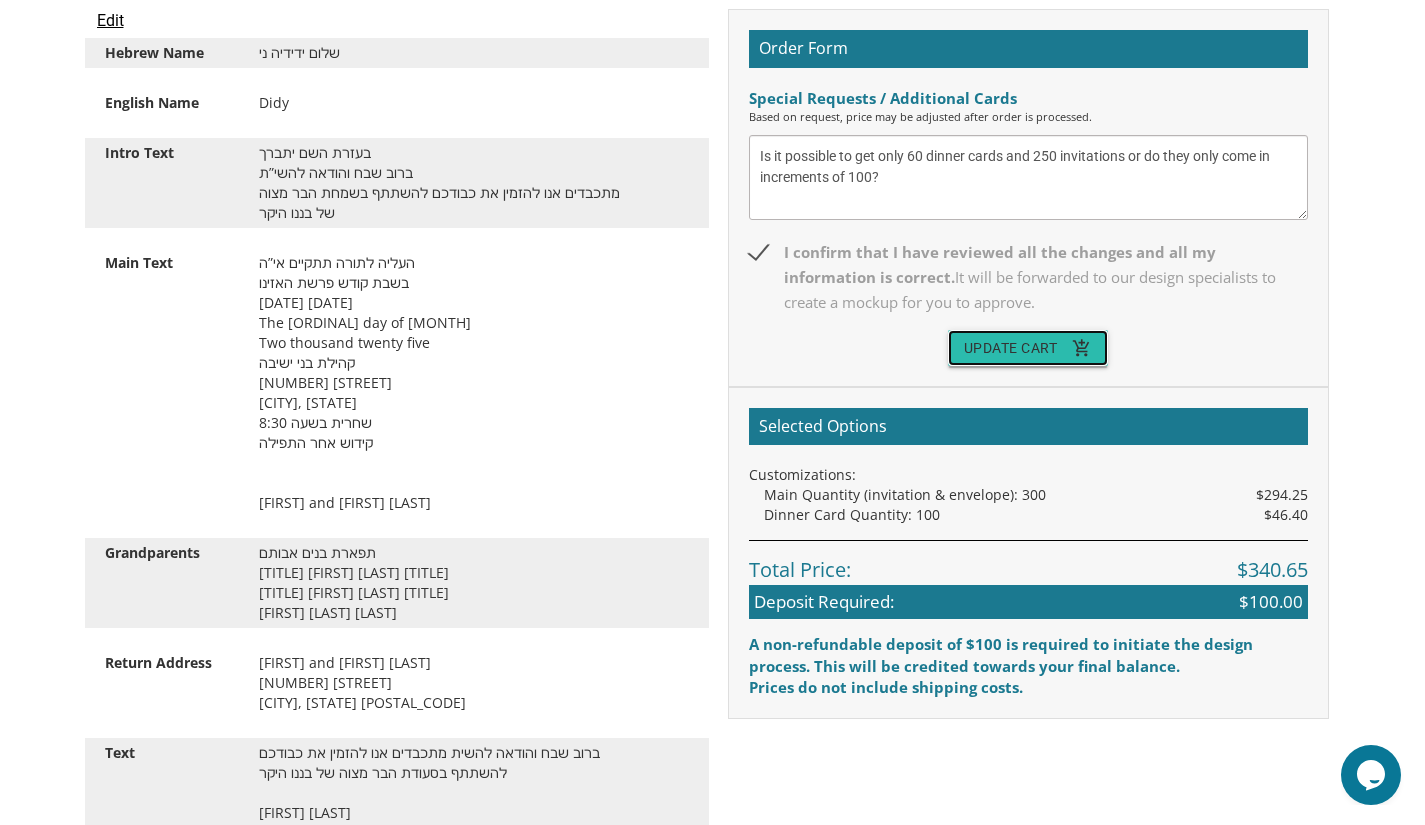 scroll, scrollTop: 589, scrollLeft: 0, axis: vertical 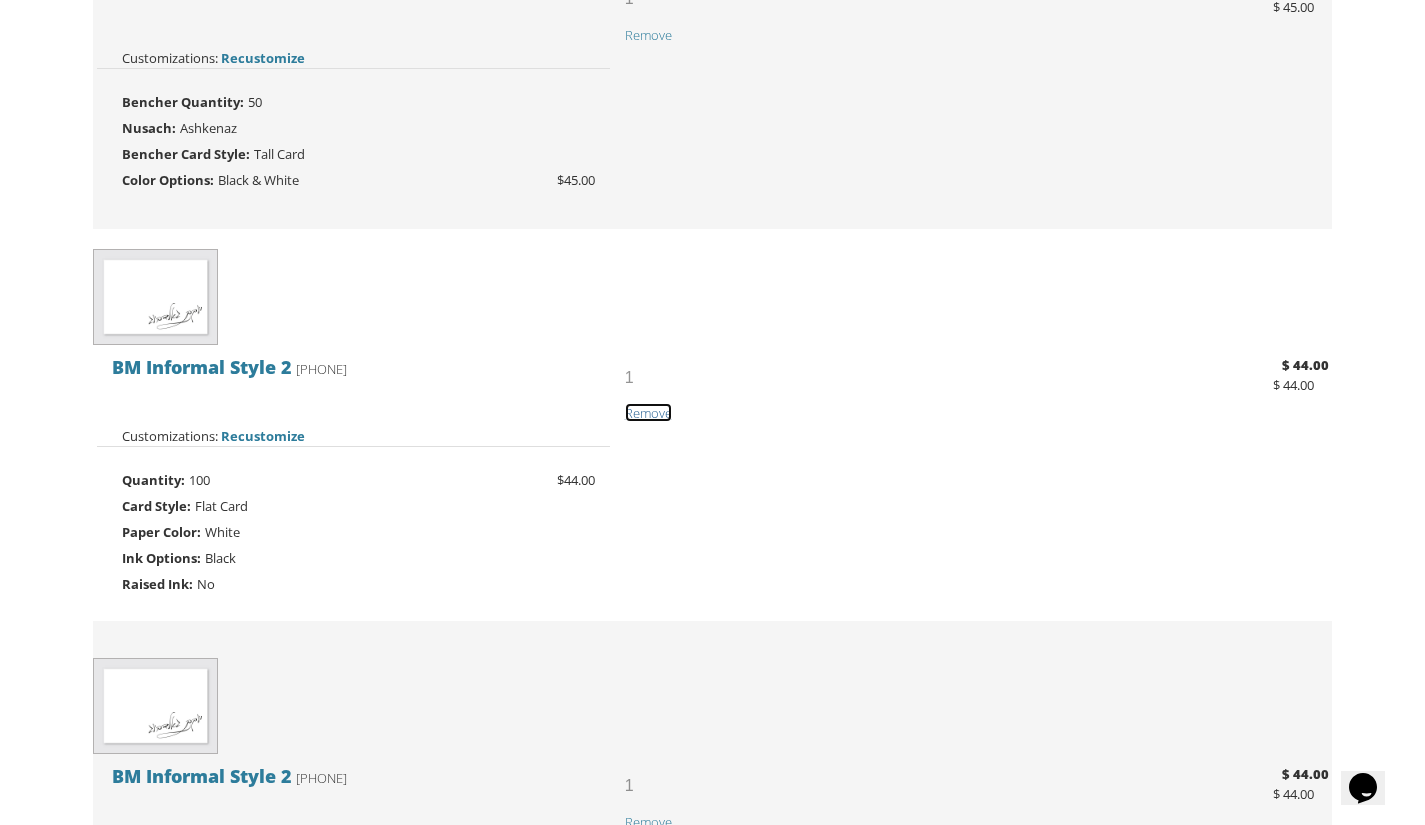 click on "Remove" at bounding box center (648, 413) 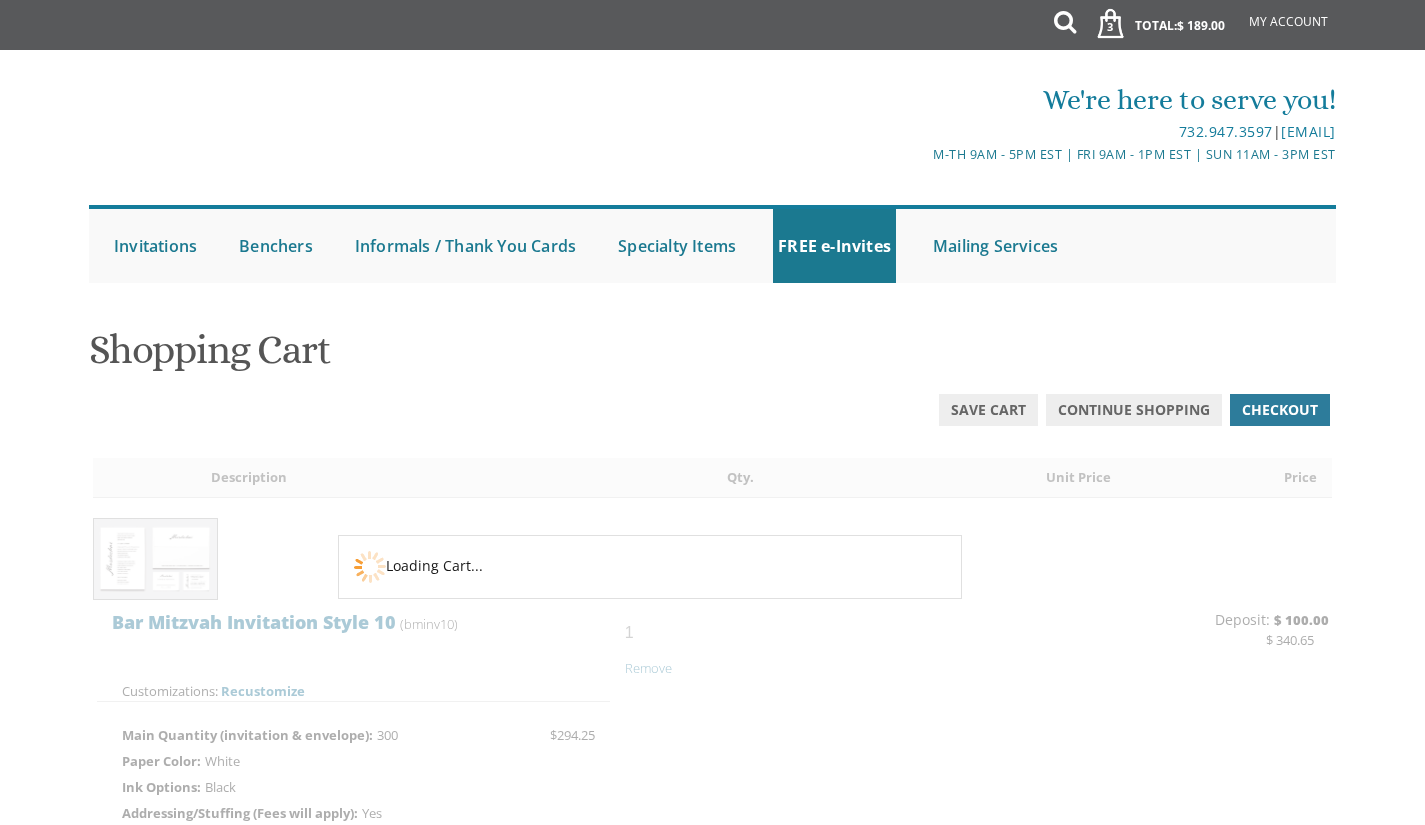 scroll, scrollTop: 0, scrollLeft: 0, axis: both 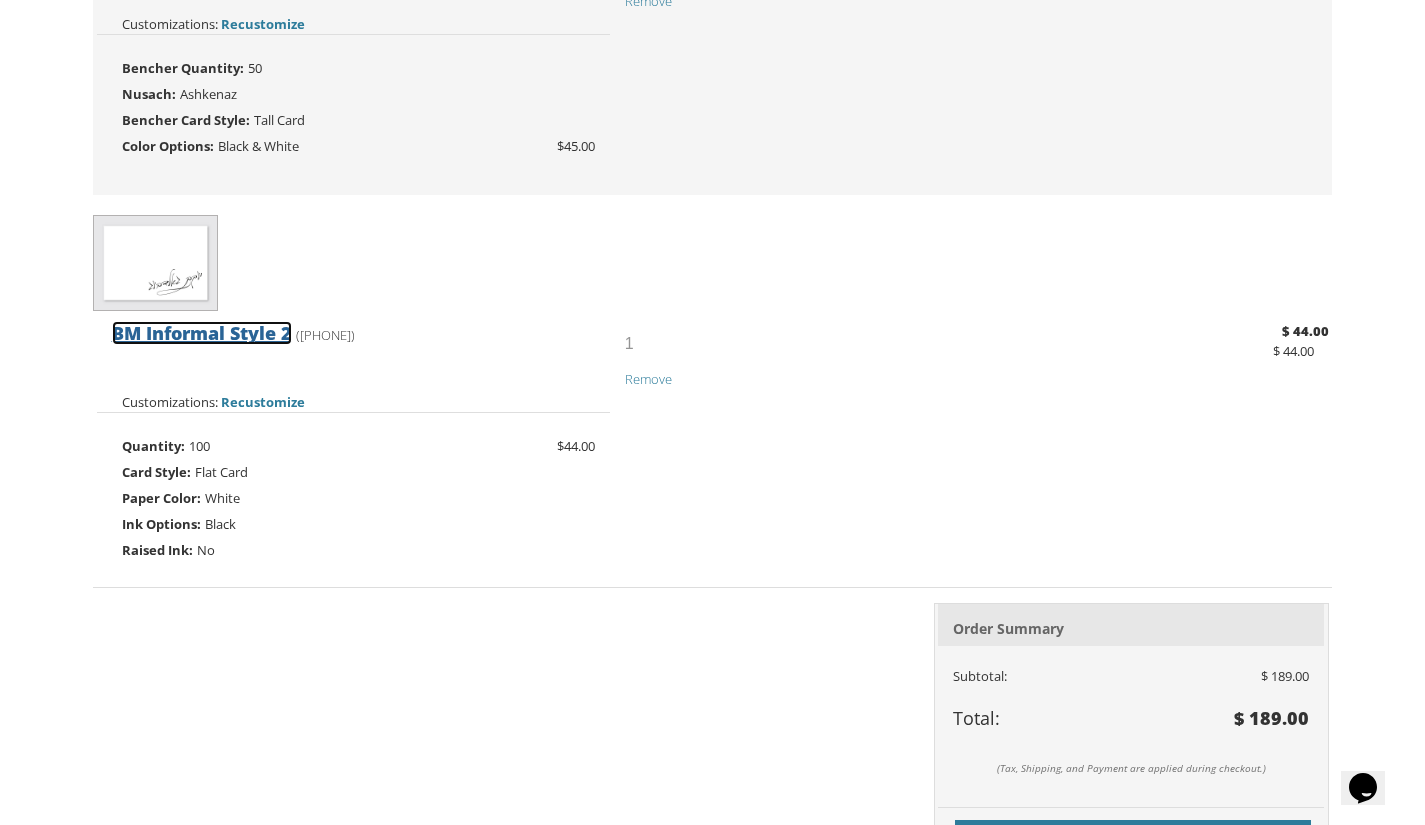 click on "BM Informal Style 2" at bounding box center [202, 333] 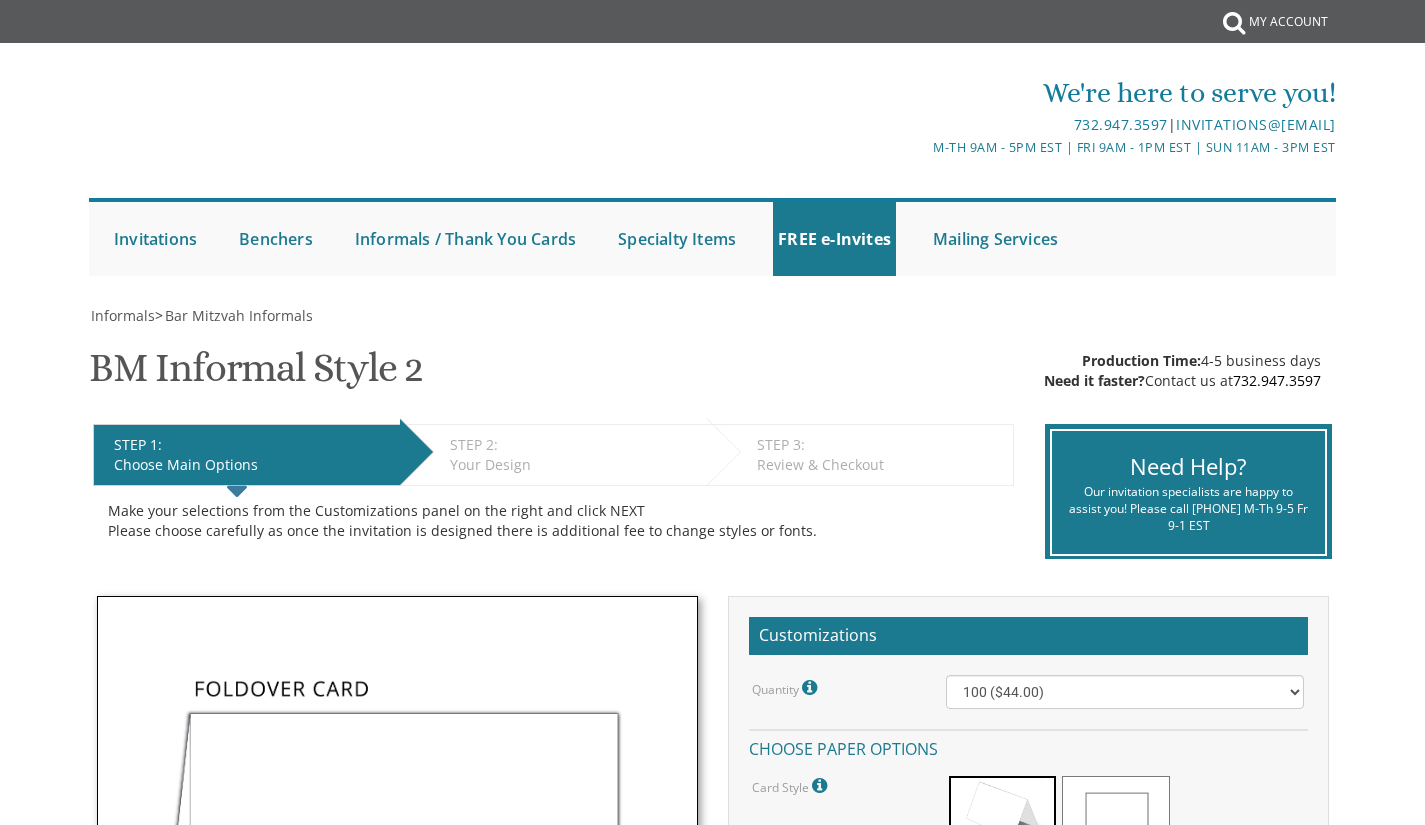 scroll, scrollTop: 0, scrollLeft: 0, axis: both 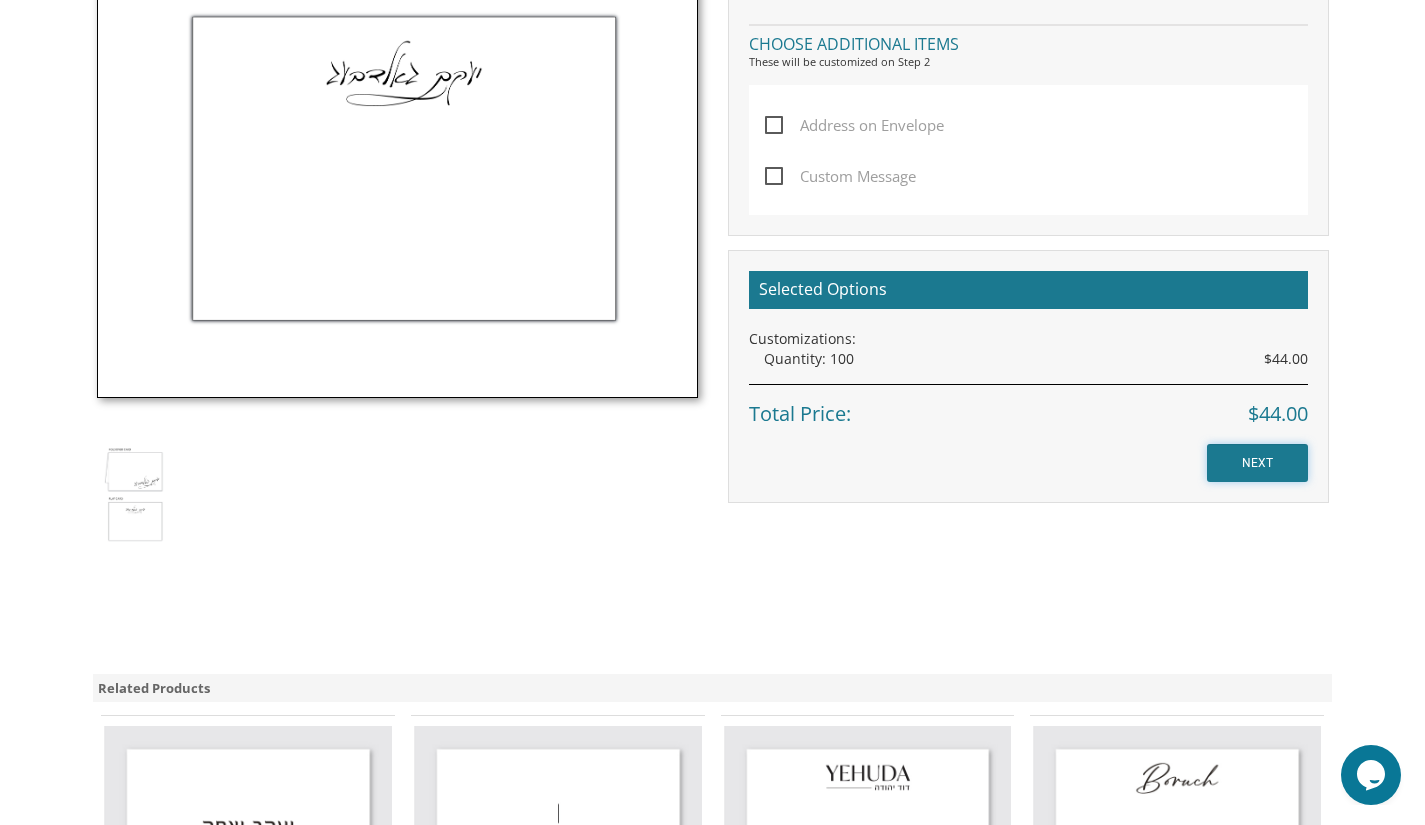 click on "NEXT" at bounding box center [1257, 463] 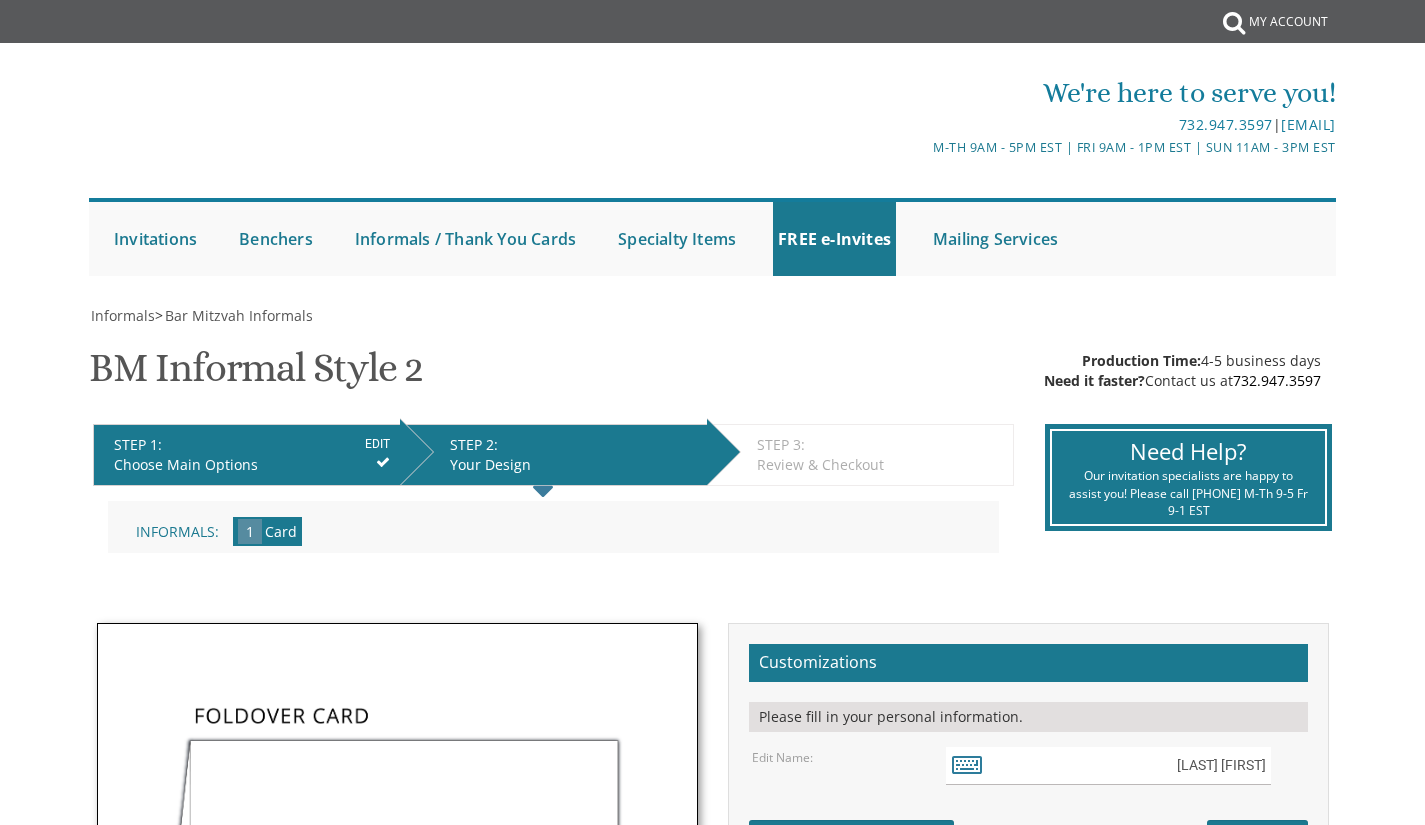 scroll, scrollTop: 0, scrollLeft: 0, axis: both 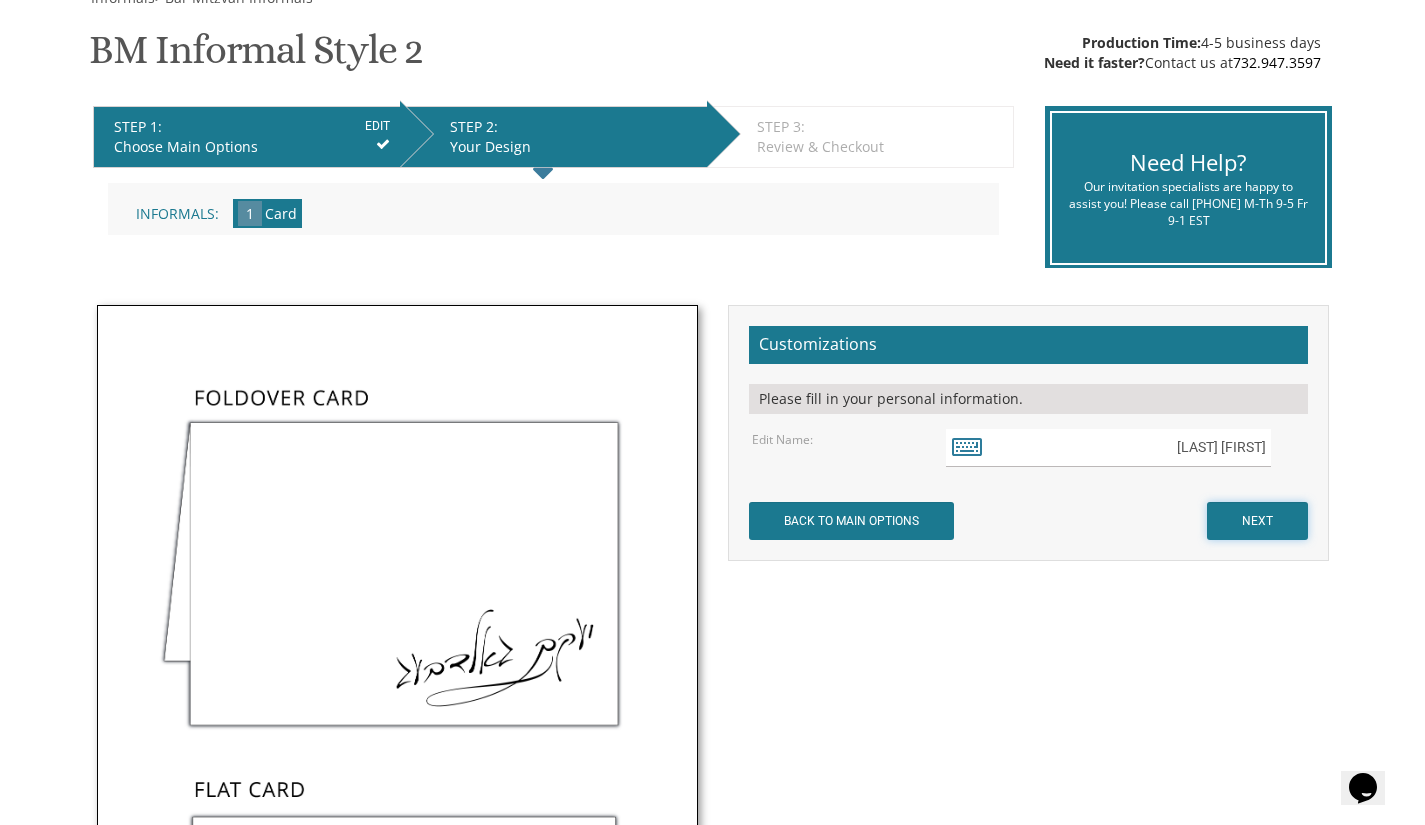 click on "NEXT" at bounding box center [1257, 521] 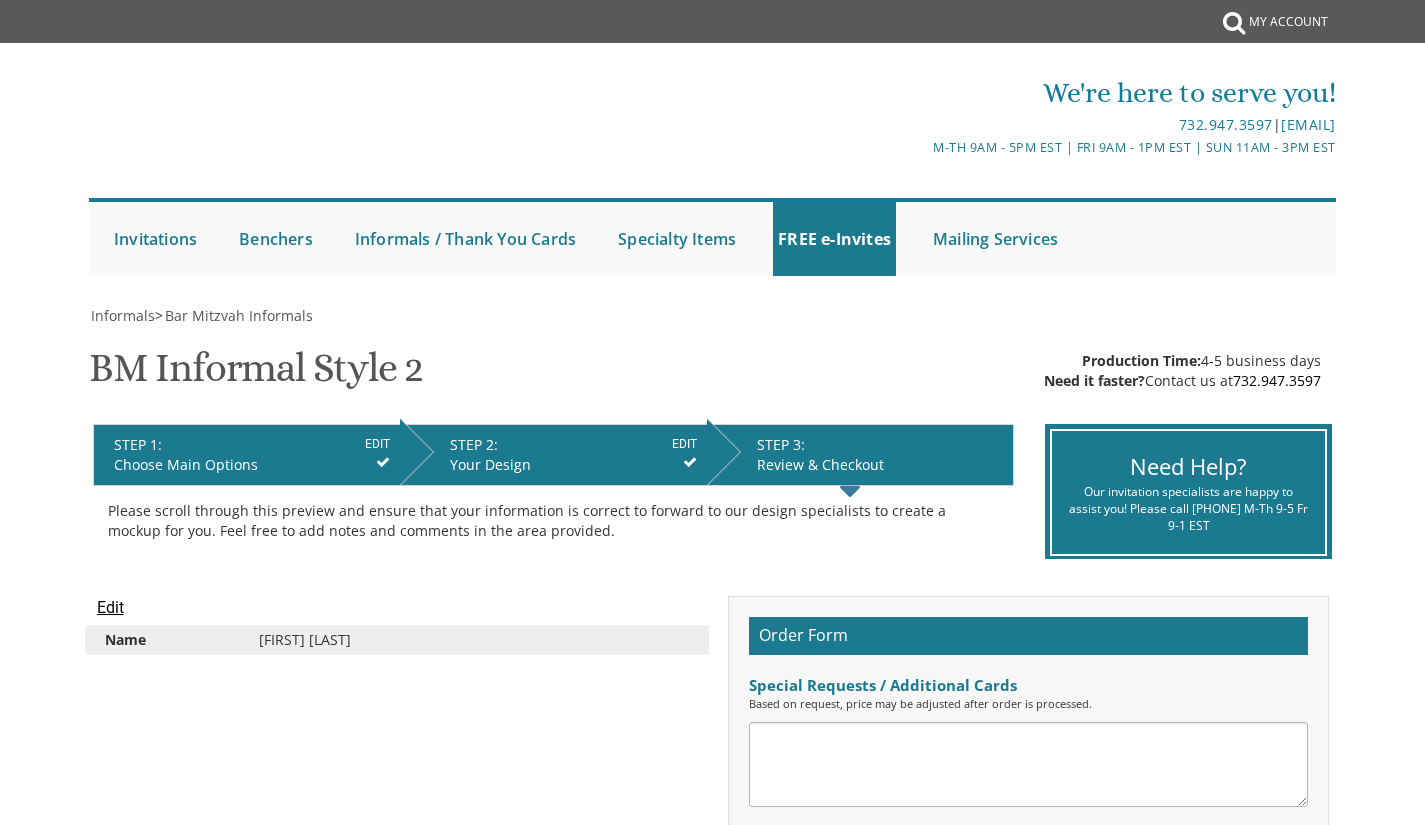 scroll, scrollTop: 0, scrollLeft: 0, axis: both 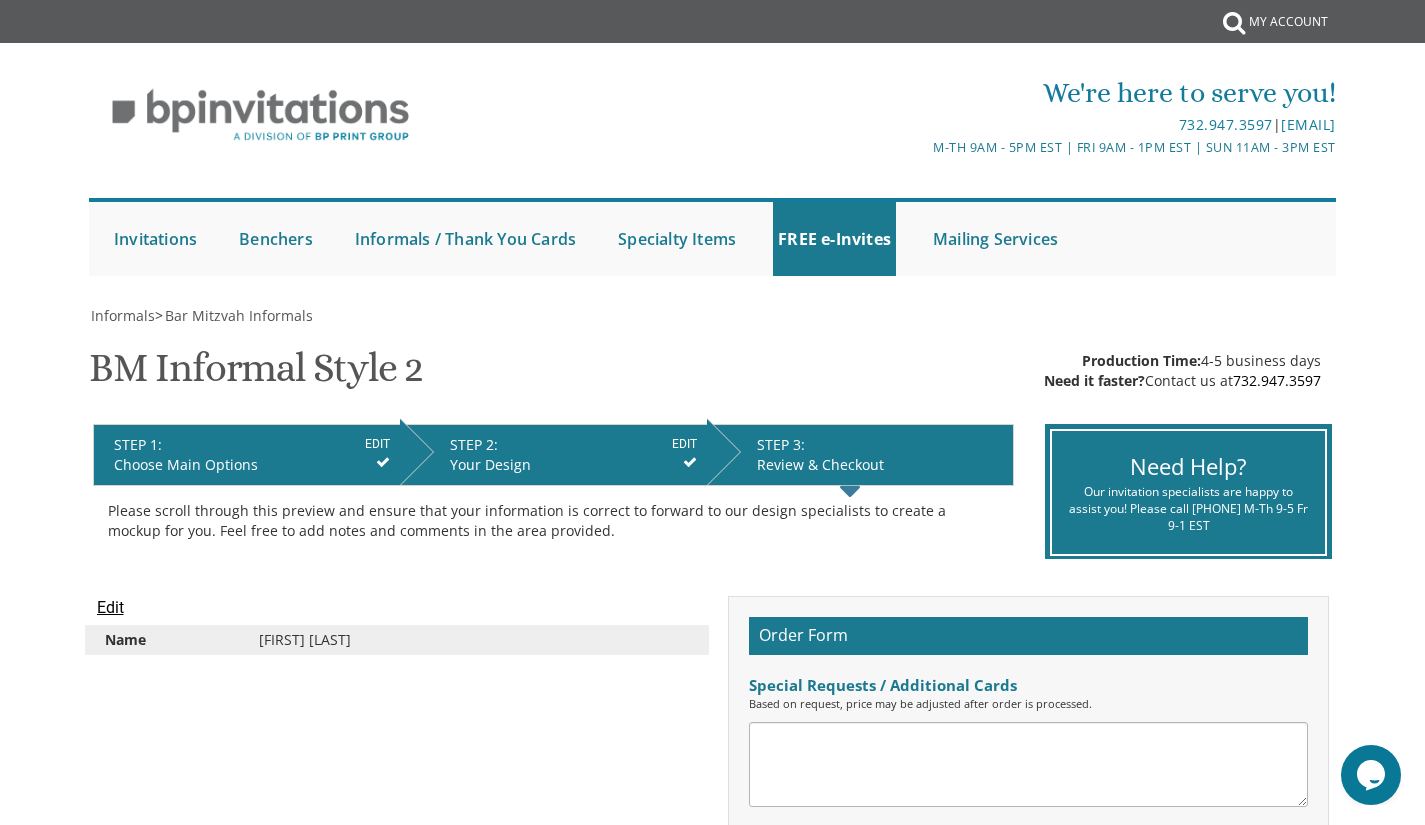 click on "Submit
My Cart
{{shoppingcart.totalQuantityDisplay}}
Total:
{{shoppingcart.subtotal}}
{{shoppingcart.total}}
{{shoppingcartitem.description}}
Qty. {{shoppingcartitem.quantity}}" at bounding box center [713, 21] 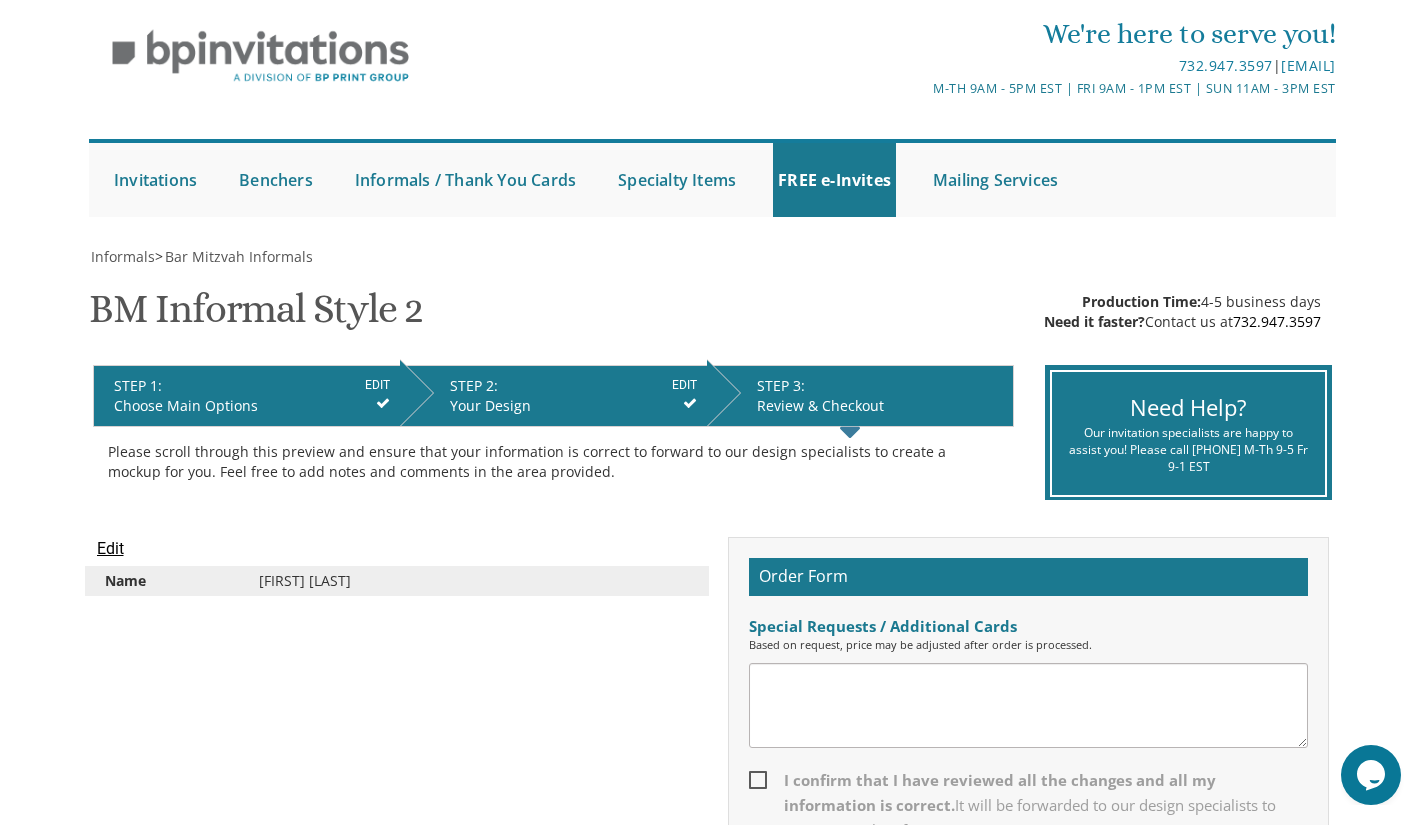 scroll, scrollTop: 0, scrollLeft: 0, axis: both 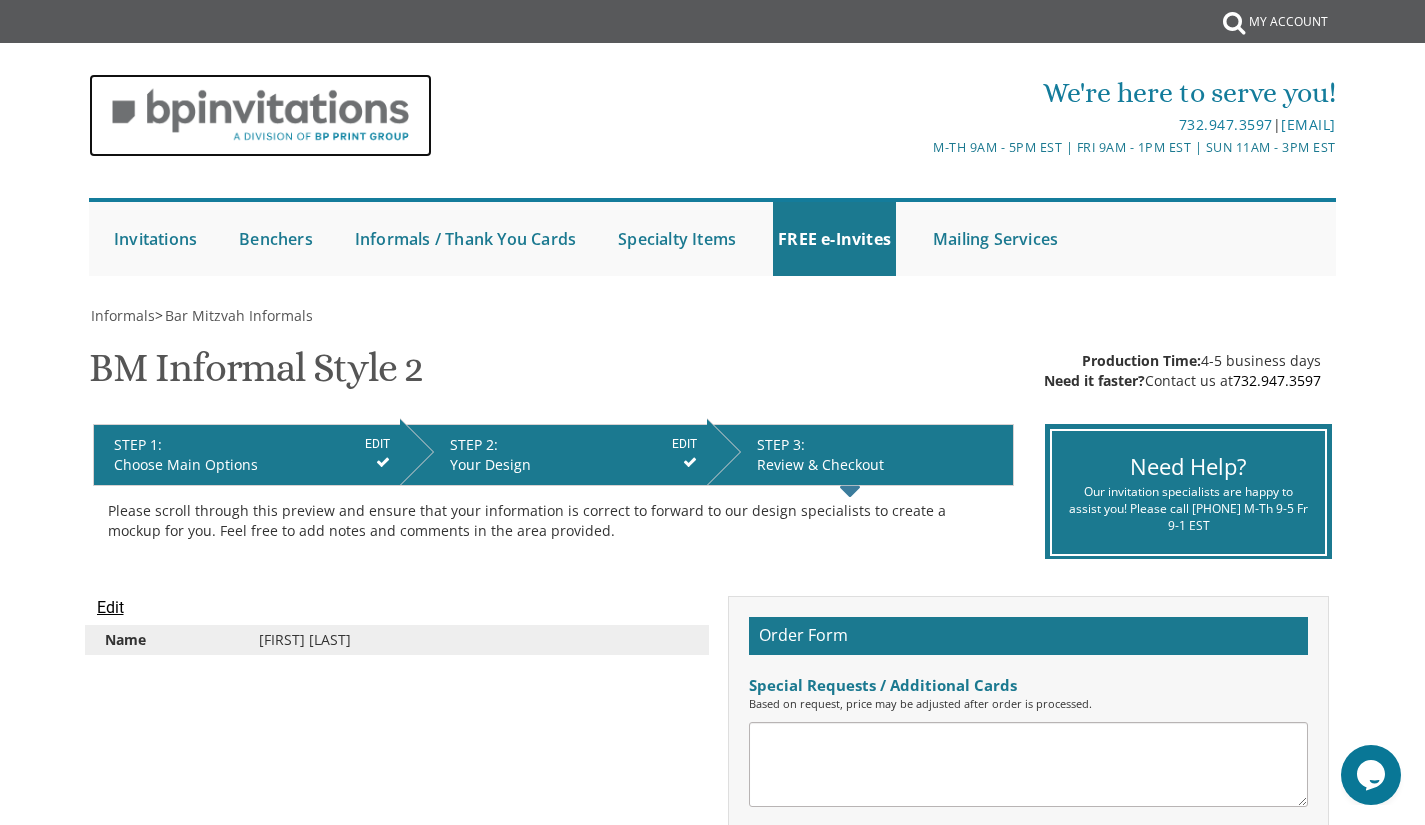 click at bounding box center [260, 115] 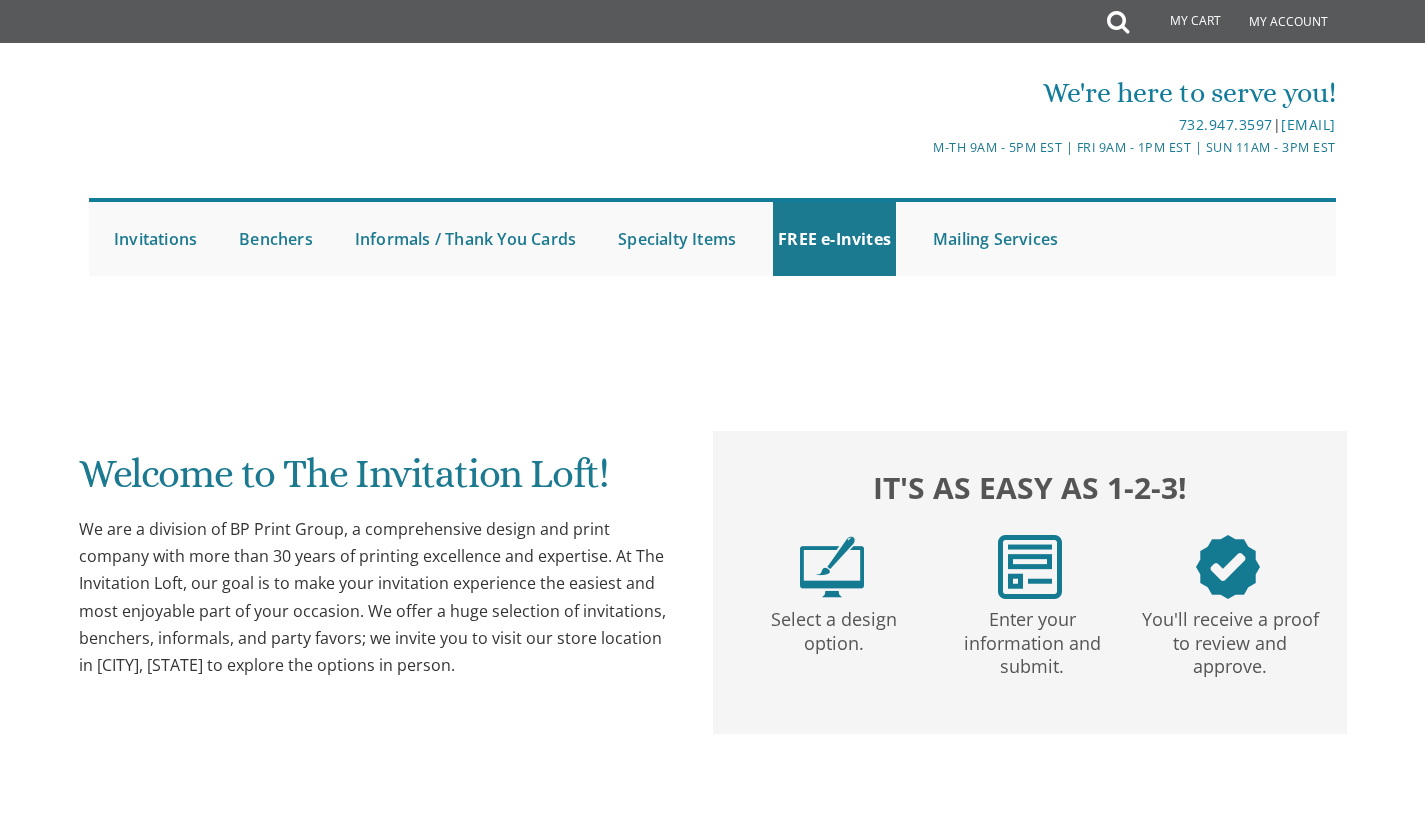 scroll, scrollTop: 0, scrollLeft: 0, axis: both 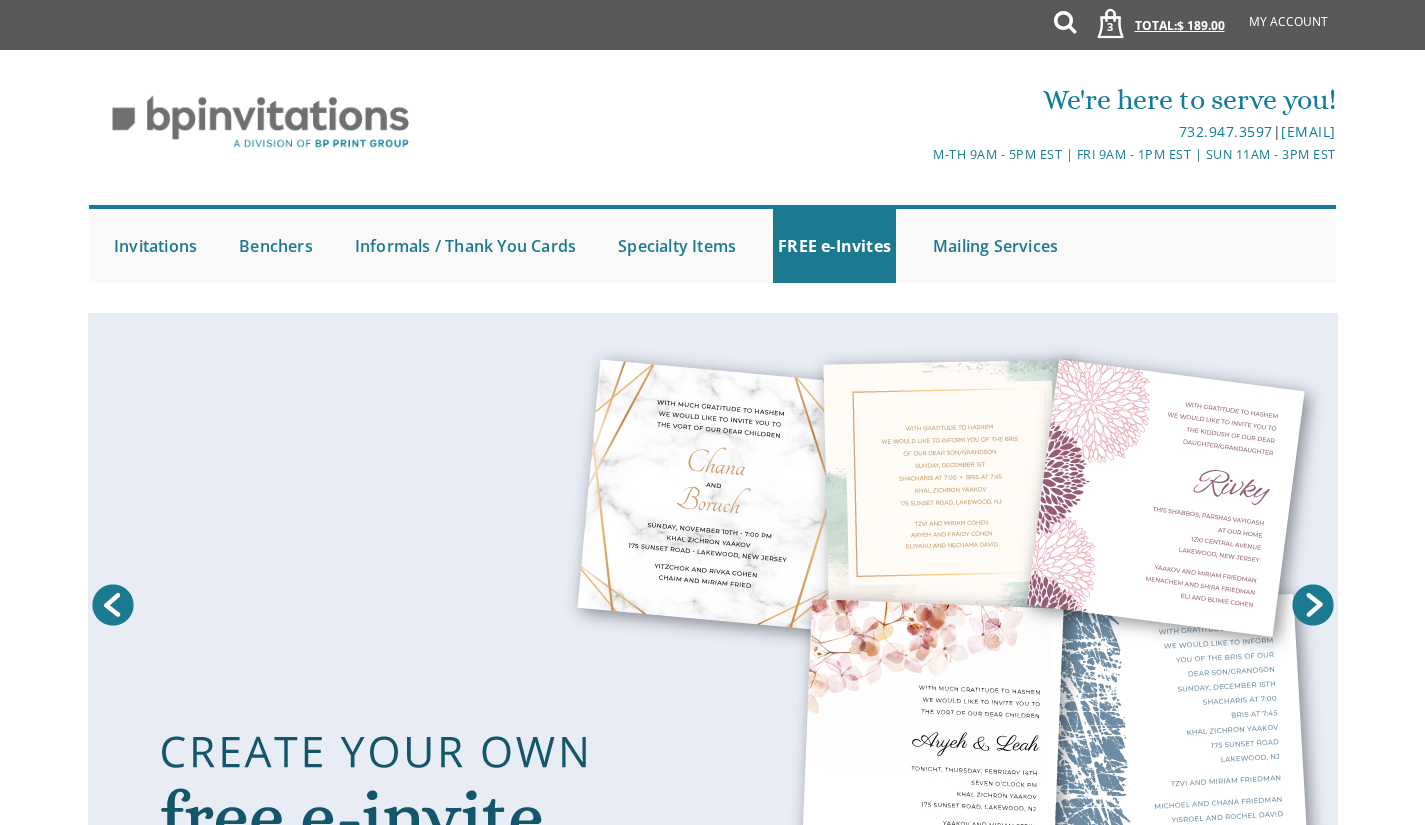 click on "3" at bounding box center [1110, 27] 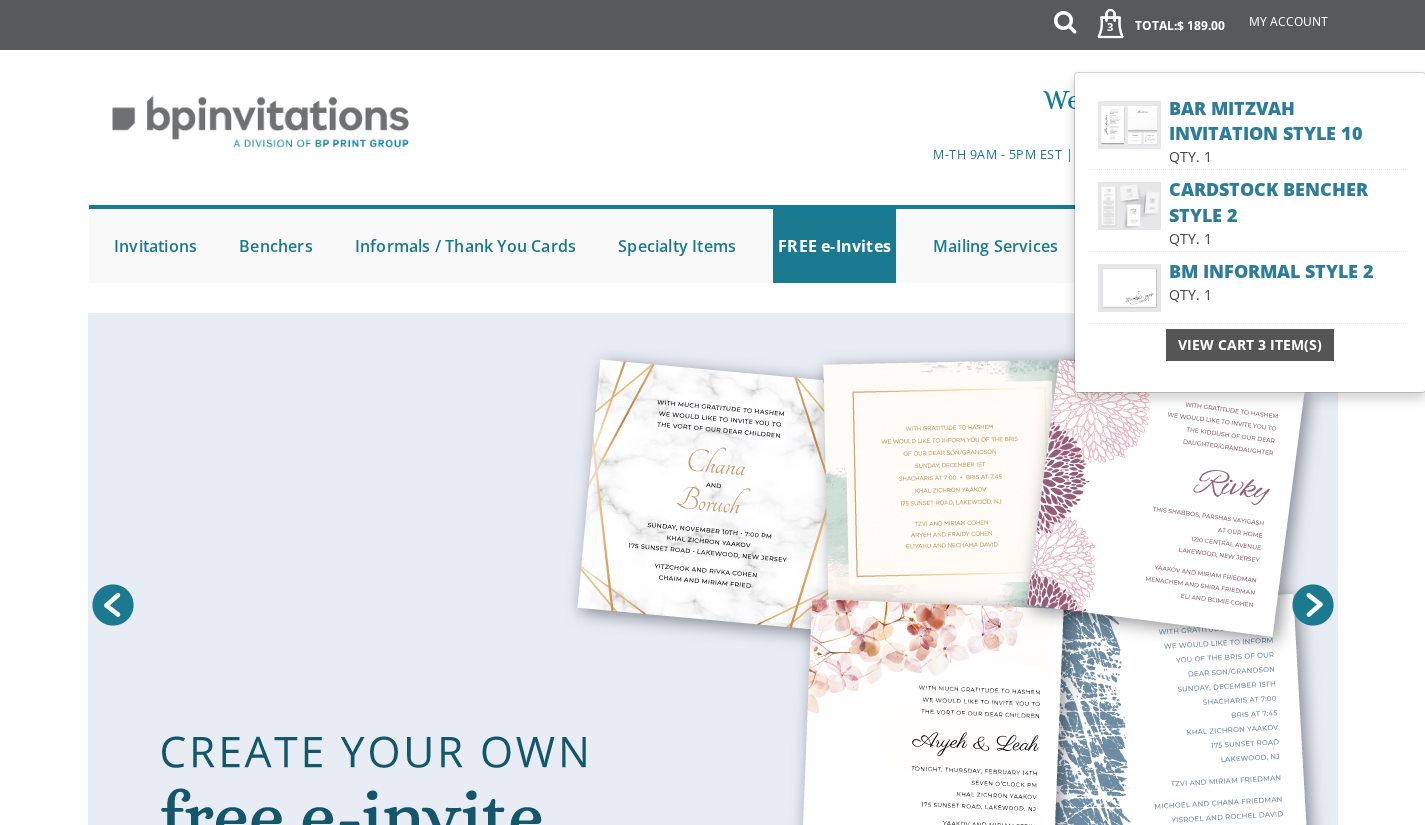 click on "View Cart 3  Item(s)" at bounding box center [1250, 345] 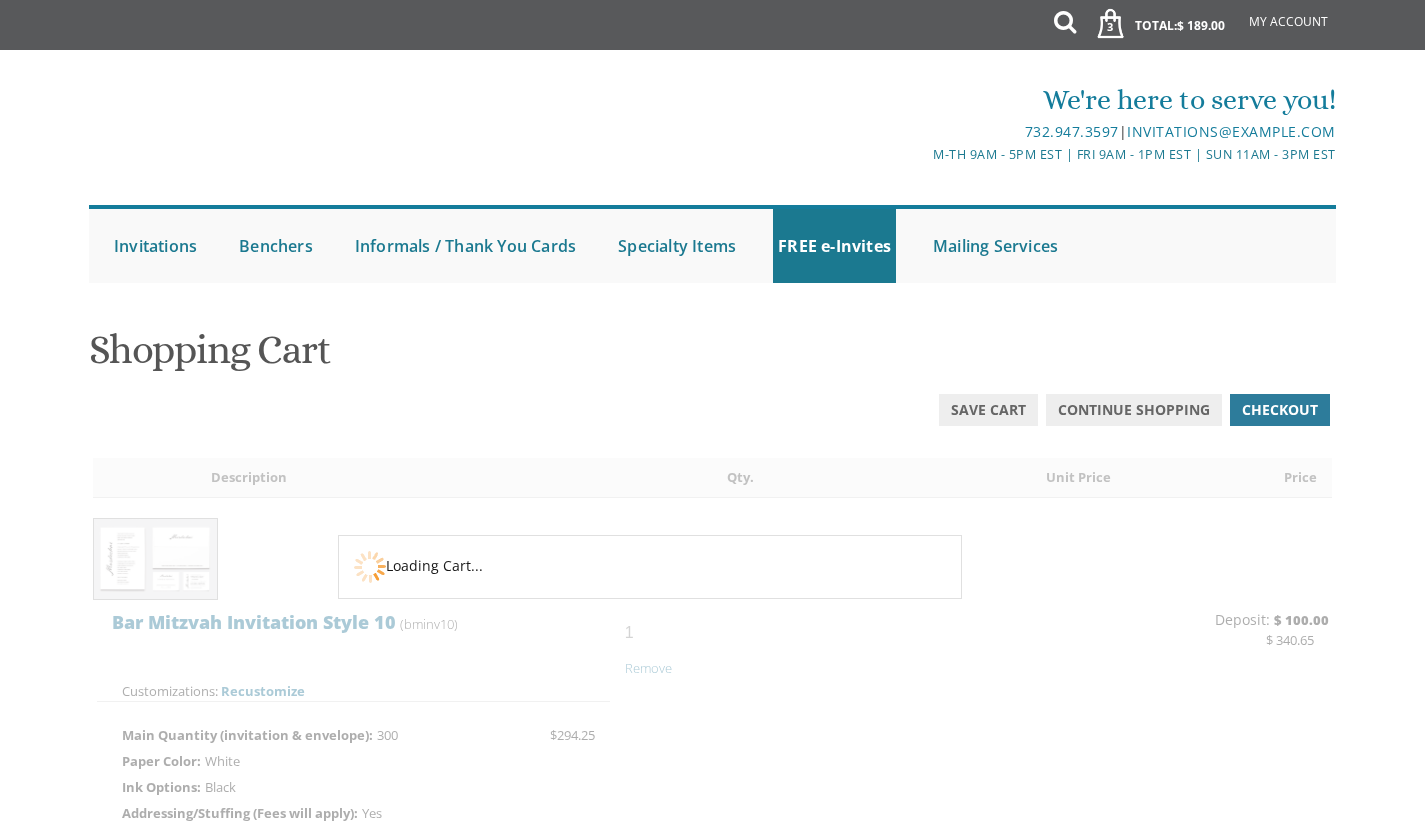 scroll, scrollTop: 0, scrollLeft: 0, axis: both 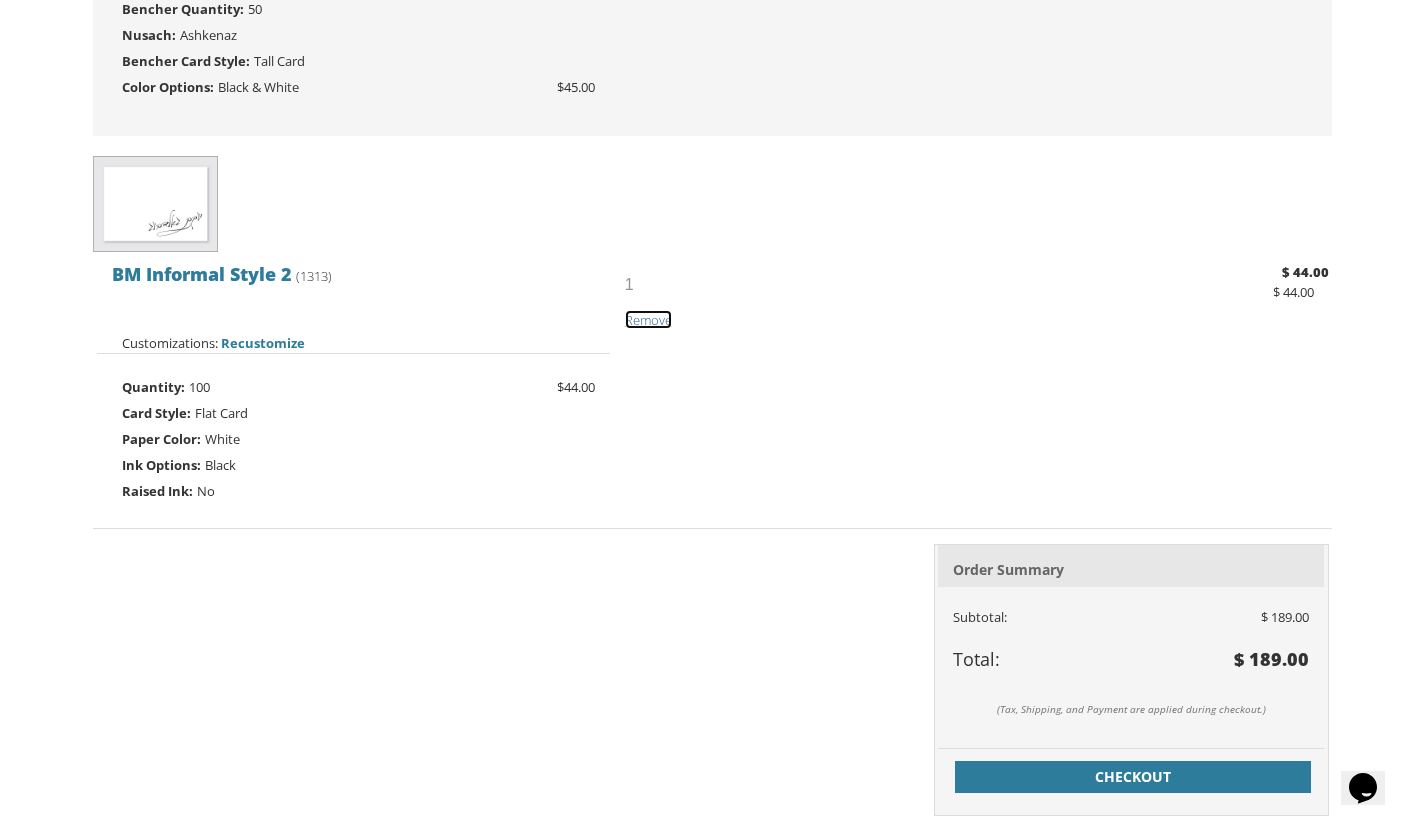 click on "Remove" at bounding box center (648, 320) 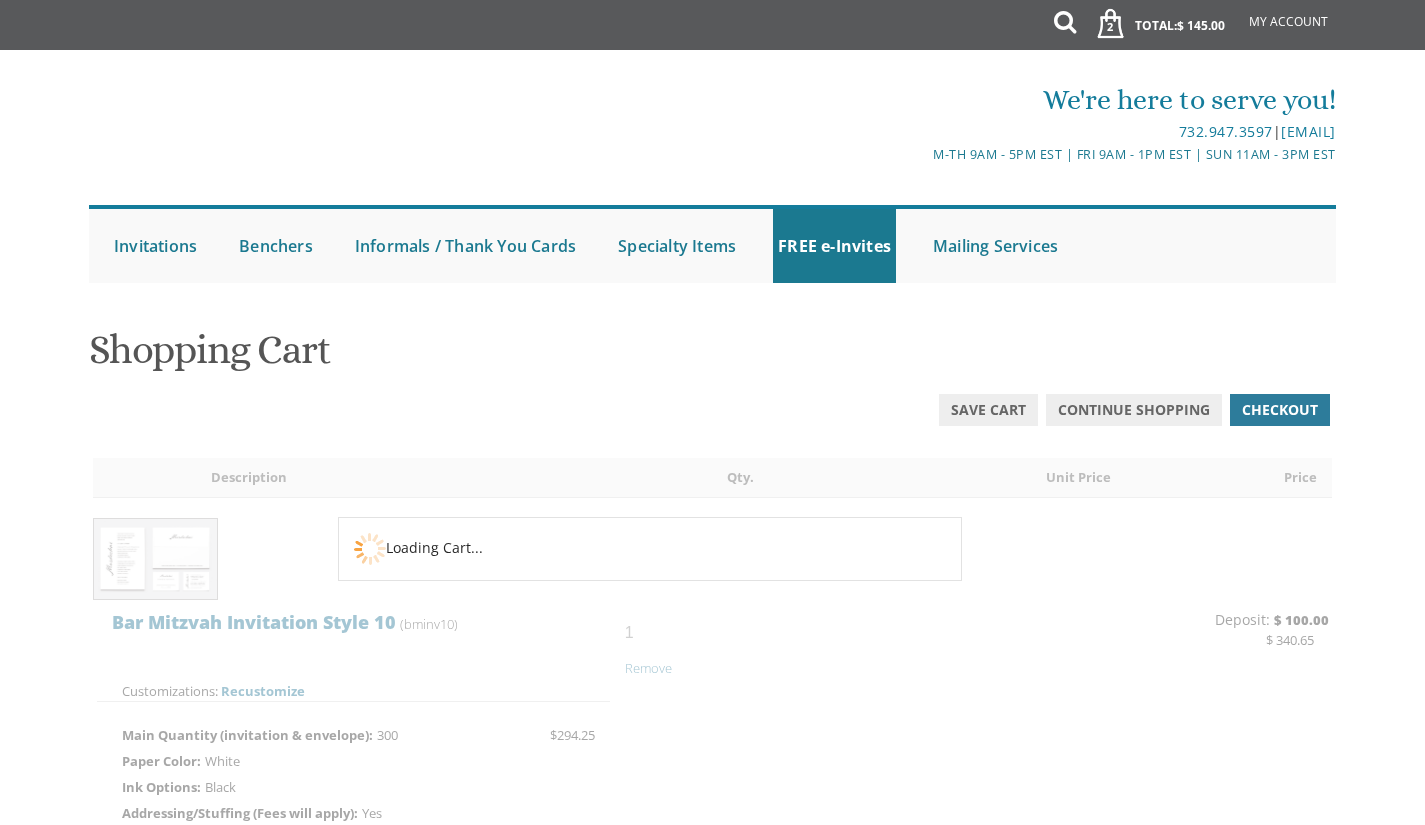 scroll, scrollTop: 0, scrollLeft: 0, axis: both 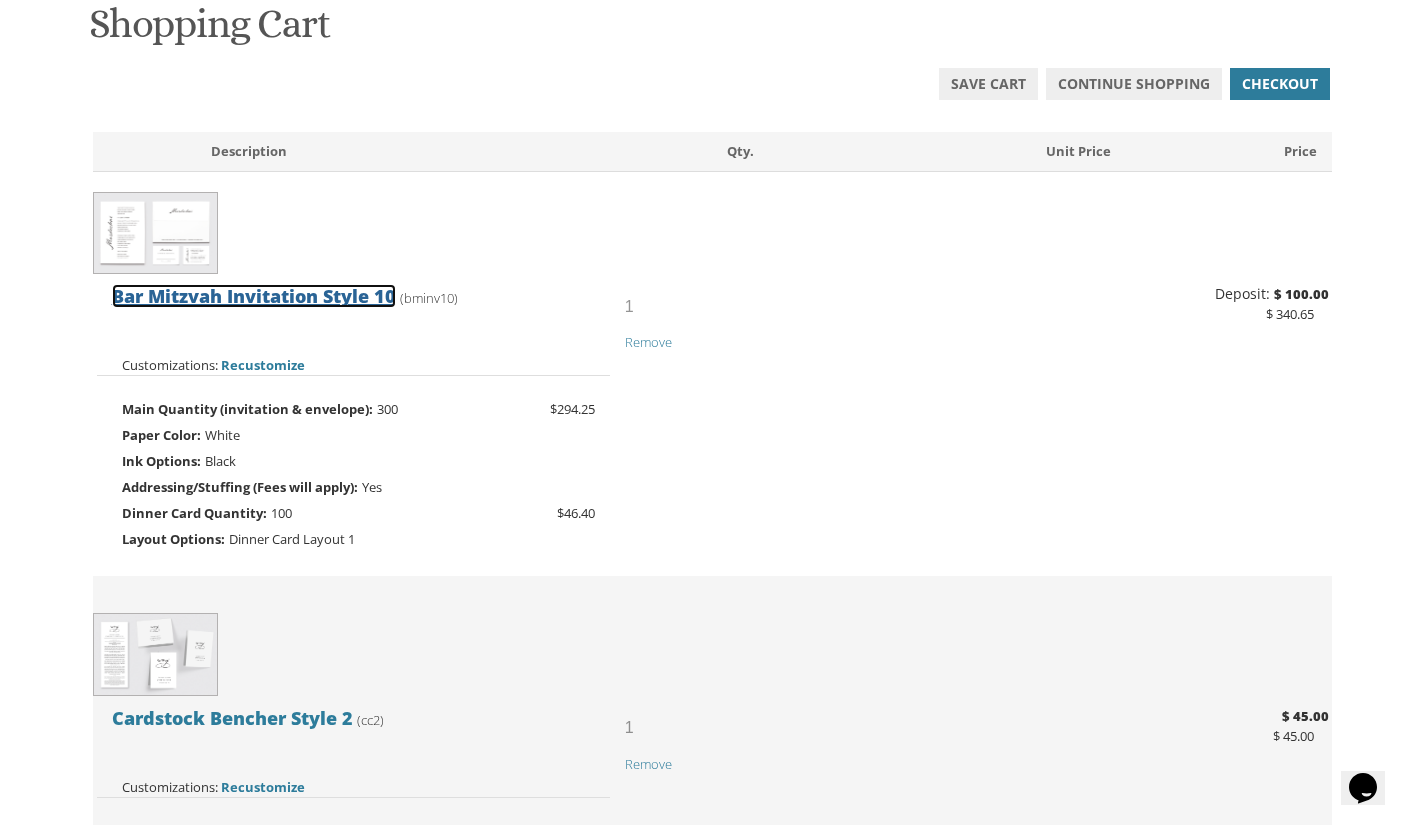 click on "Bar Mitzvah Invitation Style 10" at bounding box center [254, 296] 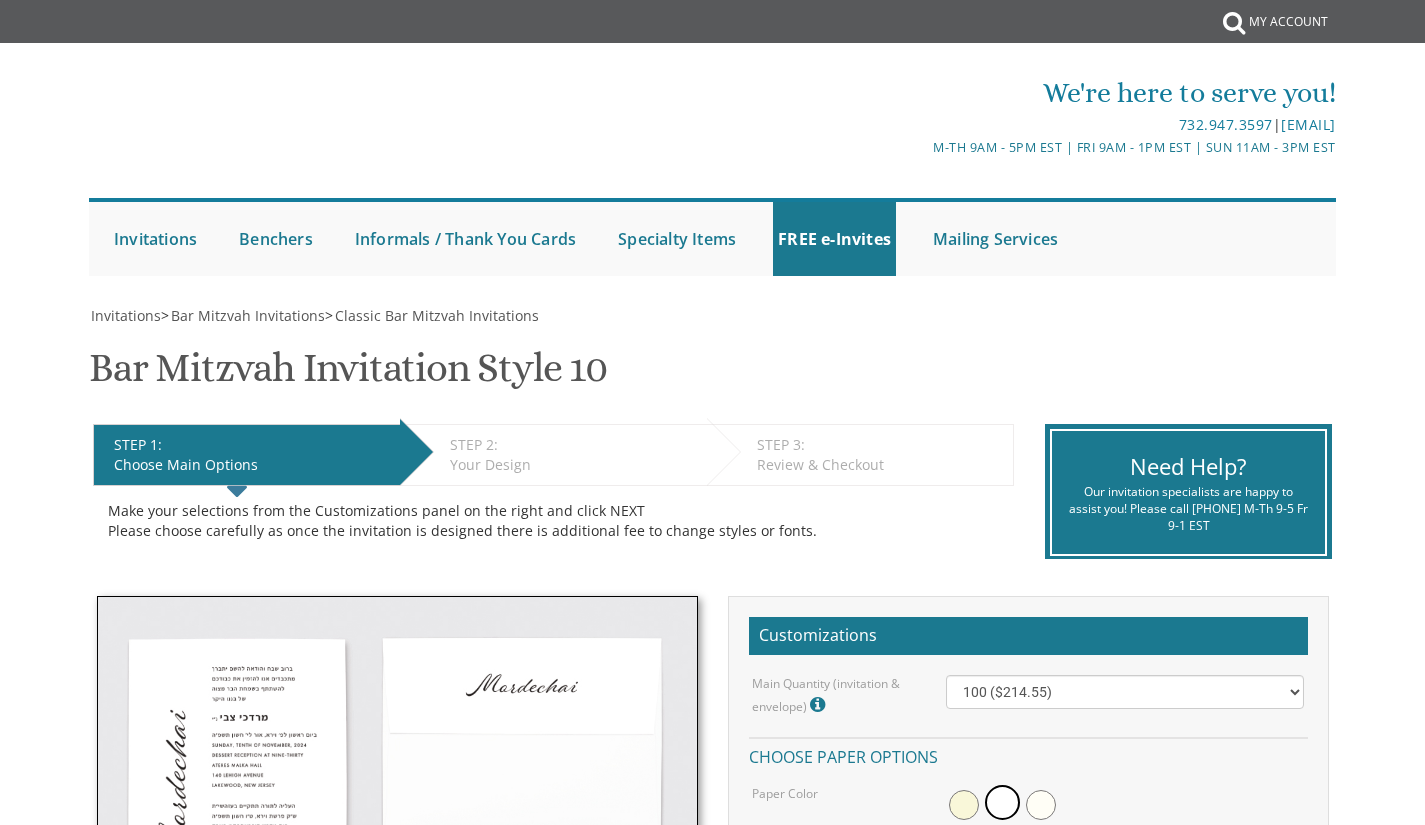 scroll, scrollTop: 0, scrollLeft: 0, axis: both 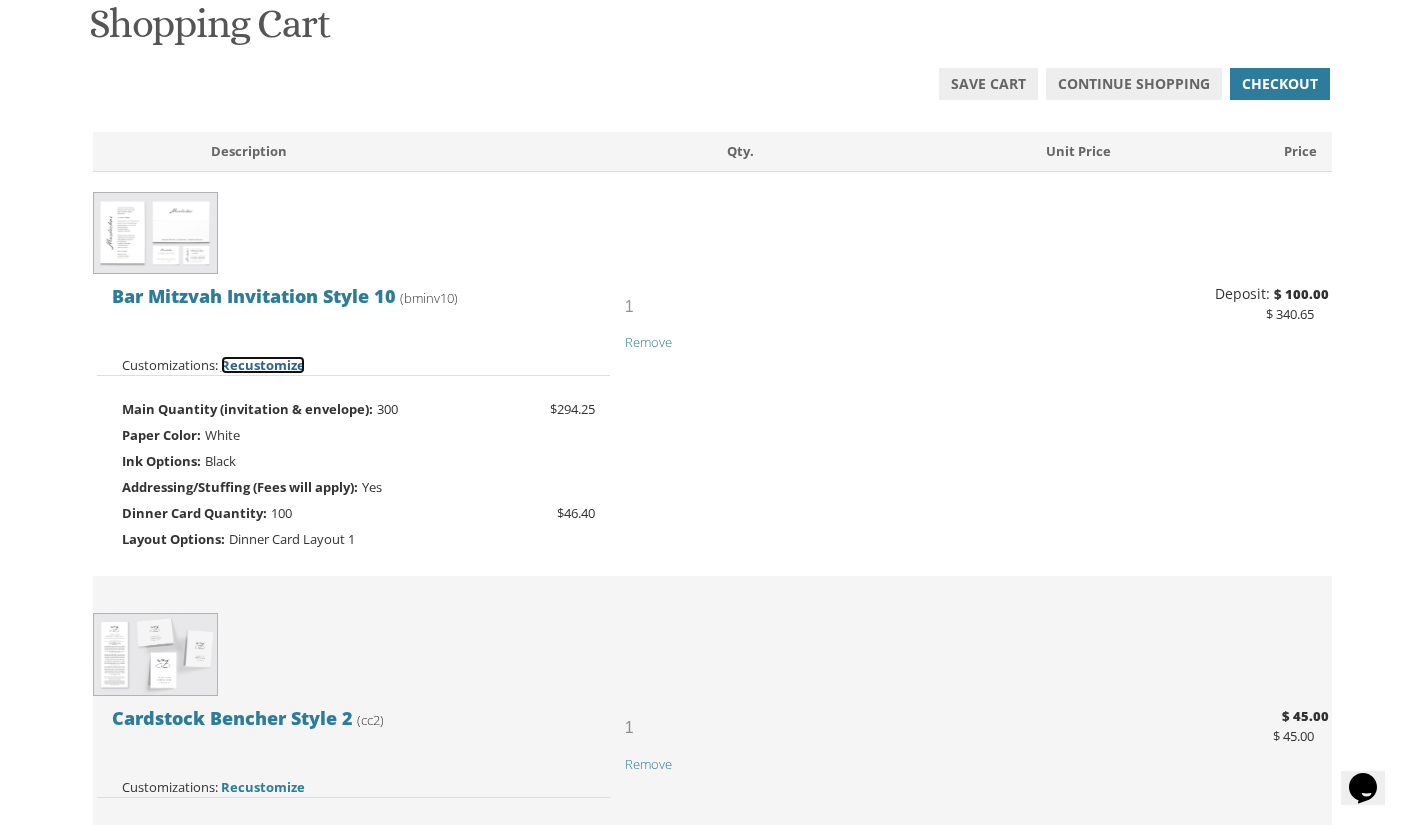 click on "Recustomize" at bounding box center (263, 365) 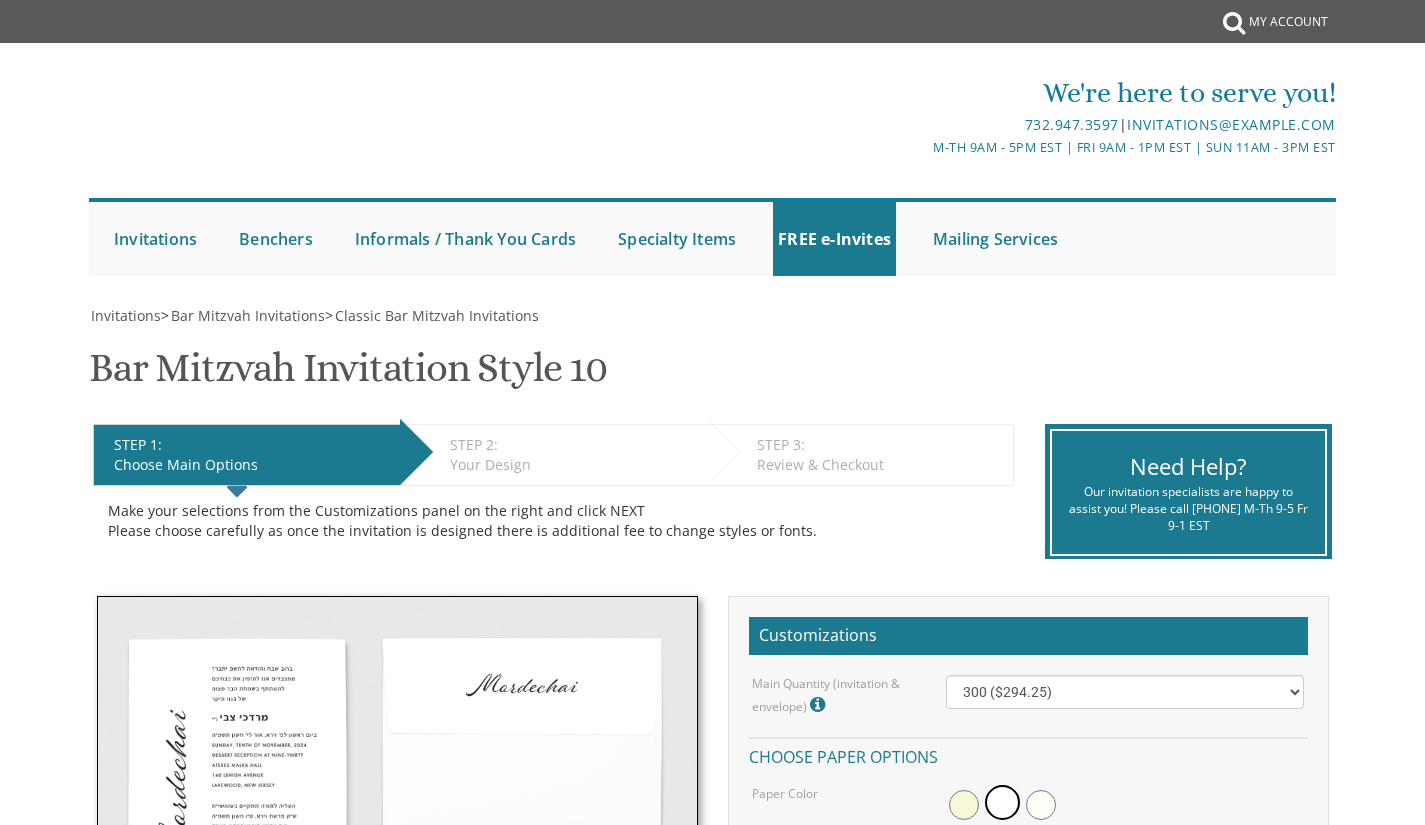 scroll, scrollTop: 0, scrollLeft: 0, axis: both 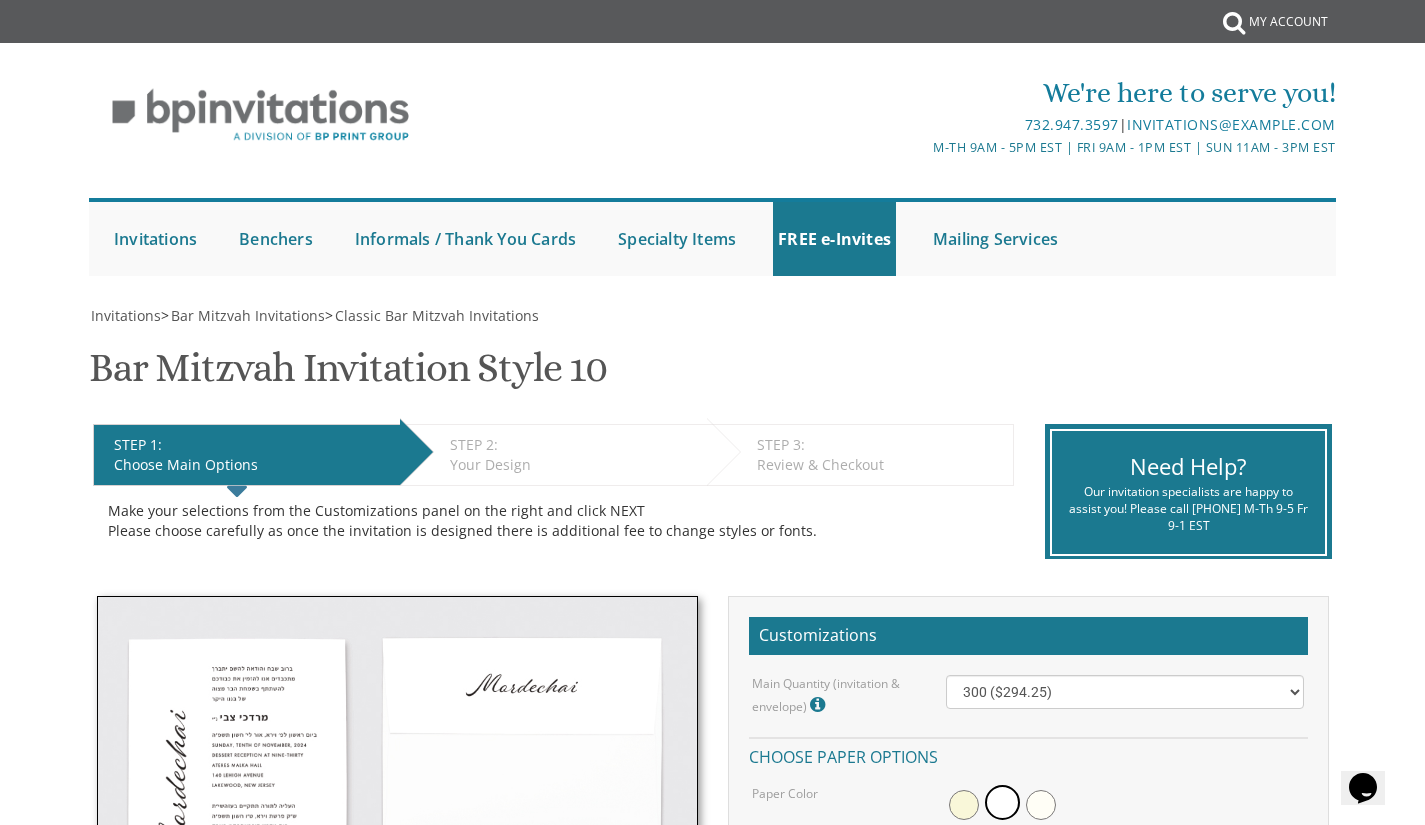 click on "STEP 2: EDIT" at bounding box center (573, 445) 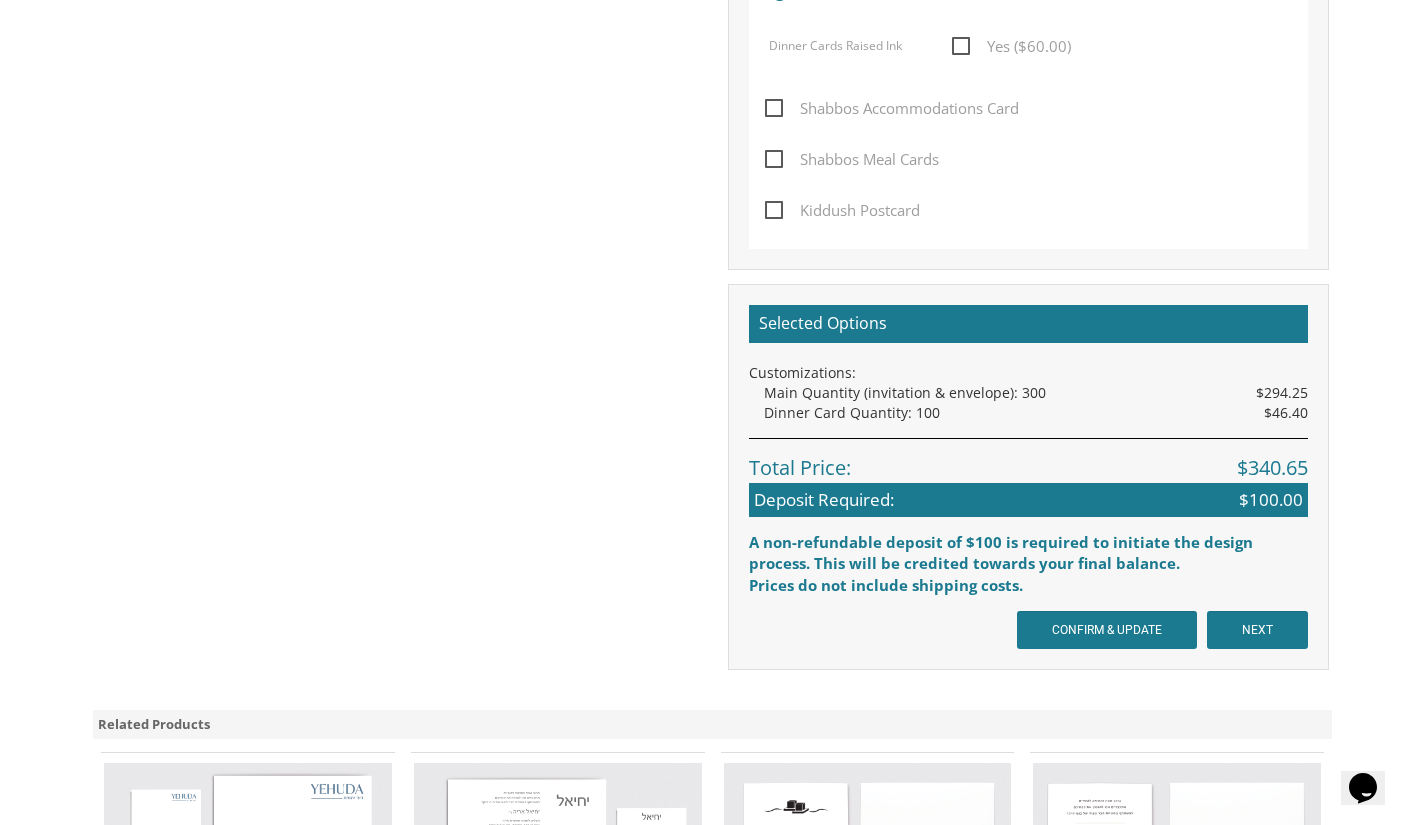 scroll, scrollTop: 1407, scrollLeft: 0, axis: vertical 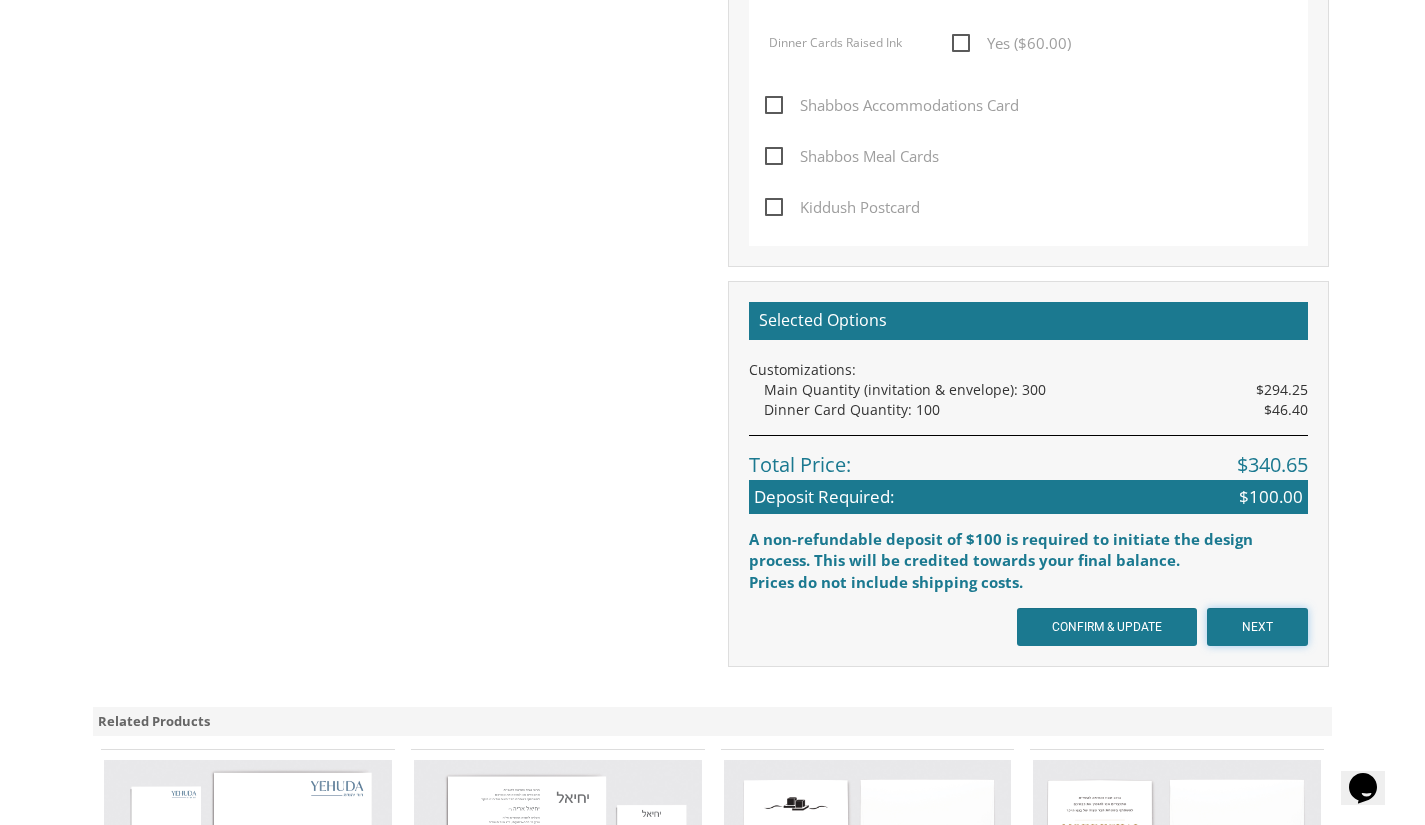click on "NEXT" at bounding box center (1257, 627) 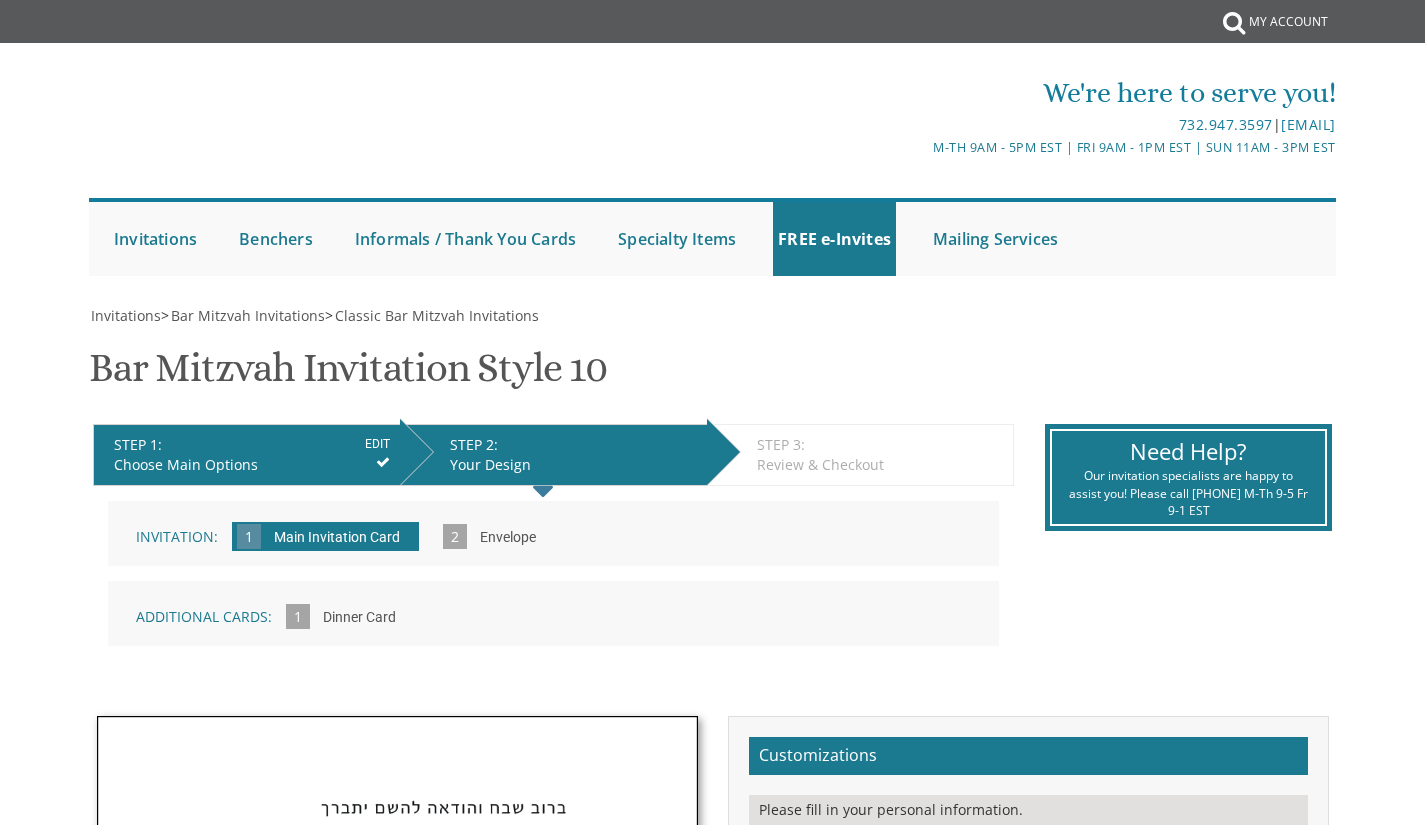 scroll, scrollTop: 0, scrollLeft: 0, axis: both 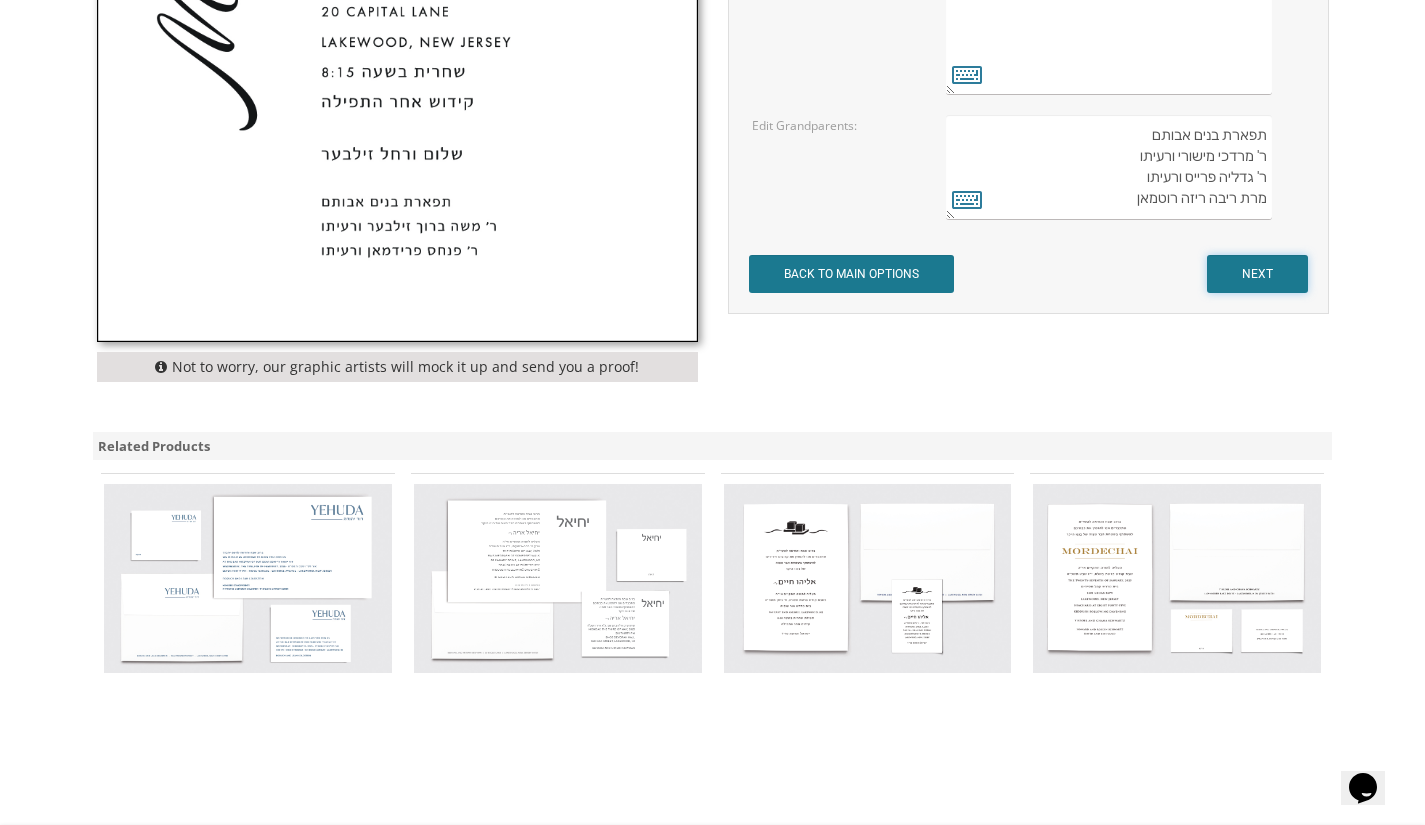 click on "NEXT" at bounding box center (1257, 274) 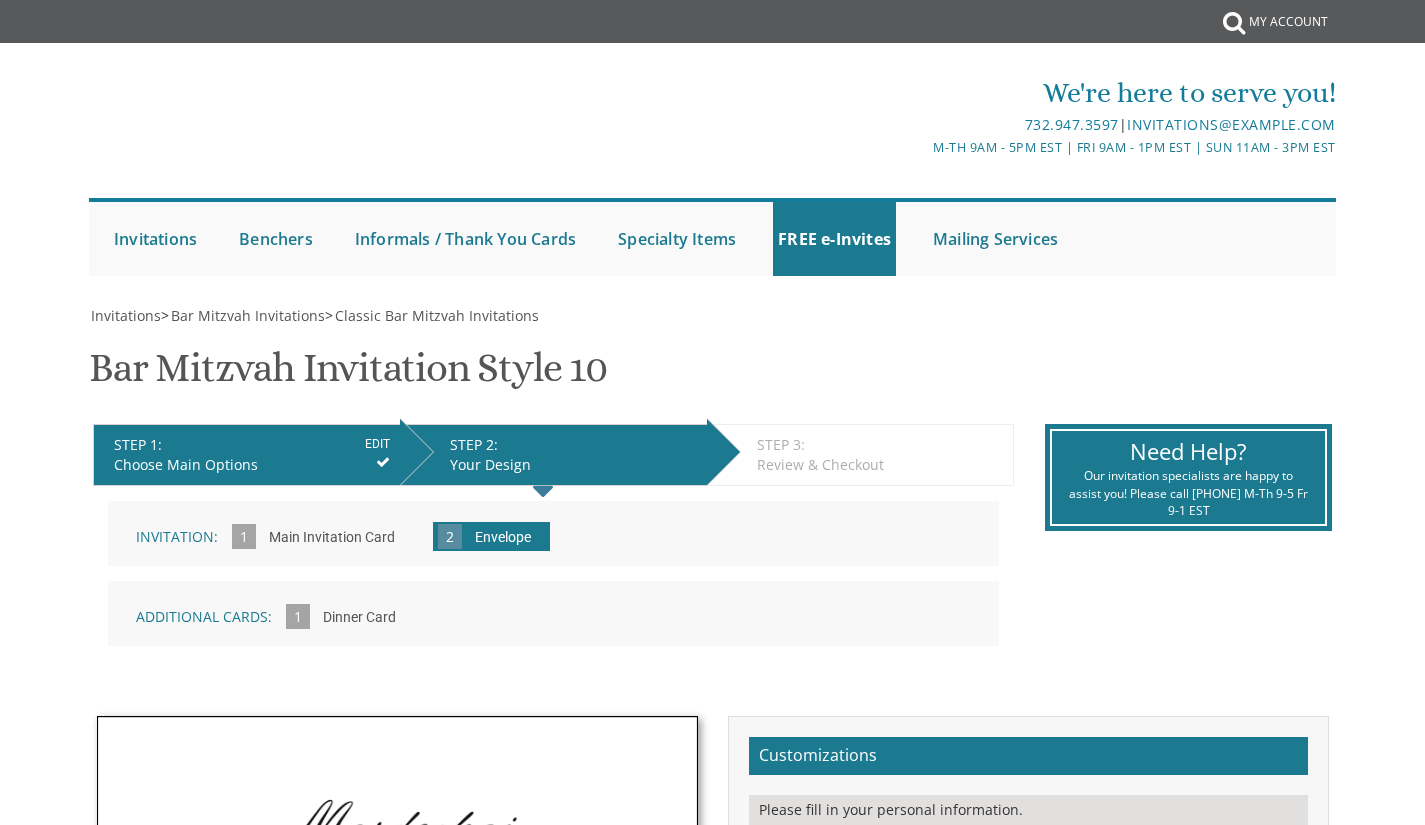 scroll, scrollTop: 0, scrollLeft: 0, axis: both 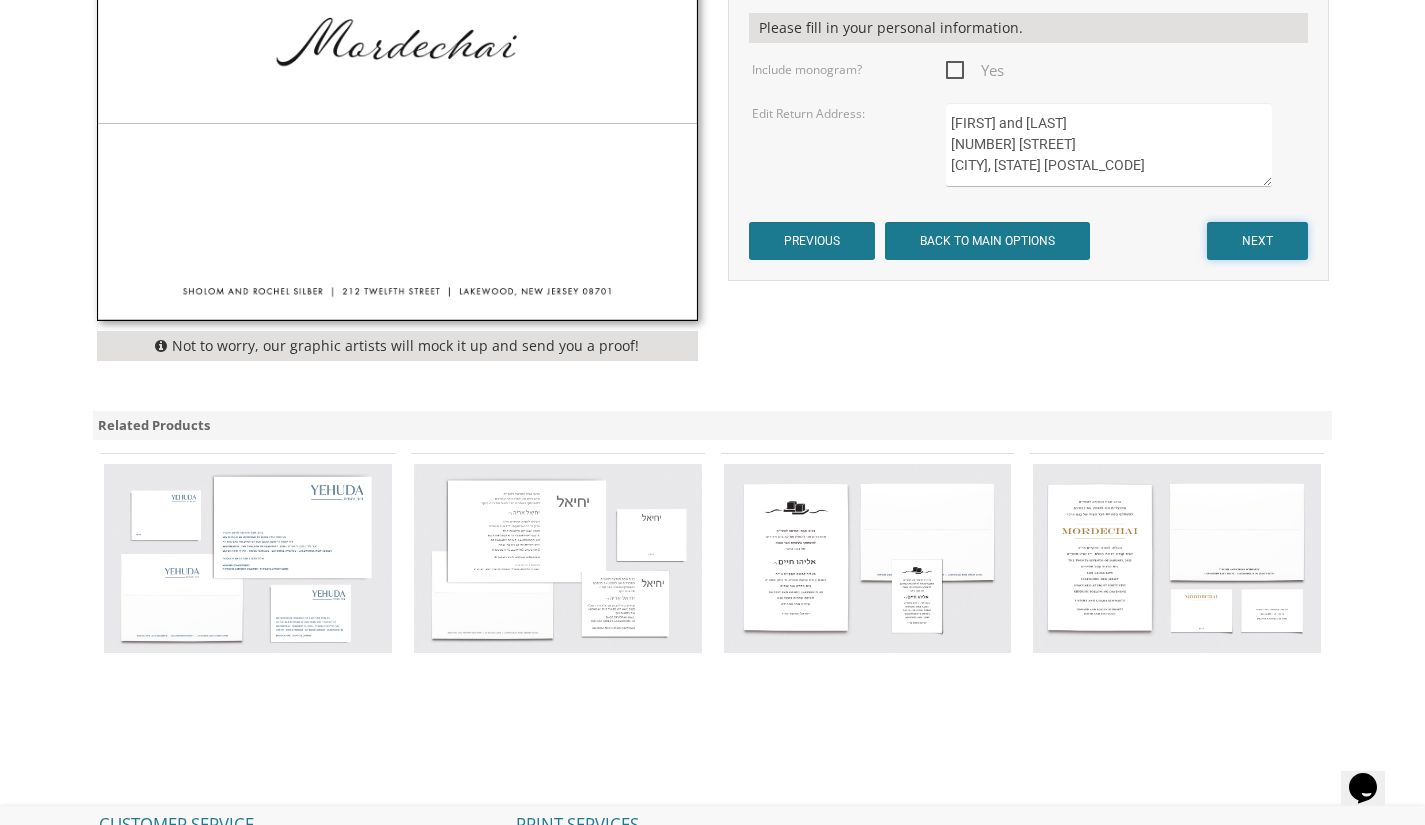 click on "NEXT" at bounding box center (1257, 241) 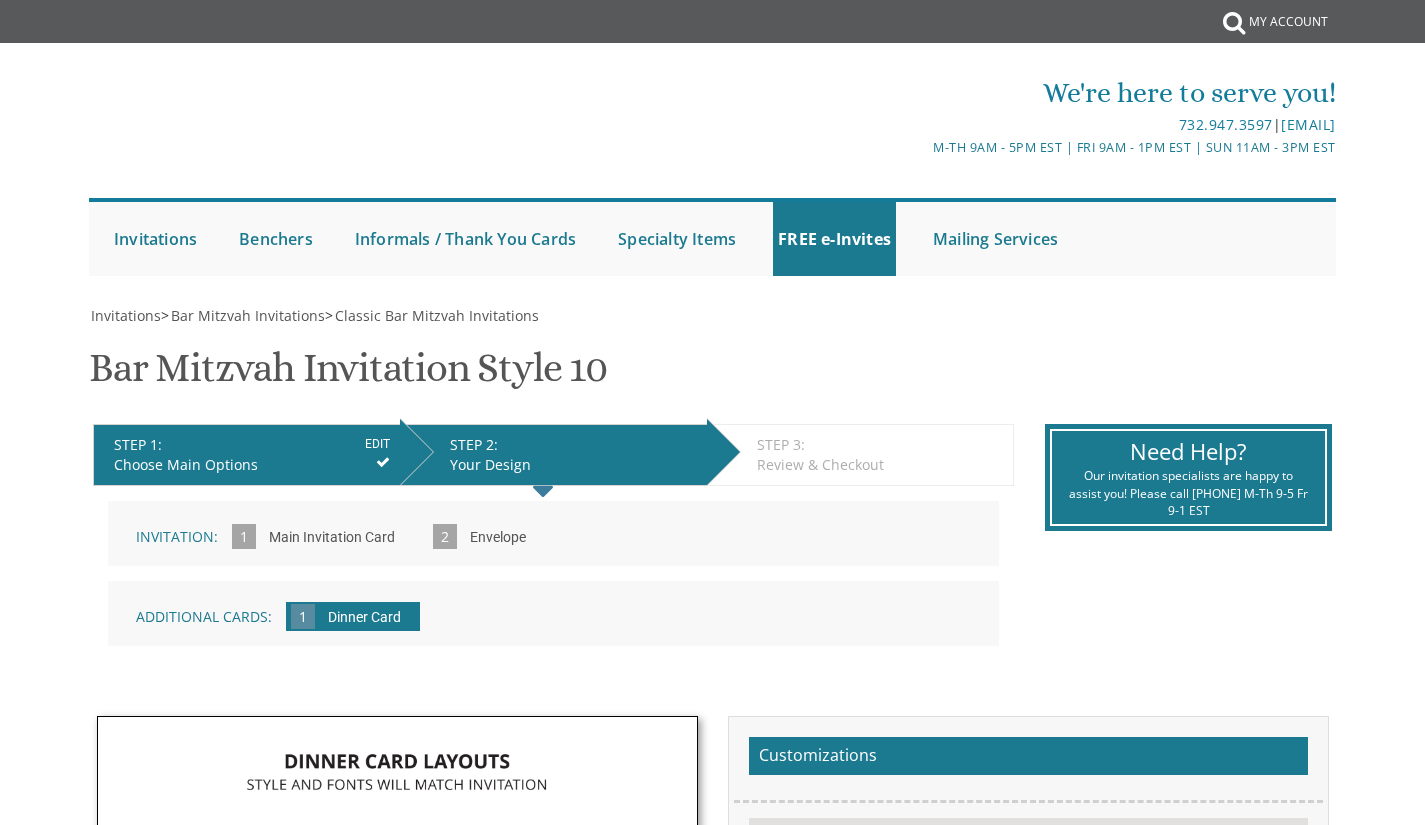 scroll, scrollTop: 0, scrollLeft: 0, axis: both 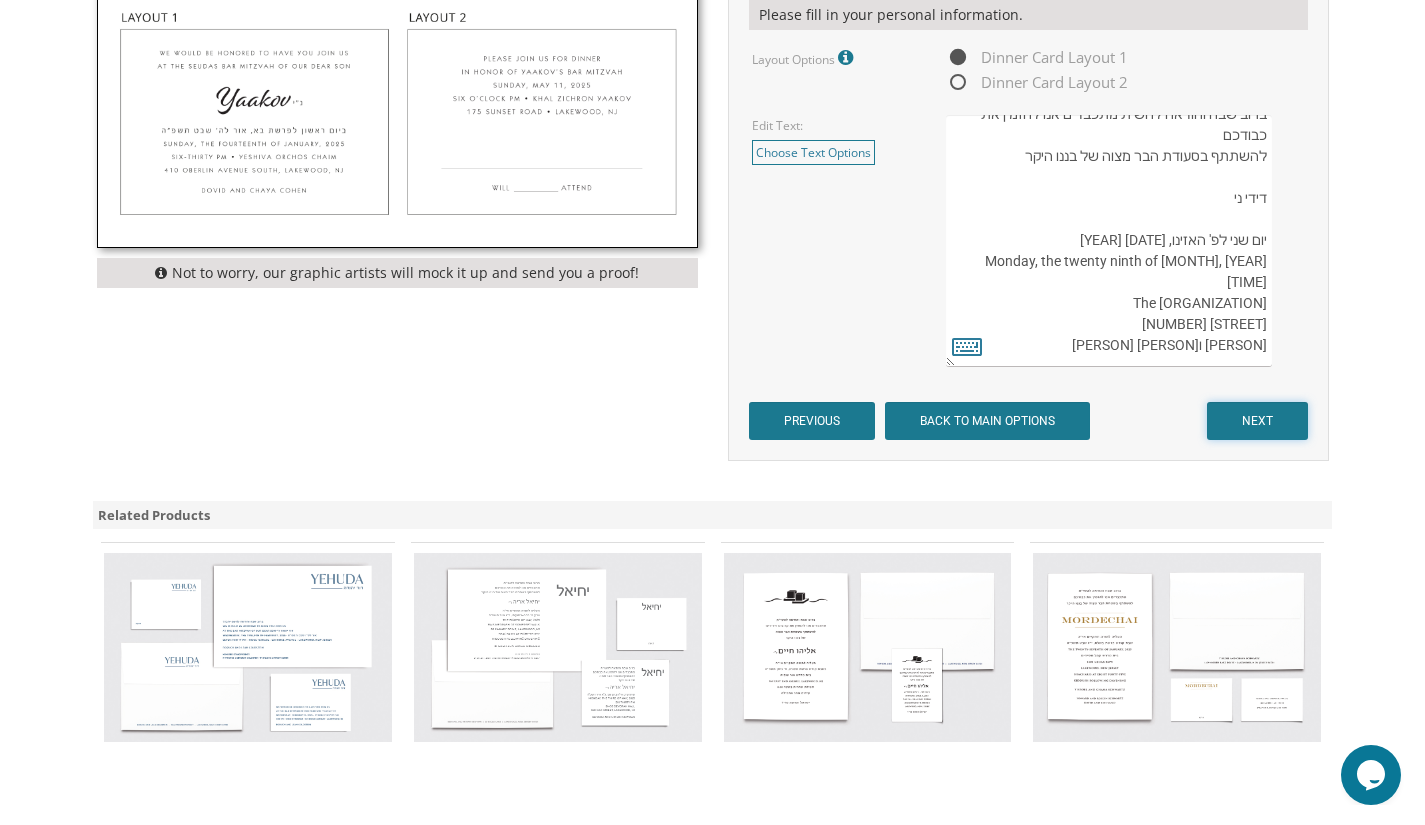 click on "NEXT" at bounding box center [1257, 421] 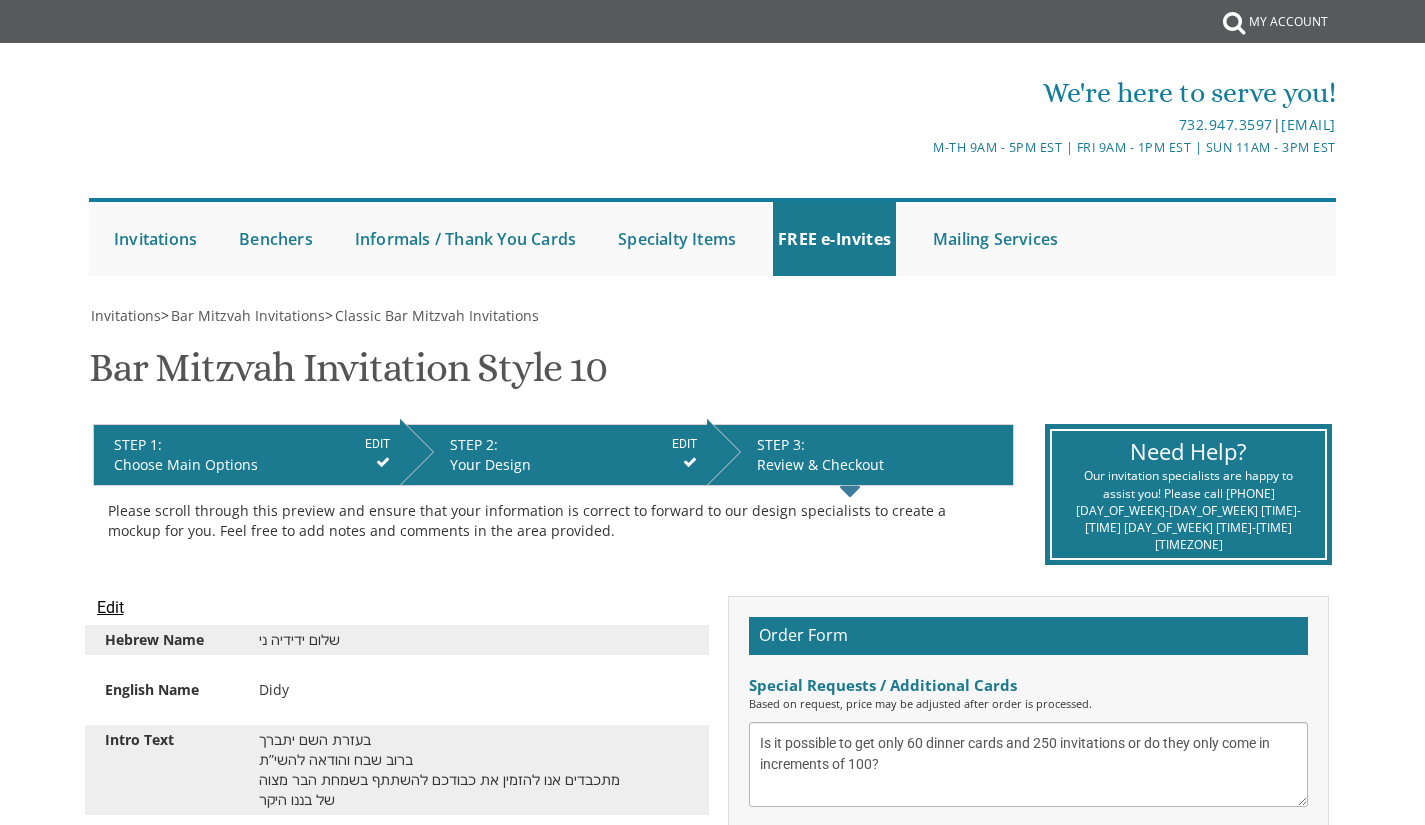 scroll, scrollTop: 0, scrollLeft: 0, axis: both 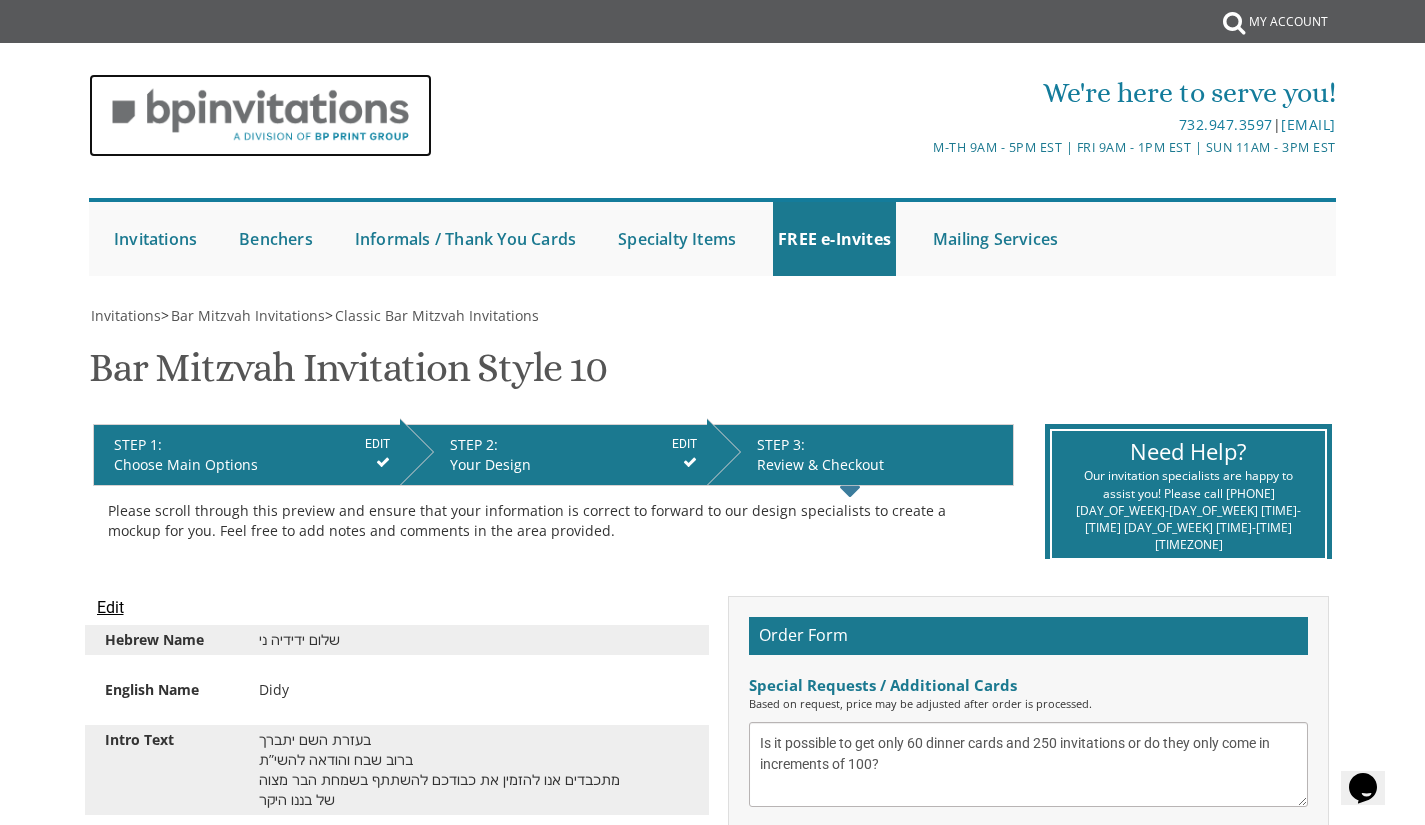 click at bounding box center [260, 115] 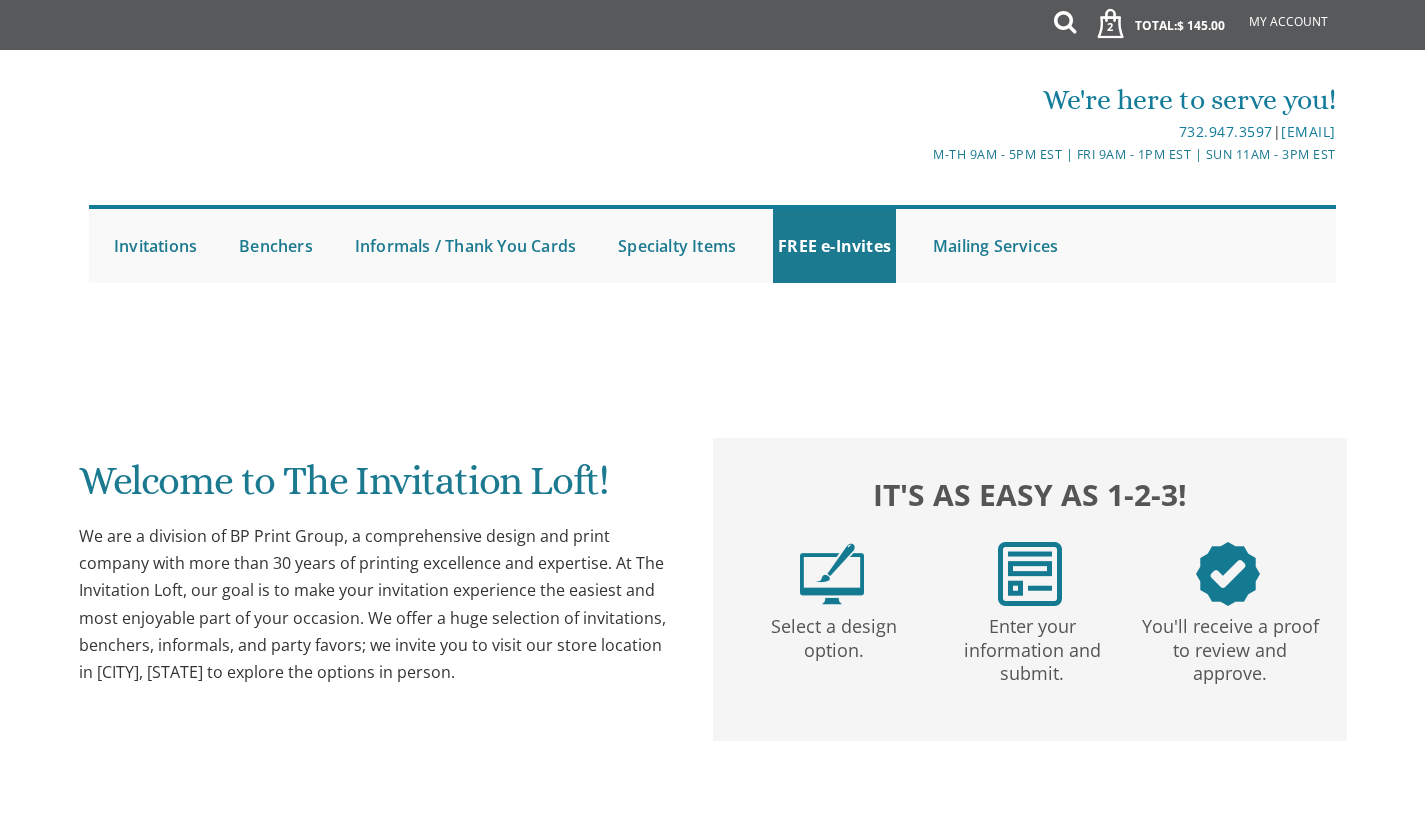 scroll, scrollTop: 0, scrollLeft: 0, axis: both 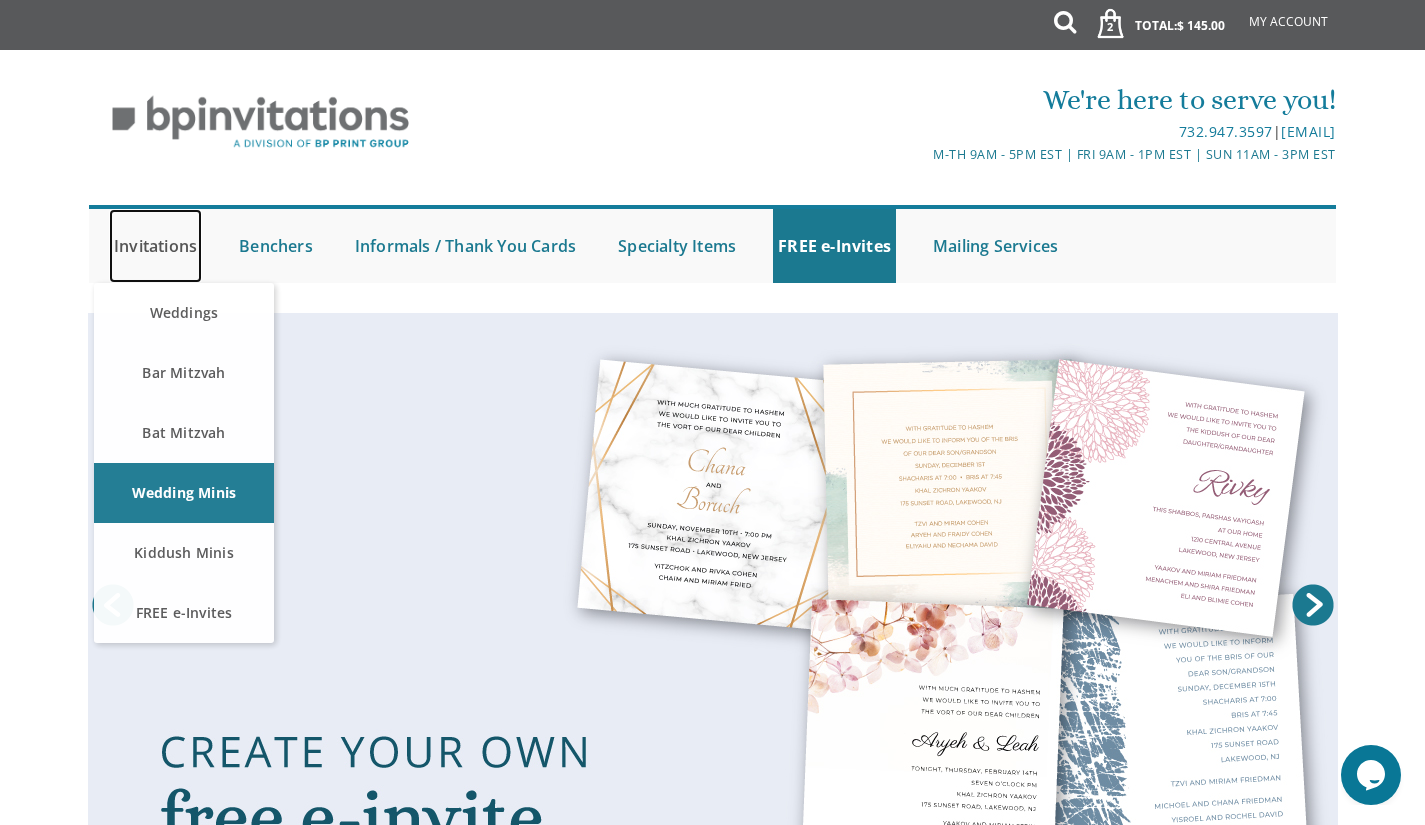 click on "Invitations" at bounding box center (155, 246) 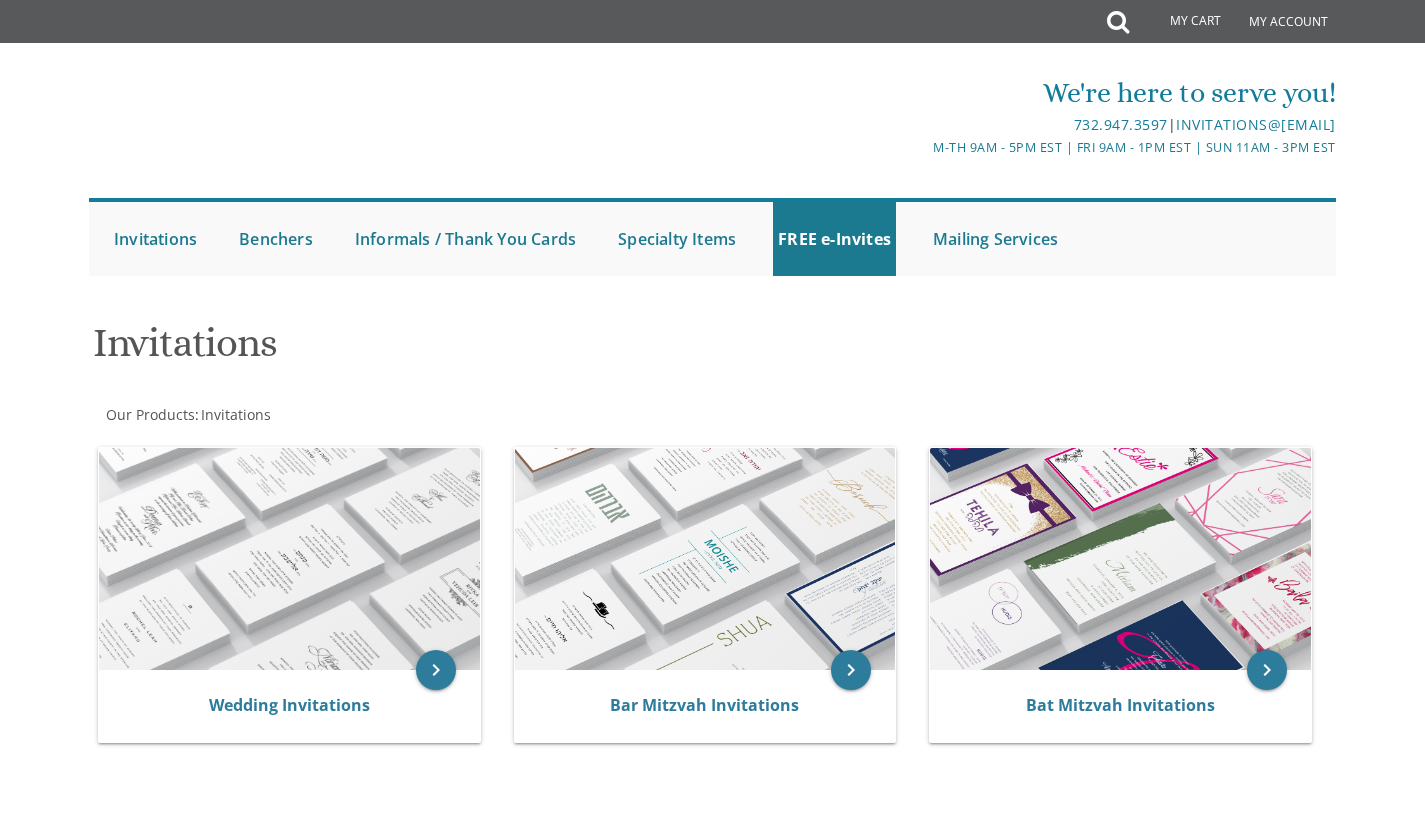 scroll, scrollTop: 0, scrollLeft: 0, axis: both 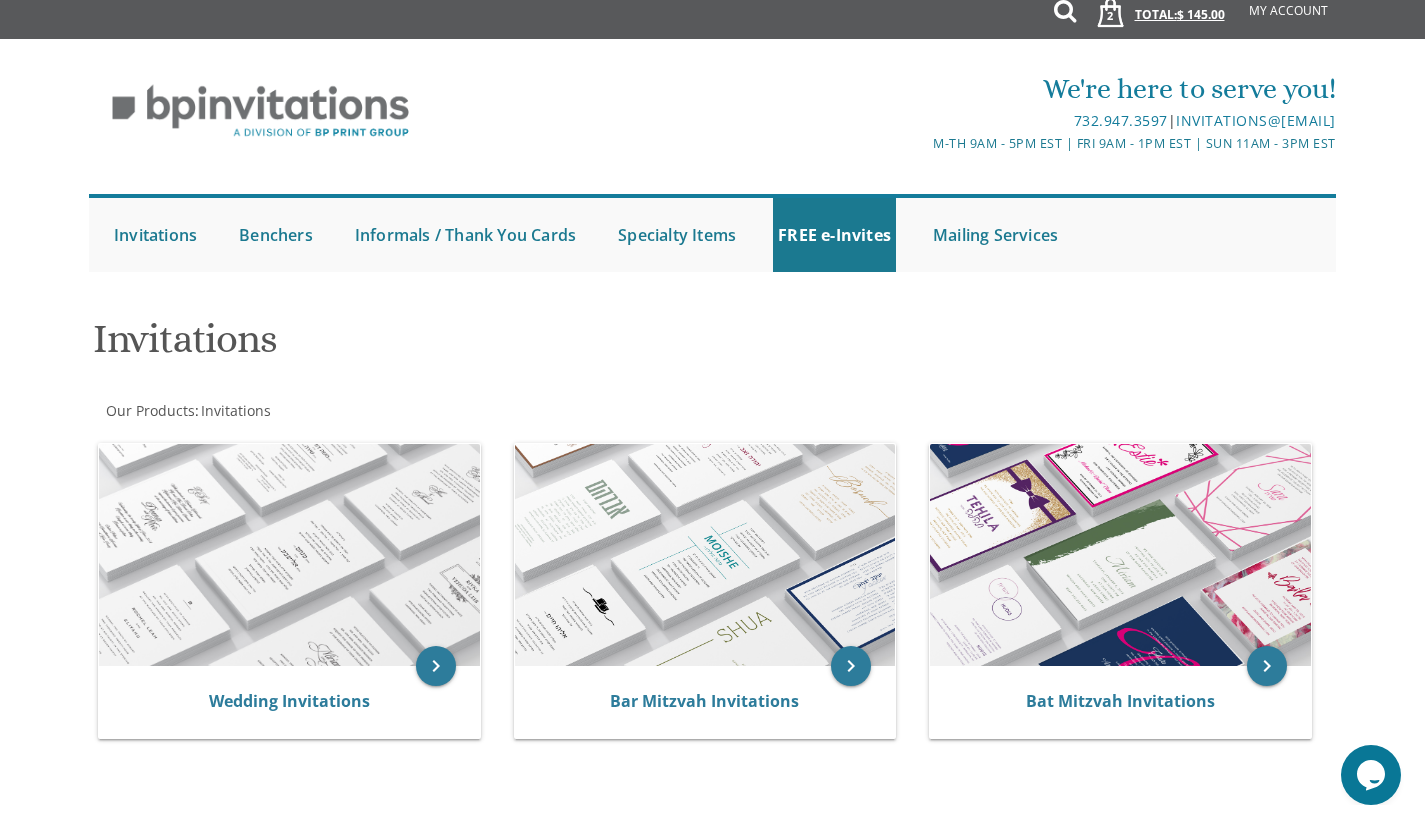 click on "2" at bounding box center (1110, 16) 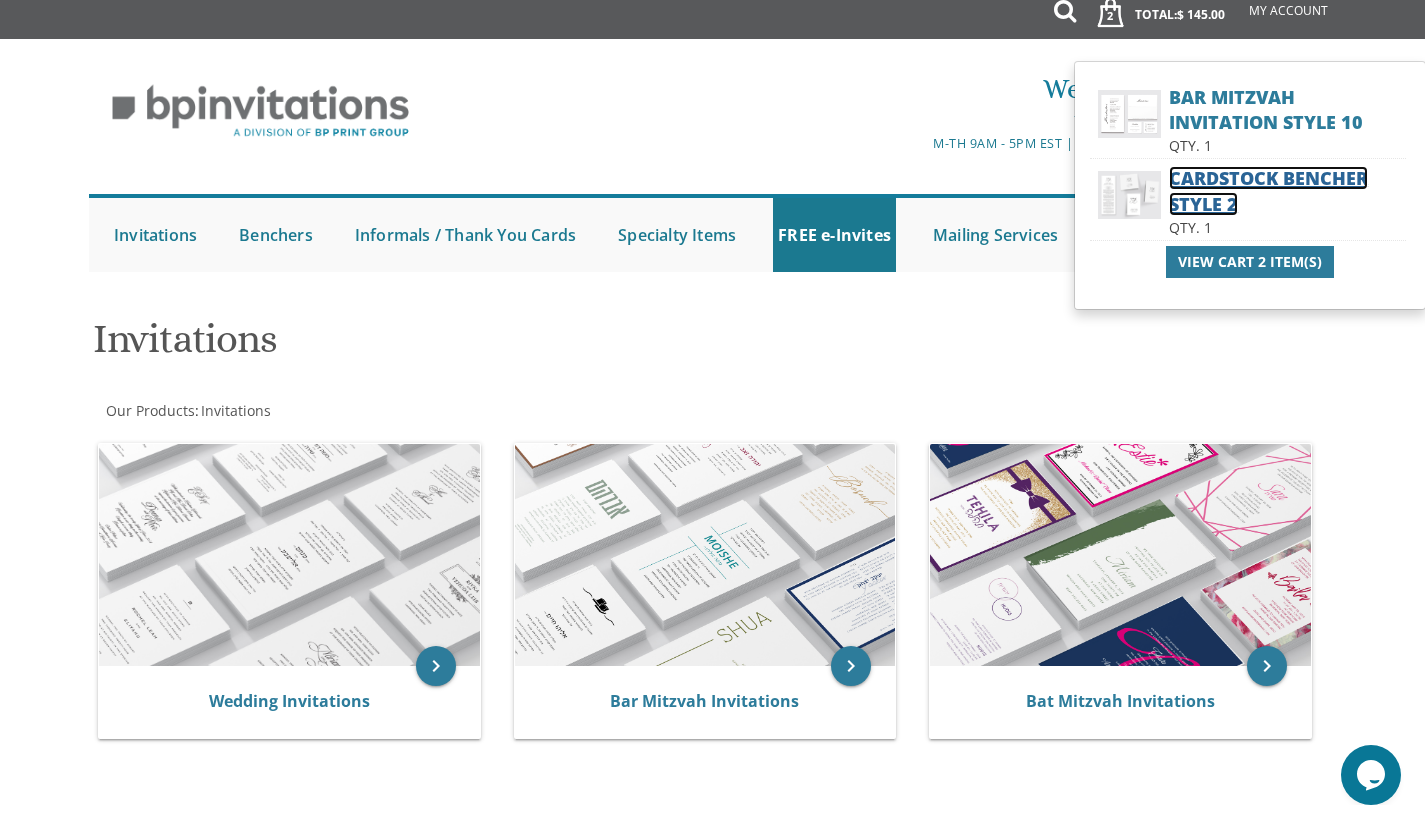 click on "Cardstock Bencher Style 2" at bounding box center [1268, 191] 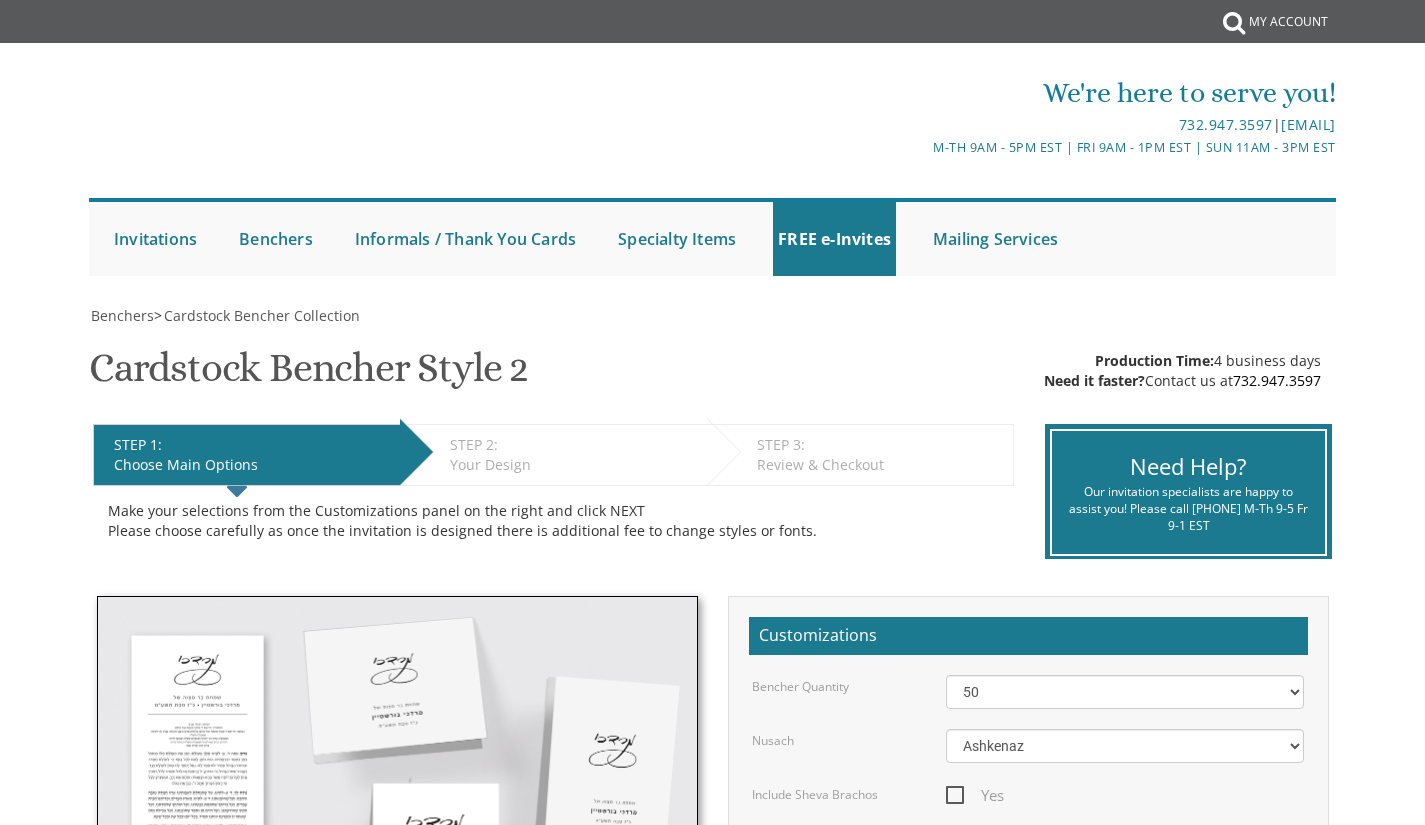 scroll, scrollTop: 0, scrollLeft: 0, axis: both 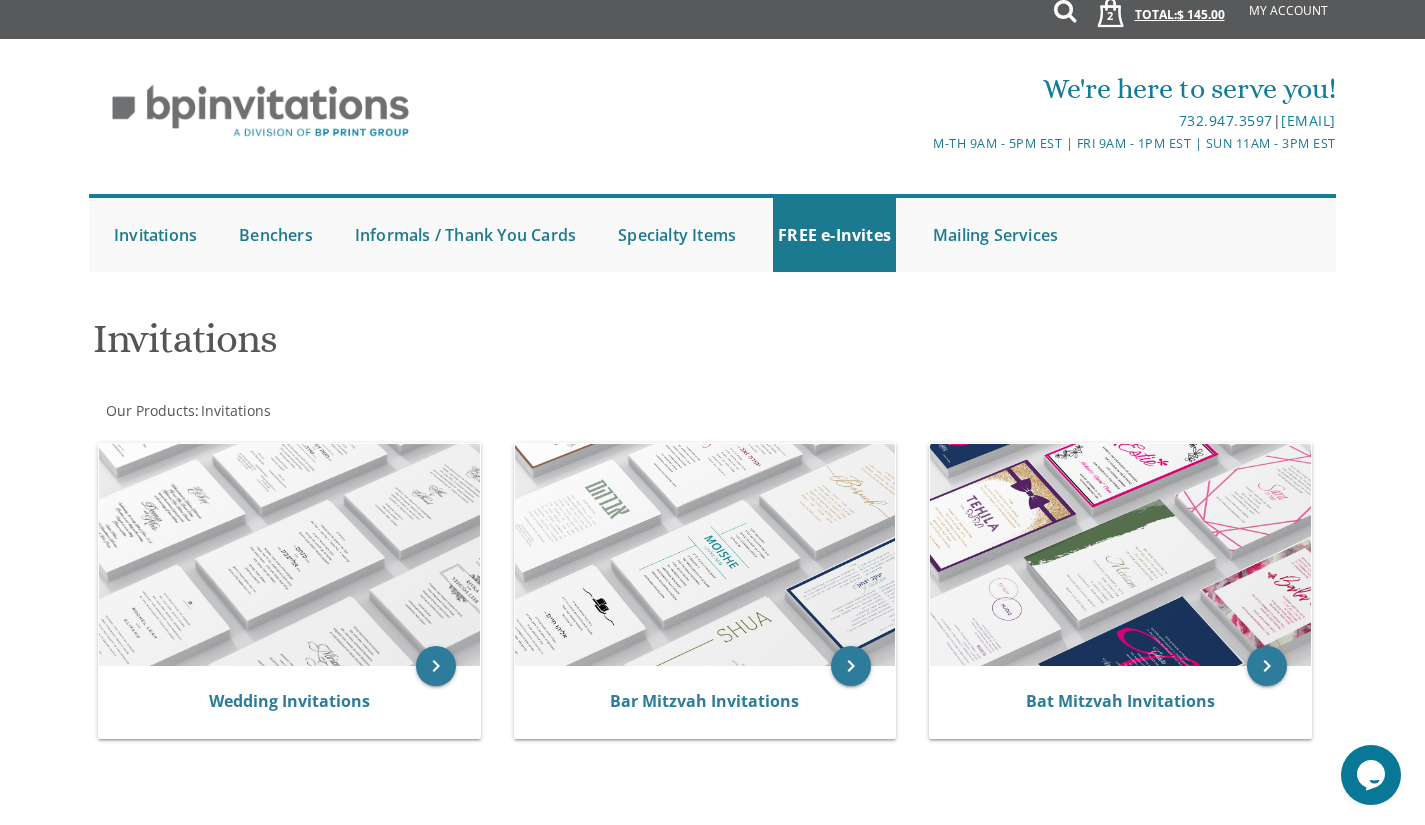 click on "2
Total:
$ 145.00
$ 145.00" at bounding box center [1154, 24] 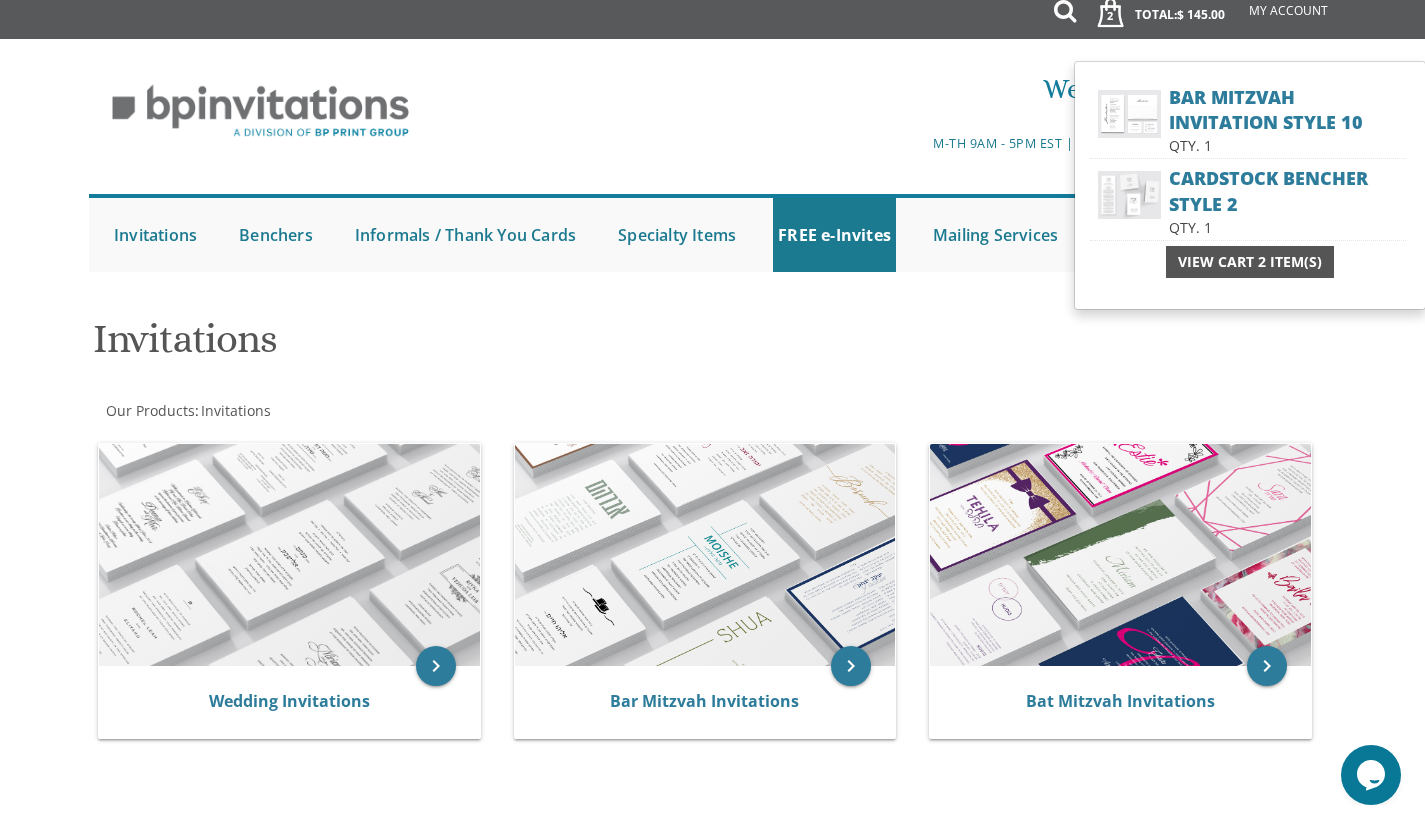 click on "View Cart 2  Item(s)" at bounding box center [1250, 262] 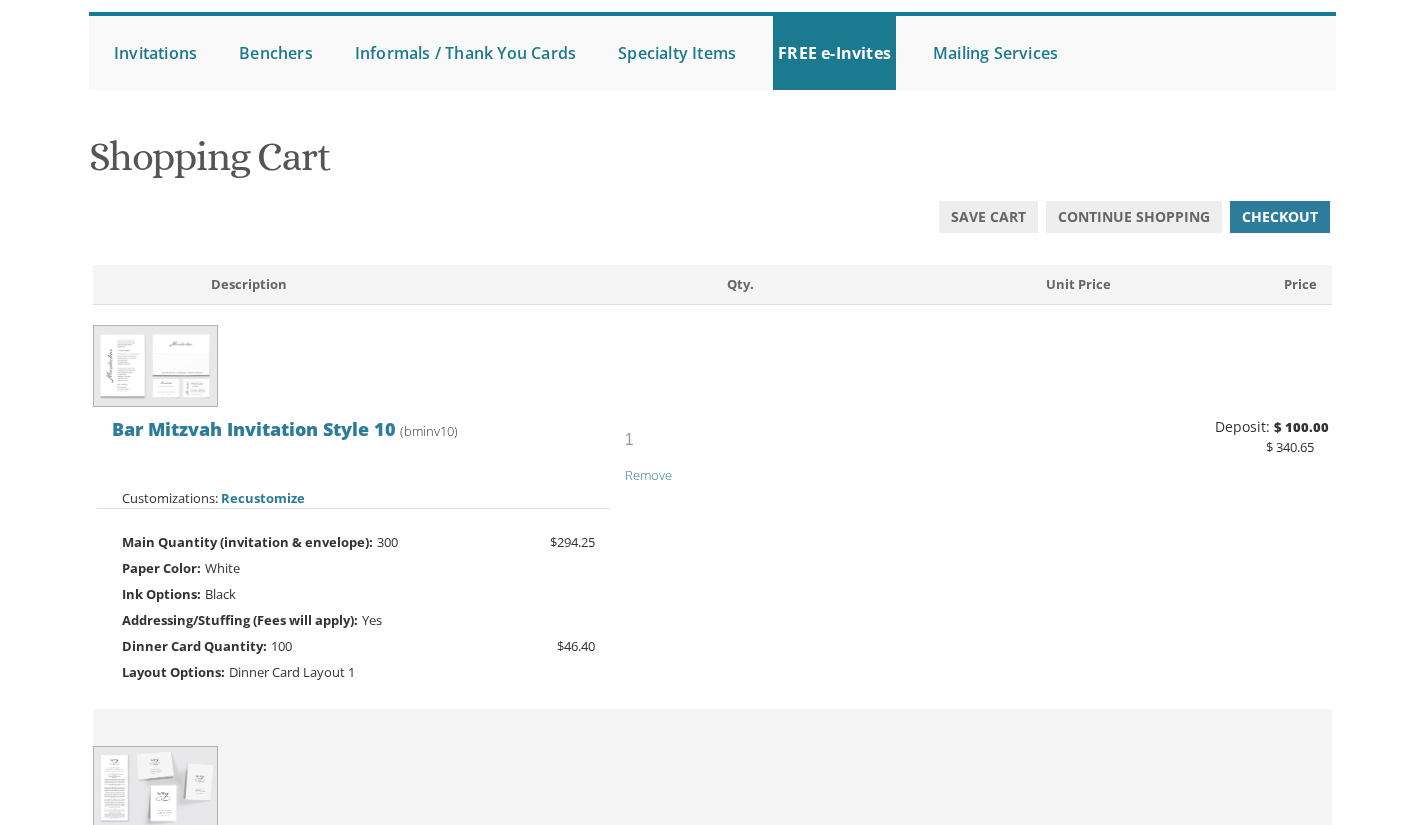 scroll, scrollTop: 199, scrollLeft: 0, axis: vertical 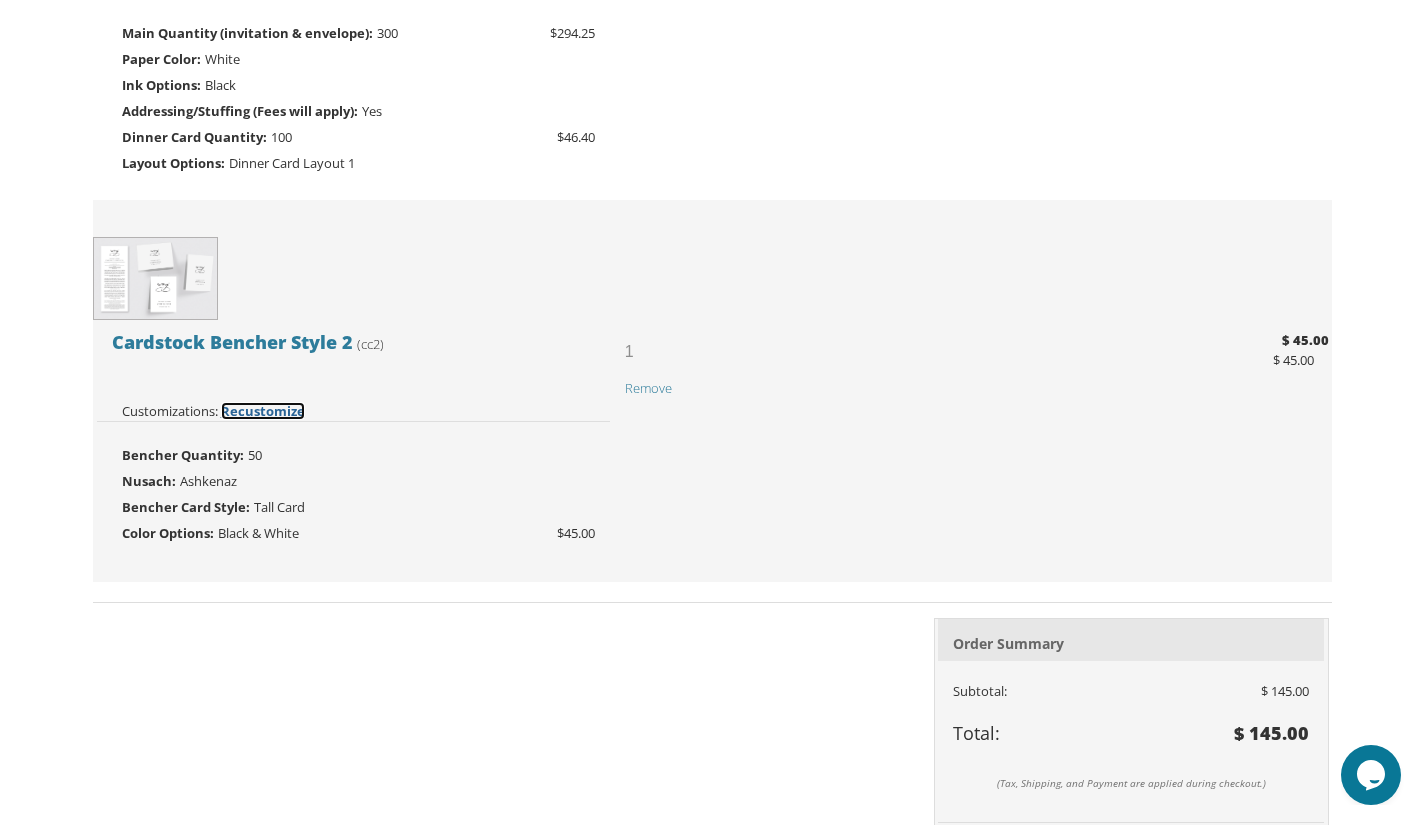 click on "Recustomize" at bounding box center (263, 411) 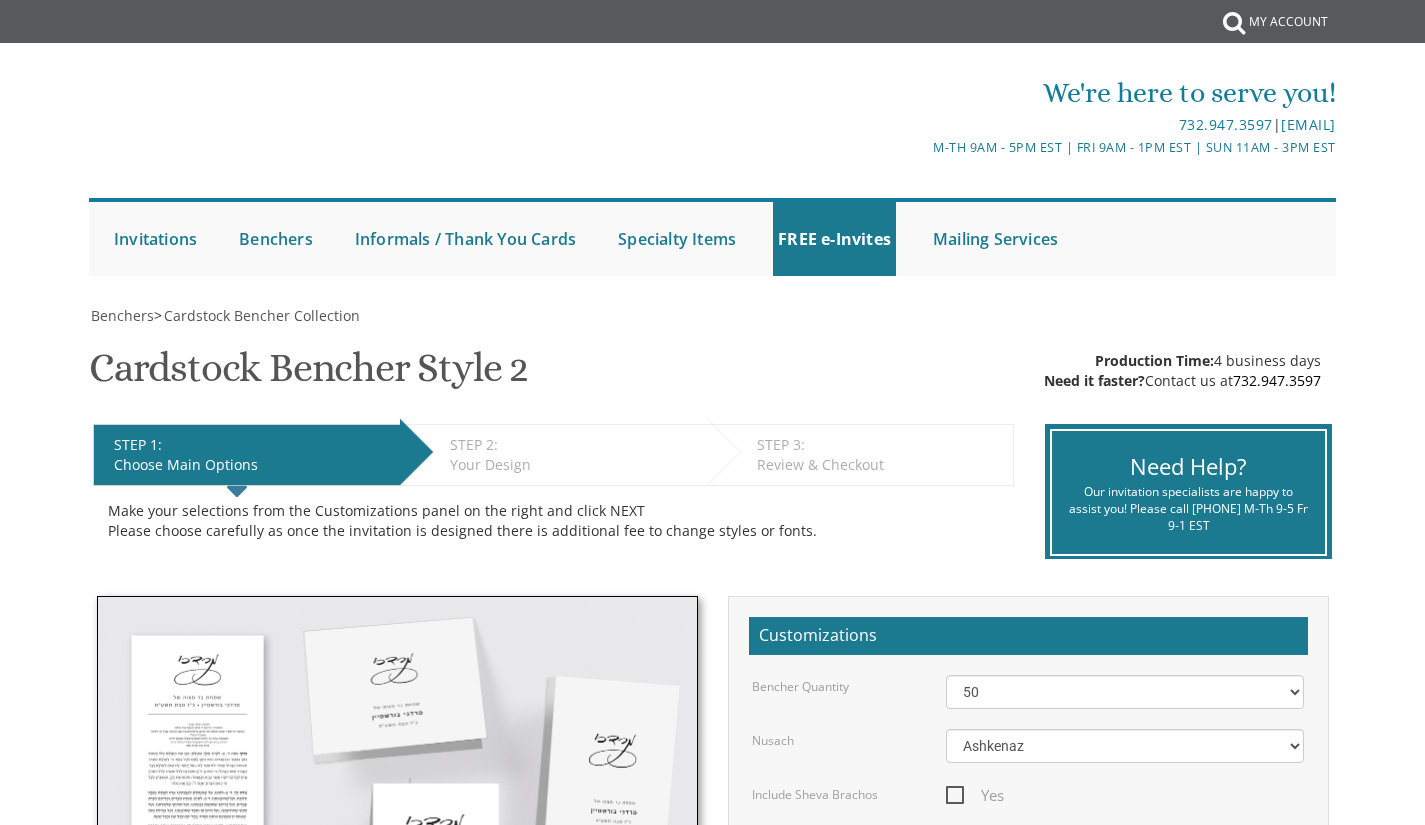 scroll, scrollTop: 0, scrollLeft: 0, axis: both 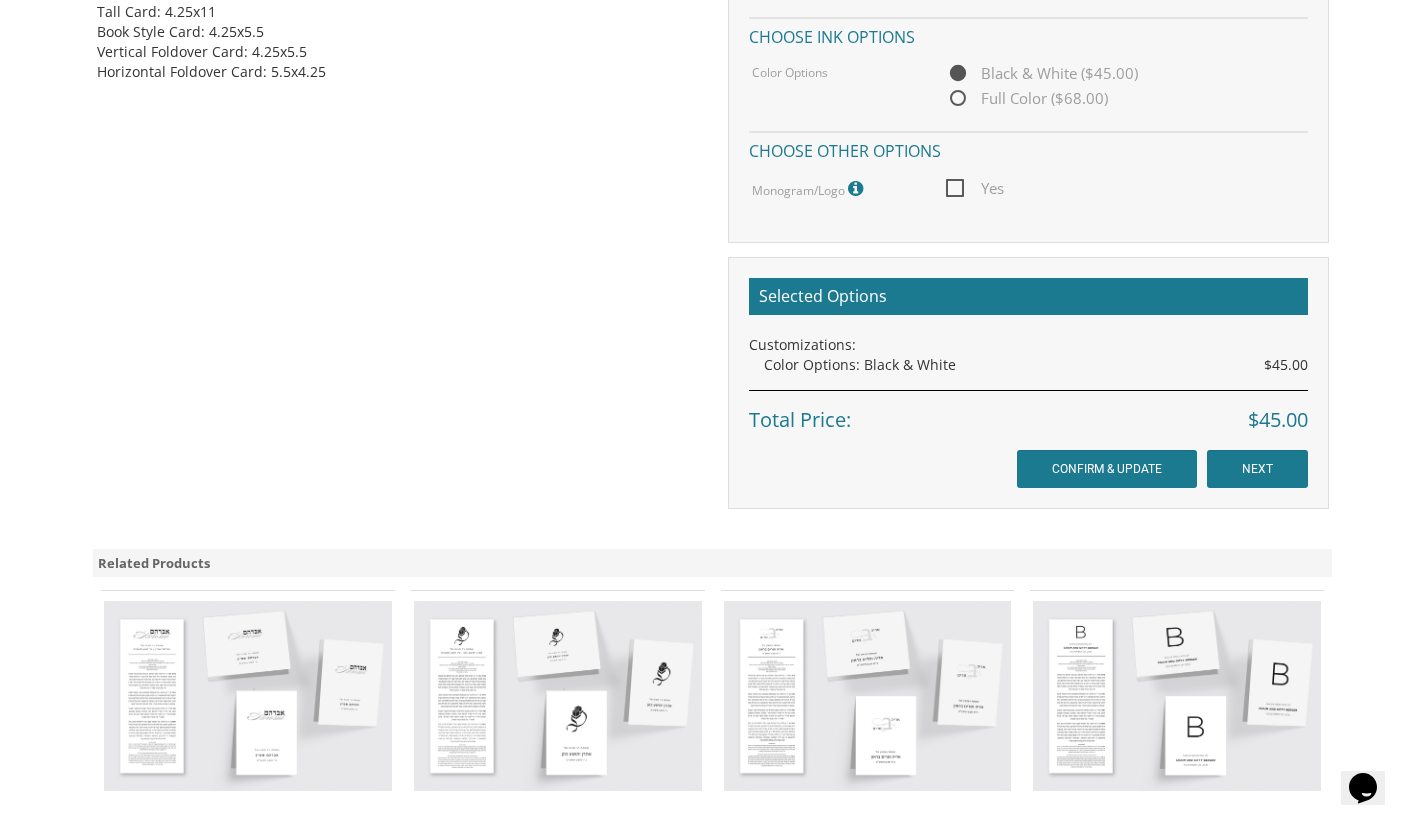 click on "Selected Options Customizations: Color Options: Black & White $45.00 Total Price:  $45.00
NEXT
CONFIRM & UPDATE" at bounding box center (1028, 383) 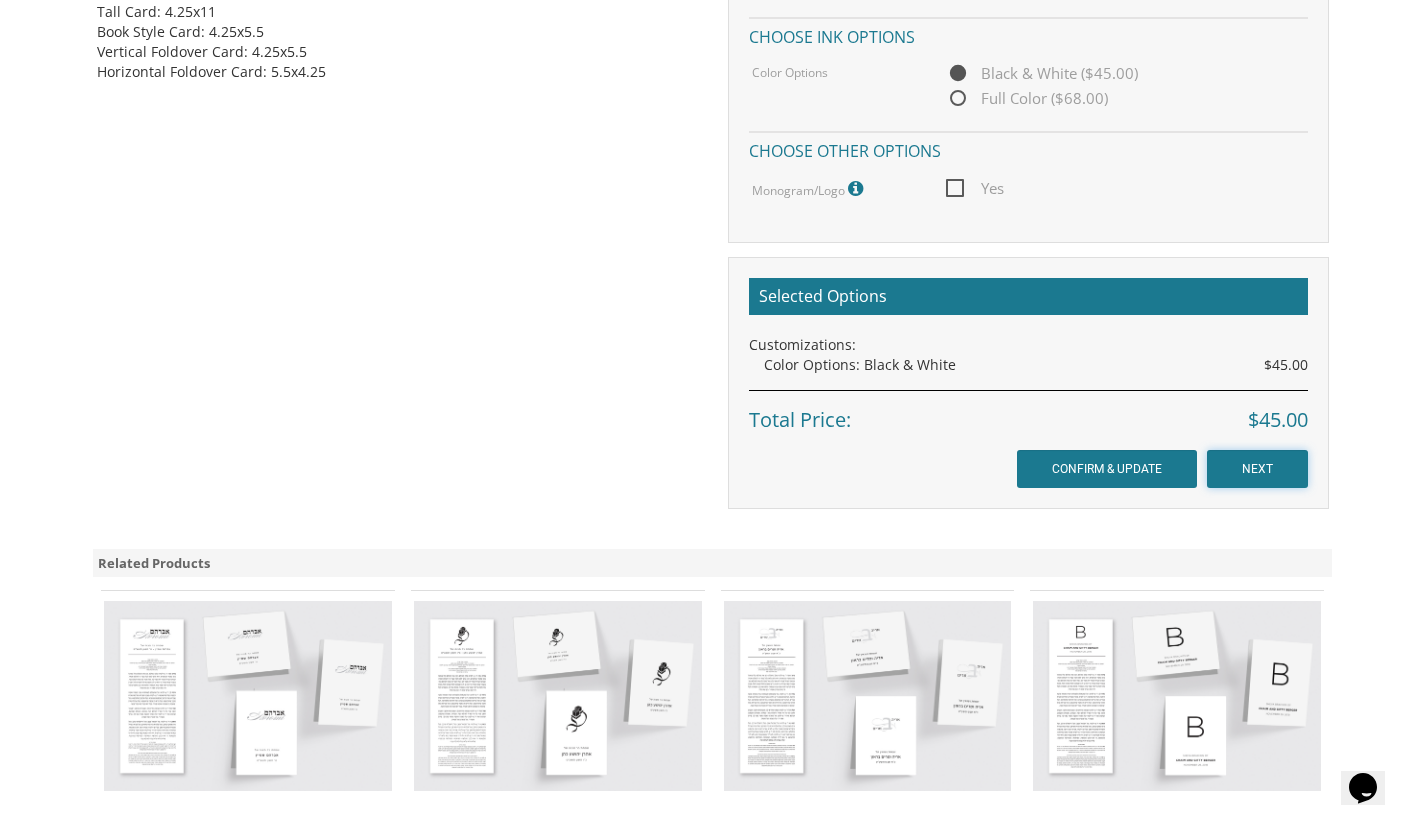 click on "NEXT" at bounding box center (1257, 469) 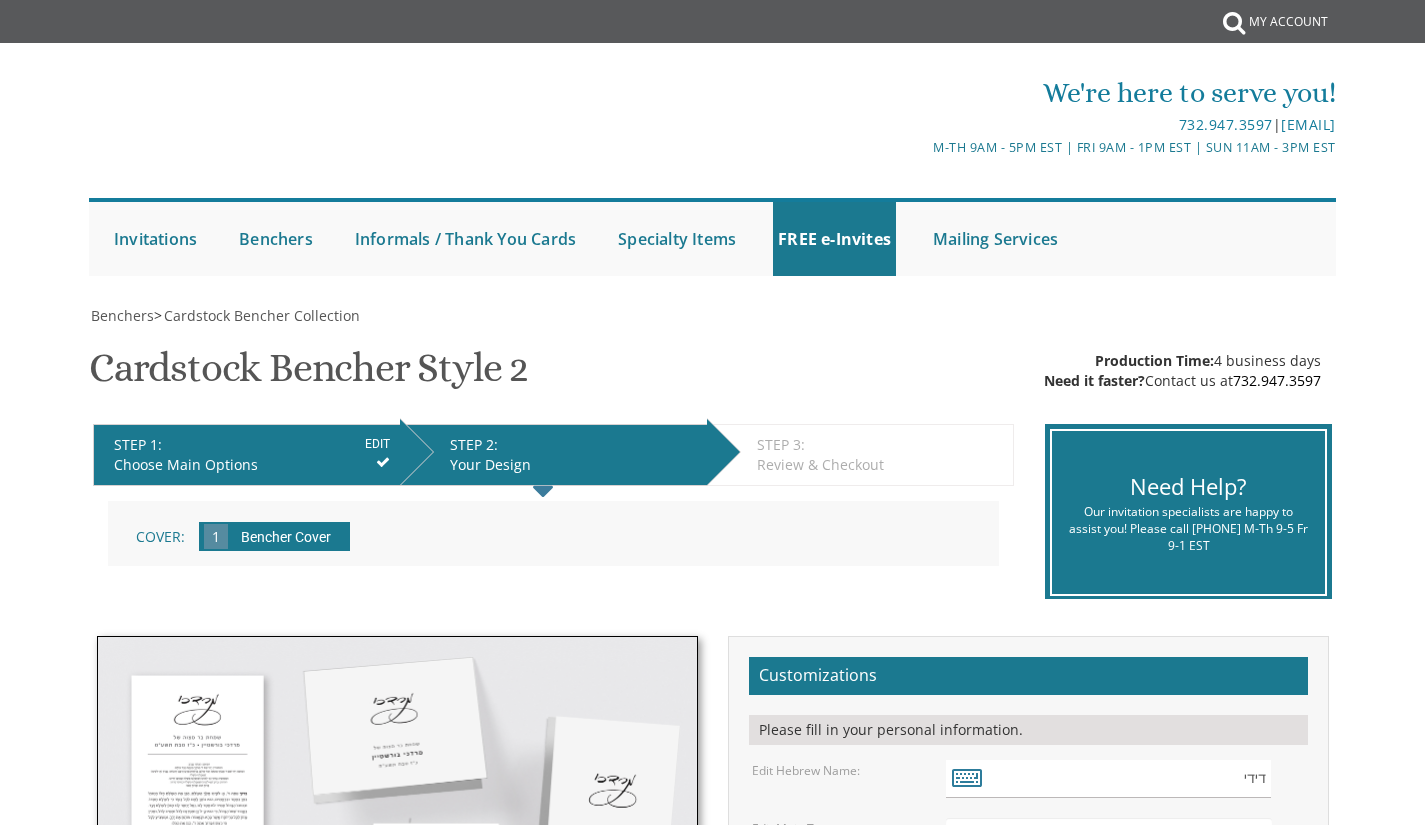 scroll, scrollTop: 0, scrollLeft: 0, axis: both 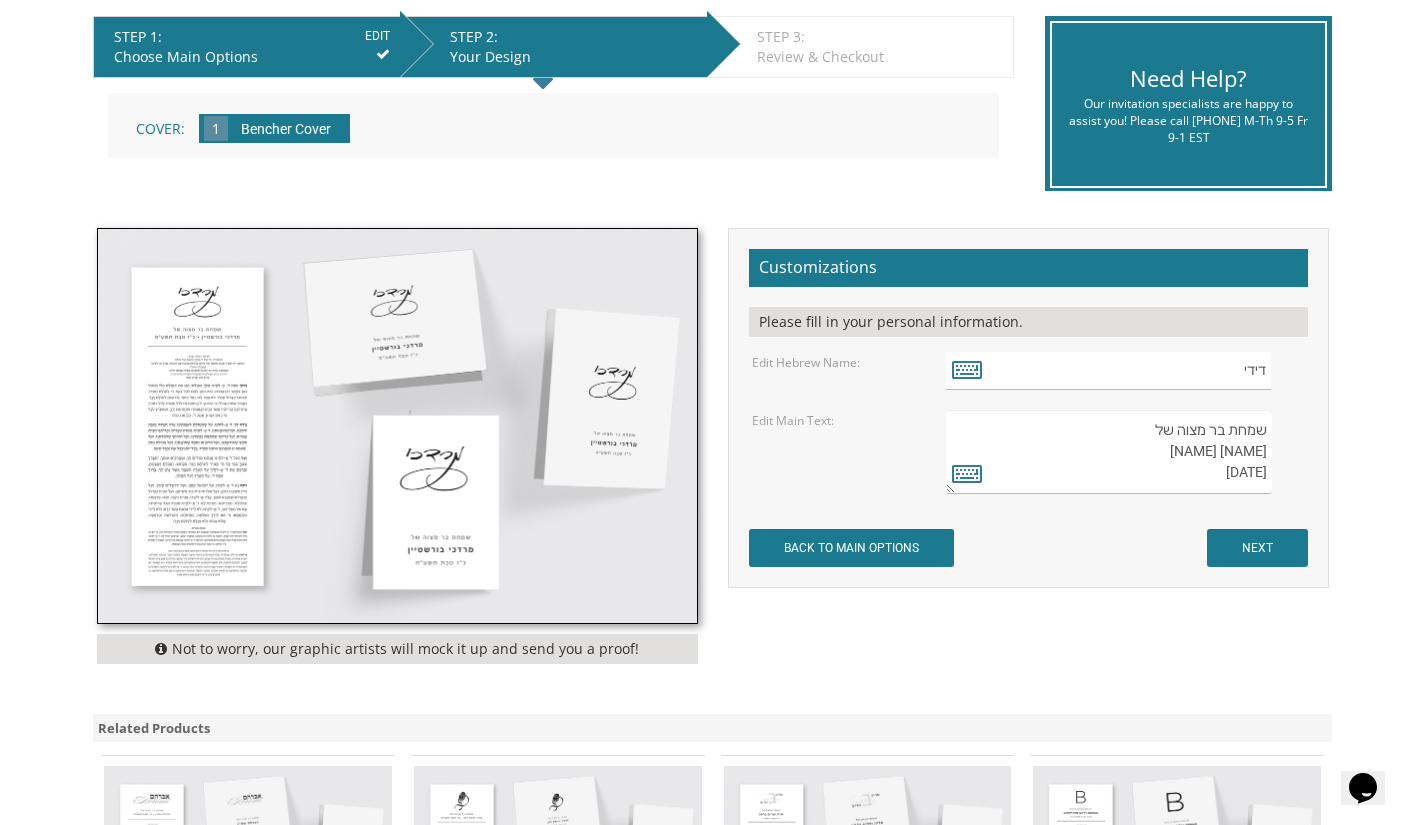 click on "שמחת בר מצוה של
[NAME] [NAME]
[DATE]" at bounding box center [1108, 452] 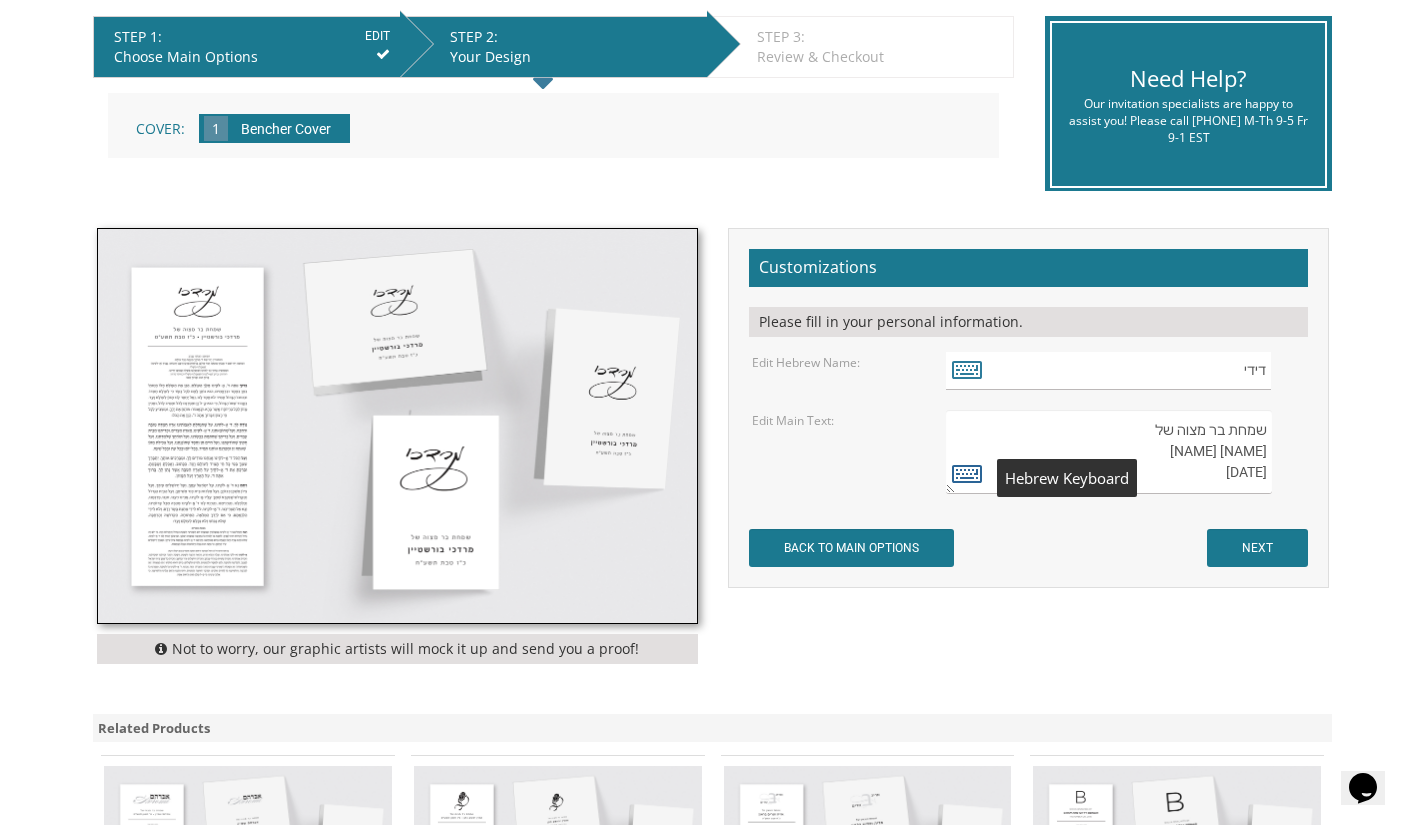 click at bounding box center [967, 473] 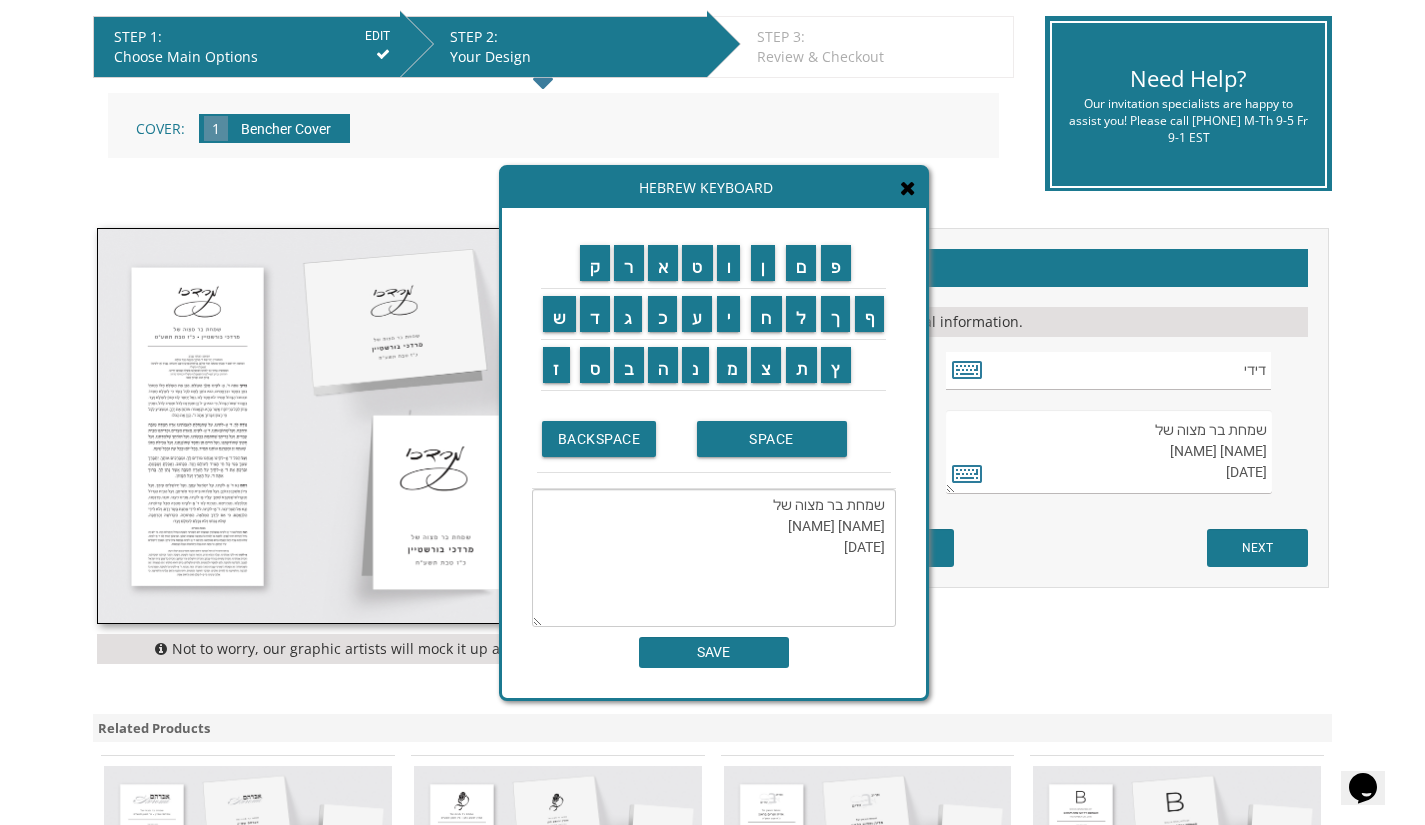 click on "שמחת בר מצוה של
שלום ידידיה מישור
יב תשרי תשפו" at bounding box center (714, 558) 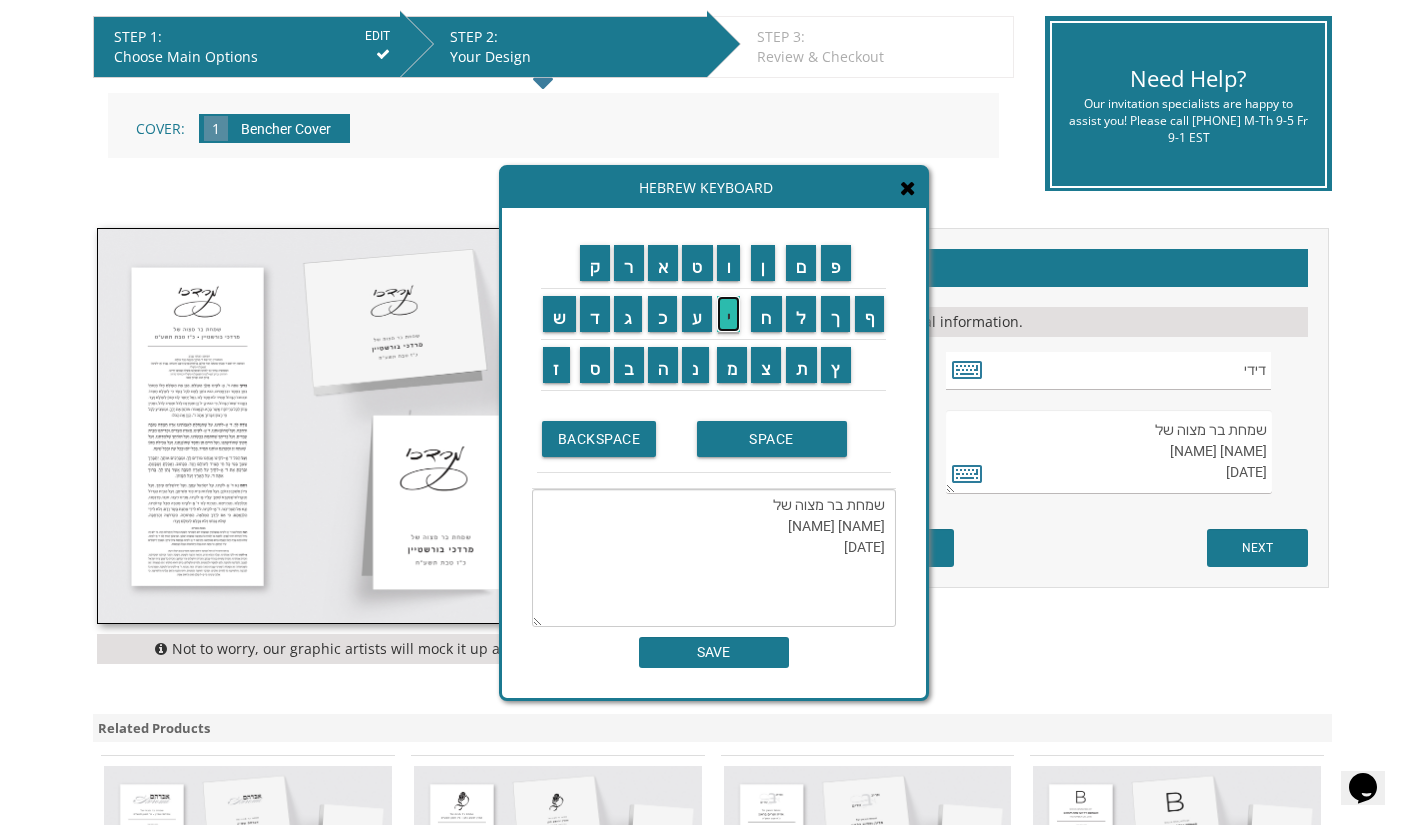 click on "י" at bounding box center (729, 314) 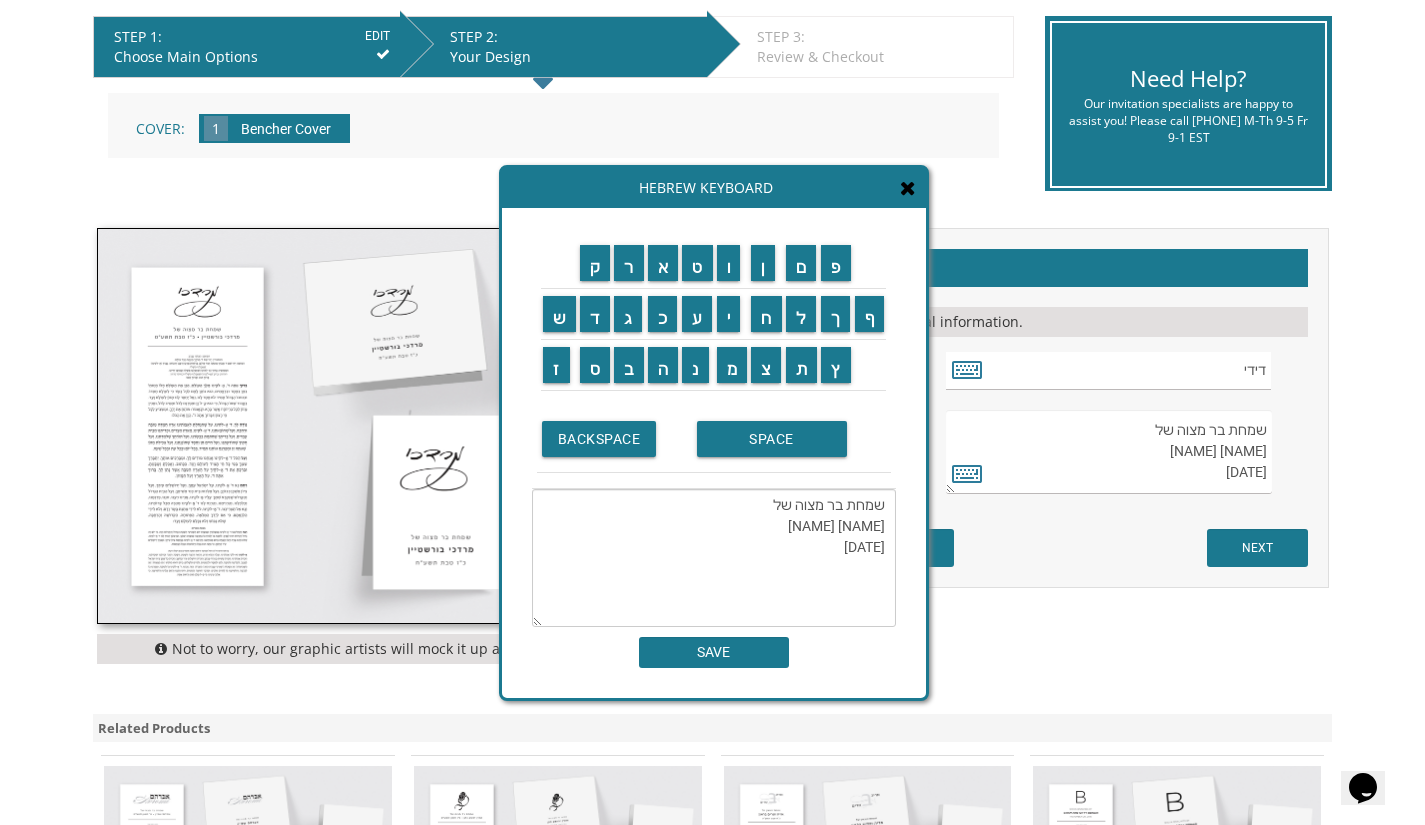 click on "שמחת בר מצוה של
שלום ידידיה מישורי
יב תשרי תשפו" at bounding box center [714, 558] 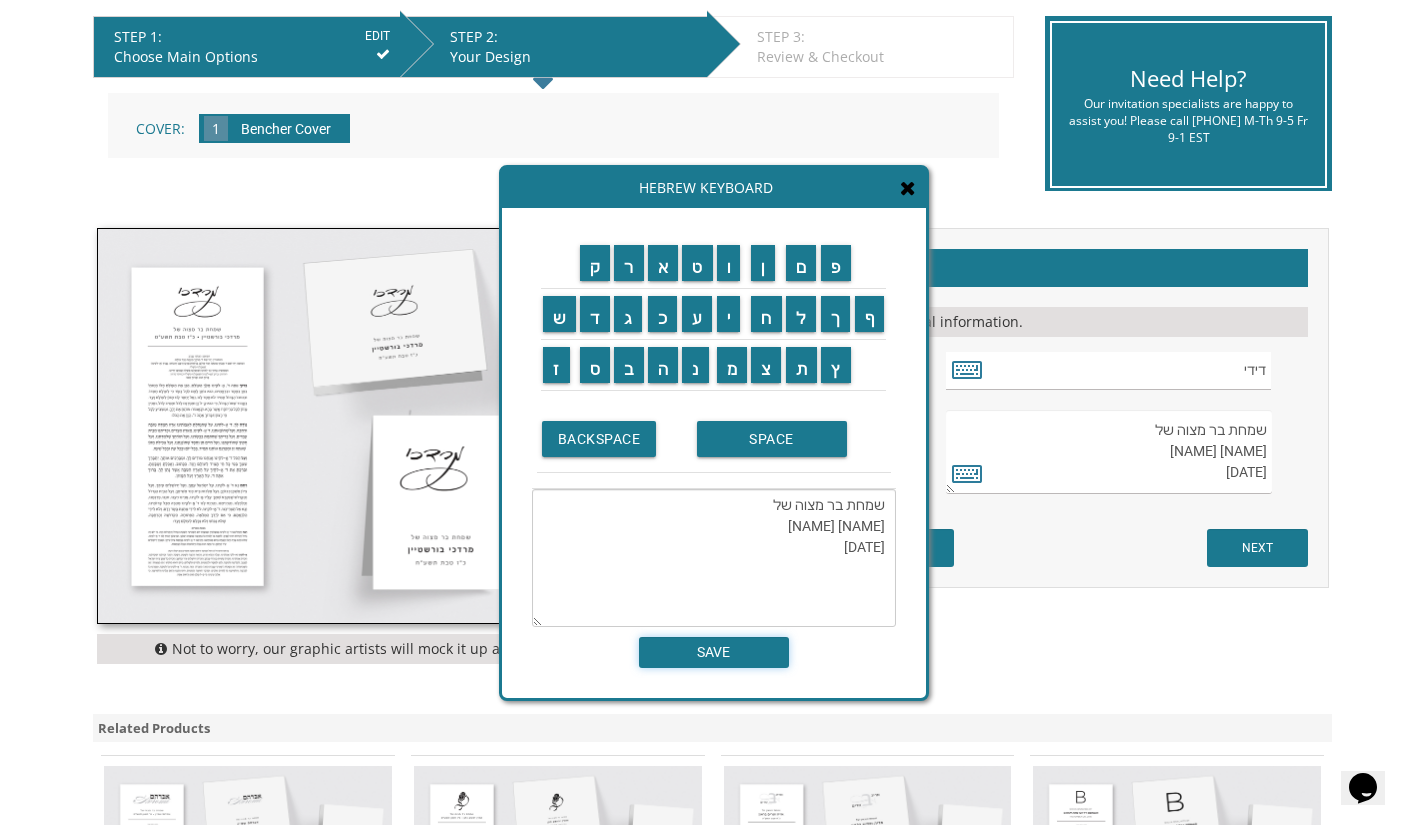 click on "SAVE" at bounding box center [714, 652] 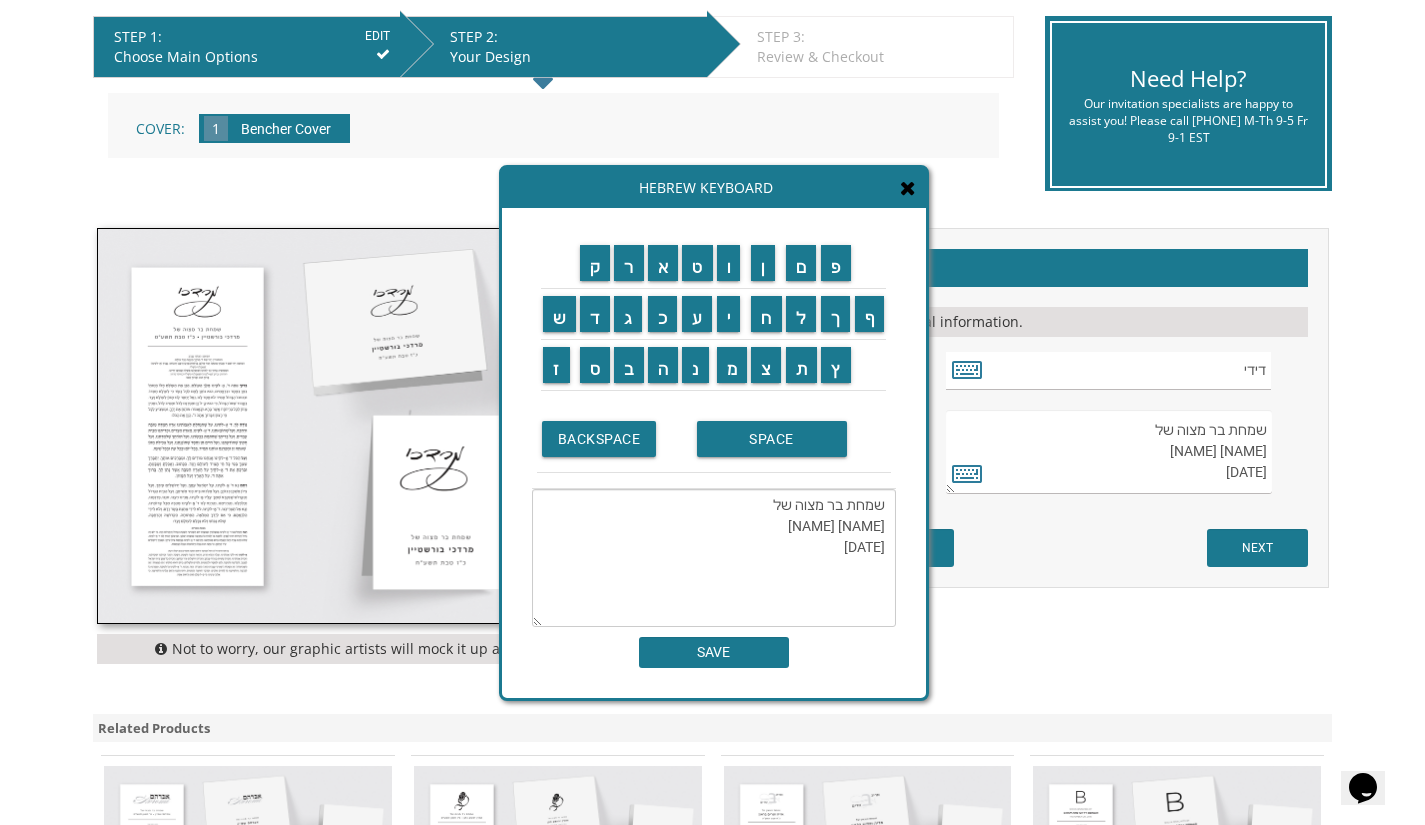 type on "שמחת בר מצוה של
שלום ידידיה מישורי
יב' תשרי תשפ"ו" 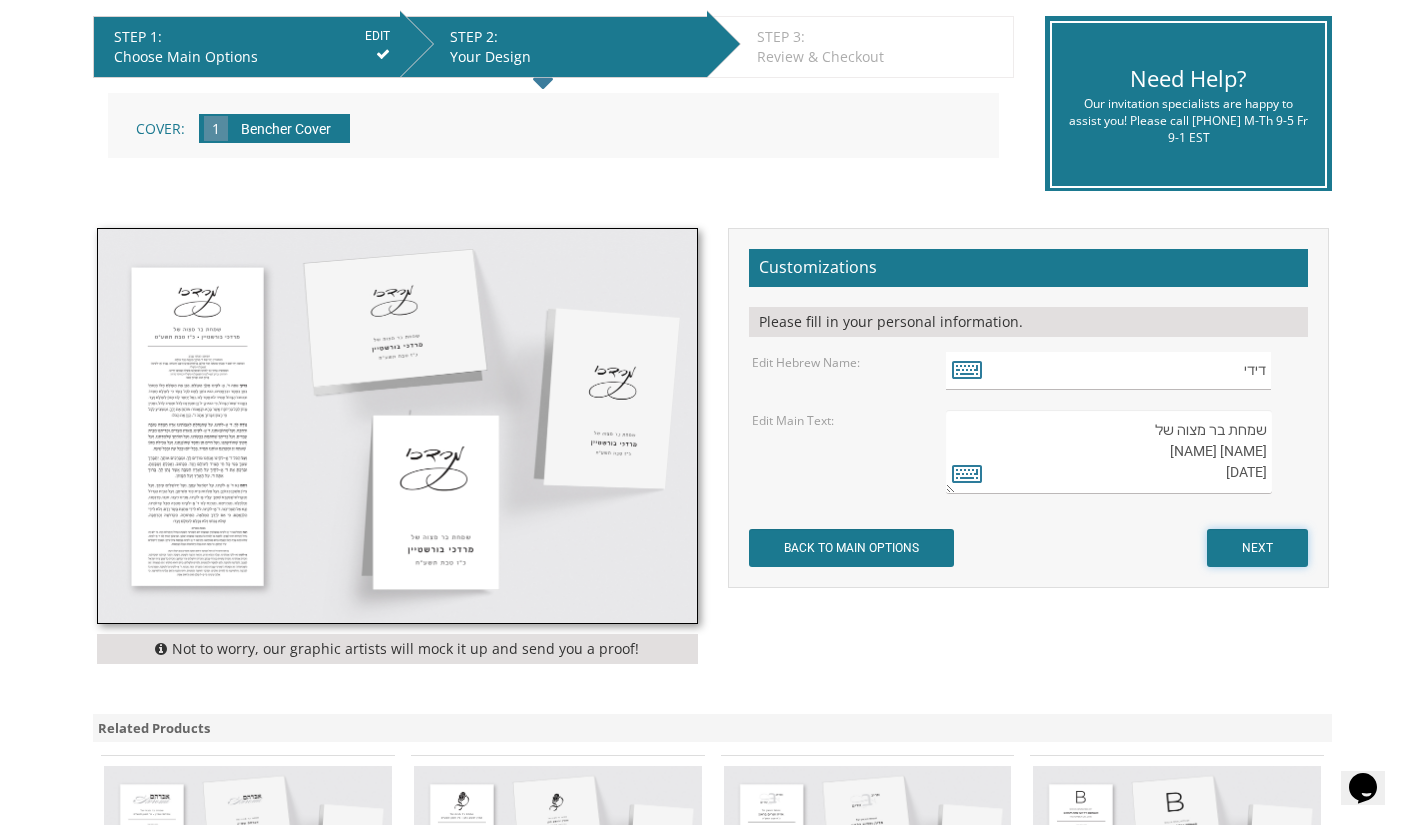 click on "NEXT" at bounding box center [1257, 548] 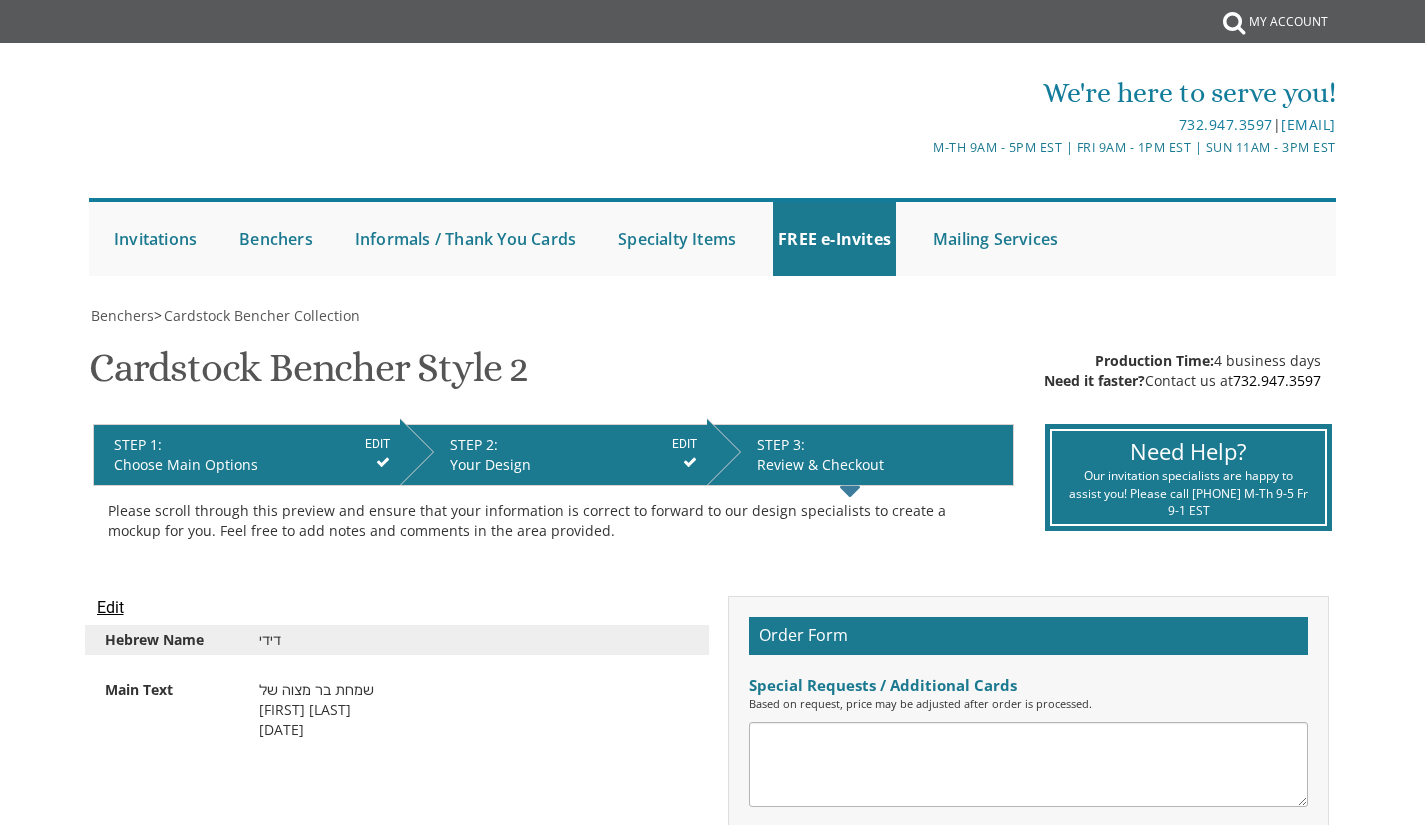 scroll, scrollTop: 0, scrollLeft: 0, axis: both 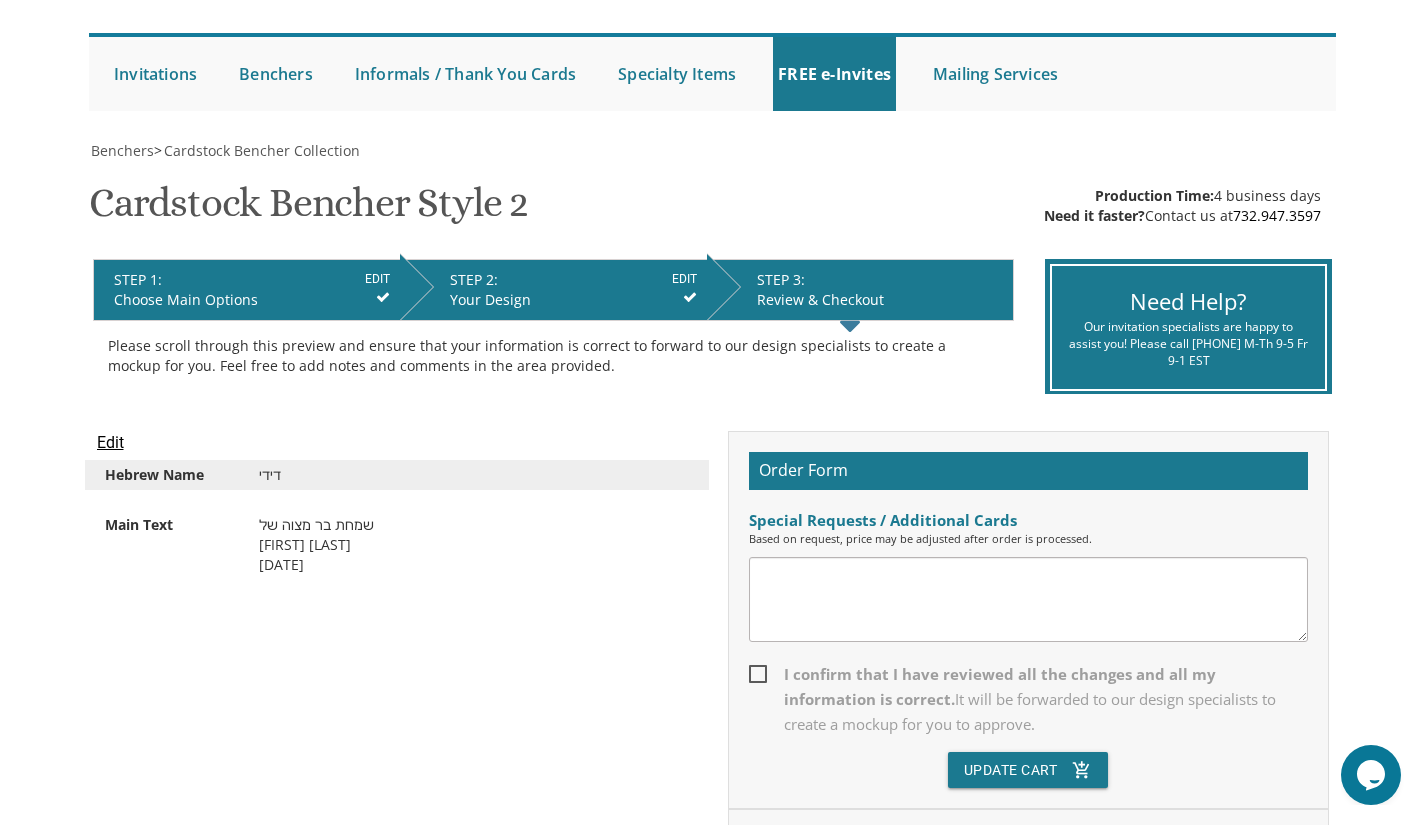 click on "Your Design" at bounding box center (573, 300) 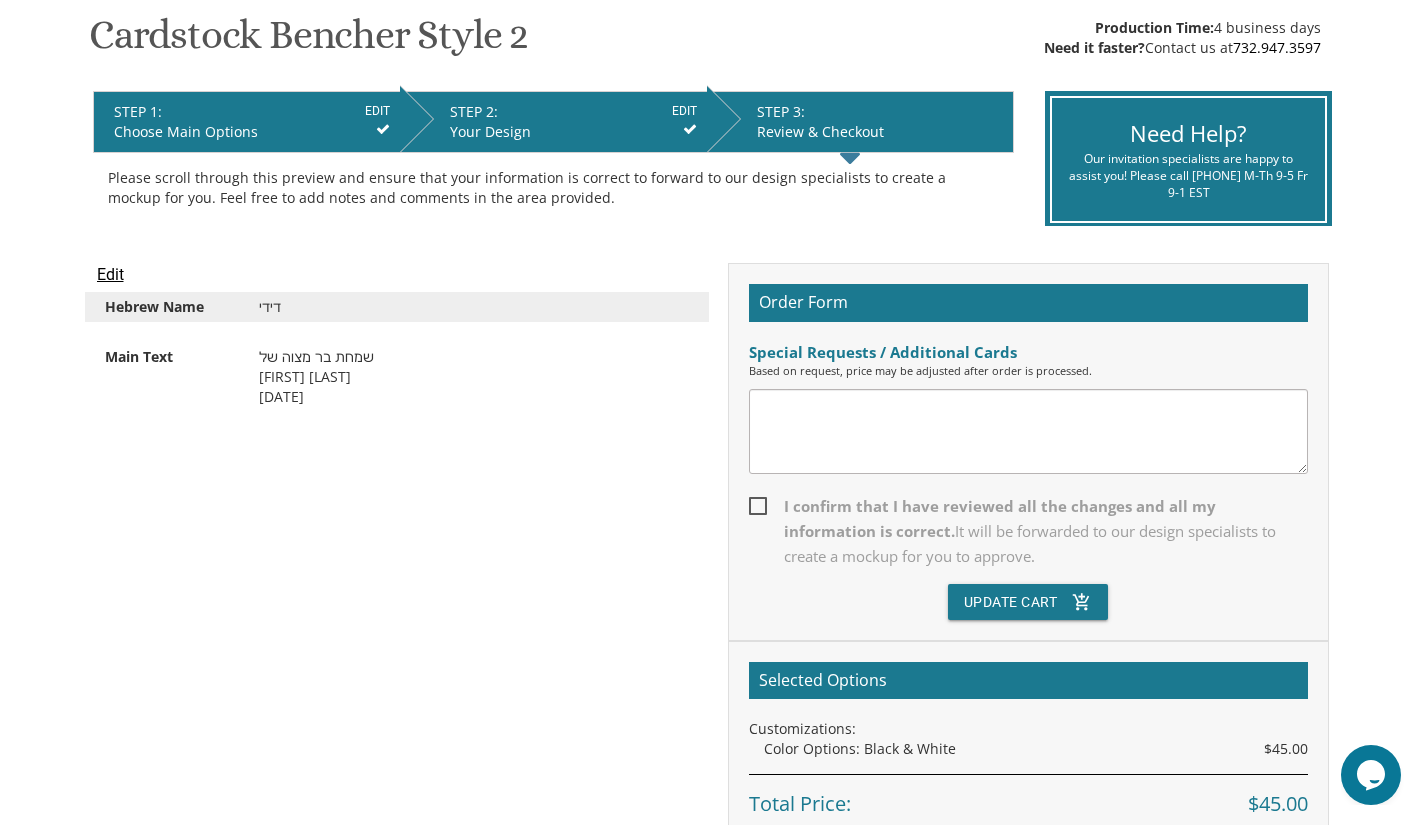 scroll, scrollTop: 332, scrollLeft: 0, axis: vertical 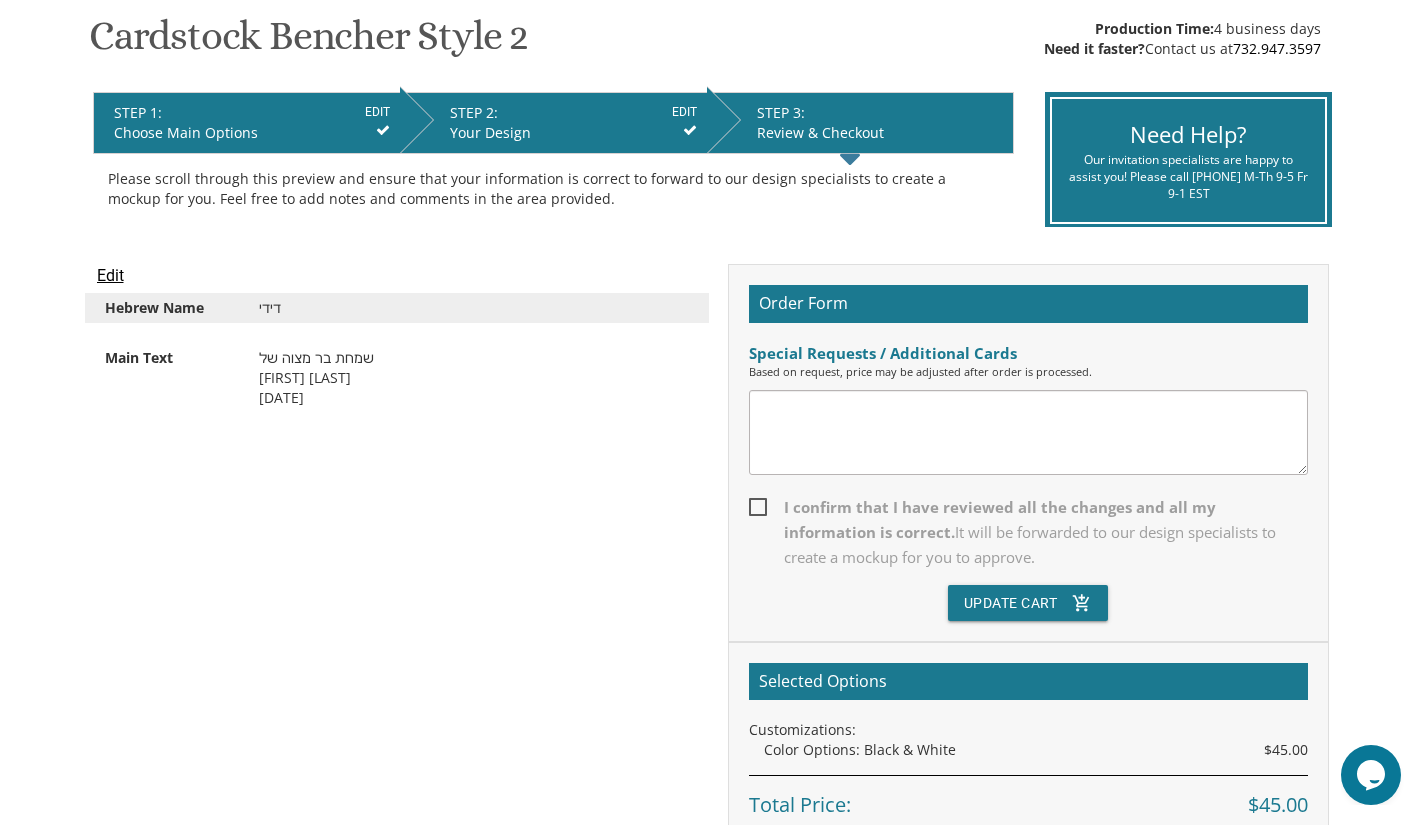 click on "STEP 2: EDIT
Your Design" at bounding box center [553, 123] 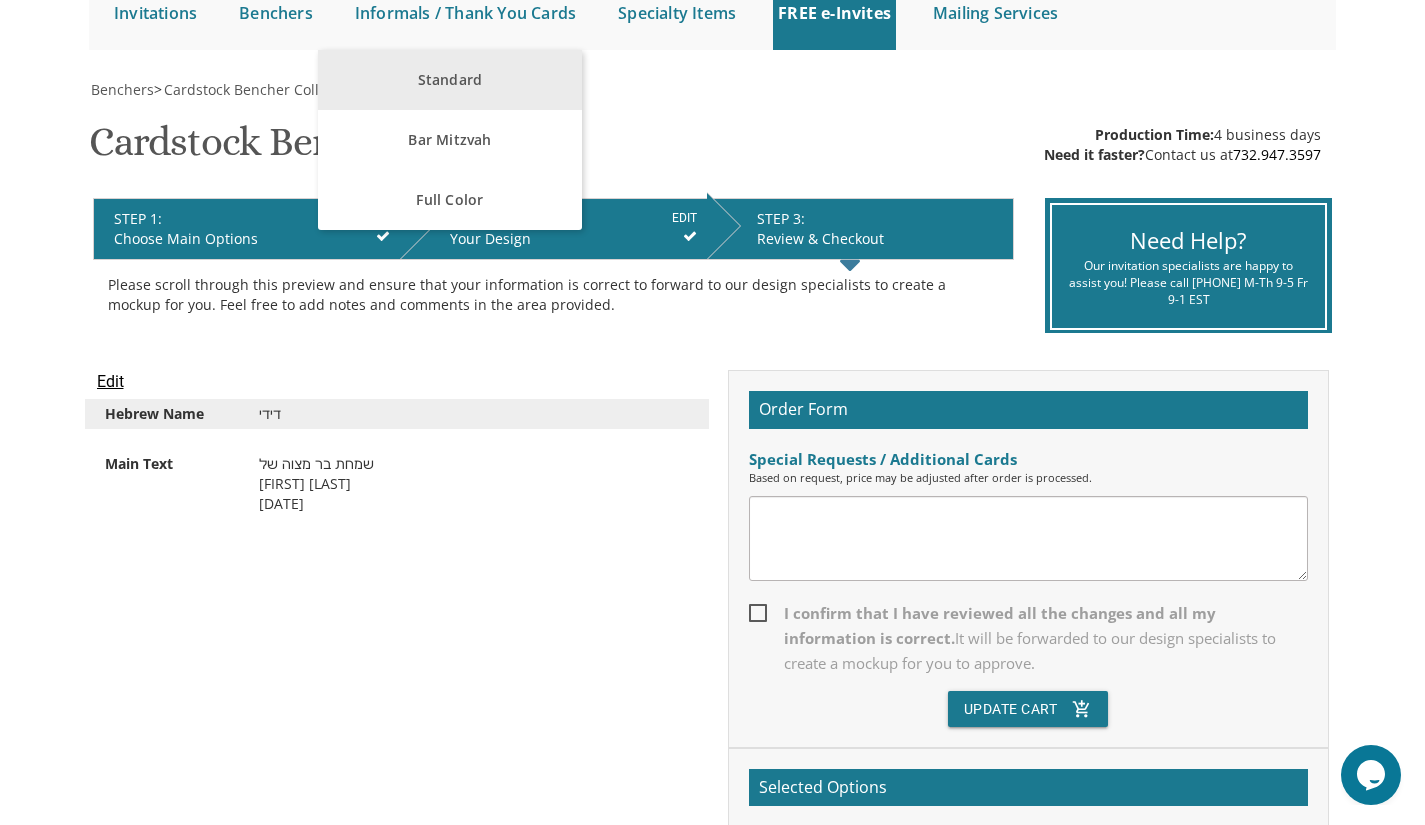 scroll, scrollTop: 228, scrollLeft: 0, axis: vertical 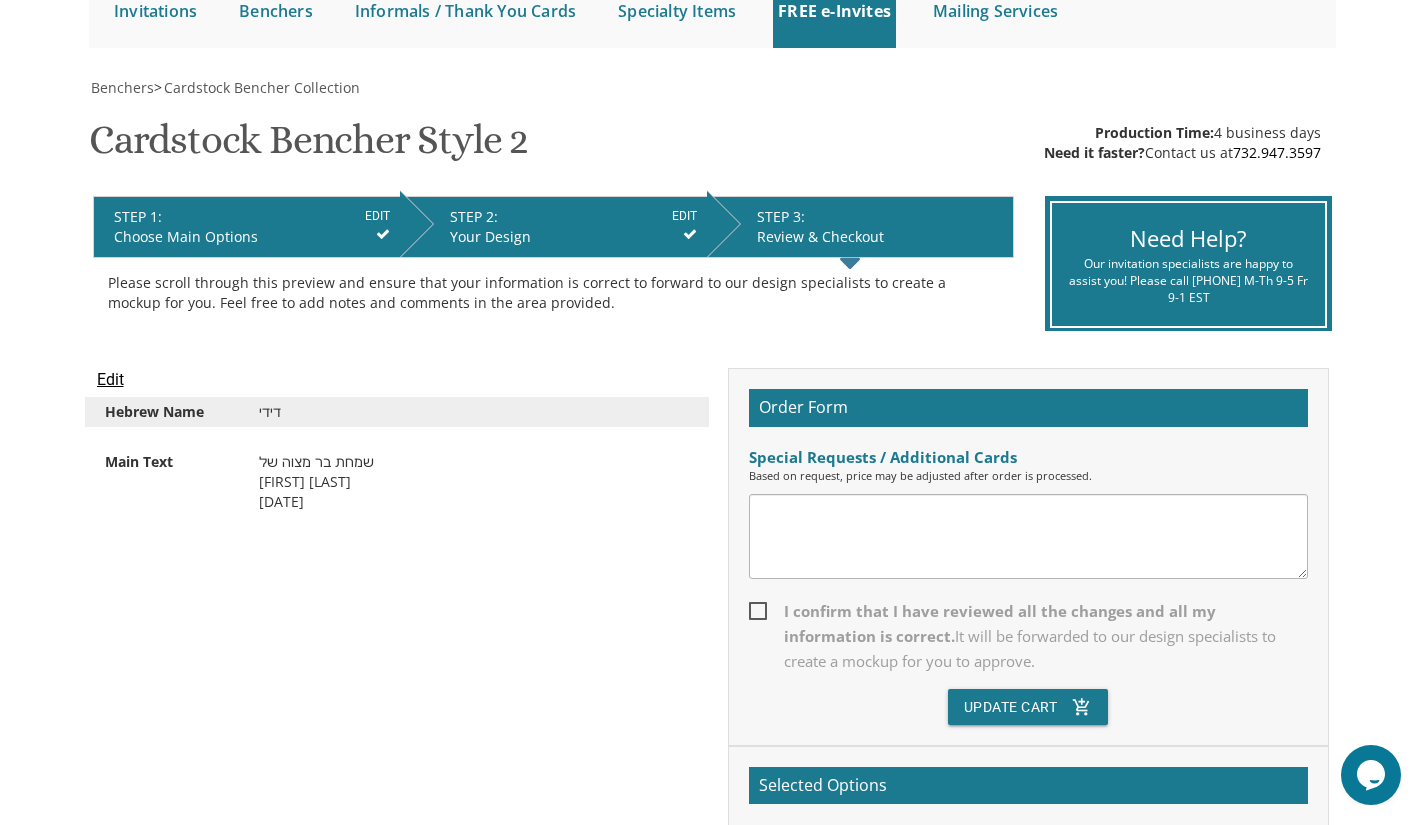 click on "STEP 2: EDIT
Your Design" at bounding box center (553, 227) 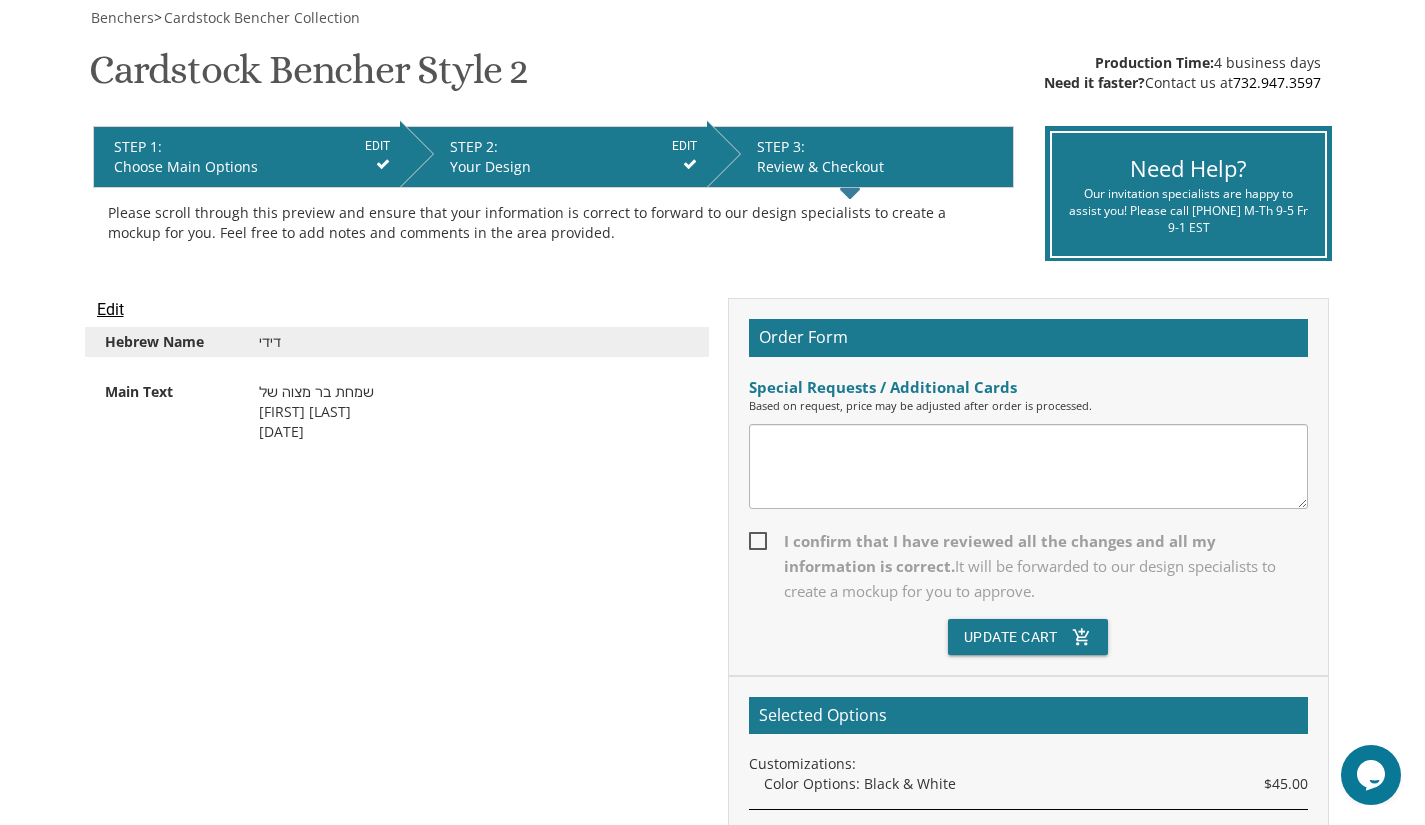 scroll, scrollTop: 280, scrollLeft: 0, axis: vertical 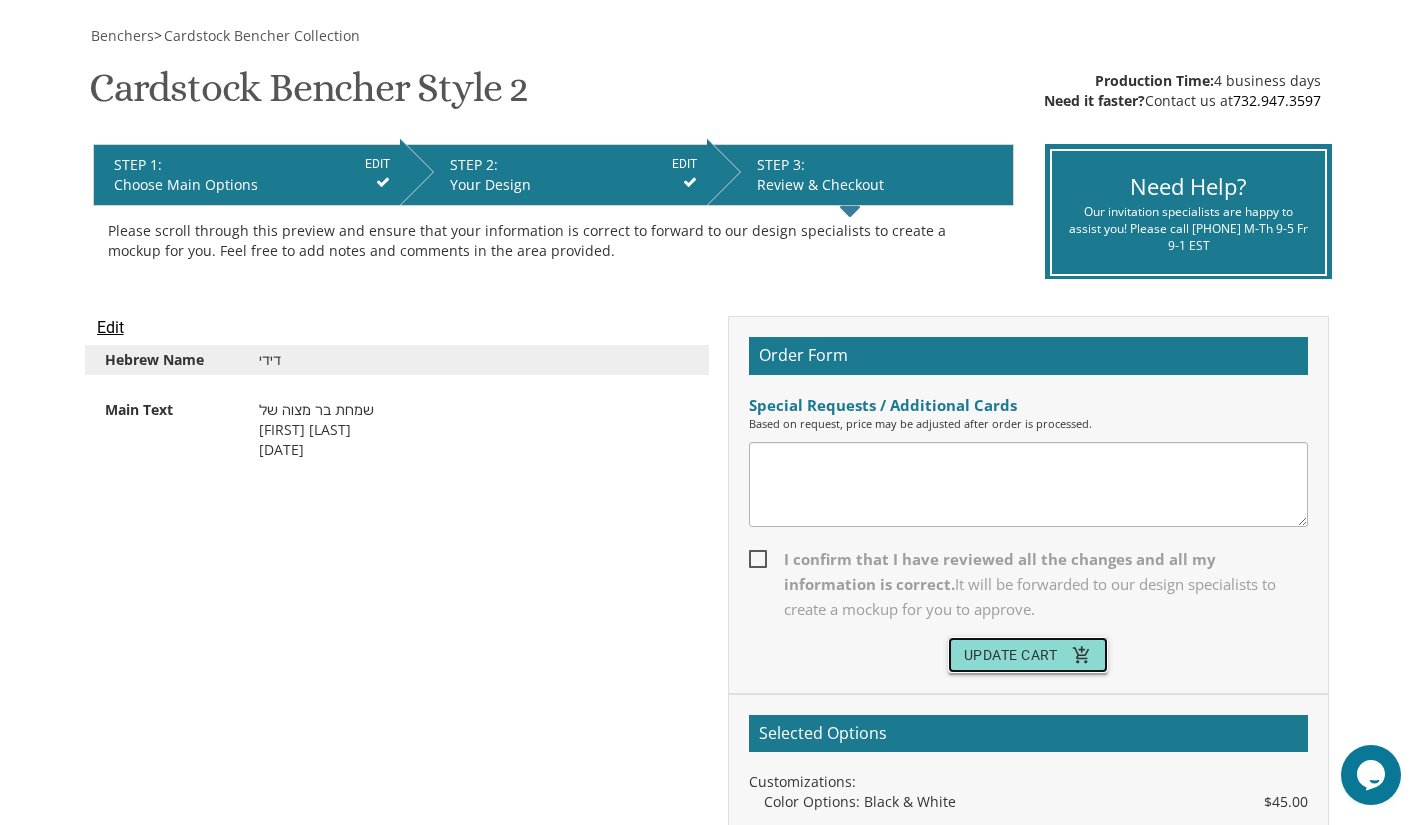 click on "Update Cart
add_shopping_cart" at bounding box center [1028, 655] 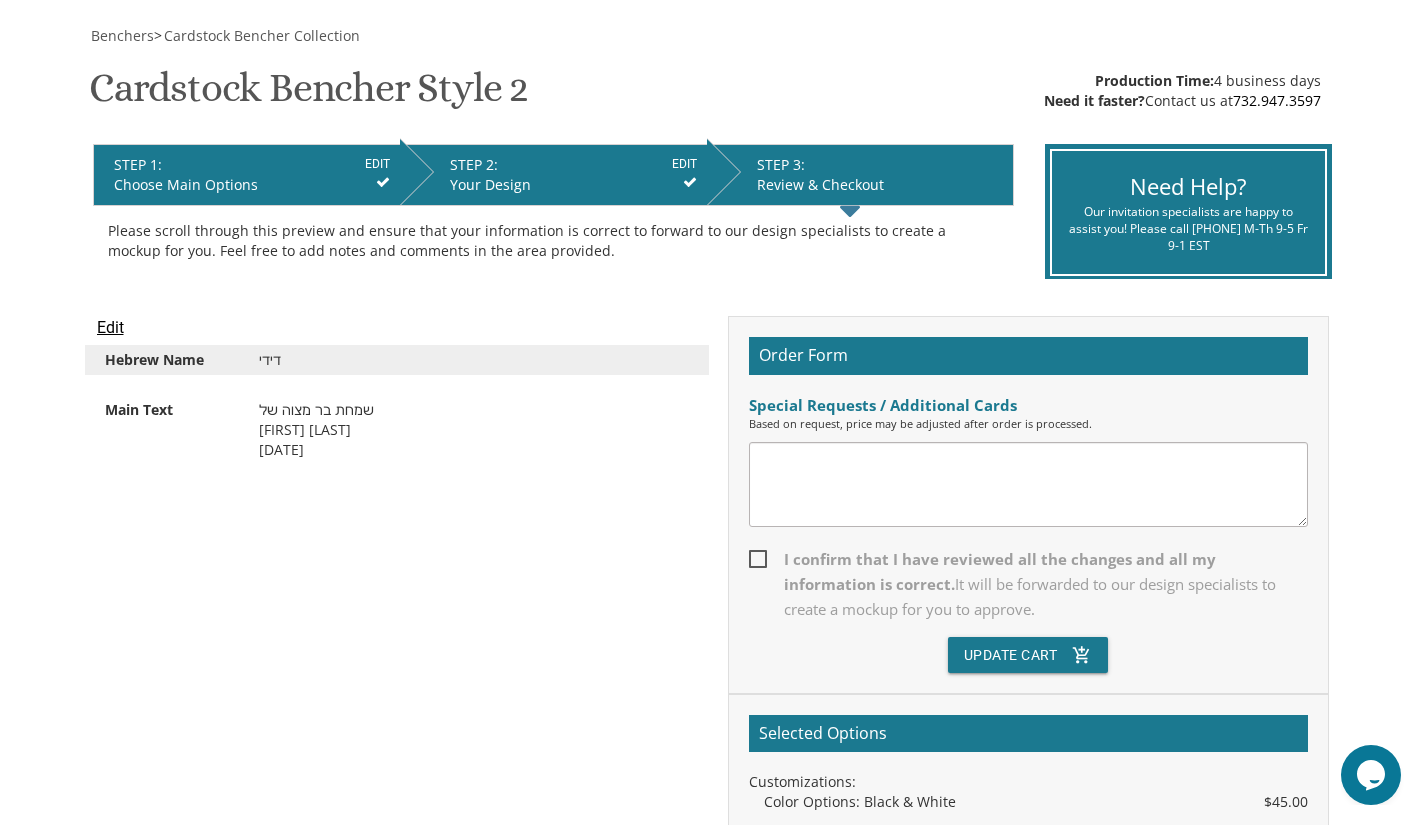 click on "I confirm that I have reviewed all the changes and all my information is correct.   It will be forwarded to our design specialists to create a mockup for you to approve." at bounding box center [1028, 584] 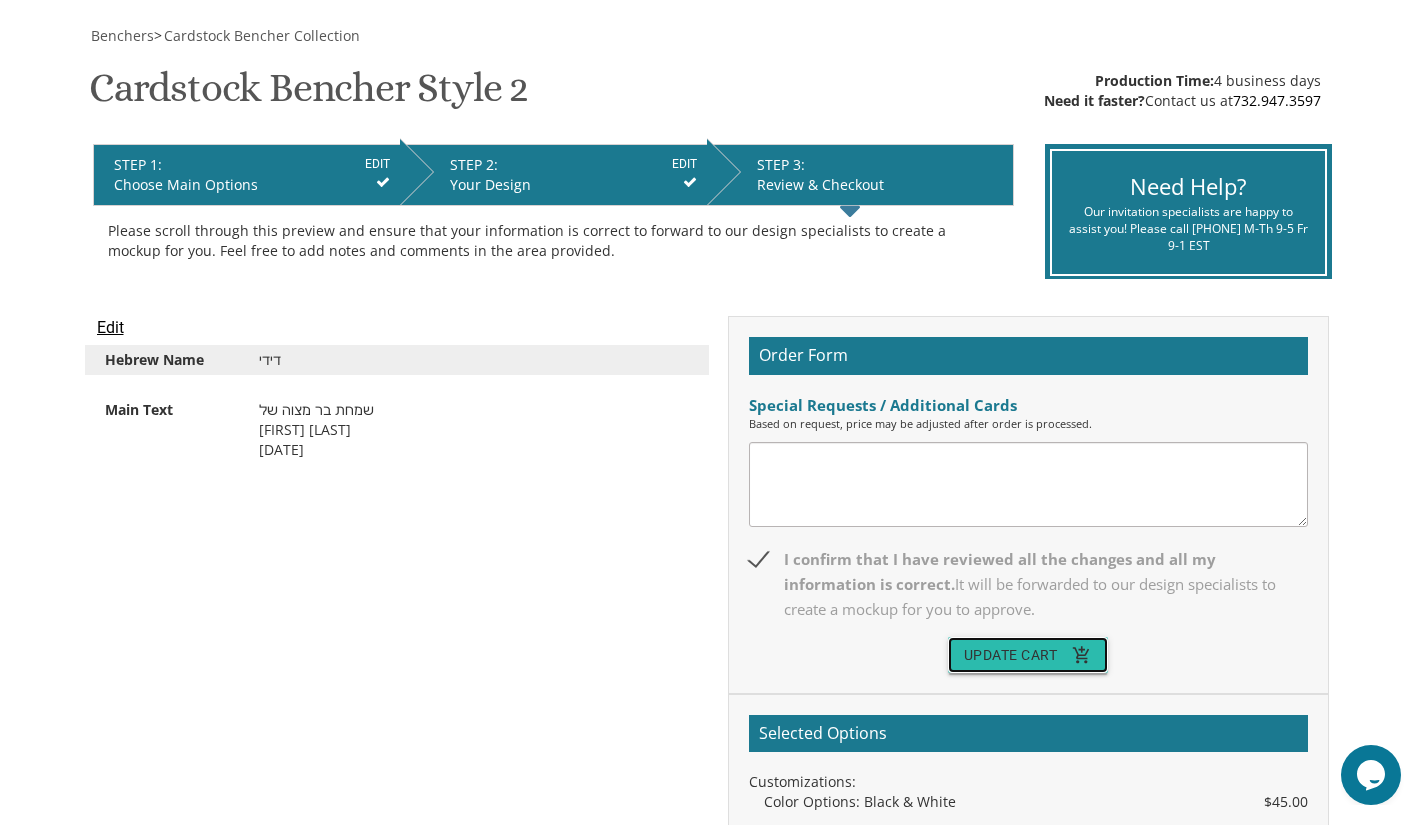 click on "add_shopping_cart" at bounding box center [1082, 655] 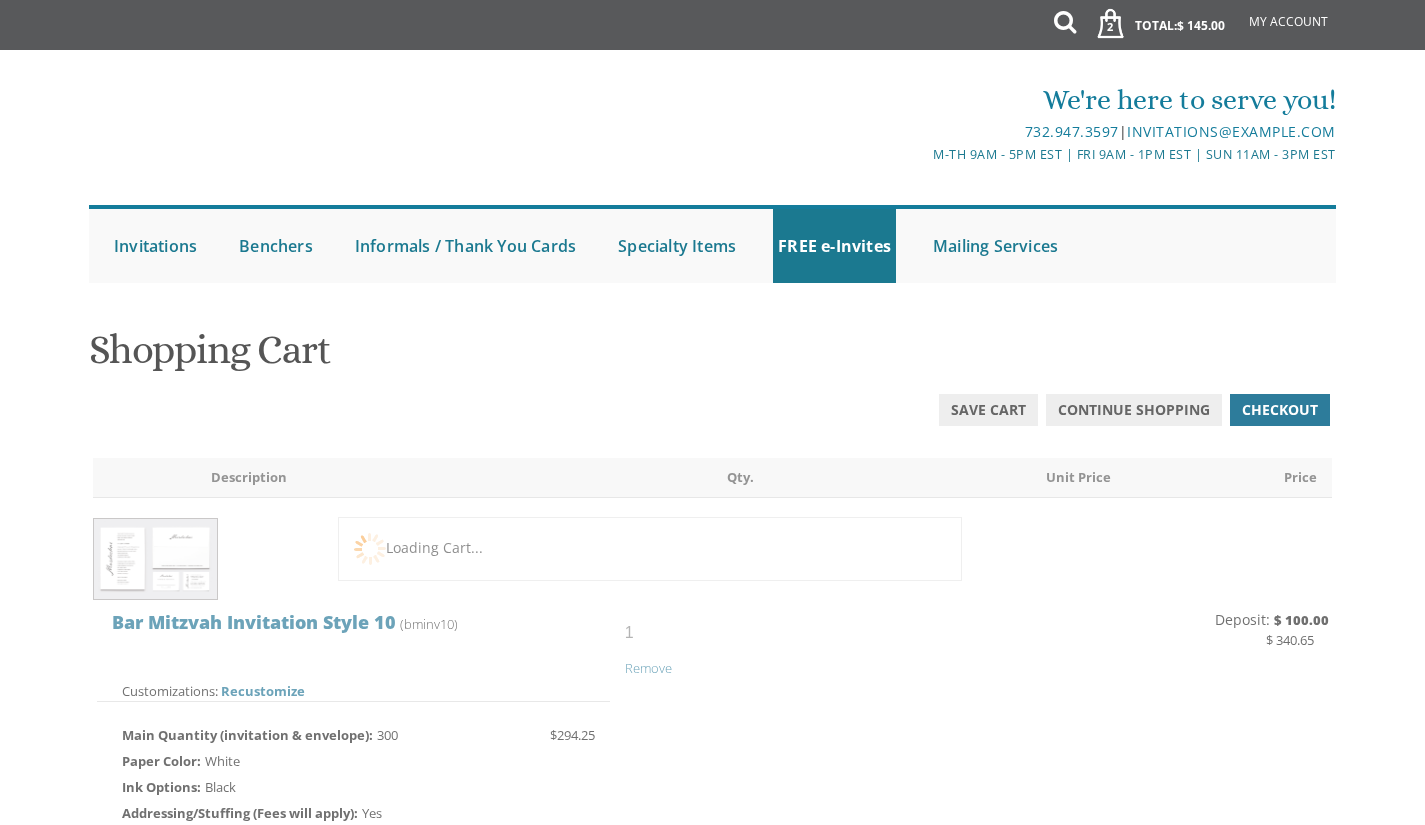 scroll, scrollTop: 0, scrollLeft: 0, axis: both 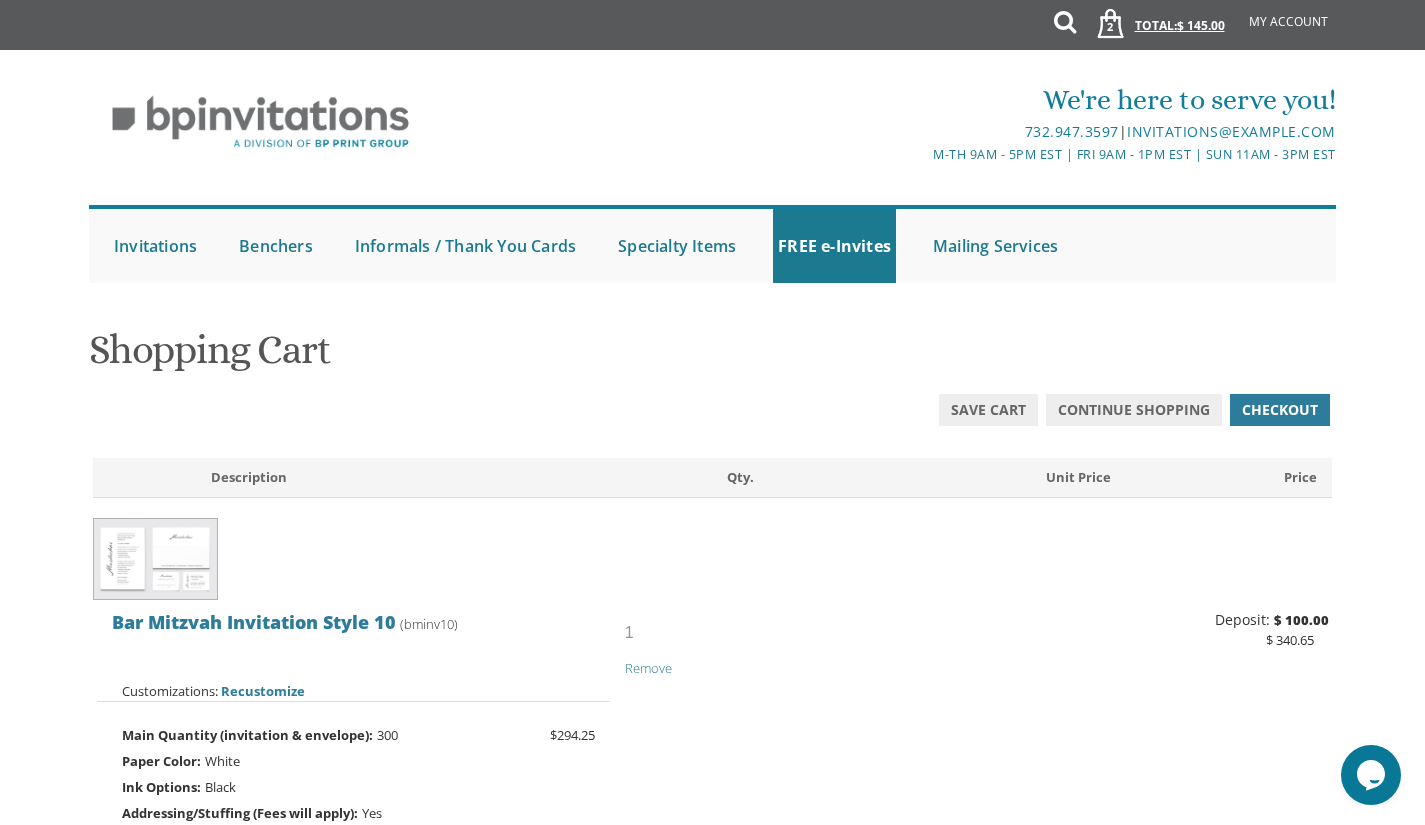 click on "2" at bounding box center [1104, 23] 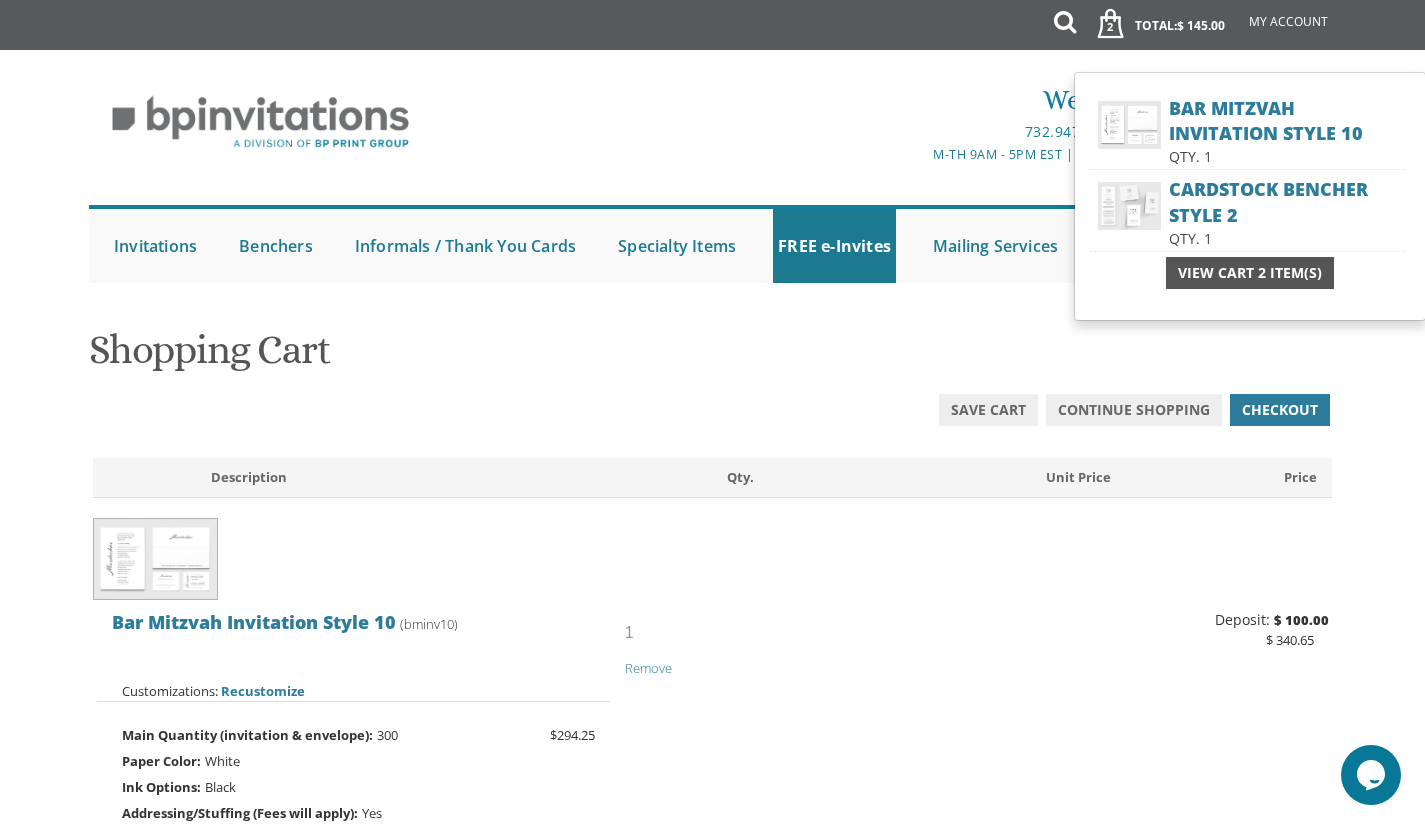 click on "View Cart 2  Item(s)" at bounding box center [1250, 273] 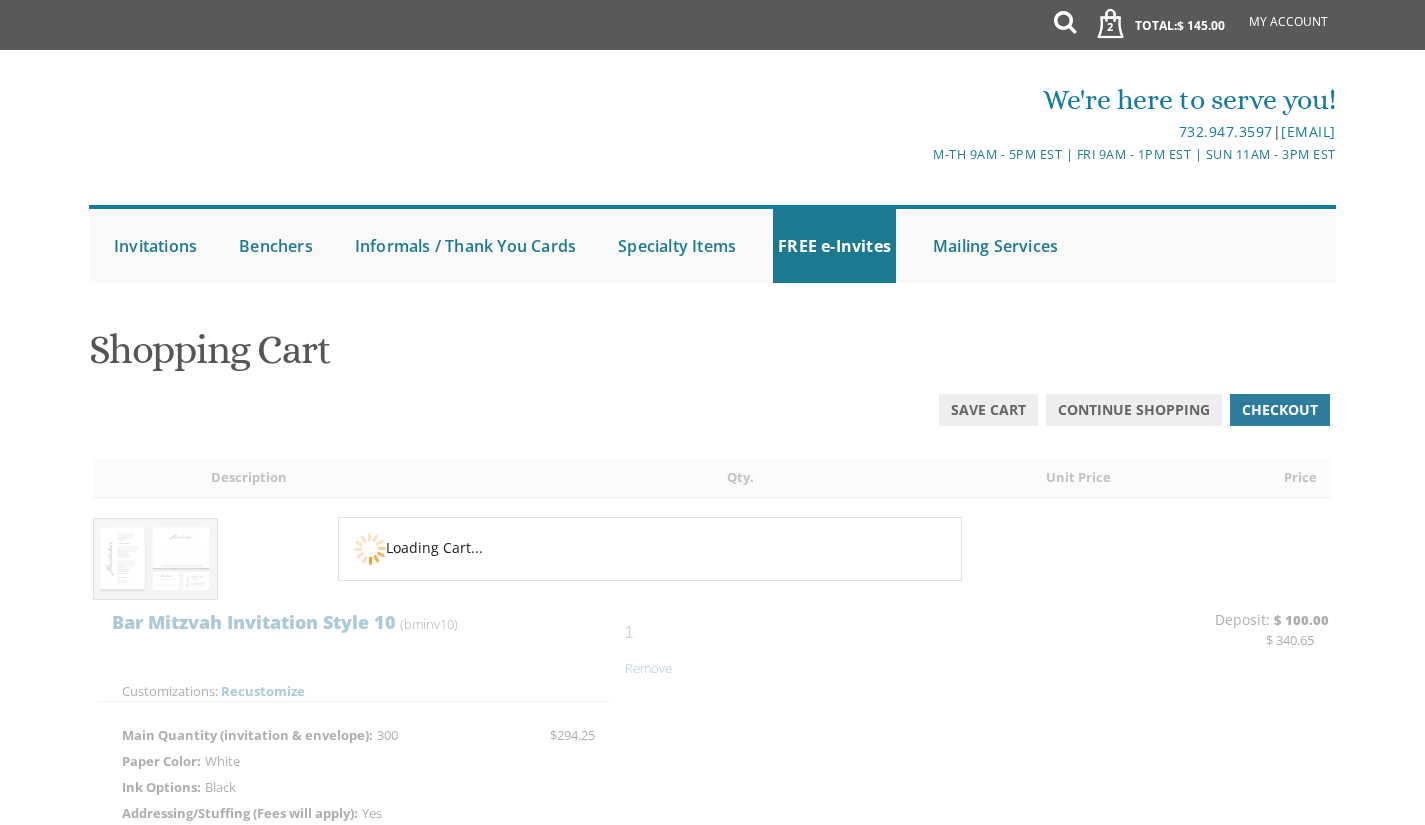 scroll, scrollTop: 0, scrollLeft: 0, axis: both 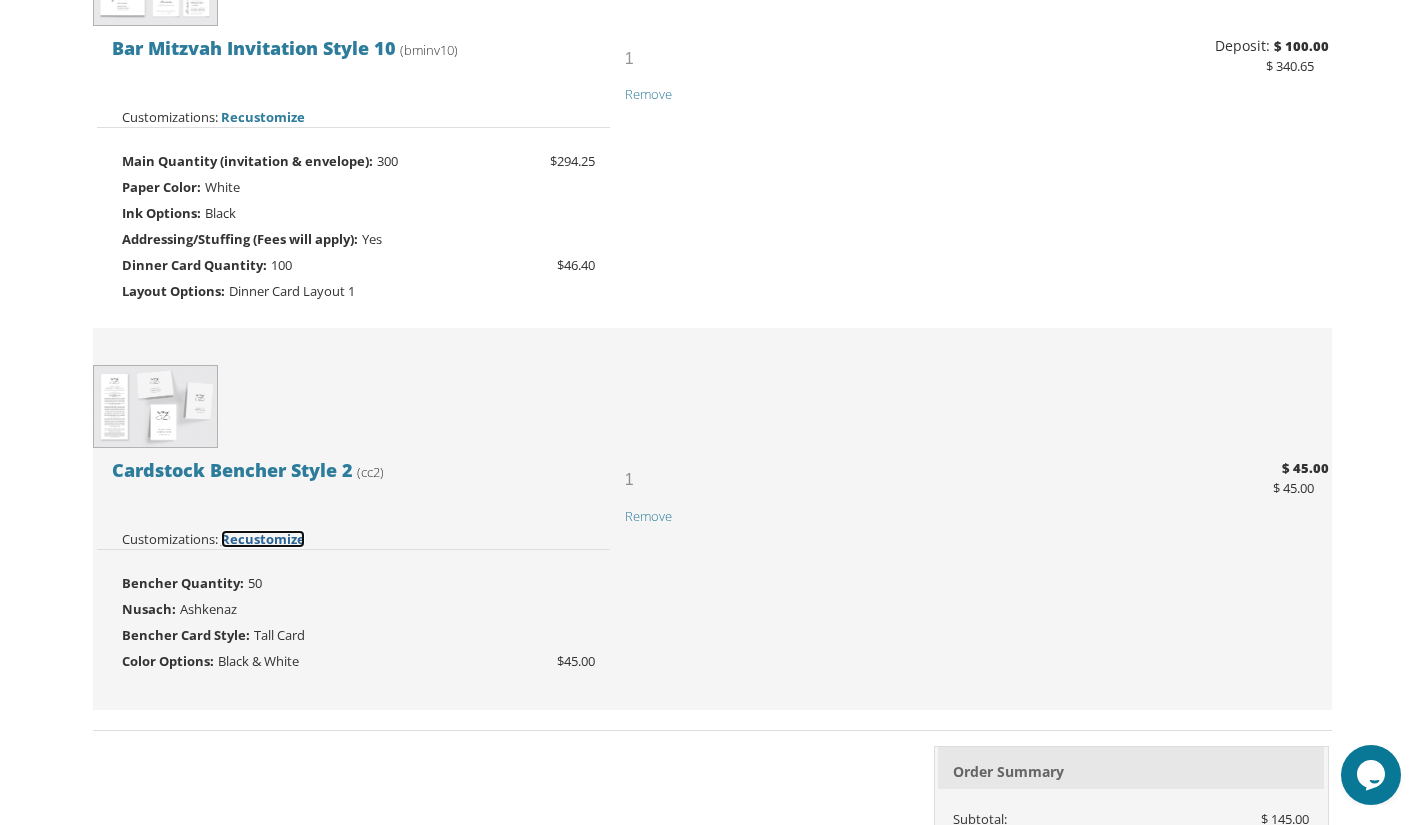 click on "Recustomize" at bounding box center (263, 539) 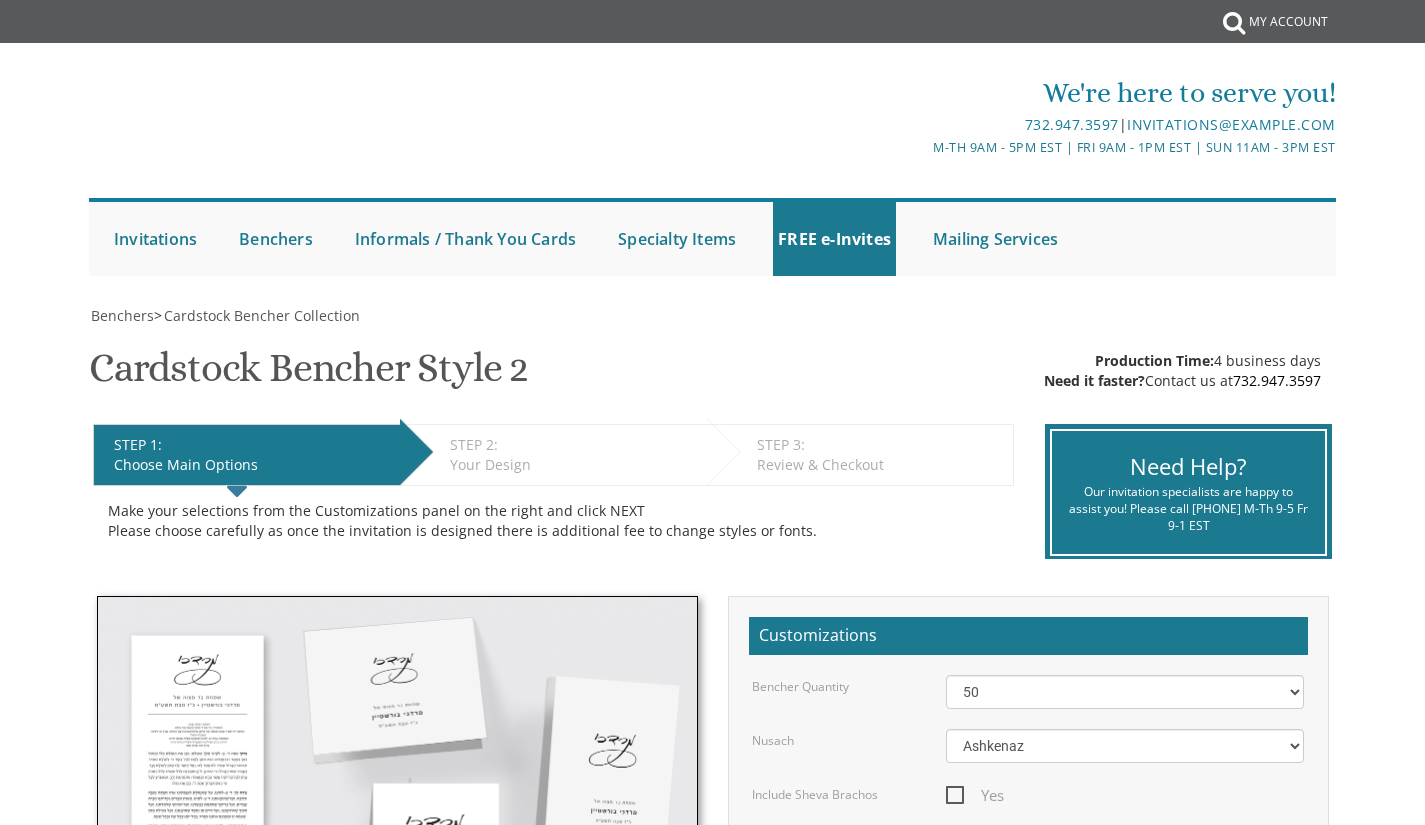 scroll, scrollTop: 0, scrollLeft: 0, axis: both 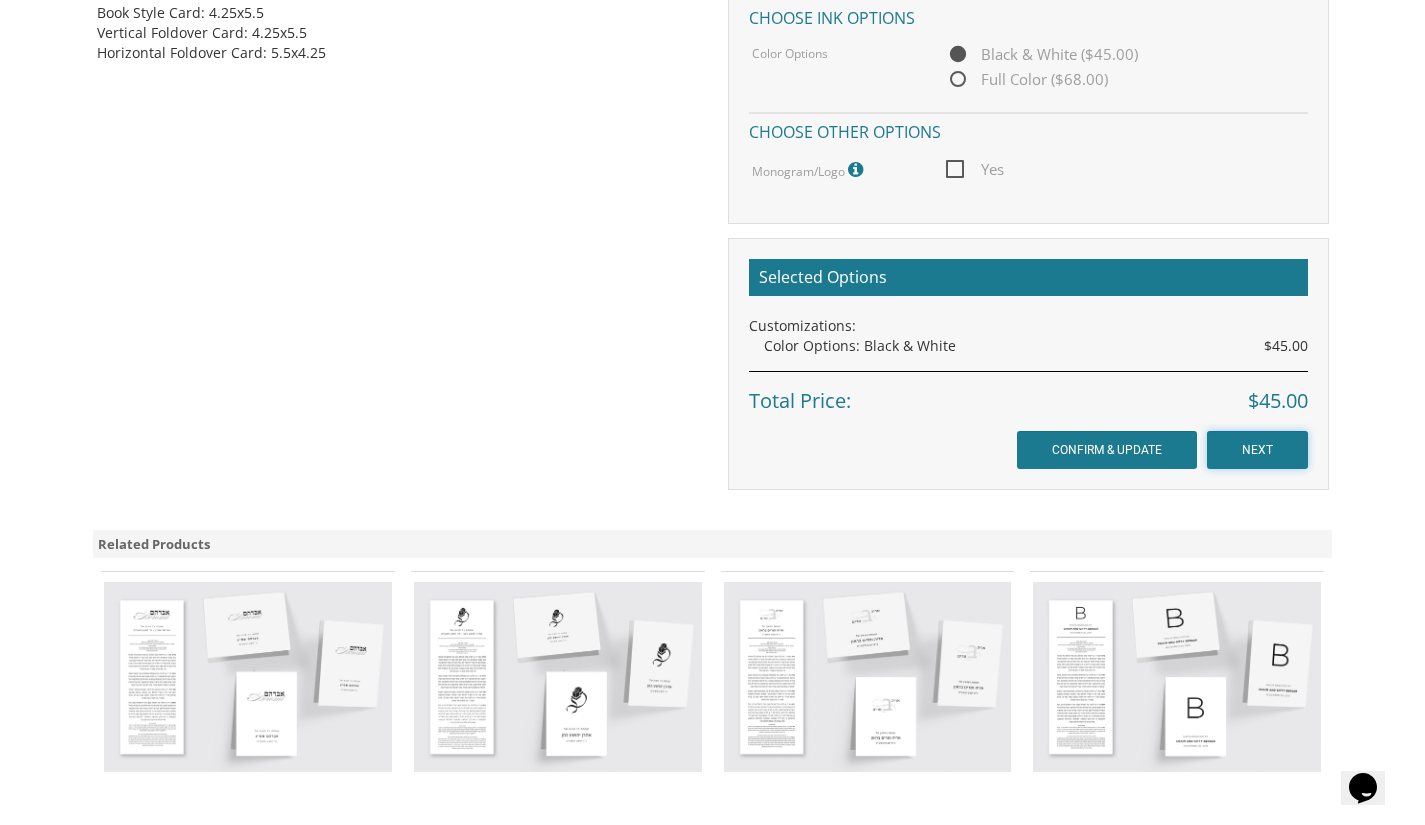 click on "NEXT" at bounding box center (1257, 450) 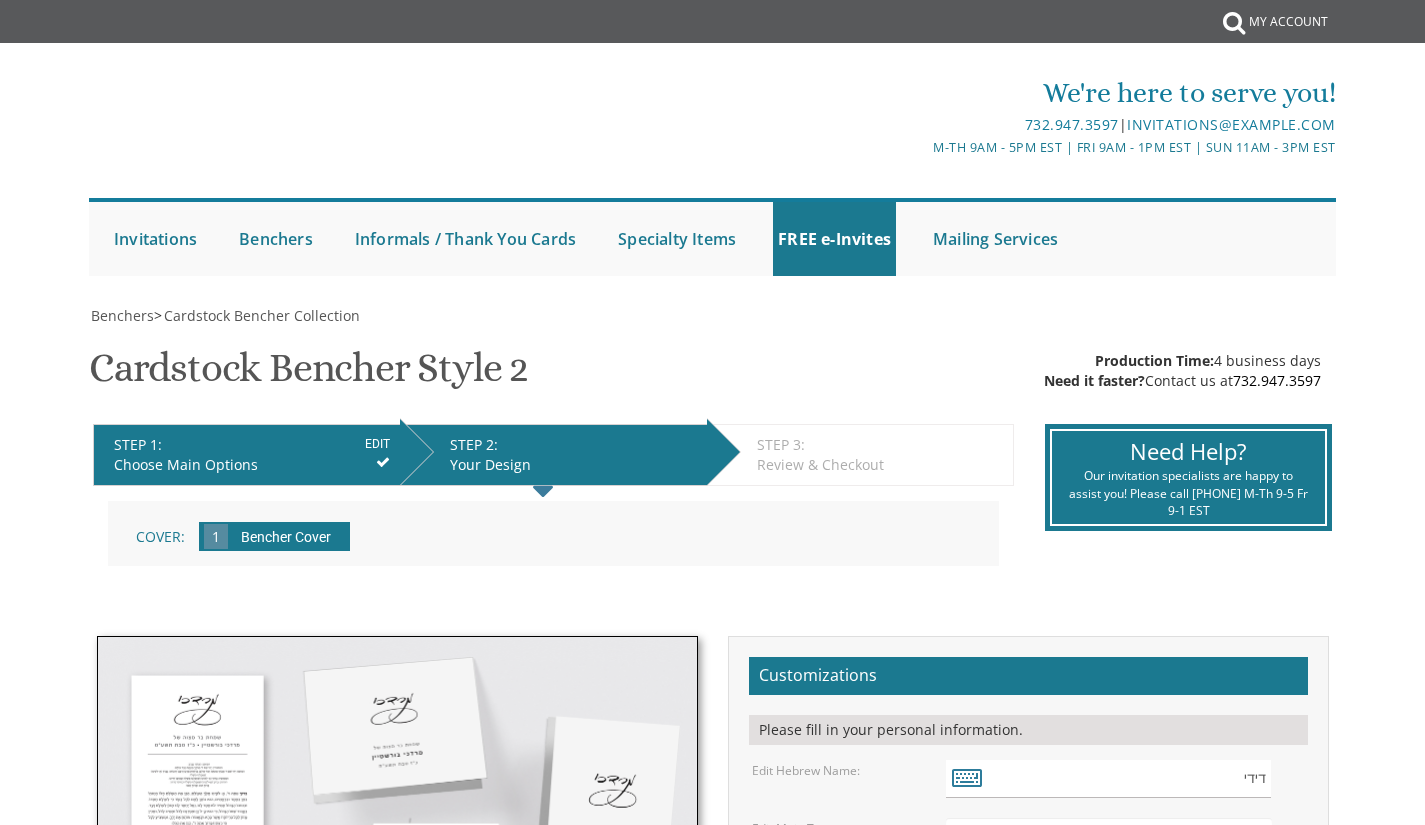 scroll, scrollTop: 0, scrollLeft: 0, axis: both 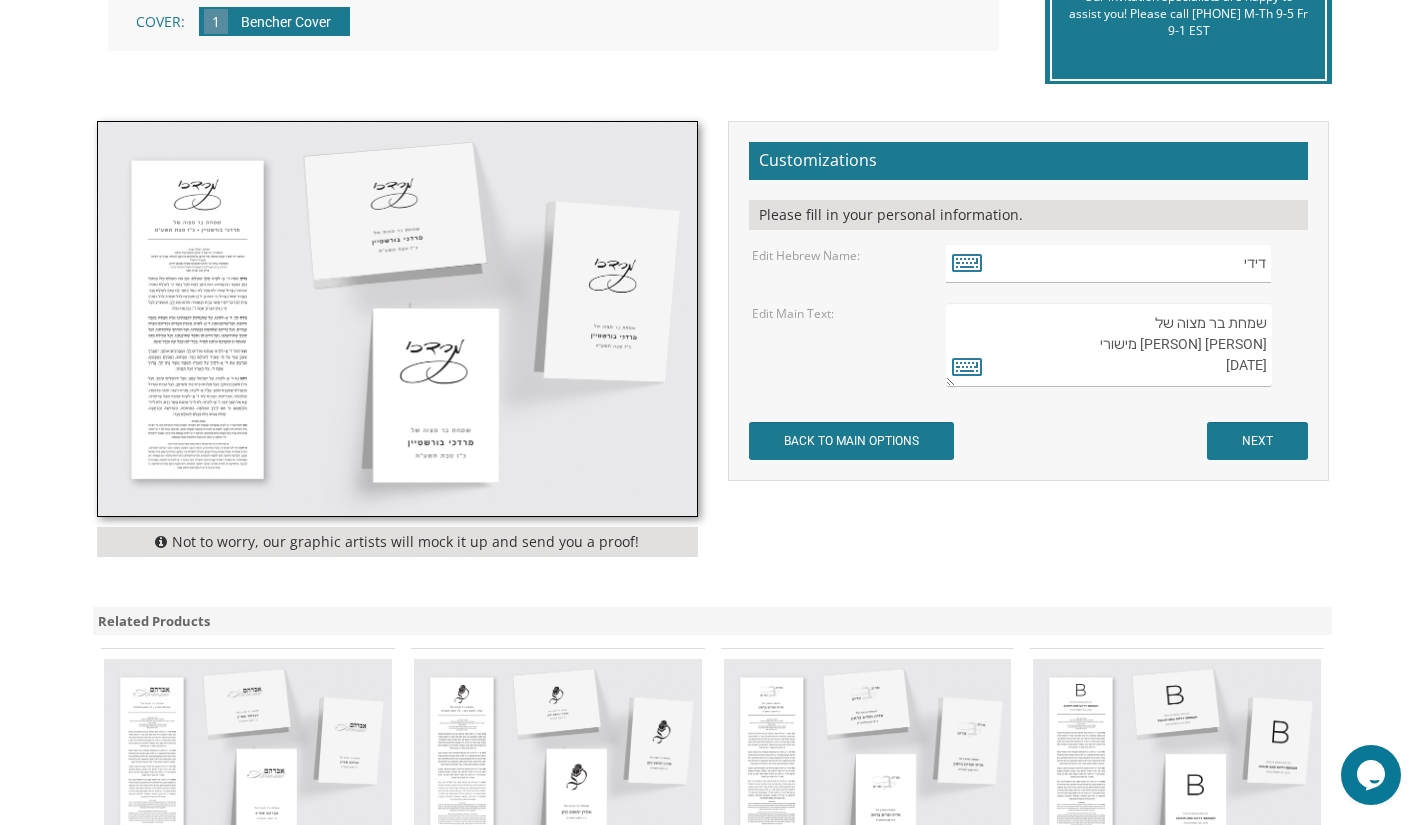 click on "שמחת בר מצוה של
שלום ידידיה מישורי
יב' תשרי תשפו" at bounding box center [1108, 345] 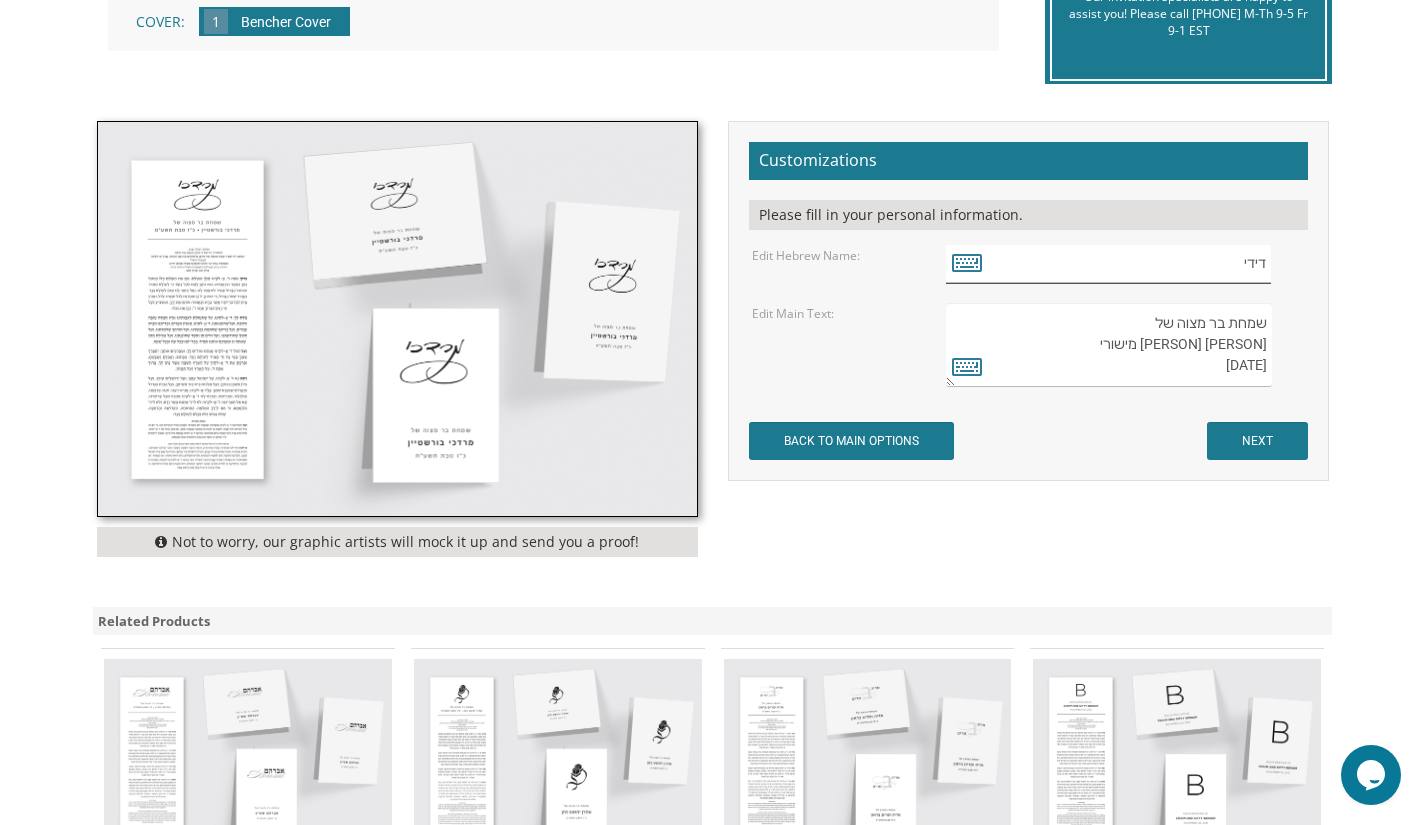 click on "דידי" at bounding box center [1108, 264] 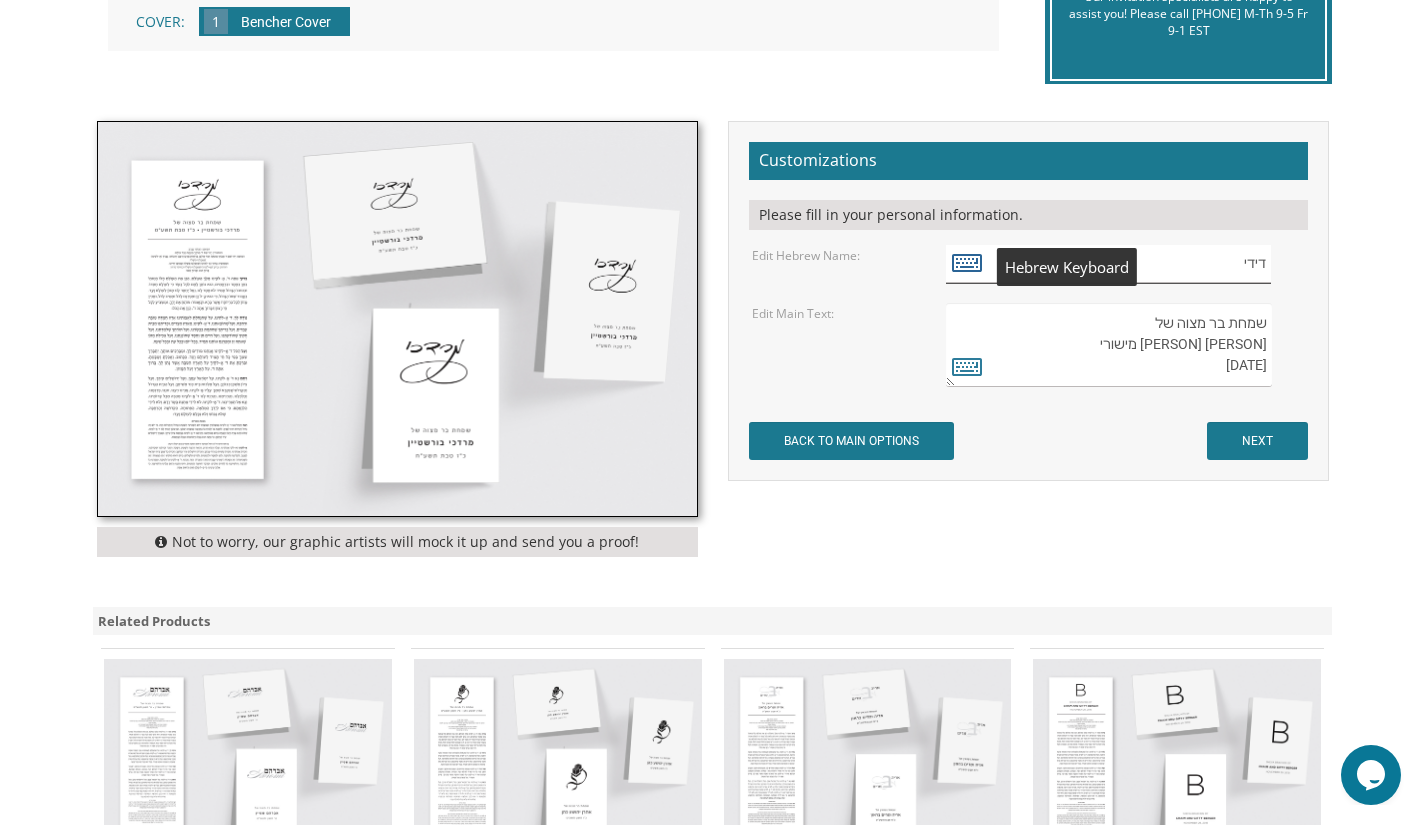 type on "דידי" 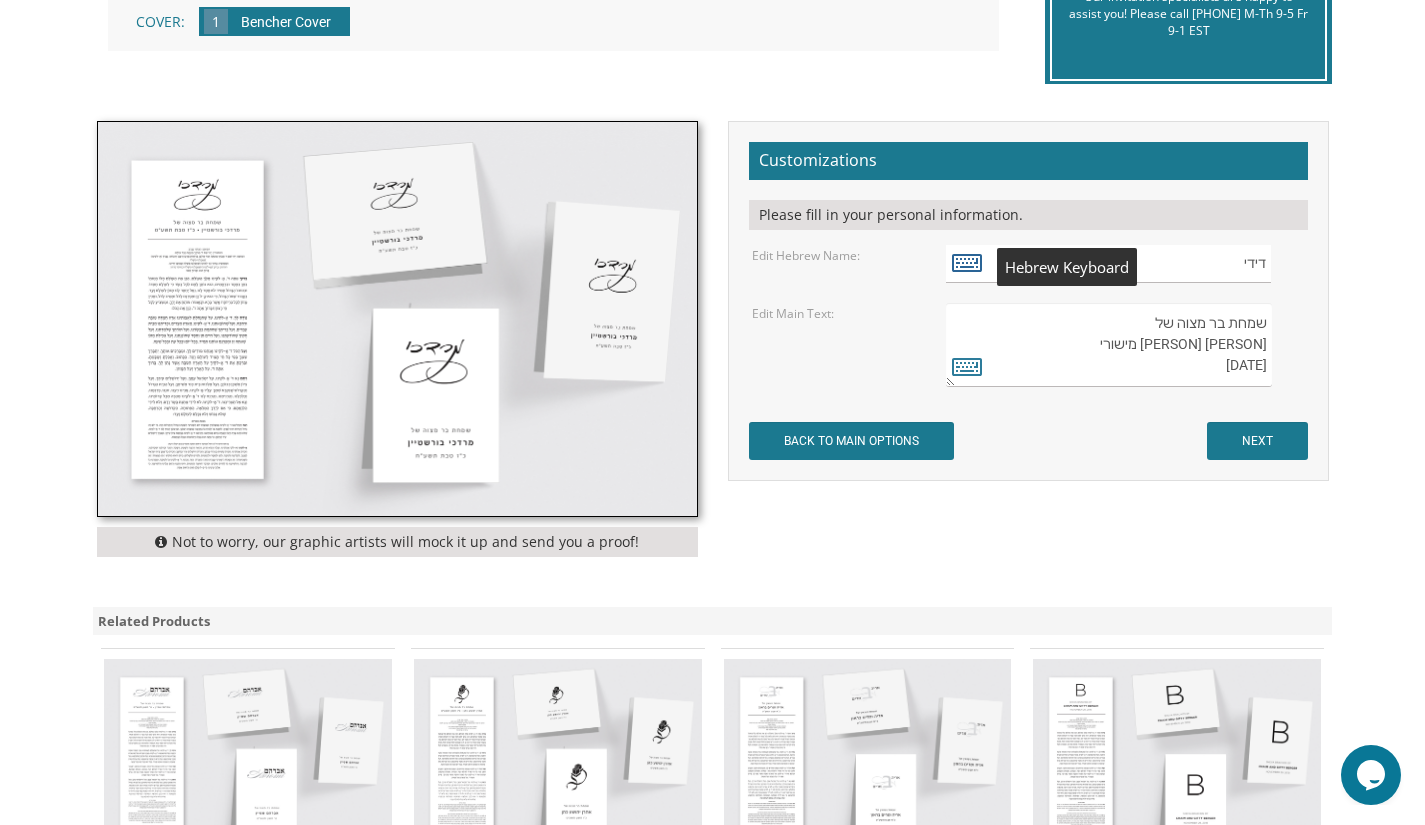 click at bounding box center (967, 262) 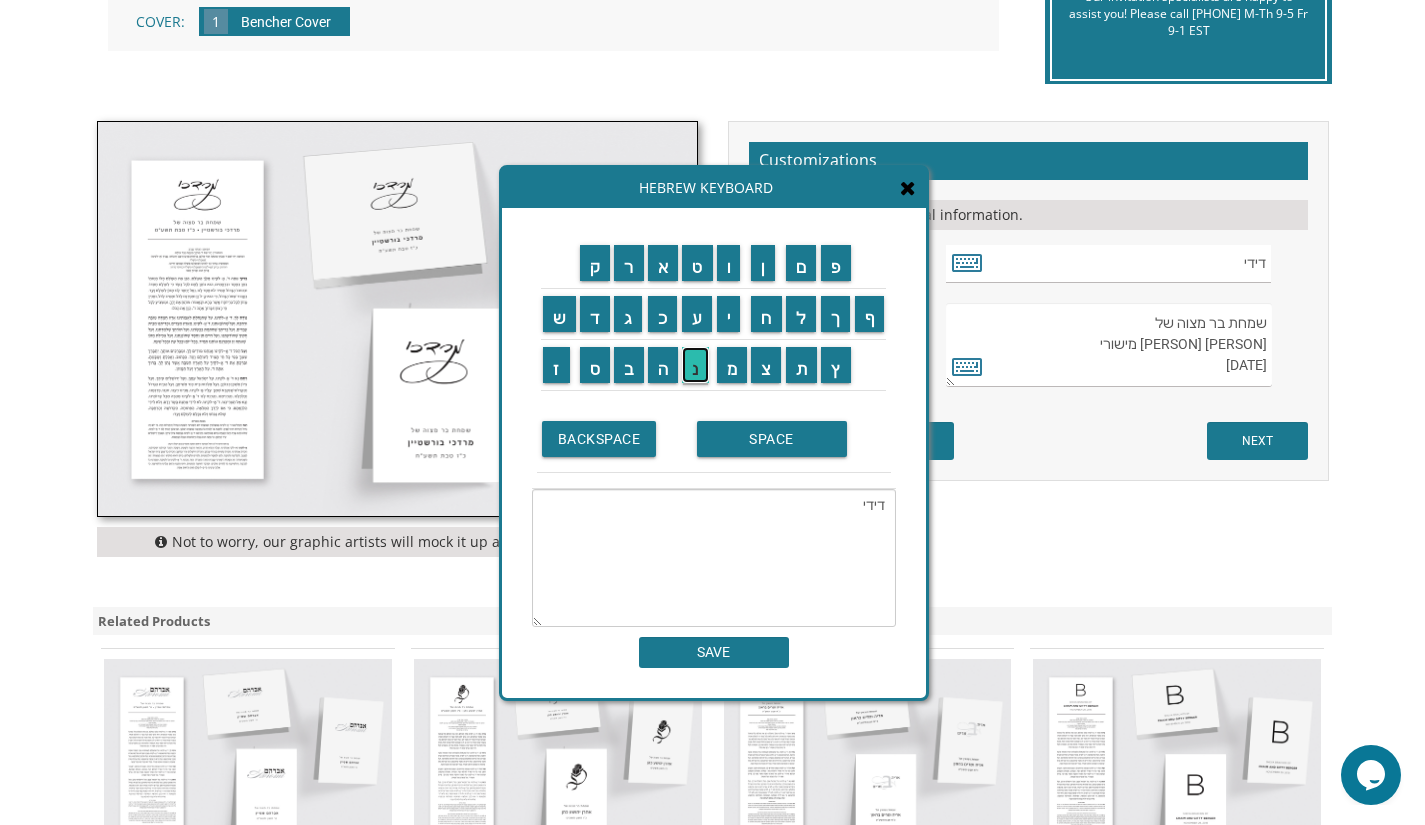 click on "נ" at bounding box center [695, 365] 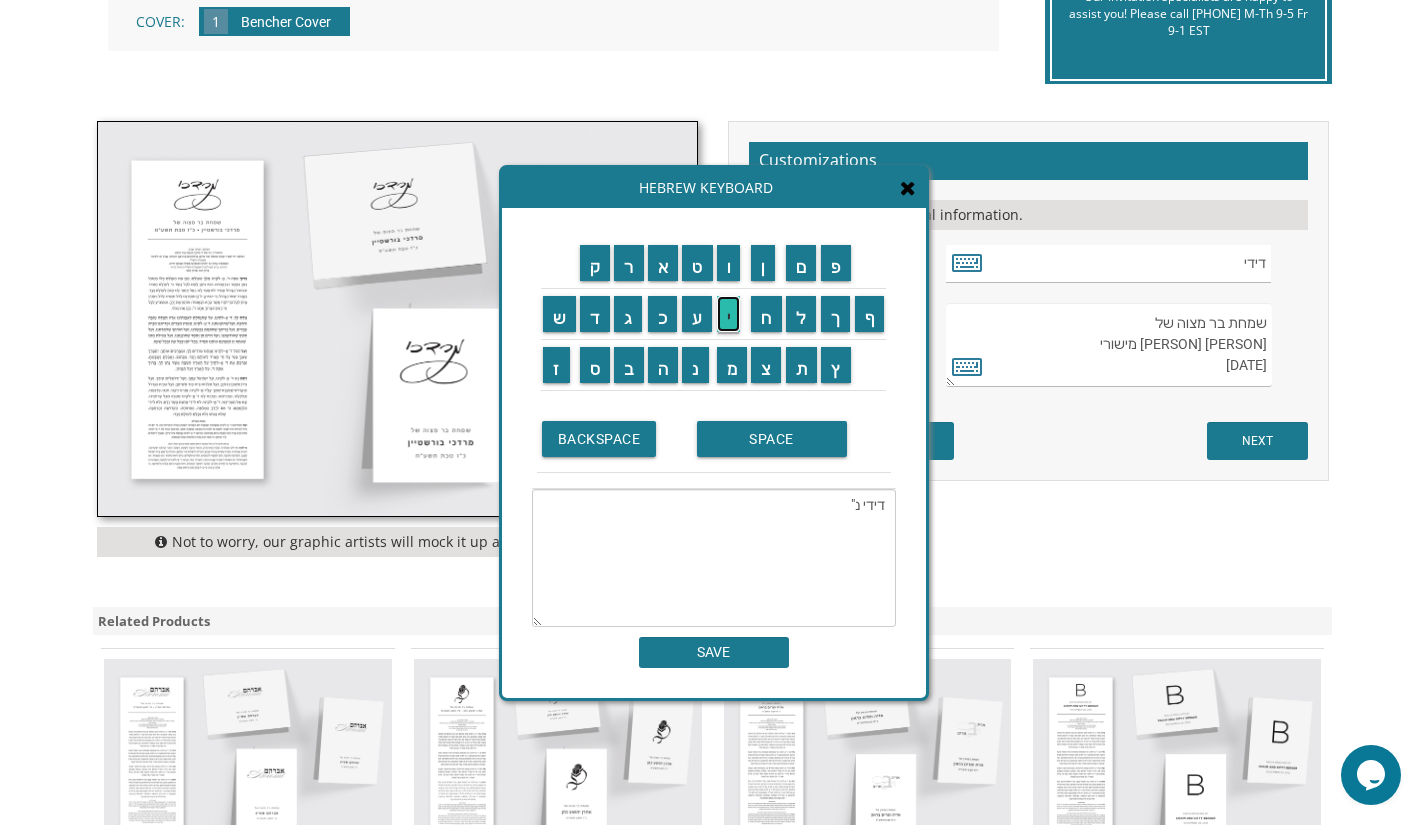 click on "י" at bounding box center (729, 314) 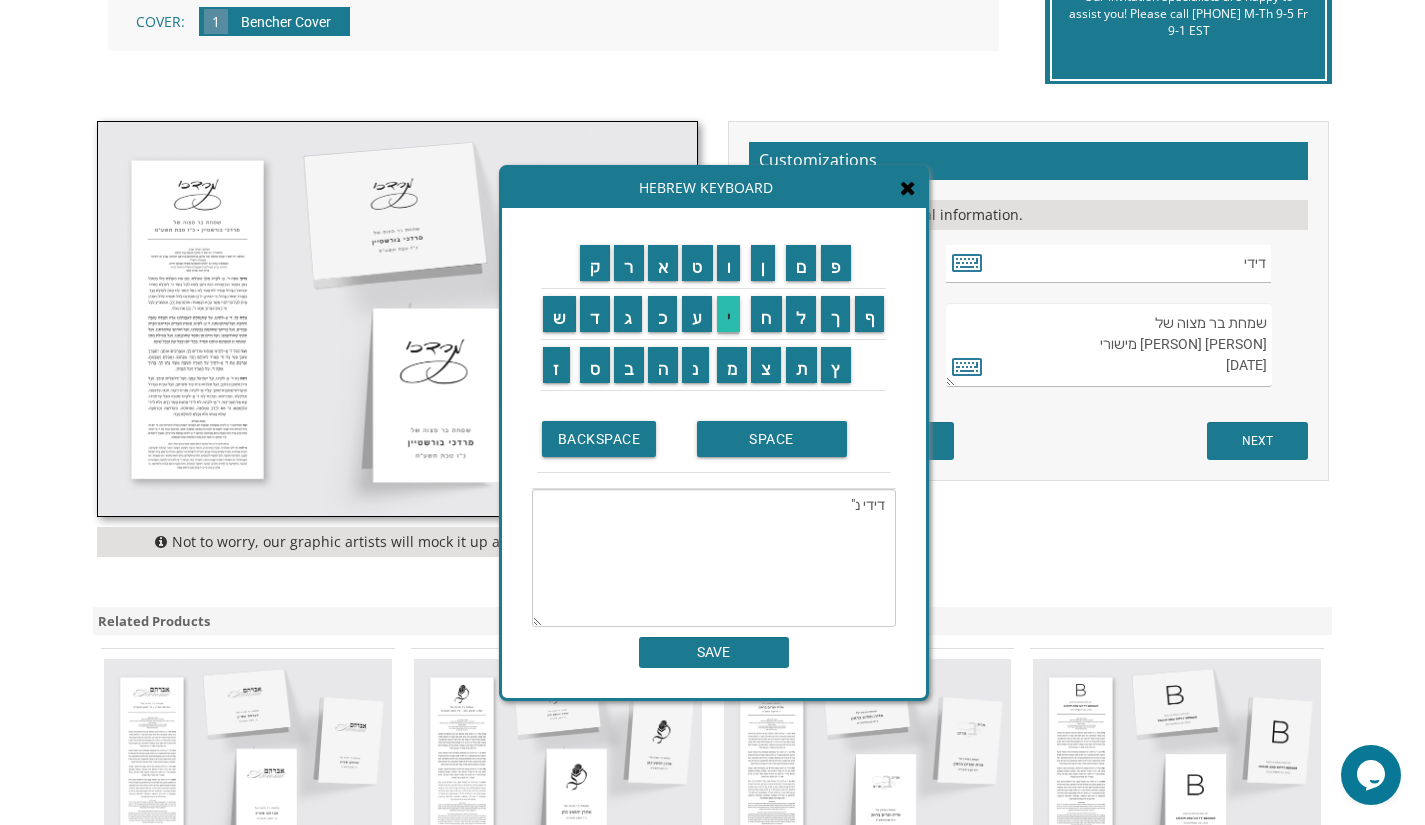 type on "דידי נ"י" 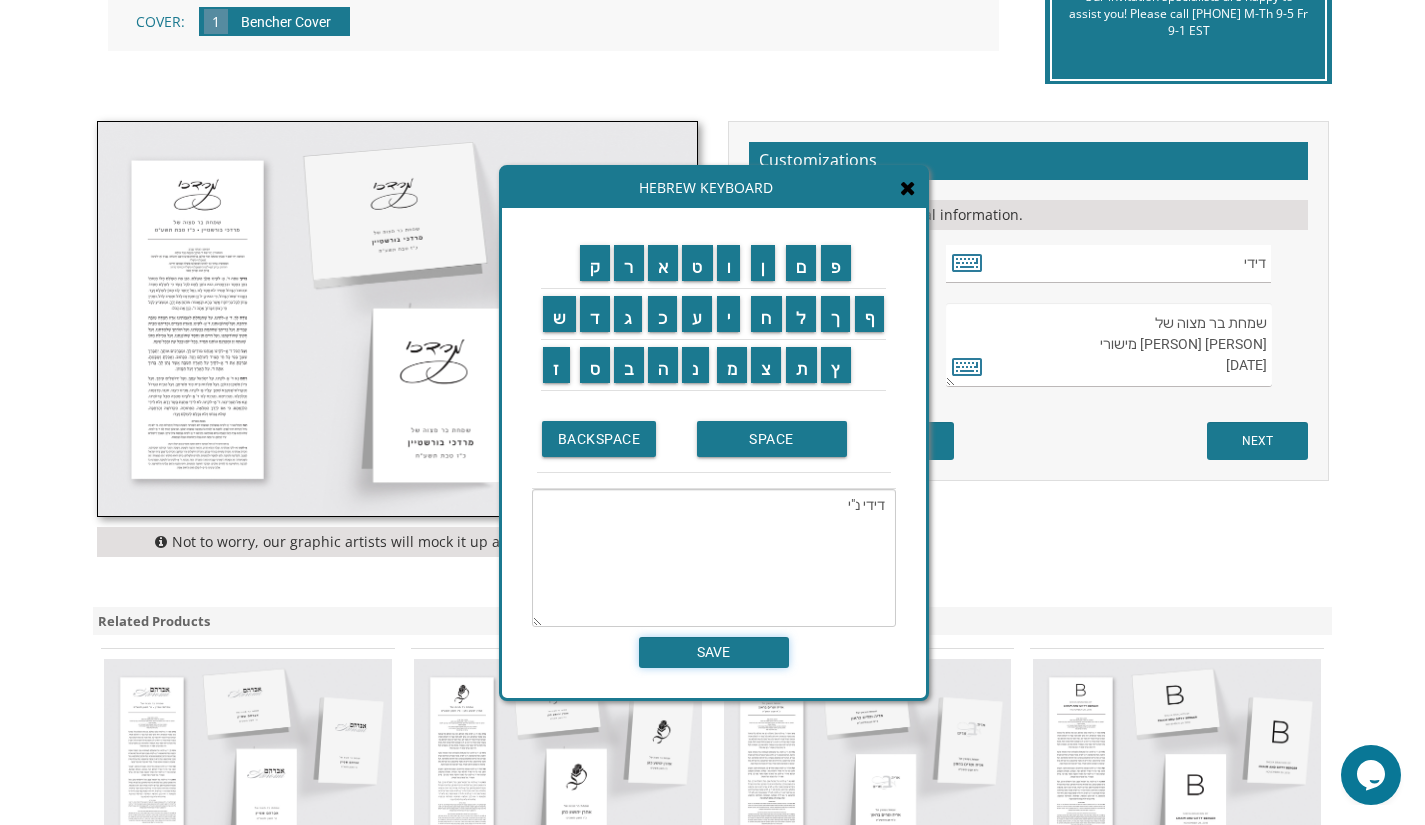 click on "SAVE" at bounding box center (714, 652) 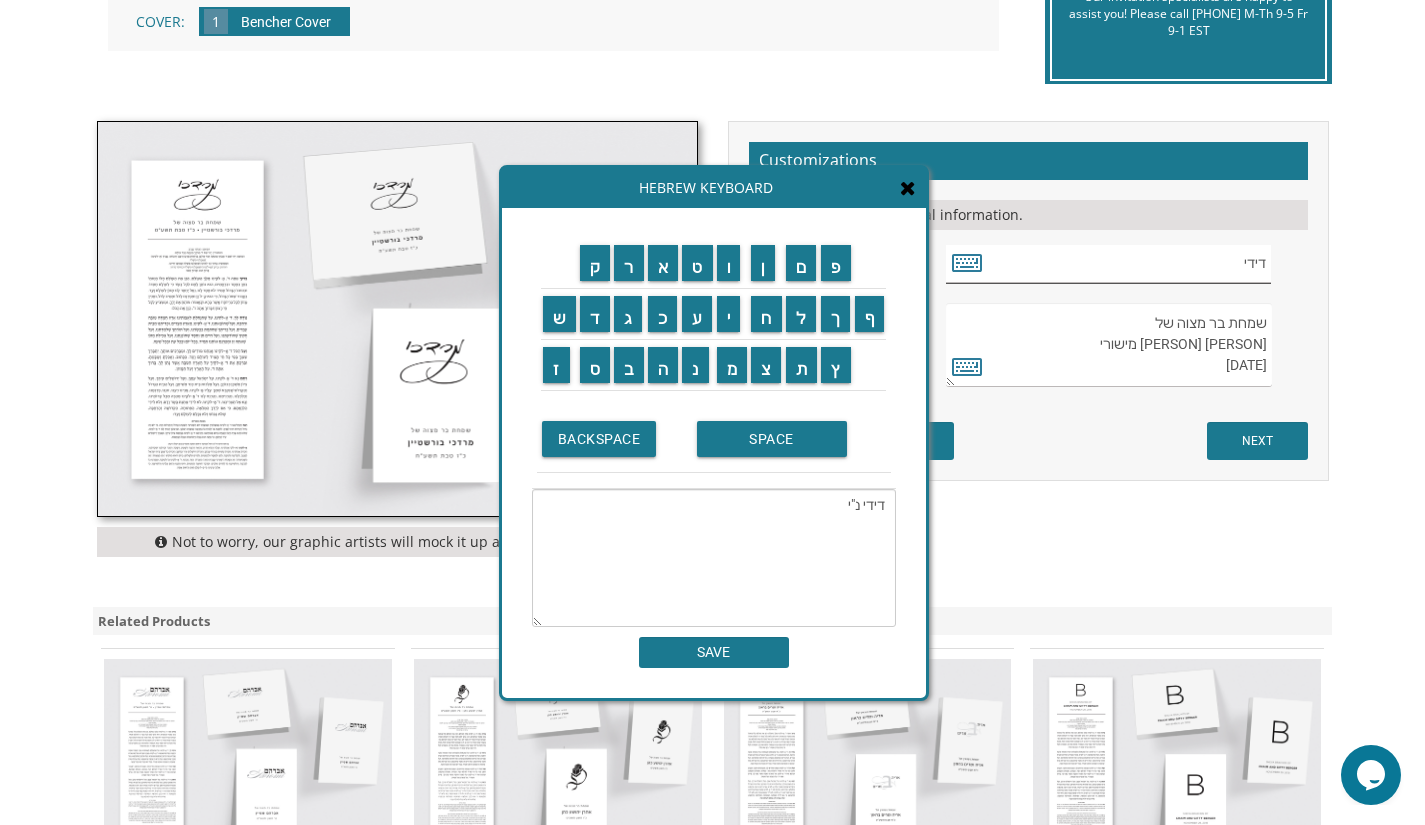 type on "דידי נ"י" 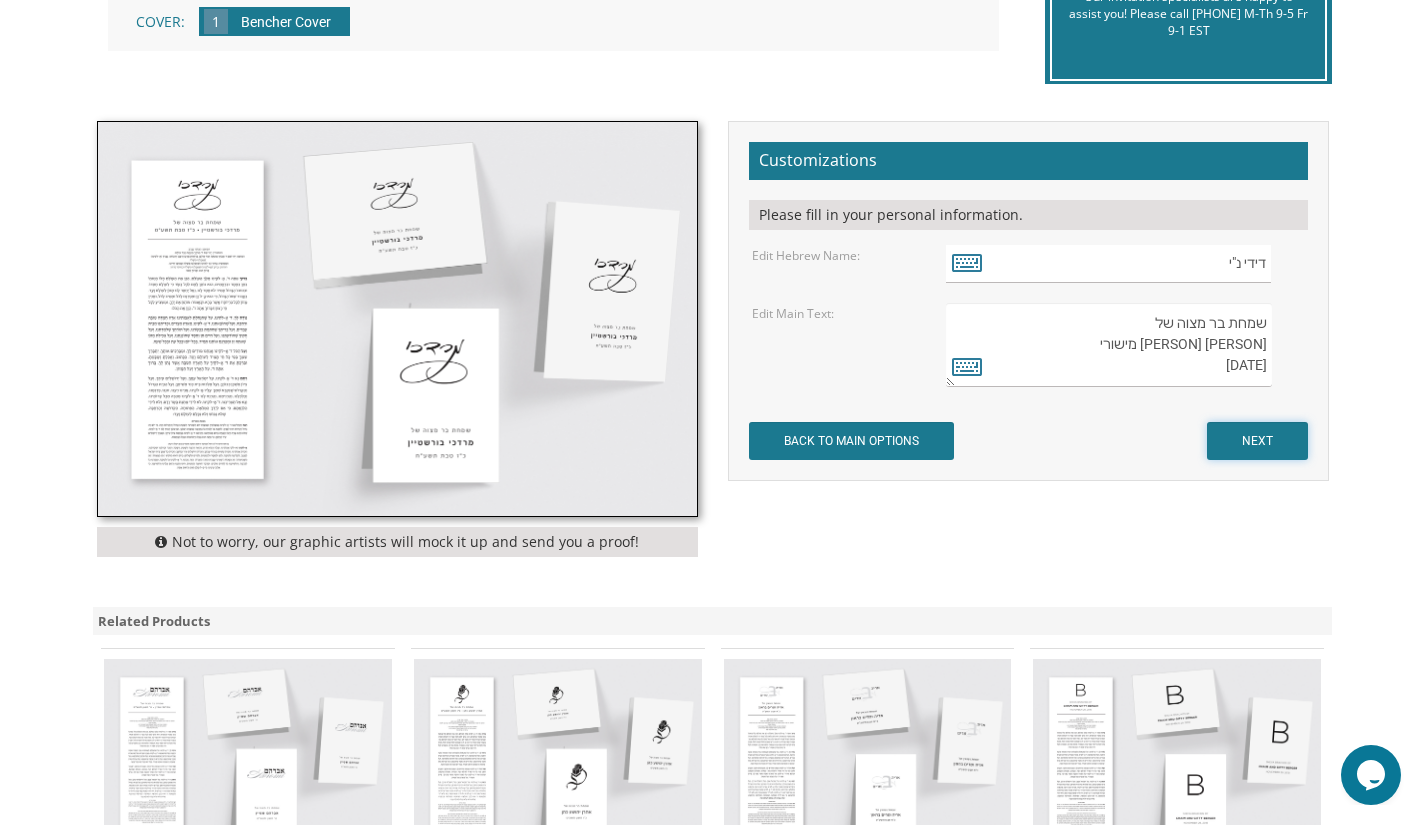 click on "NEXT" at bounding box center [1257, 441] 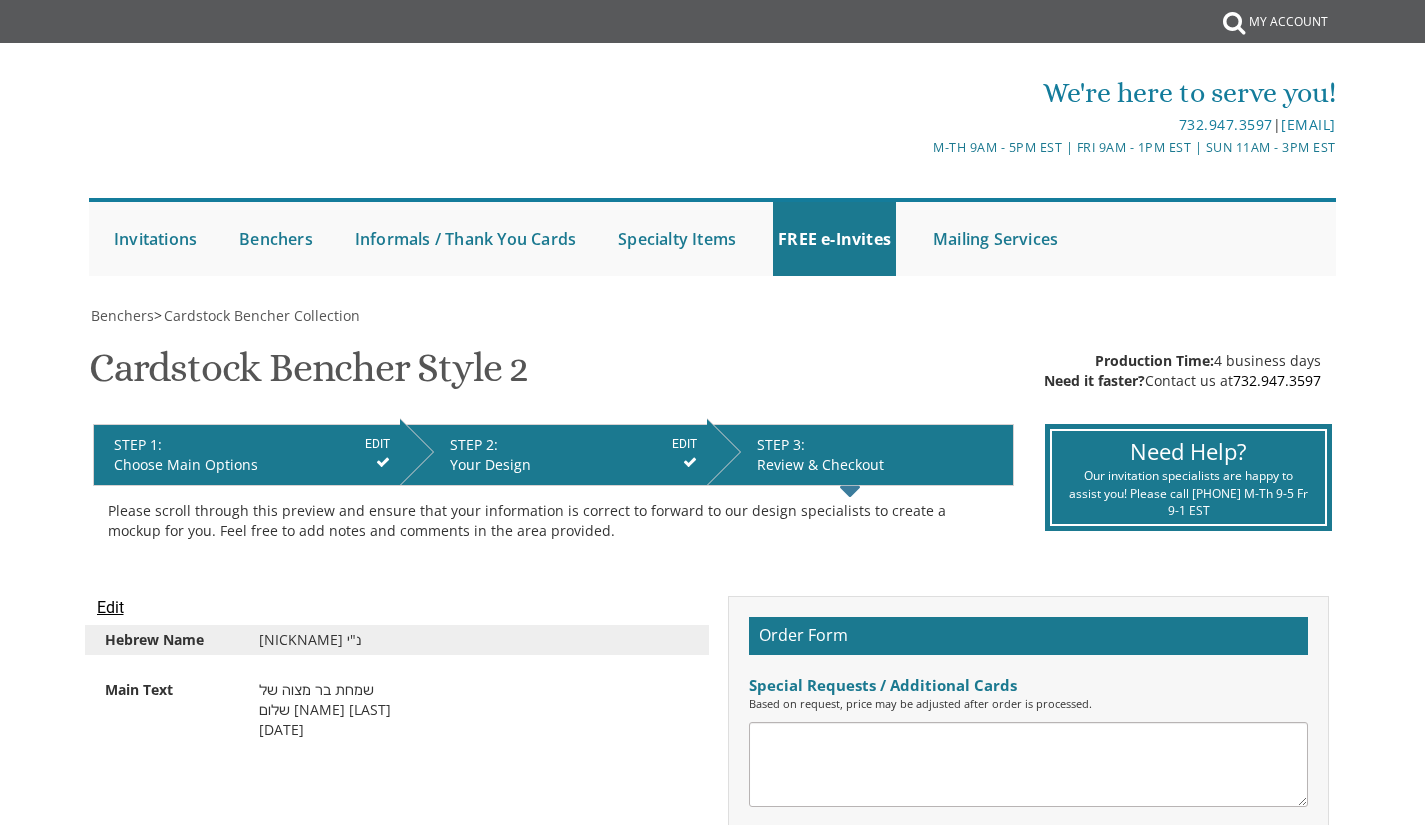 scroll, scrollTop: 0, scrollLeft: 0, axis: both 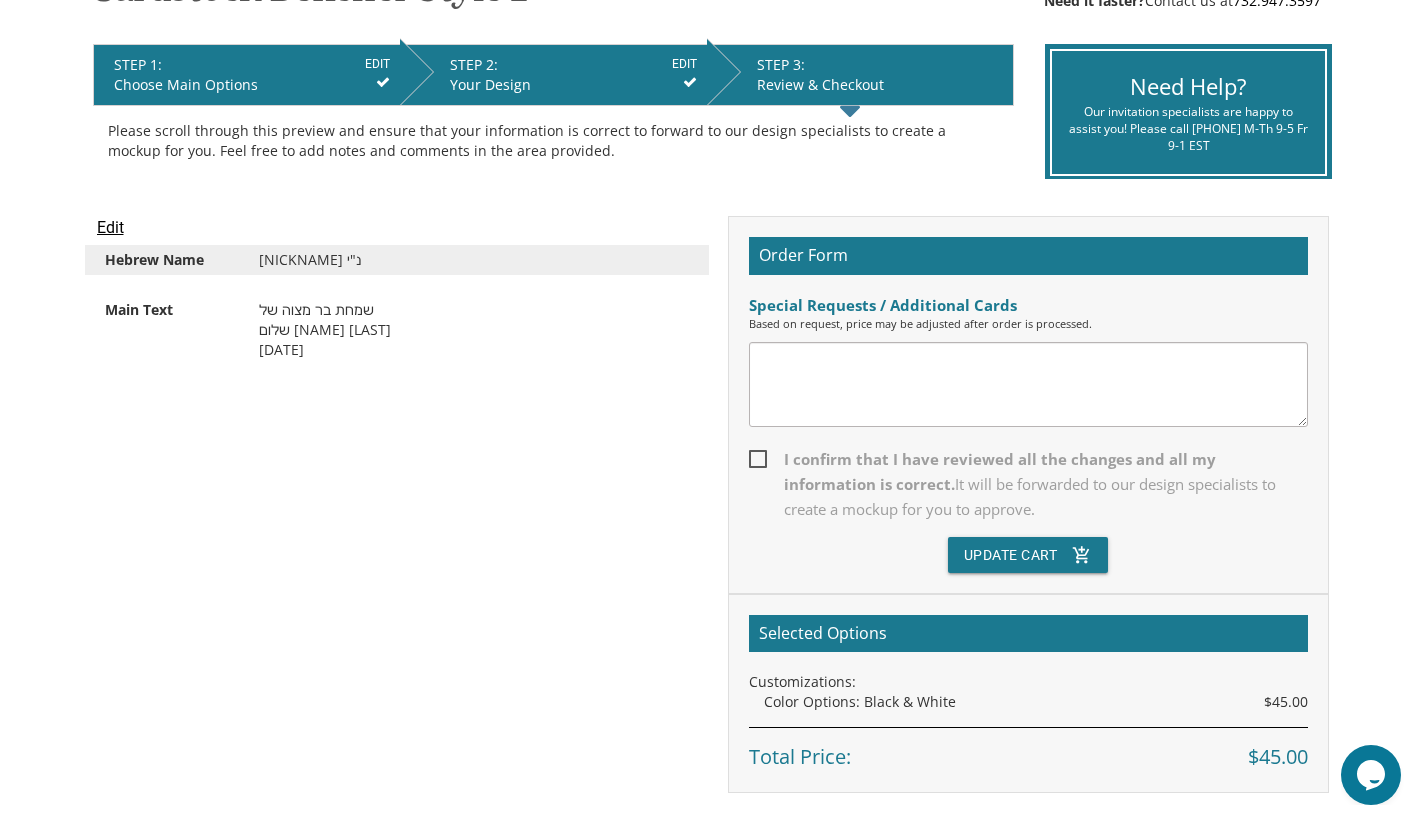 click on "I confirm that I have reviewed all the changes and all my information is correct.   It will be forwarded to our design specialists to create a mockup for you to approve." at bounding box center (1028, 484) 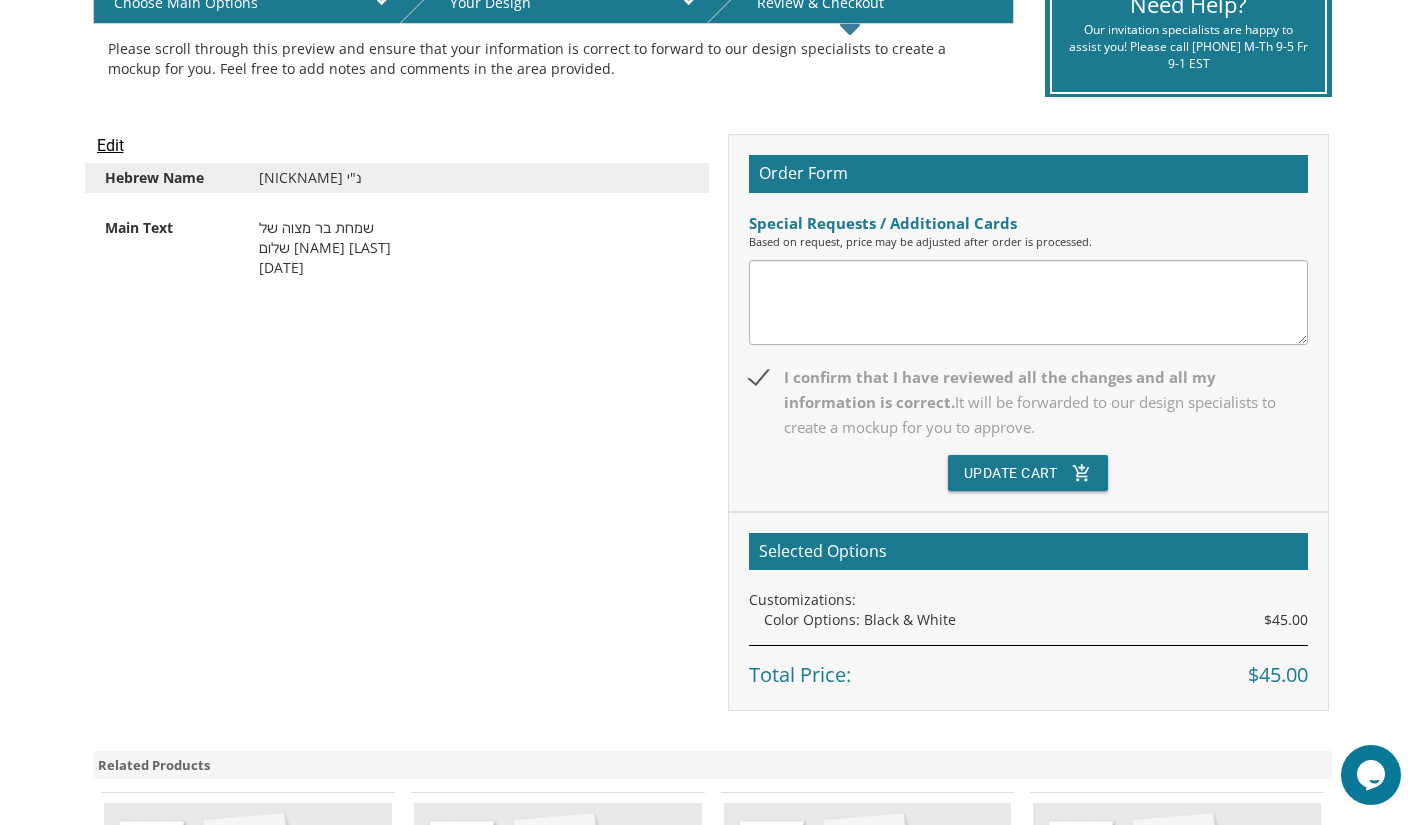 scroll, scrollTop: 453, scrollLeft: 0, axis: vertical 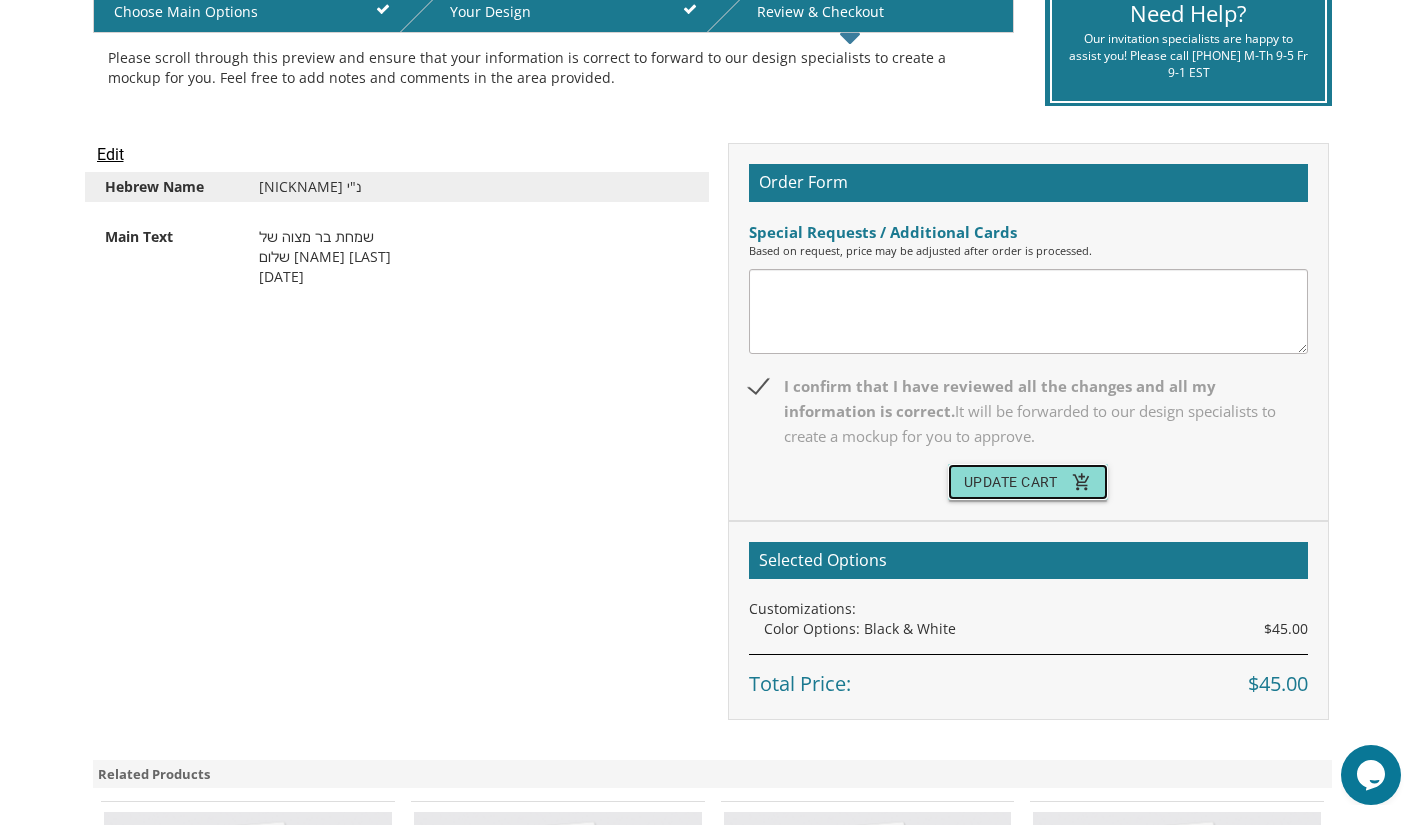 click on "Update Cart
add_shopping_cart" at bounding box center (1028, 482) 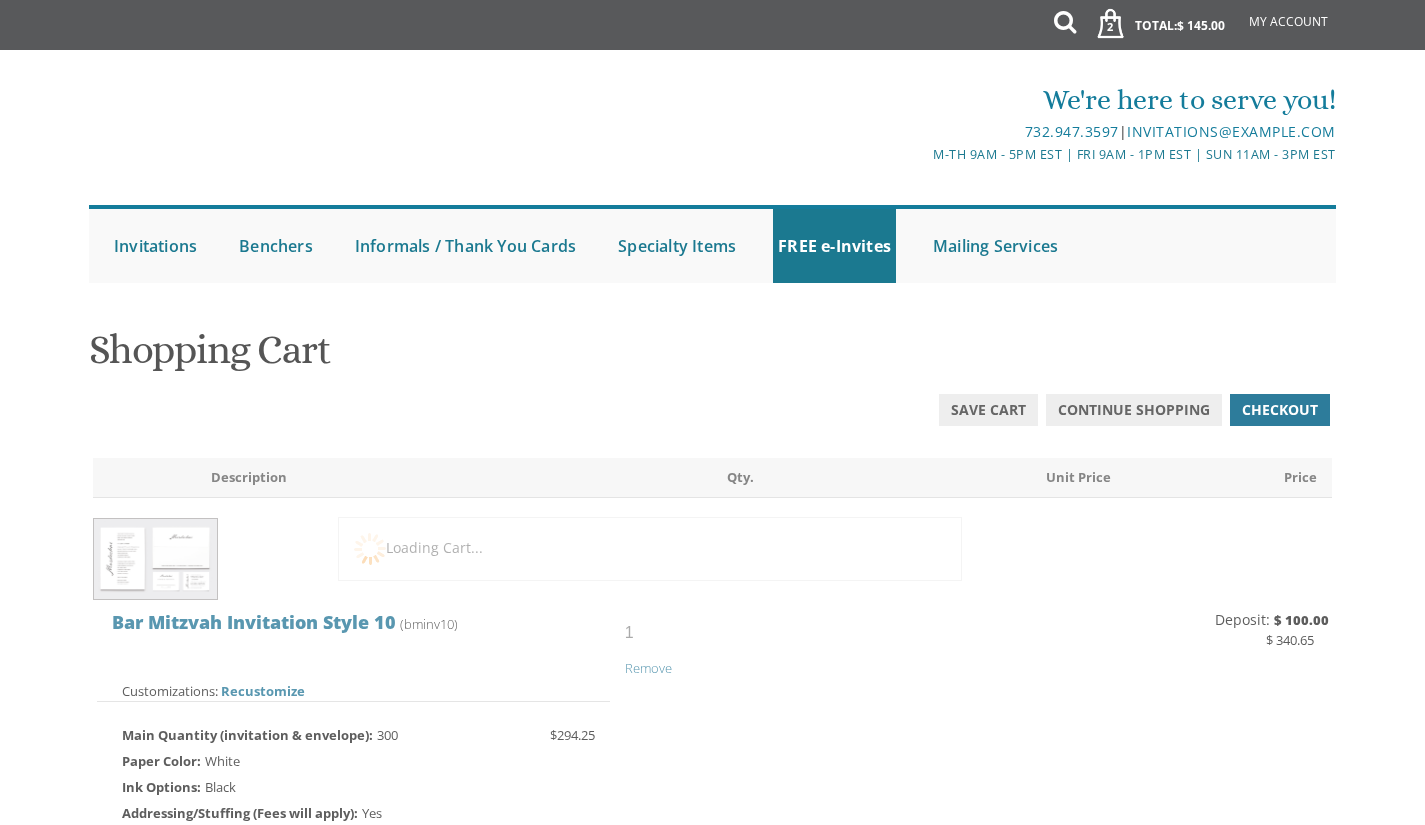 scroll, scrollTop: 0, scrollLeft: 0, axis: both 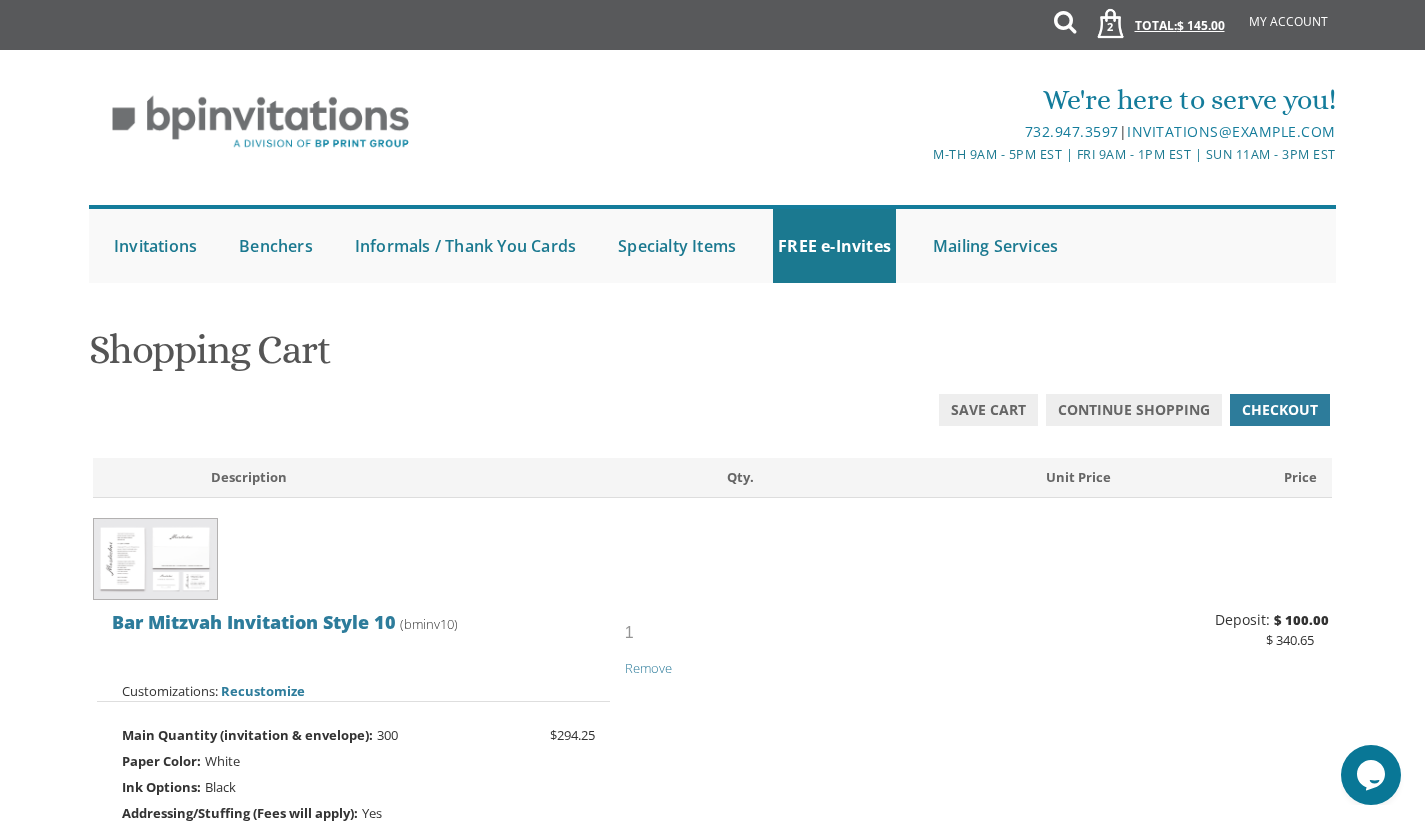 click on "2
Total:
$ 145.00
$ 145.00" at bounding box center [1154, 35] 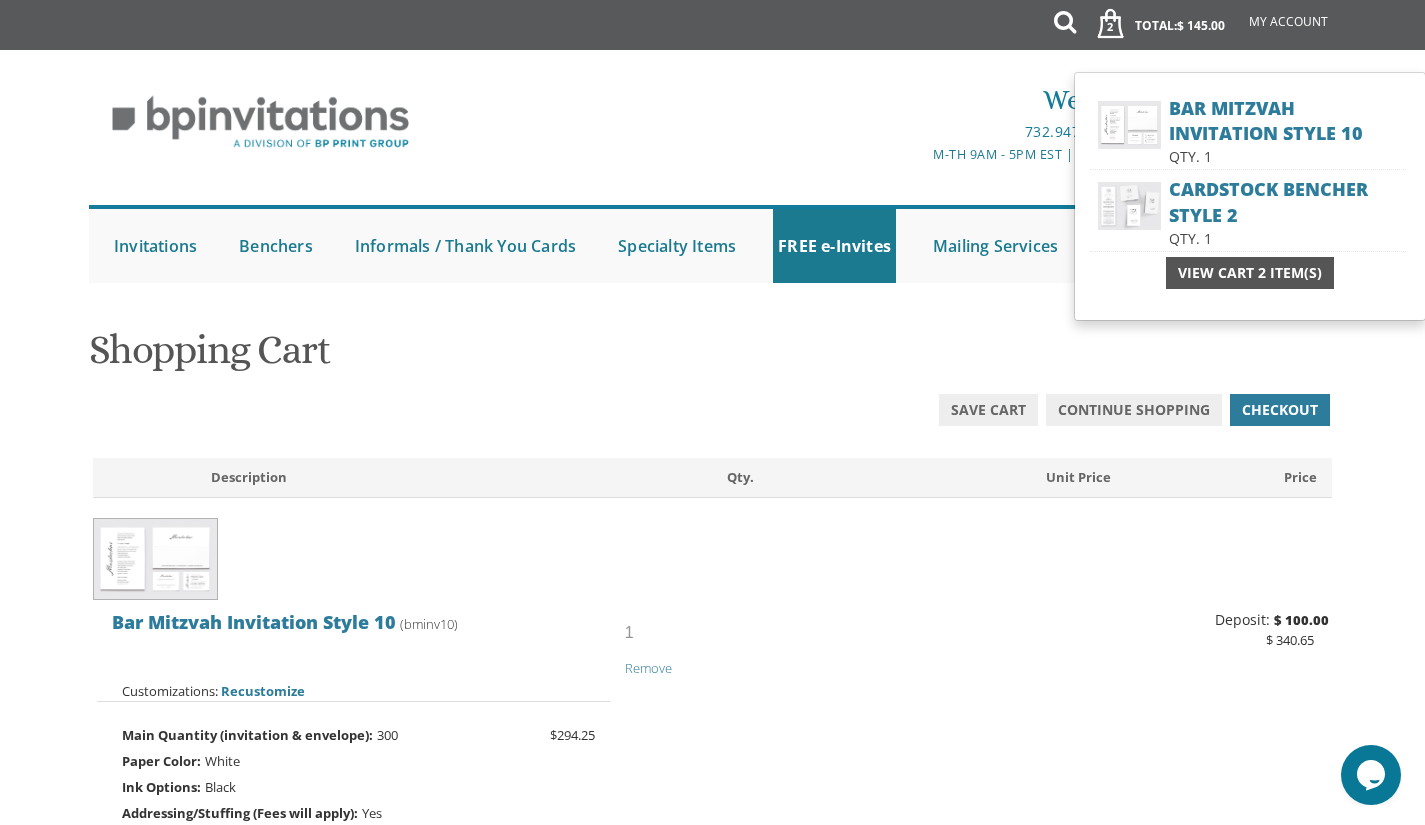 click on "View Cart 2  Item(s)" at bounding box center [1250, 273] 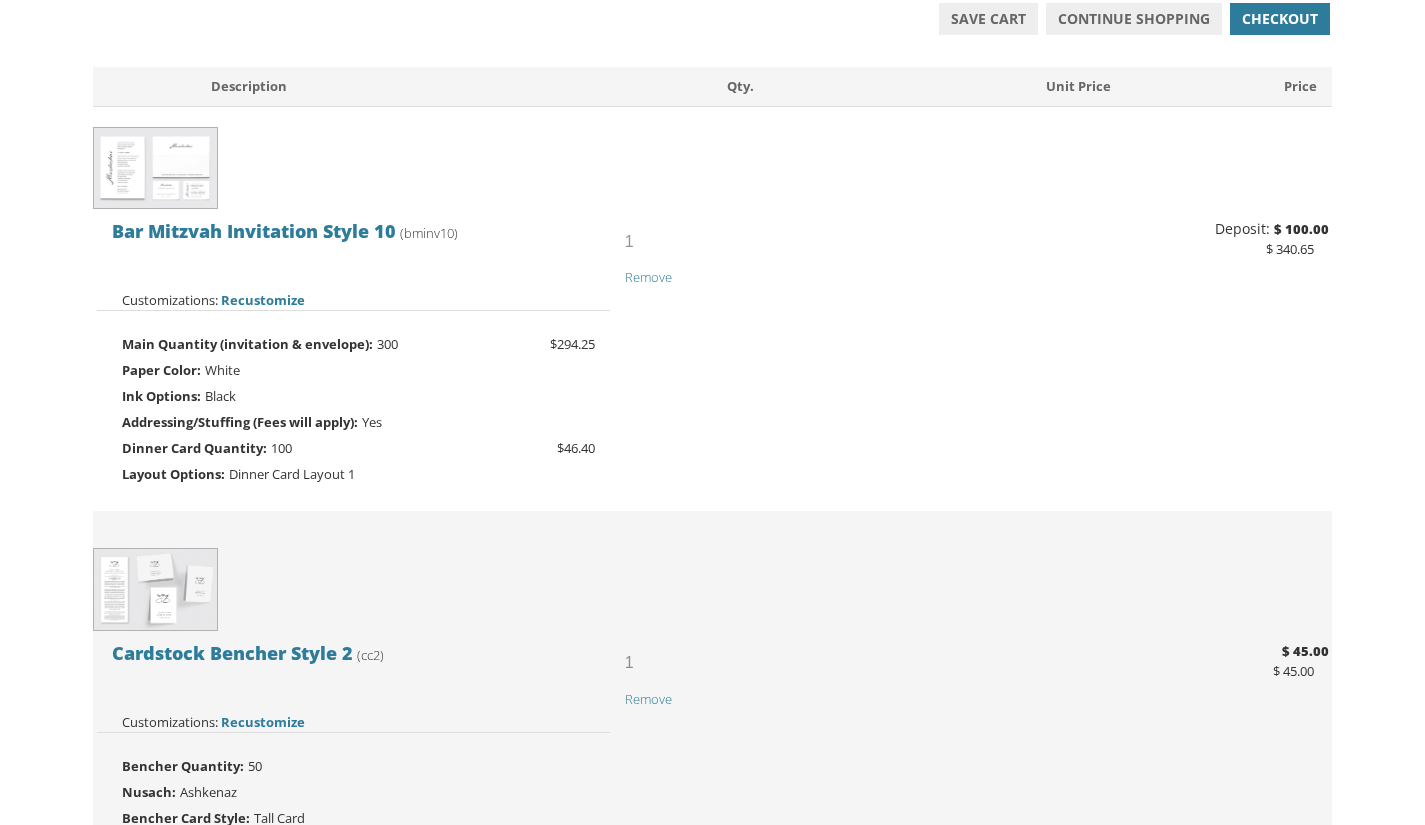 scroll, scrollTop: 420, scrollLeft: 0, axis: vertical 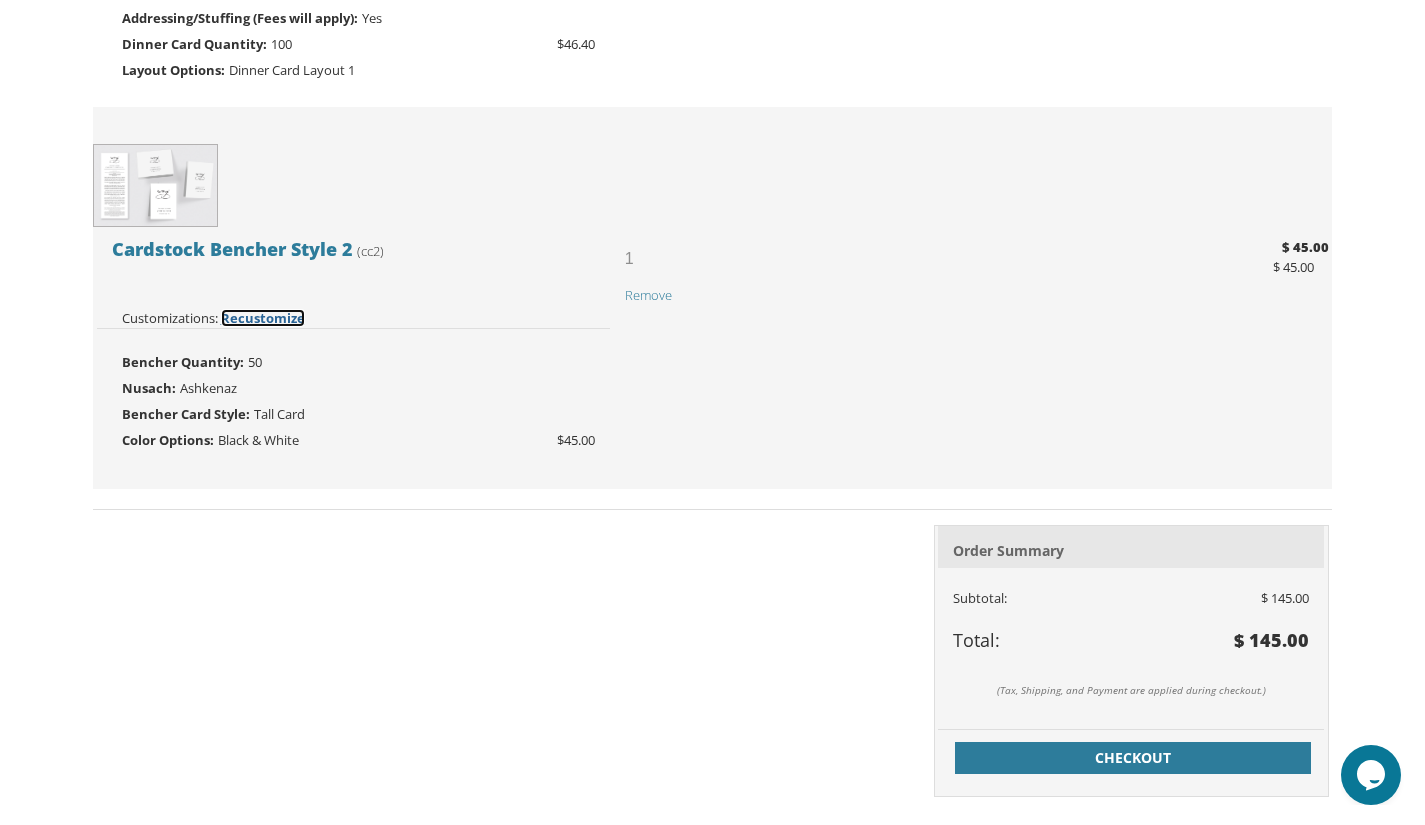 click on "Recustomize" at bounding box center (263, 318) 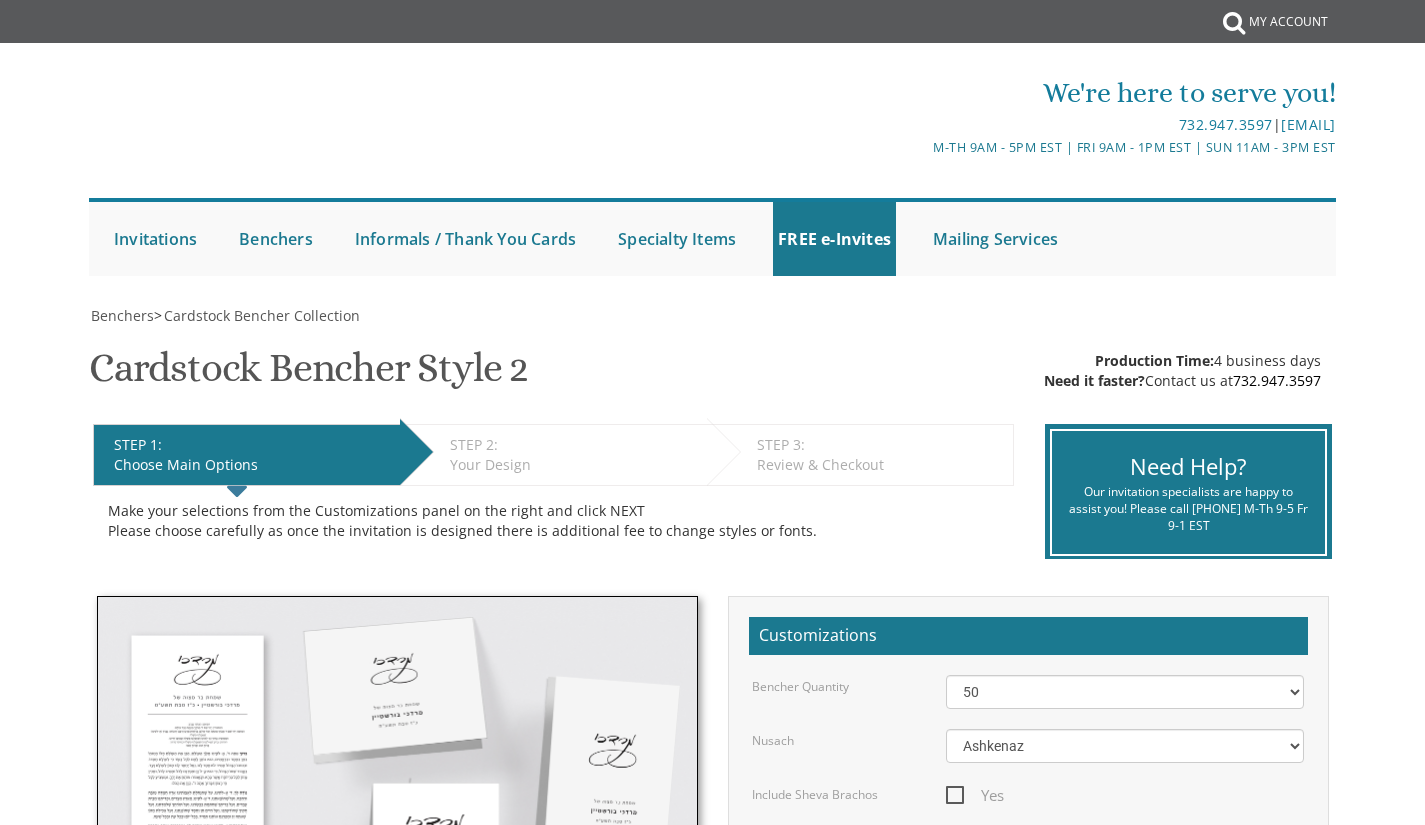 scroll, scrollTop: 435, scrollLeft: 0, axis: vertical 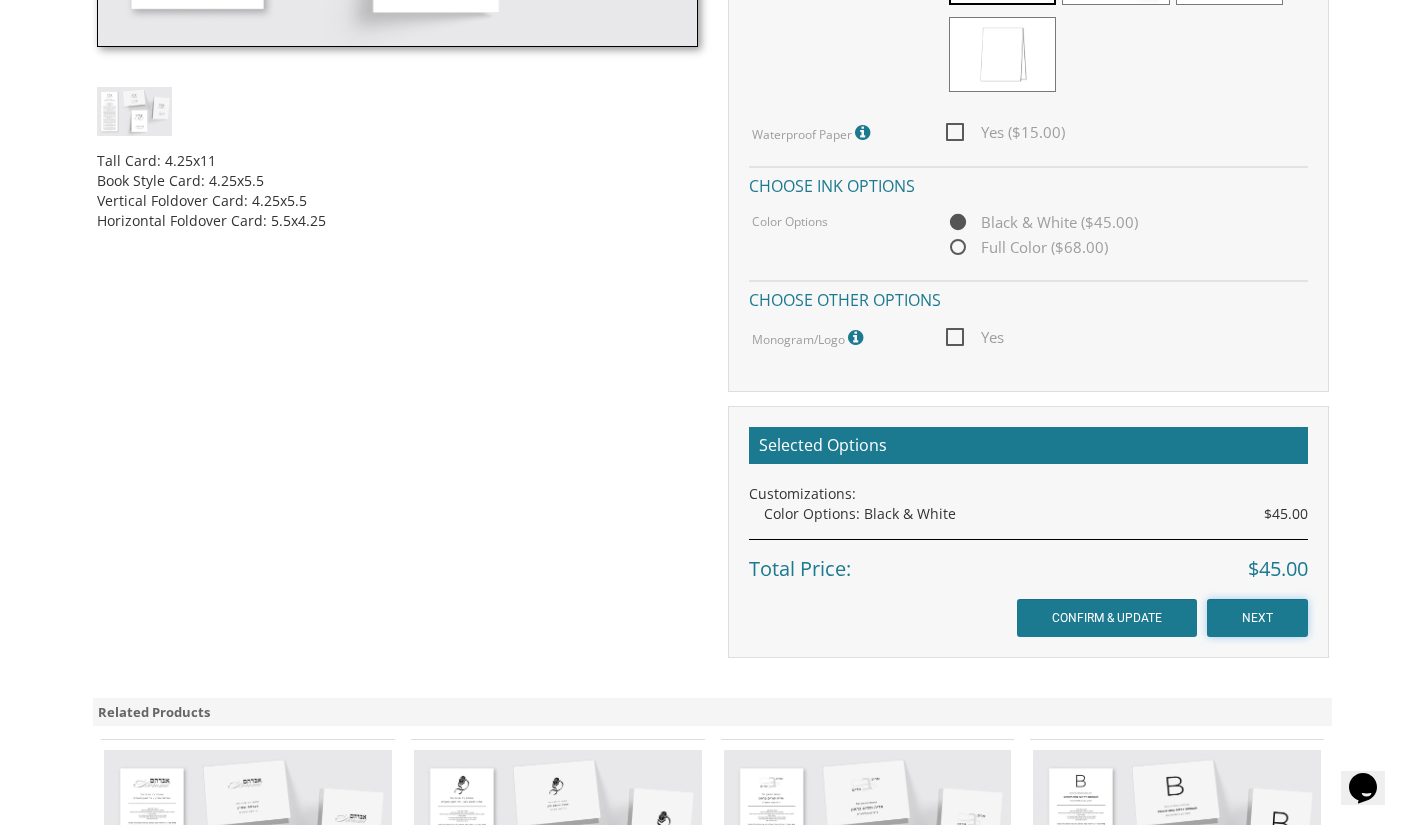 click on "NEXT" at bounding box center [1257, 618] 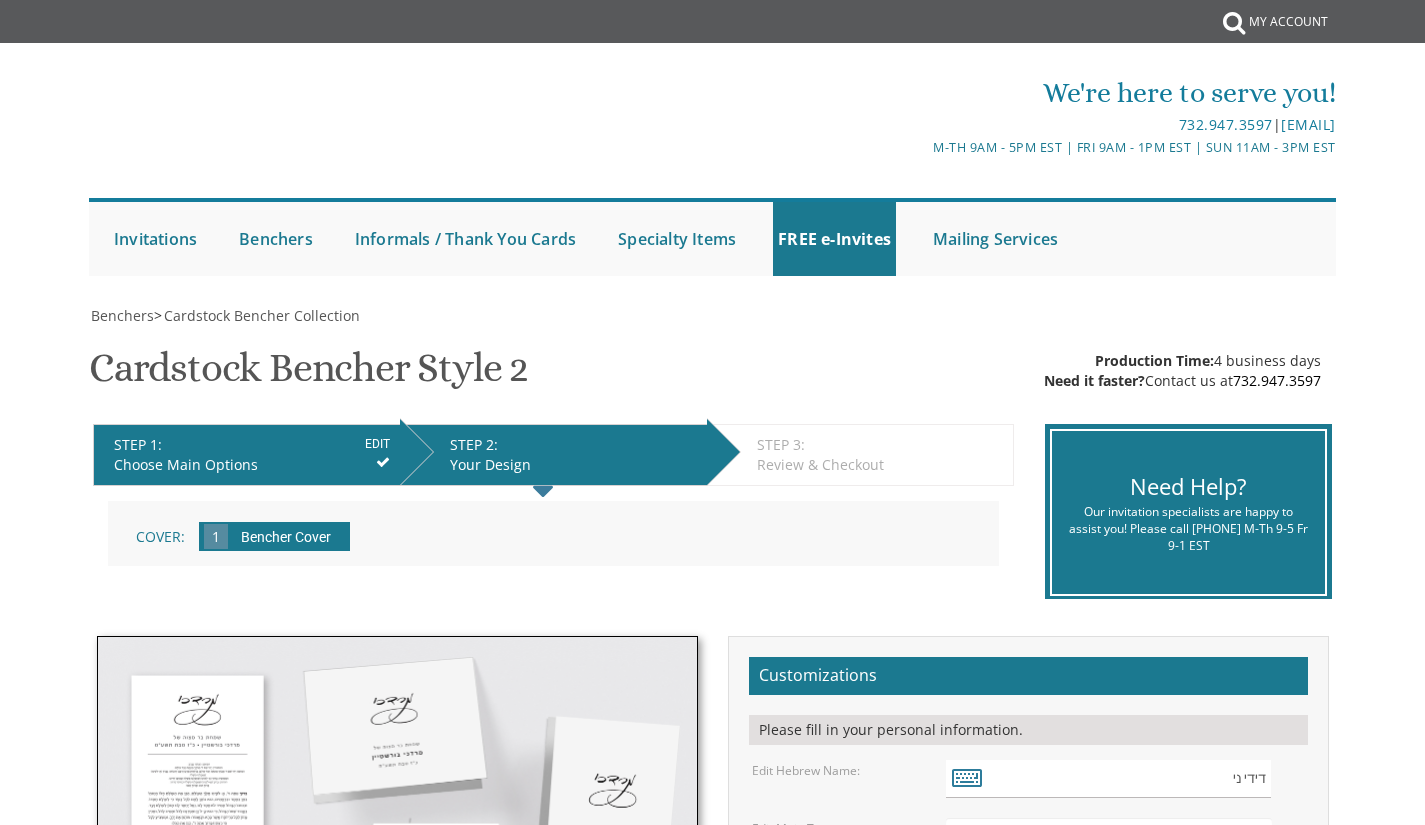 scroll, scrollTop: 0, scrollLeft: 0, axis: both 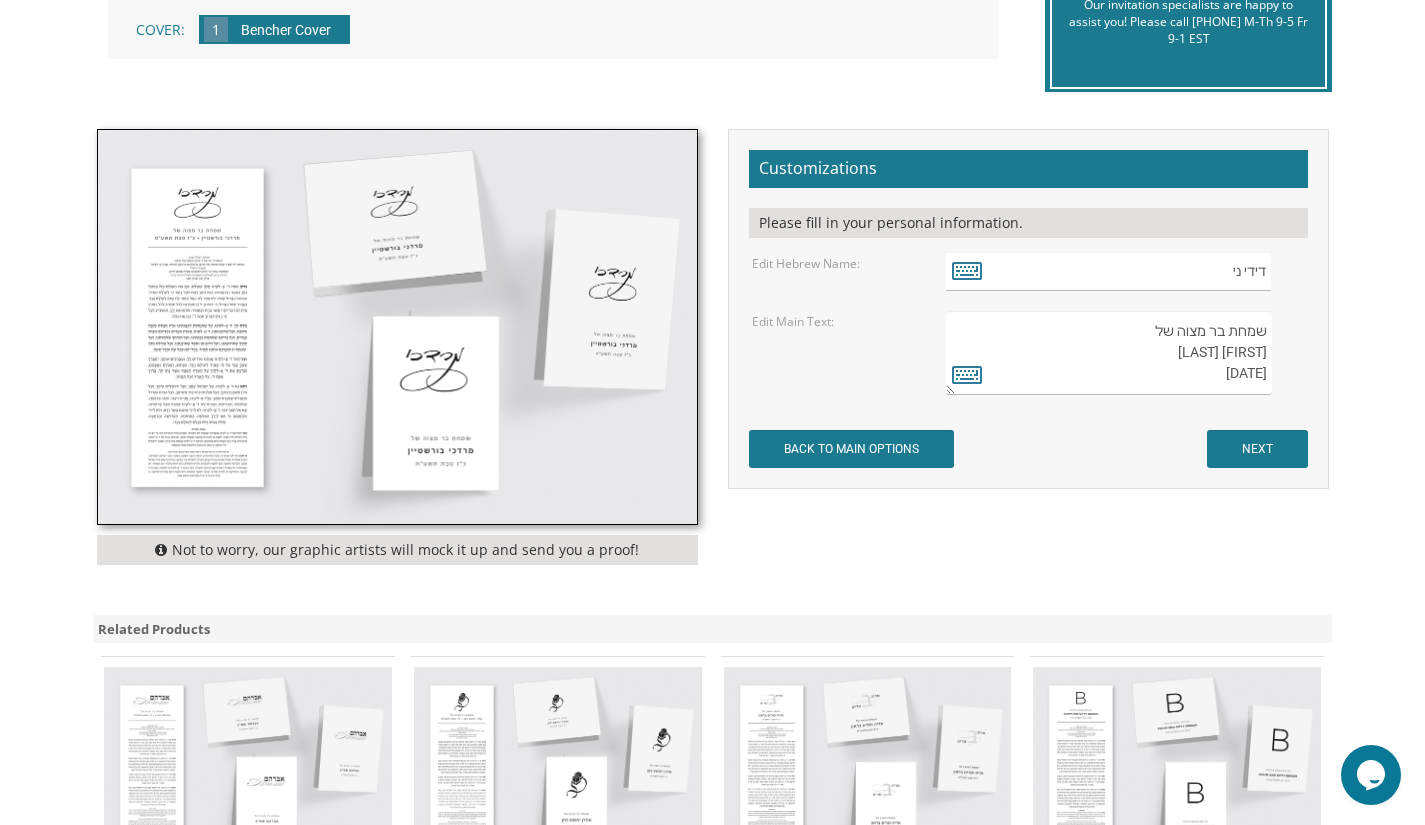 click on "שמחת בר מצוה של
שלום ידידיה מישורי
יב' תשרי תשפו" at bounding box center [1108, 353] 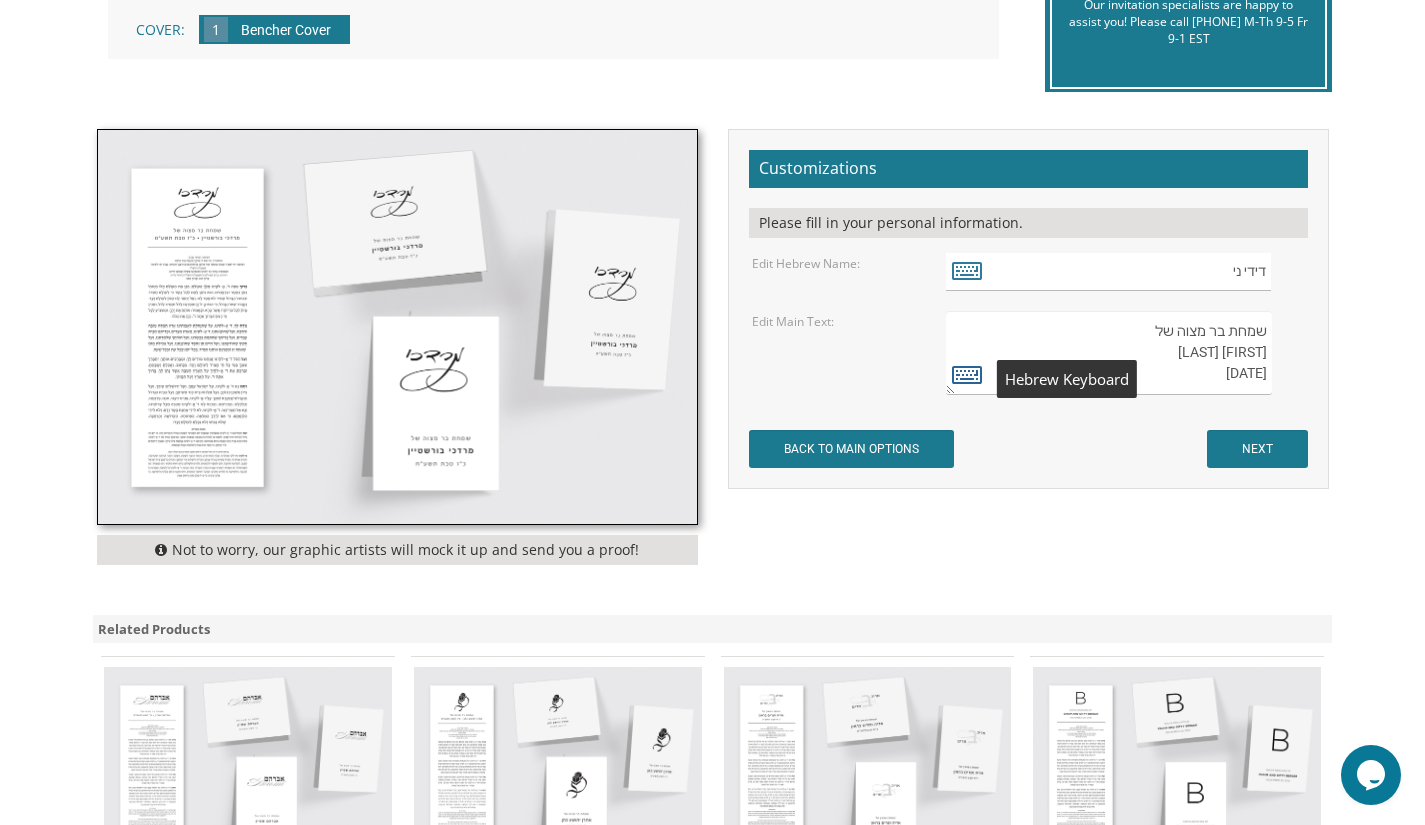 type on "שמחת בר מצוה של
שלום ידידיה מישורי
יב' תשרי תשפו" 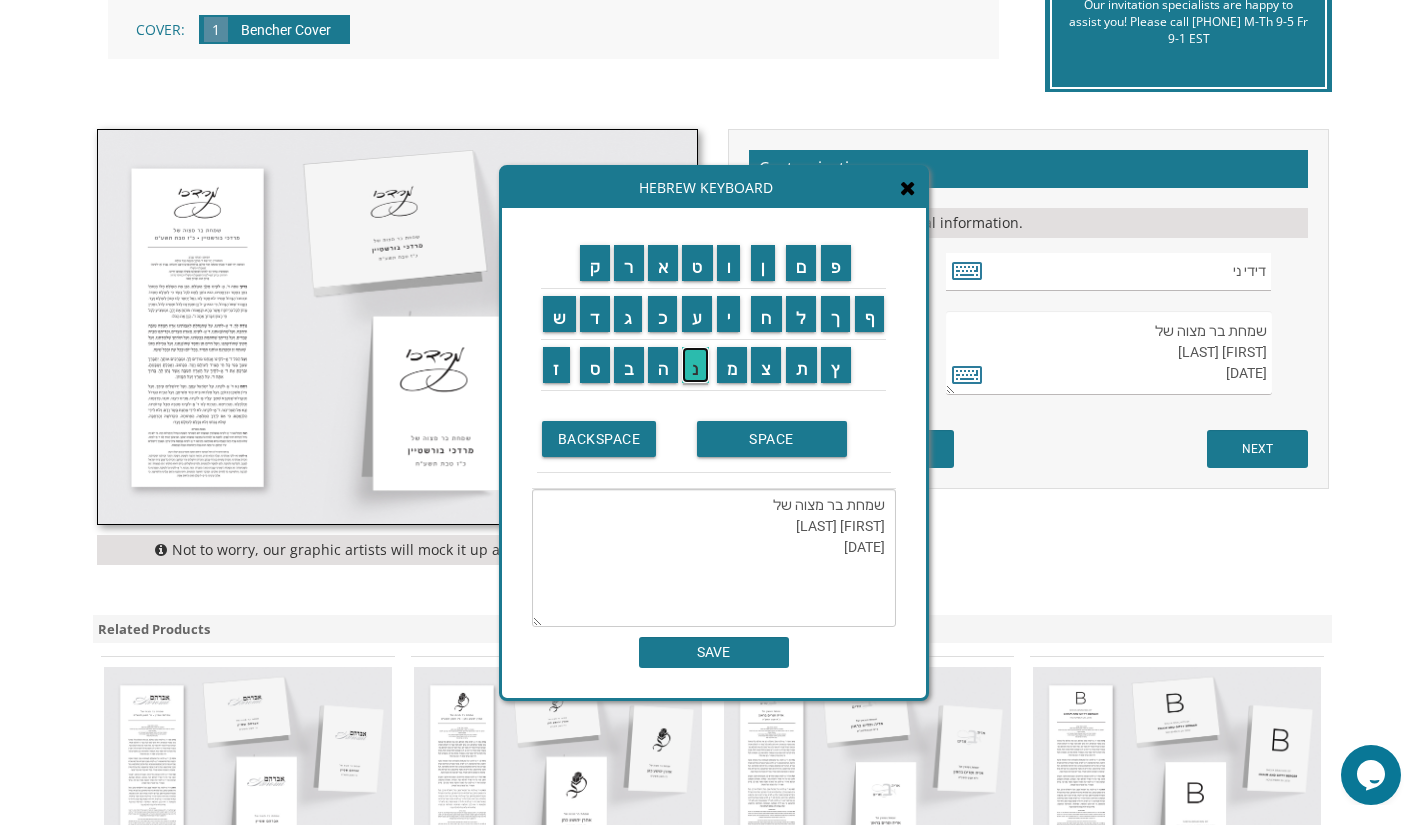 click on "נ" at bounding box center (695, 365) 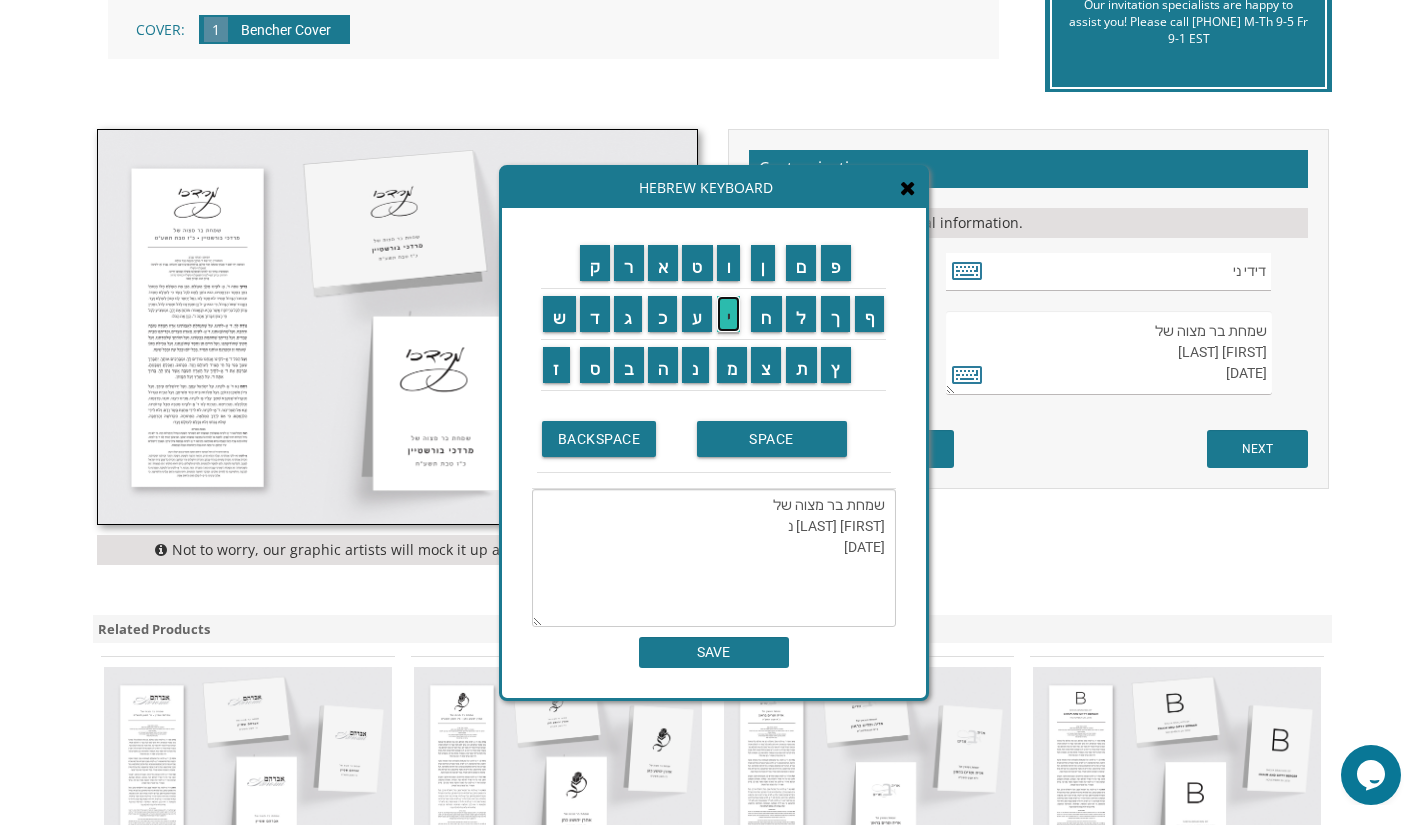 click on "י" at bounding box center (729, 314) 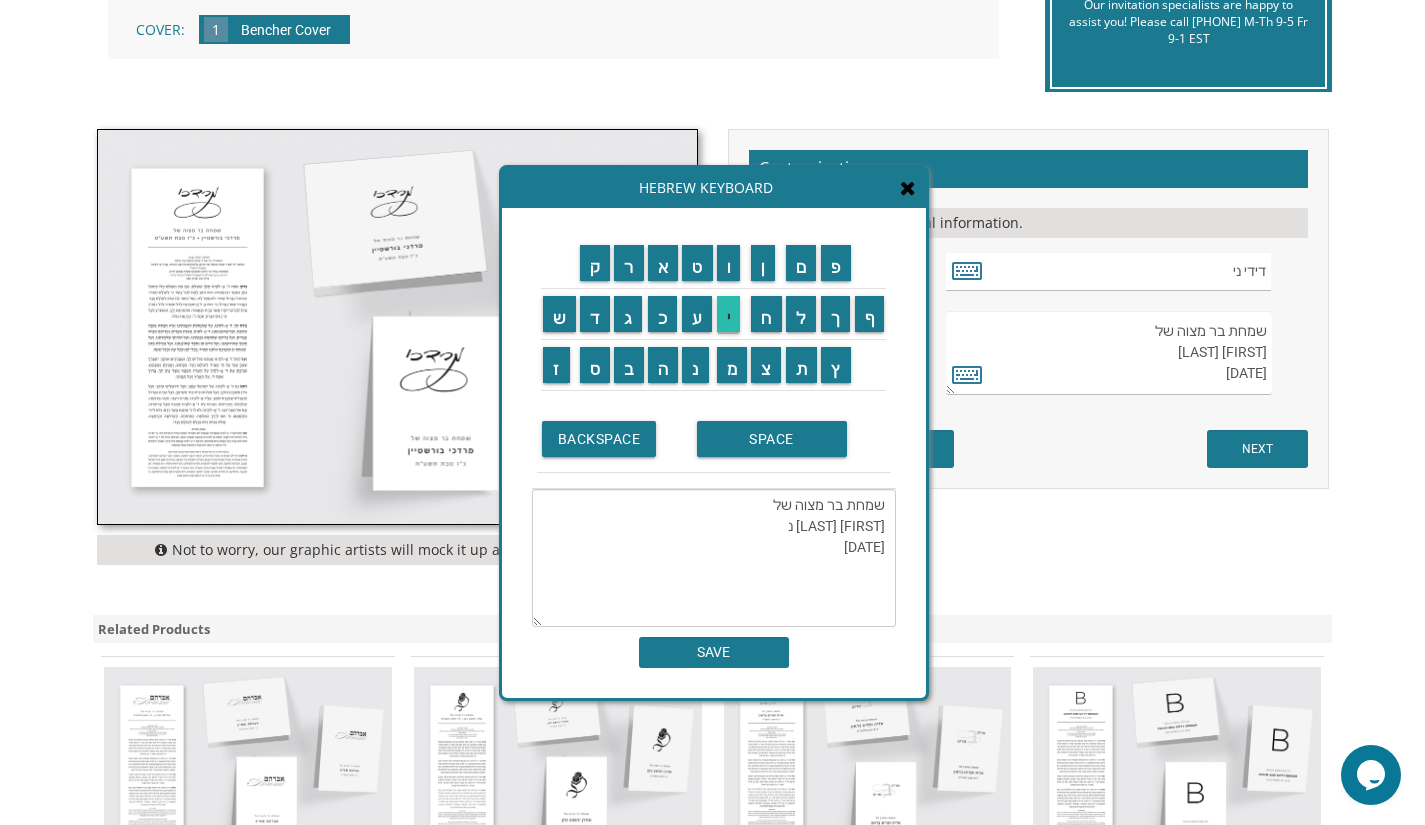 type on "שמחת בר מצוה של
שלום ידידיה מישורי נ"י
יב' תשרי תשפו" 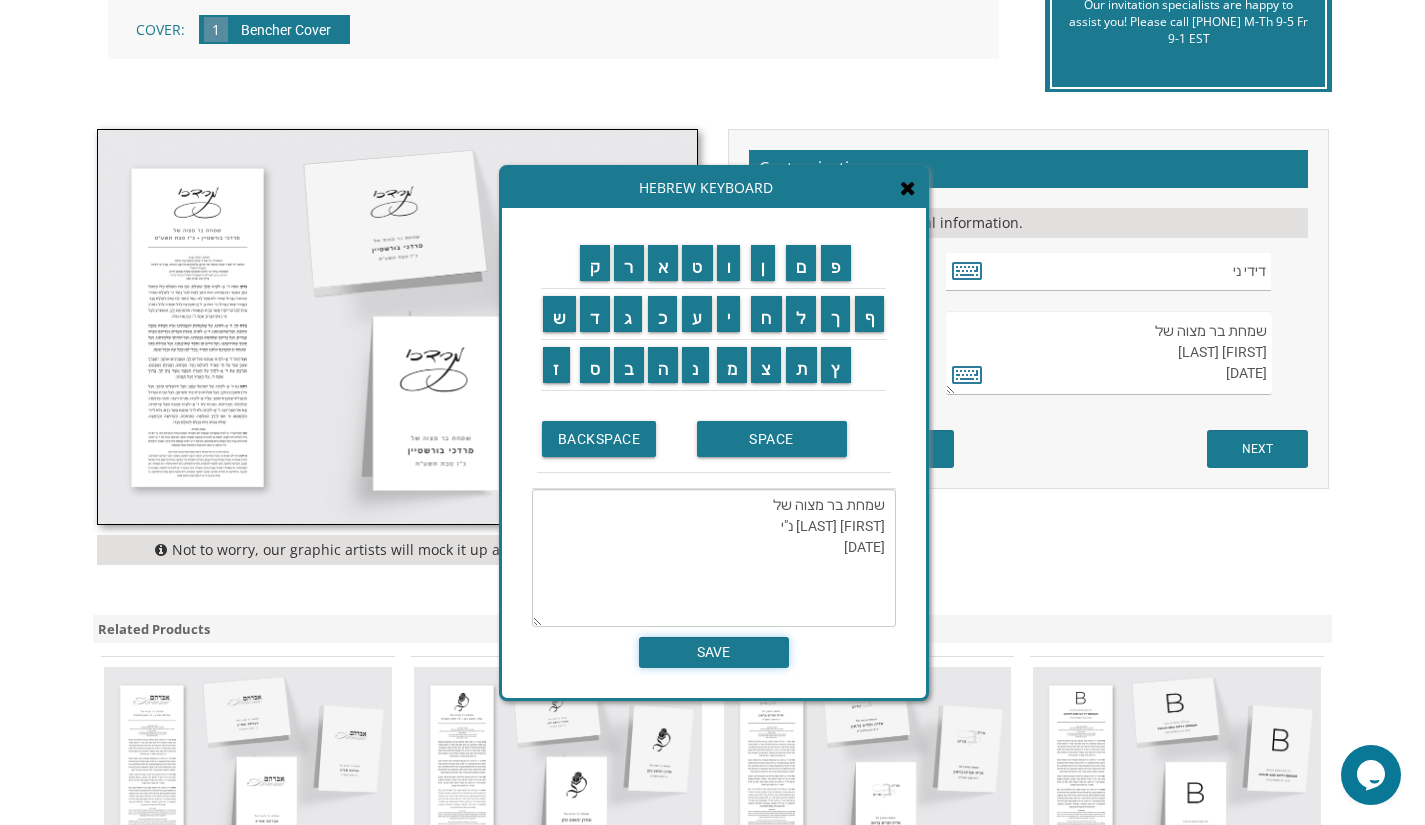 click on "SAVE" at bounding box center [714, 652] 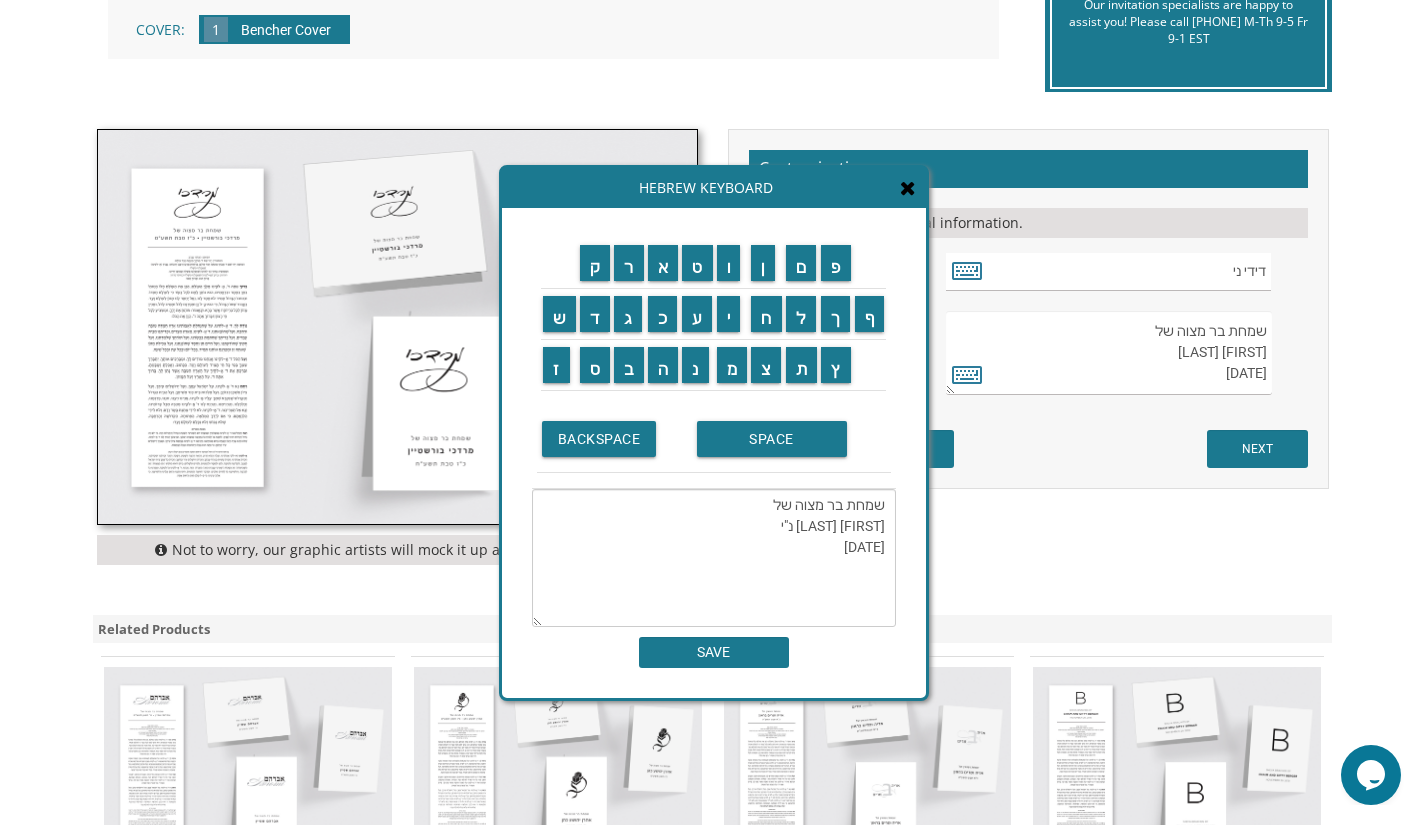 type on "שמחת בר מצוה של
שלום ידידיה מישורי נ"י
יב' תשרי תשפו" 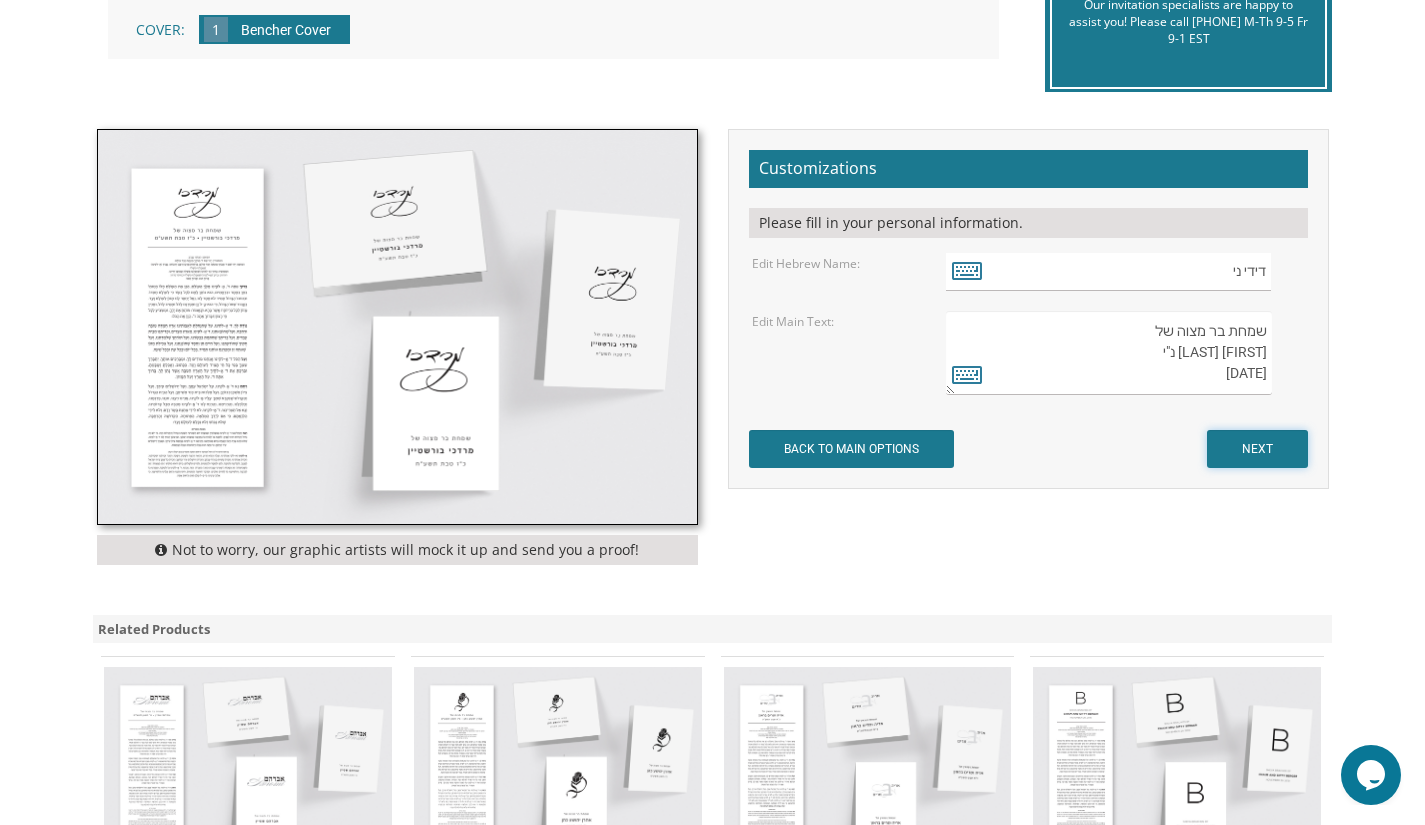 click on "NEXT" at bounding box center [1257, 449] 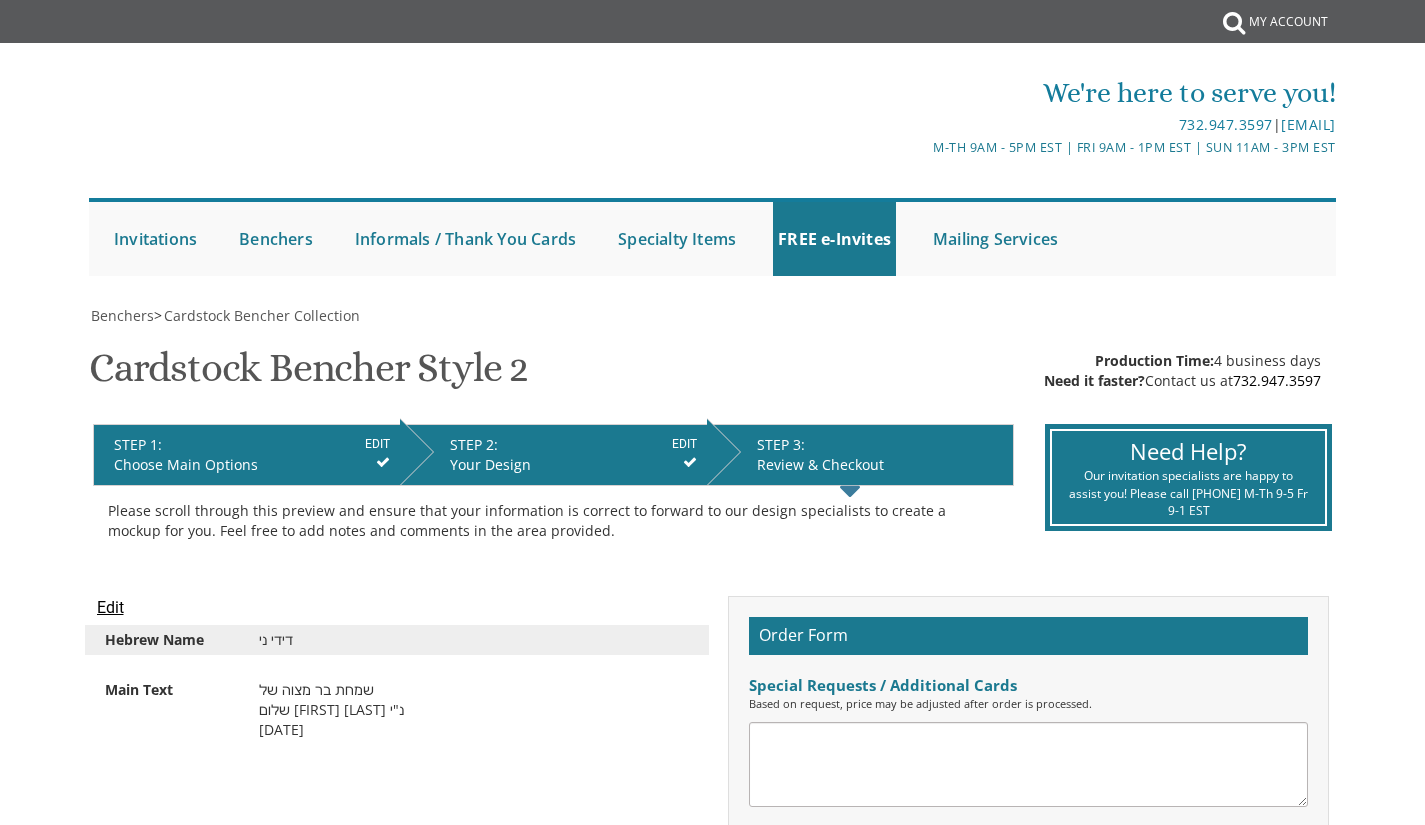 scroll, scrollTop: 0, scrollLeft: 0, axis: both 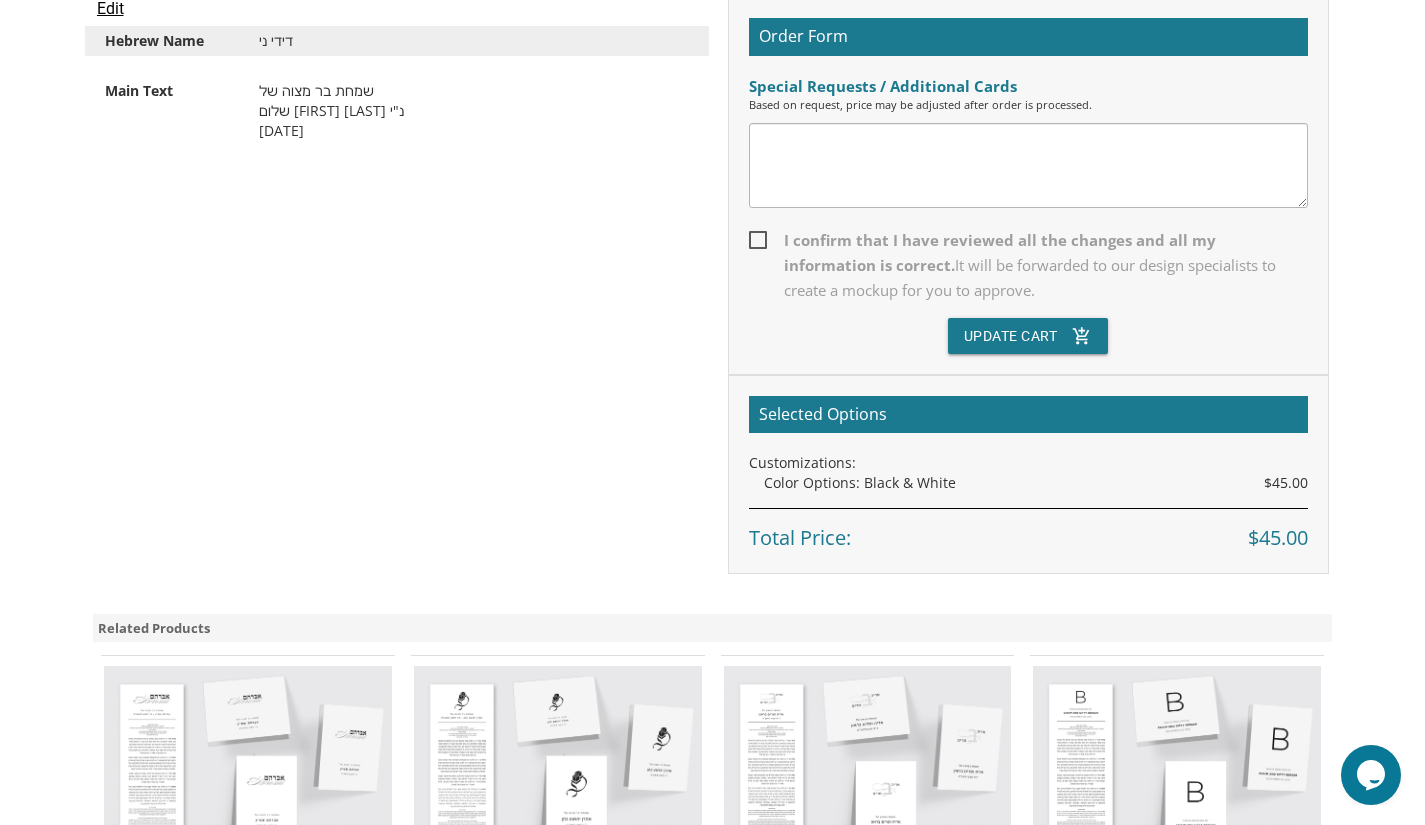 click on "I confirm that I have reviewed all the changes and all my information is correct.   It will be forwarded to our design specialists to create a mockup for you to approve." at bounding box center [1028, 265] 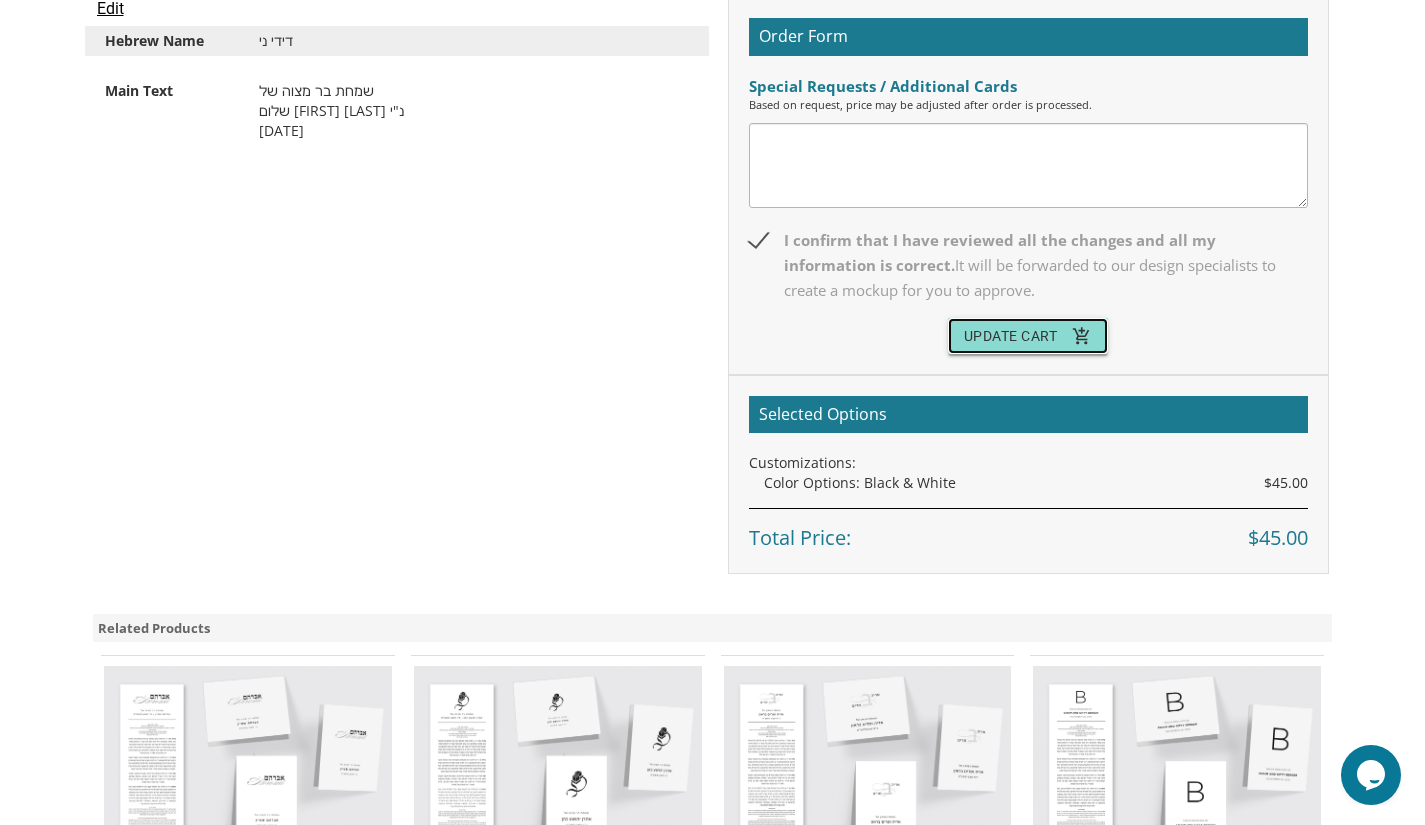 click on "Update Cart
add_shopping_cart" at bounding box center [1028, 336] 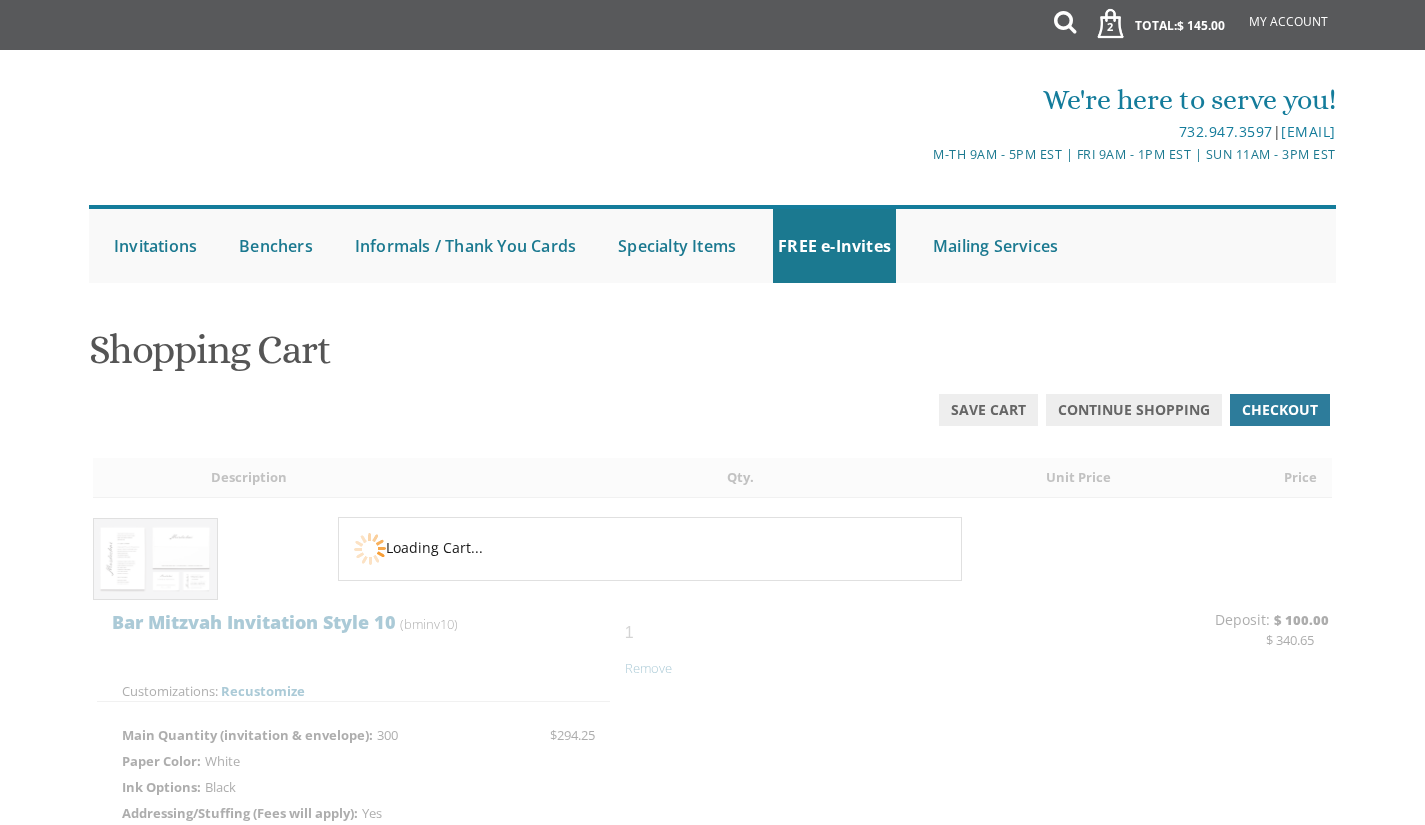 scroll, scrollTop: 0, scrollLeft: 0, axis: both 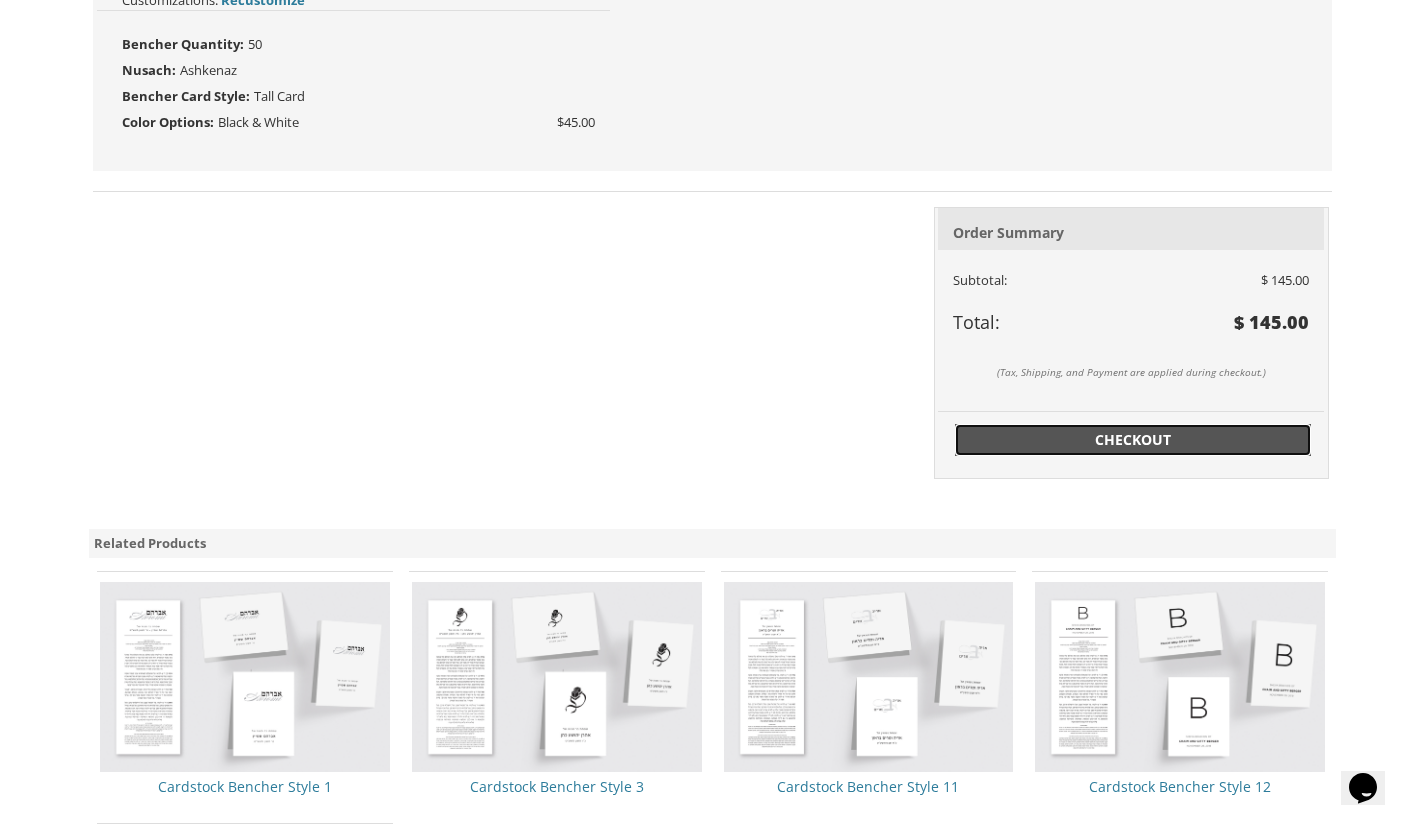 click on "Checkout" at bounding box center (1133, 440) 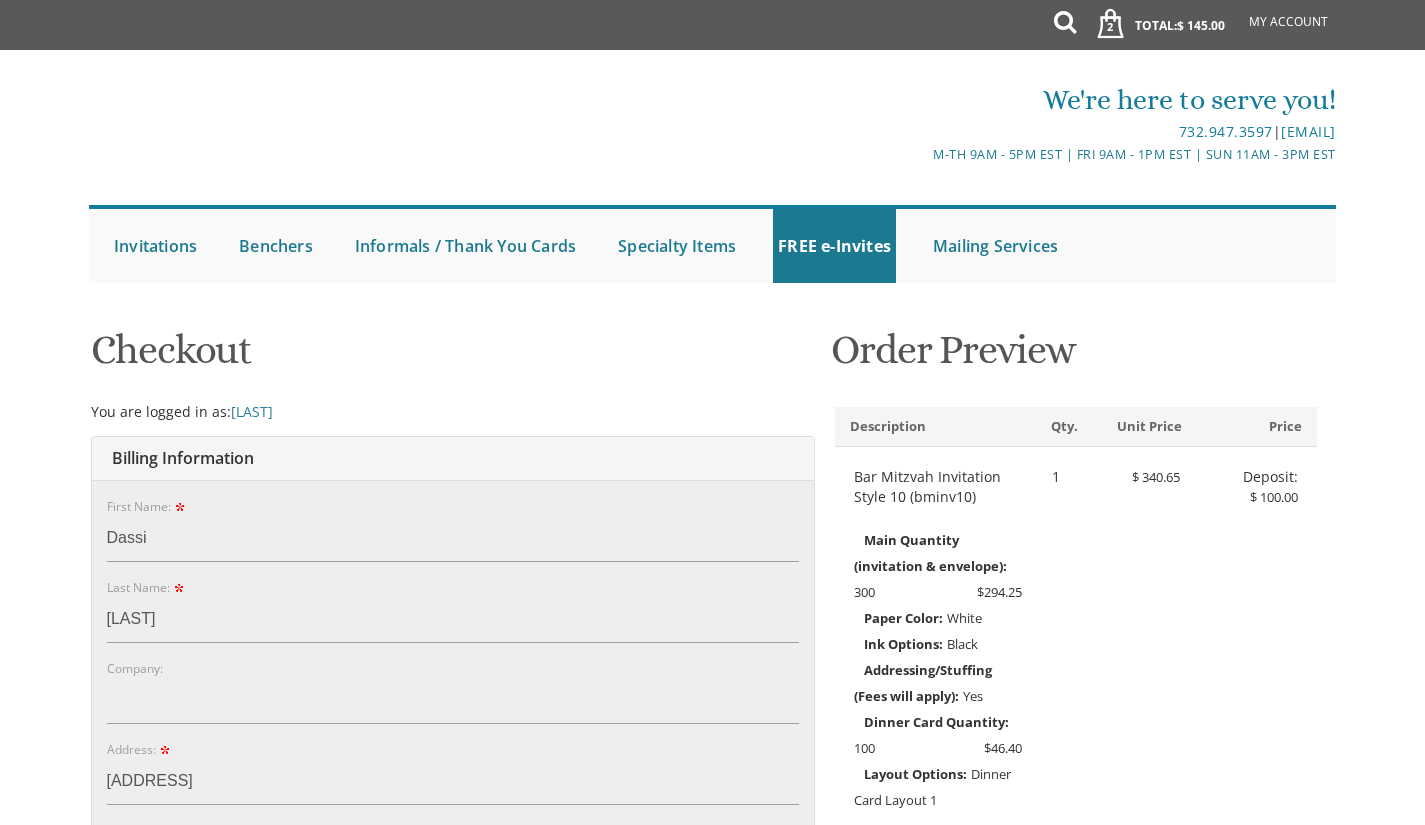 select on "MD" 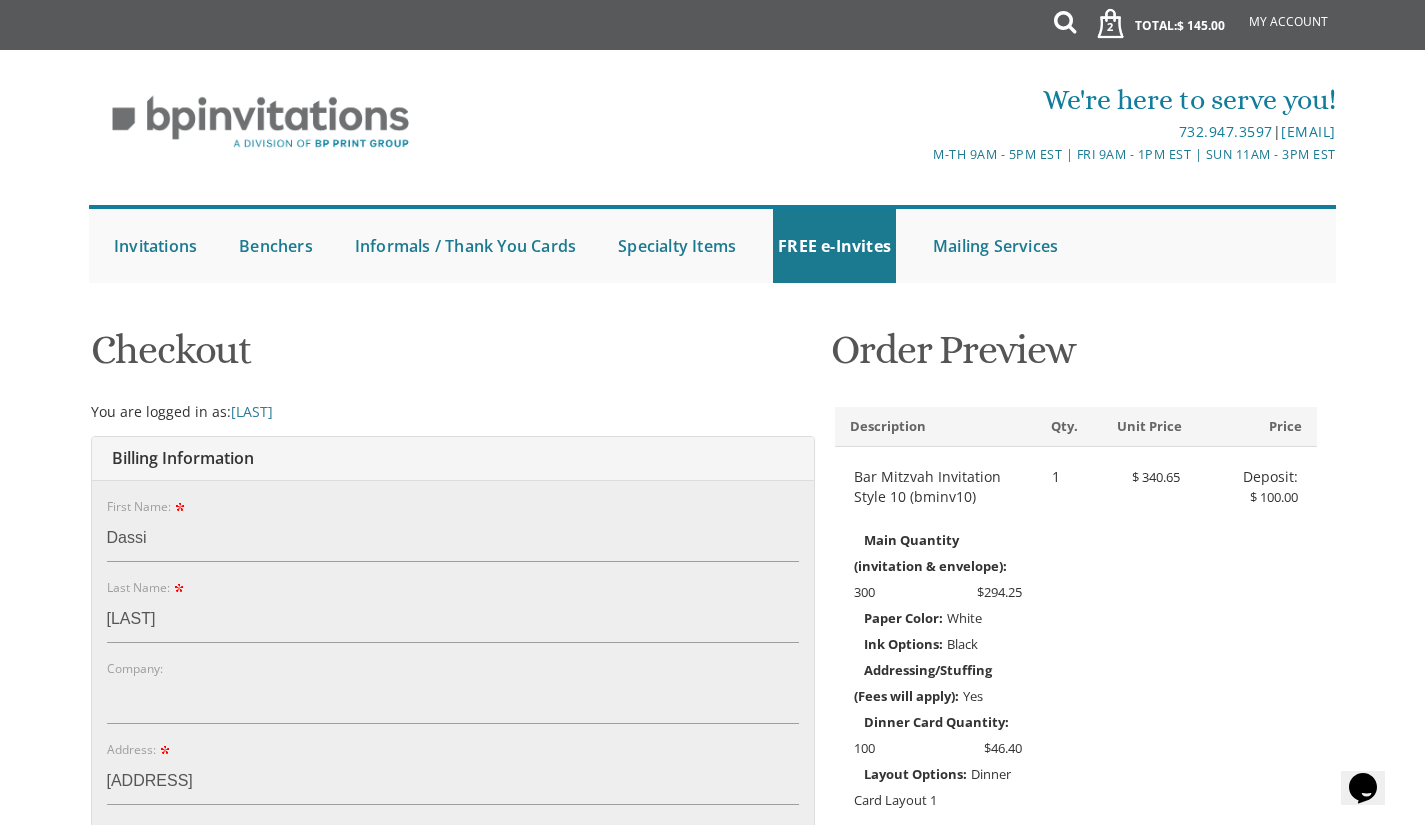 scroll, scrollTop: 0, scrollLeft: 0, axis: both 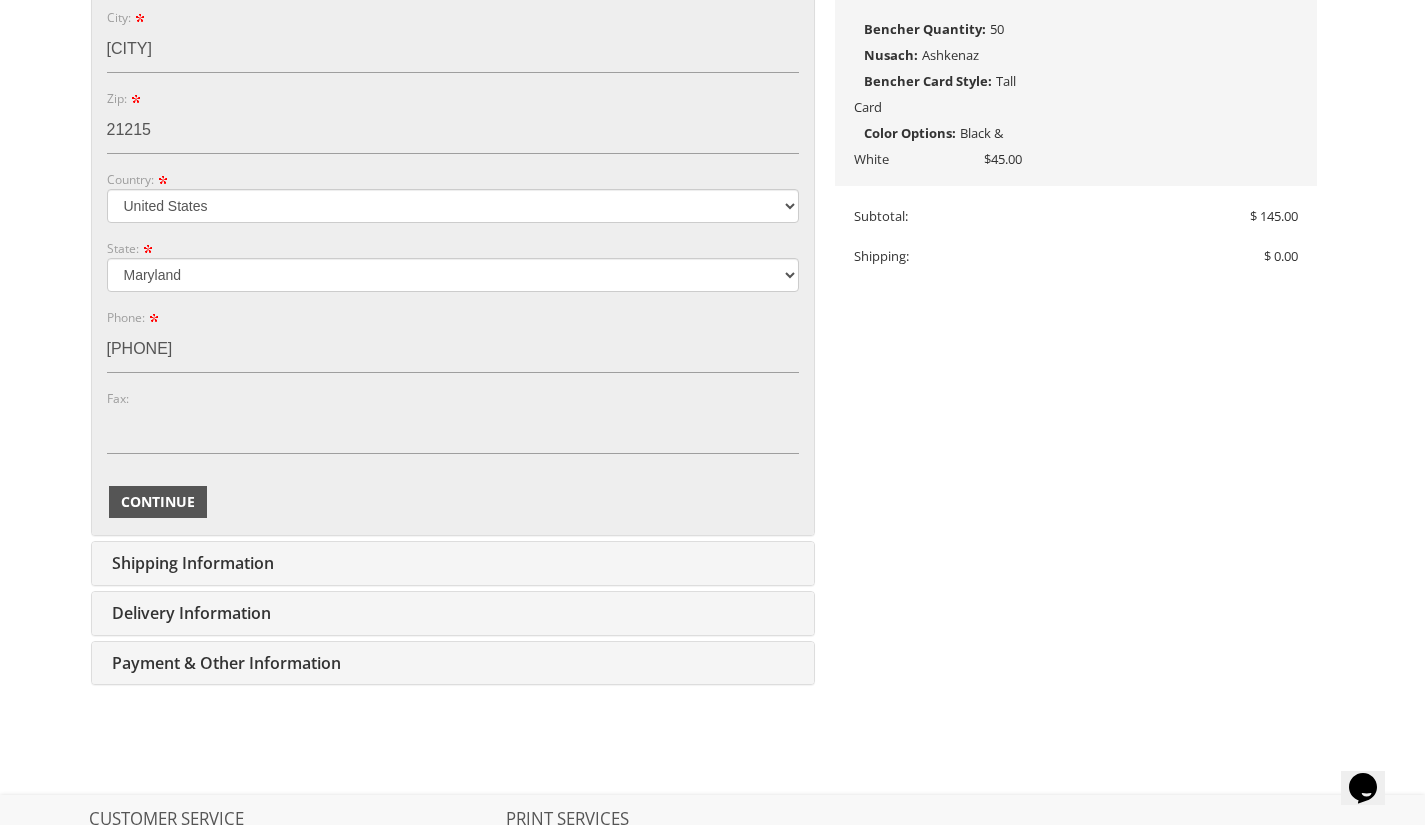 click on "Continue" at bounding box center [158, 502] 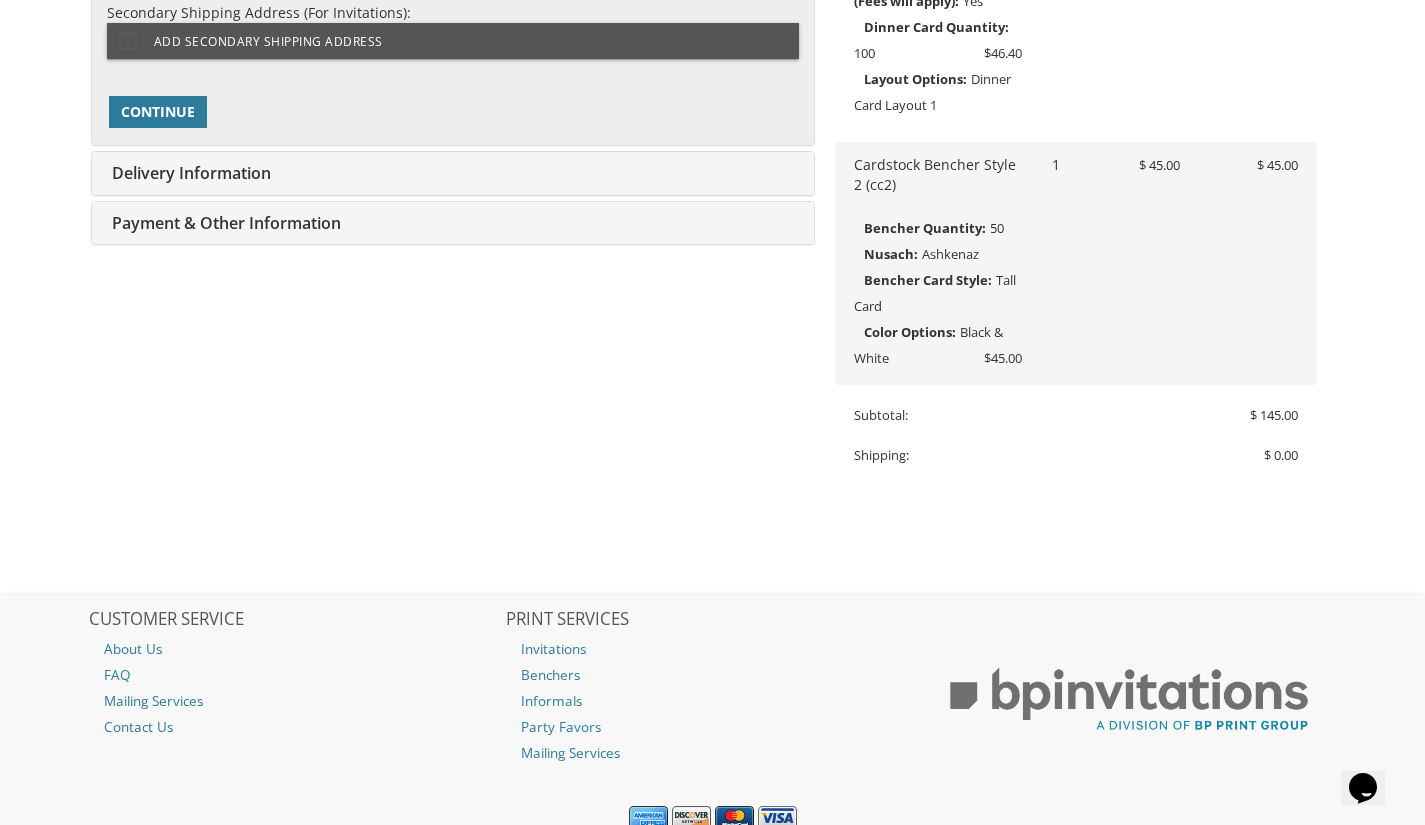 type on "[EMAIL]" 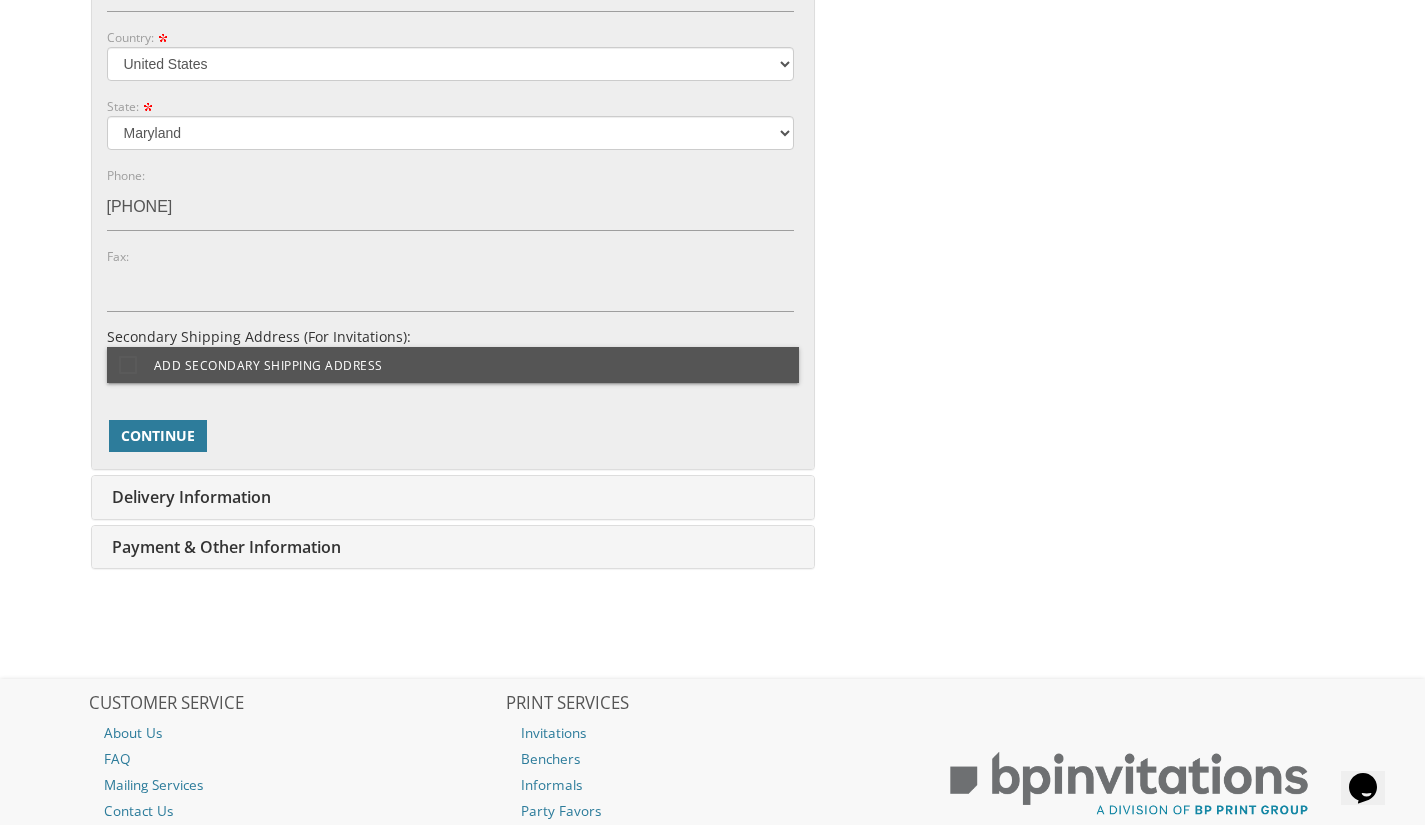 scroll, scrollTop: 1287, scrollLeft: 0, axis: vertical 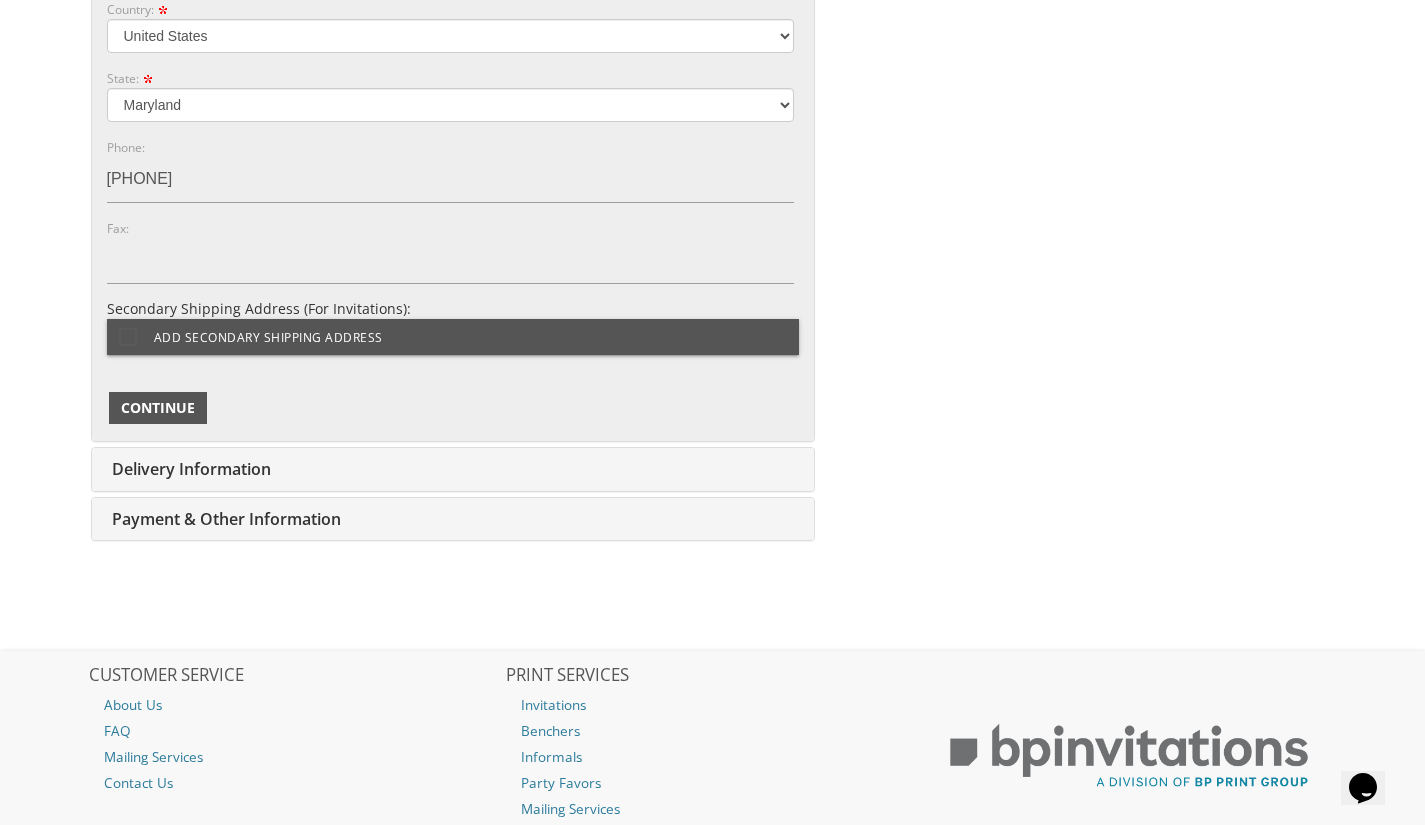 click on "Continue" at bounding box center (158, 408) 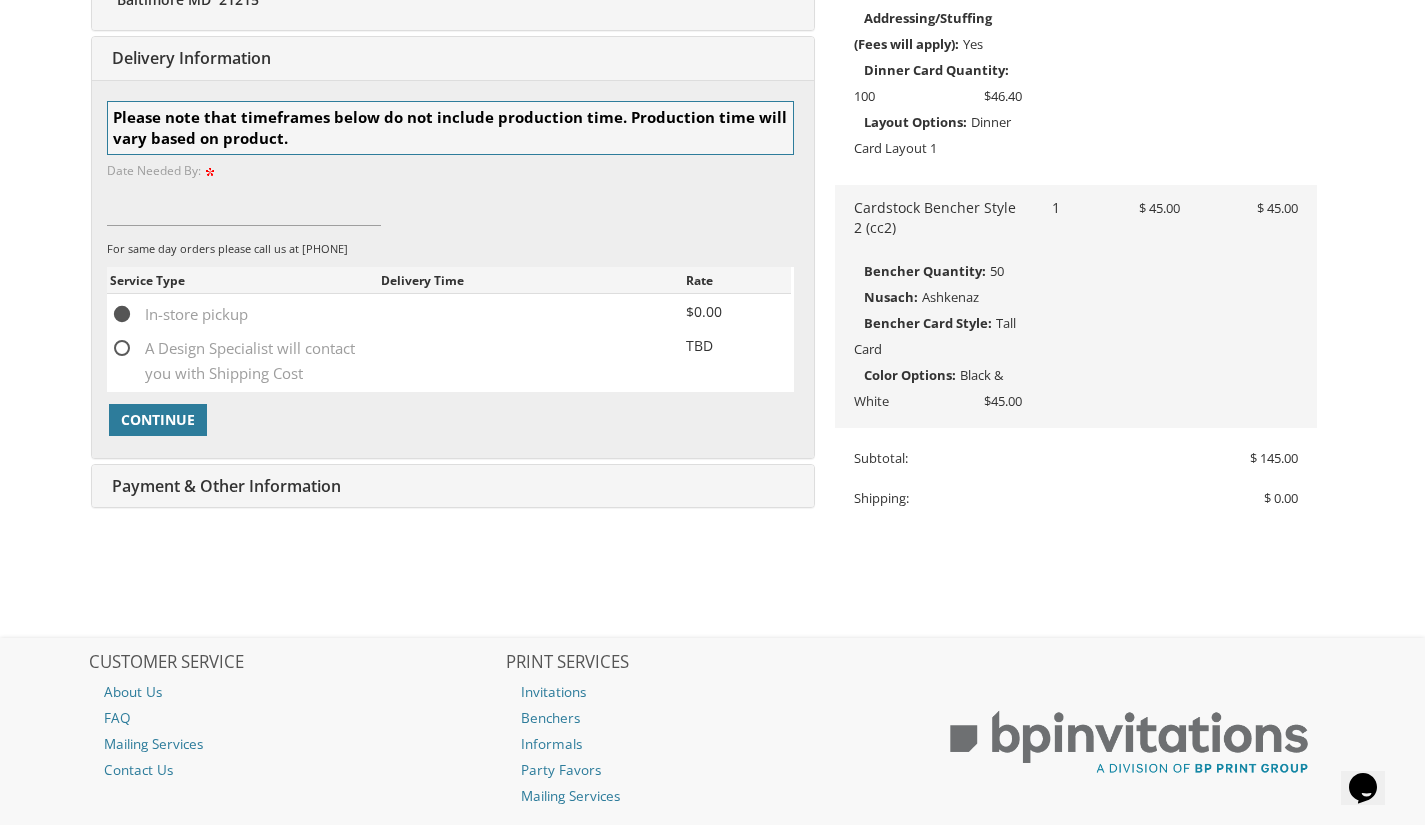 scroll, scrollTop: 651, scrollLeft: 0, axis: vertical 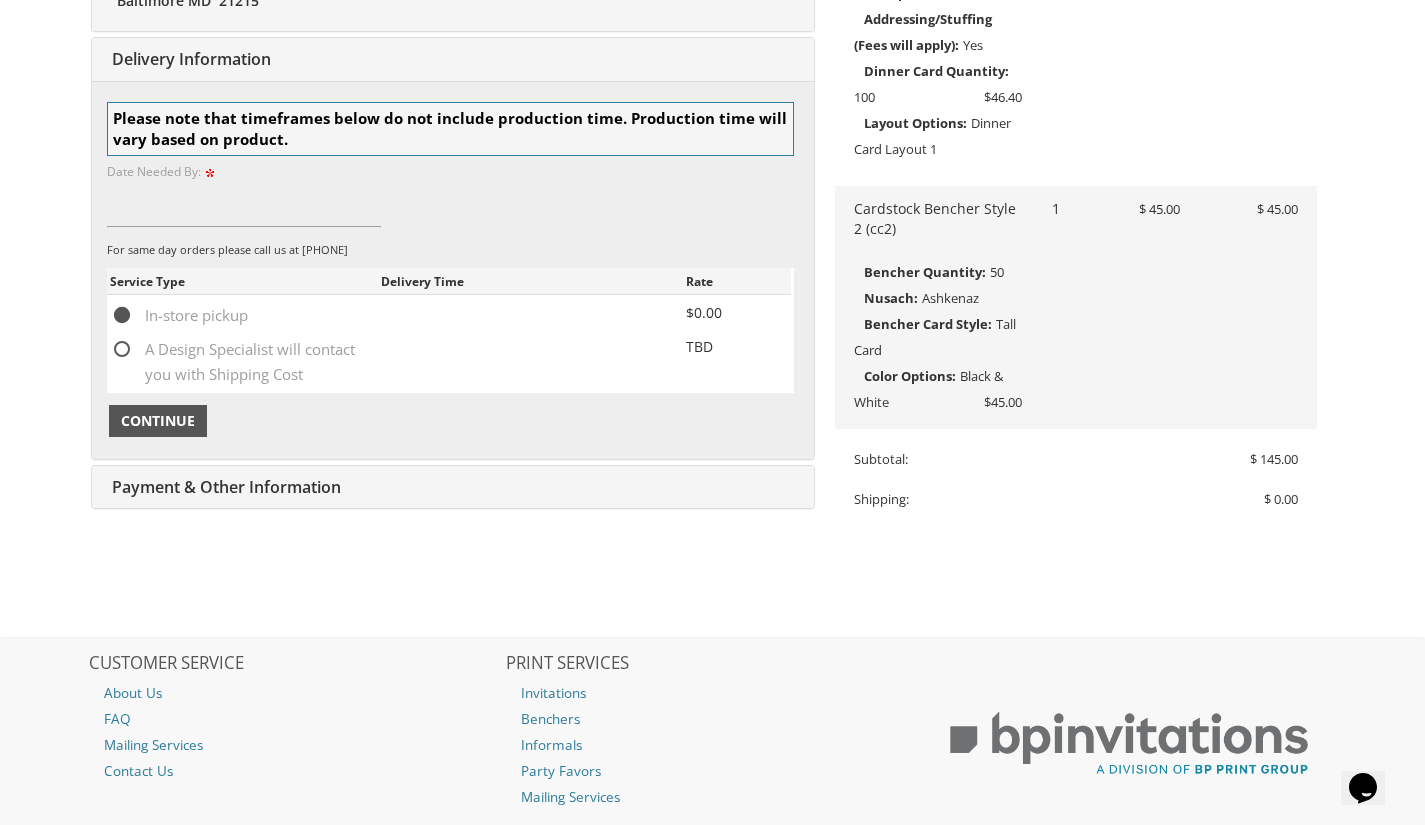 click on "Continue" at bounding box center (158, 421) 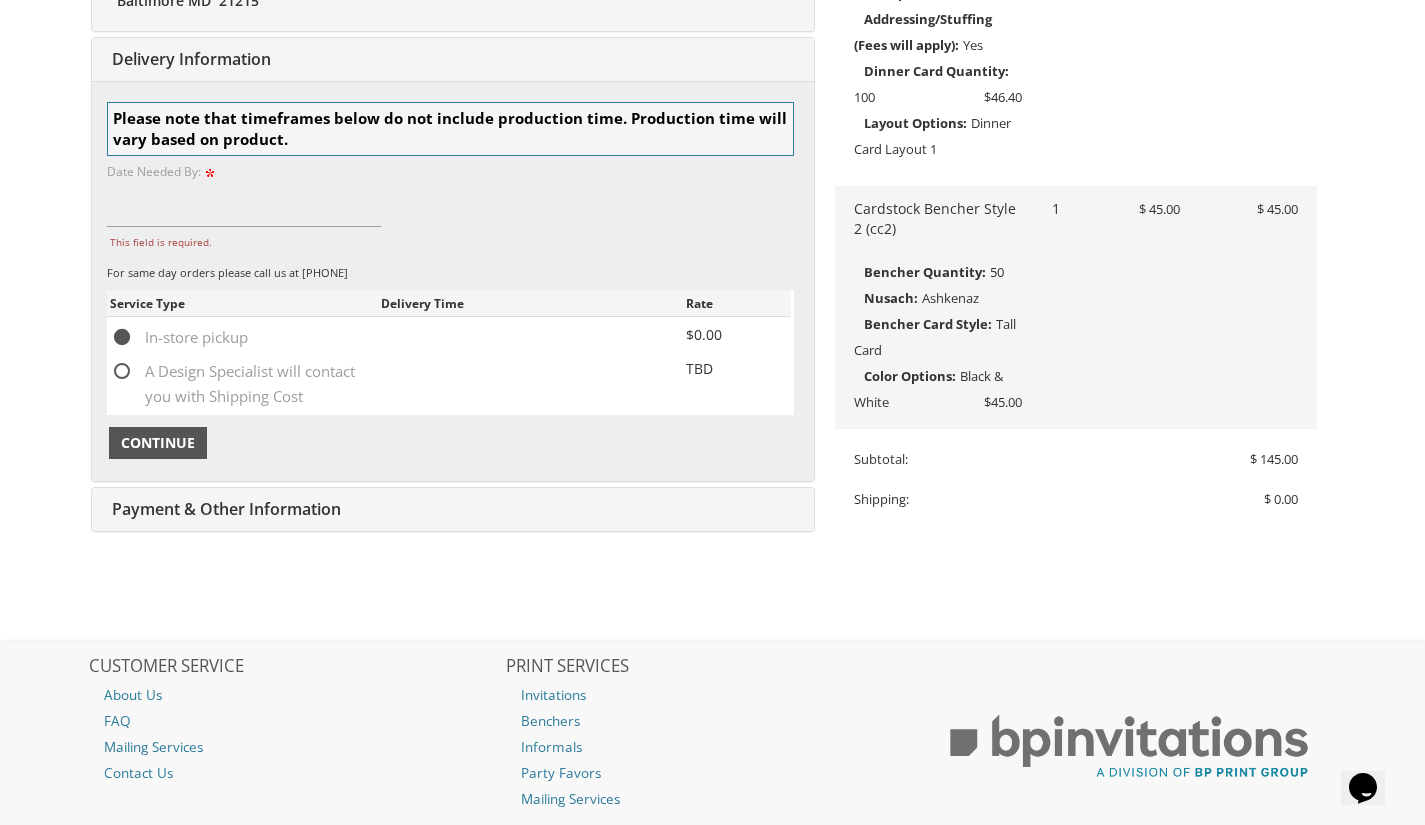 click on "Continue" at bounding box center [158, 443] 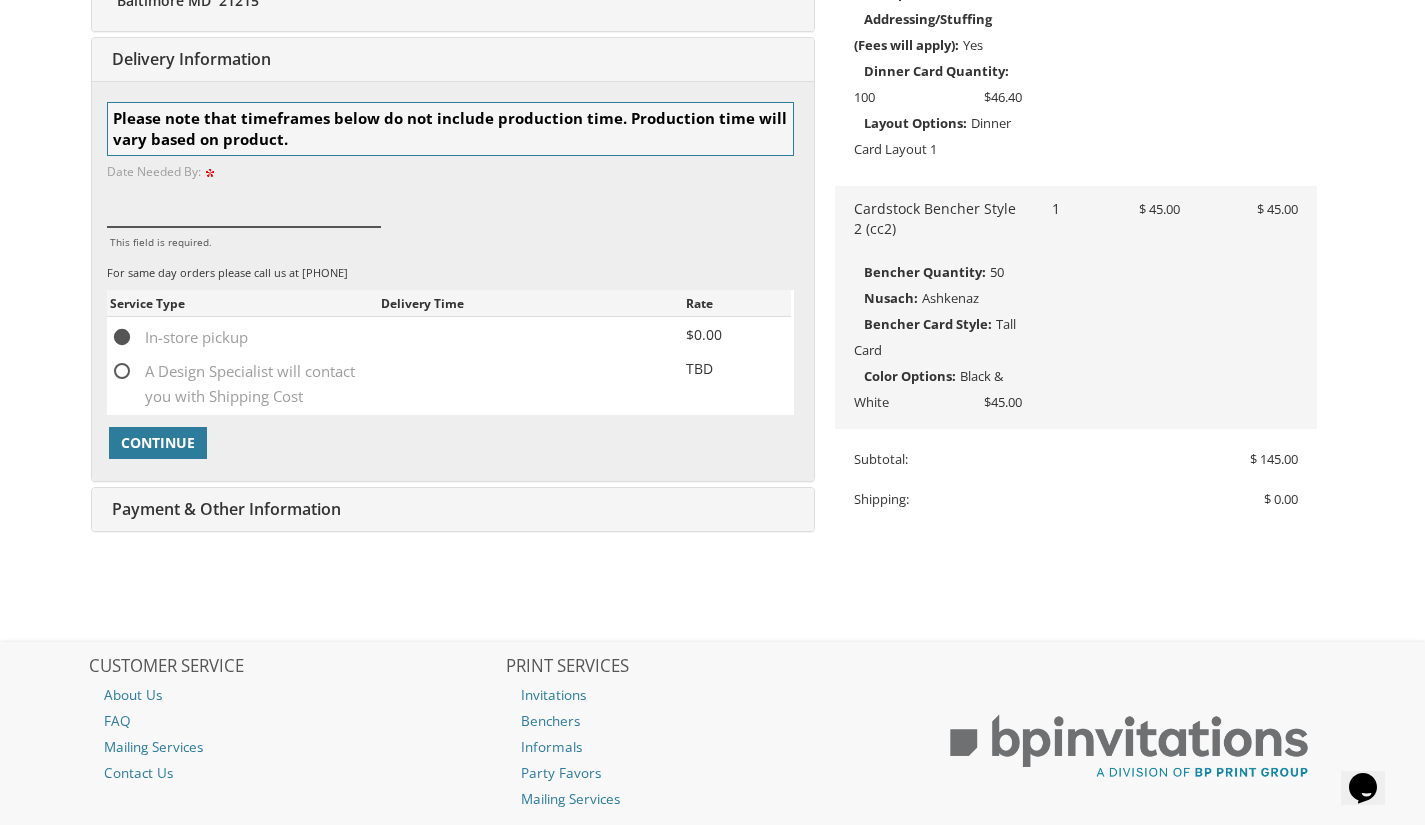 scroll, scrollTop: 646, scrollLeft: 0, axis: vertical 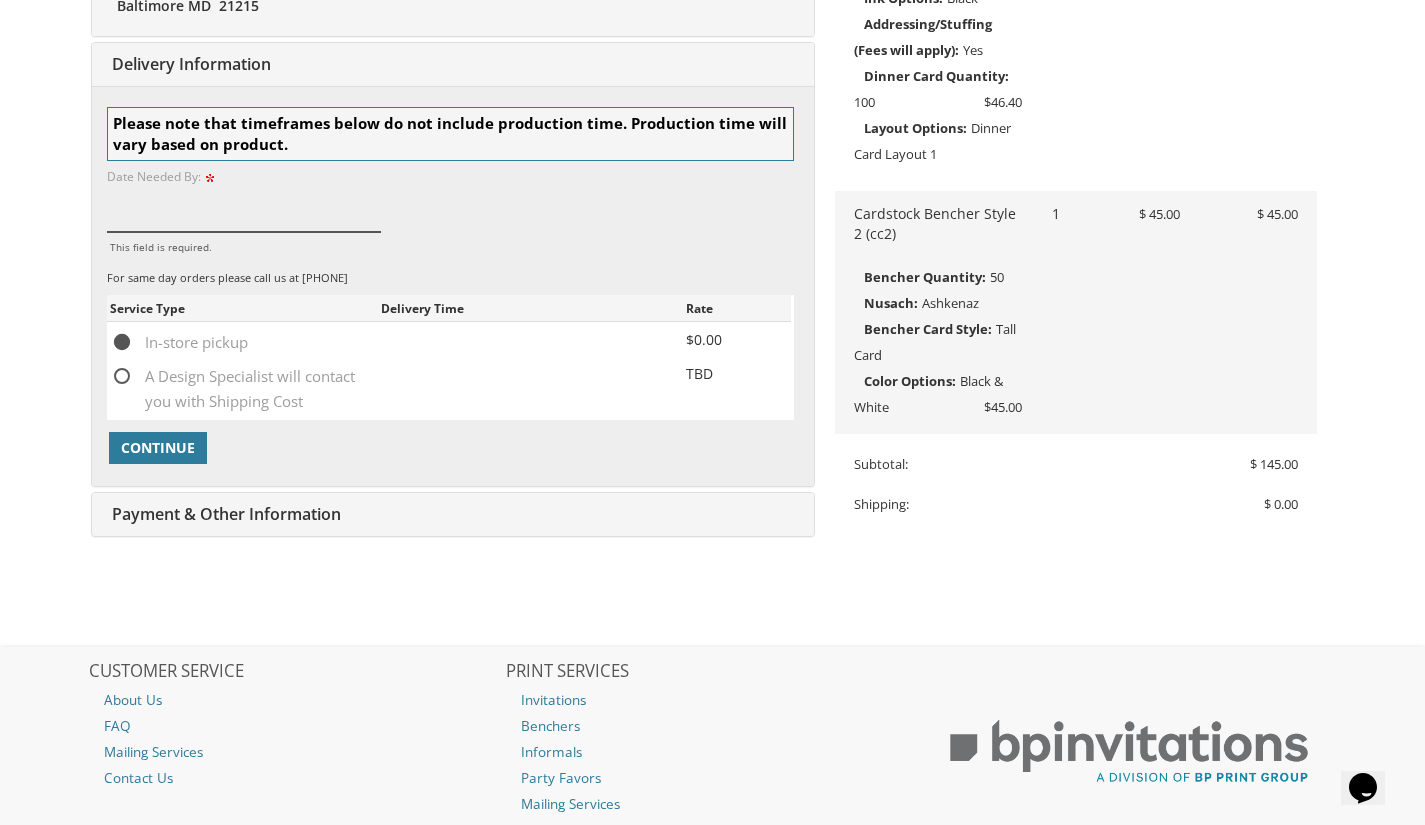 click on "This field is required." at bounding box center [244, 209] 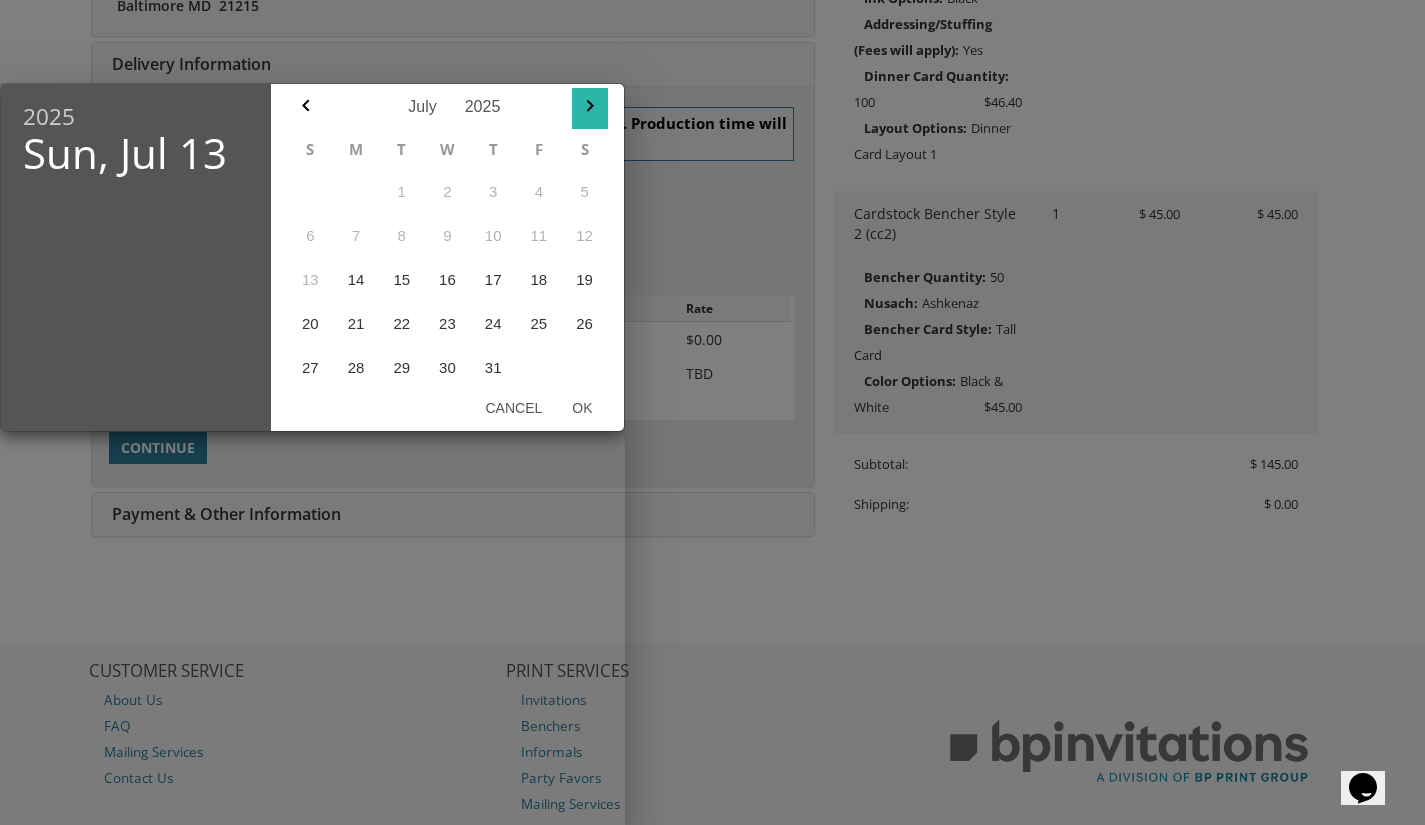 click 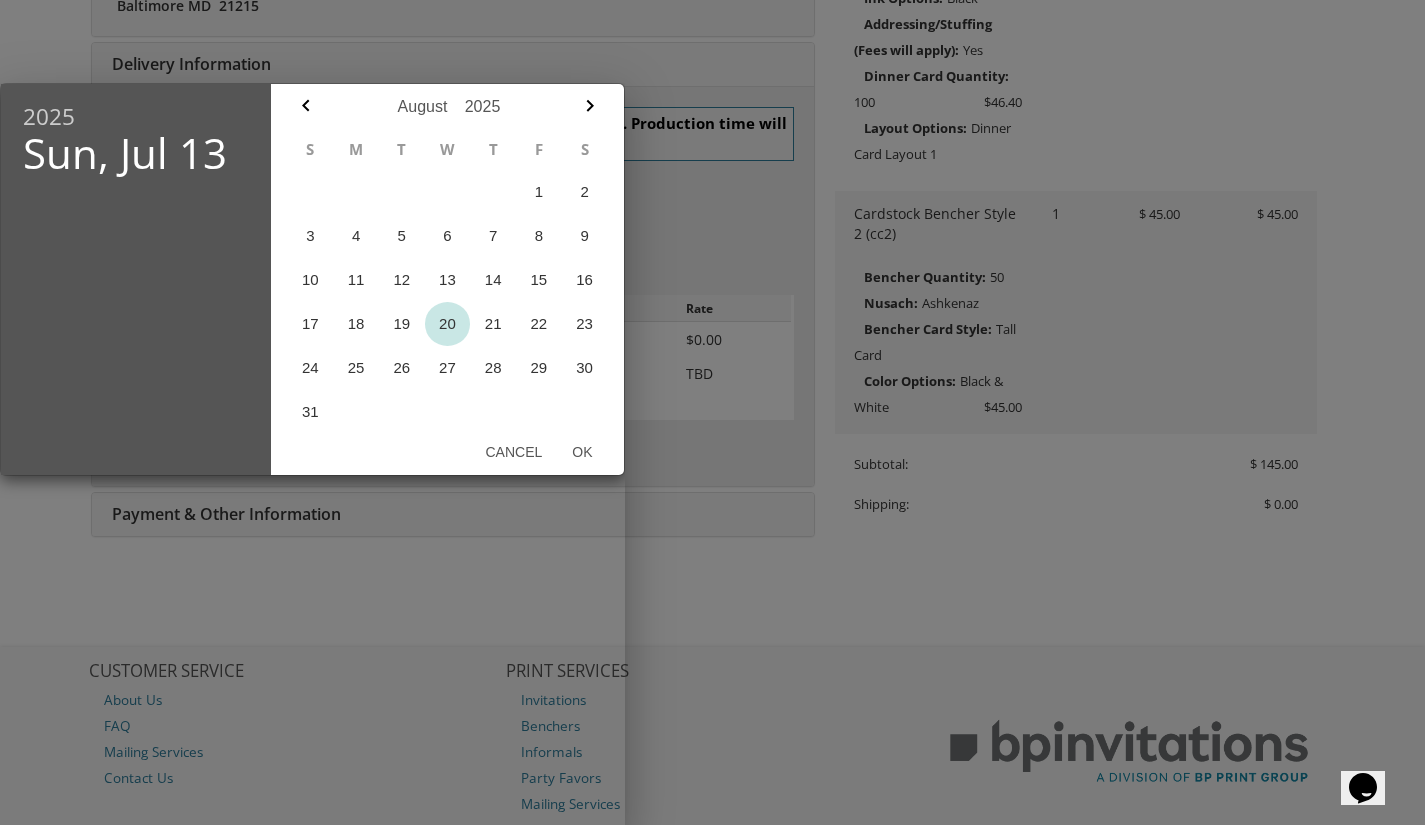 click on "20" at bounding box center (448, 324) 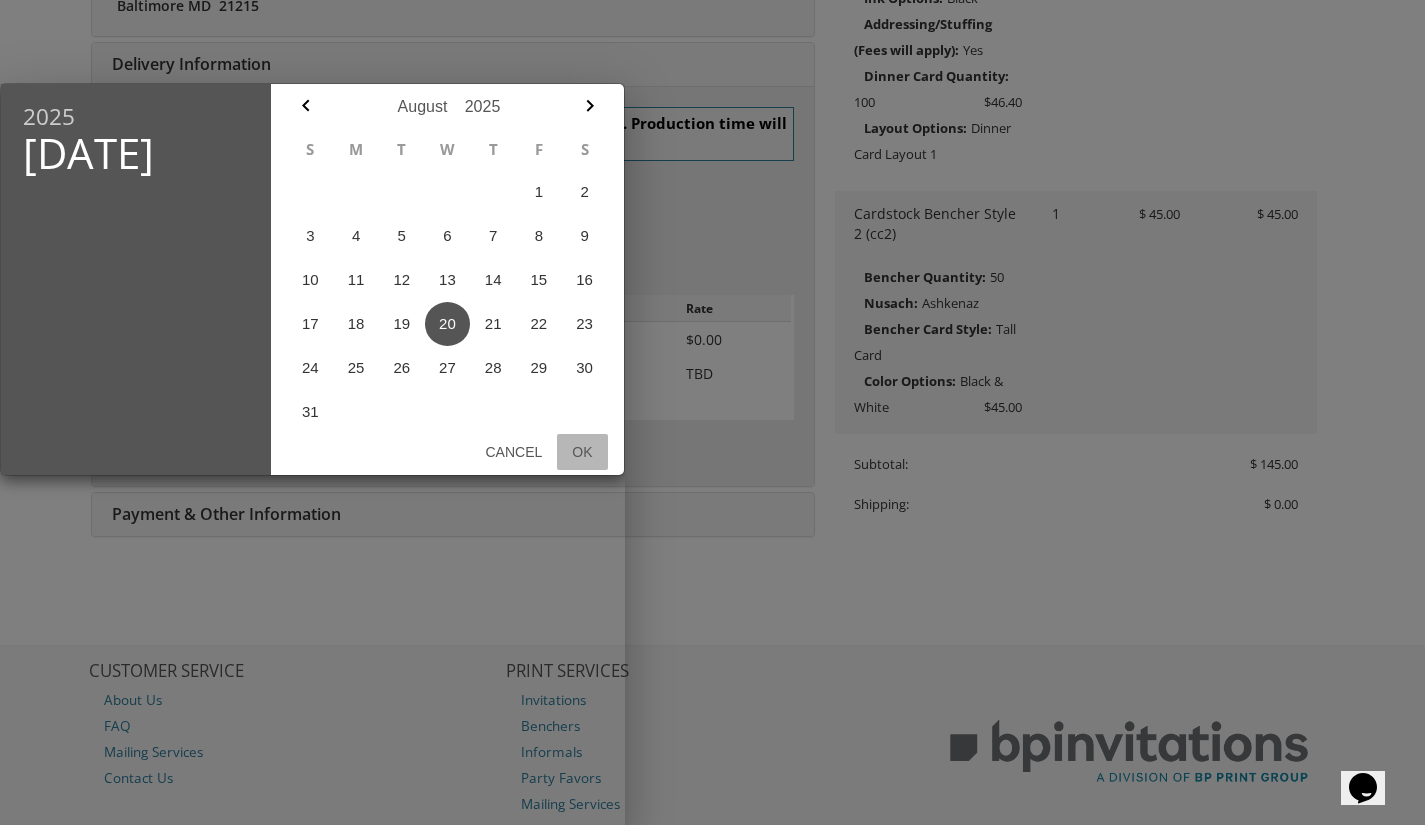 click on "Ok" at bounding box center (582, 452) 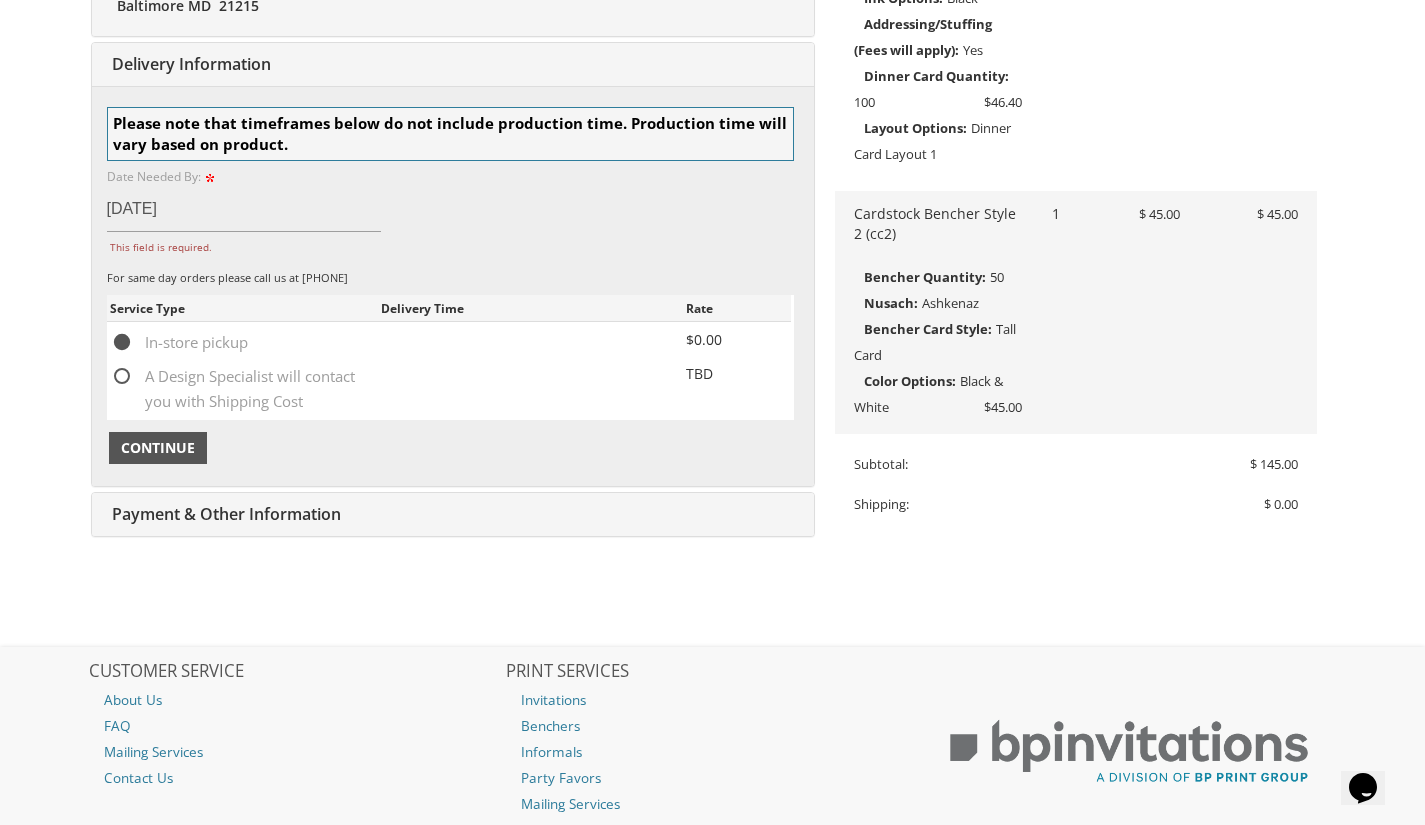 click on "Continue" at bounding box center (158, 448) 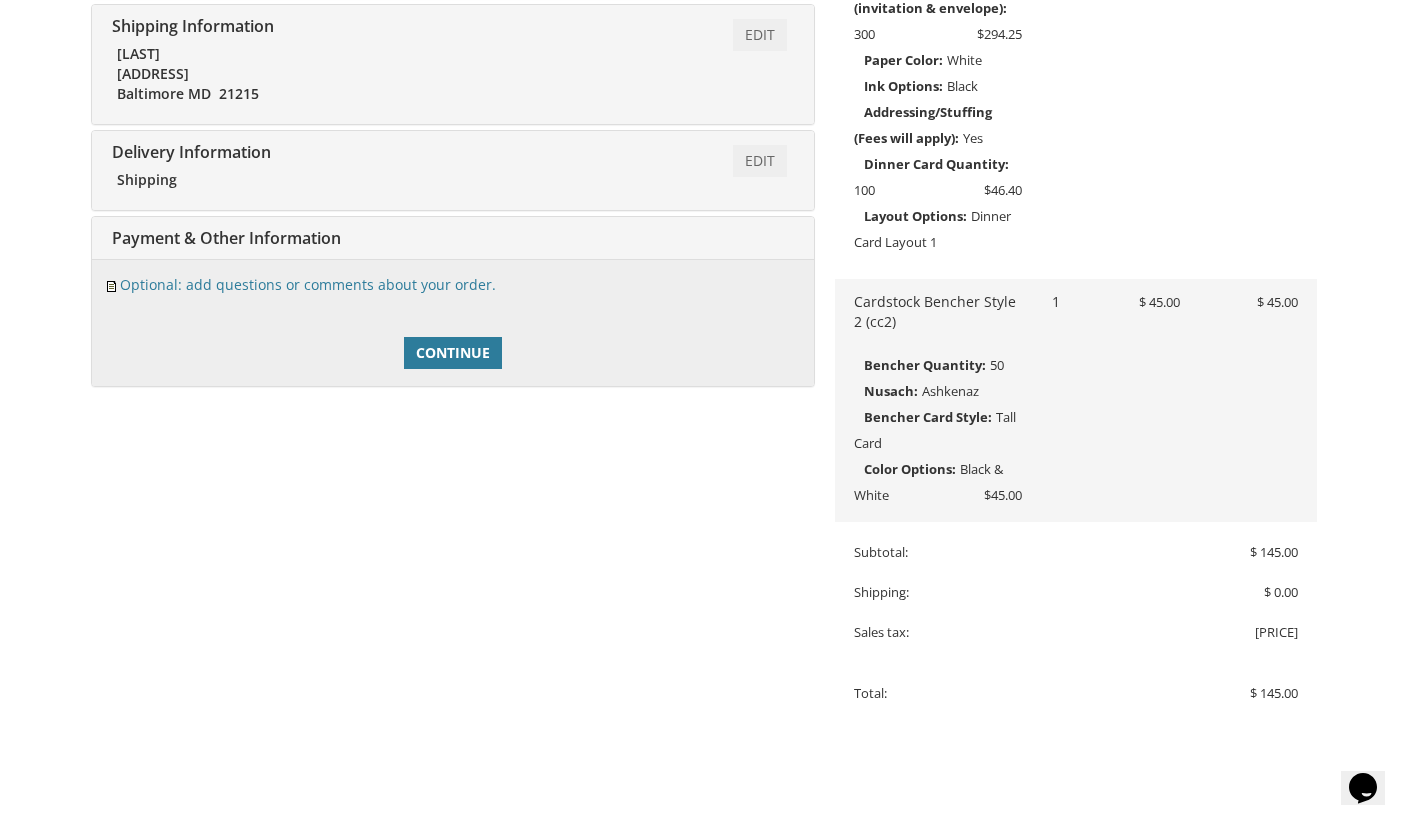 scroll, scrollTop: 557, scrollLeft: 0, axis: vertical 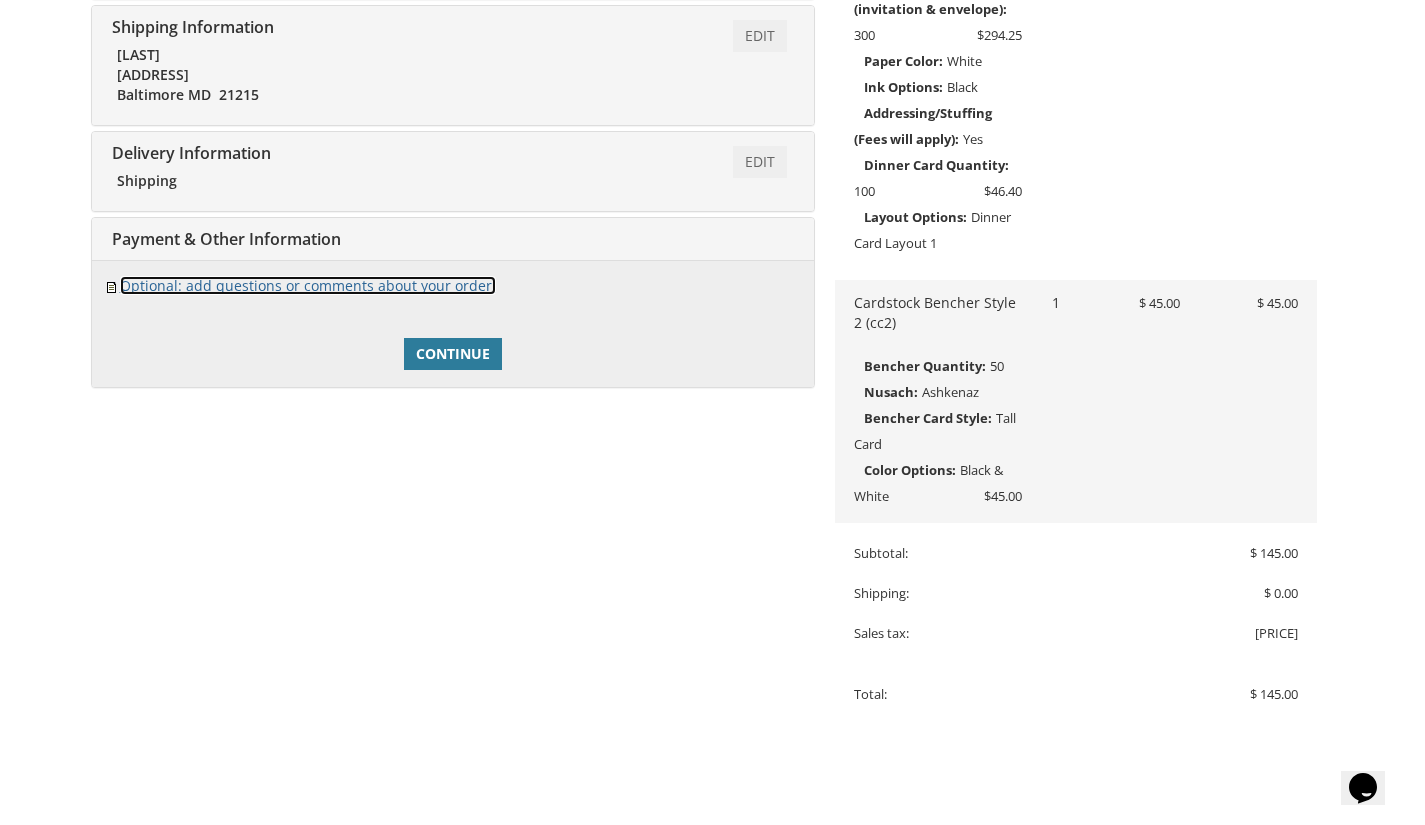click on "Optional: add questions or comments about your order." at bounding box center [308, 285] 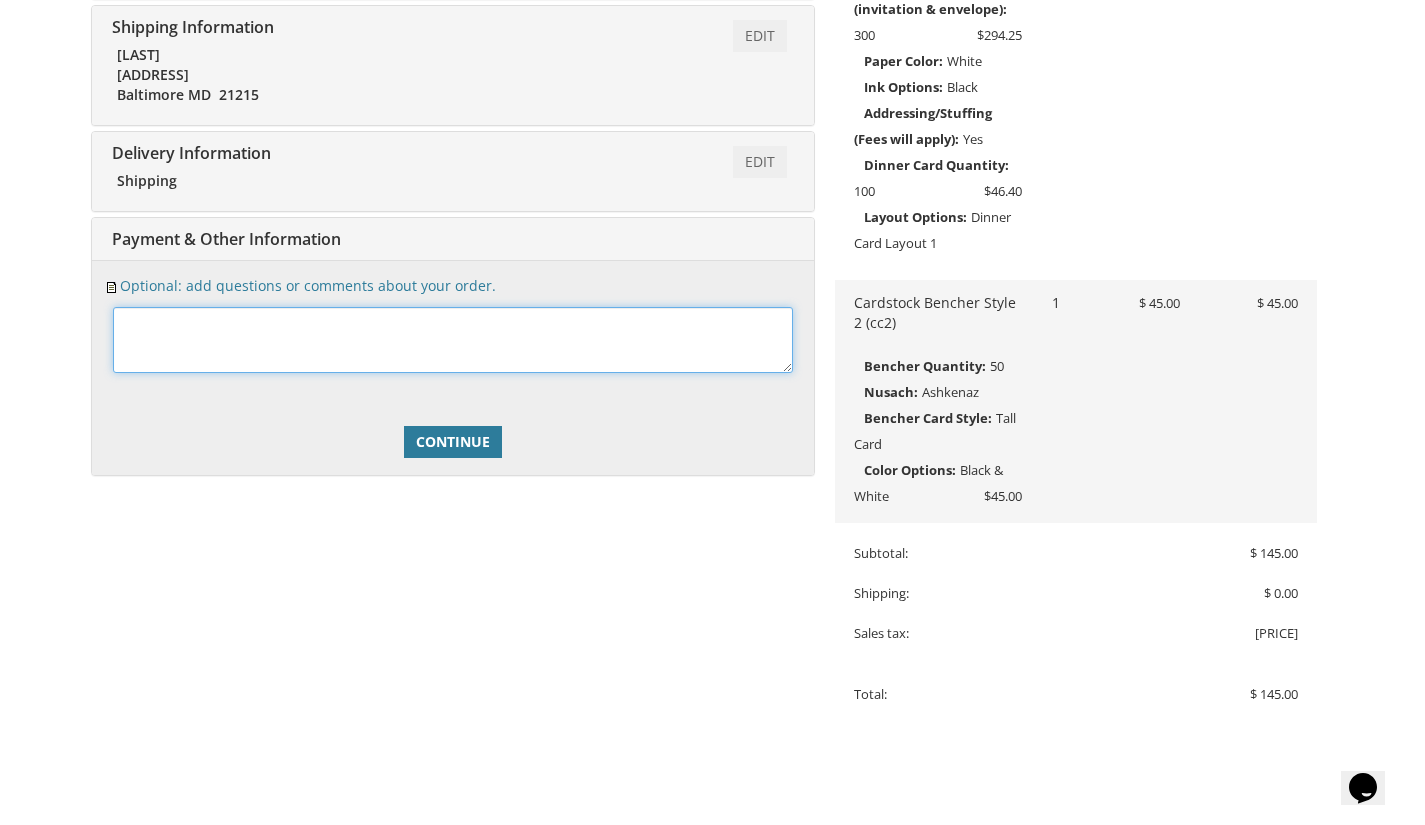 click at bounding box center [453, 340] 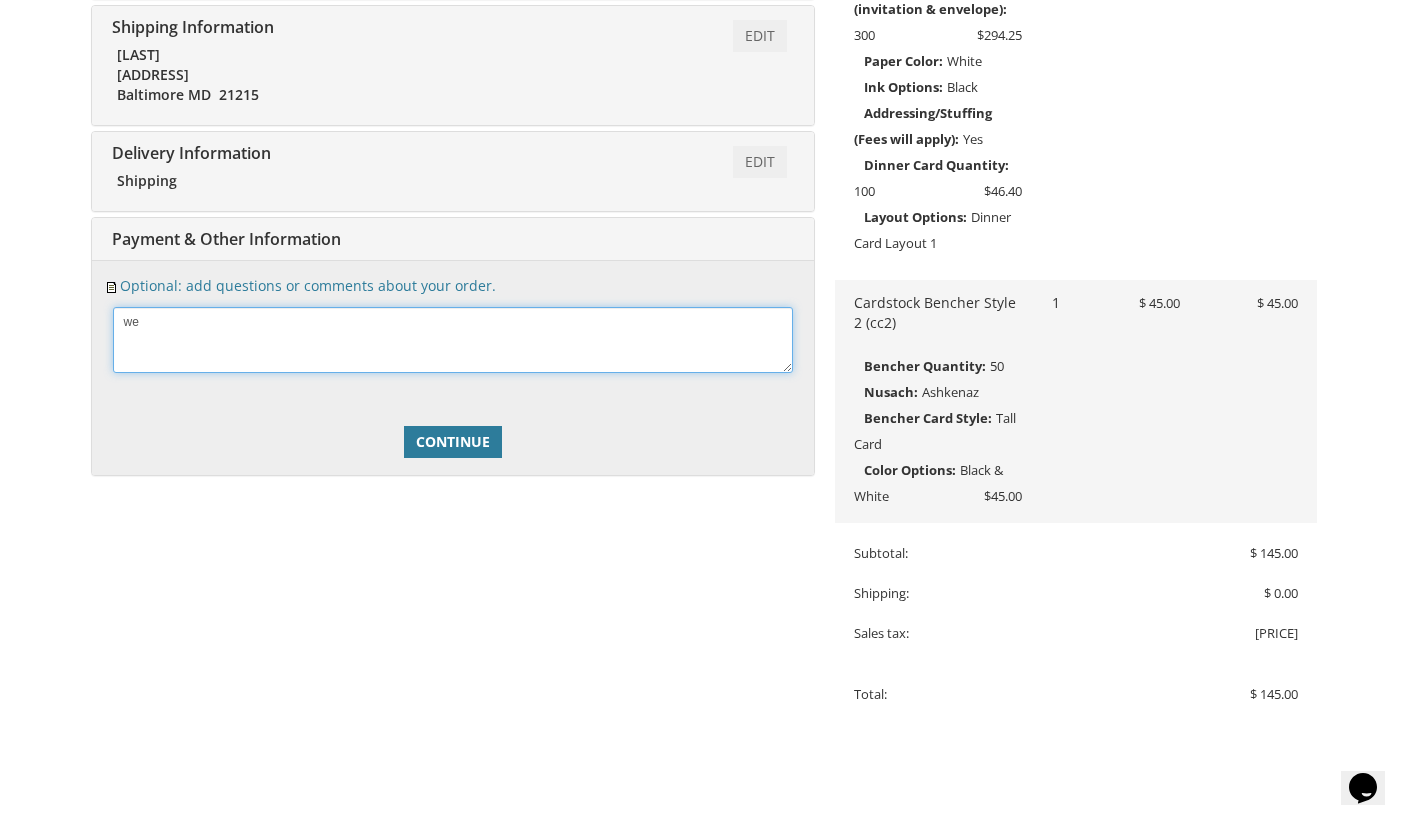 type on "w" 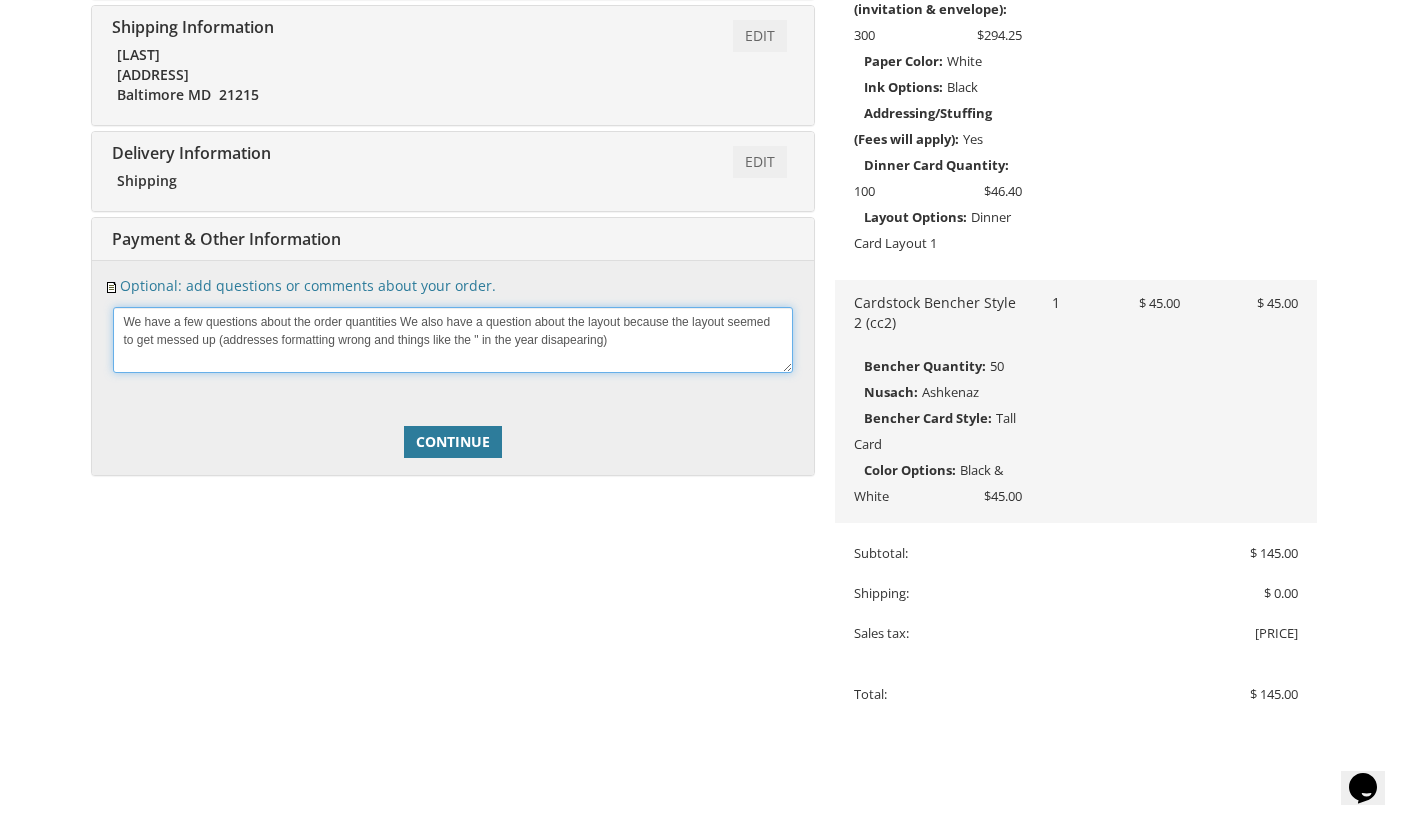 click at bounding box center [453, 340] 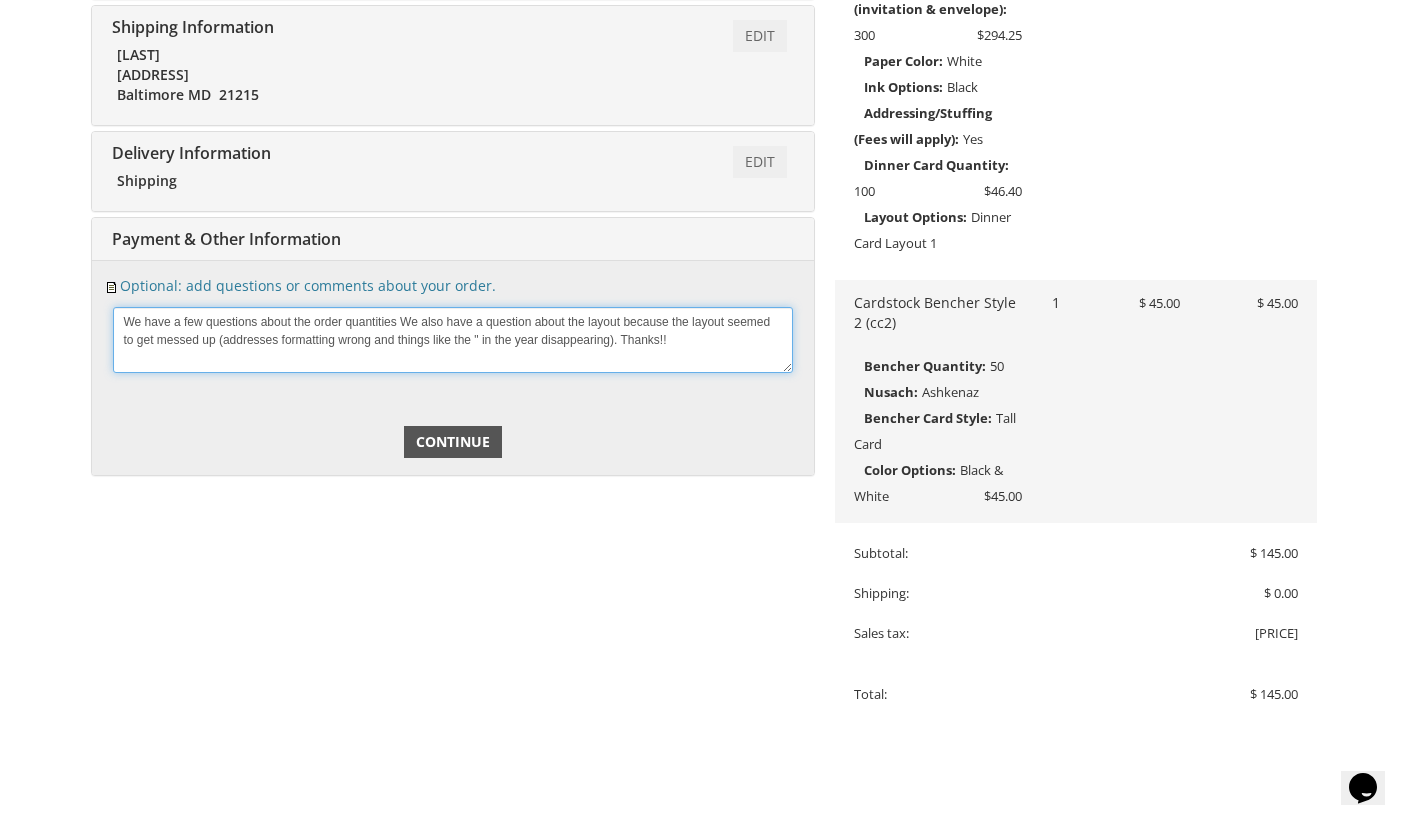 type on "We have a few questions about the order quantities We also have a question about the layout because the layout seemed to get messed up (addresses formatting wrong and things like the " in the year disappearing). Thanks!!" 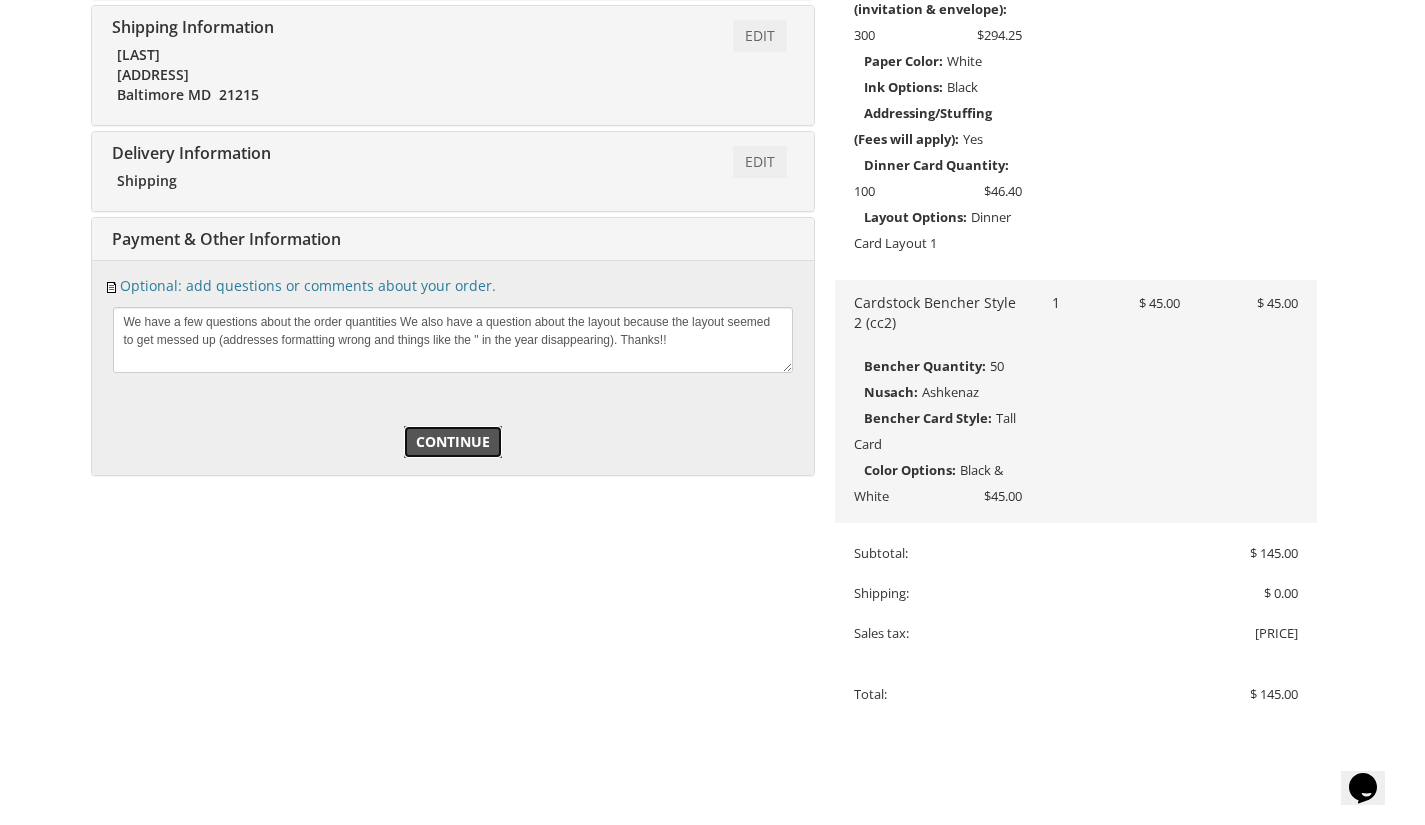click on "Continue" at bounding box center (453, 442) 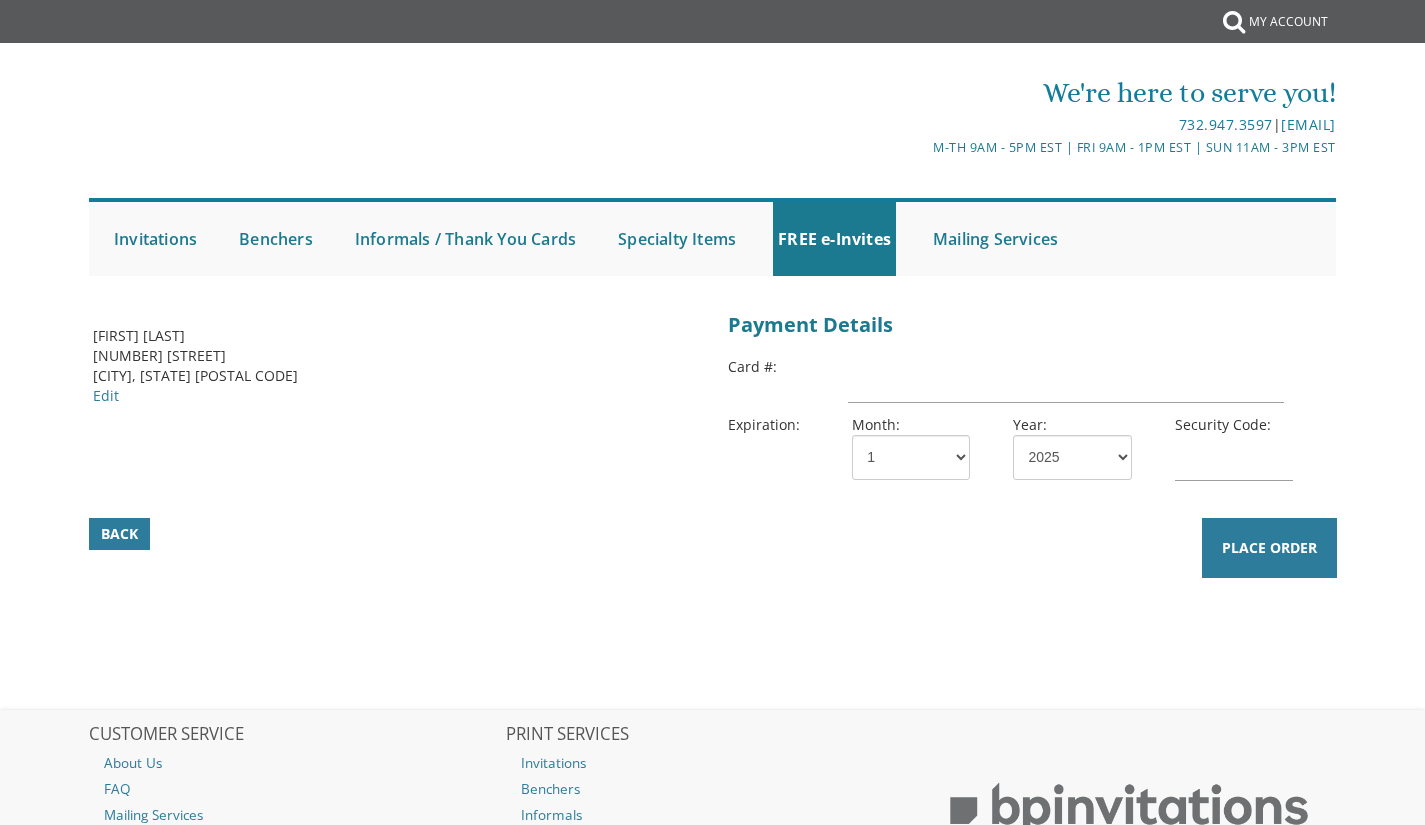 scroll, scrollTop: 0, scrollLeft: 0, axis: both 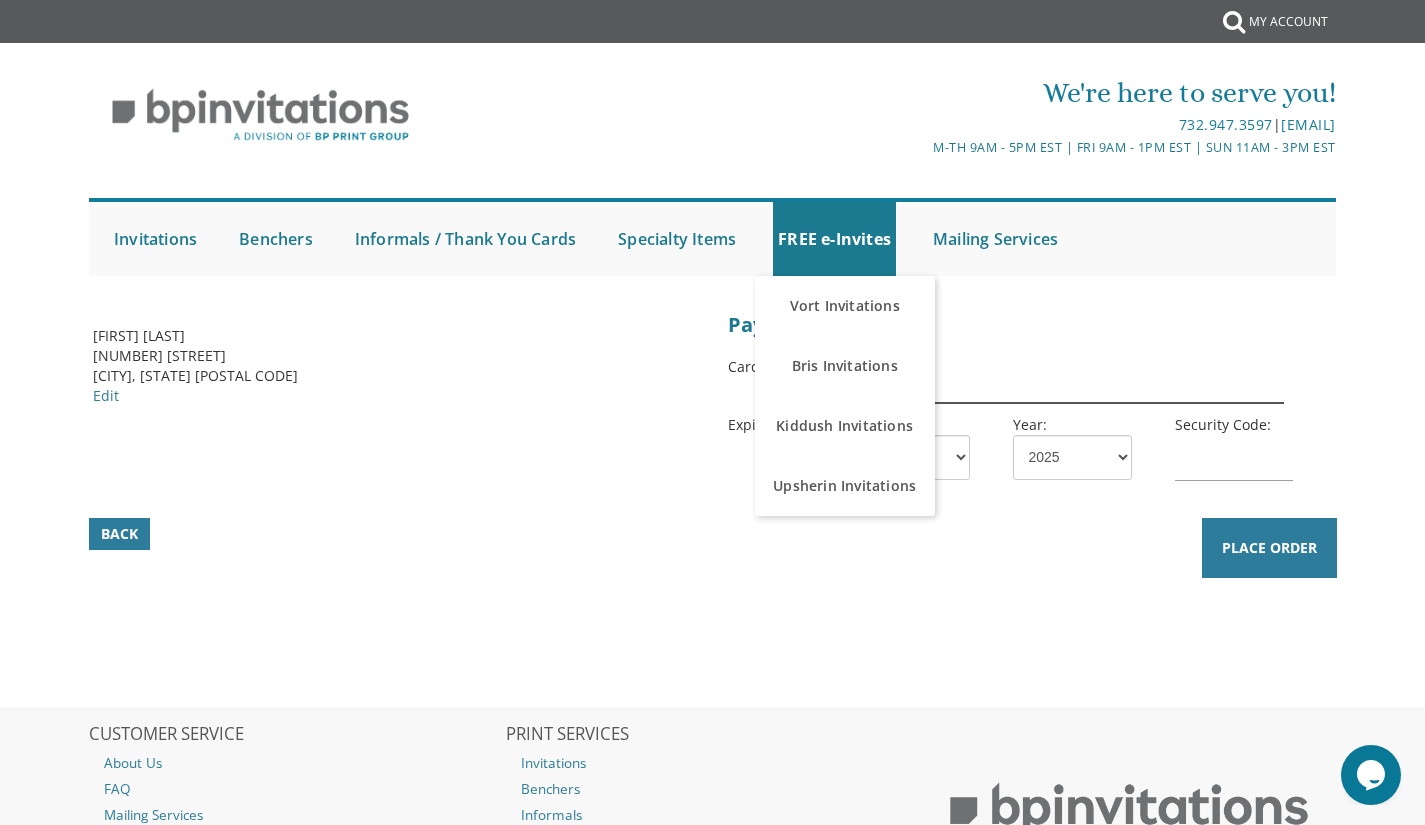 click at bounding box center [1065, 380] 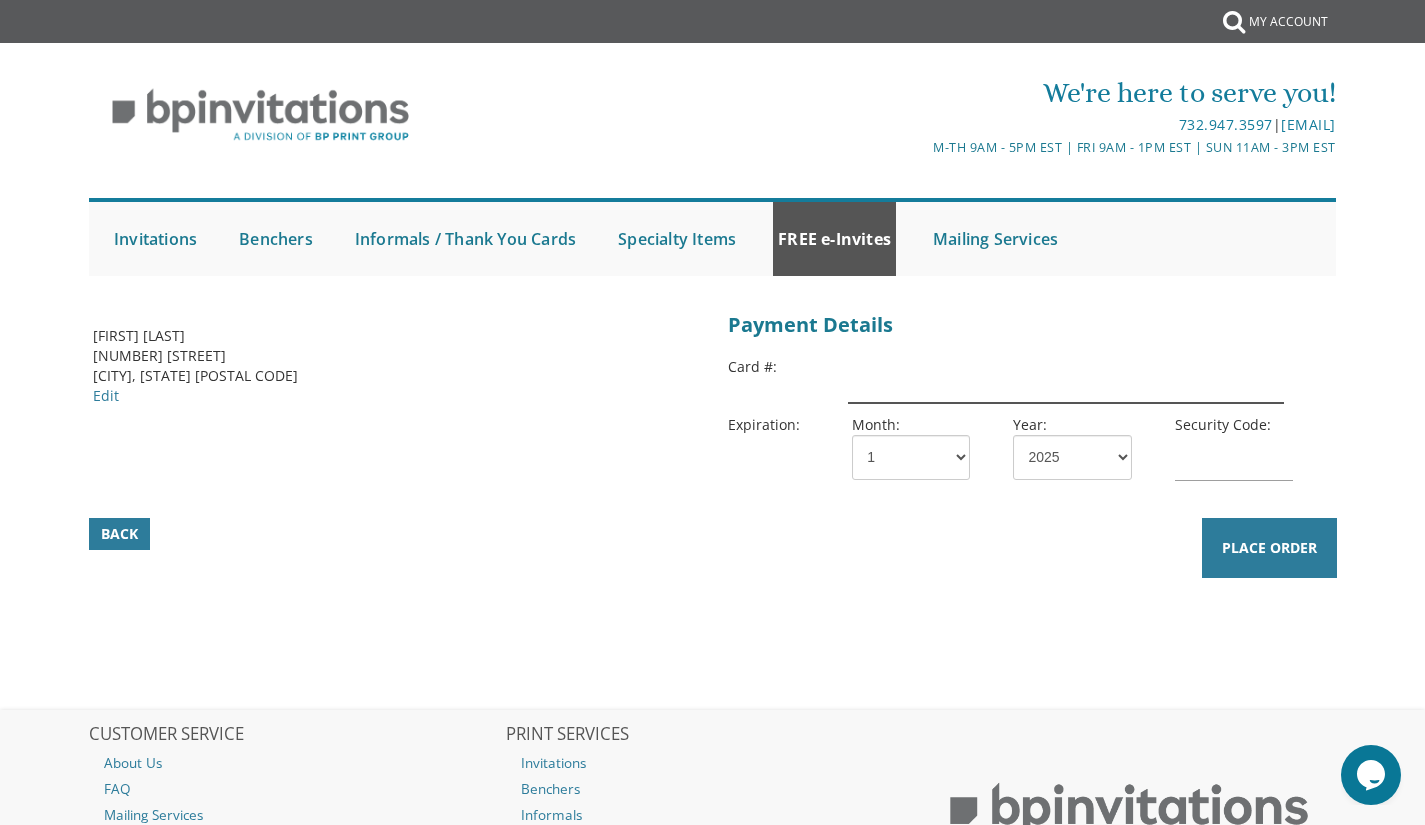 type on "4147202646527893" 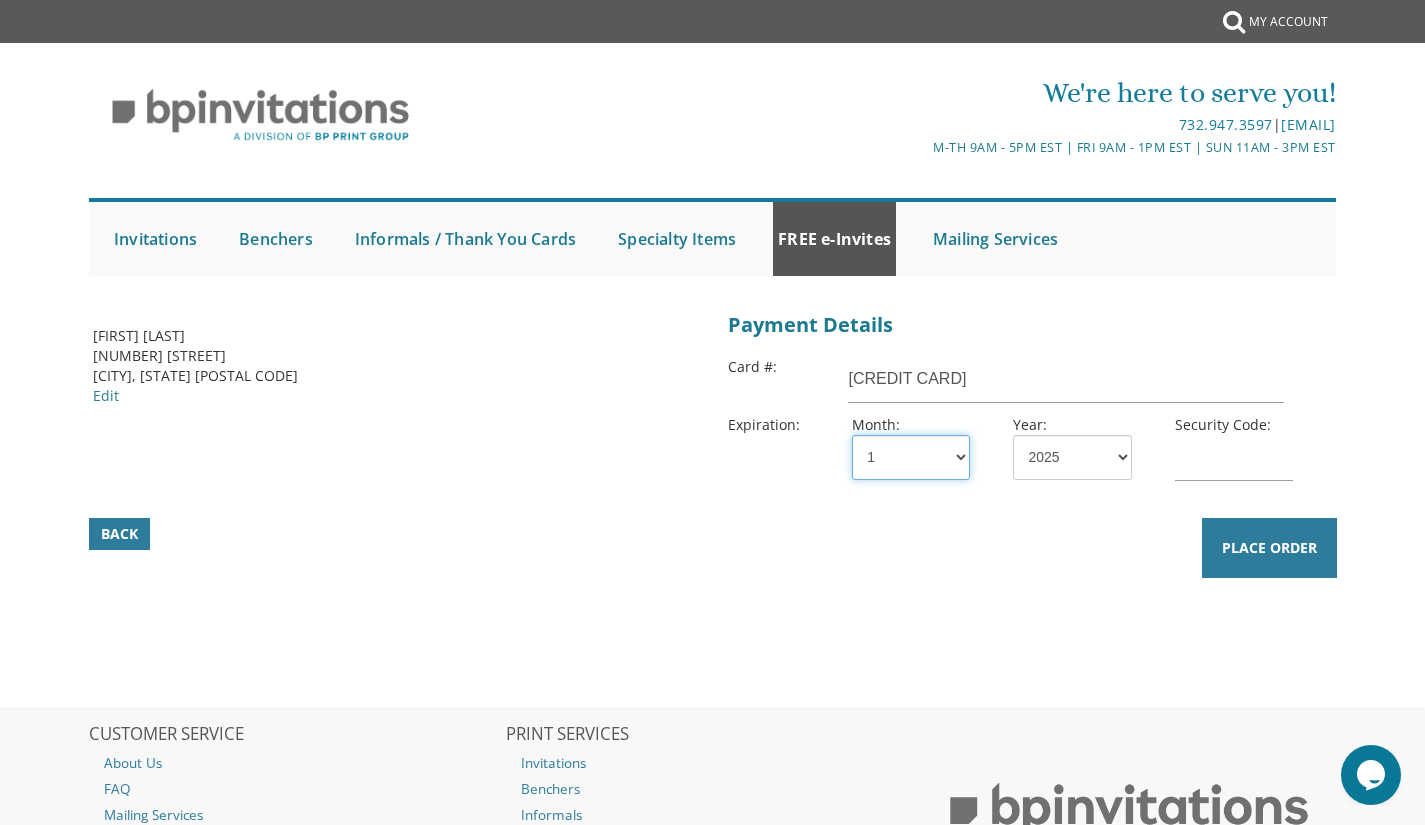 select on "12" 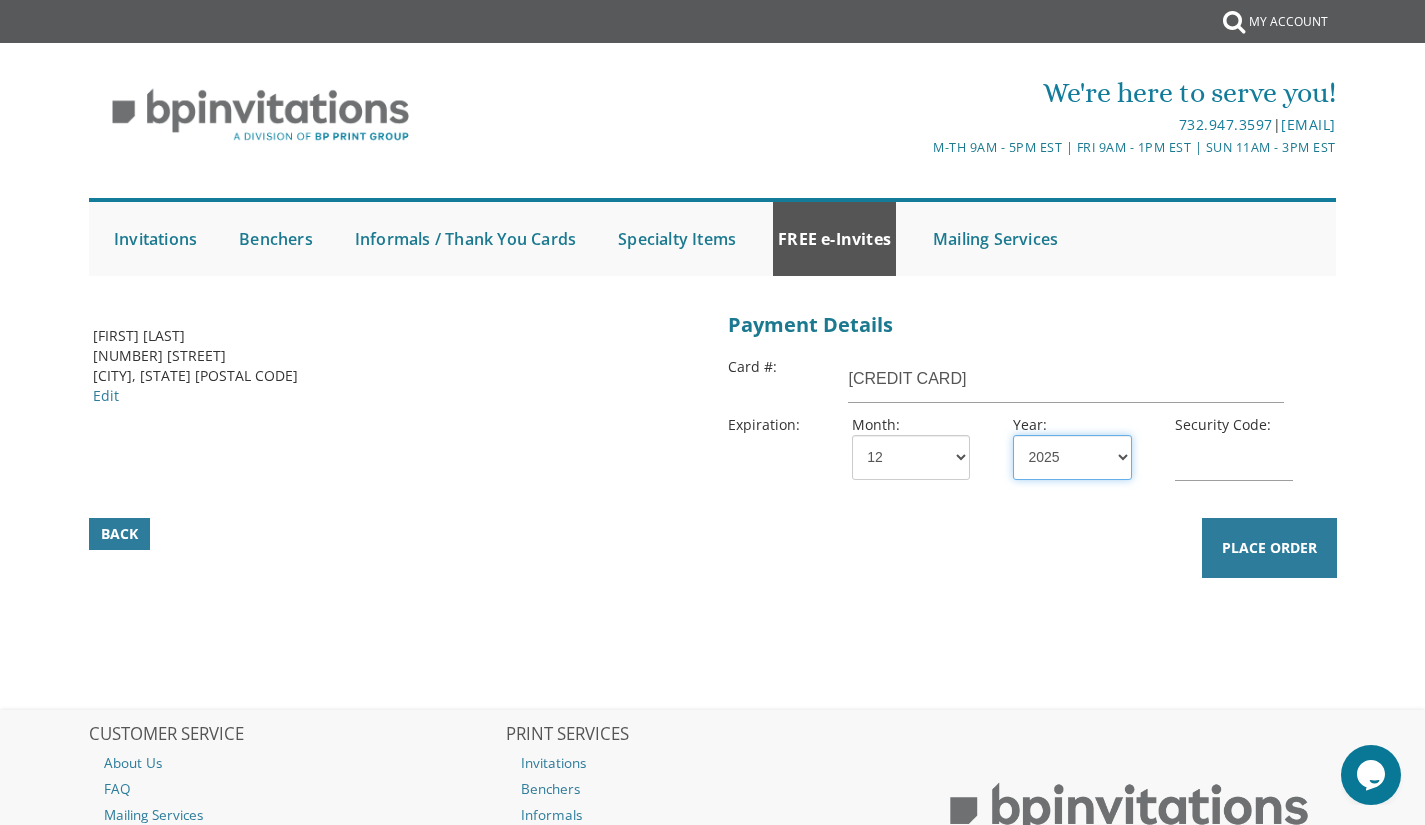 select on "28" 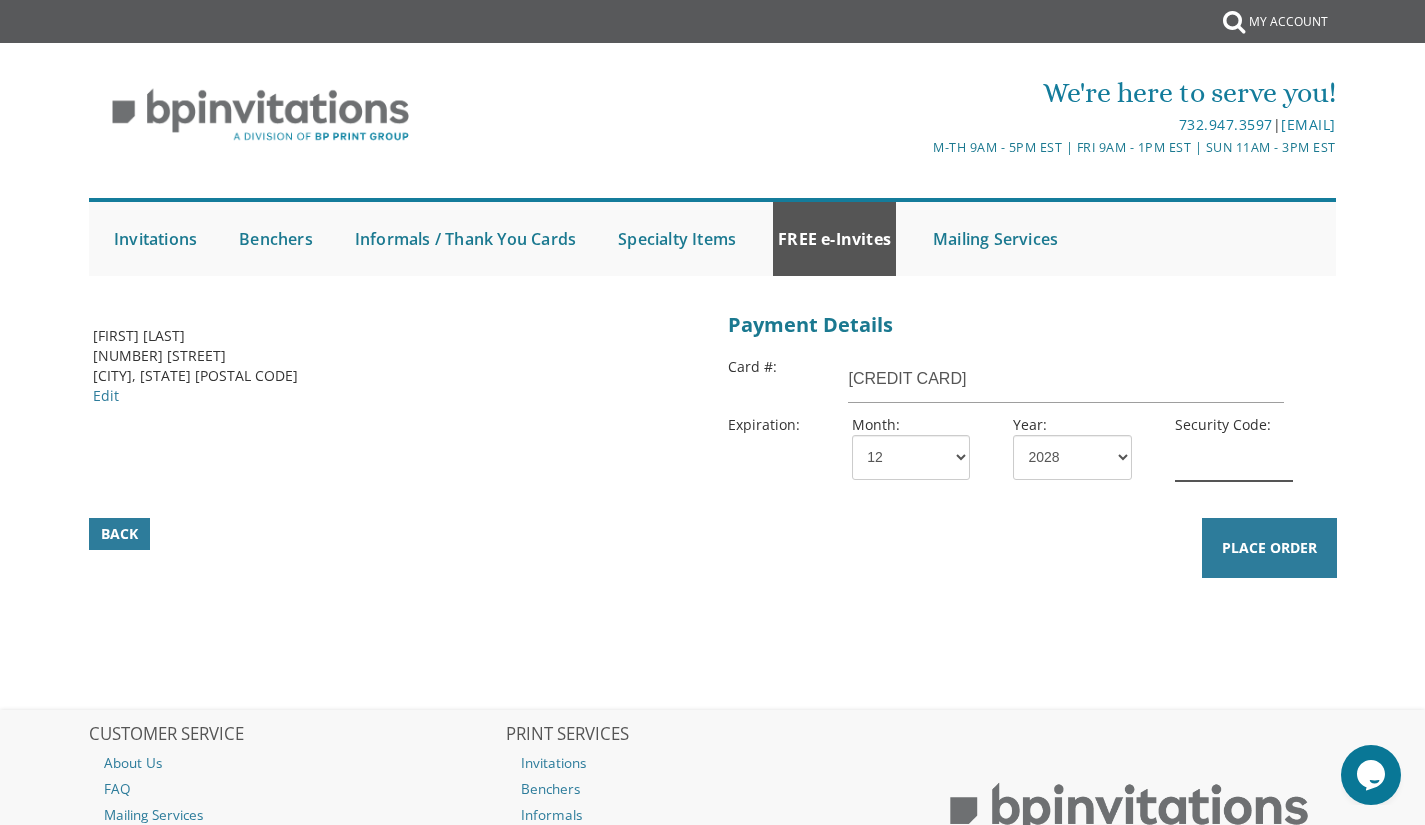 type on "874" 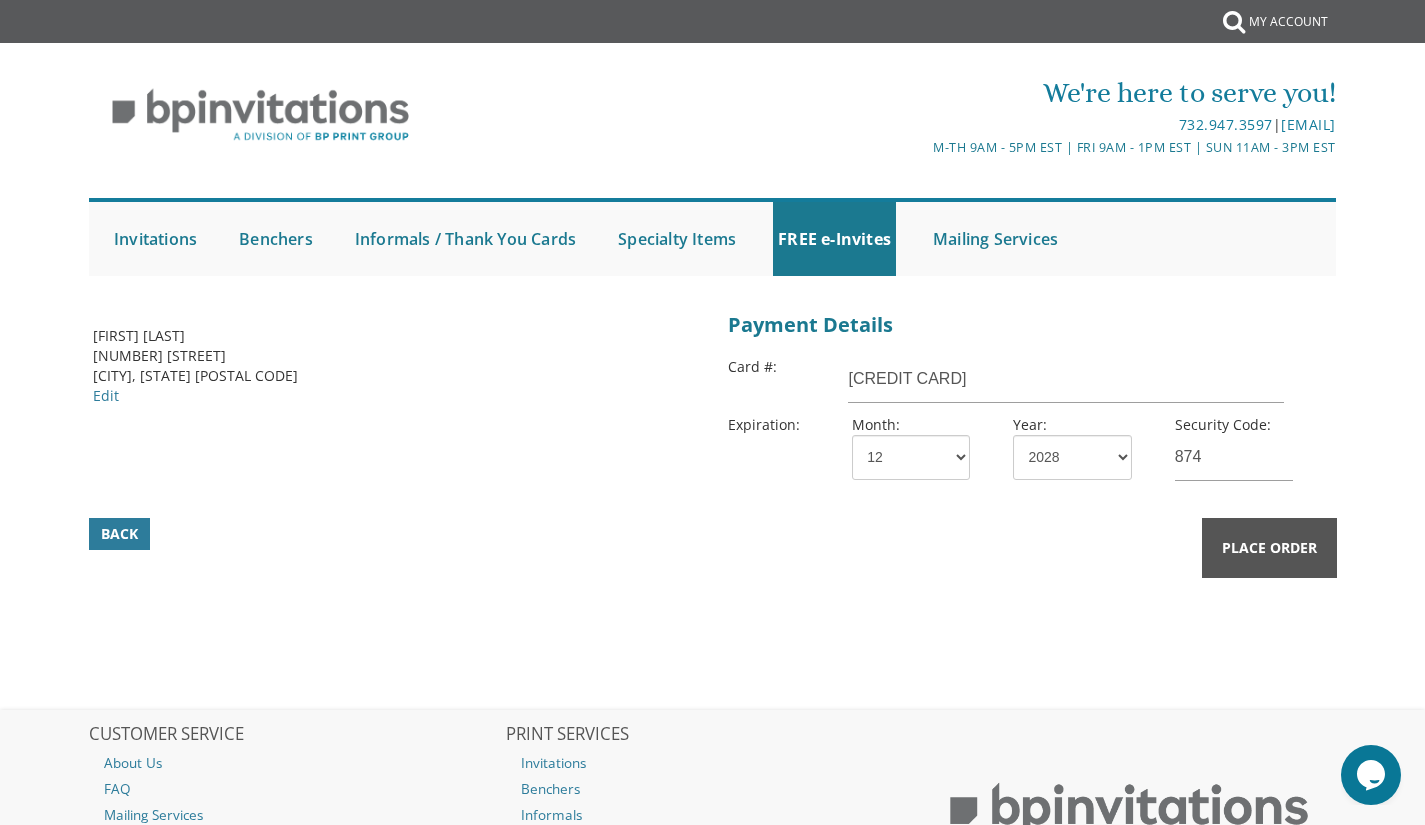click on "Place Order" at bounding box center (1269, 548) 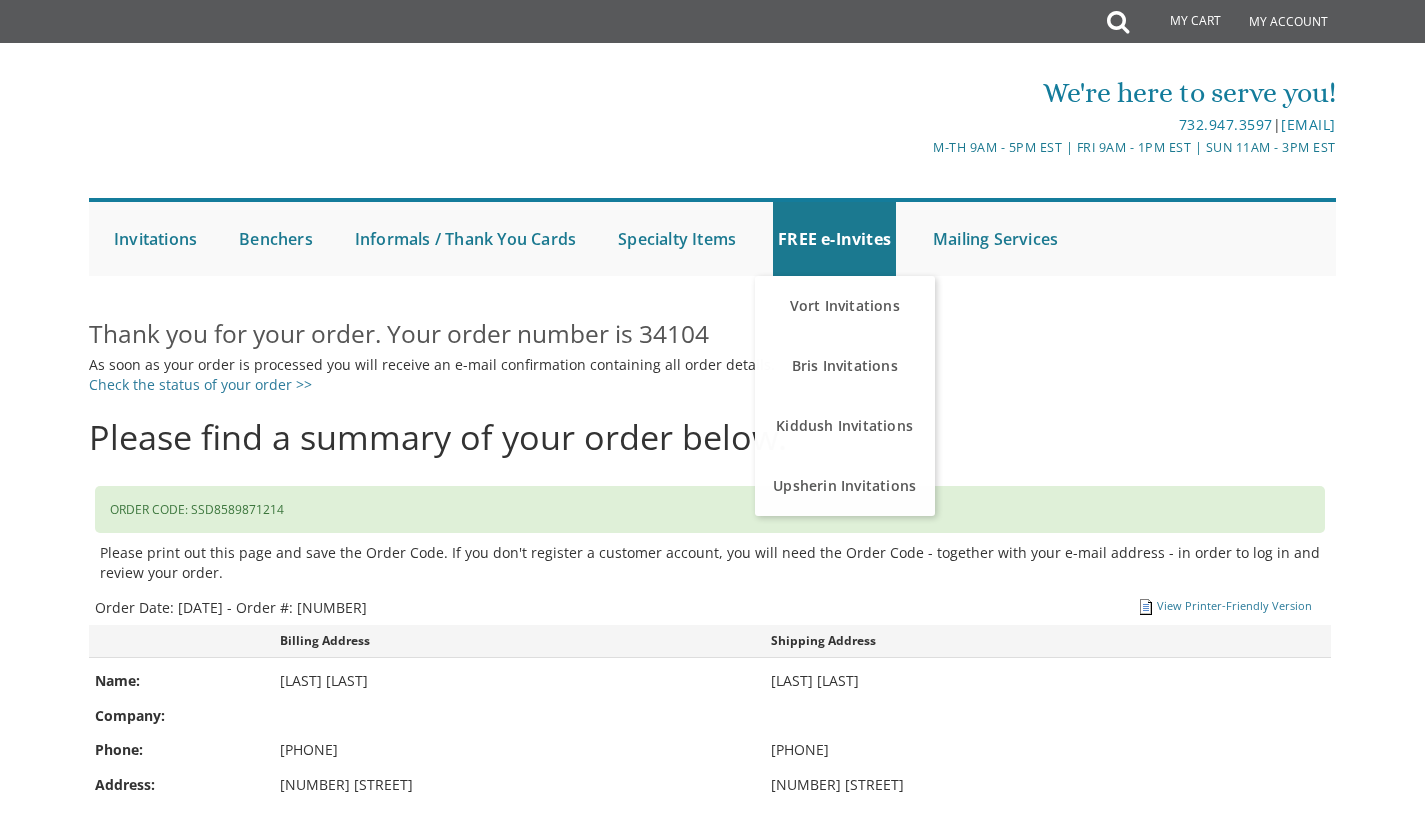 scroll, scrollTop: 0, scrollLeft: 0, axis: both 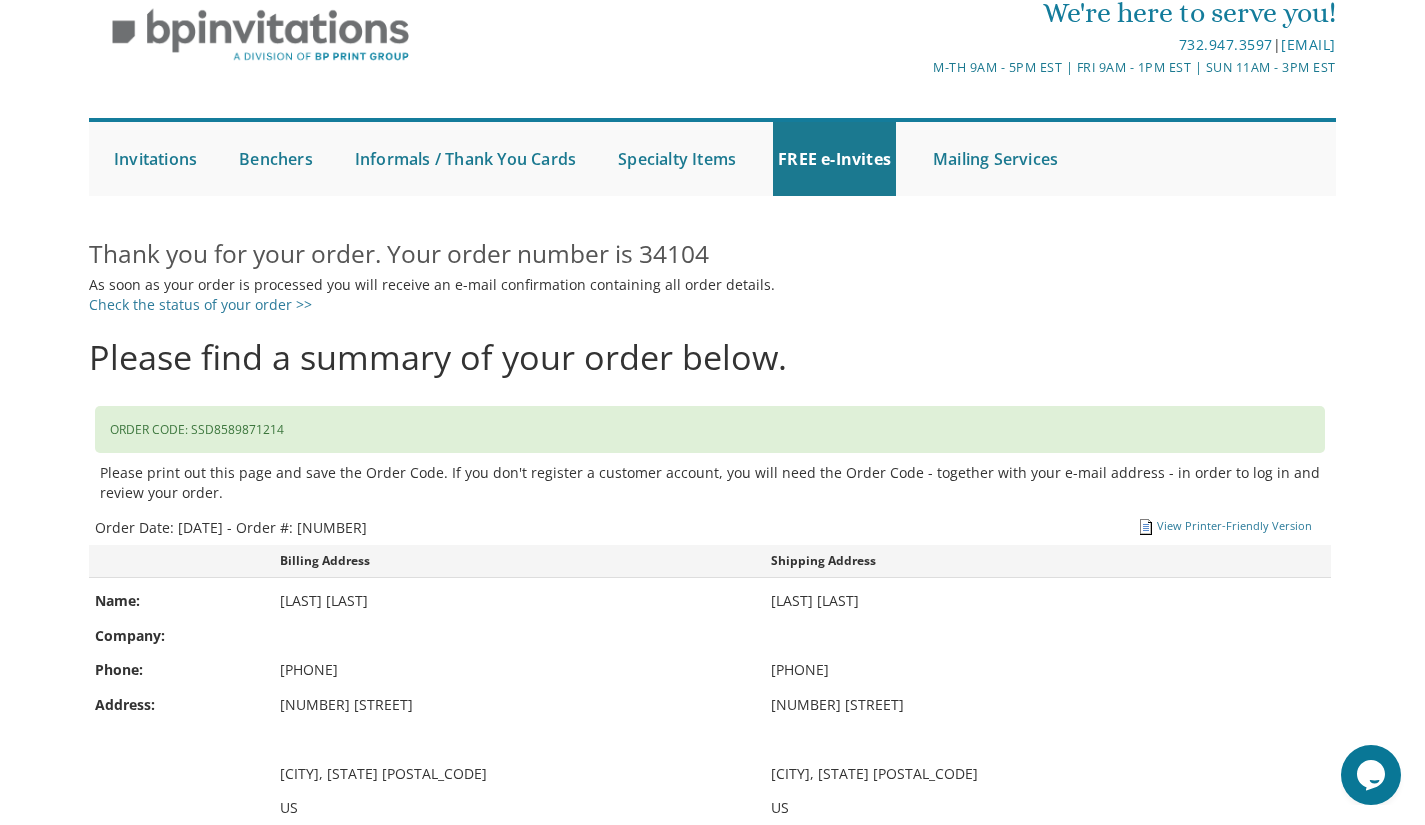 click on "Thank you for your order. Your order number is 34104" at bounding box center (712, 255) 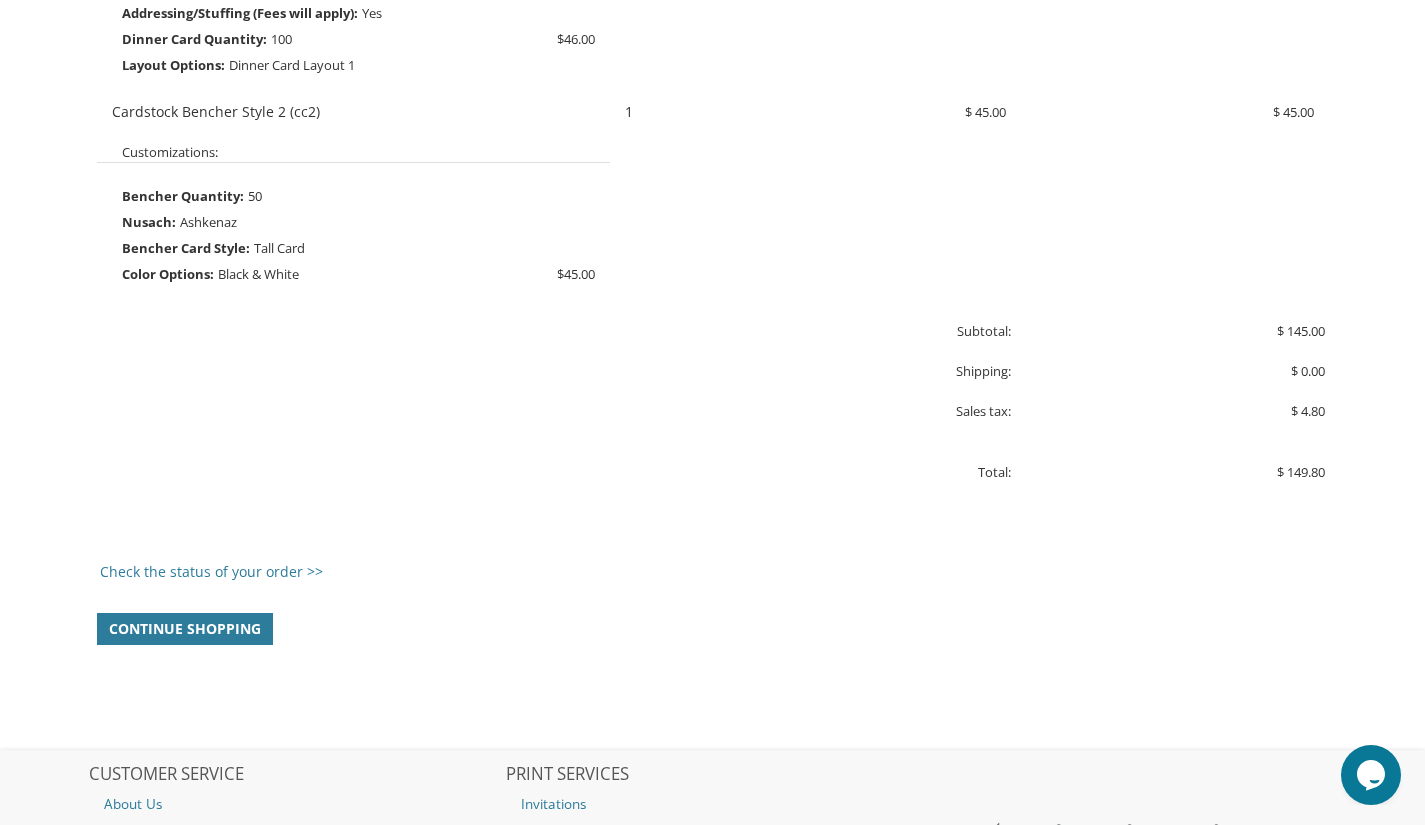 scroll, scrollTop: 1376, scrollLeft: 0, axis: vertical 